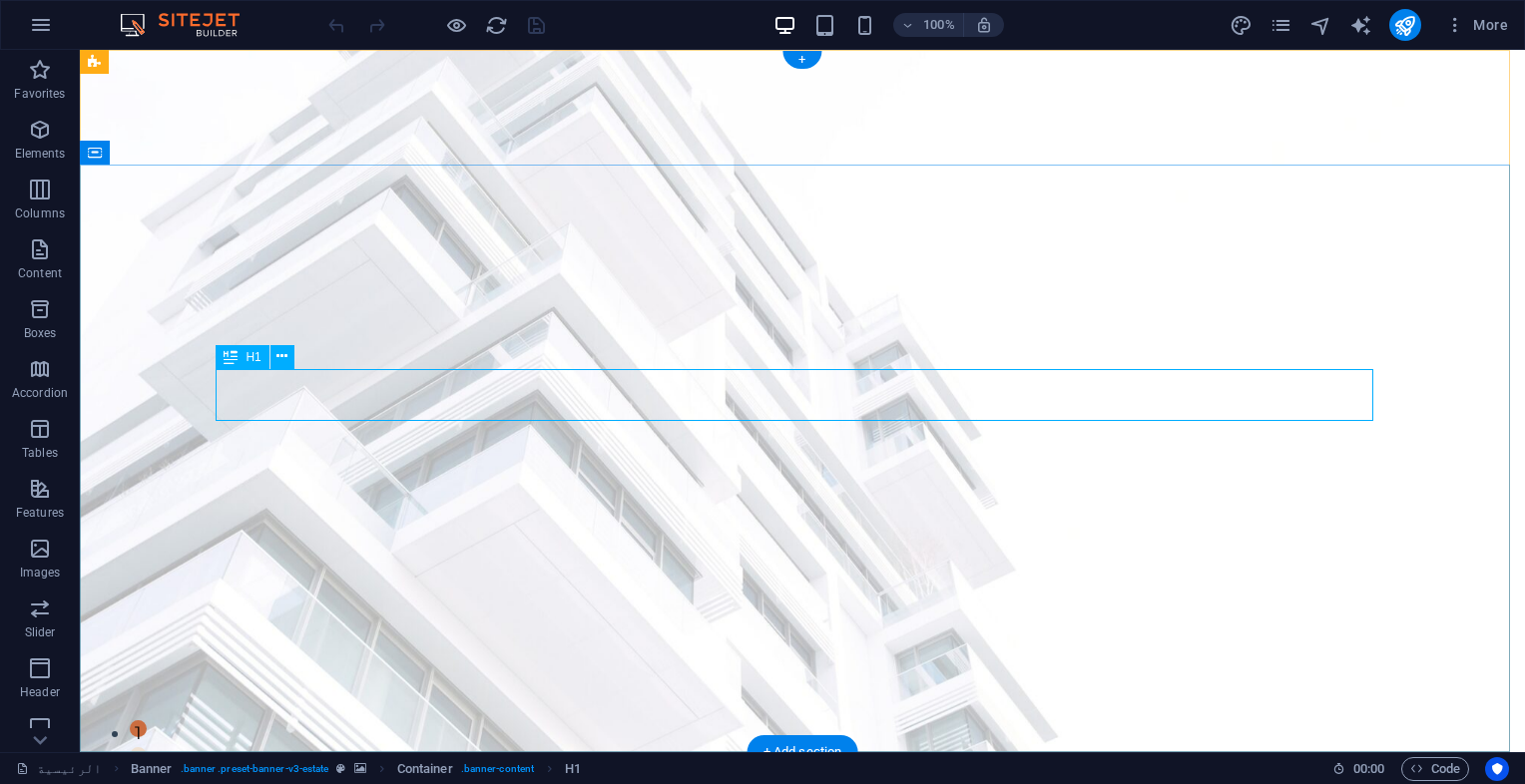 scroll, scrollTop: 0, scrollLeft: 0, axis: both 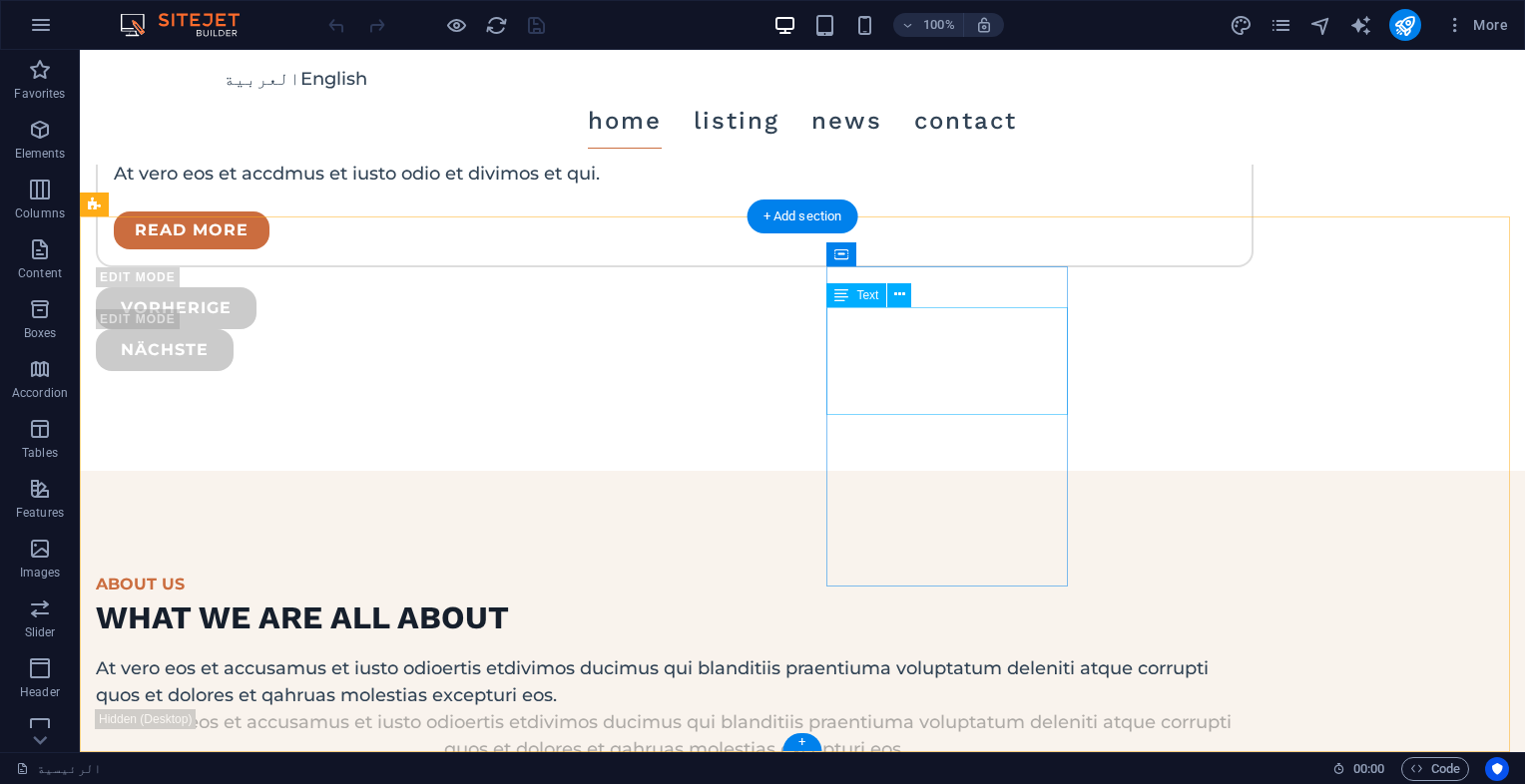 click on "LOCATION:
[STREET], [DISTRICT] ,  [CITY] ,  [POSTAL_CODE]" at bounding box center (217, 4624) 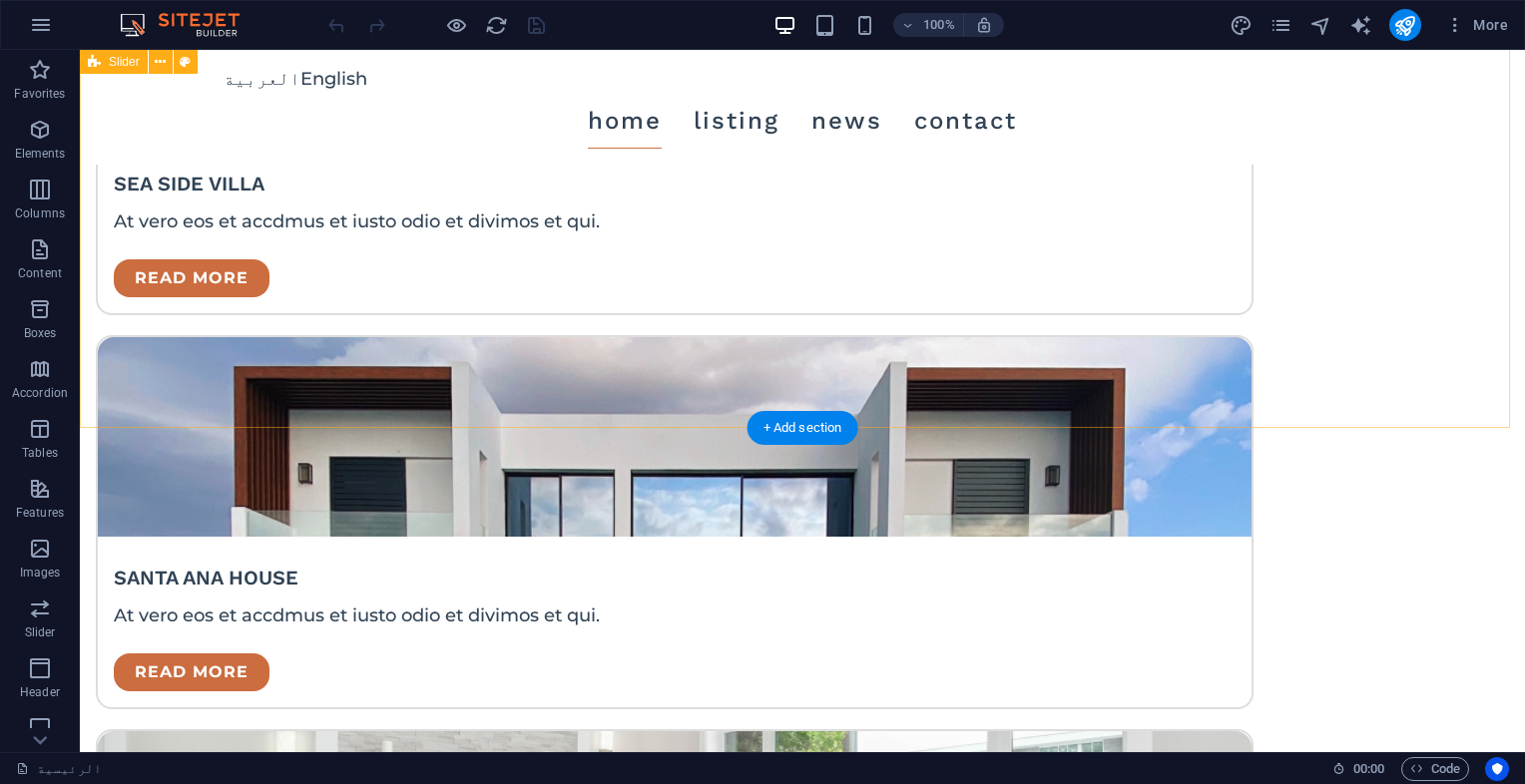 scroll, scrollTop: 4227, scrollLeft: 0, axis: vertical 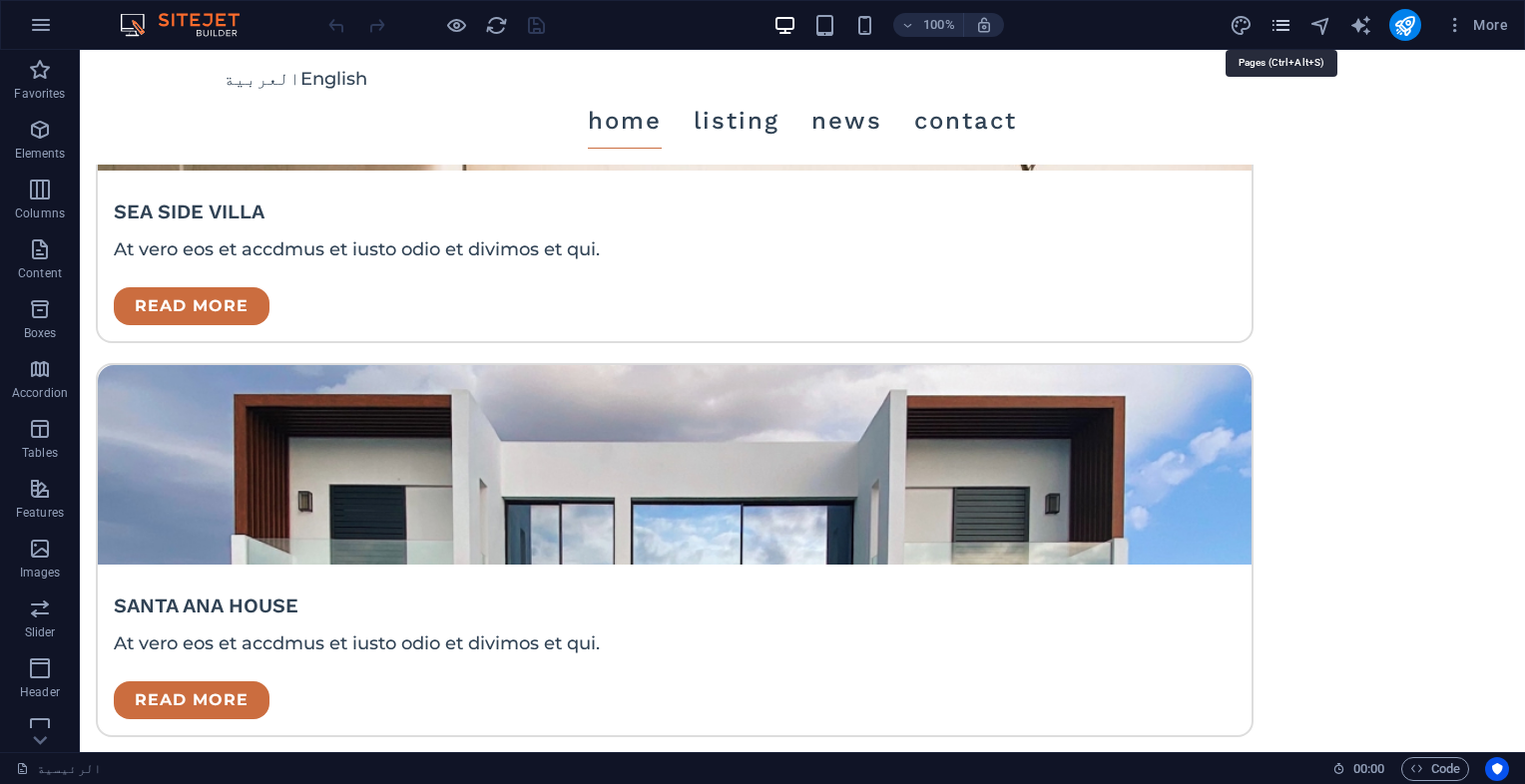 click at bounding box center (1280, 25) 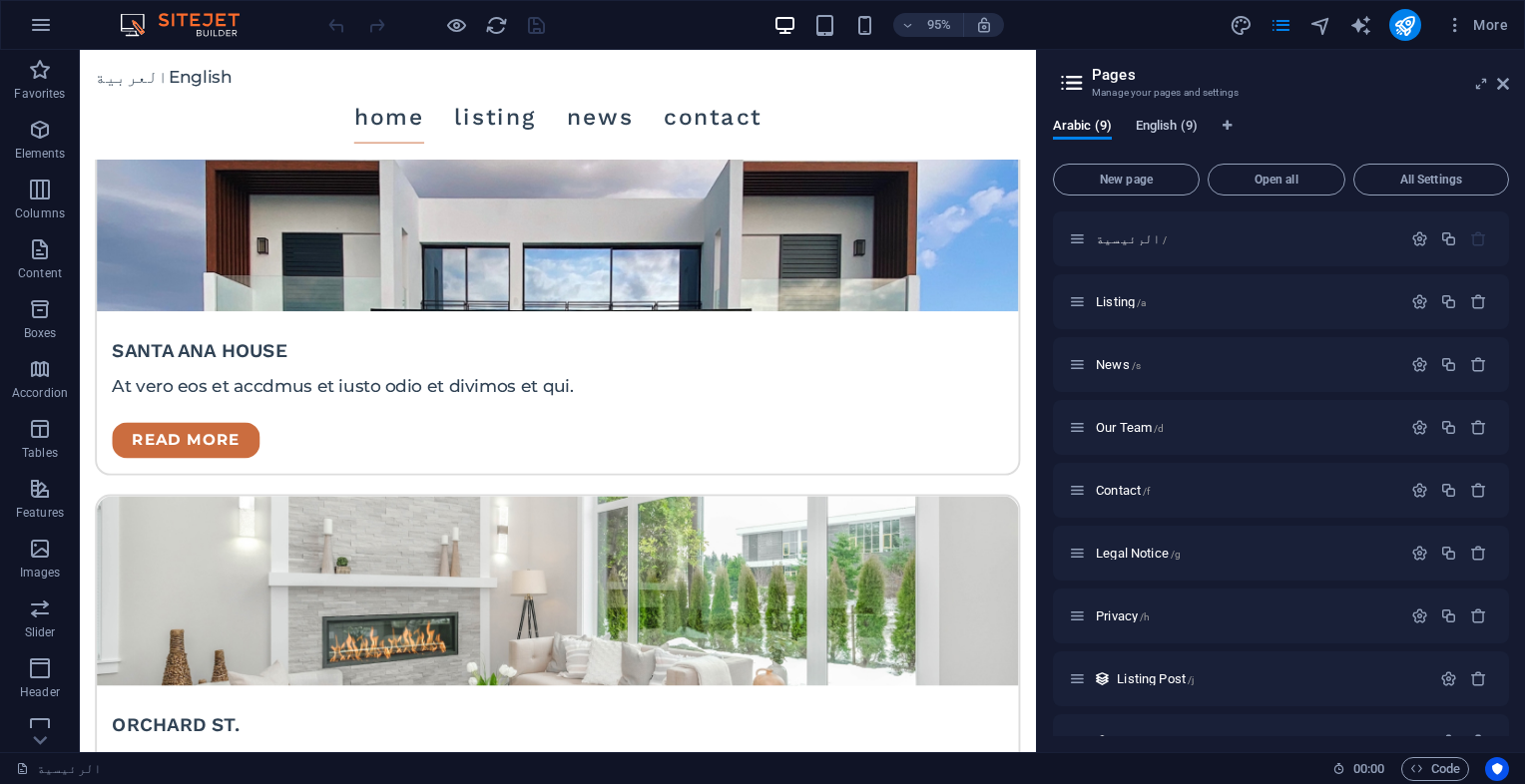 click on "English (9)" at bounding box center [1167, 128] 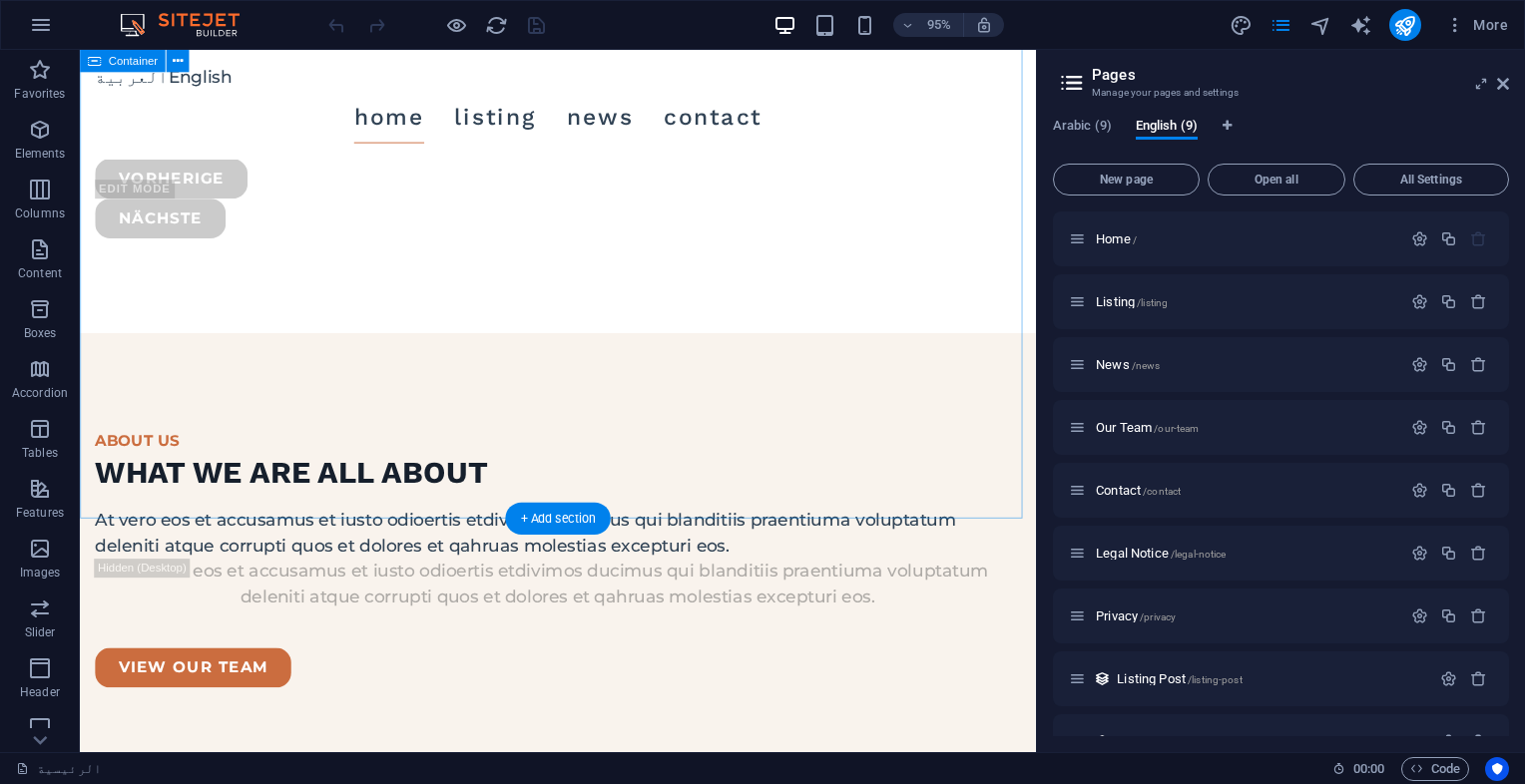 scroll, scrollTop: 5404, scrollLeft: 0, axis: vertical 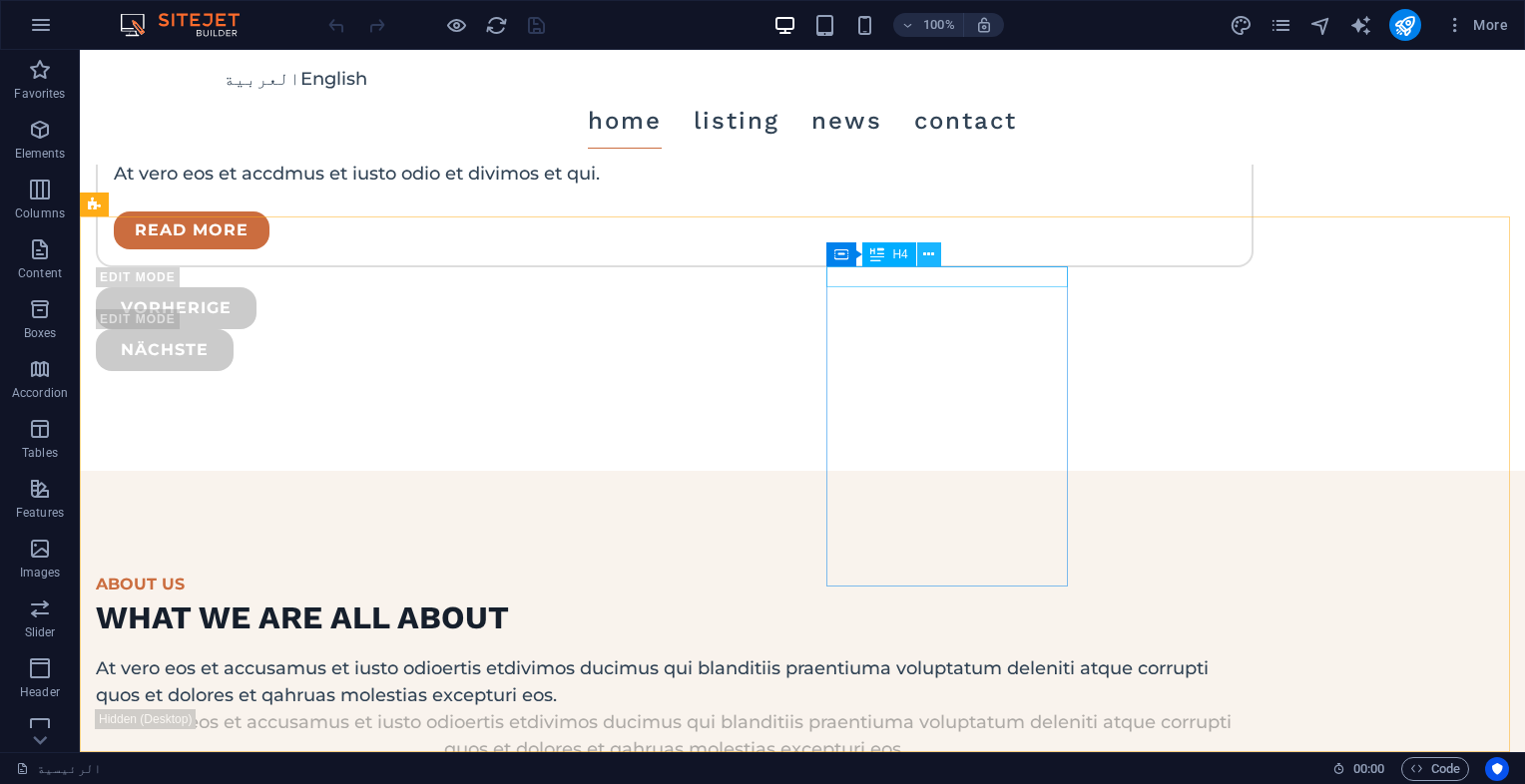 click at bounding box center [928, 254] 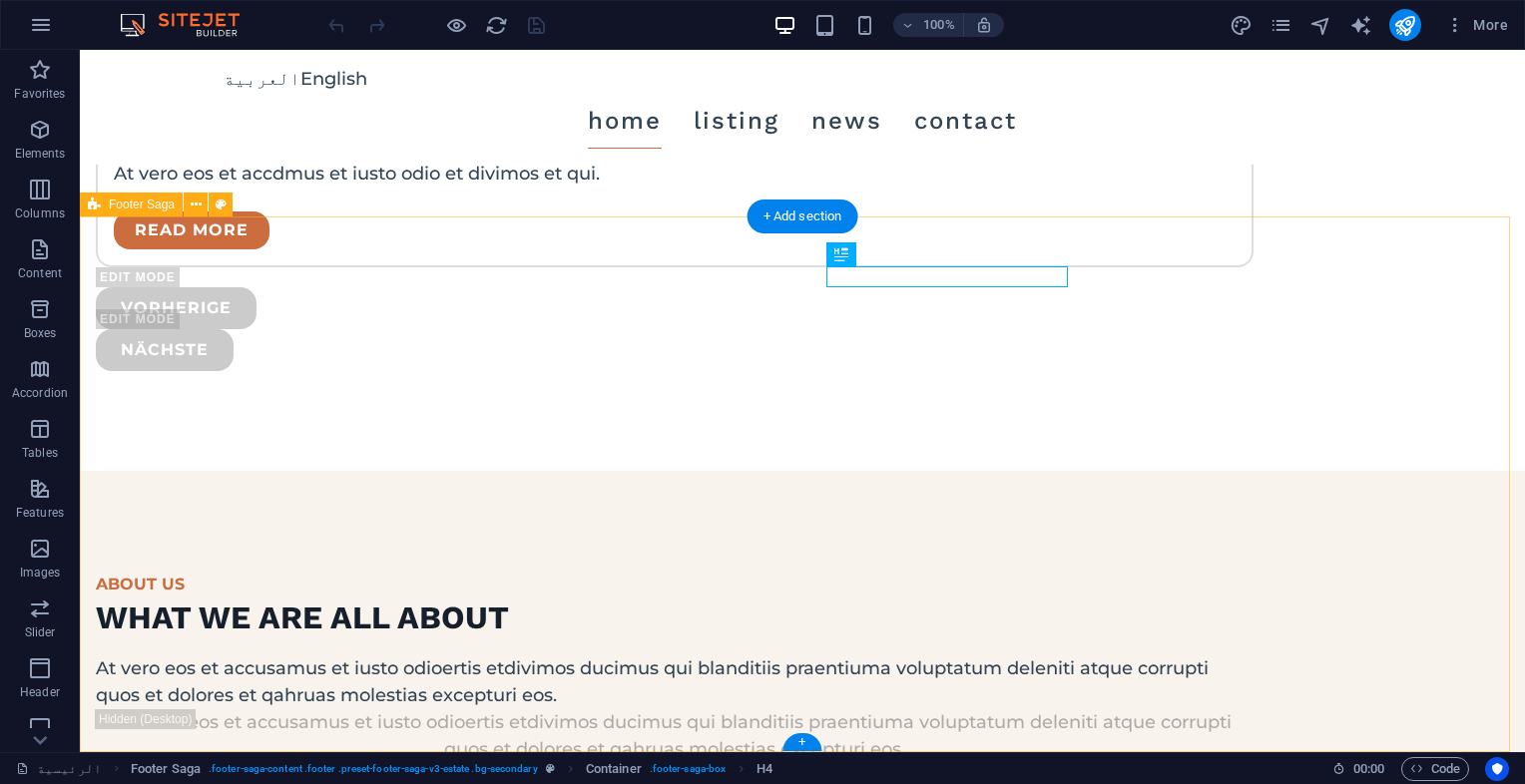 click on "Drop content here or  Add elements  Paste clipboard pages HOME LISTING NEWS OUR TEAM CONTACT Contact LOCATION:
[STREET], [DISTRICT] ,  [CITY] ,  [POSTAL_CODE] EMAIL:
[EMAIL] PHONE NUMBER:
[PHONE] Social media Copyright © 2024 Rawabi. All rights reserved.
Privacy Policy   |   Legal Notice" at bounding box center (802, 4600) 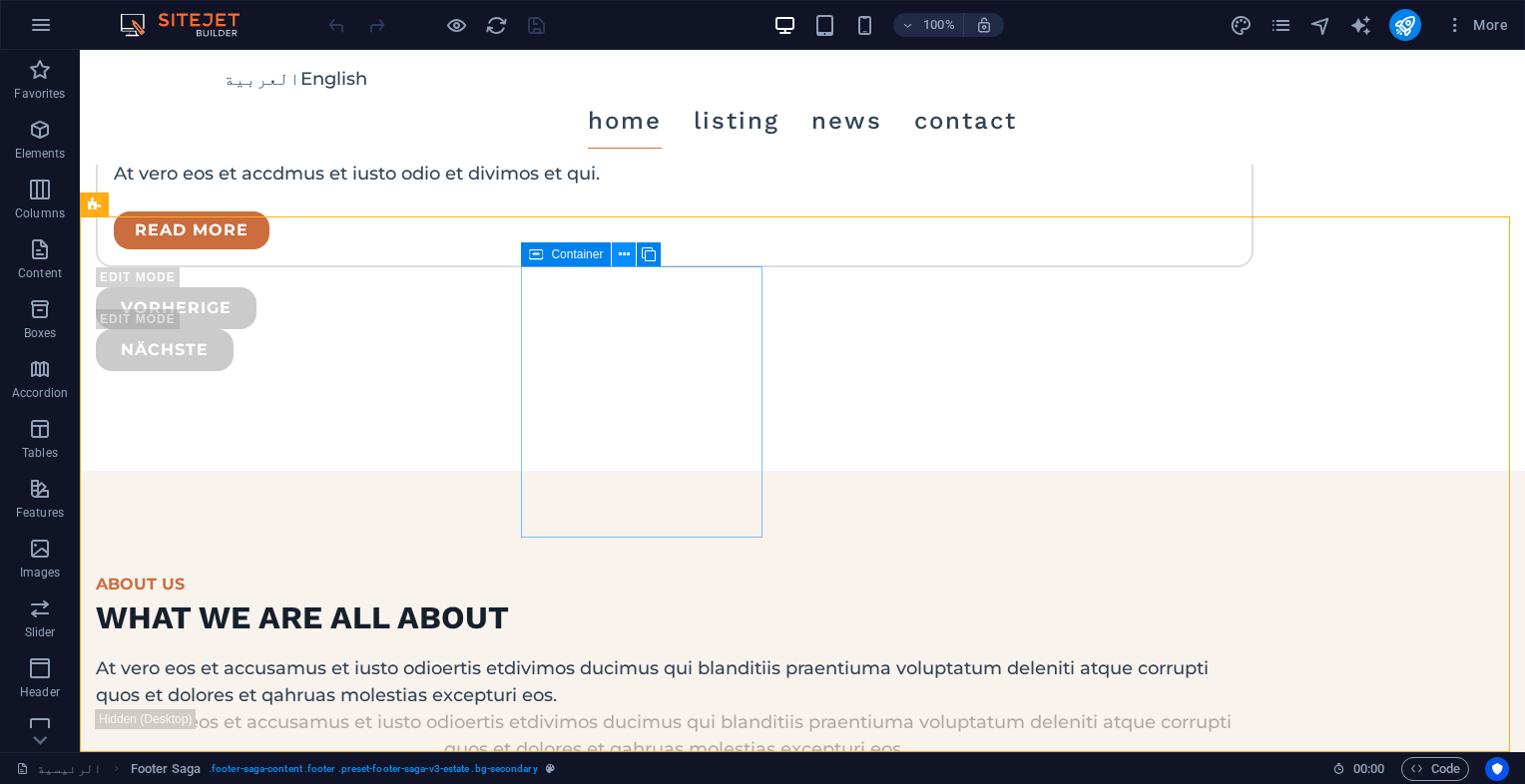 click at bounding box center [624, 254] 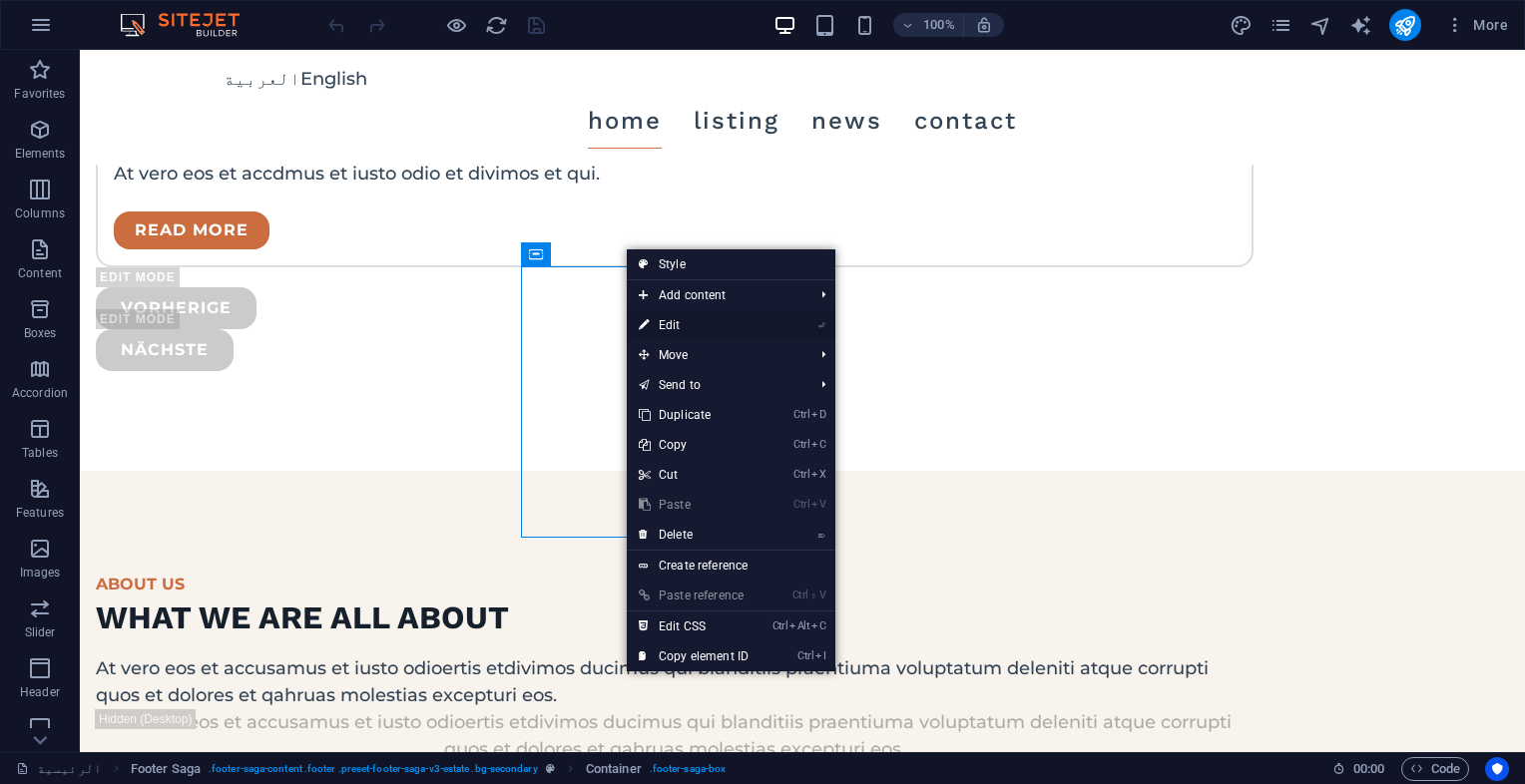 click on "⏎  Edit" at bounding box center (694, 325) 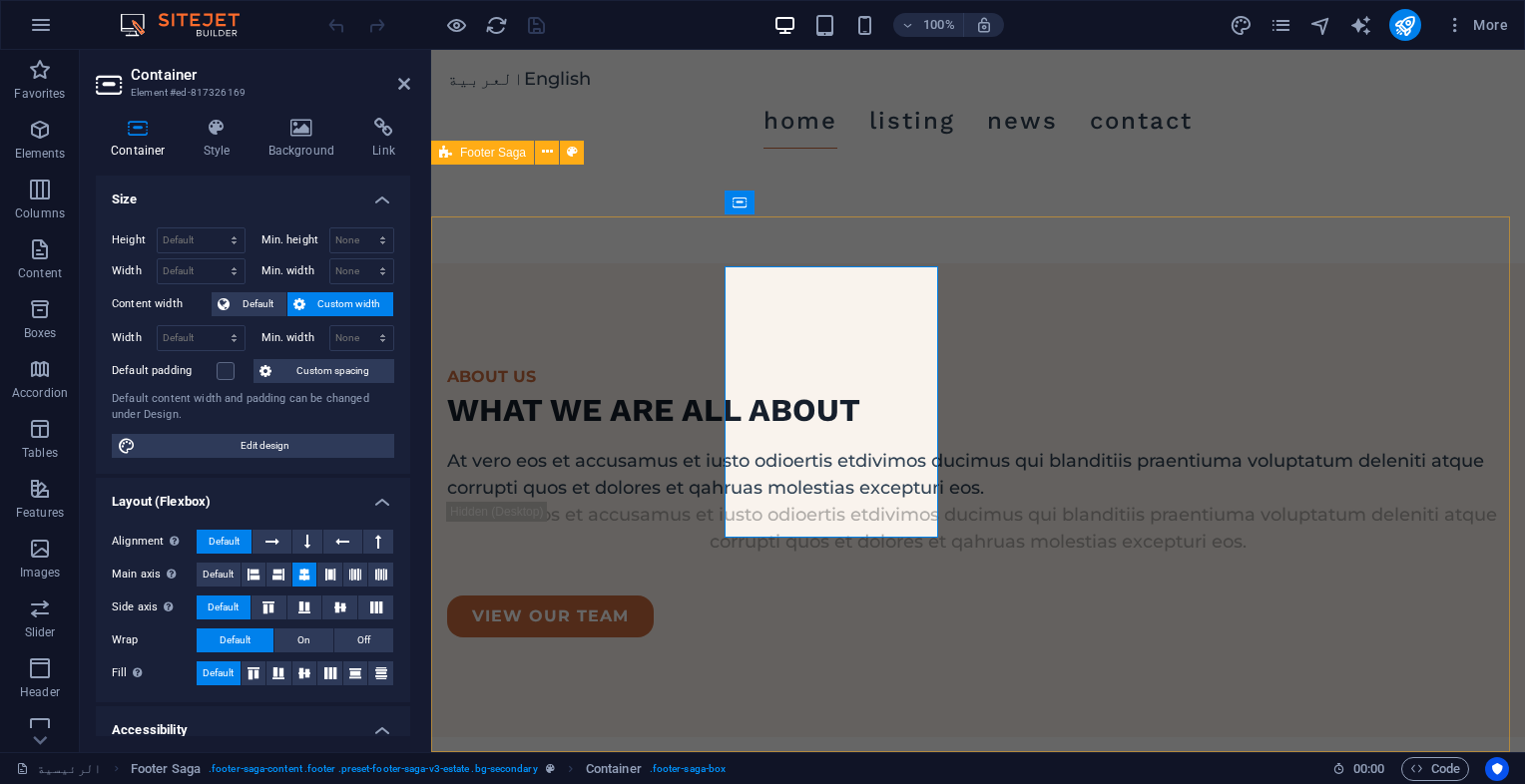 scroll, scrollTop: 5610, scrollLeft: 0, axis: vertical 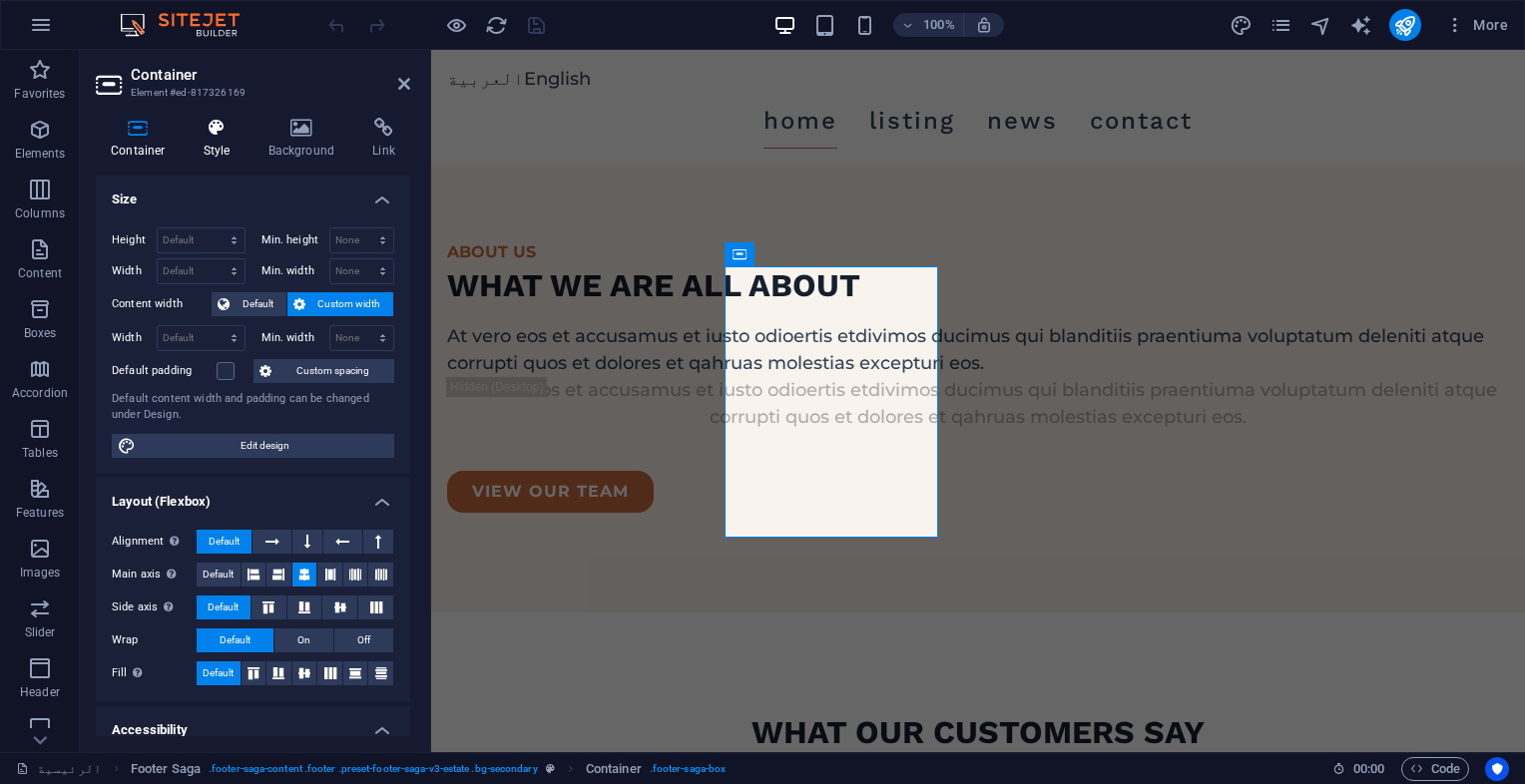 click at bounding box center (217, 128) 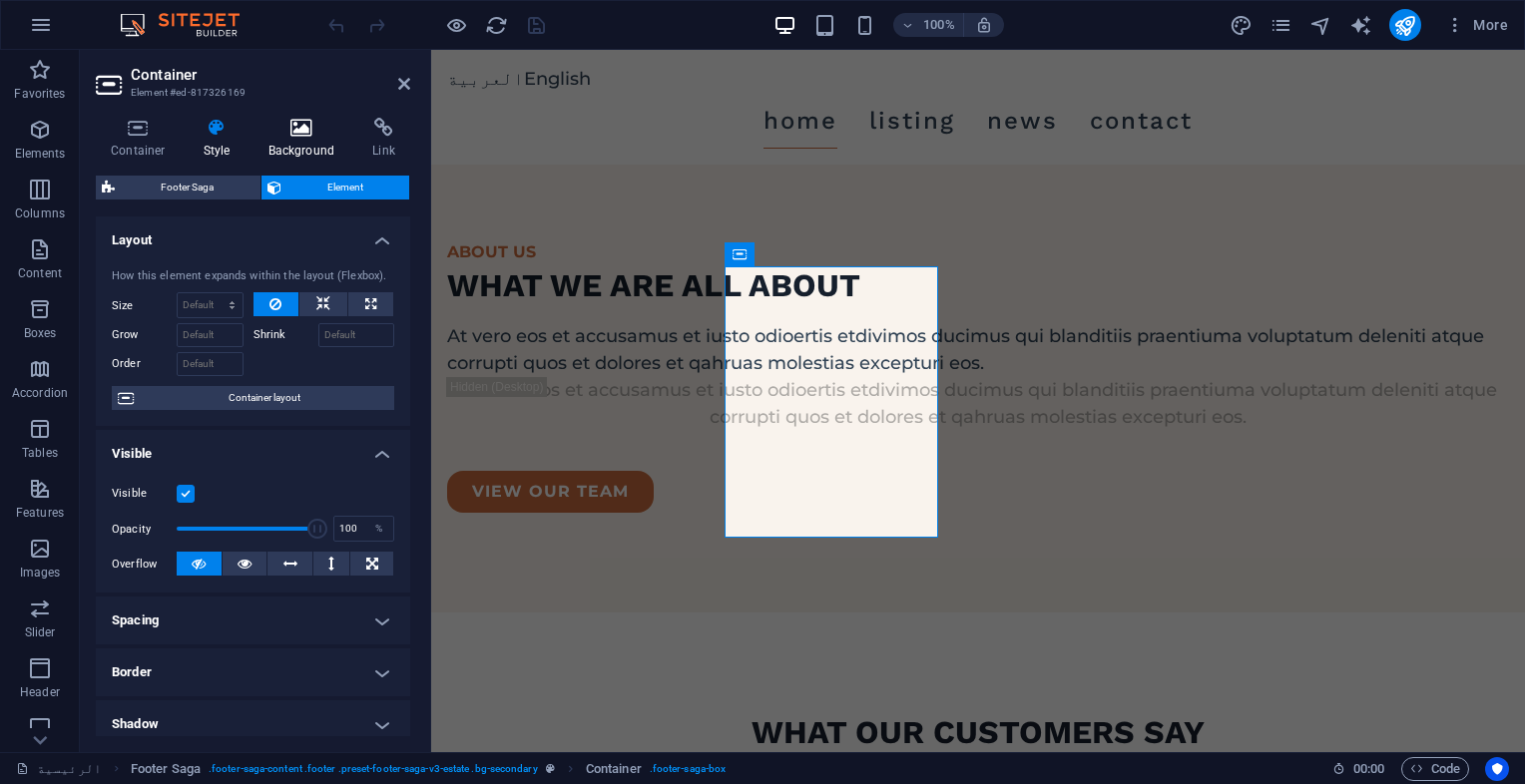 click on "Background" at bounding box center (305, 139) 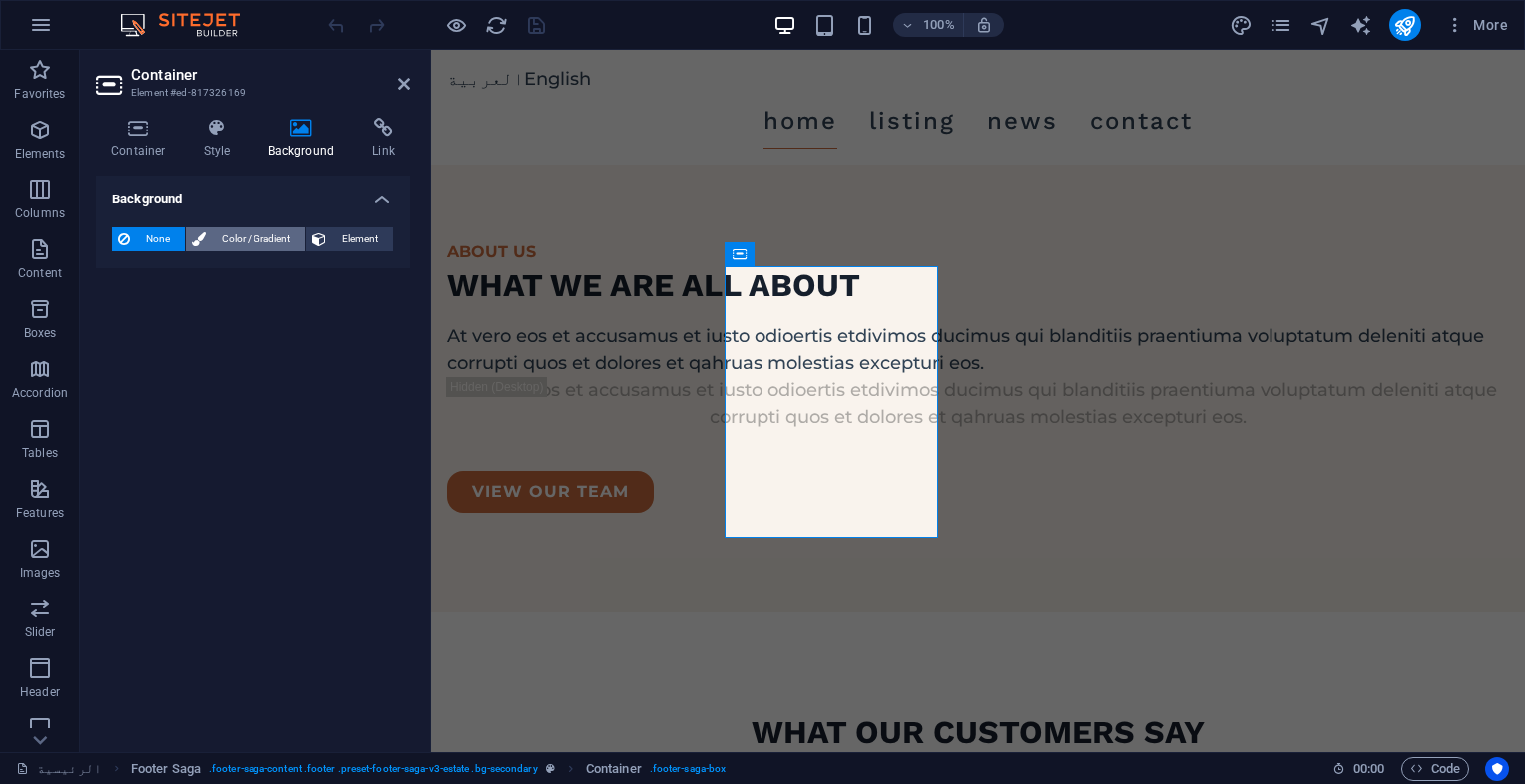 click on "Color / Gradient" at bounding box center [255, 239] 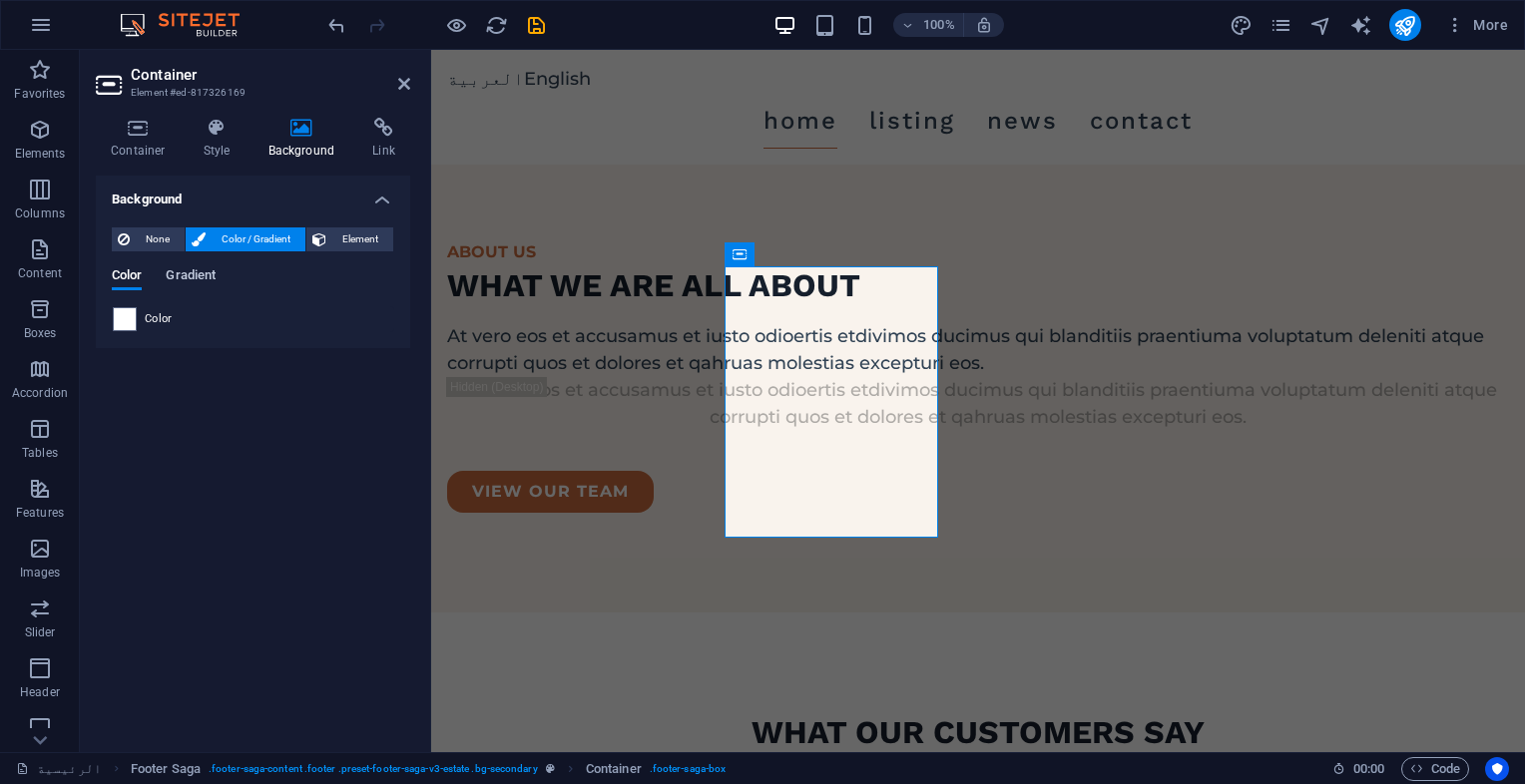 click on "Gradient" at bounding box center (191, 277) 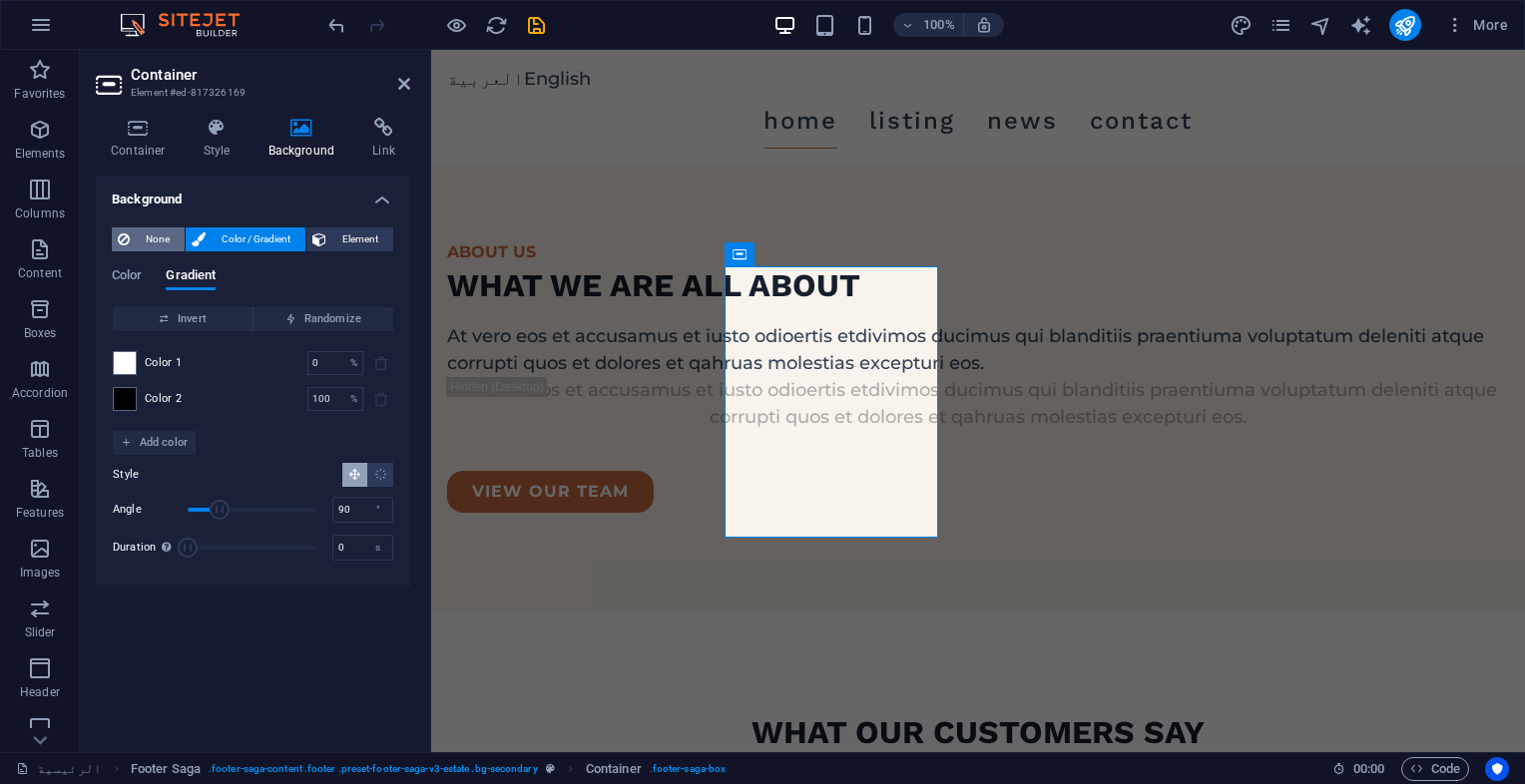 click on "None" at bounding box center [157, 239] 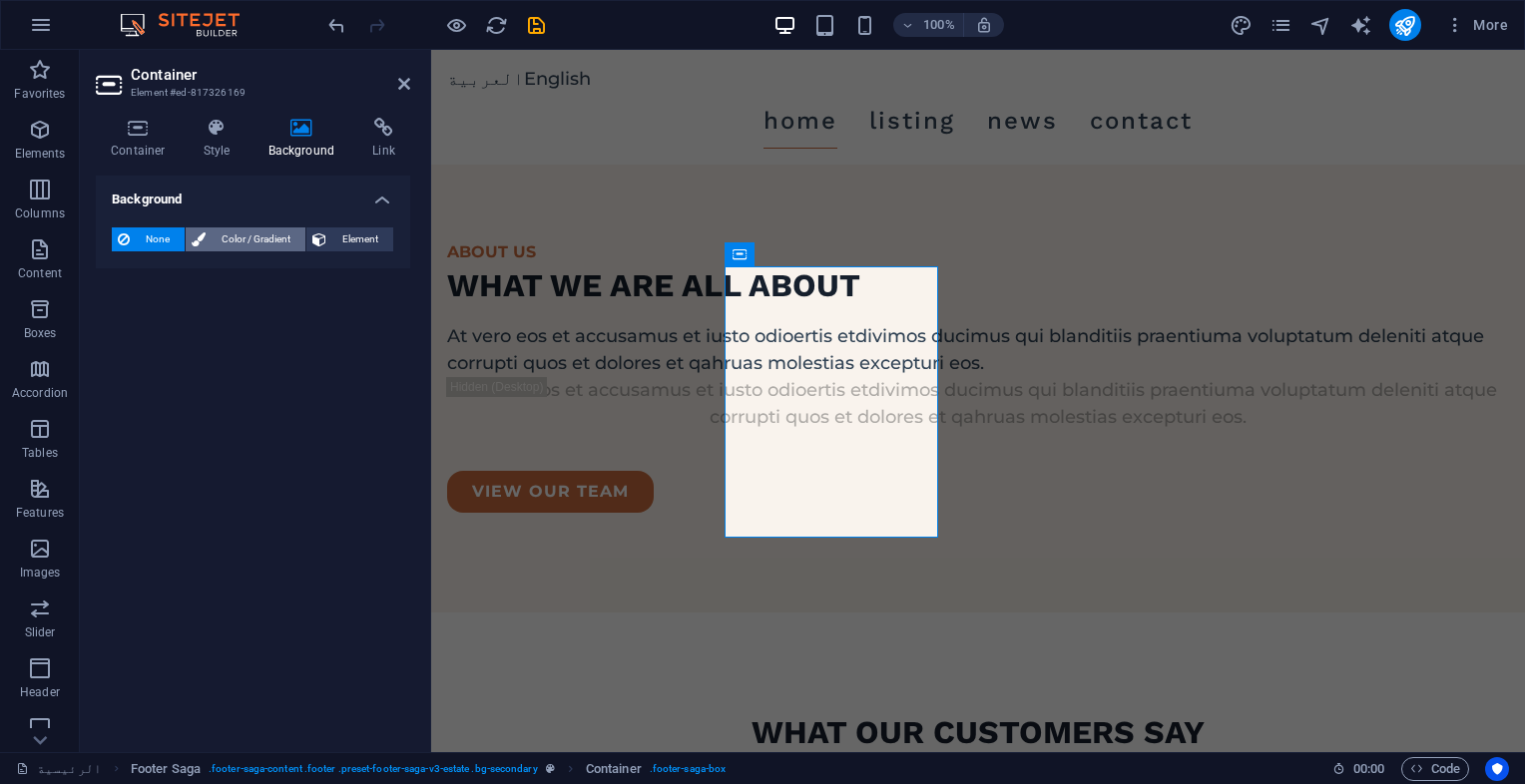 click on "Color / Gradient" at bounding box center (255, 239) 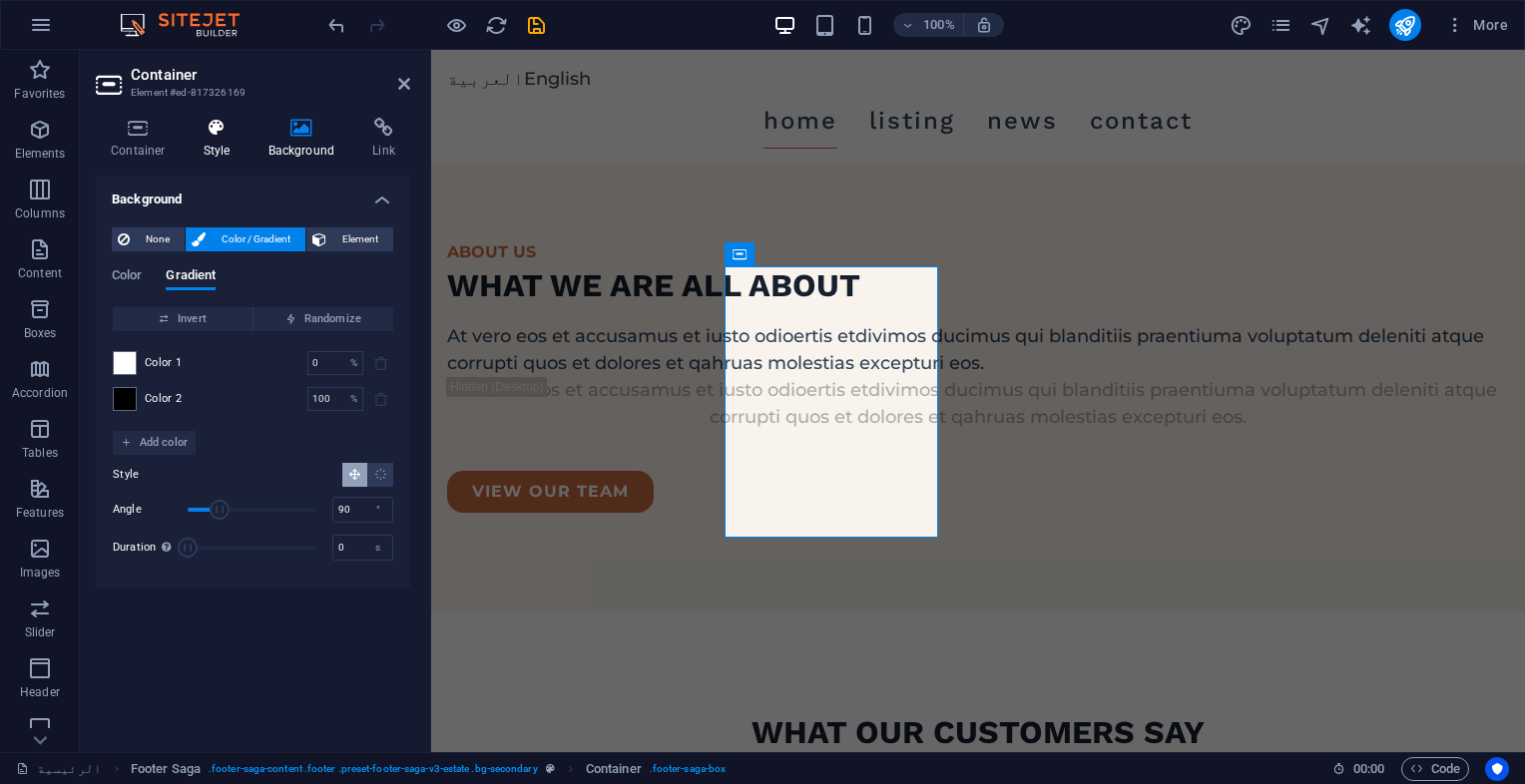 click at bounding box center (217, 128) 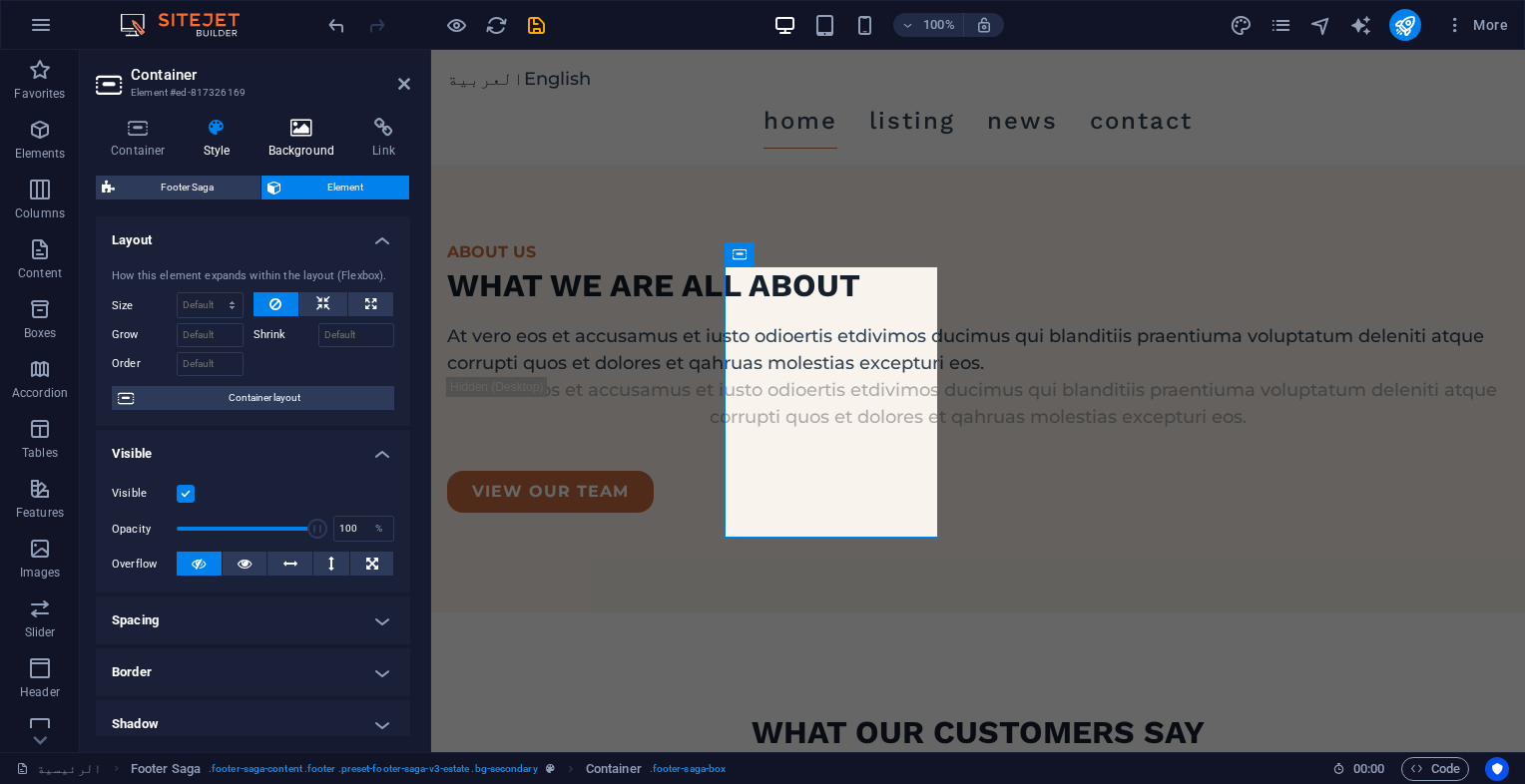 click on "Background" at bounding box center (305, 139) 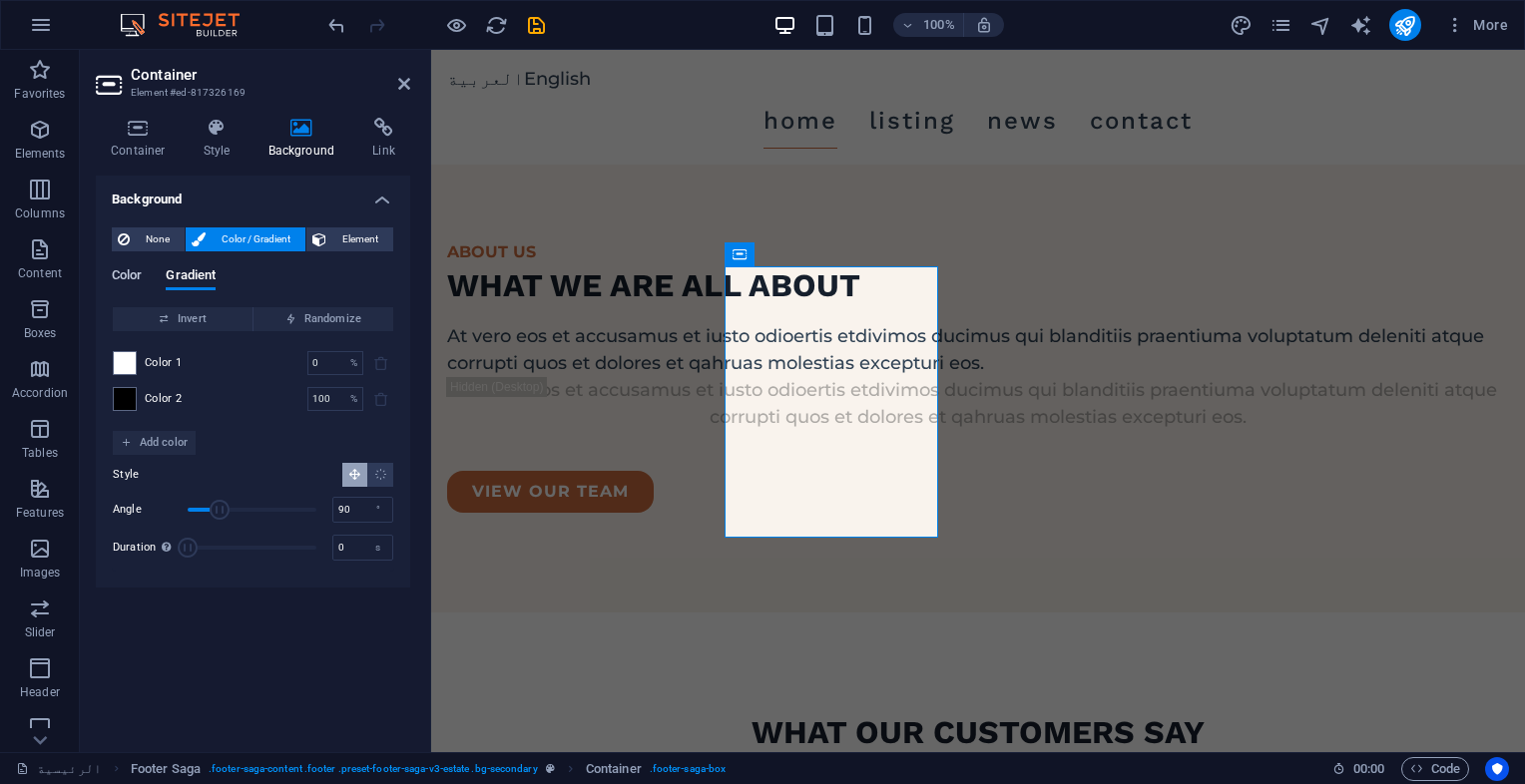 click on "Color" at bounding box center [127, 277] 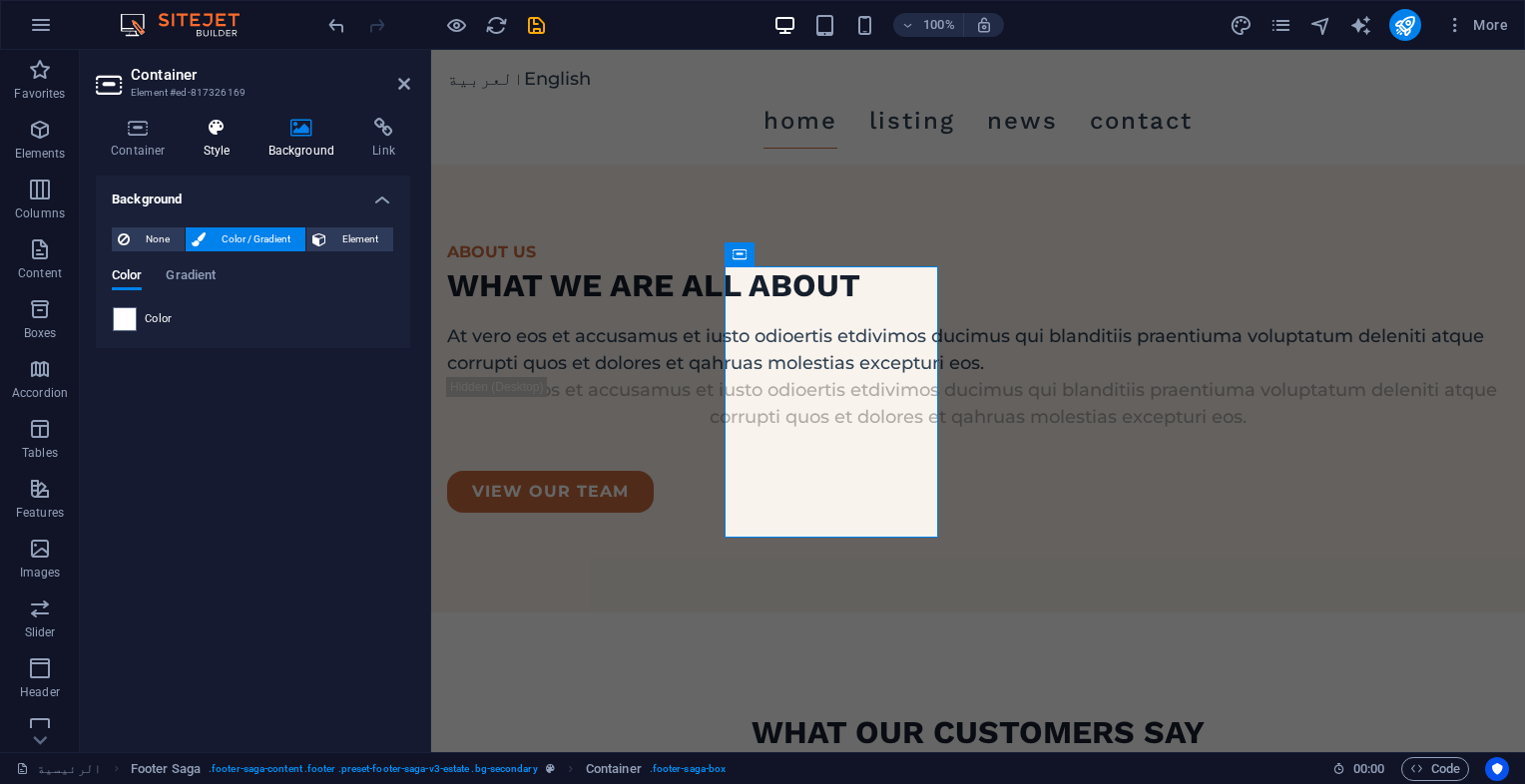 click on "Style" at bounding box center (221, 139) 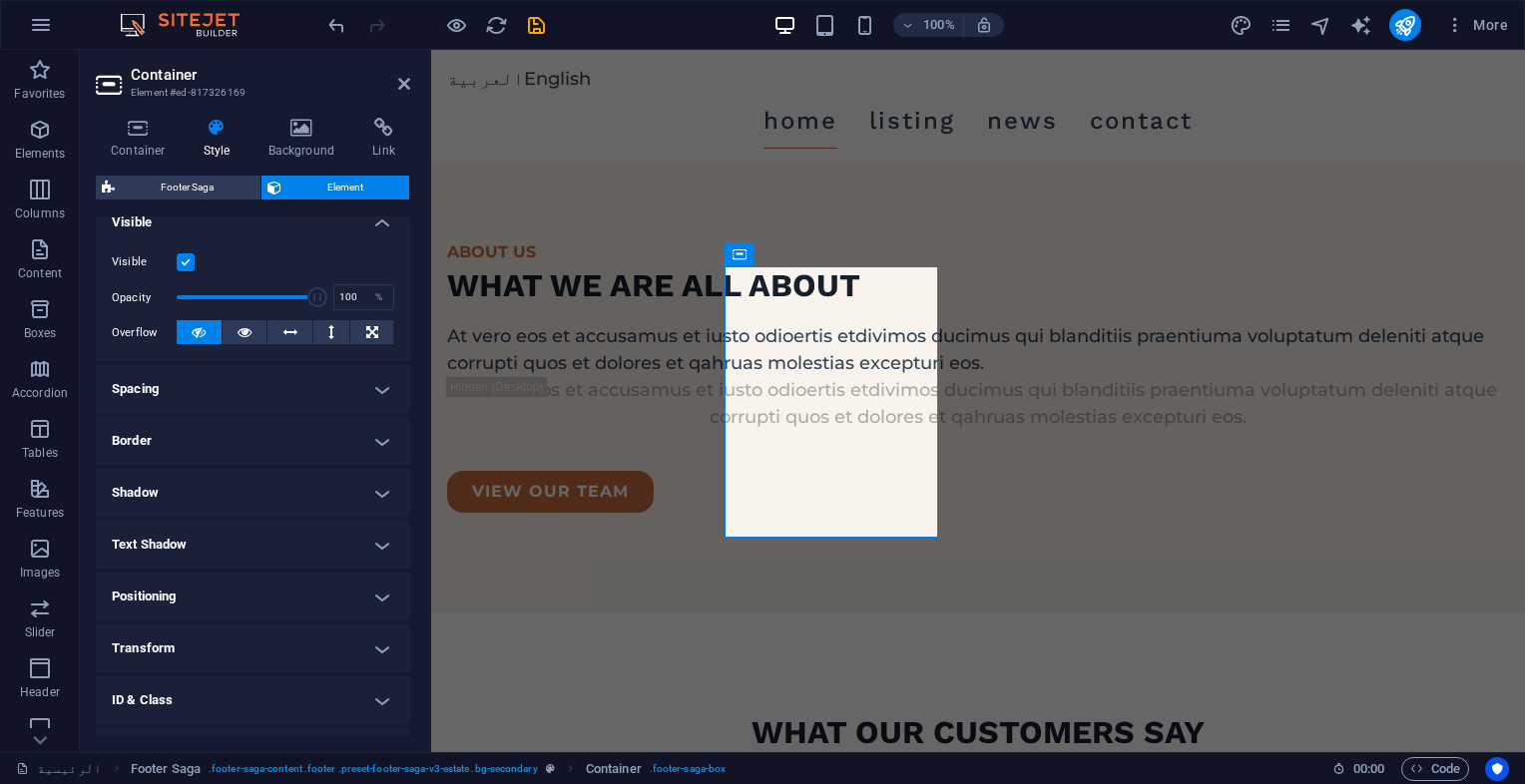 scroll, scrollTop: 0, scrollLeft: 0, axis: both 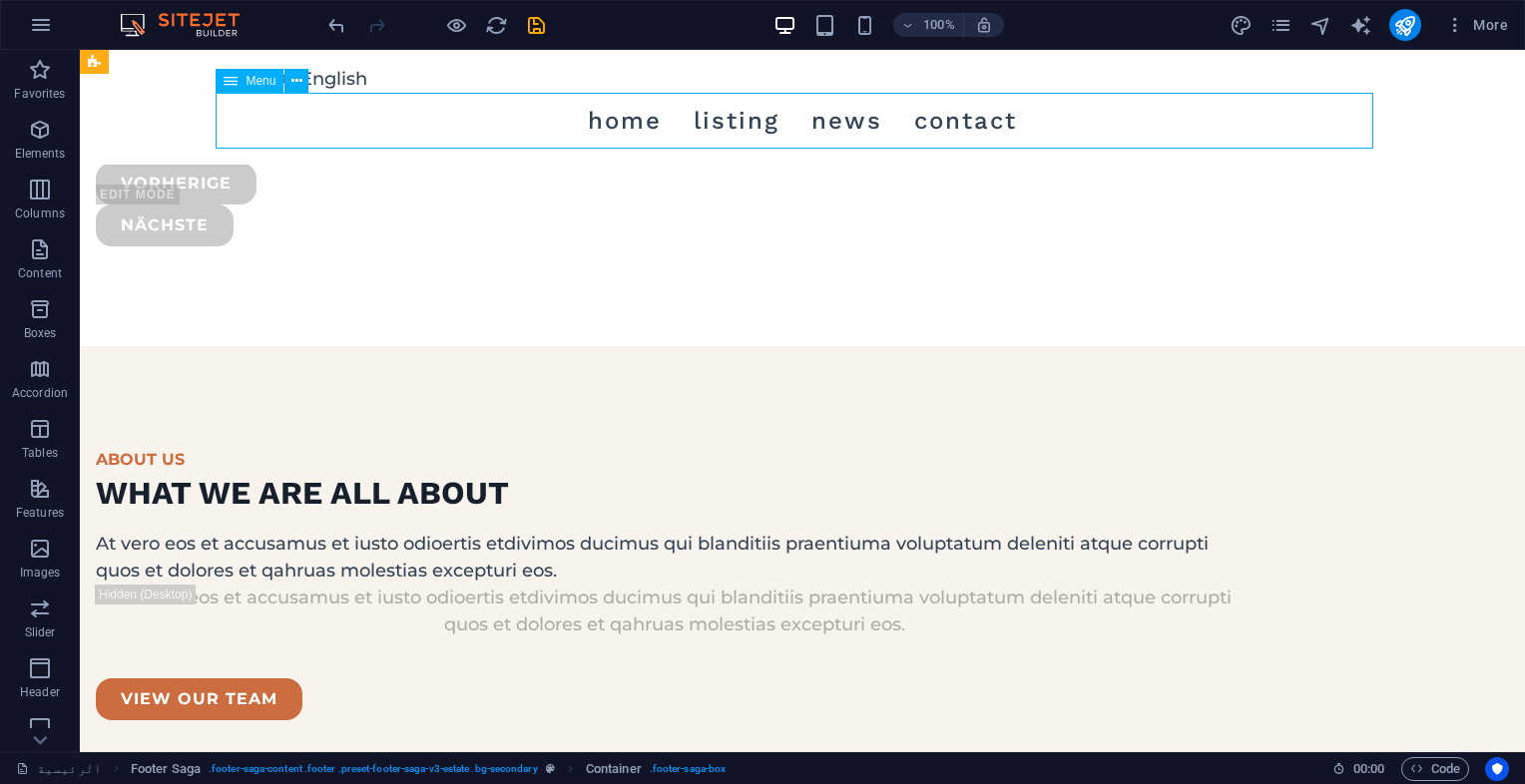 drag, startPoint x: 515, startPoint y: 50, endPoint x: 271, endPoint y: 122, distance: 254.40126 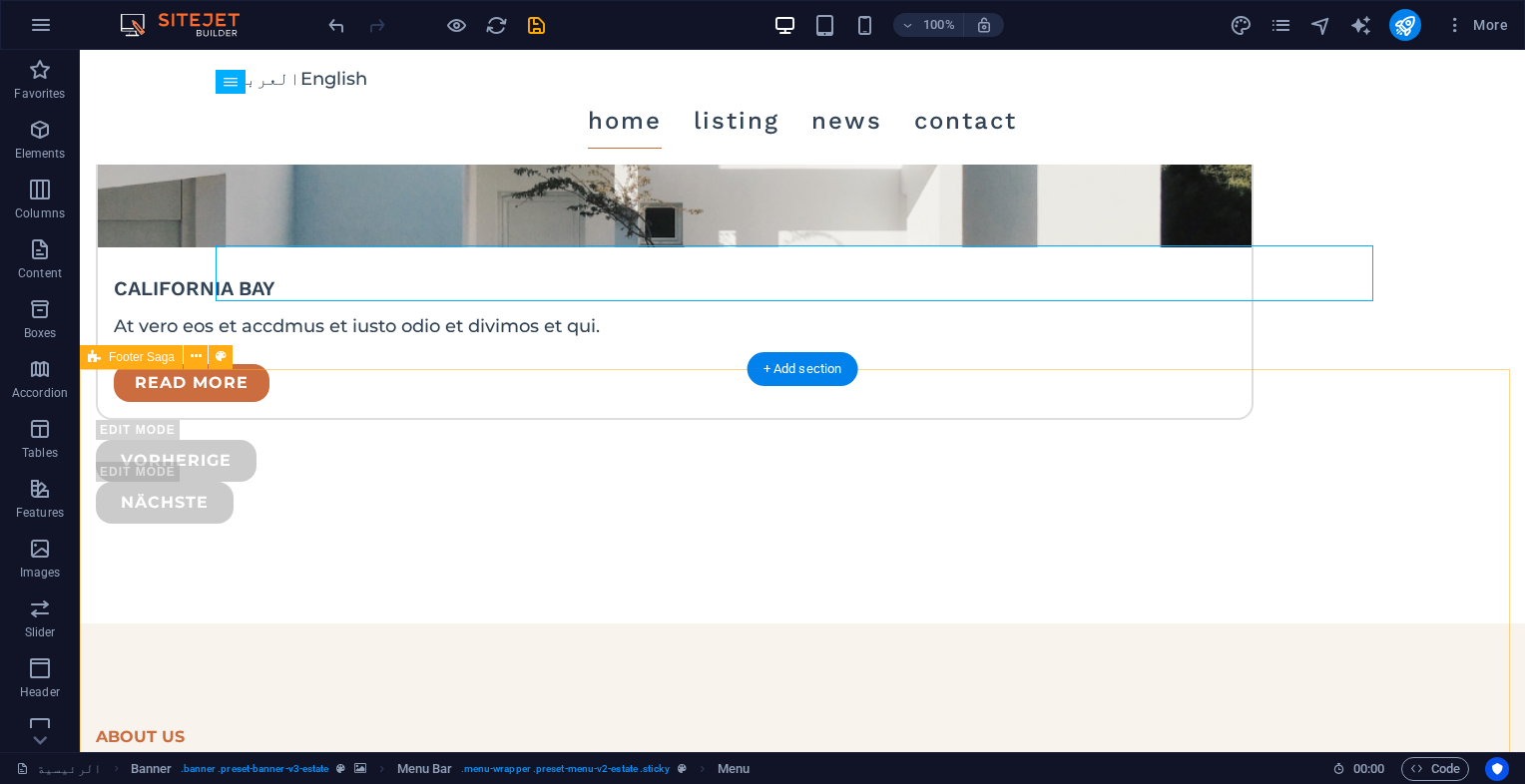 scroll, scrollTop: 5333, scrollLeft: 0, axis: vertical 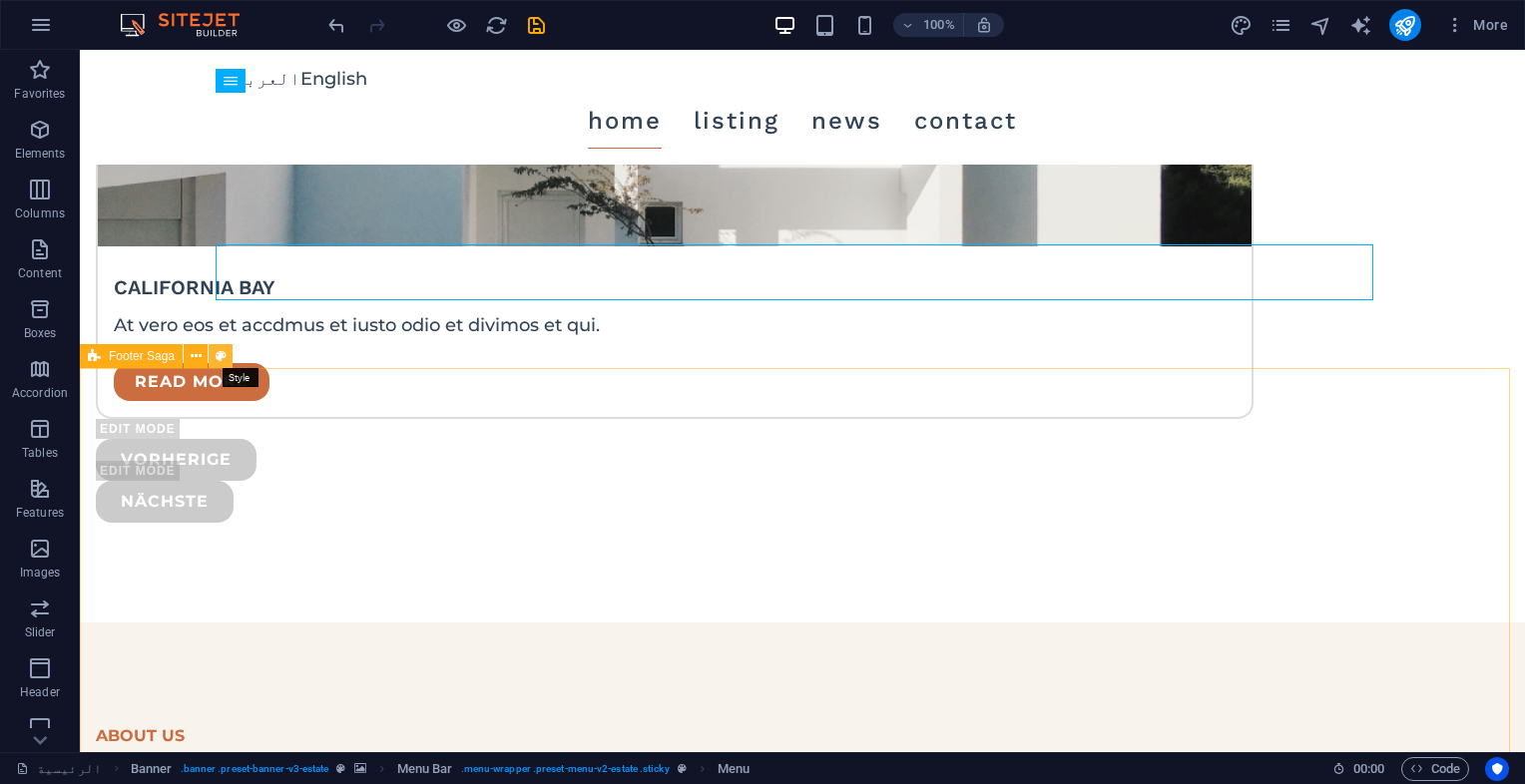 click at bounding box center (221, 356) 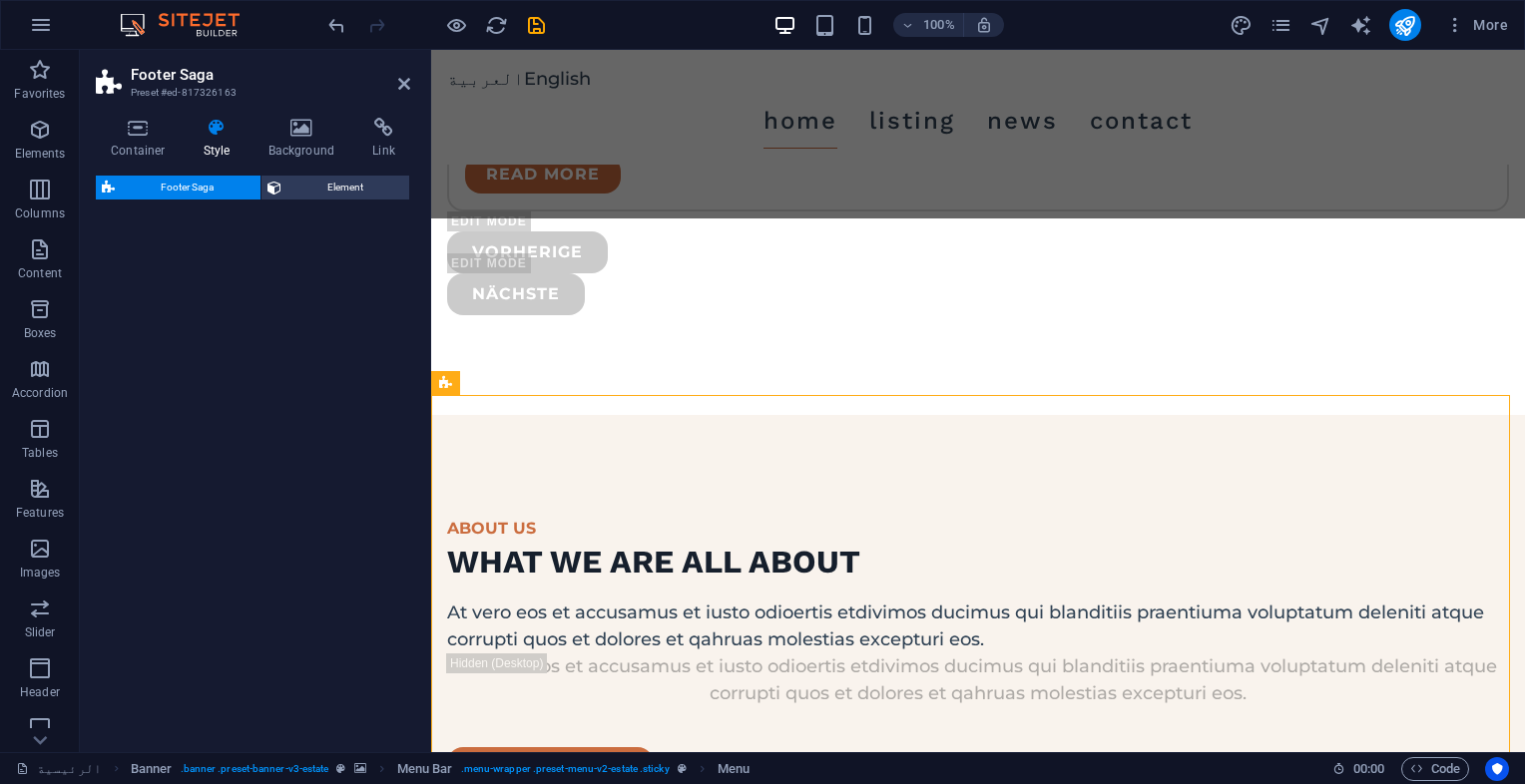 select on "rem" 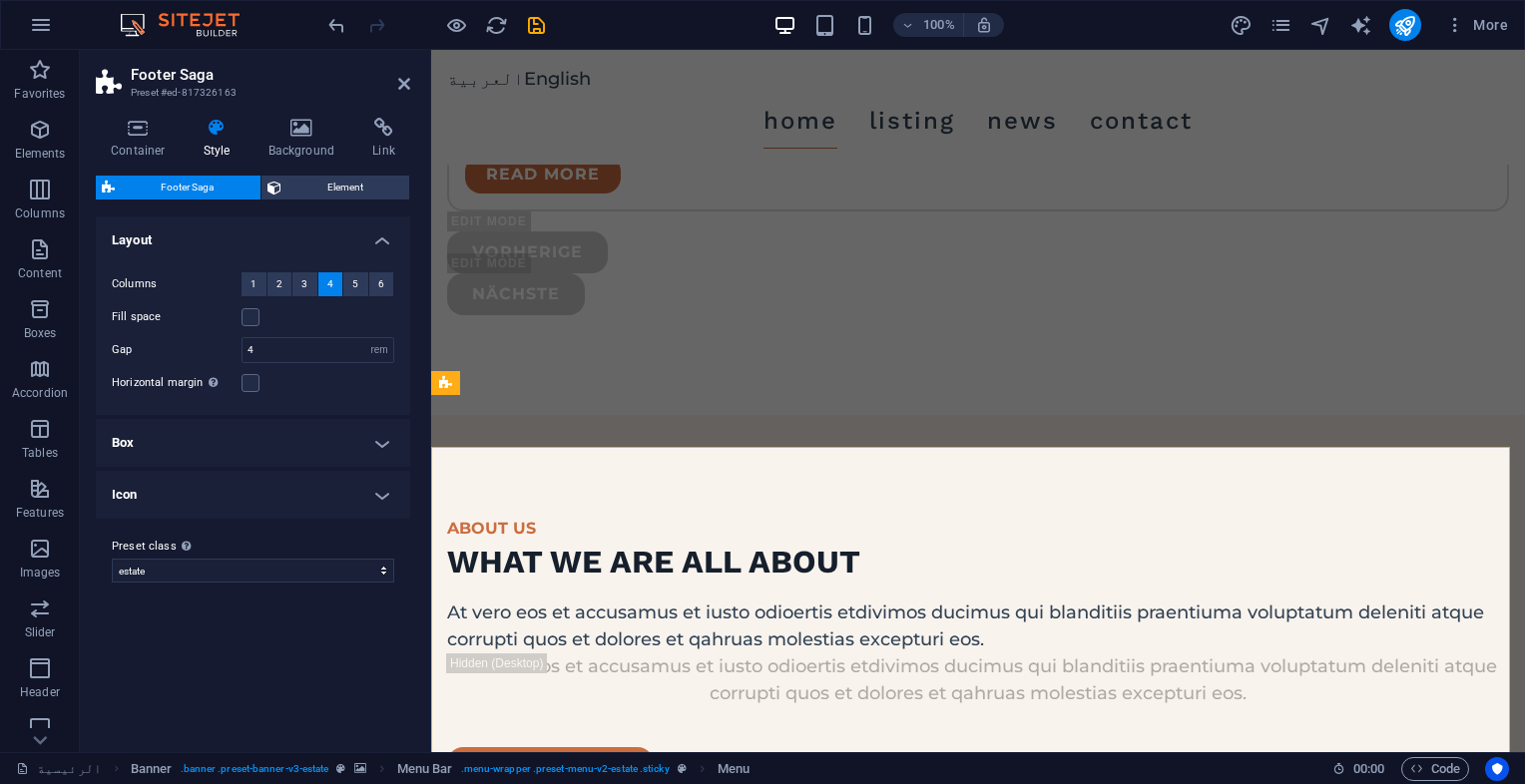 scroll, scrollTop: 5430, scrollLeft: 0, axis: vertical 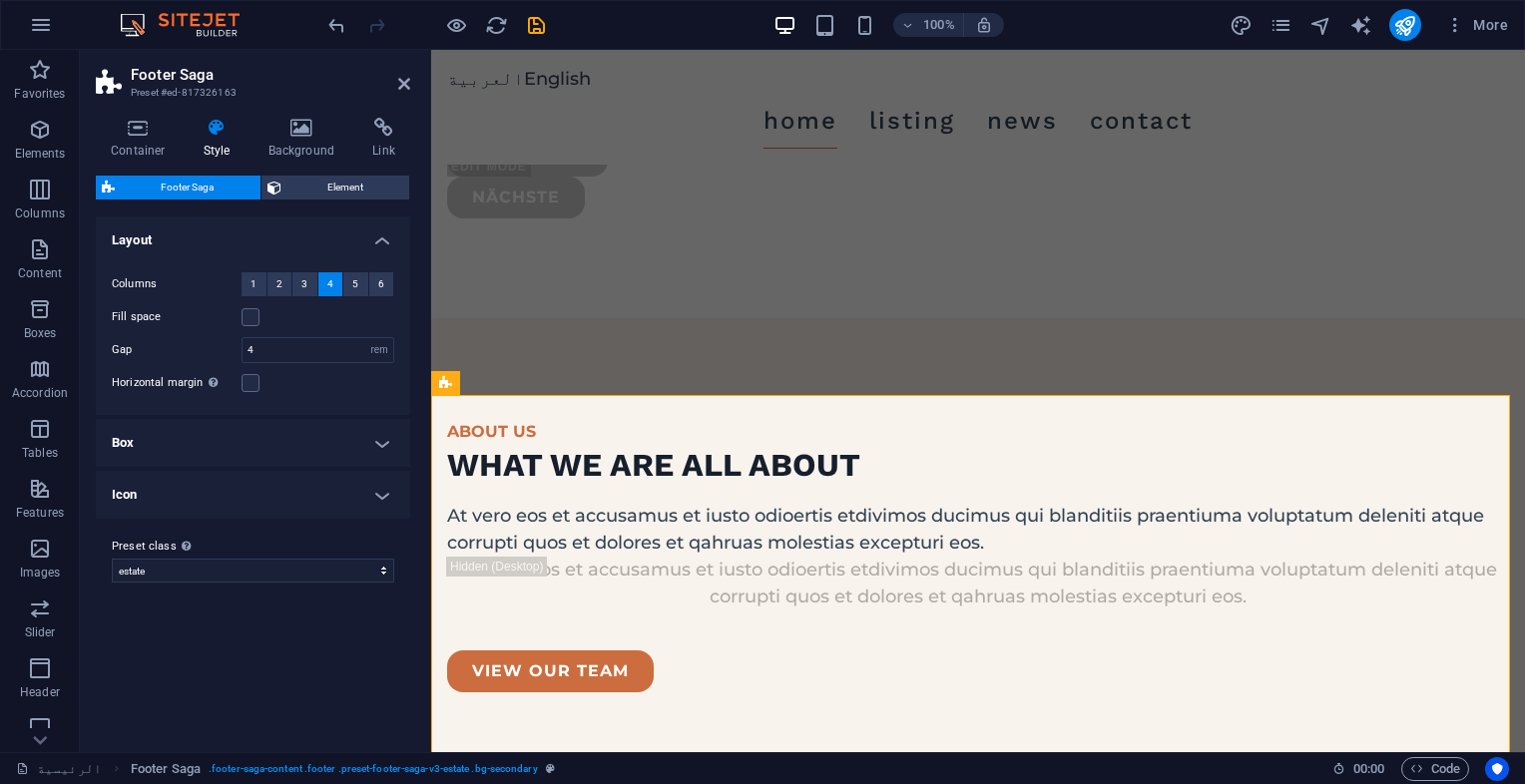 click on "Box" at bounding box center (253, 443) 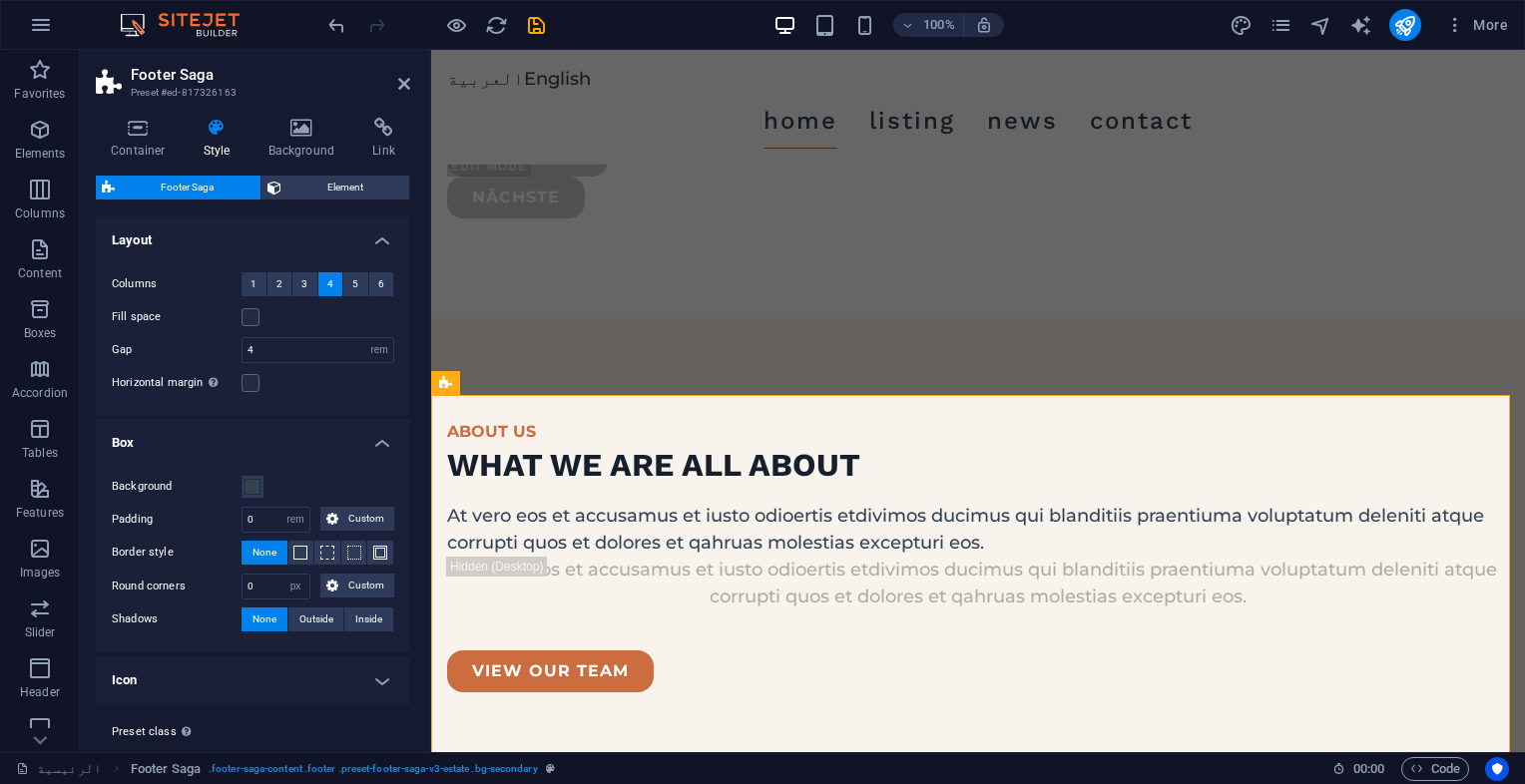 click on "Box" at bounding box center [253, 437] 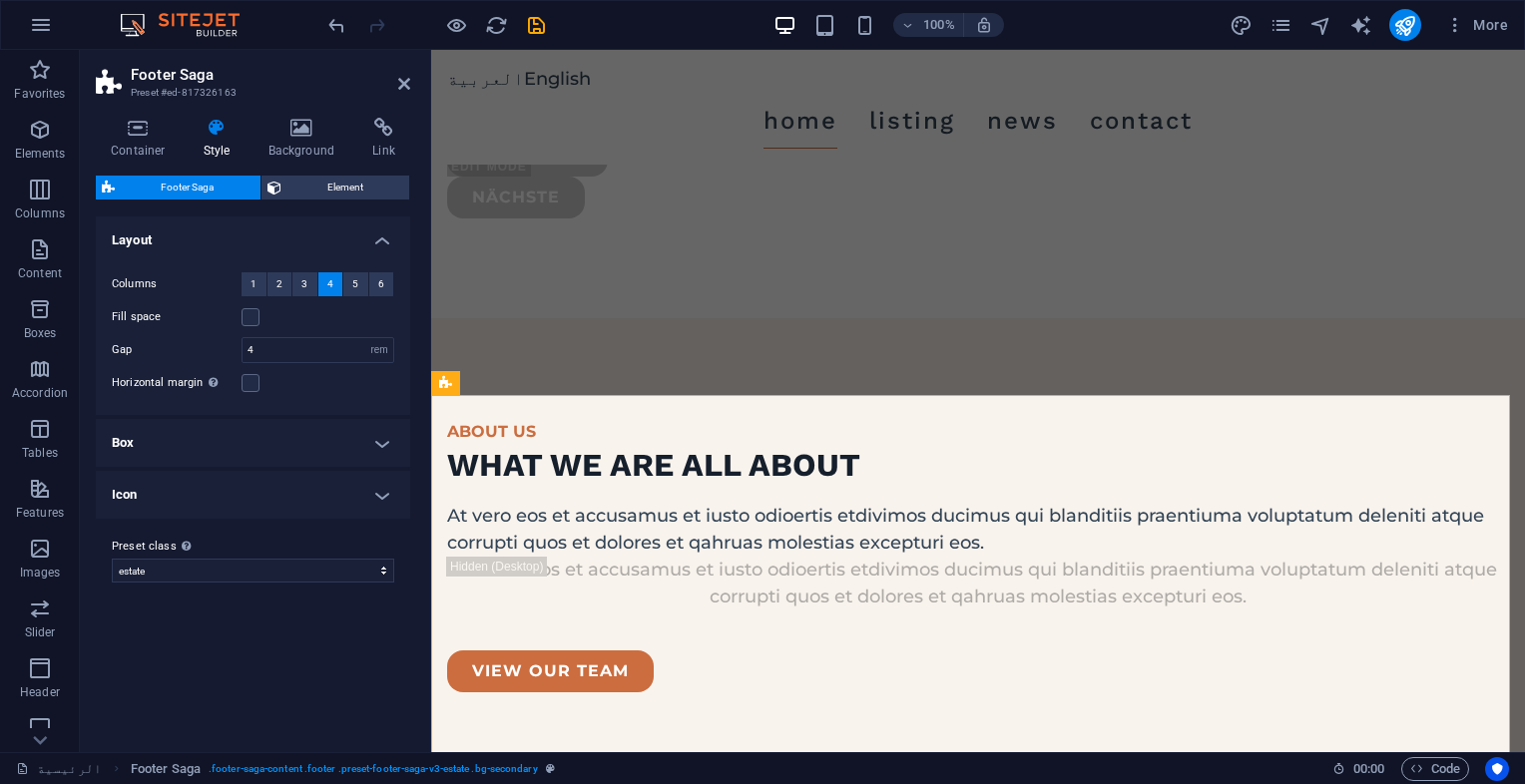 click on "Icon" at bounding box center (253, 495) 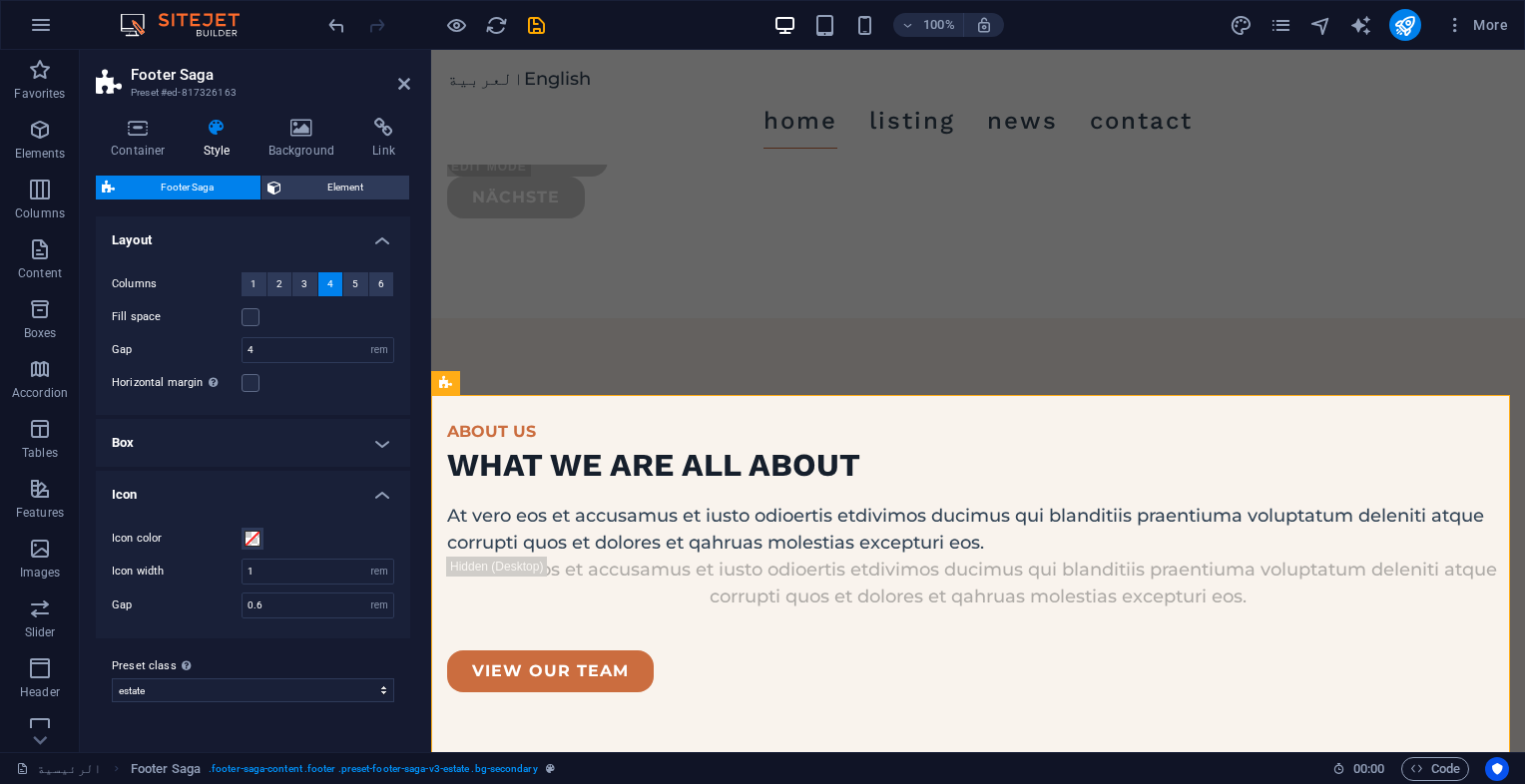 click on "Icon" at bounding box center (253, 489) 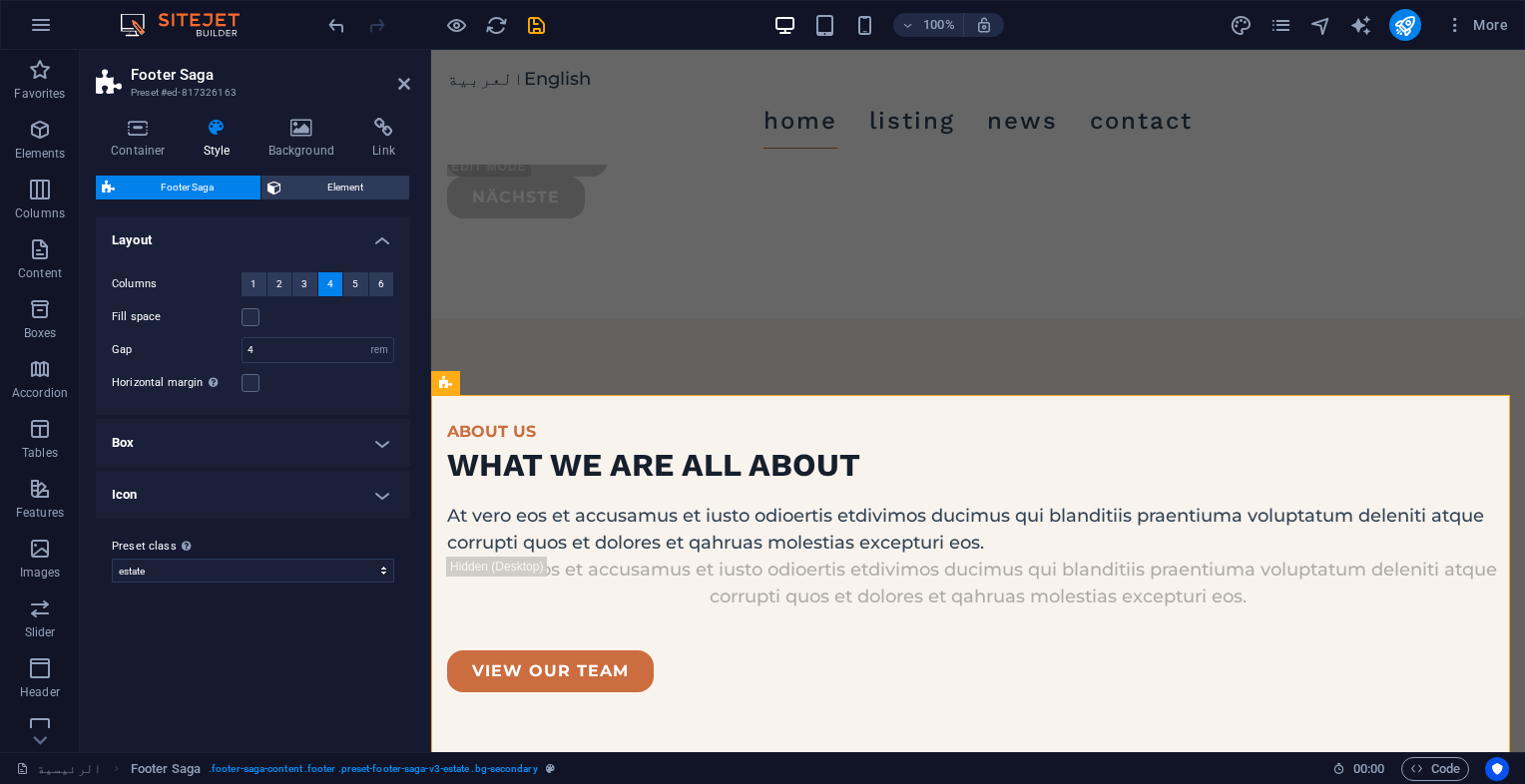 click on "Icon" at bounding box center (253, 495) 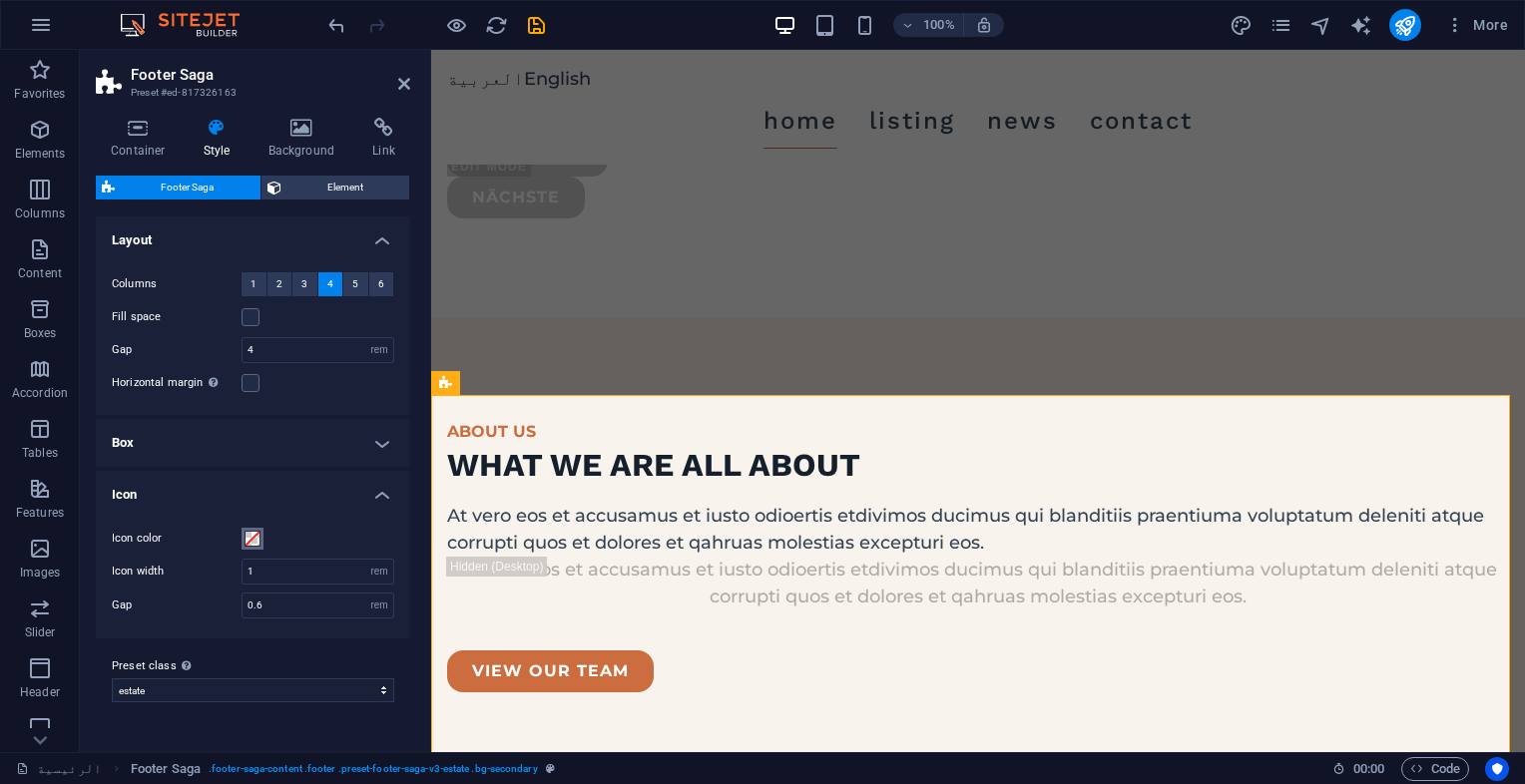 click at bounding box center [253, 539] 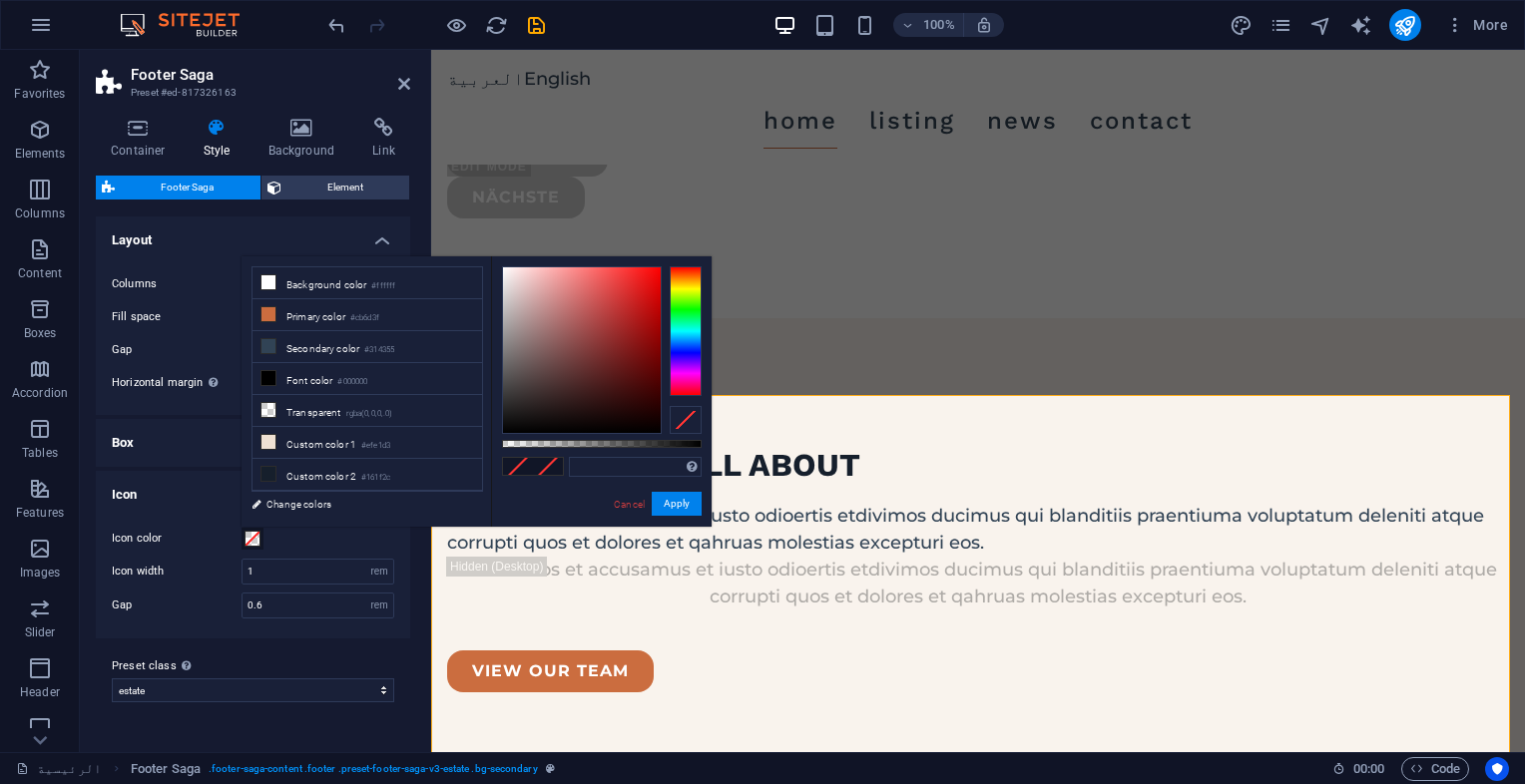 click at bounding box center (253, 539) 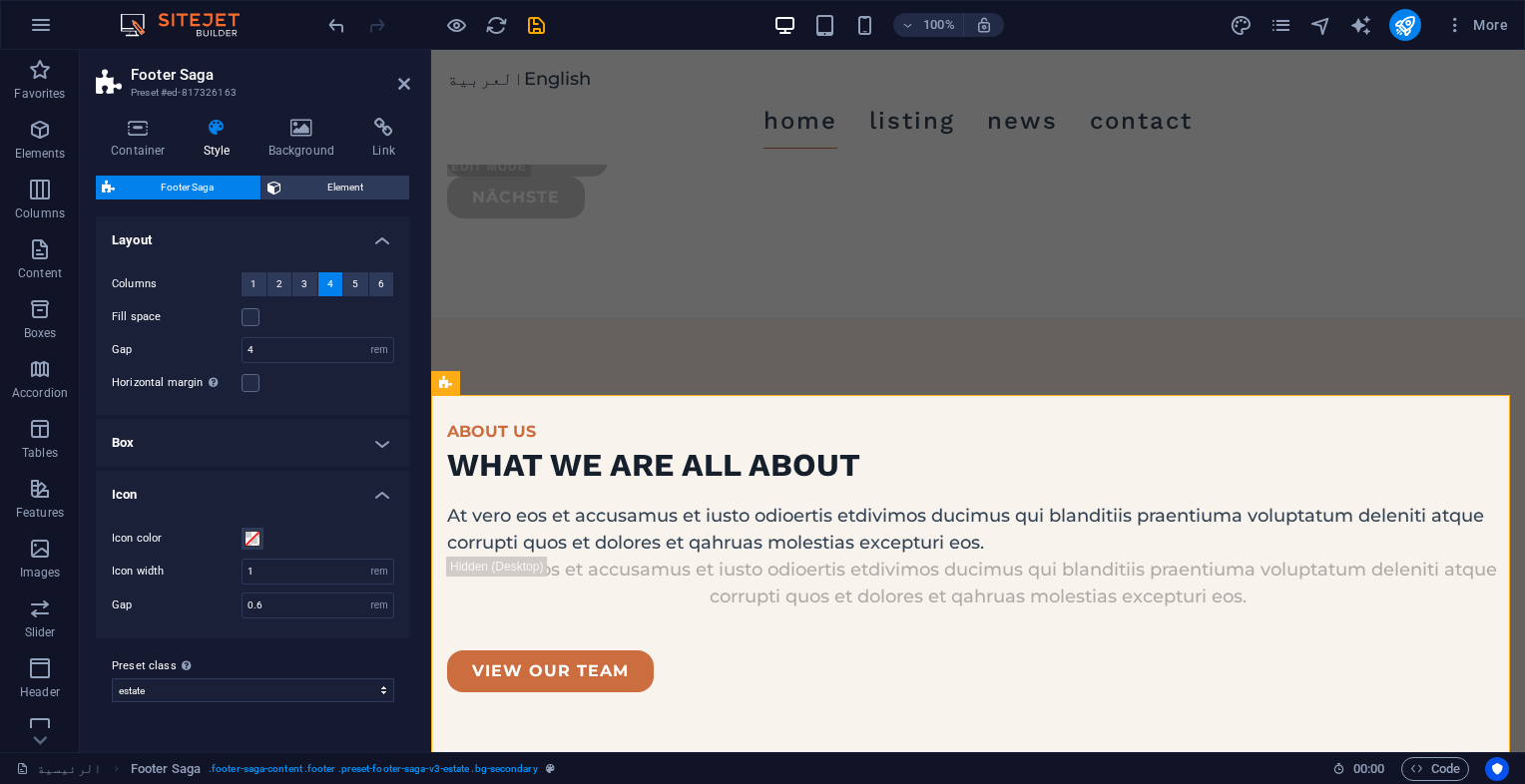 click on "Icon" at bounding box center (253, 489) 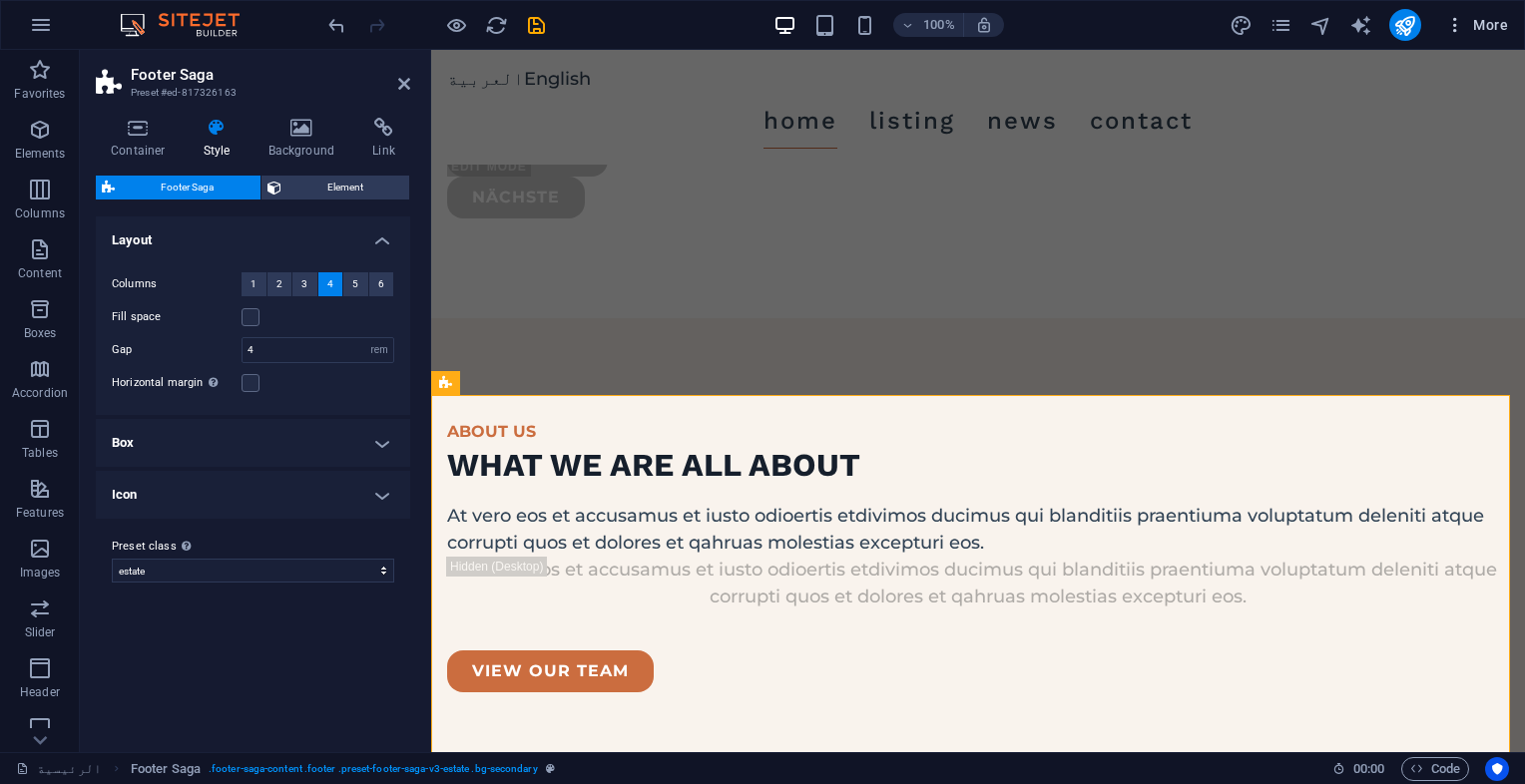 click at bounding box center (1455, 25) 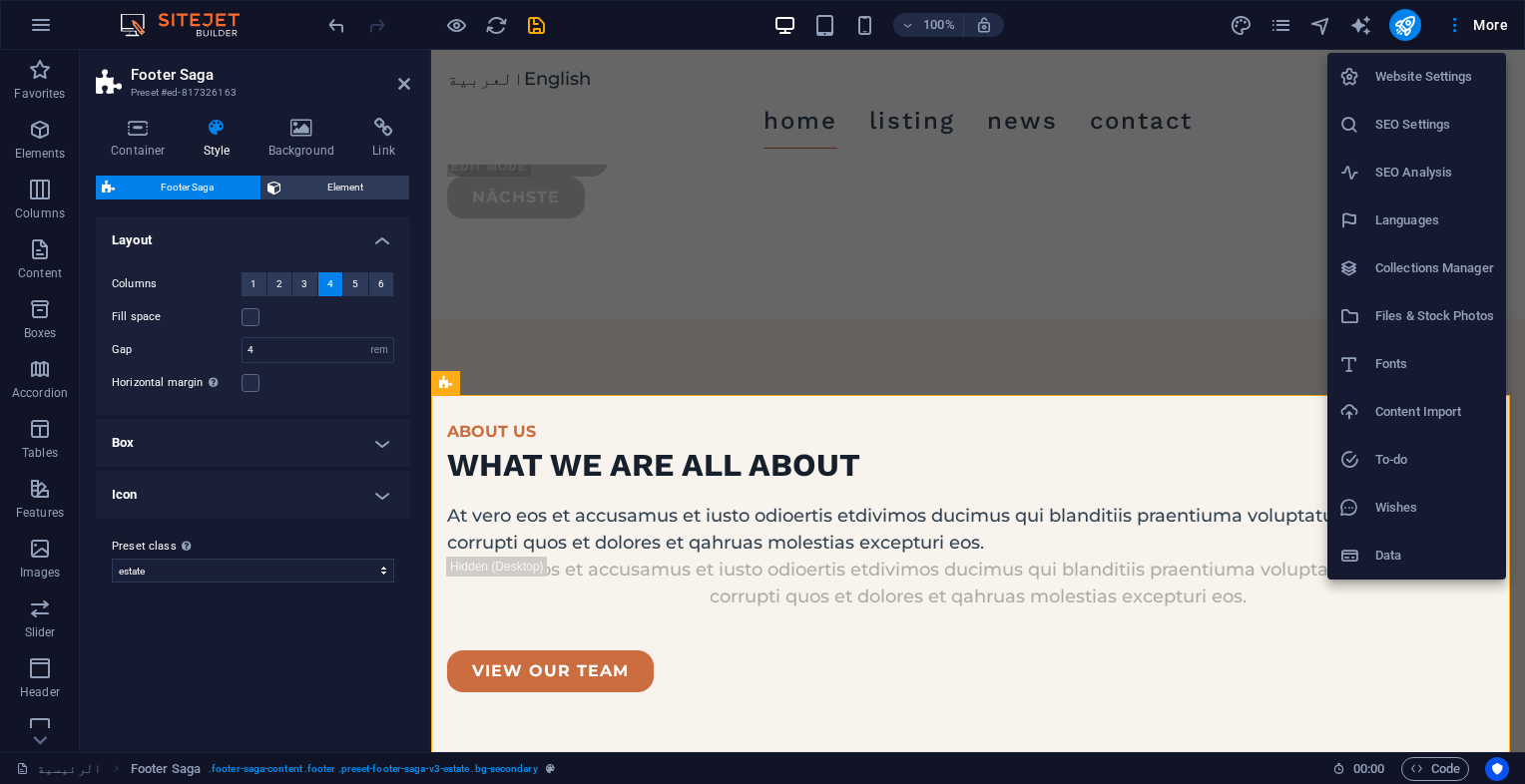 click on "Languages" at bounding box center [1434, 220] 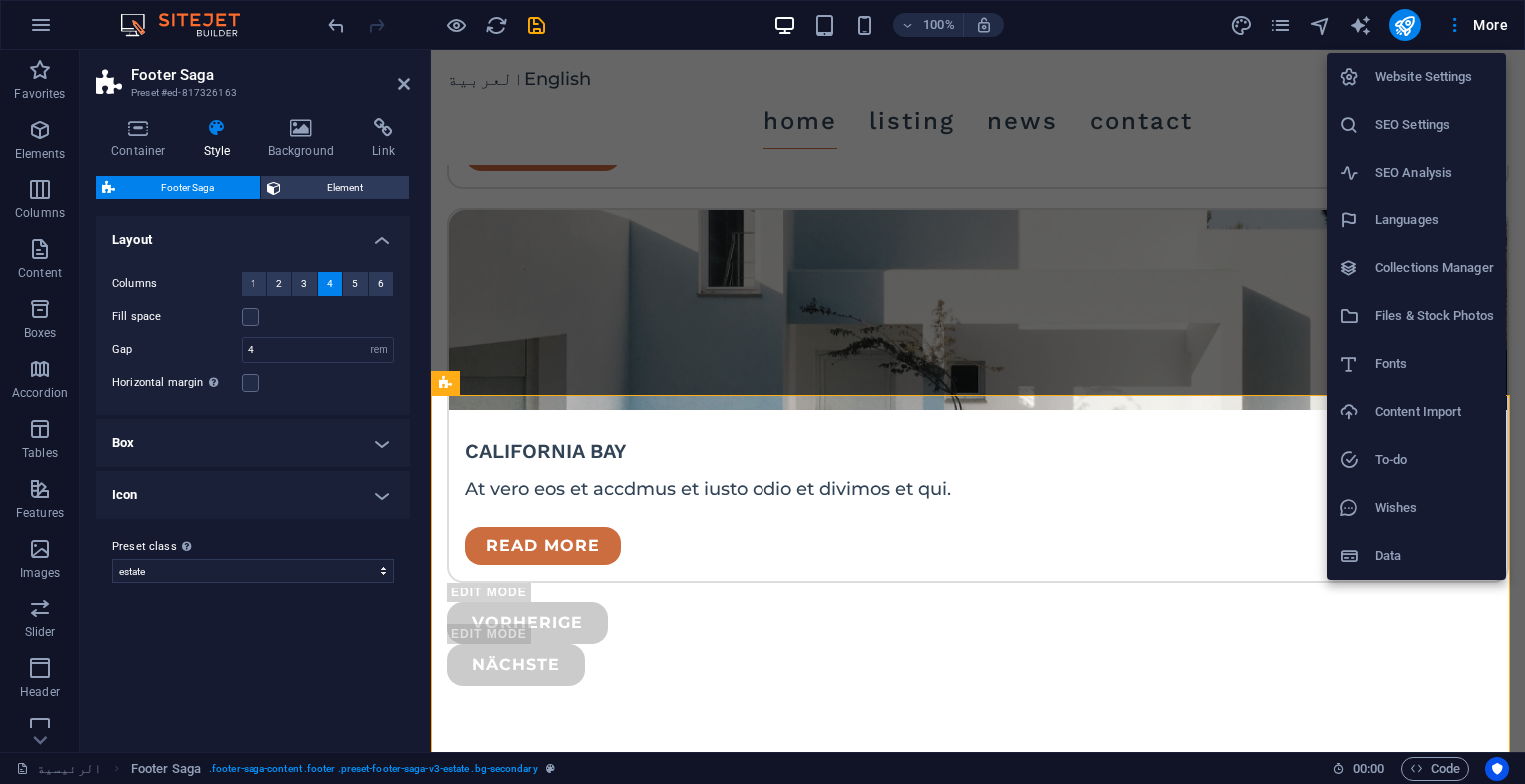 select on "6" 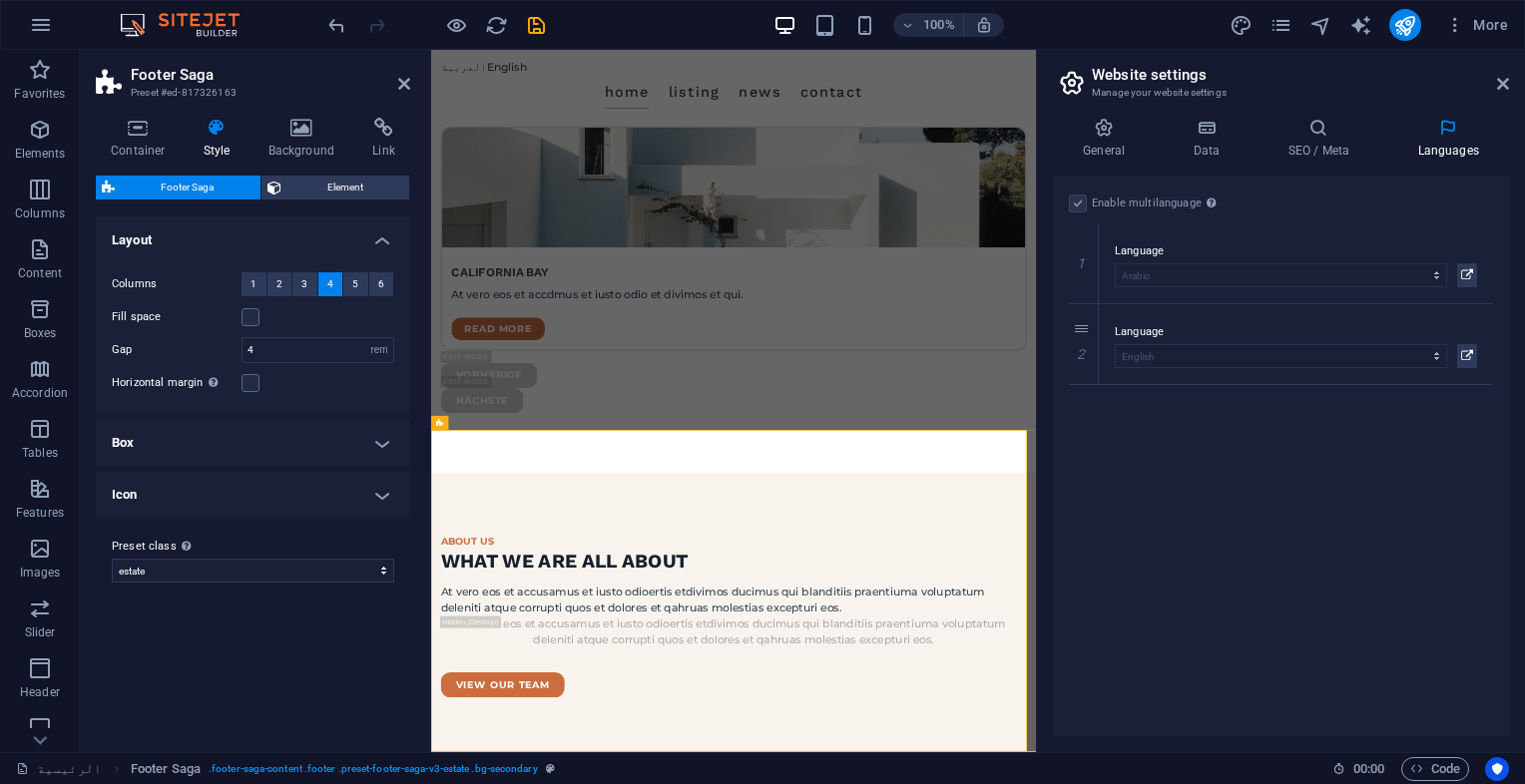 scroll, scrollTop: 5696, scrollLeft: 0, axis: vertical 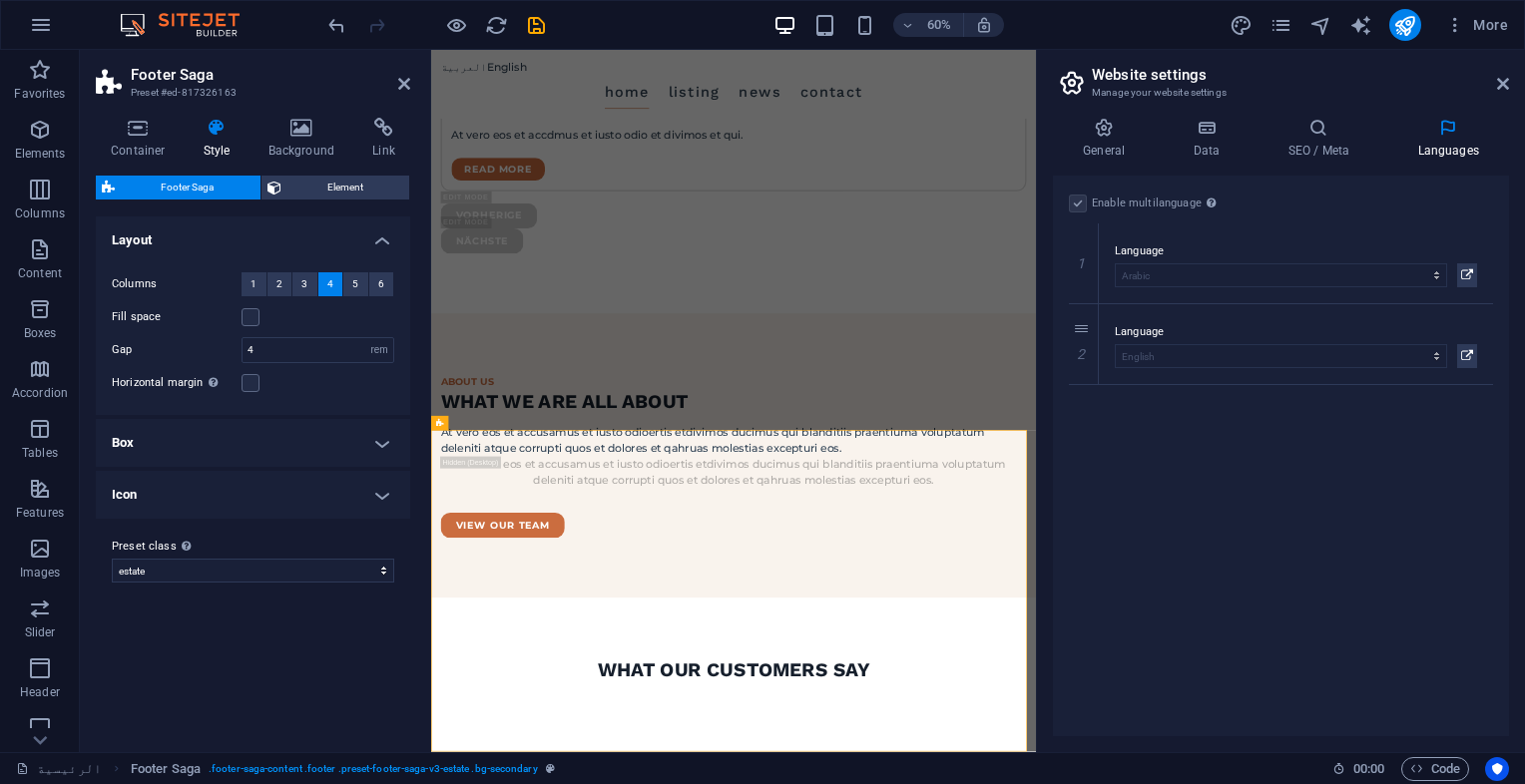 click on "Website settings" at bounding box center [1300, 75] 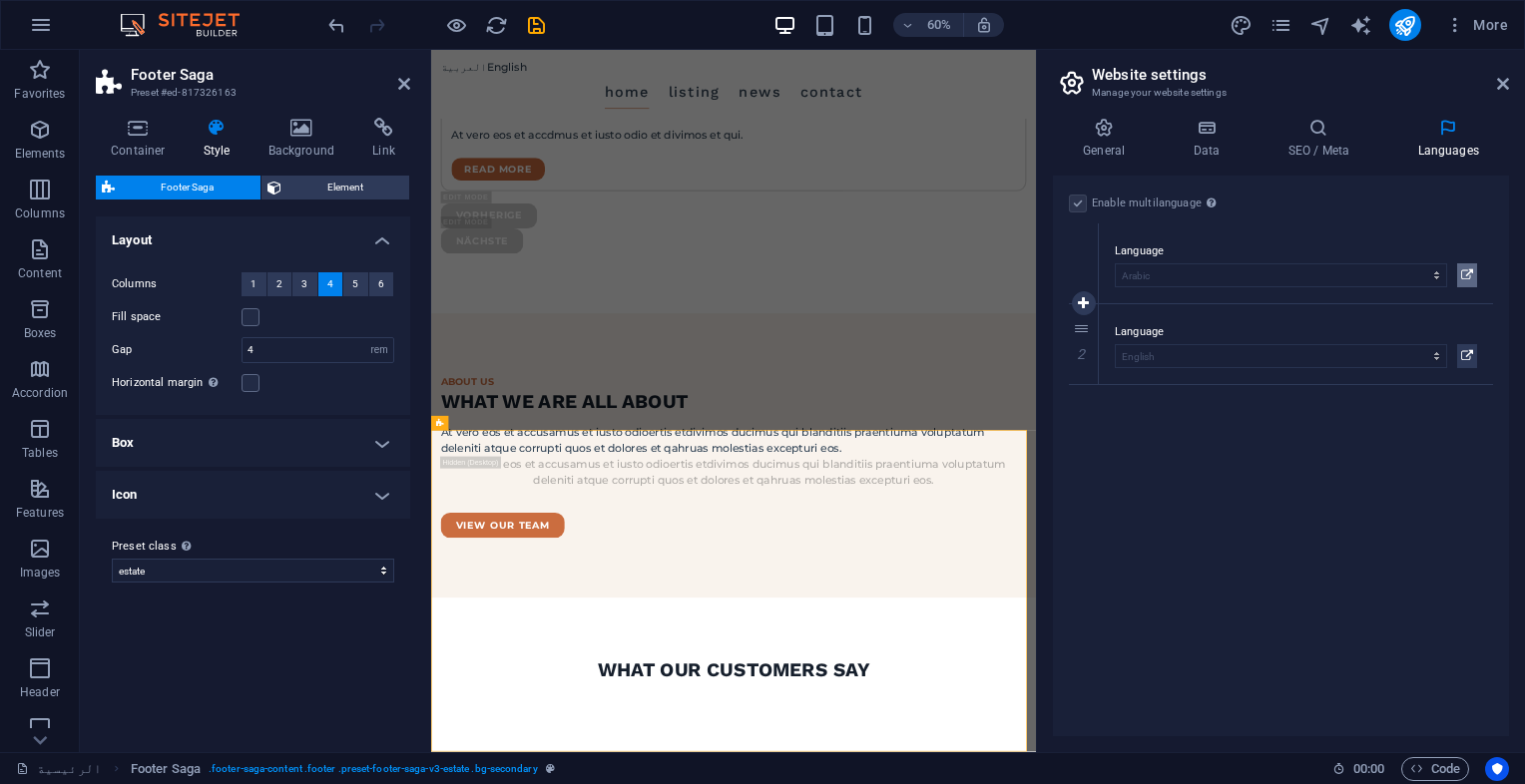 click at bounding box center (1467, 275) 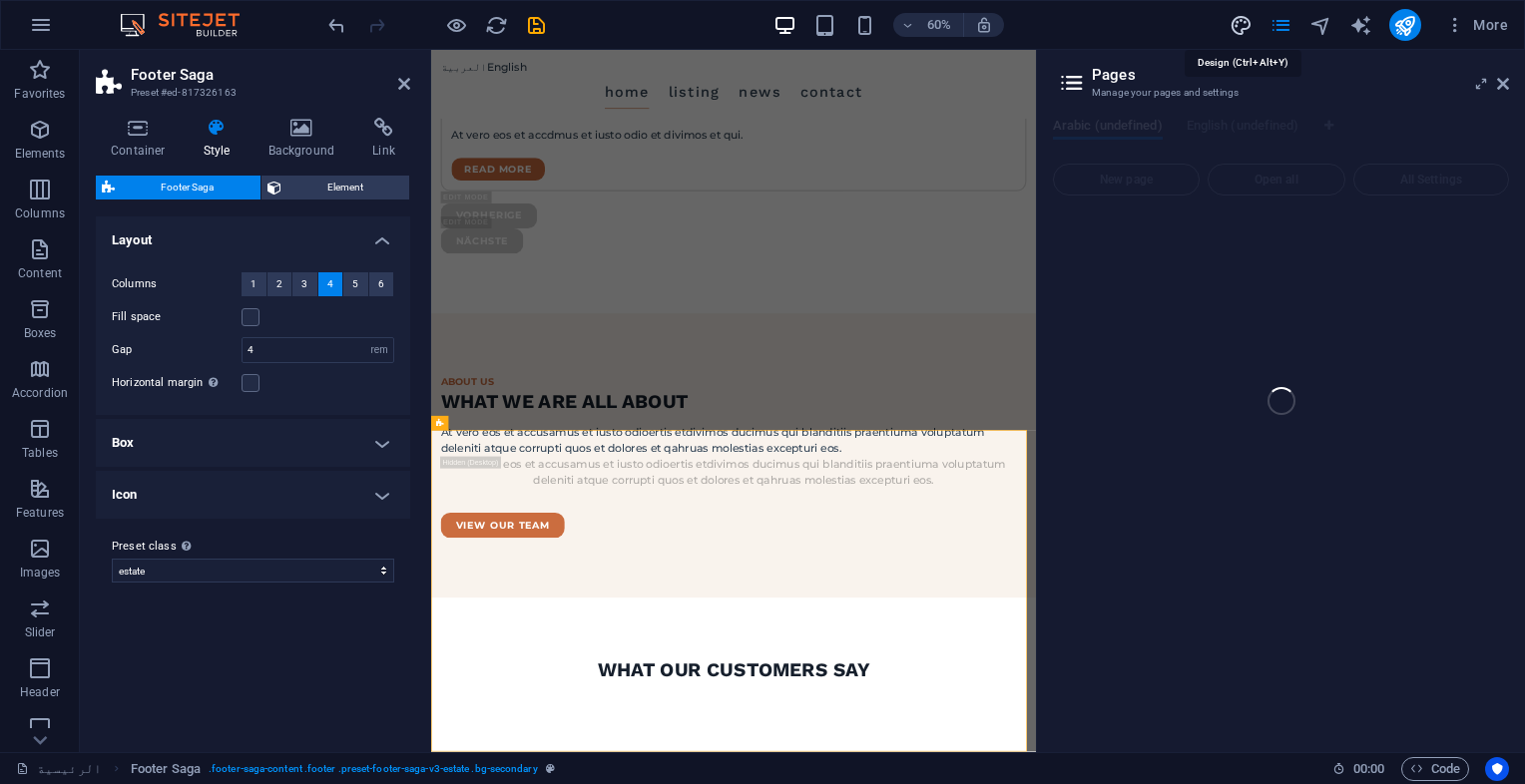 click at bounding box center (1241, 25) 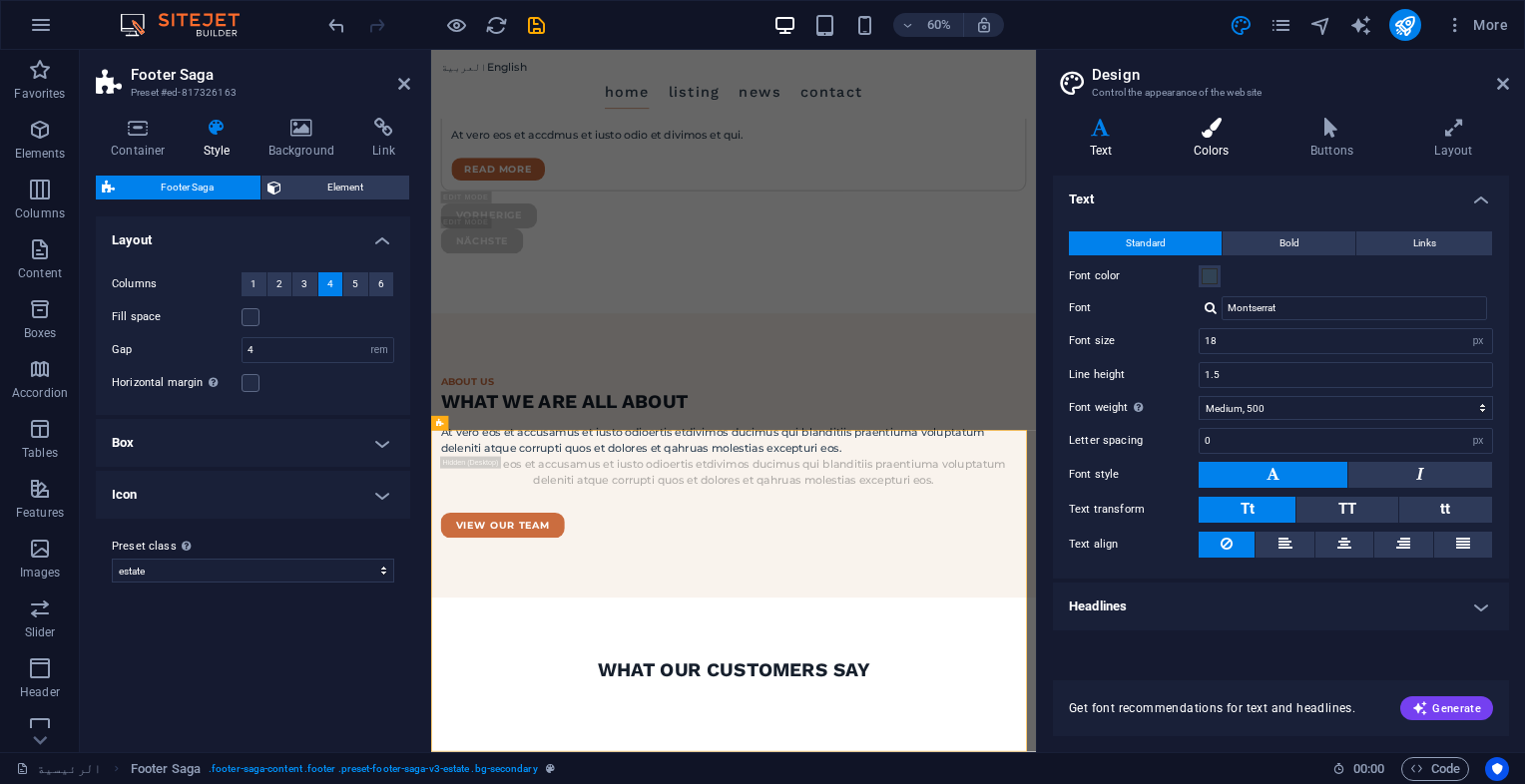 click on "Colors" at bounding box center (1215, 139) 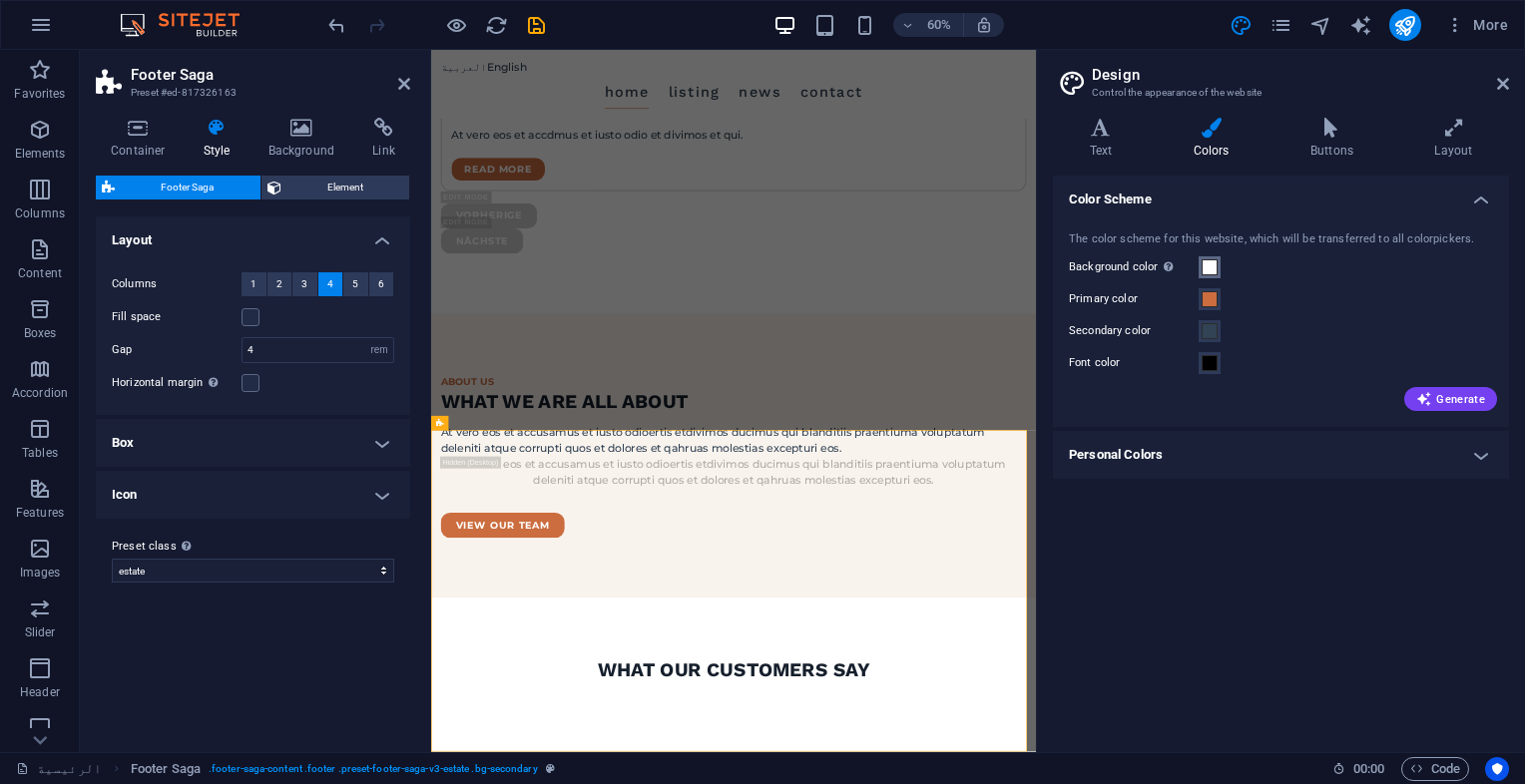 click at bounding box center (1210, 267) 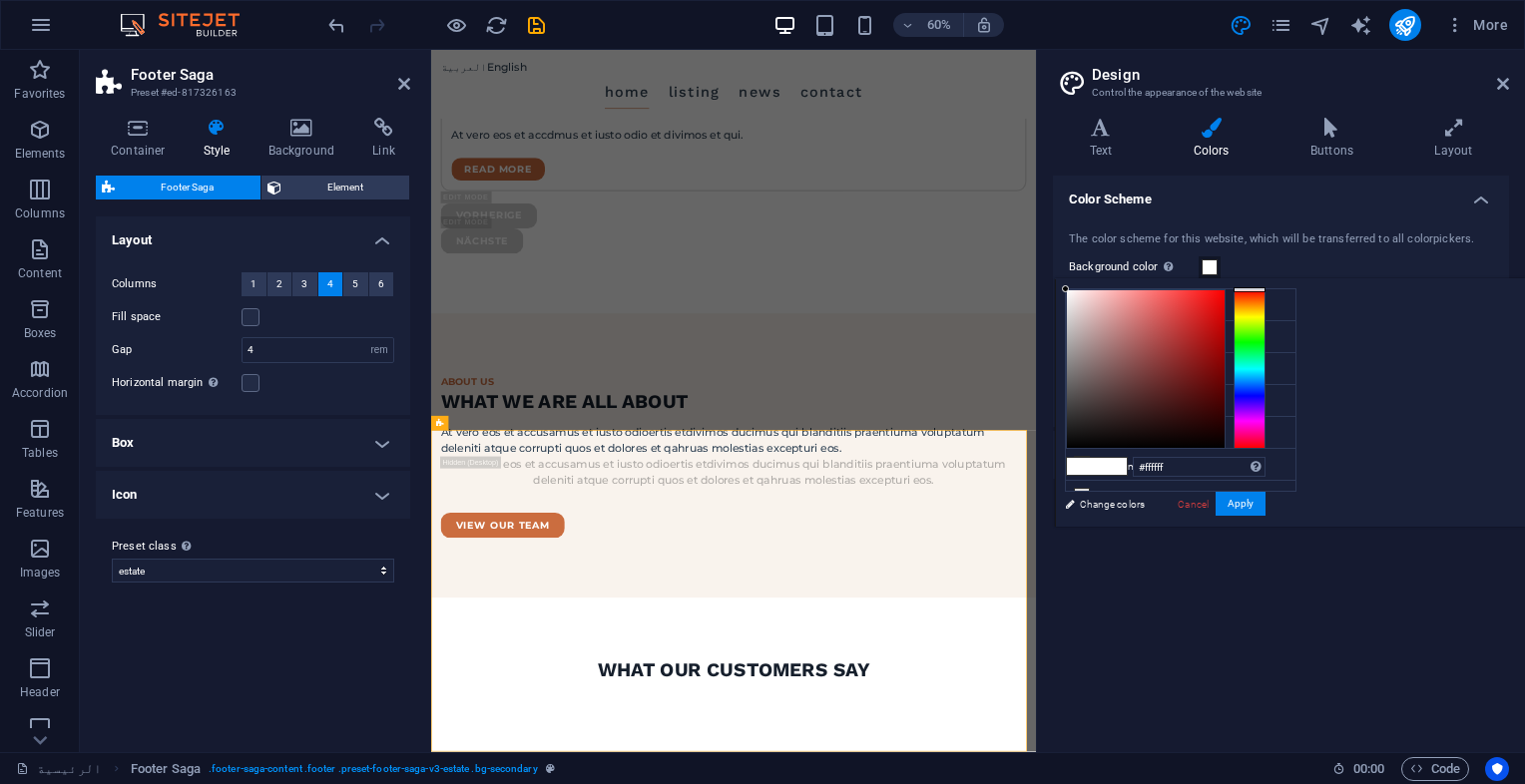 click at bounding box center [1210, 267] 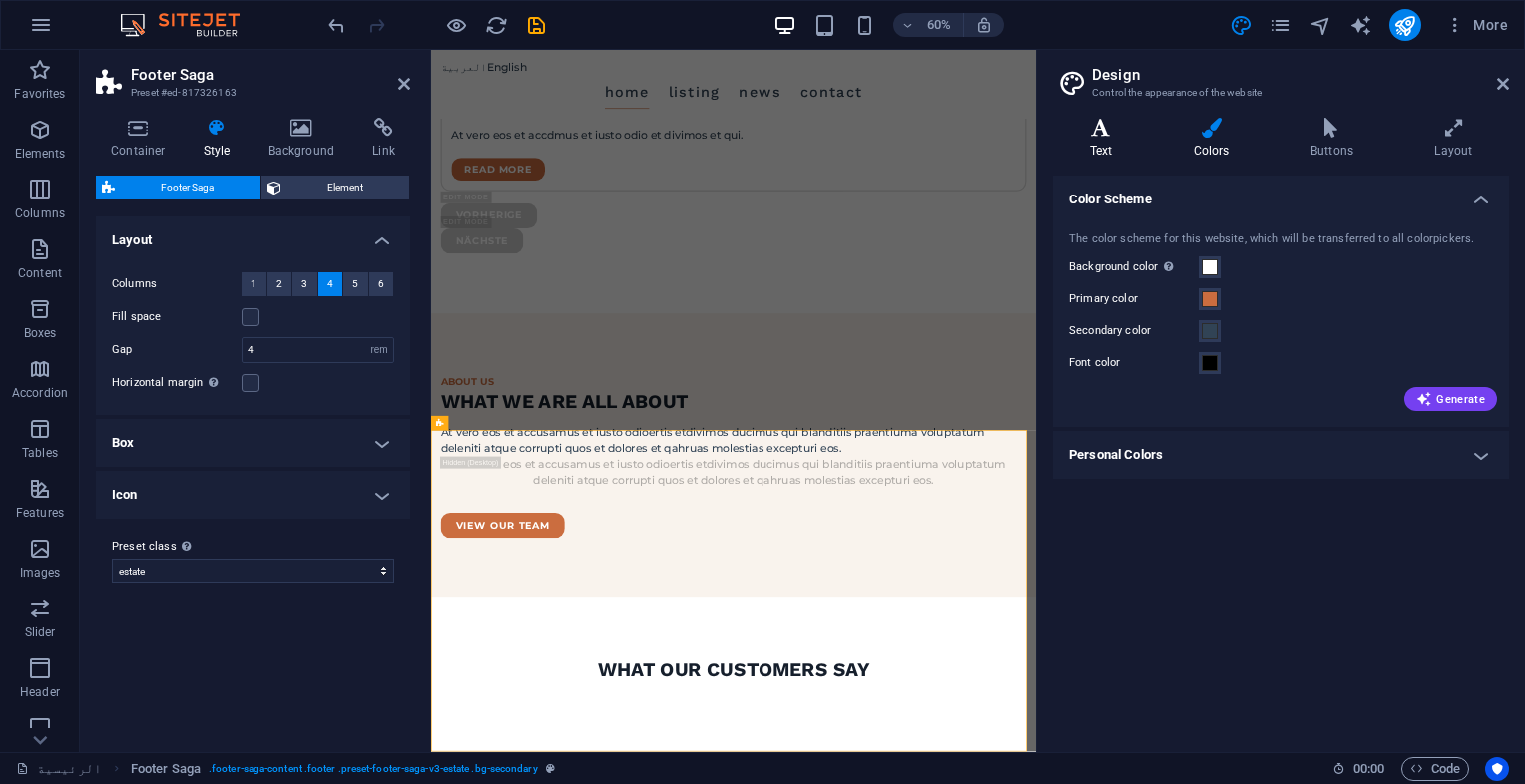 click on "Text" at bounding box center (1105, 139) 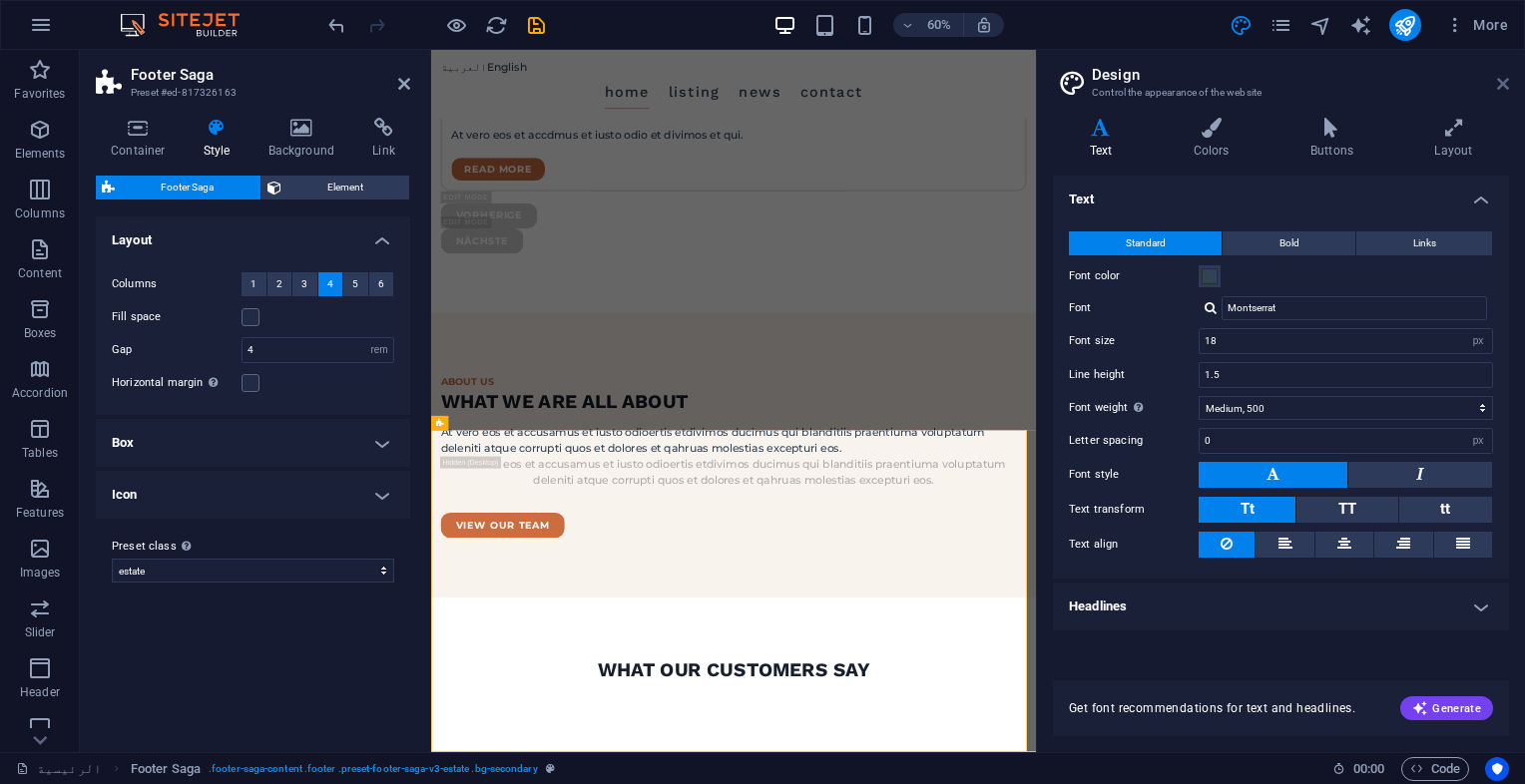 click at bounding box center [1503, 84] 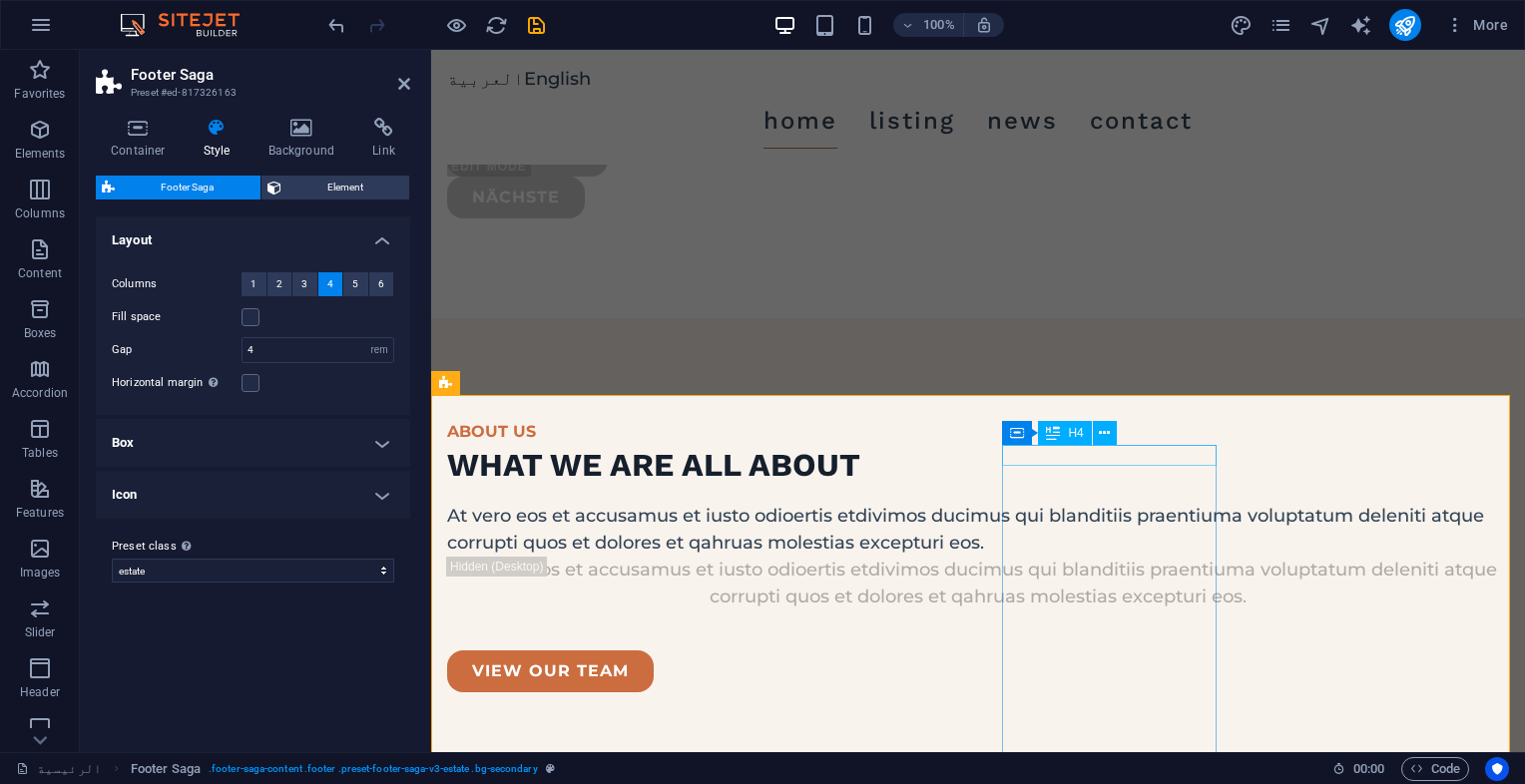 click on "Contact" at bounding box center (556, 4350) 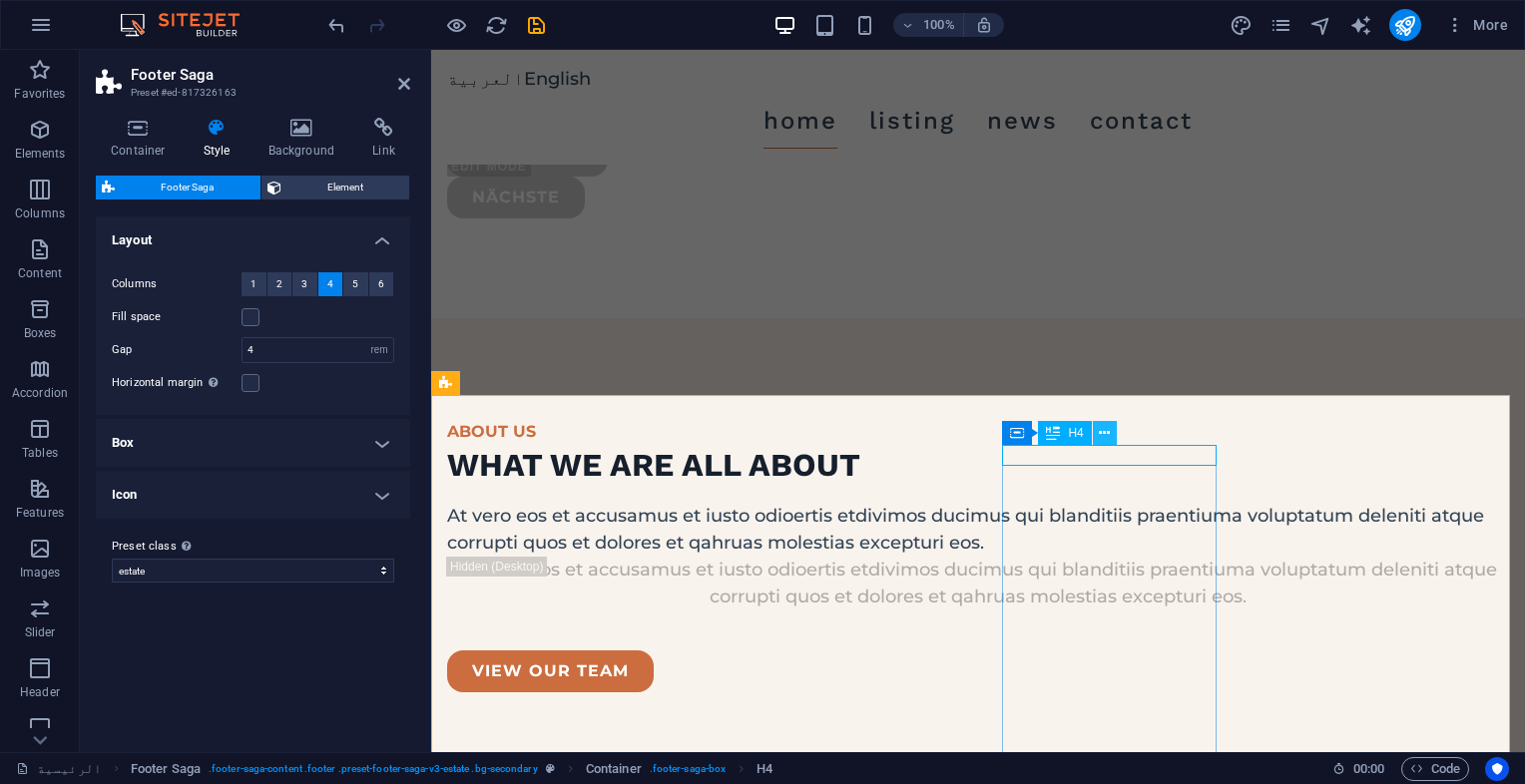 click at bounding box center [1105, 433] 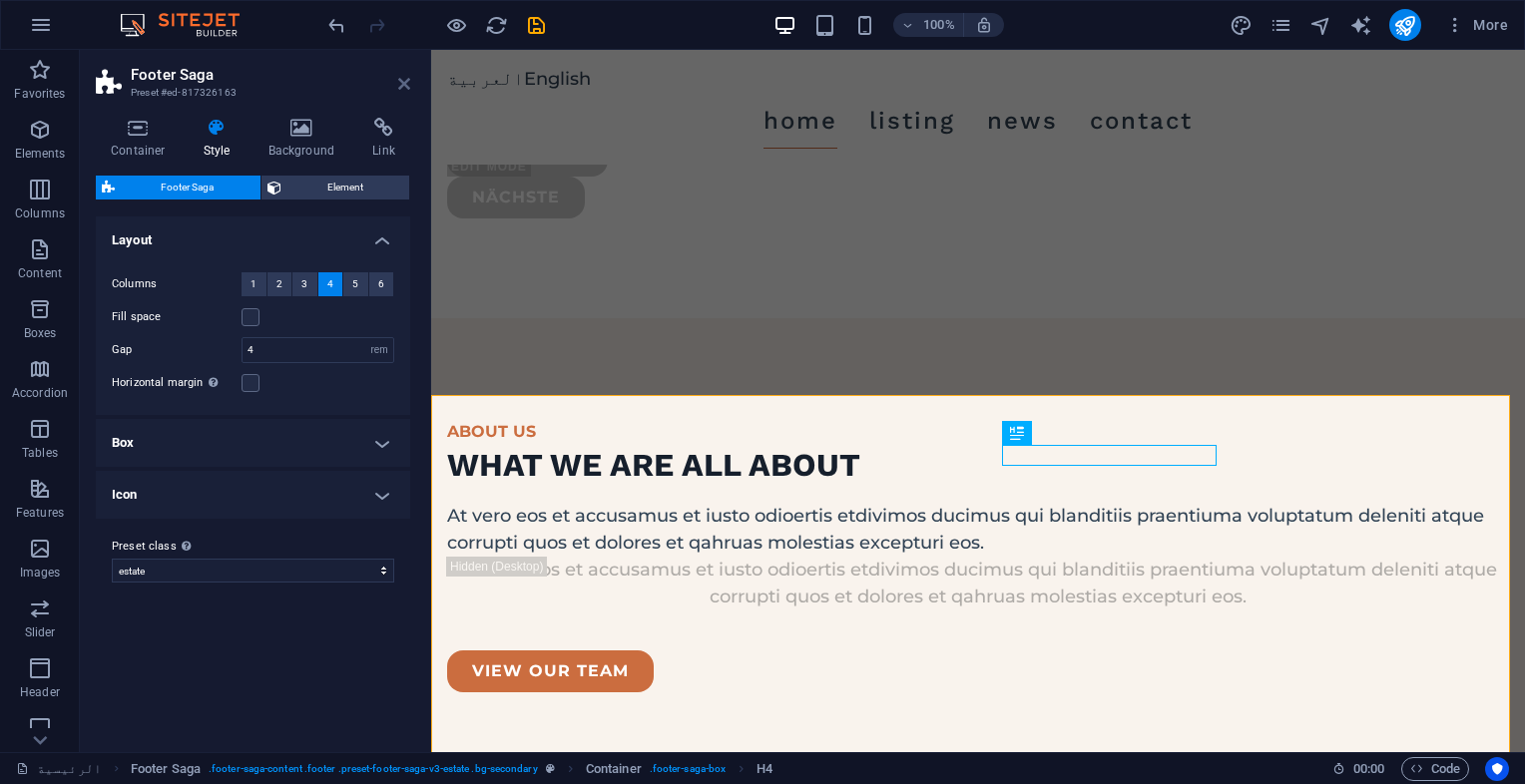 click at bounding box center (404, 84) 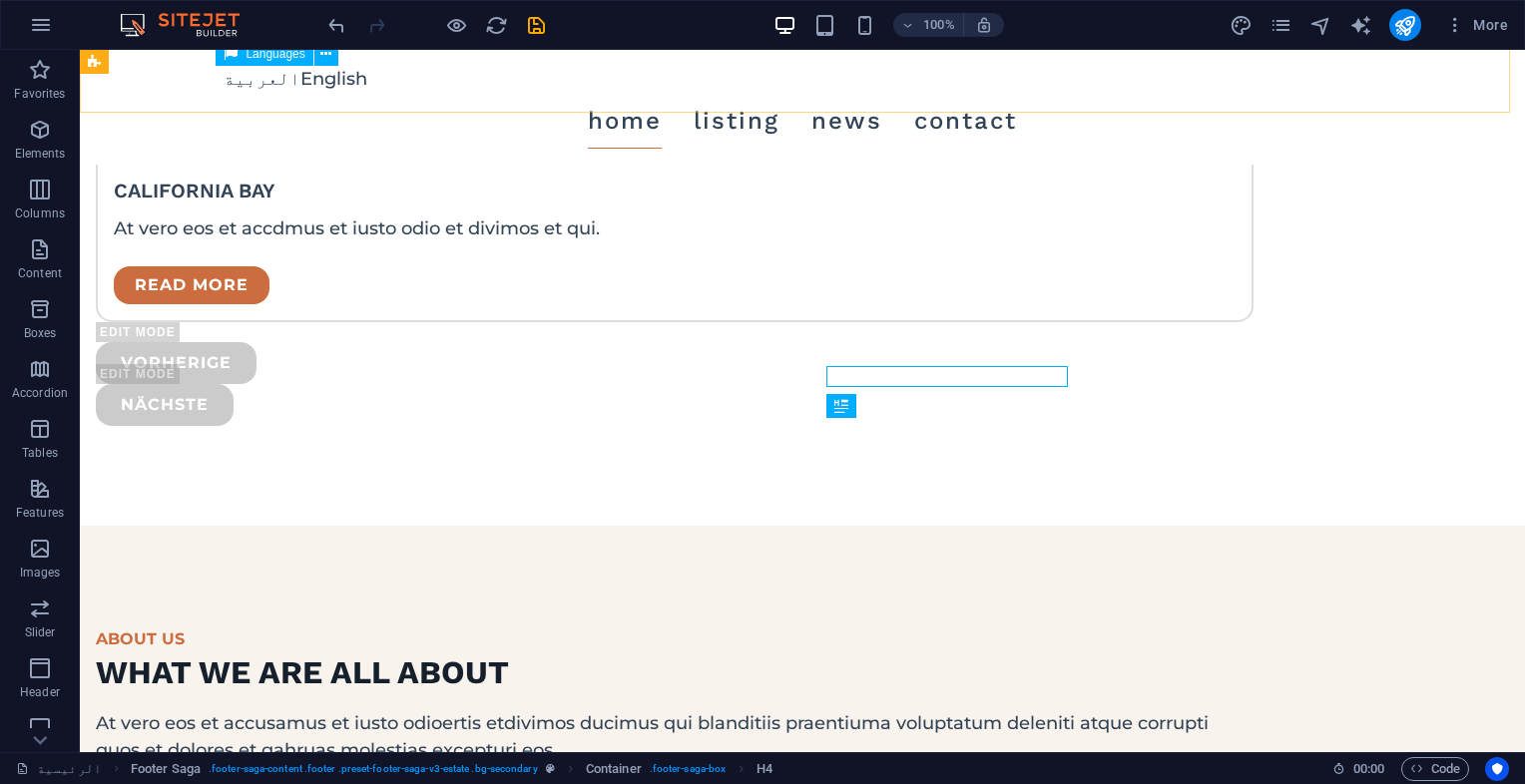 scroll, scrollTop: 5333, scrollLeft: 0, axis: vertical 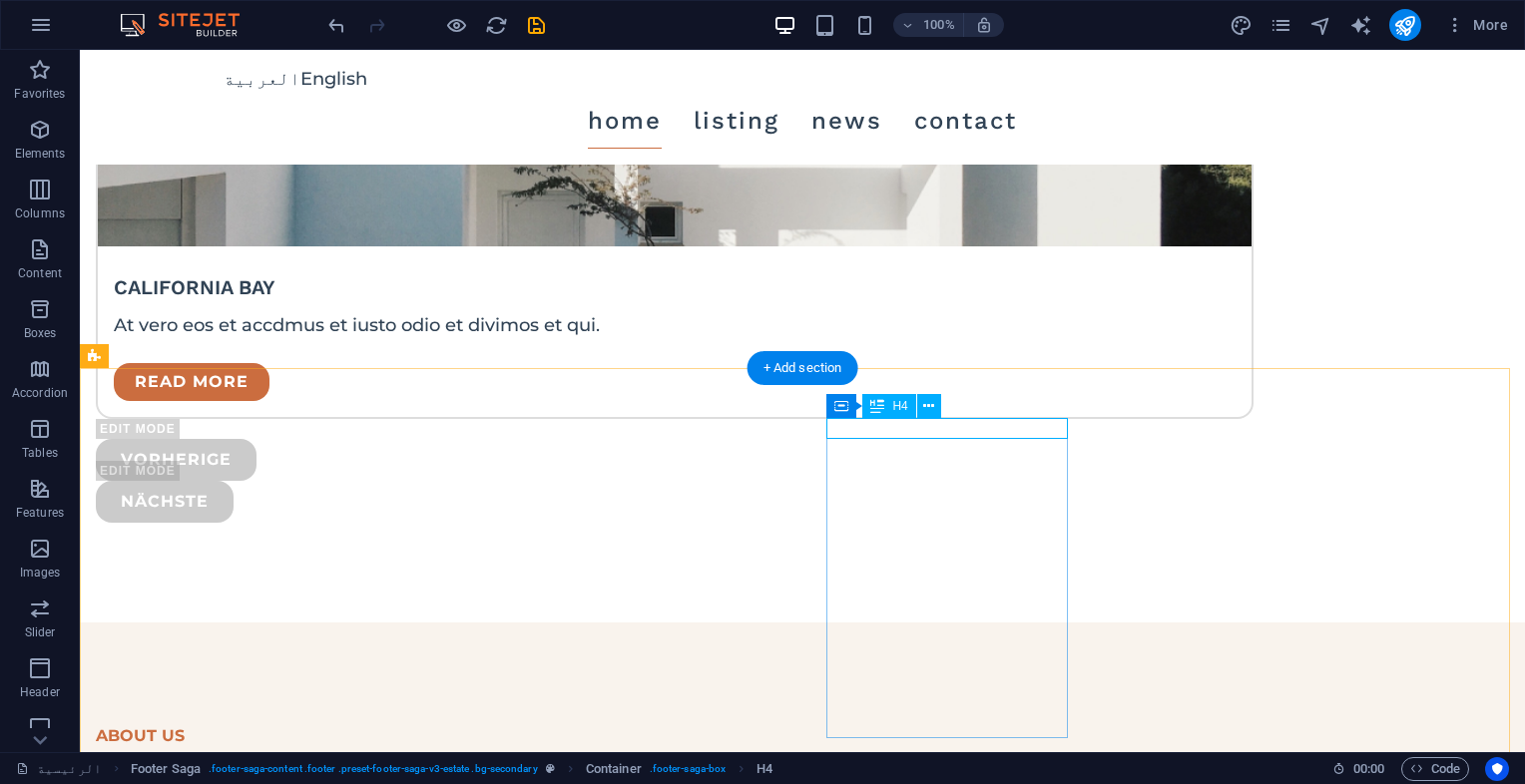click on "Contact" at bounding box center [217, 4706] 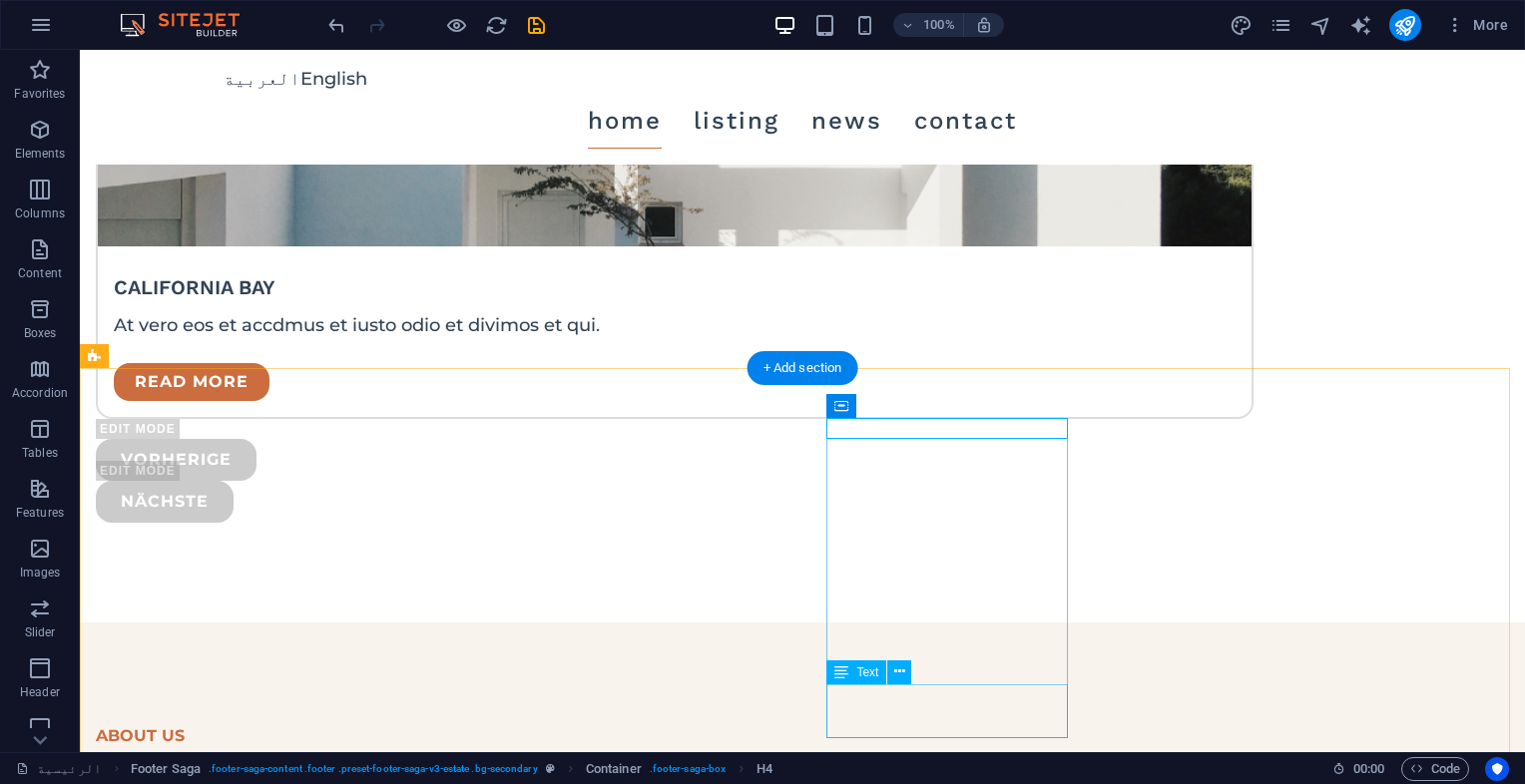 click on "0500843431" at bounding box center [132, 4974] 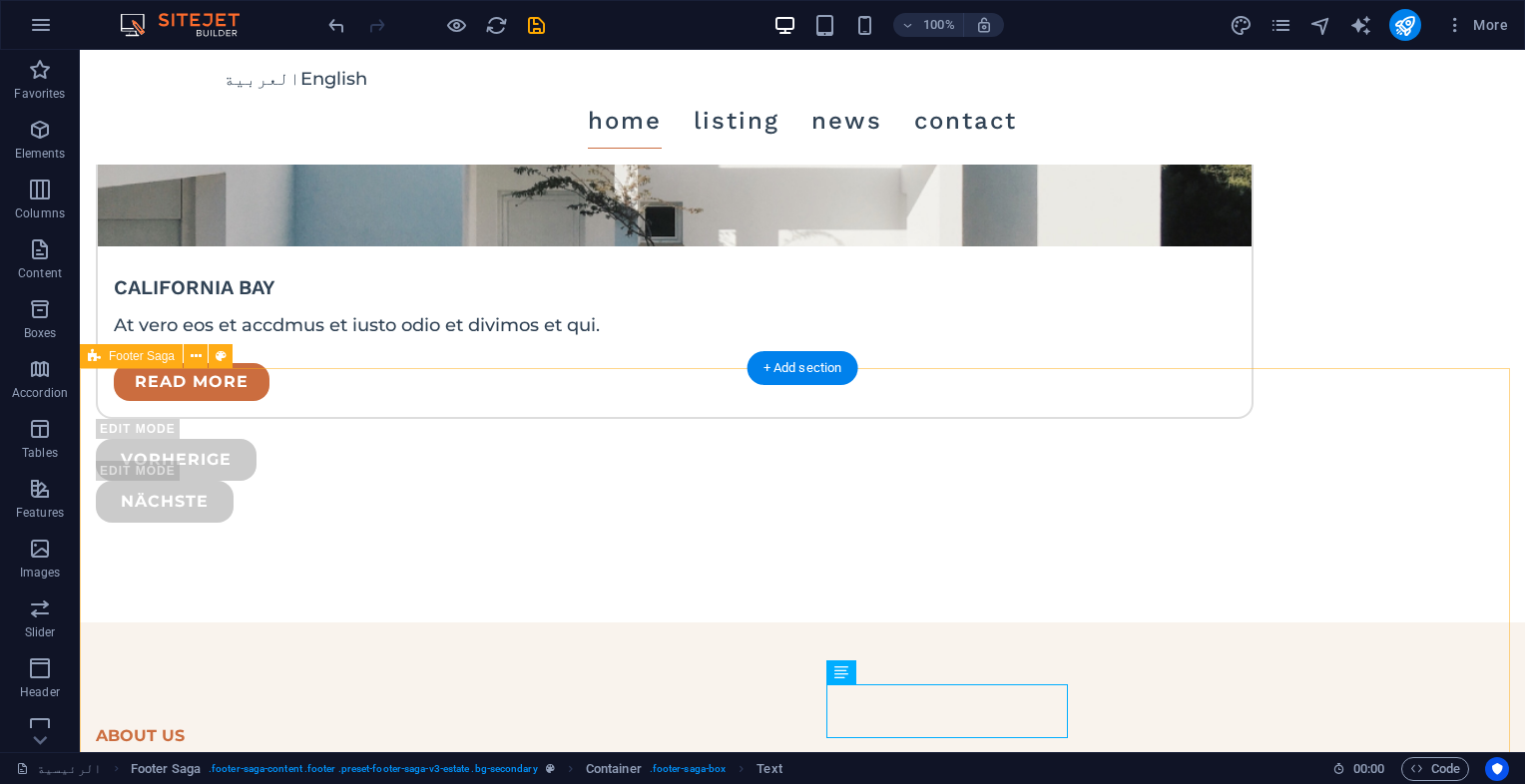 click on "Drop content here or  Add elements  Paste clipboard pages HOME LISTING NEWS OUR TEAM CONTACT Contact LOCATION:
King Abdullah Branch Road, Bani Harithah District ,  Madinah ,  42313 EMAIL:
info@rawabico.com.sa PHONE NUMBER:
0500843431 Social media Copyright © 2024 Rawabi. All rights reserved.
Privacy Policy   |   Legal Notice" at bounding box center (802, 4752) 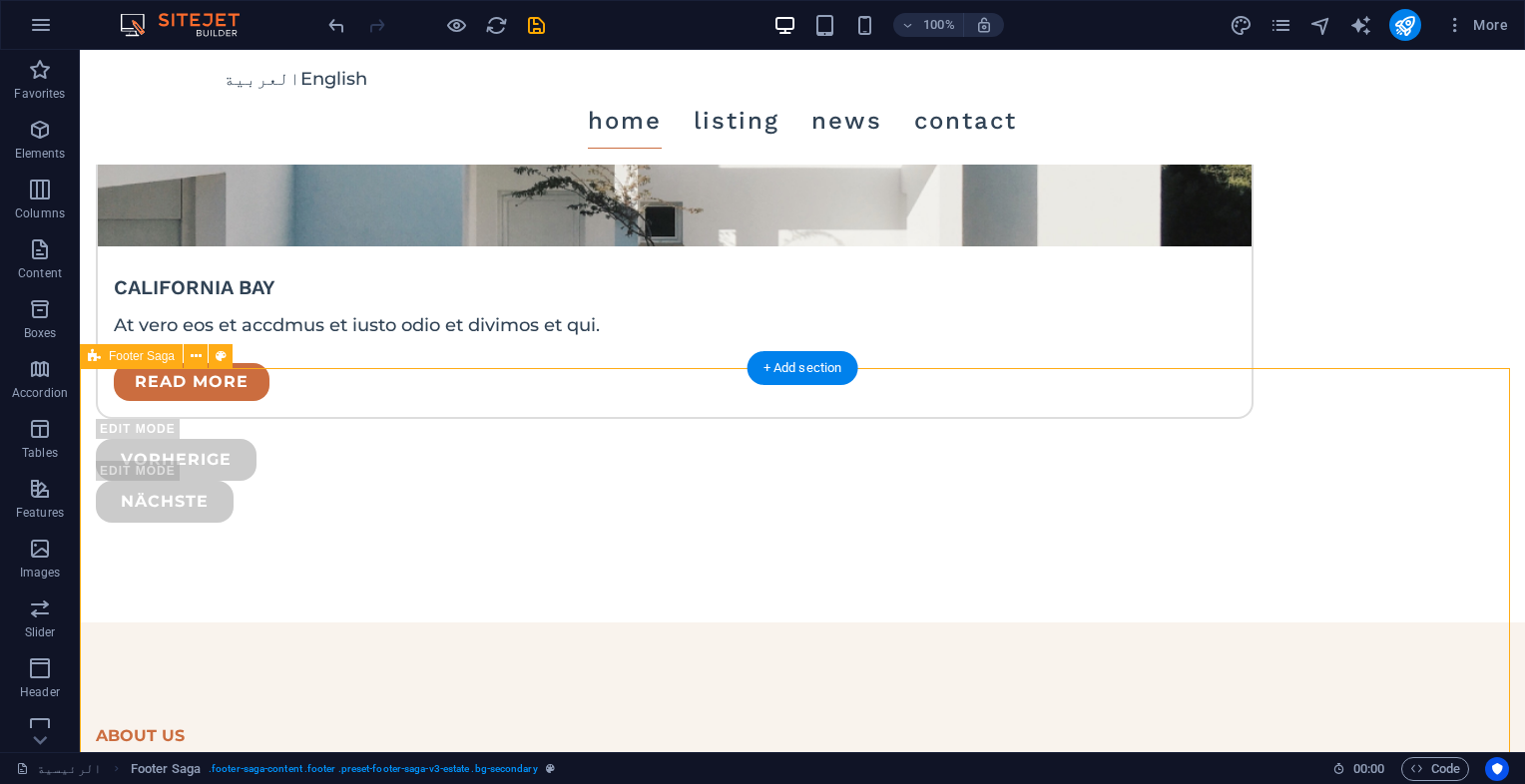 click on "Drop content here or  Add elements  Paste clipboard pages HOME LISTING NEWS OUR TEAM CONTACT Contact LOCATION:
King Abdullah Branch Road, Bani Harithah District ,  Madinah ,  42313 EMAIL:
info@rawabico.com.sa PHONE NUMBER:
0500843431 Social media Copyright © 2024 Rawabi. All rights reserved.
Privacy Policy   |   Legal Notice" at bounding box center [802, 4752] 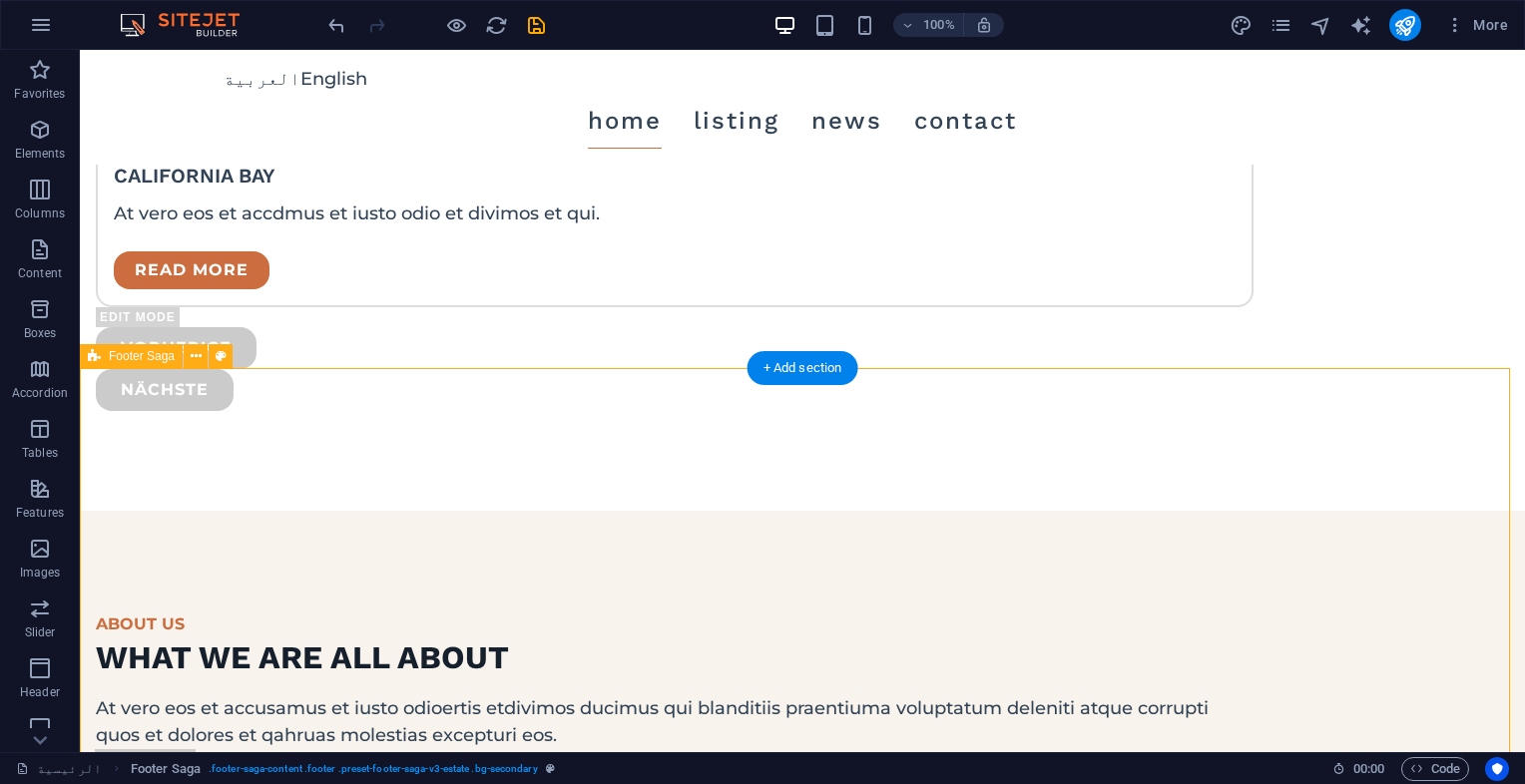 select on "rem" 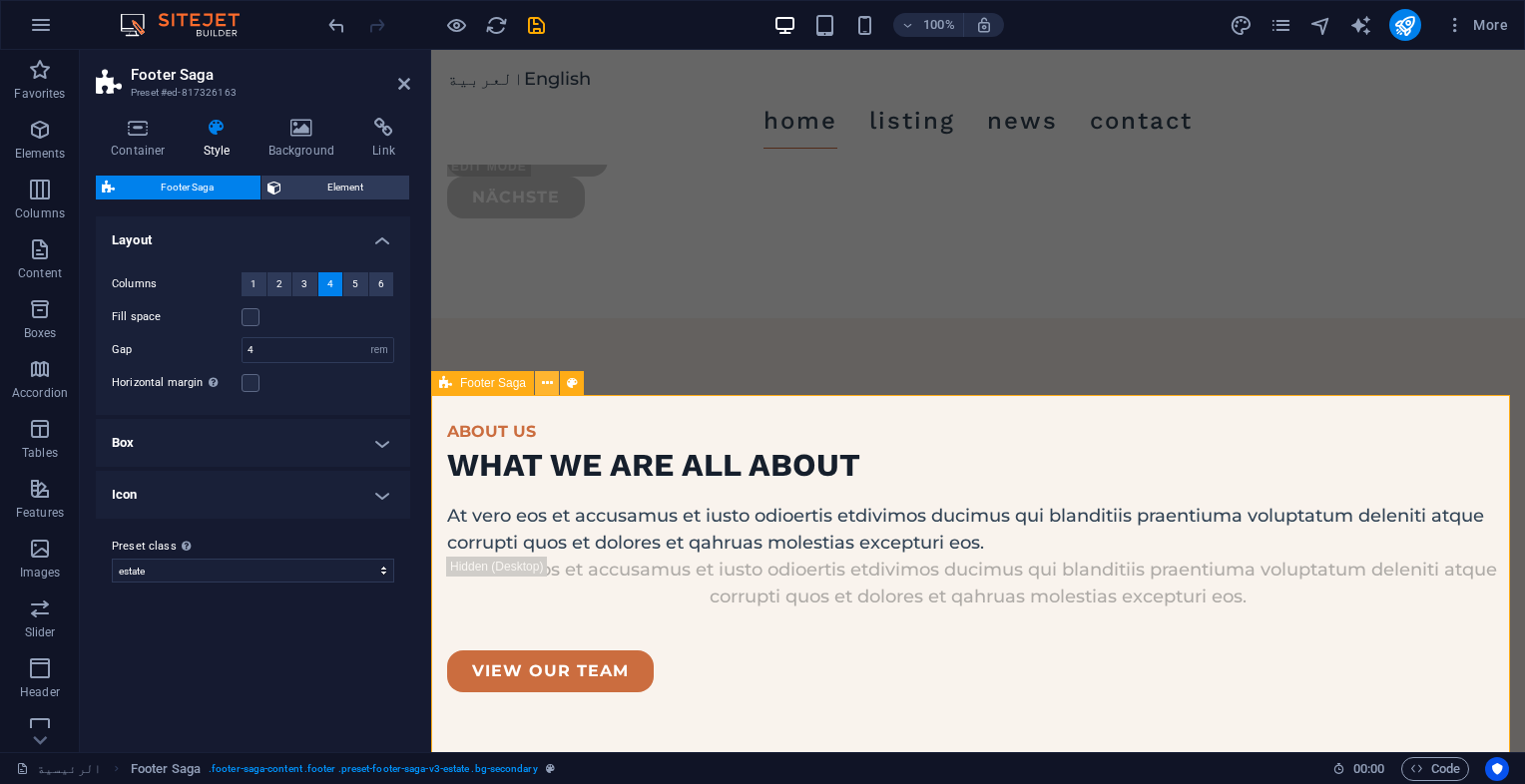 click at bounding box center (547, 383) 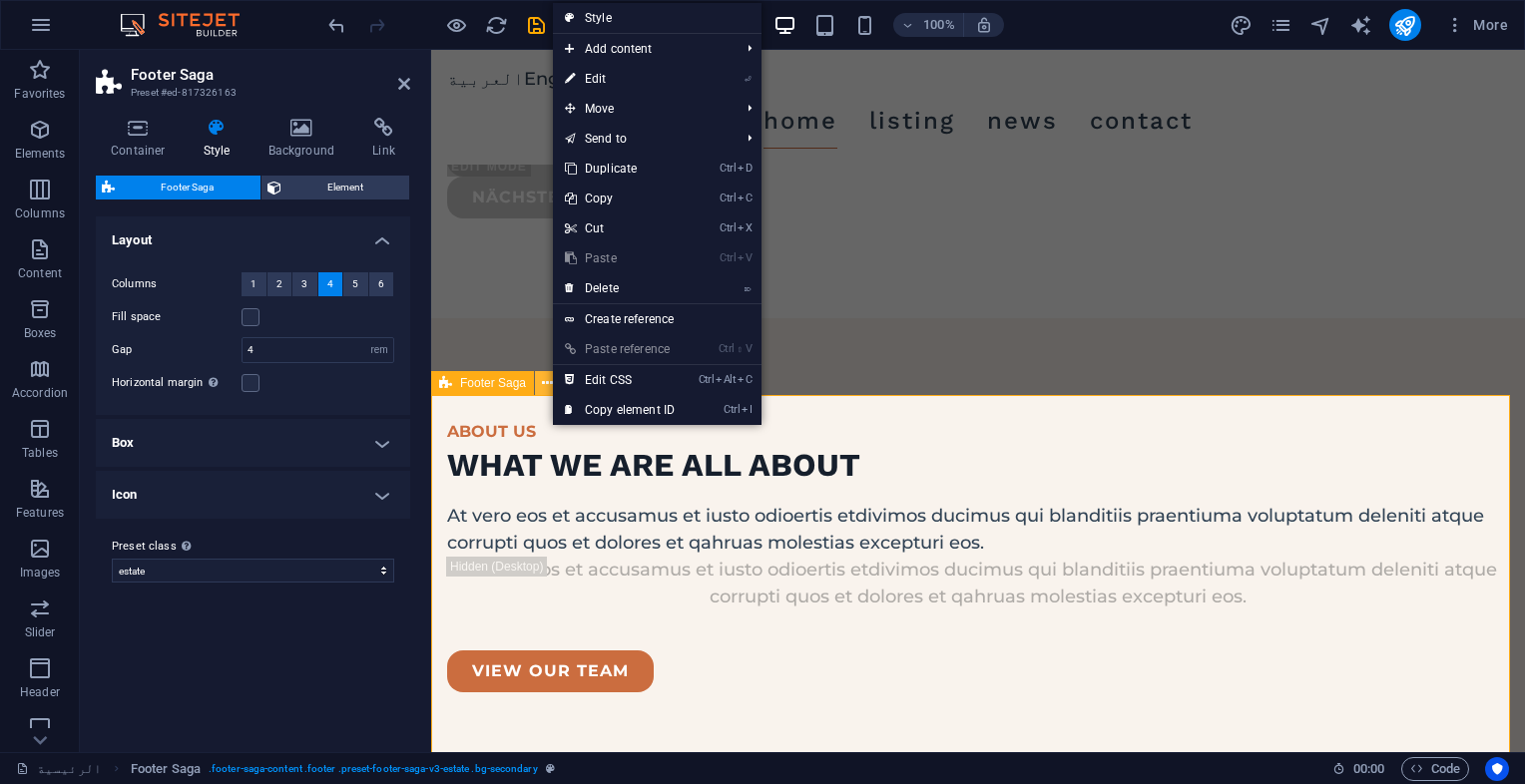 click at bounding box center (547, 383) 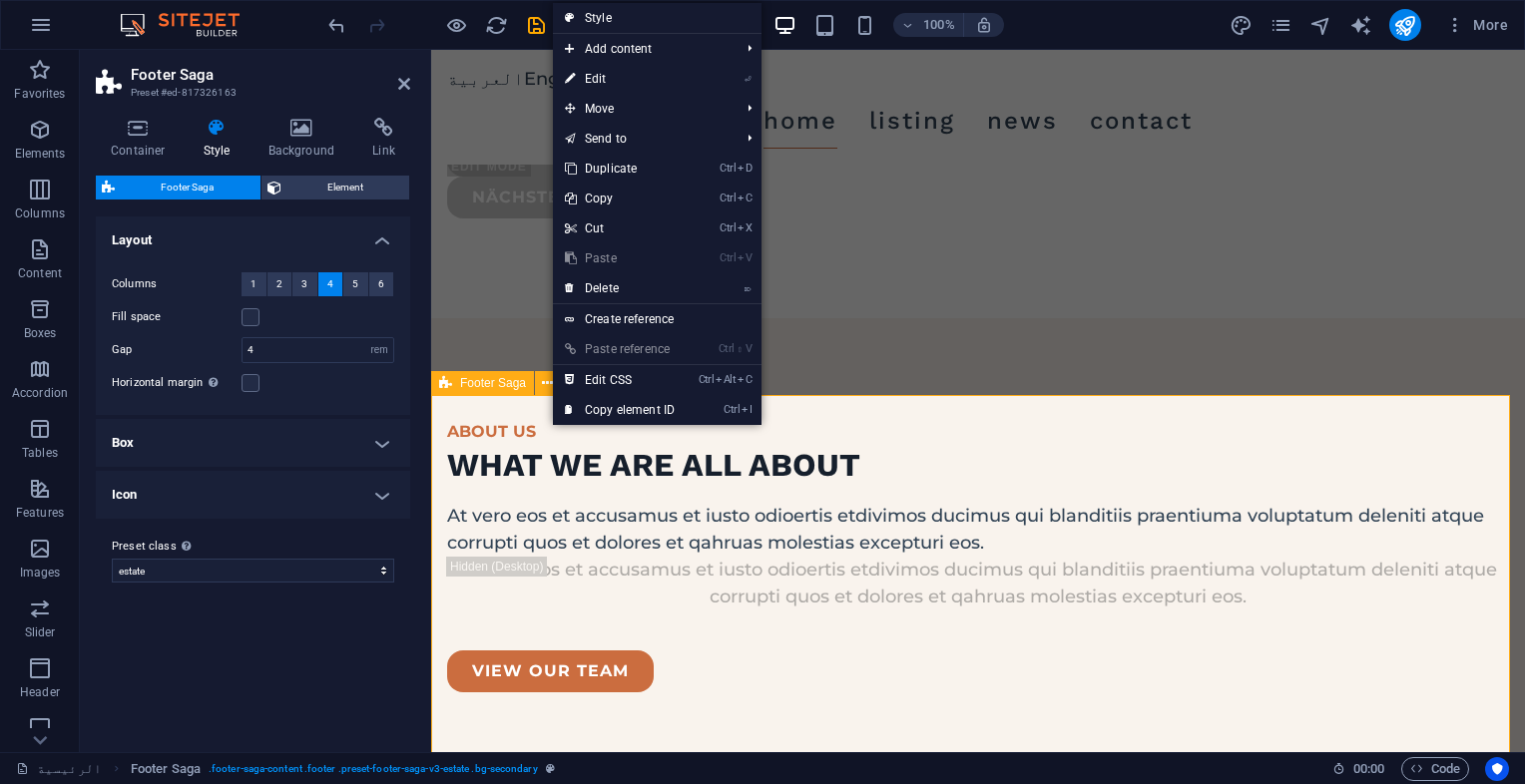 click on "Footer Saga" at bounding box center [482, 383] 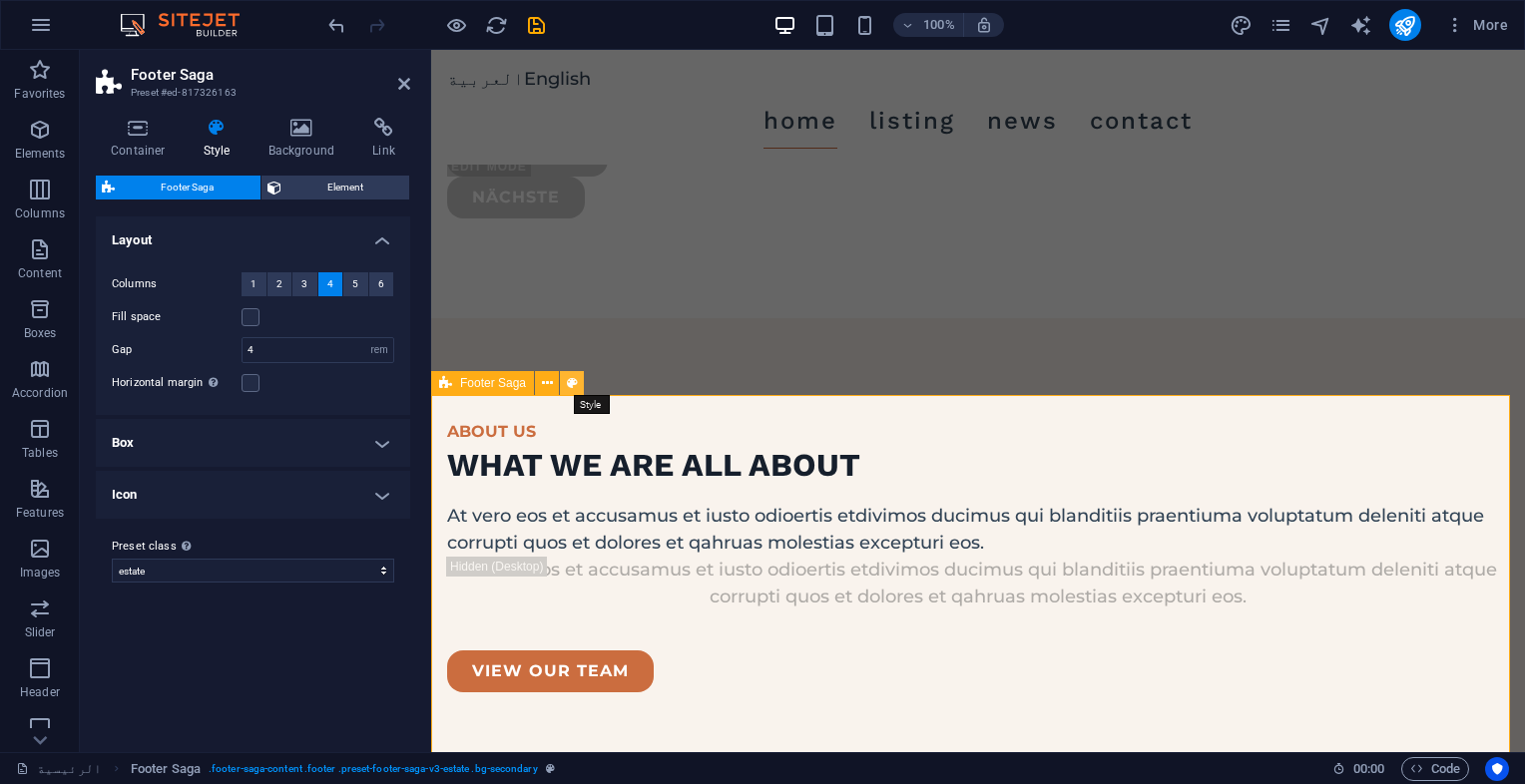 click at bounding box center [572, 383] 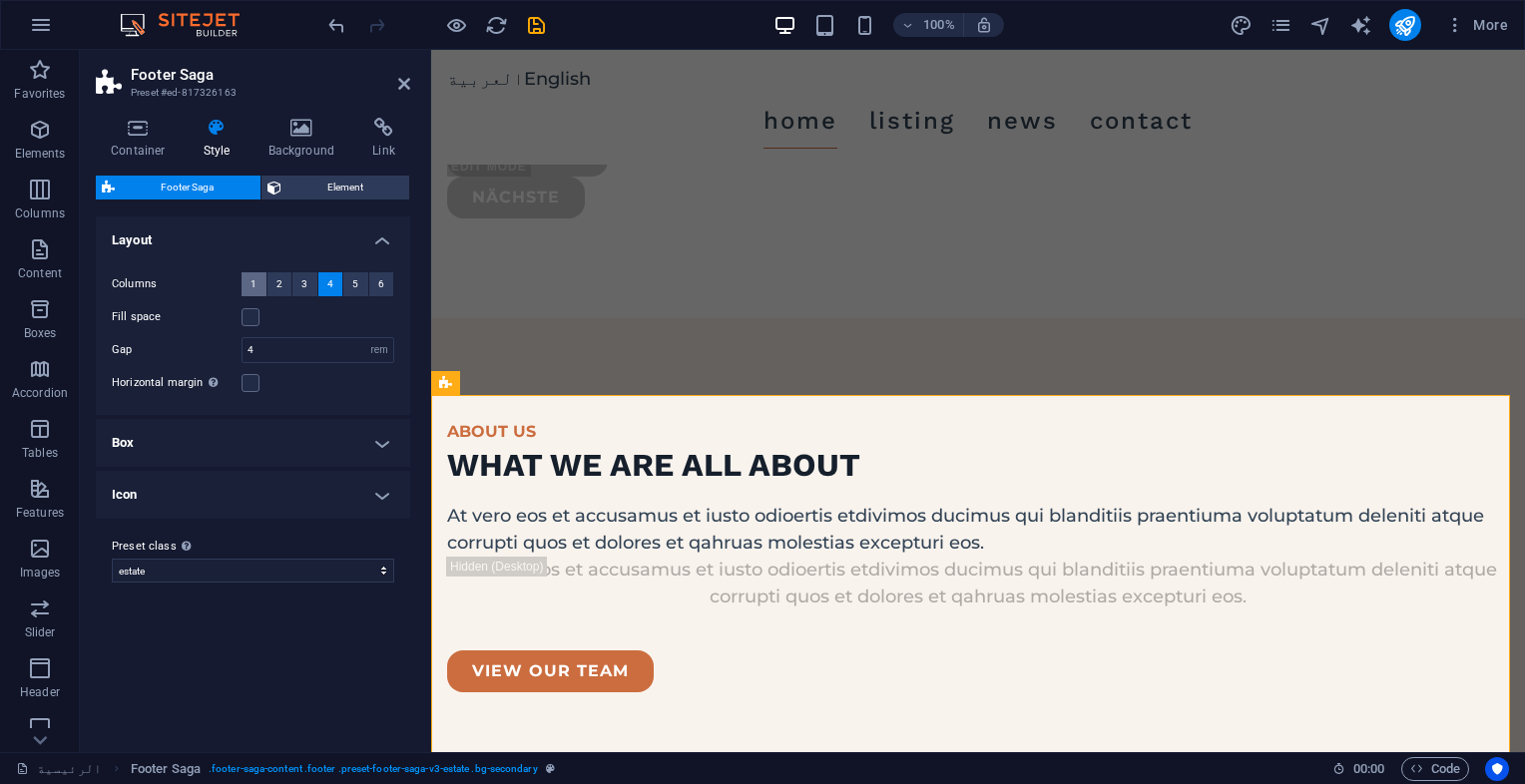click on "1" at bounding box center (254, 284) 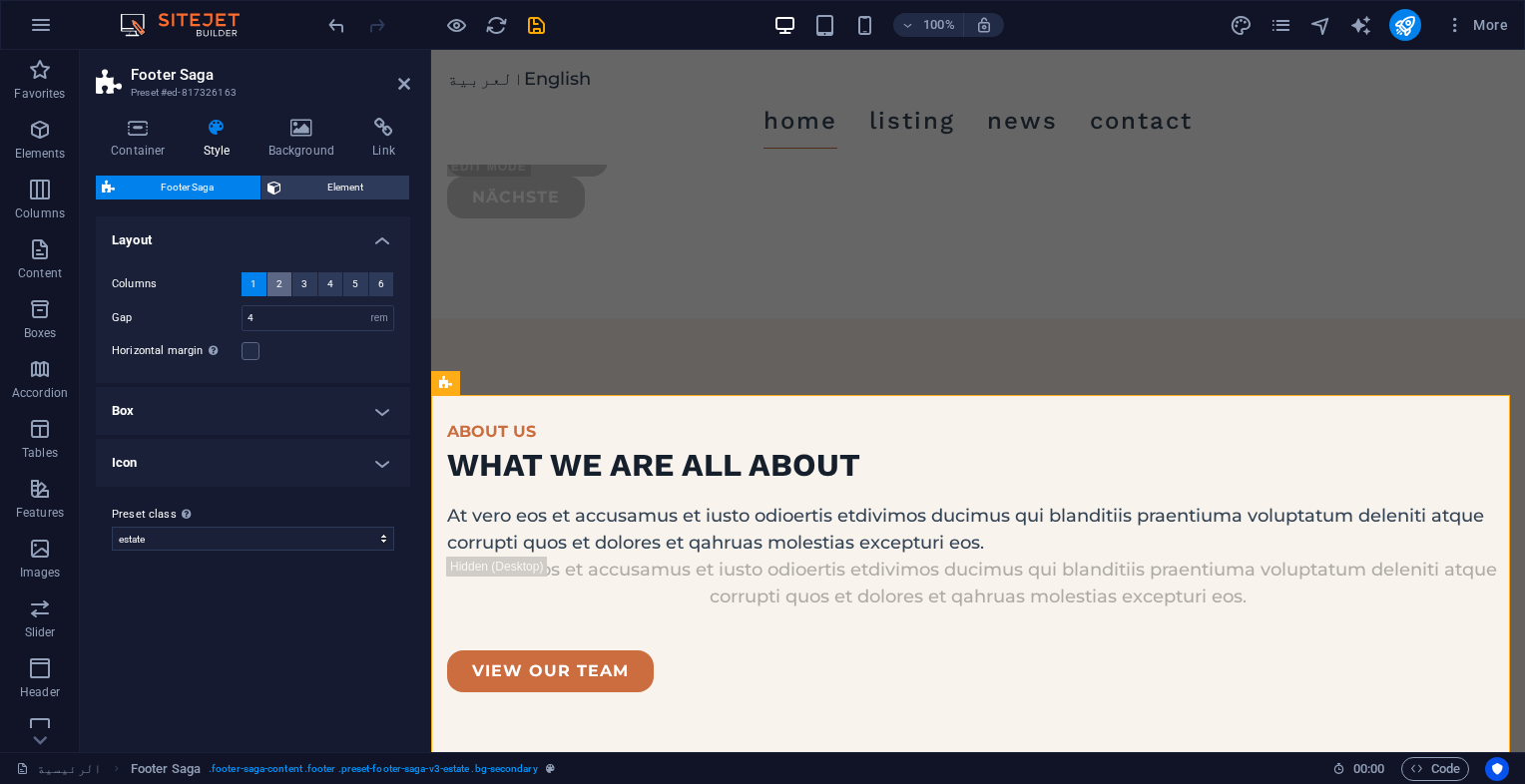 click on "2" at bounding box center [279, 284] 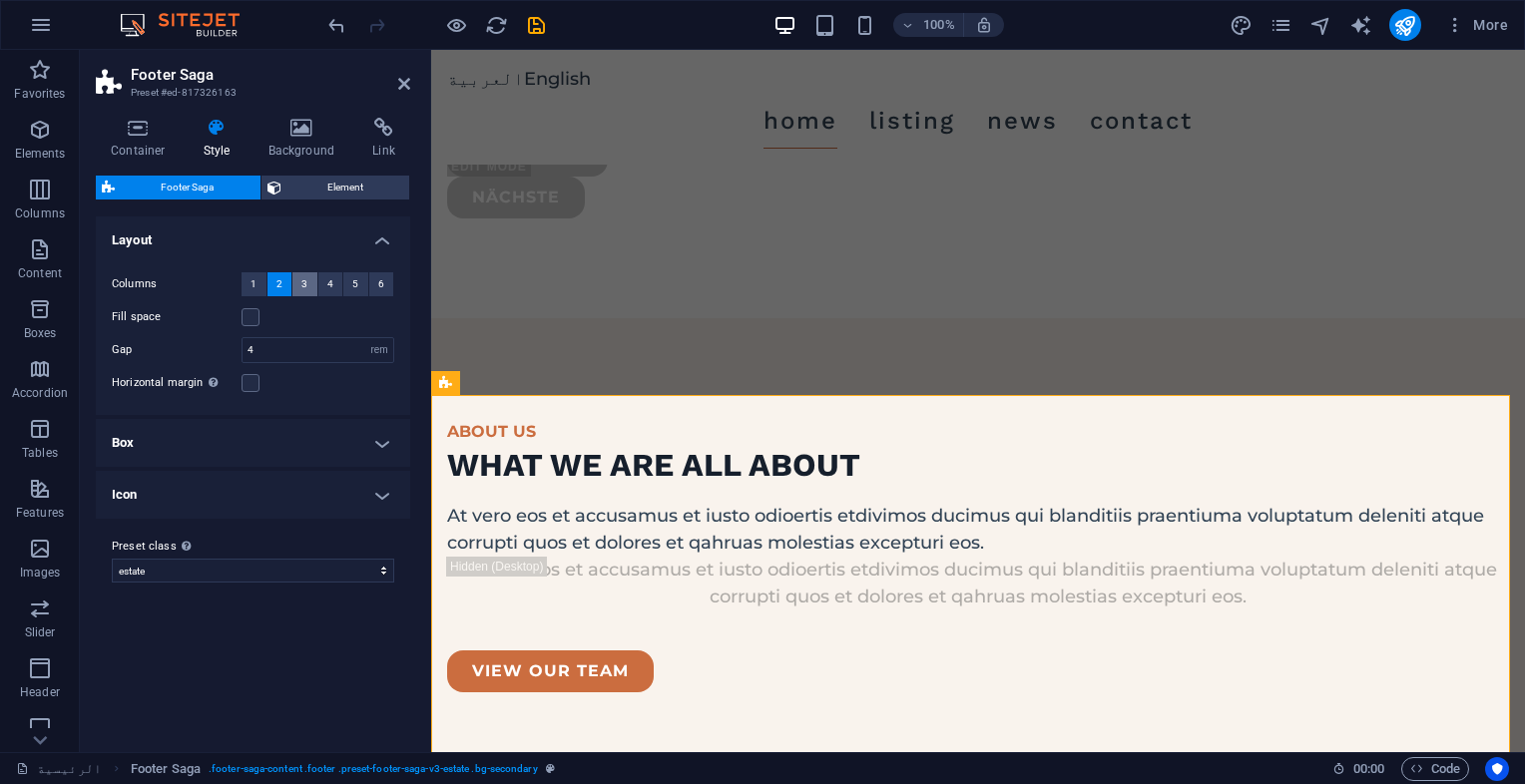 click on "3" at bounding box center [304, 284] 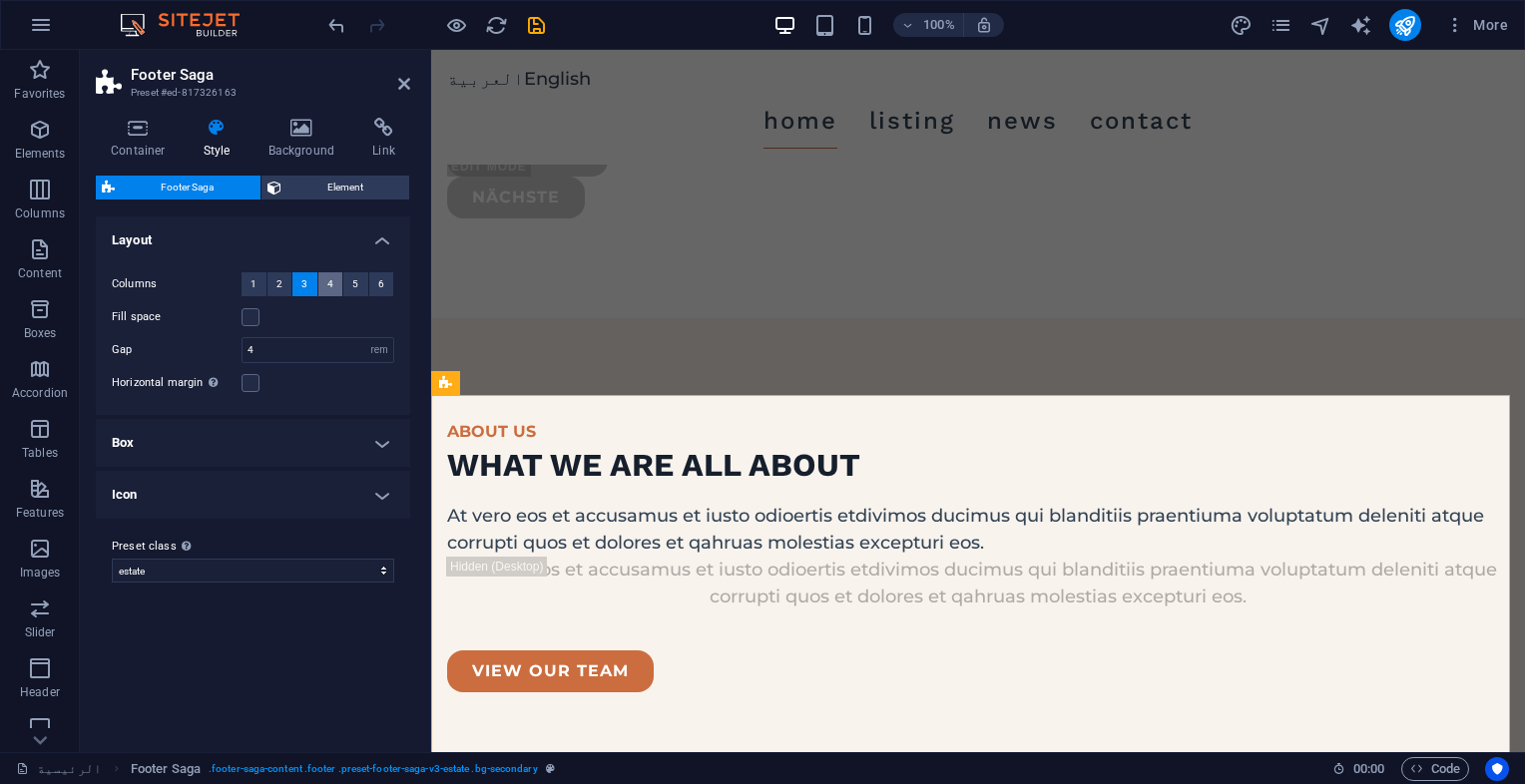 click on "4" at bounding box center [330, 284] 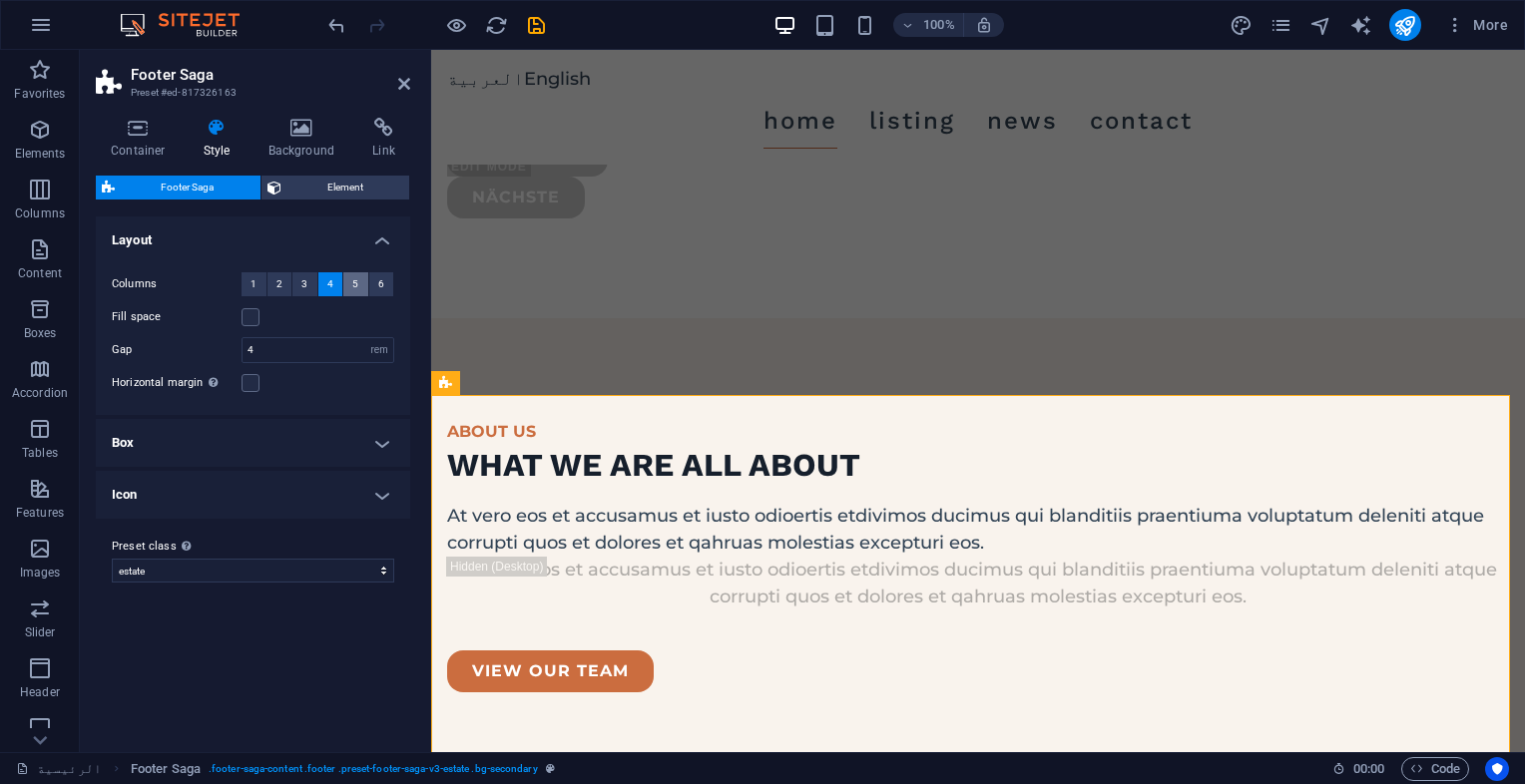 click on "5" at bounding box center [355, 284] 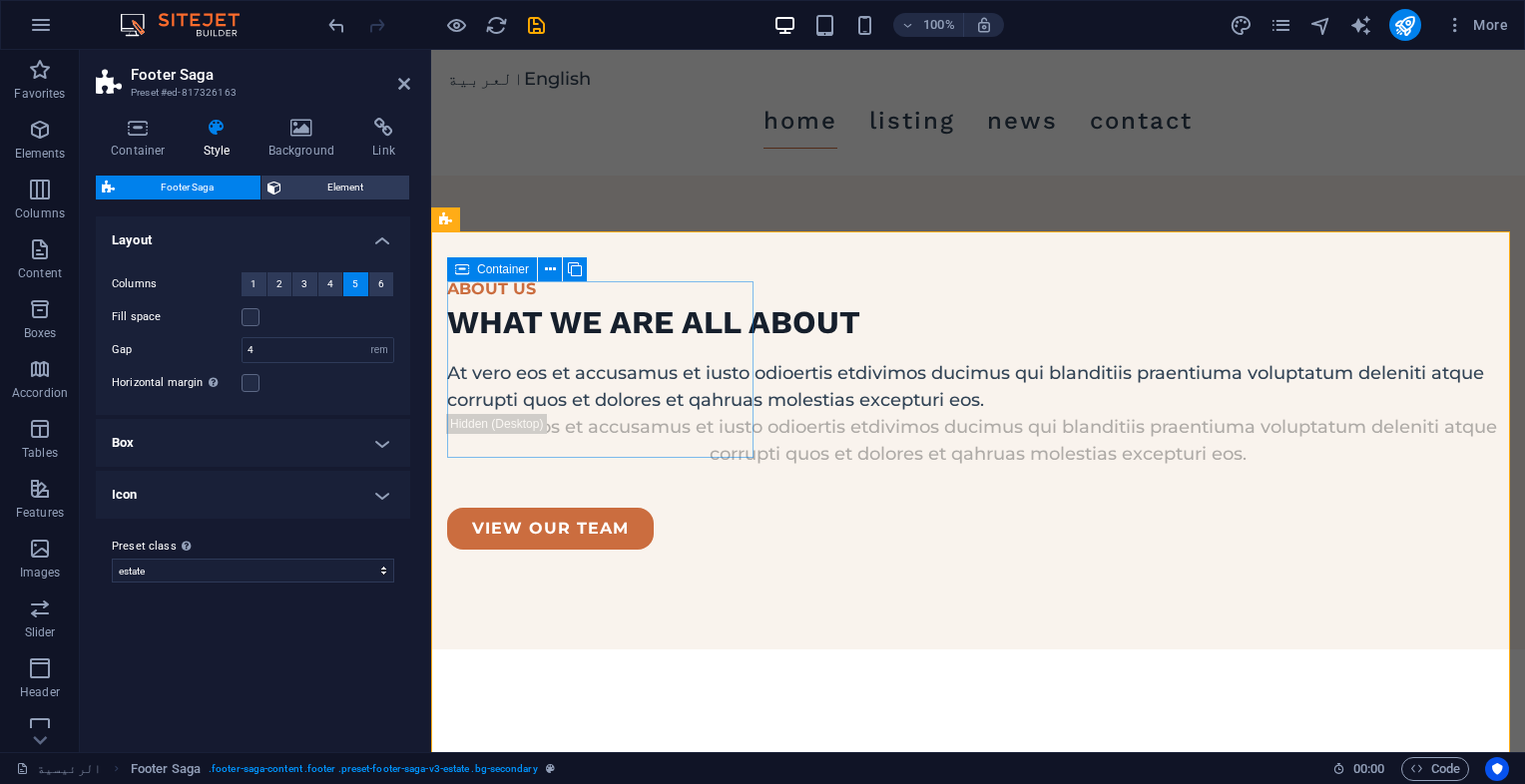 scroll, scrollTop: 5598, scrollLeft: 0, axis: vertical 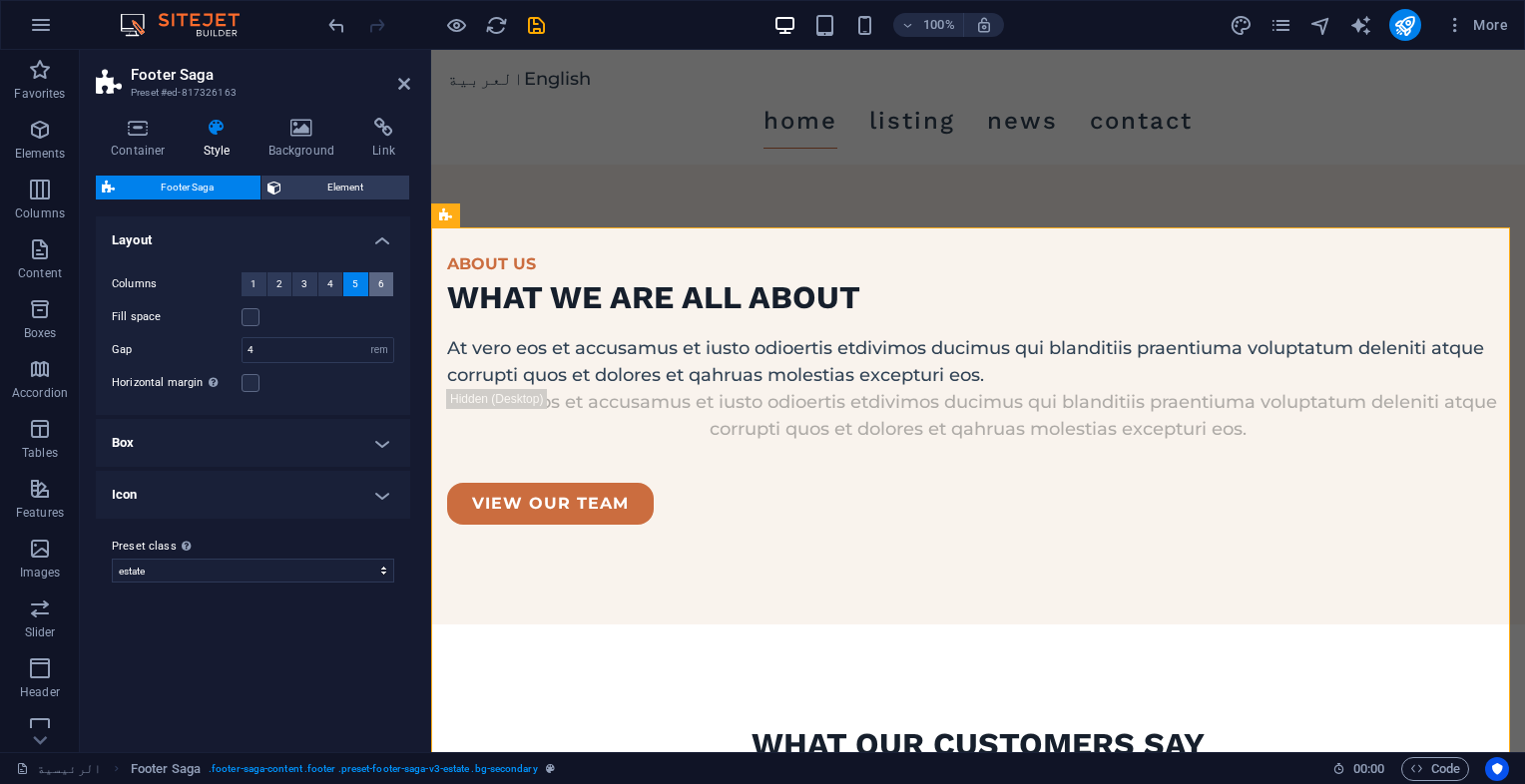 click on "6" at bounding box center (381, 284) 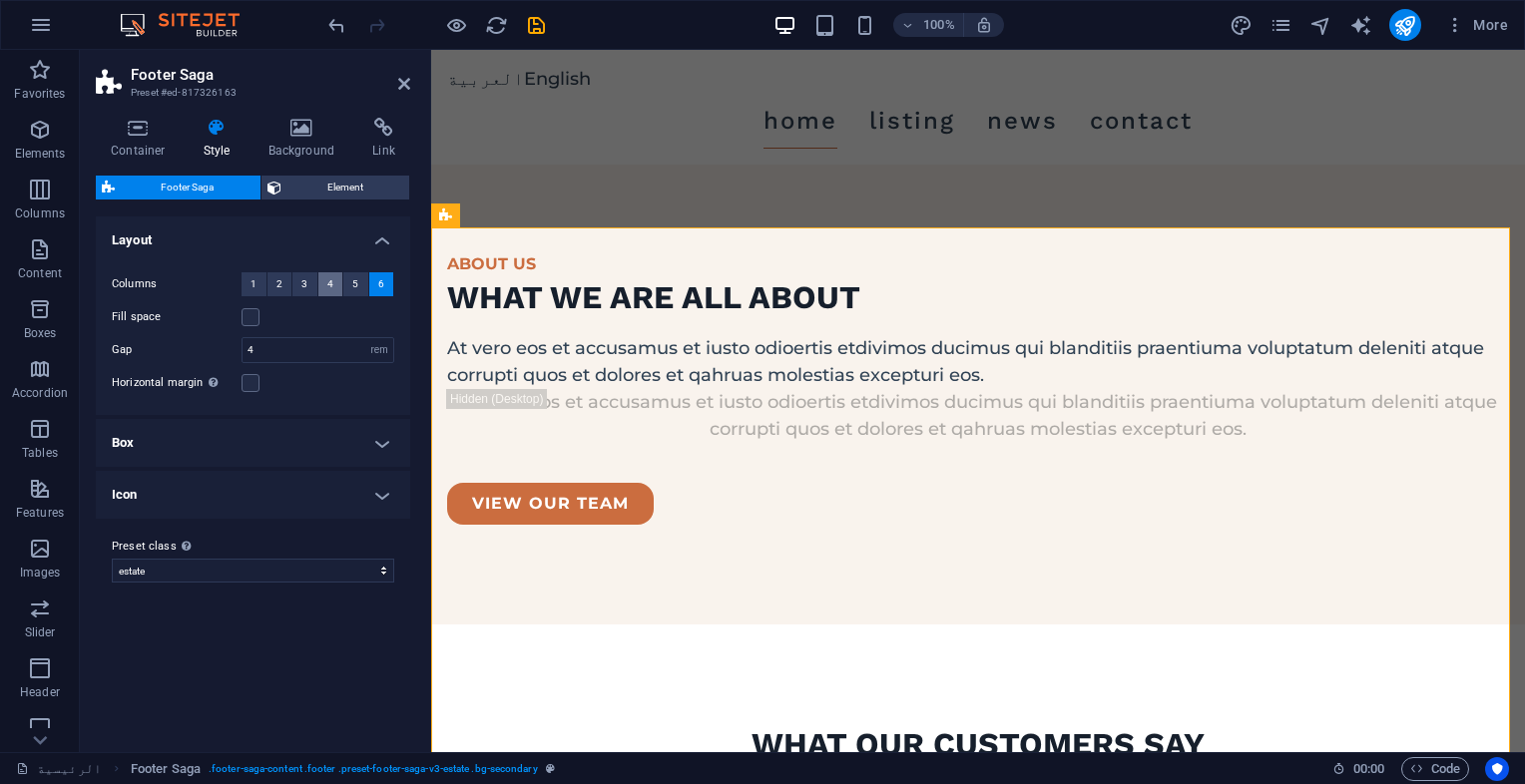 click on "4" at bounding box center [330, 284] 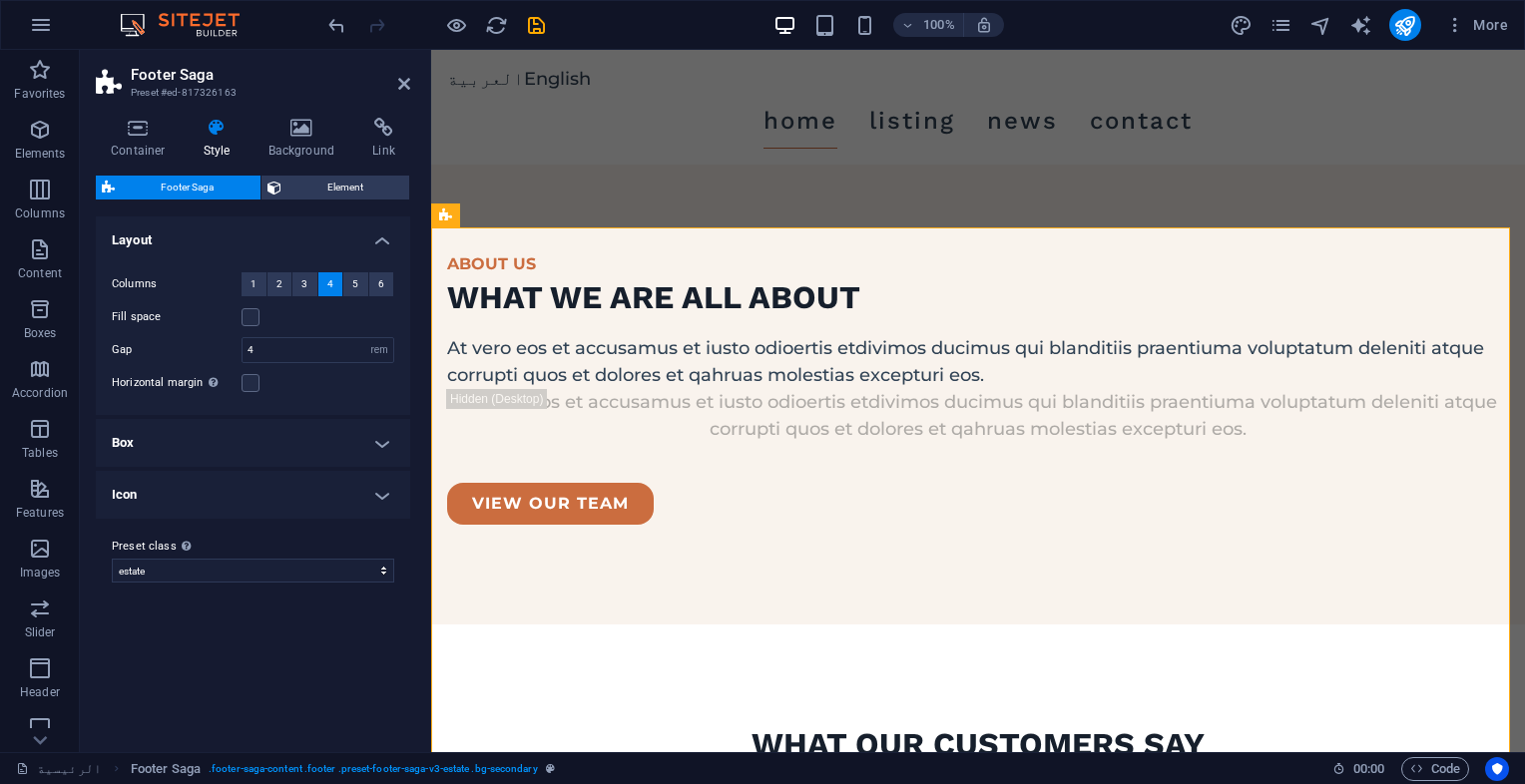 click on "4" at bounding box center (330, 284) 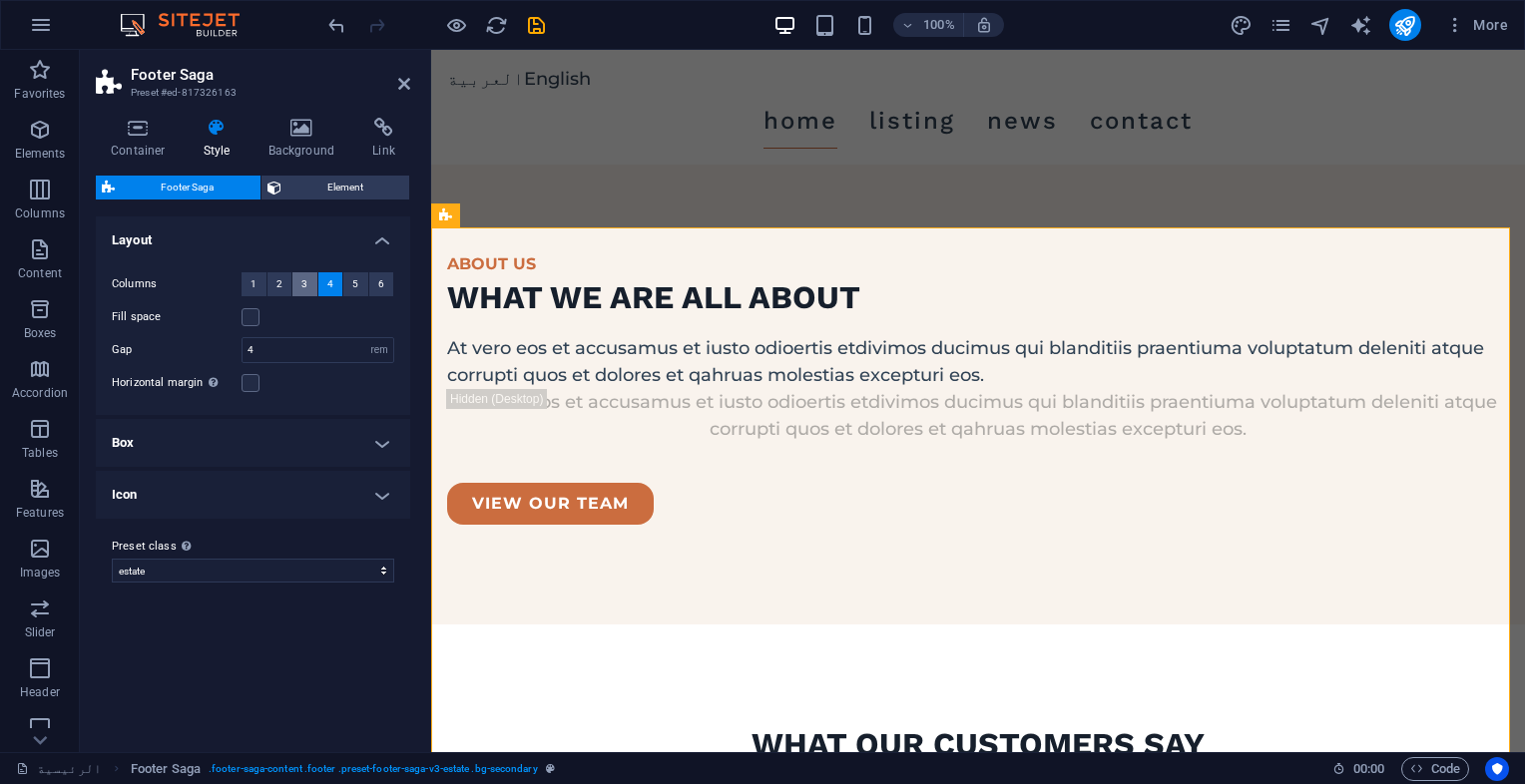 click on "3" at bounding box center [304, 284] 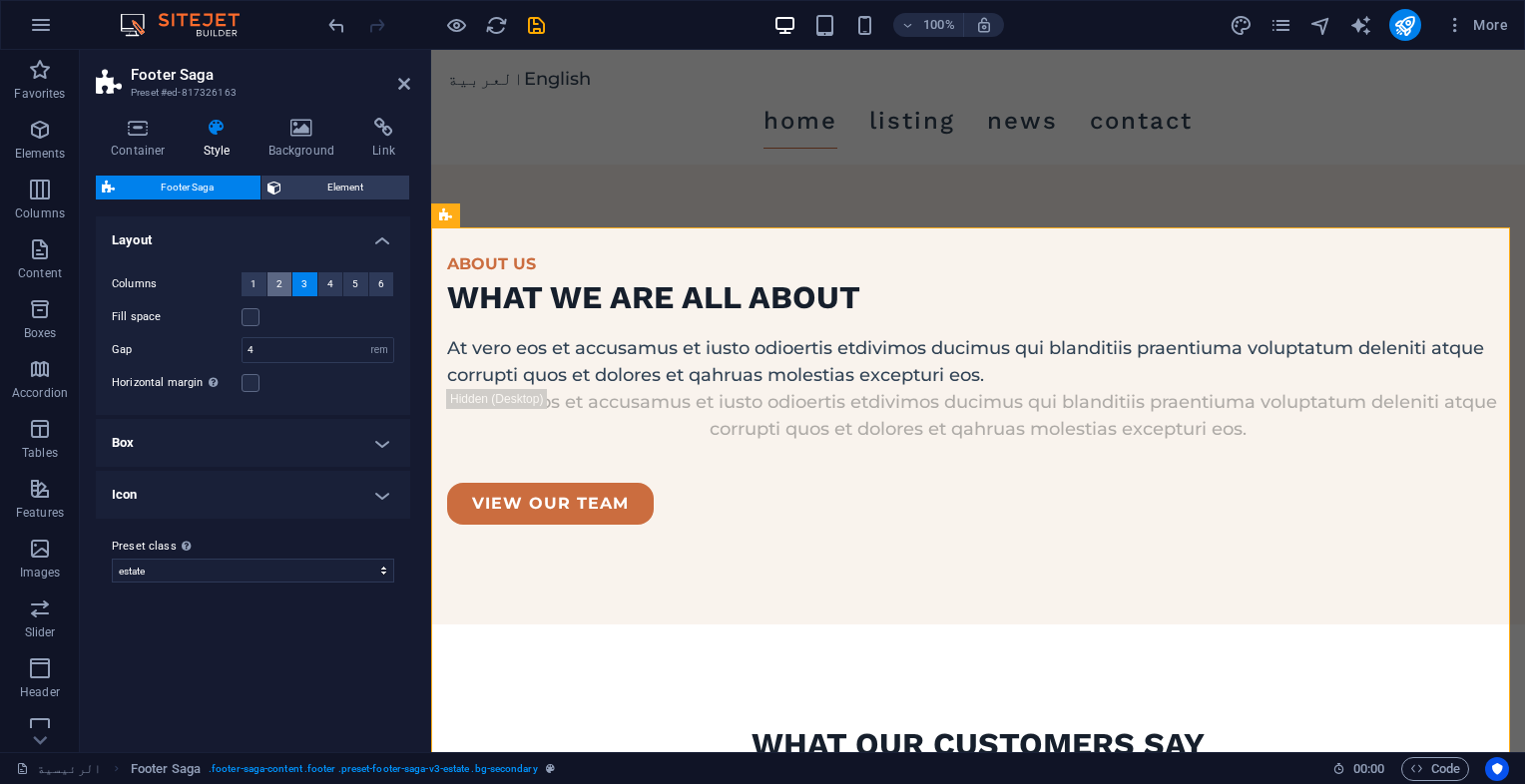 click on "2" at bounding box center [279, 284] 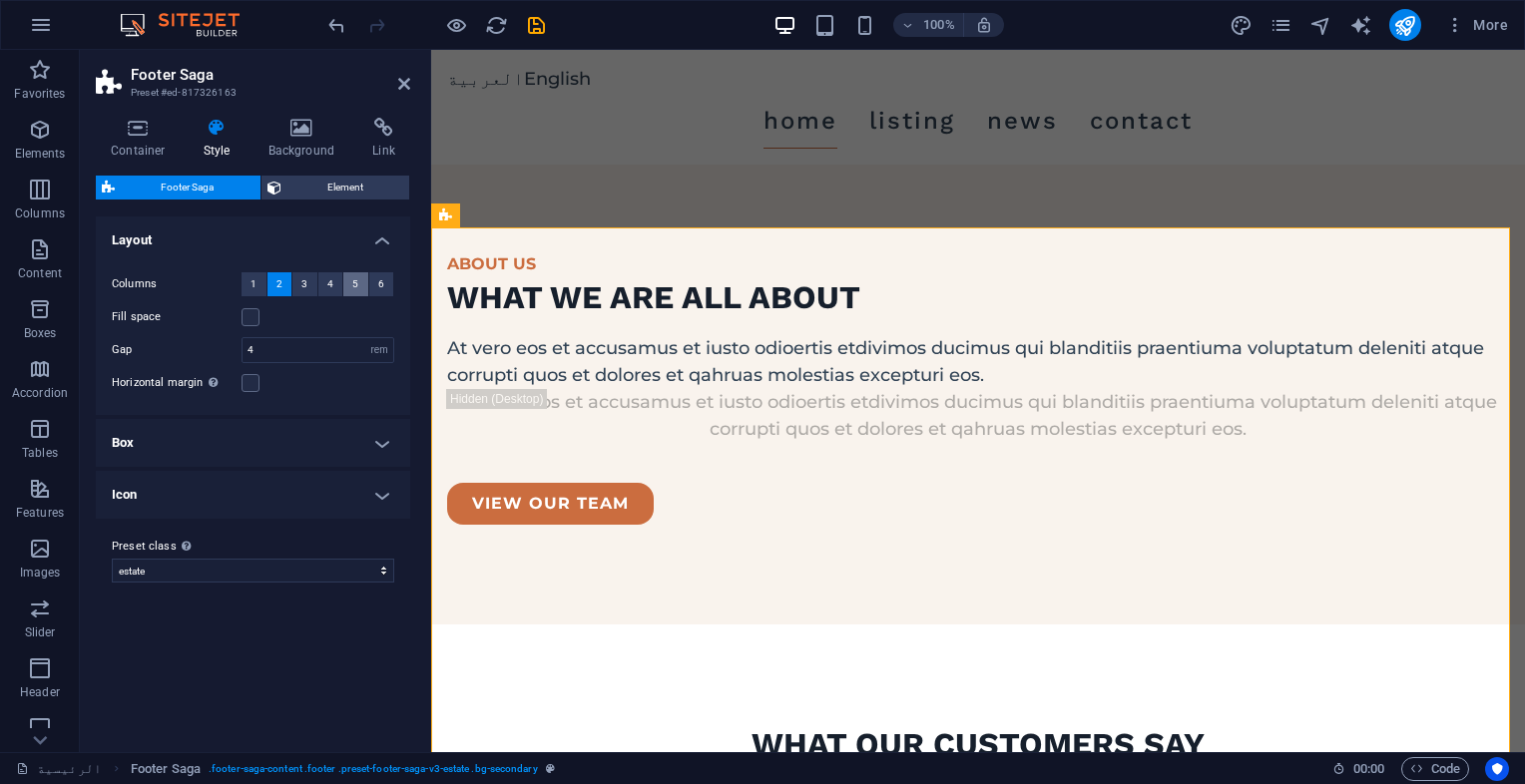 click on "5" at bounding box center [355, 284] 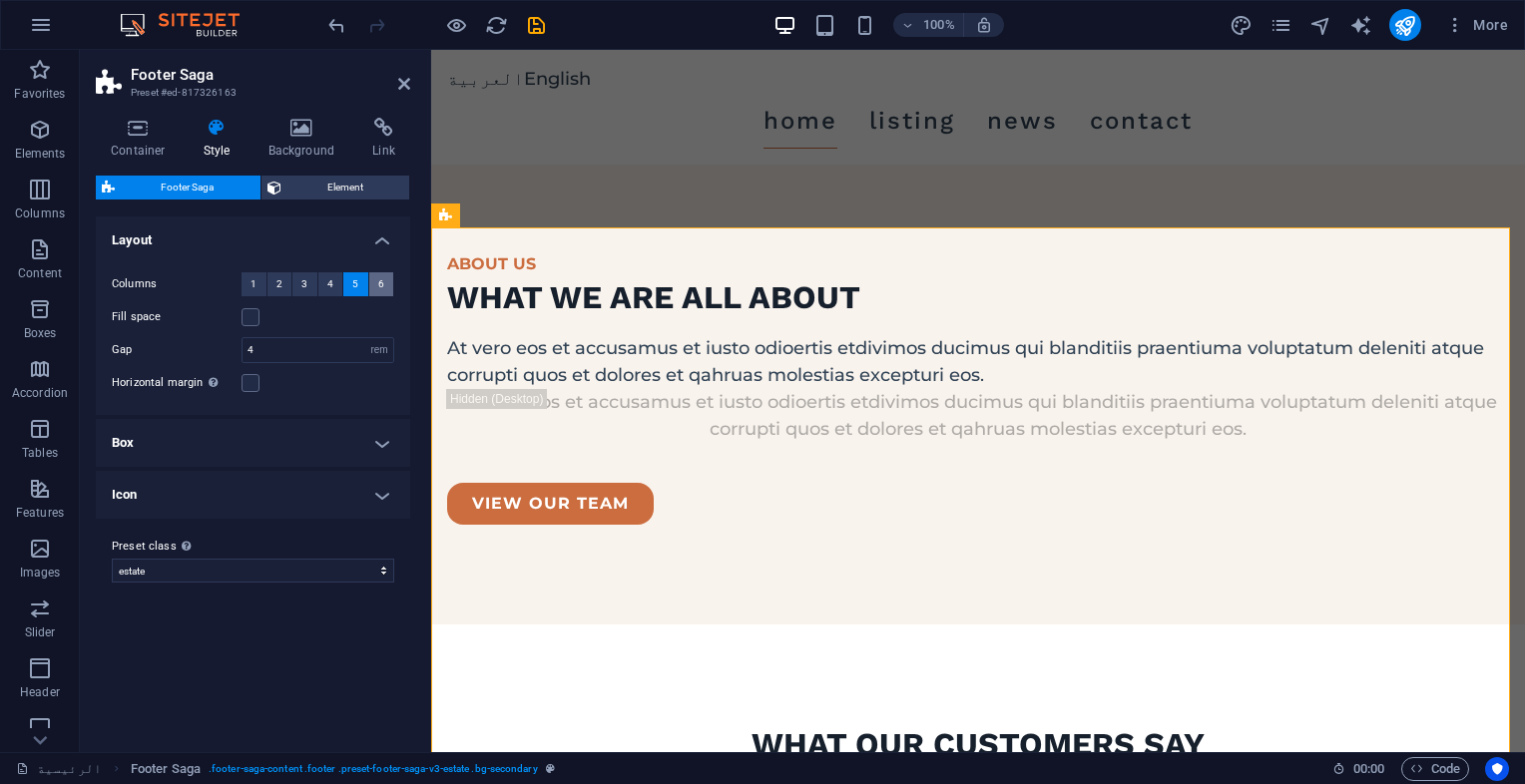 click on "6" at bounding box center [381, 284] 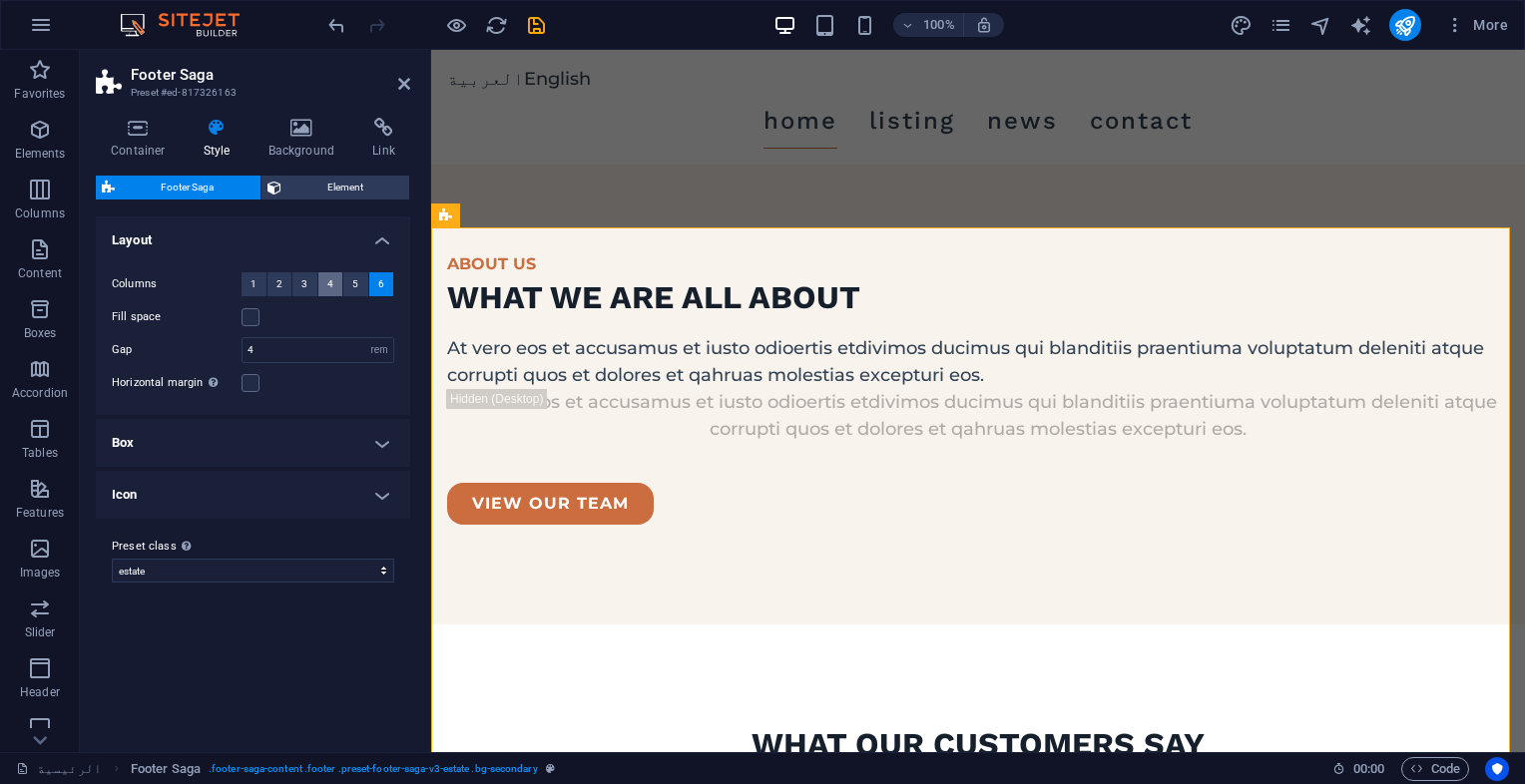 click on "4" at bounding box center (330, 284) 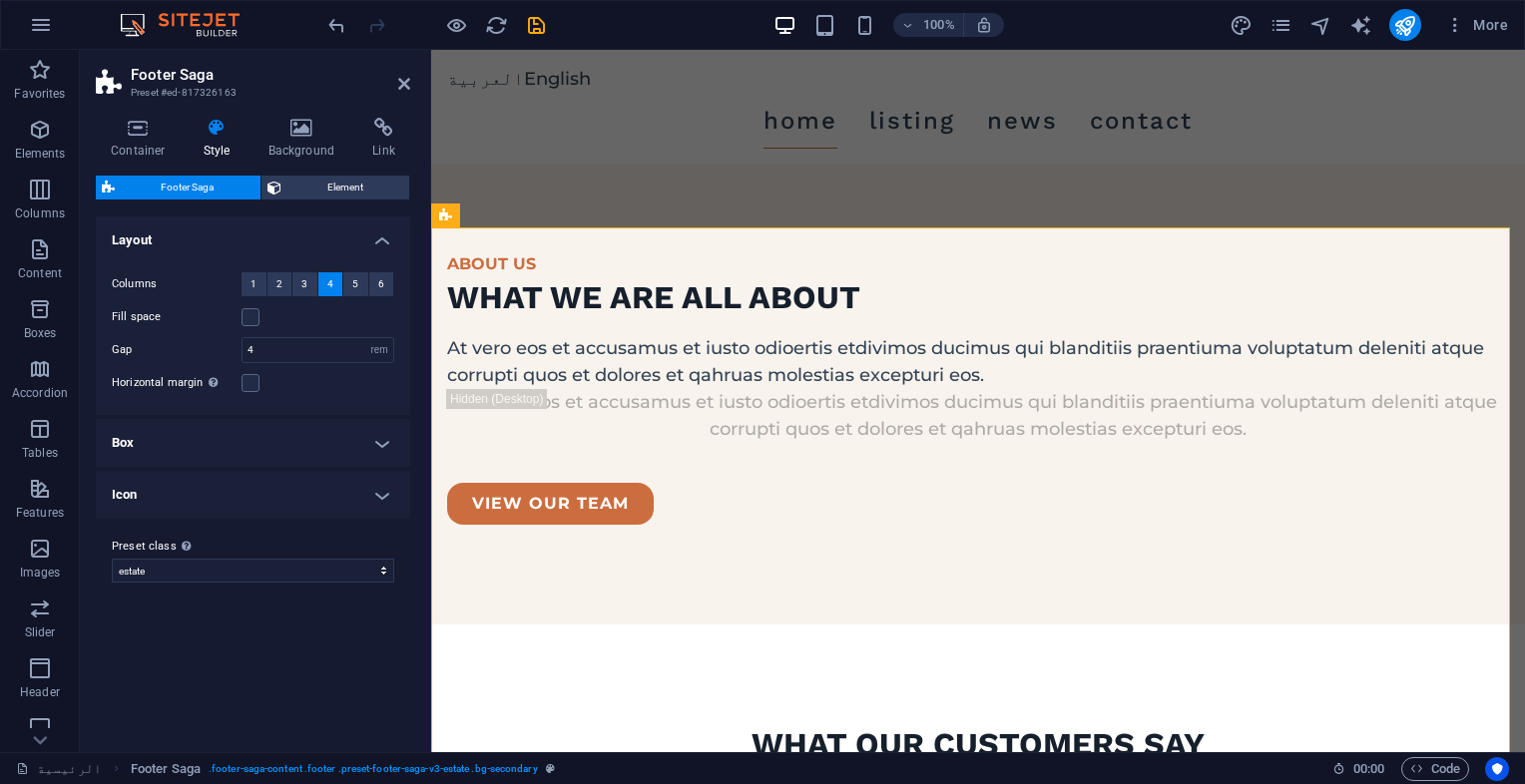 click on "4" at bounding box center (330, 284) 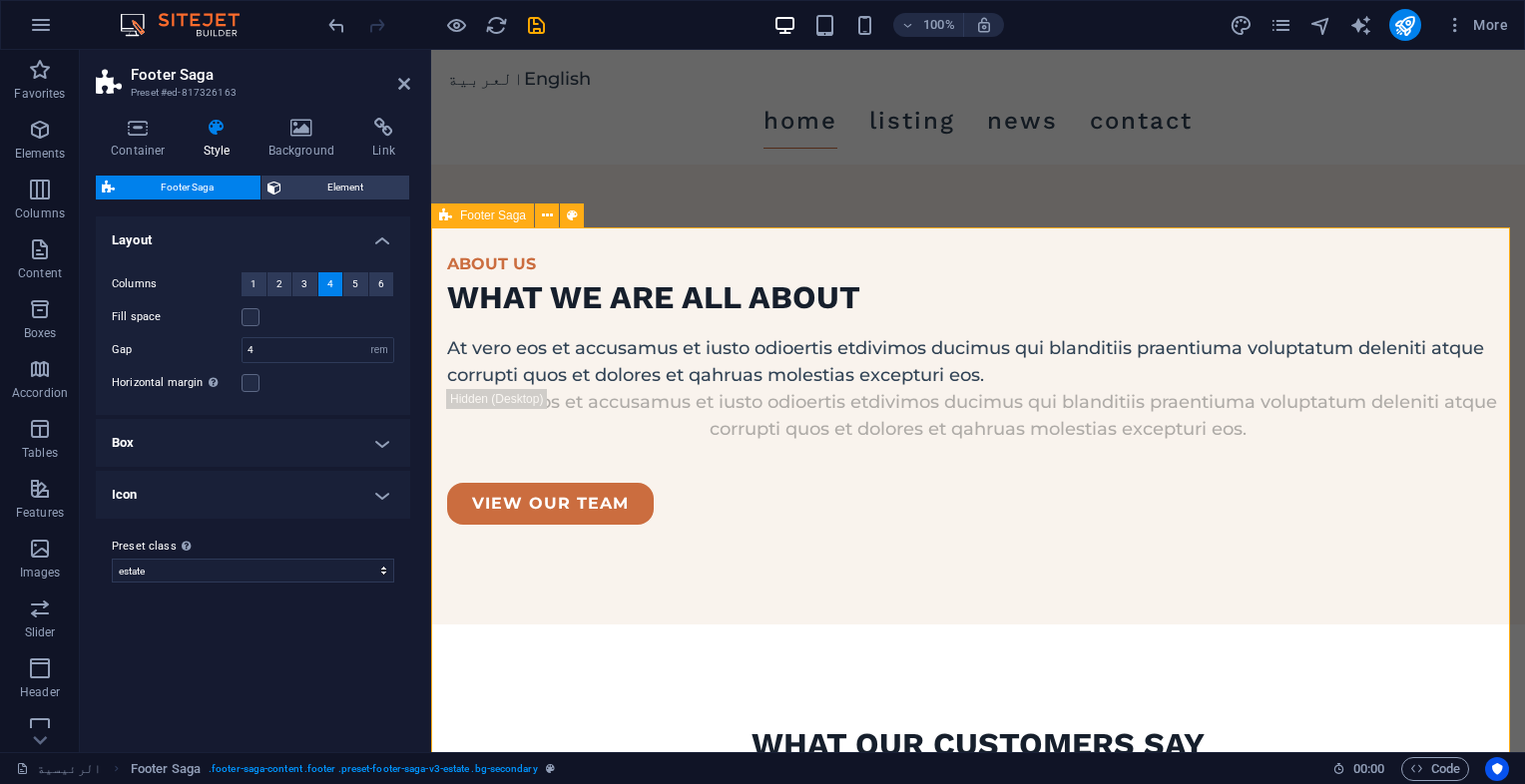 scroll, scrollTop: 5610, scrollLeft: 0, axis: vertical 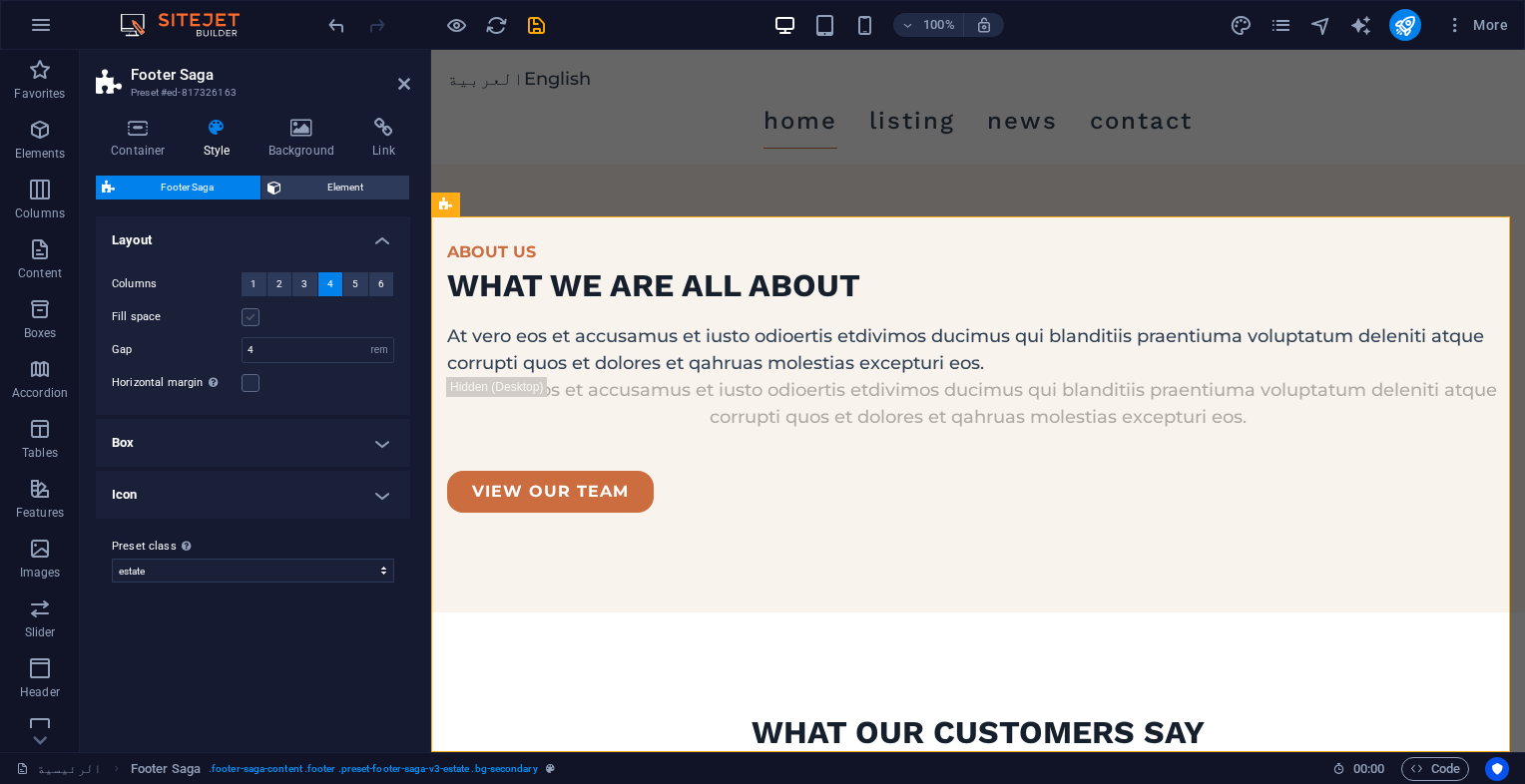 click at bounding box center (251, 317) 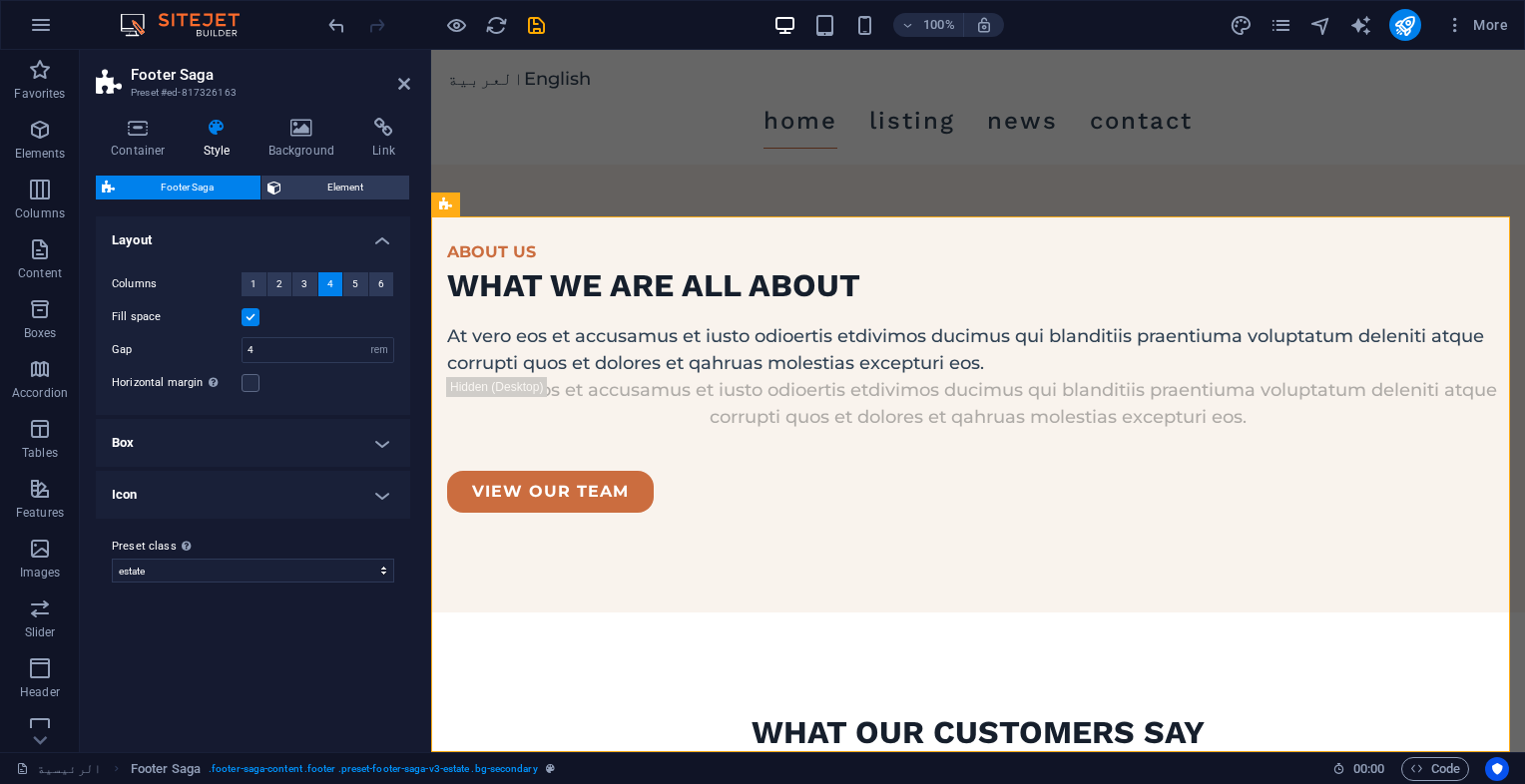 click at bounding box center (251, 317) 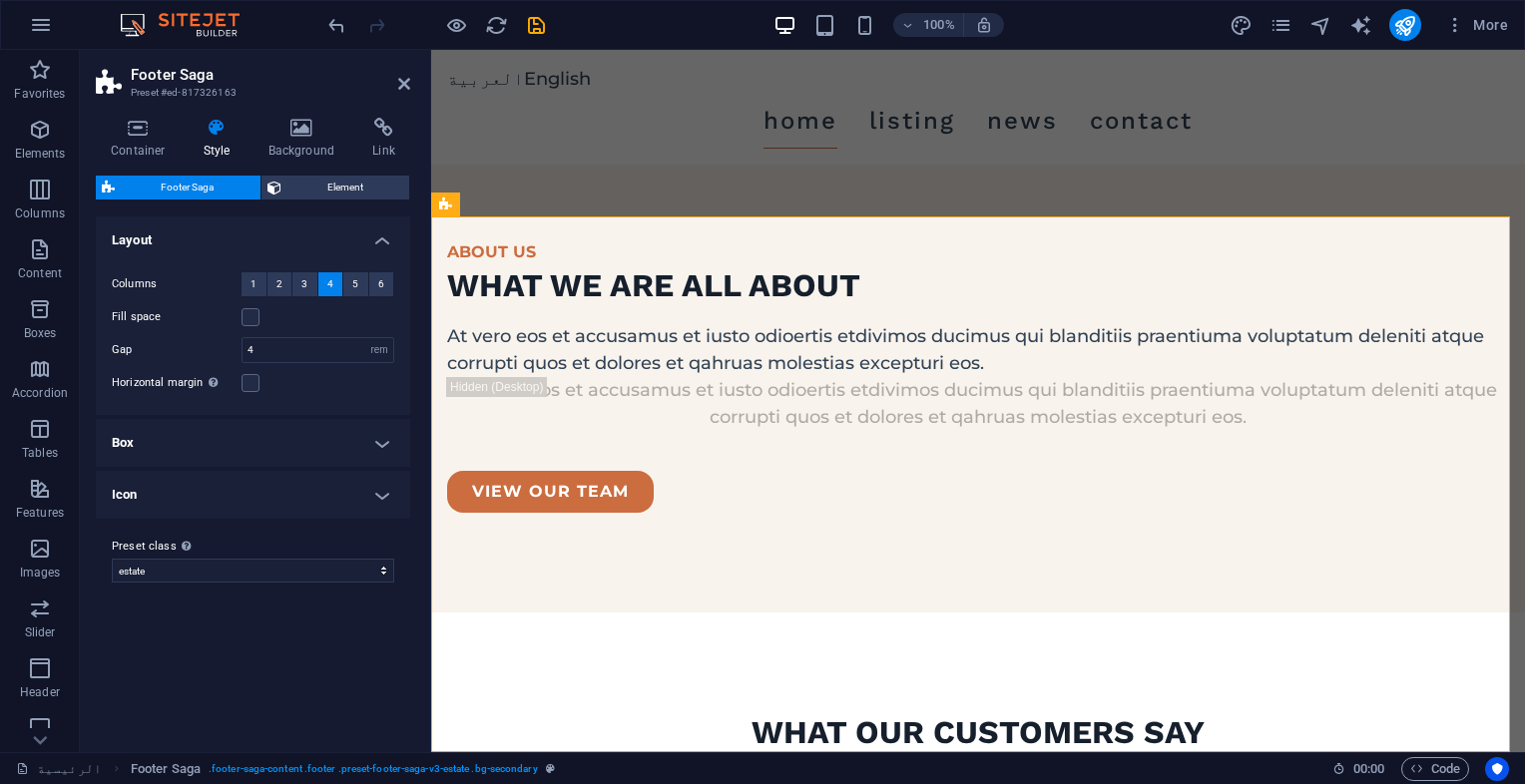 click on "Box" at bounding box center [253, 443] 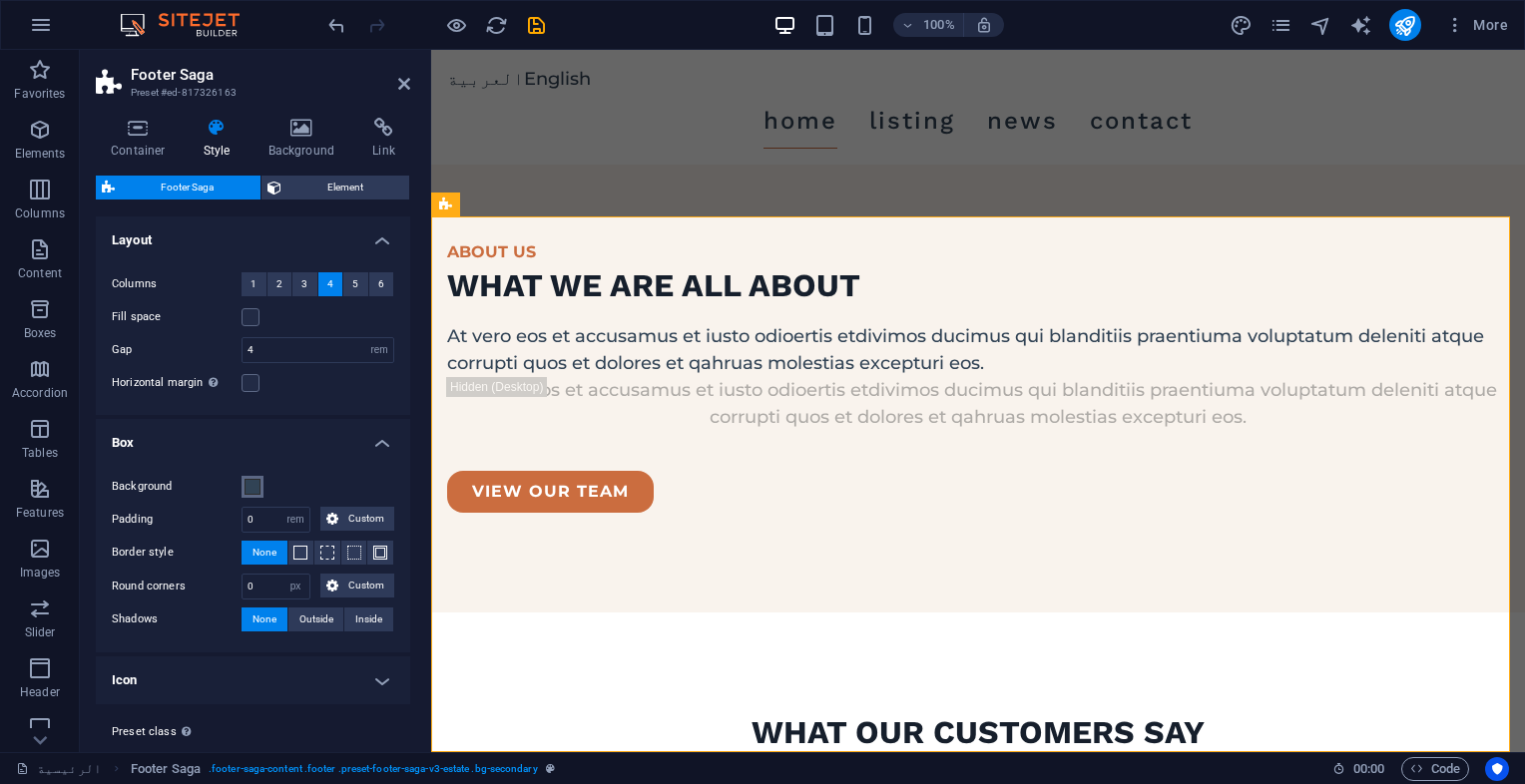 click at bounding box center [253, 487] 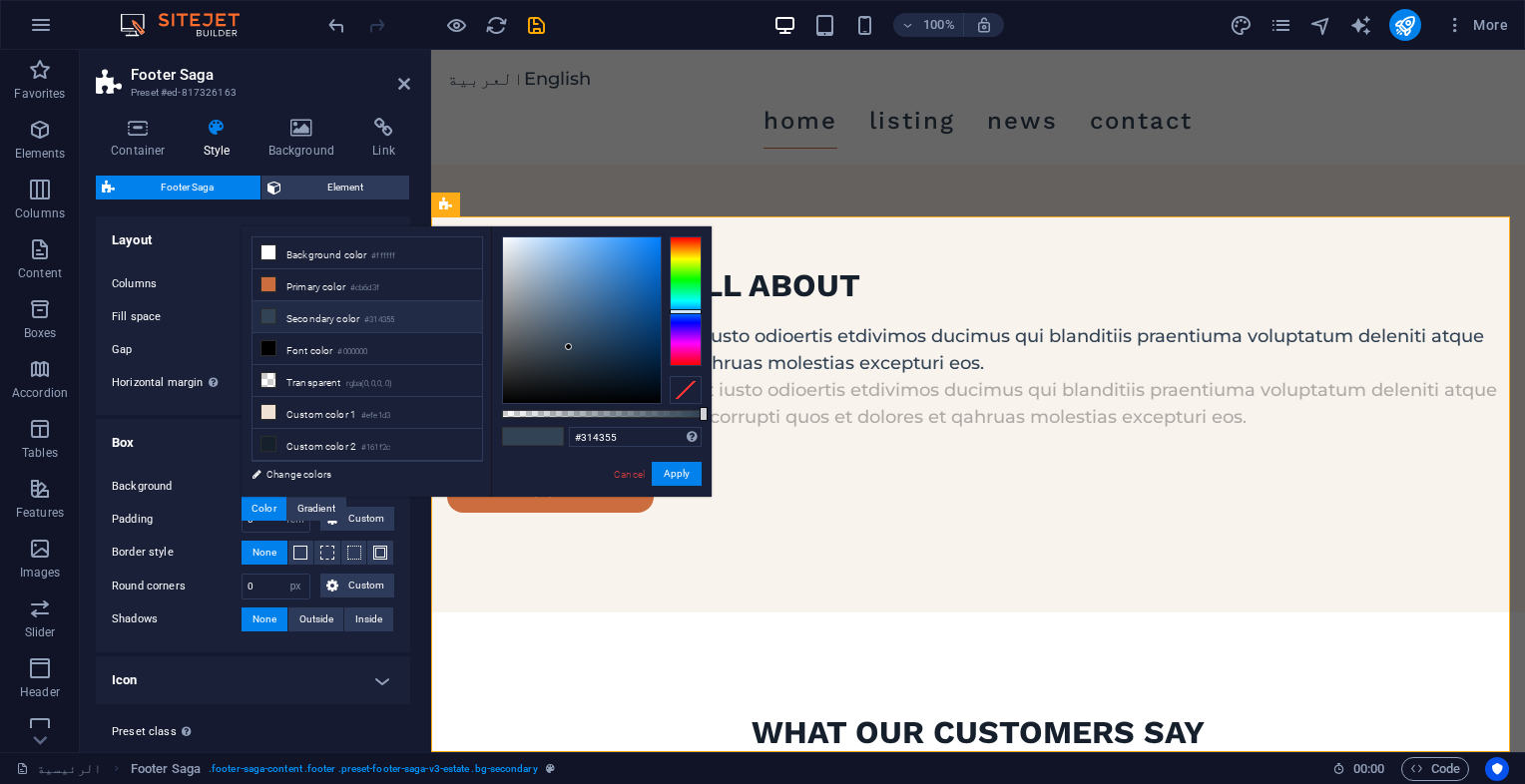click on "Icon" at bounding box center [253, 680] 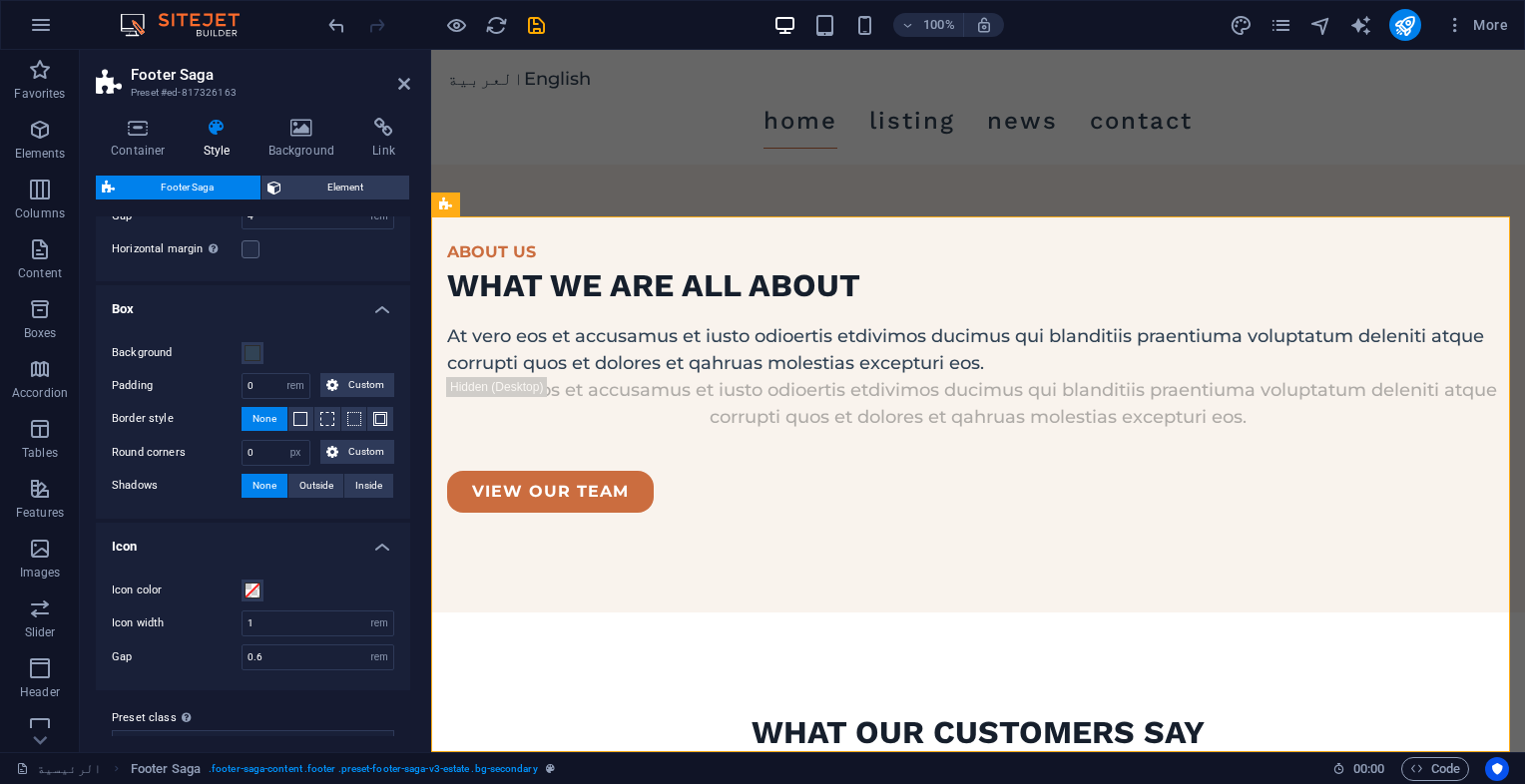 scroll, scrollTop: 136, scrollLeft: 0, axis: vertical 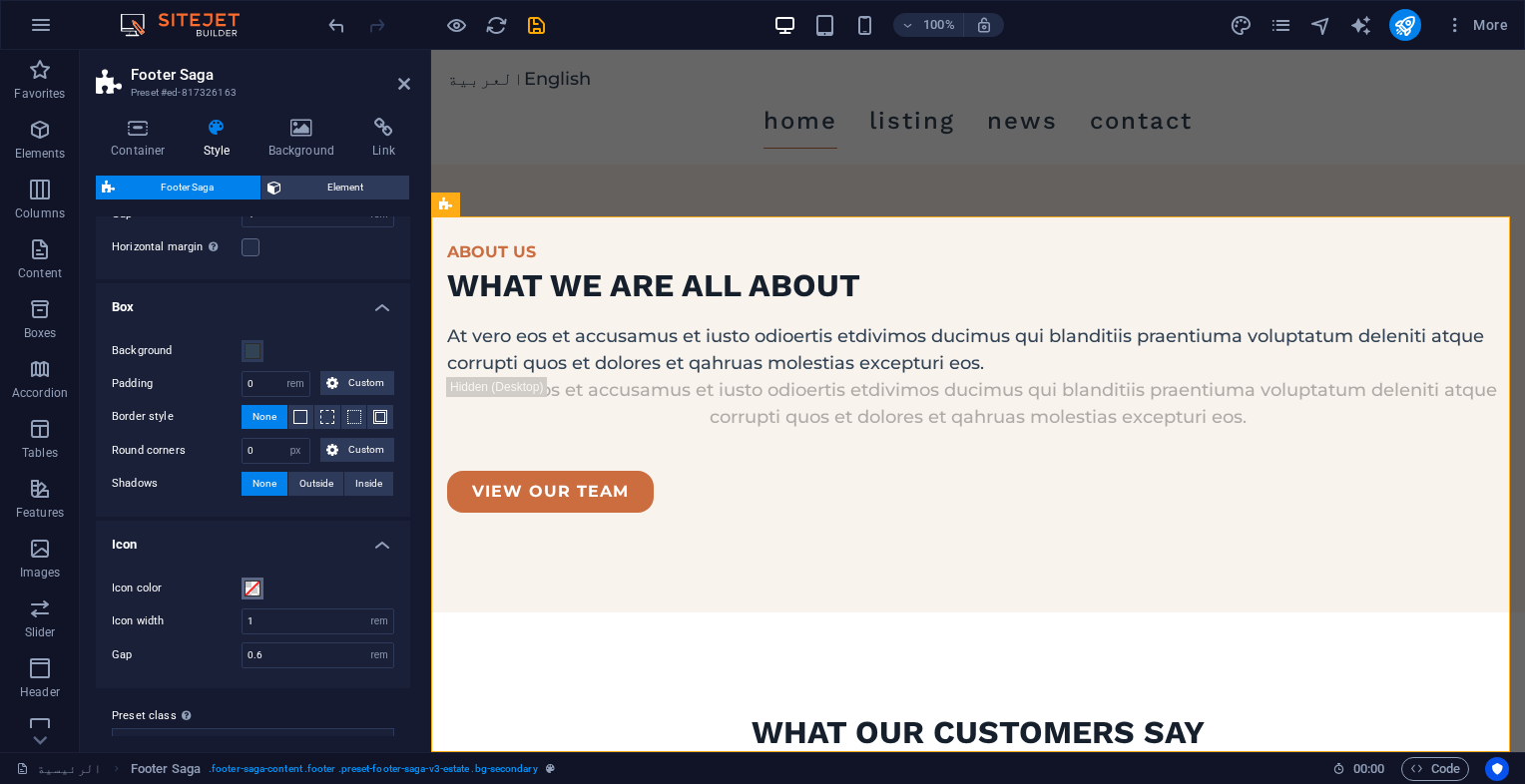 click at bounding box center [253, 588] 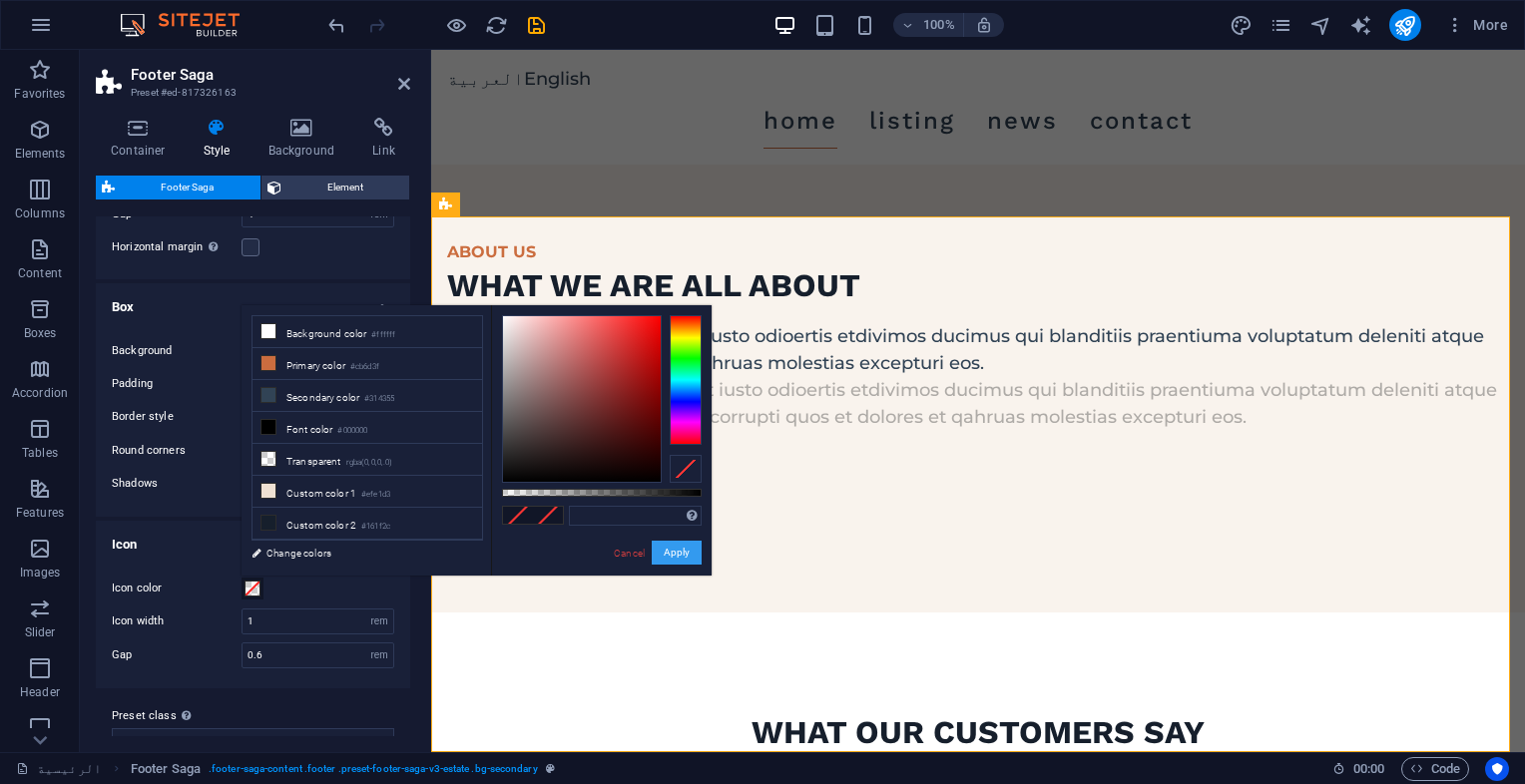 click on "Apply" at bounding box center [677, 553] 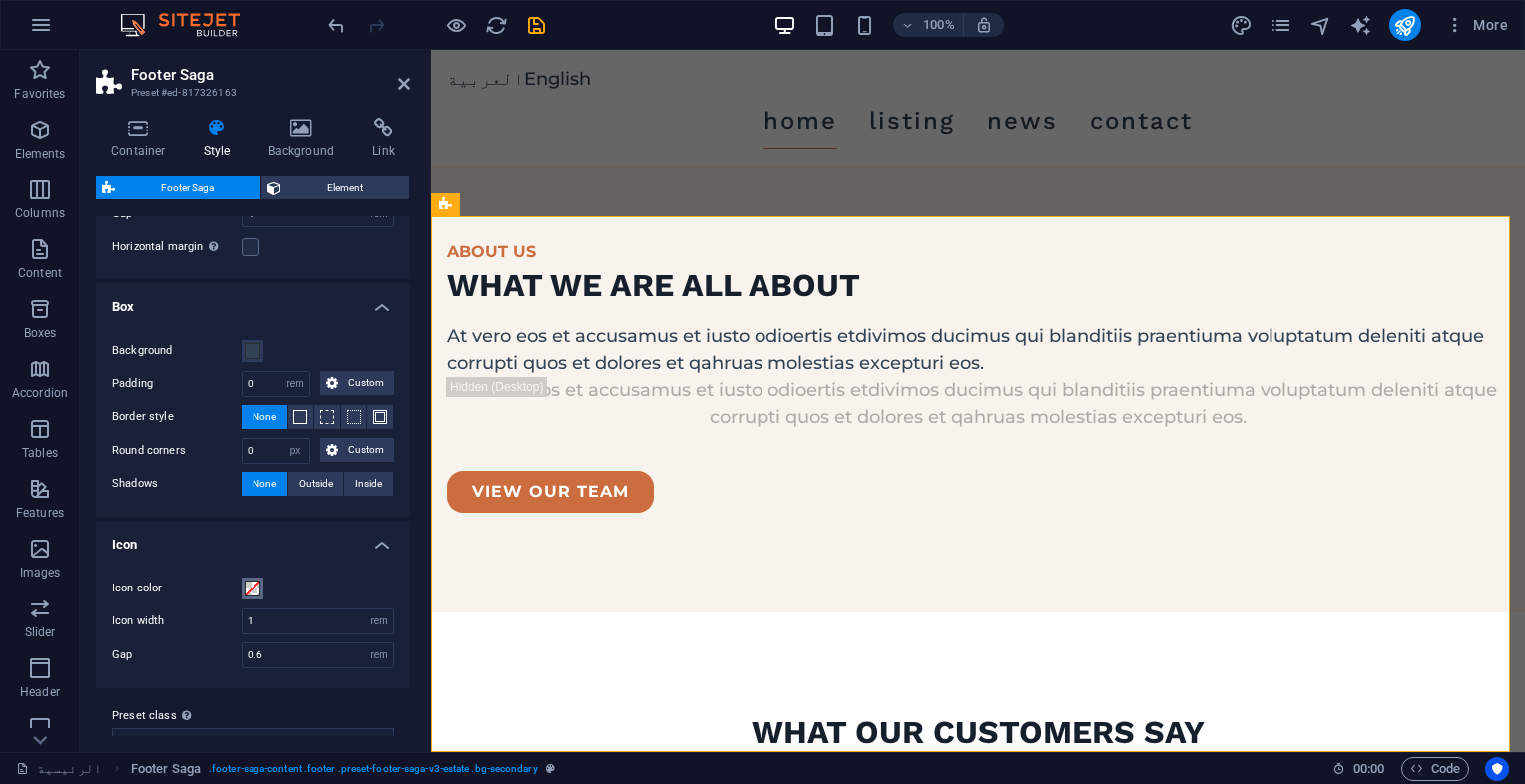 click at bounding box center [253, 588] 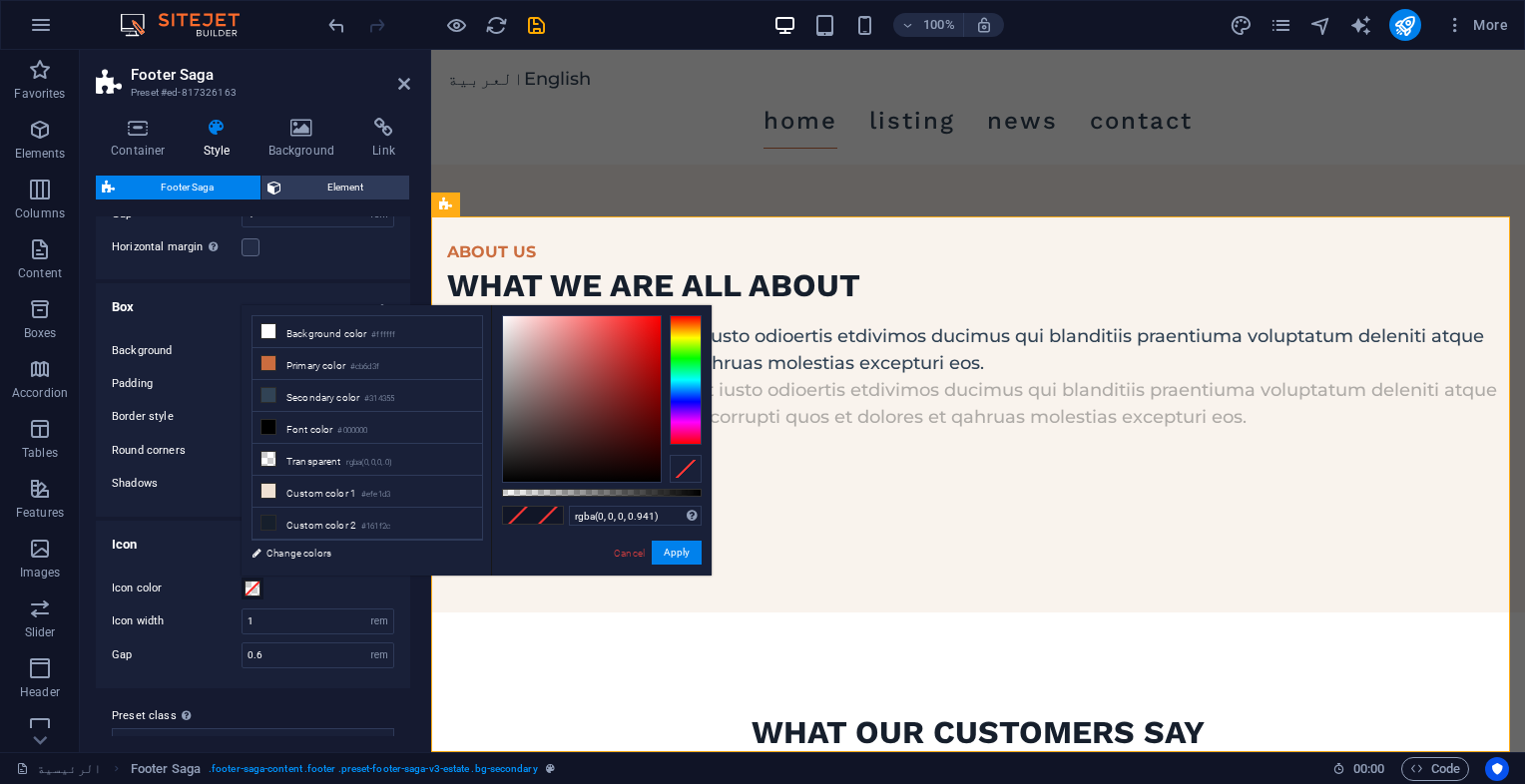 click at bounding box center [602, 493] 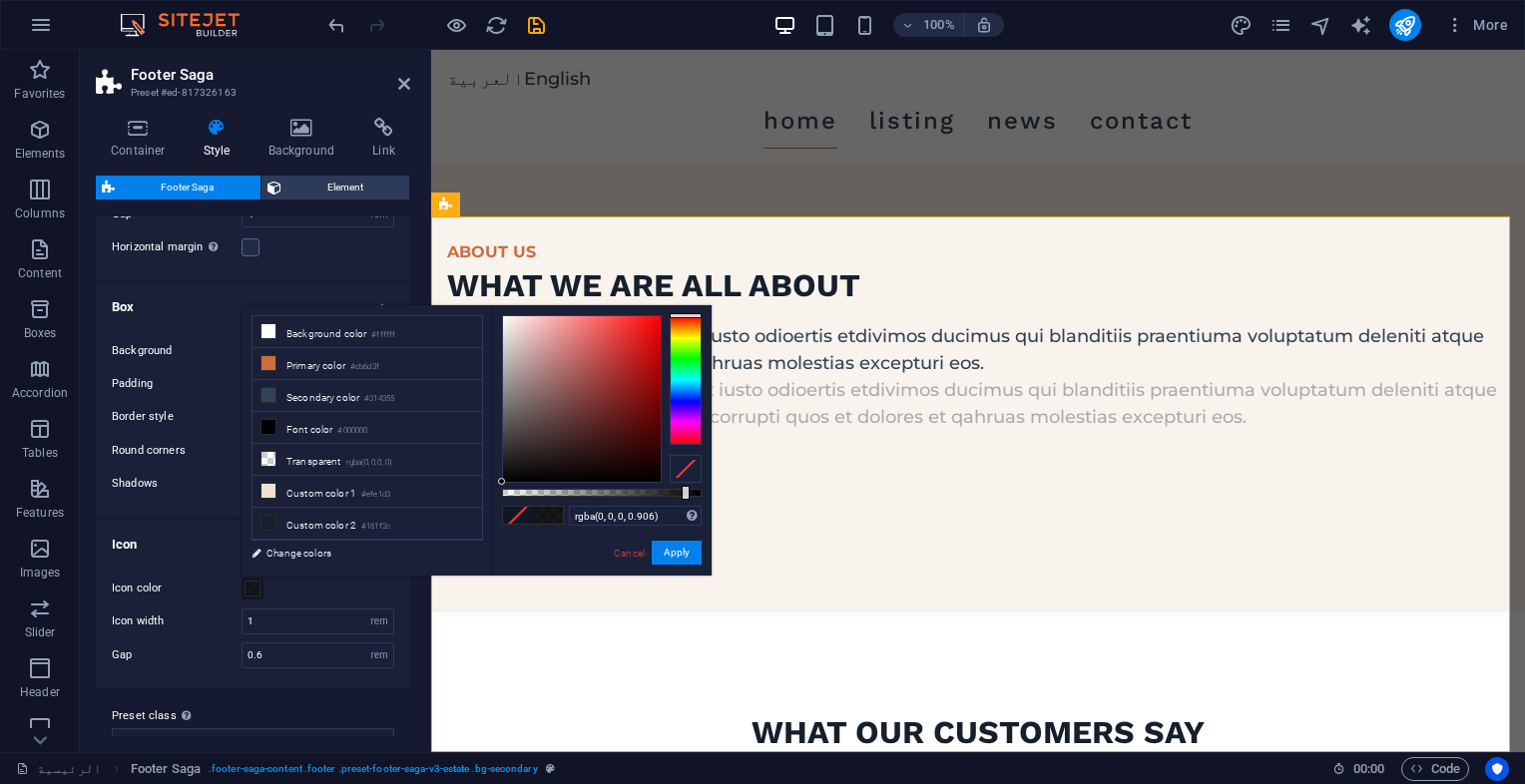 click at bounding box center [686, 493] 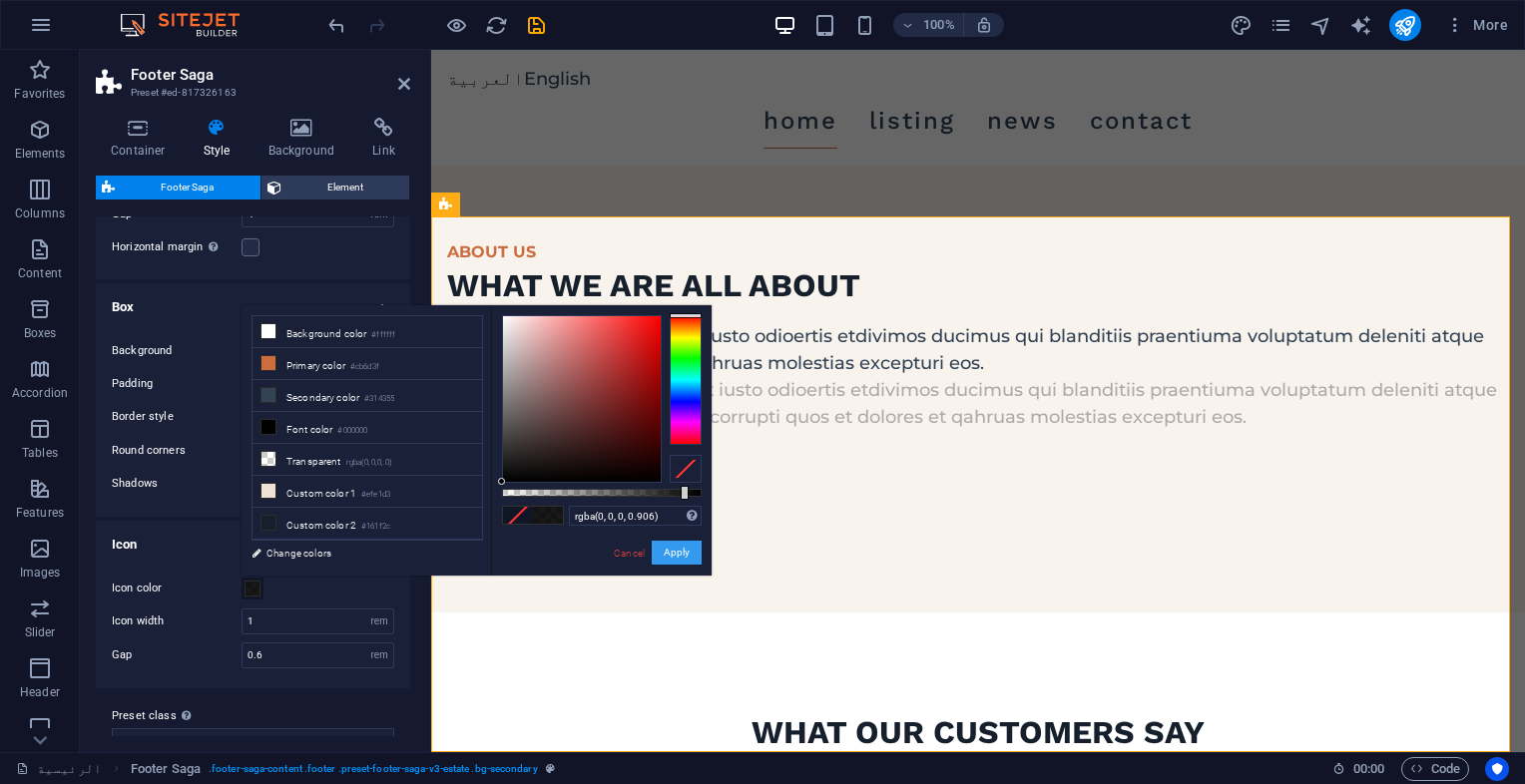 click on "Apply" at bounding box center [677, 553] 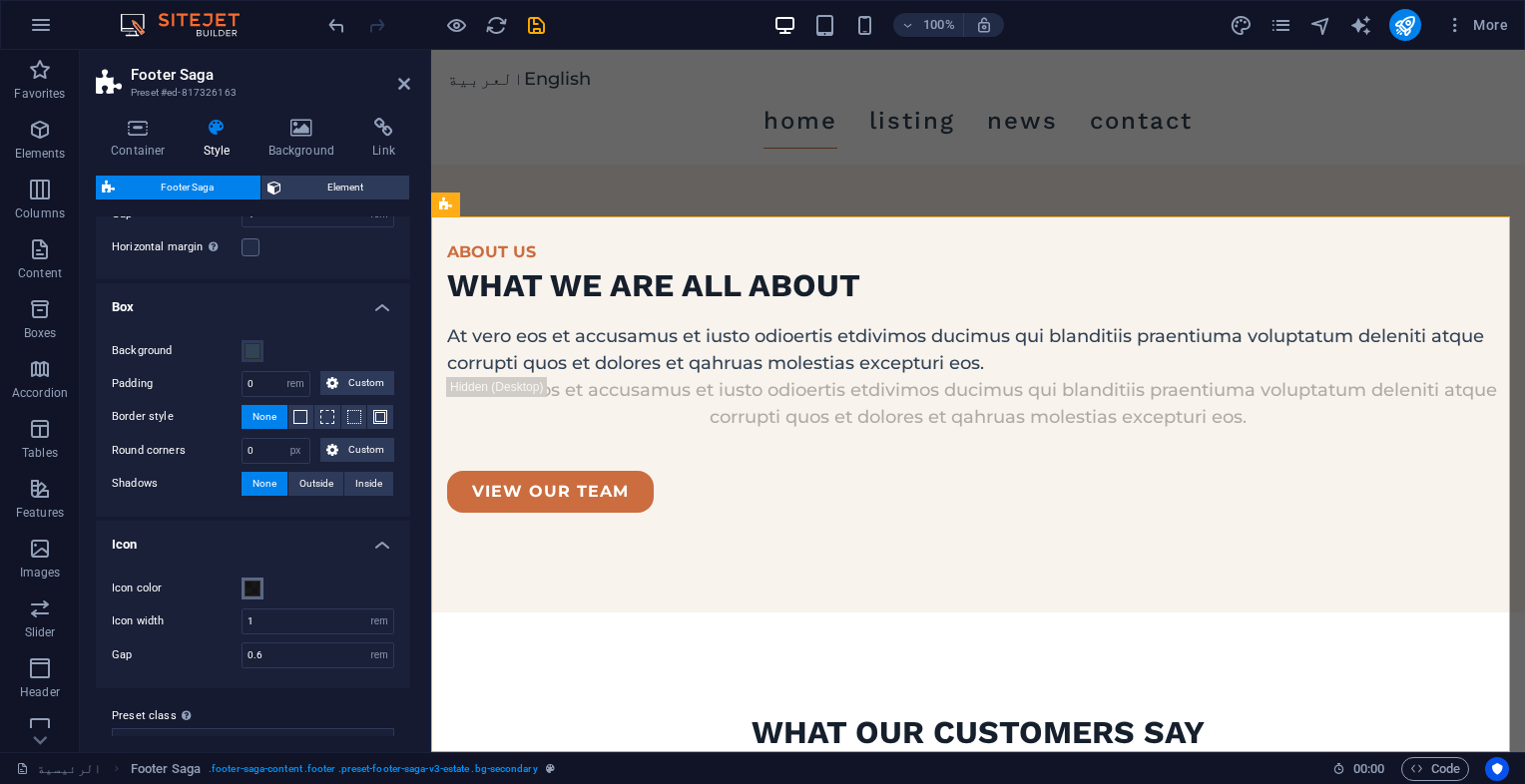 click at bounding box center (253, 588) 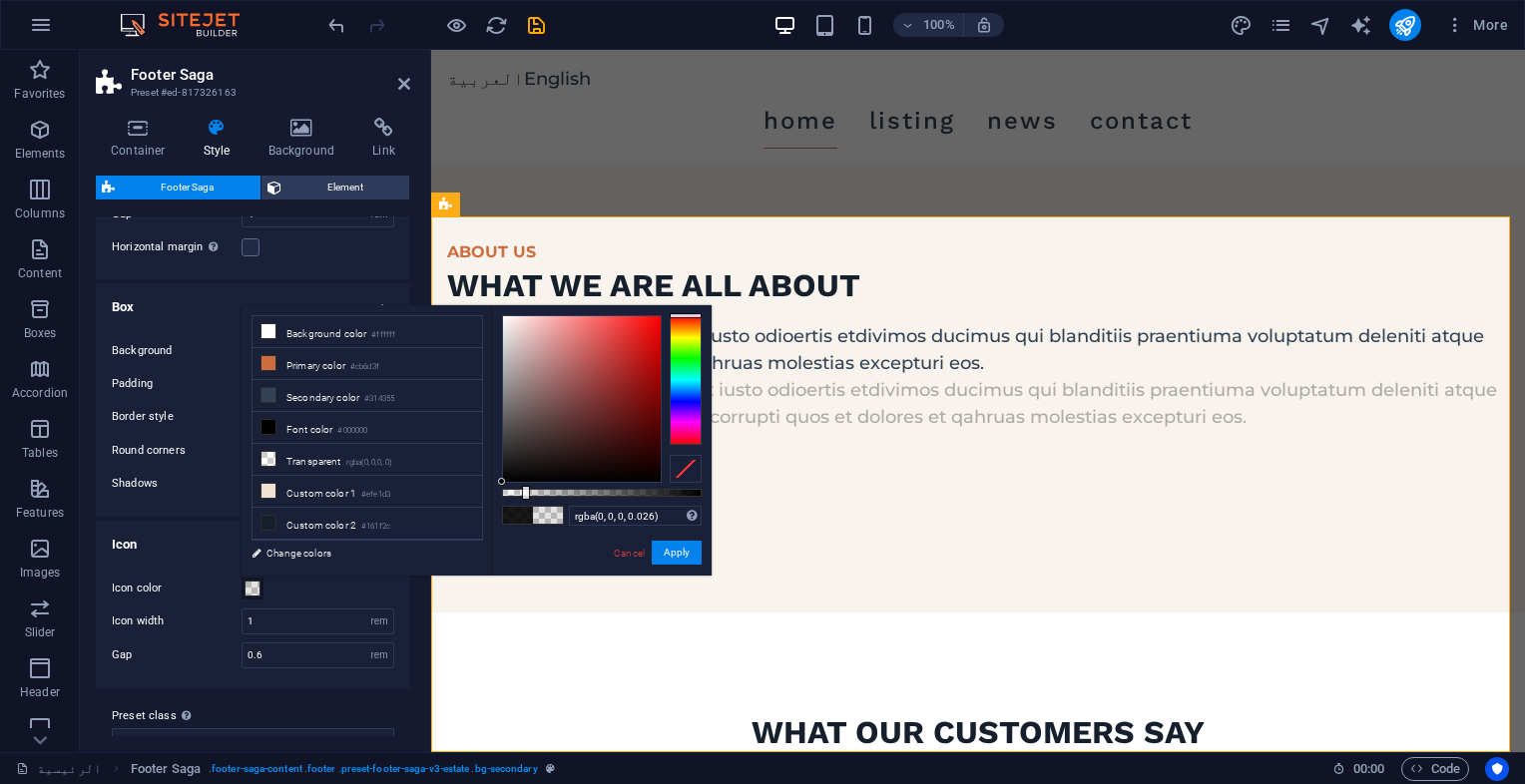 type on "rgba(0, 0, 0, 0)" 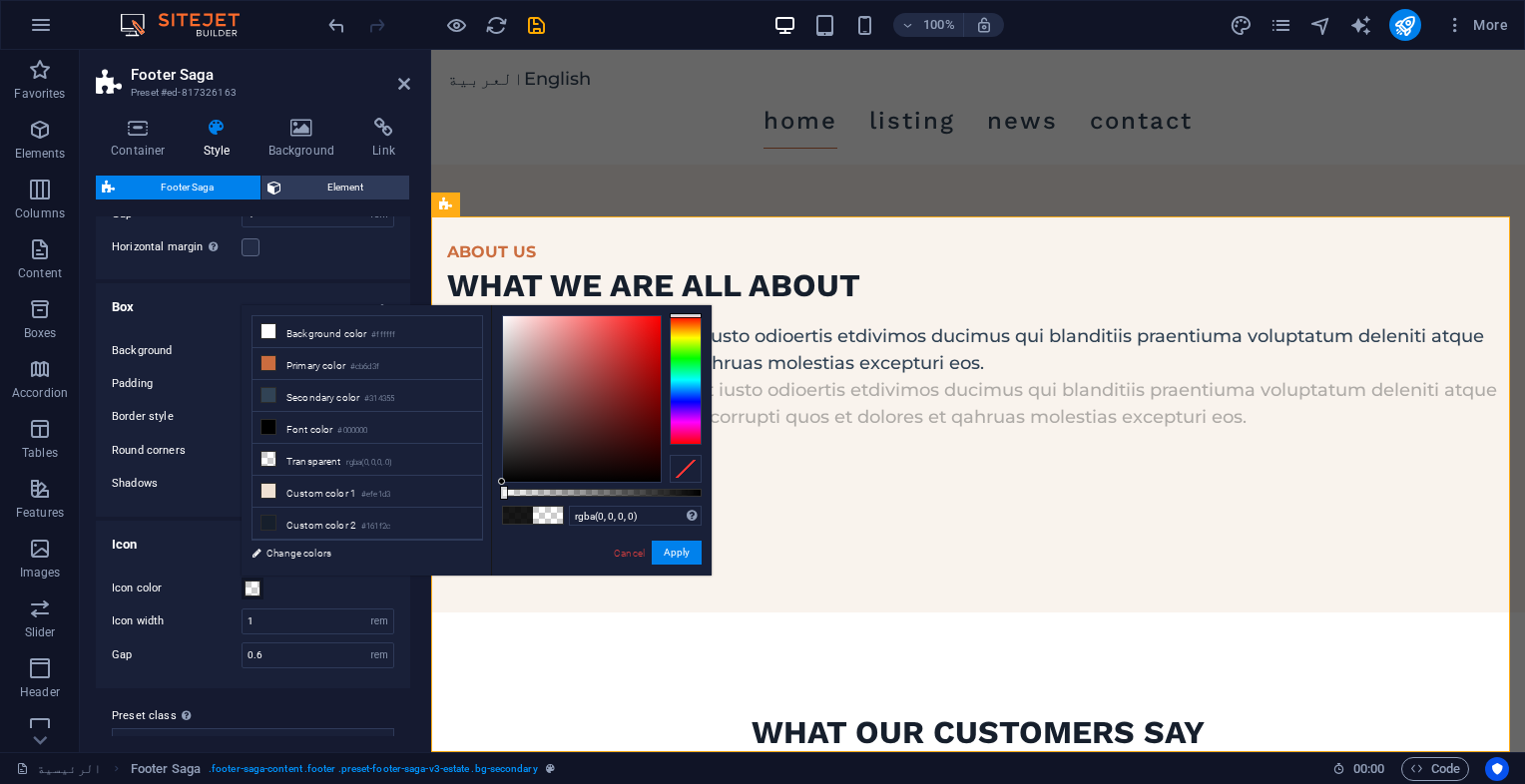 drag, startPoint x: 683, startPoint y: 493, endPoint x: 489, endPoint y: 493, distance: 194 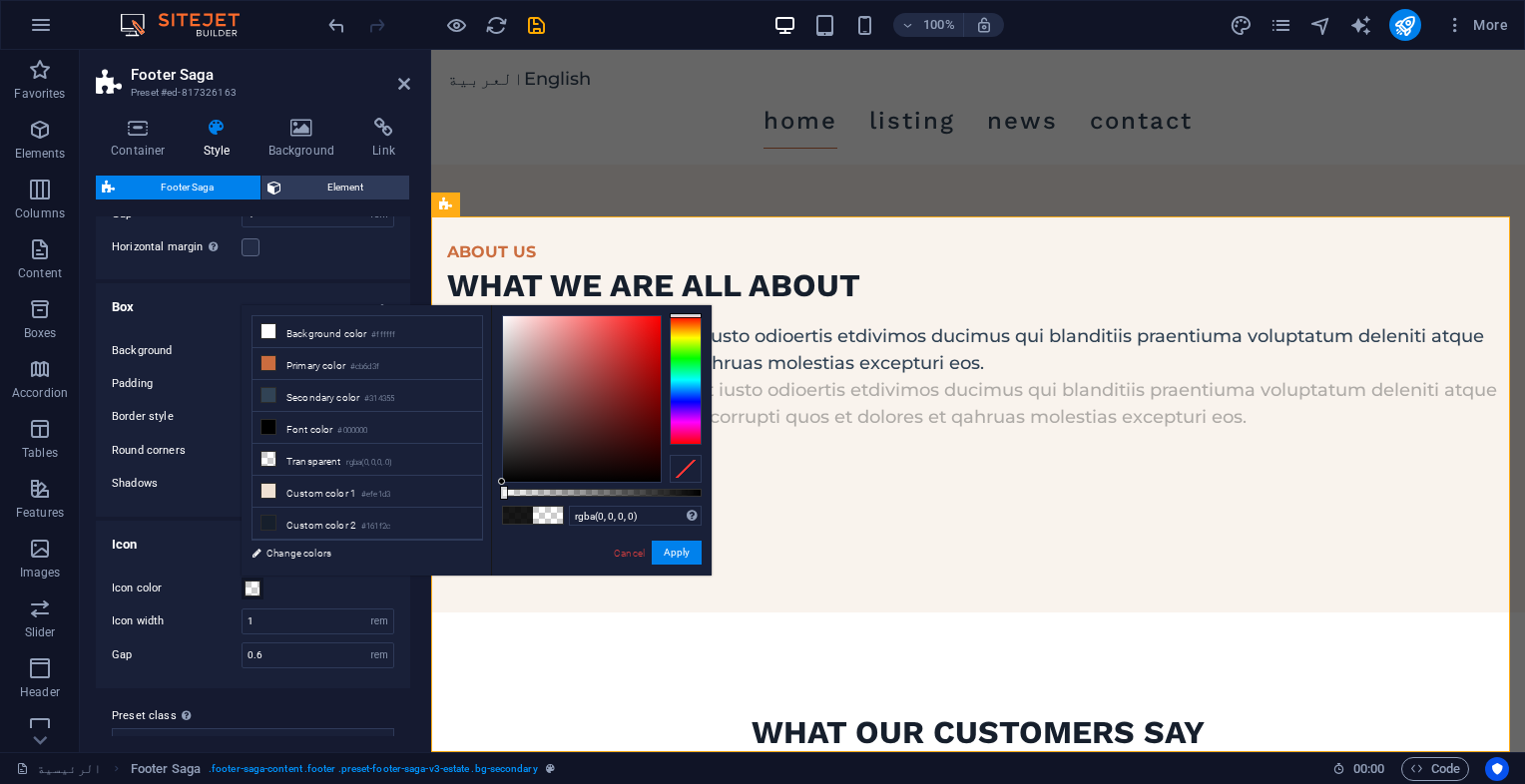 click at bounding box center (686, 469) 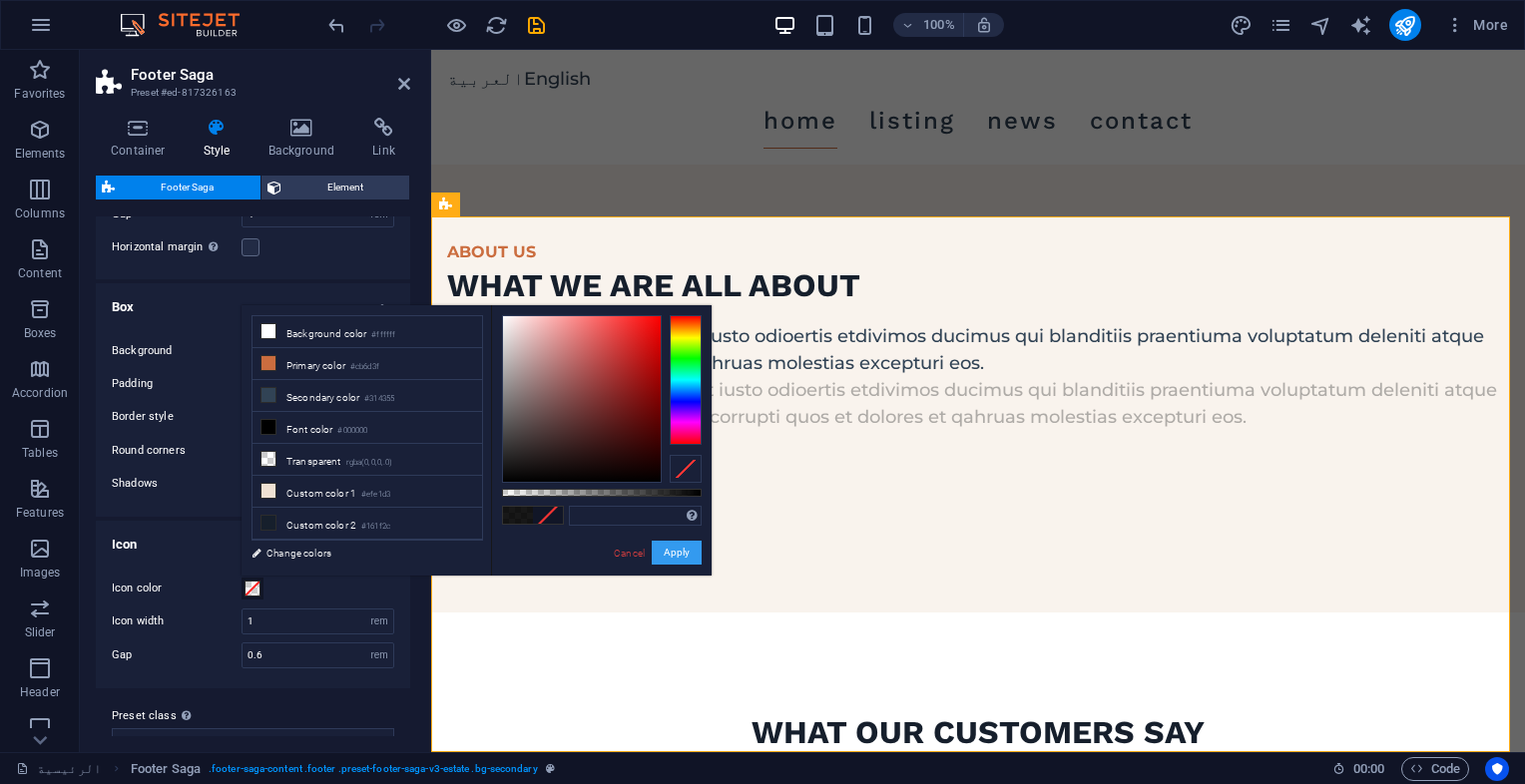 click on "Apply" at bounding box center (677, 553) 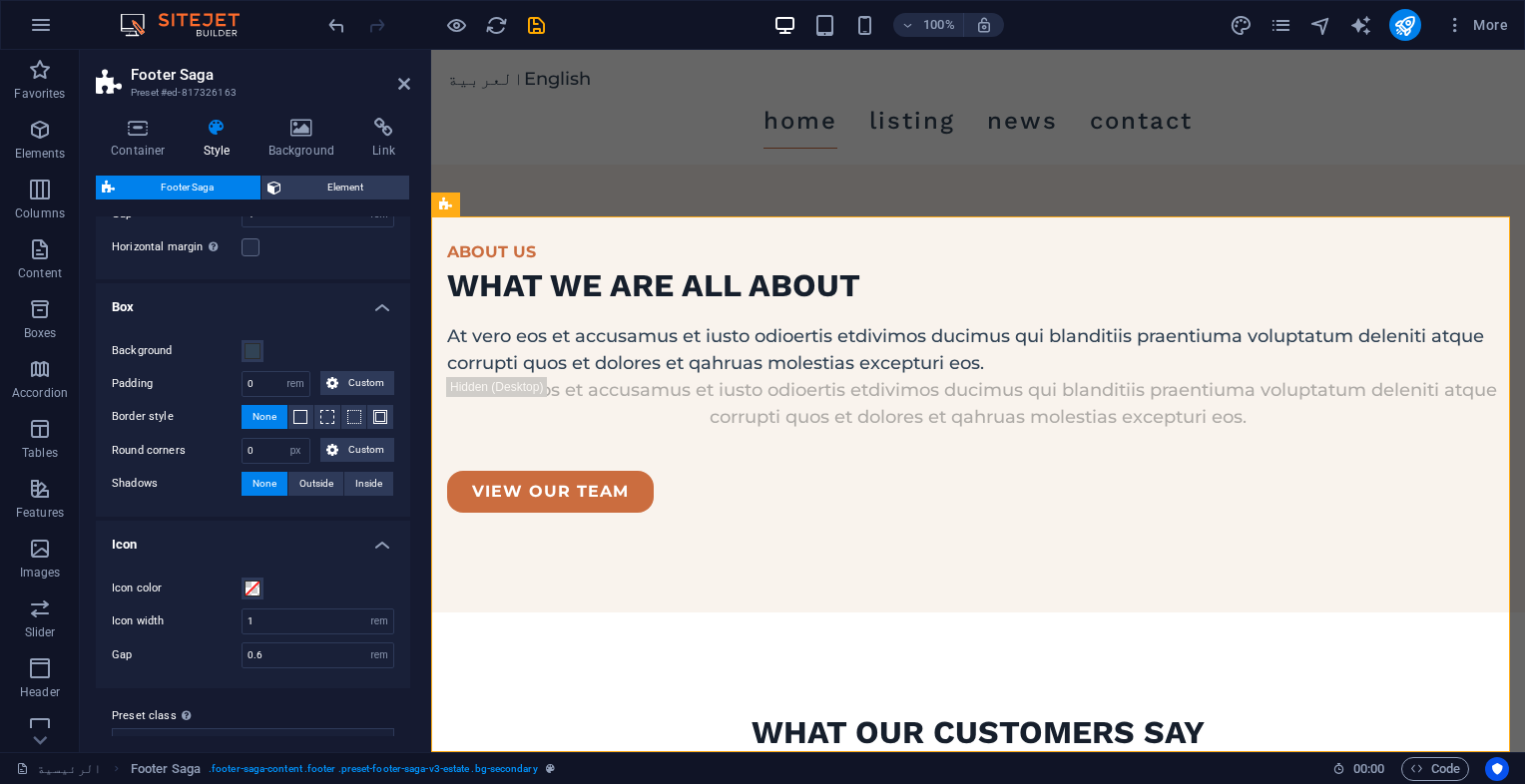 scroll, scrollTop: 166, scrollLeft: 0, axis: vertical 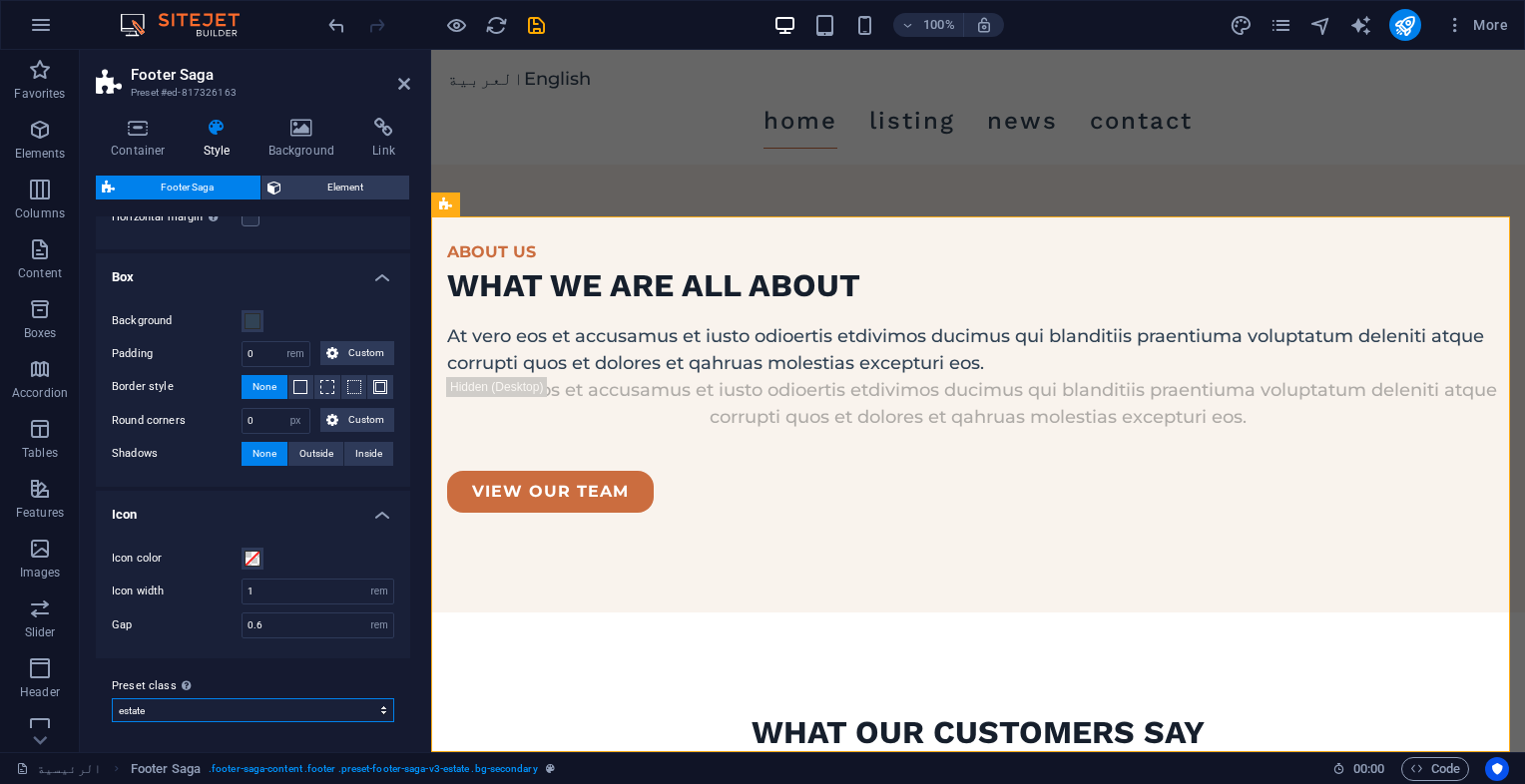 click on "estate Add preset class" at bounding box center (253, 710) 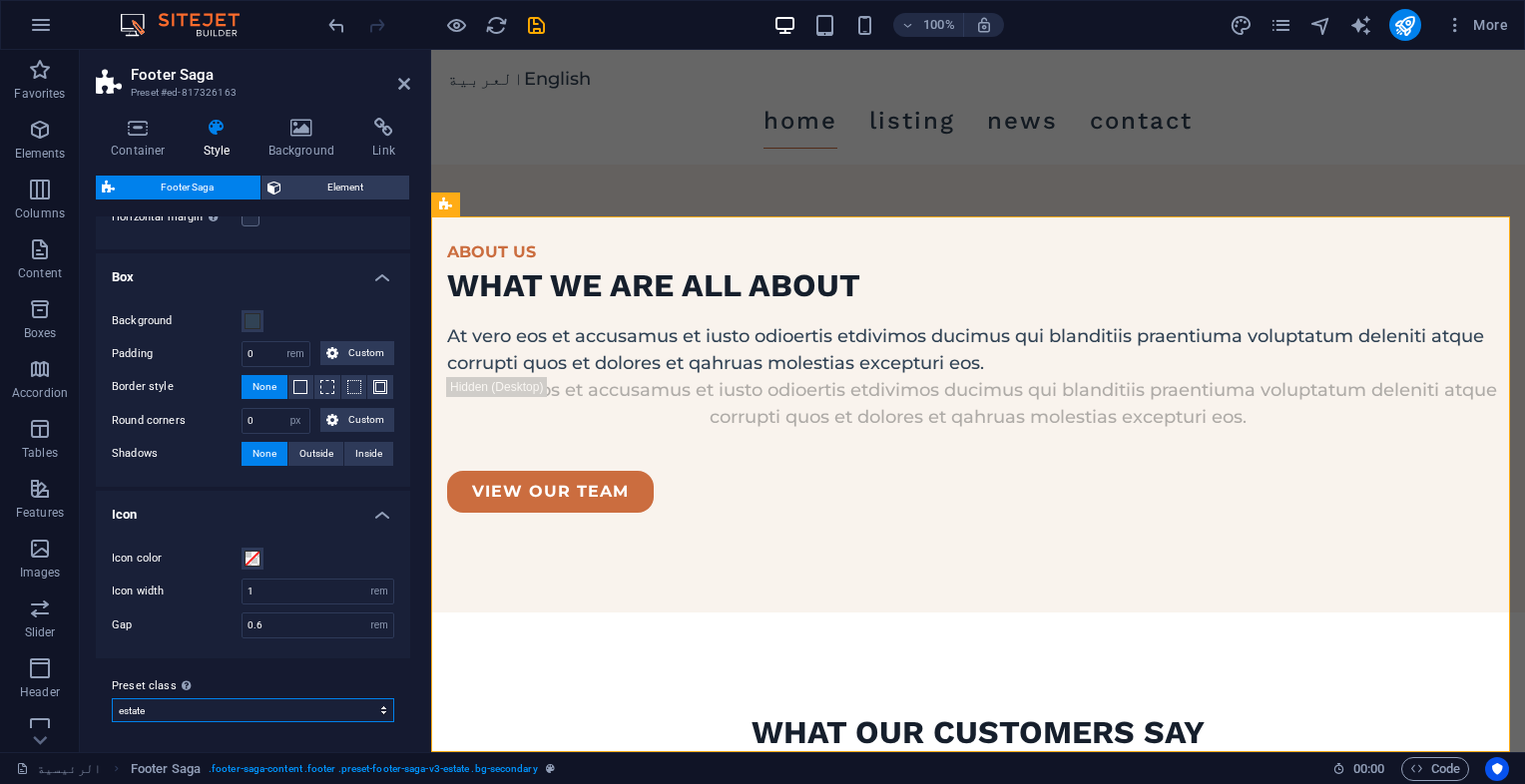 click on "estate Add preset class" at bounding box center (253, 710) 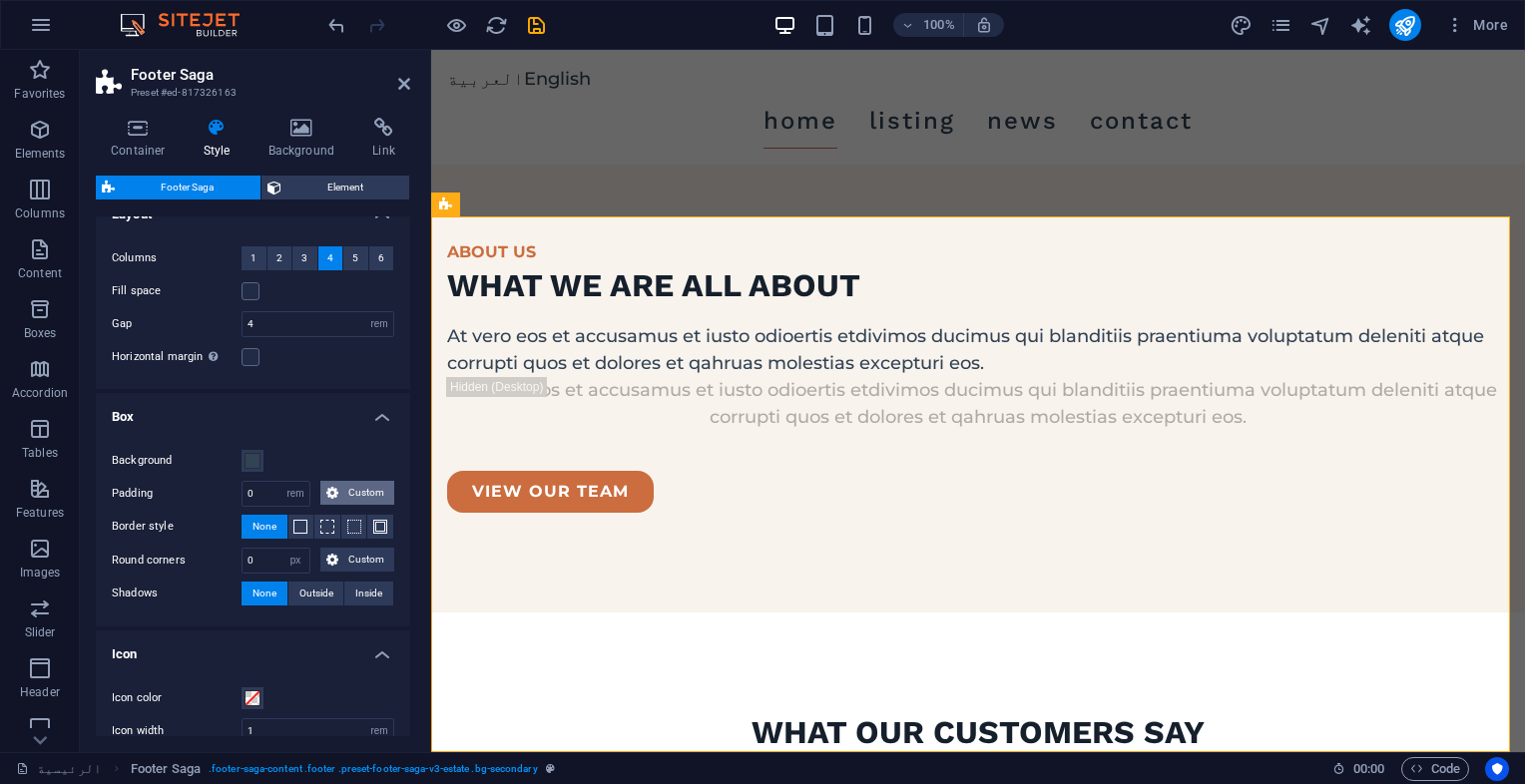 scroll, scrollTop: 0, scrollLeft: 0, axis: both 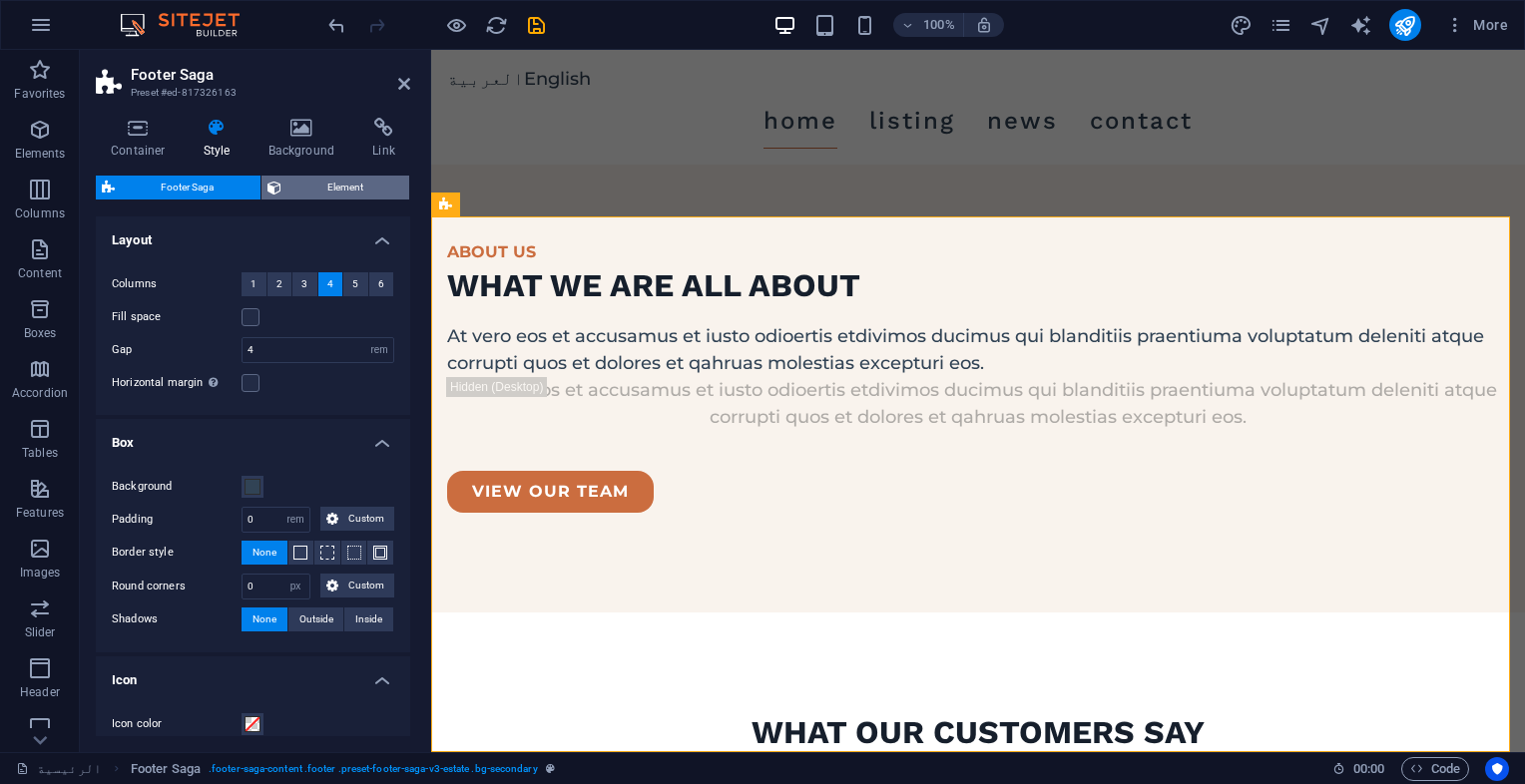 click on "Element" at bounding box center [345, 188] 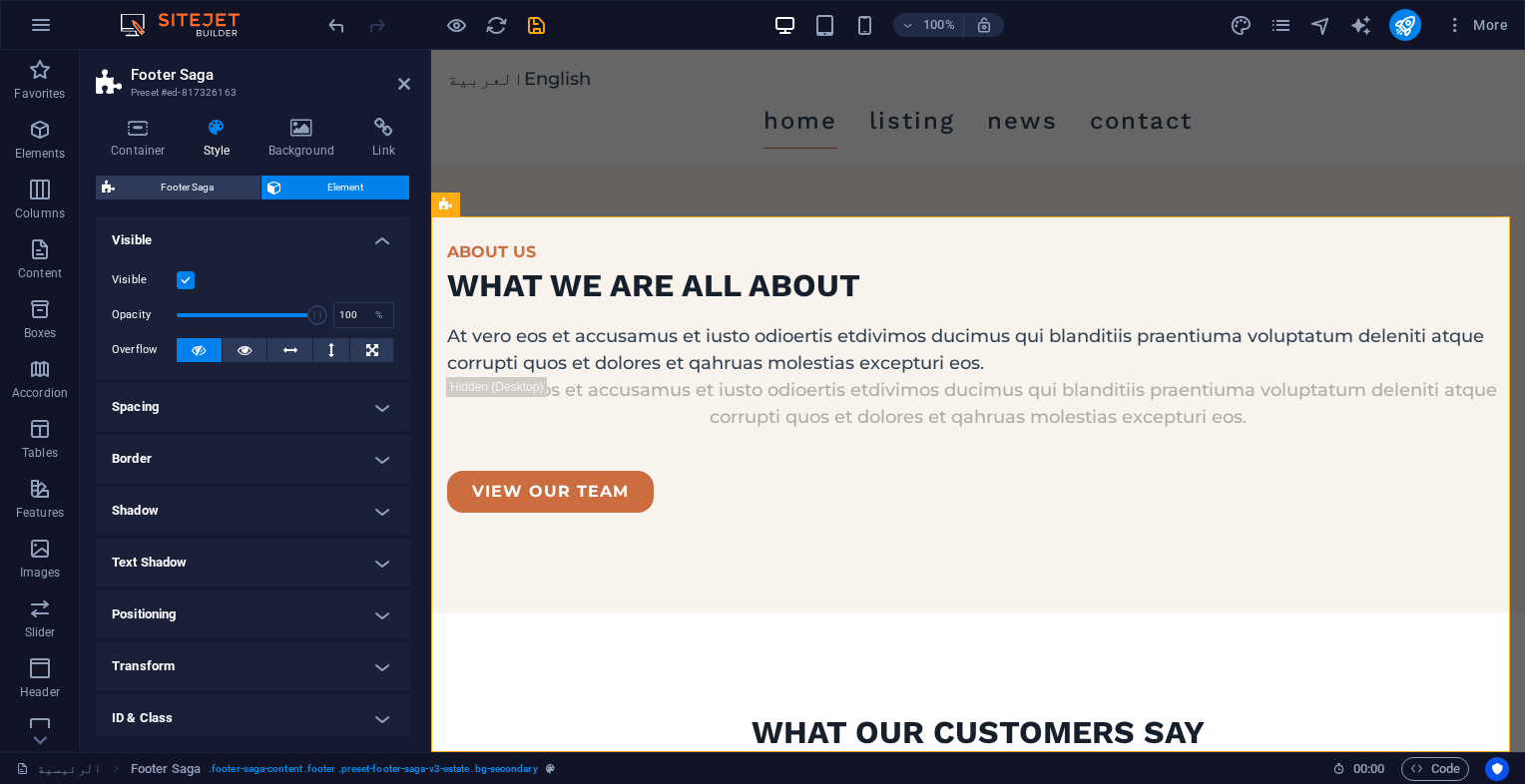 click on "Spacing" at bounding box center (253, 407) 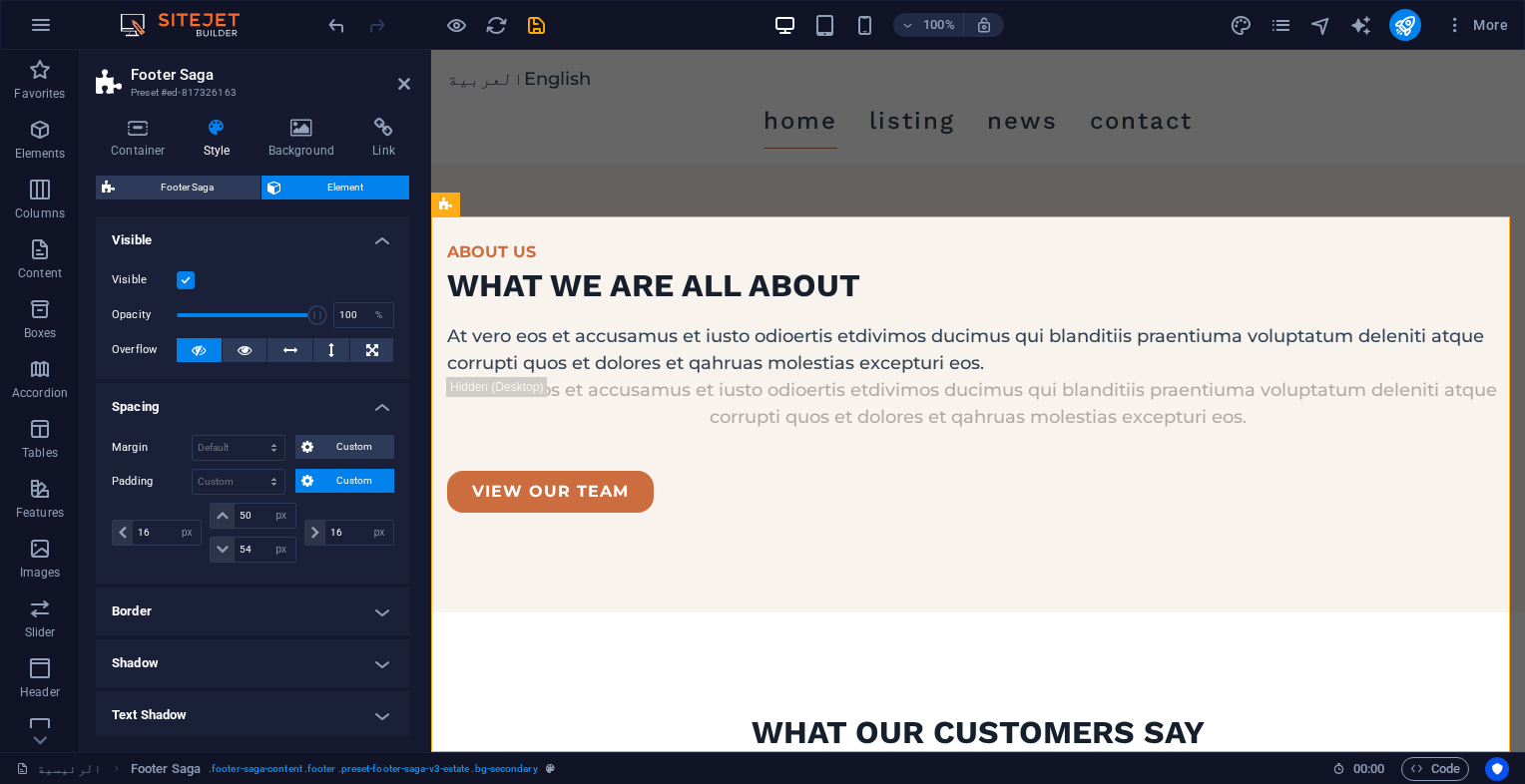 click on "Spacing" at bounding box center (253, 401) 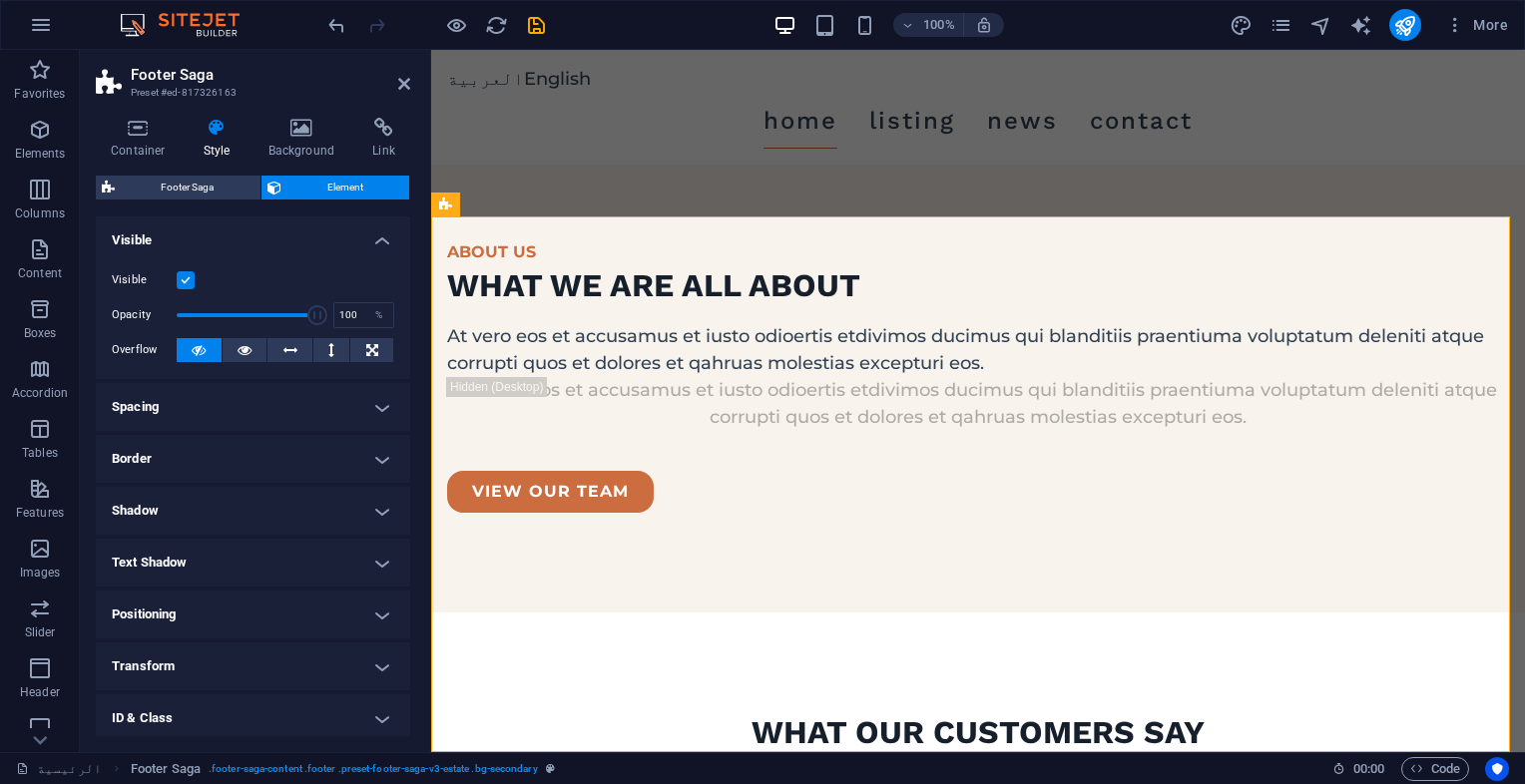 click on "Shadow" at bounding box center [253, 511] 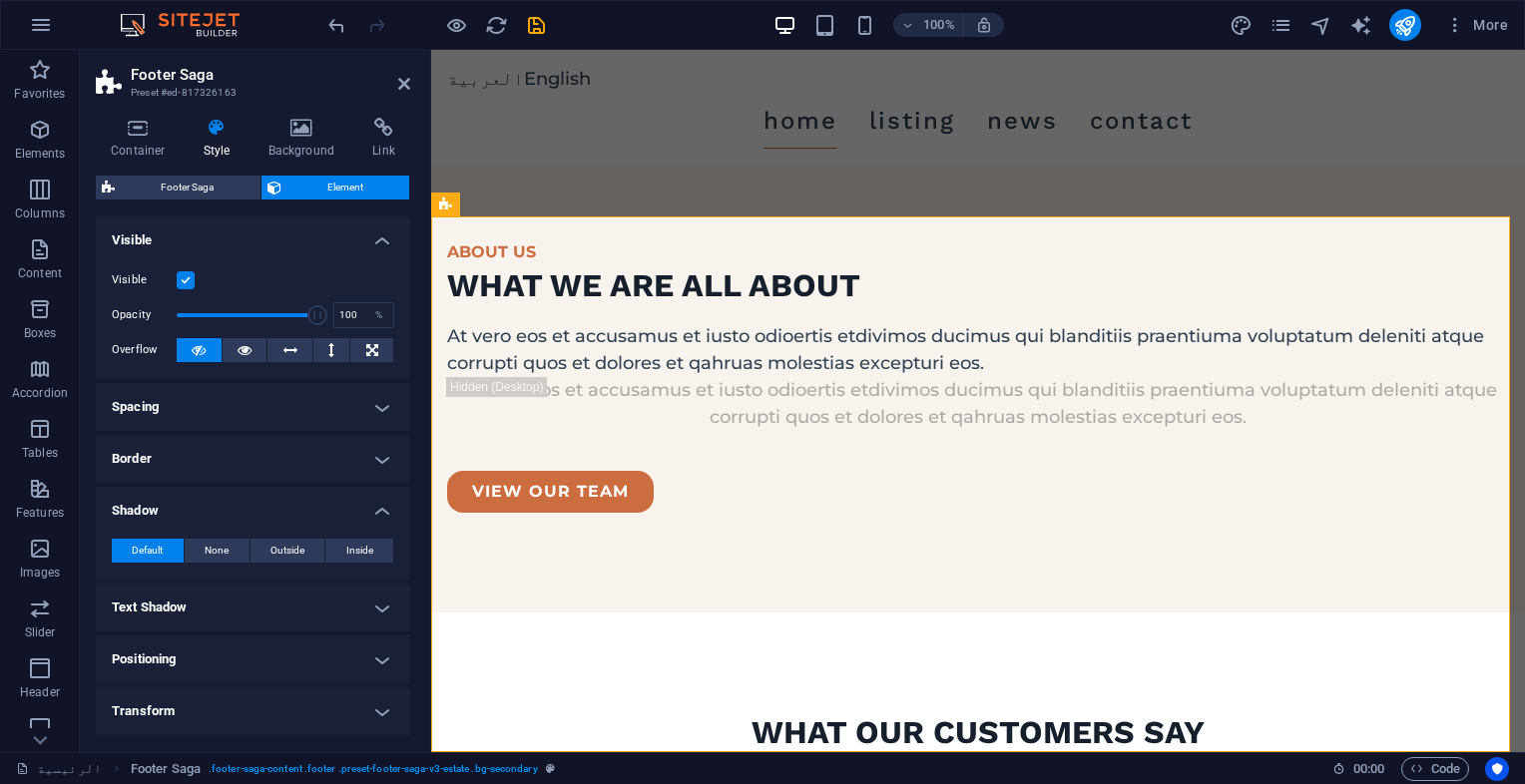 click on "Shadow" at bounding box center (253, 505) 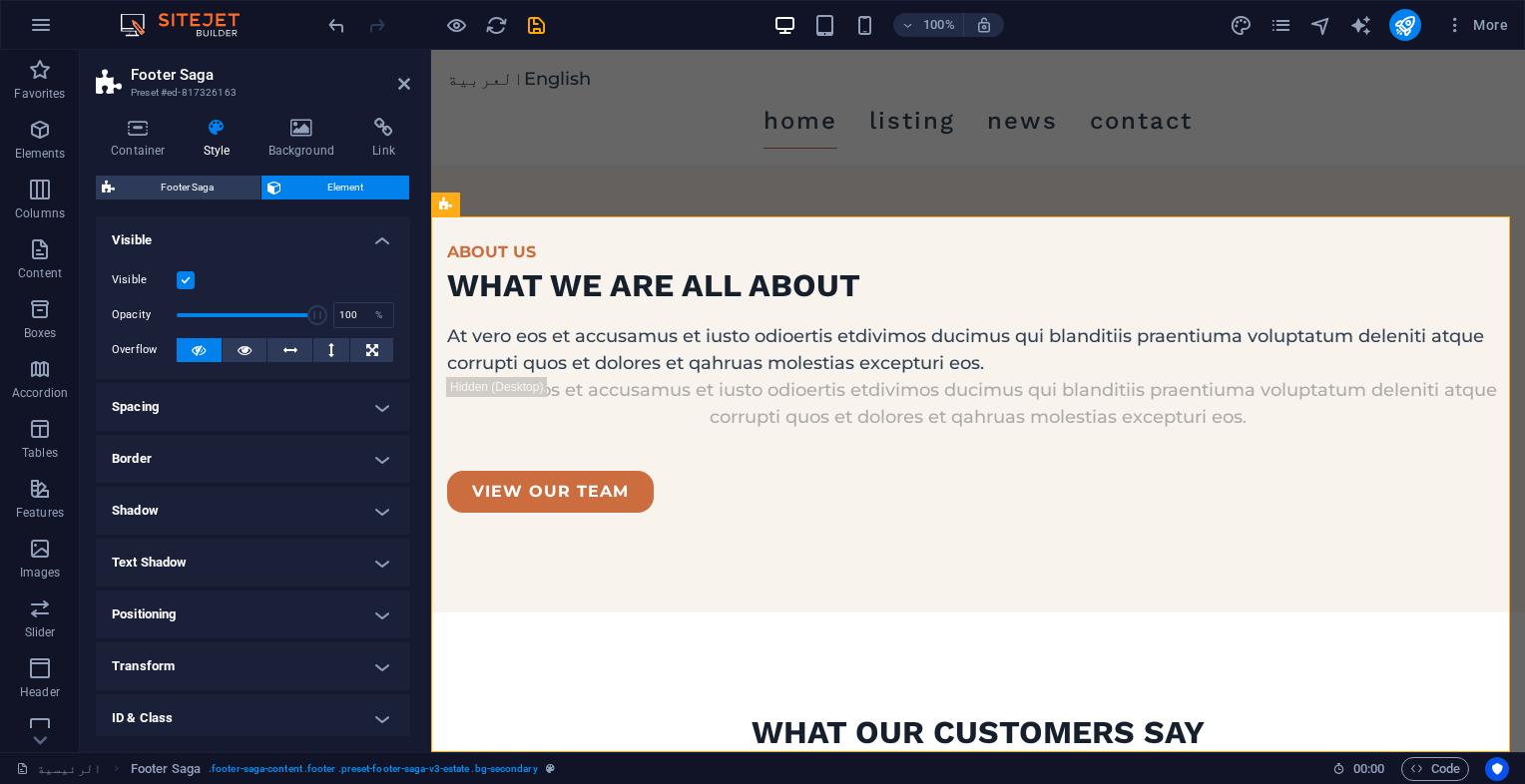click on "Positioning" at bounding box center (253, 614) 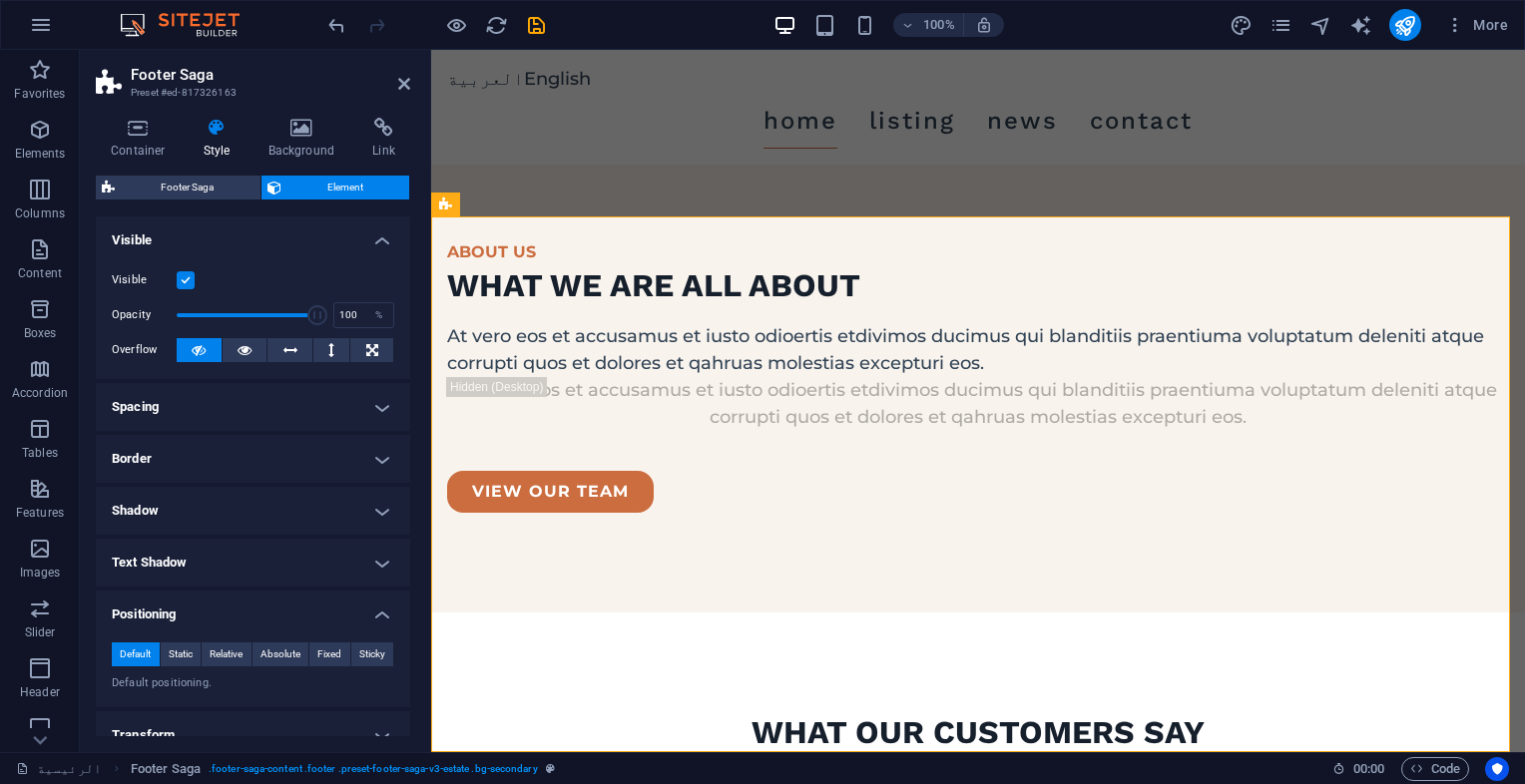 click on "Positioning" at bounding box center (253, 608) 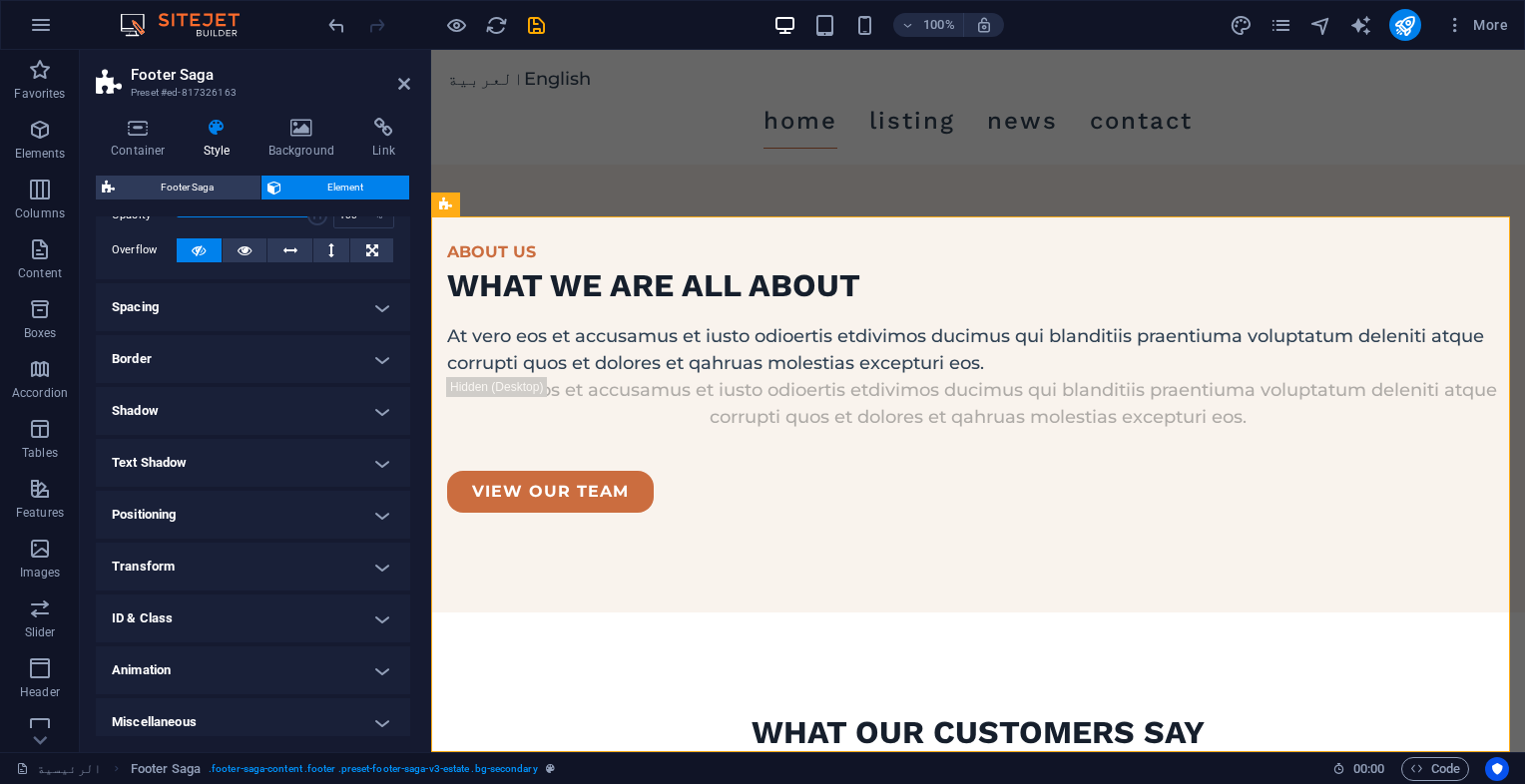 scroll, scrollTop: 110, scrollLeft: 0, axis: vertical 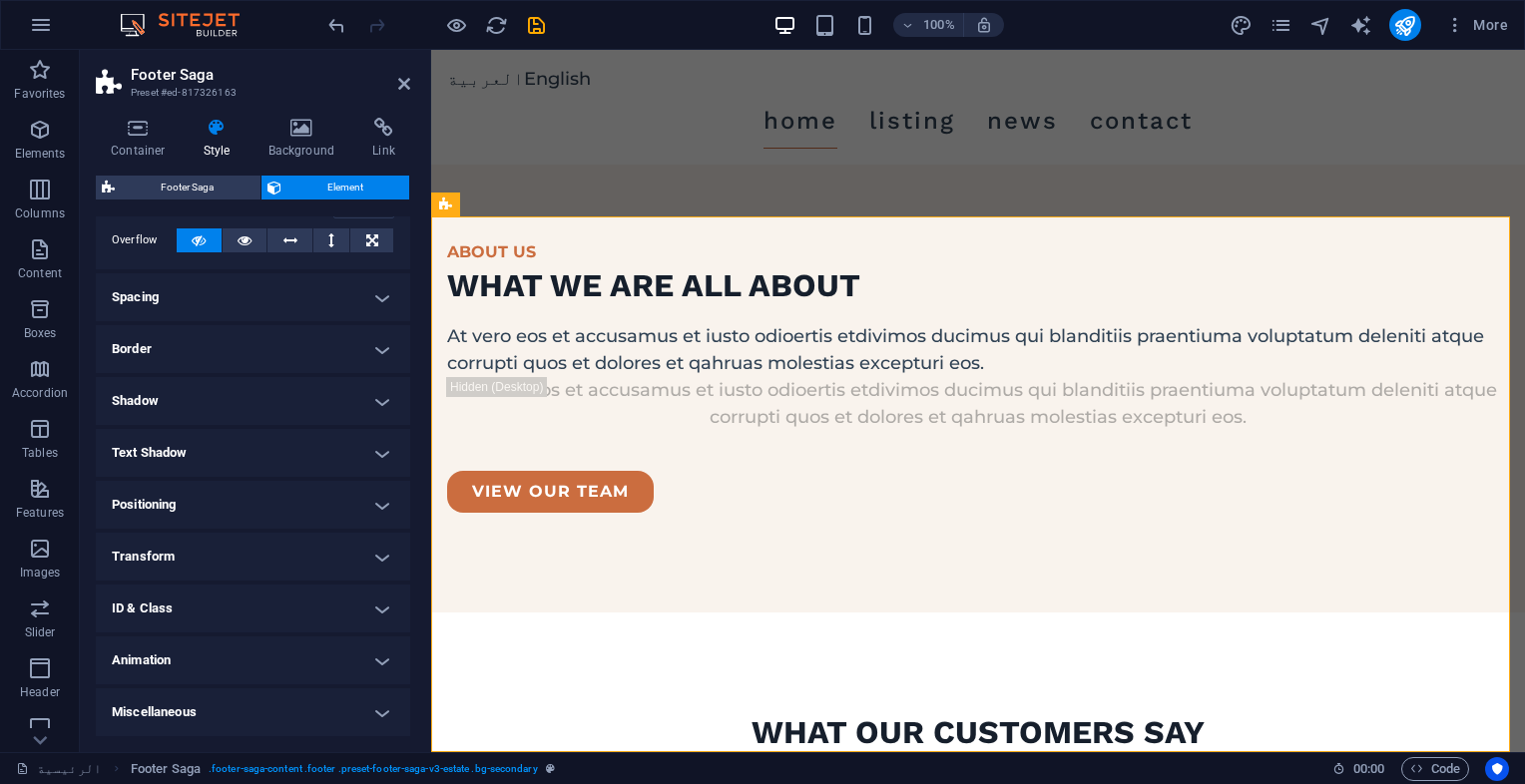 click on "Transform" at bounding box center [253, 557] 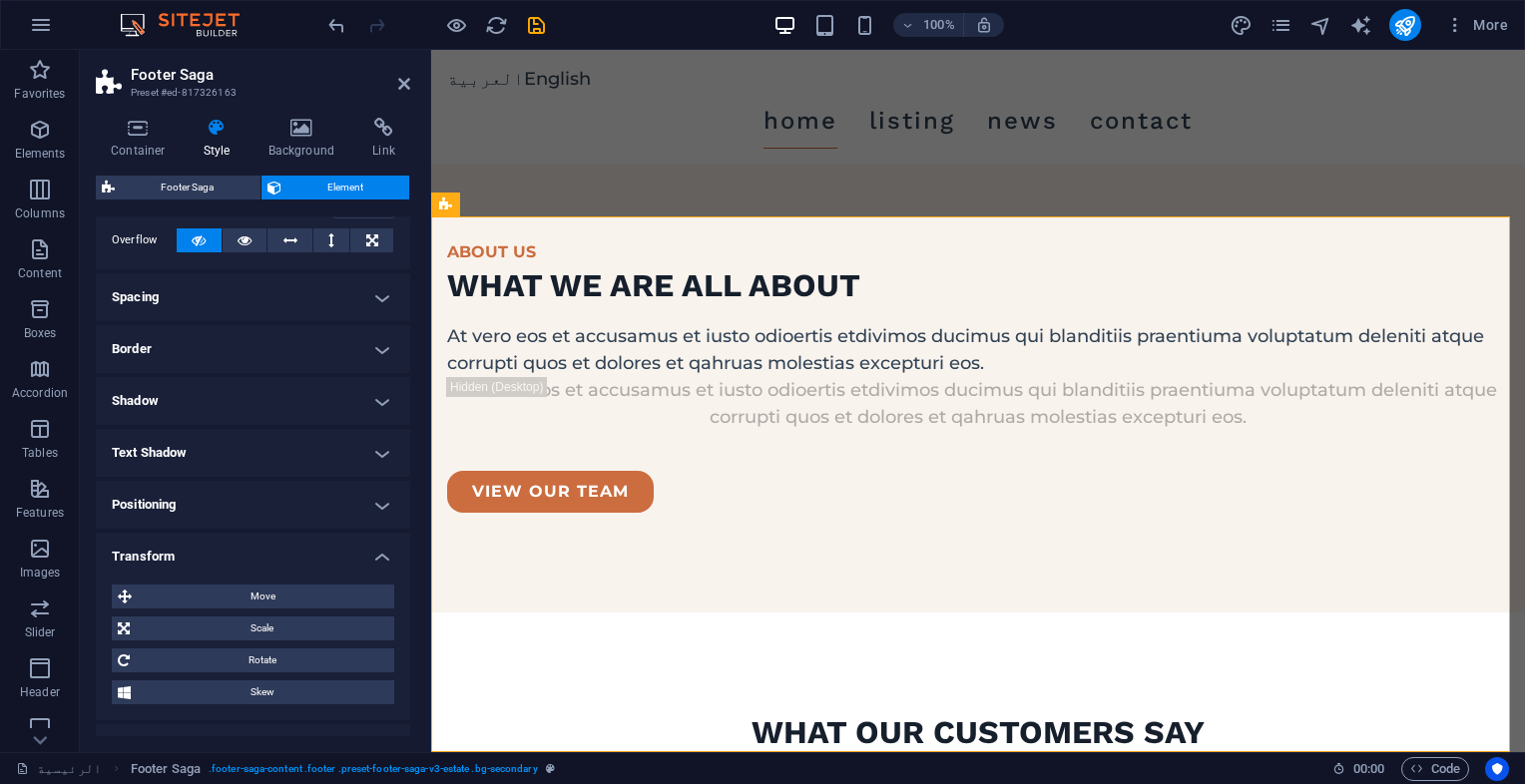 click on "Transform" at bounding box center (253, 551) 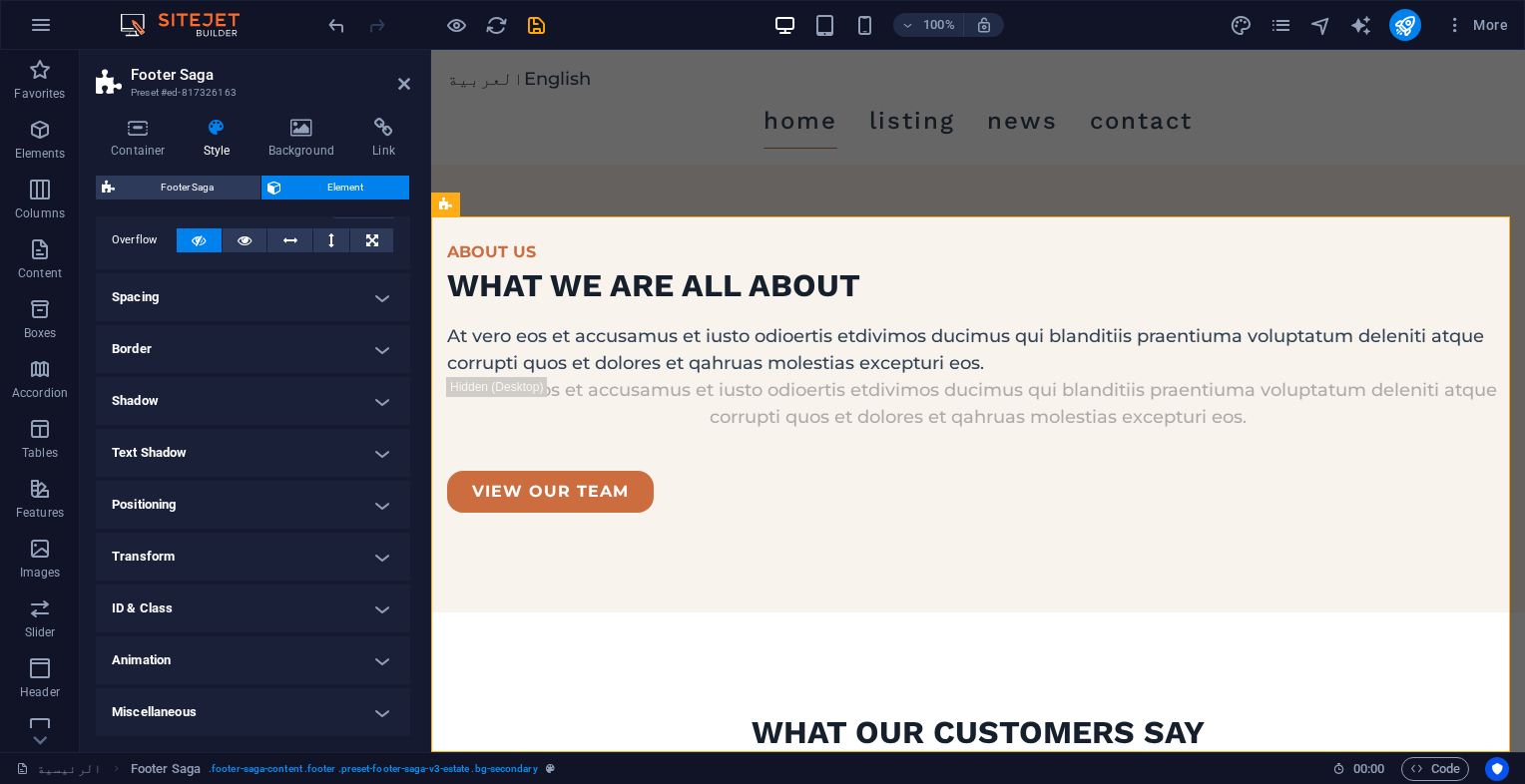 scroll, scrollTop: 0, scrollLeft: 0, axis: both 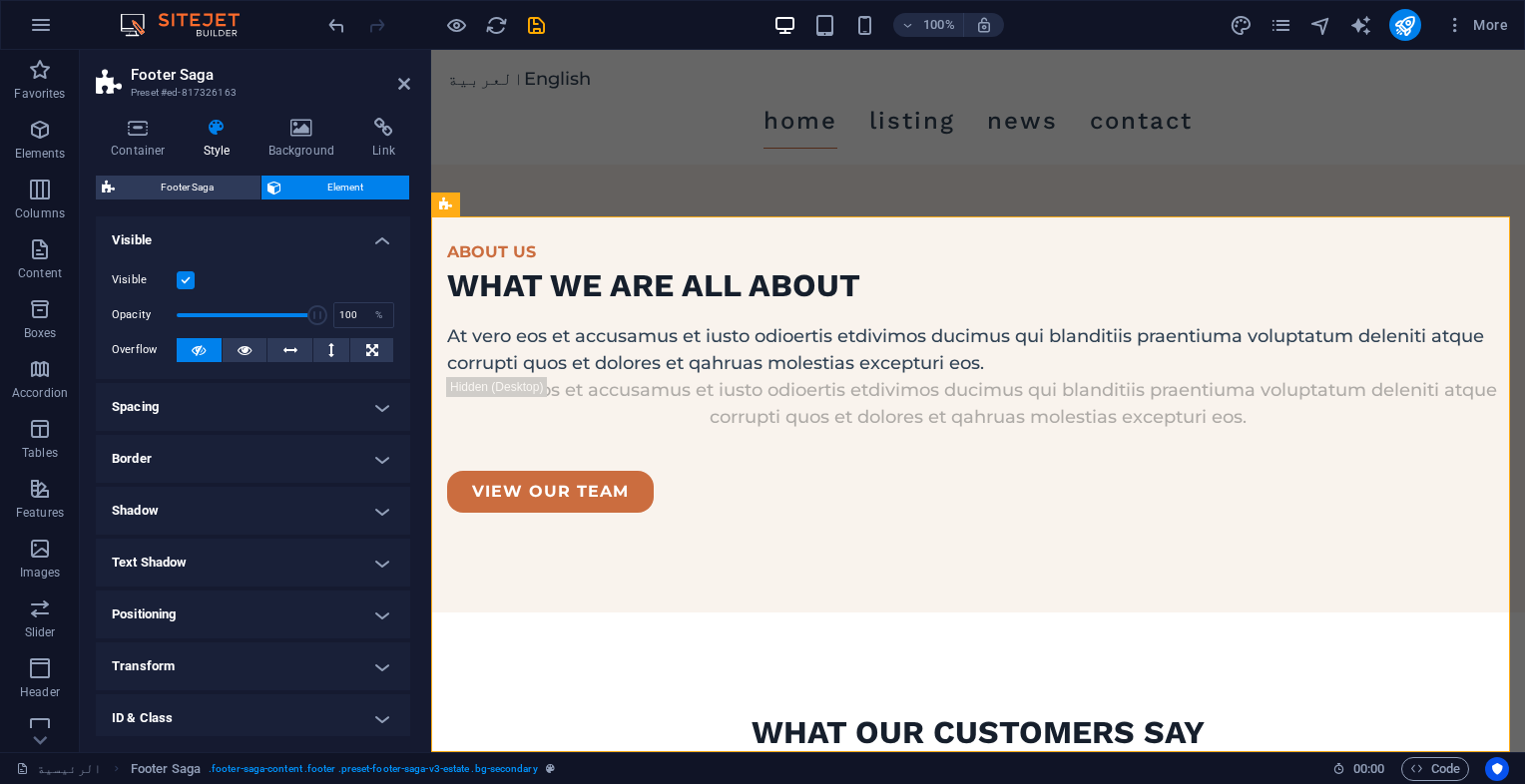 click at bounding box center (186, 280) 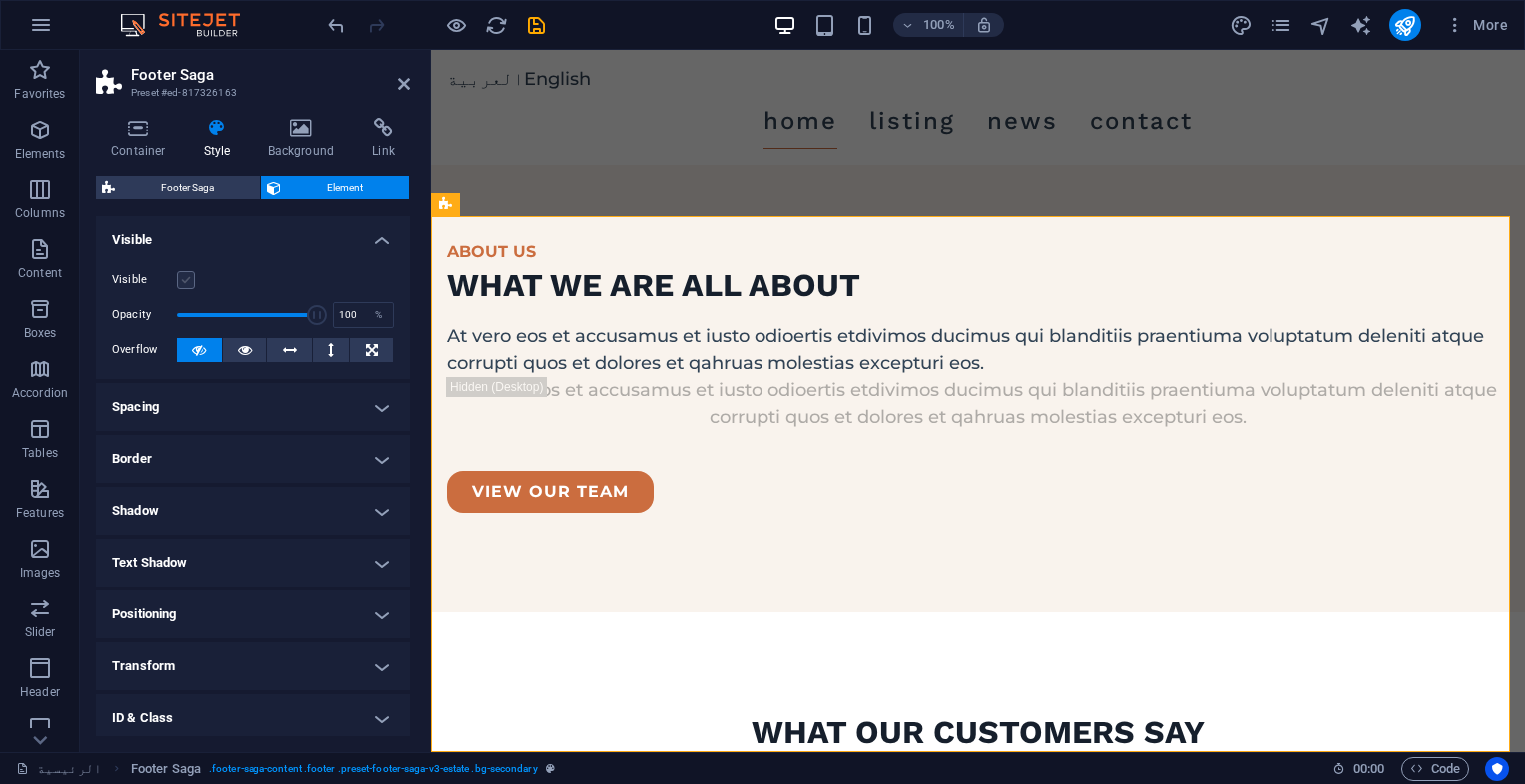 click at bounding box center (186, 280) 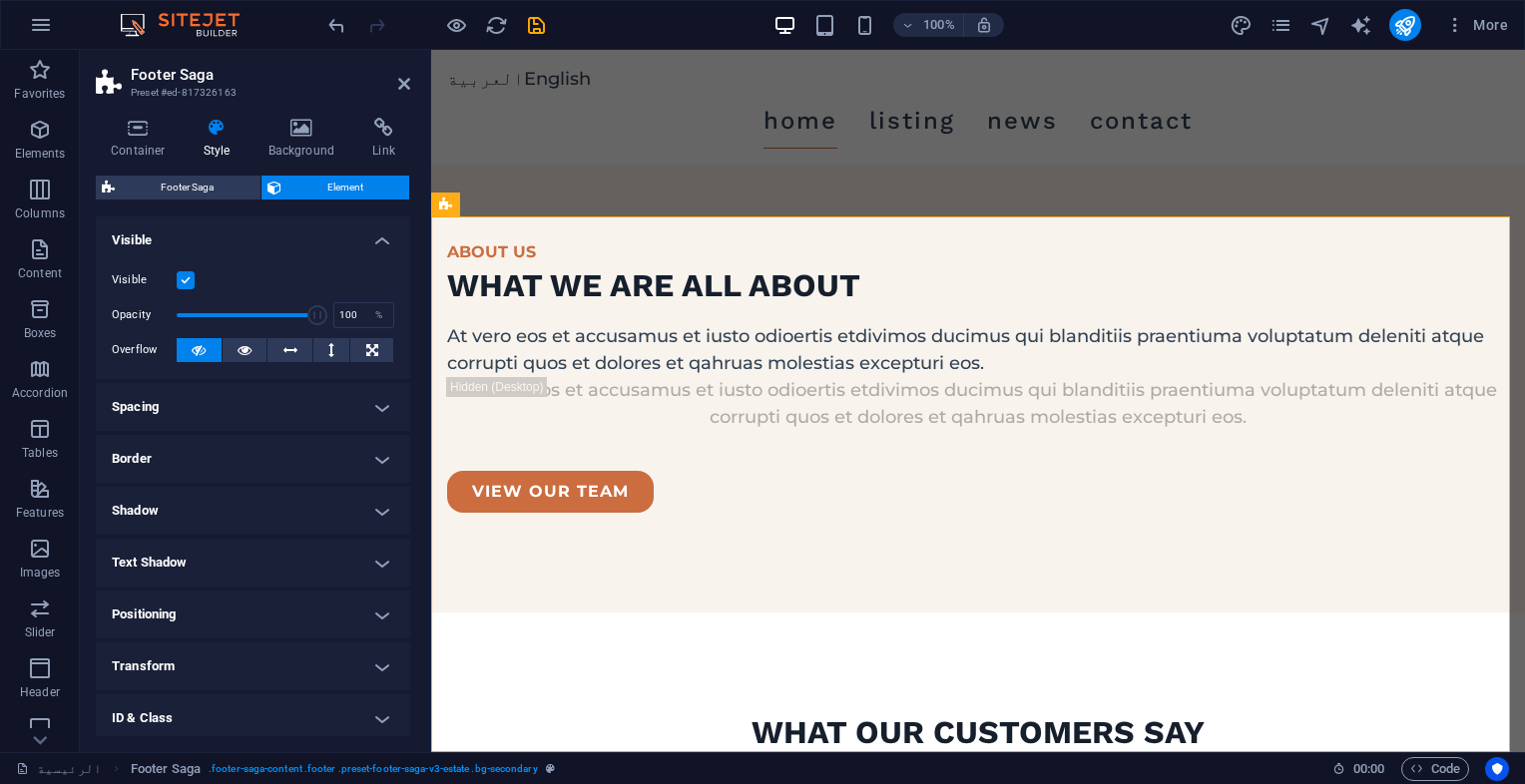 click on "Visible" at bounding box center (253, 234) 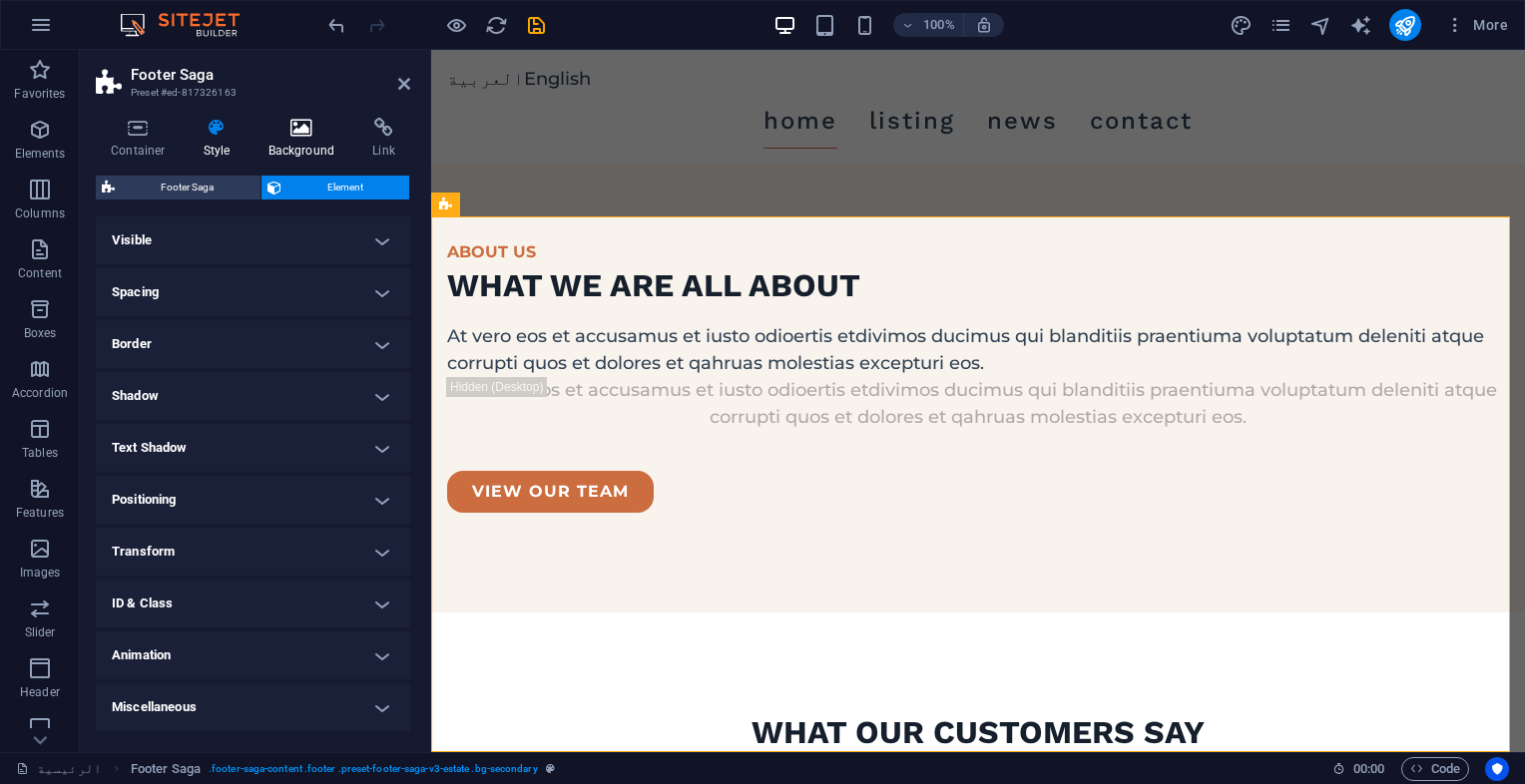 click on "Background" at bounding box center (305, 139) 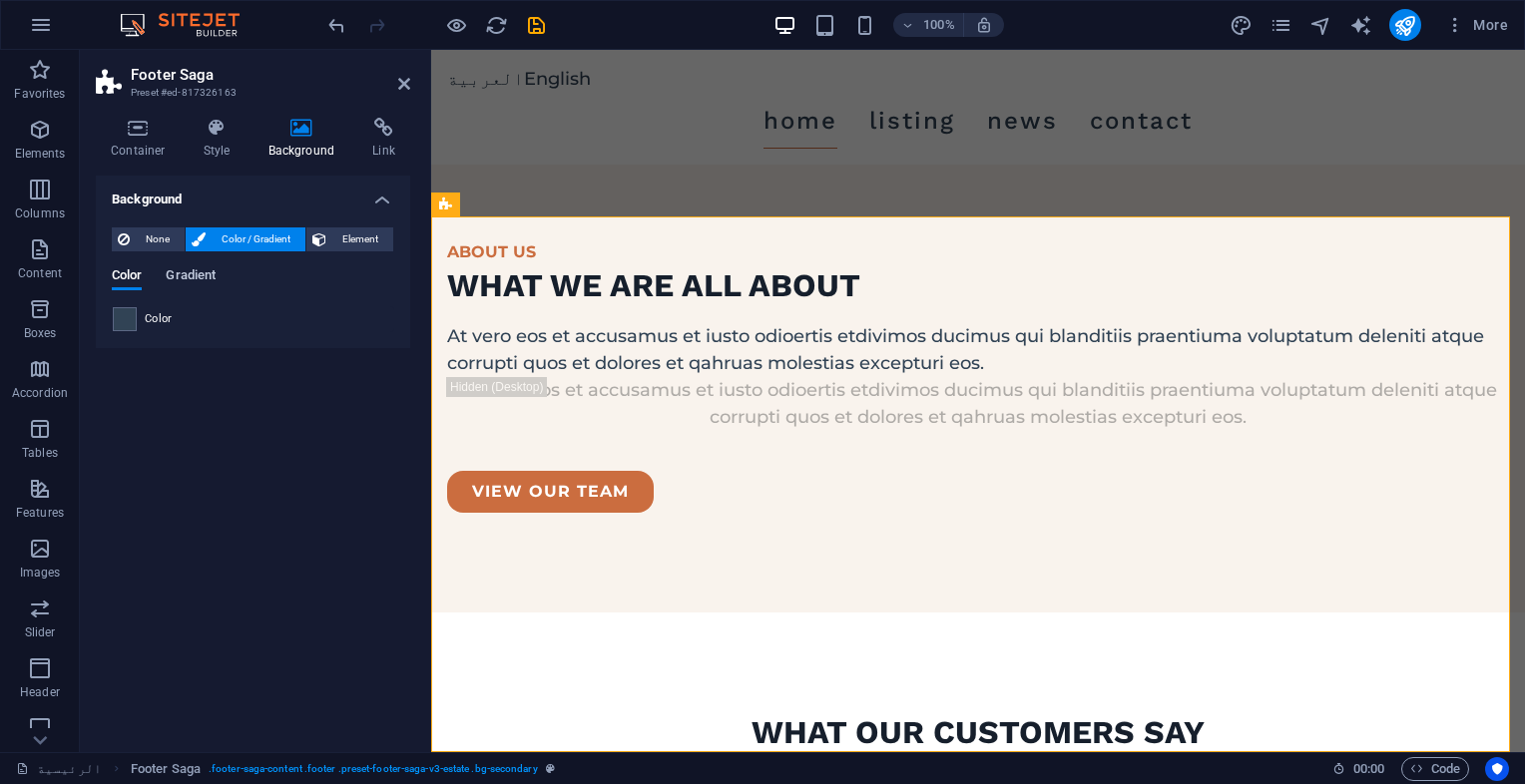 click on "Gradient" at bounding box center [191, 277] 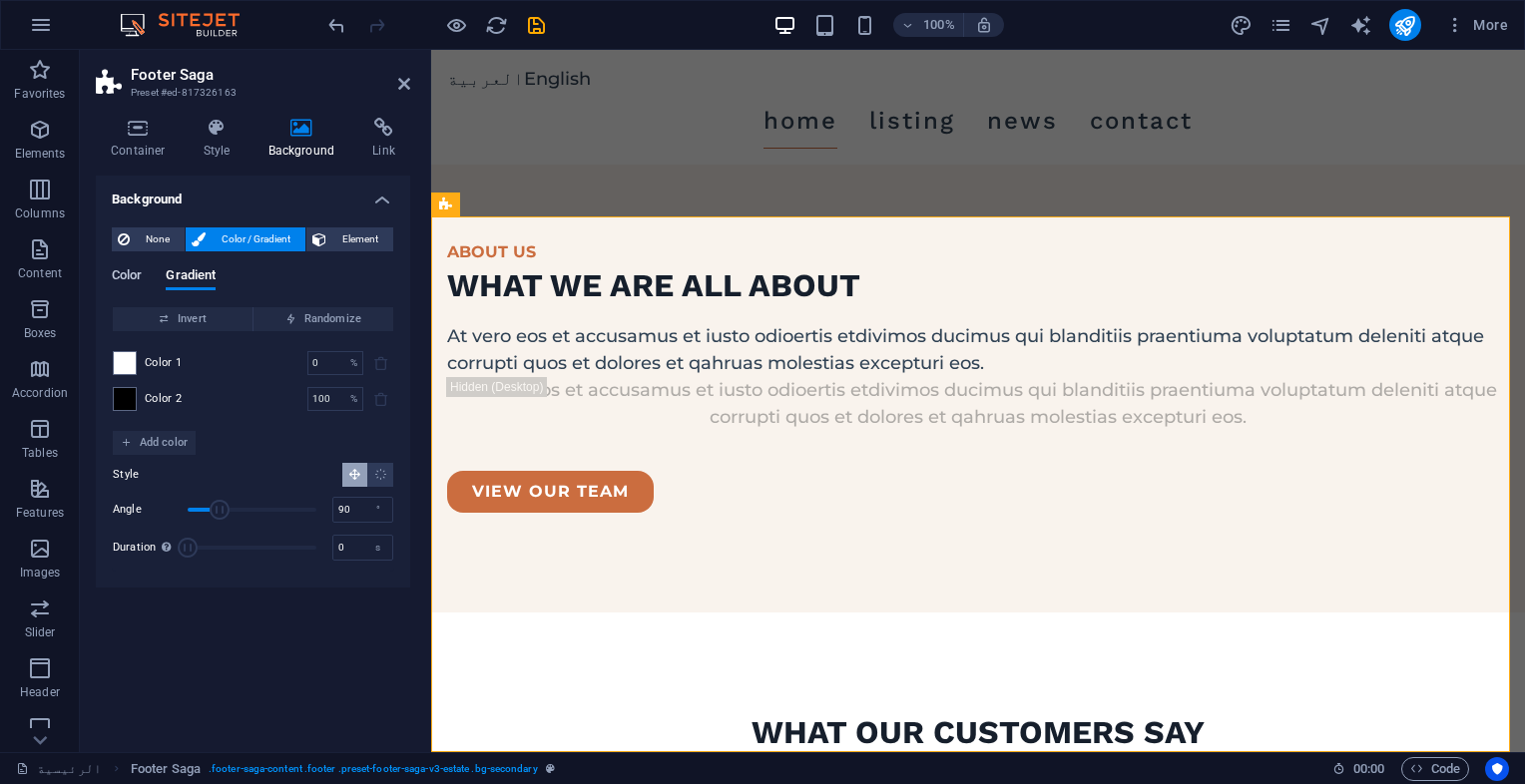 click on "Color" at bounding box center (127, 277) 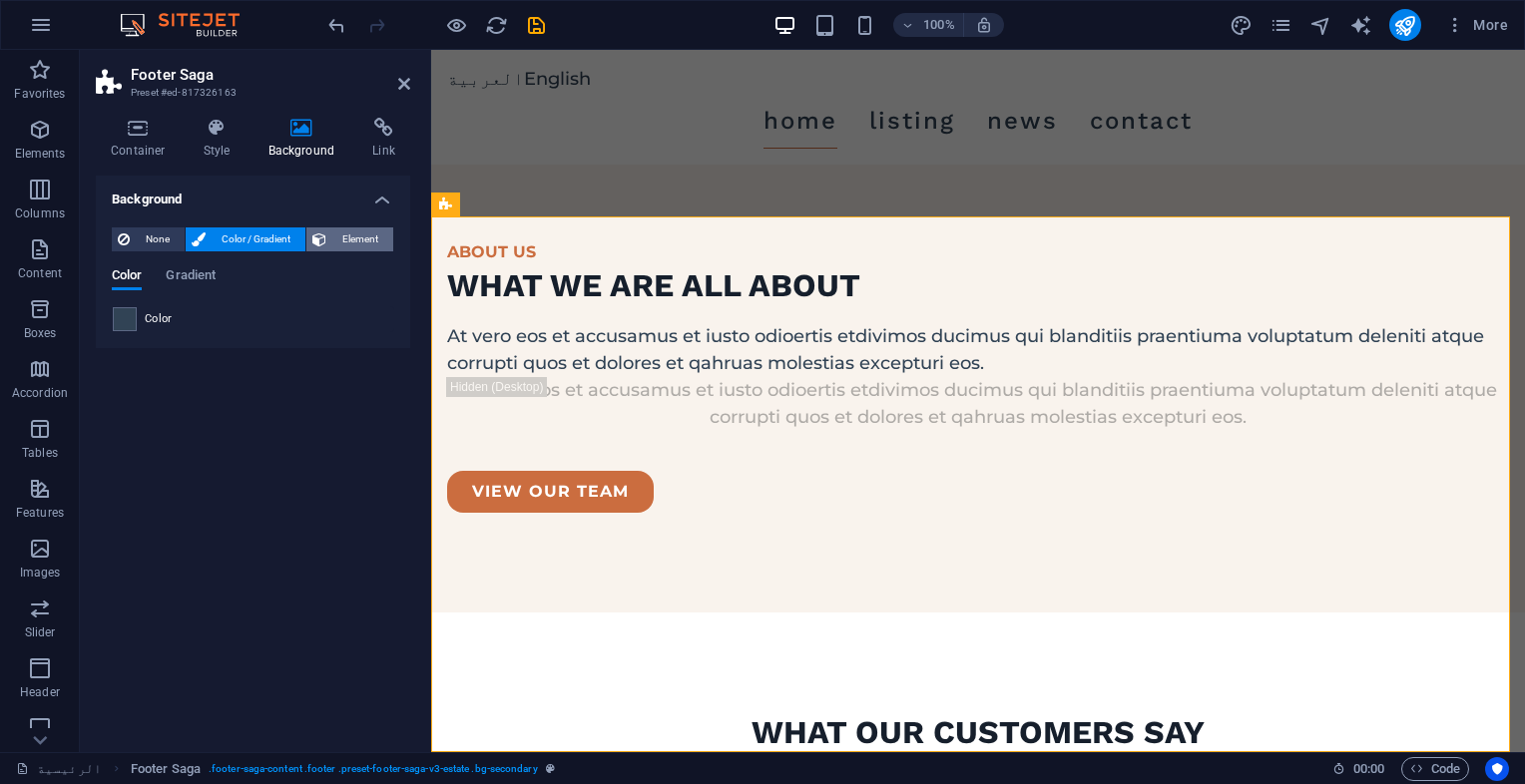 click on "Element" at bounding box center (359, 239) 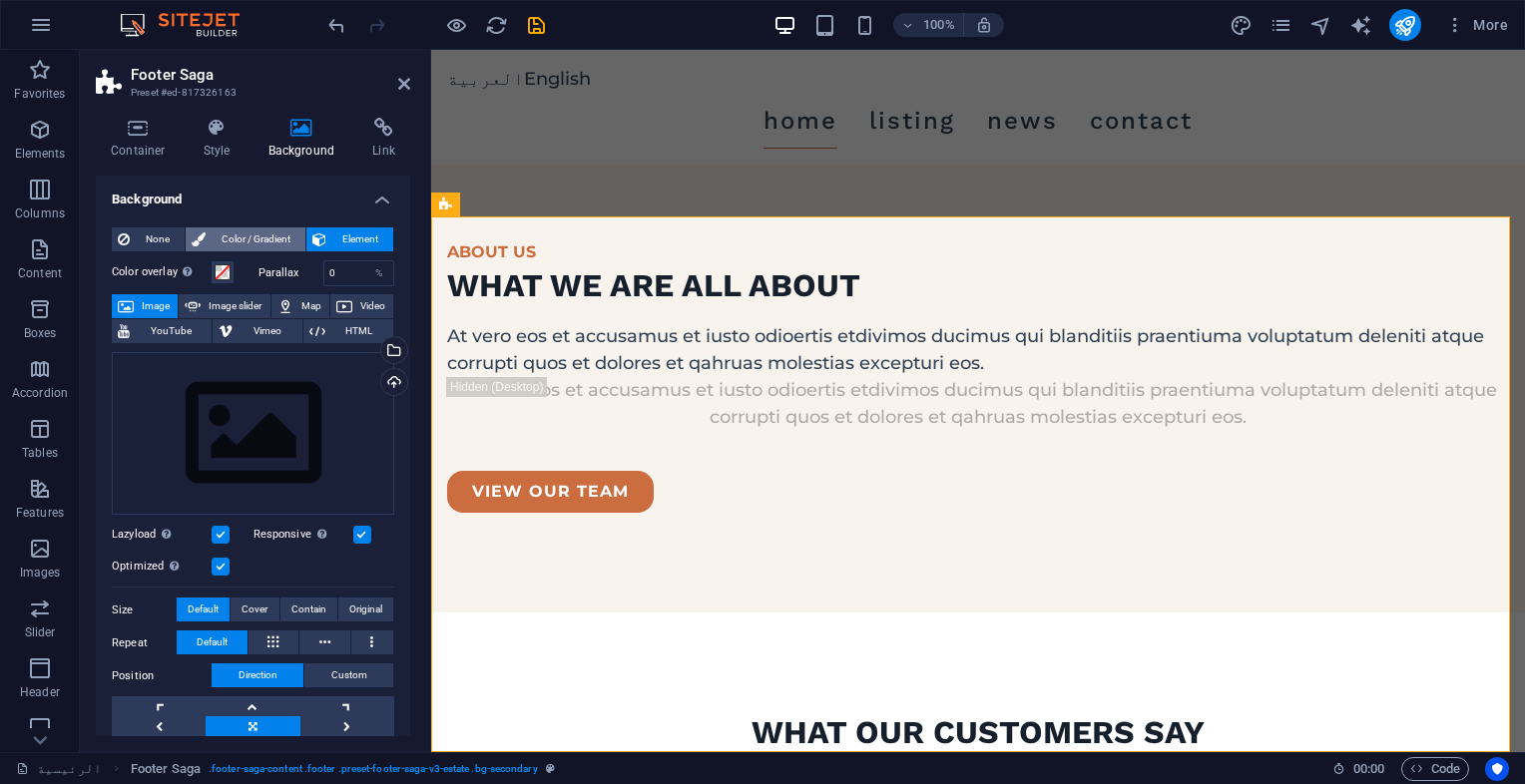 click on "Color / Gradient" at bounding box center (255, 239) 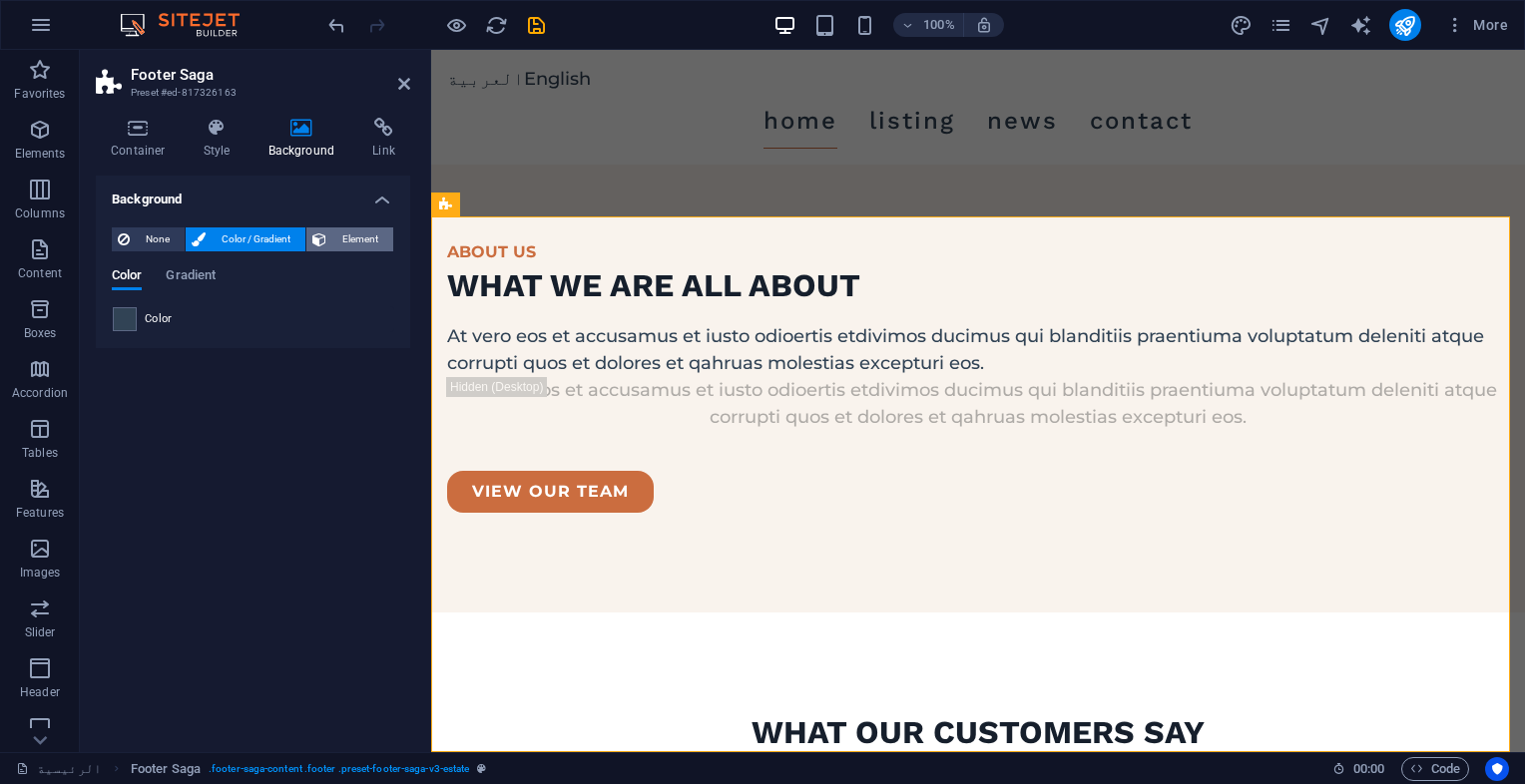 click on "Element" at bounding box center [359, 239] 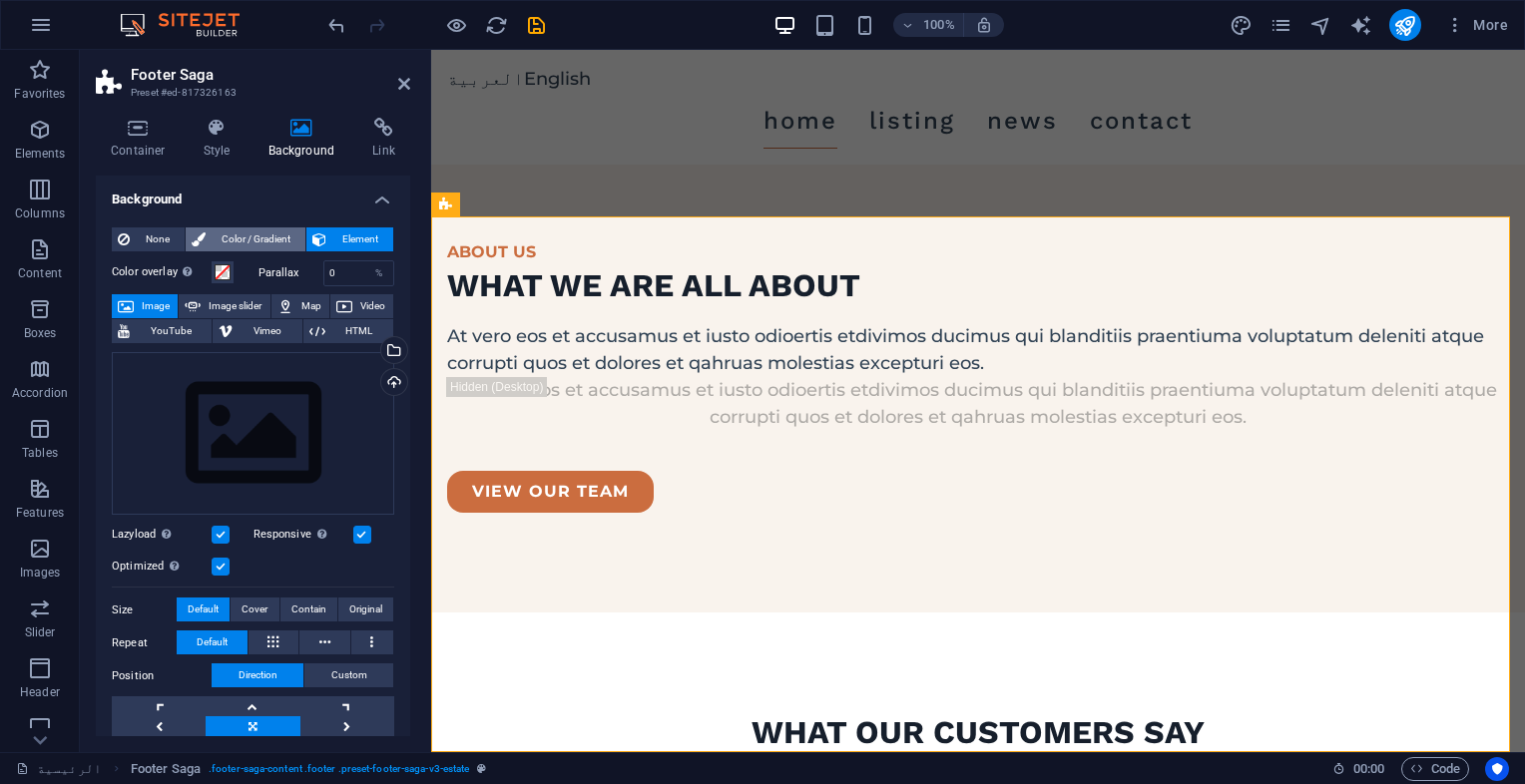 click on "Color / Gradient" at bounding box center [255, 239] 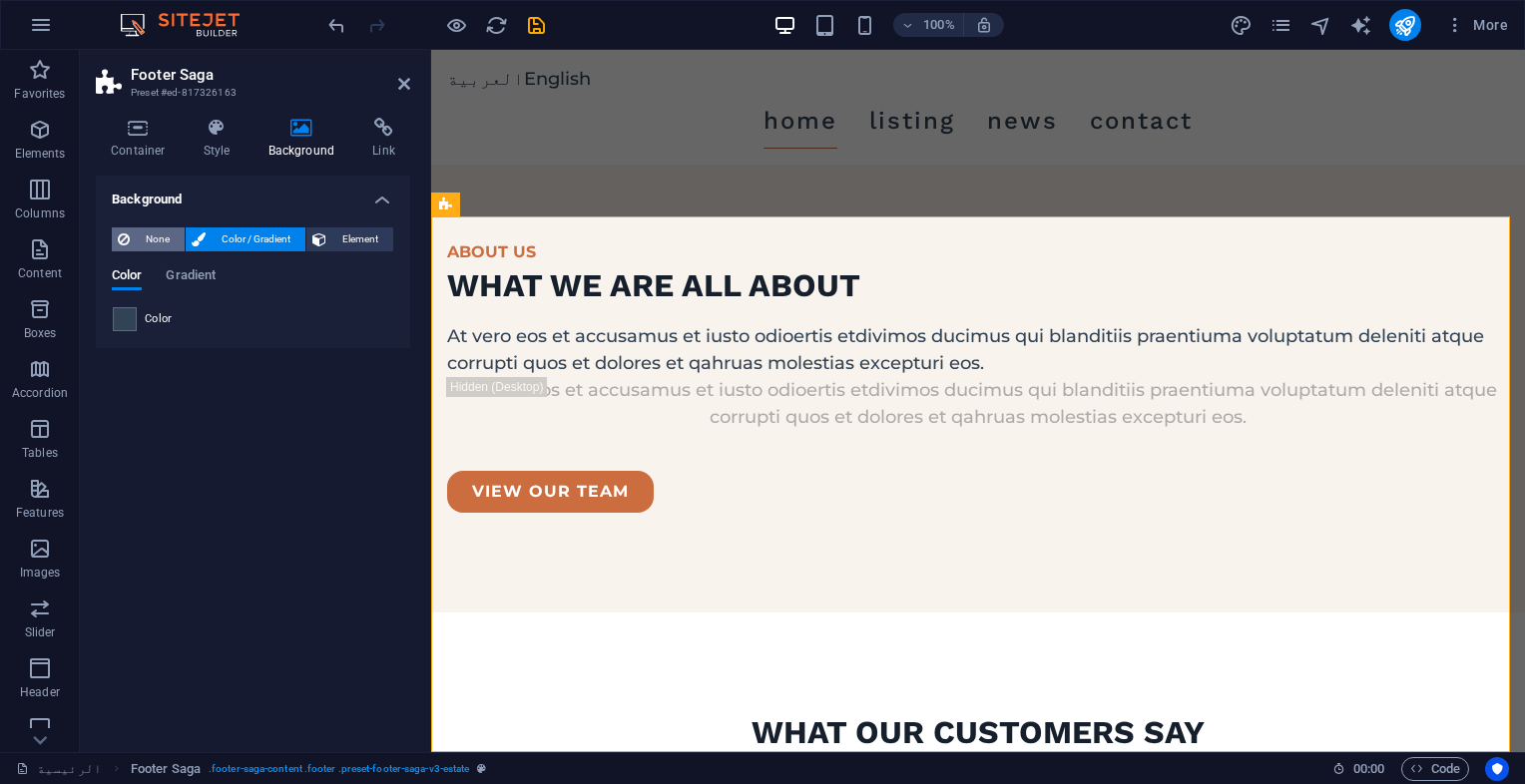 click on "None" at bounding box center (157, 239) 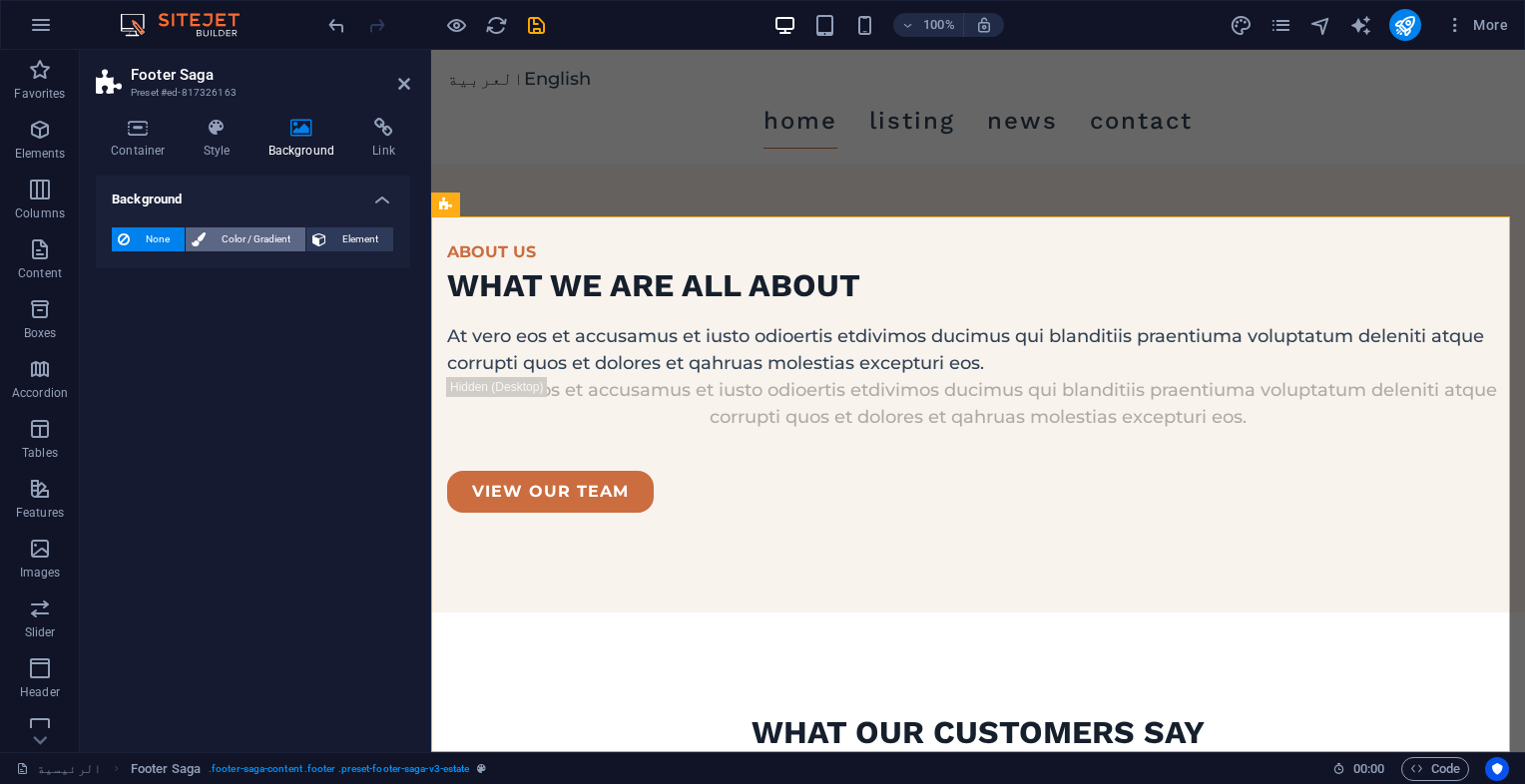 click on "Color / Gradient" at bounding box center [255, 239] 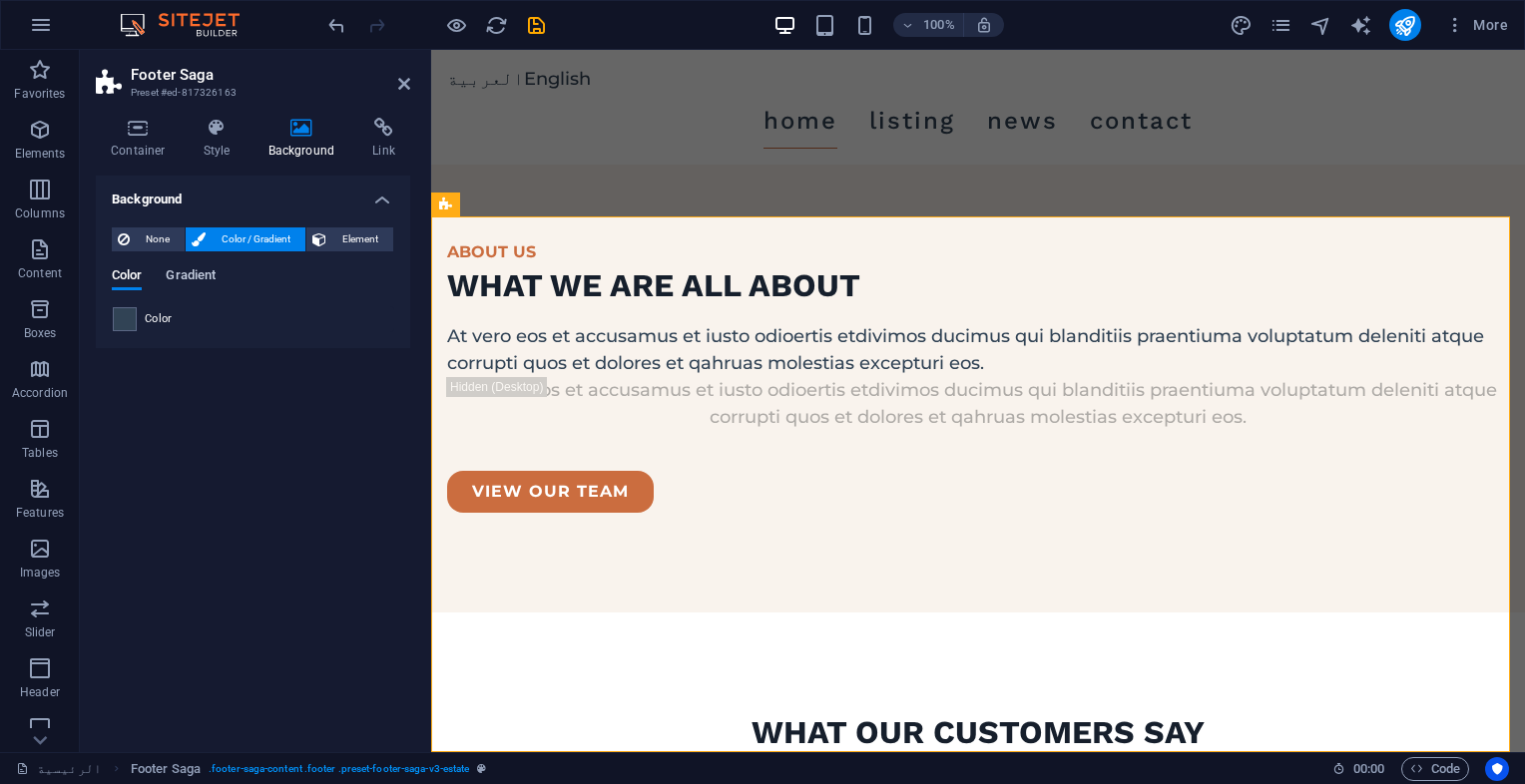 click on "Gradient" at bounding box center [191, 277] 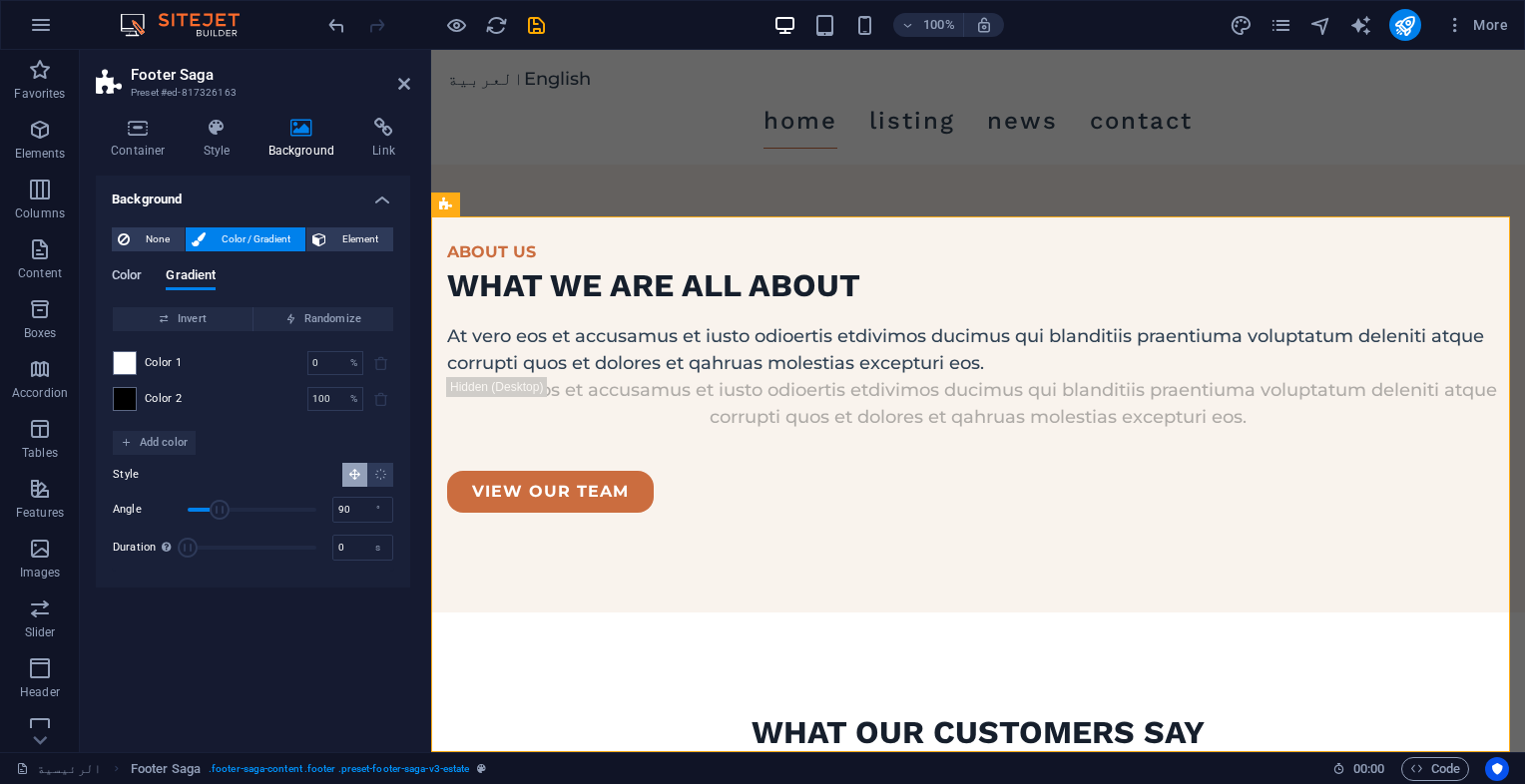 click on "Color" at bounding box center [127, 277] 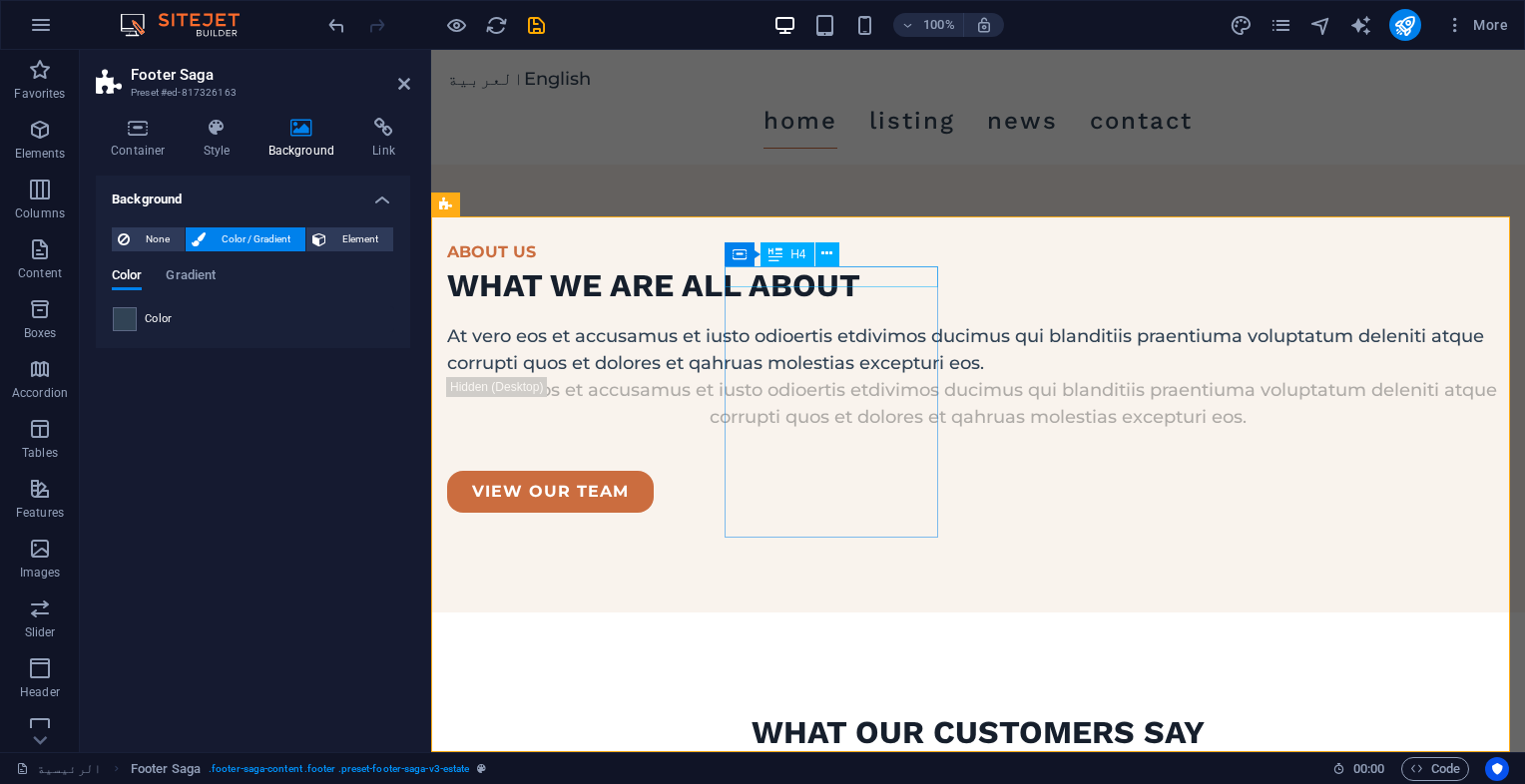 click on "pages" at bounding box center [556, 3867] 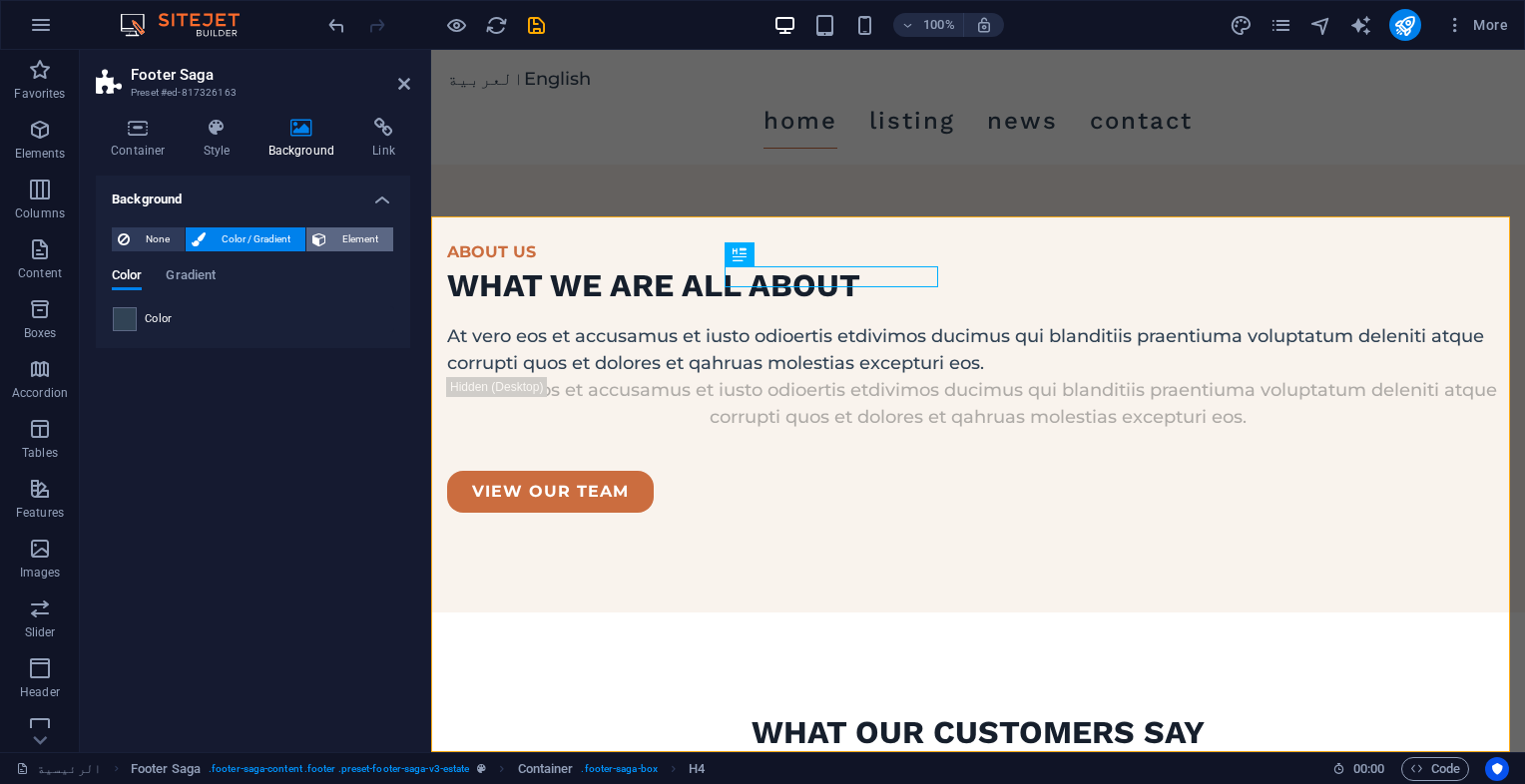 click on "Element" at bounding box center [359, 239] 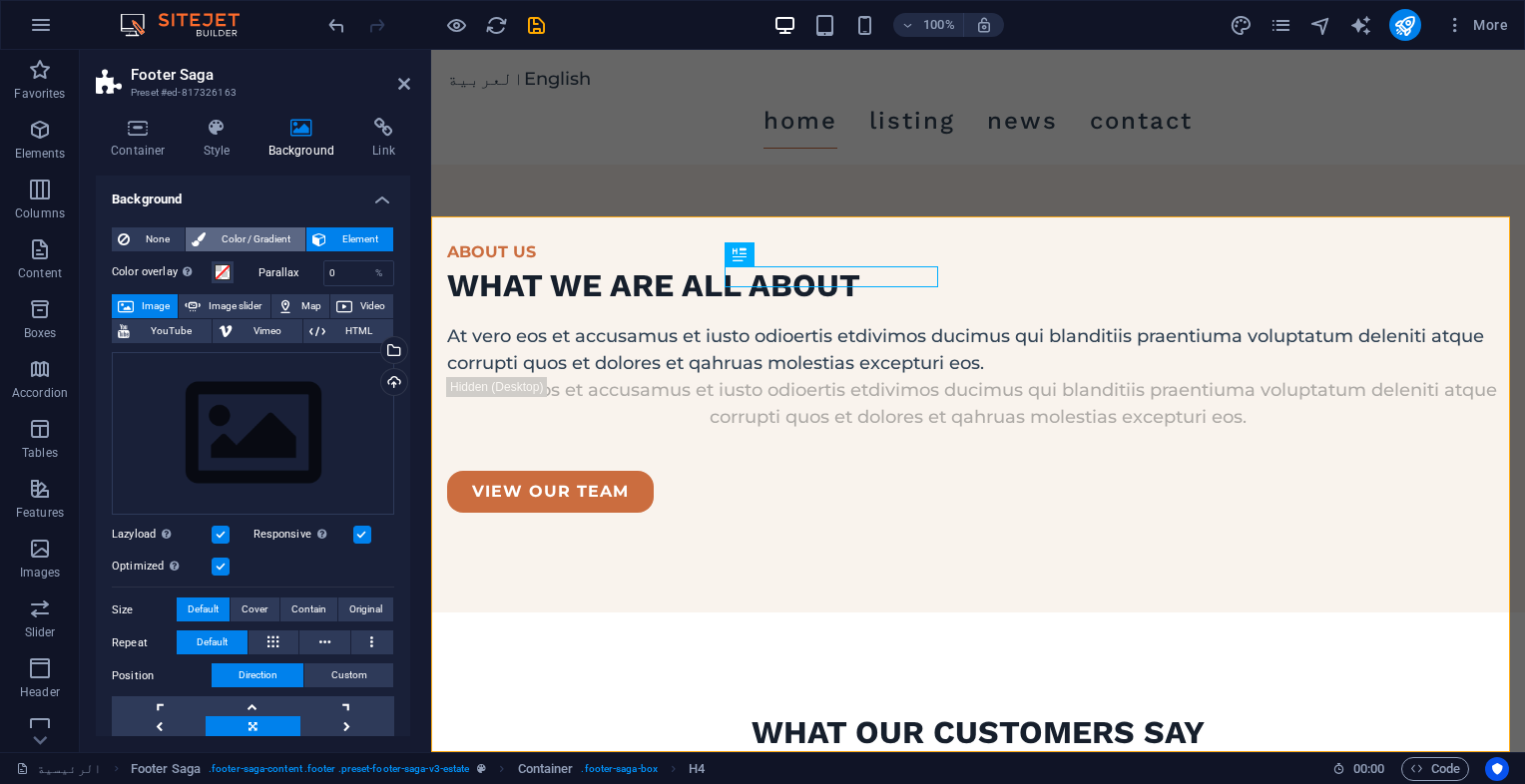 click on "Color / Gradient" at bounding box center (255, 239) 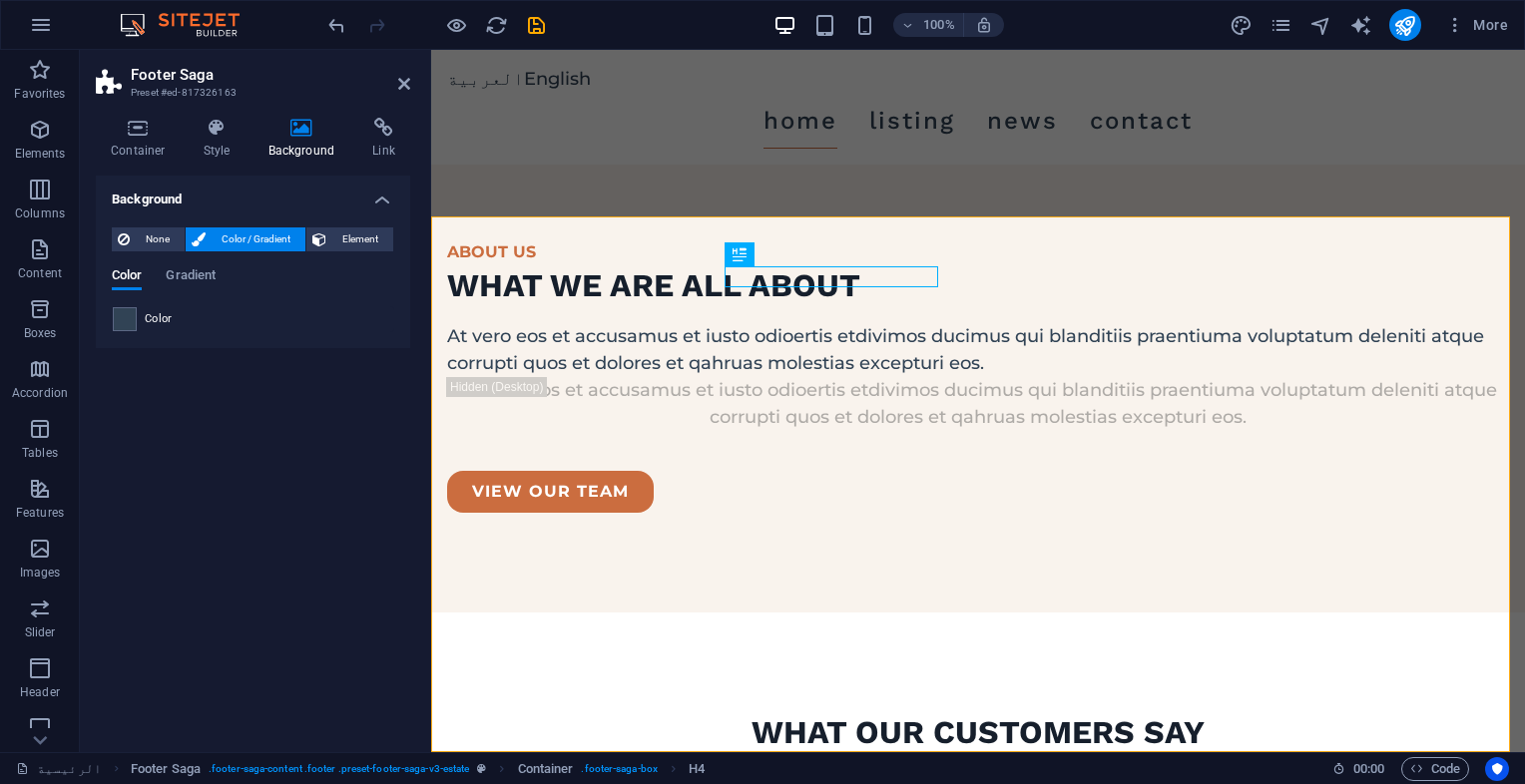 click on "Background None Color / Gradient Element Stretch background to full-width Color overlay Places an overlay over the background to colorize it Parallax 0 % Image Image slider Map Video YouTube Vimeo HTML Drag files here, click to choose files or select files from Files or our free stock photos & videos Select files from the file manager, stock photos, or upload file(s) Upload Lazyload Loading images after the page loads improves page speed. Responsive Automatically load retina image and smartphone optimized sizes. Optimized Images are compressed to improve page speed. Size Default Cover Contain Original Repeat Default Position Direction Custom X offset 50 px rem % vh vw Y offset 50 px rem % vh vw Alternative text The alternative text is used by devices that cannot display images (e.g. image search engines) and should be added to every image to improve website accessibility. Image caption Paragraph Format Normal Heading 1 Heading 2 Heading 3 Heading 4 Heading 5 Heading 6 Code Font Family Arial Georgia Impact 8 9" at bounding box center [253, 456] 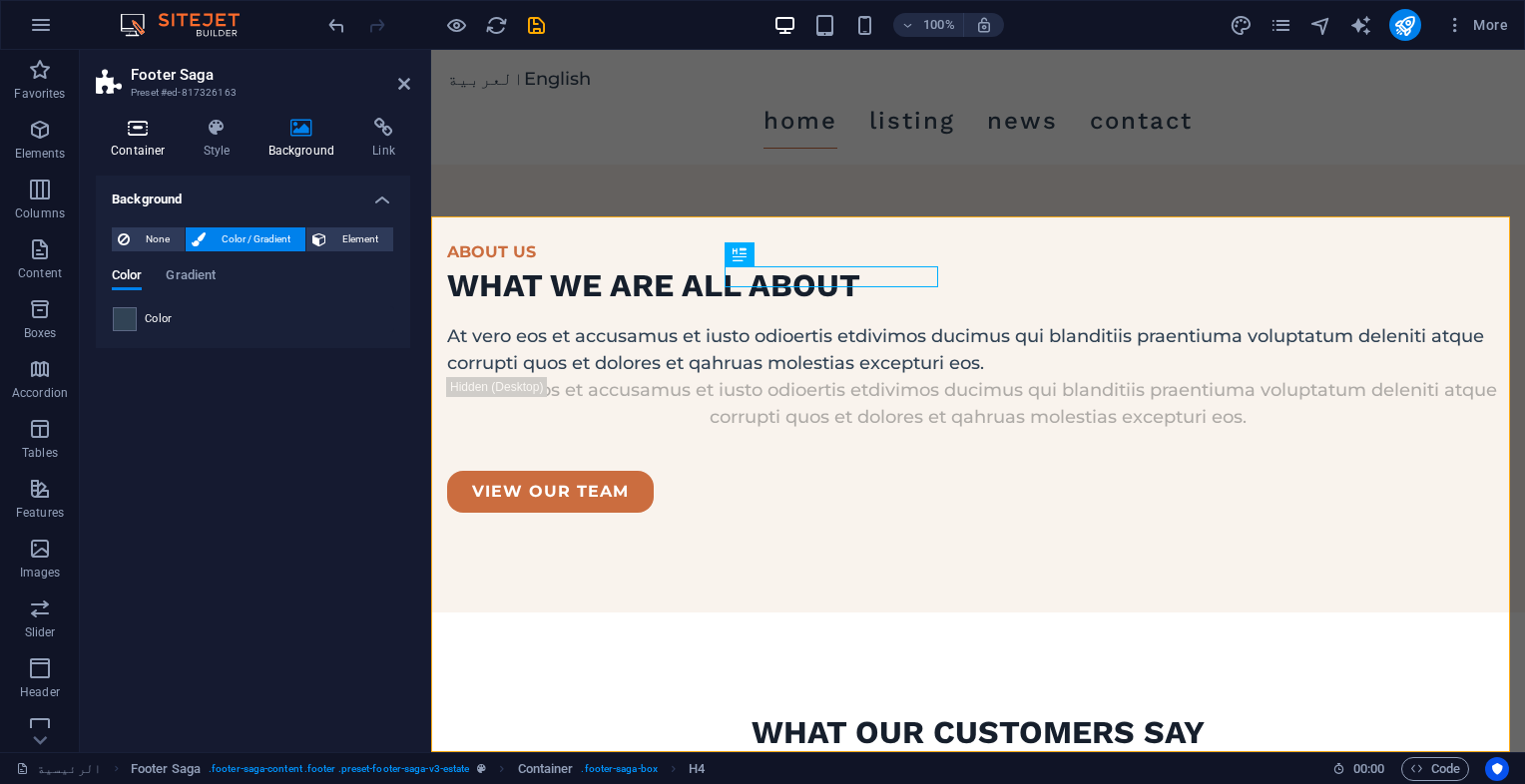 click on "Container" at bounding box center (142, 139) 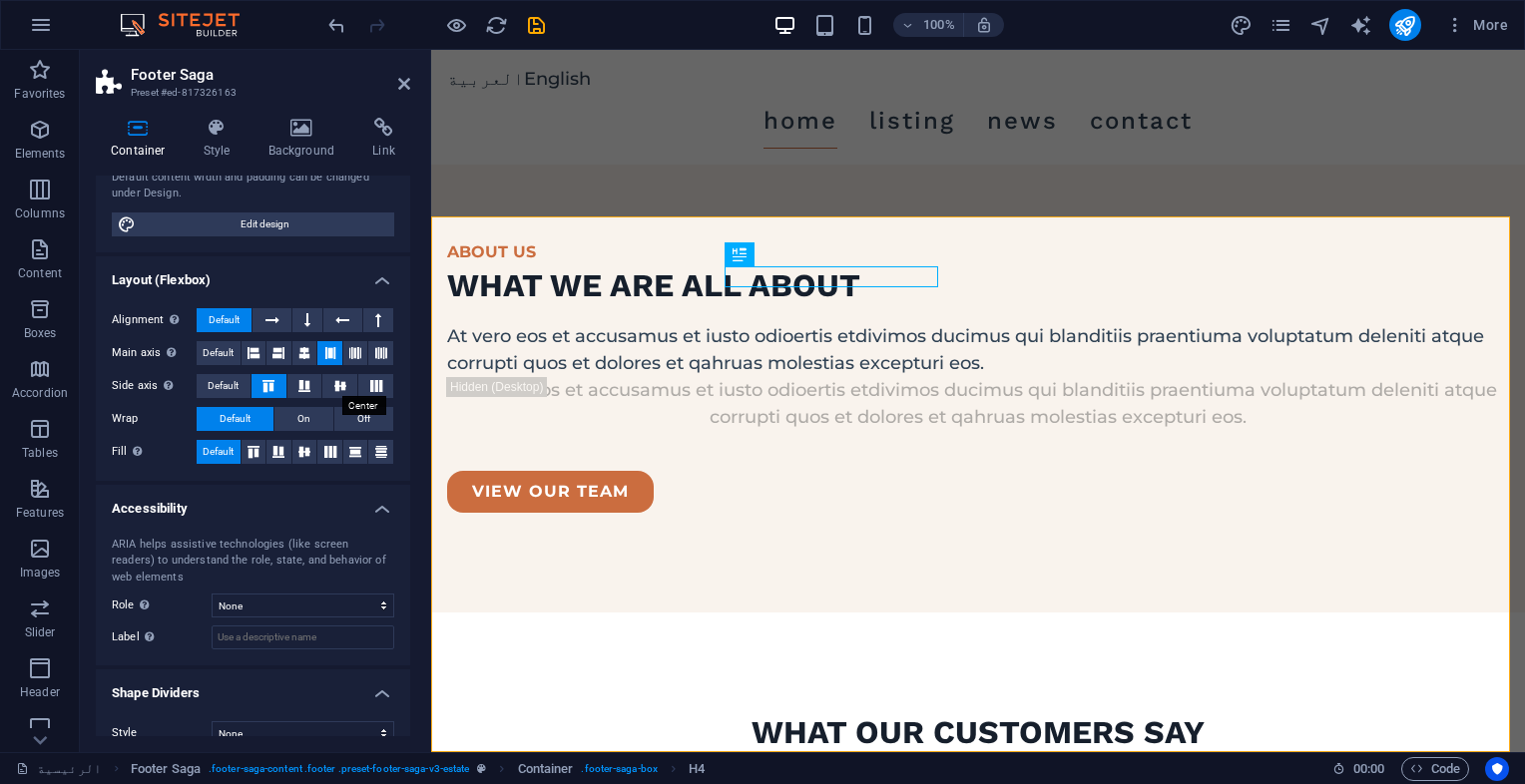 scroll, scrollTop: 211, scrollLeft: 0, axis: vertical 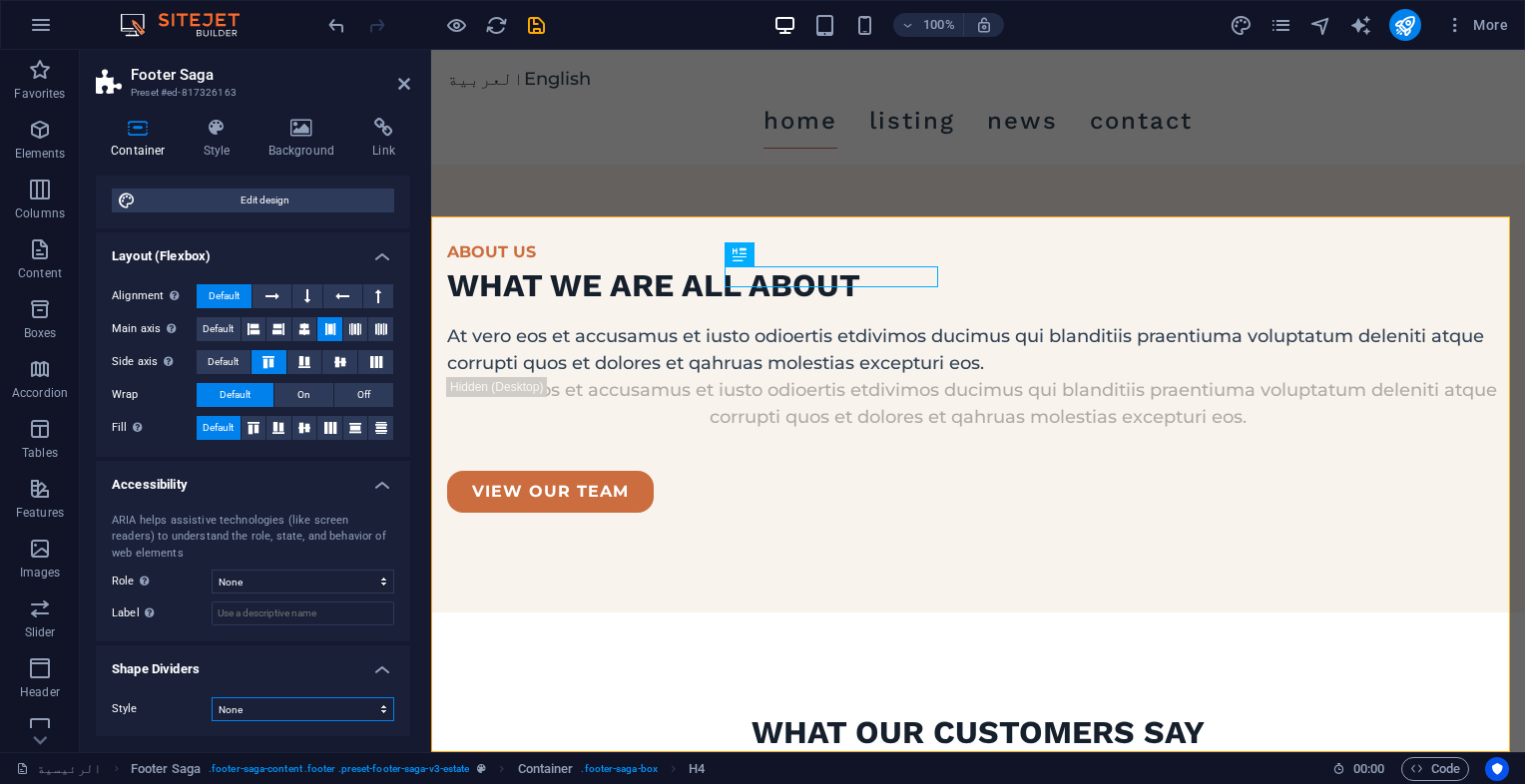 click on "None Triangle Square Diagonal Polygon 1 Polygon 2 Zigzag Multiple Zigzags Waves Multiple Waves Half Circle Circle Circle Shadow Blocks Hexagons Clouds Multiple Clouds Fan Pyramids Book Paint Drip Fire Shredded Paper Arrow" at bounding box center (302, 709) 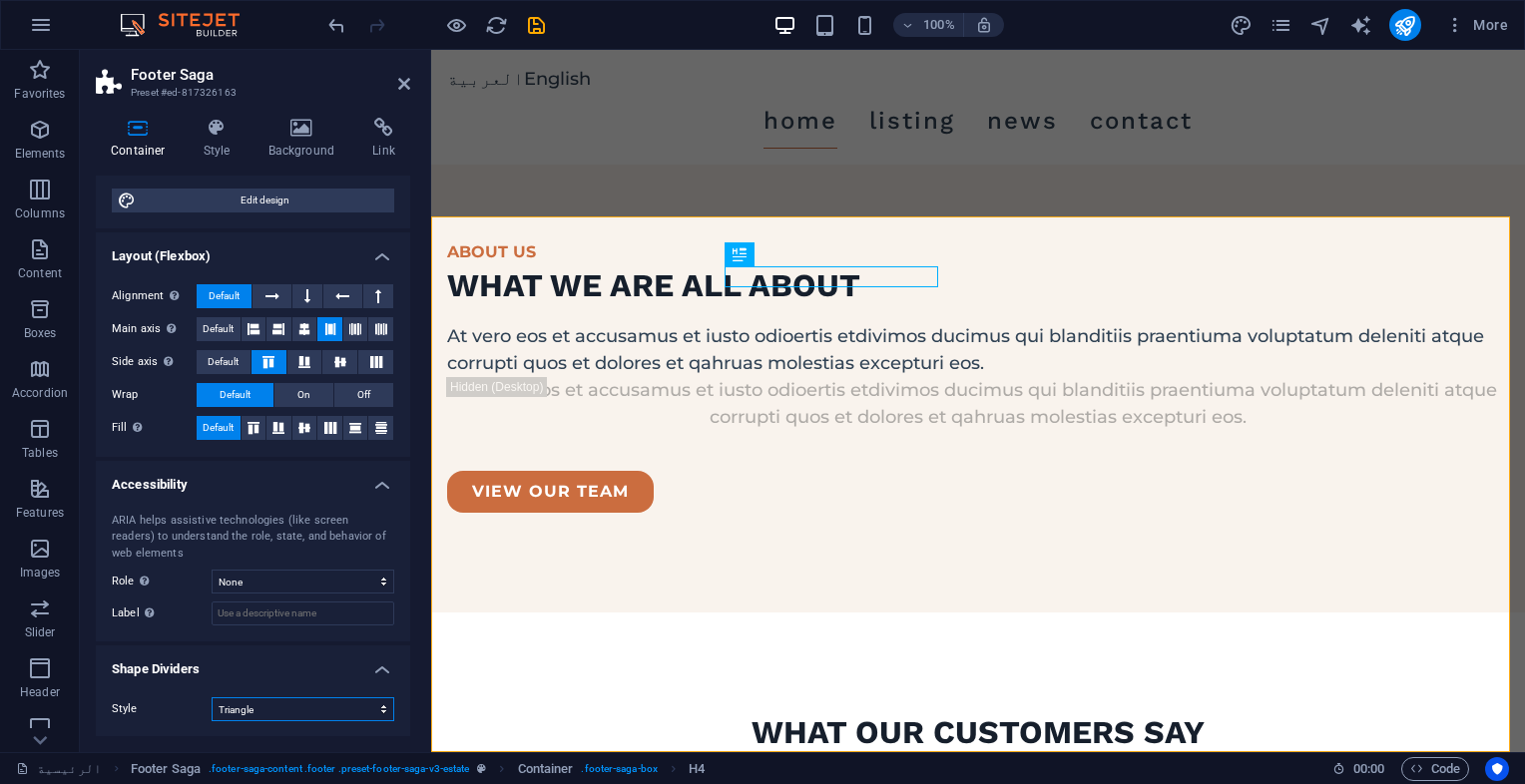click on "None Triangle Square Diagonal Polygon 1 Polygon 2 Zigzag Multiple Zigzags Waves Multiple Waves Half Circle Circle Circle Shadow Blocks Hexagons Clouds Multiple Clouds Fan Pyramids Book Paint Drip Fire Shredded Paper Arrow" at bounding box center (302, 709) 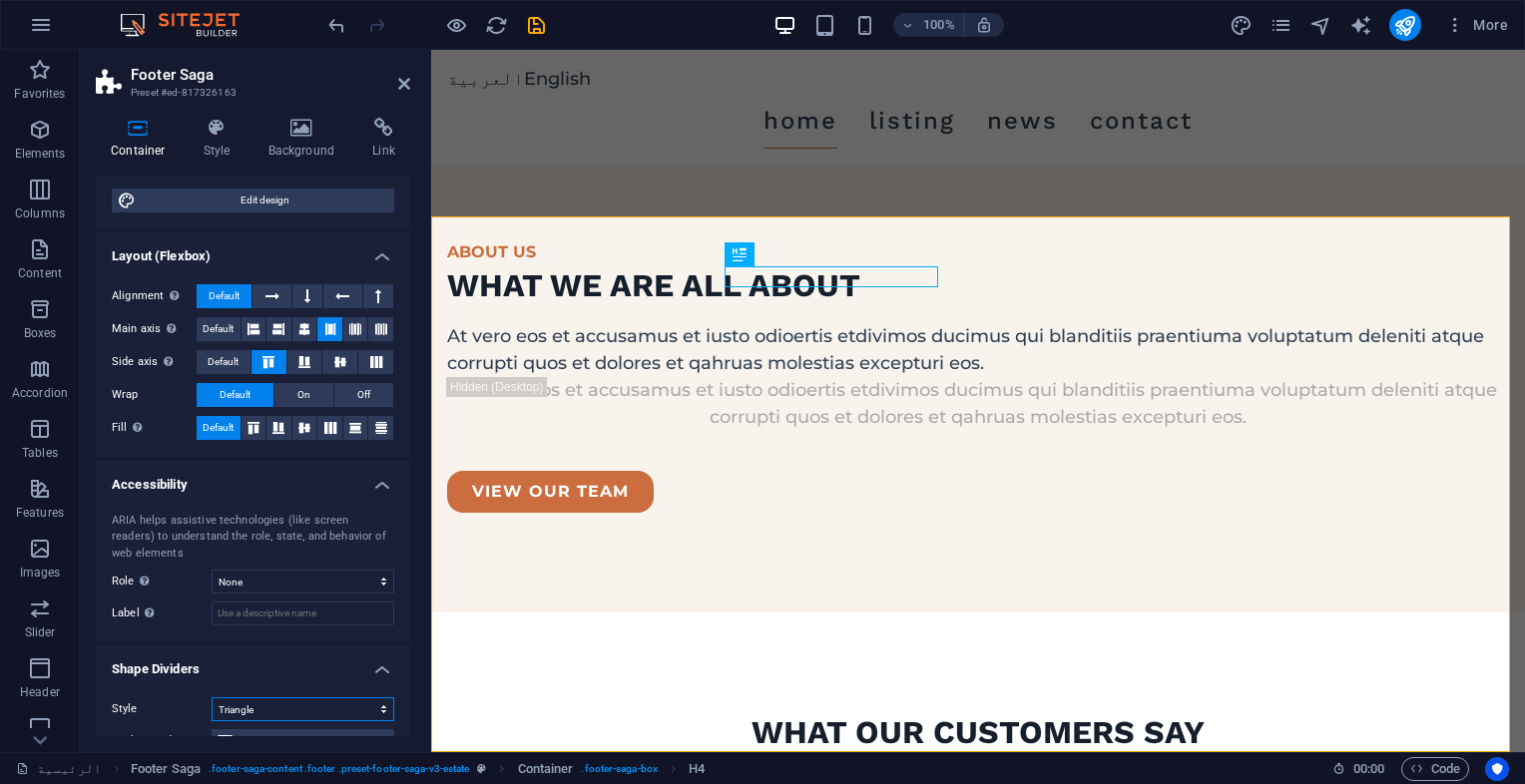 click on "None Triangle Square Diagonal Polygon 1 Polygon 2 Zigzag Multiple Zigzags Waves Multiple Waves Half Circle Circle Circle Shadow Blocks Hexagons Clouds Multiple Clouds Fan Pyramids Book Paint Drip Fire Shredded Paper Arrow" at bounding box center (302, 709) 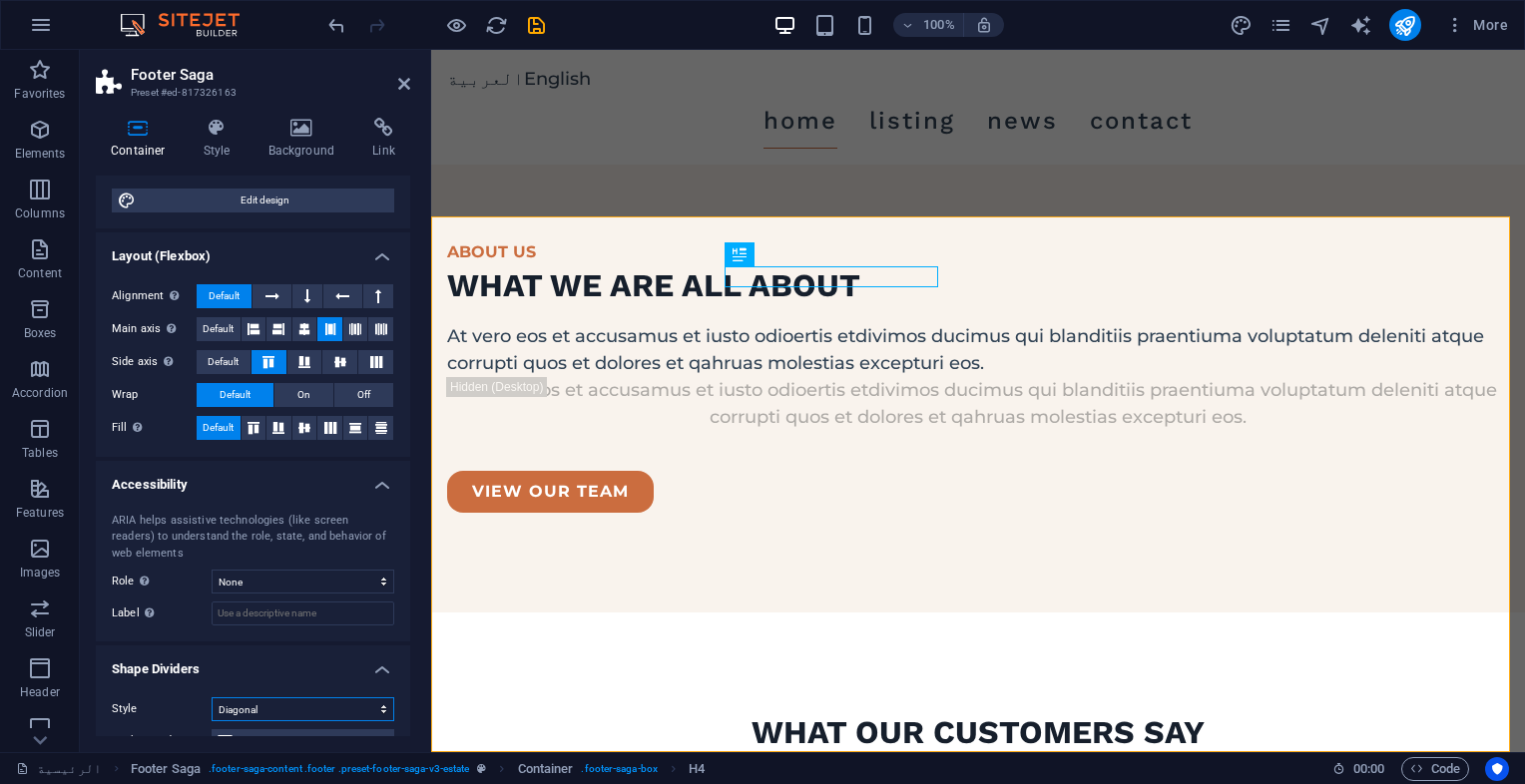 click on "None Triangle Square Diagonal Polygon 1 Polygon 2 Zigzag Multiple Zigzags Waves Multiple Waves Half Circle Circle Circle Shadow Blocks Hexagons Clouds Multiple Clouds Fan Pyramids Book Paint Drip Fire Shredded Paper Arrow" at bounding box center [302, 709] 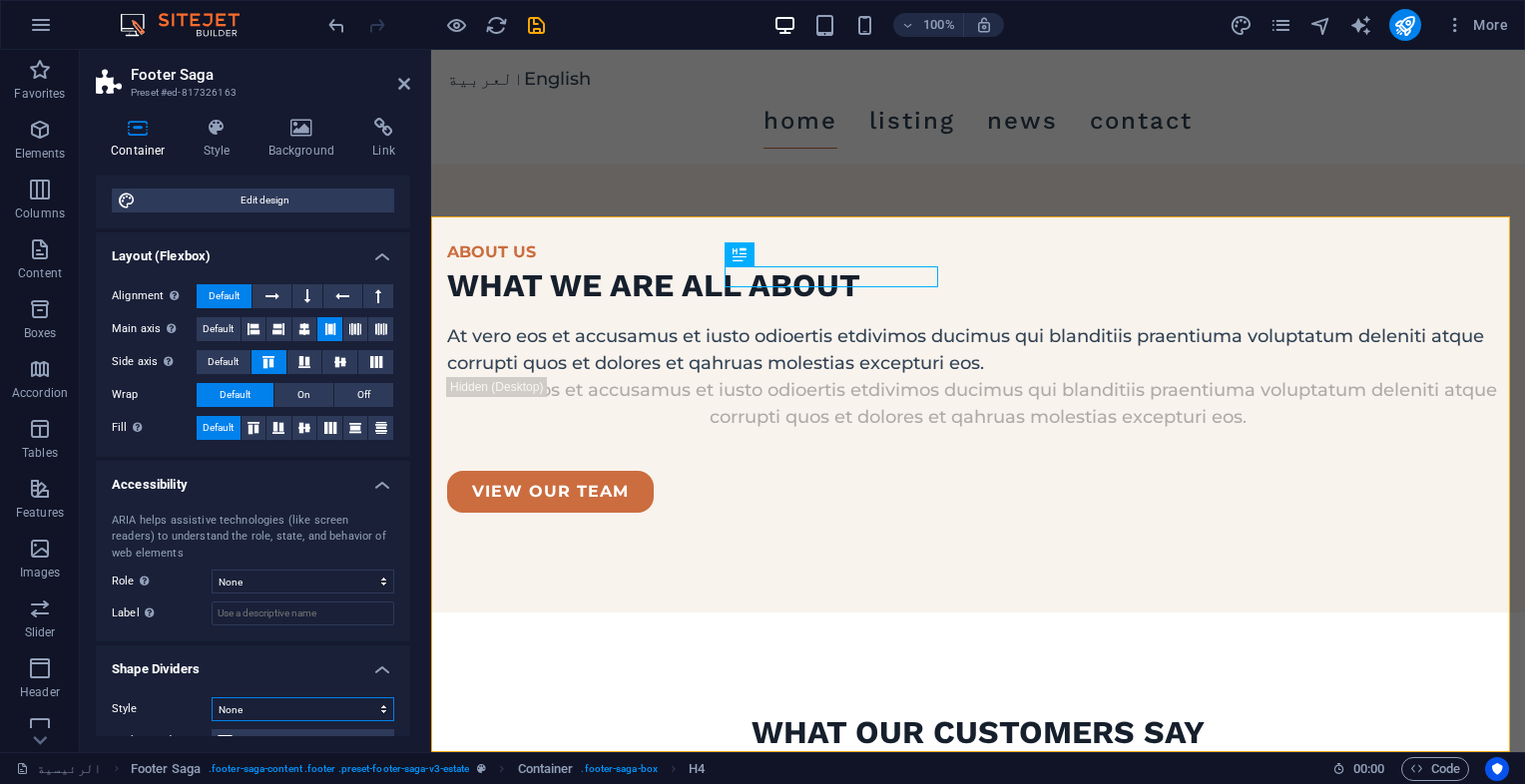 click on "None Triangle Square Diagonal Polygon 1 Polygon 2 Zigzag Multiple Zigzags Waves Multiple Waves Half Circle Circle Circle Shadow Blocks Hexagons Clouds Multiple Clouds Fan Pyramids Book Paint Drip Fire Shredded Paper Arrow" at bounding box center (302, 709) 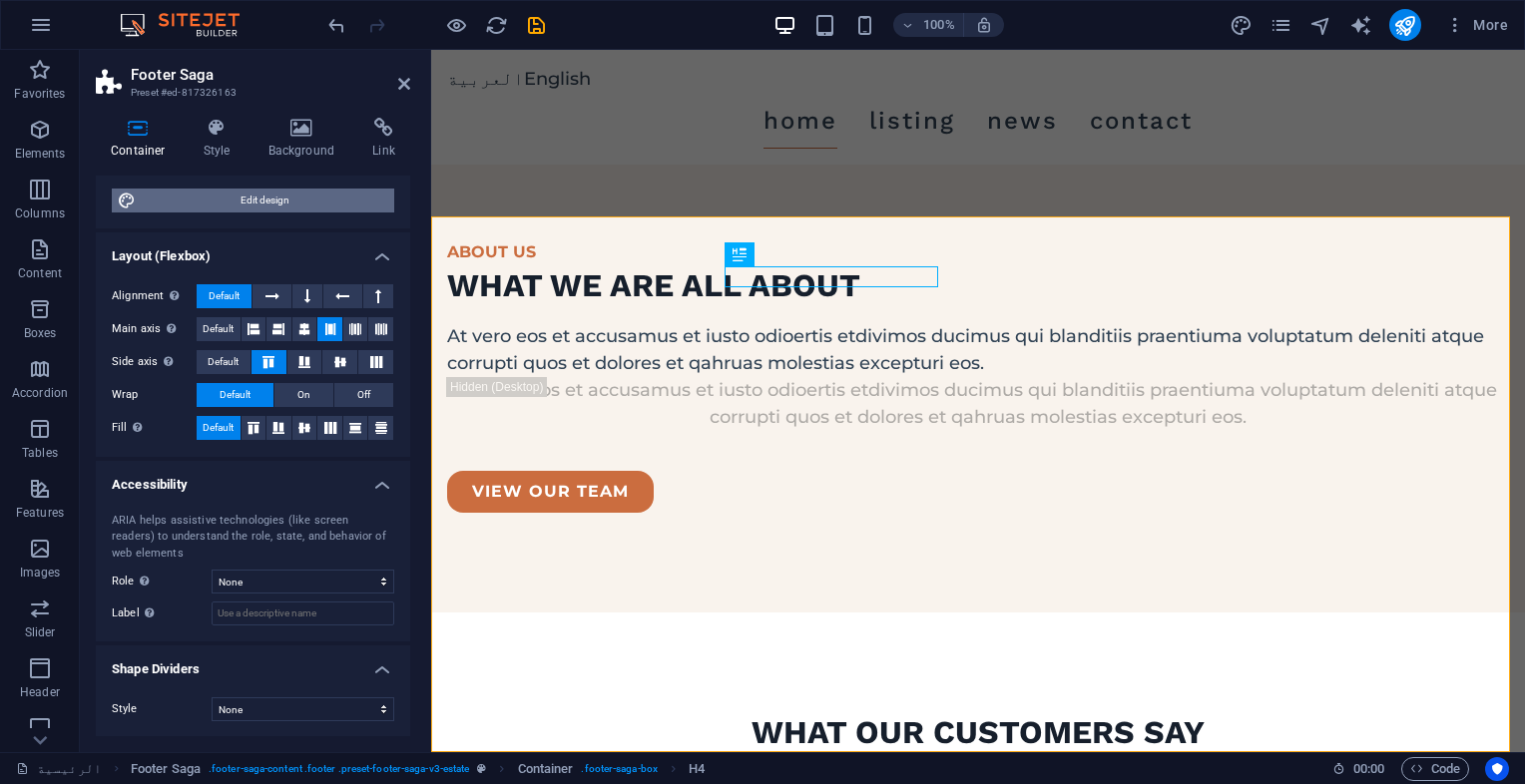 click on "Edit design" at bounding box center [264, 200] 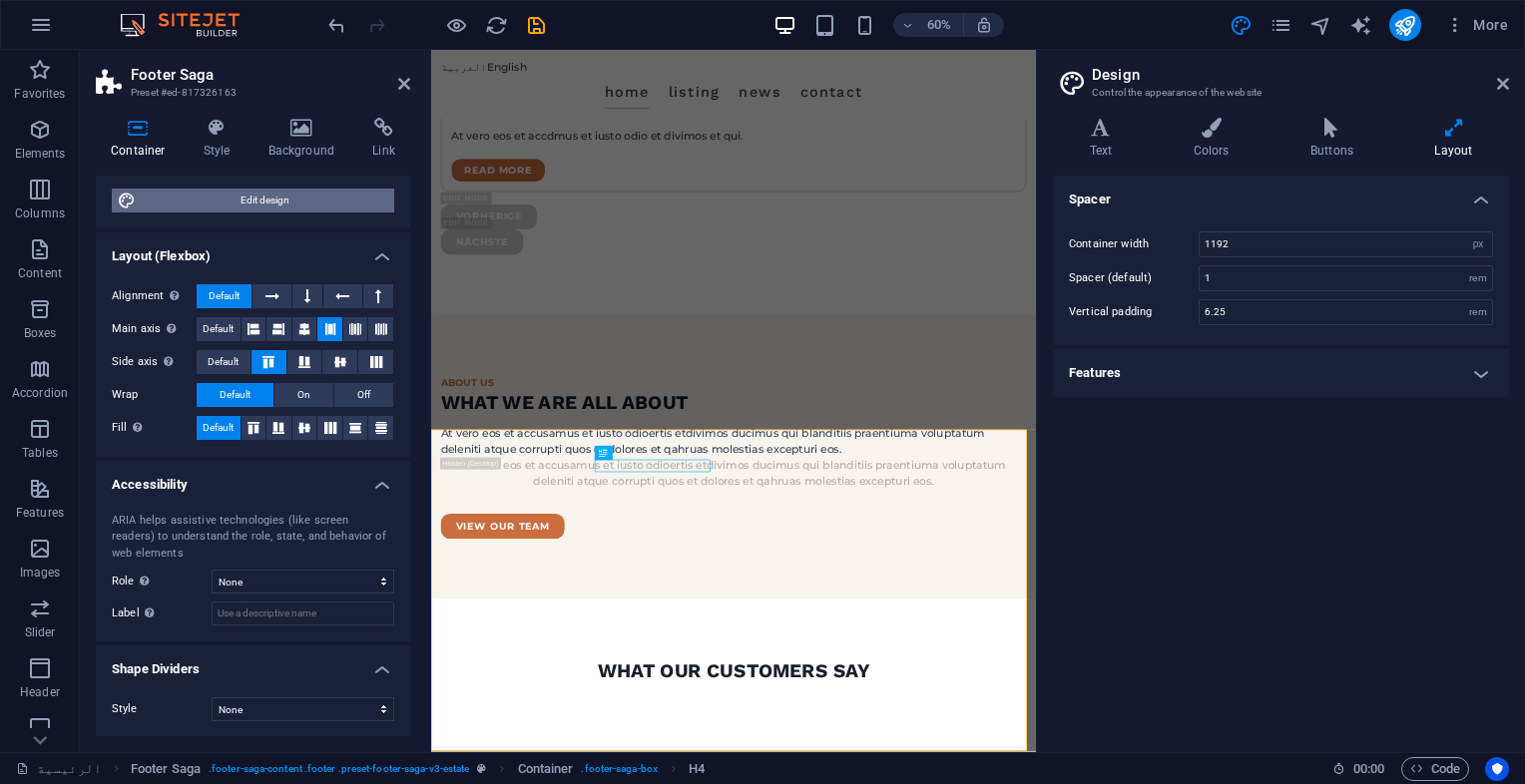 scroll, scrollTop: 5696, scrollLeft: 0, axis: vertical 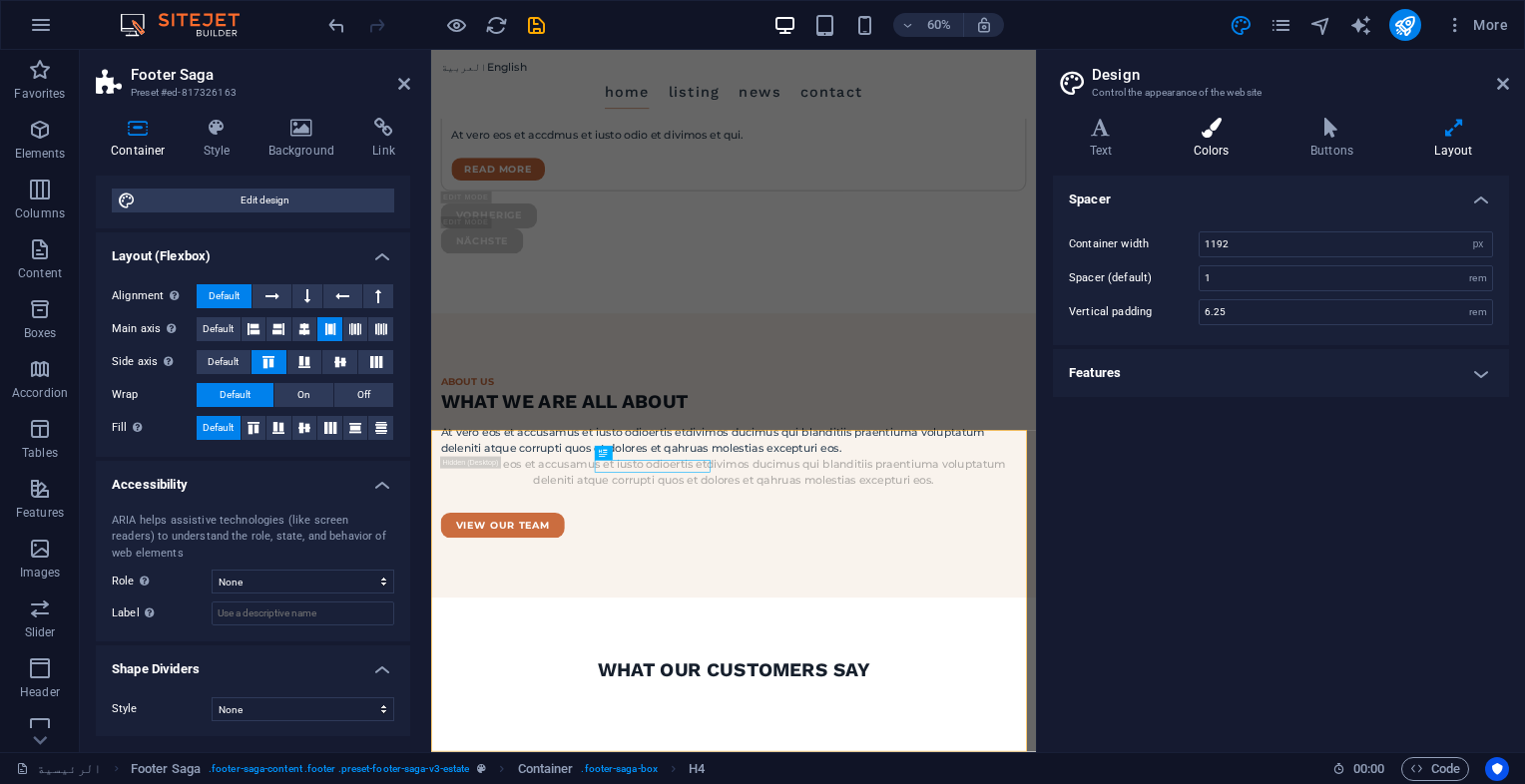 click on "Colors" at bounding box center [1215, 139] 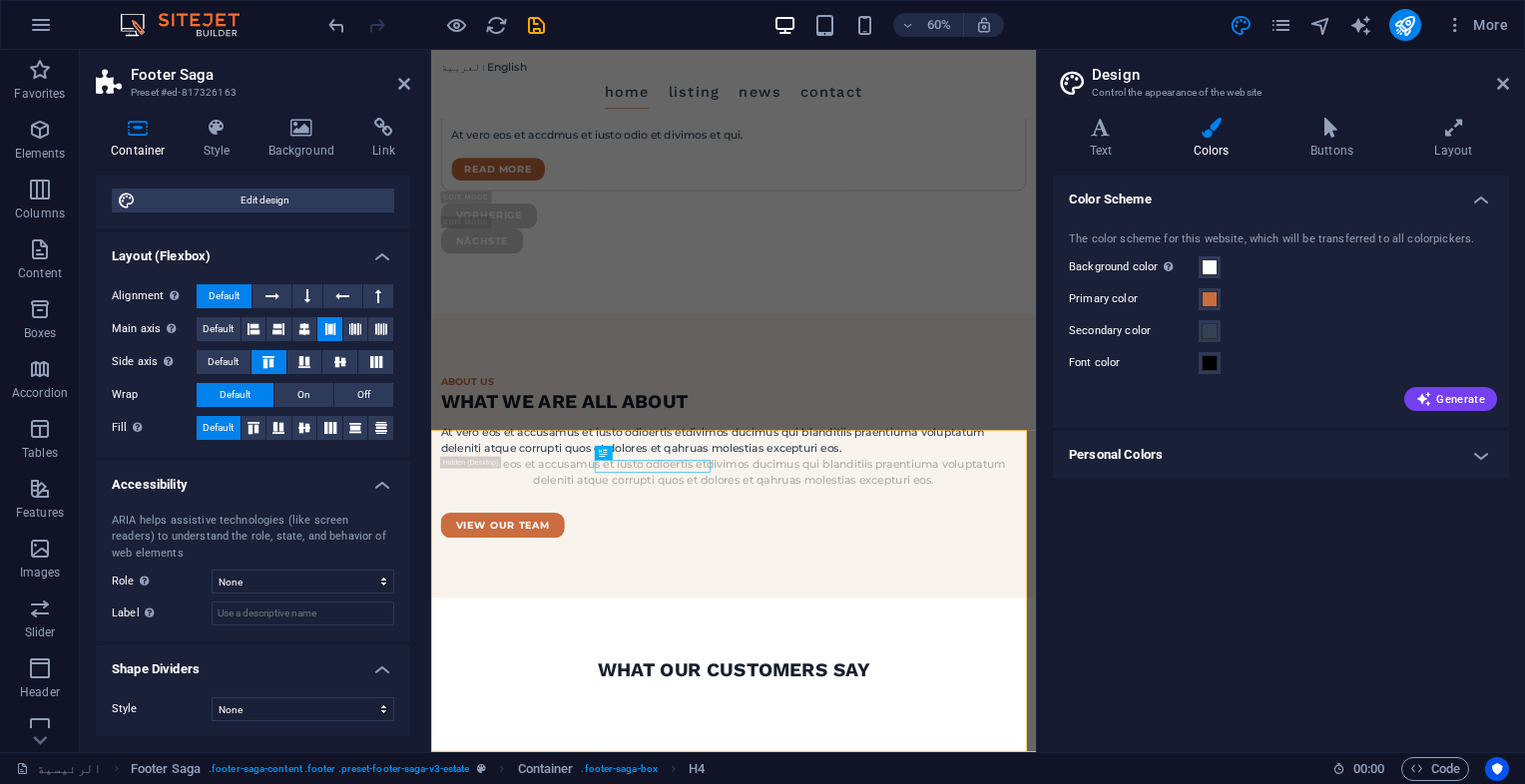 click at bounding box center [1211, 128] 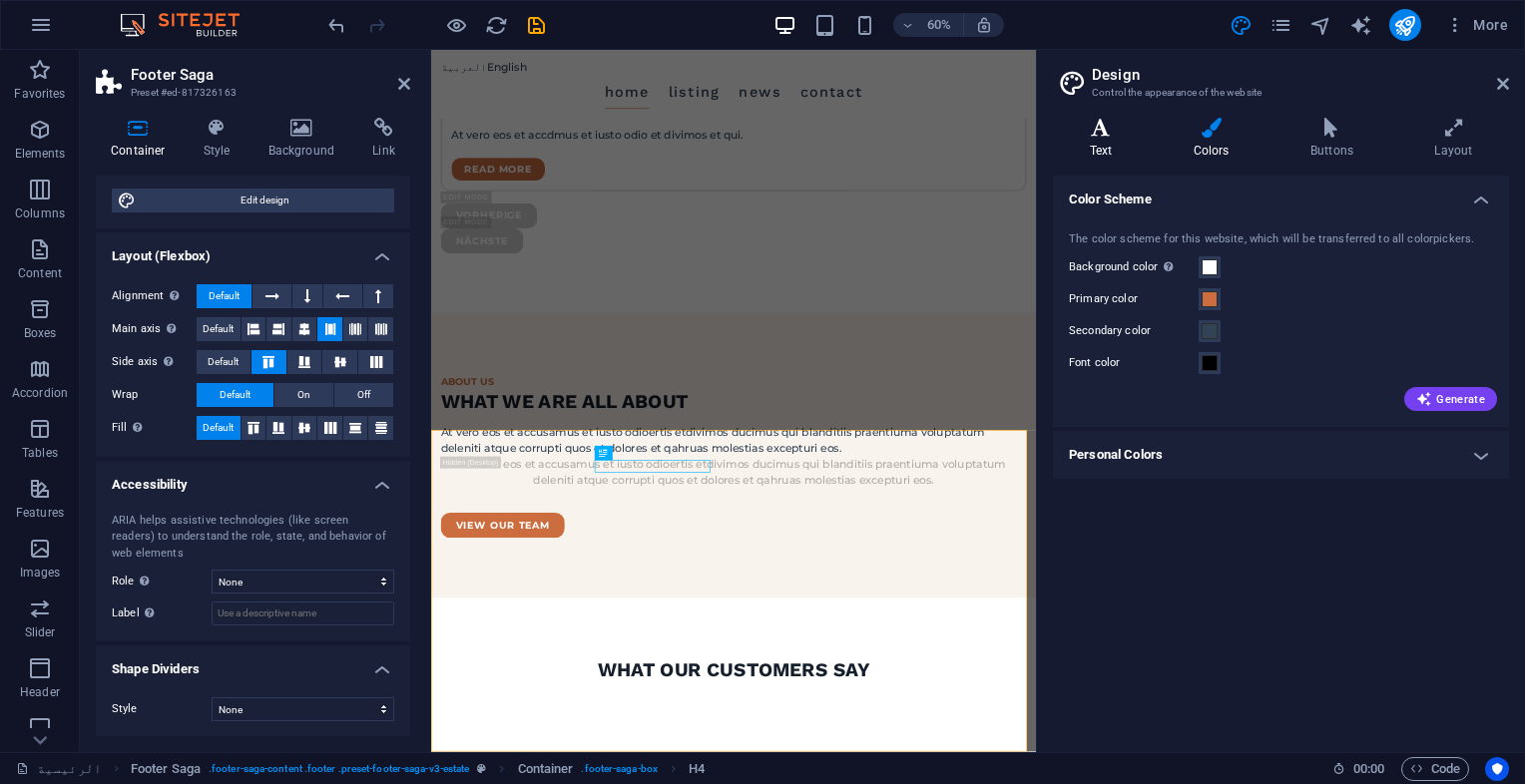 click on "Text" at bounding box center (1105, 139) 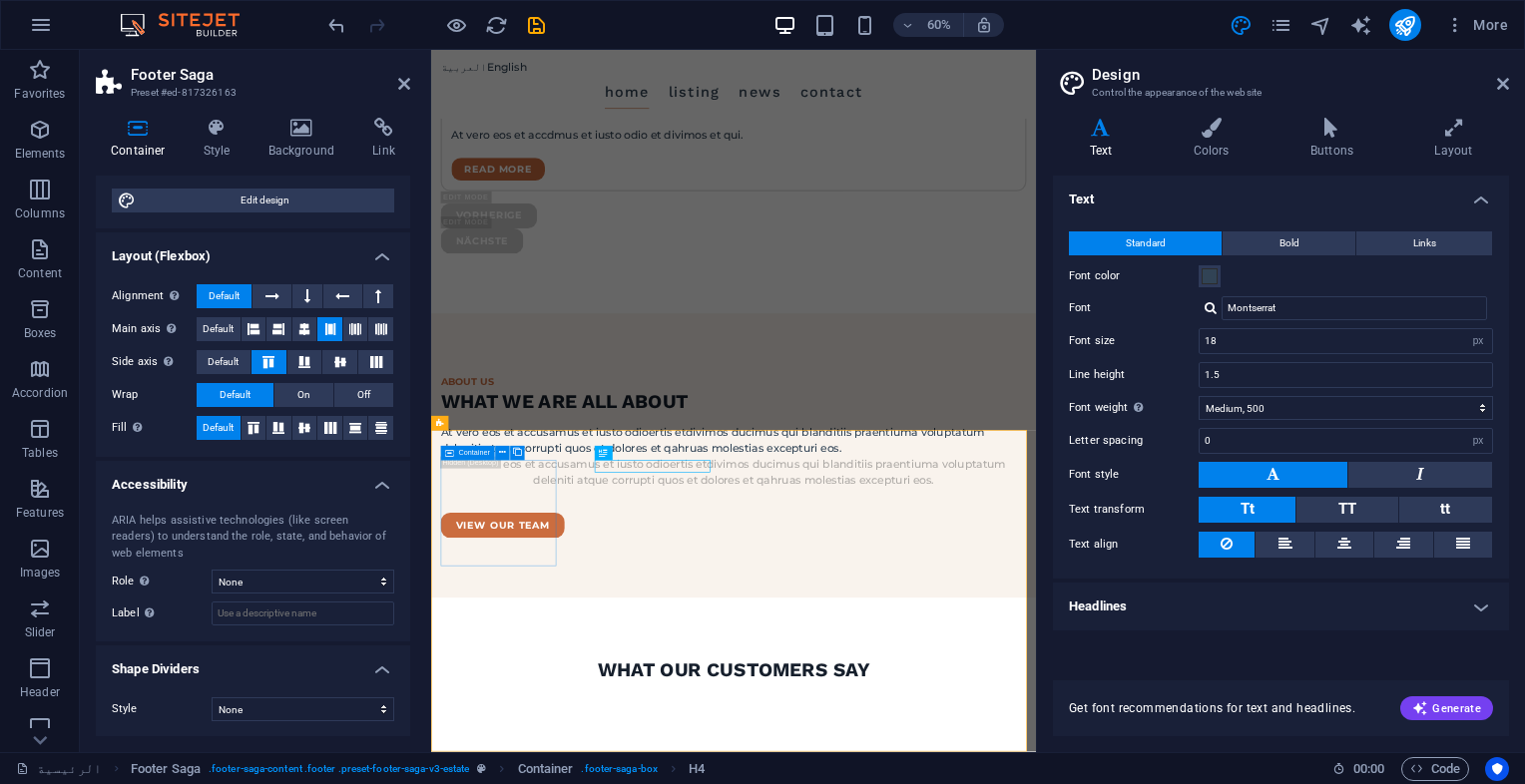 click on "Drop content here or  Add elements  Paste clipboard" at bounding box center [545, 4088] 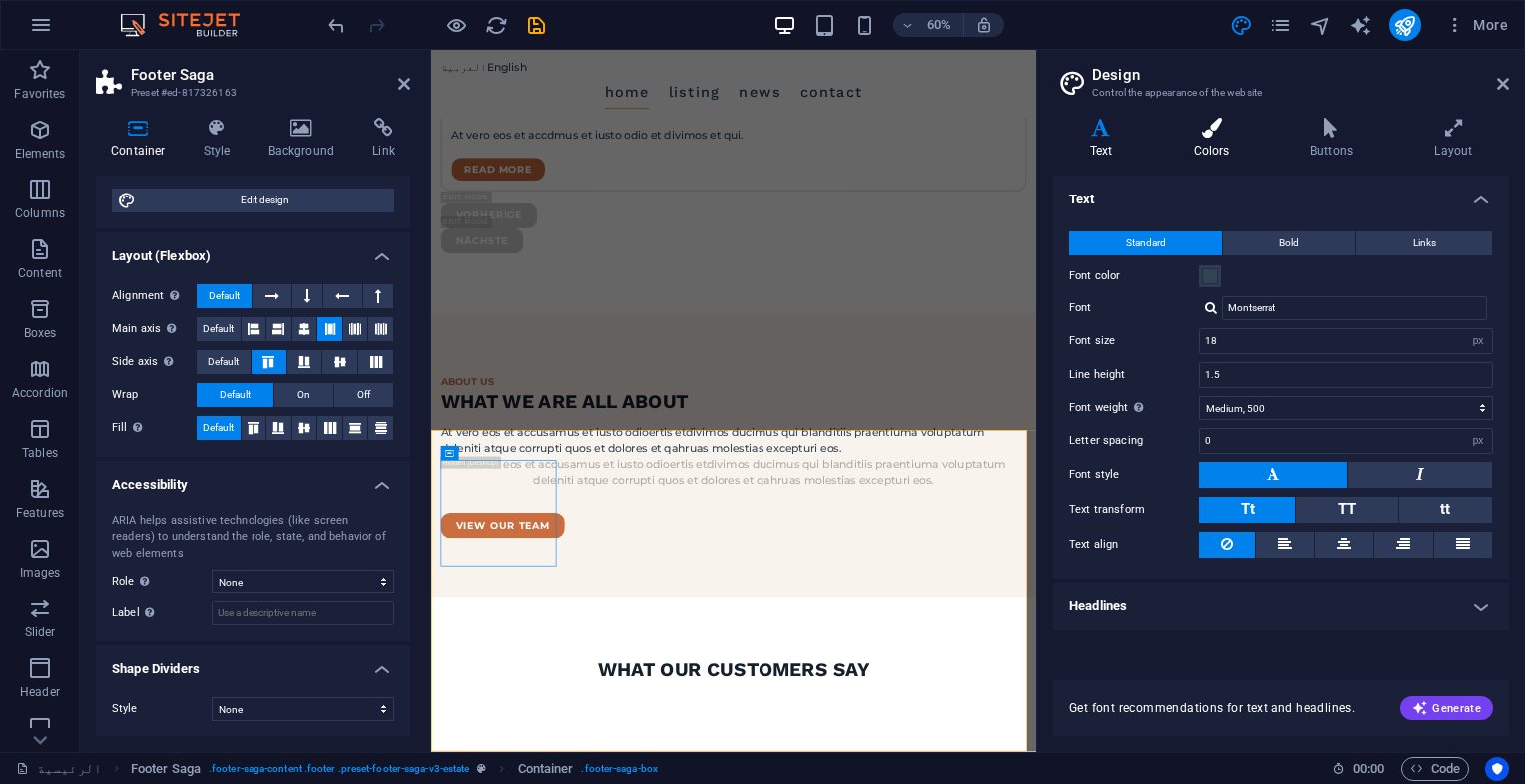 click on "Colors" at bounding box center (1215, 139) 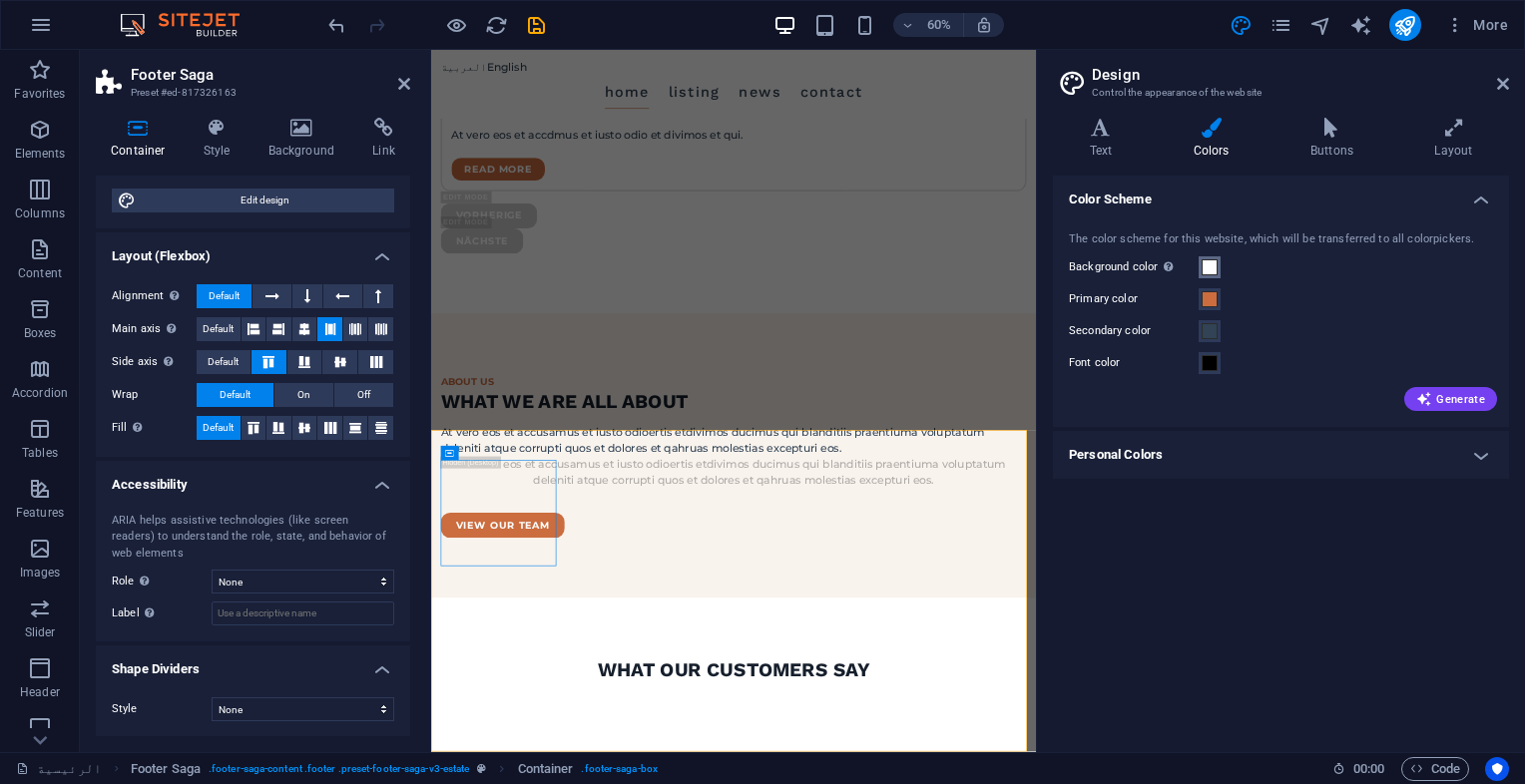 click at bounding box center [1210, 267] 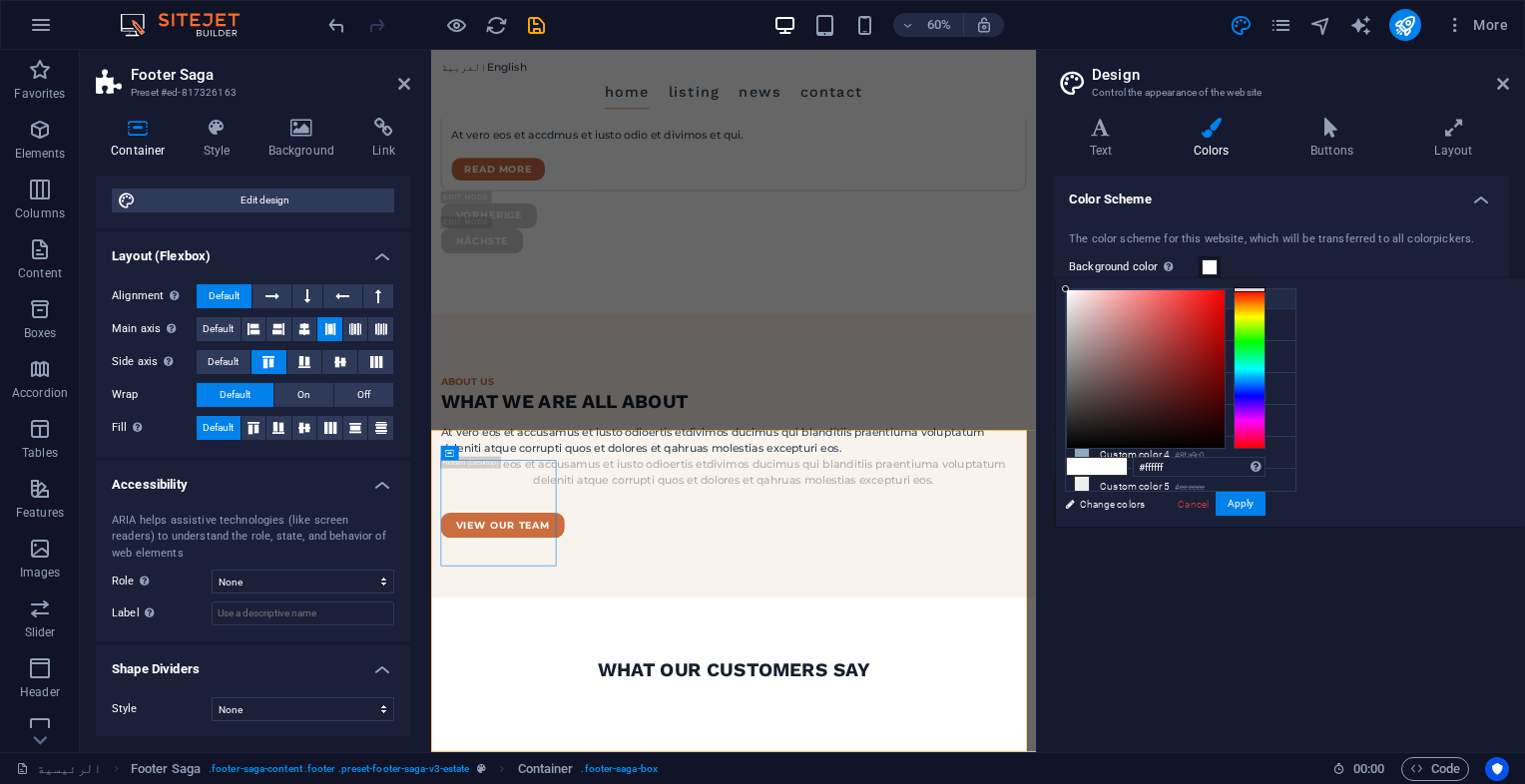 scroll, scrollTop: 0, scrollLeft: 0, axis: both 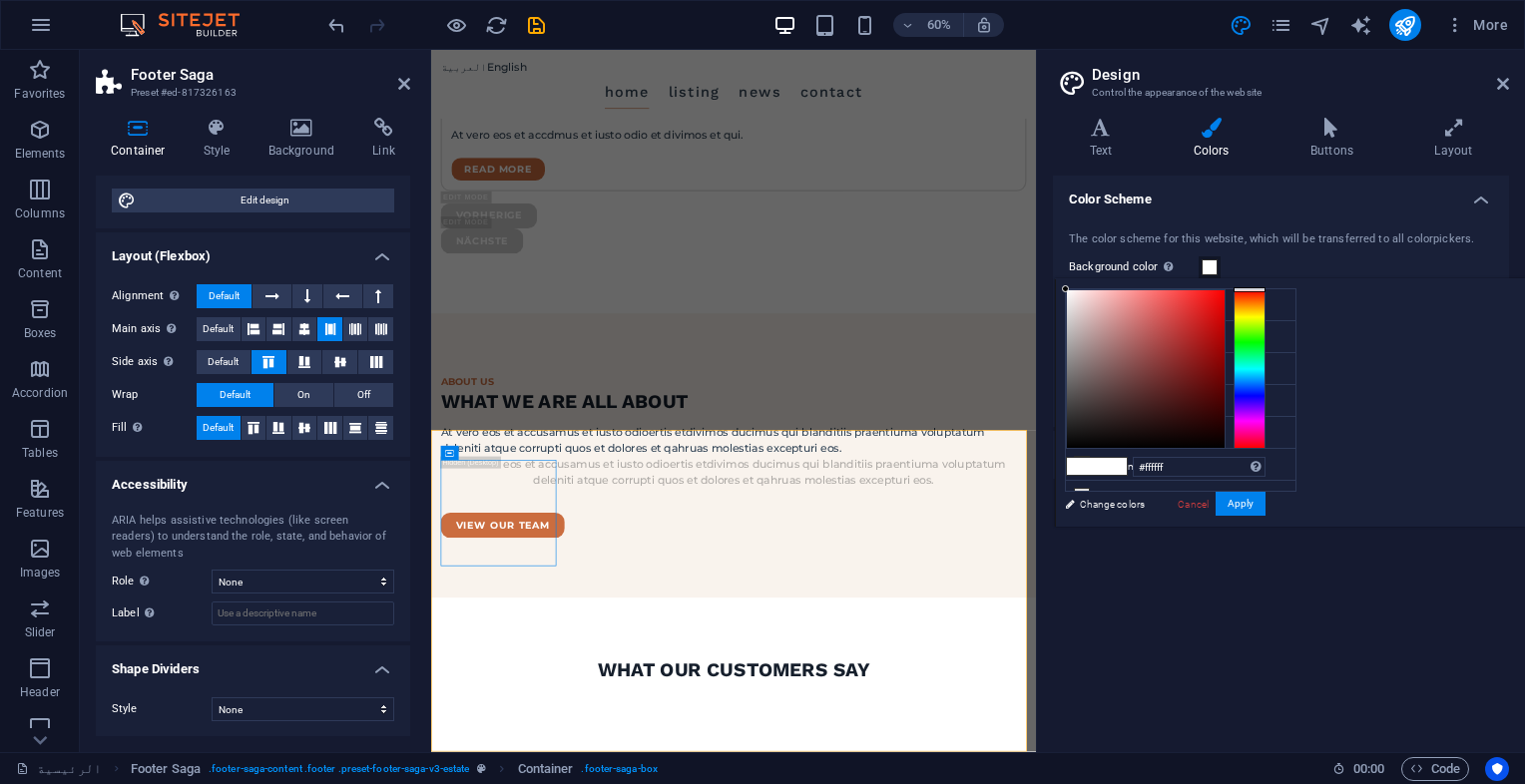 click on "Color Scheme The color scheme for this website, which will be transferred to all colorpickers. Background color Only visible if it is not covered by other backgrounds. Primary color Secondary color Font color Generate Personal Colors Custom color 1 Custom color 2 Custom color 3 Custom color 4 Custom color 5" at bounding box center (1280, 456) 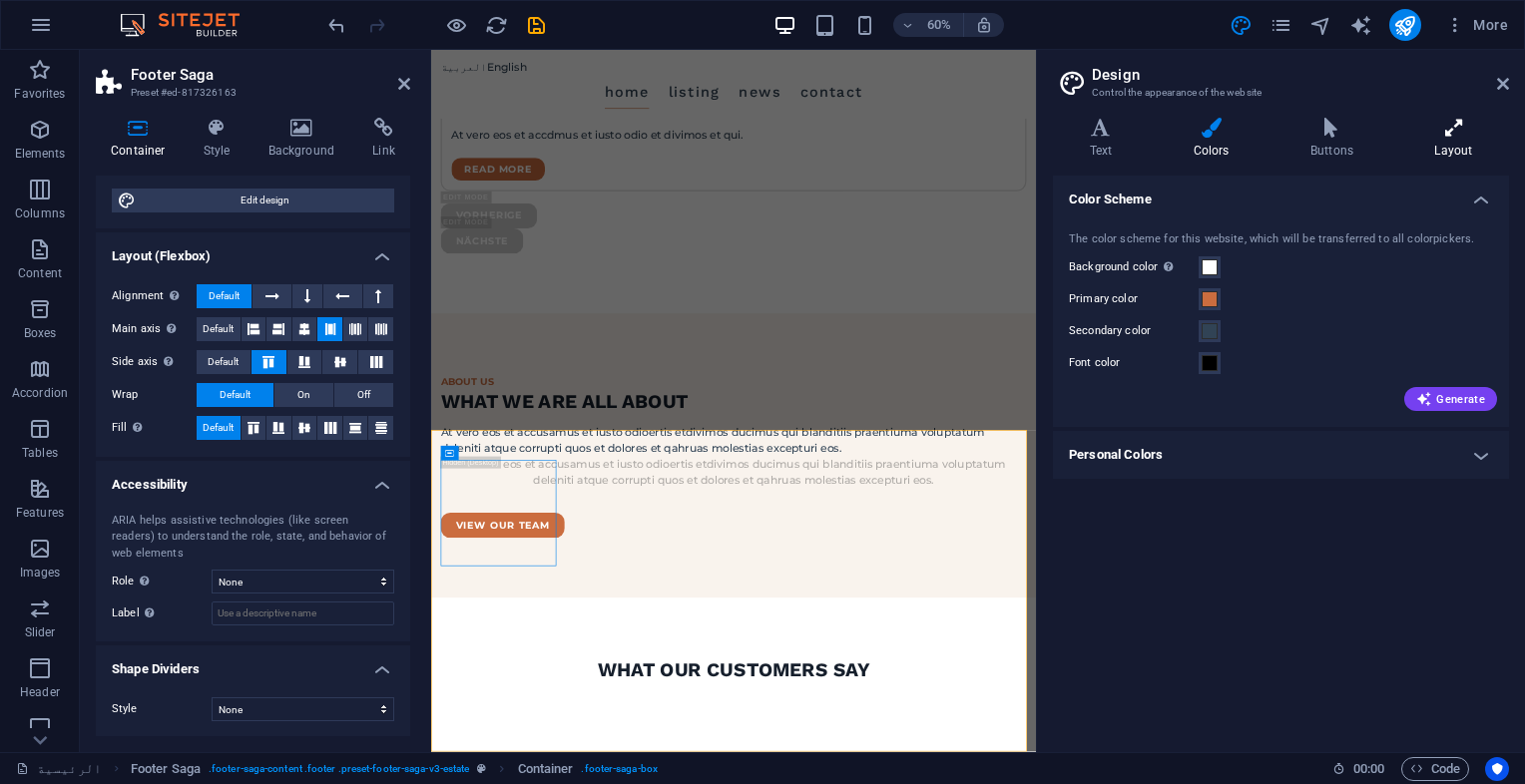 click at bounding box center [1453, 128] 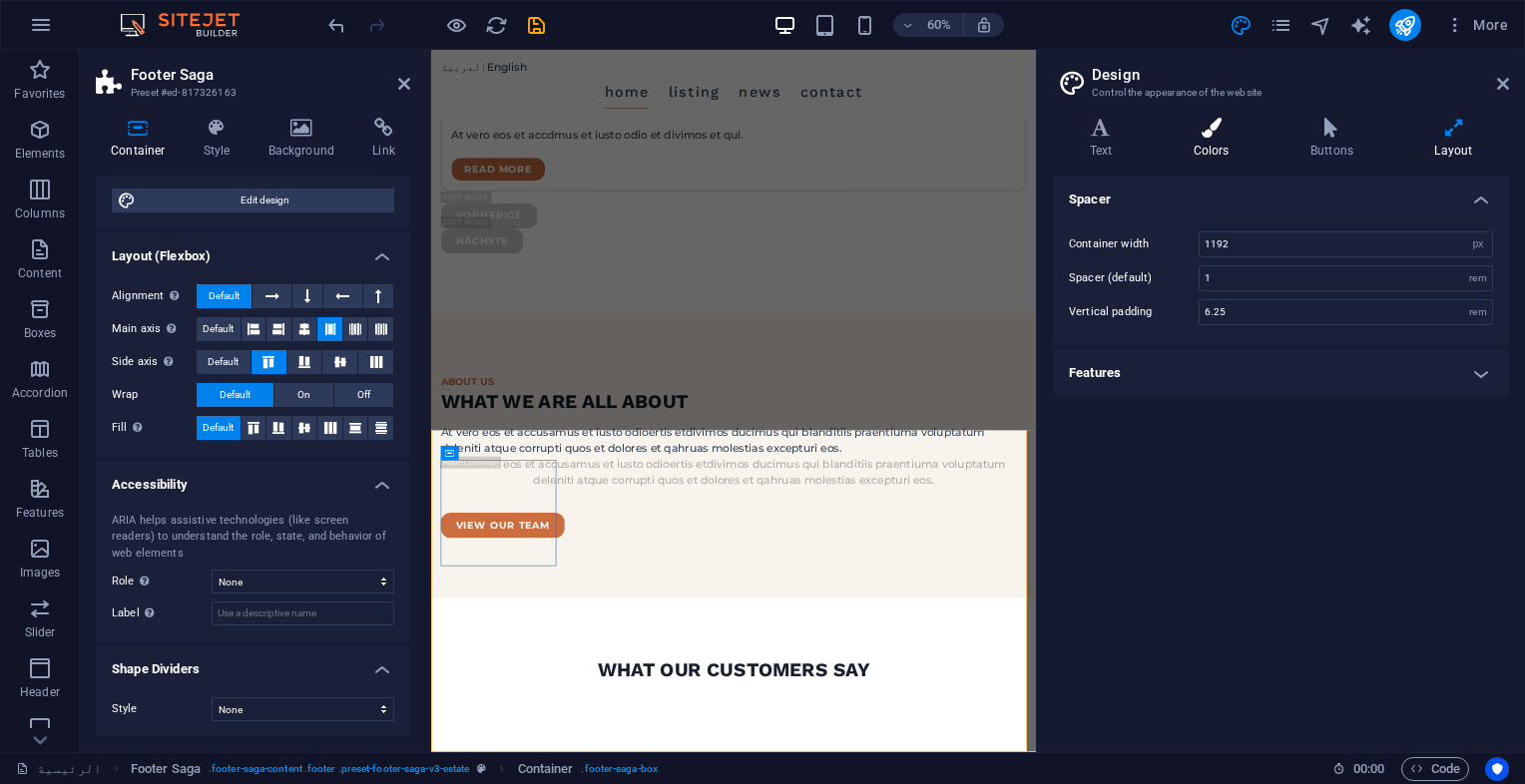 click at bounding box center (1211, 128) 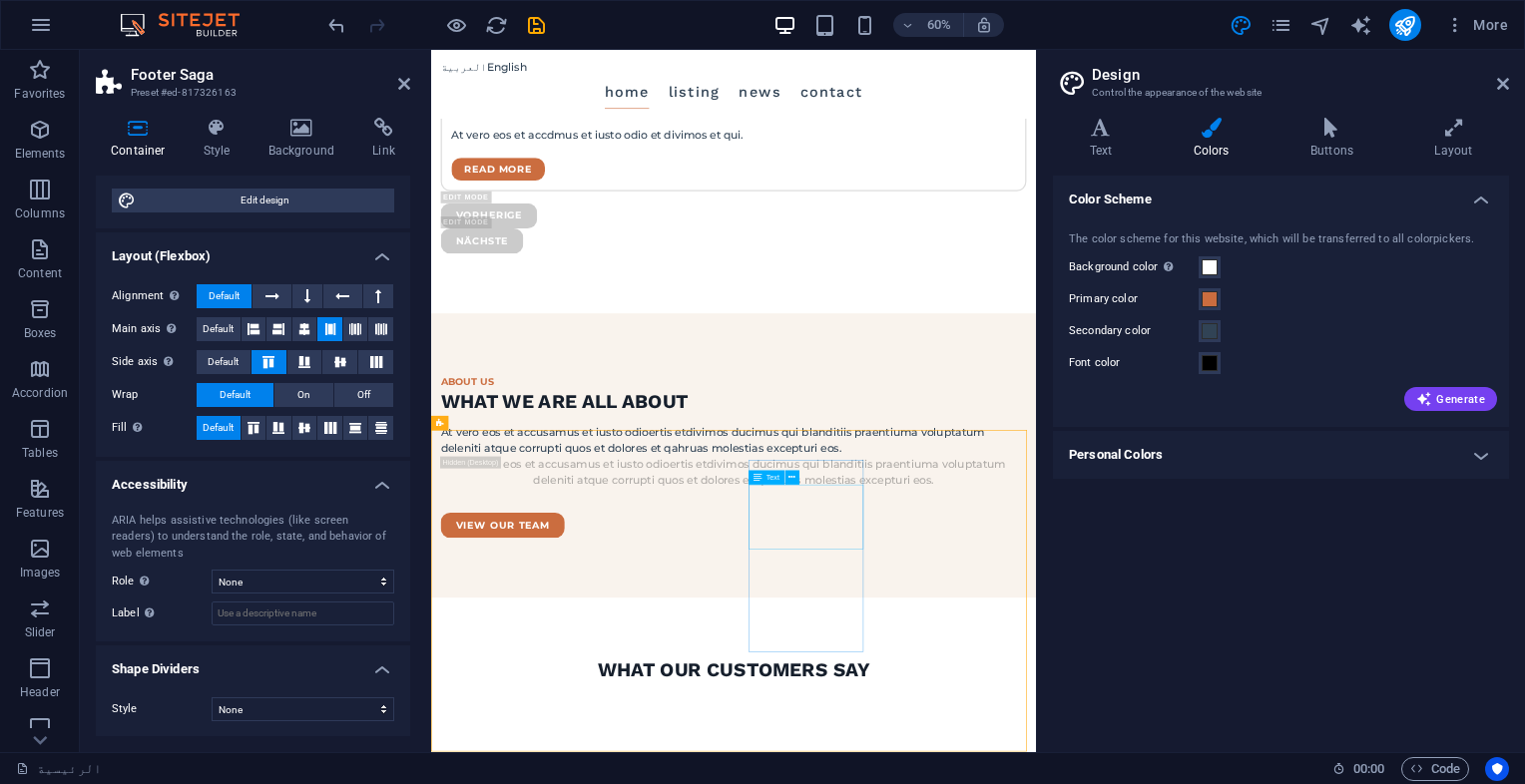 drag, startPoint x: 978, startPoint y: 802, endPoint x: 1068, endPoint y: 803, distance: 90.005555 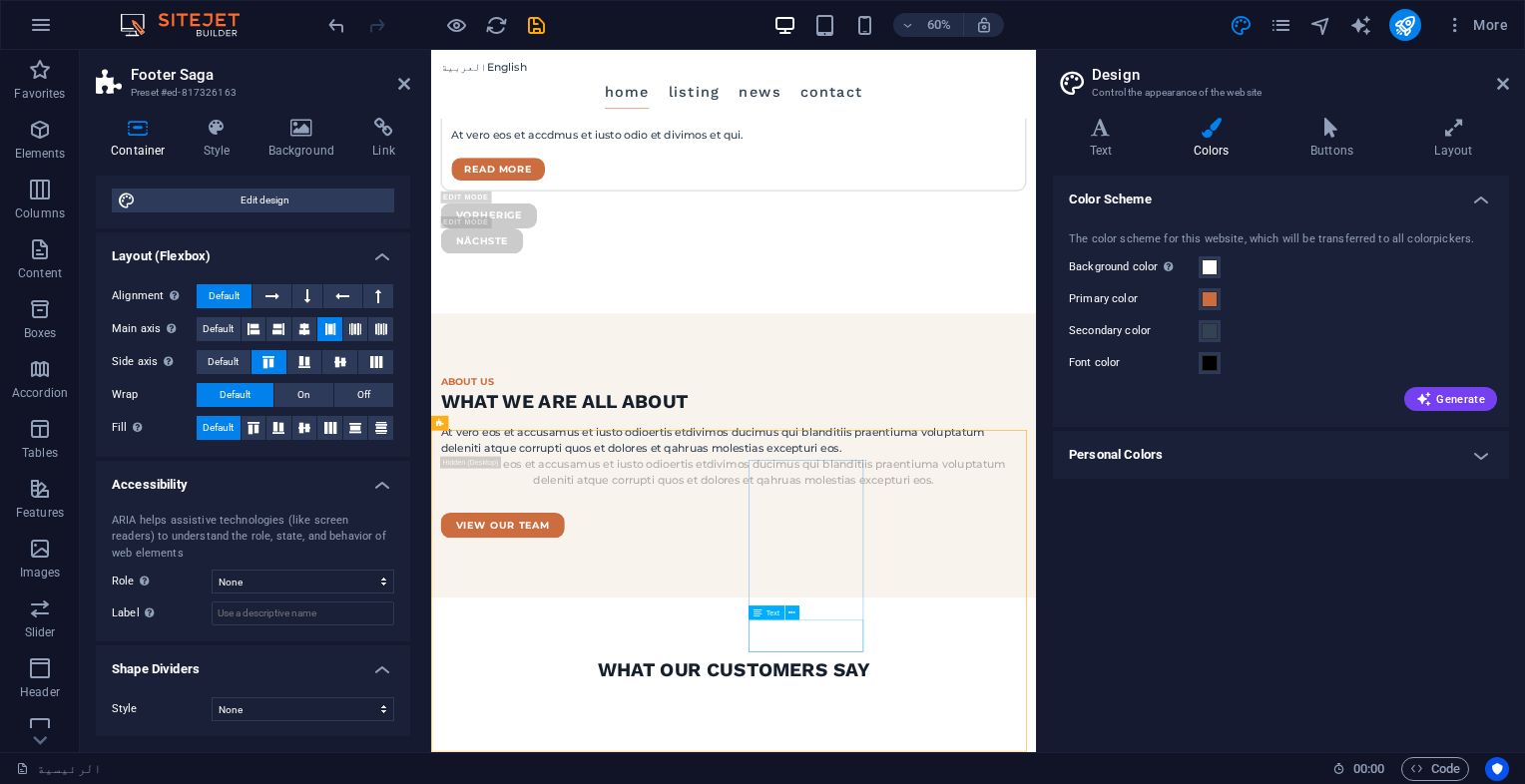 drag, startPoint x: 1068, startPoint y: 803, endPoint x: 1058, endPoint y: 1060, distance: 257.19448 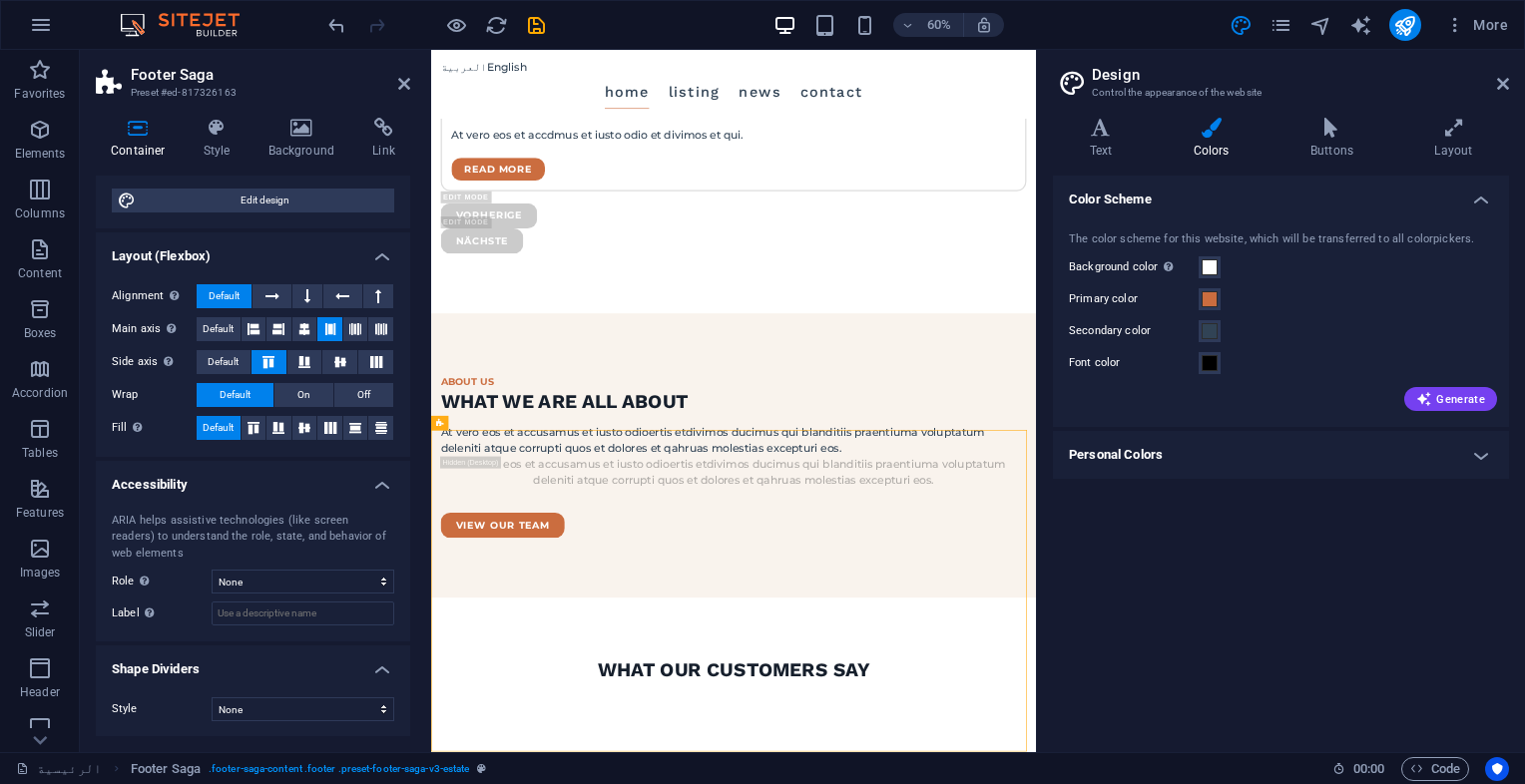 drag, startPoint x: 1180, startPoint y: 1038, endPoint x: 1031, endPoint y: 835, distance: 251.81342 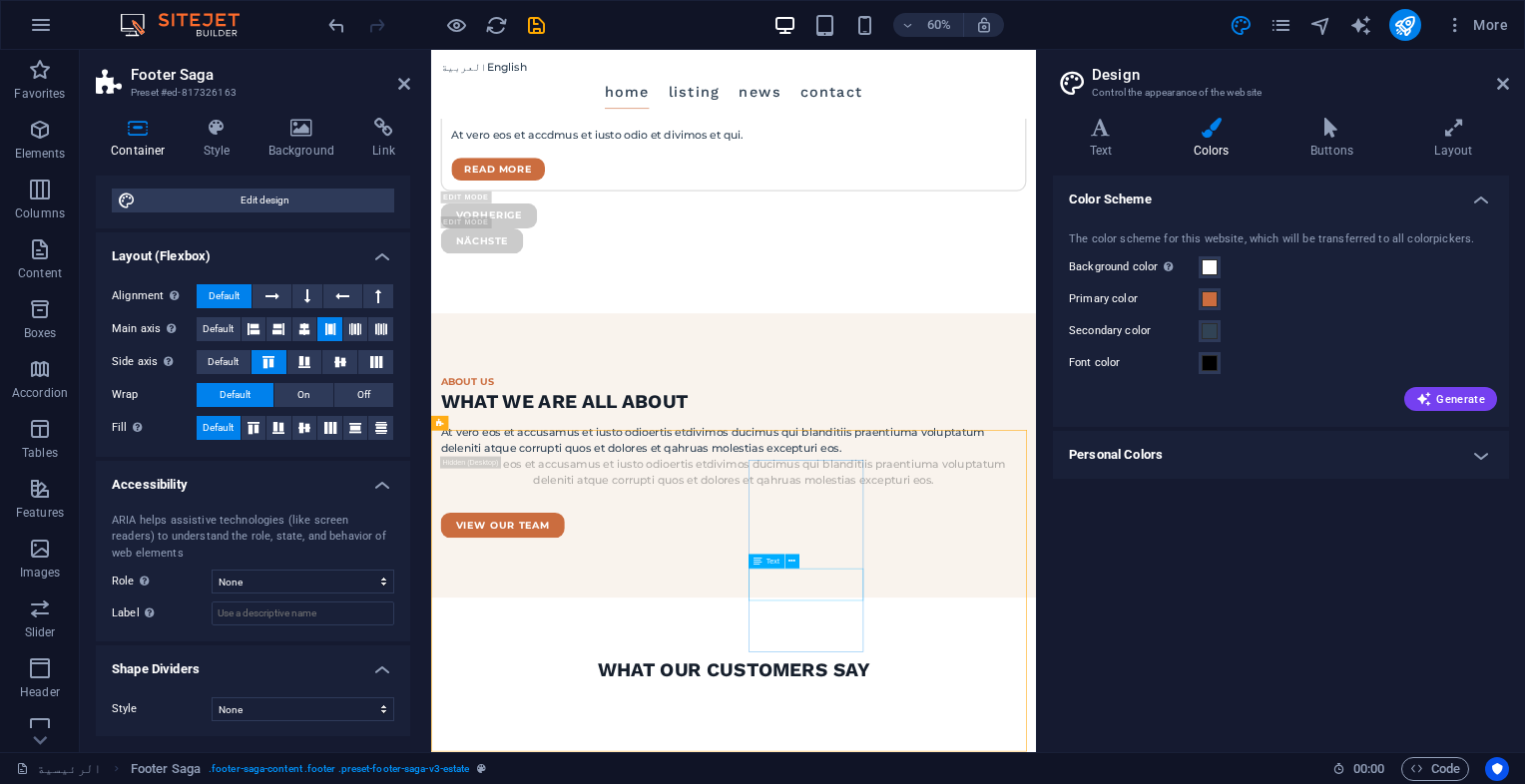 drag, startPoint x: 983, startPoint y: 770, endPoint x: 1062, endPoint y: 935, distance: 182.93715 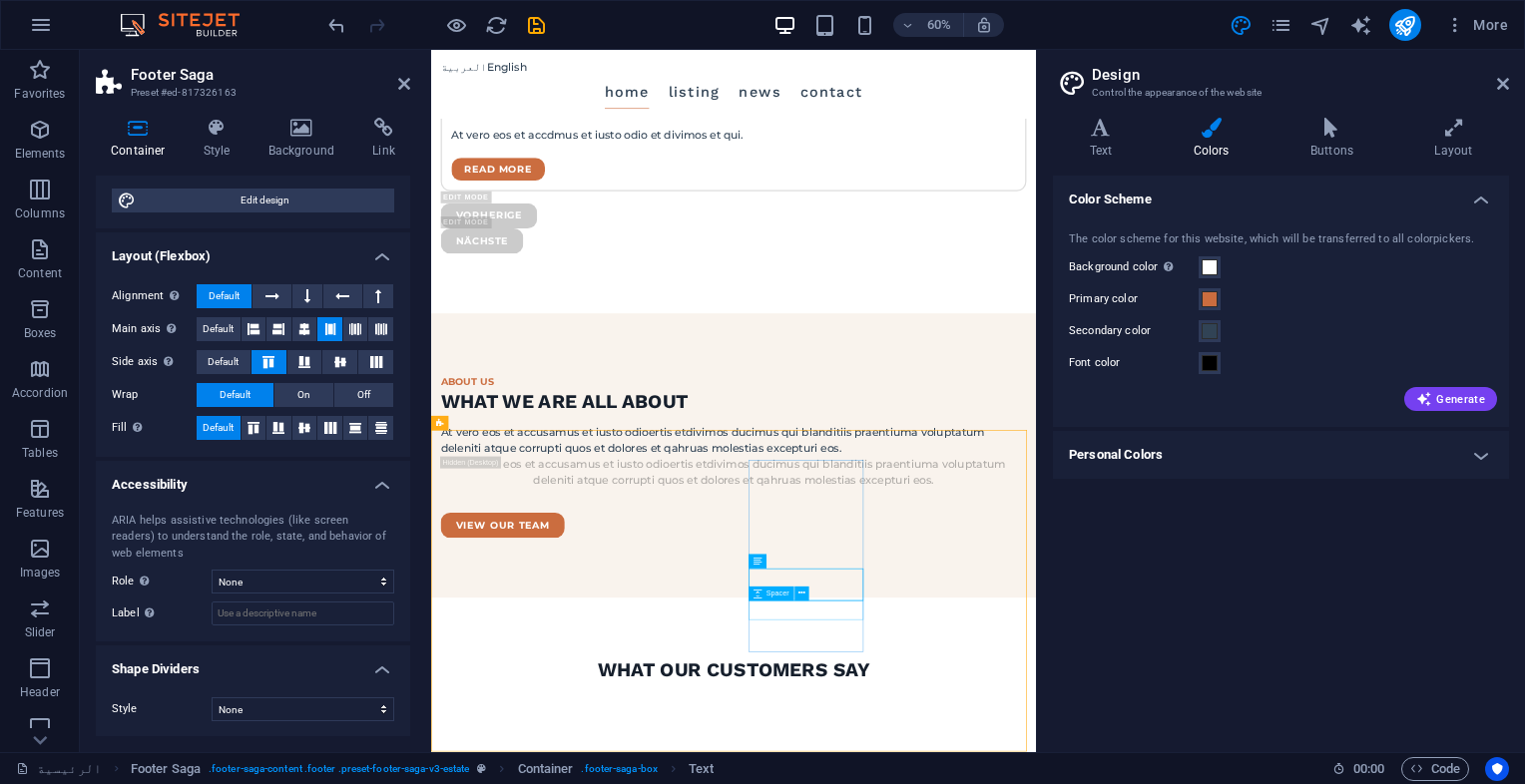 click at bounding box center (545, 4735) 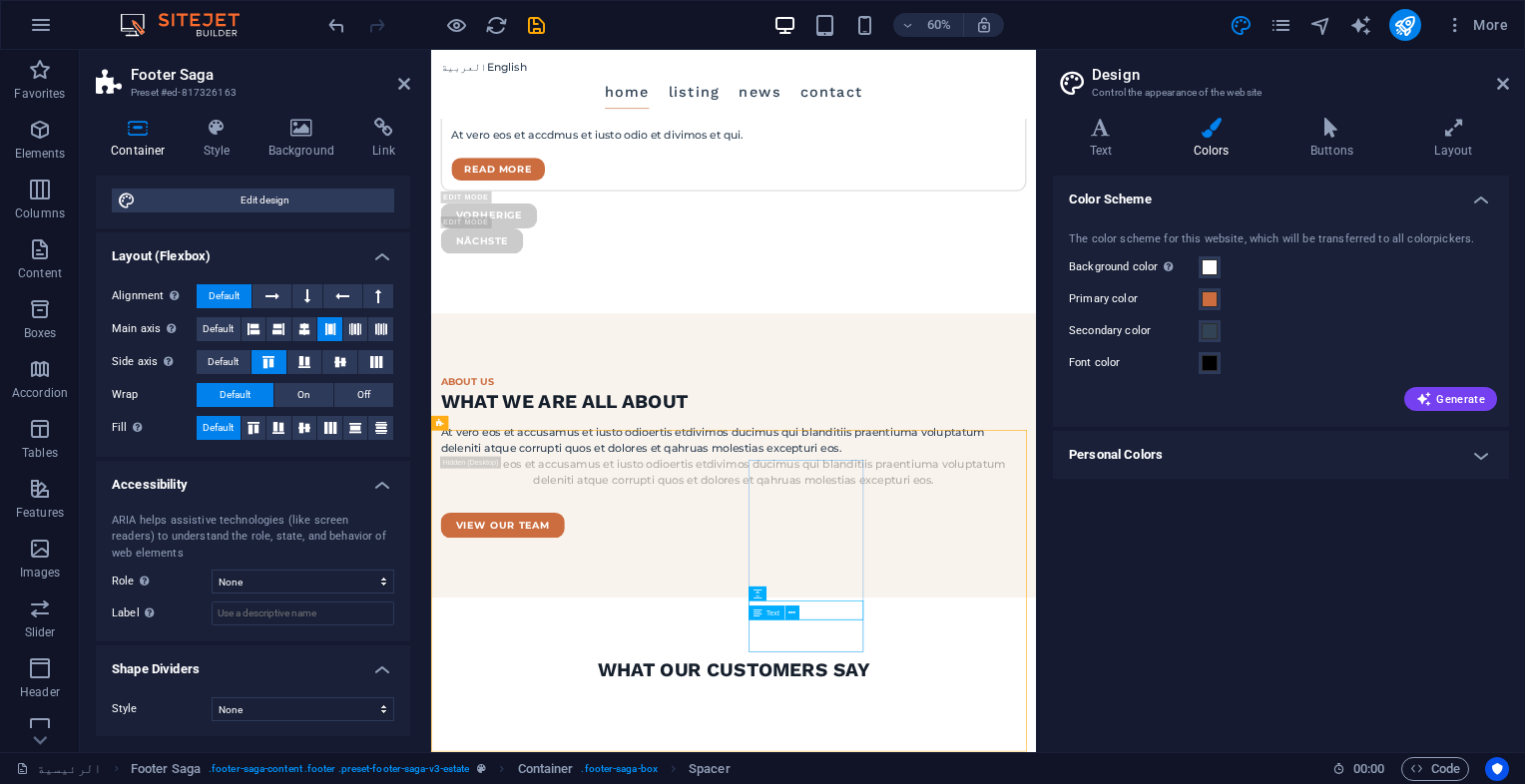 click on "PHONE NUMBER:
0500843431" at bounding box center [545, 4778] 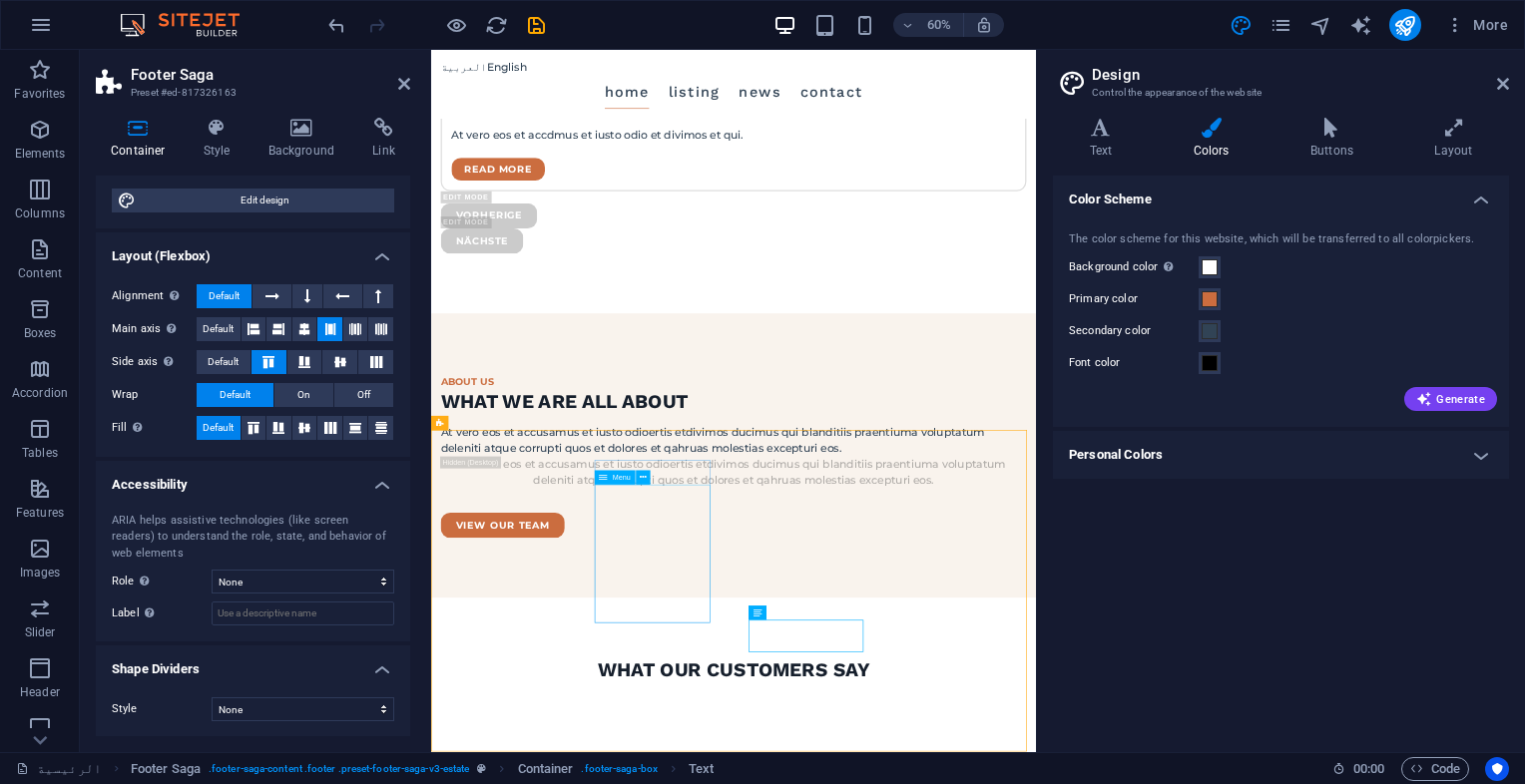 click on "HOME LISTING NEWS OUR TEAM CONTACT" at bounding box center [545, 4364] 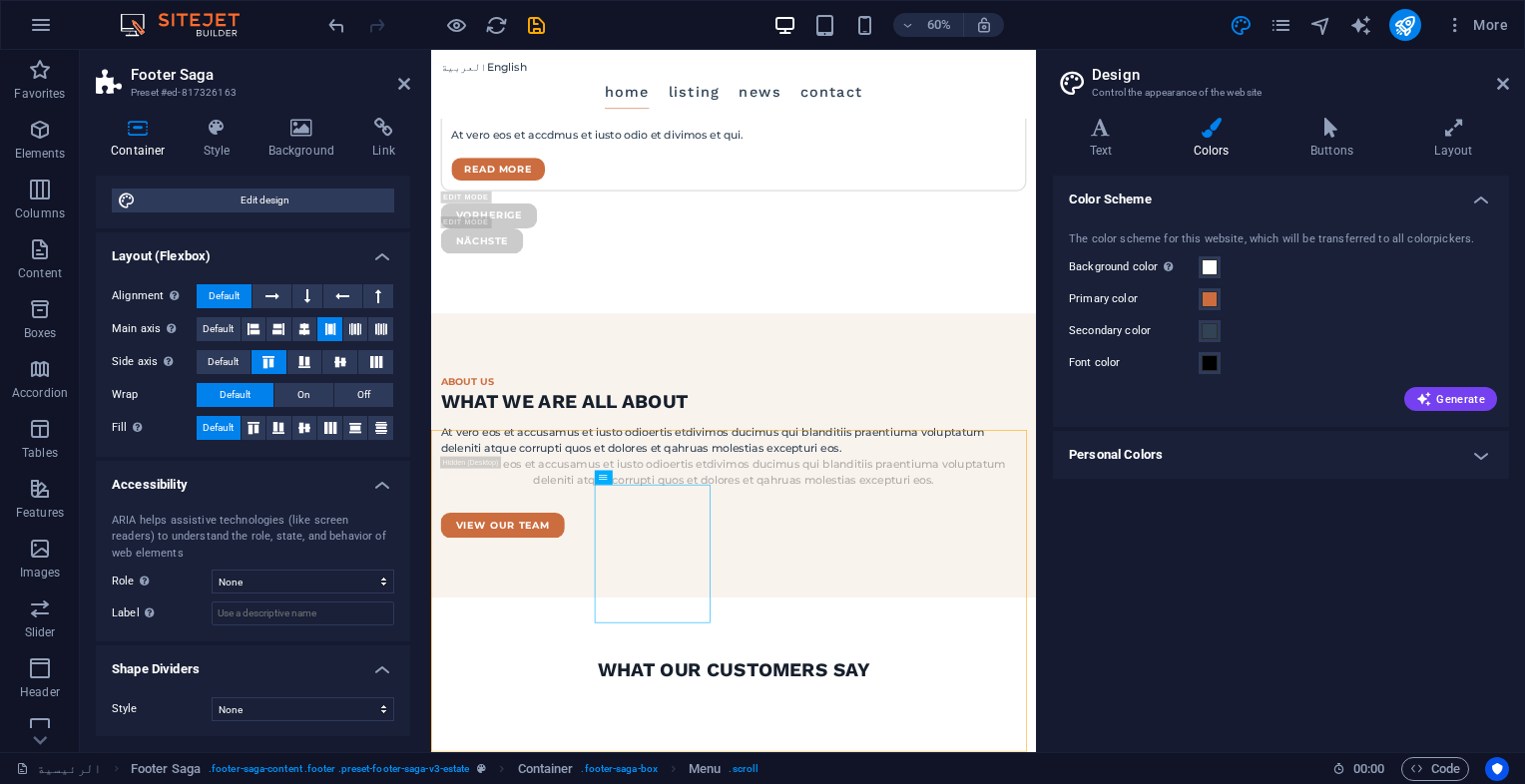 click on "Color Scheme The color scheme for this website, which will be transferred to all colorpickers. Background color Only visible if it is not covered by other backgrounds. Primary color Secondary color Font color Generate Personal Colors Custom color 1 Custom color 2 Custom color 3 Custom color 4 Custom color 5" at bounding box center [1280, 456] 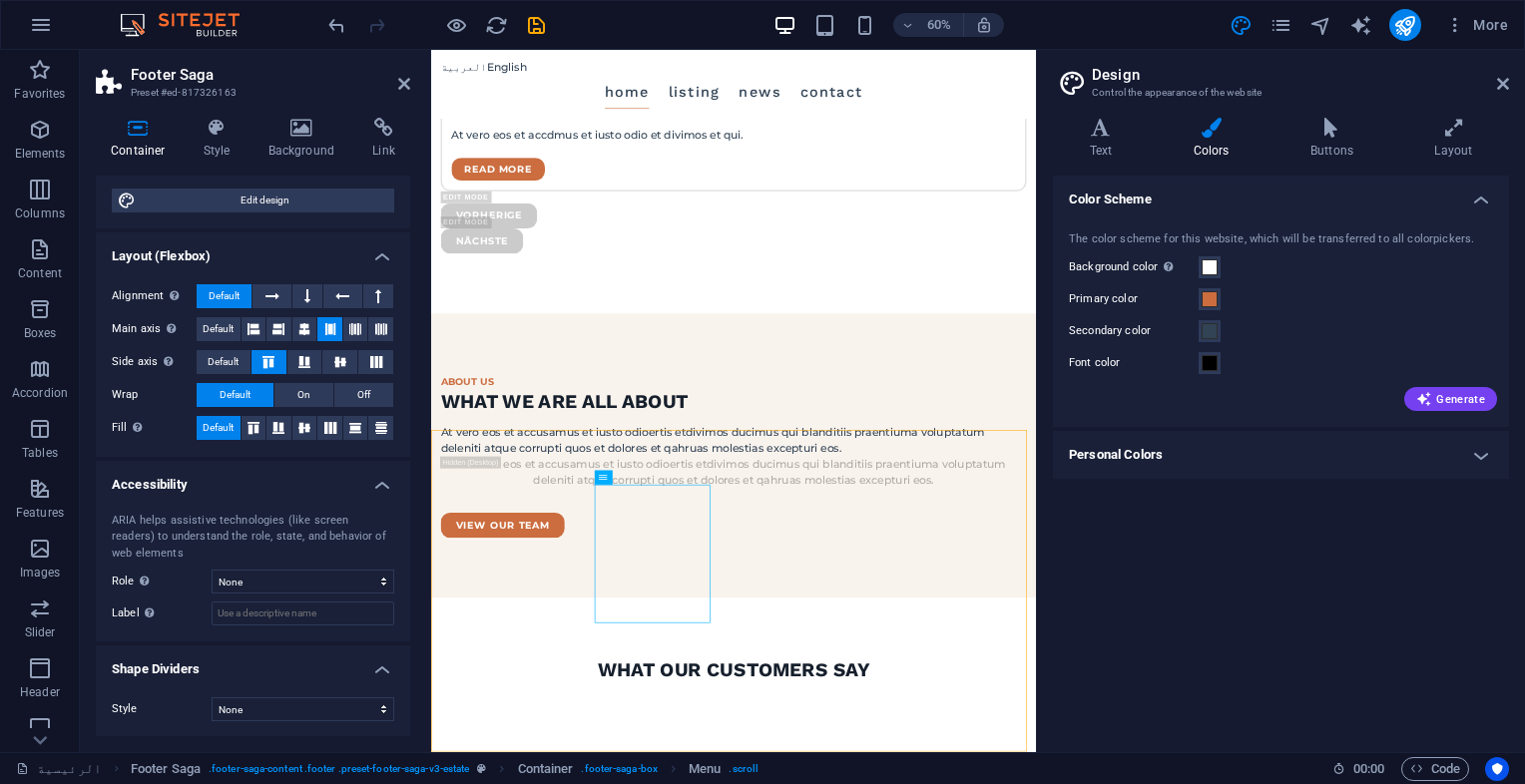 click on "Personal Colors" at bounding box center (1280, 455) 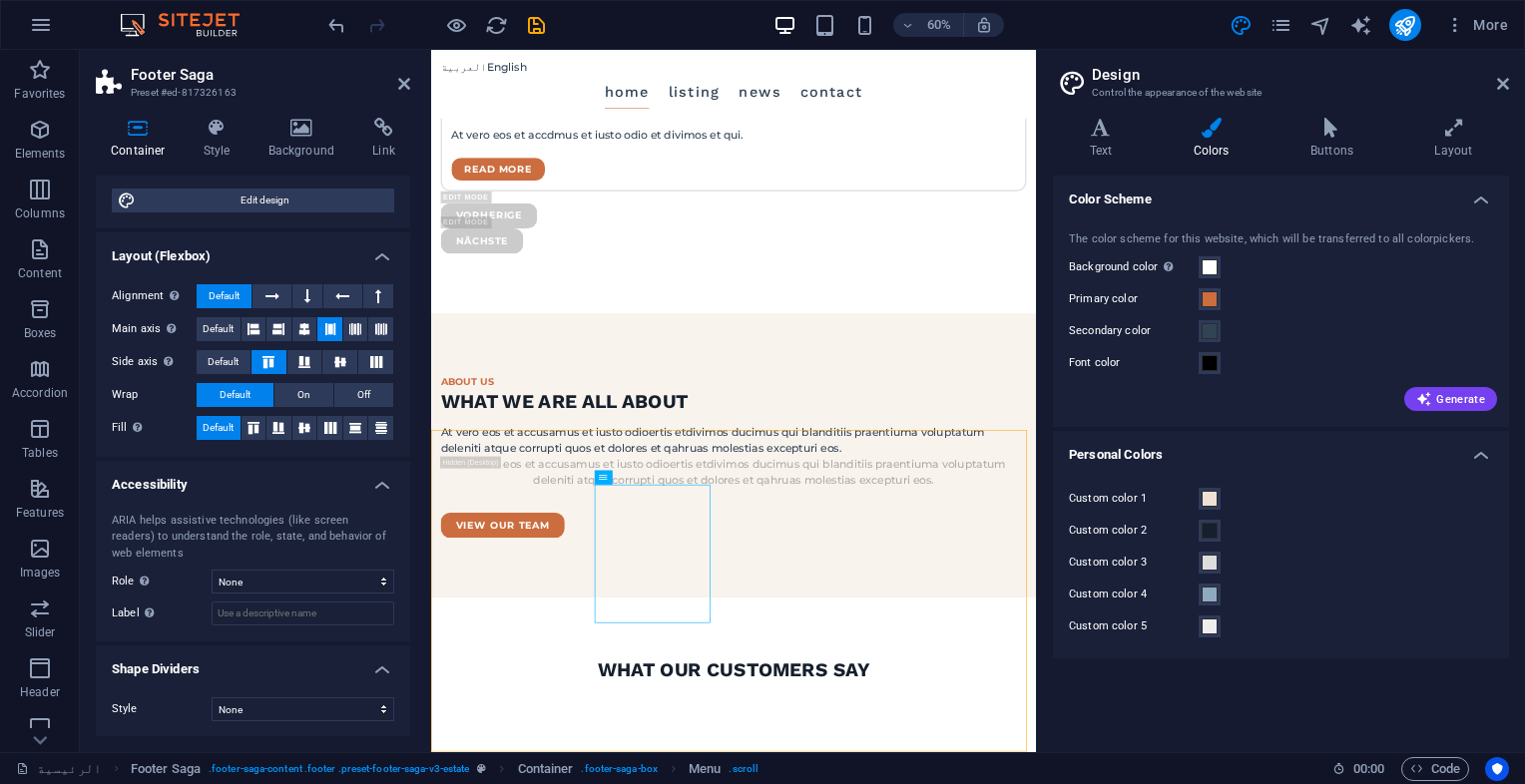 click on "Color Scheme The color scheme for this website, which will be transferred to all colorpickers. Background color Only visible if it is not covered by other backgrounds. Primary color Secondary color Font color Generate Personal Colors Custom color 1 Custom color 2 Custom color 3 Custom color 4 Custom color 5" at bounding box center (1280, 456) 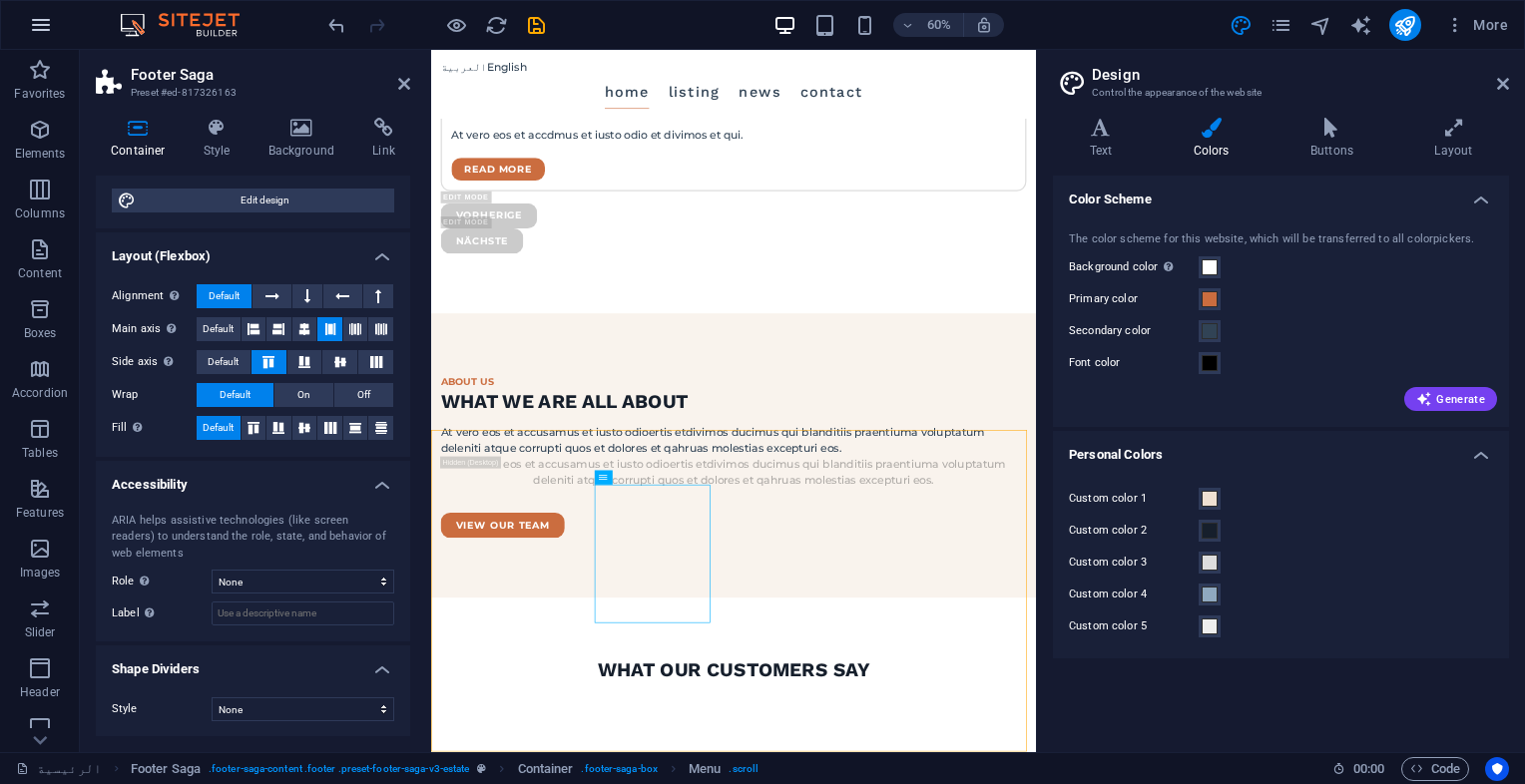 click at bounding box center (41, 25) 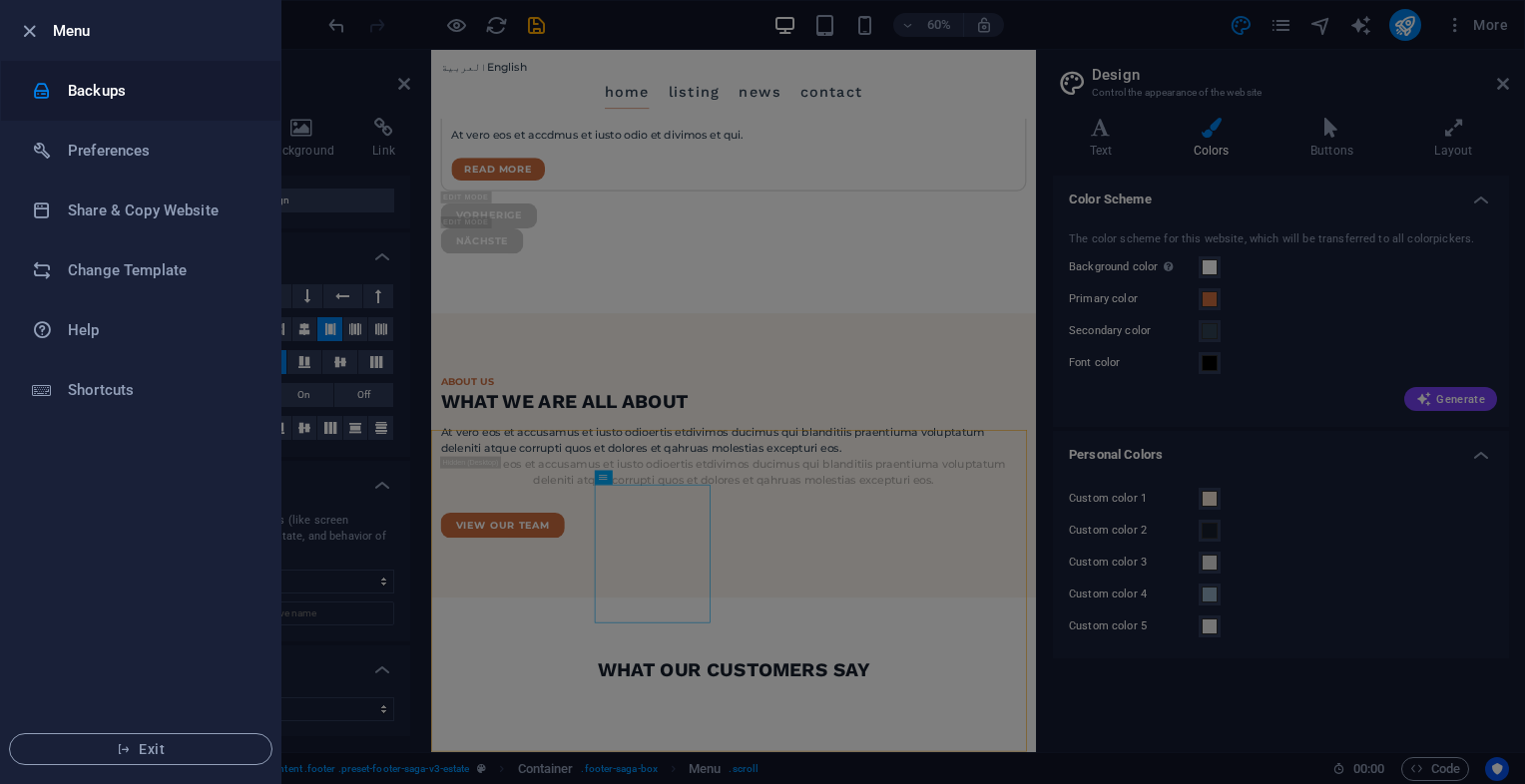 click on "Backups" at bounding box center (160, 91) 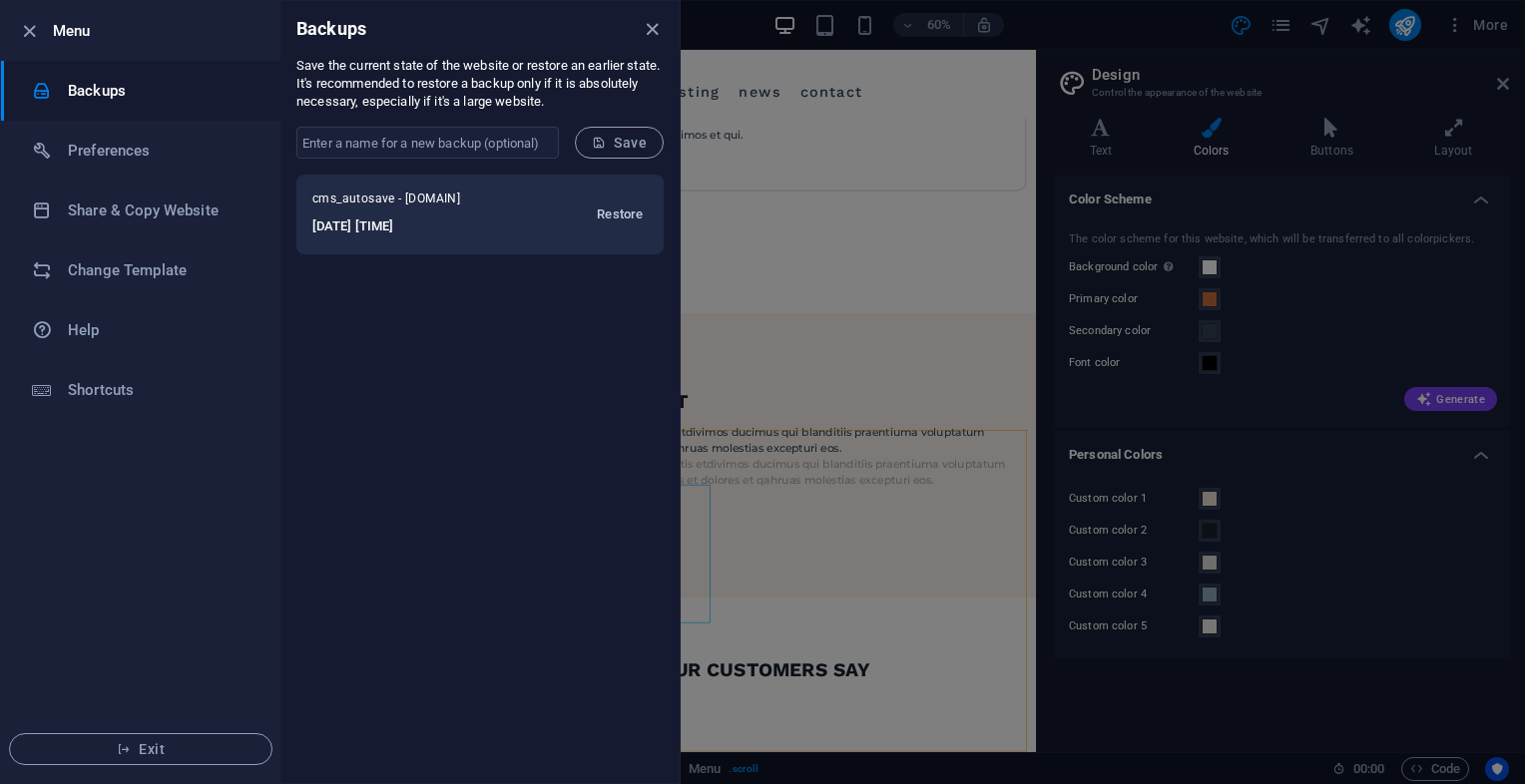 click on "Restore" at bounding box center (620, 214) 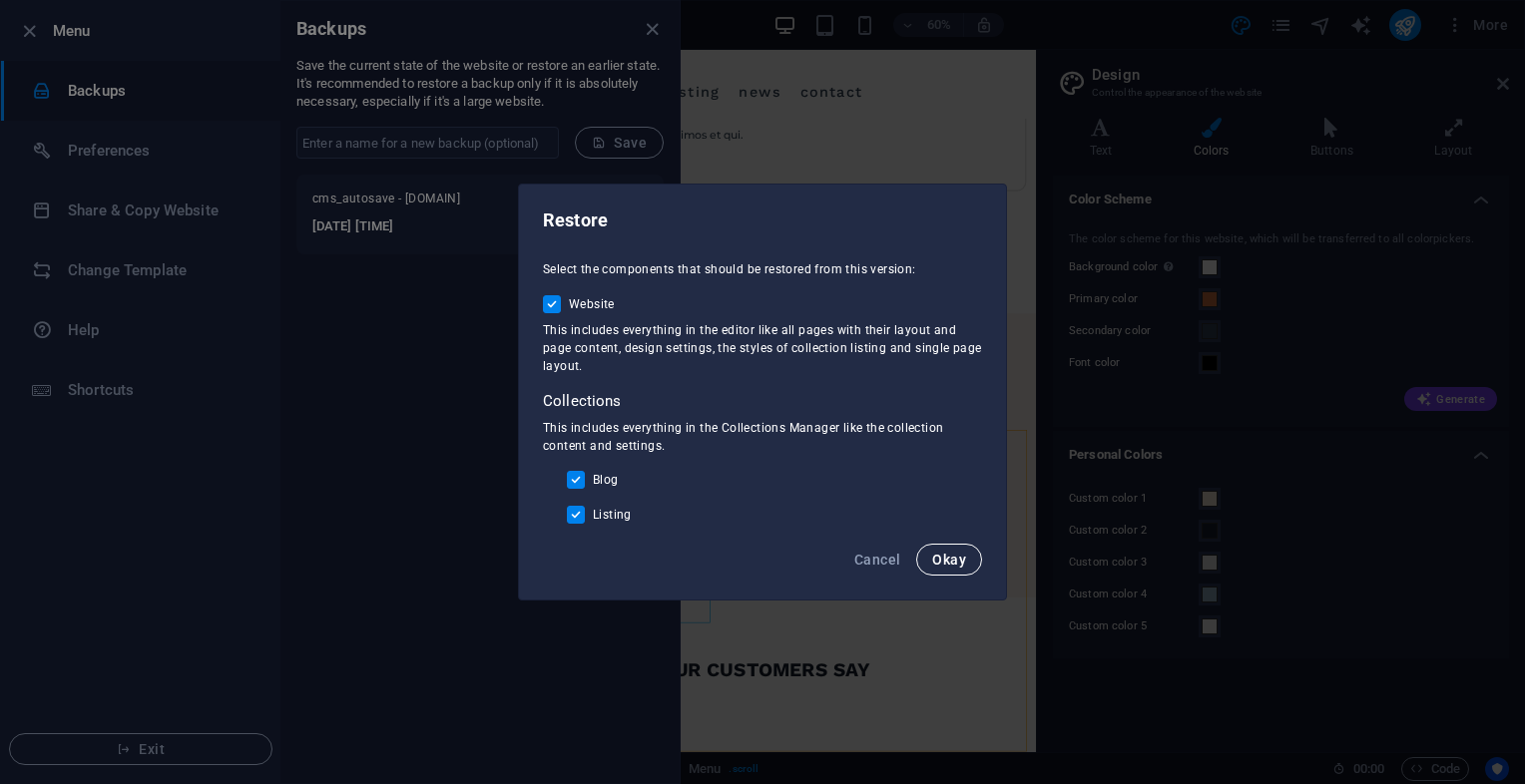 click on "Okay" at bounding box center [949, 560] 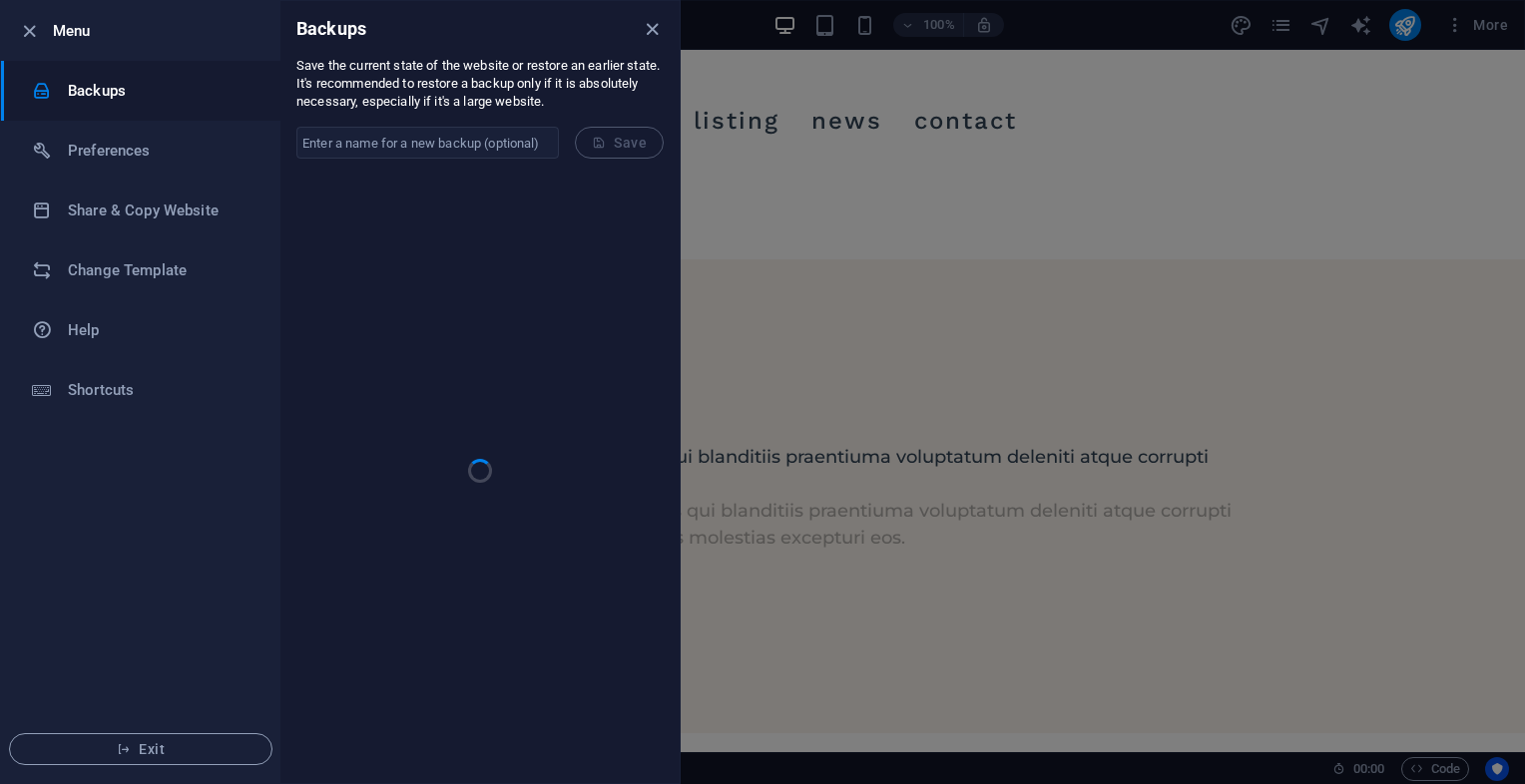 scroll, scrollTop: 5485, scrollLeft: 0, axis: vertical 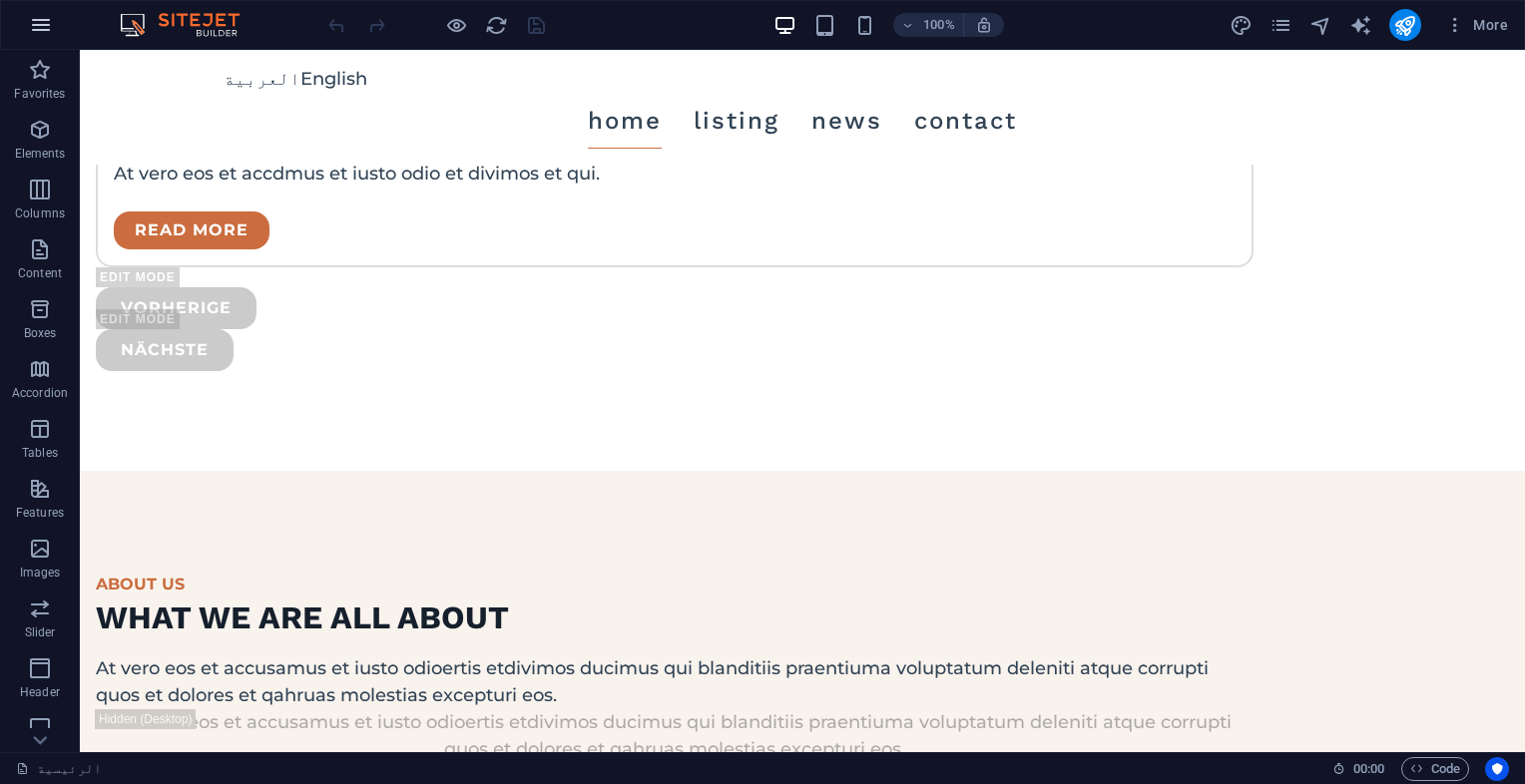 click at bounding box center (41, 25) 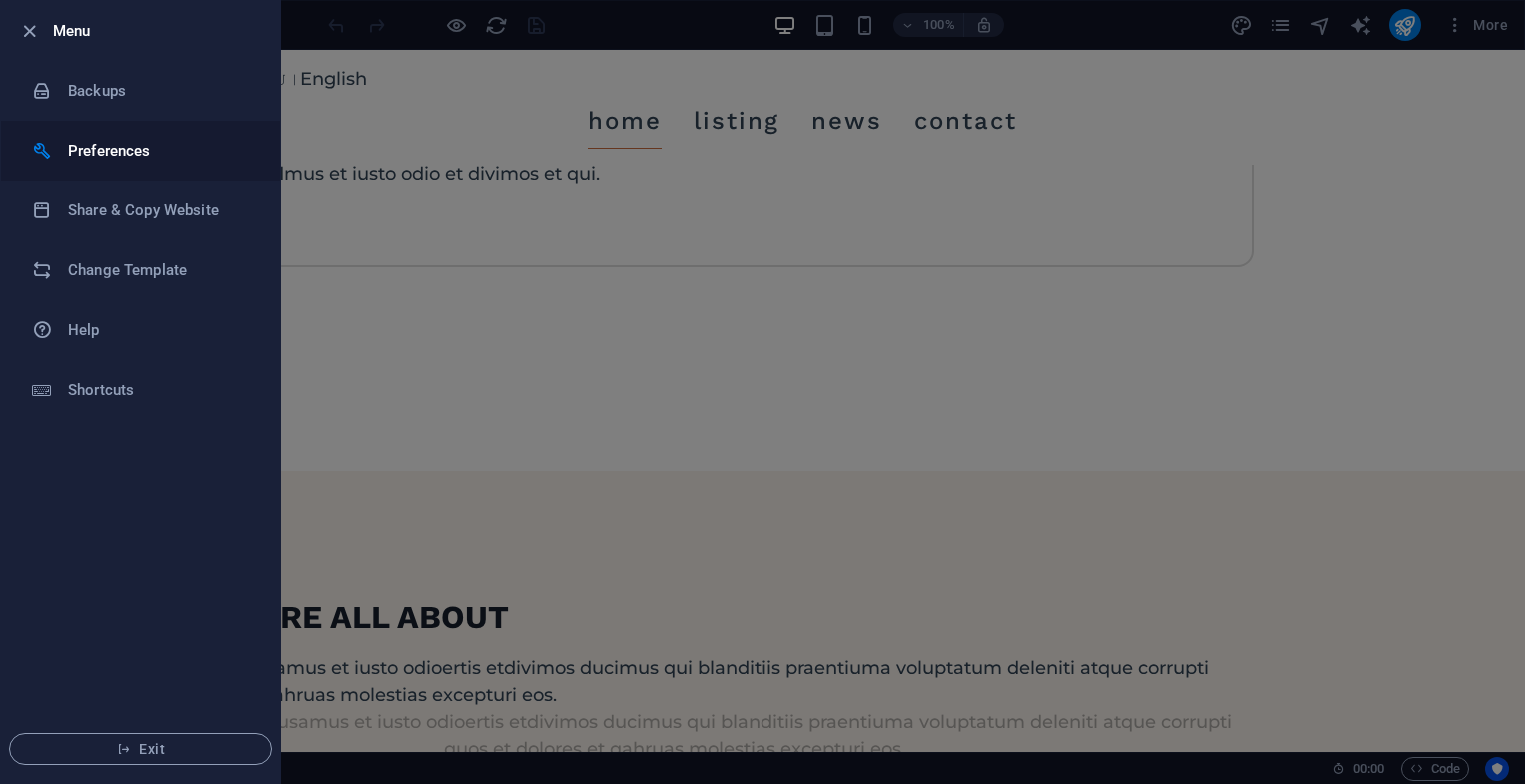click on "Preferences" at bounding box center (141, 151) 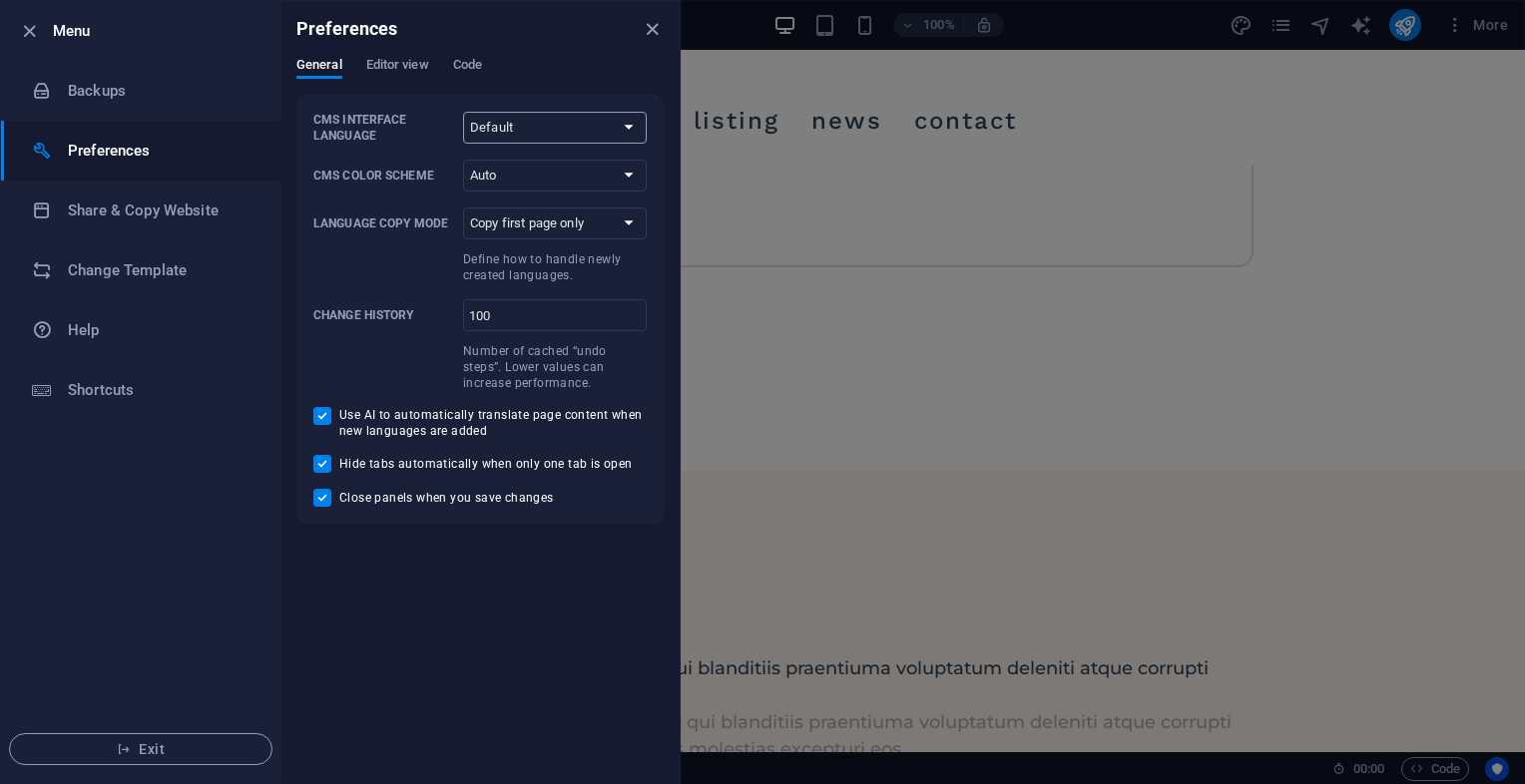 click on "Default Deutsch English Español Français Magyar Italiano Nederlands Polski Português русский язык Svenska Türkçe 日本語" at bounding box center [555, 128] 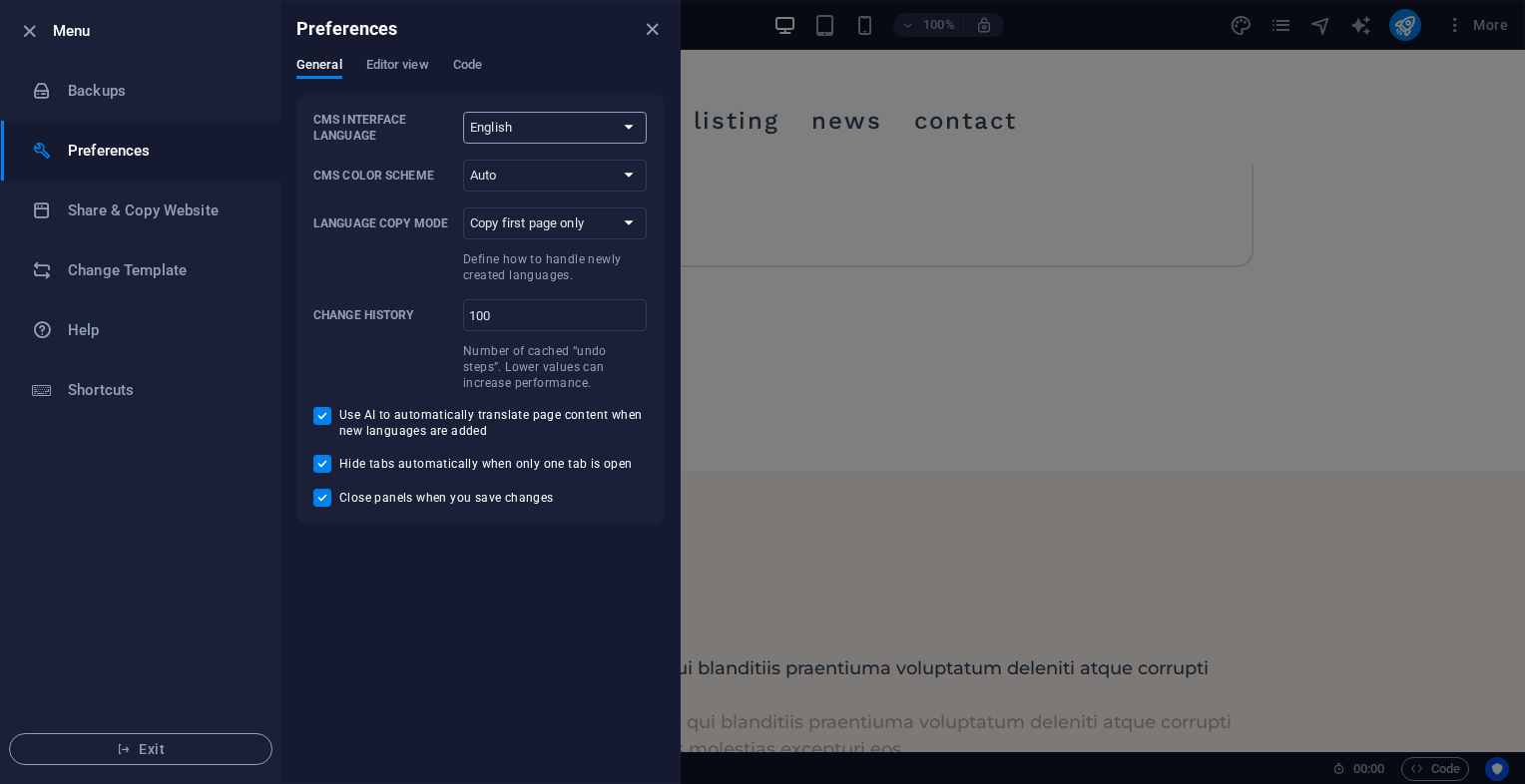 click on "Default Deutsch English Español Français Magyar Italiano Nederlands Polski Português русский язык Svenska Türkçe 日本語" at bounding box center (555, 128) 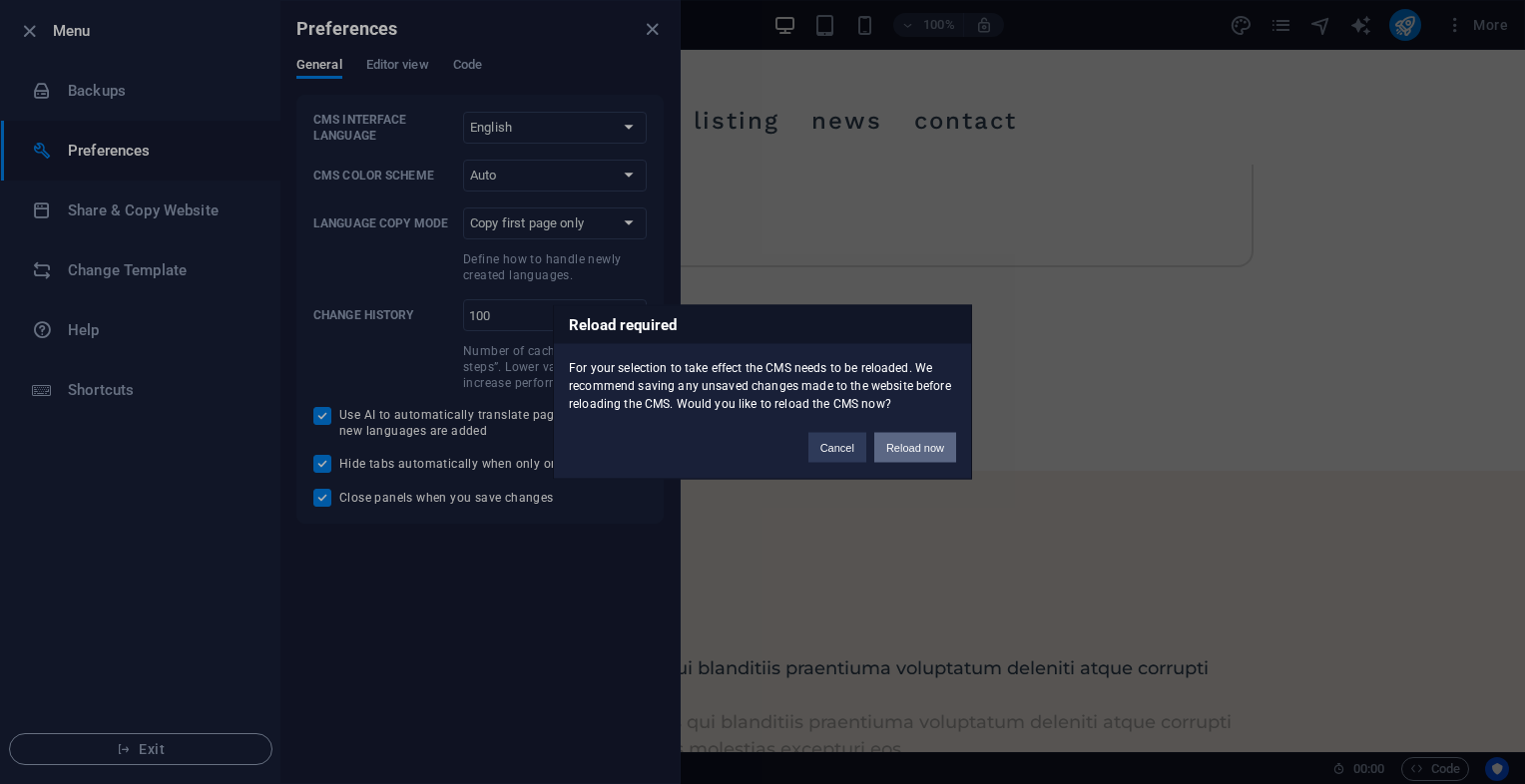 click on "Reload now" at bounding box center [915, 448] 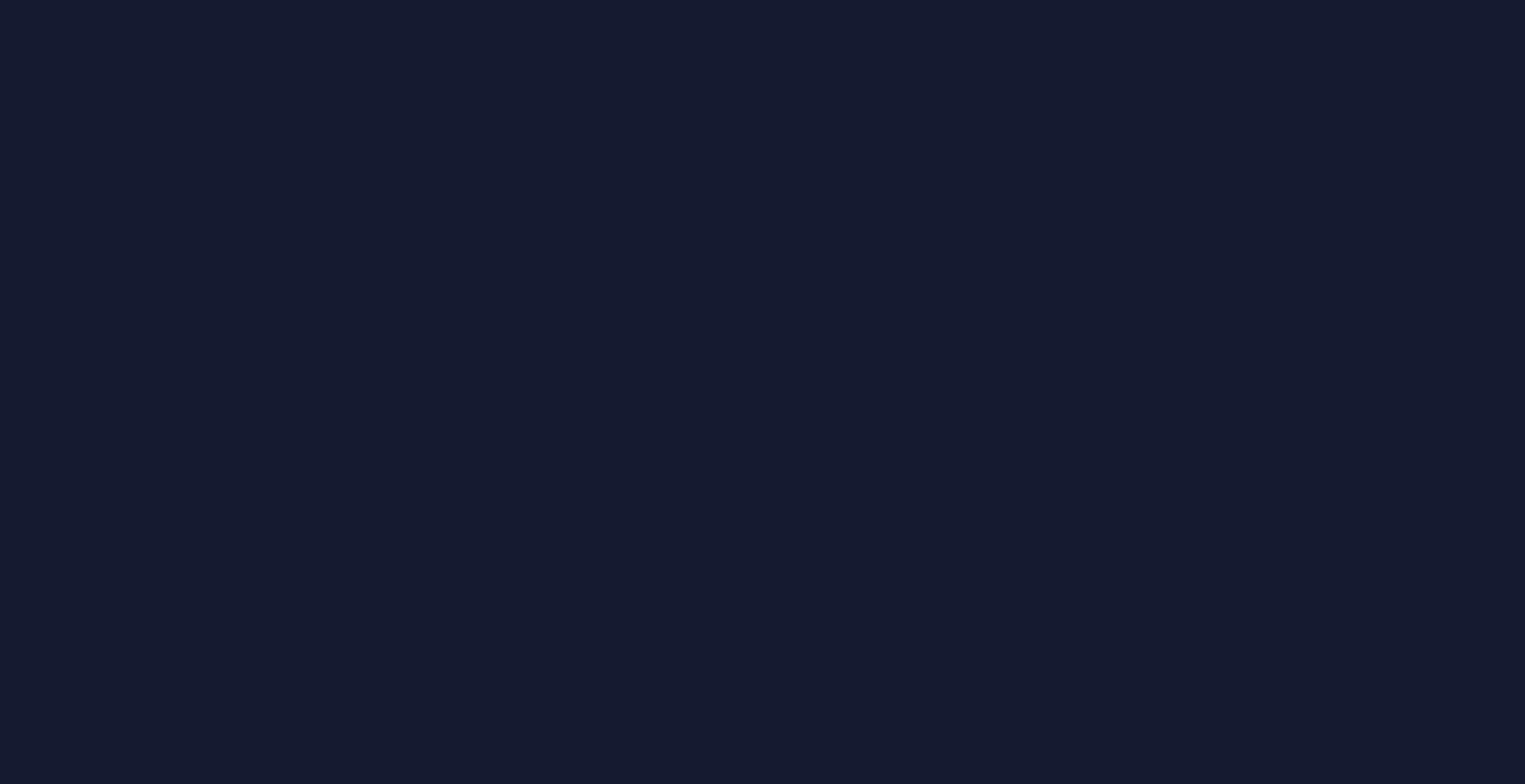 scroll, scrollTop: 0, scrollLeft: 0, axis: both 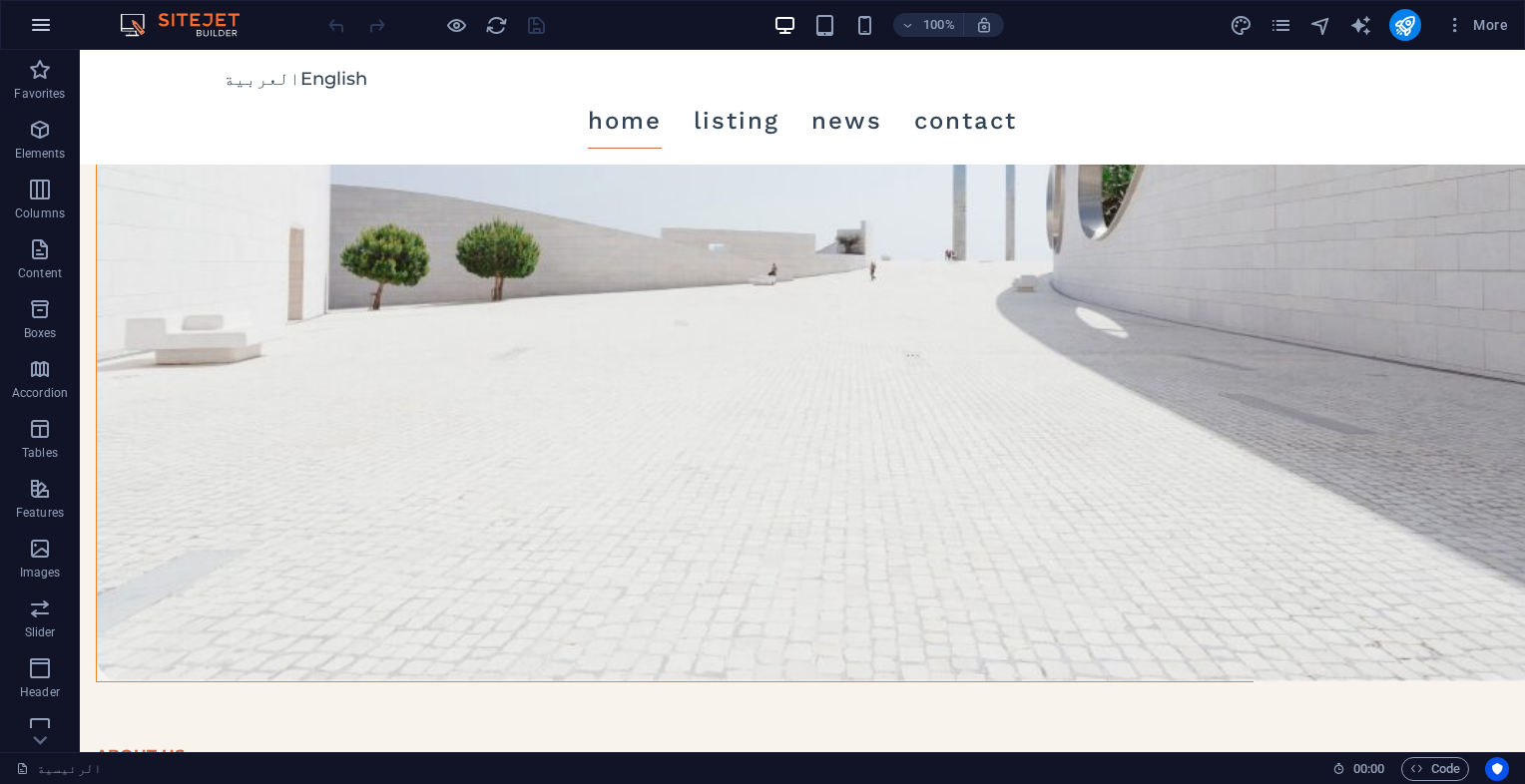 click at bounding box center [41, 25] 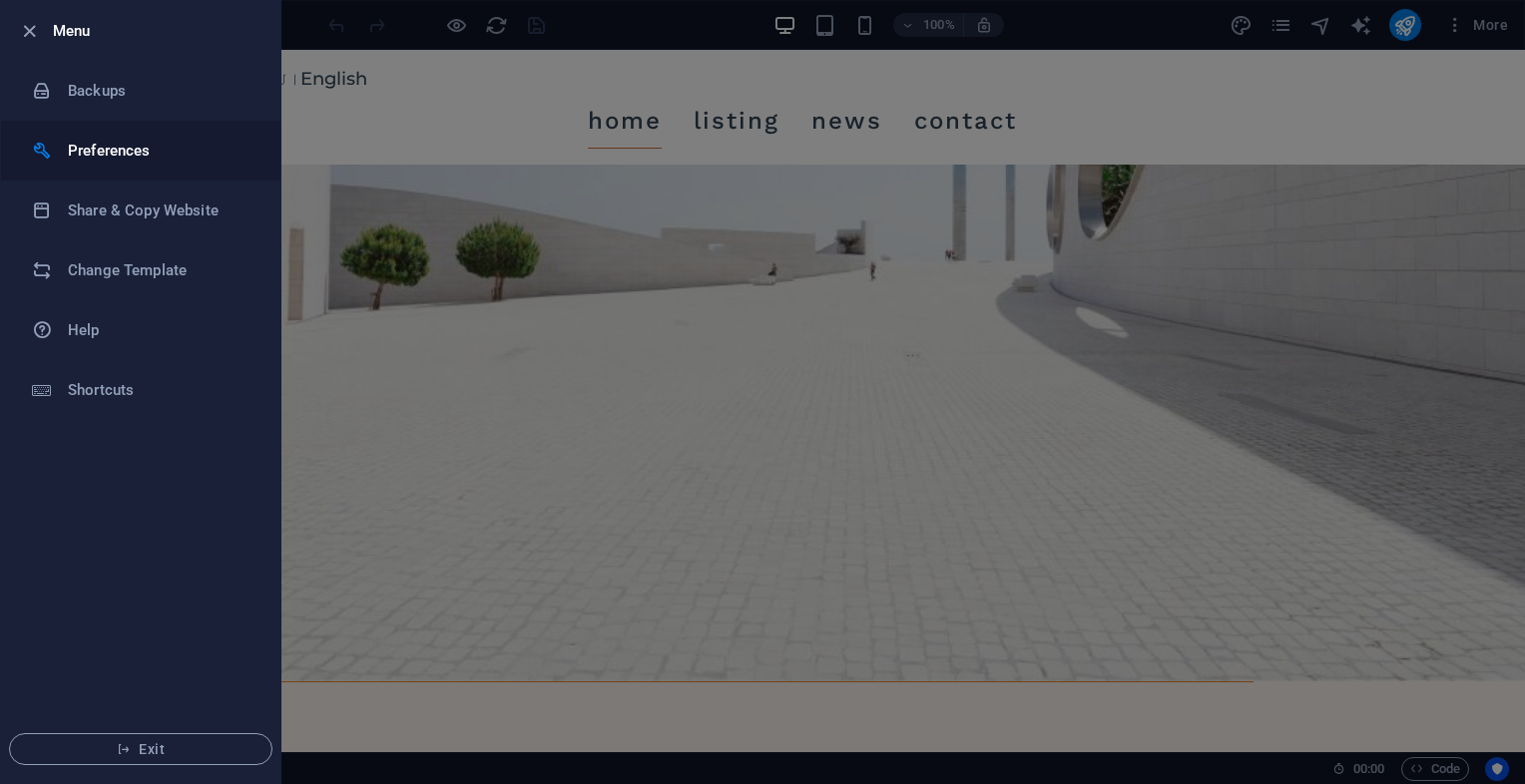 click on "Preferences" at bounding box center [160, 151] 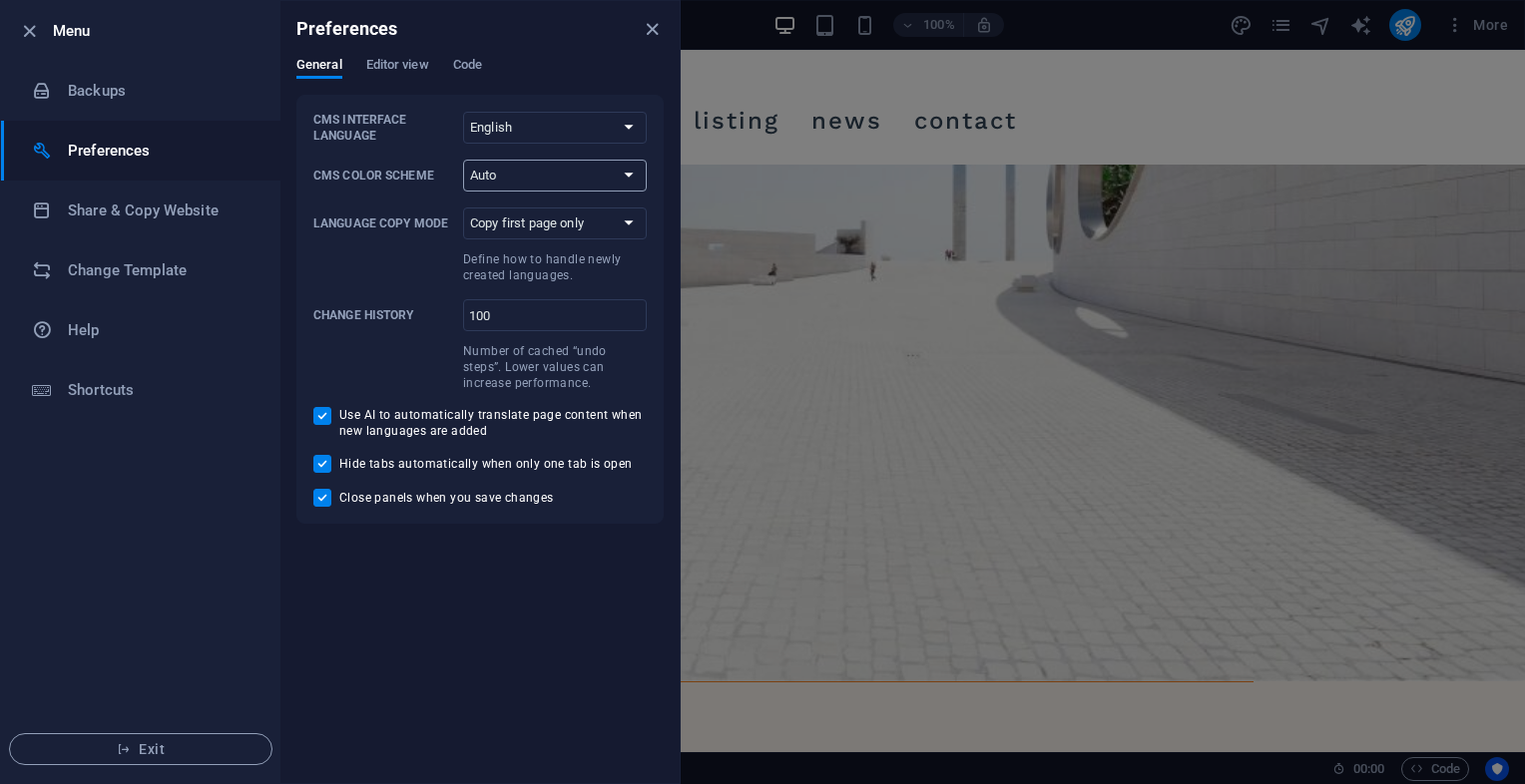 click on "Auto Dark Light" at bounding box center (555, 176) 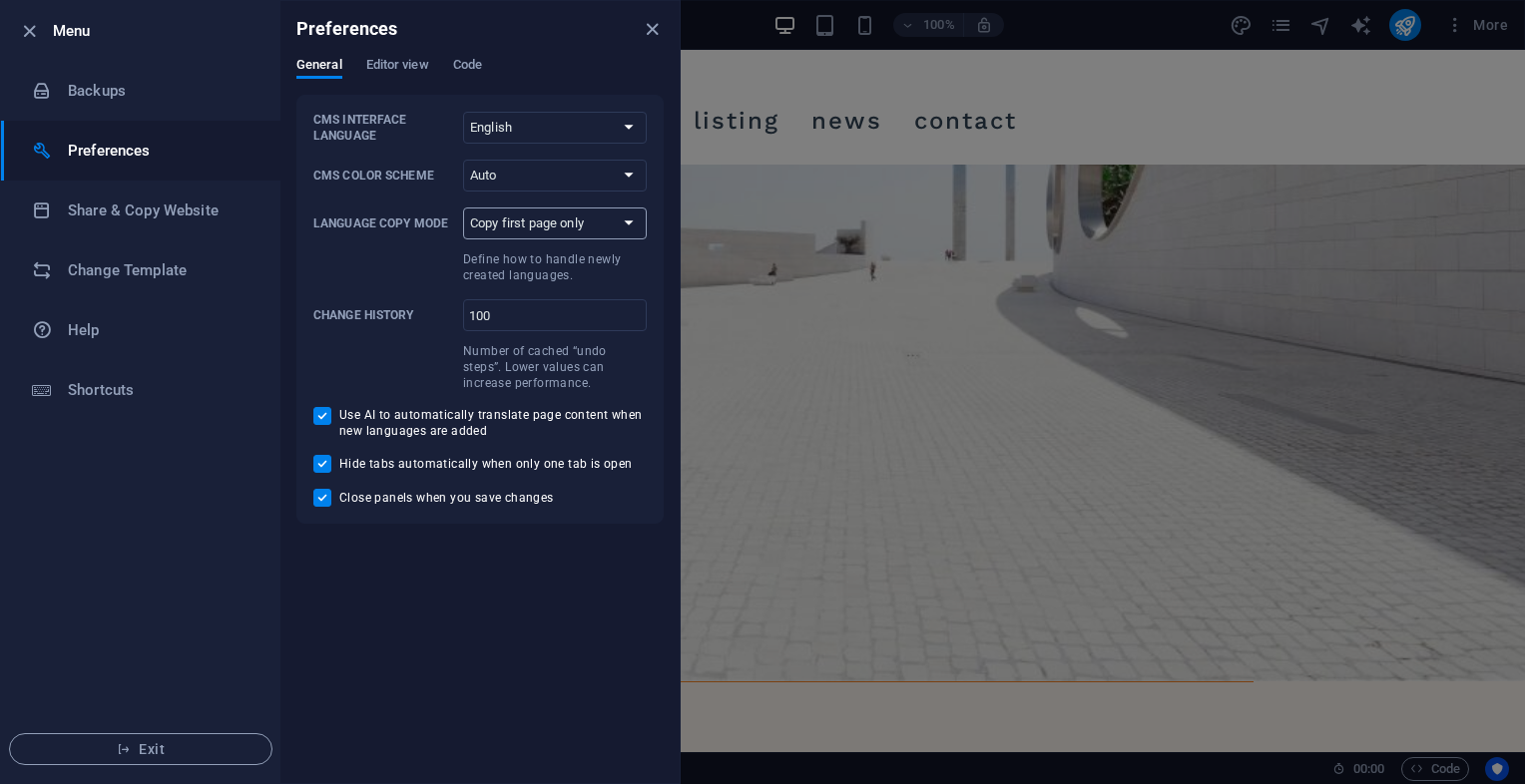 click on "Copy first page only Copy all pages" at bounding box center [555, 223] 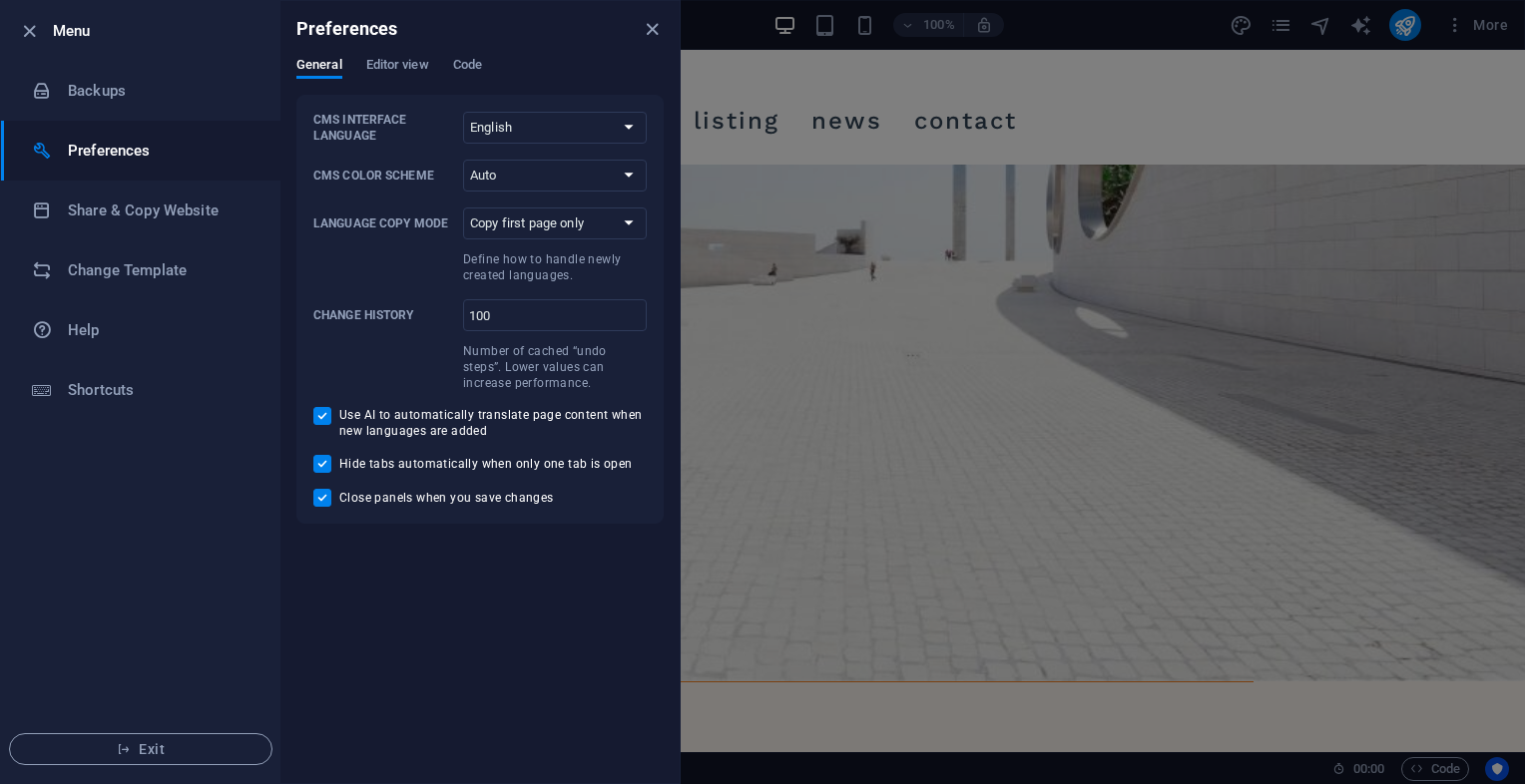 select on "all" 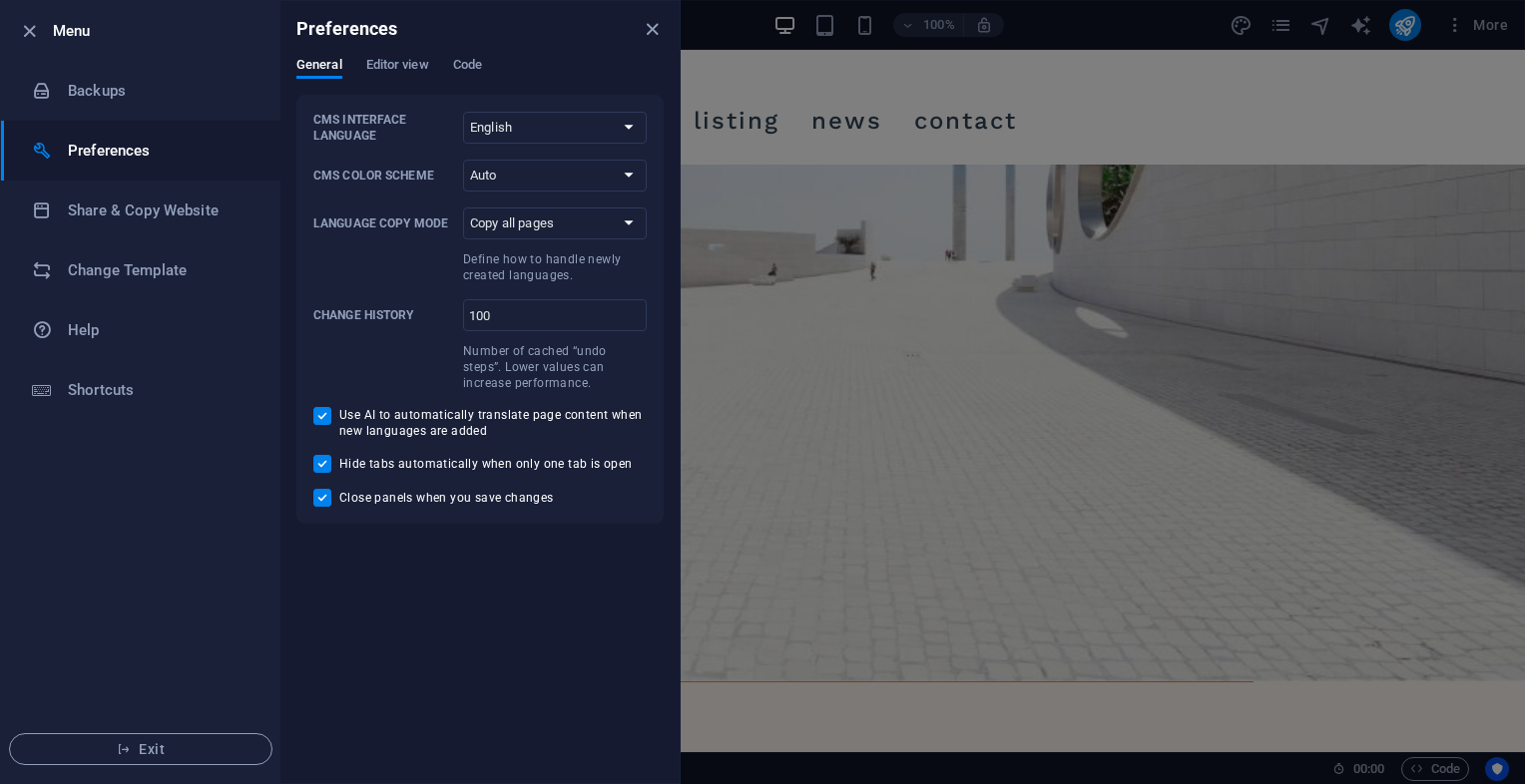 click on "Copy first page only Copy all pages" at bounding box center (555, 223) 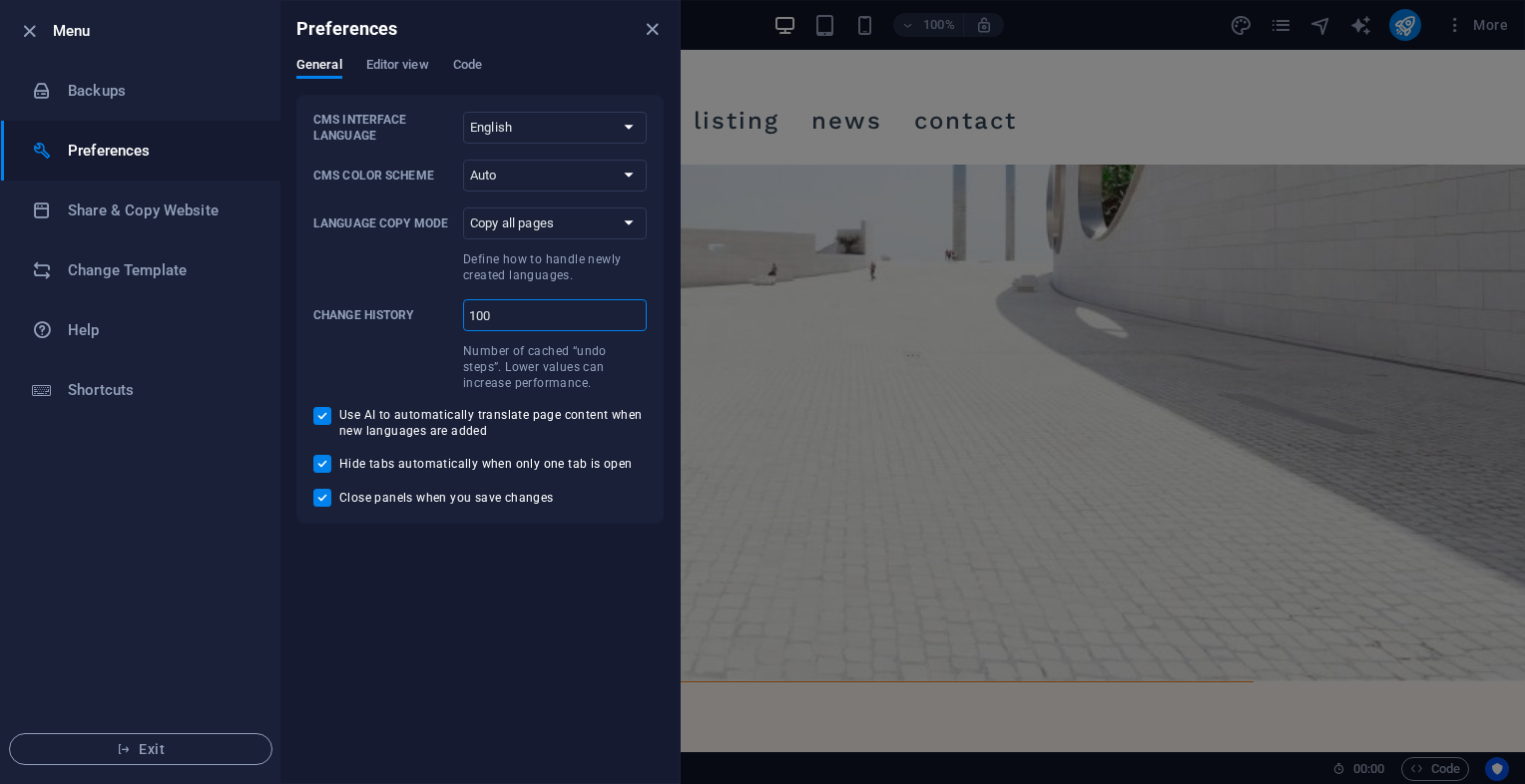 click on "100" at bounding box center [555, 315] 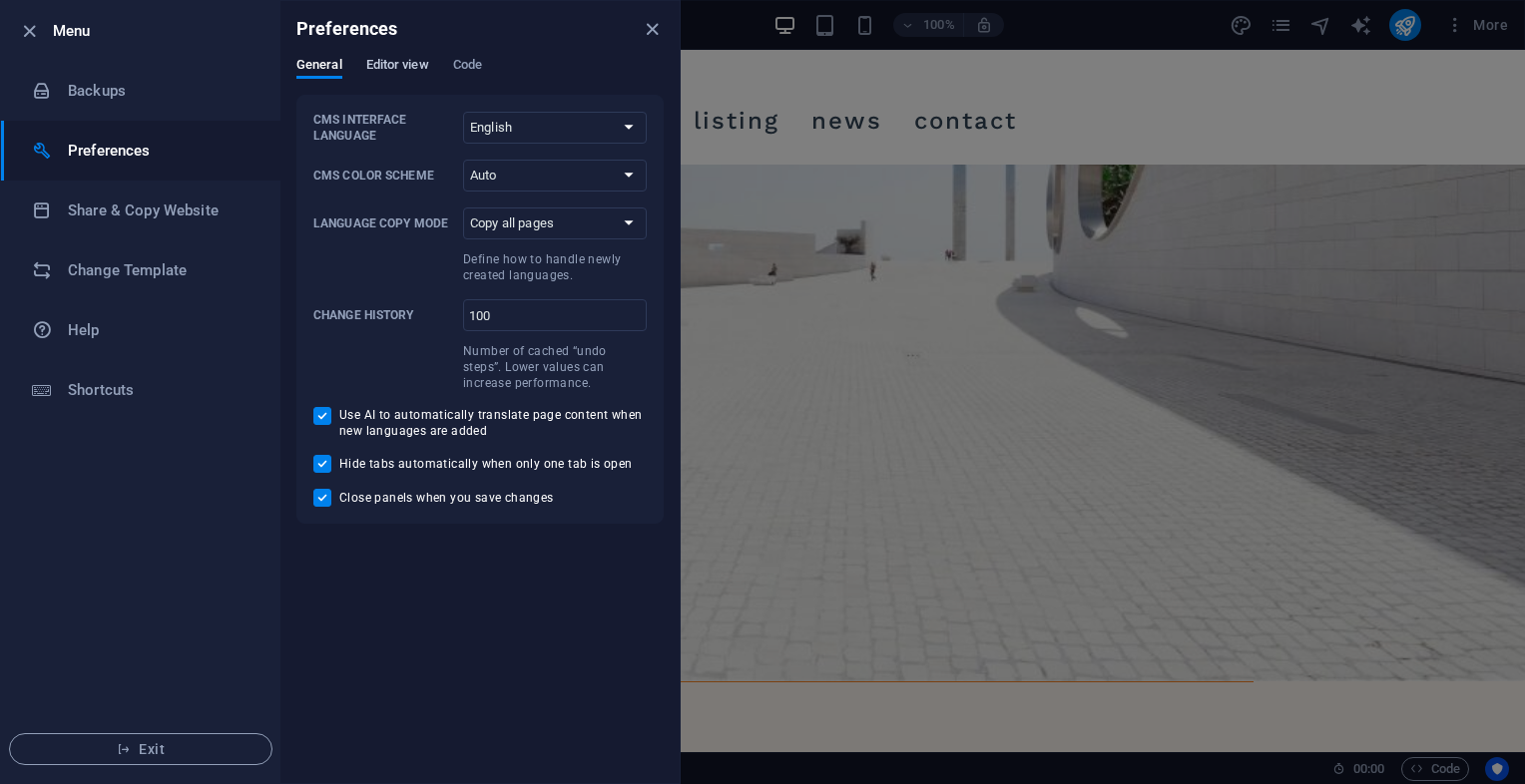 click on "Editor view" at bounding box center (397, 67) 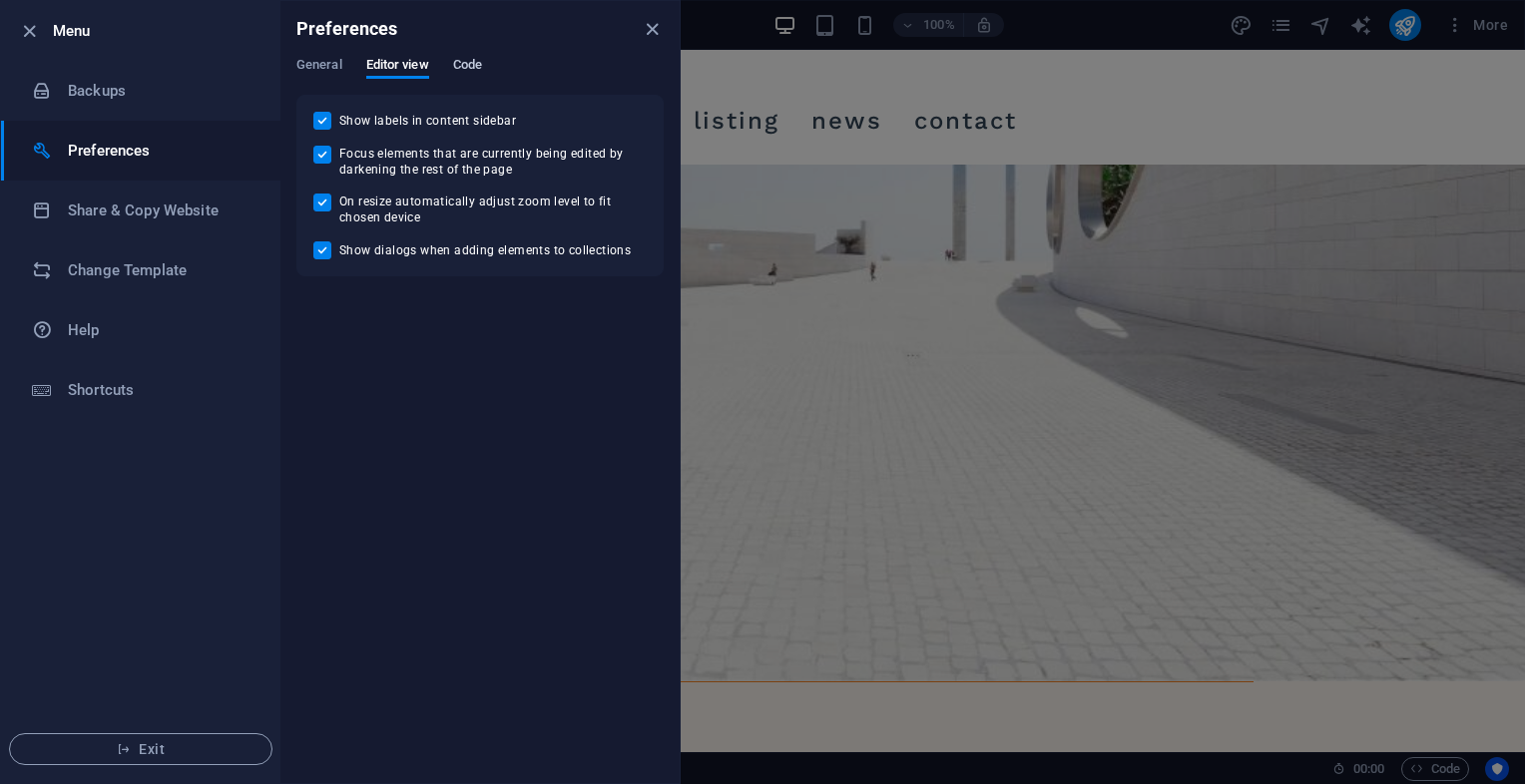 click on "Code" at bounding box center [467, 67] 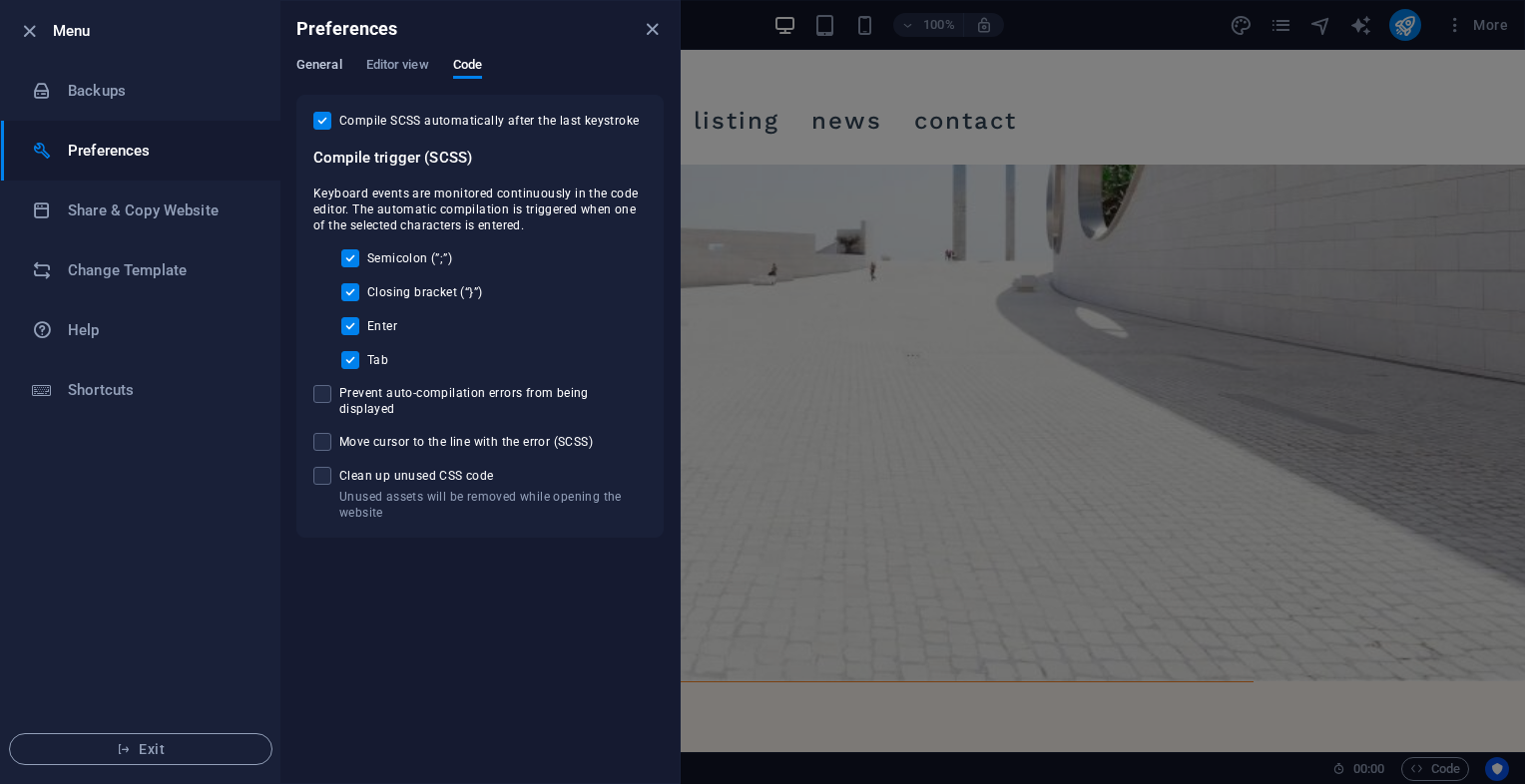 click on "General" at bounding box center (319, 67) 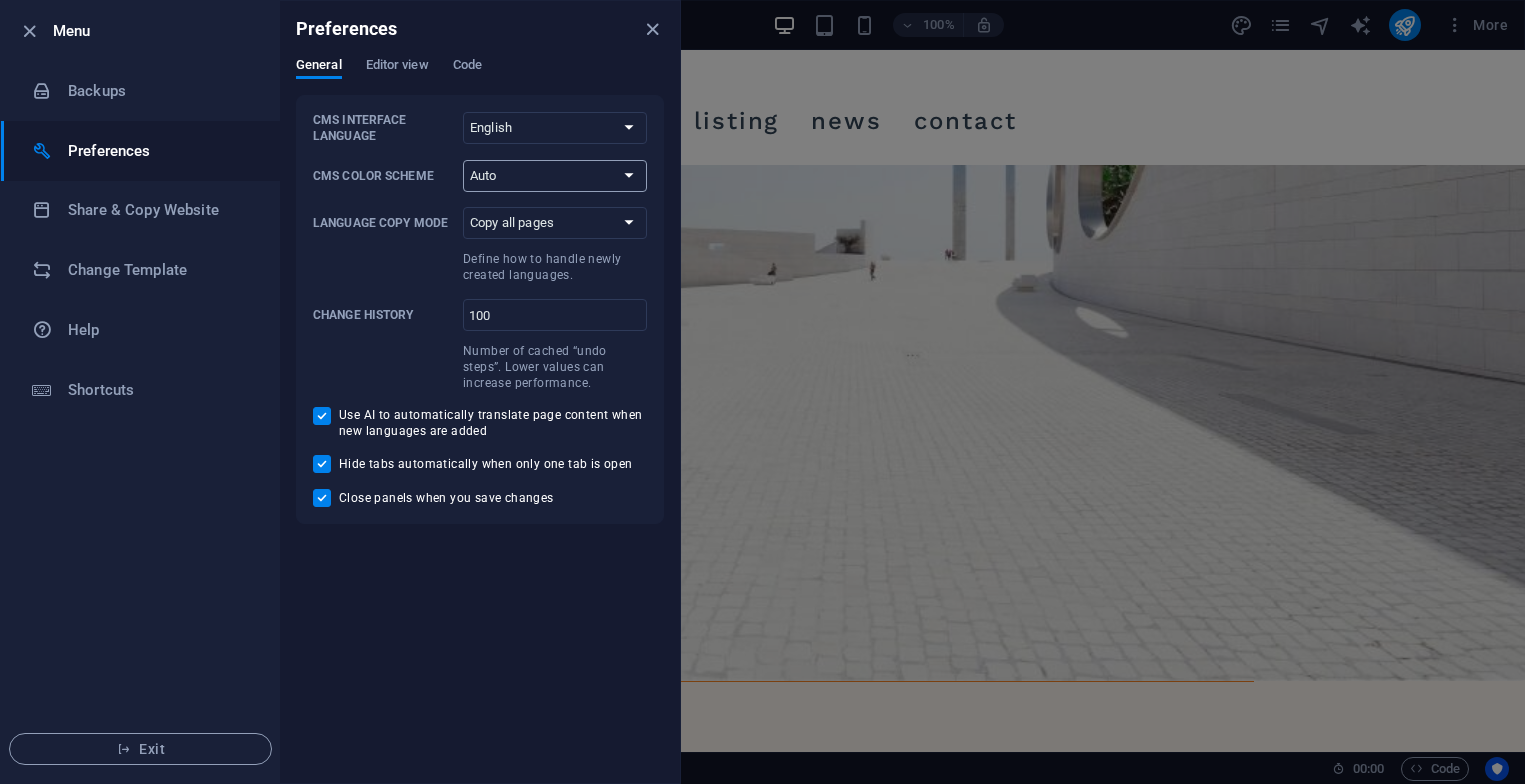 click on "Auto Dark Light" at bounding box center [555, 176] 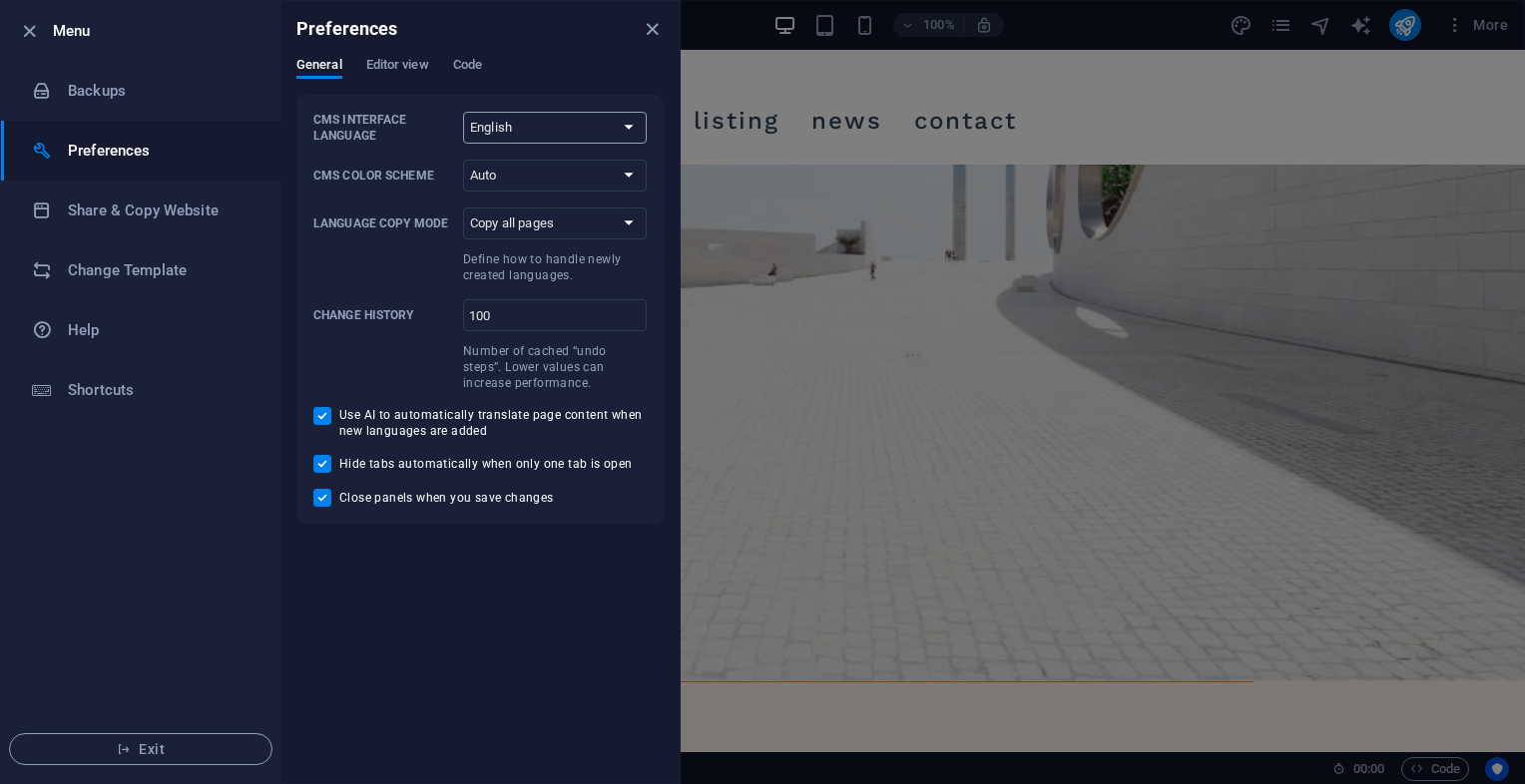 click on "Default Deutsch English Español Français Magyar Italiano Nederlands Polski Português русский язык Svenska Türkçe 日本語" at bounding box center [555, 128] 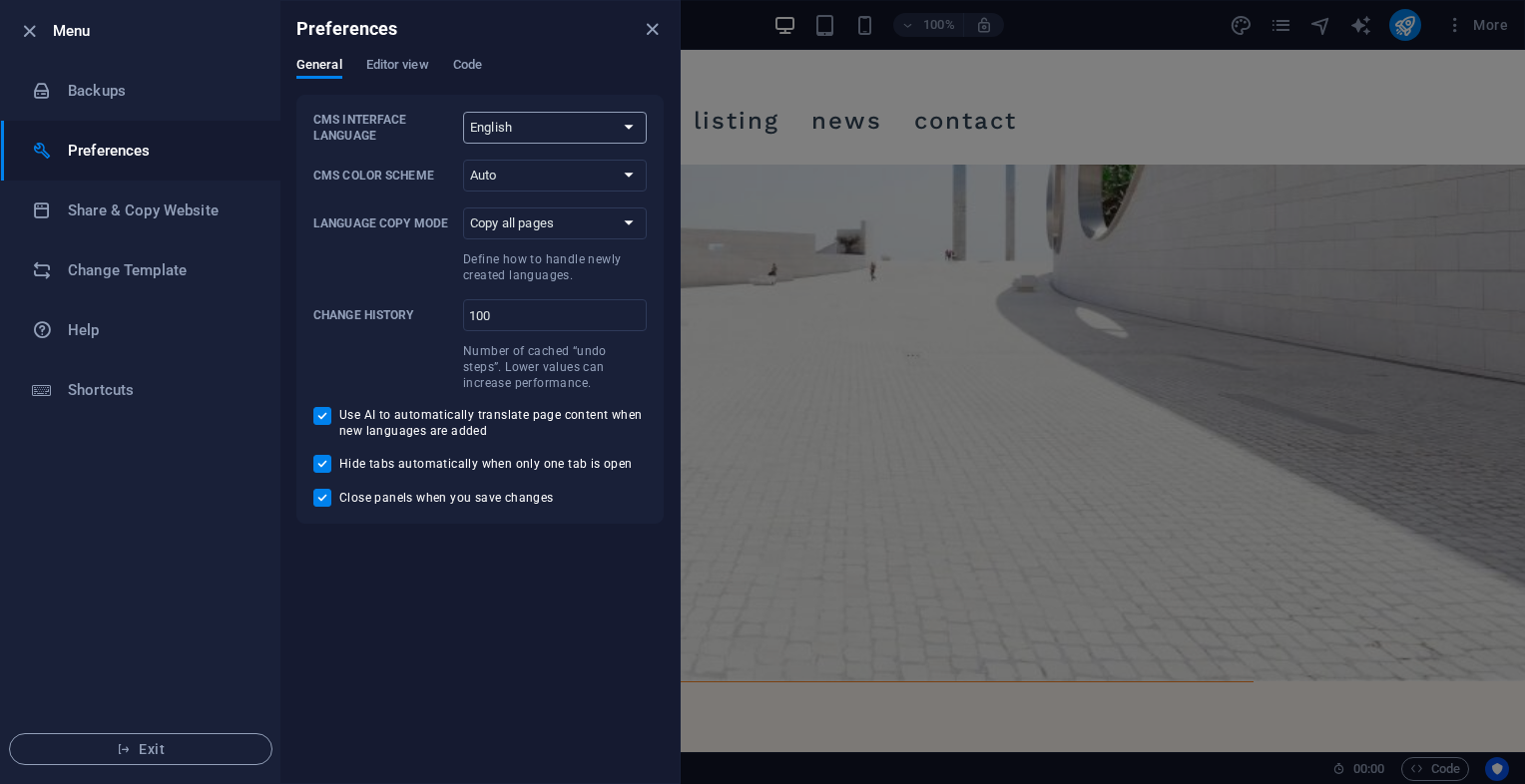 click on "Default Deutsch English Español Français Magyar Italiano Nederlands Polski Português русский язык Svenska Türkçe 日本語" at bounding box center [555, 128] 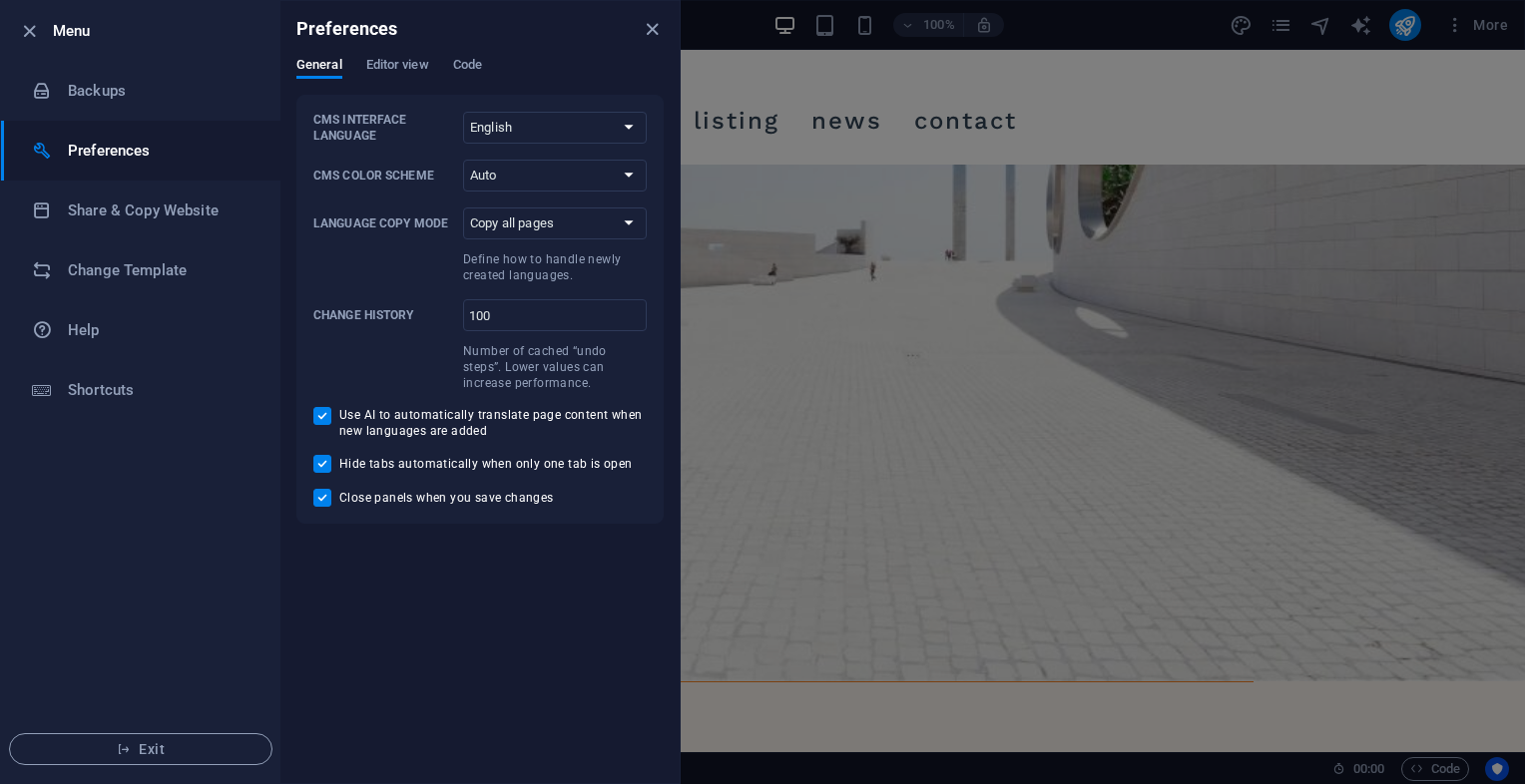 click on "Default Deutsch English Español Français Magyar Italiano Nederlands Polski Português русский язык Svenska Türkçe 日本語" at bounding box center [555, 128] 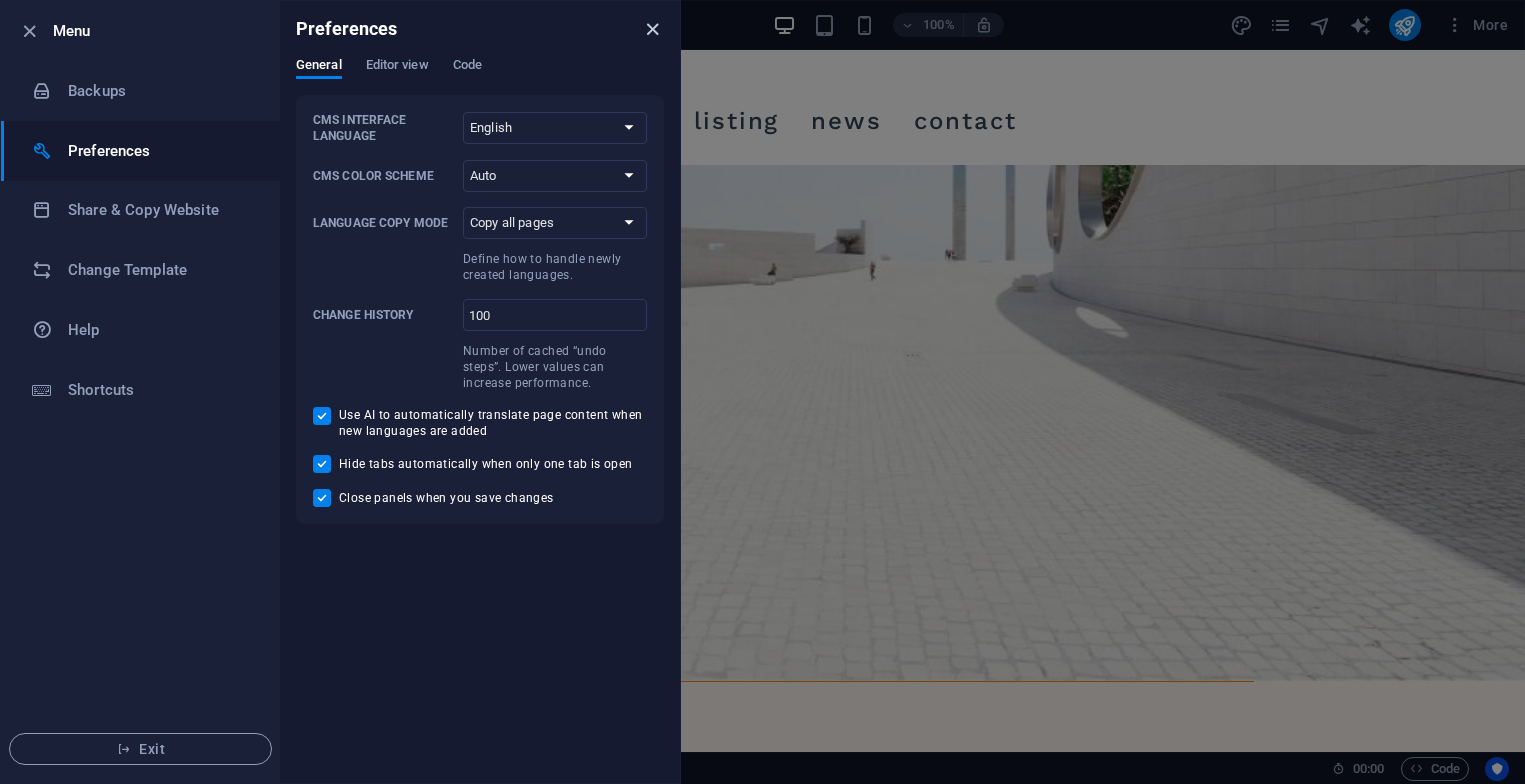 click at bounding box center (652, 29) 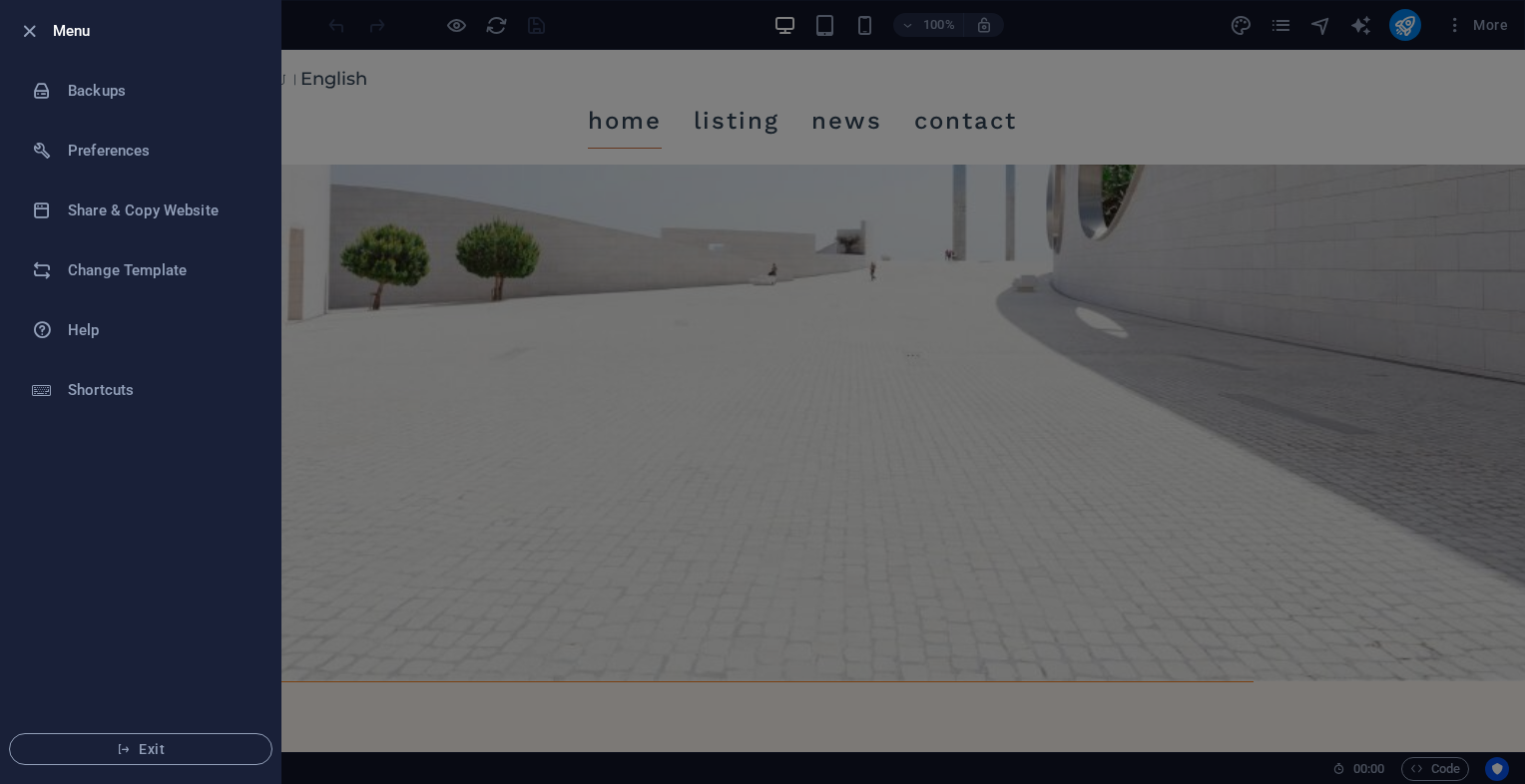 click on "Menu" at bounding box center [141, 31] 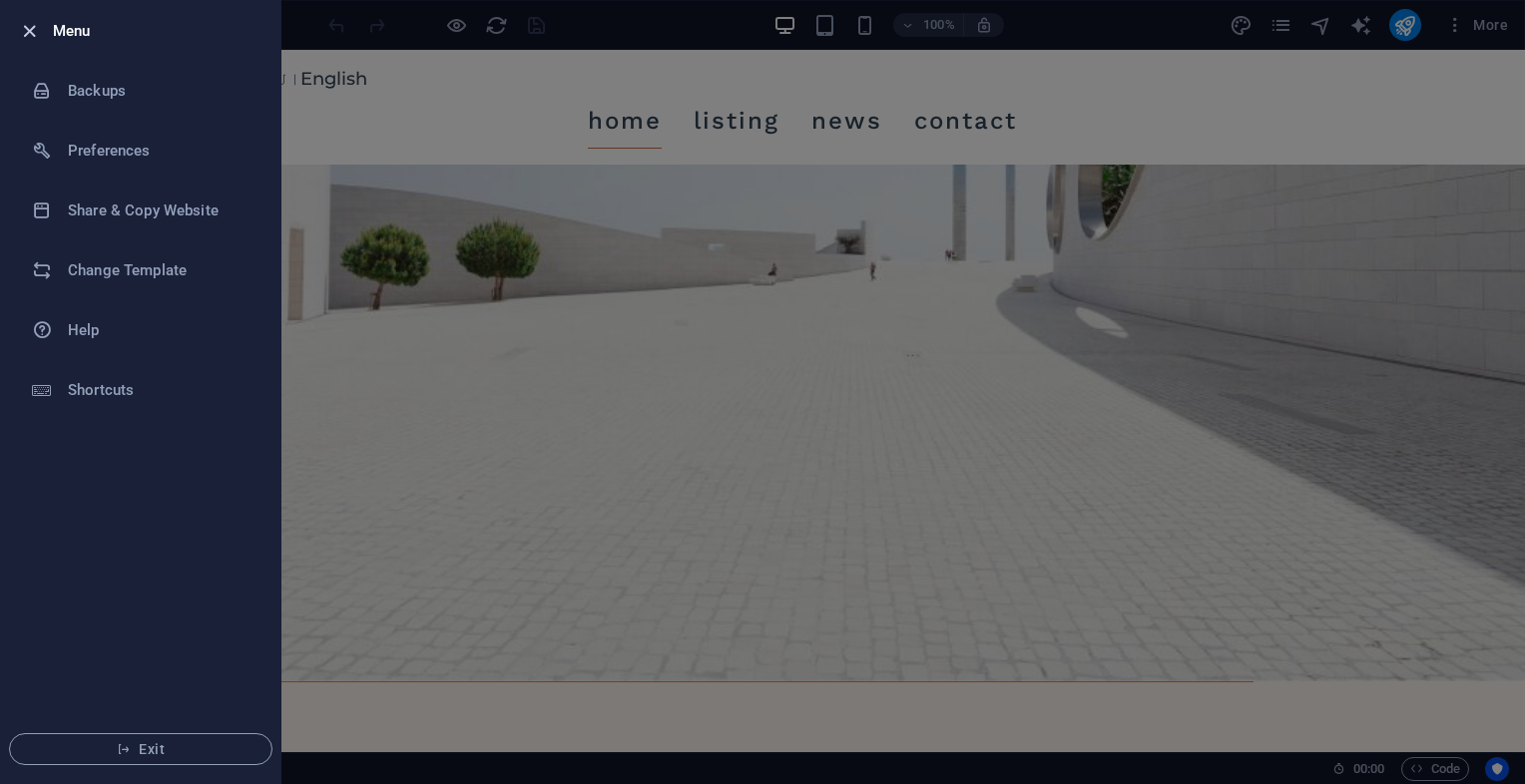 click at bounding box center (29, 31) 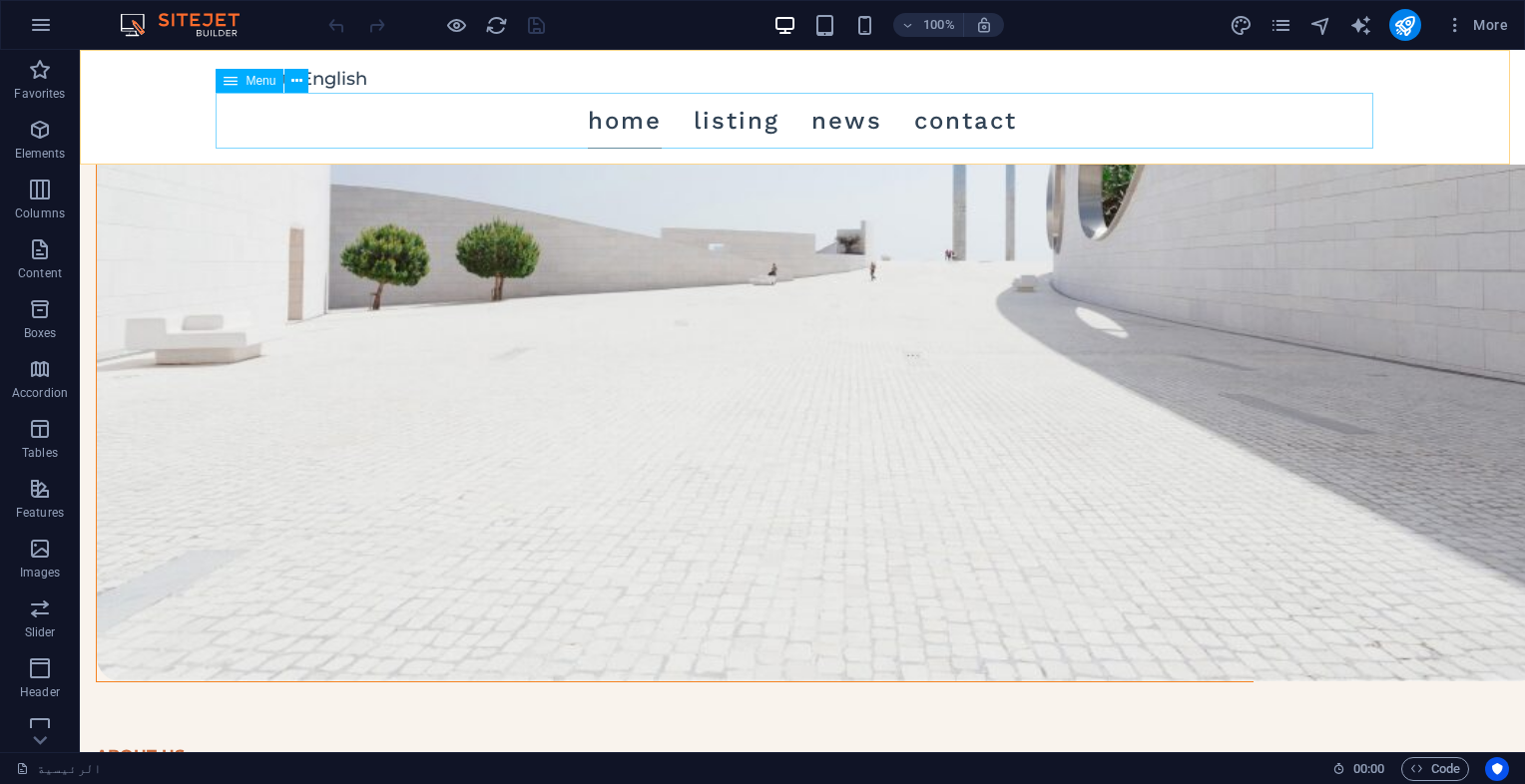 click on "Home Listing News Contact" at bounding box center [802, 121] 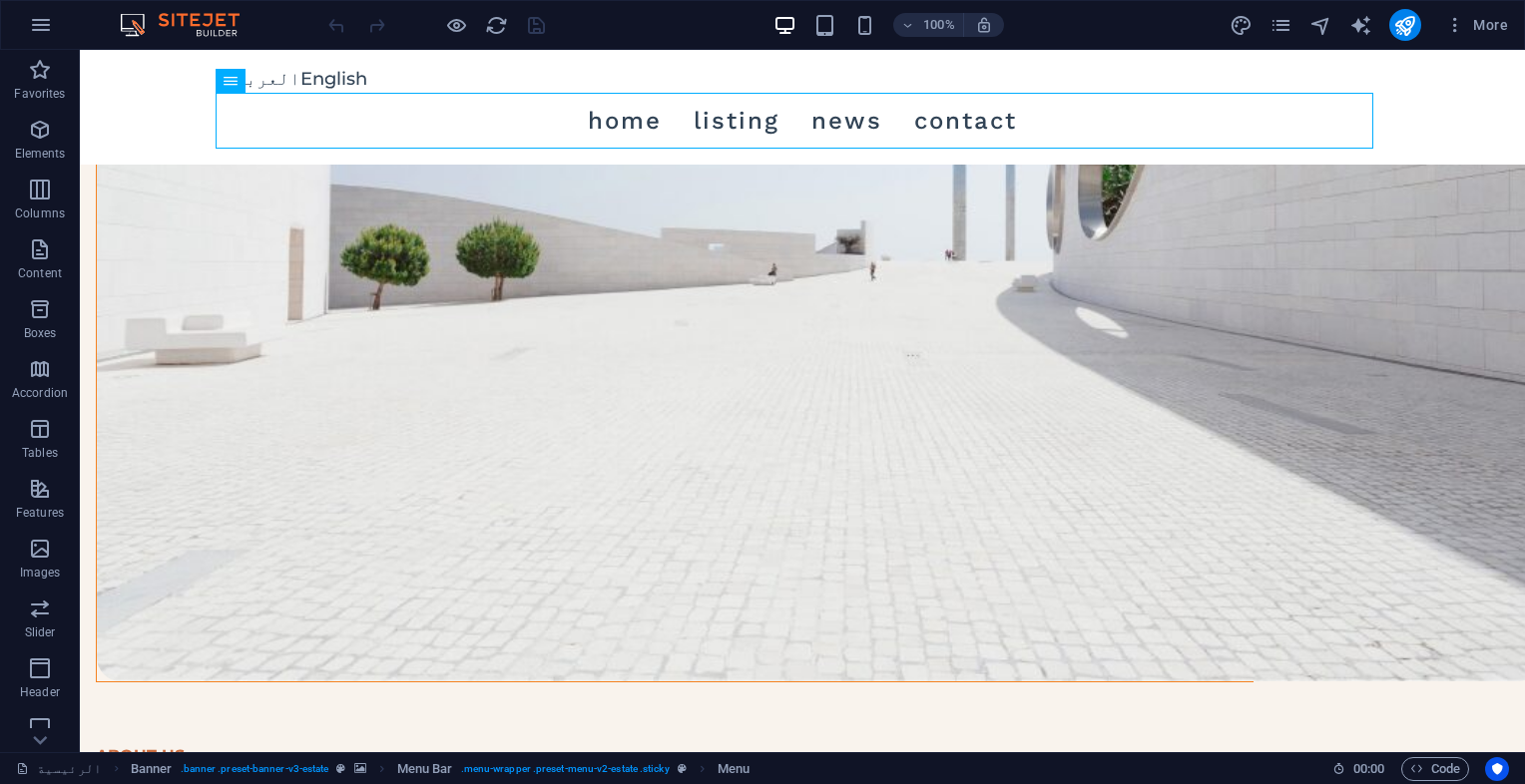 drag, startPoint x: 877, startPoint y: 770, endPoint x: 636, endPoint y: 685, distance: 255.55039 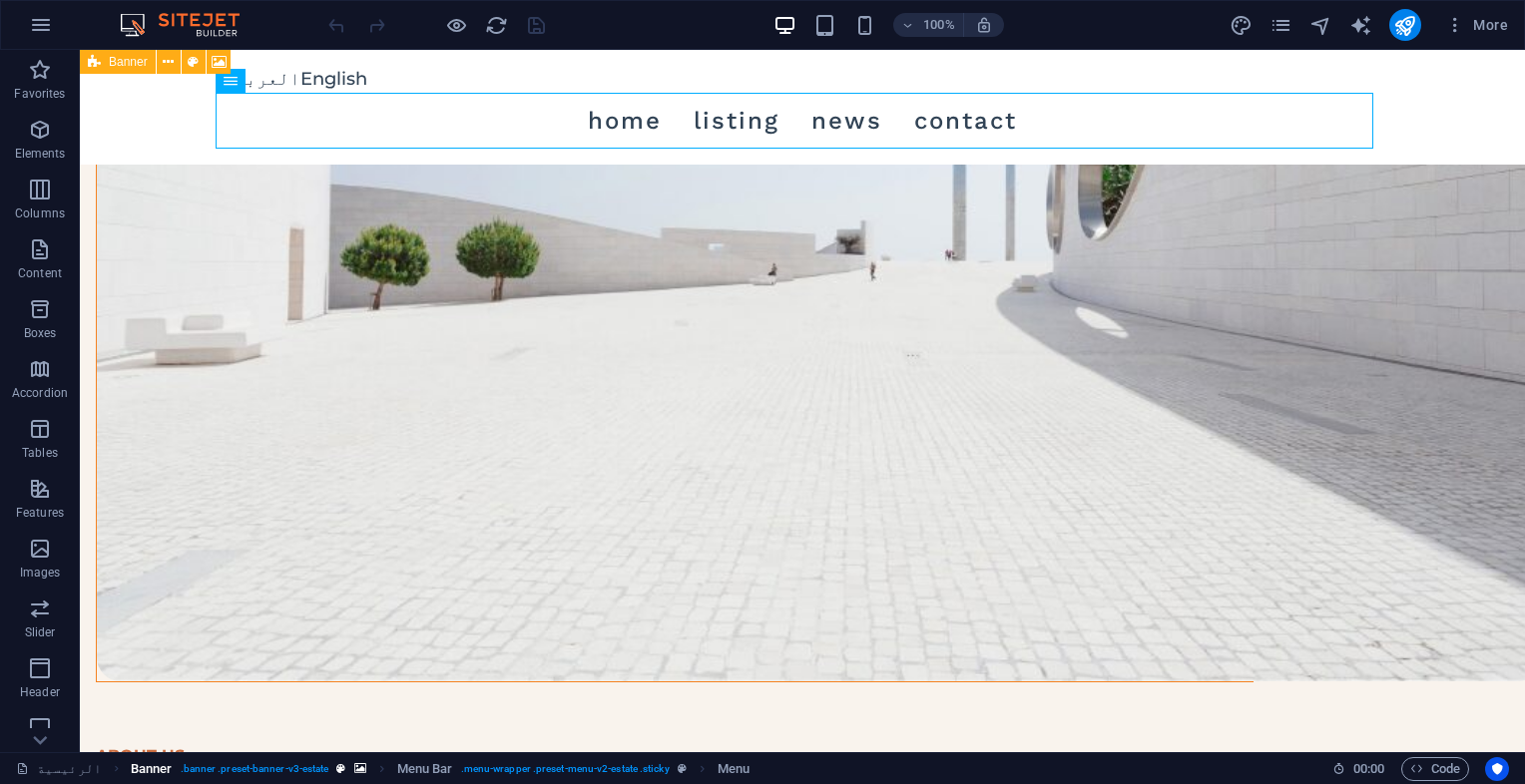 click on ". banner .preset-banner-v3-estate" at bounding box center [254, 769] 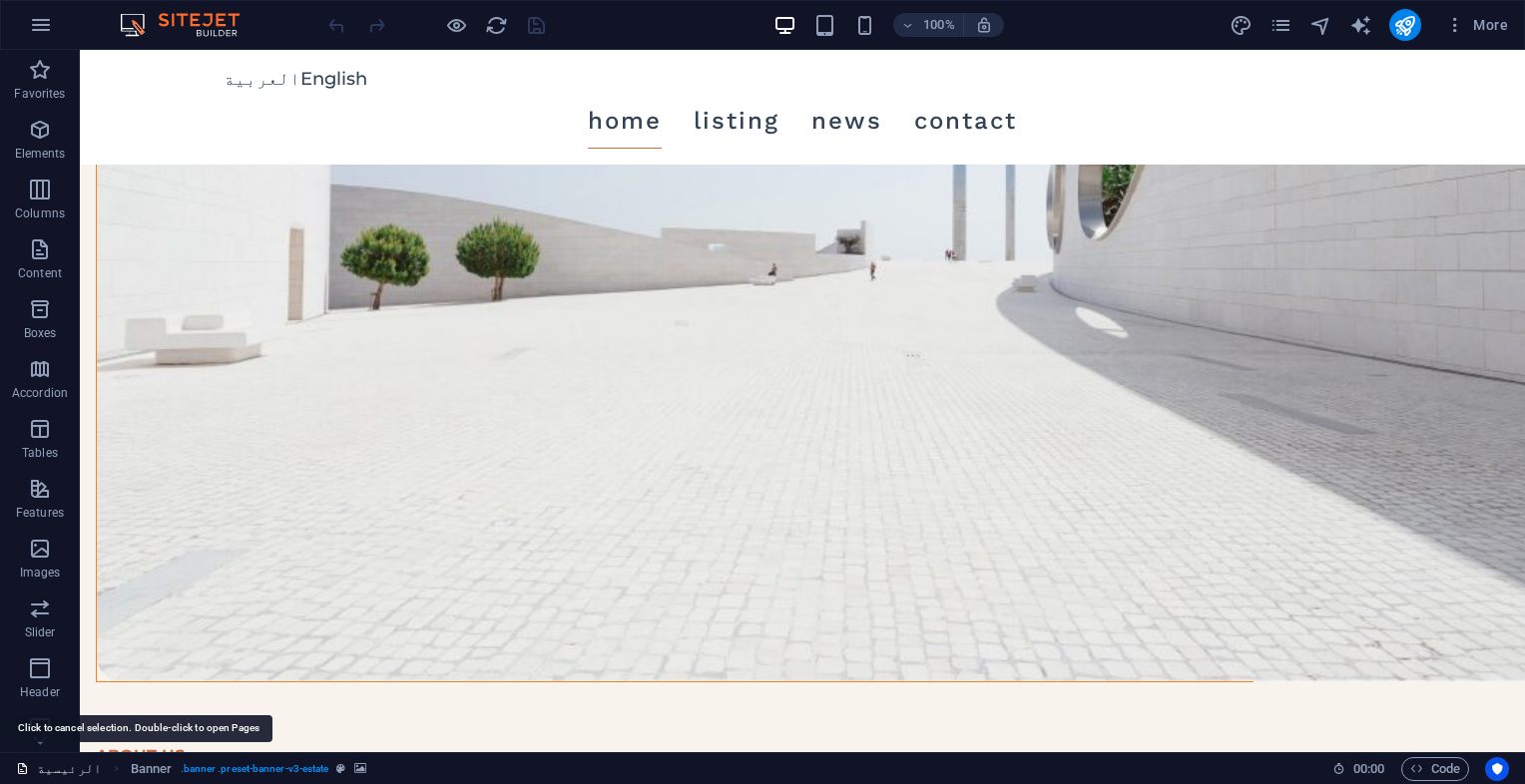 click on "الرئيسية" at bounding box center (59, 769) 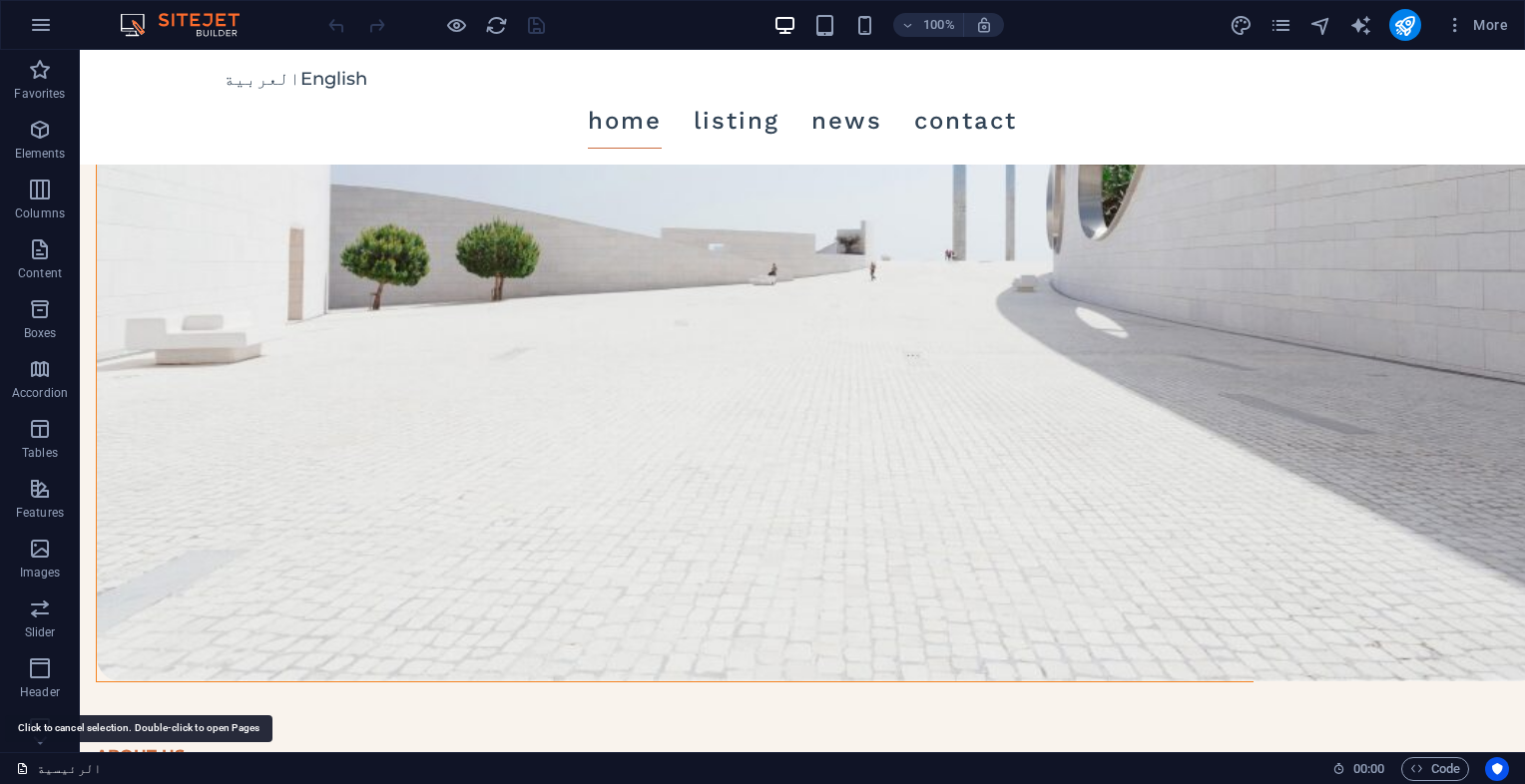 click on "الرئيسية" at bounding box center (59, 769) 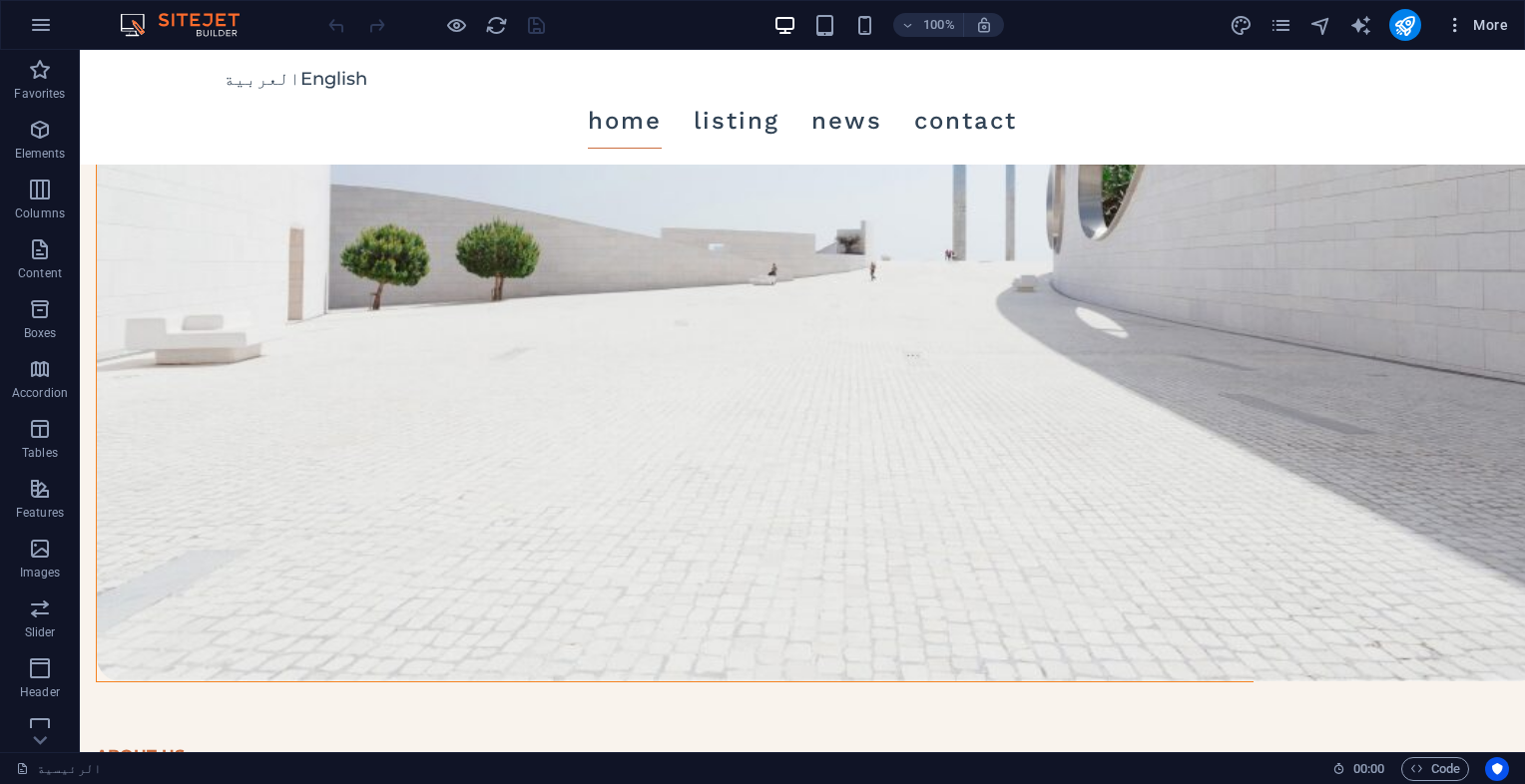 click at bounding box center (1455, 25) 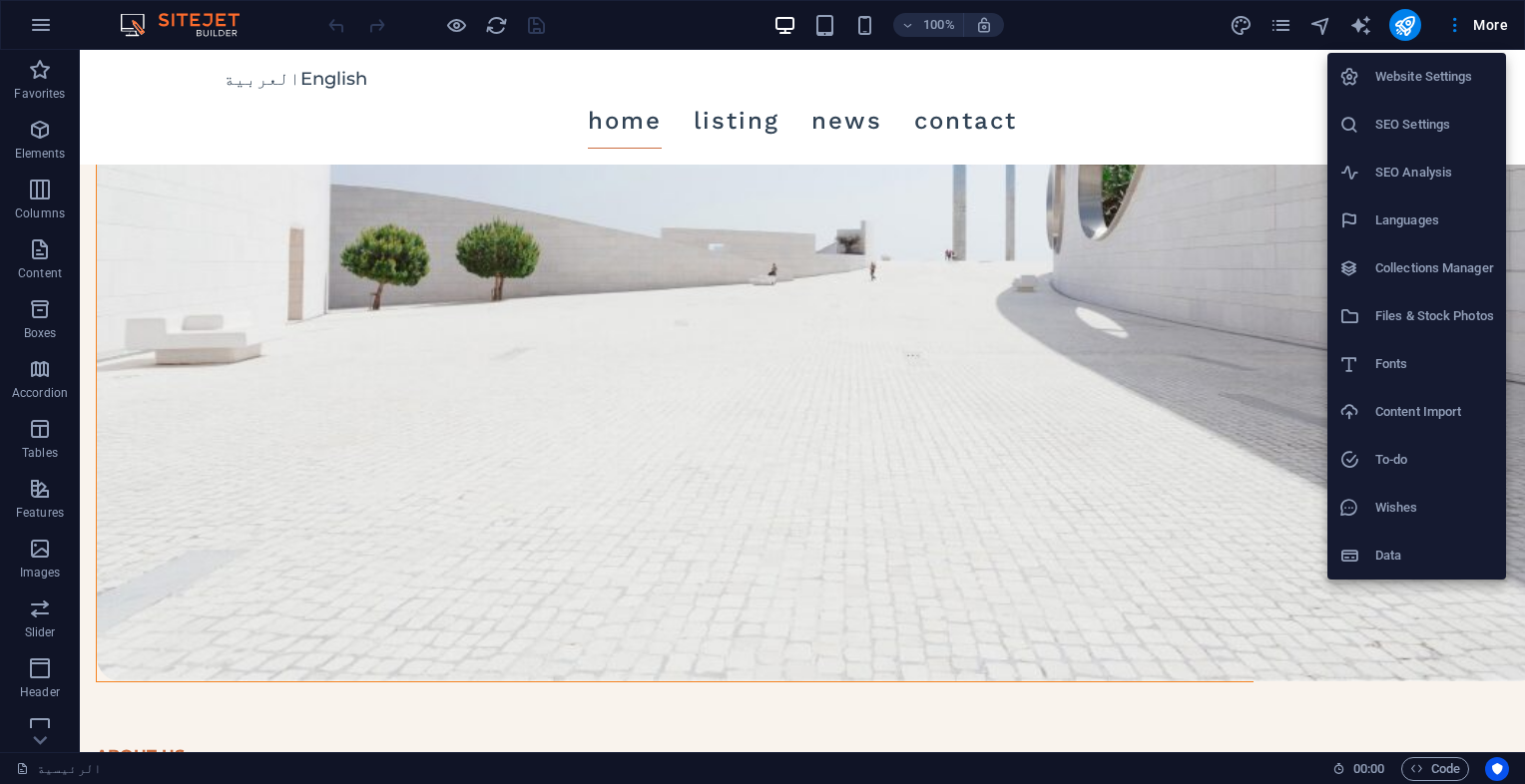 click on "Website Settings" at bounding box center (1434, 77) 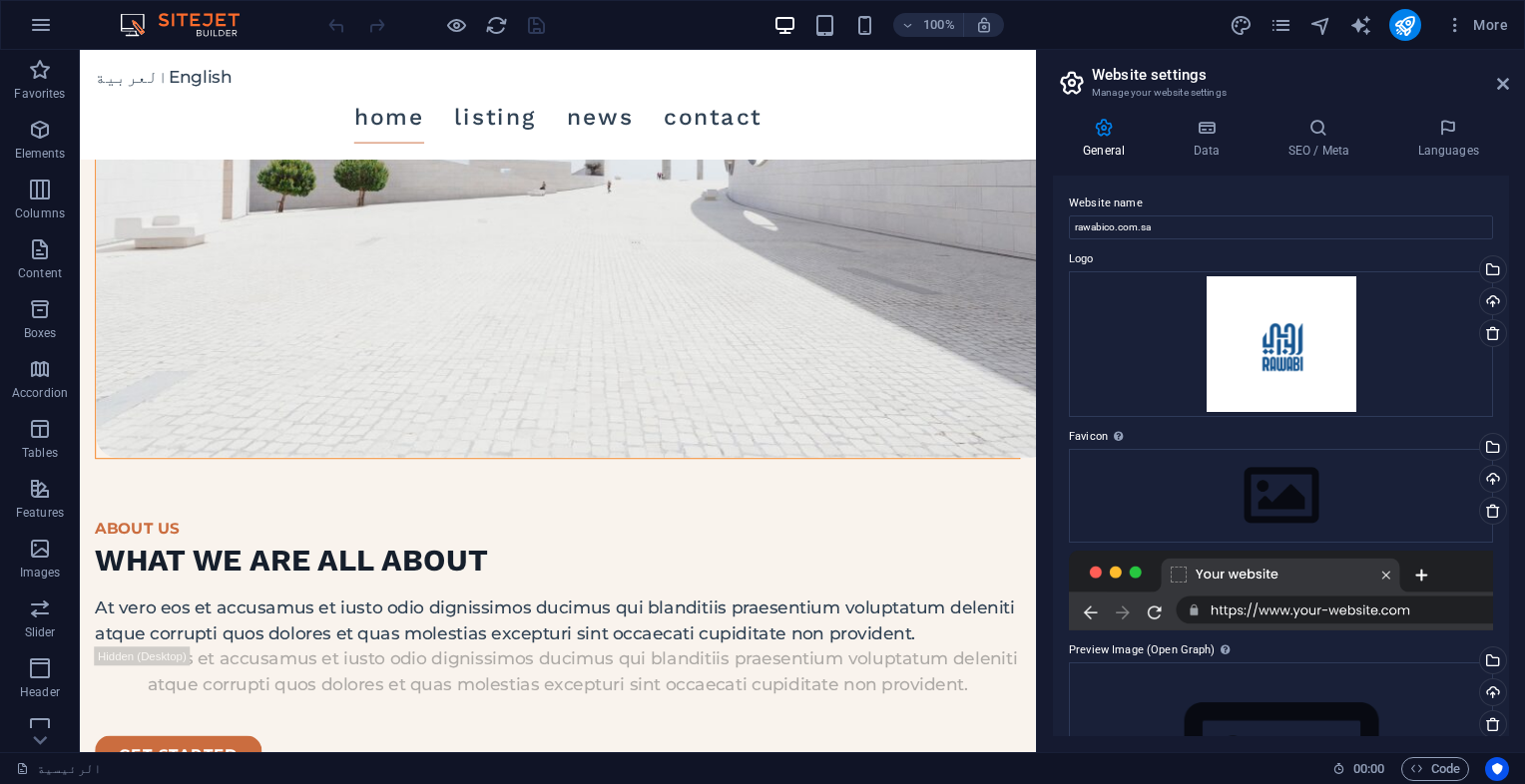 scroll, scrollTop: 2923, scrollLeft: 0, axis: vertical 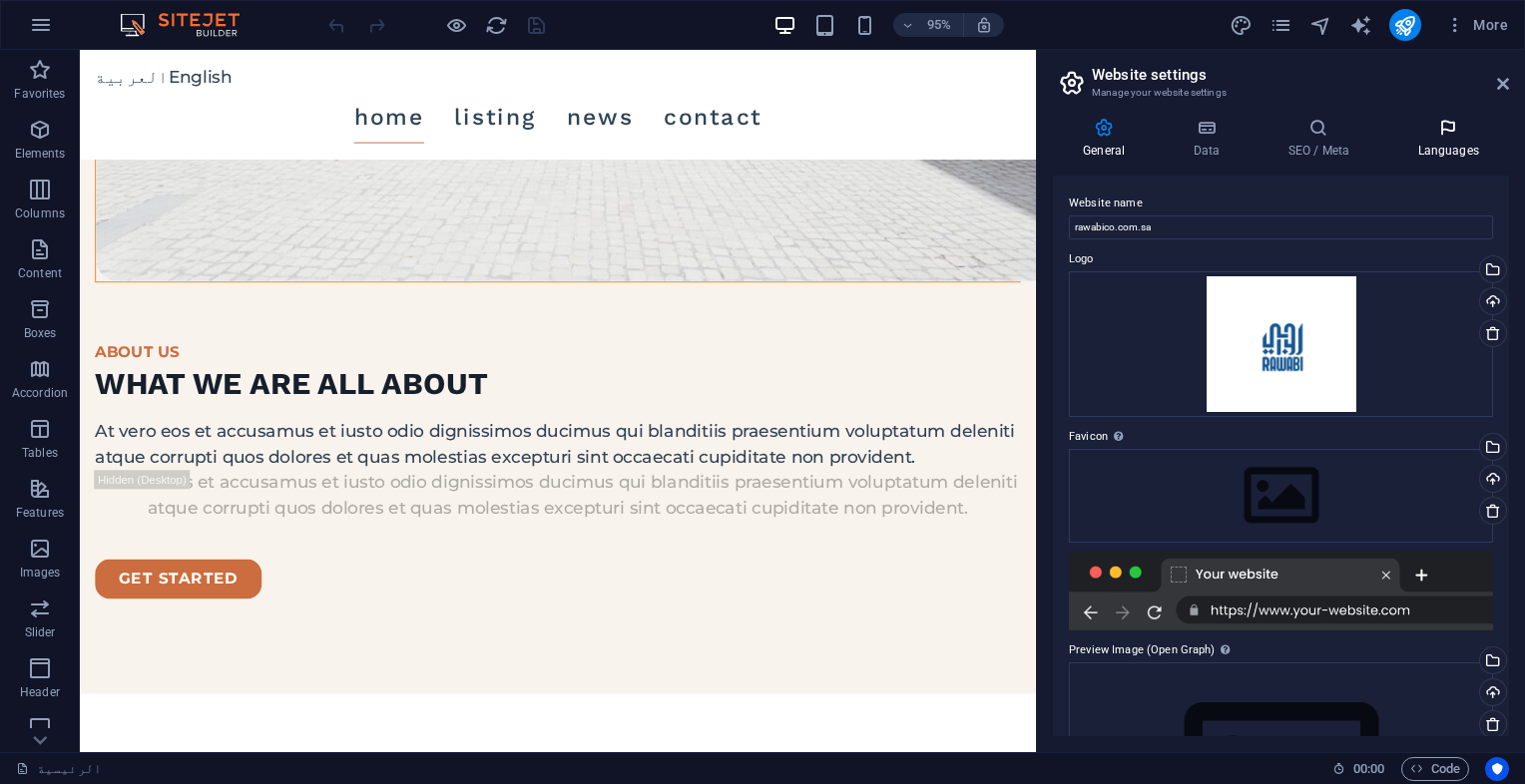 click on "Languages" at bounding box center (1448, 139) 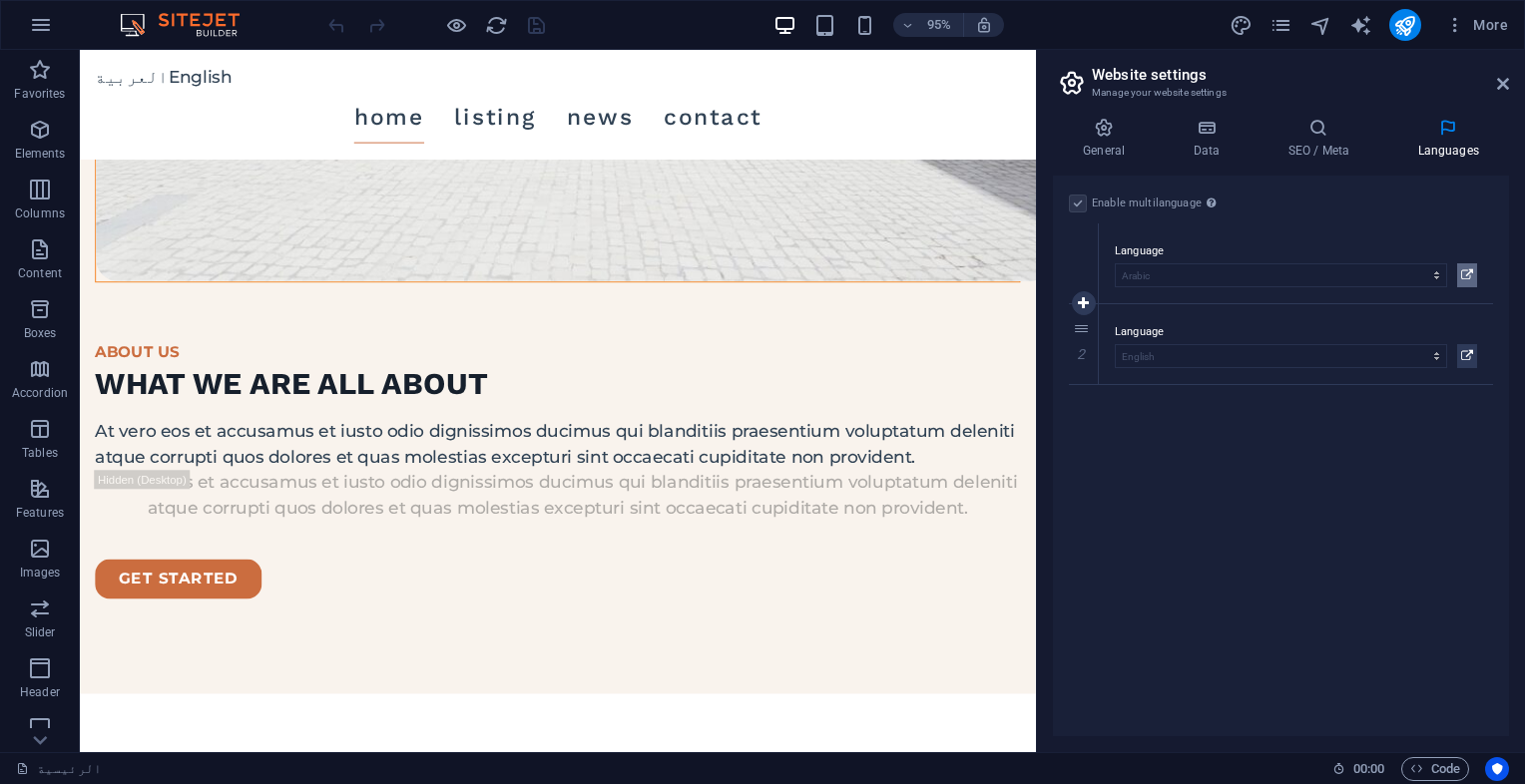 click at bounding box center (1467, 275) 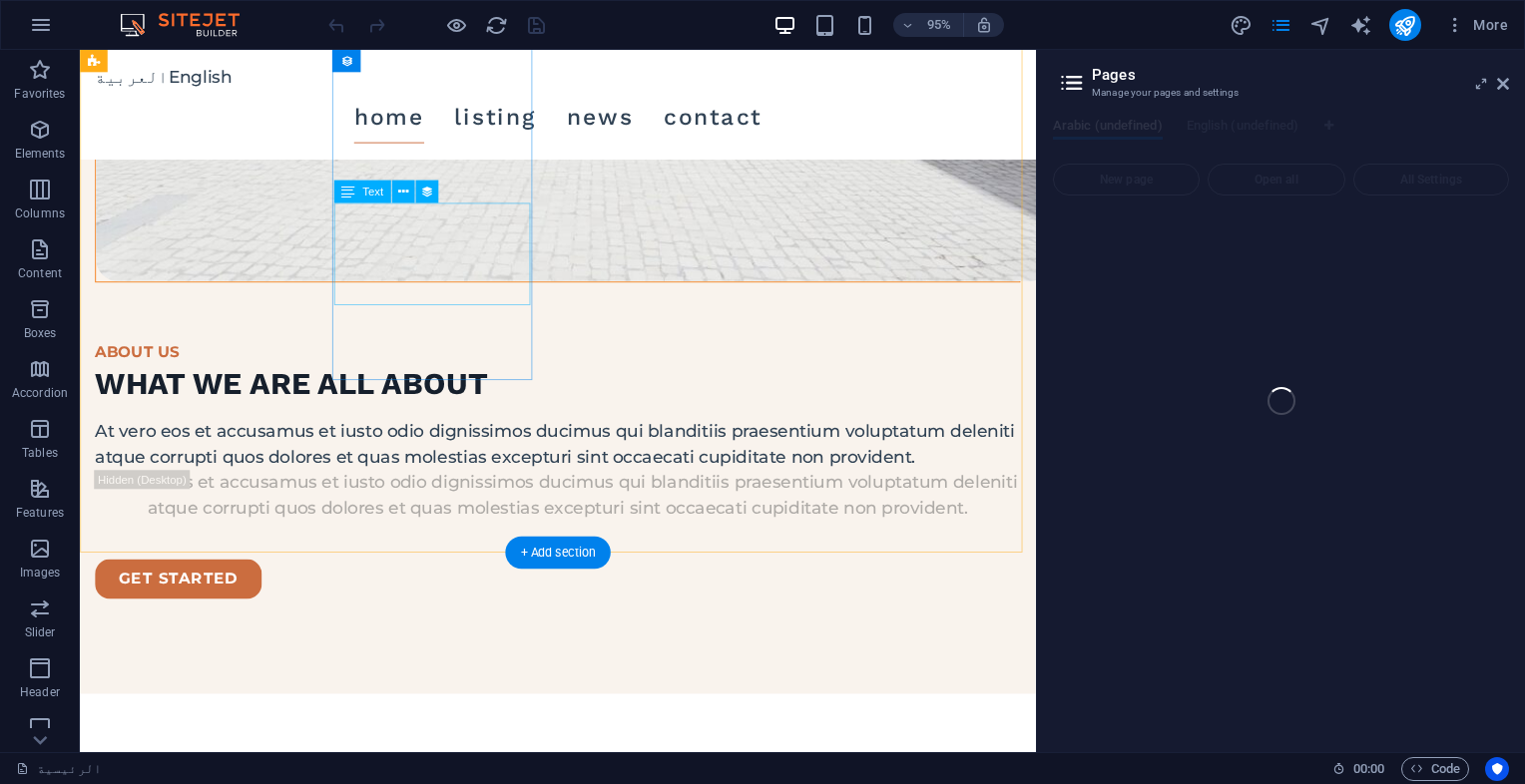 click on "At vero eos et accdmus et iusto odio et divimos et qui." at bounding box center [583, 1747] 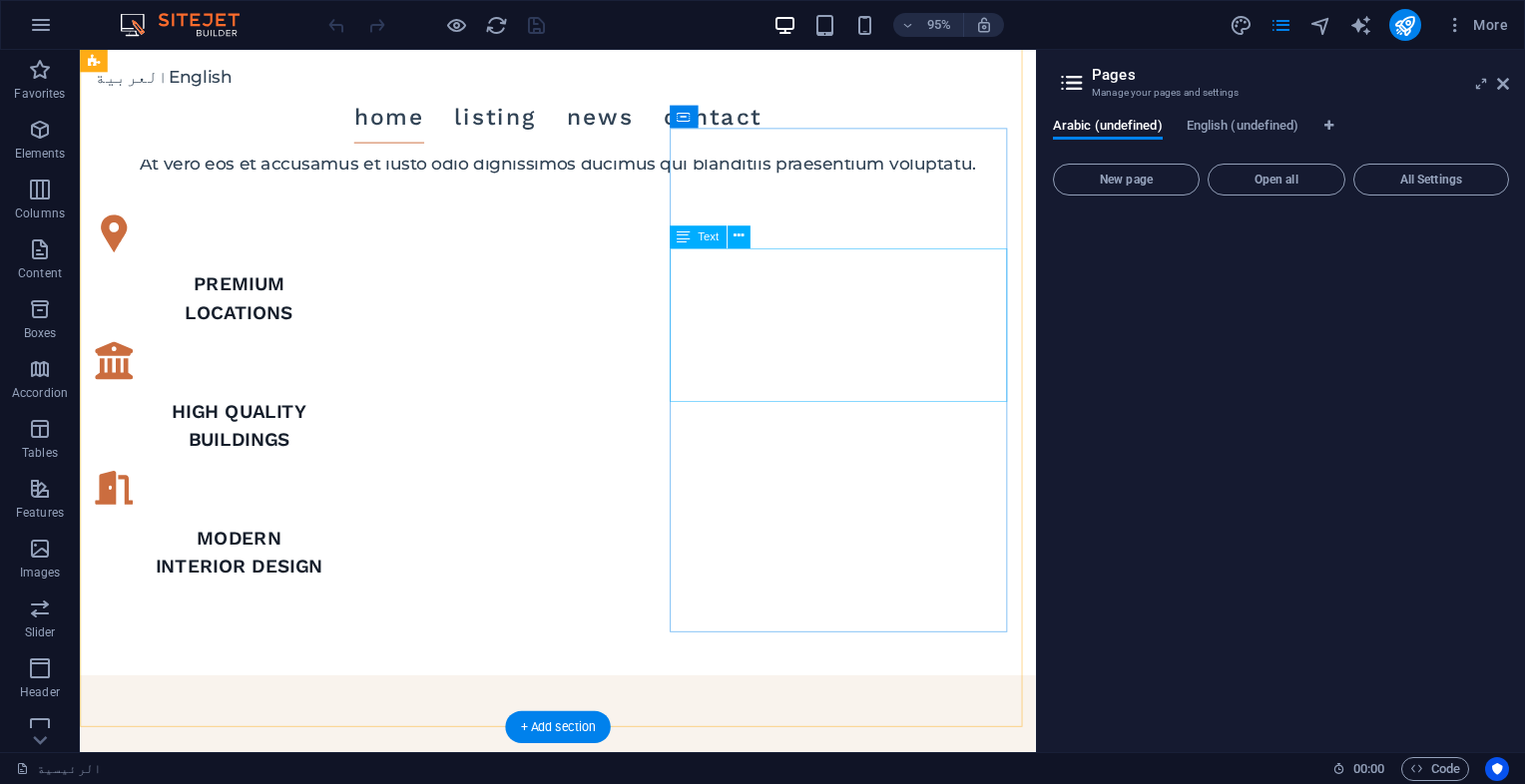 scroll, scrollTop: 1571, scrollLeft: 0, axis: vertical 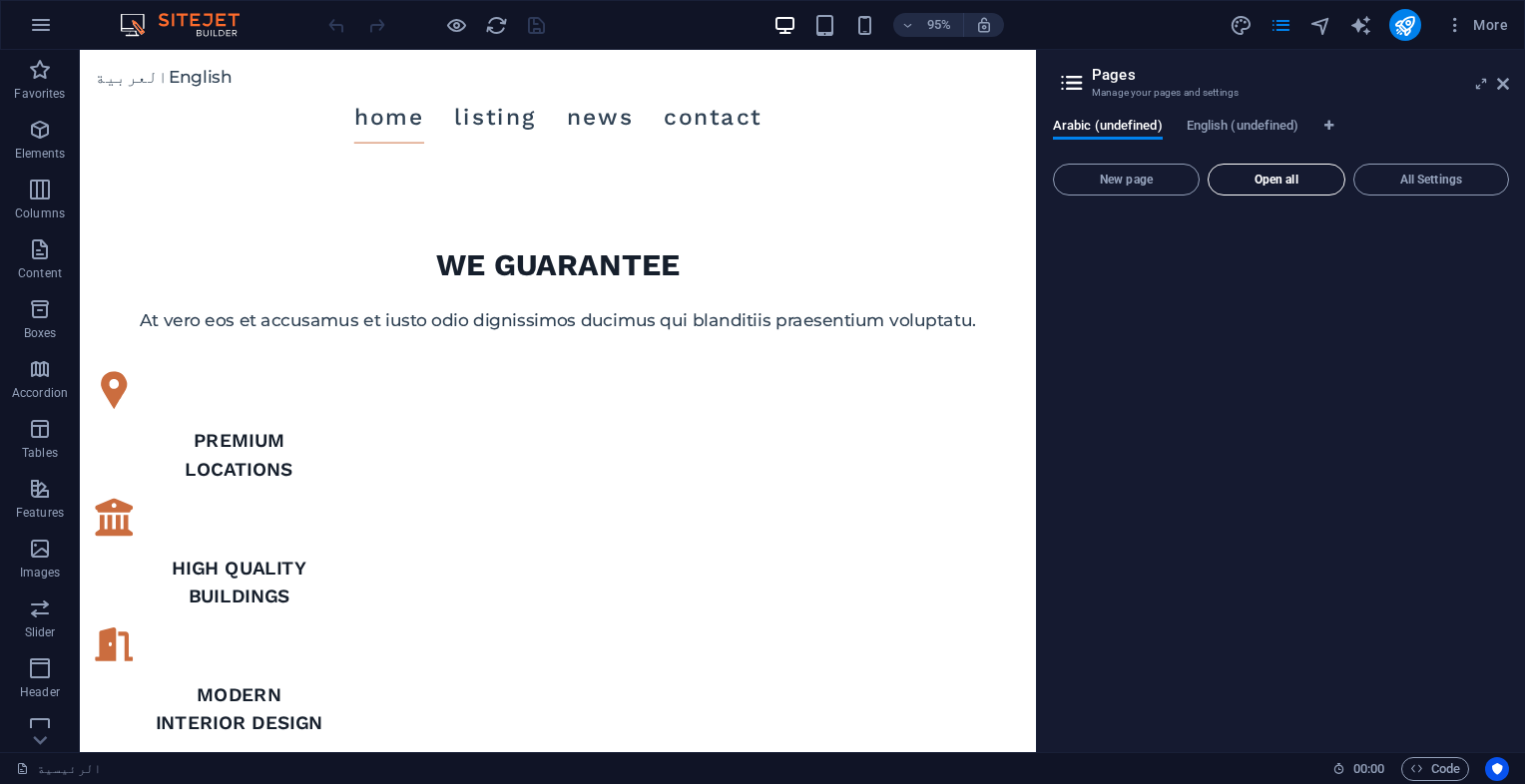 click on "Open all" at bounding box center (1276, 180) 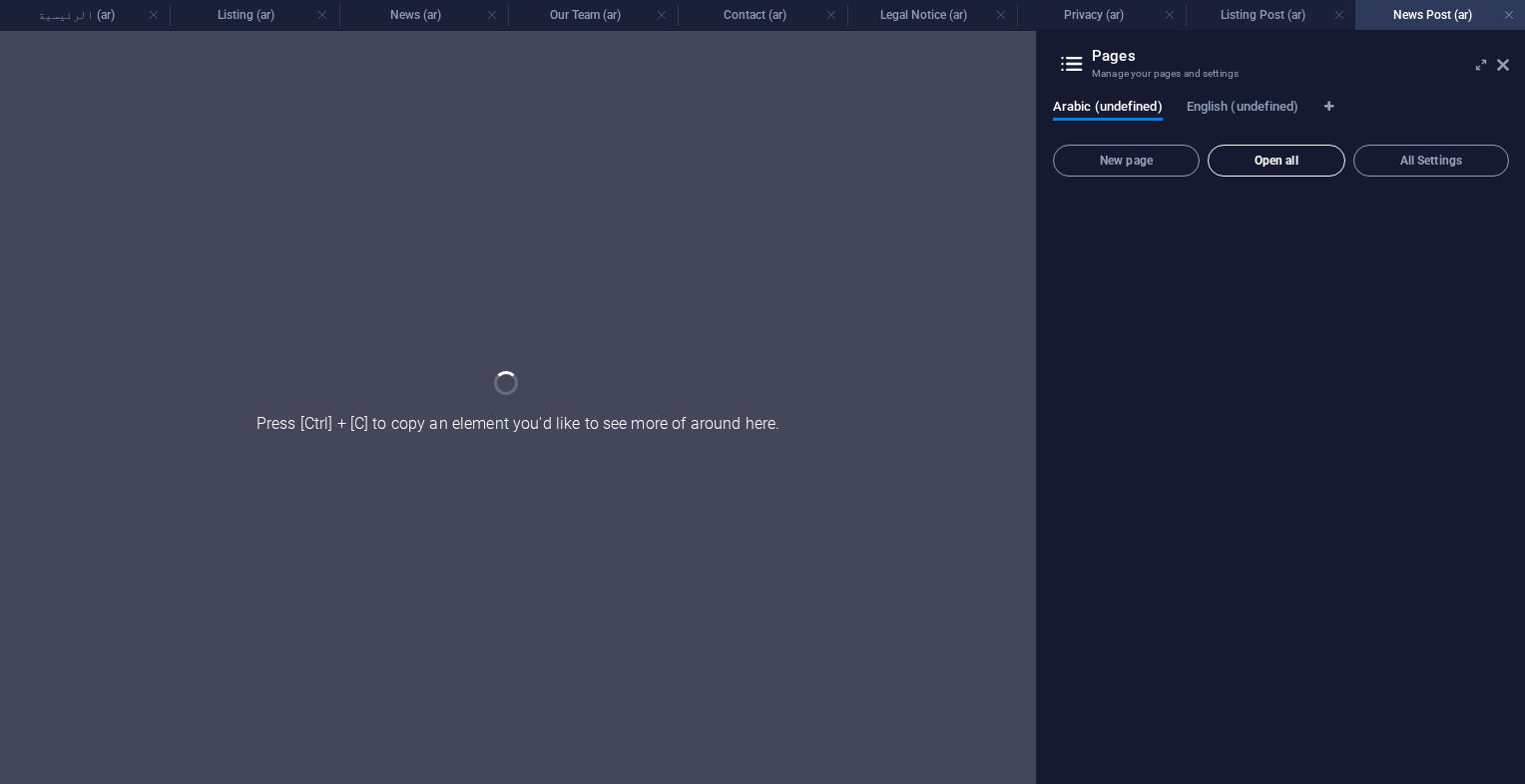 scroll, scrollTop: 0, scrollLeft: 0, axis: both 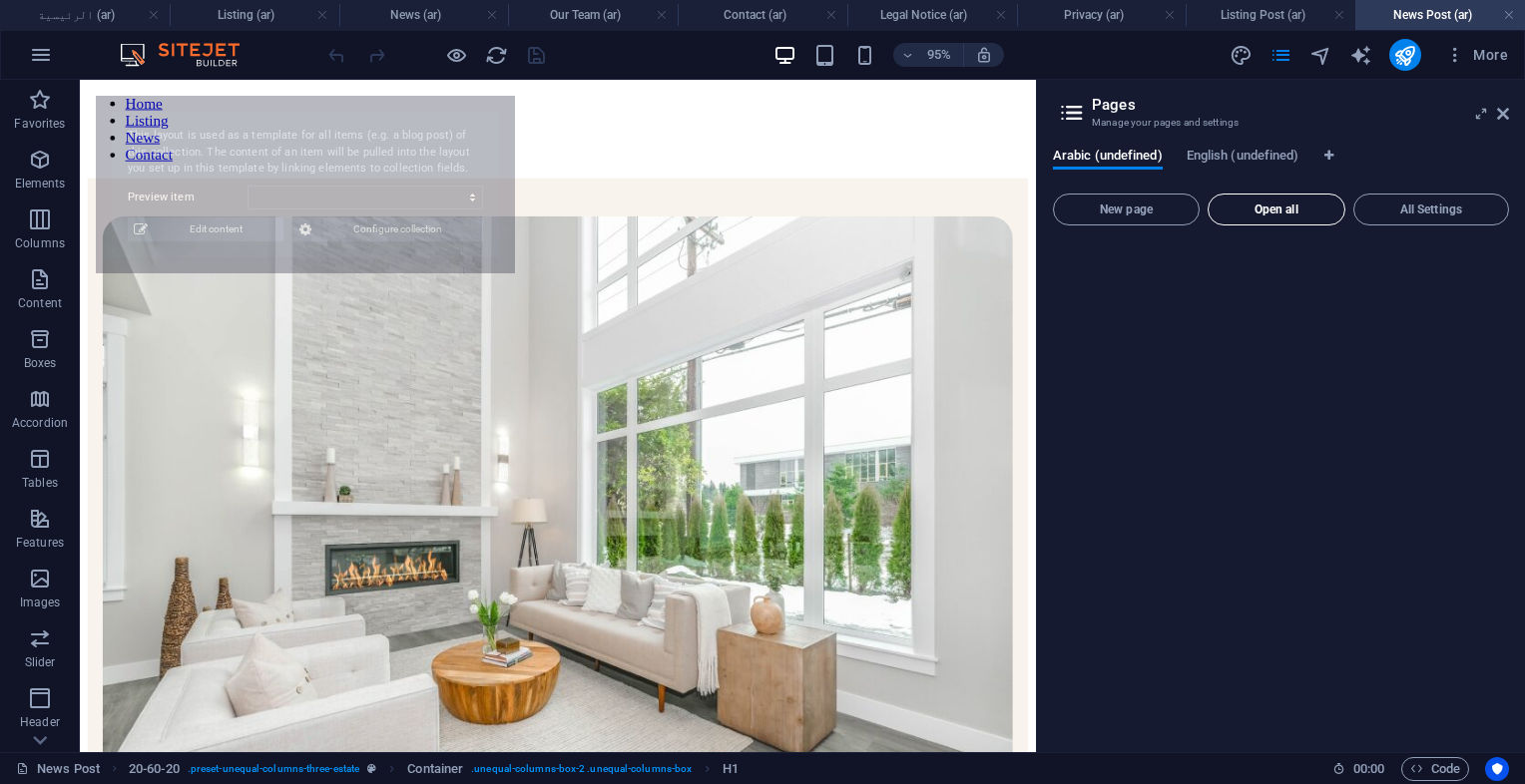 select on "688f5c2cb01449940b0bd00a" 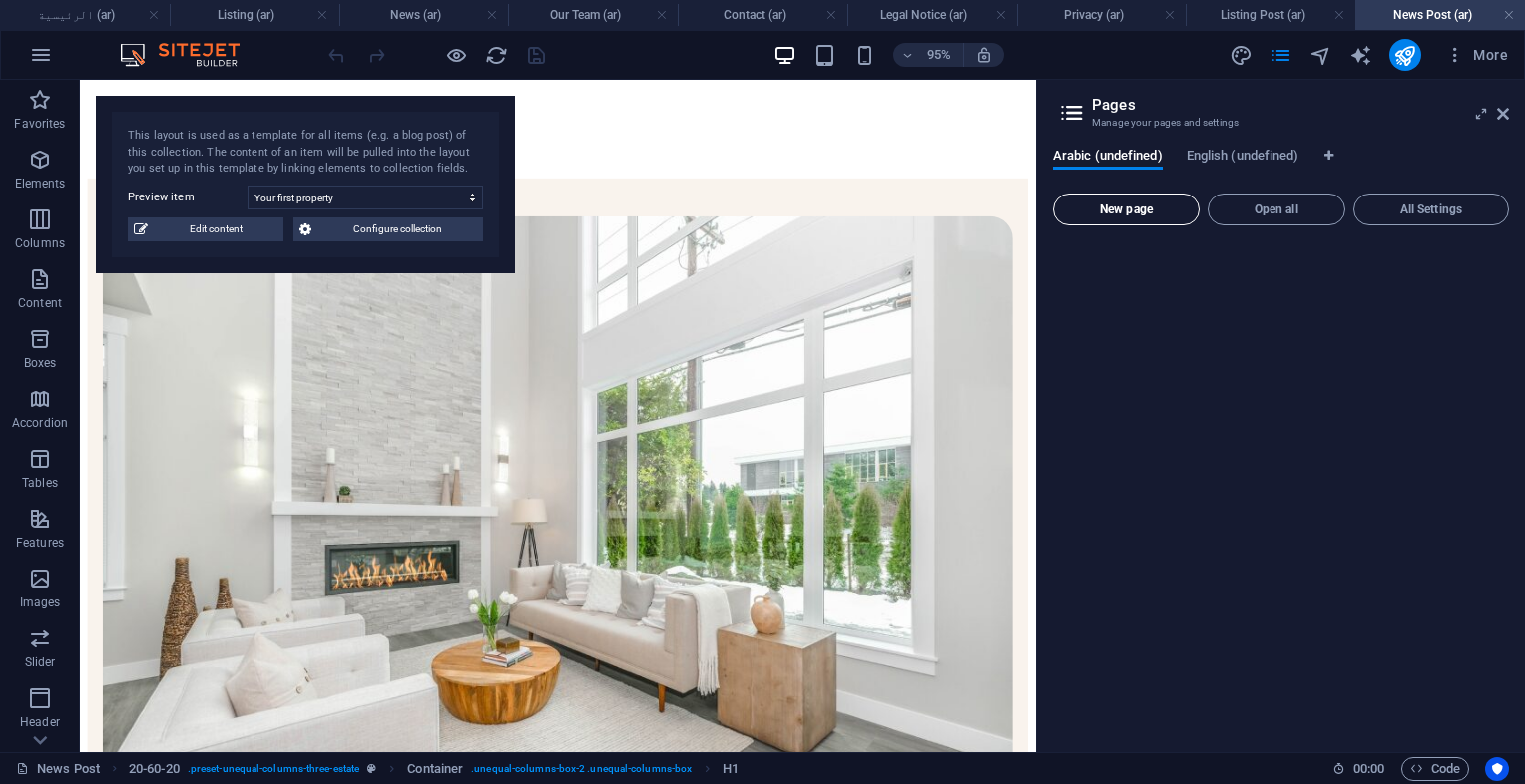 click on "New page" at bounding box center (1126, 209) 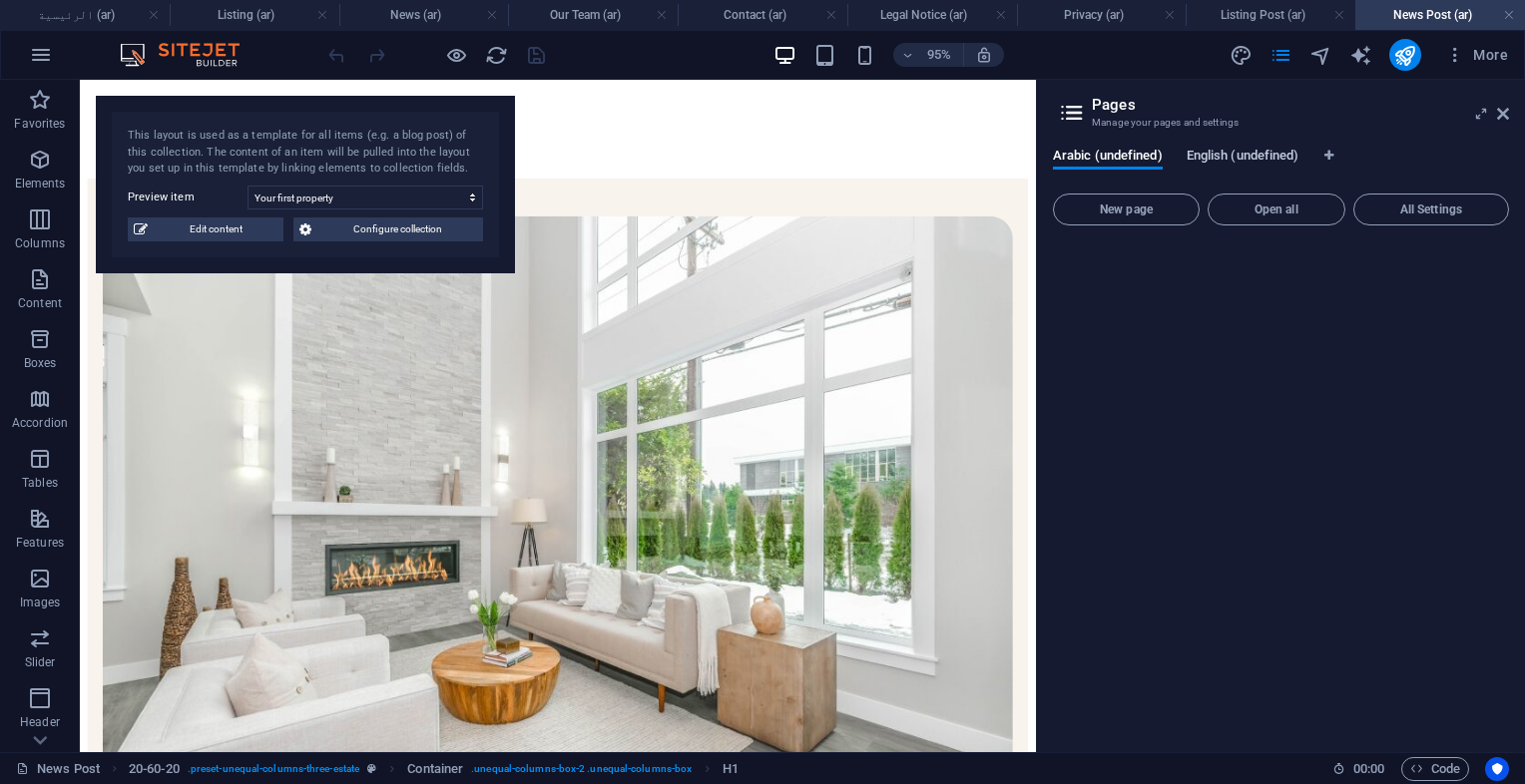click on "English (undefined)" at bounding box center [1243, 158] 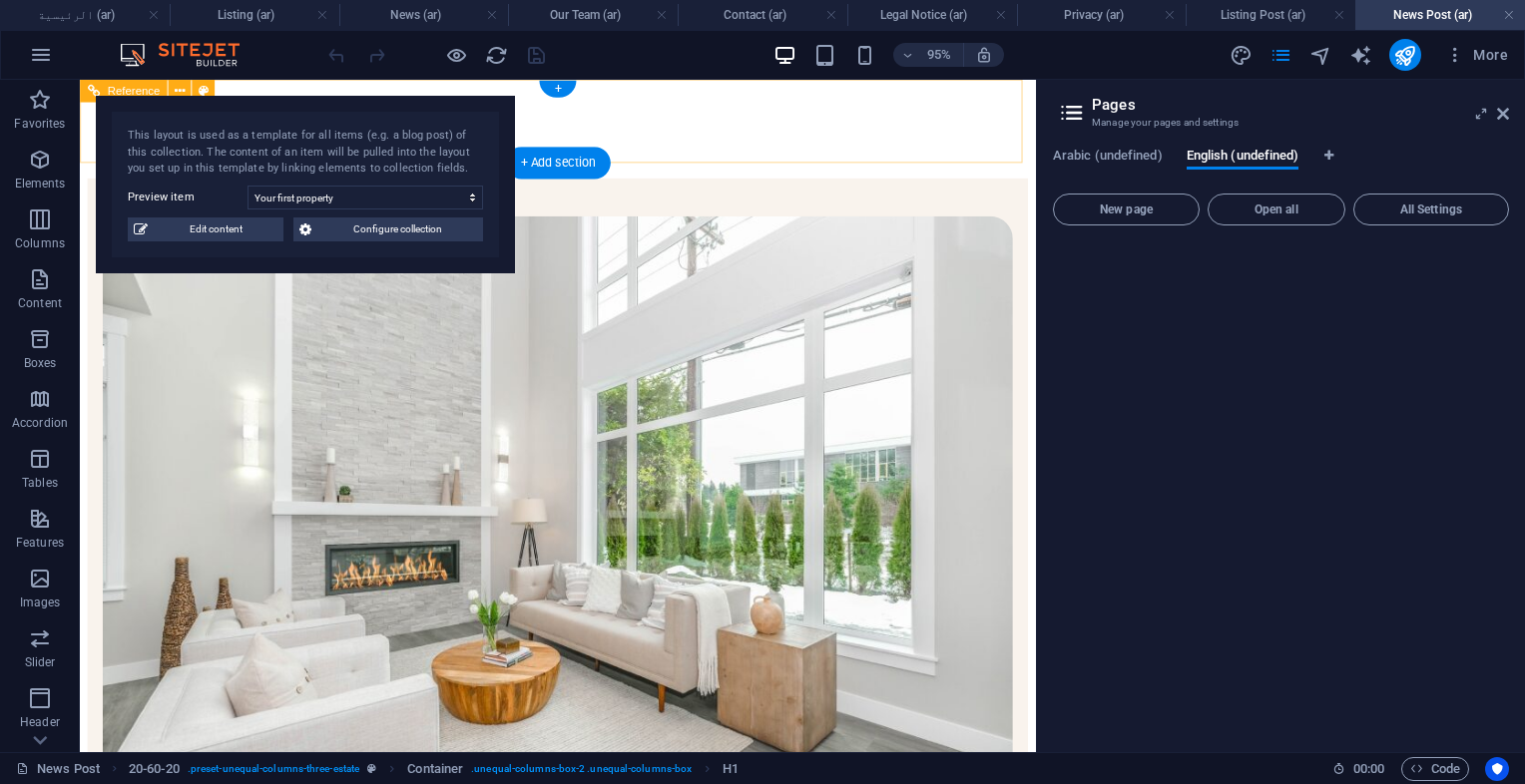 click on "Home Listing News Contact" at bounding box center [583, 132] 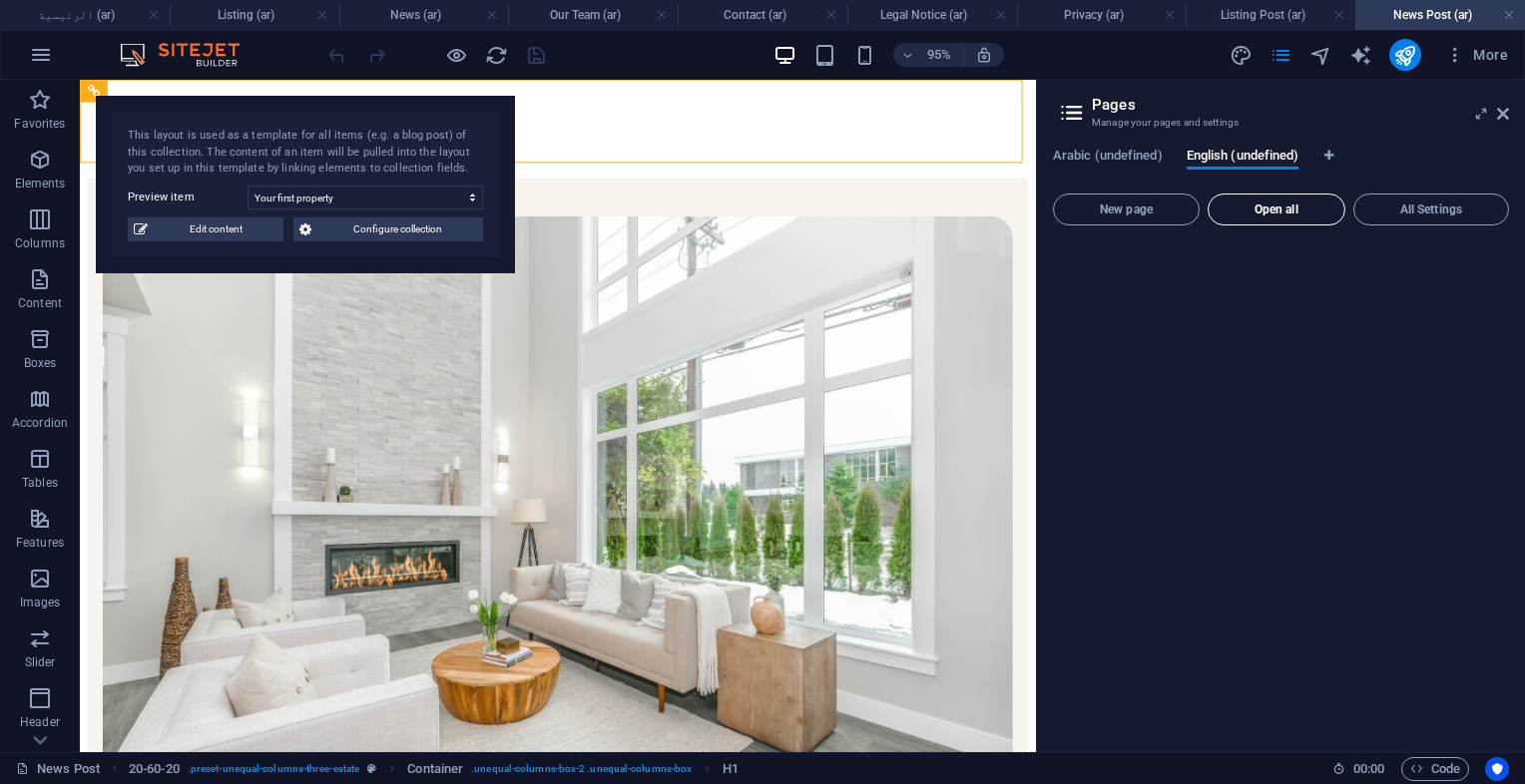 click on "Open all" at bounding box center [1276, 209] 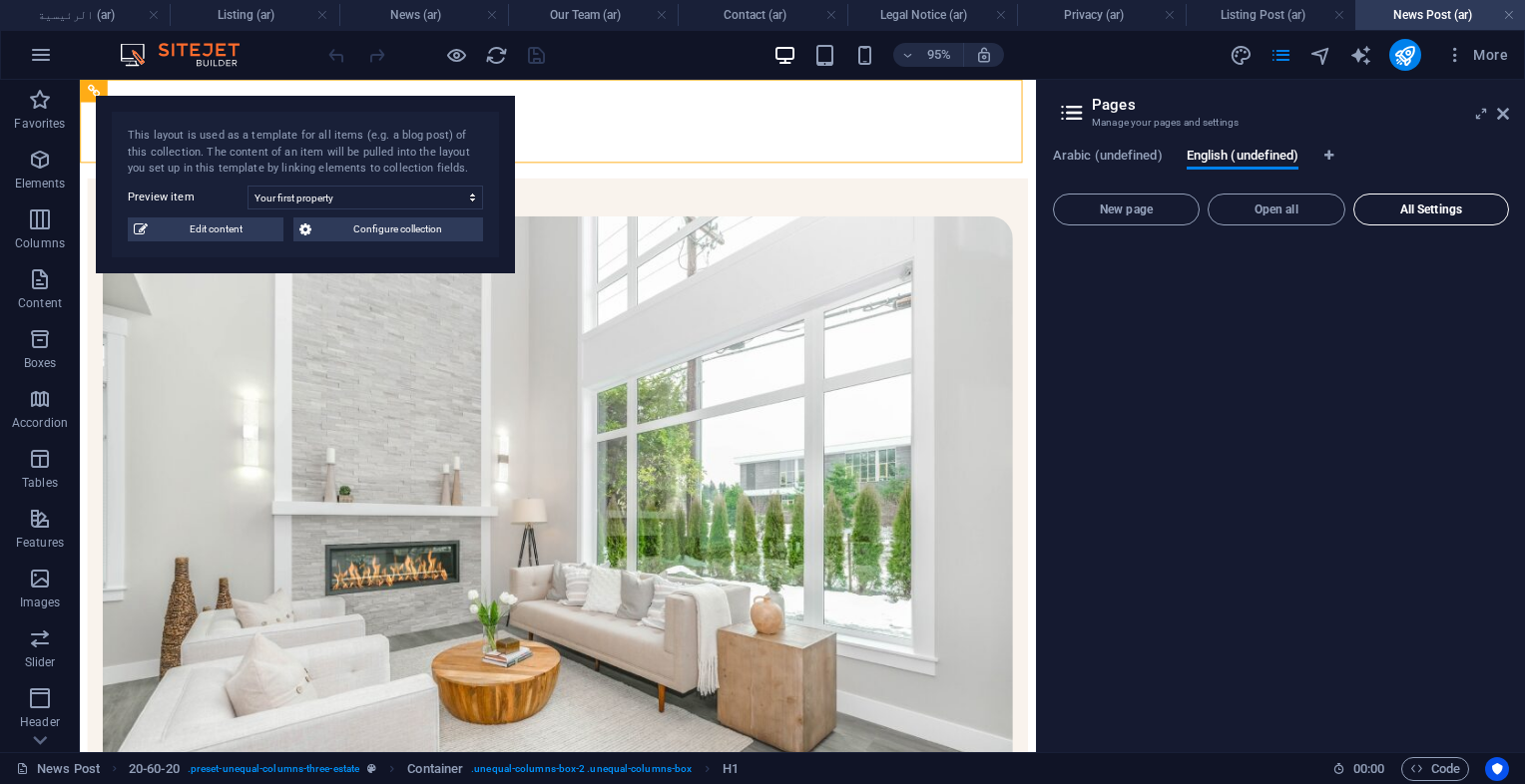 click on "All Settings" at bounding box center [1431, 209] 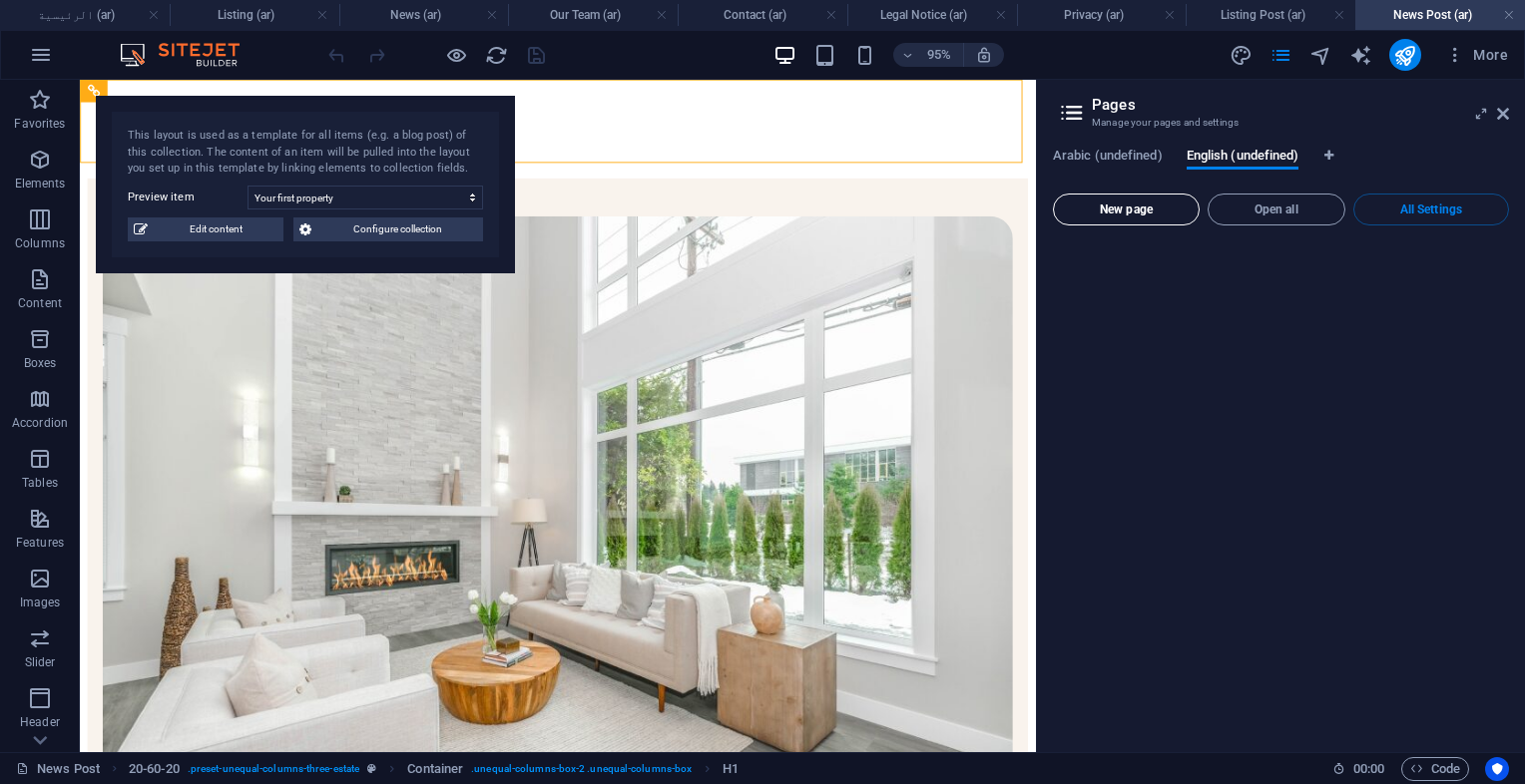 click on "New page" at bounding box center (1126, 209) 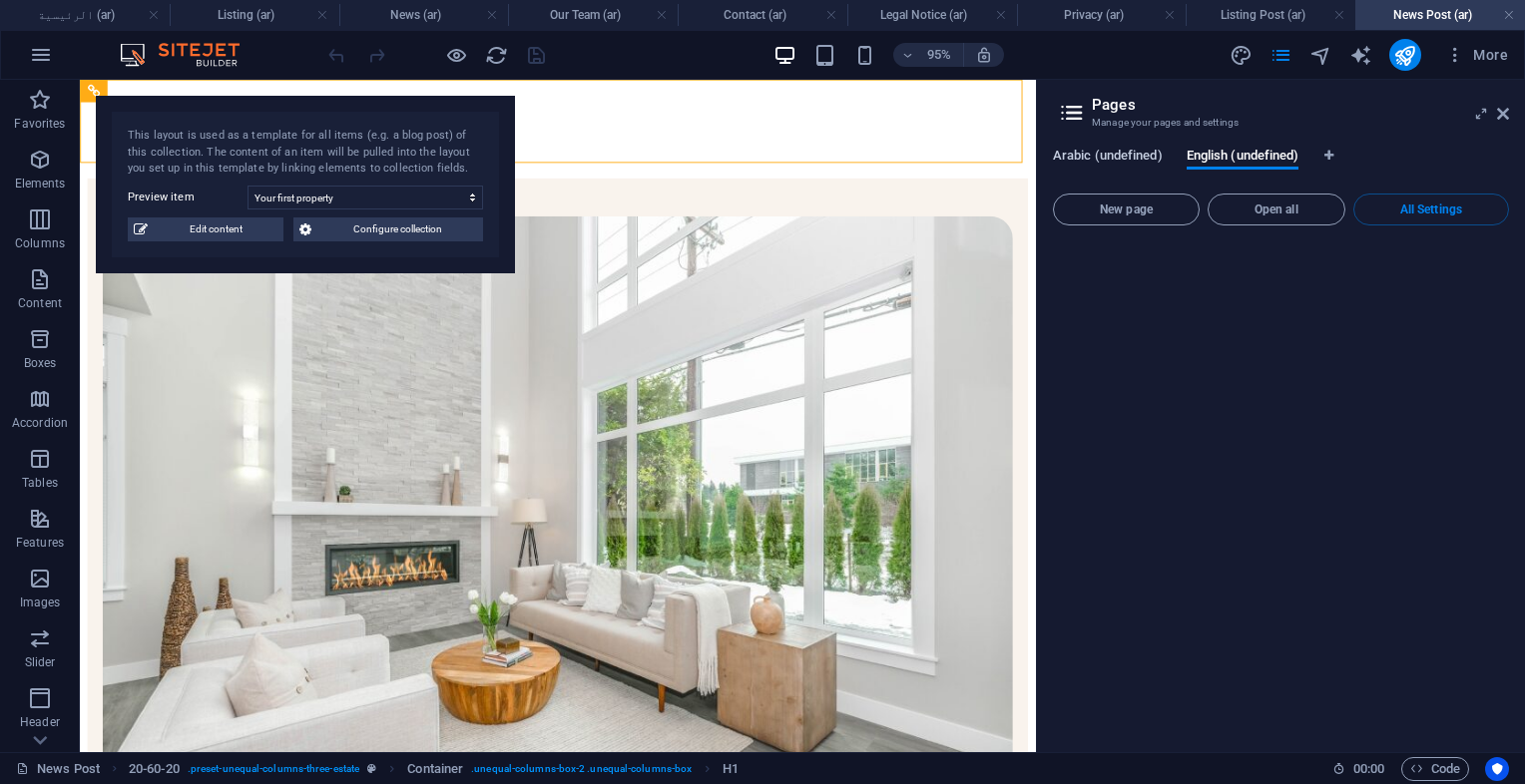 click on "Arabic (undefined)" at bounding box center [1108, 158] 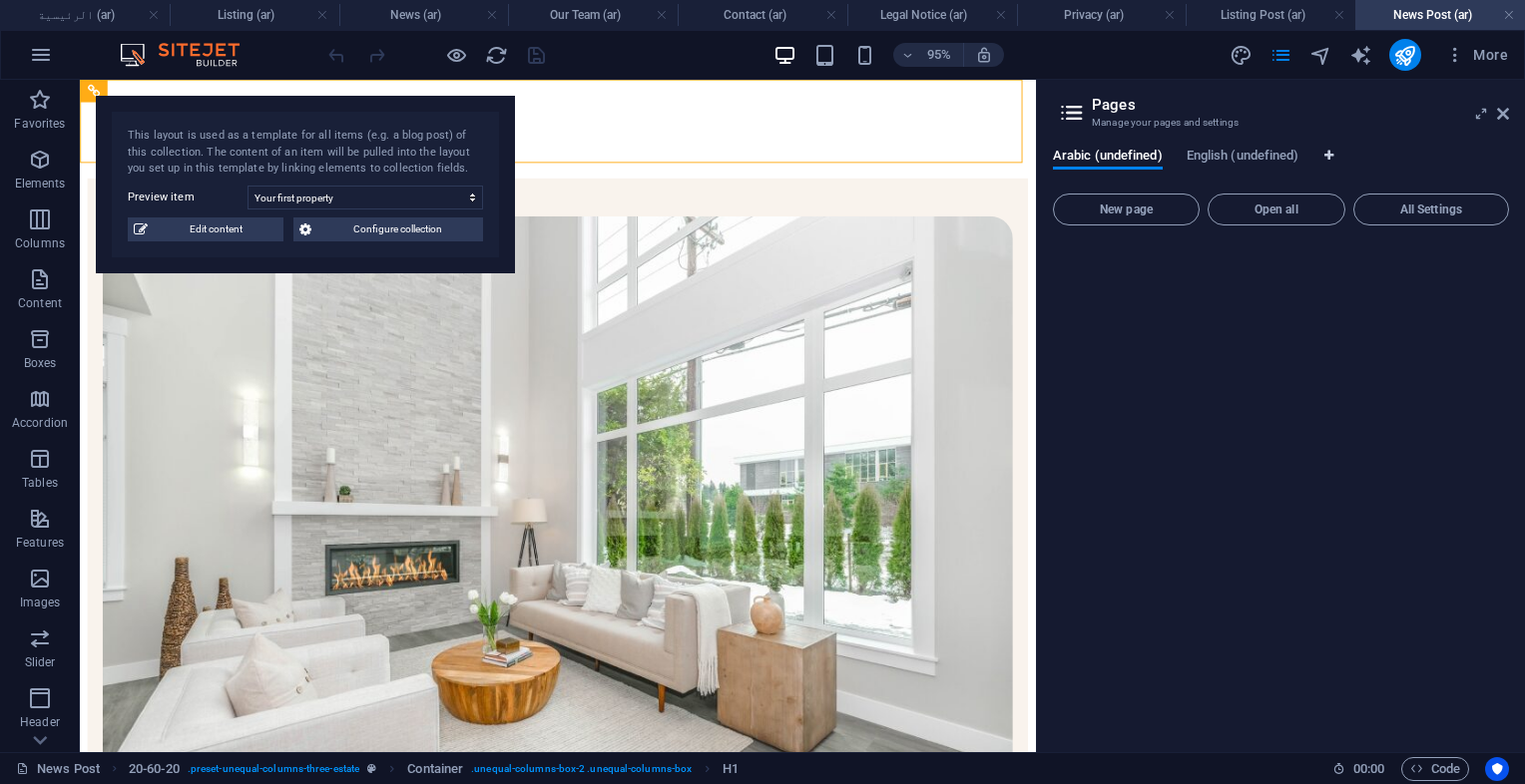 click at bounding box center (1328, 156) 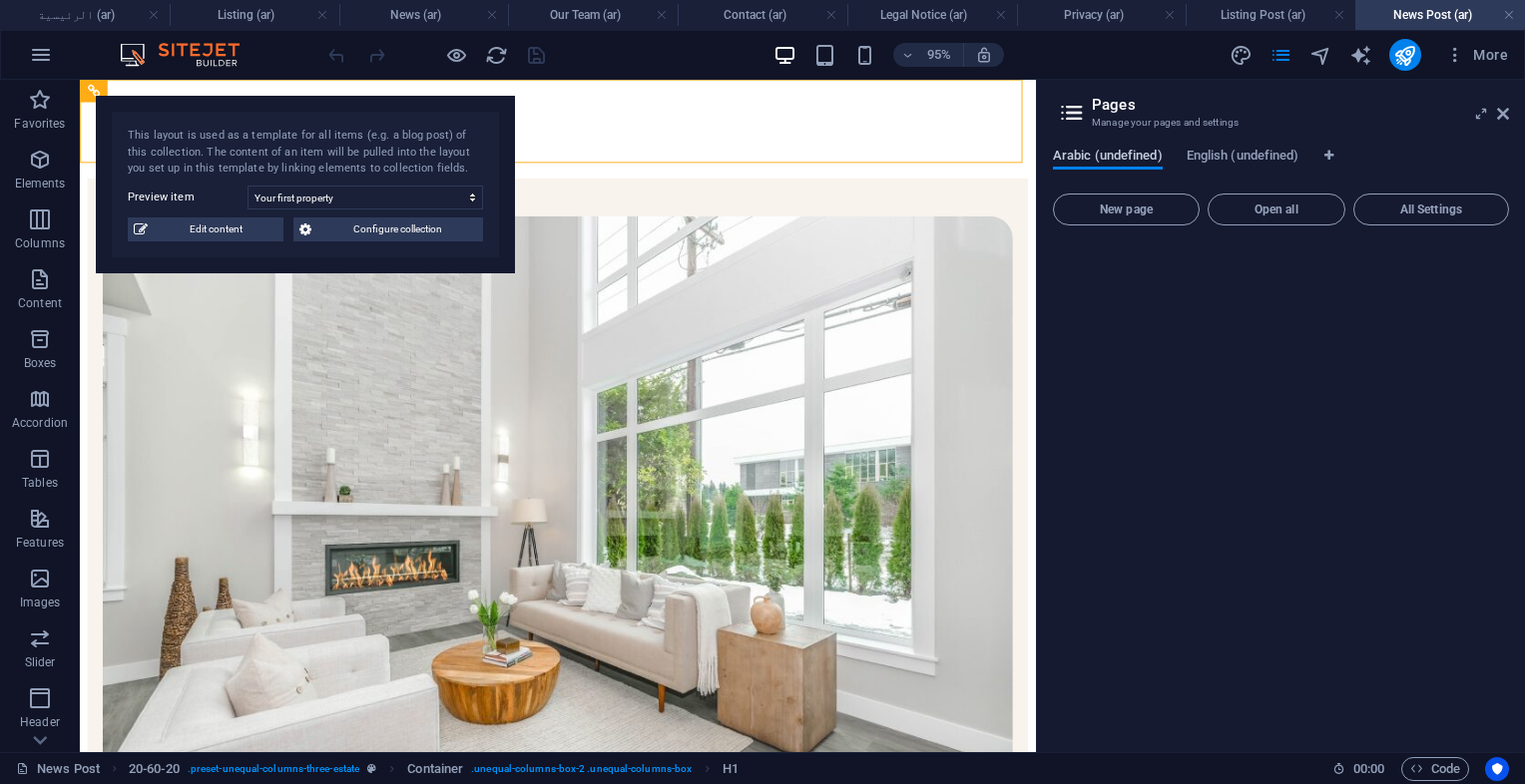 click on "Arabic (undefined)" at bounding box center (1108, 159) 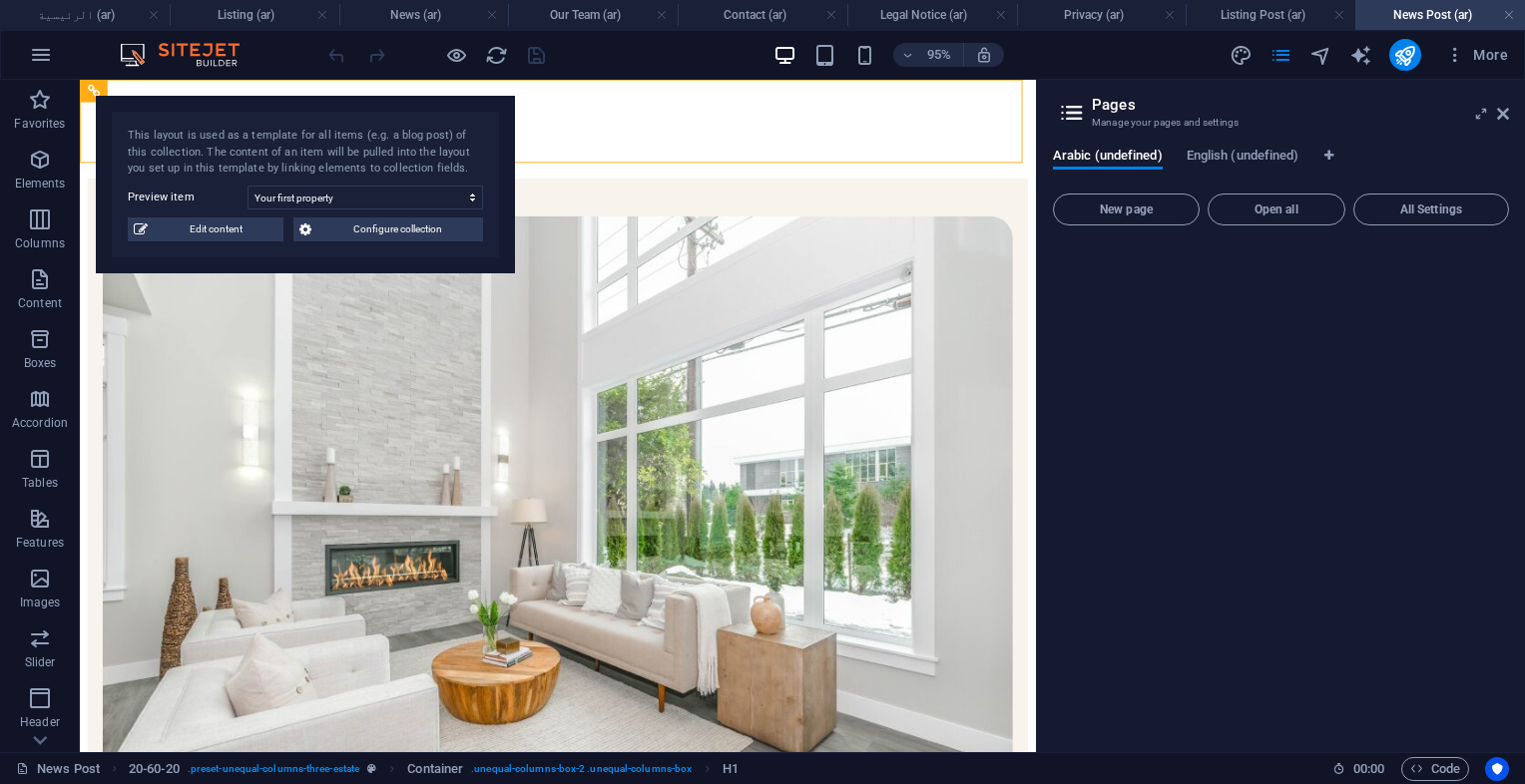 click at bounding box center (1072, 113) 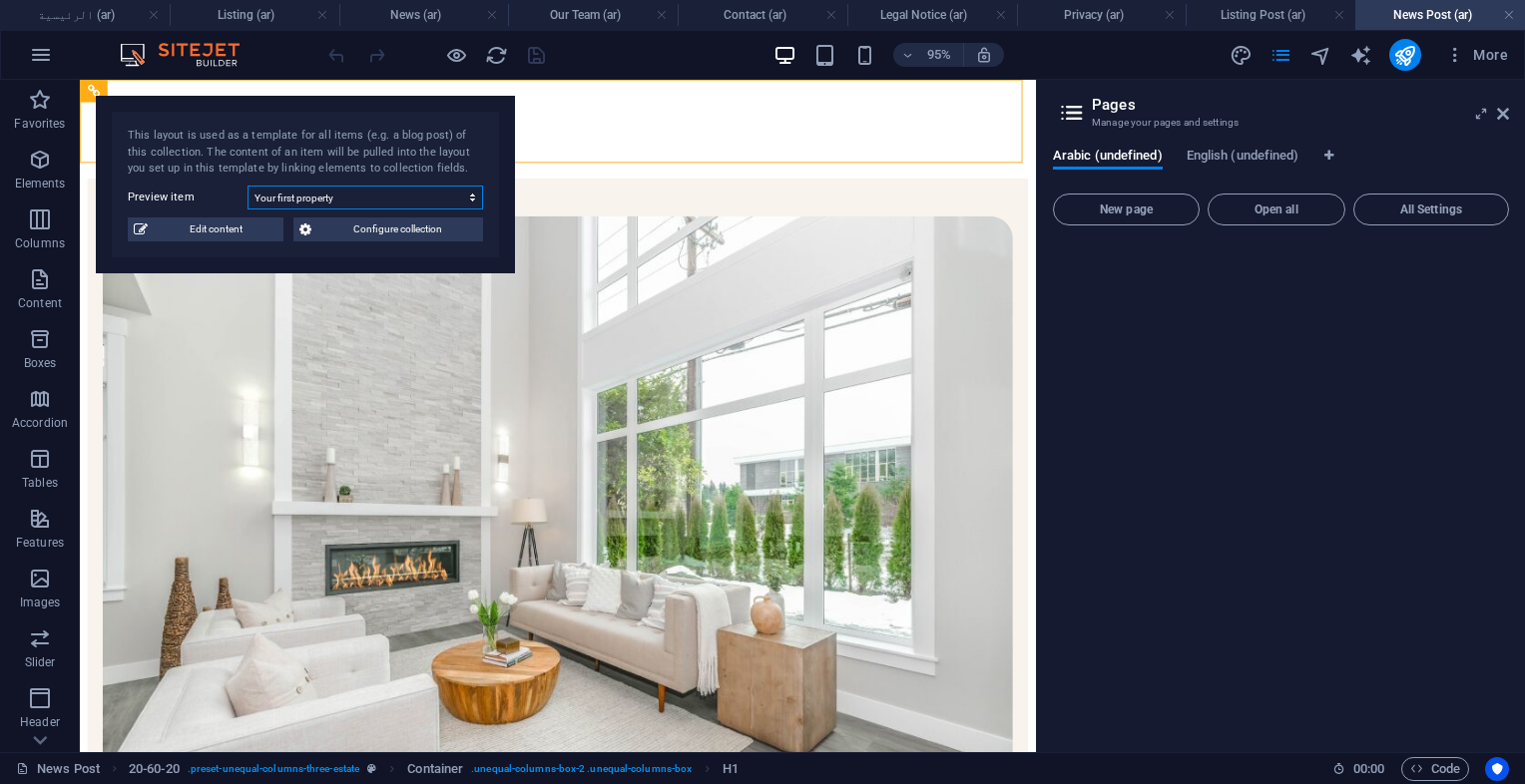click on "Your first property You want to be an agent Tips To Get Into Real Estate Best Locations in 2022 Sea Side Villa Santa Ana House Orchard St. California Bay" at bounding box center [365, 197] 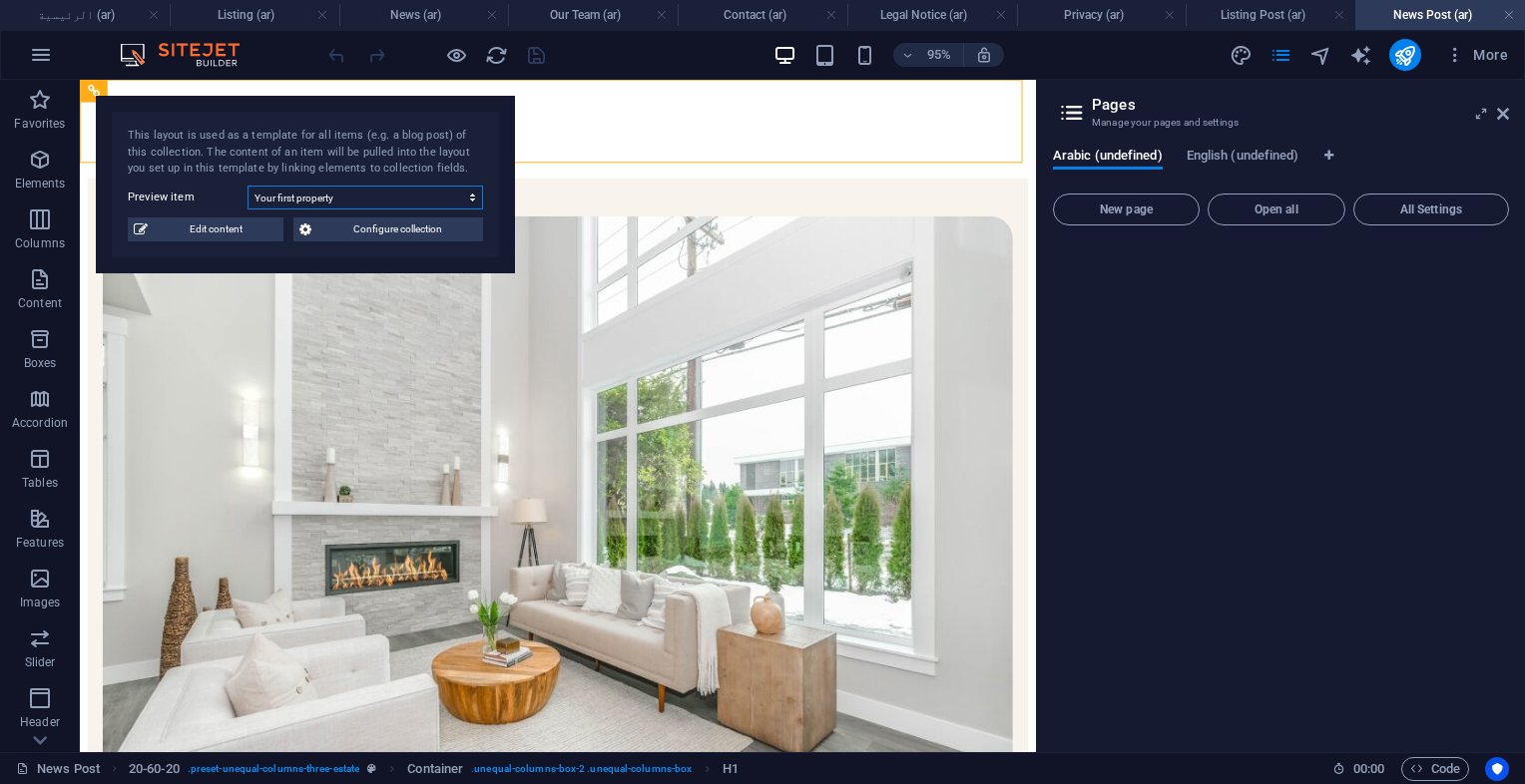click on "Your first property You want to be an agent Tips To Get Into Real Estate Best Locations in 2022 Sea Side Villa Santa Ana House Orchard St. California Bay" at bounding box center [365, 197] 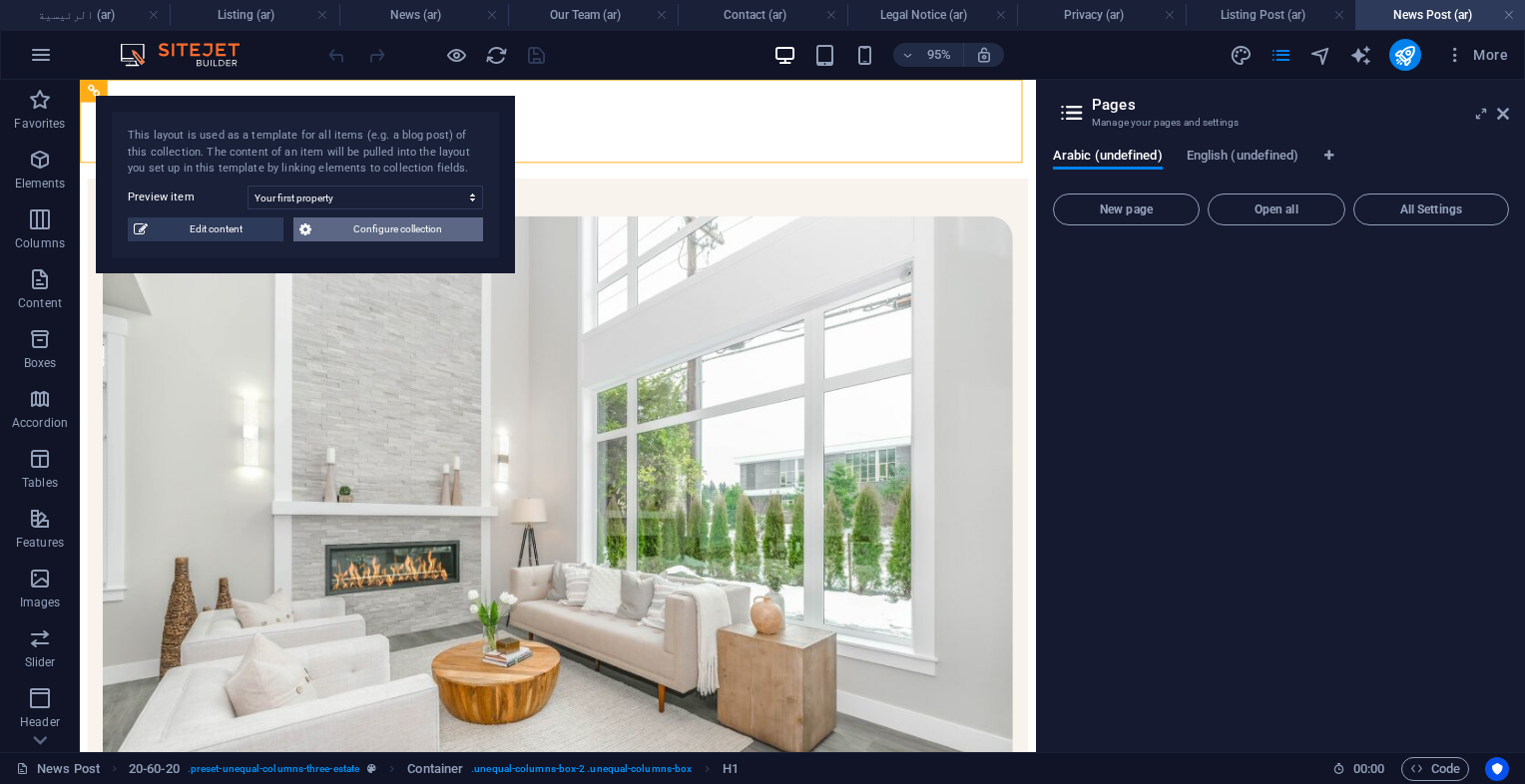 click on "Configure collection" at bounding box center [397, 229] 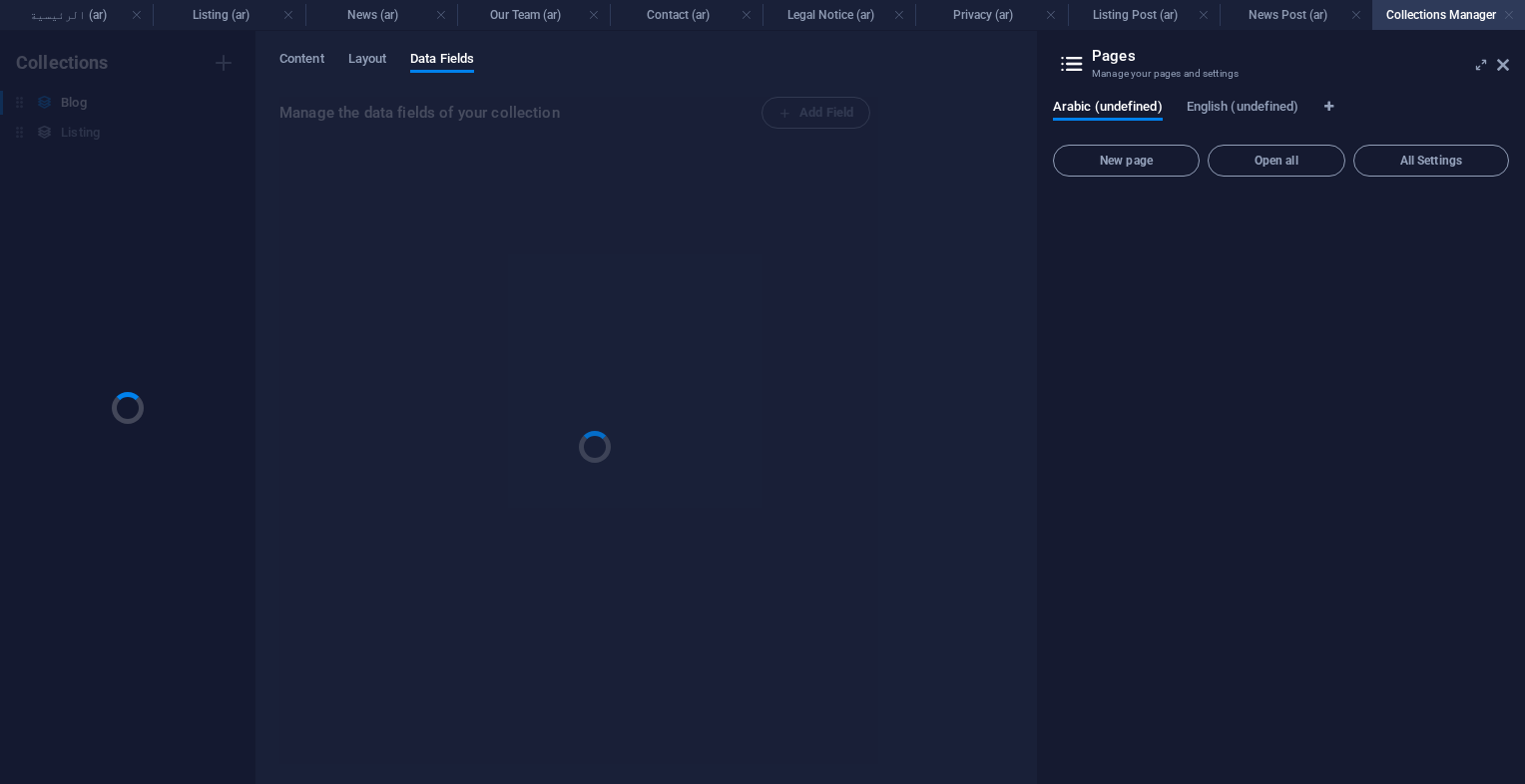 click at bounding box center [1509, 15] 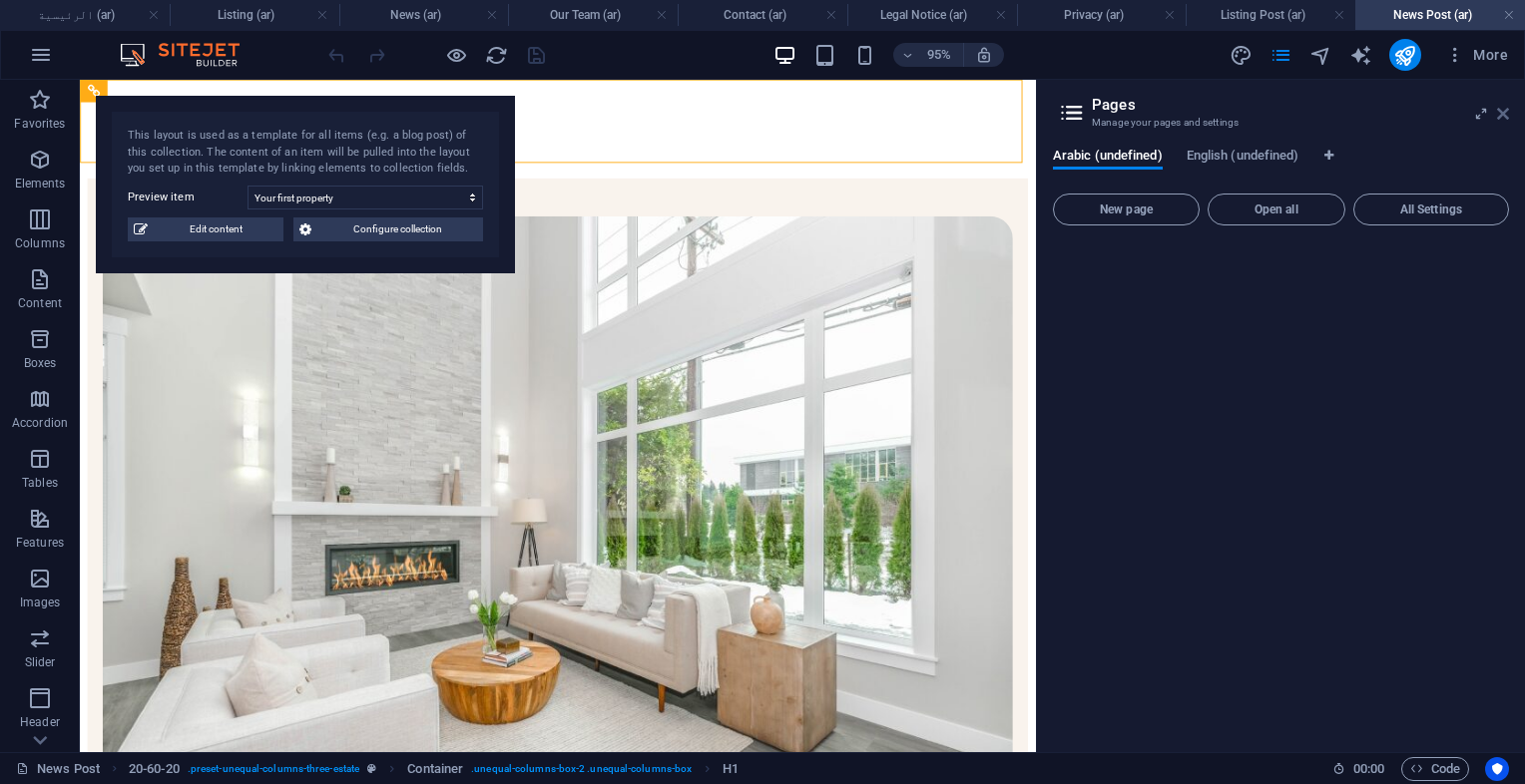 click at bounding box center (1503, 114) 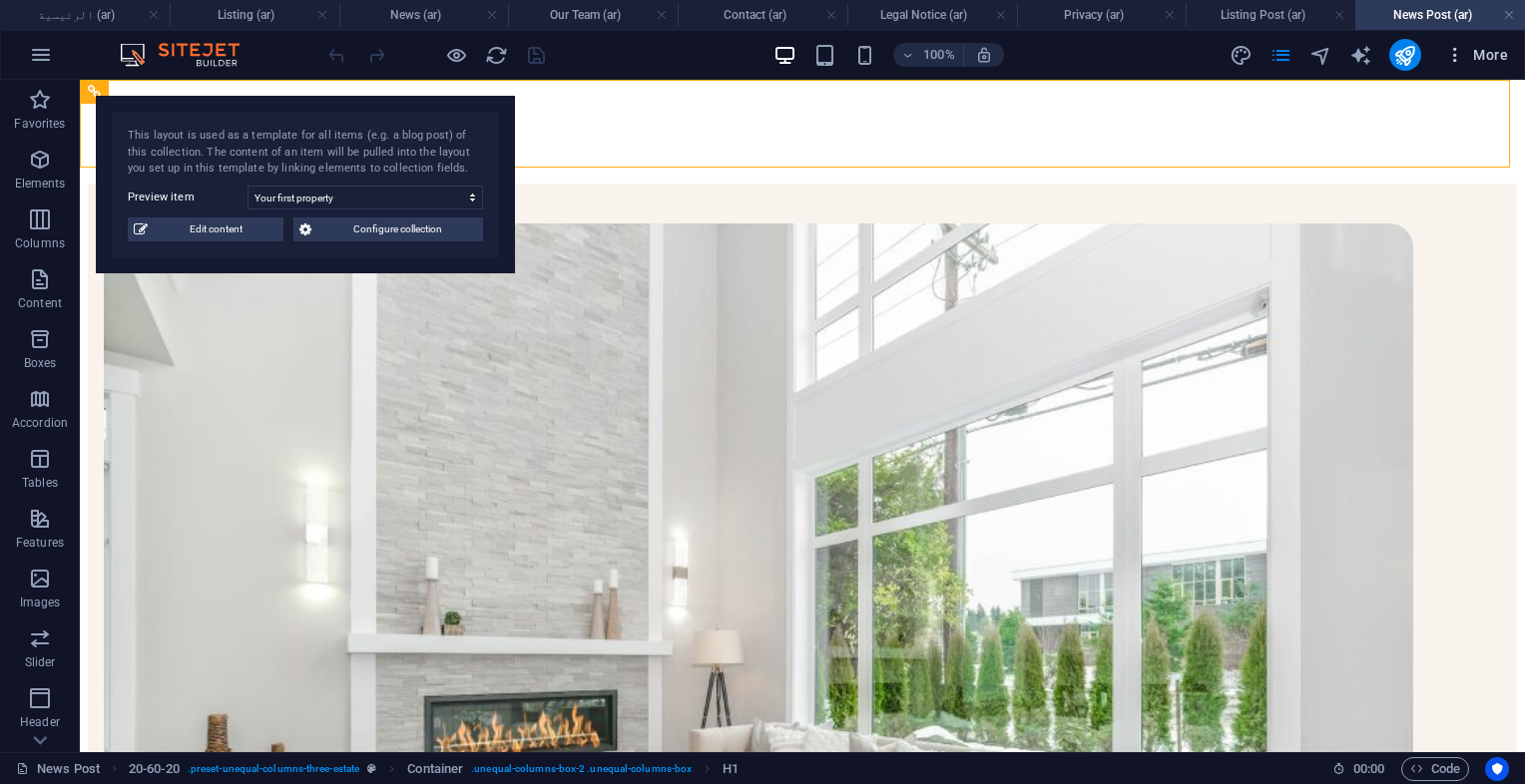 click at bounding box center (1455, 55) 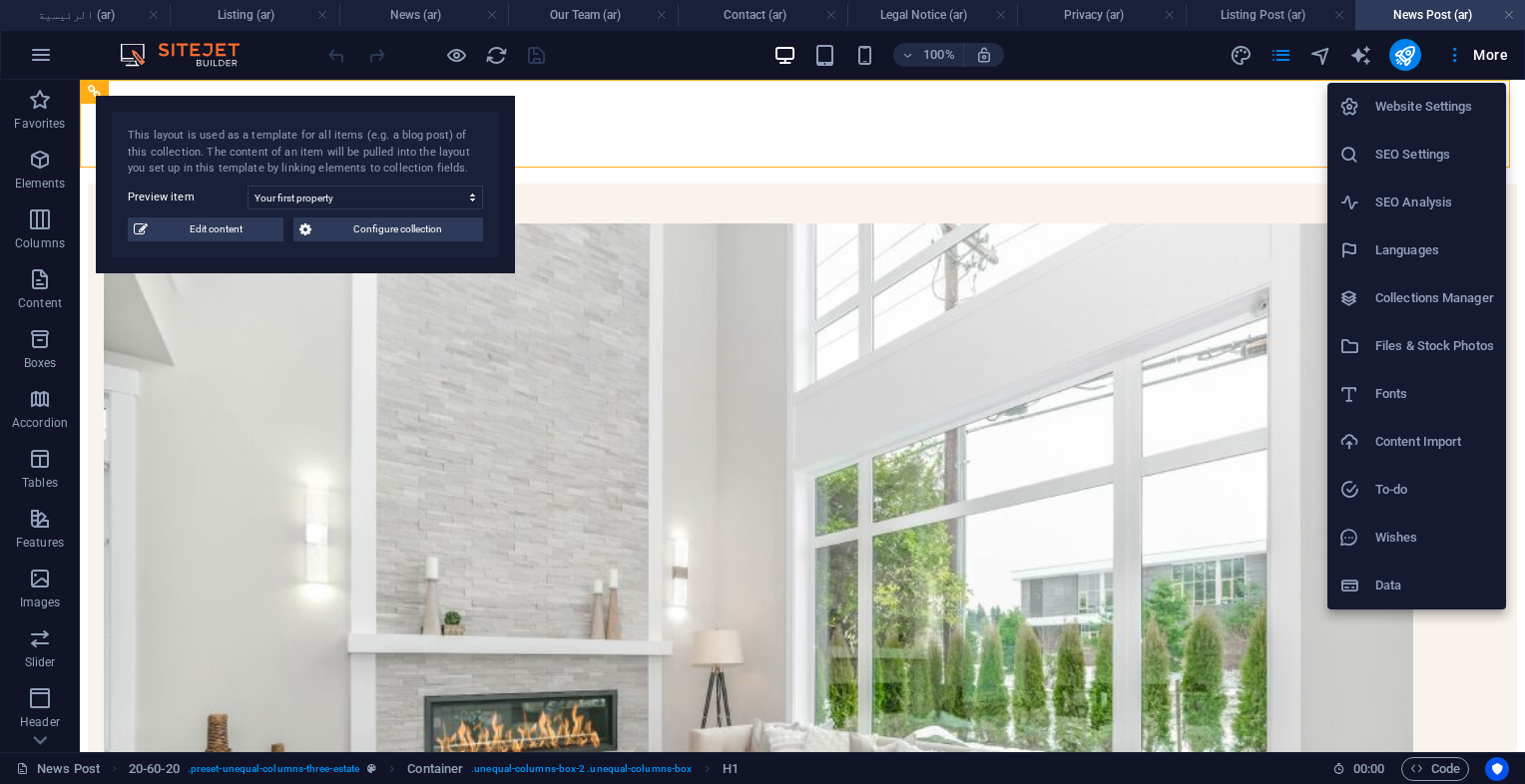 click at bounding box center [762, 392] 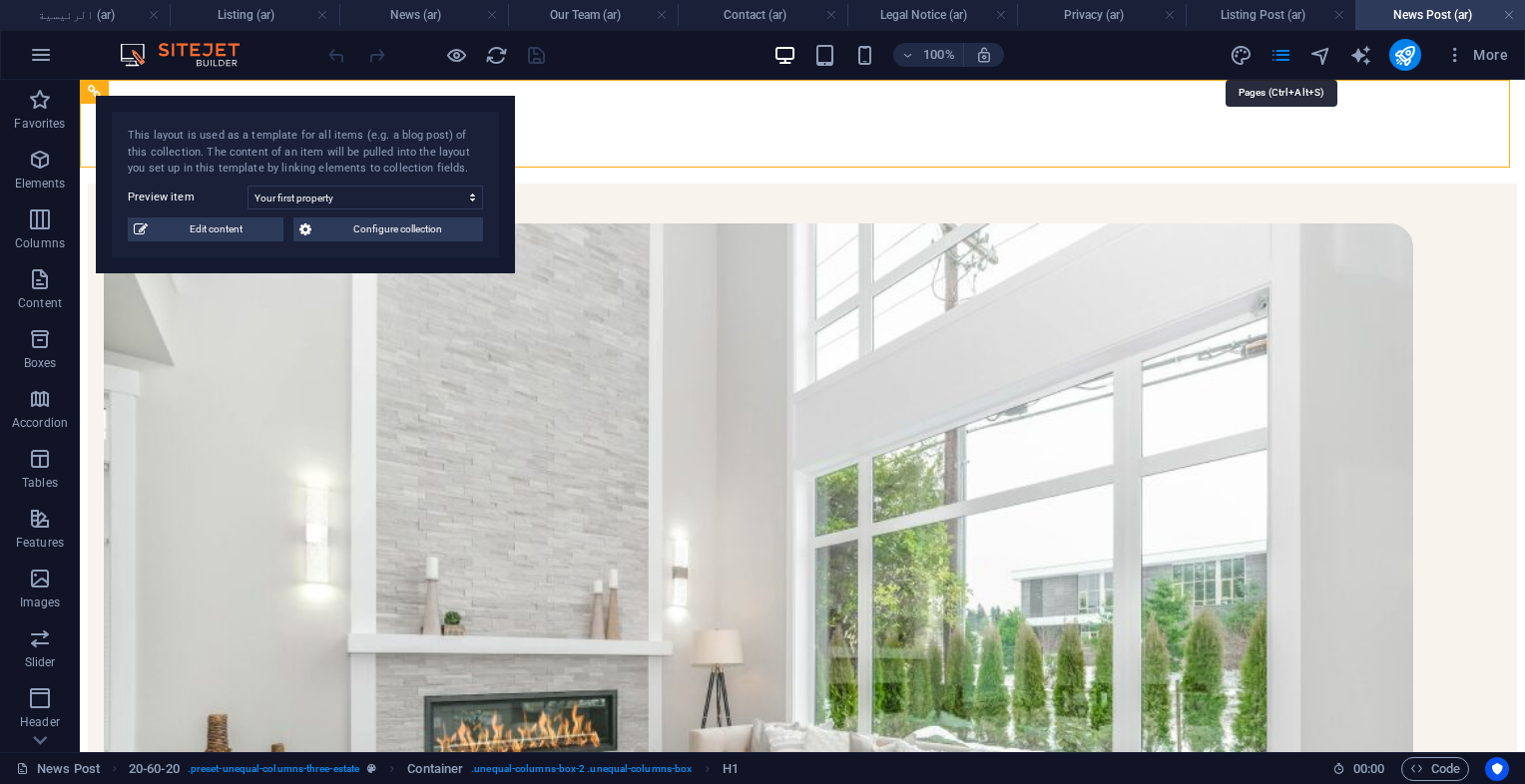 click at bounding box center (1280, 55) 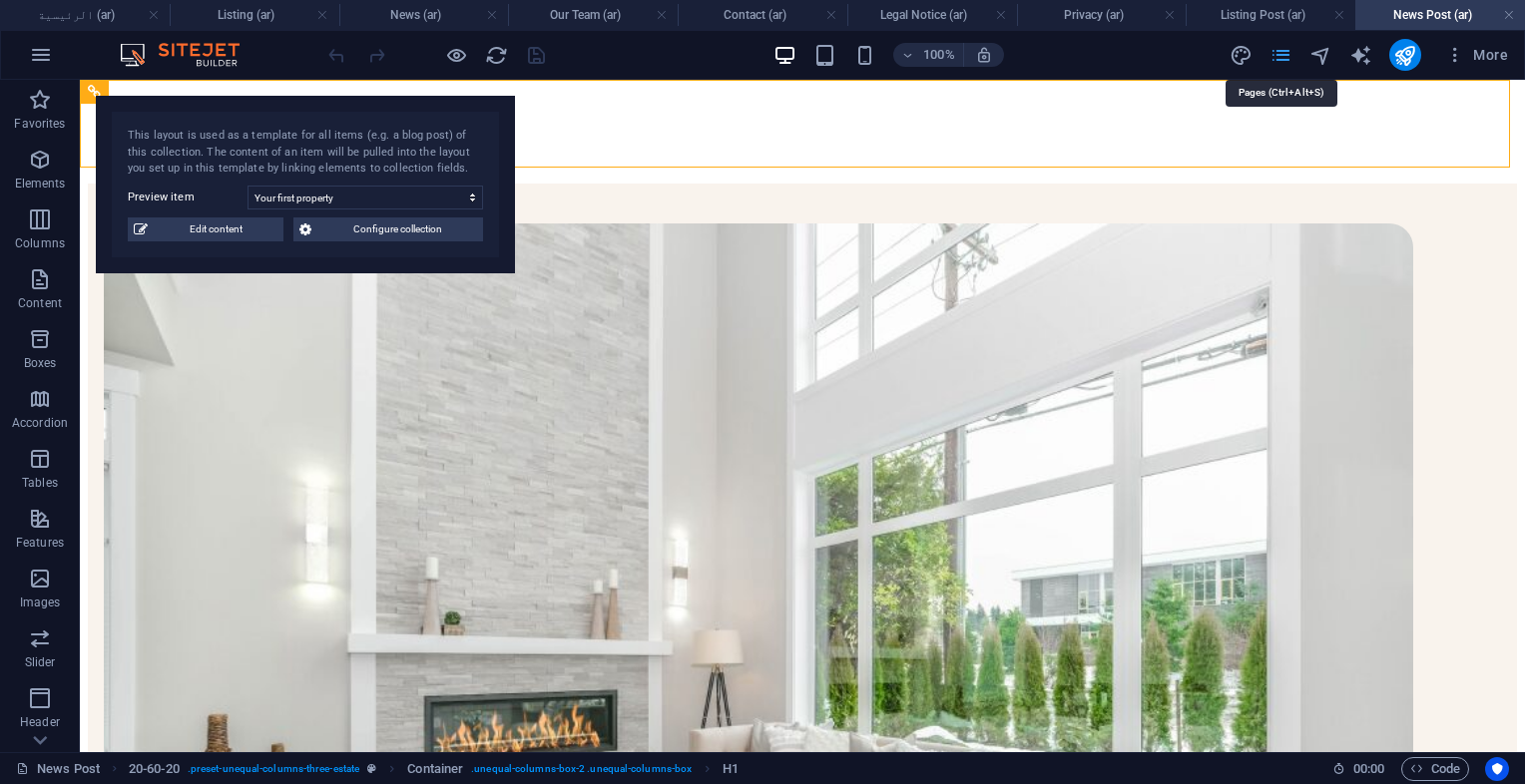 click at bounding box center (1280, 55) 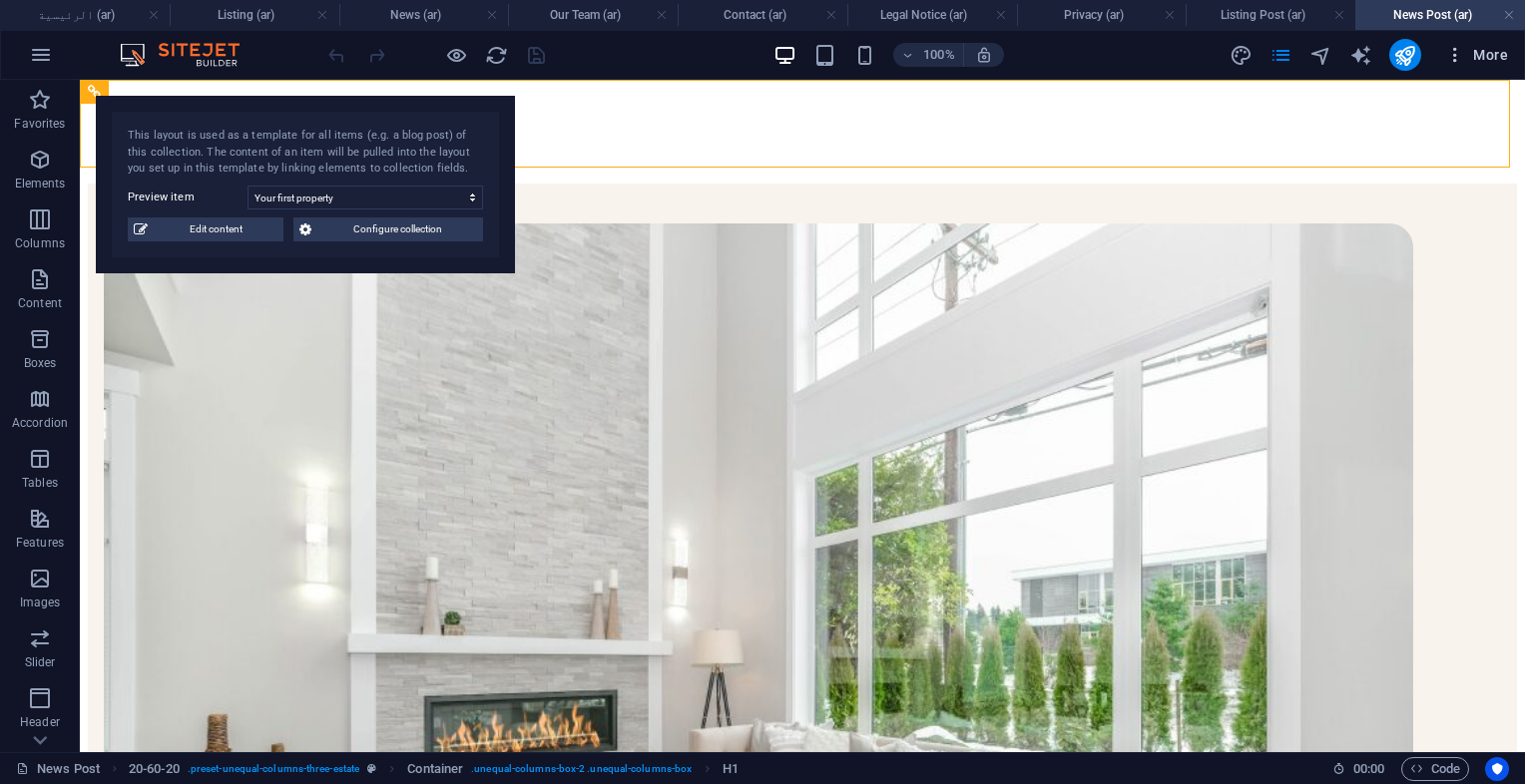 click at bounding box center [1455, 55] 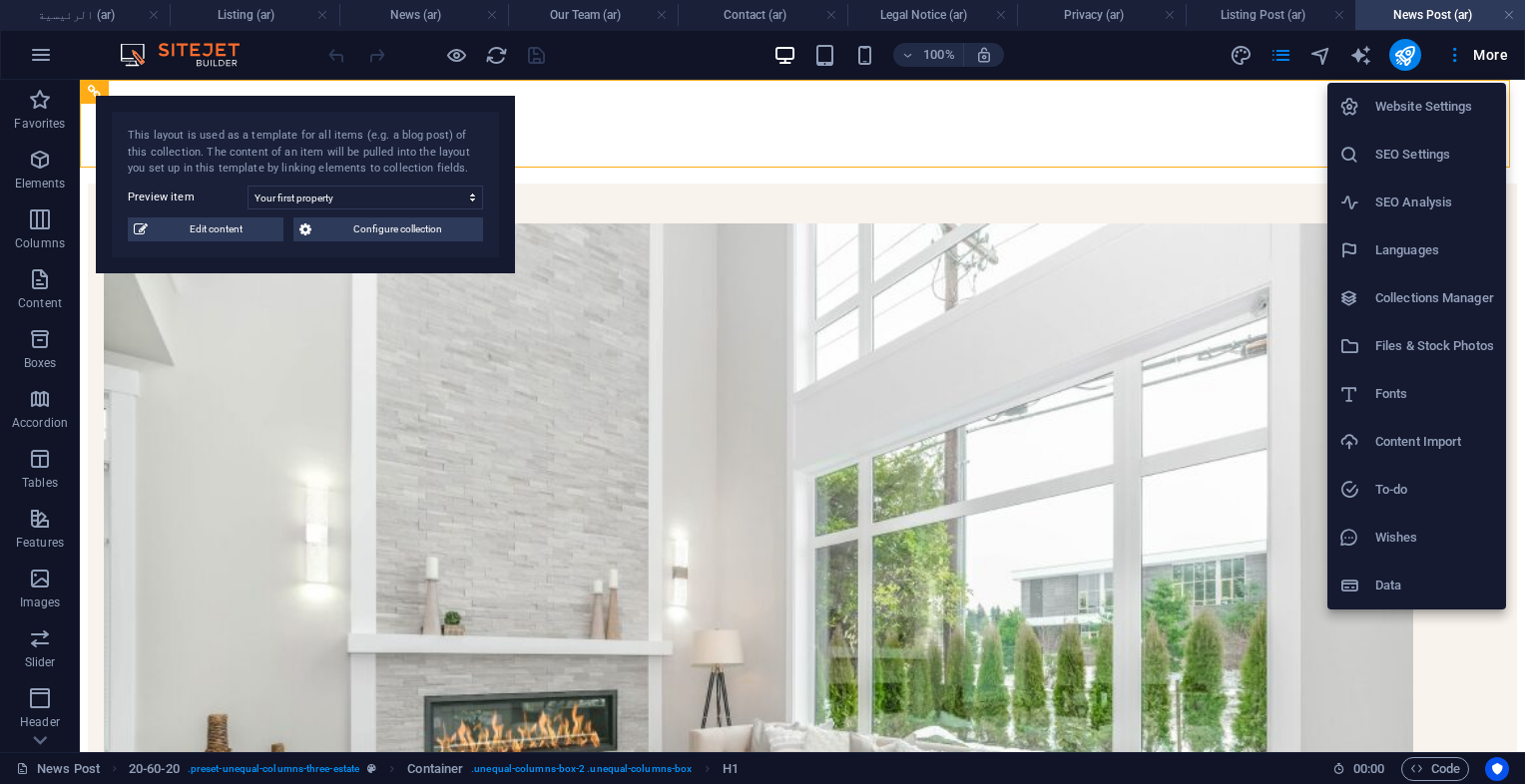 click on "Website Settings" at bounding box center (1434, 107) 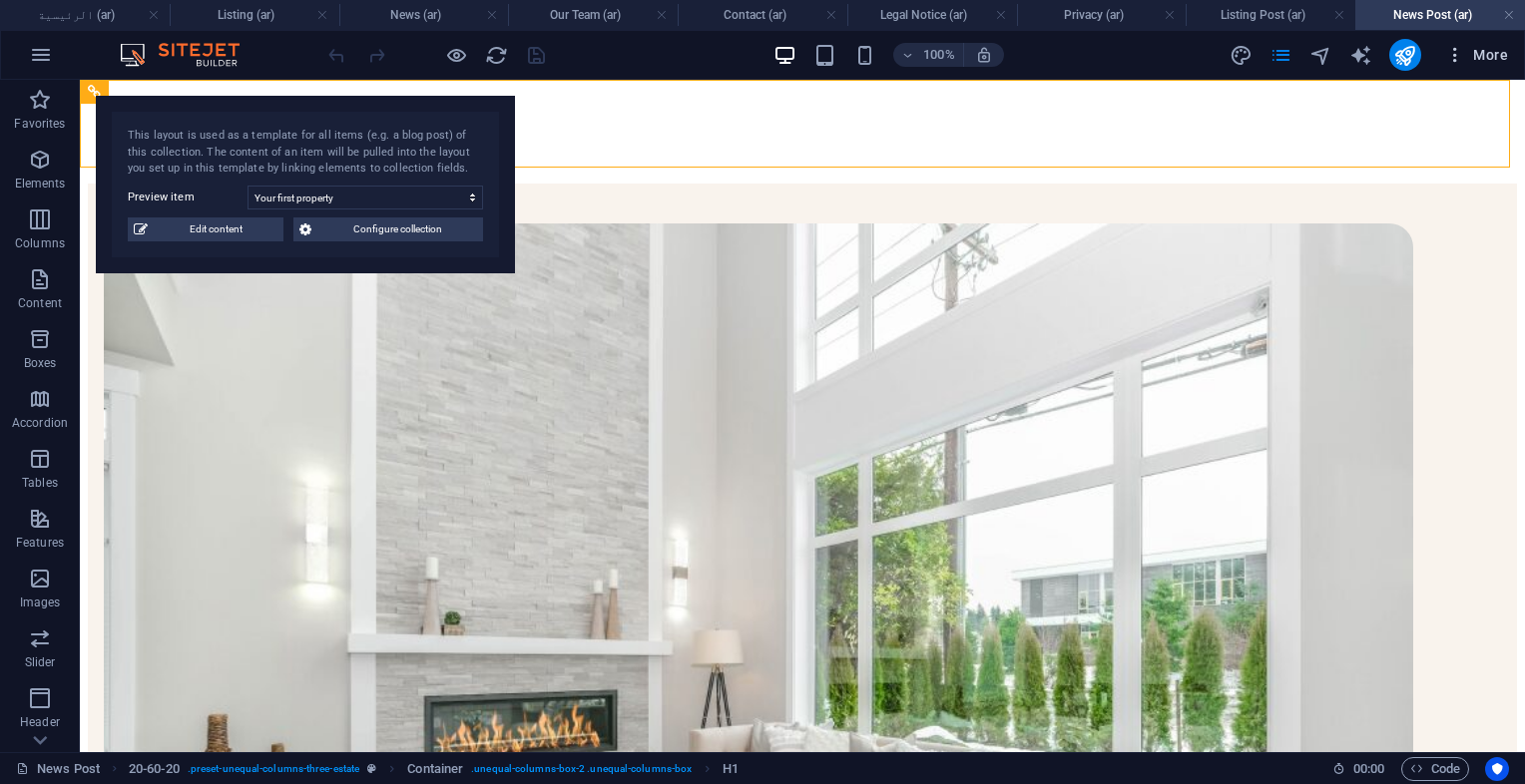 click at bounding box center [1455, 55] 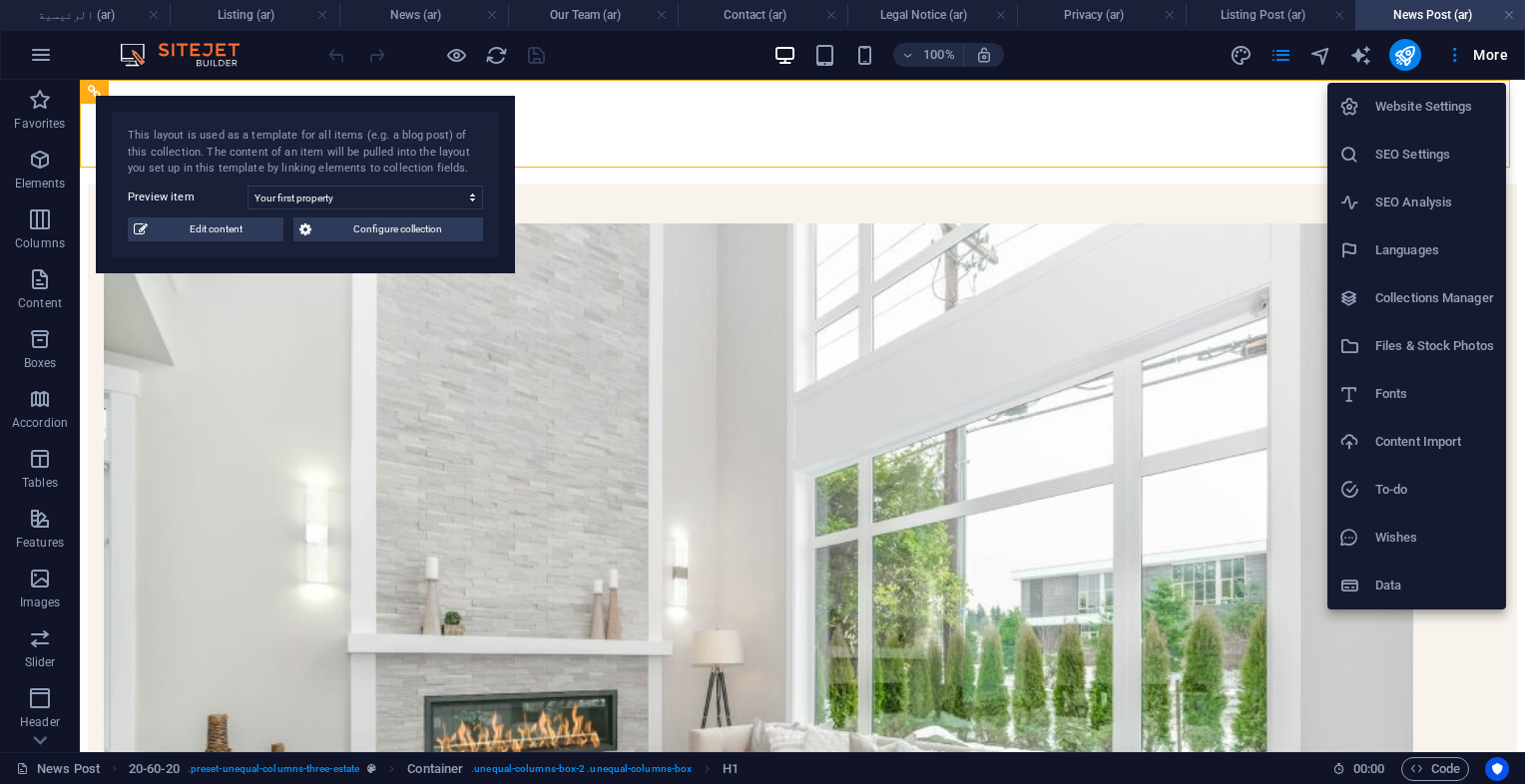 click at bounding box center (762, 392) 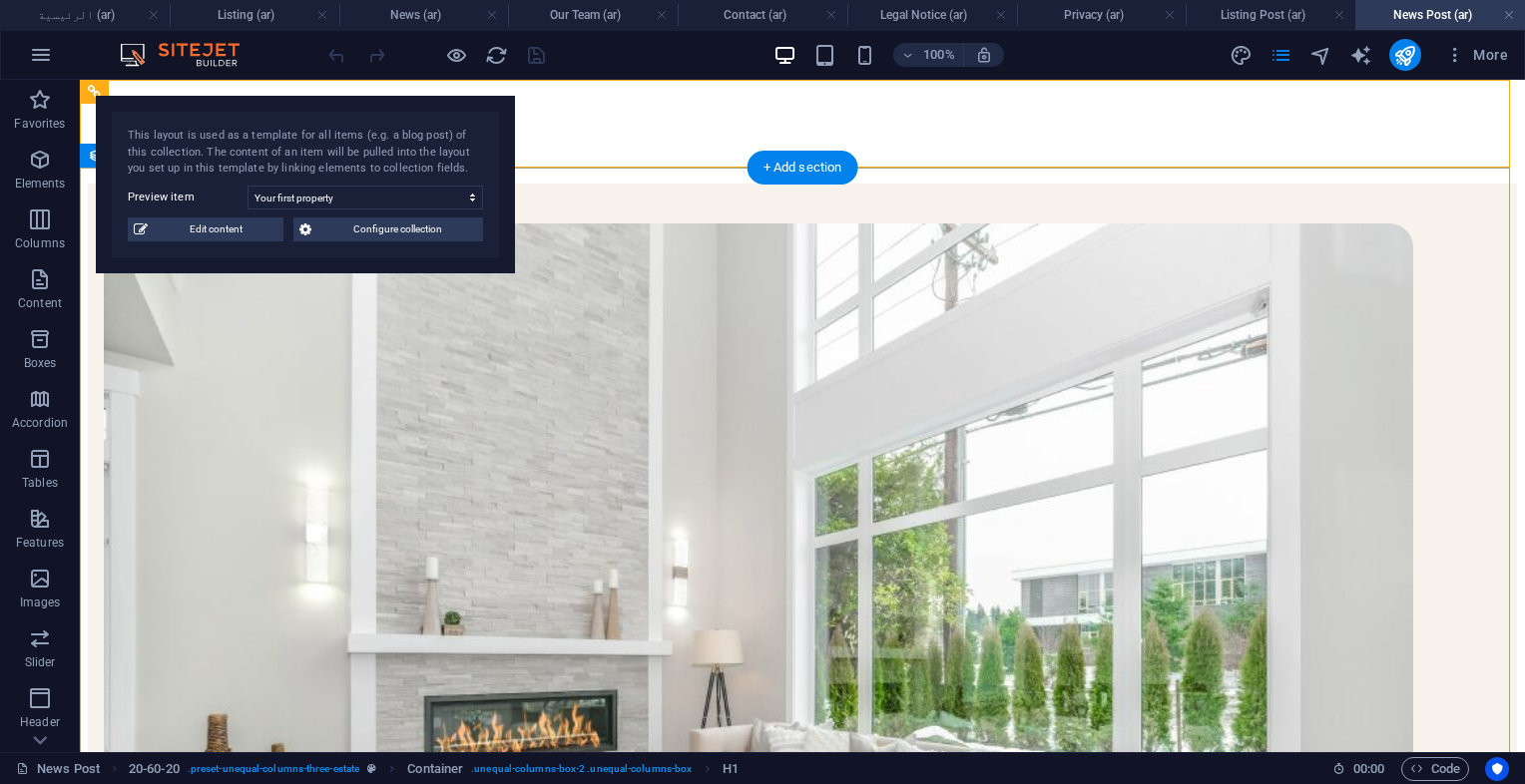 click on "BLOG POST" at bounding box center (759, 1125) 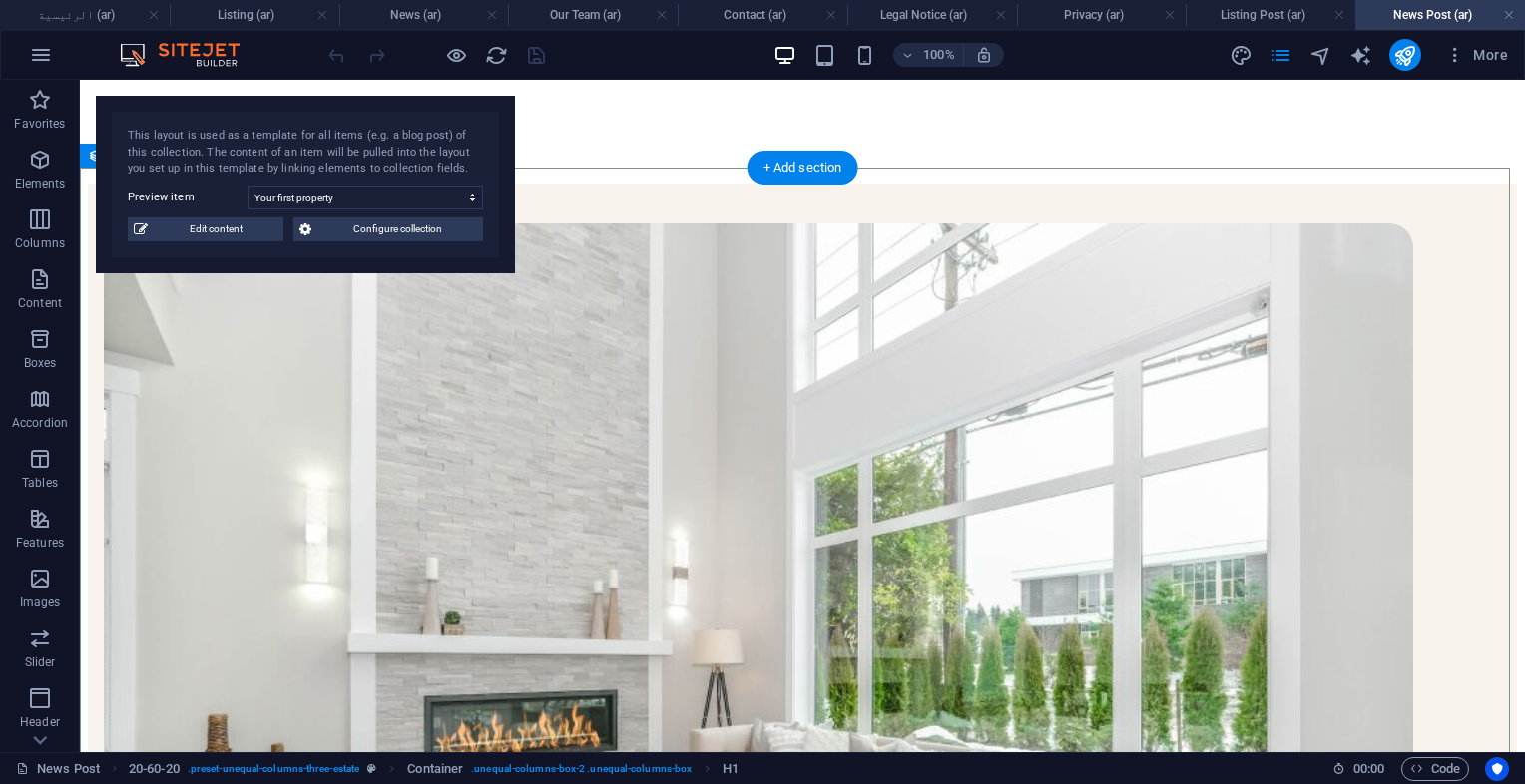 click at bounding box center [759, 661] 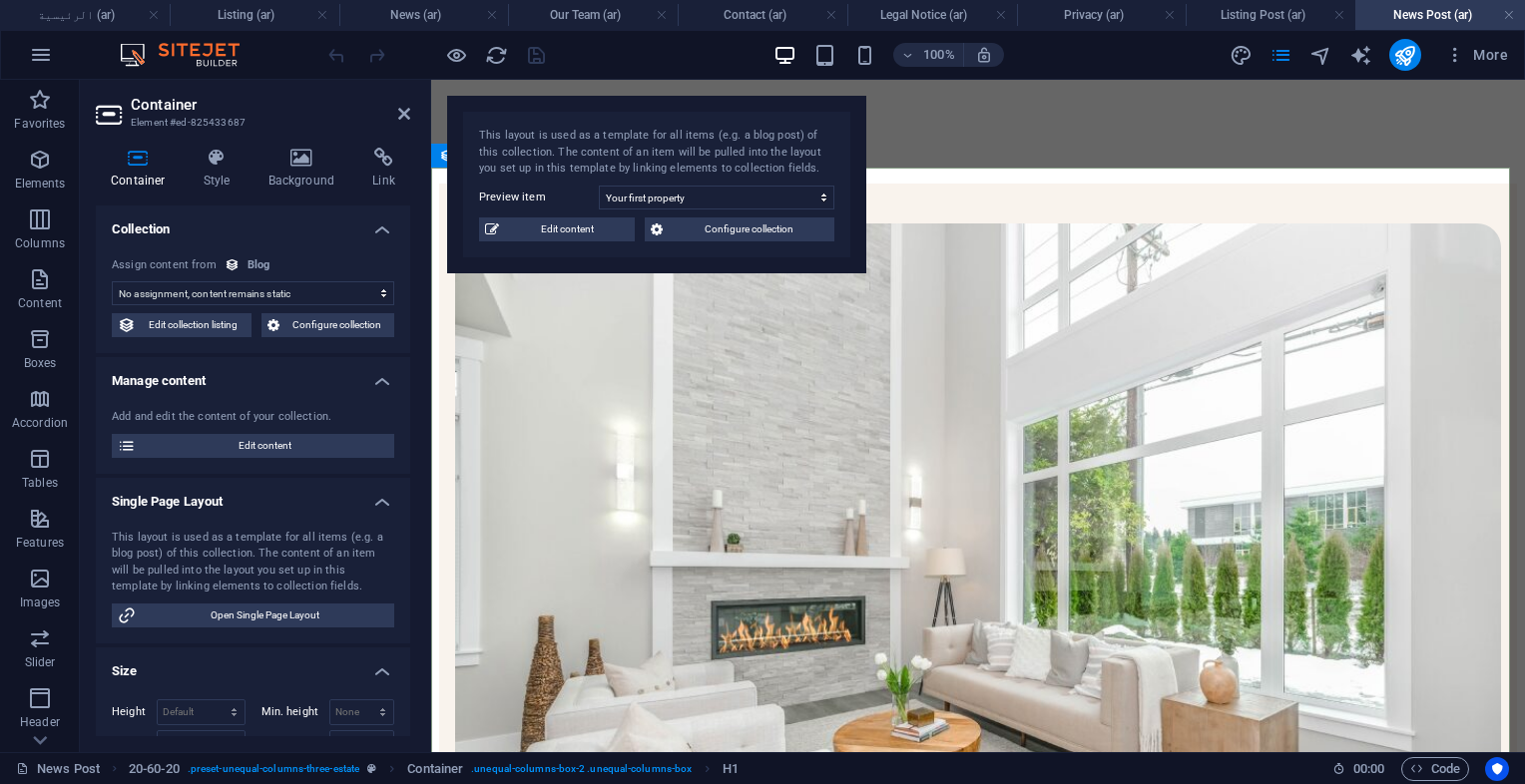 click on "your first property" at bounding box center [978, 991] 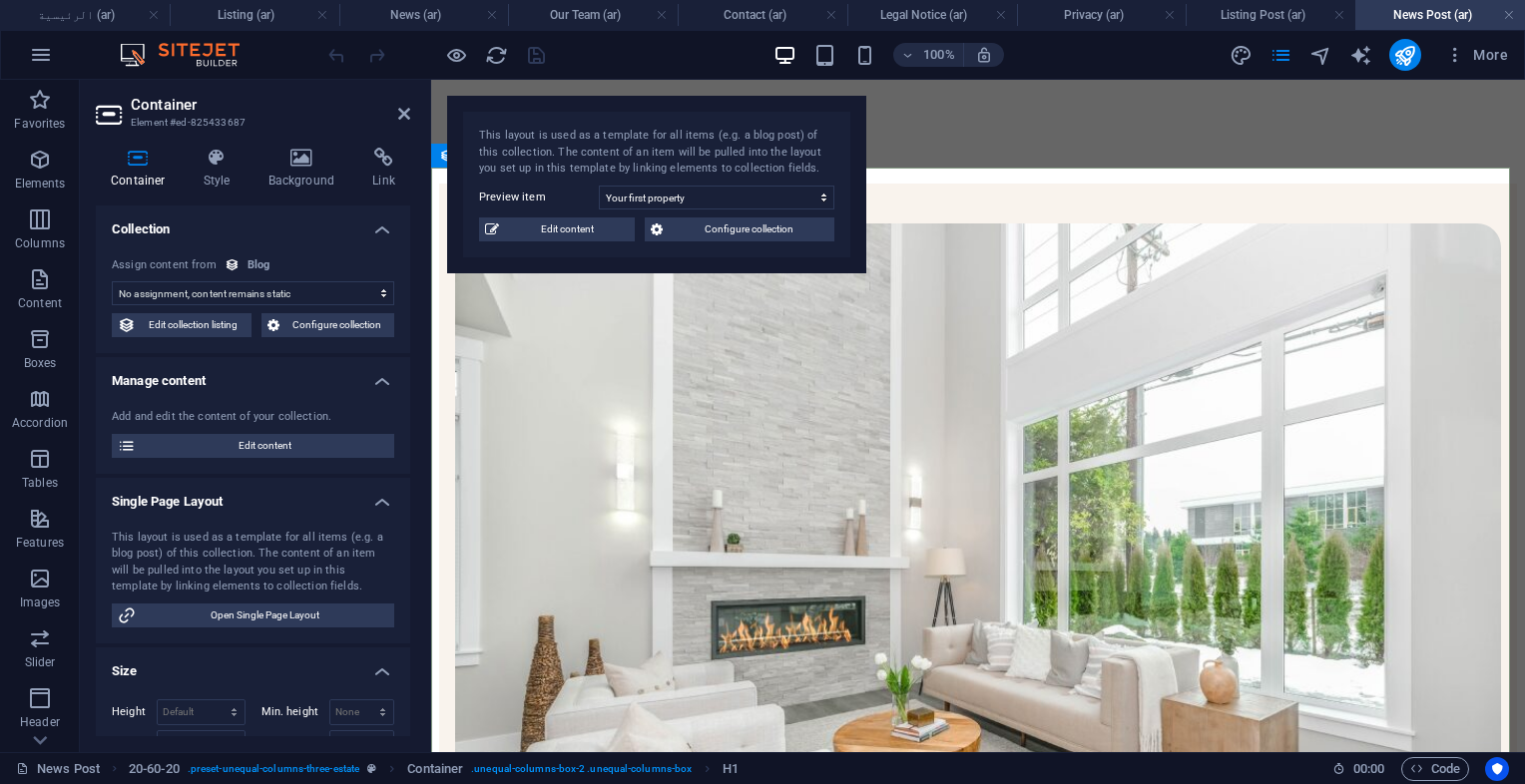click on "your first property" at bounding box center (978, 991) 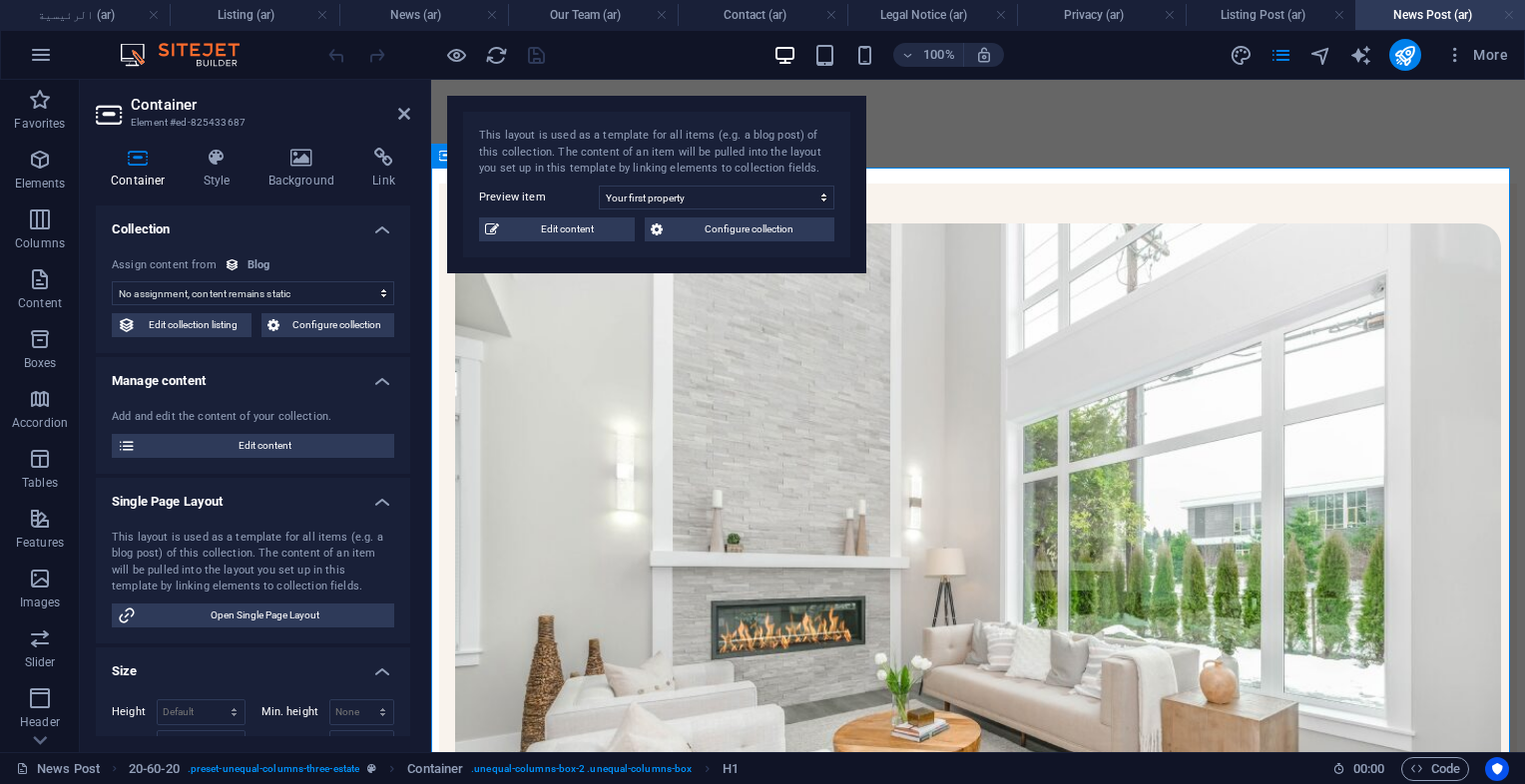 click at bounding box center [1509, 15] 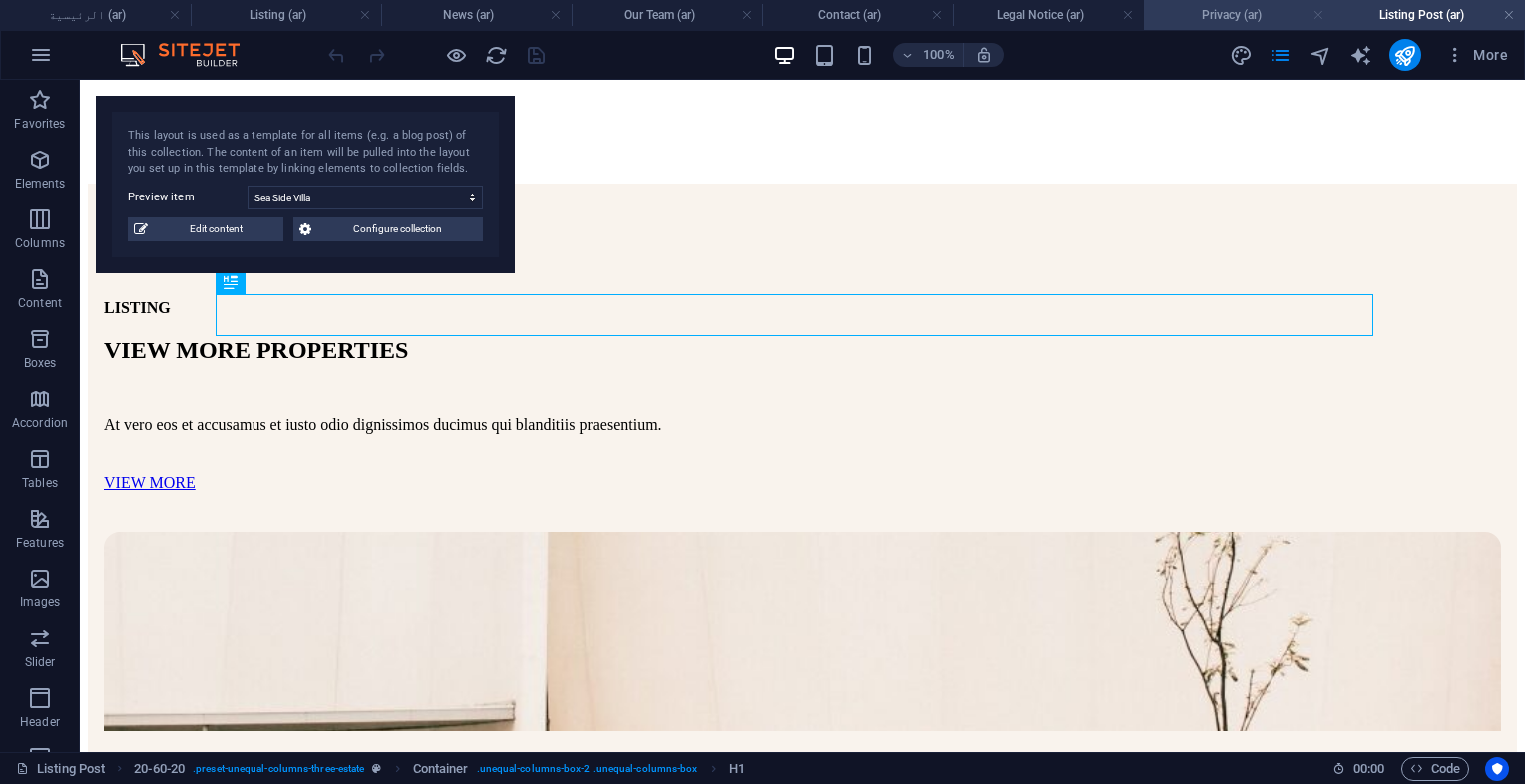 click at bounding box center (1318, 15) 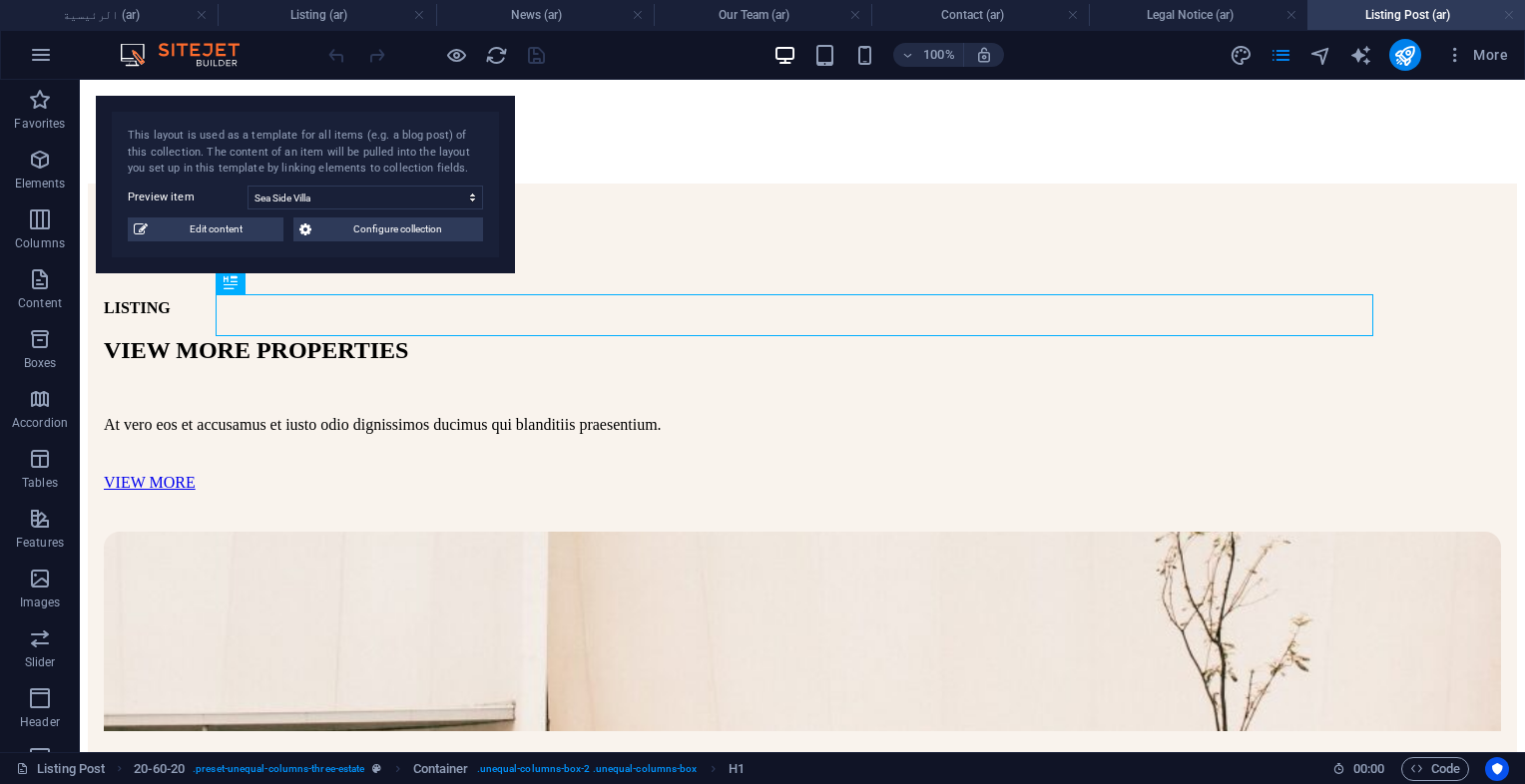 click at bounding box center (1509, 15) 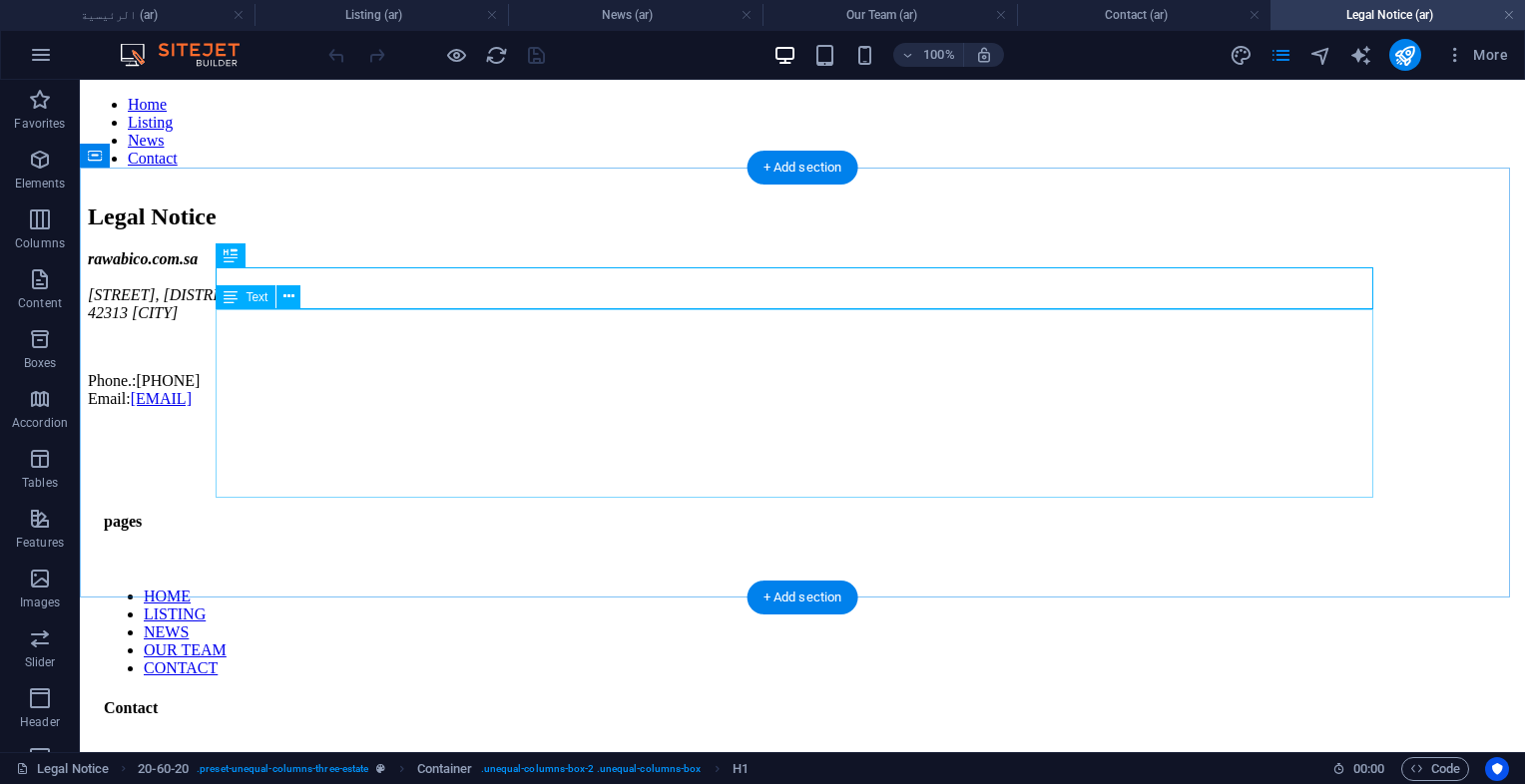 click on "rawabico.com.sa   King Abdullah Branch Road, Bani Harithah District 42313   Madinah Phone.:  0500843431 Email:  info@rawabico.com.sa" at bounding box center [802, 329] 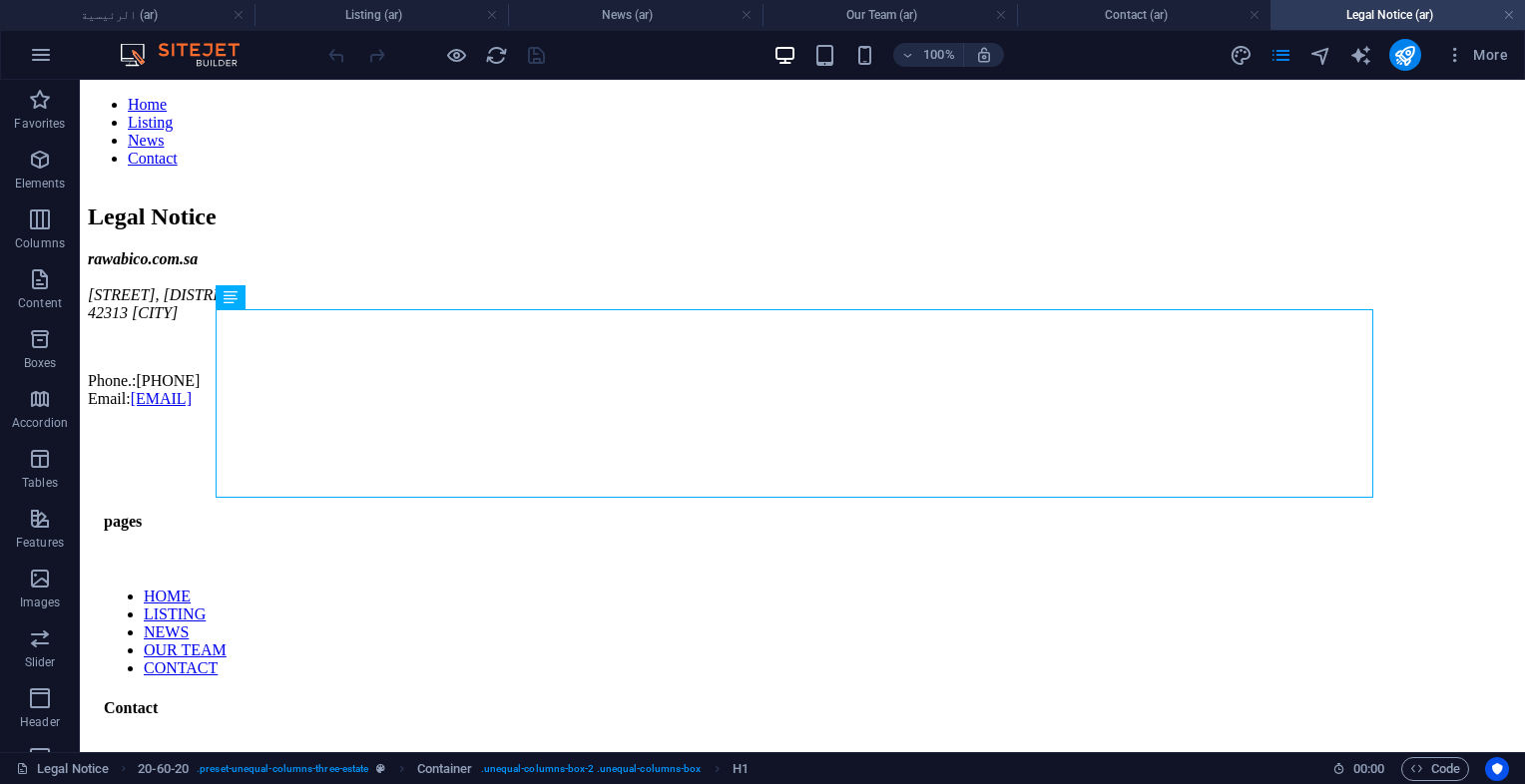 click on "Legal Notice (ar)" at bounding box center [1397, 15] 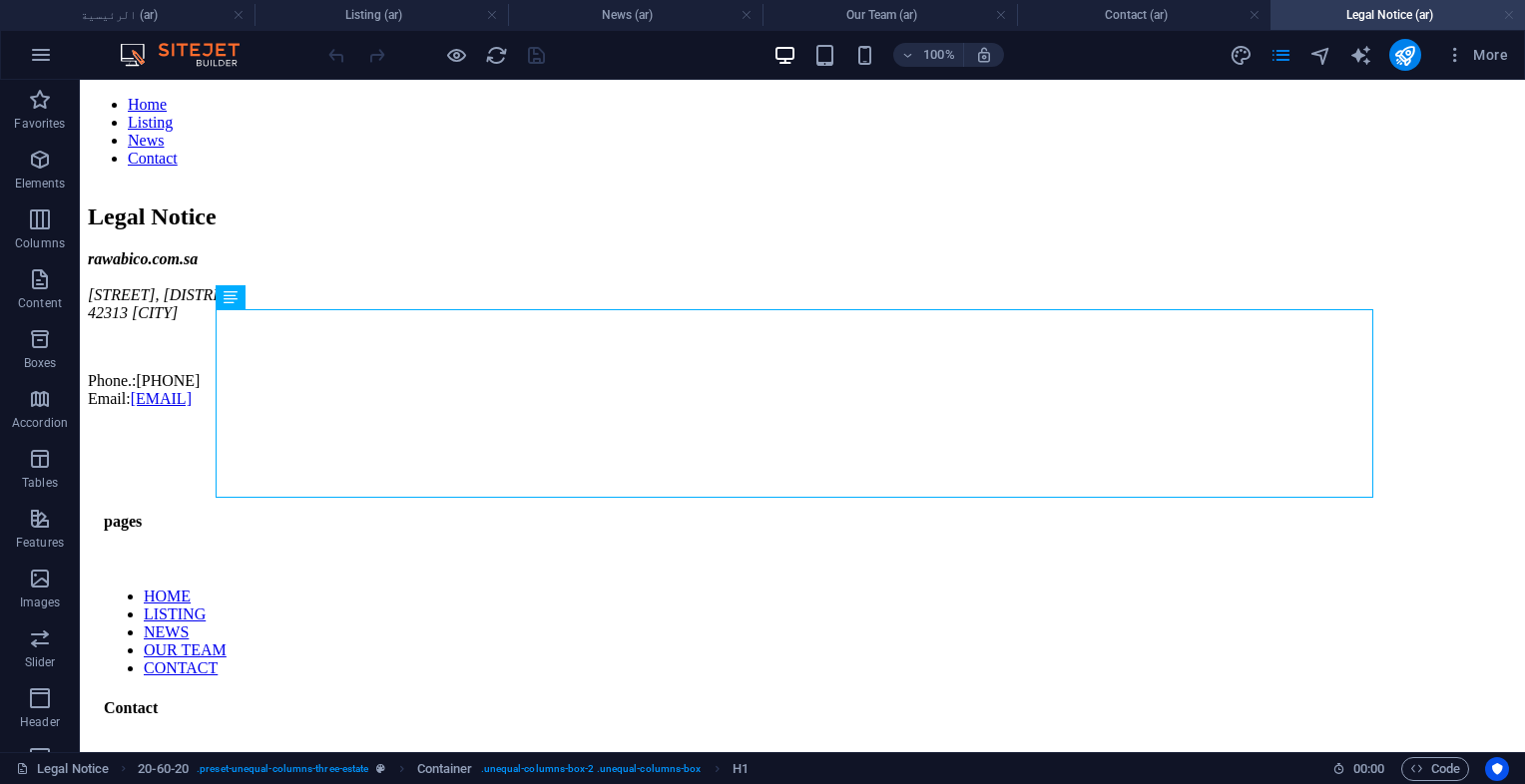 click at bounding box center [1509, 15] 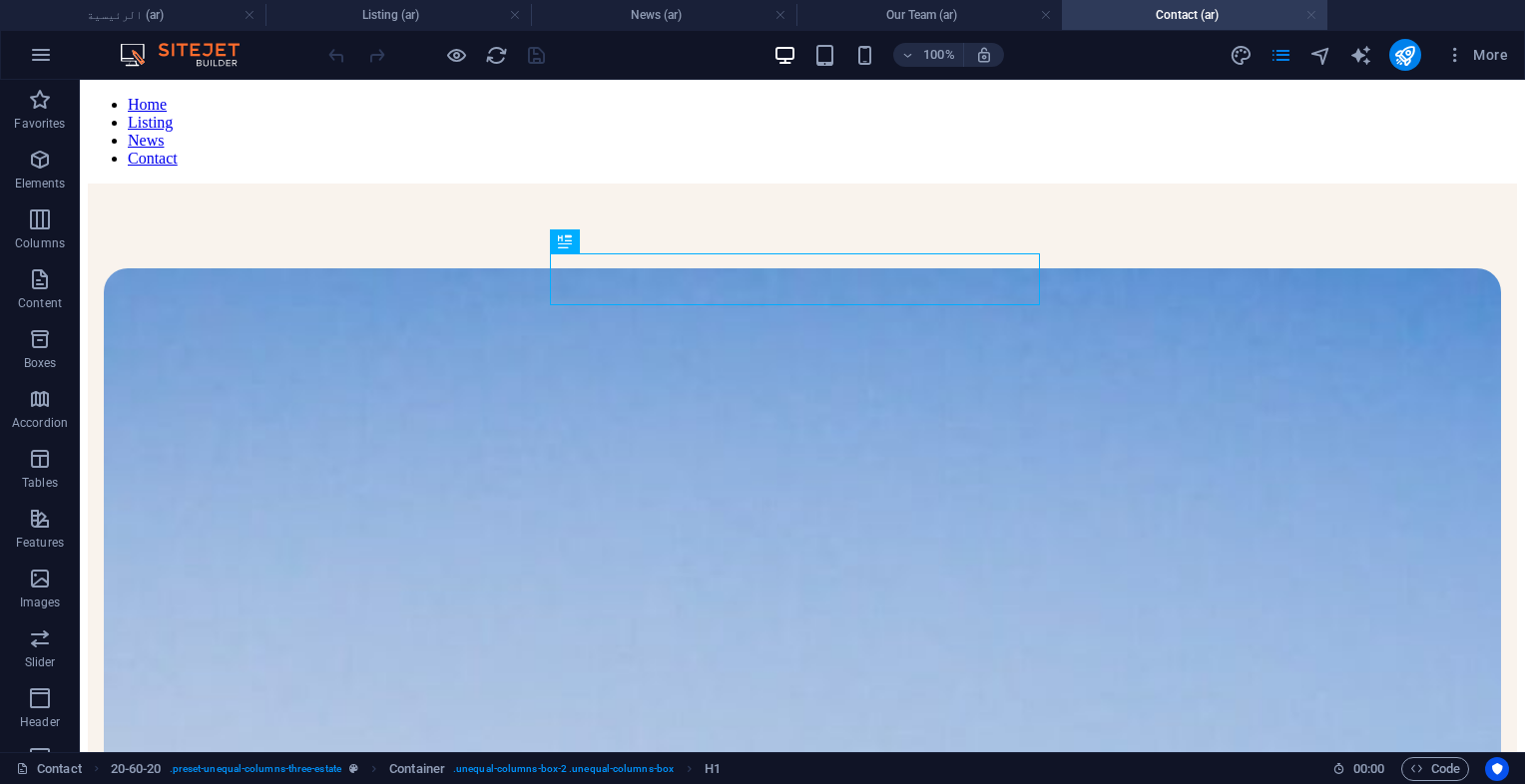 click at bounding box center (1311, 15) 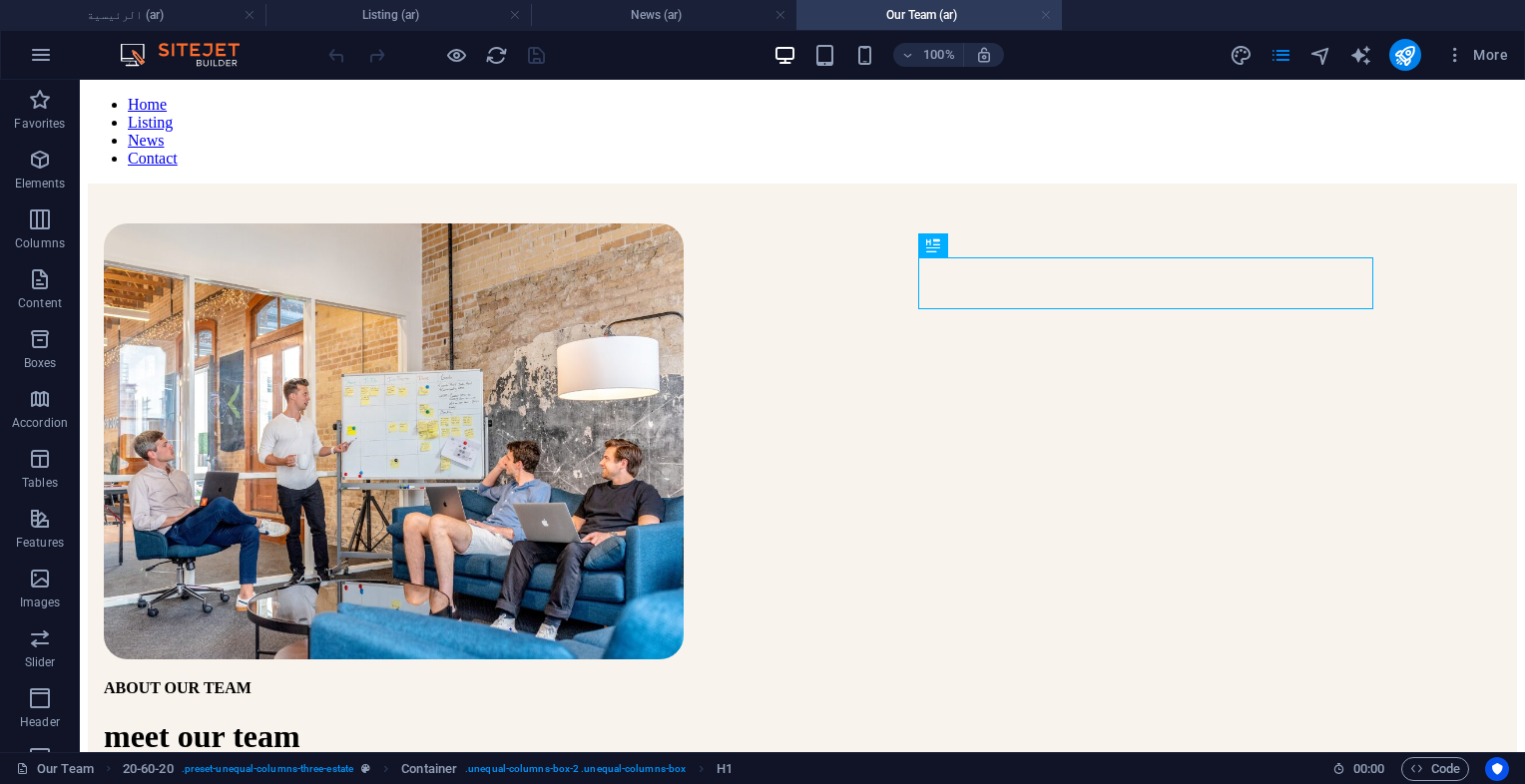 click at bounding box center [1046, 15] 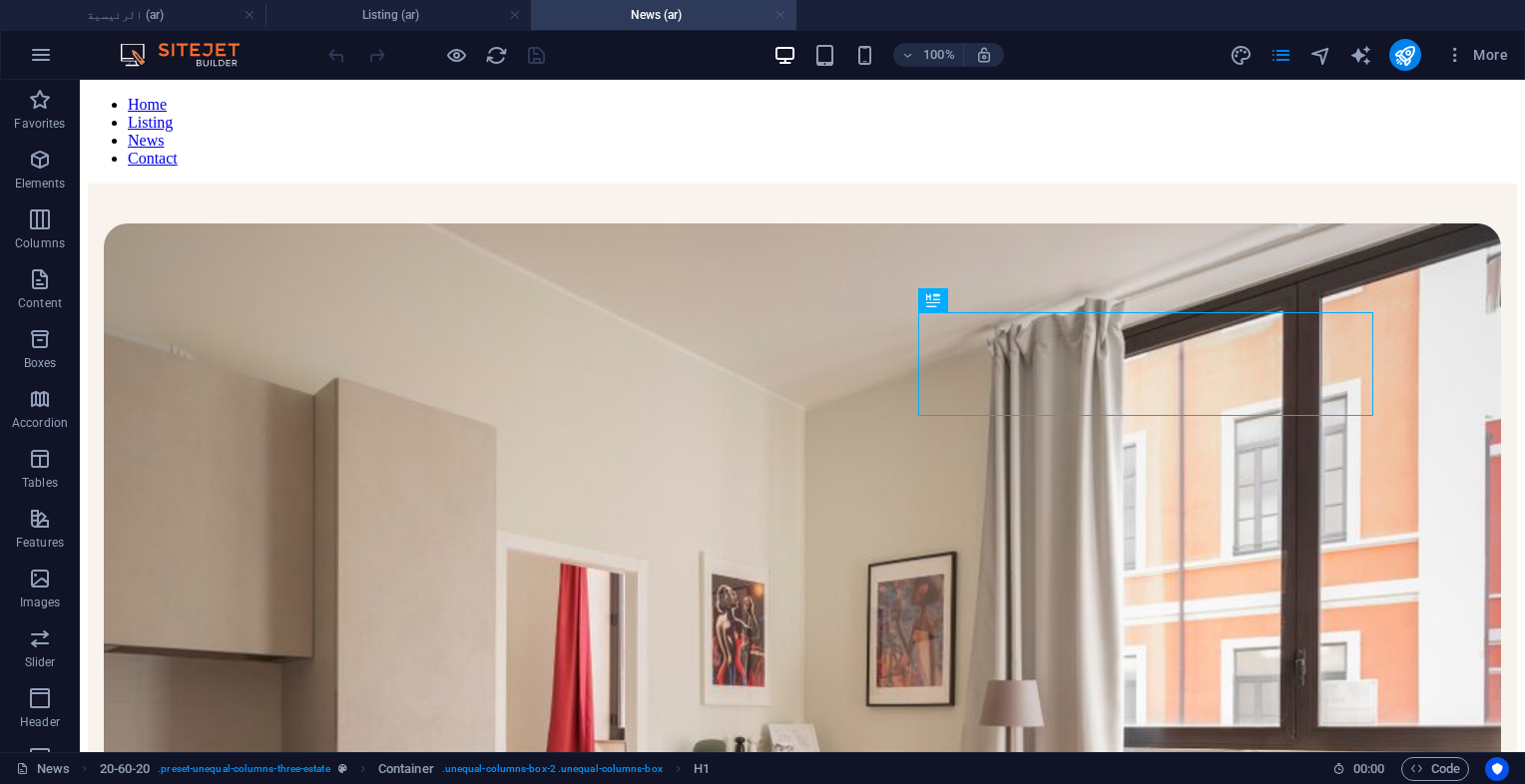 click at bounding box center (780, 15) 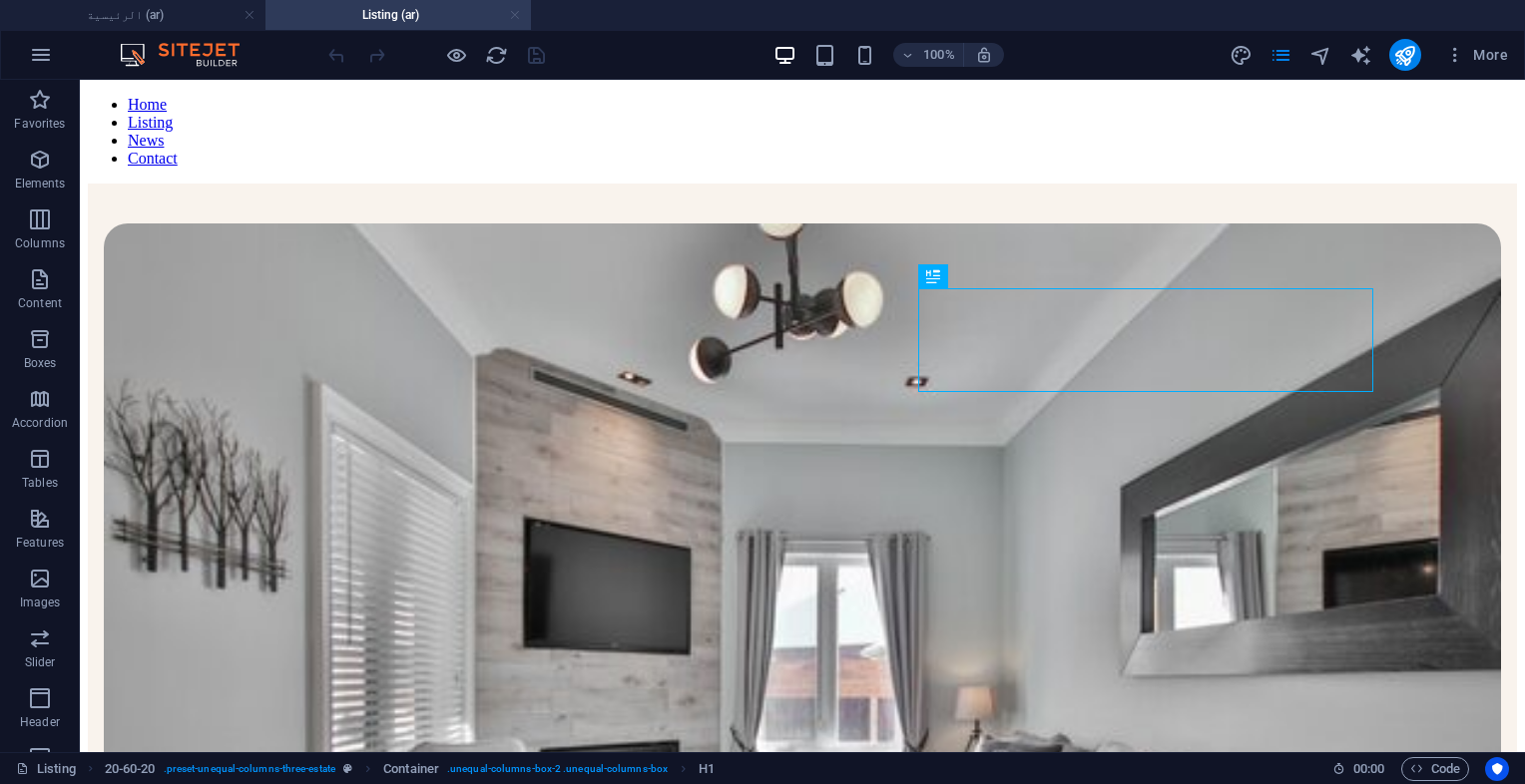 click at bounding box center [515, 15] 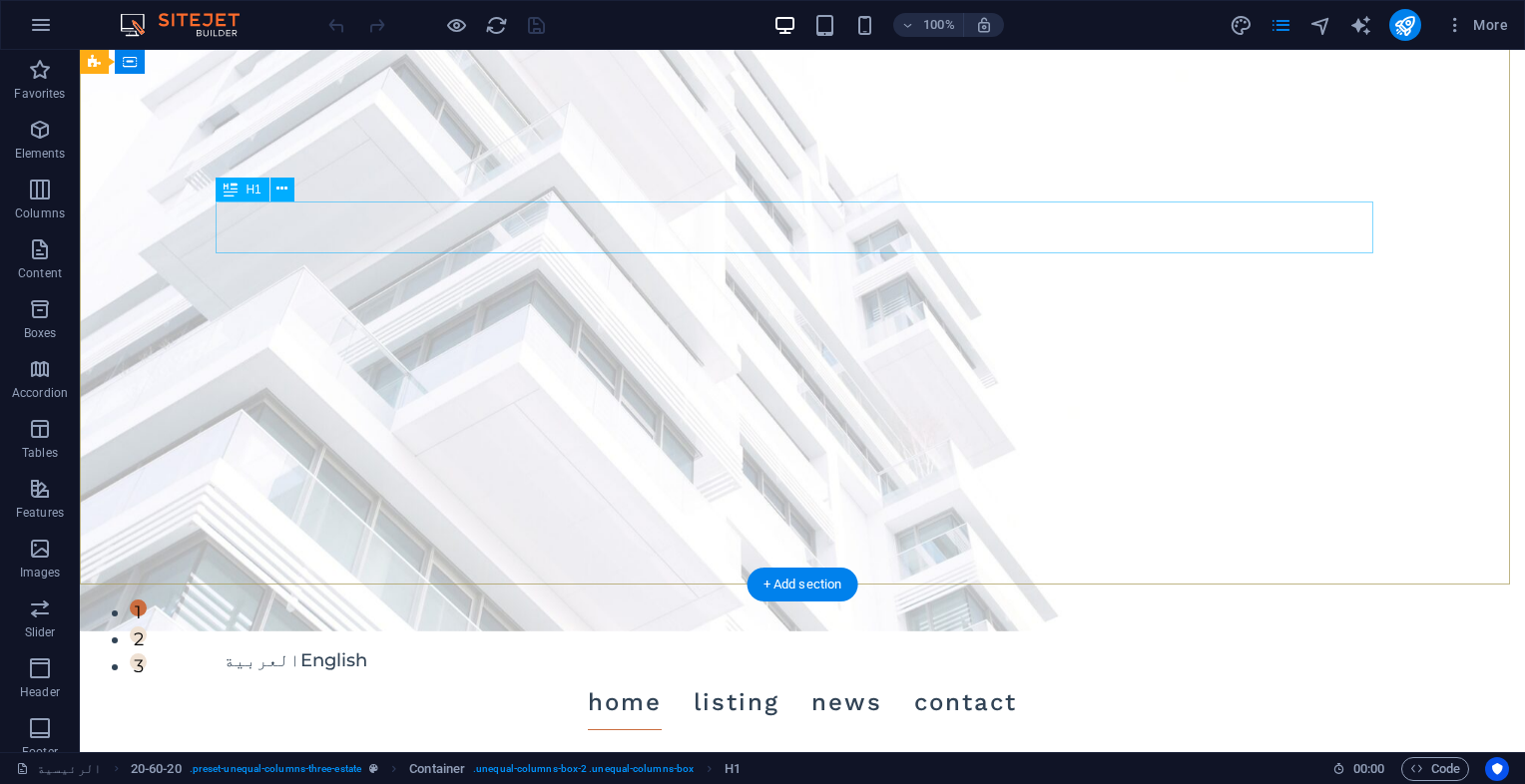 scroll, scrollTop: 0, scrollLeft: 0, axis: both 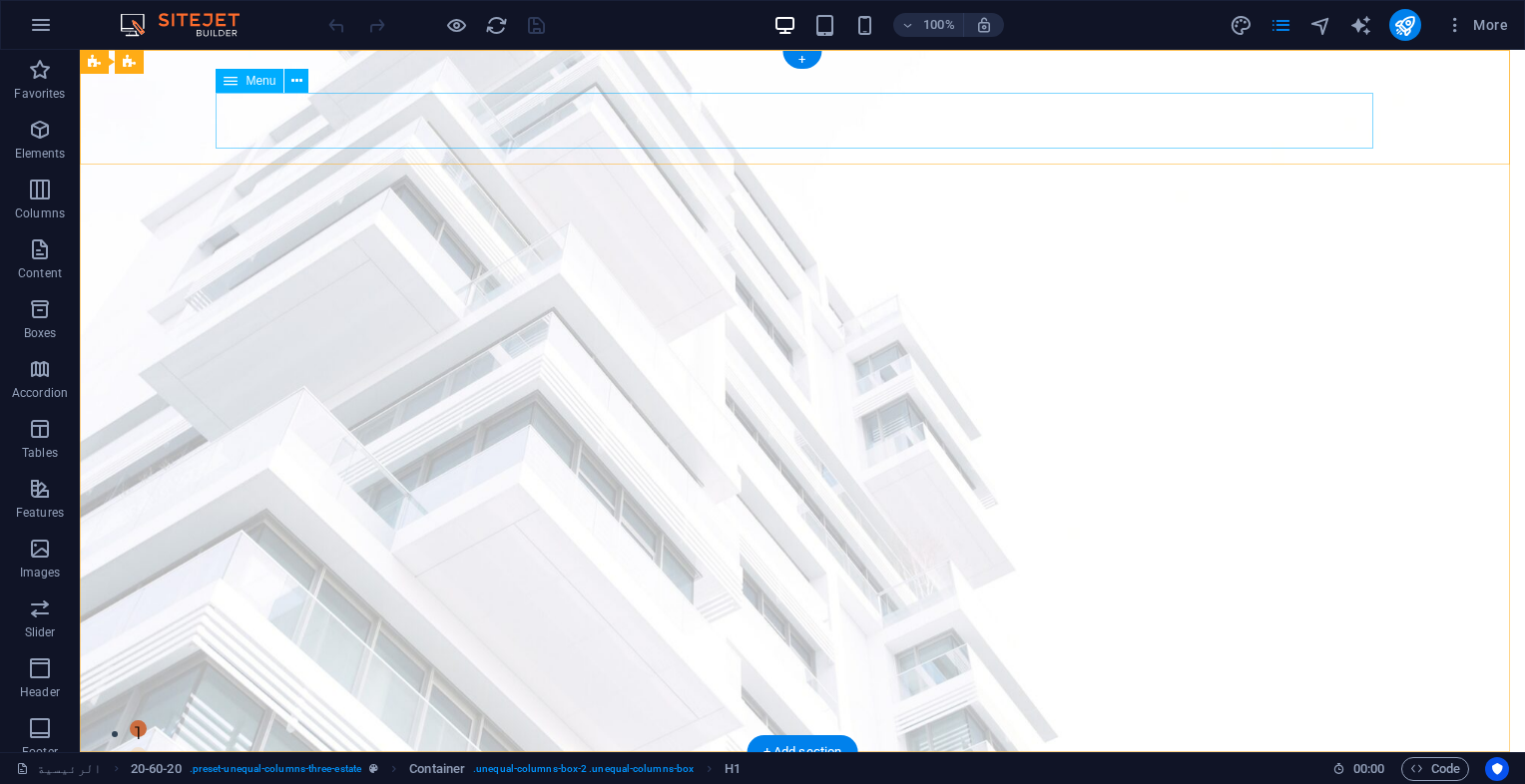 click on "Home Listing News Contact" at bounding box center [802, 823] 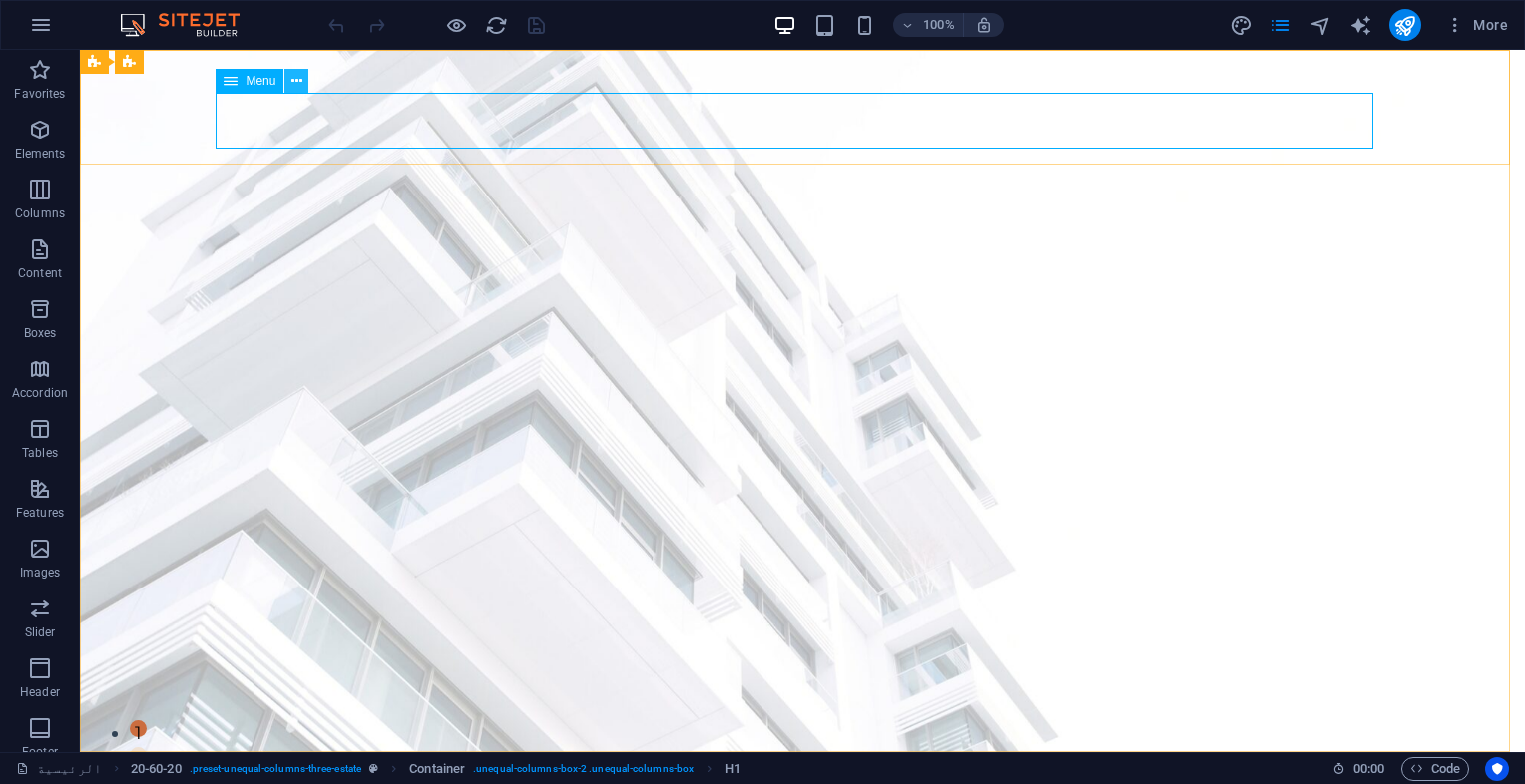 click at bounding box center [296, 81] 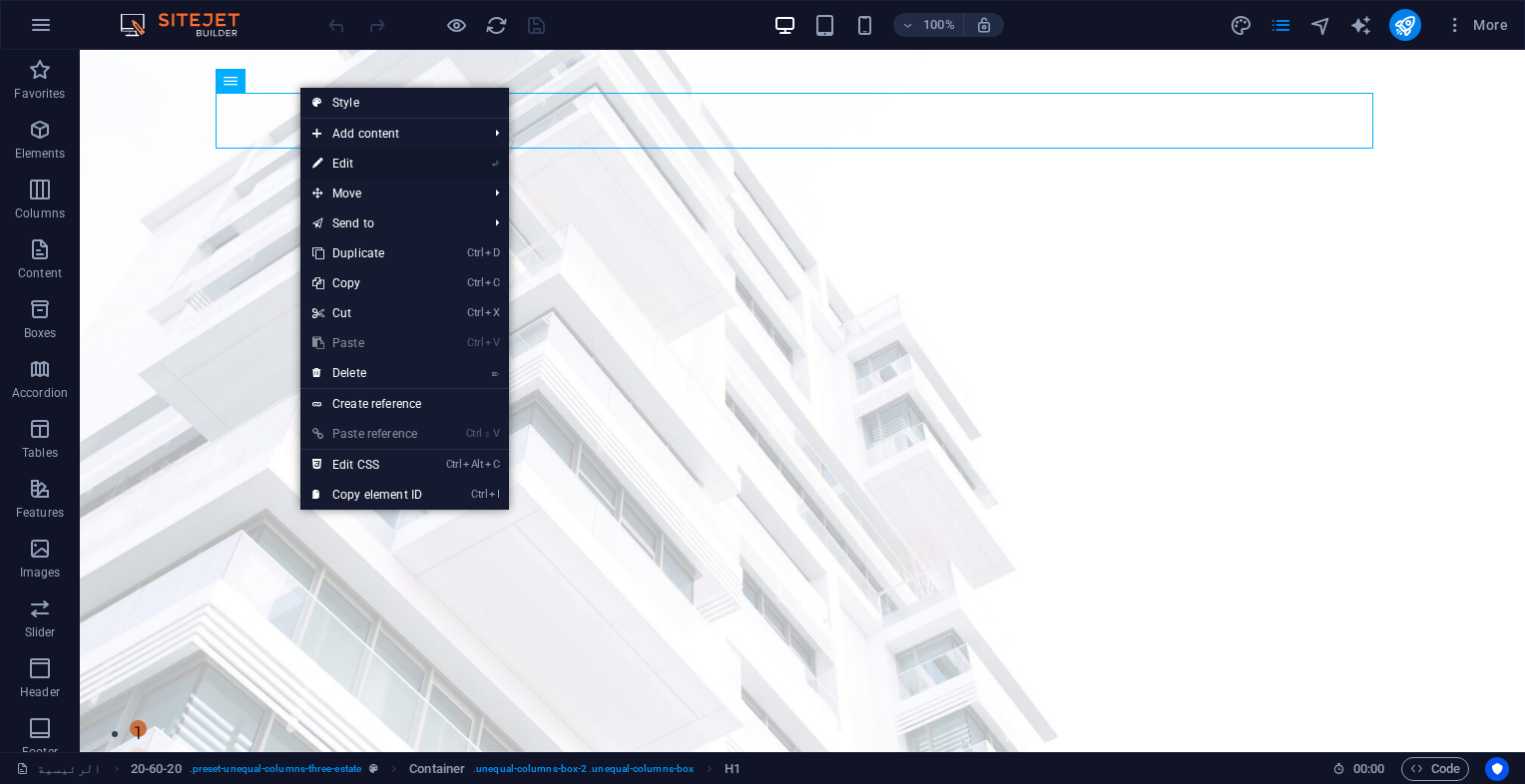 click on "⏎  Edit" at bounding box center [367, 164] 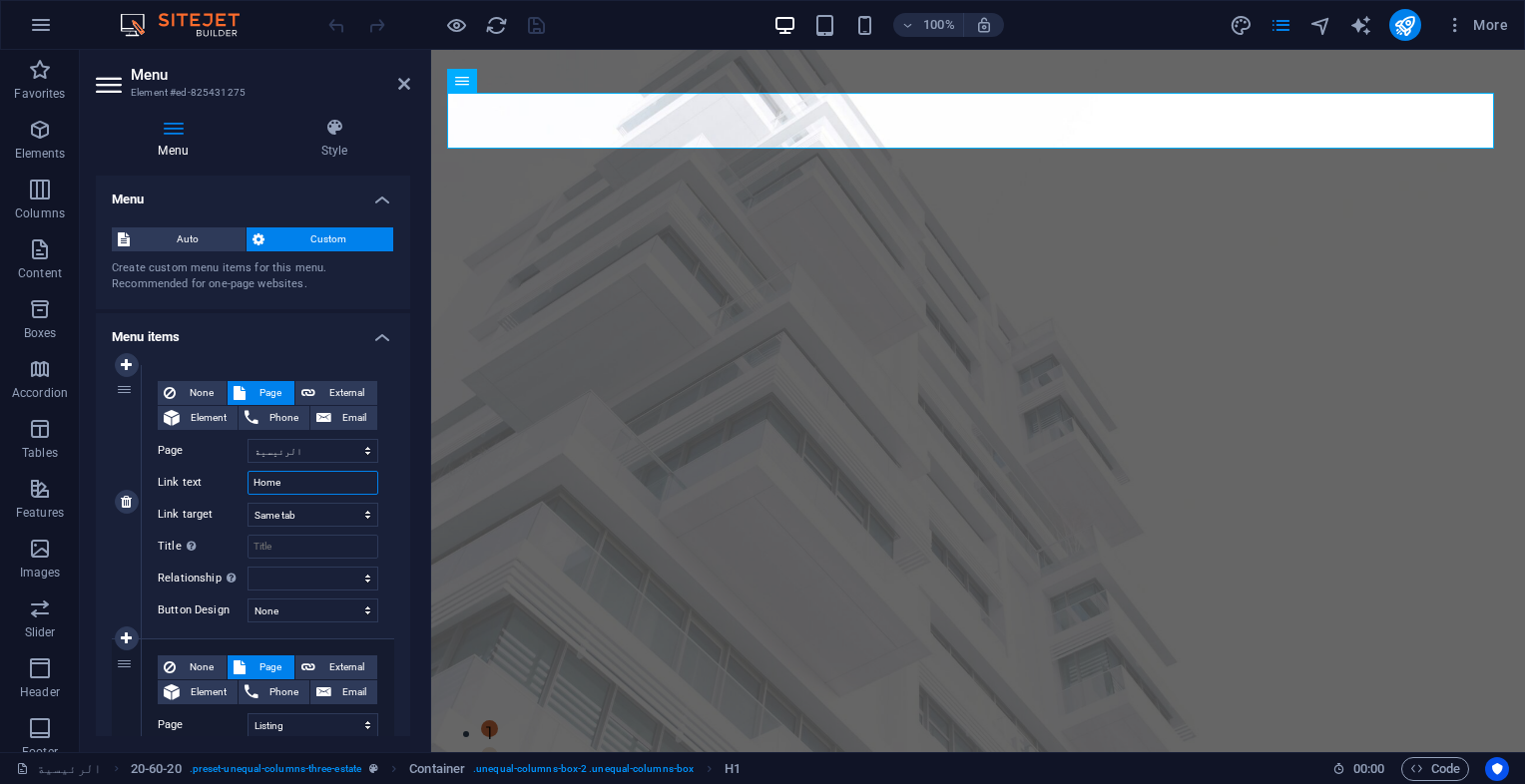 click on "Home" at bounding box center (312, 483) 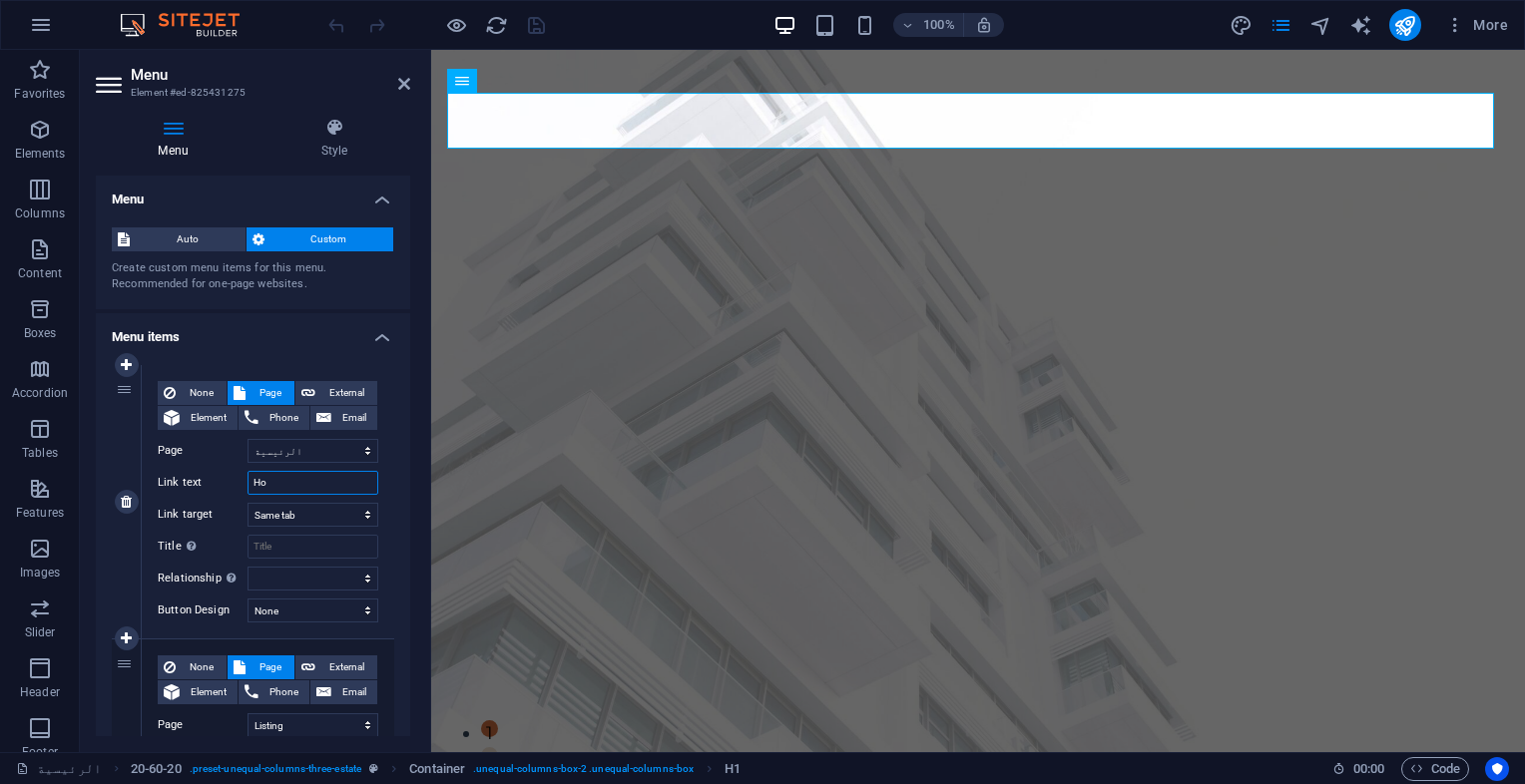 type on "H" 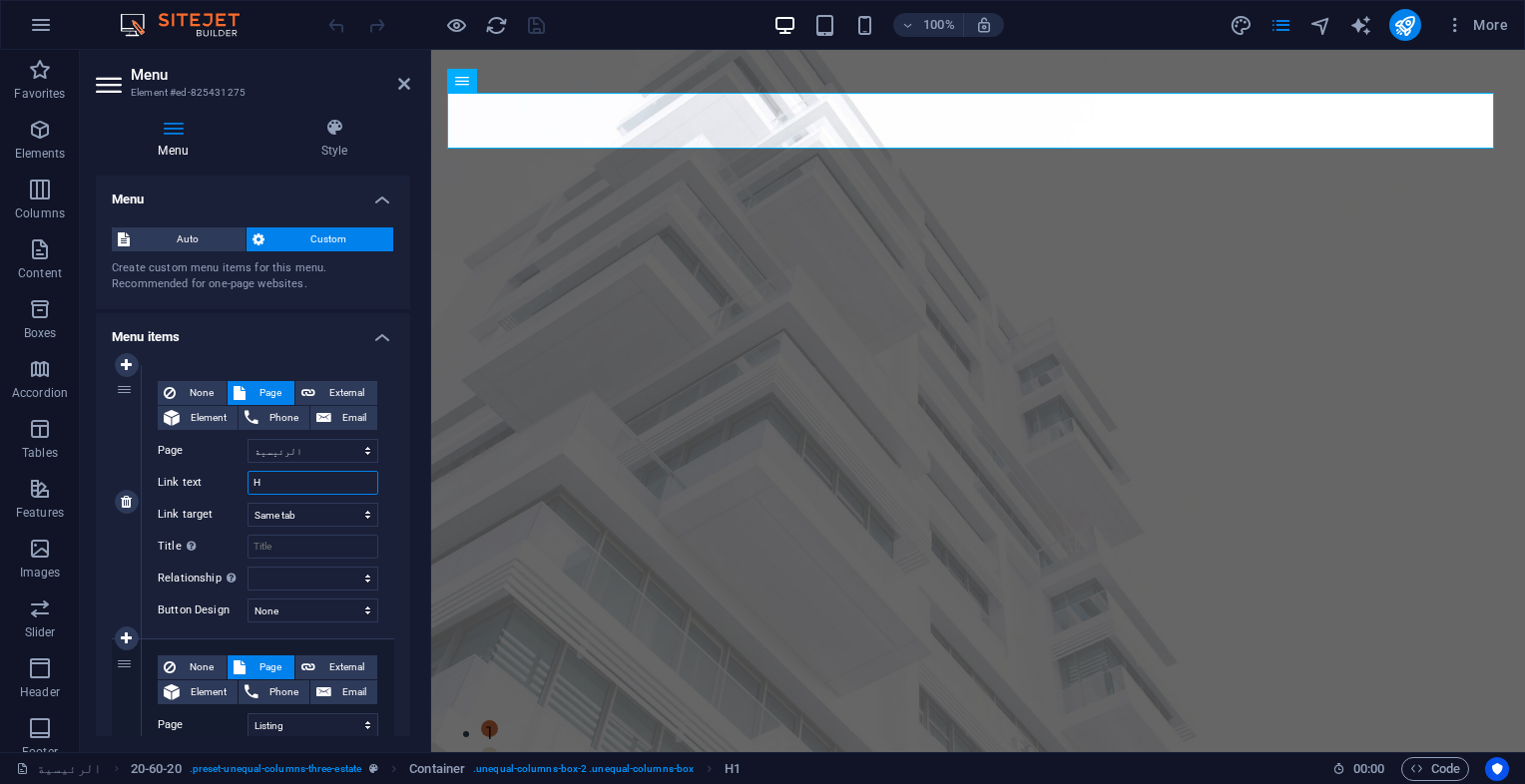 type 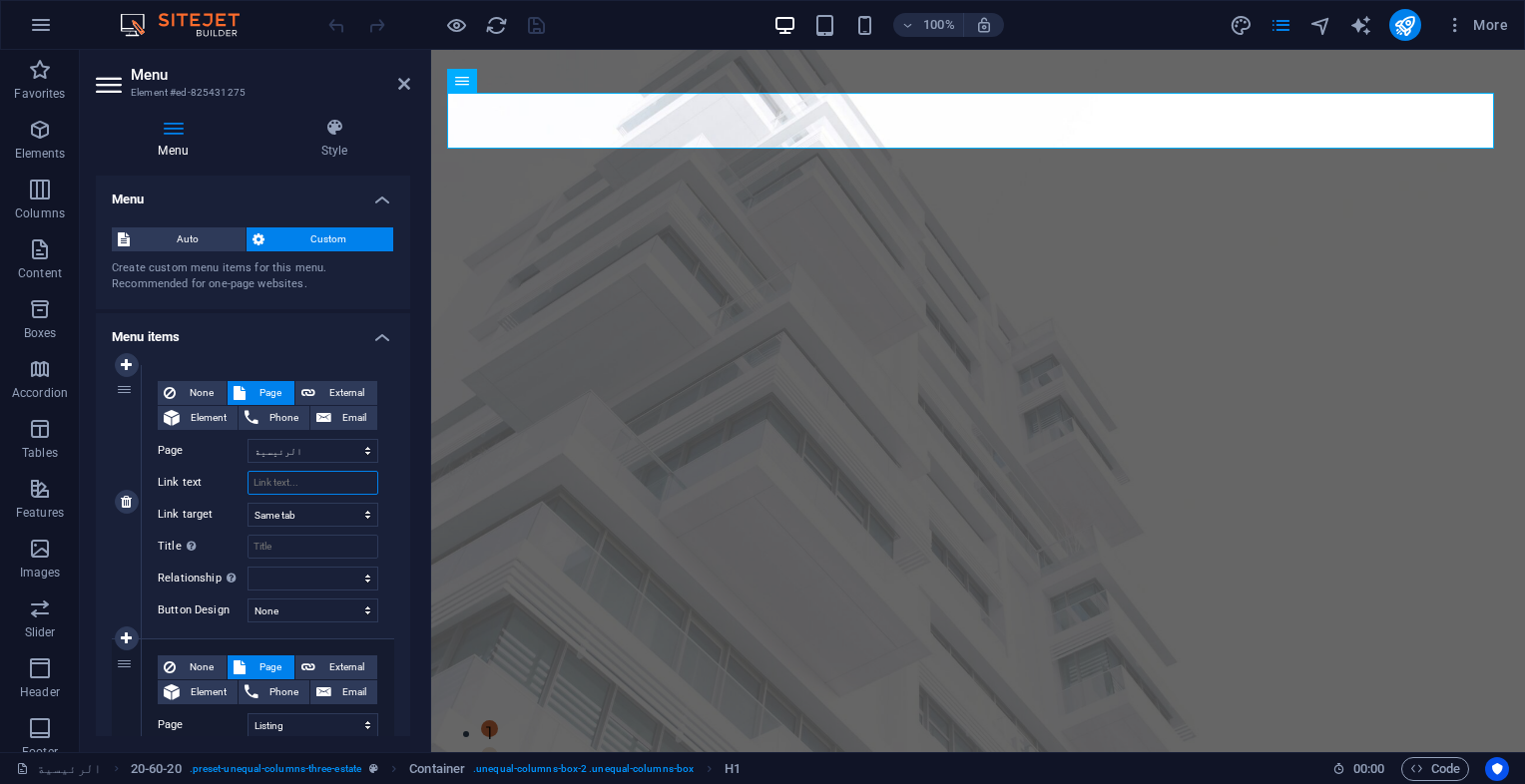select 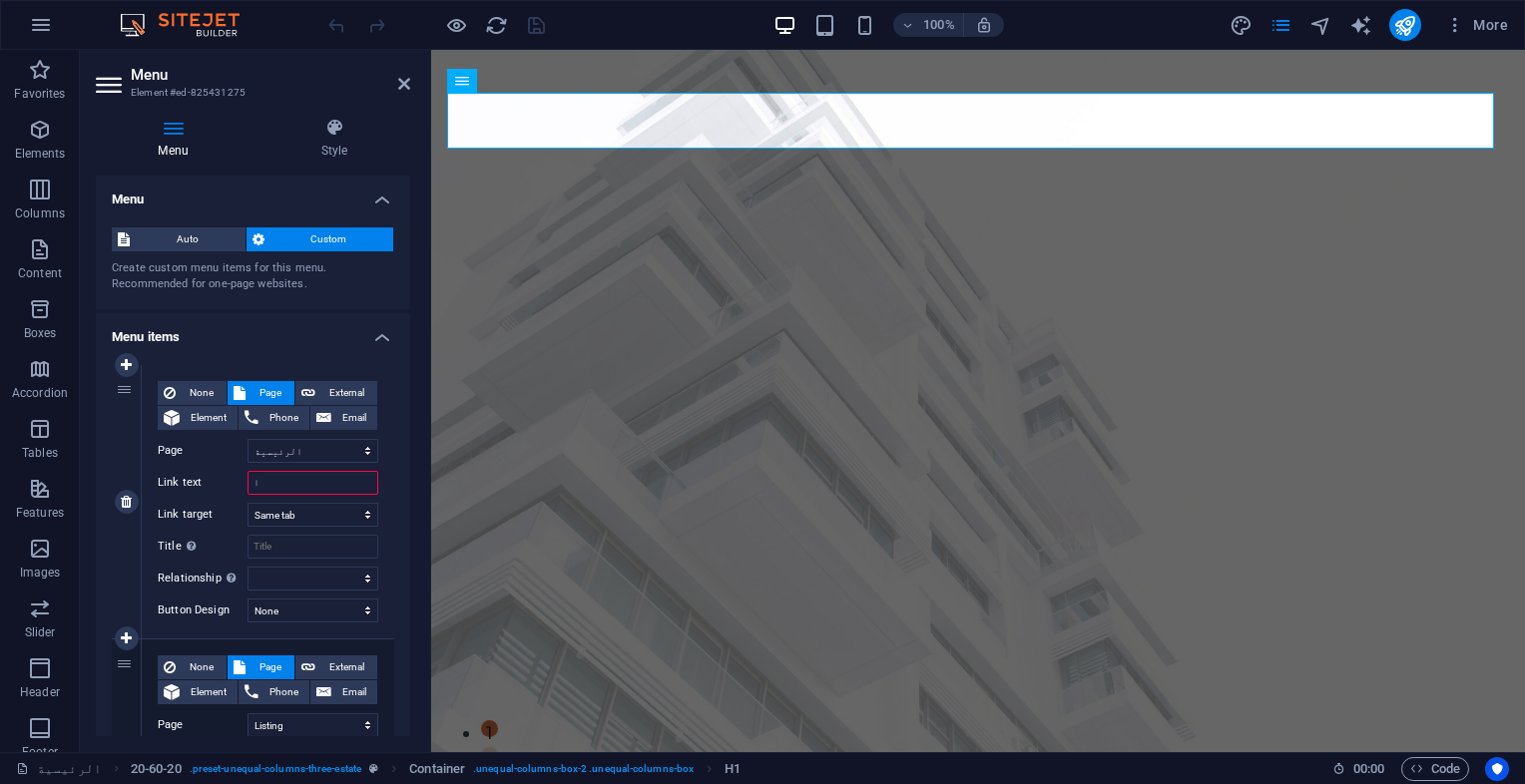 type on "ال" 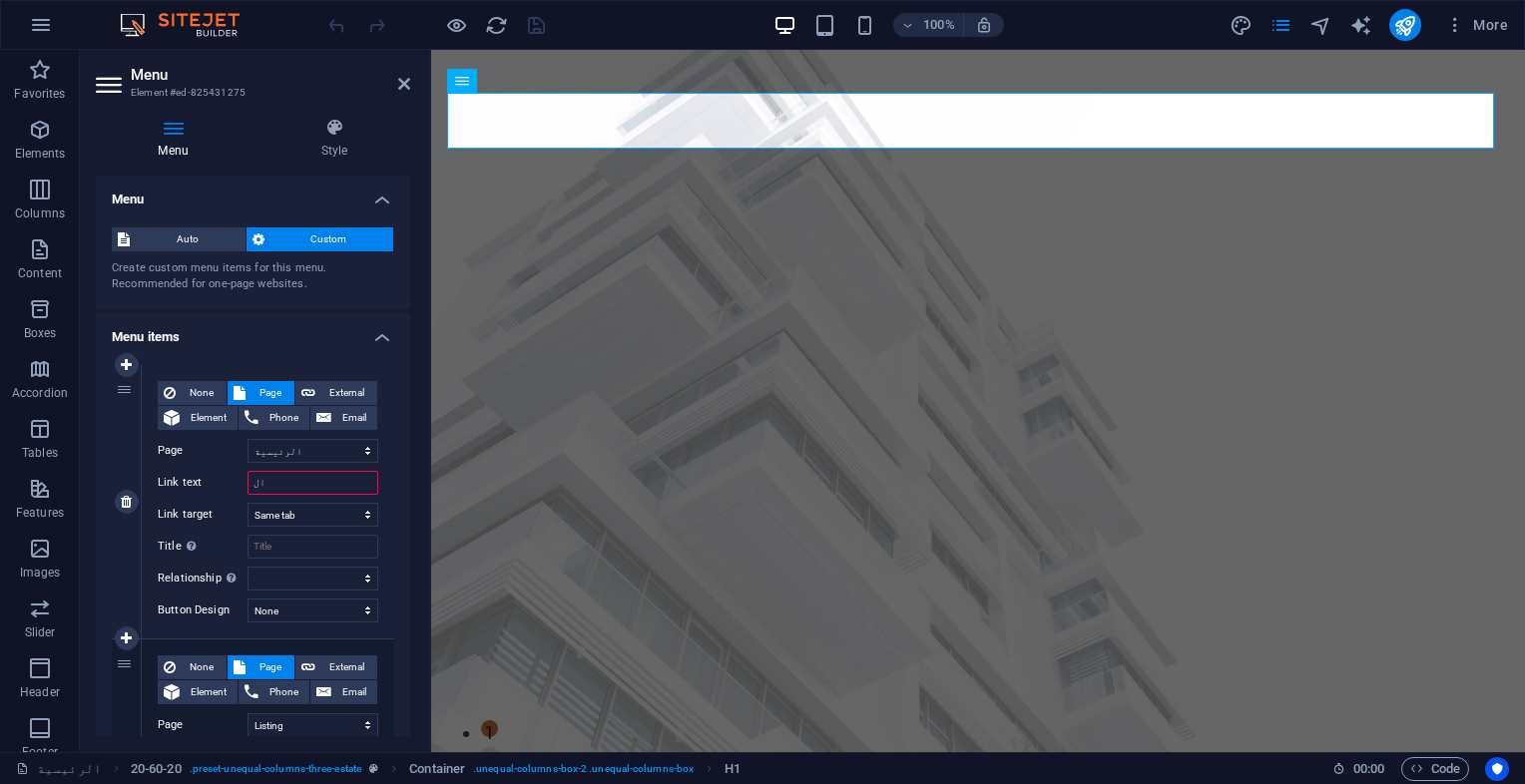 select 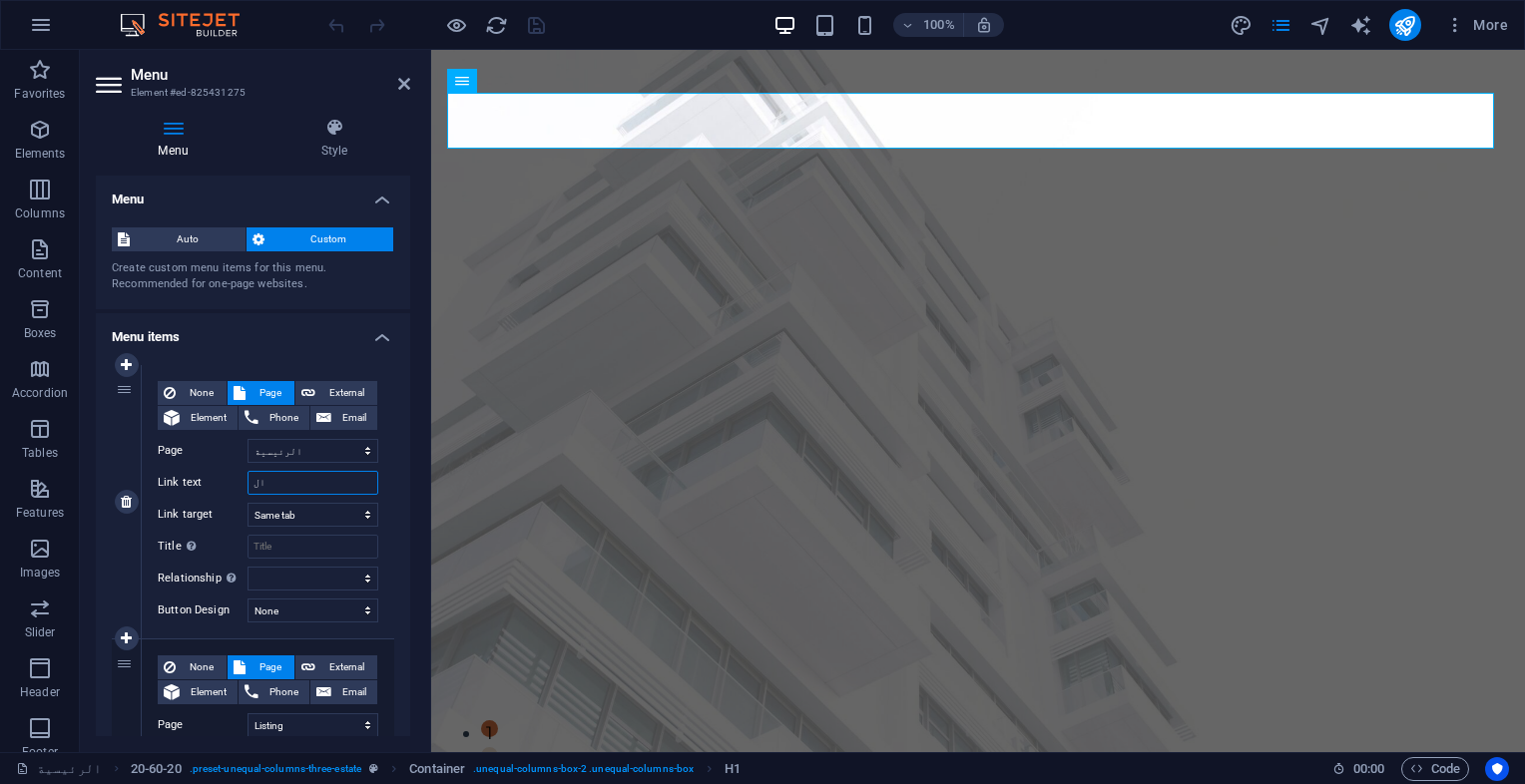 type on "الر" 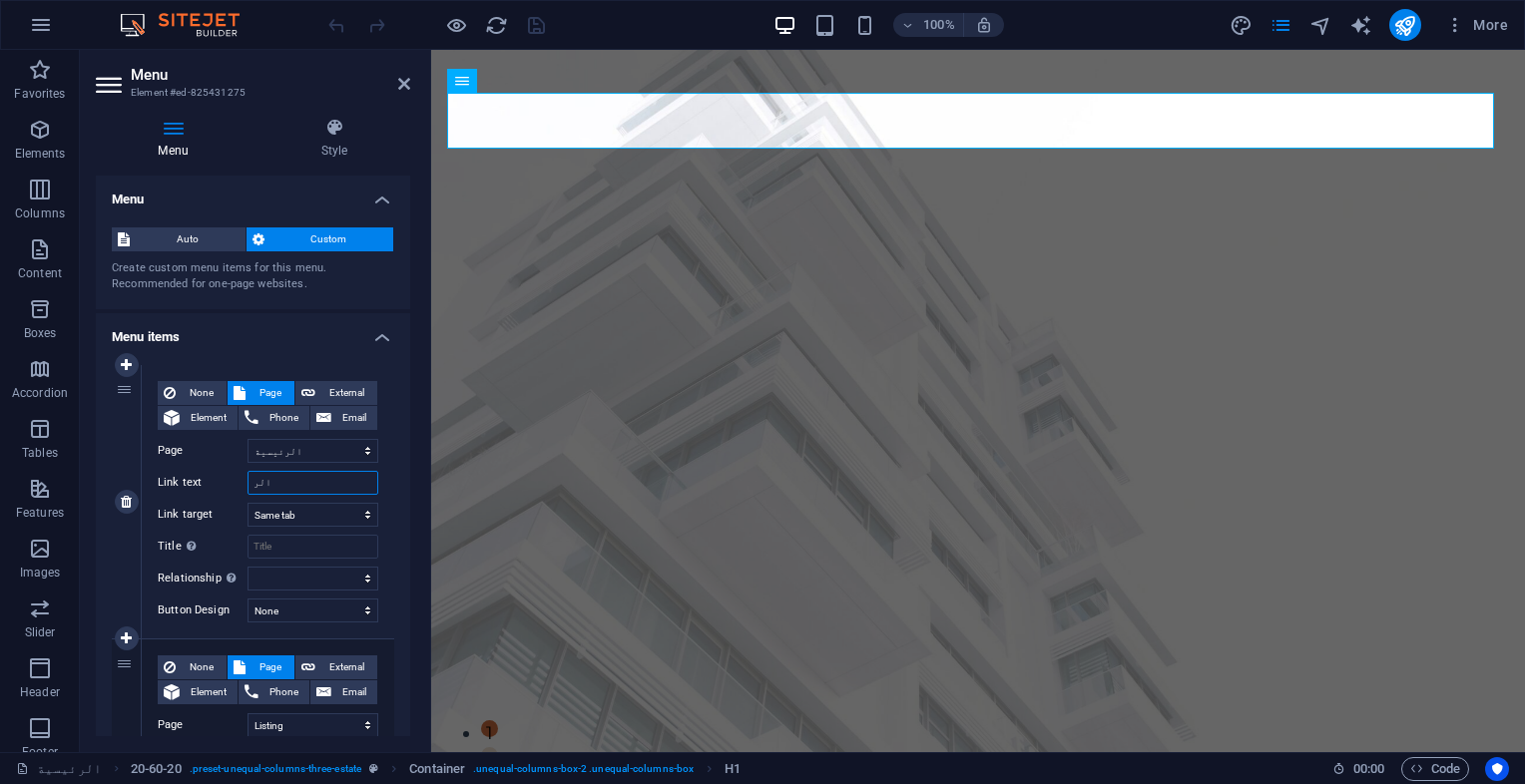 select 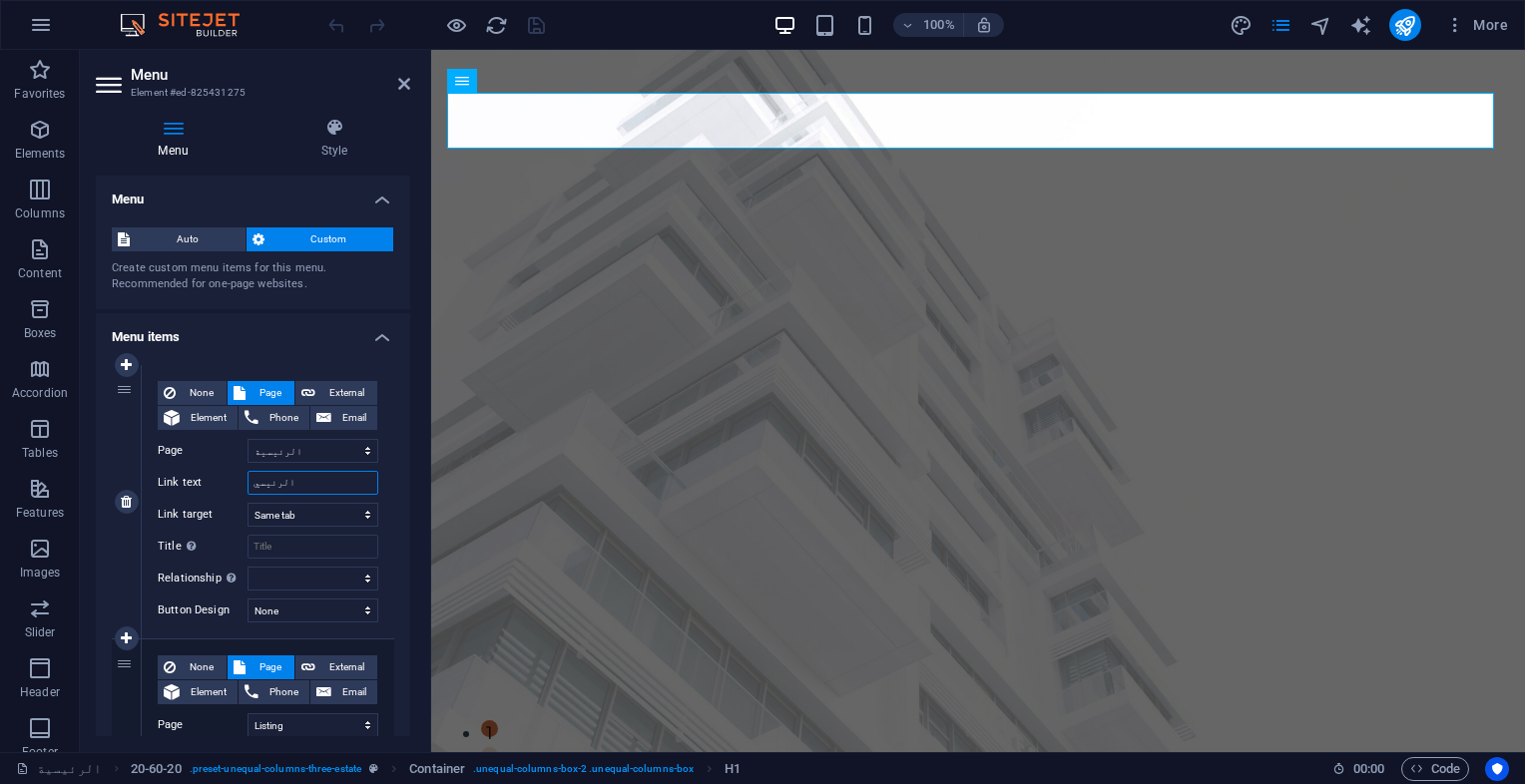 type on "الرئيسية" 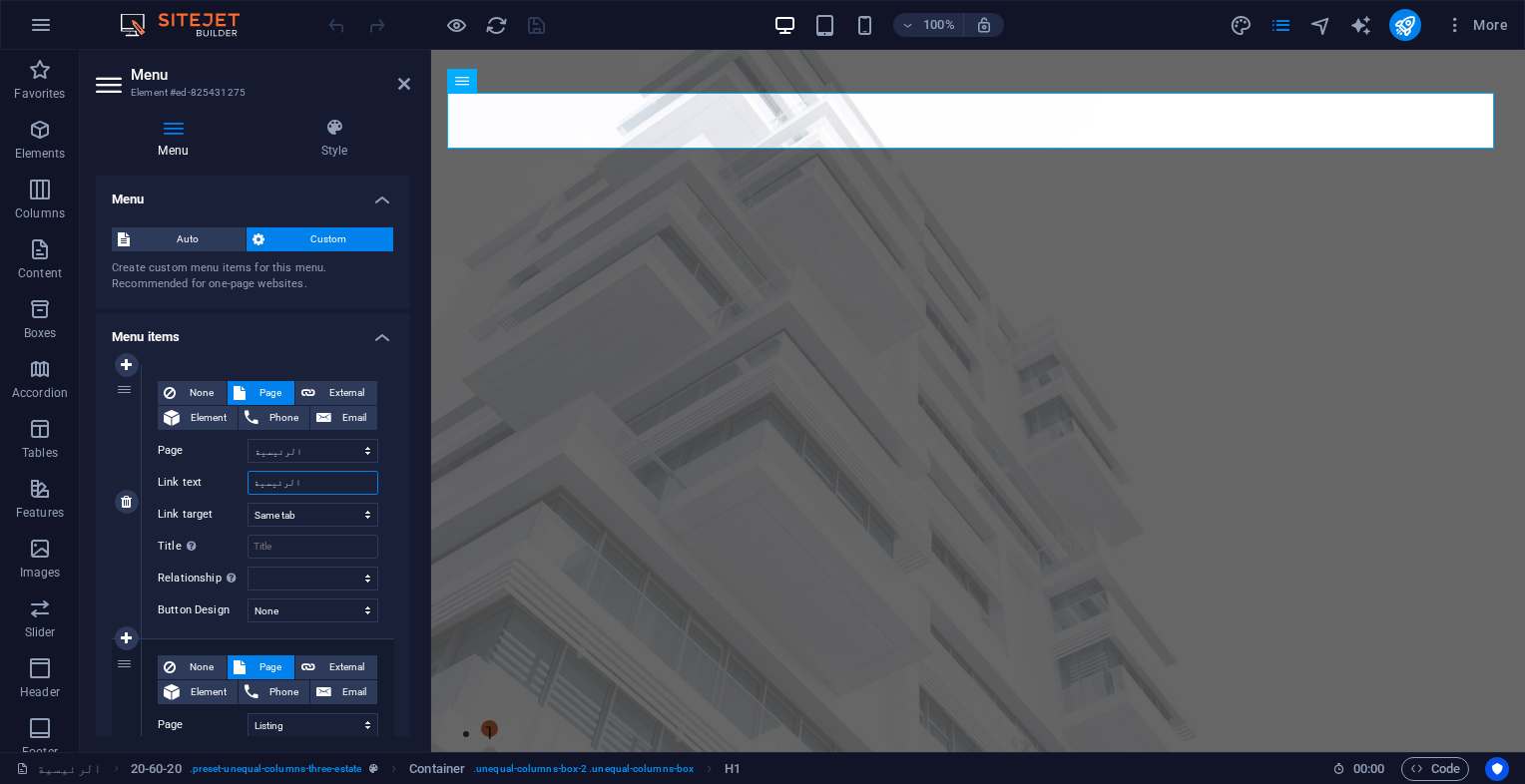 select 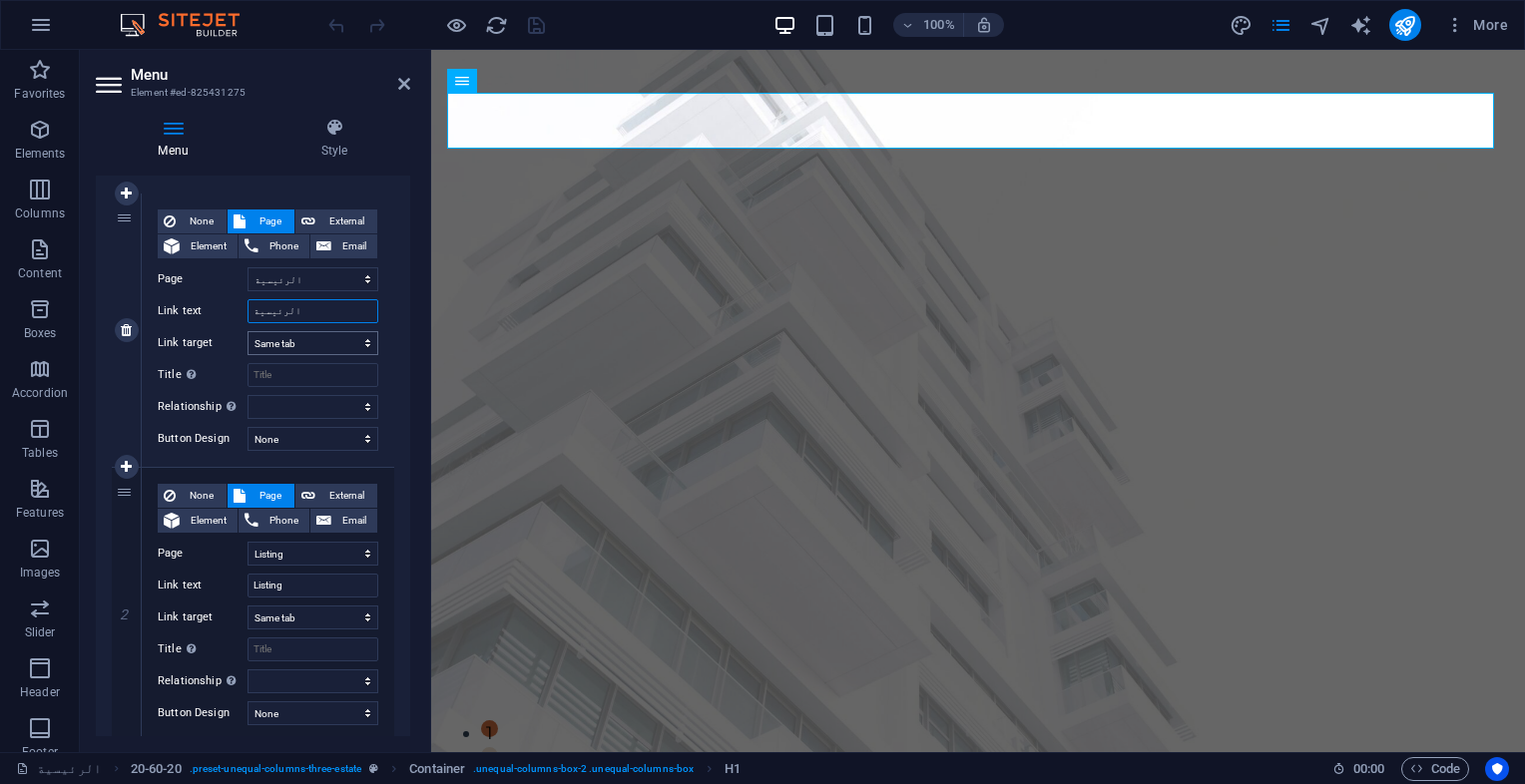 scroll, scrollTop: 218, scrollLeft: 0, axis: vertical 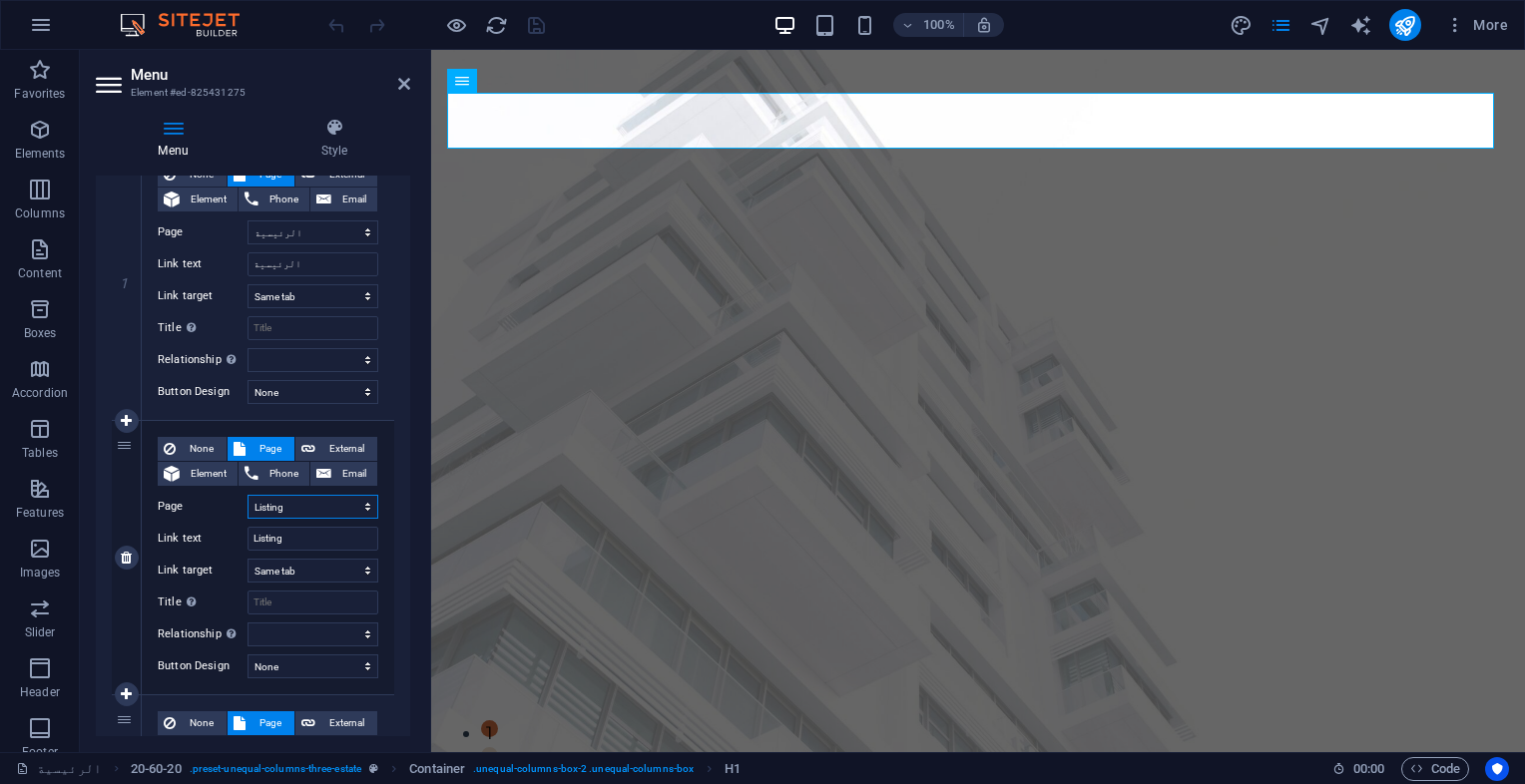 click on "الرئيسية Listing News Our Team Contact Legal Notice Privacy Home Listing News Our Team Contact Legal Notice Privacy" at bounding box center [312, 507] 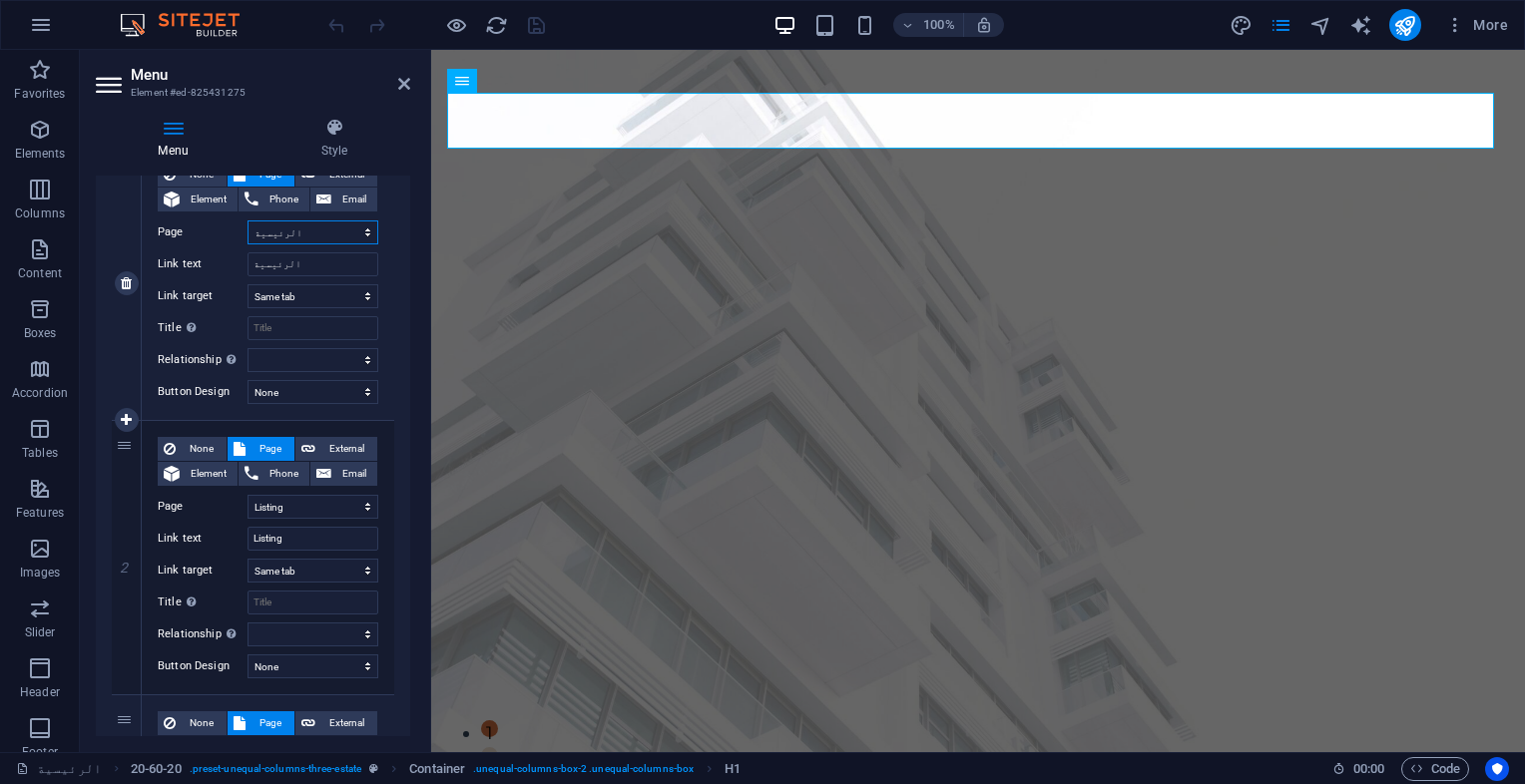click on "الرئيسية Listing News Our Team Contact Legal Notice Privacy Home Listing News Our Team Contact Legal Notice Privacy" at bounding box center [312, 232] 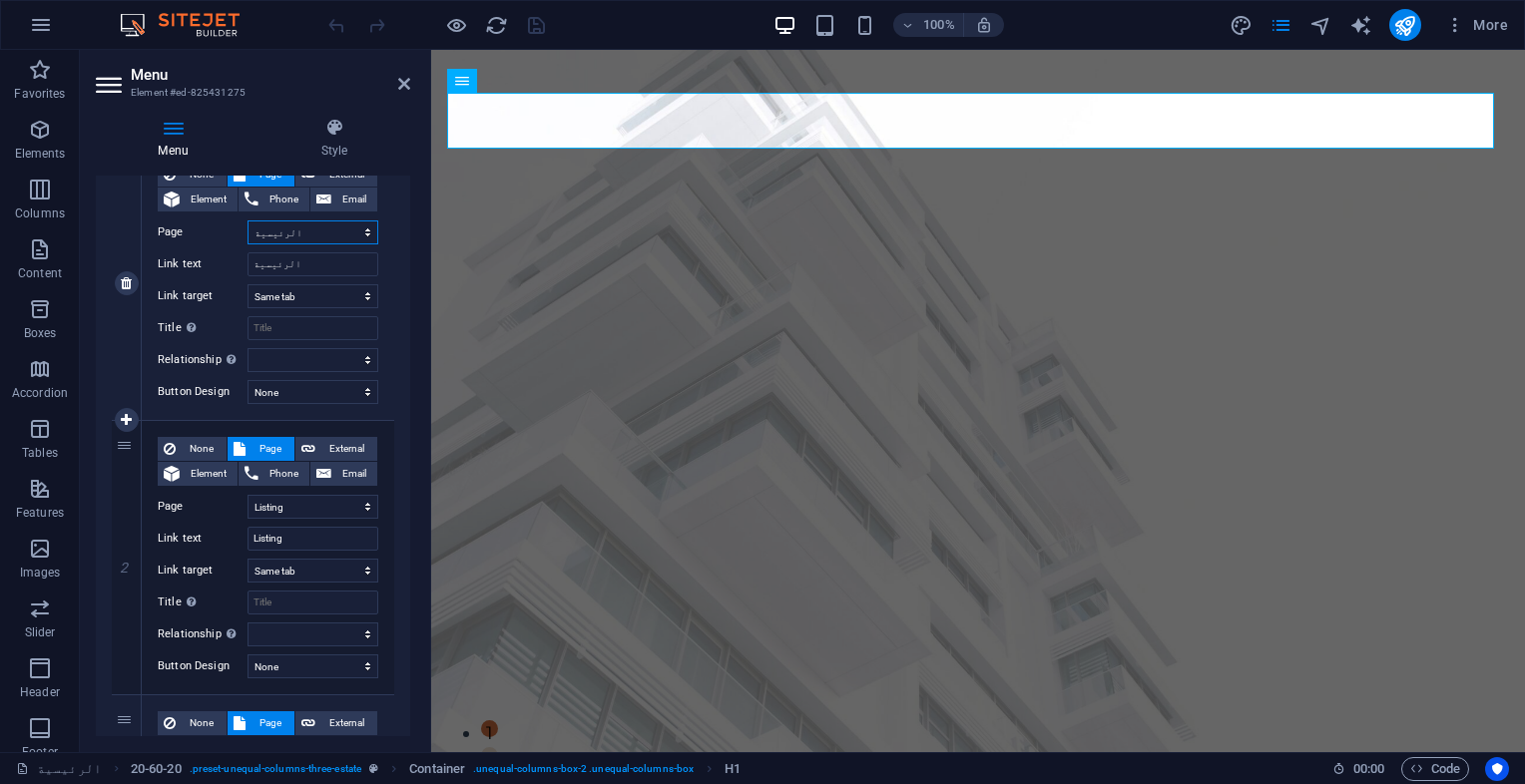 click on "الرئيسية Listing News Our Team Contact Legal Notice Privacy Home Listing News Our Team Contact Legal Notice Privacy" at bounding box center (312, 232) 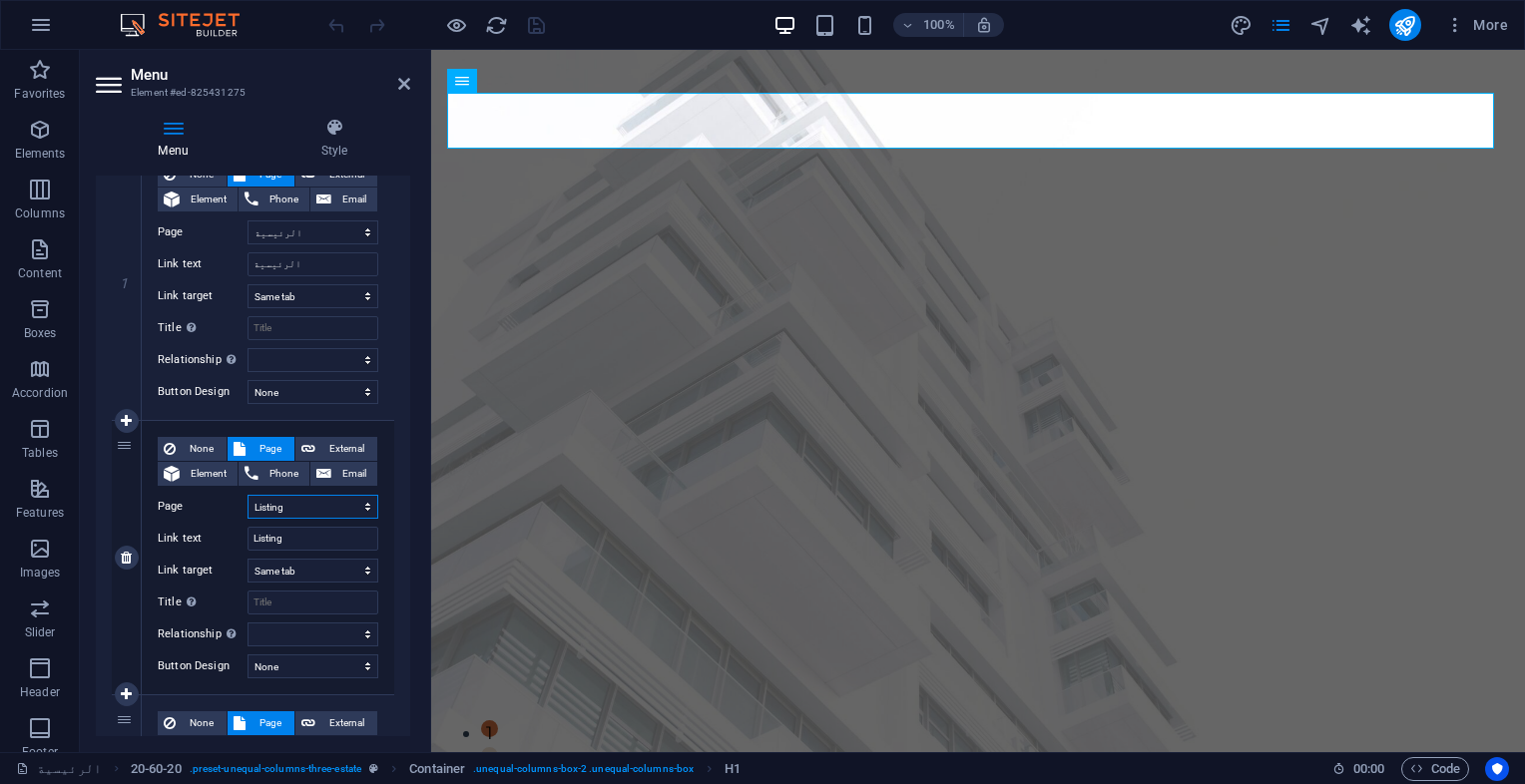 click on "الرئيسية Listing News Our Team Contact Legal Notice Privacy Home Listing News Our Team Contact Legal Notice Privacy" at bounding box center (312, 507) 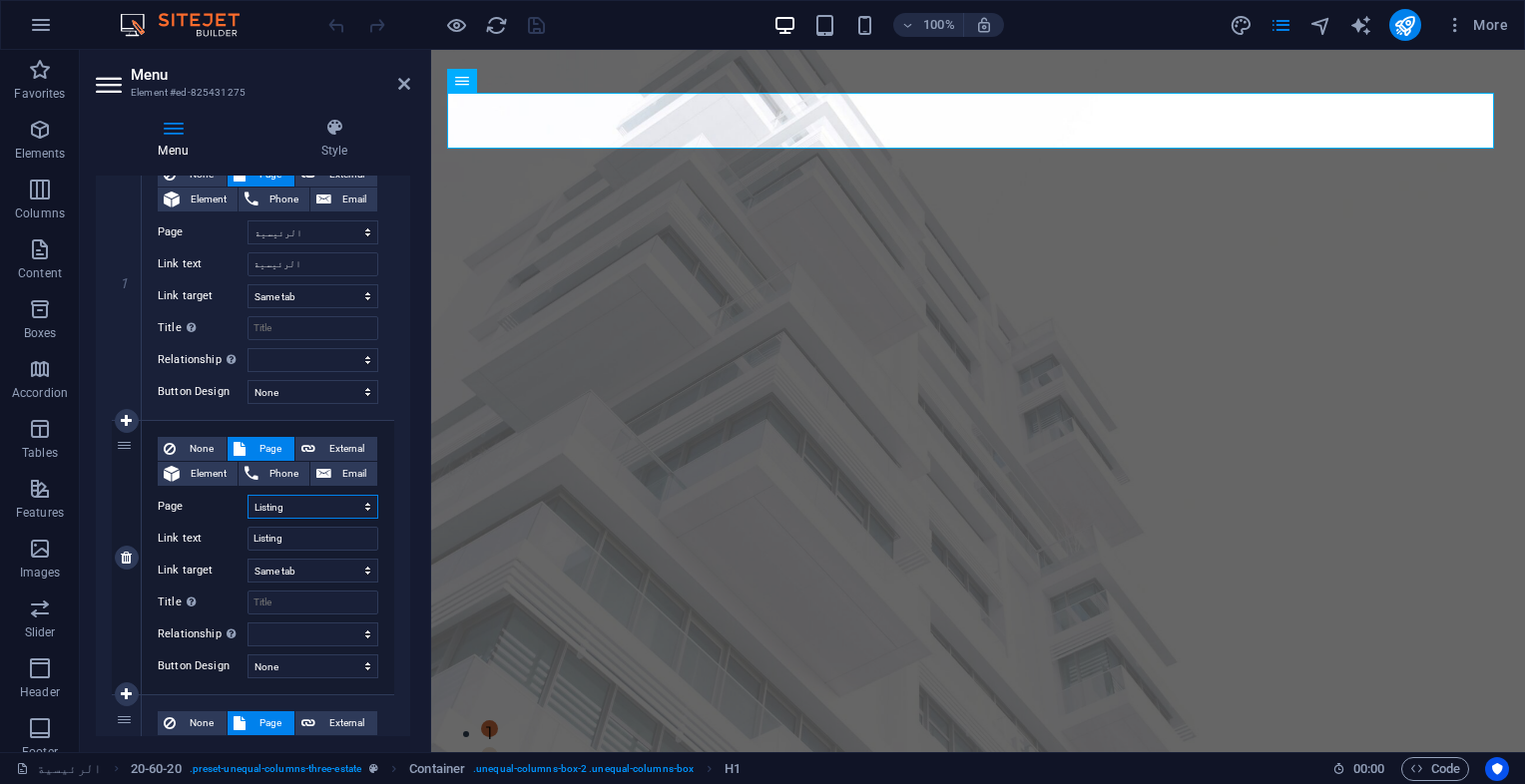 click on "الرئيسية Listing News Our Team Contact Legal Notice Privacy Home Listing News Our Team Contact Legal Notice Privacy" at bounding box center [312, 507] 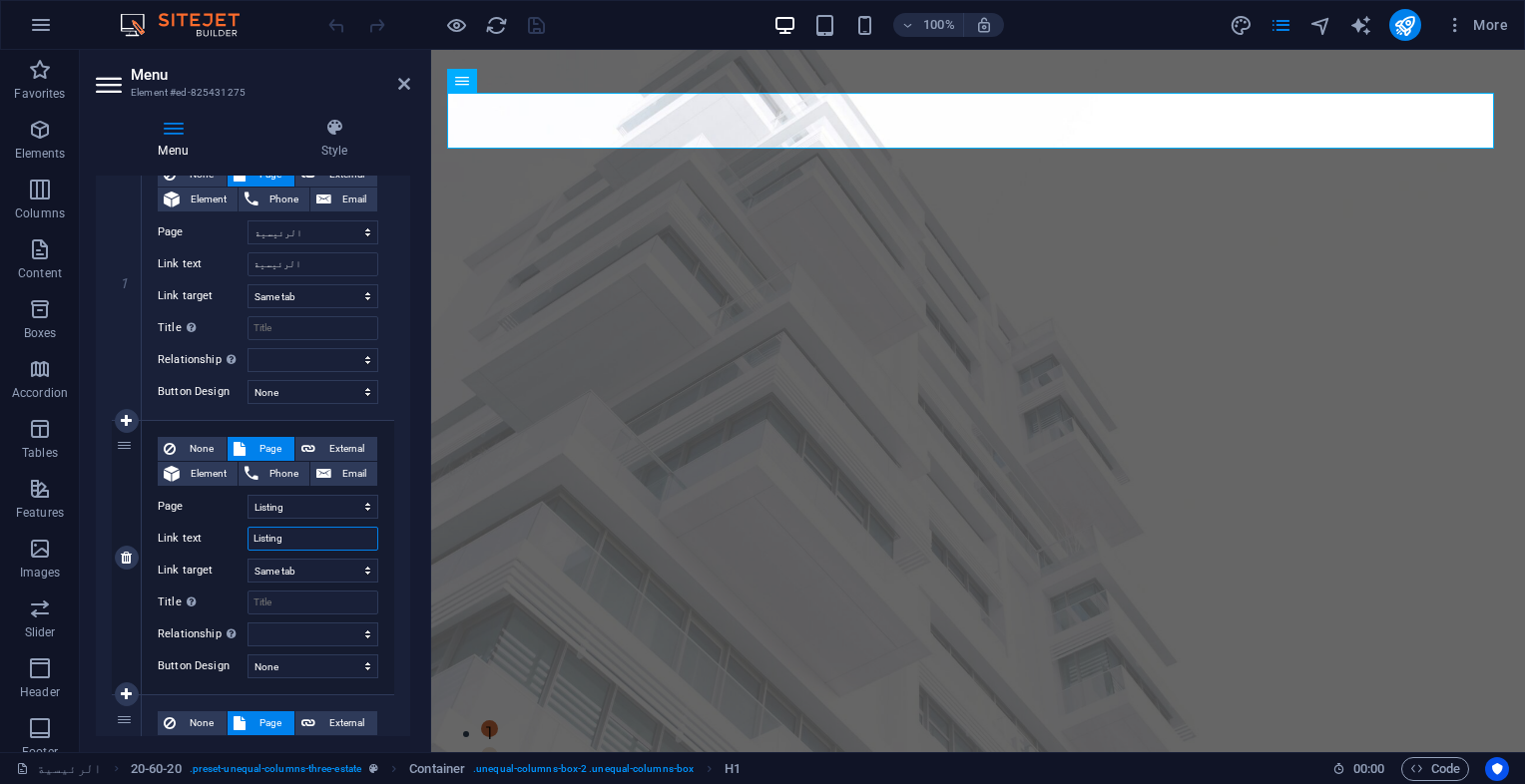 click on "Listing" at bounding box center (312, 539) 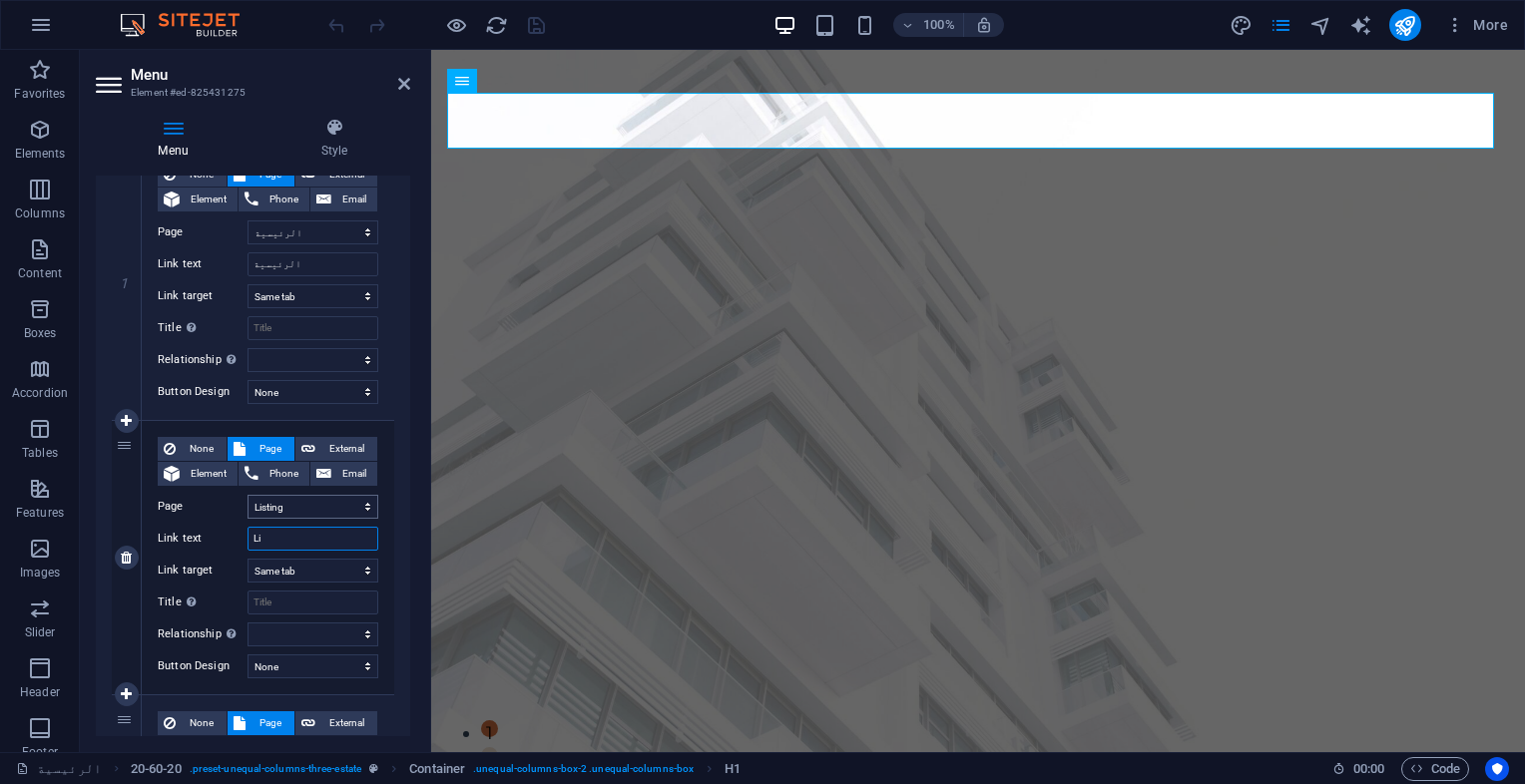 type on "L" 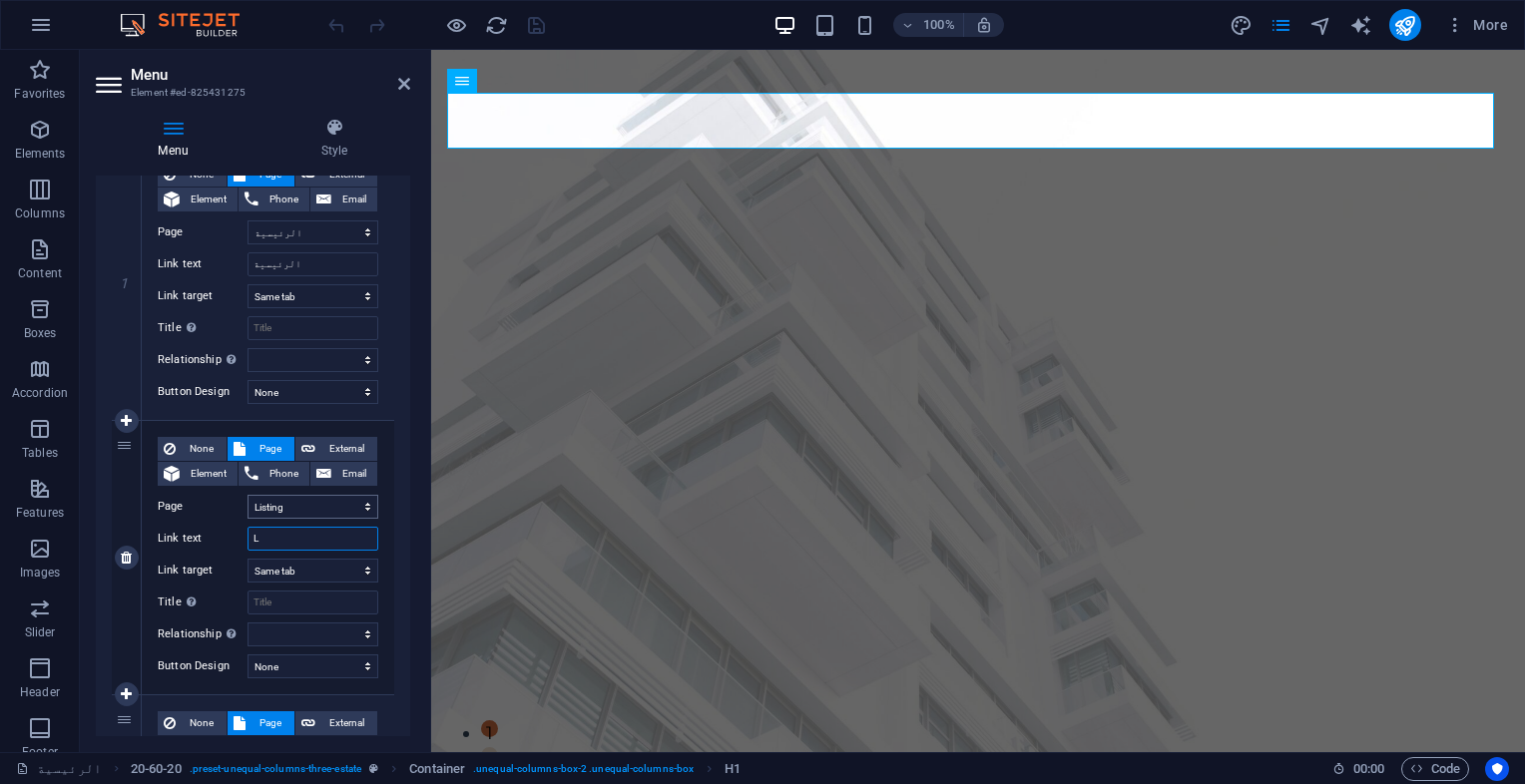 type 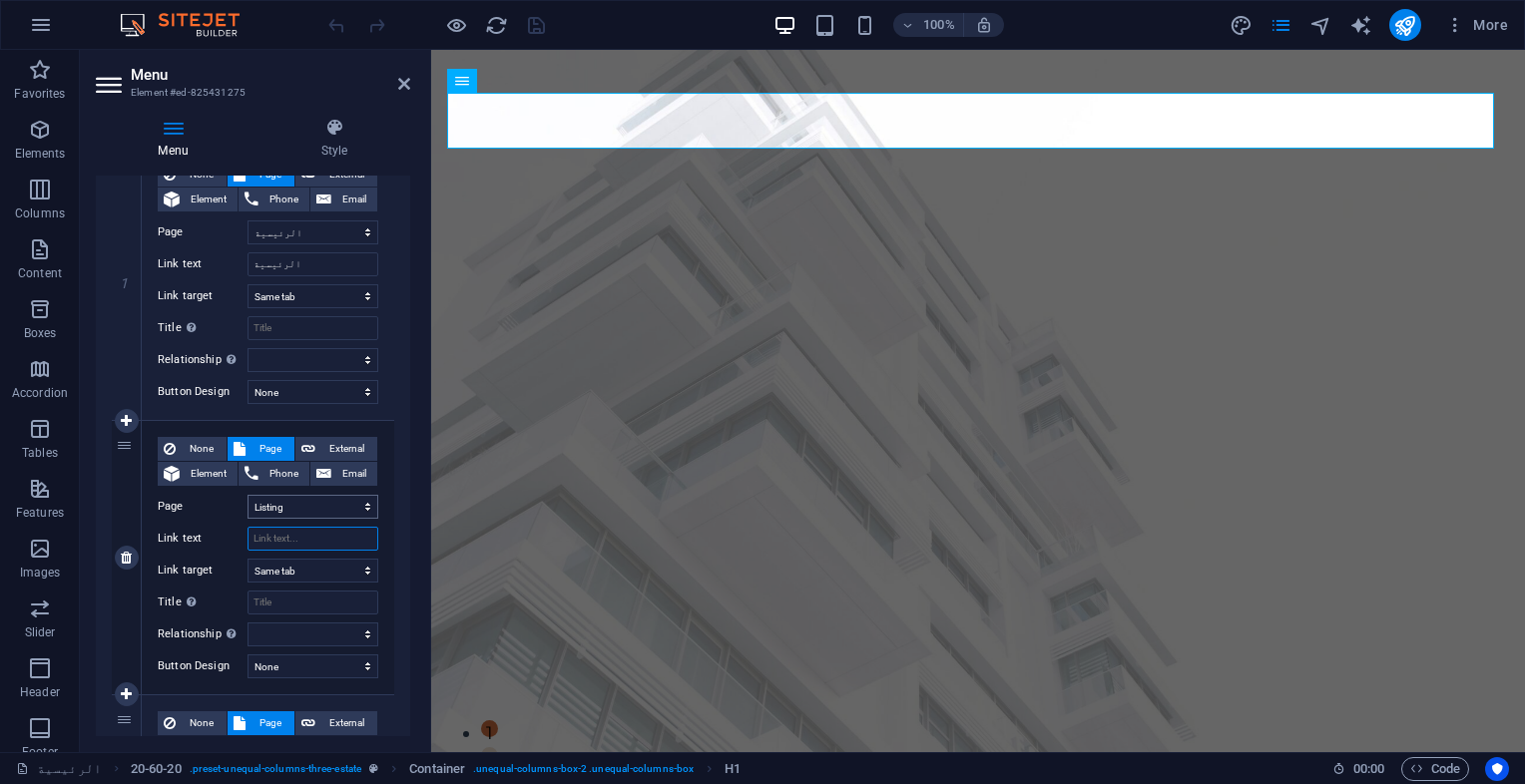 select 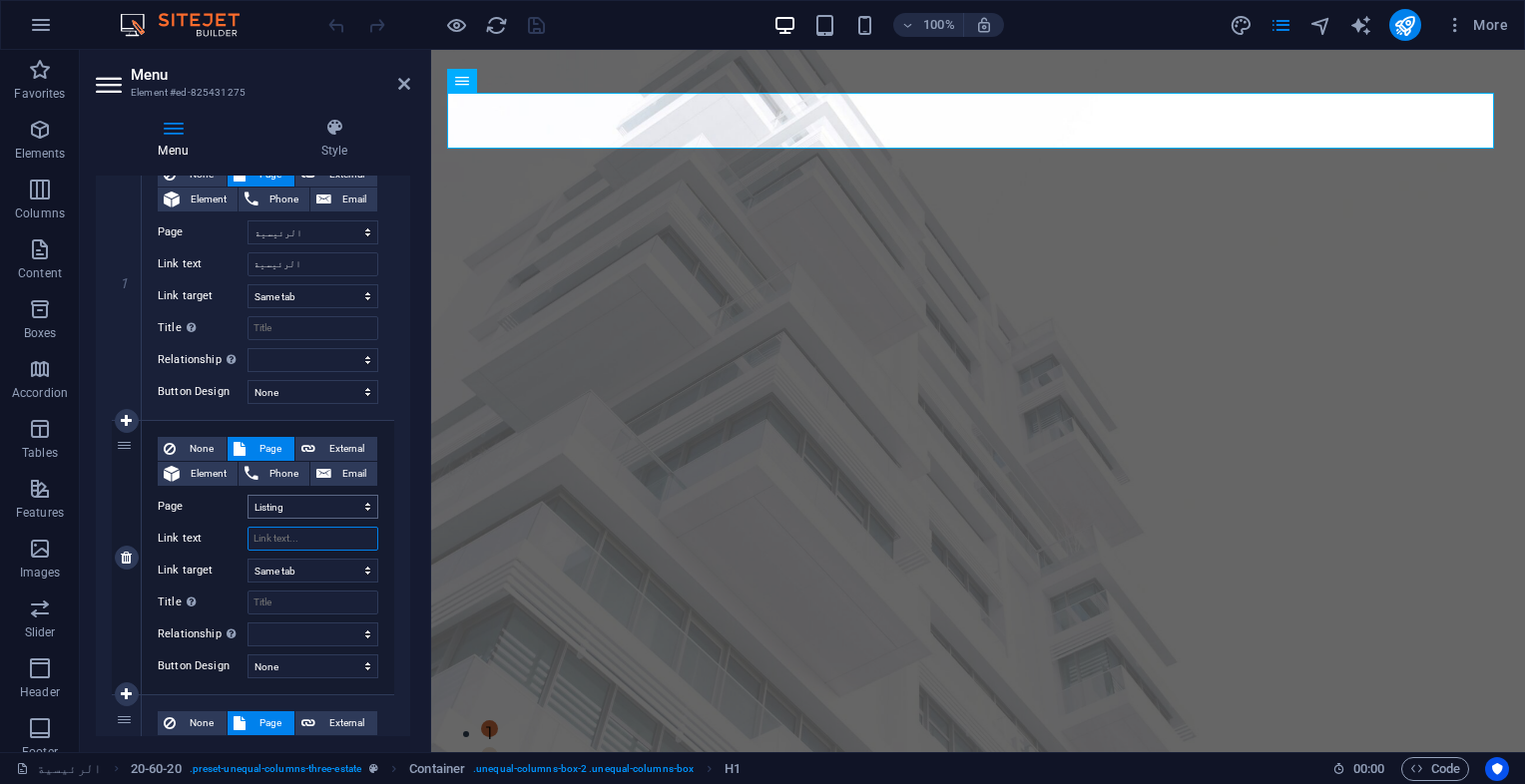 select 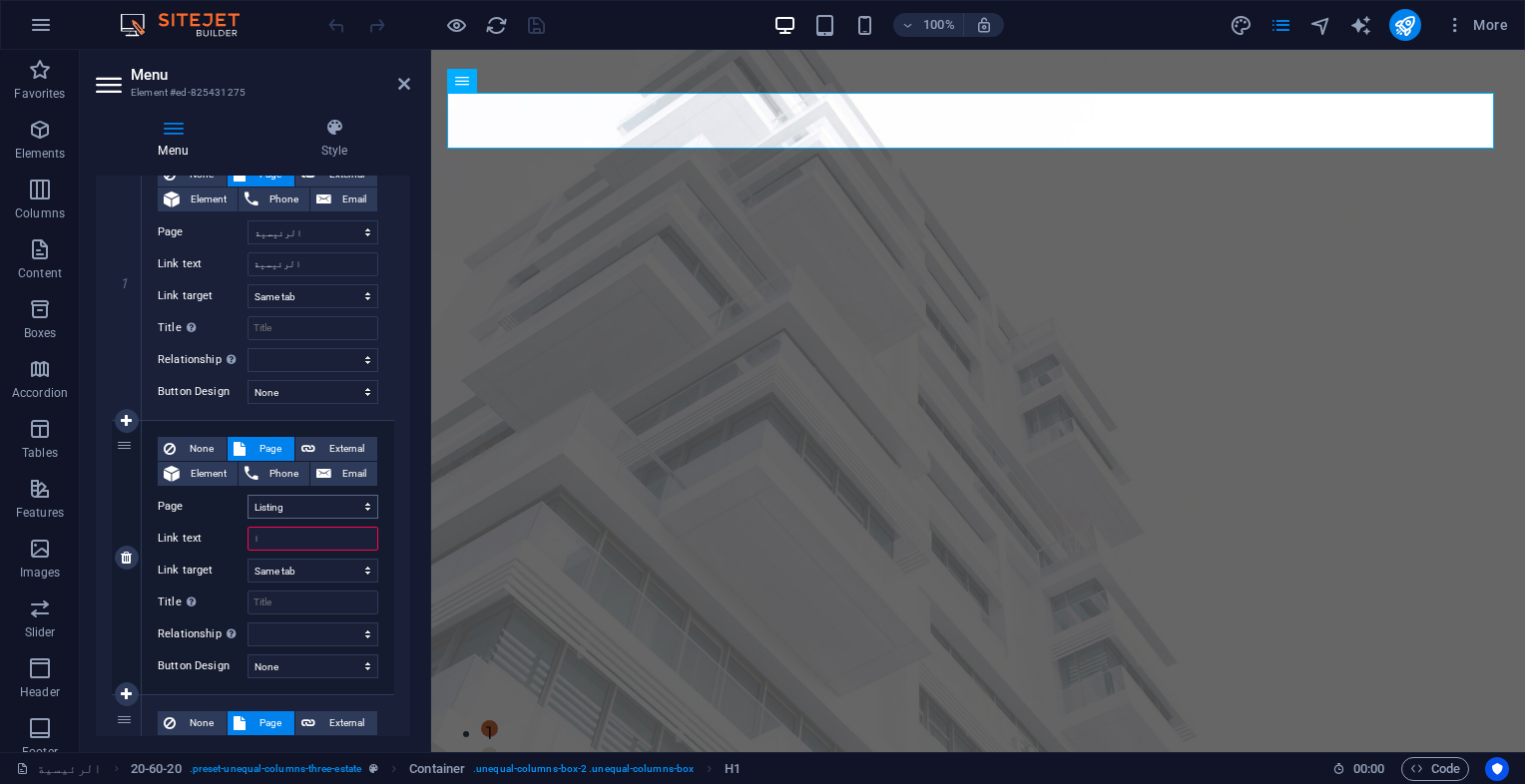 type on "ال" 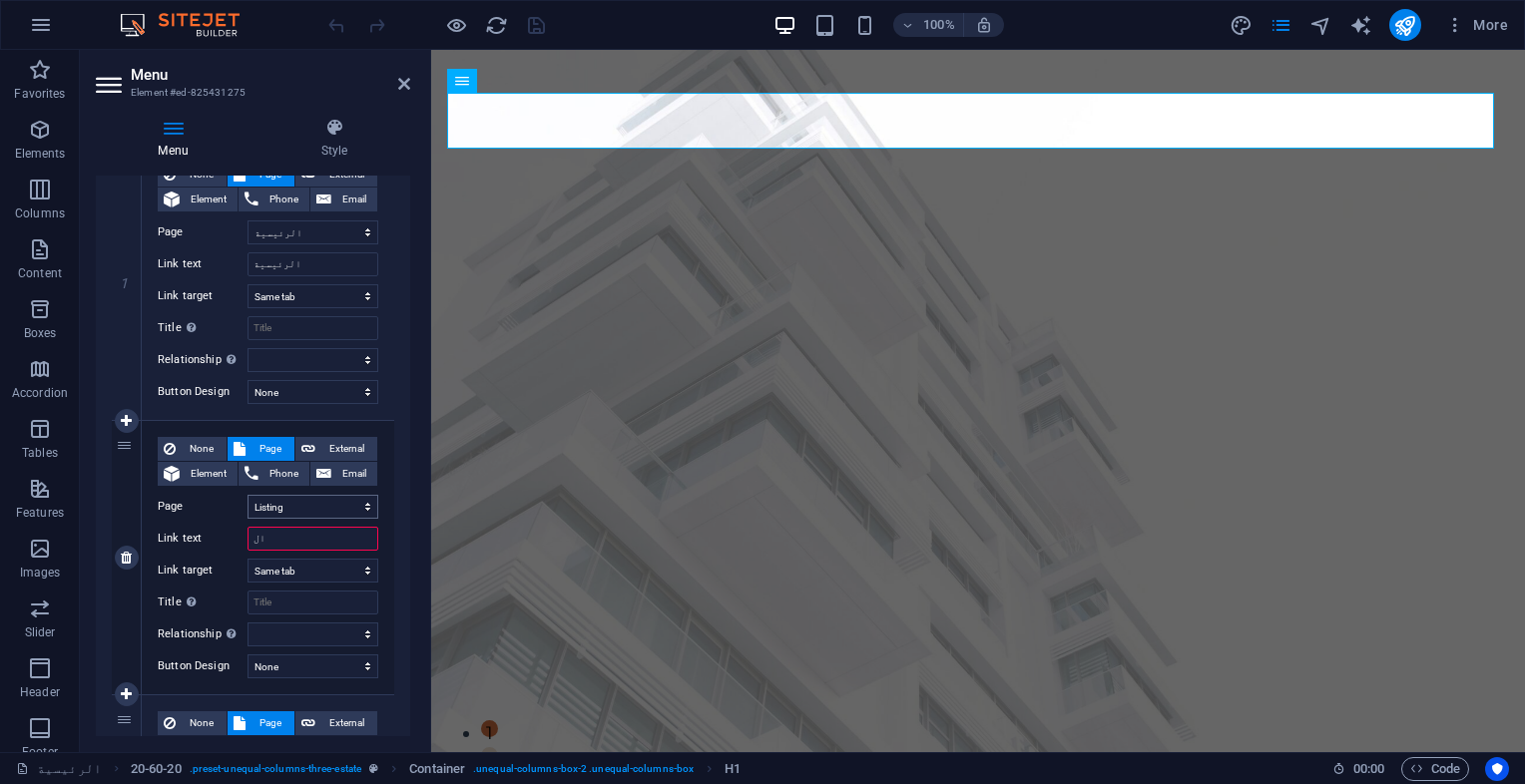 select 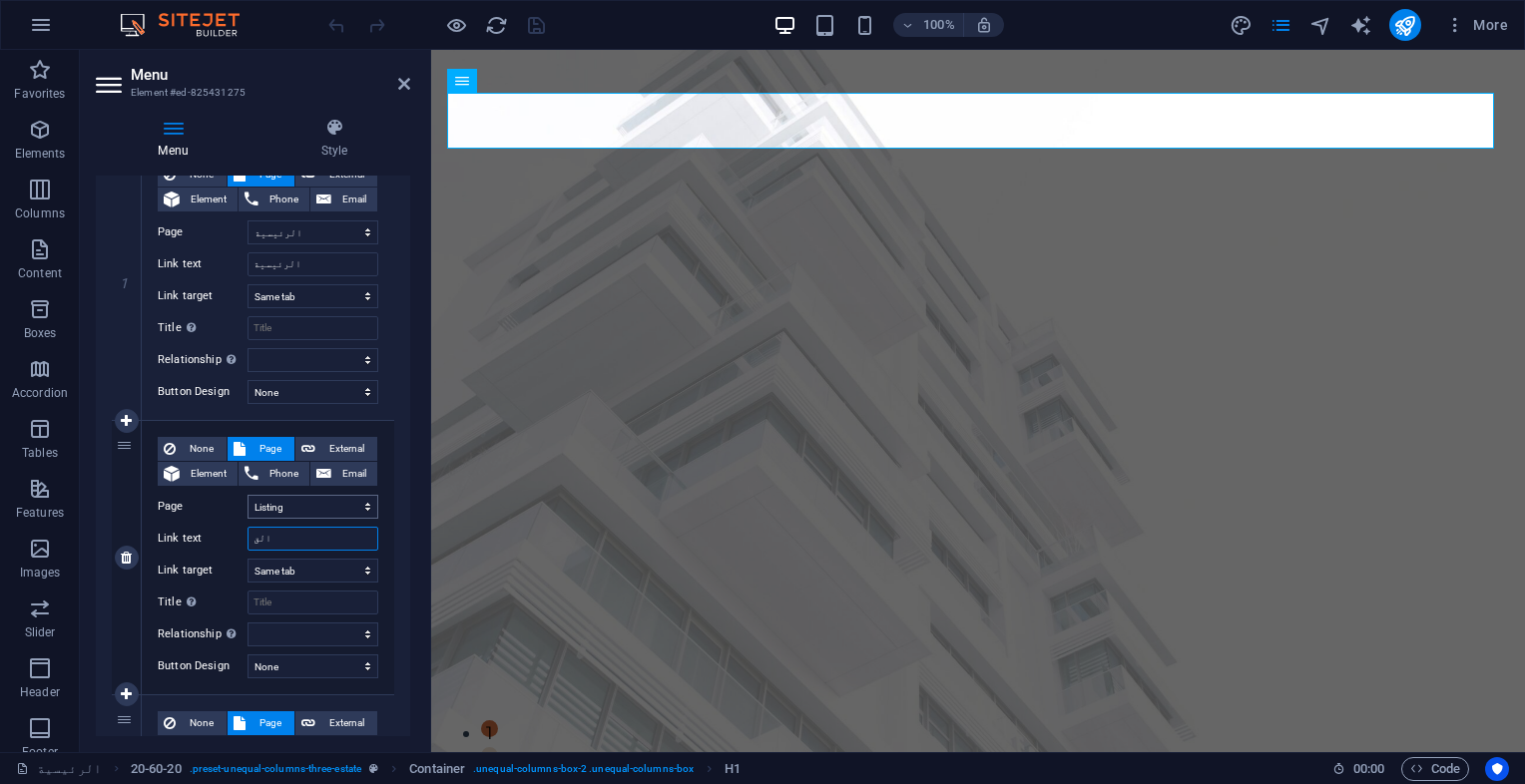 type on "القا" 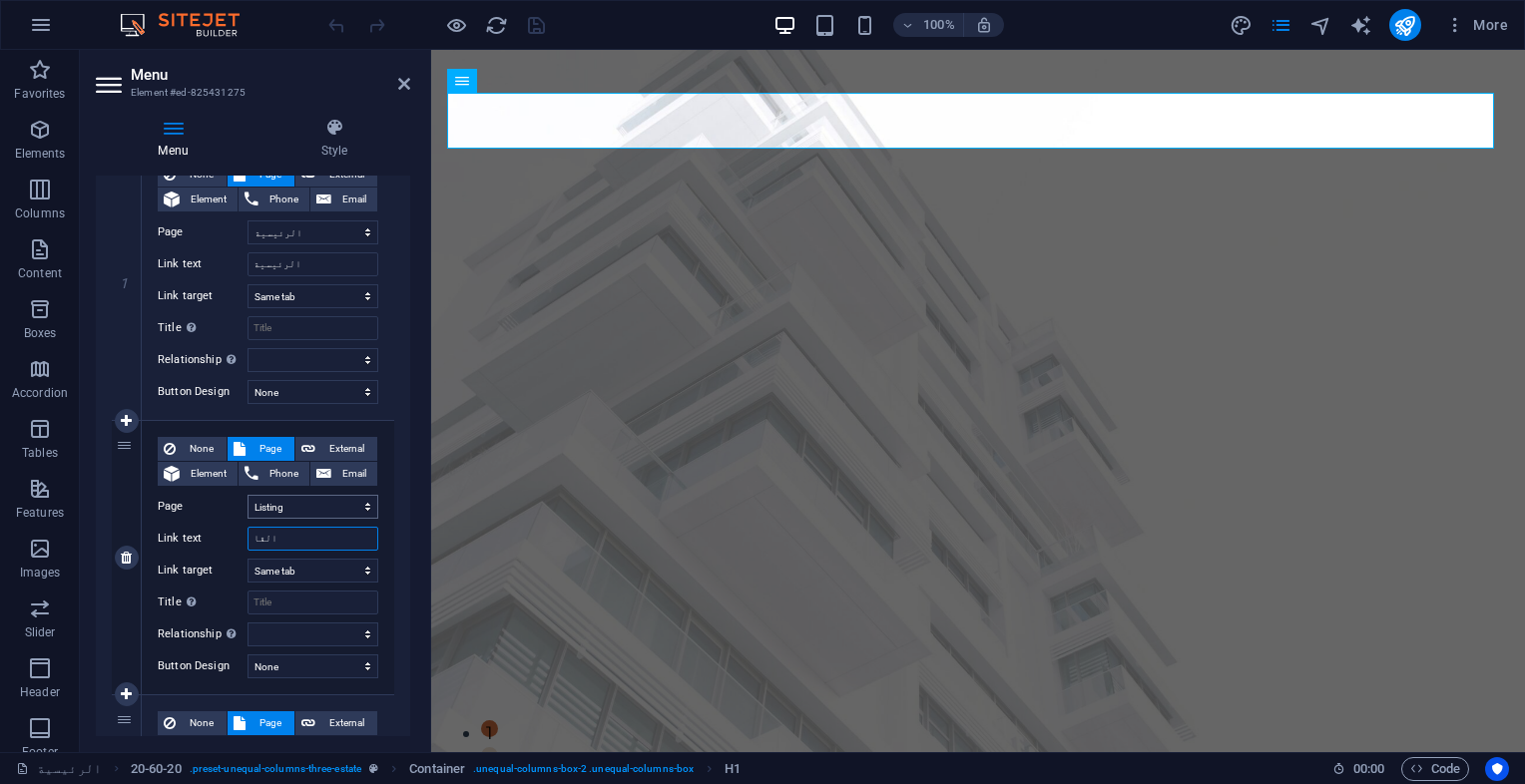 select 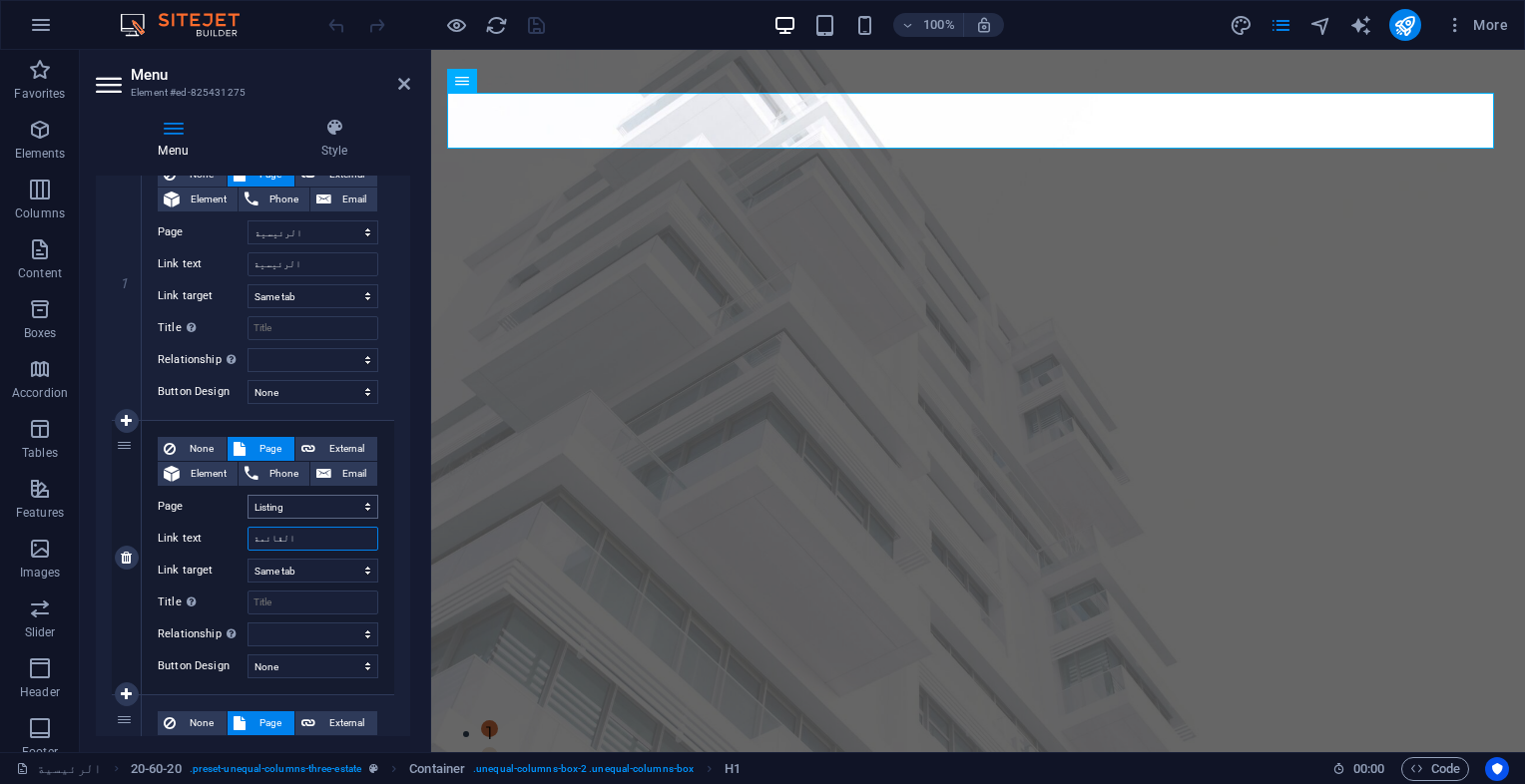 type on "القائمة" 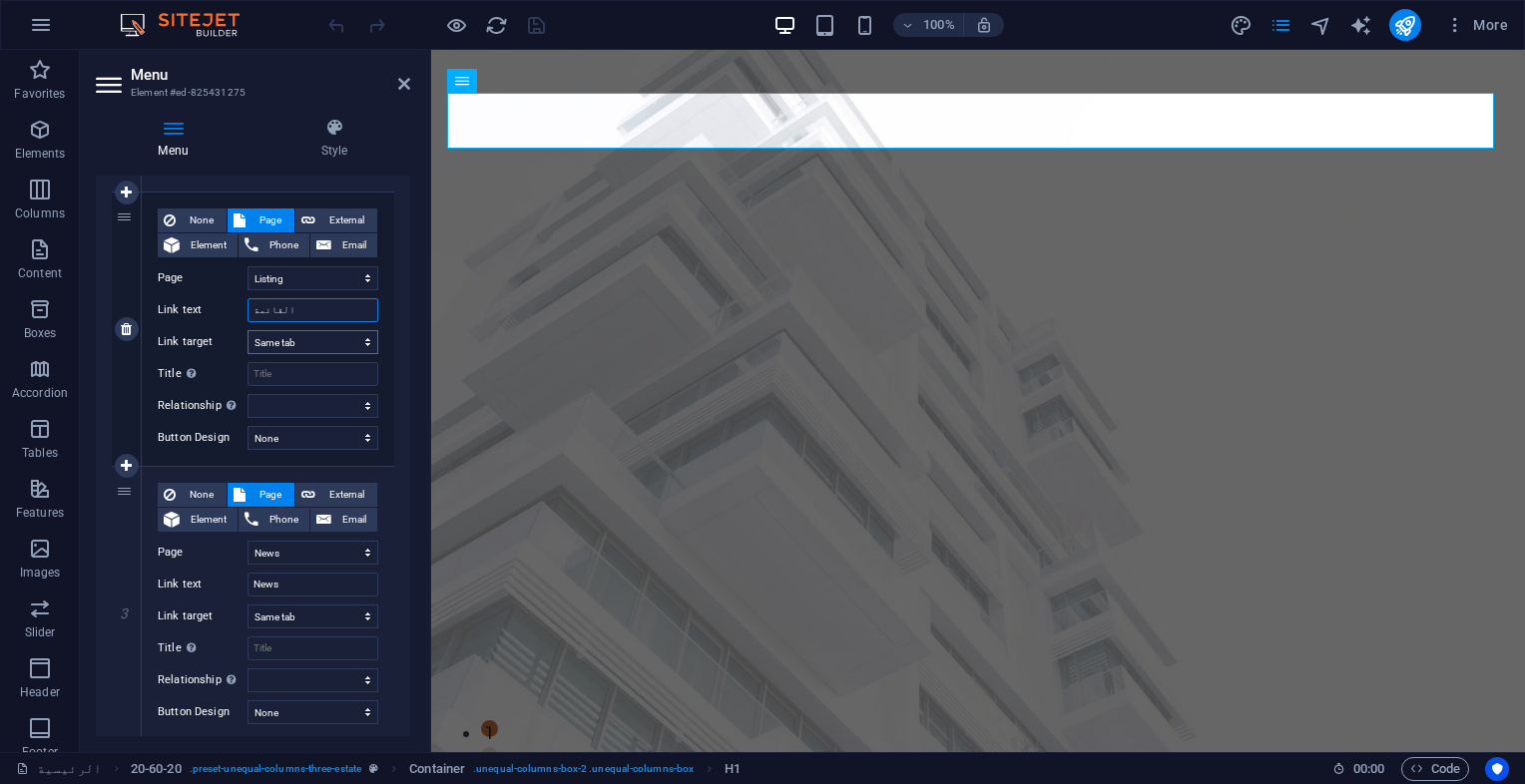 scroll, scrollTop: 450, scrollLeft: 0, axis: vertical 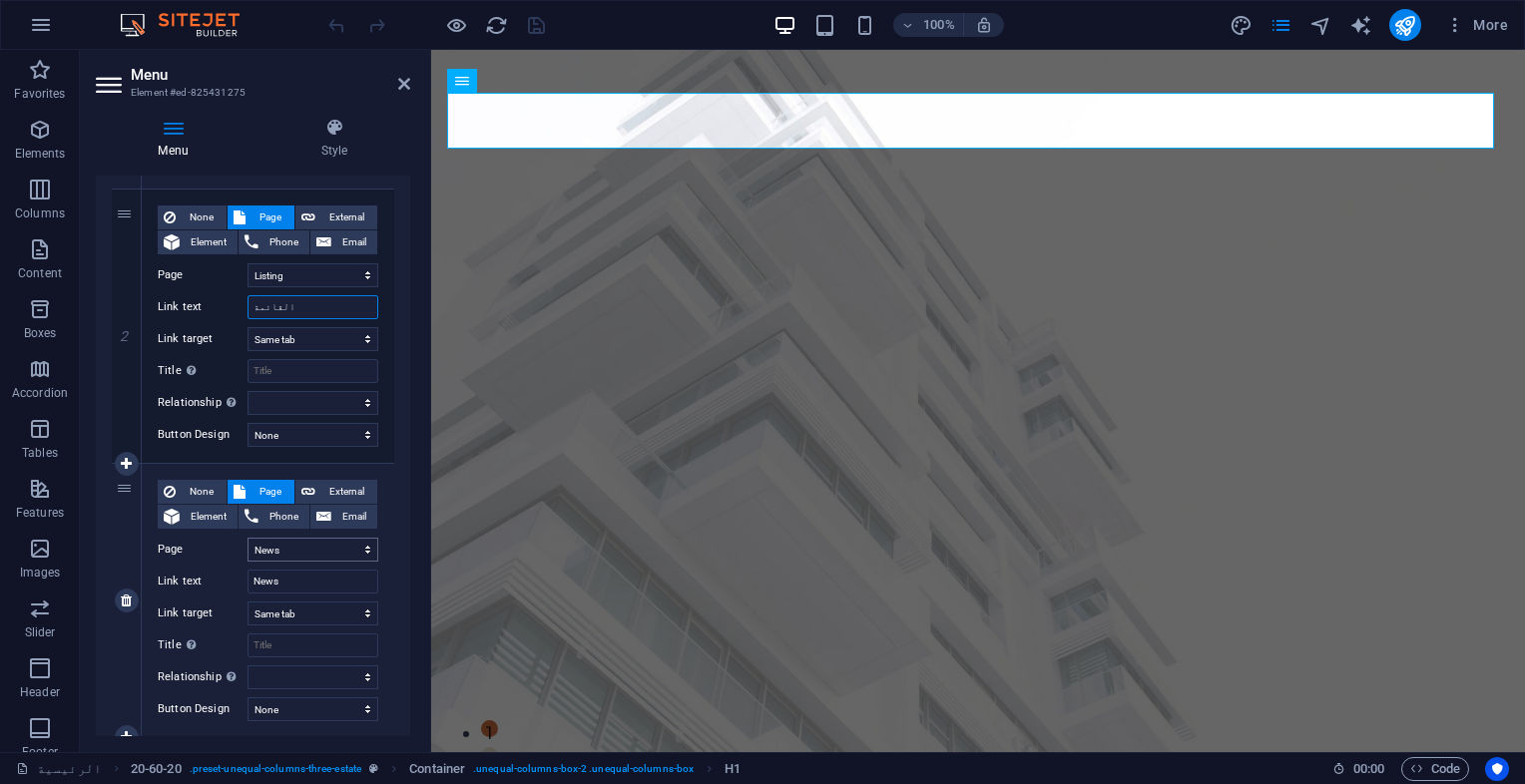 type on "القائمة" 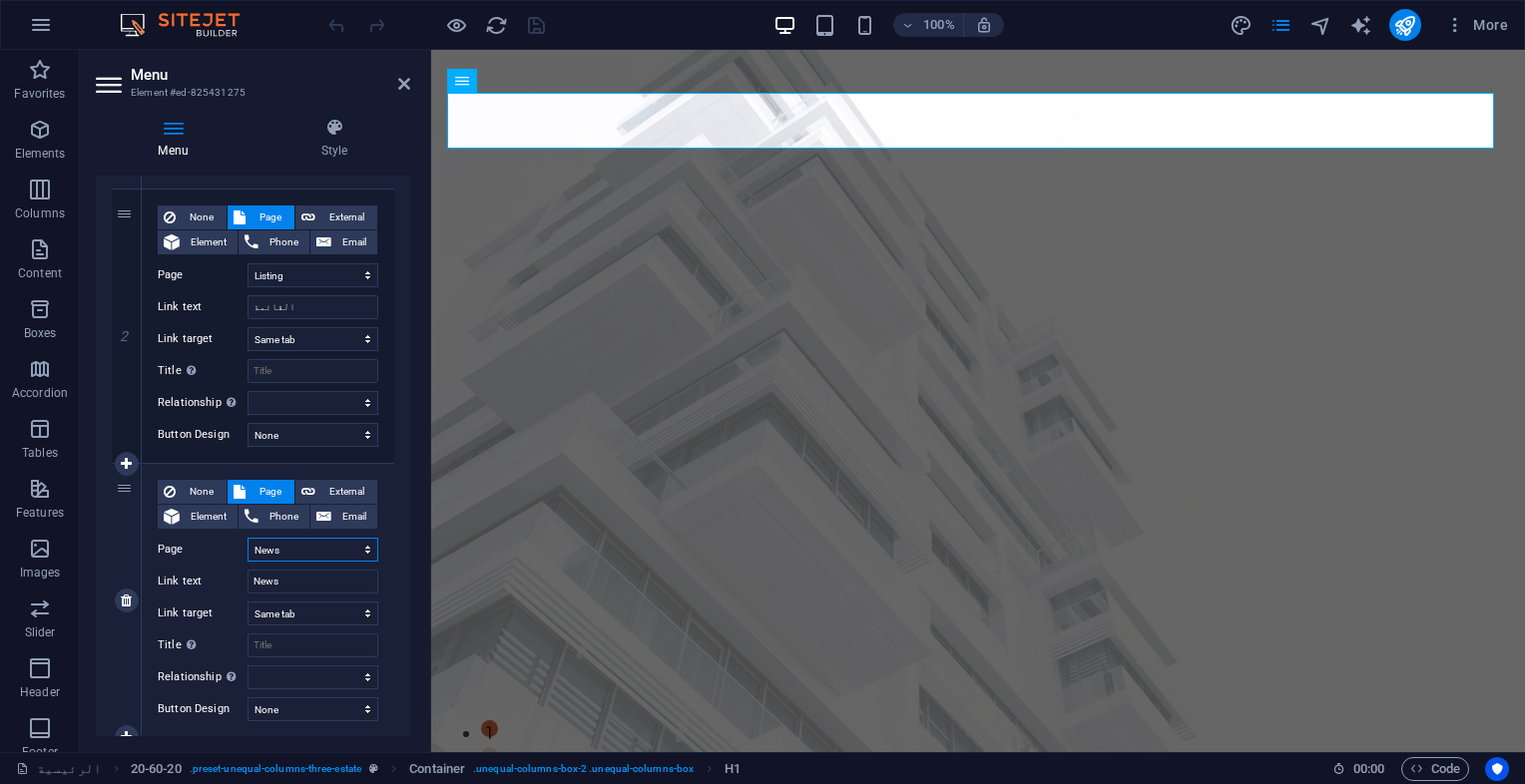 click on "الرئيسية Listing News Our Team Contact Legal Notice Privacy Home Listing News Our Team Contact Legal Notice Privacy" at bounding box center [312, 550] 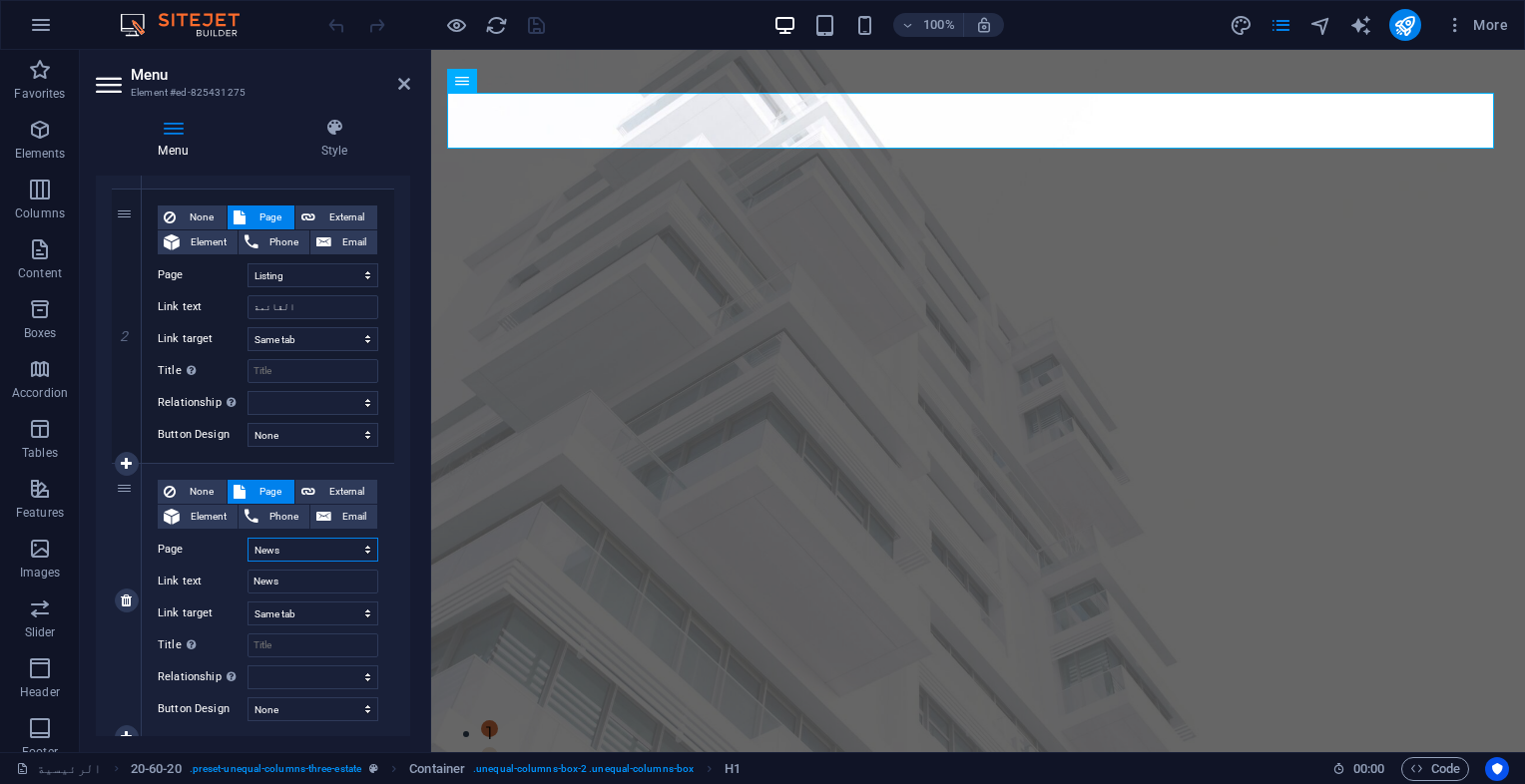 click on "الرئيسية Listing News Our Team Contact Legal Notice Privacy Home Listing News Our Team Contact Legal Notice Privacy" at bounding box center [312, 550] 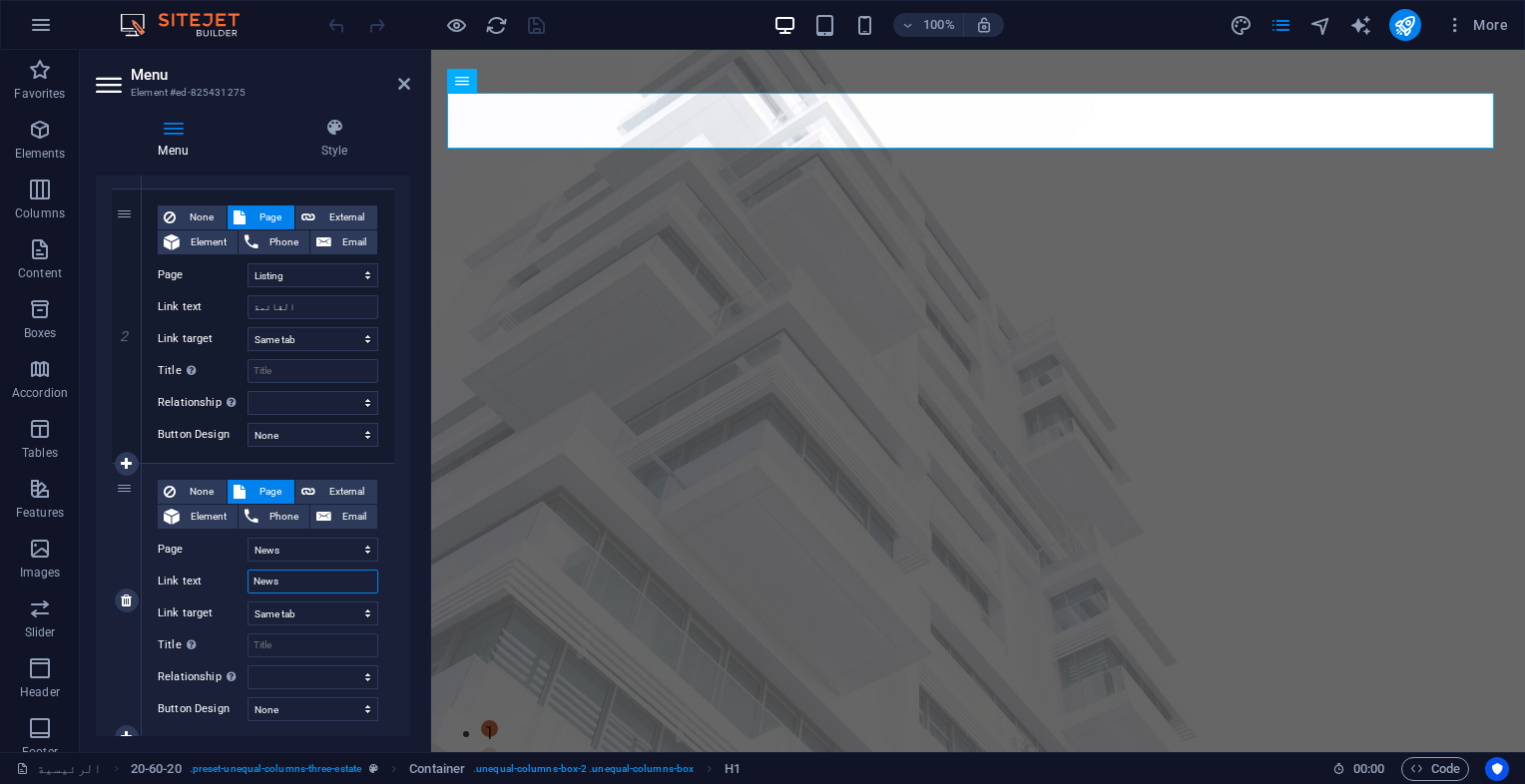 click on "News" at bounding box center (312, 582) 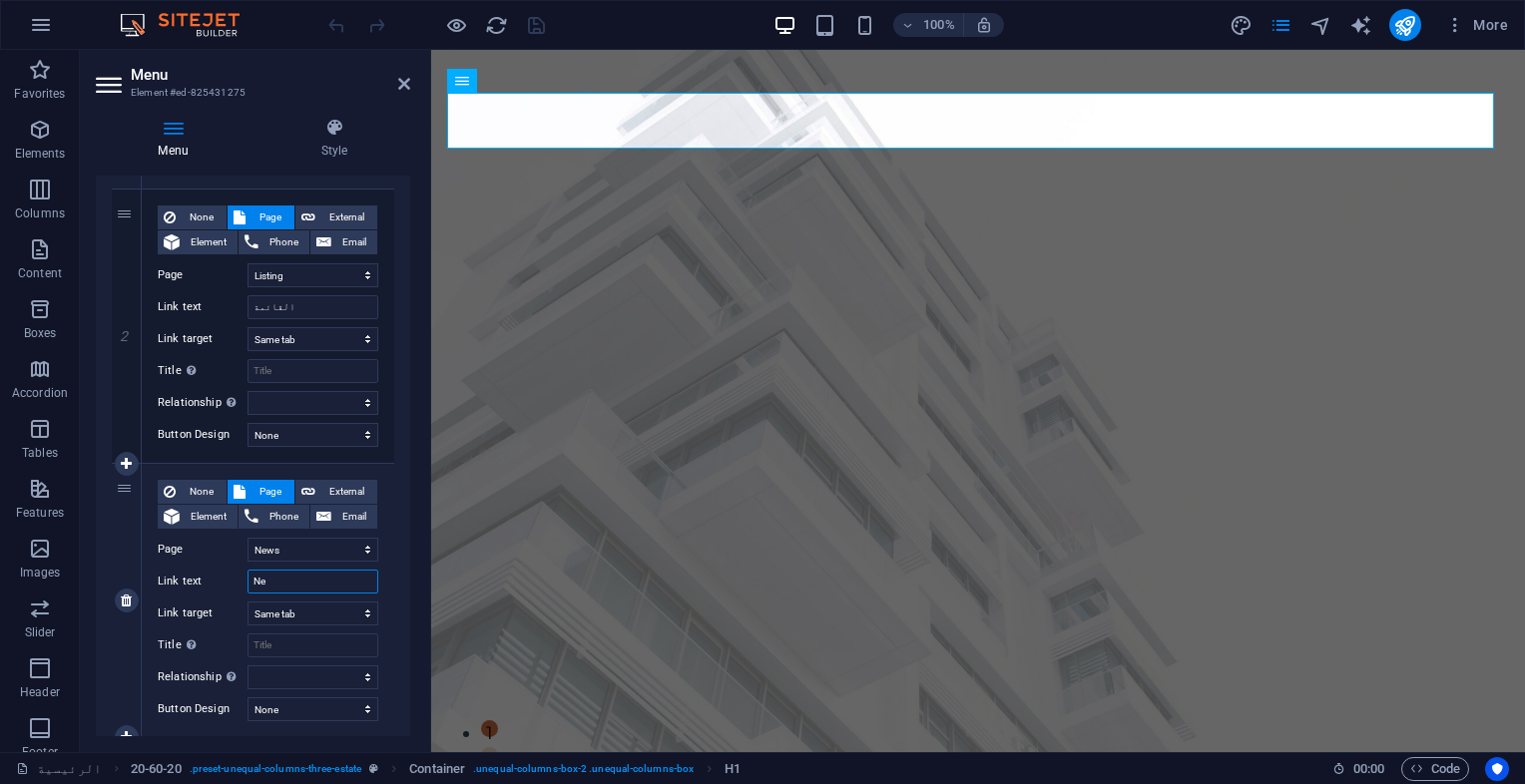type on "N" 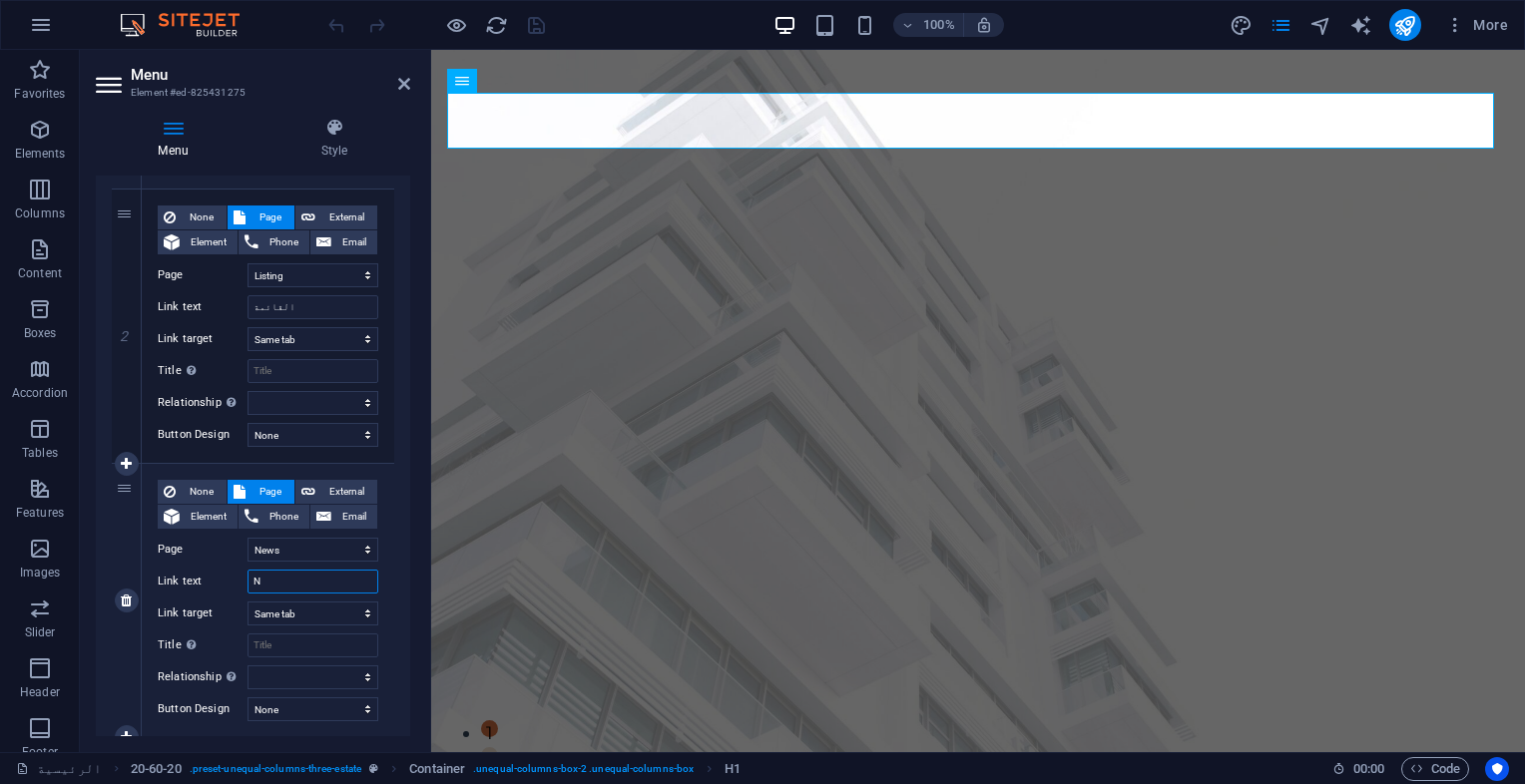 type 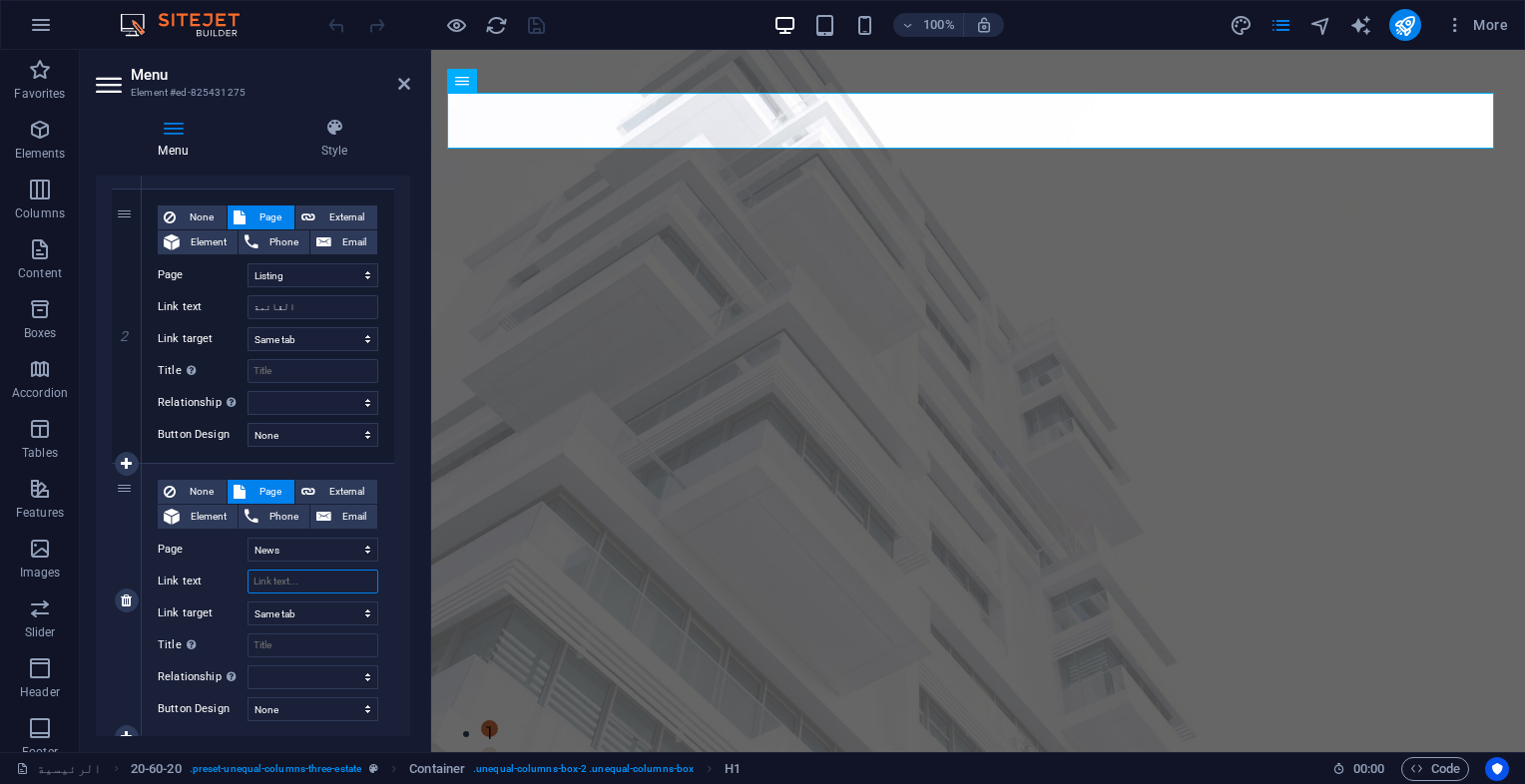 select 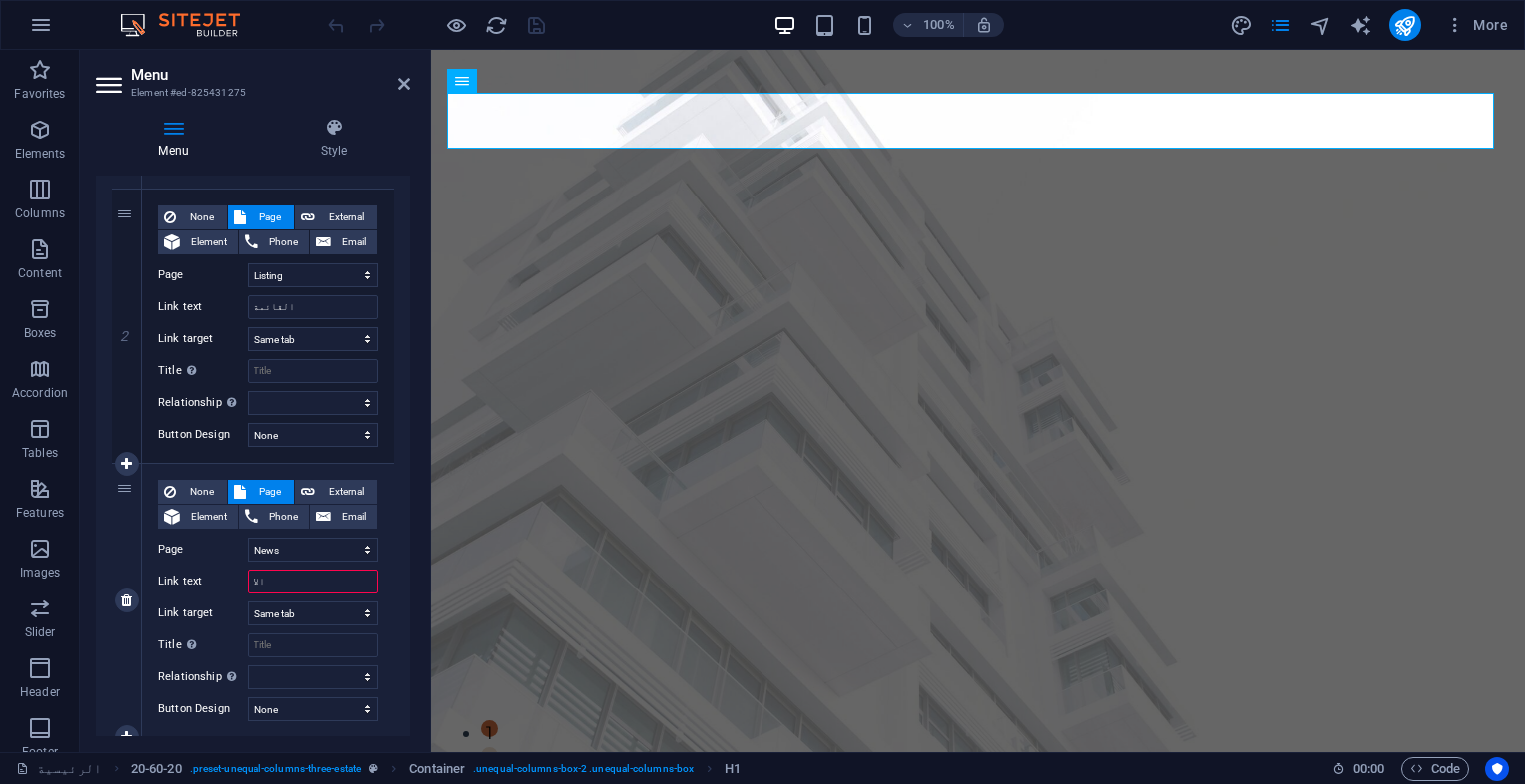 type on "الاخ" 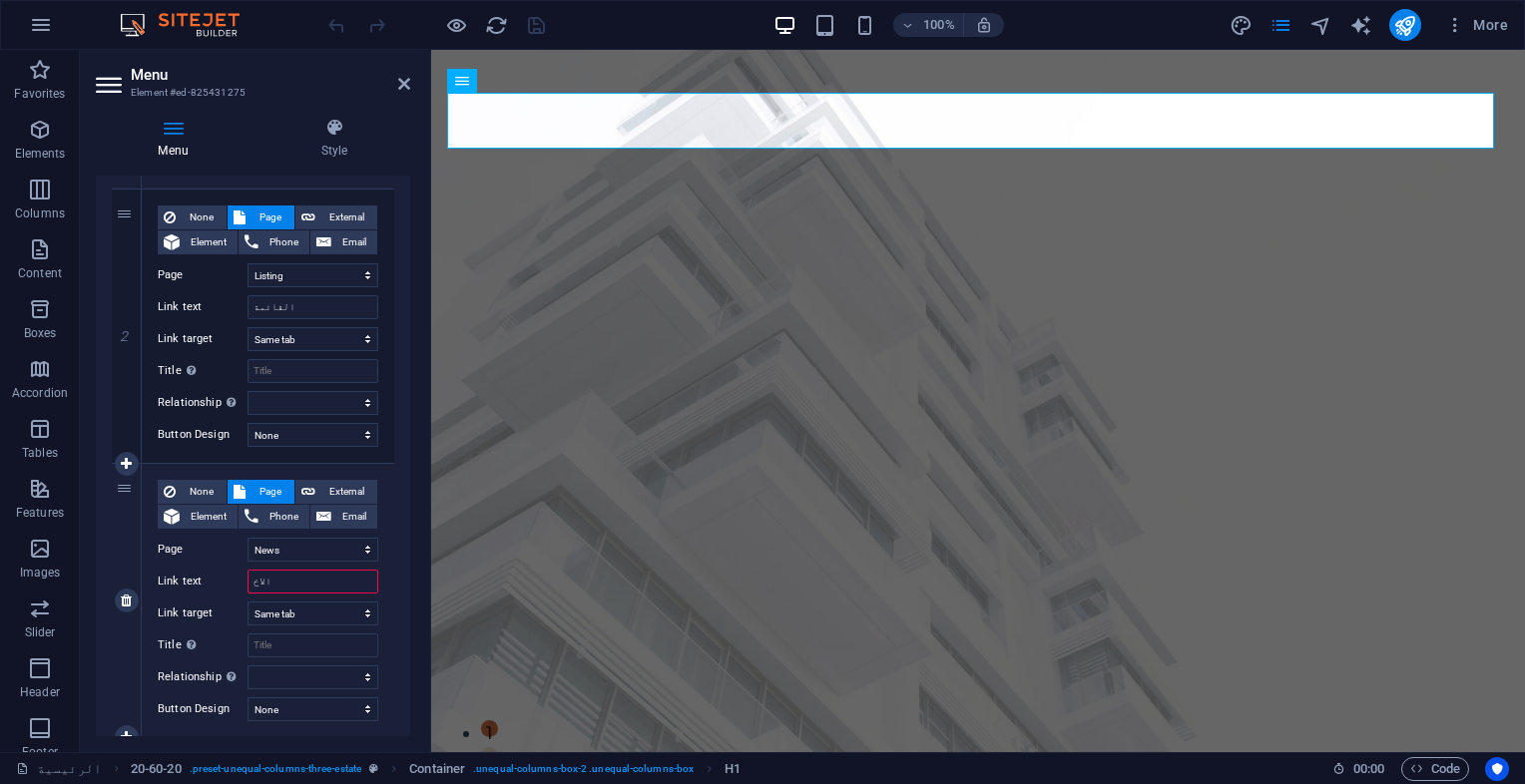 select 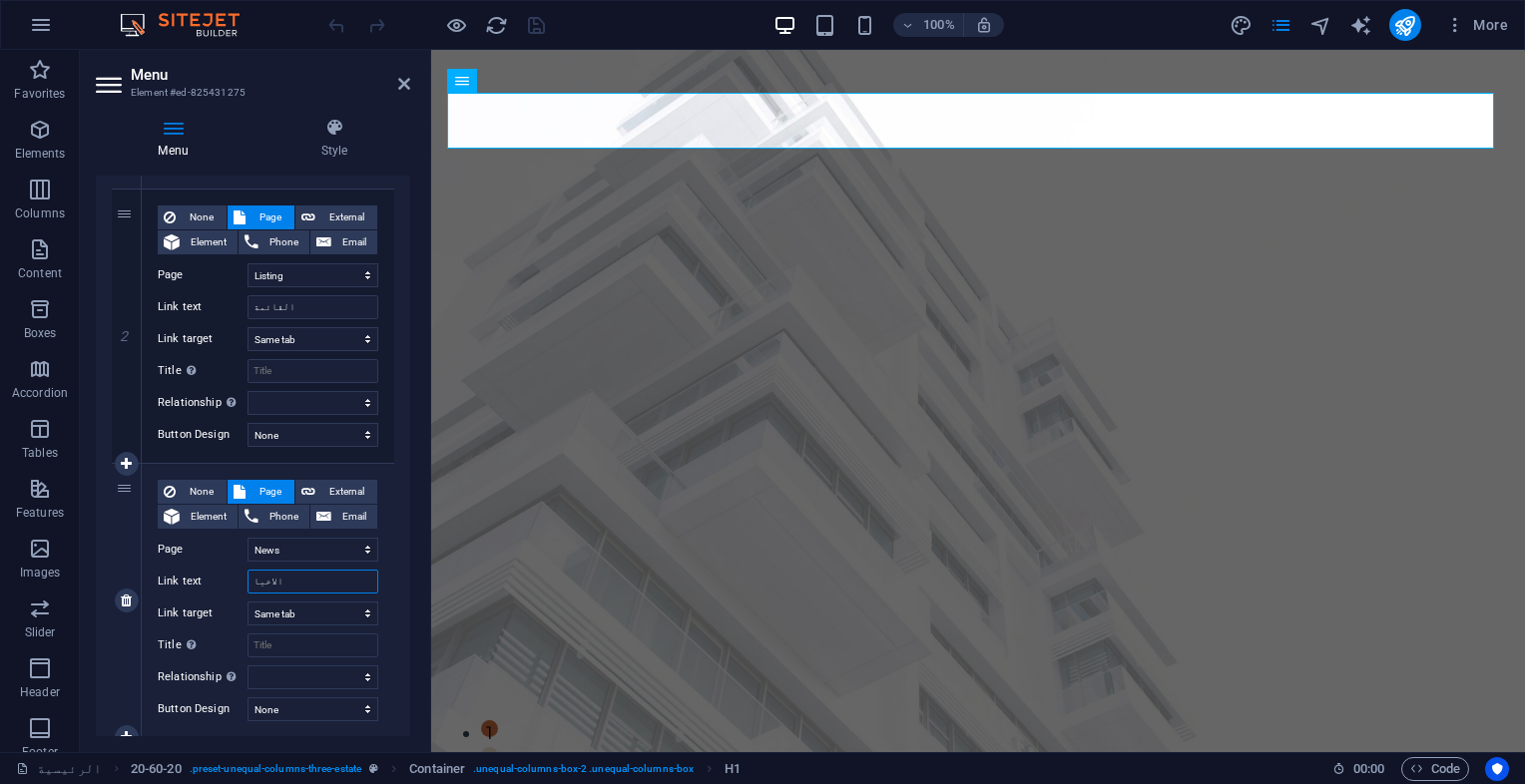 type on "الاخبار" 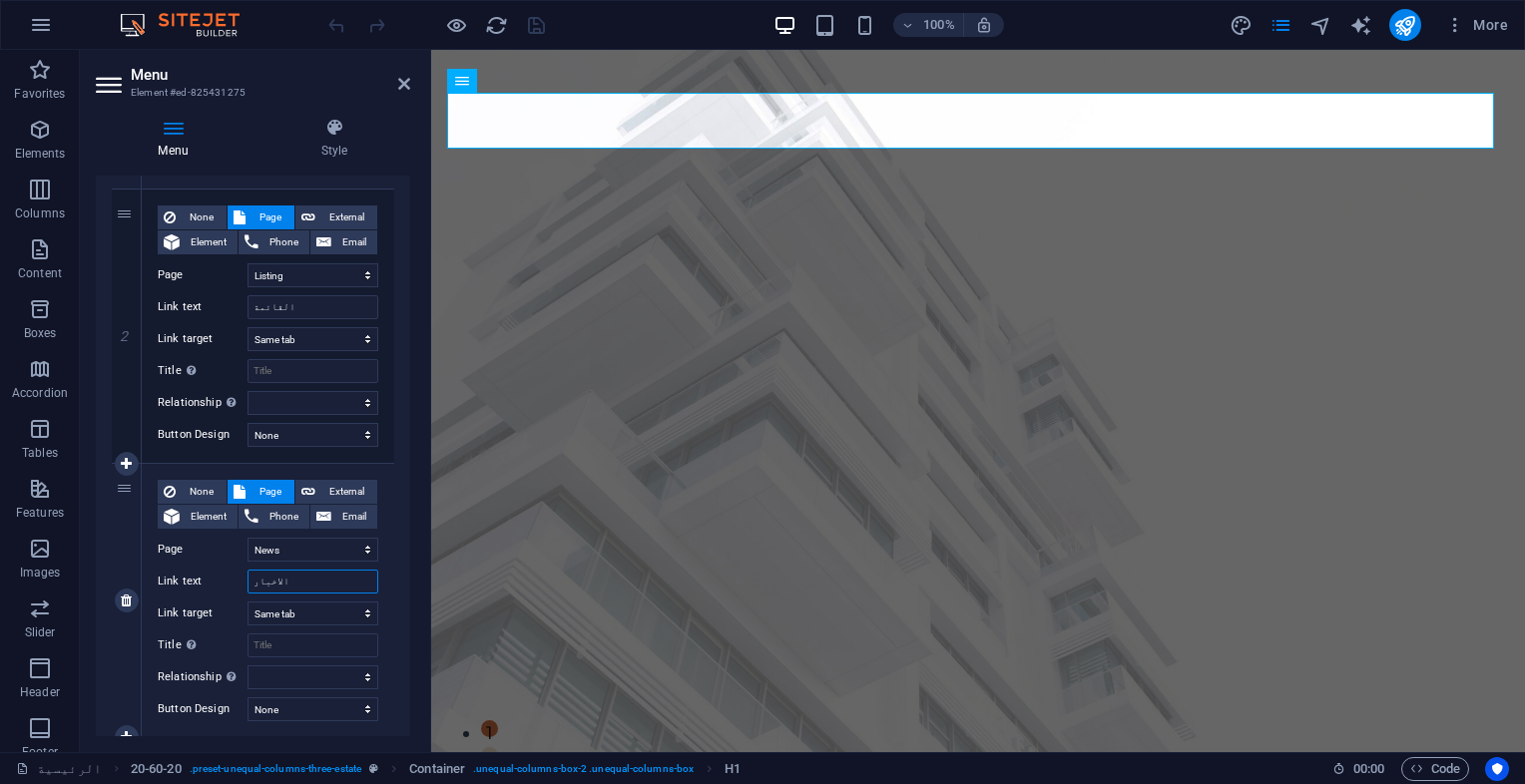 select 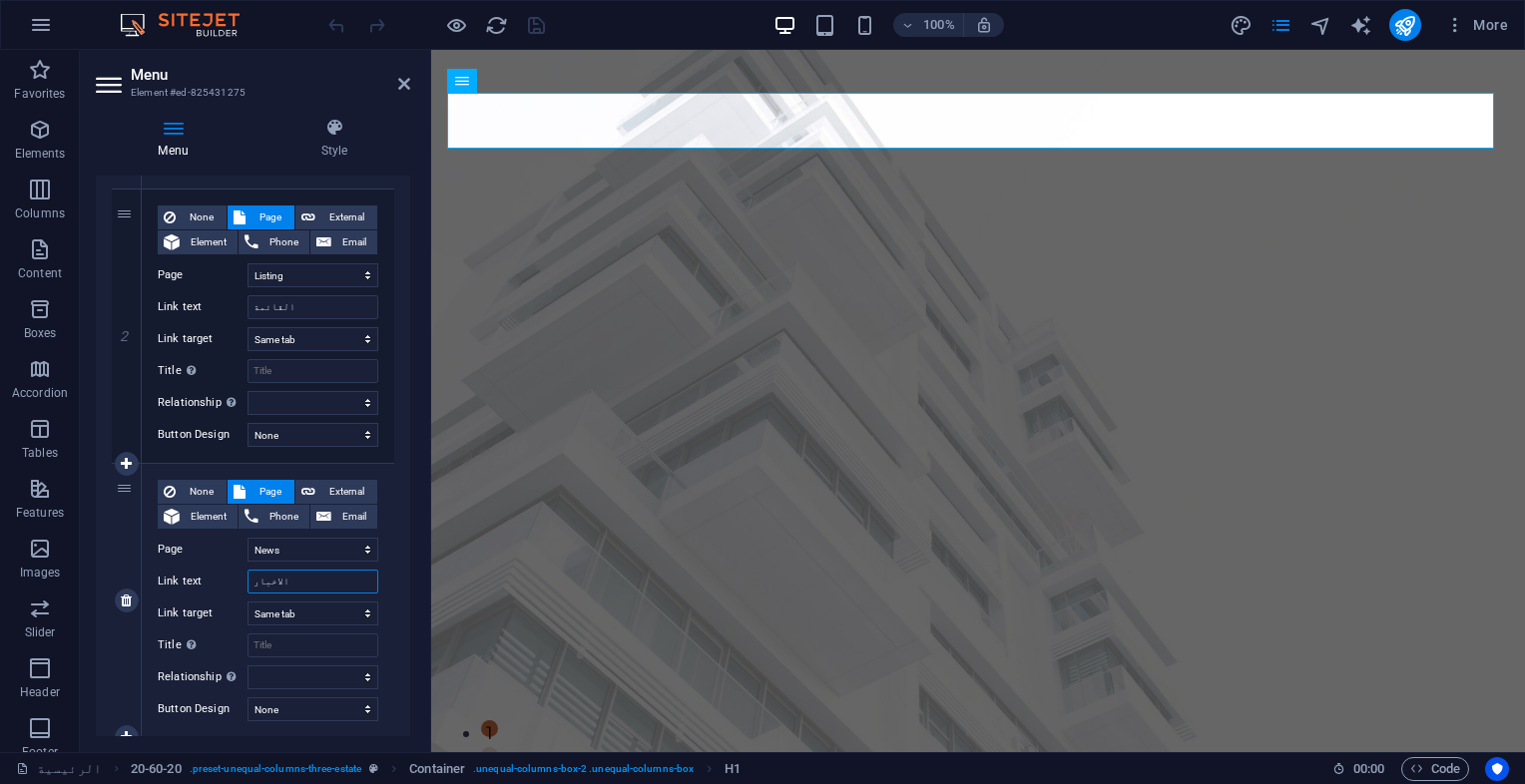 select 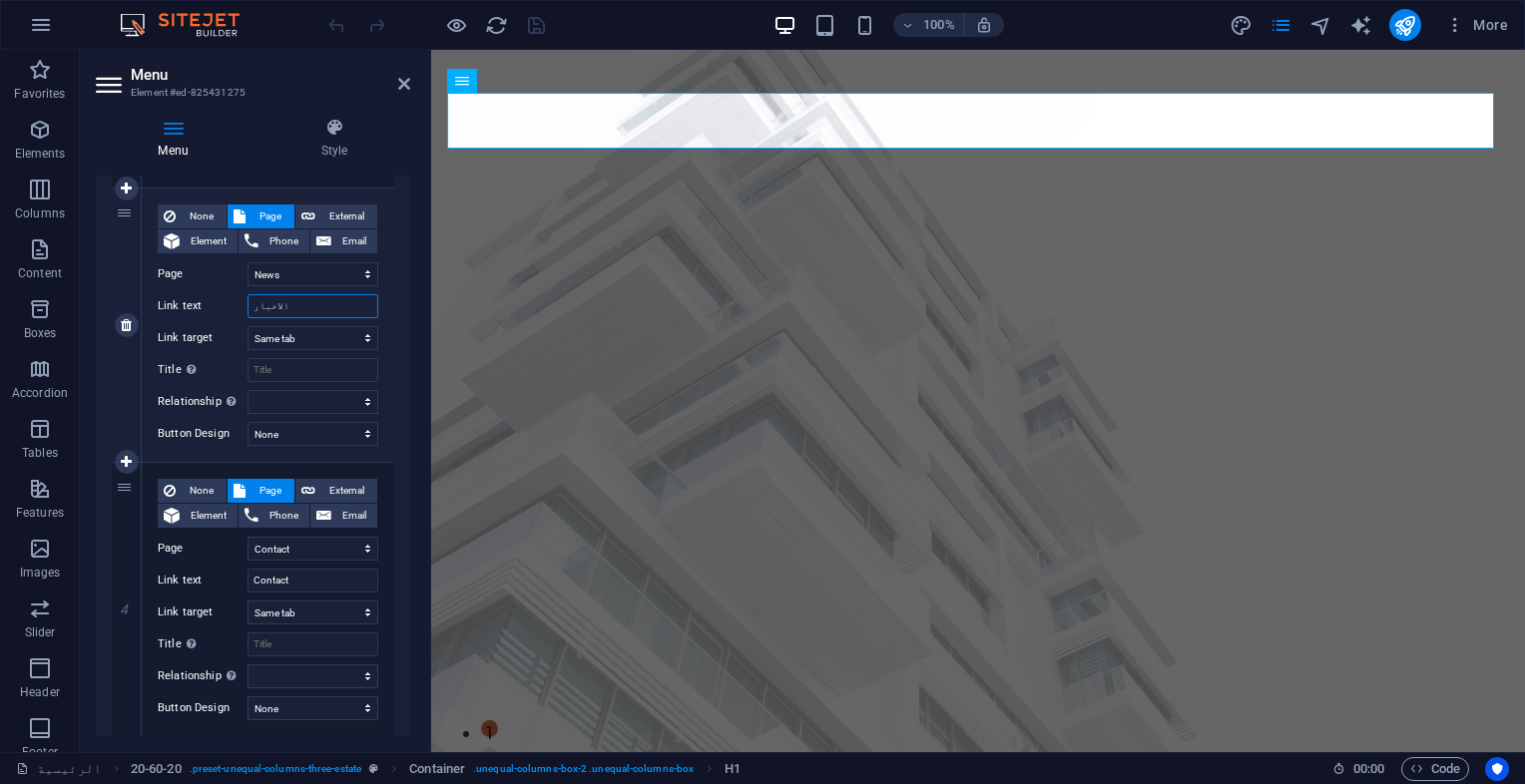scroll, scrollTop: 728, scrollLeft: 0, axis: vertical 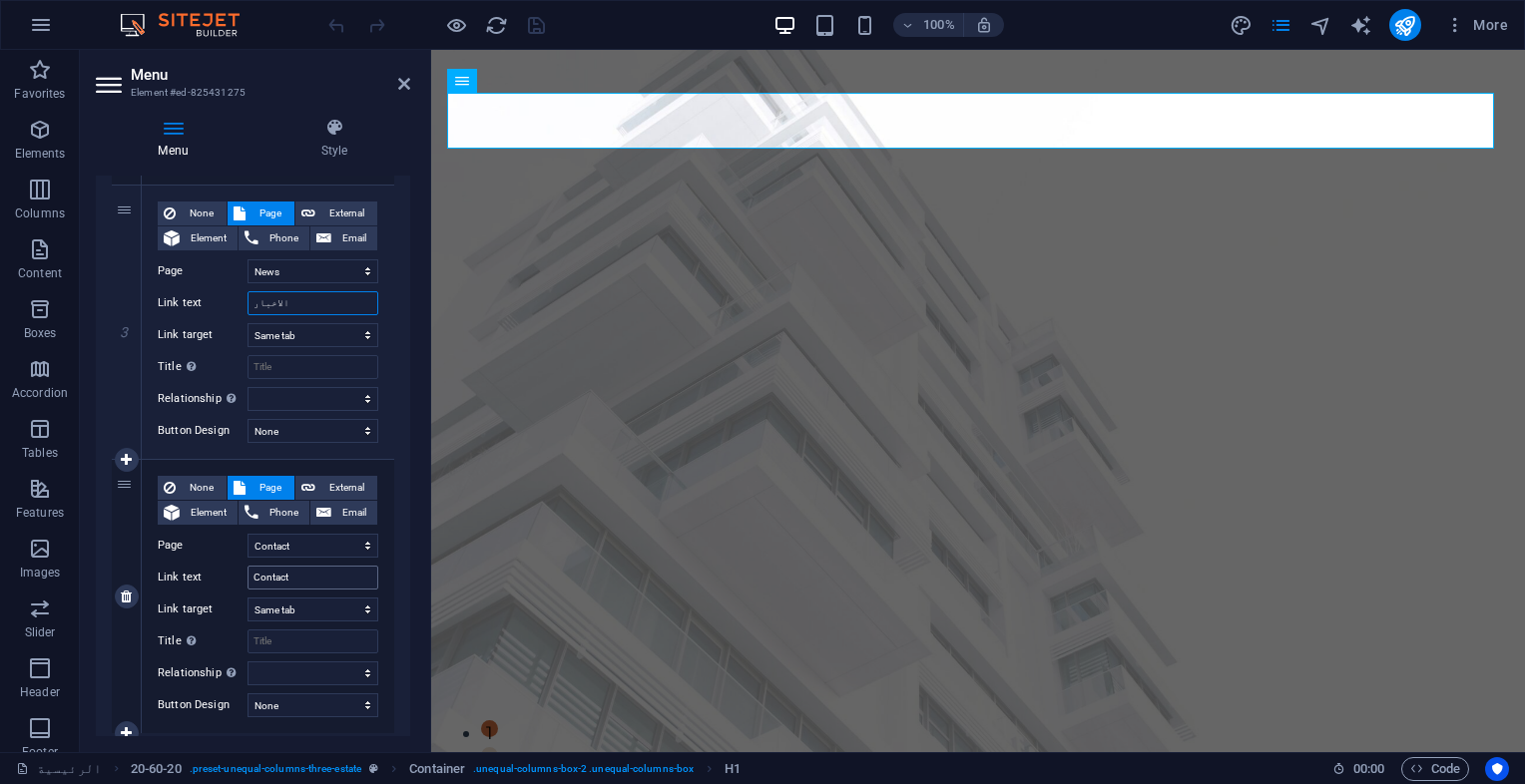type on "الاخبار" 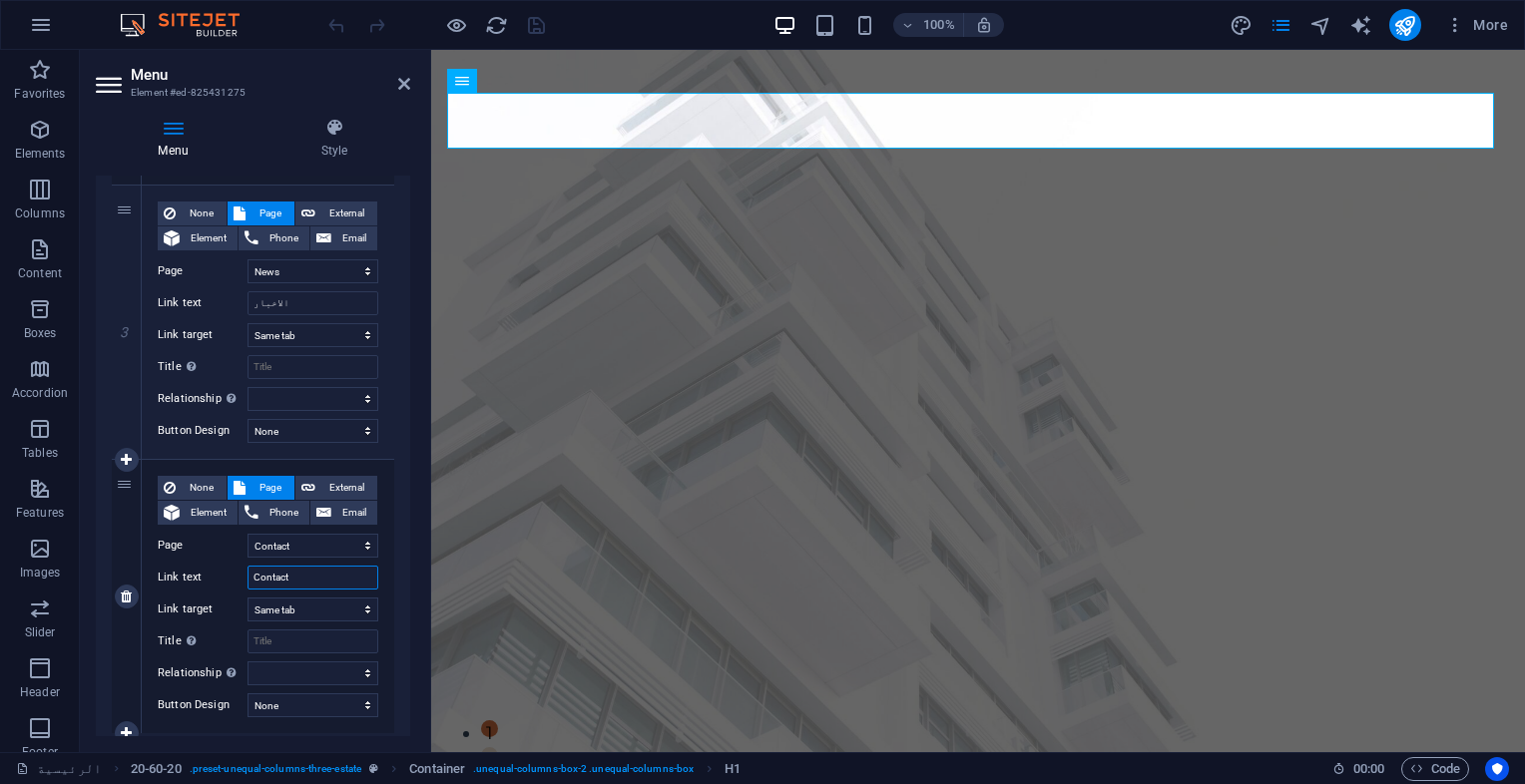 click on "Contact" at bounding box center (312, 578) 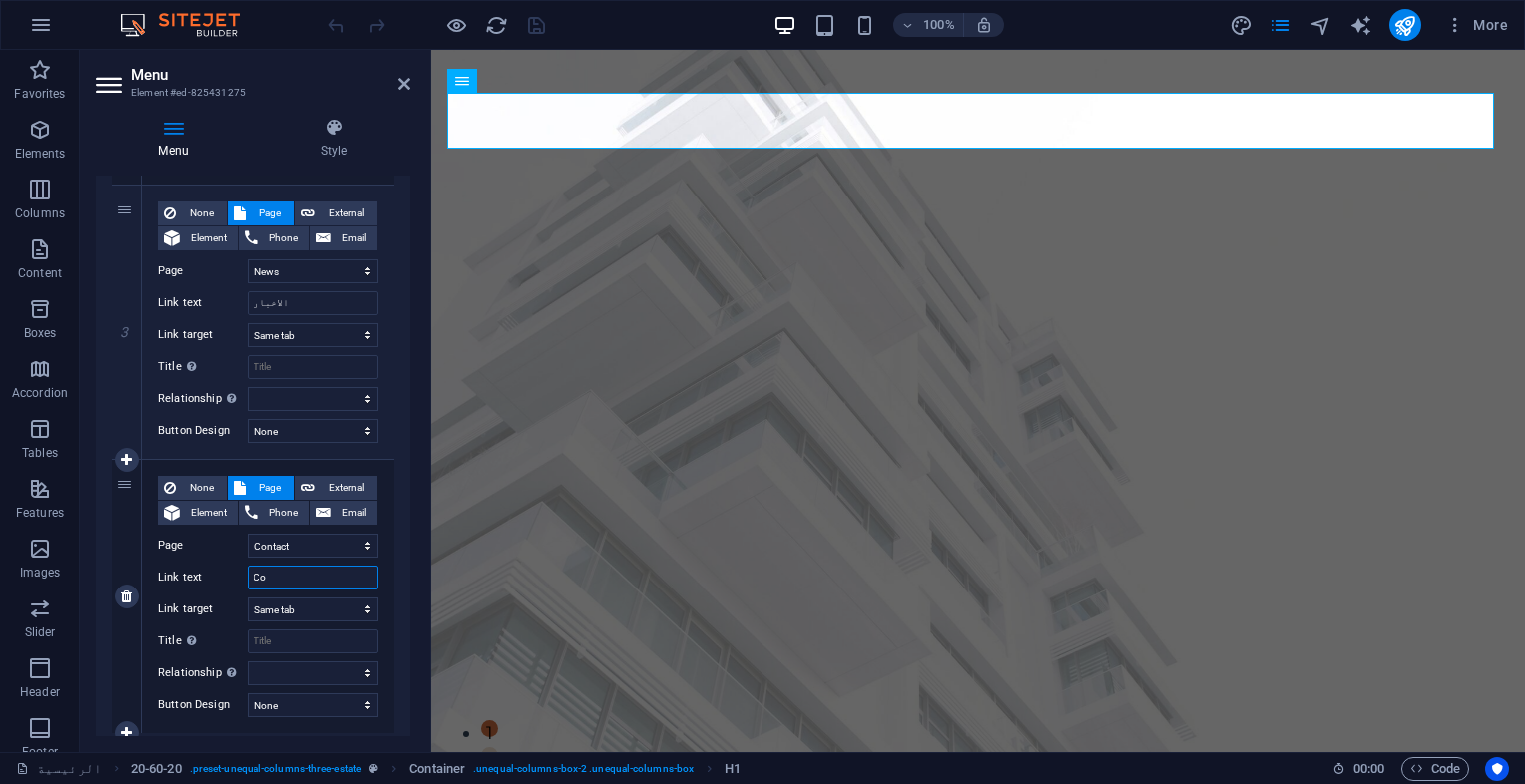 type on "C" 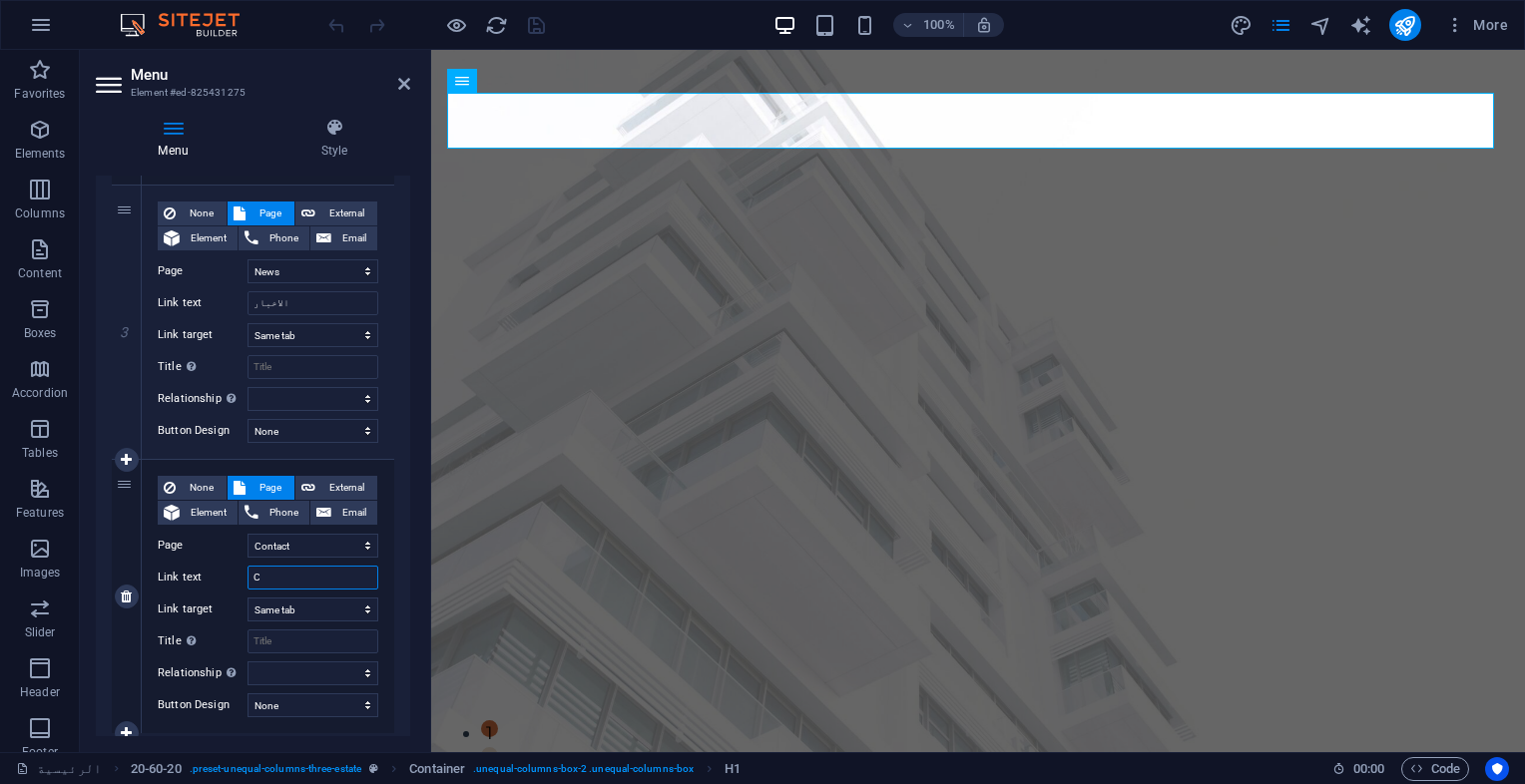 type 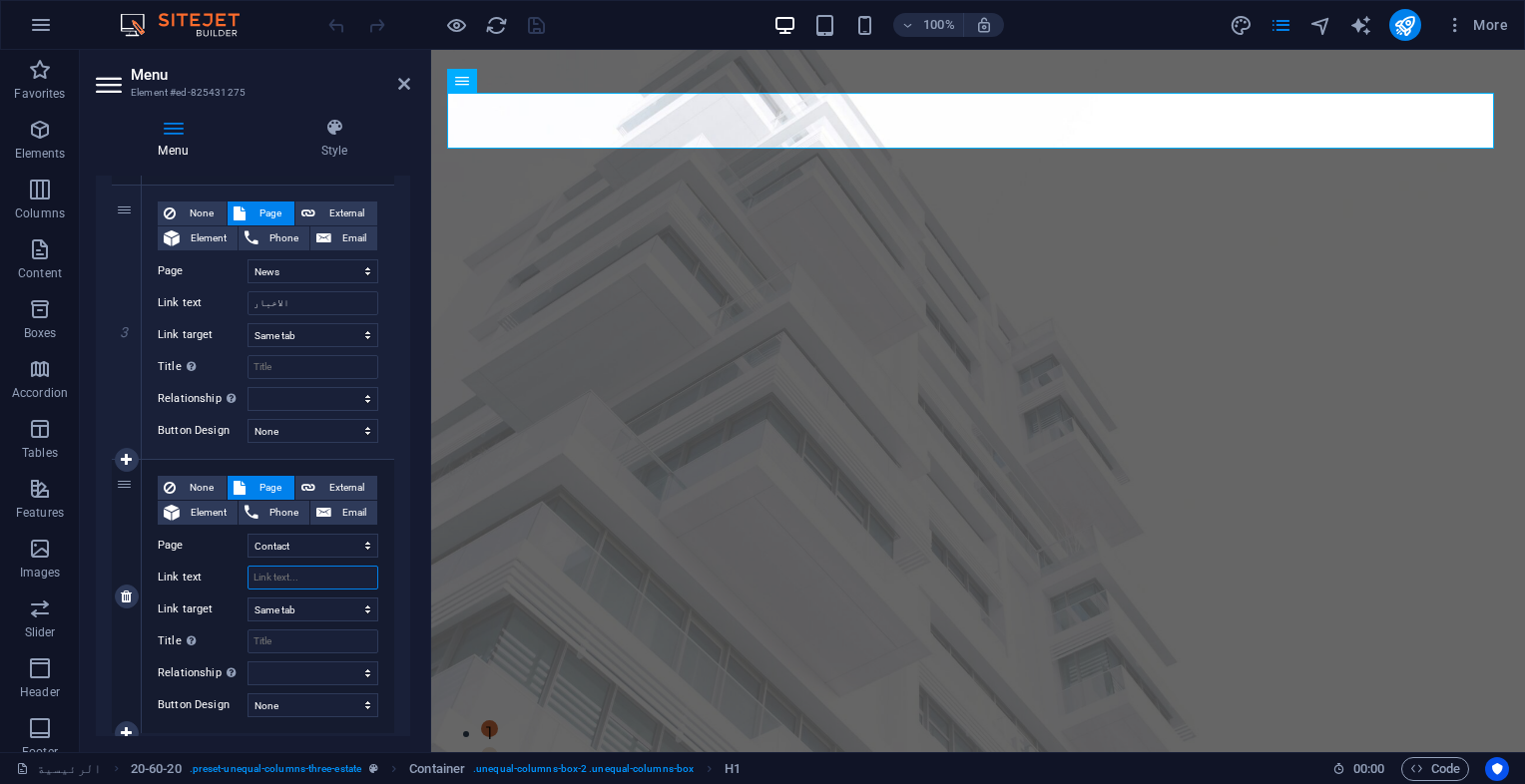 select 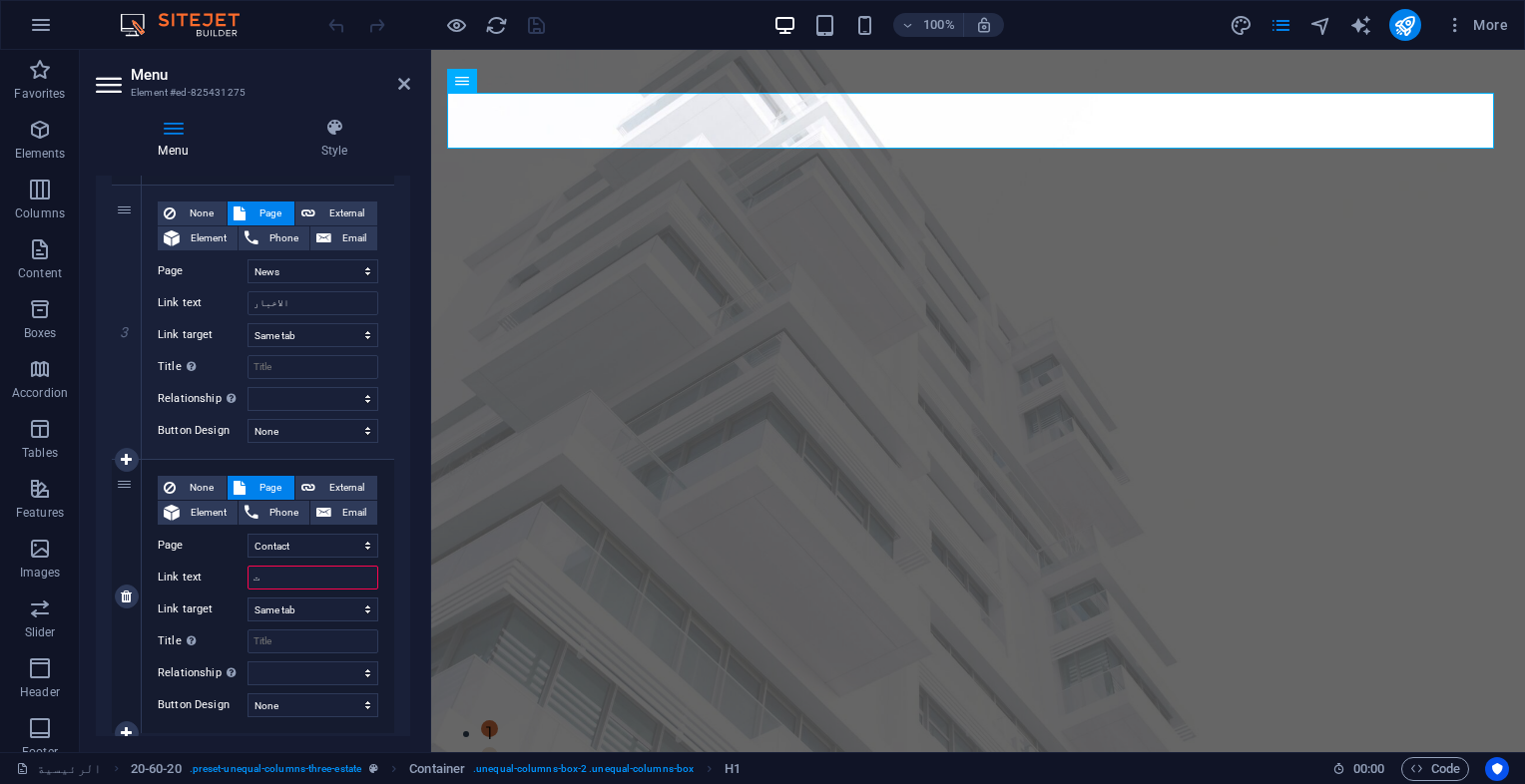 type on "تو" 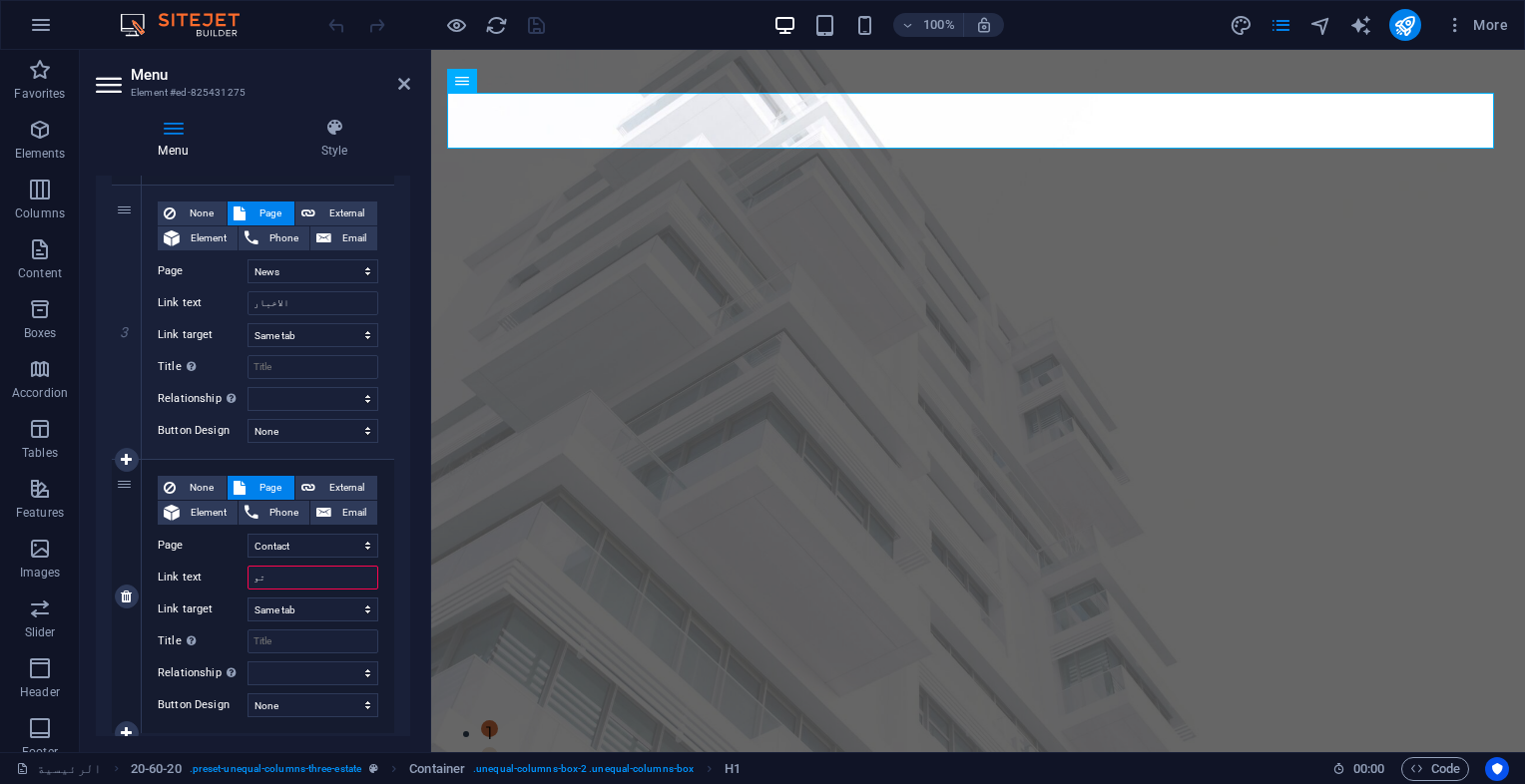 select 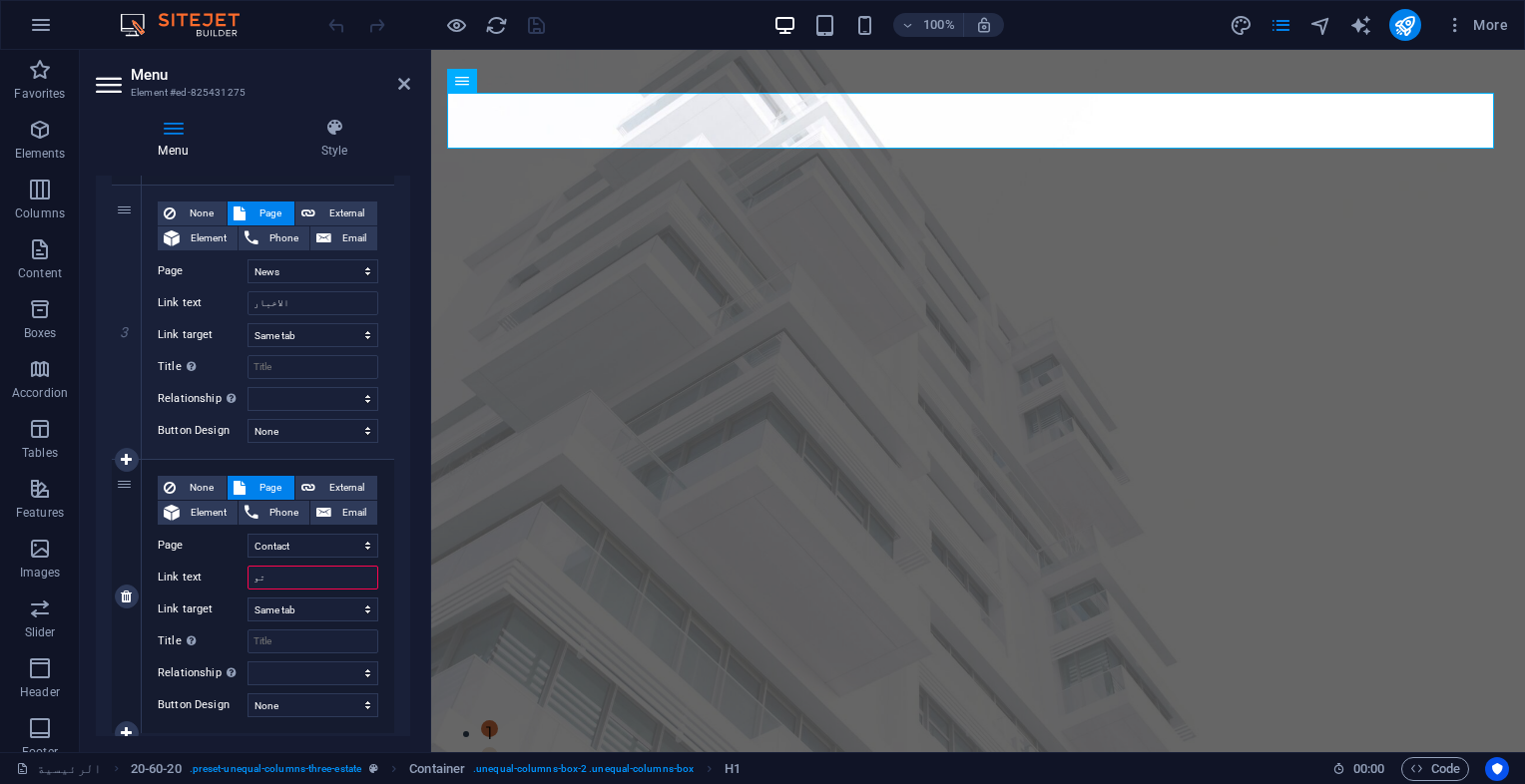 type on "توا" 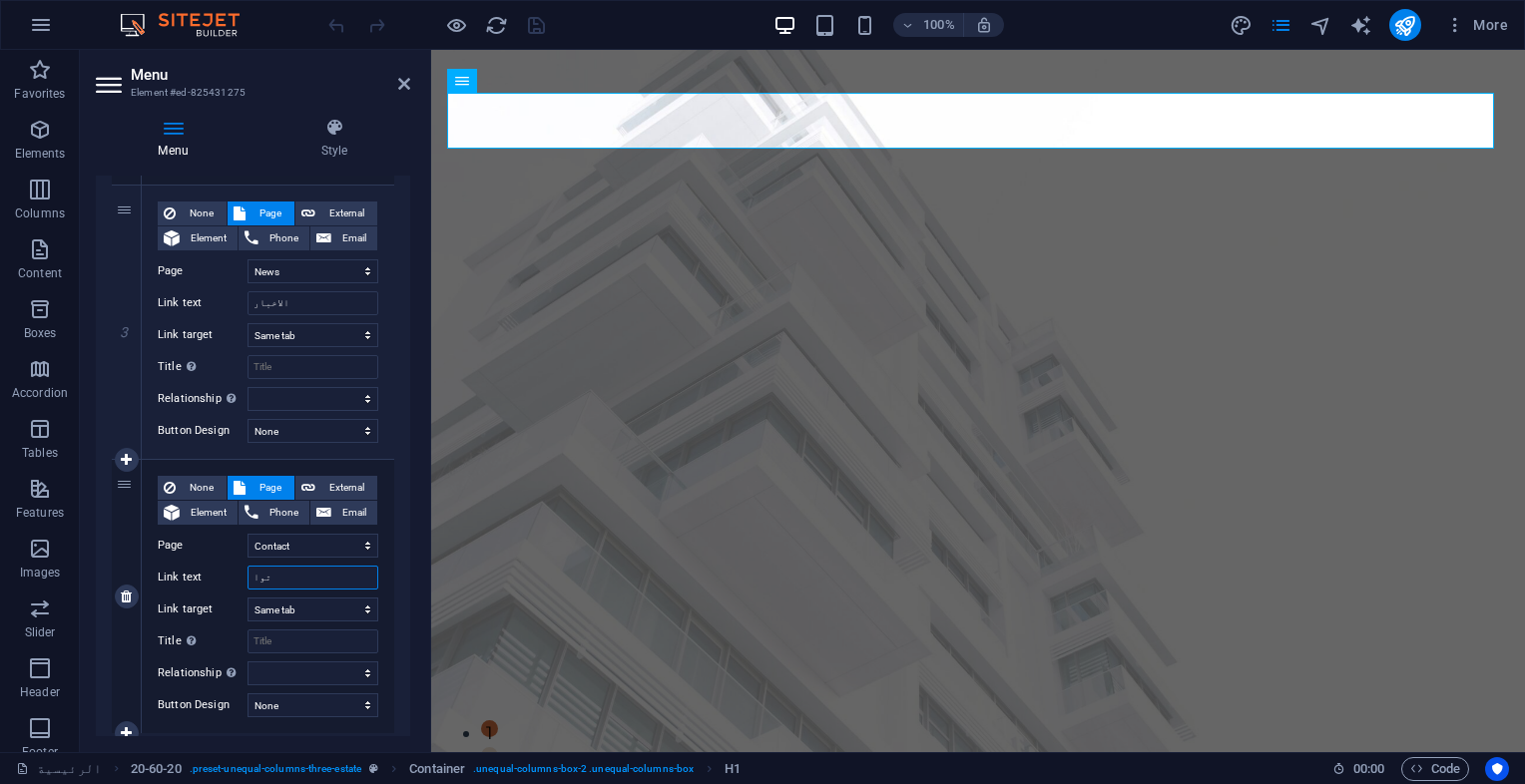 select 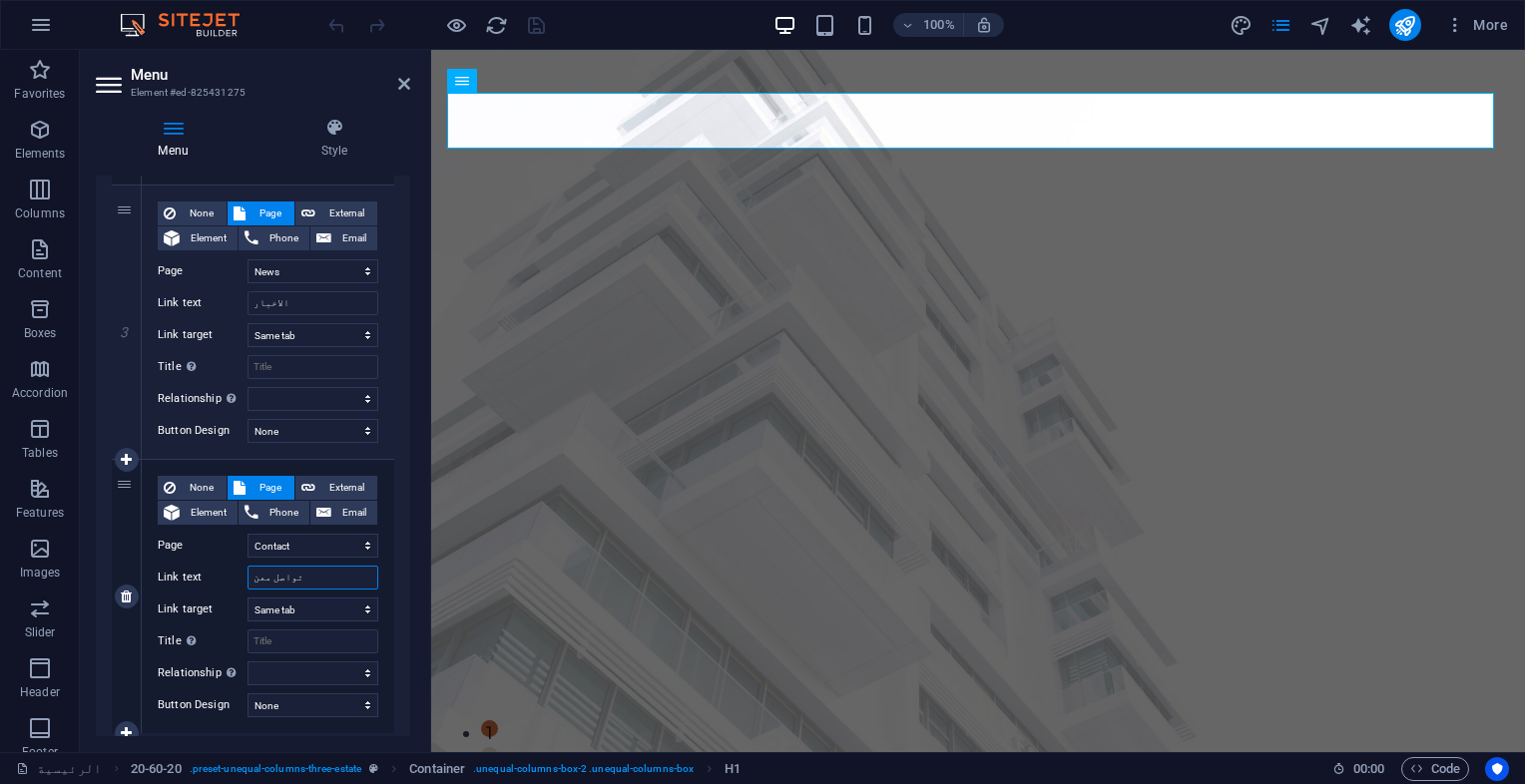 type on "تواصل معنا" 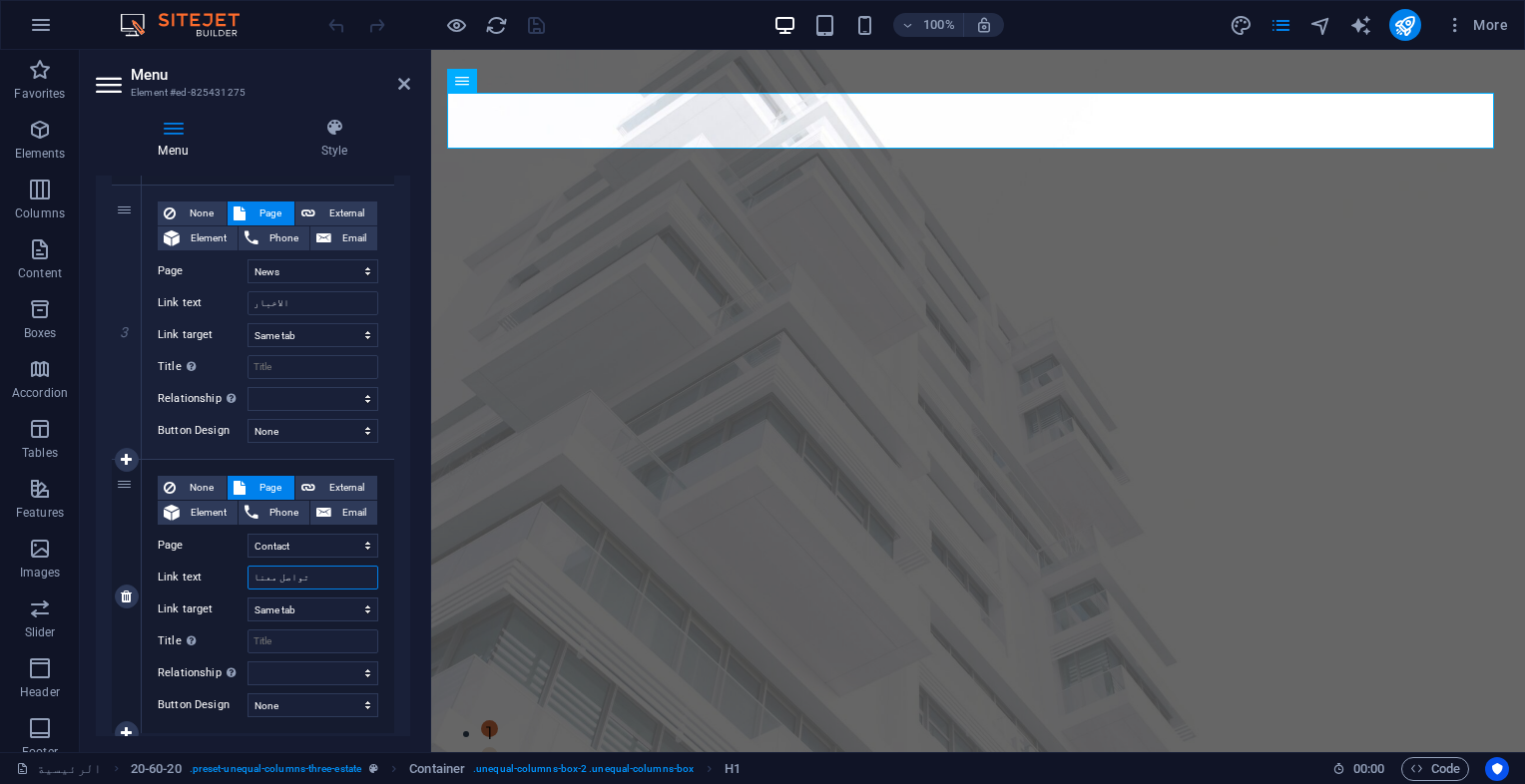 select 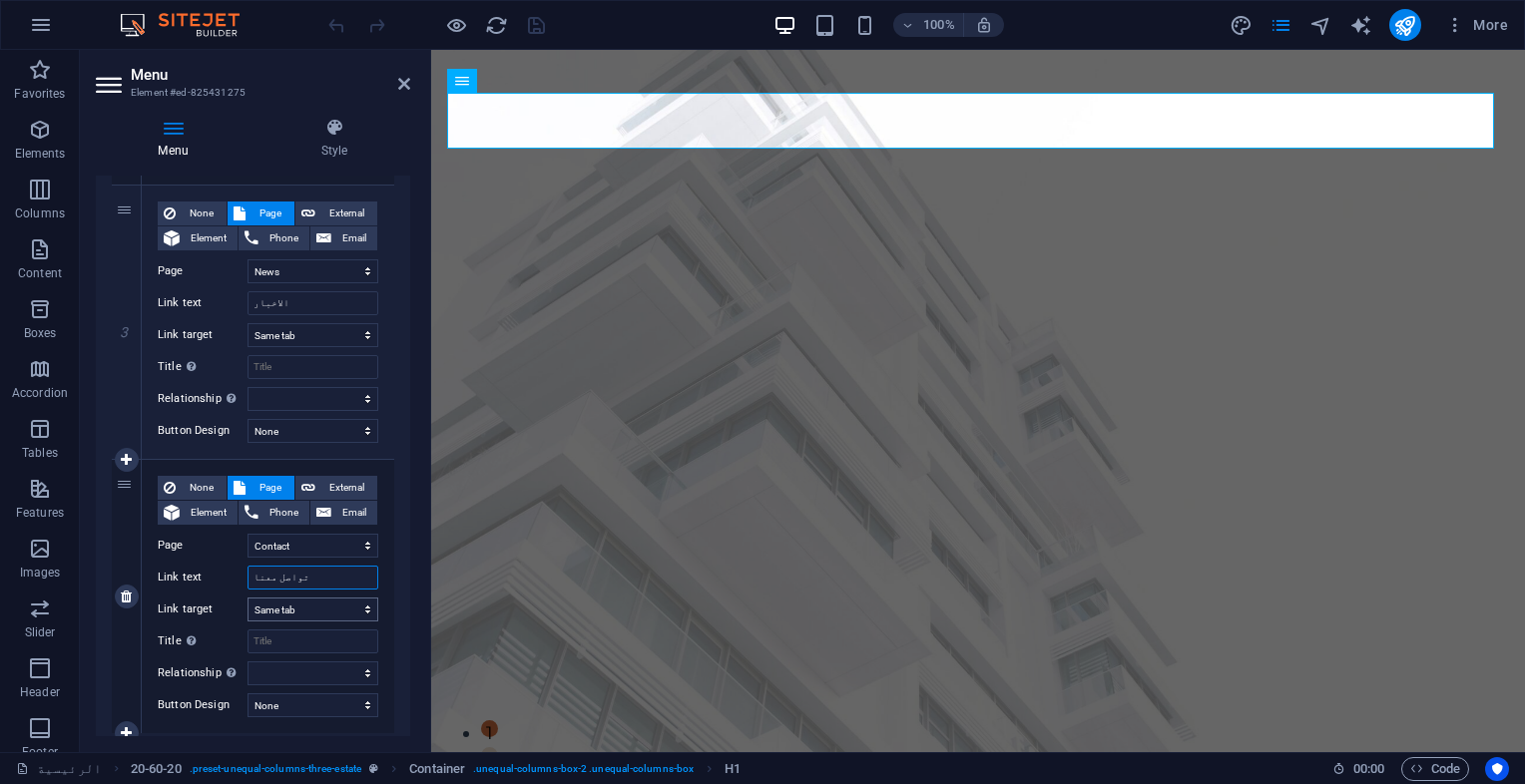 scroll, scrollTop: 780, scrollLeft: 0, axis: vertical 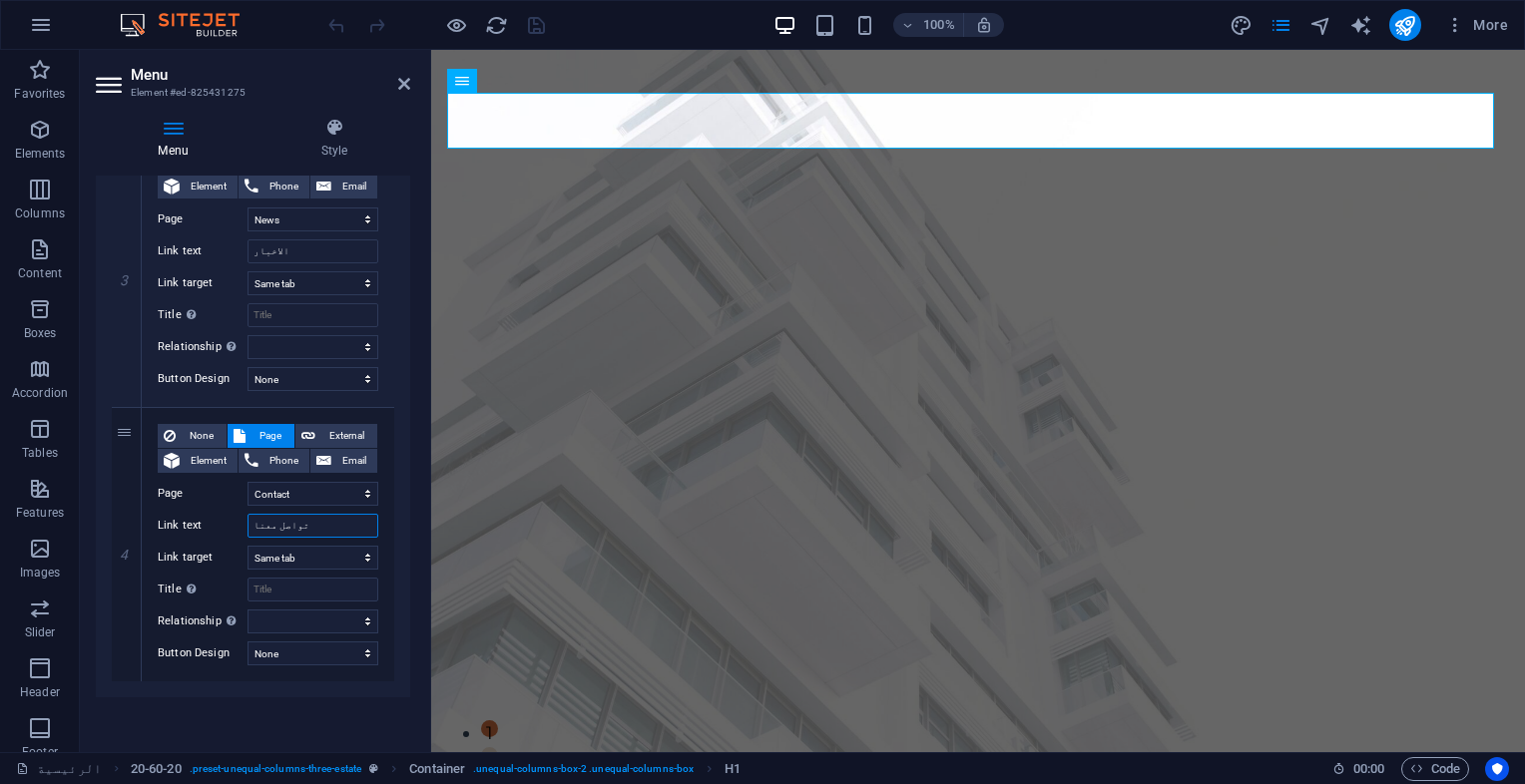 type on "تواصل معنا" 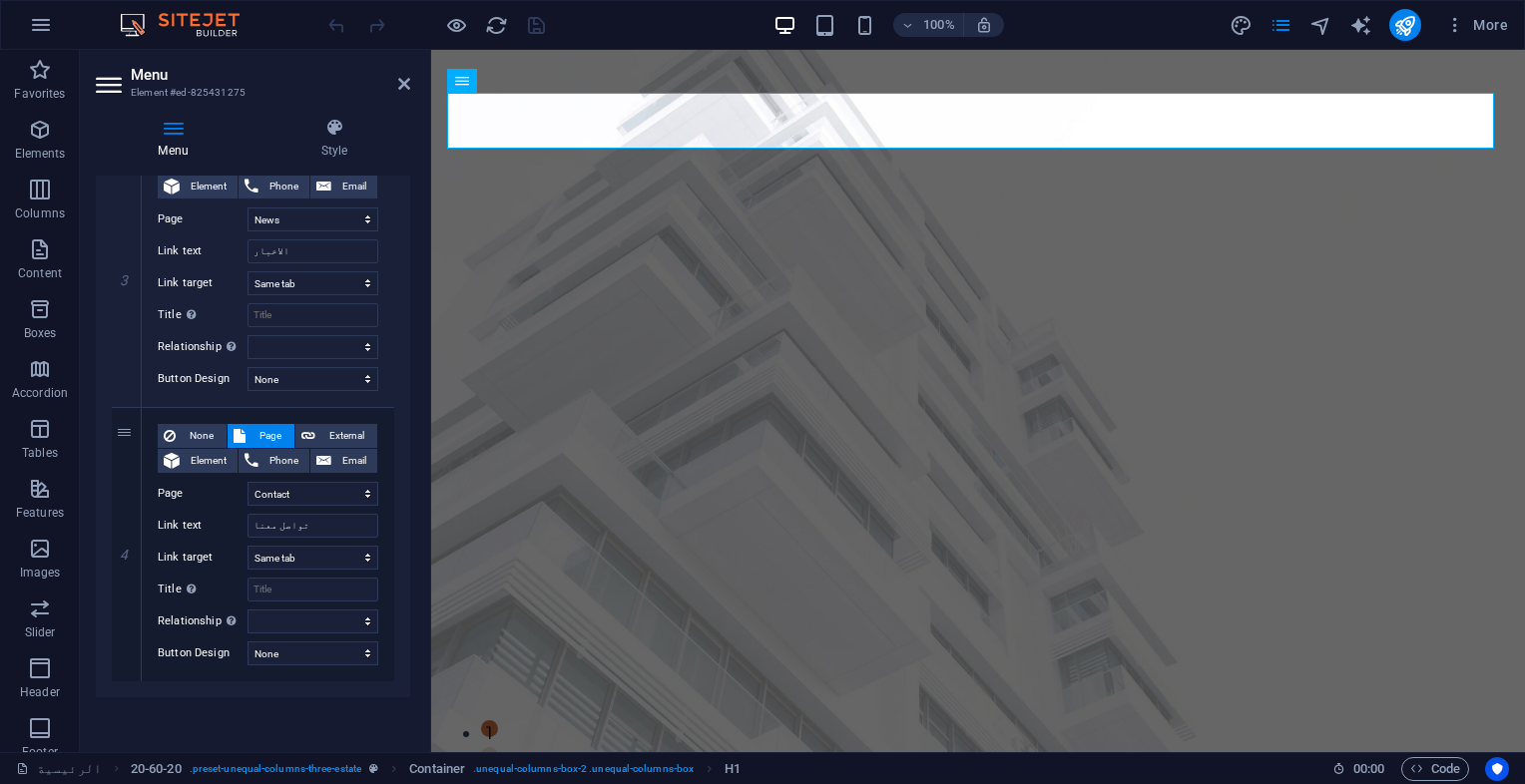 click on "1 None Page External Element Phone Email Page الرئيسية Listing News Our Team Contact Legal Notice Privacy Home Listing News Our Team Contact Legal Notice Privacy Element
URL /15887530 Phone Email Link text الرئيسية Link target New tab Same tab Overlay Title Additional link description, should not be the same as the link text. The title is most often shown as a tooltip text when the mouse moves over the element. Leave empty if uncertain. Relationship Sets the  relationship of this link to the link target . For example, the value "nofollow" instructs search engines not to follow the link. Can be left empty. alternate author bookmark external help license next nofollow noreferrer noopener prev search tag Button Design None Default Primary Secondary 2 None Page External Element Phone Email Page الرئيسية Listing News Our Team Contact Legal Notice Privacy Home Listing News Our Team Contact Legal Notice Privacy Element
URL /15887533 Phone Email" at bounding box center [253, 133] 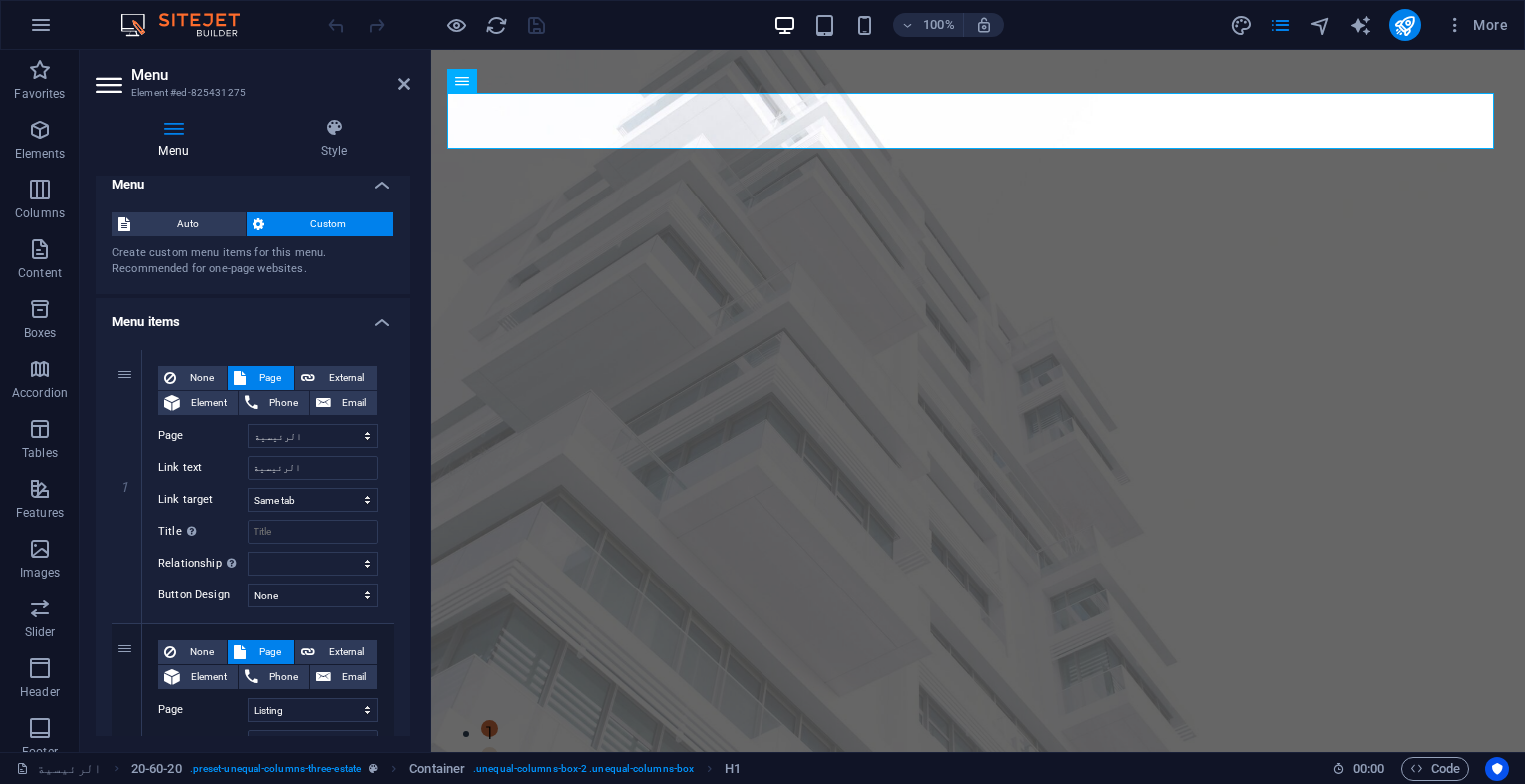 scroll, scrollTop: 0, scrollLeft: 0, axis: both 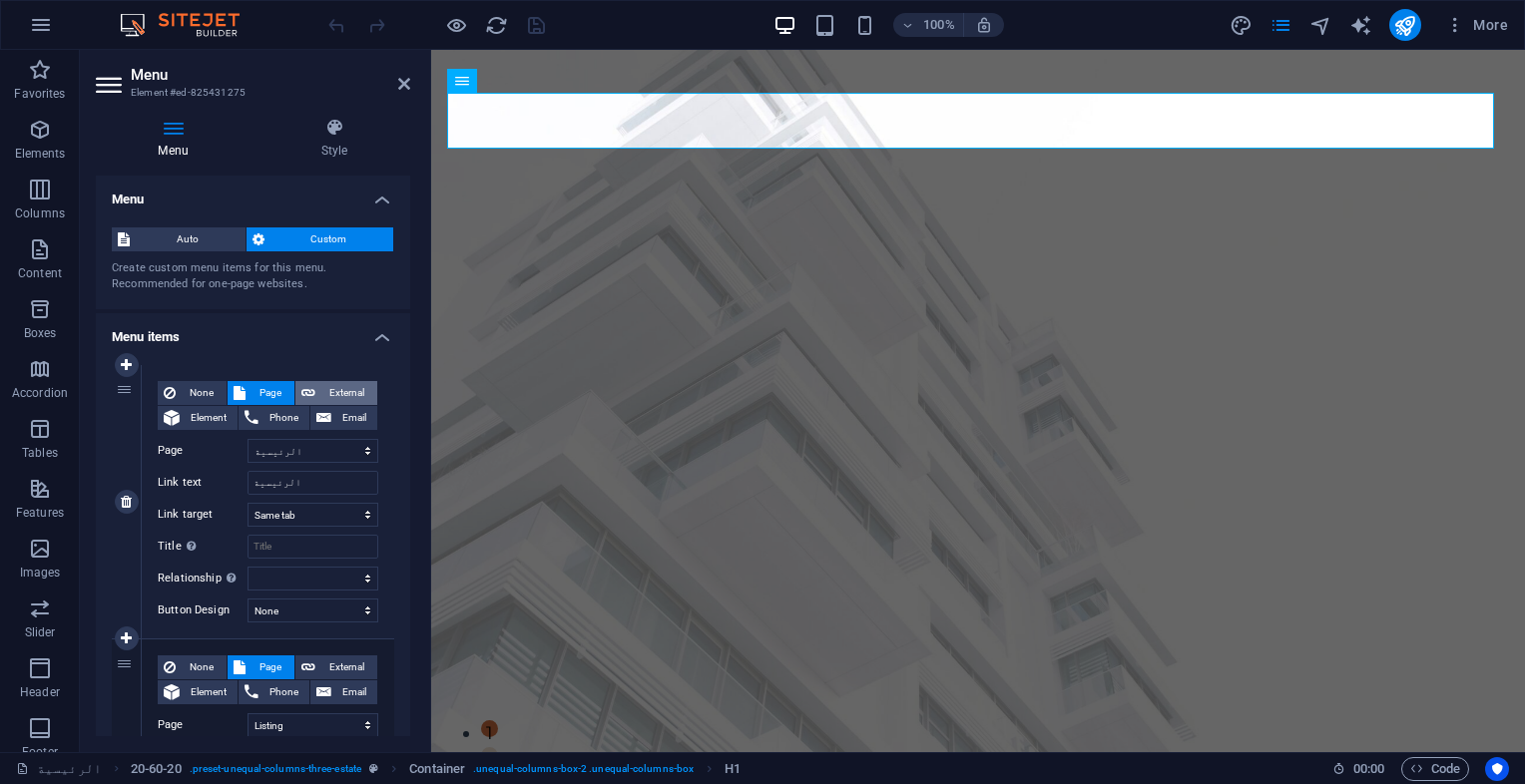 click on "External" at bounding box center (346, 393) 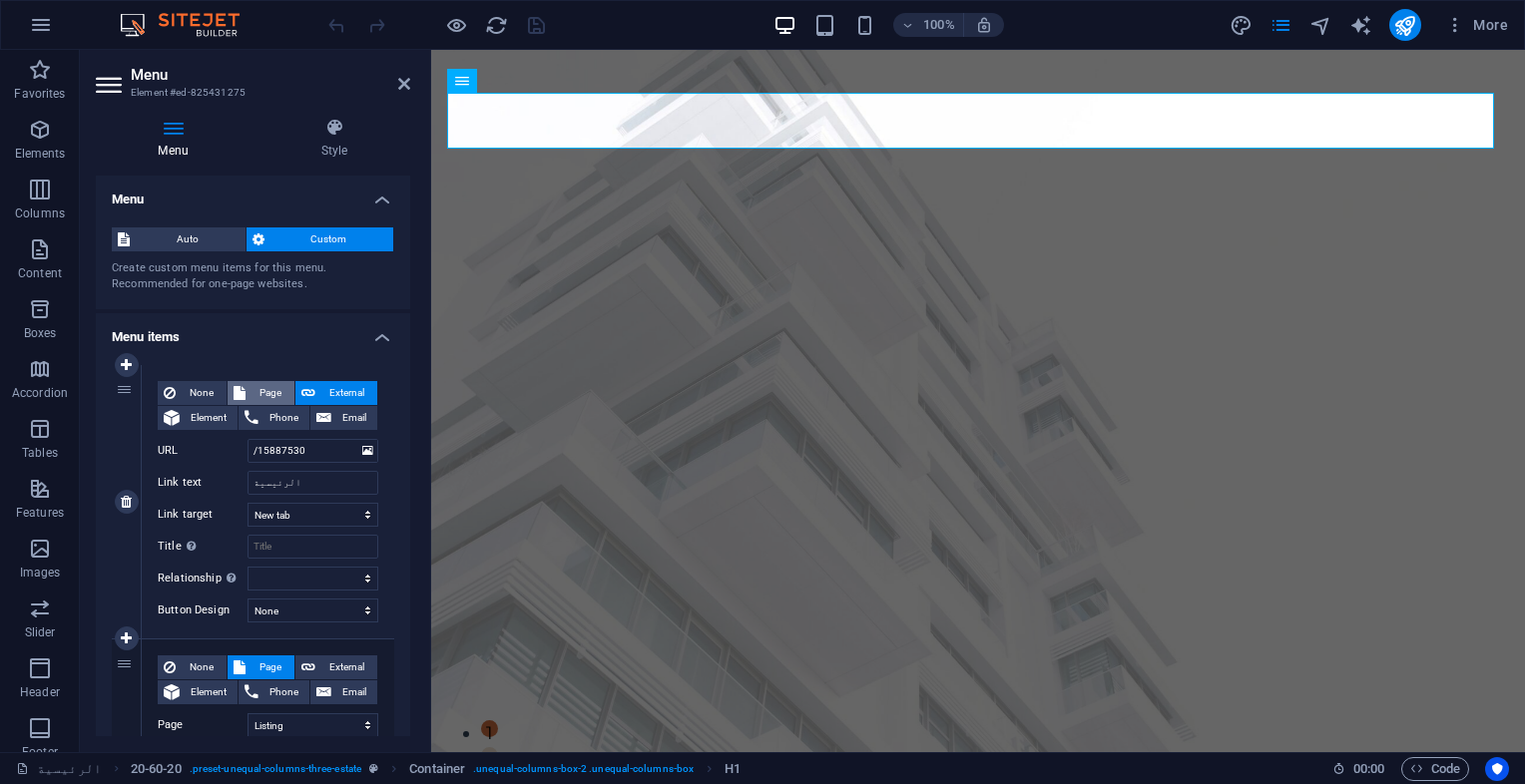 click on "Page" at bounding box center (269, 393) 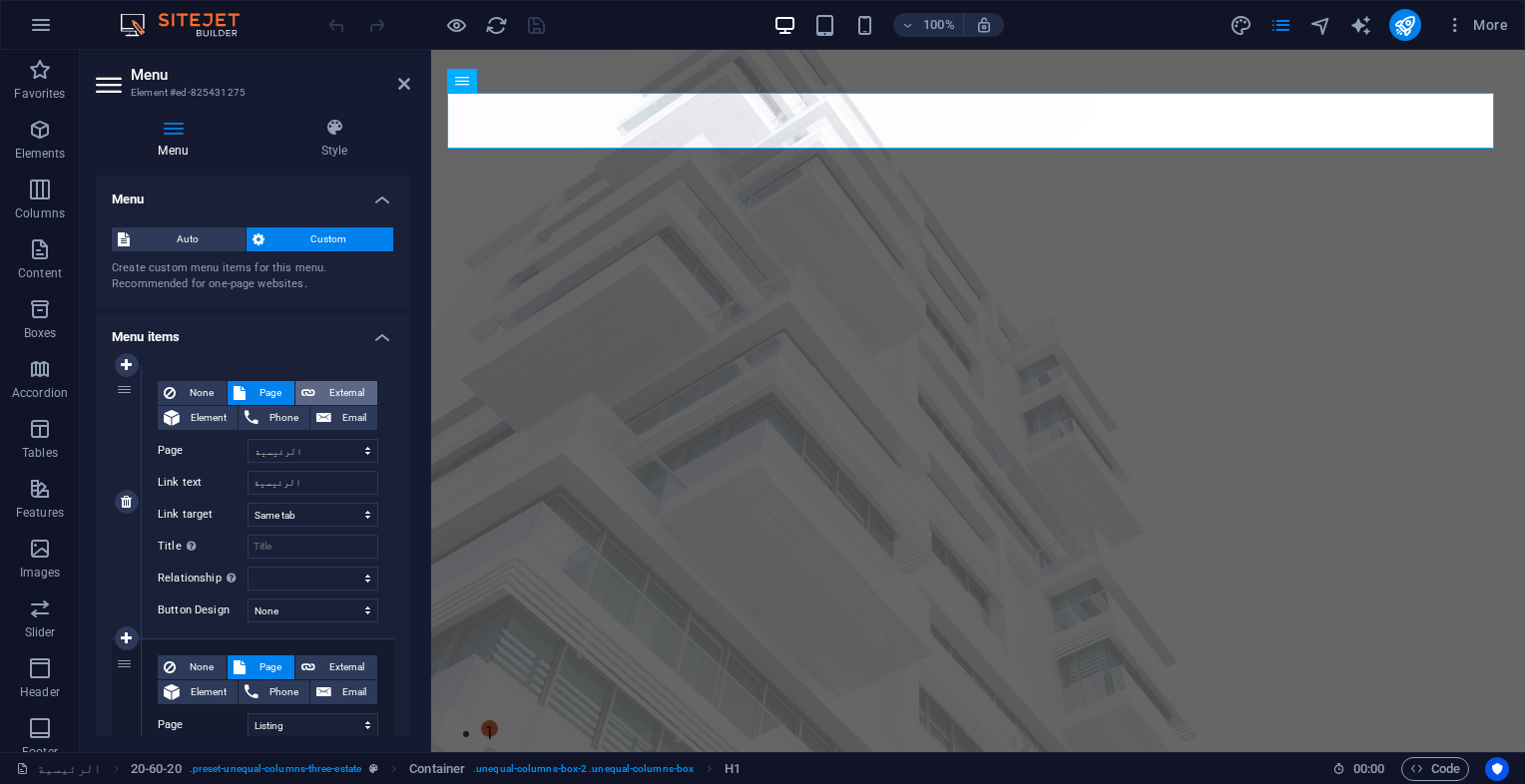 click on "External" at bounding box center [346, 393] 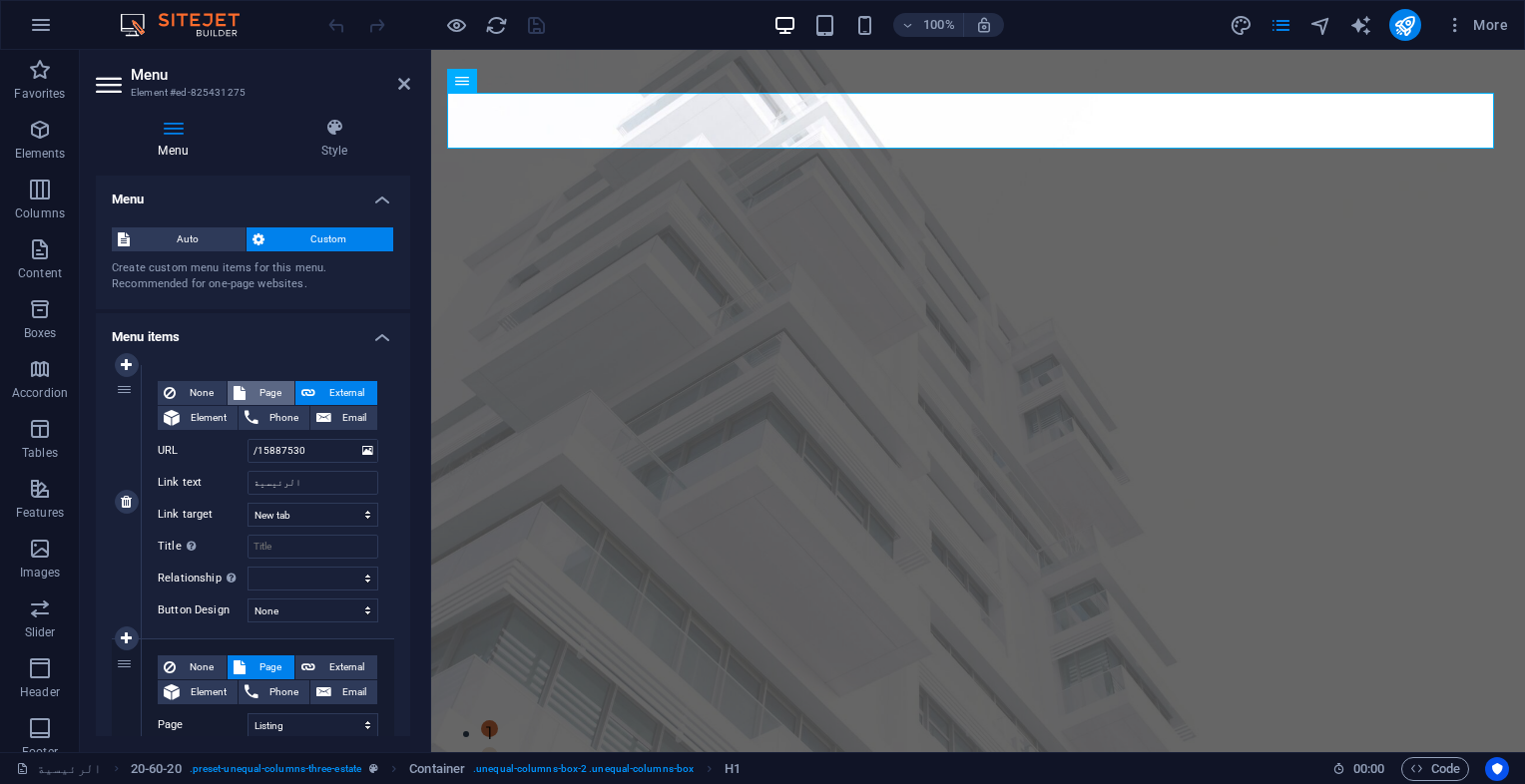 click on "Page" at bounding box center [269, 393] 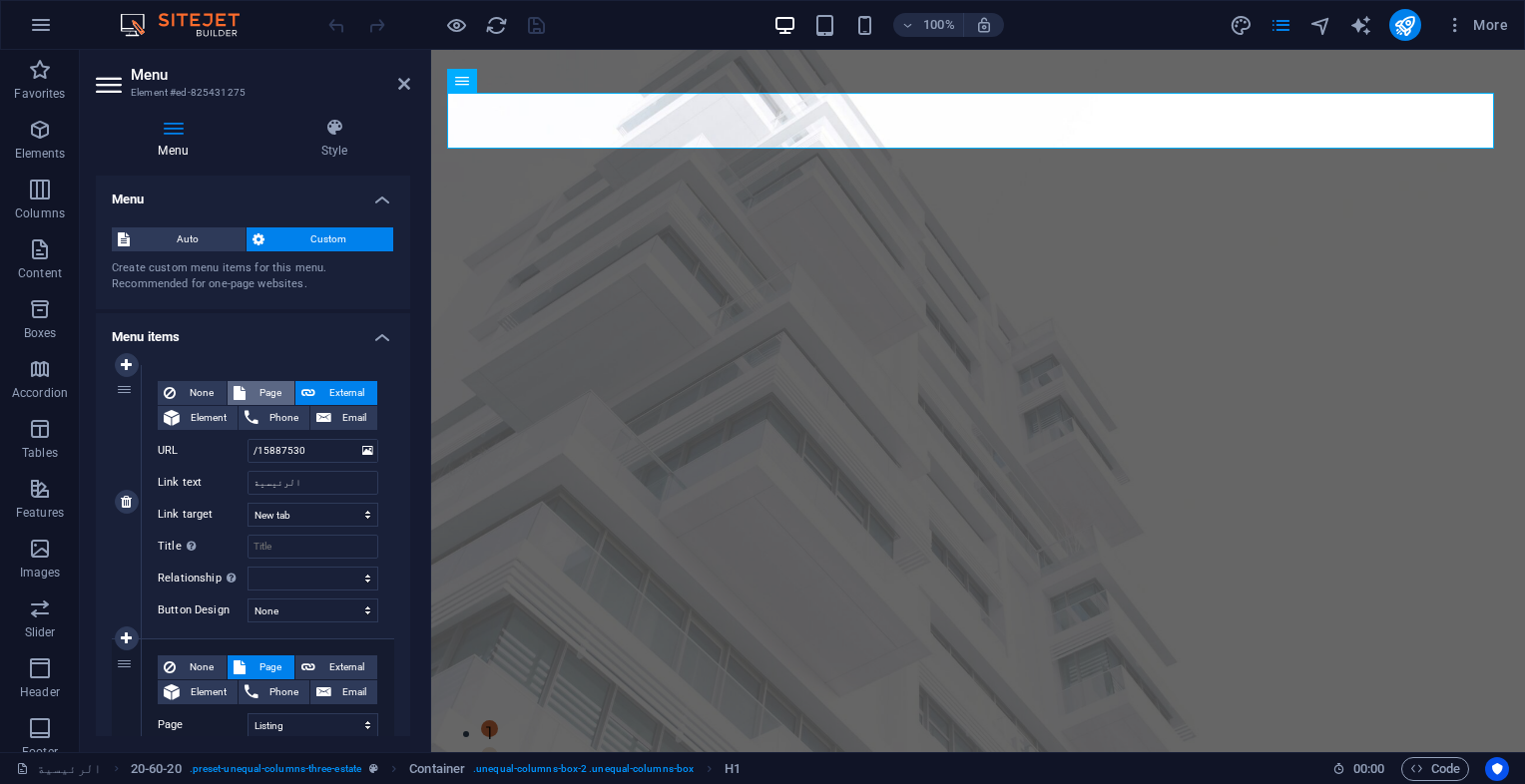select 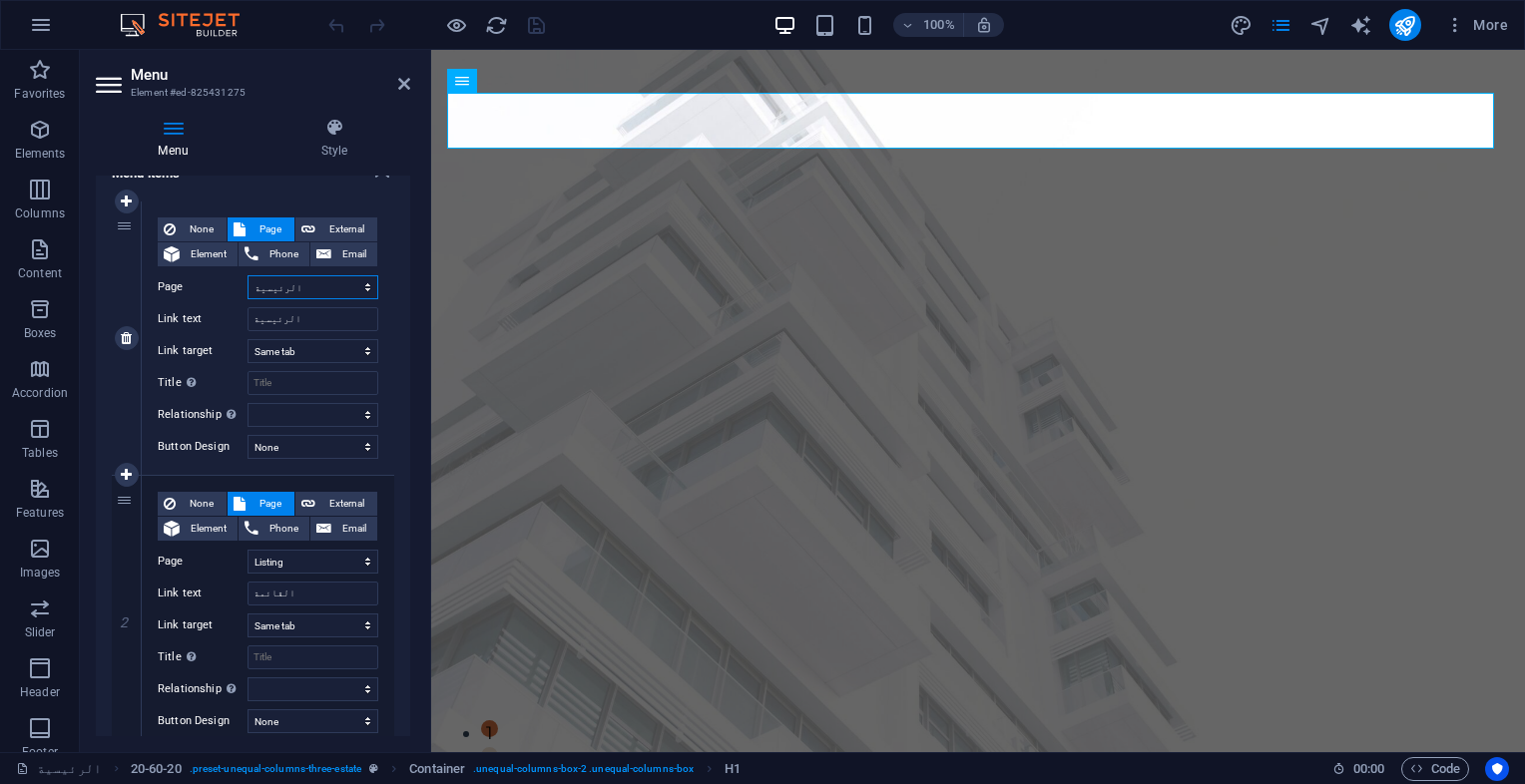 scroll, scrollTop: 0, scrollLeft: 0, axis: both 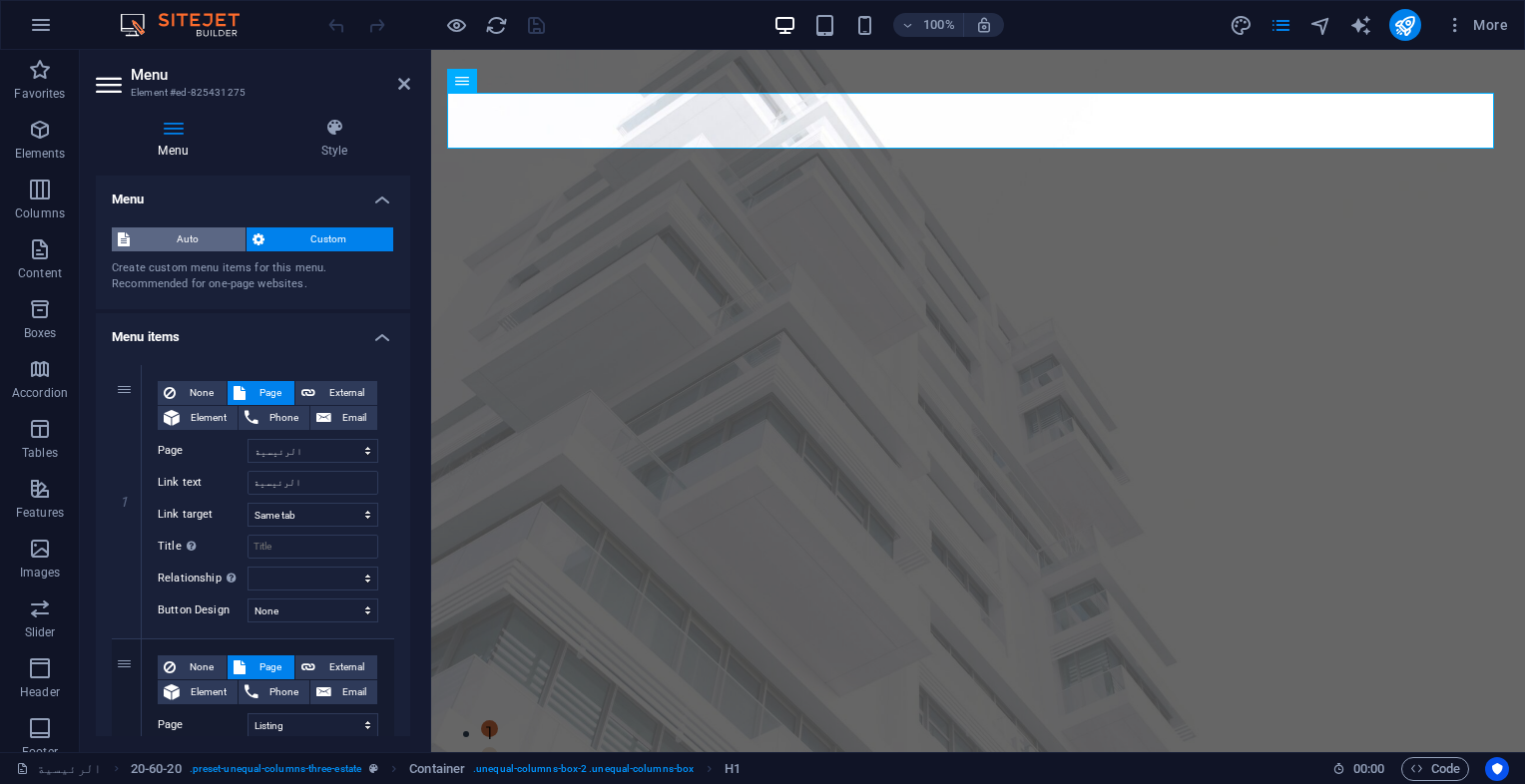 click on "Auto" at bounding box center (188, 239) 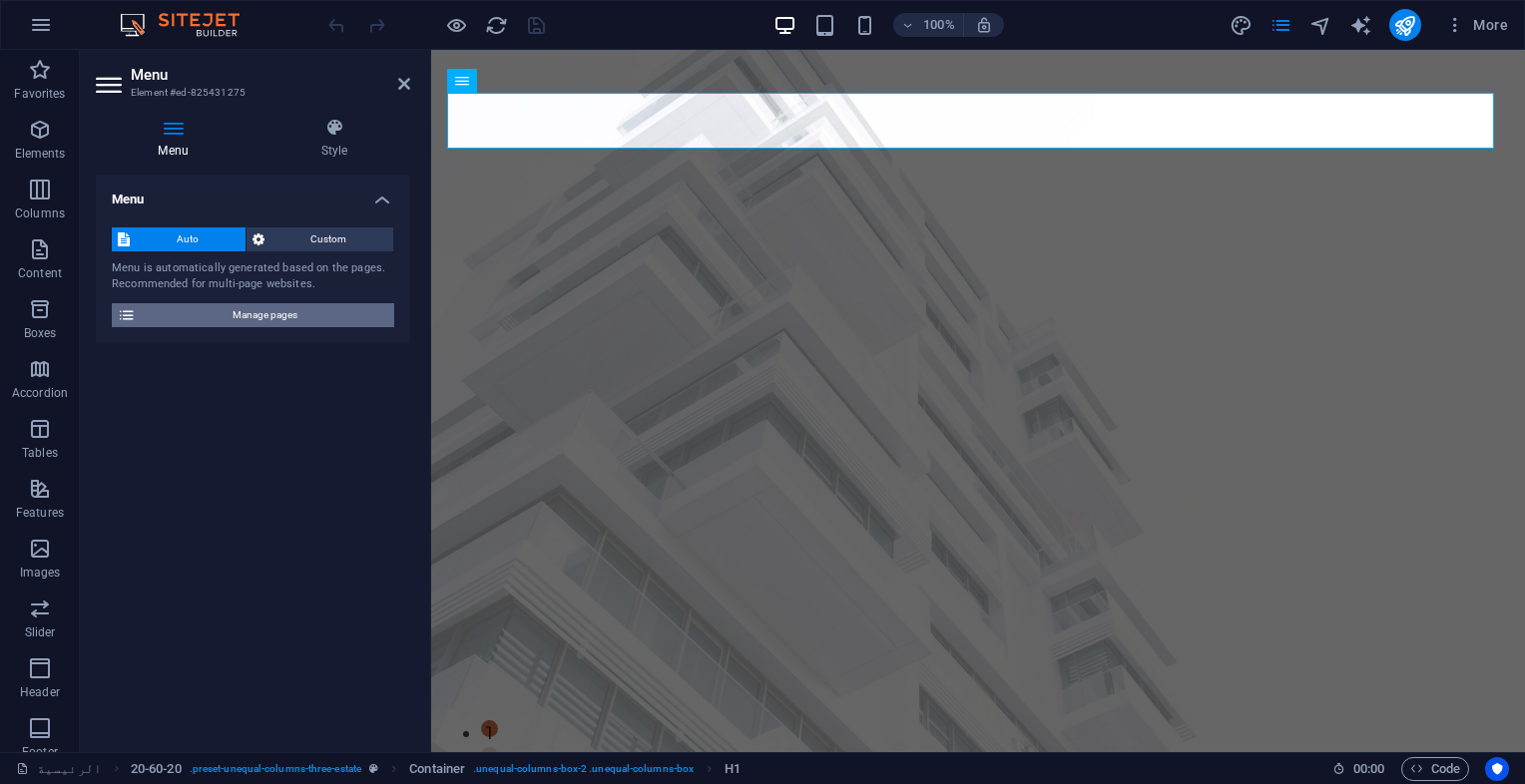 click on "Manage pages" at bounding box center (264, 315) 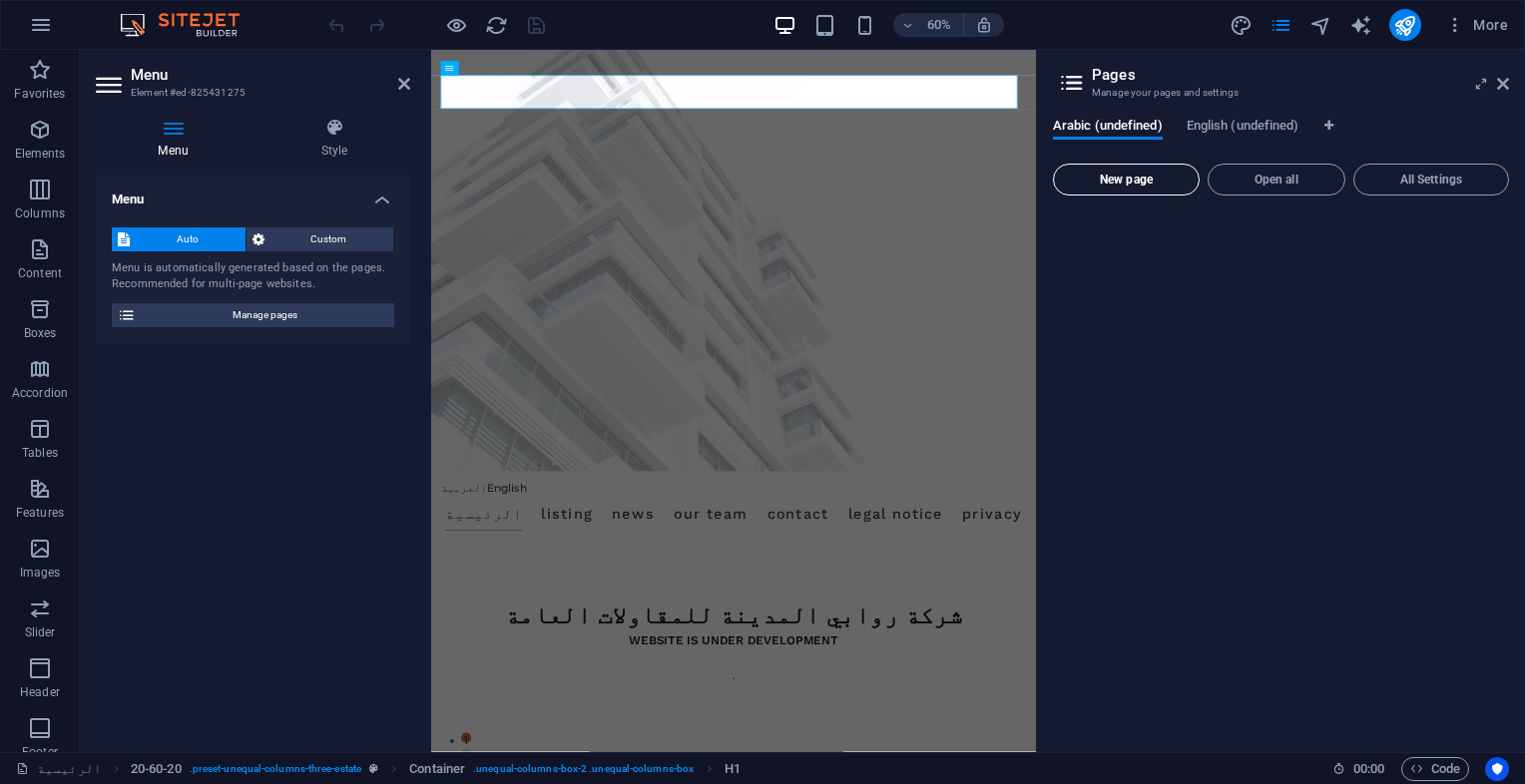 click on "New page" at bounding box center [1126, 180] 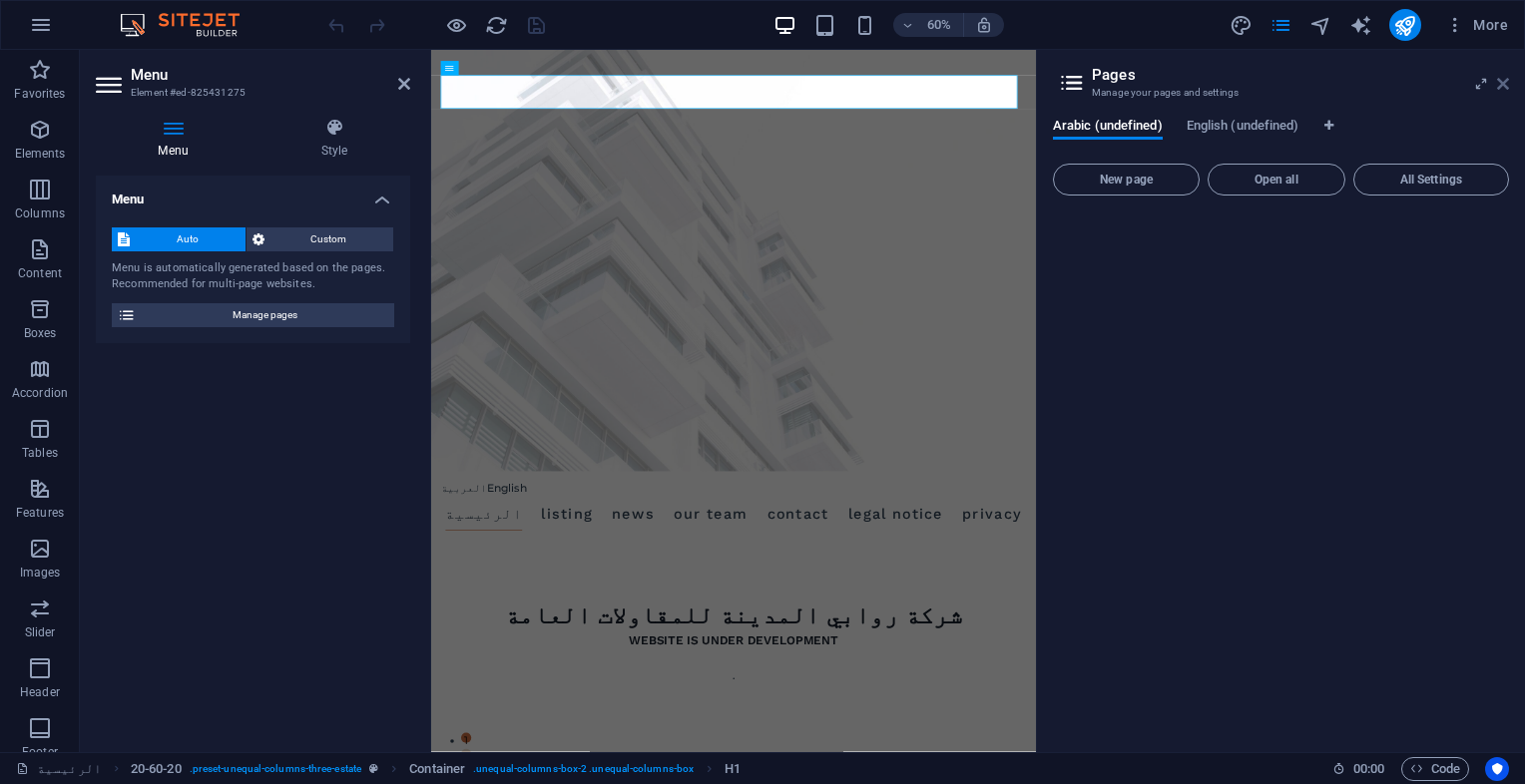 click at bounding box center (1503, 84) 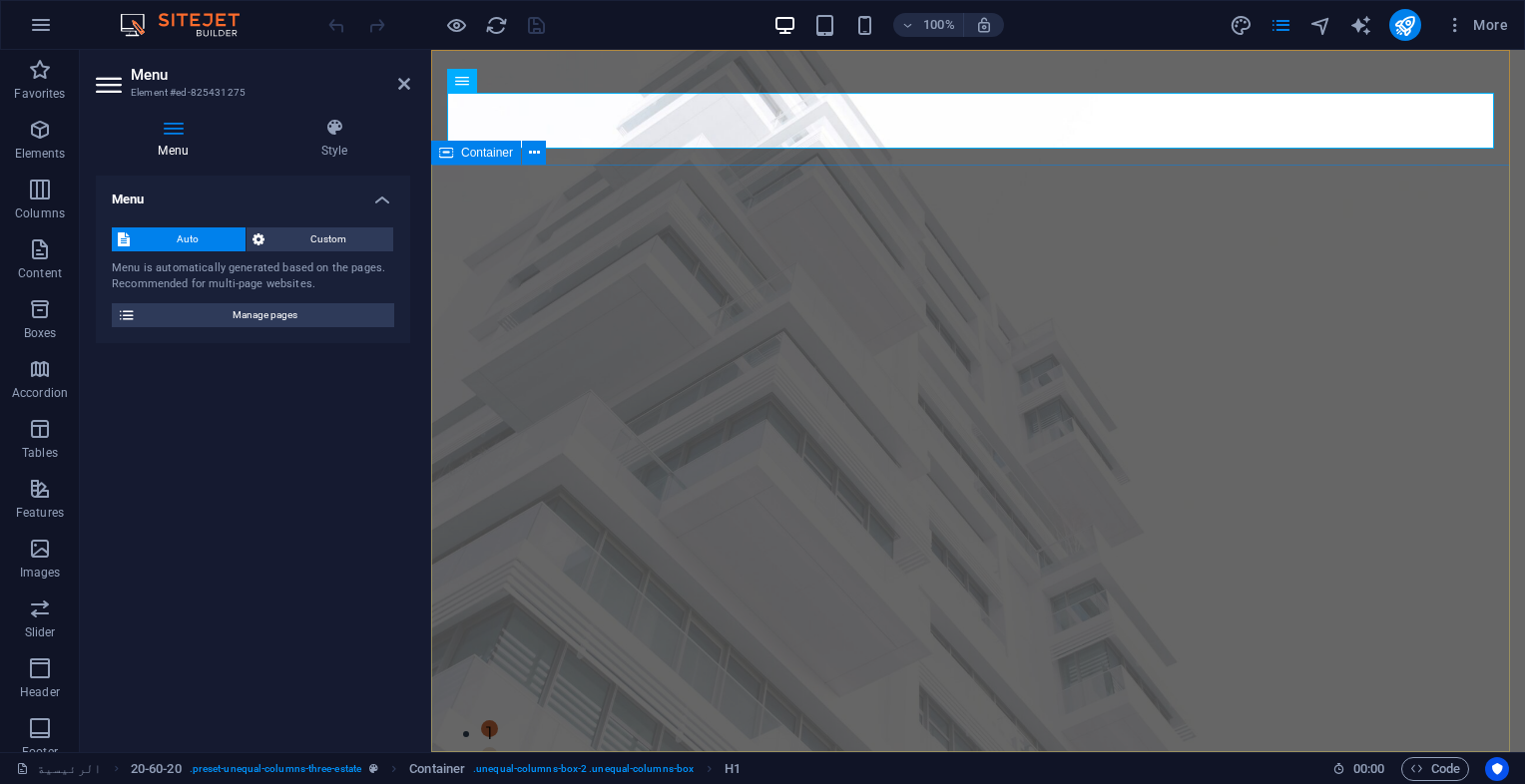 click on "شركة روابي المدينة للمقاولات العامة Website is under development  ." at bounding box center (978, 1056) 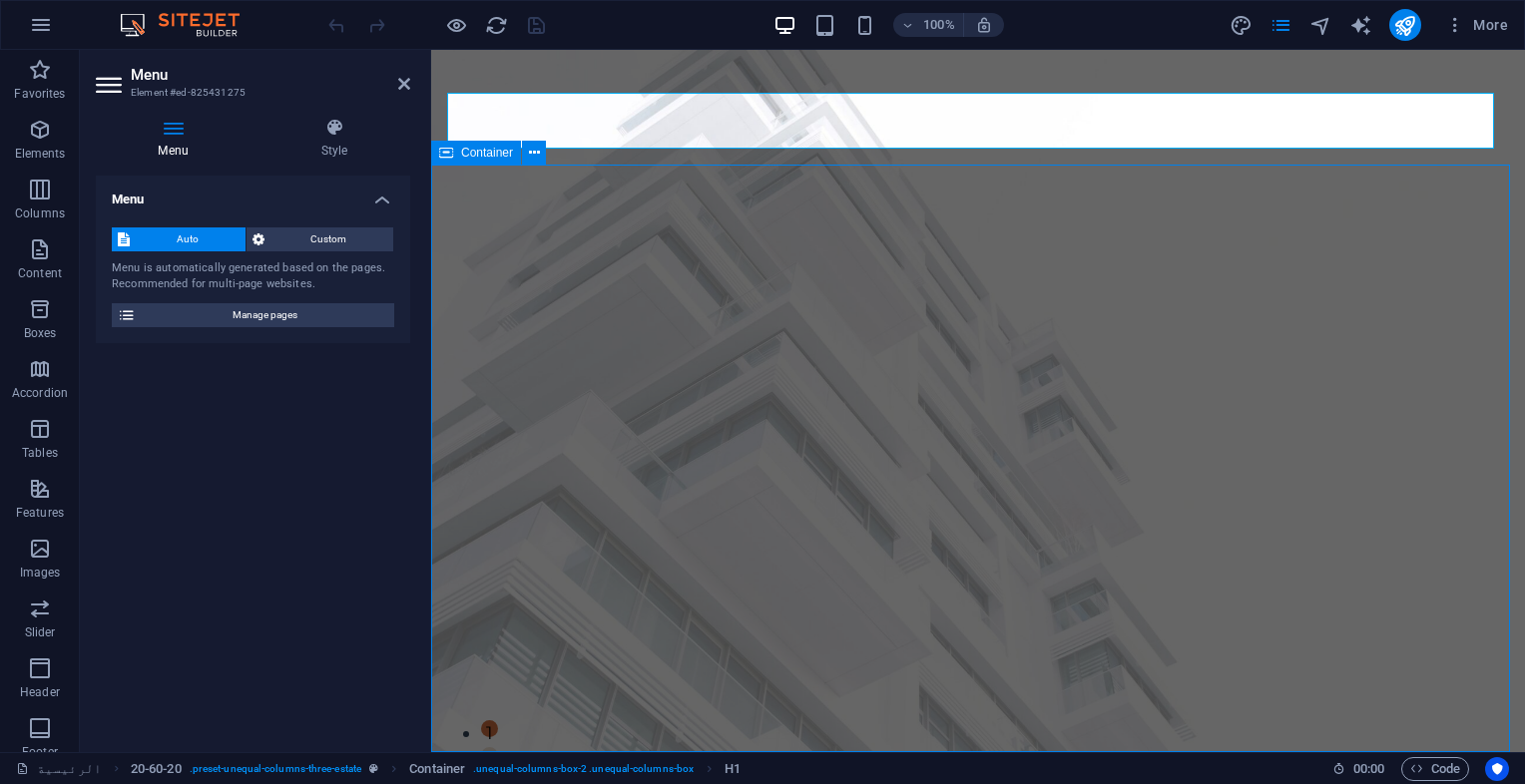 click on "شركة روابي المدينة للمقاولات العامة Website is under development  ." at bounding box center (978, 1056) 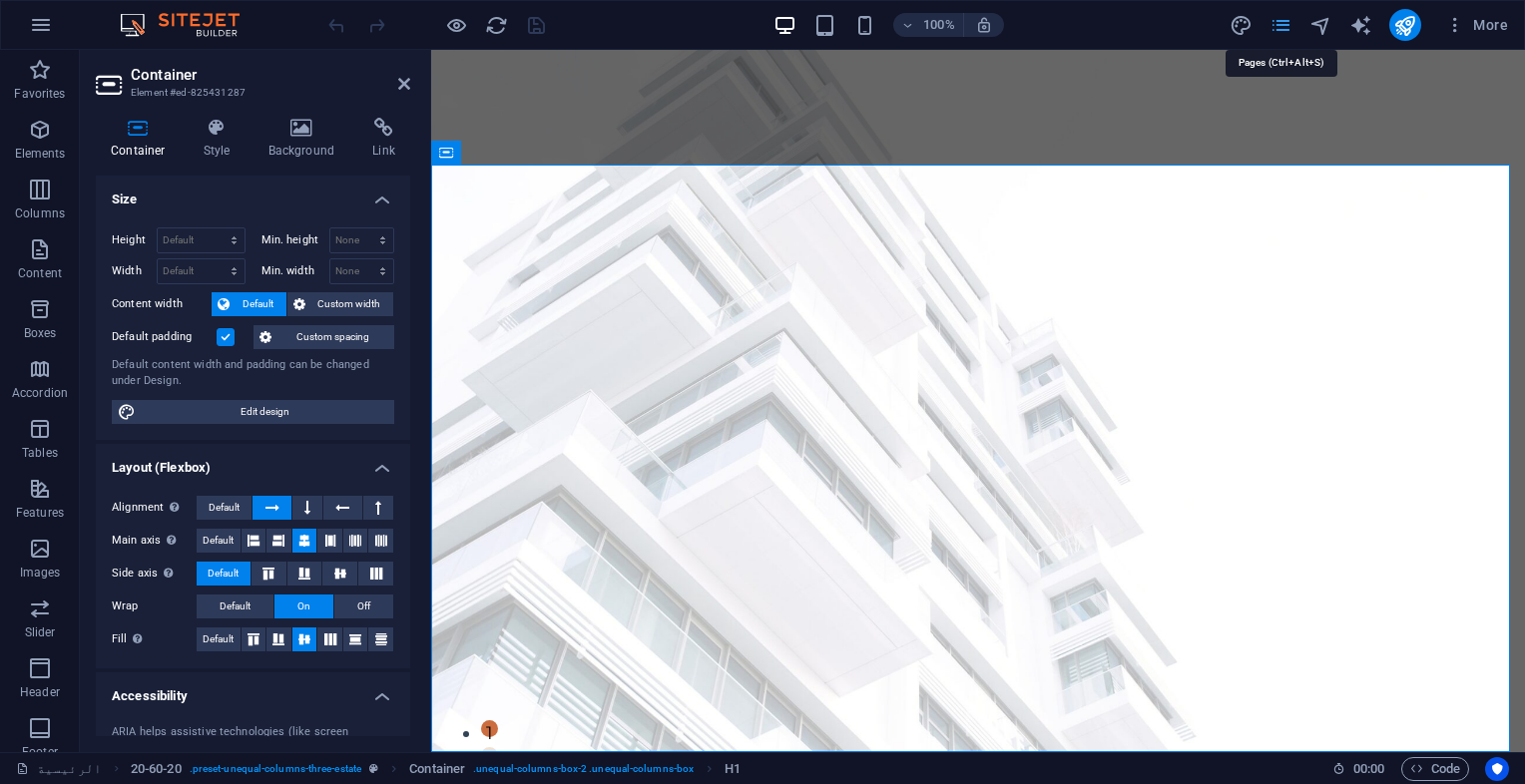 click at bounding box center [1280, 25] 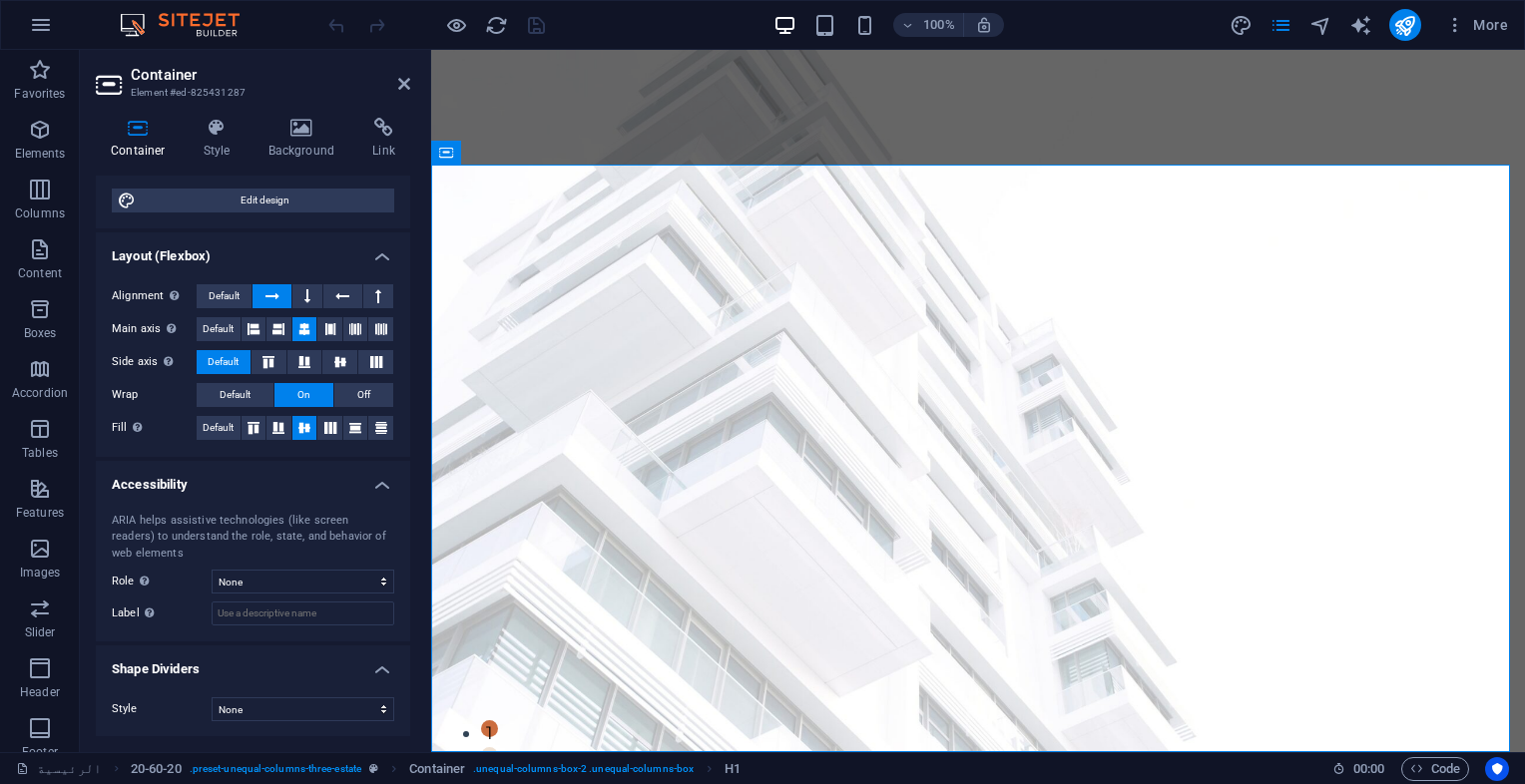 scroll, scrollTop: 0, scrollLeft: 0, axis: both 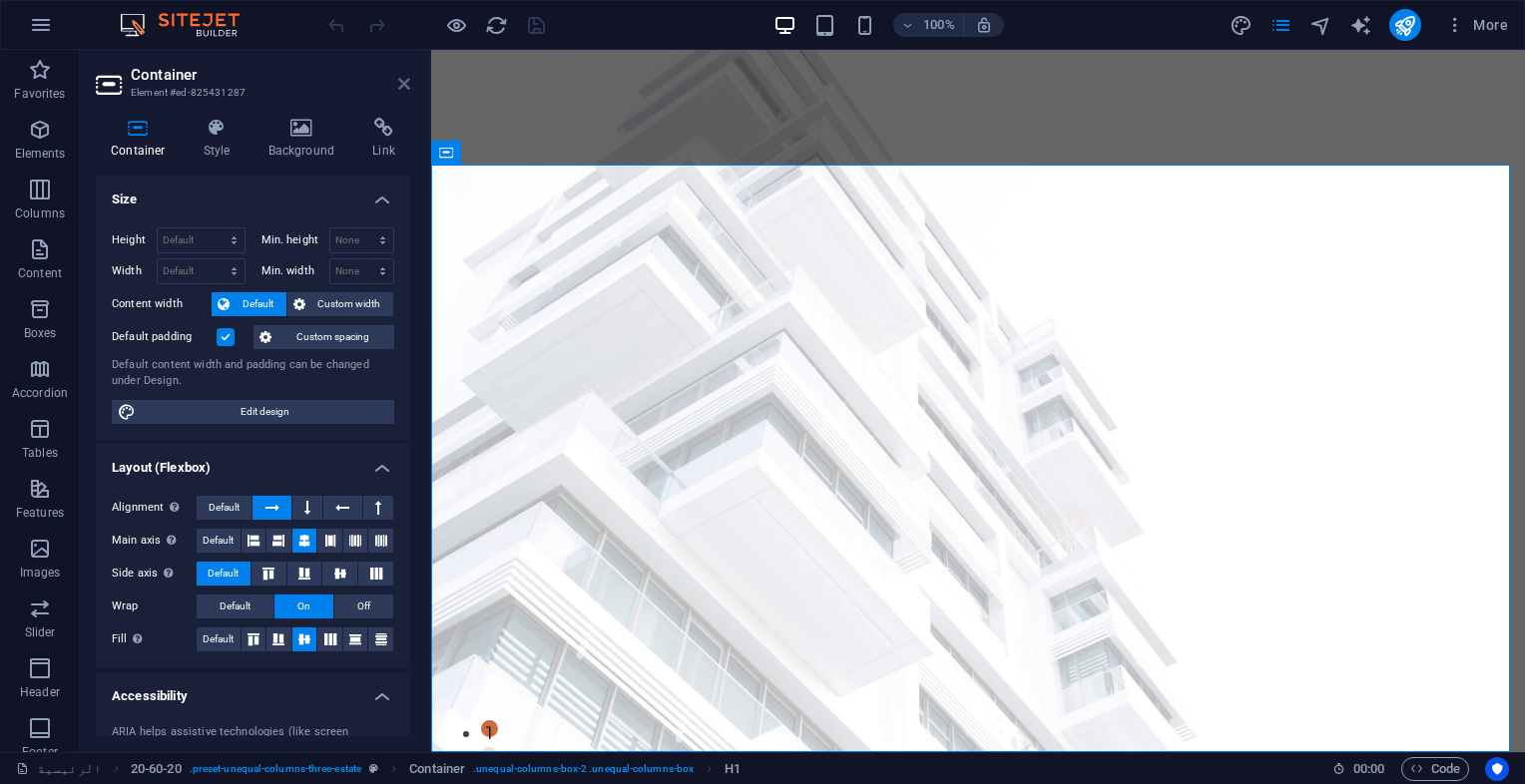 click at bounding box center [404, 84] 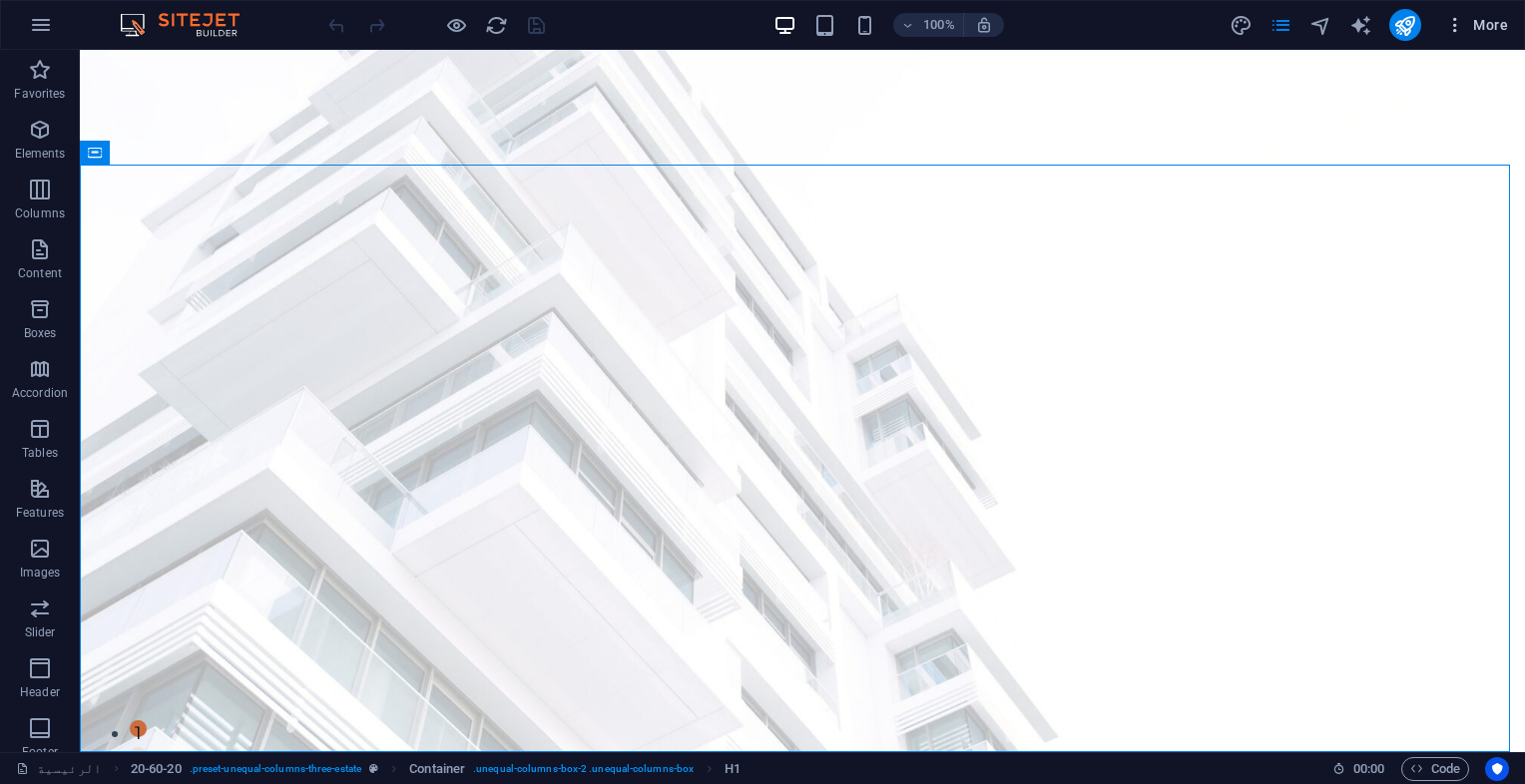 click at bounding box center (1455, 25) 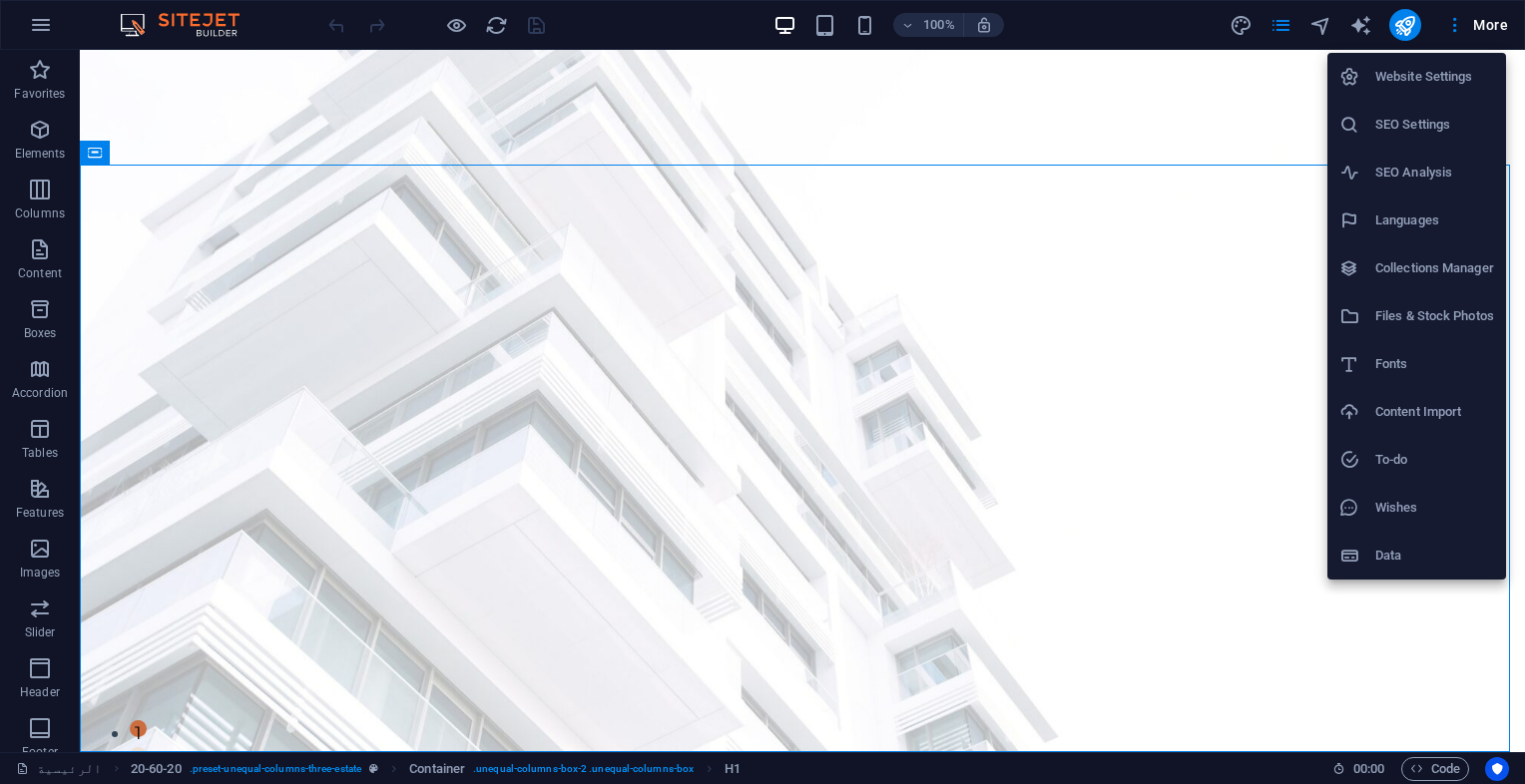 click at bounding box center [762, 392] 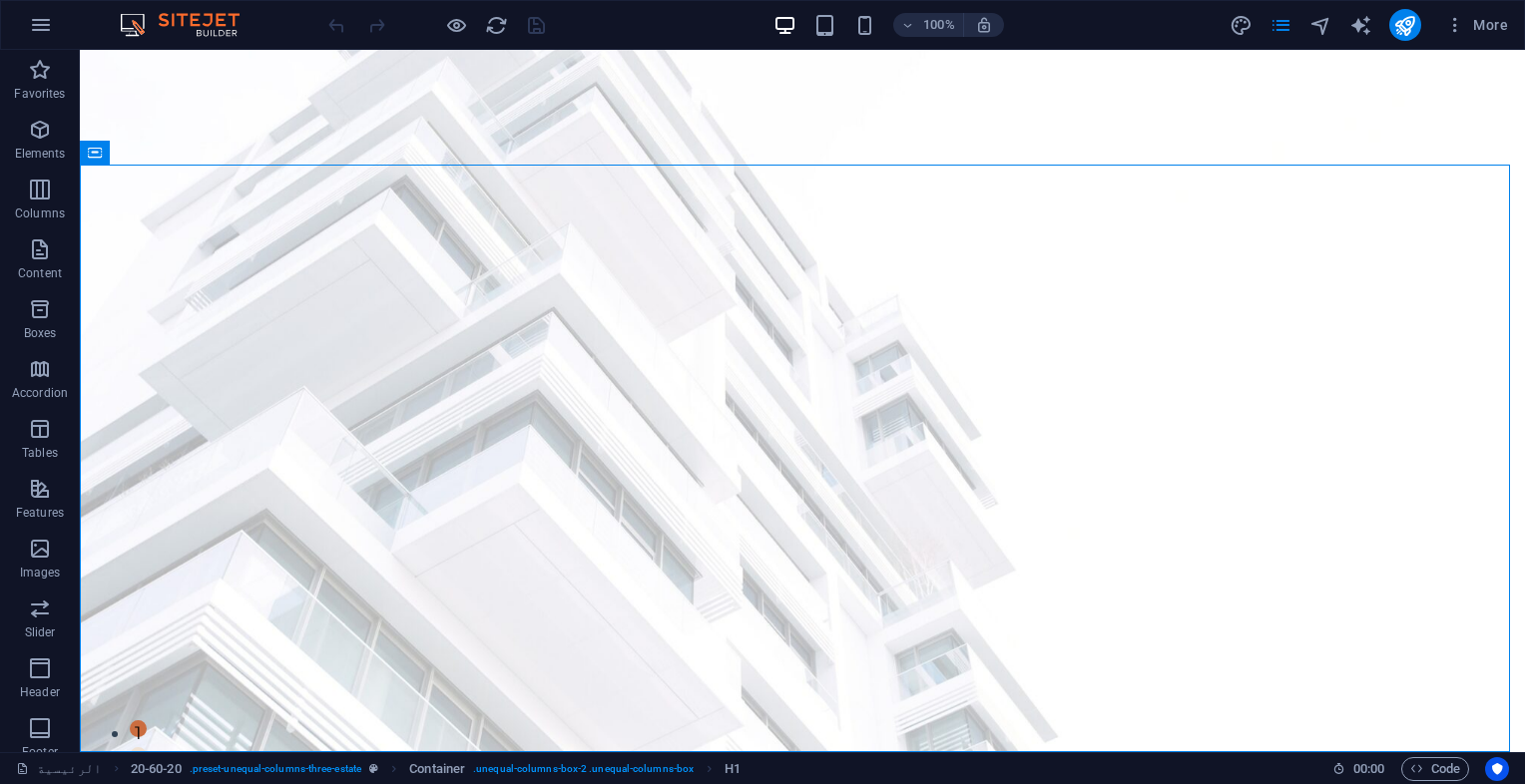 click on "Website Settings SEO Settings SEO Analysis Languages Collections Manager Files & Stock Photos Fonts Content Import To-do Wishes Data" at bounding box center (762, 398) 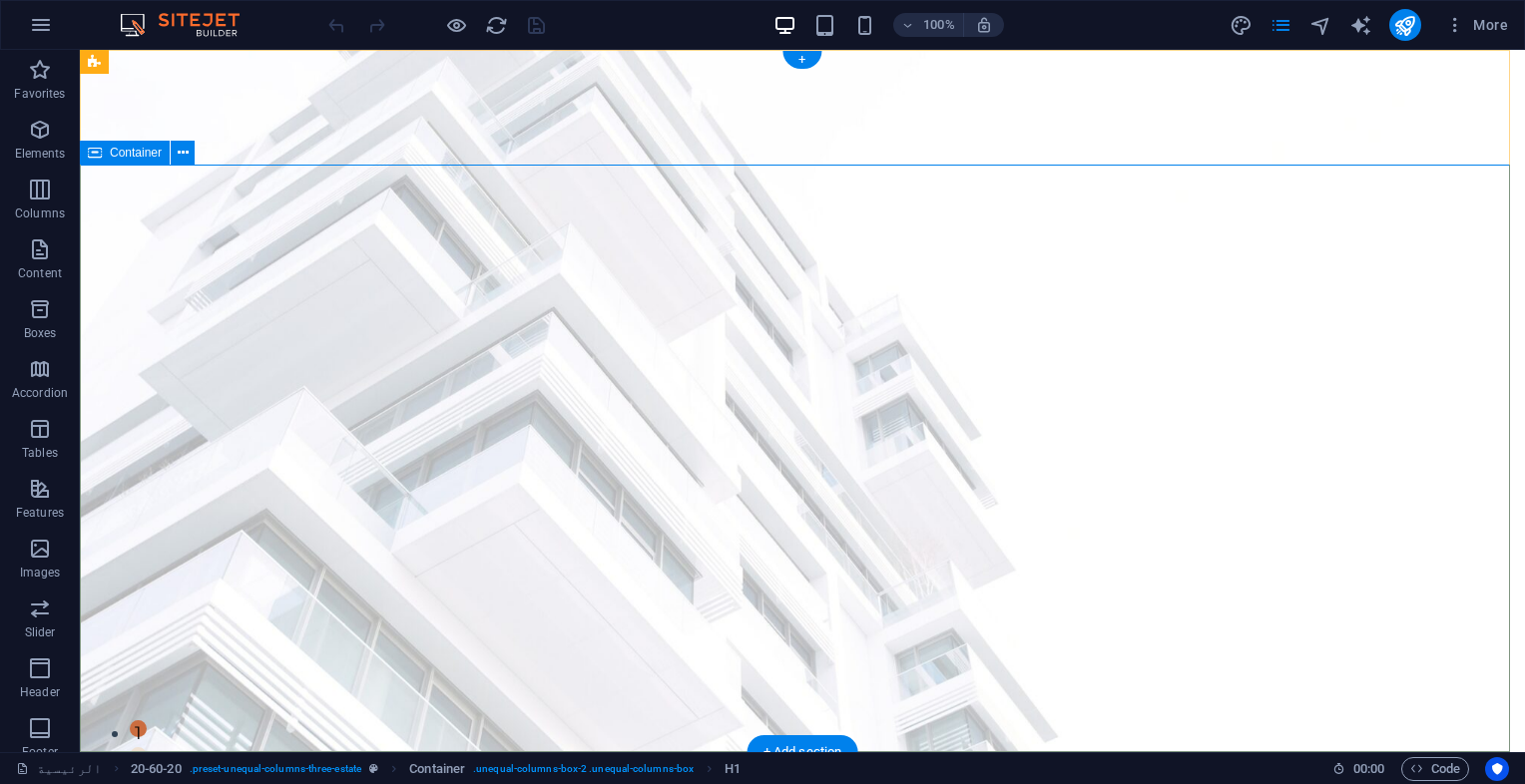 click on "شركة روابي المدينة للمقاولات العامة Website is under development  ." at bounding box center [802, 1056] 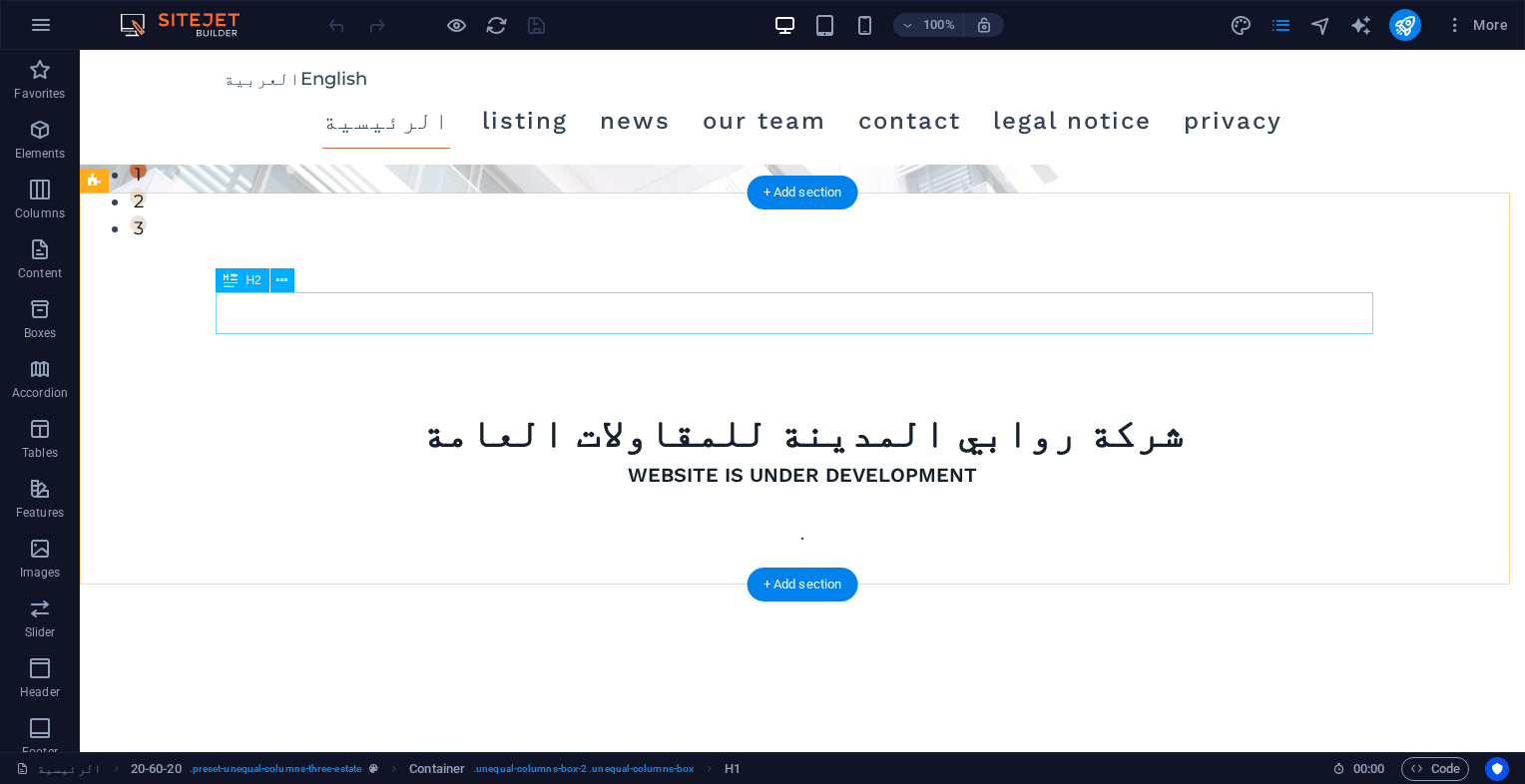 scroll, scrollTop: 0, scrollLeft: 0, axis: both 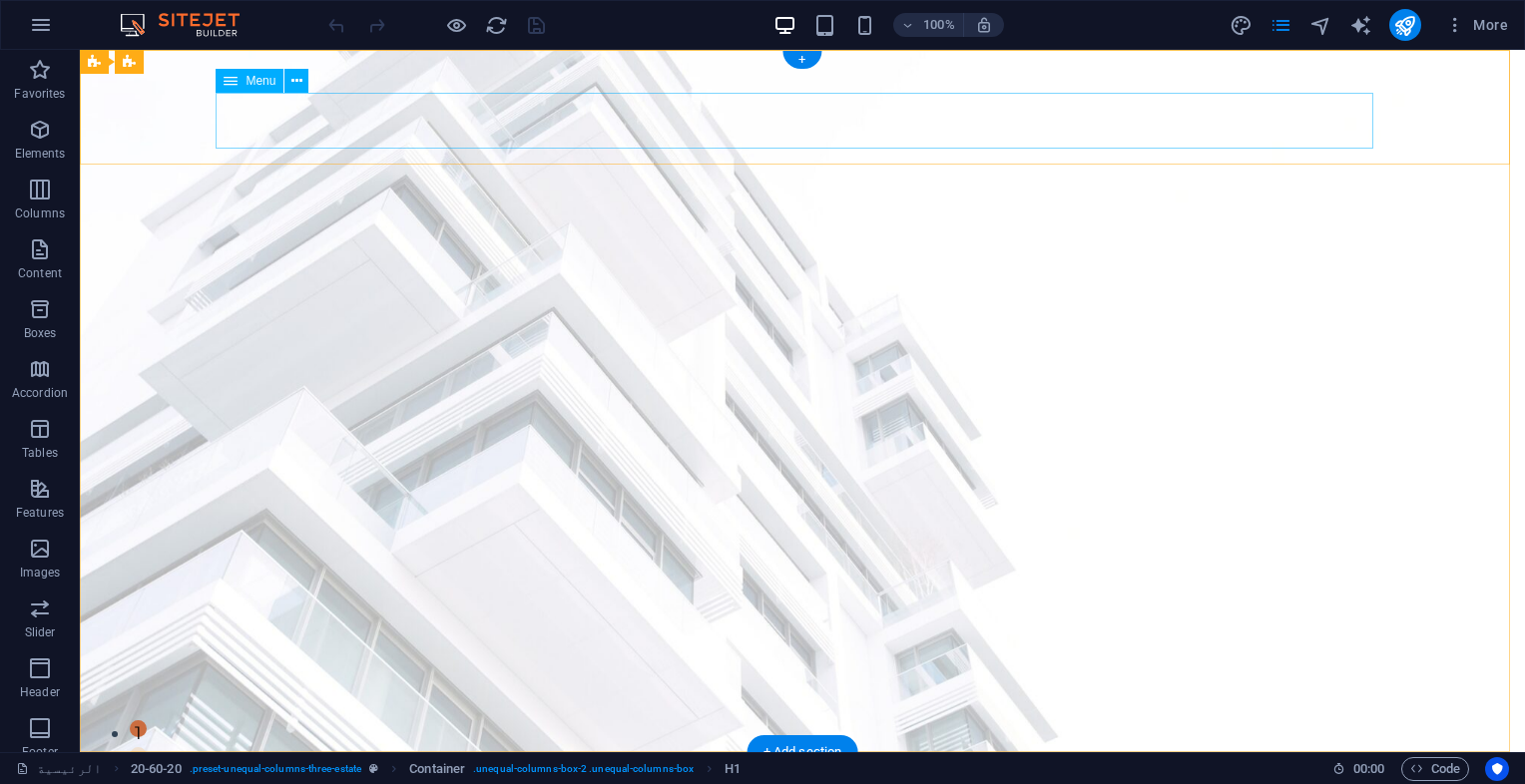 click on "الرئيسية Listing News Our Team Contact Legal Notice Privacy" at bounding box center (802, 823) 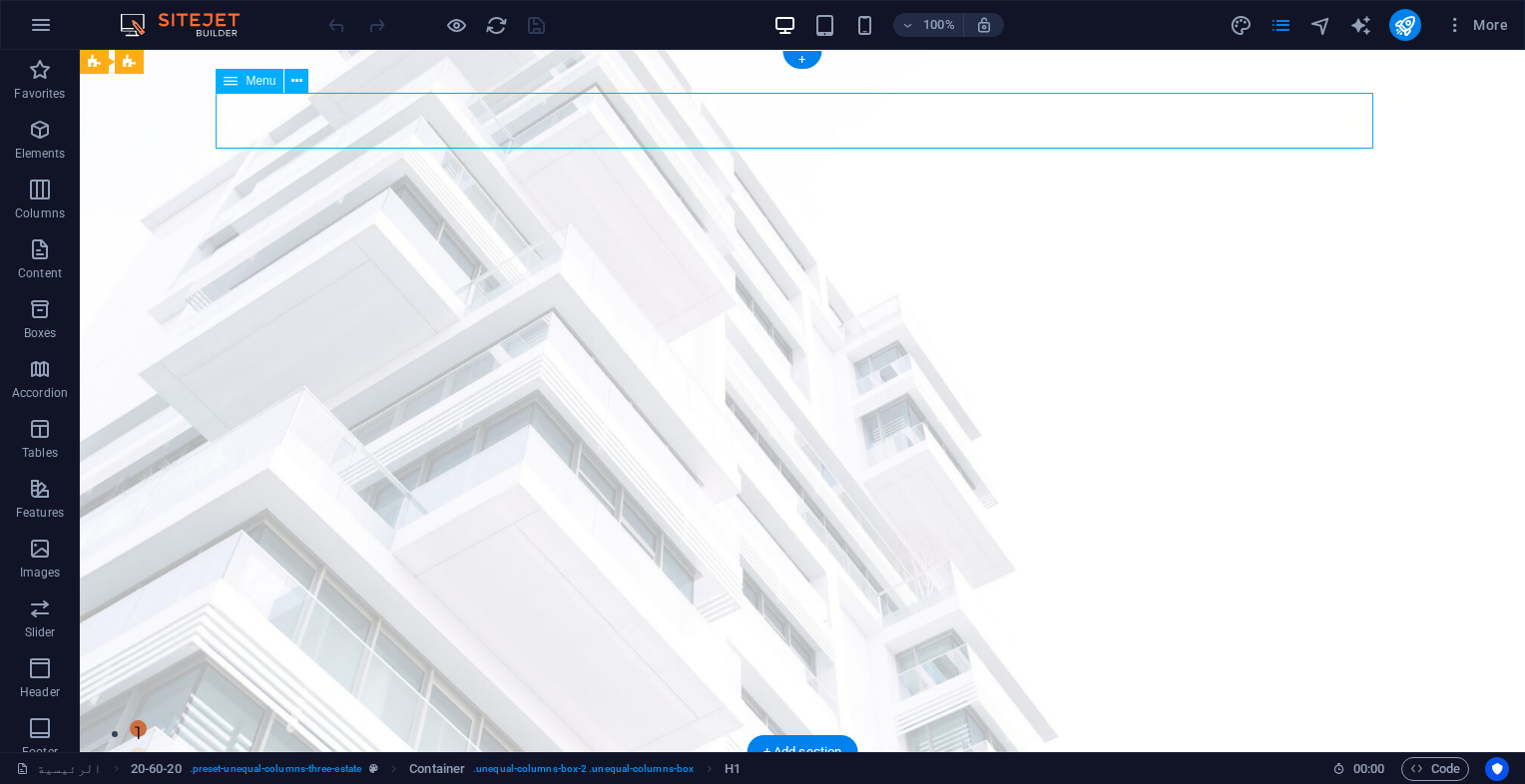 click on "الرئيسية Listing News Our Team Contact Legal Notice Privacy" at bounding box center [802, 823] 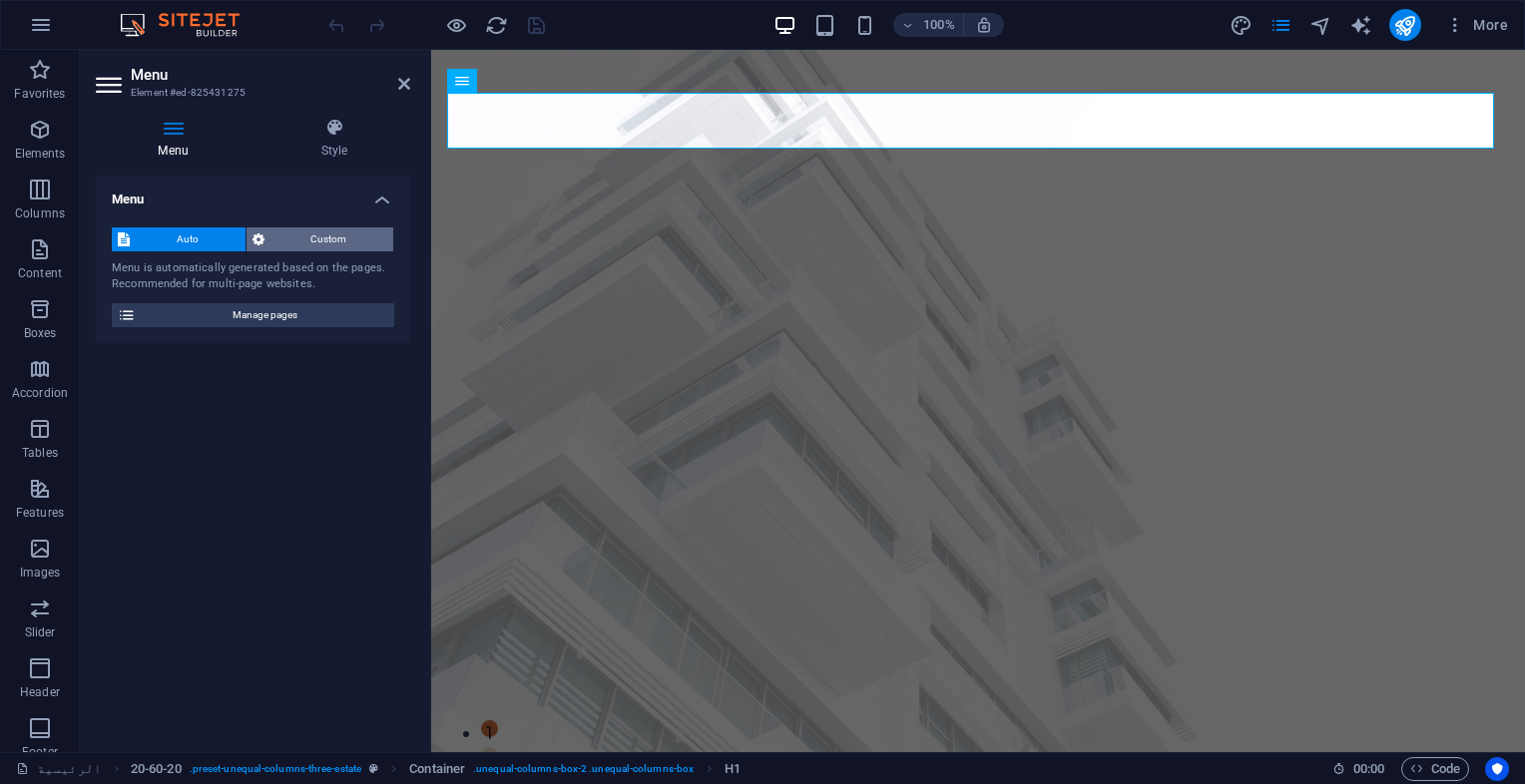 click on "Custom" at bounding box center [329, 239] 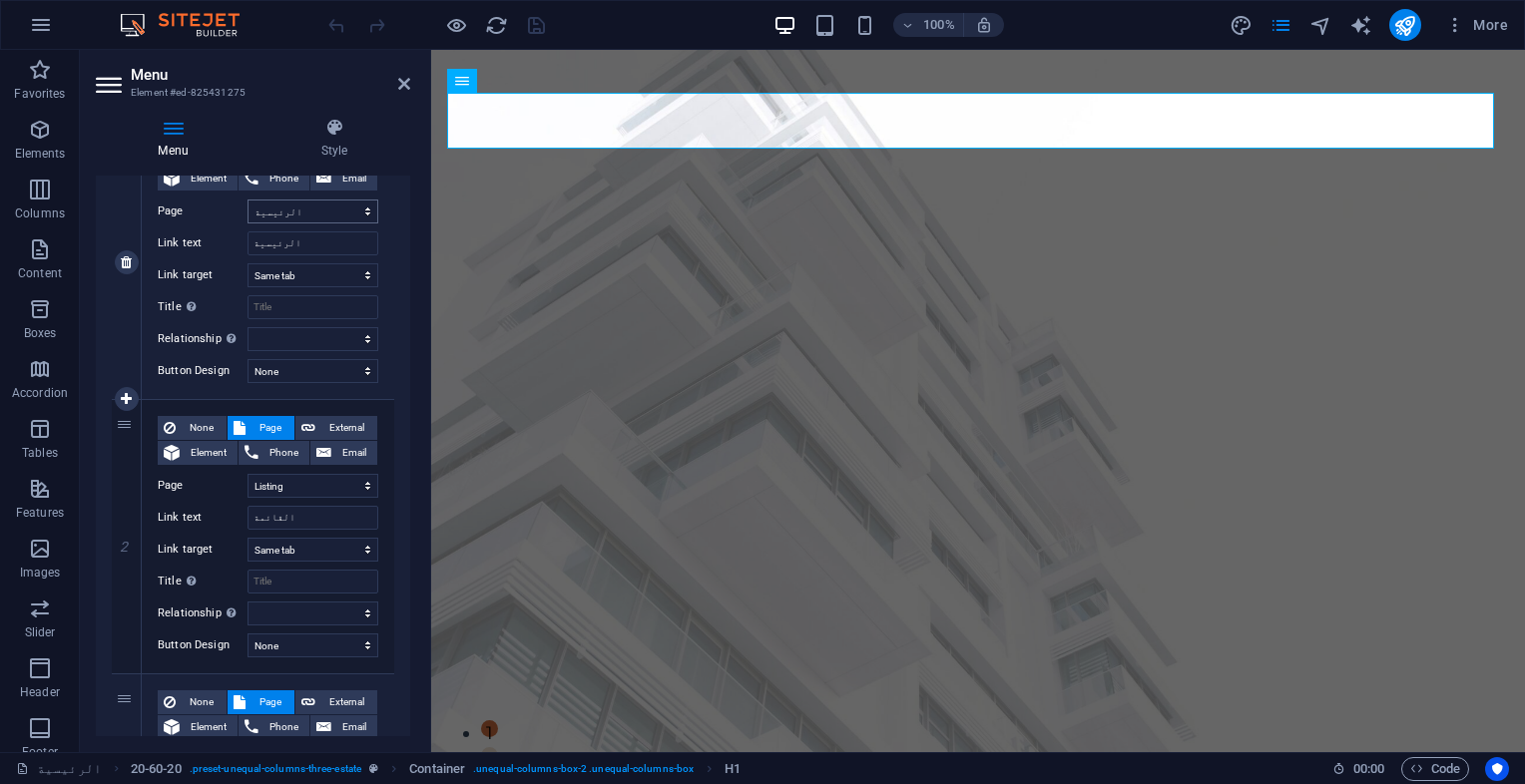 scroll, scrollTop: 0, scrollLeft: 0, axis: both 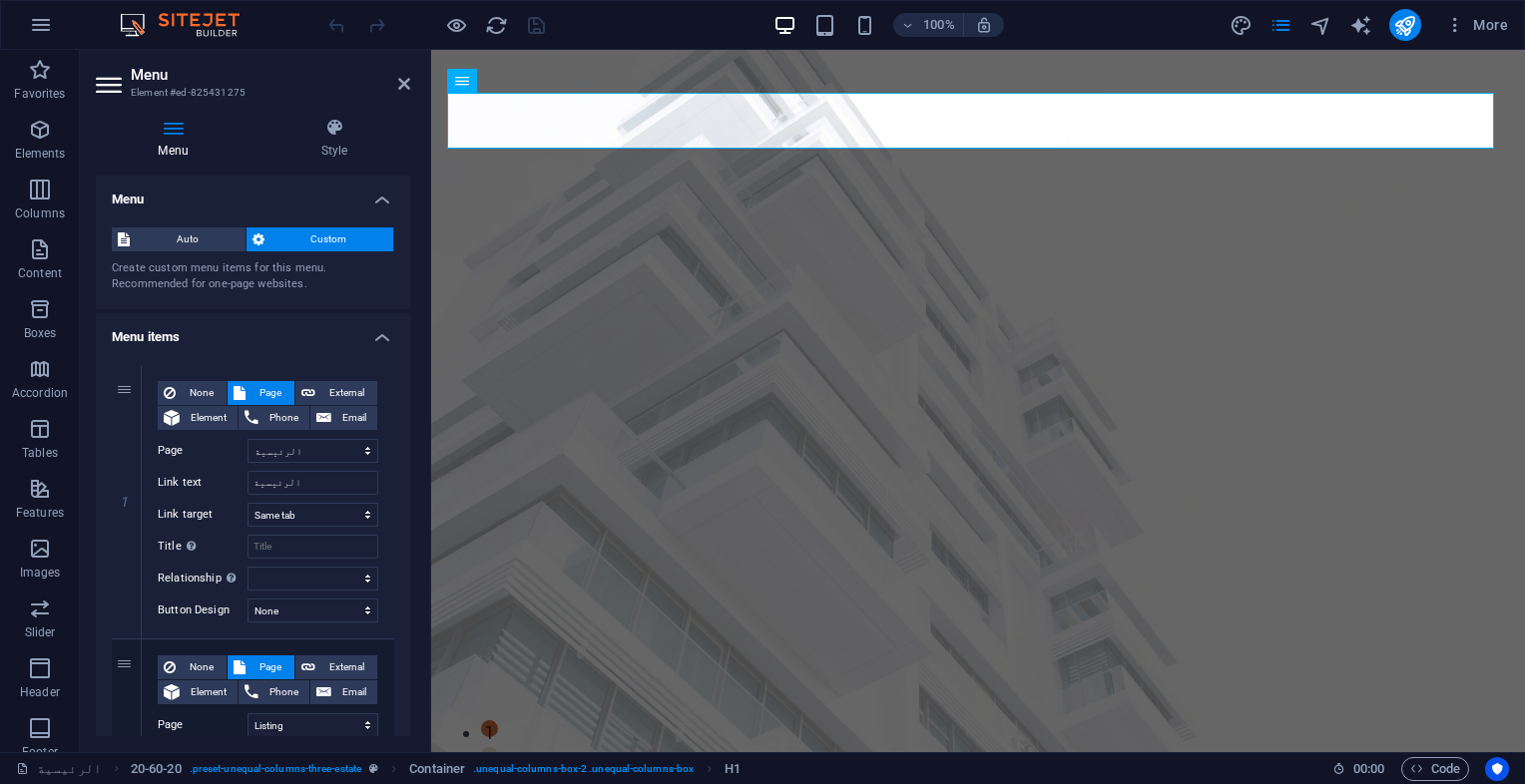 click on "Custom" at bounding box center (329, 239) 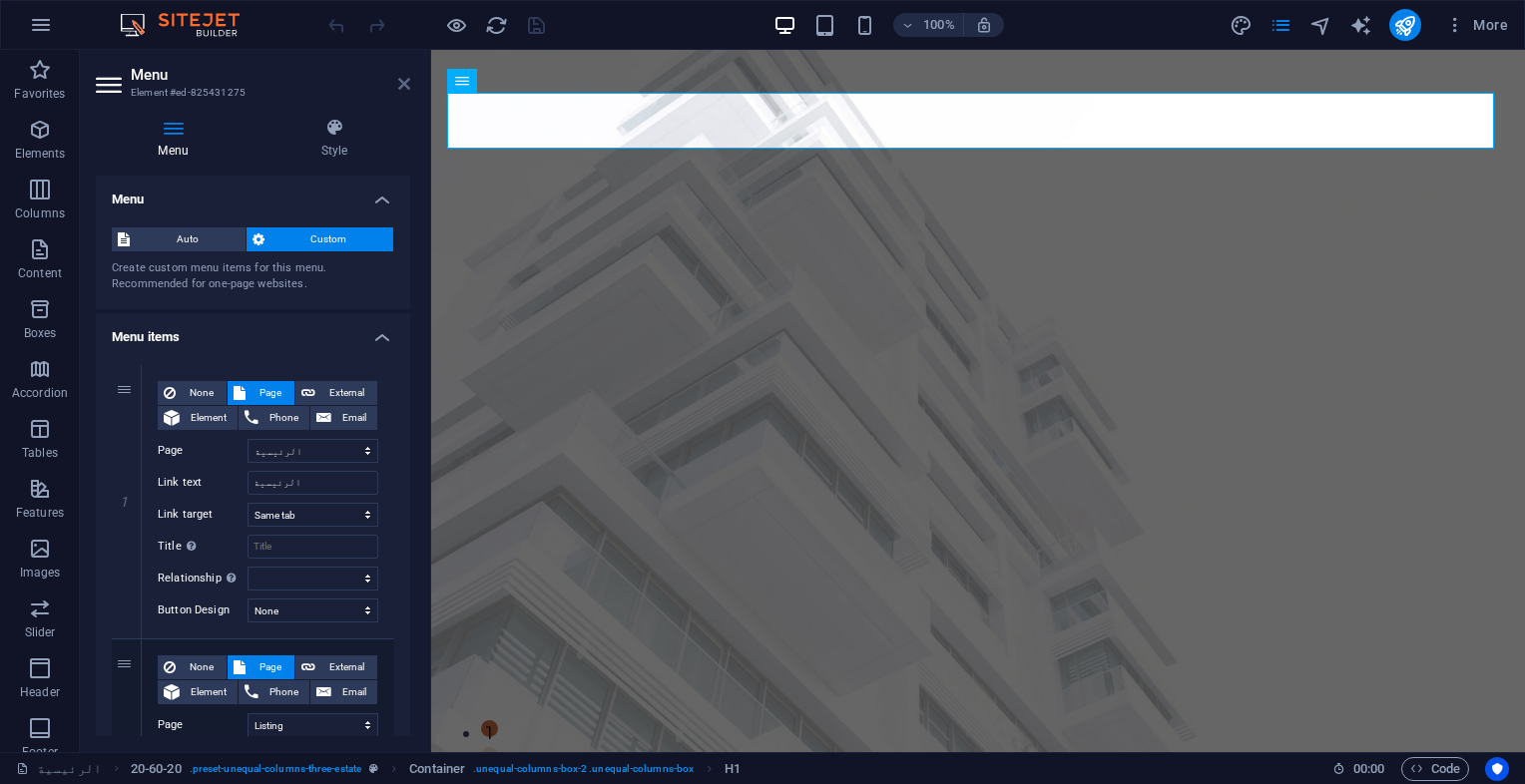click at bounding box center [404, 84] 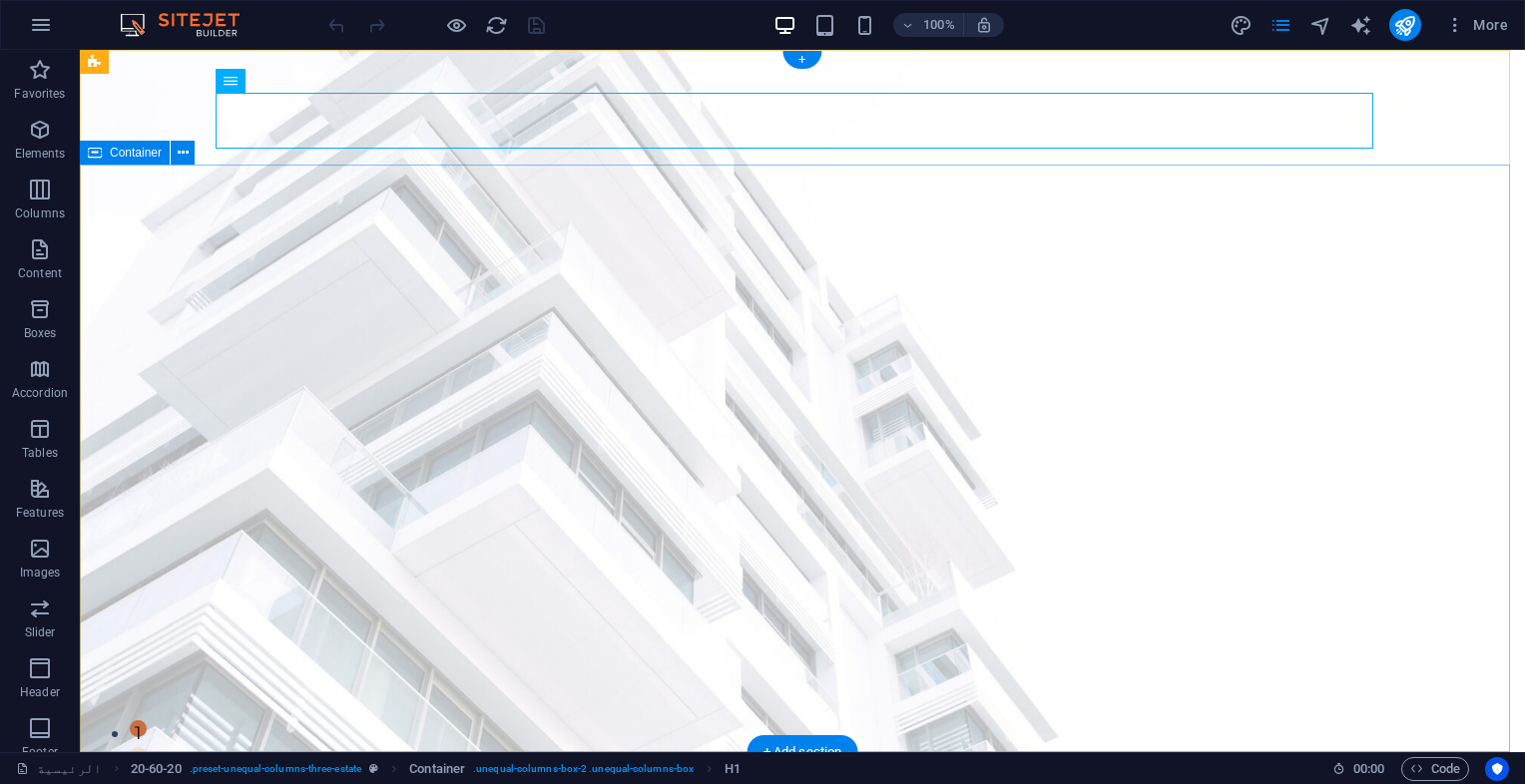 click on "شركة روابي المدينة للمقاولات العامة Website is under development  ." at bounding box center [802, 1056] 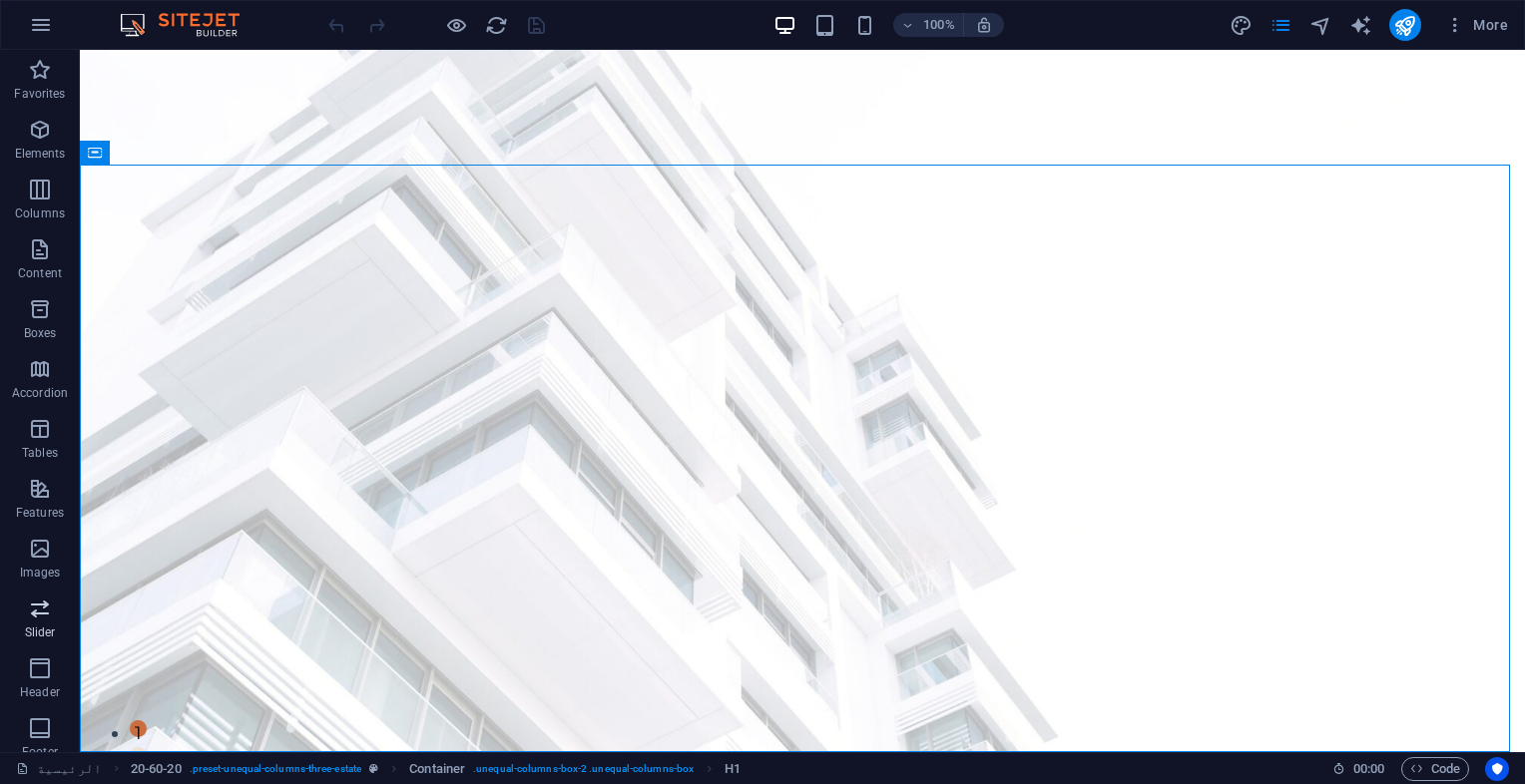 scroll, scrollTop: 196, scrollLeft: 0, axis: vertical 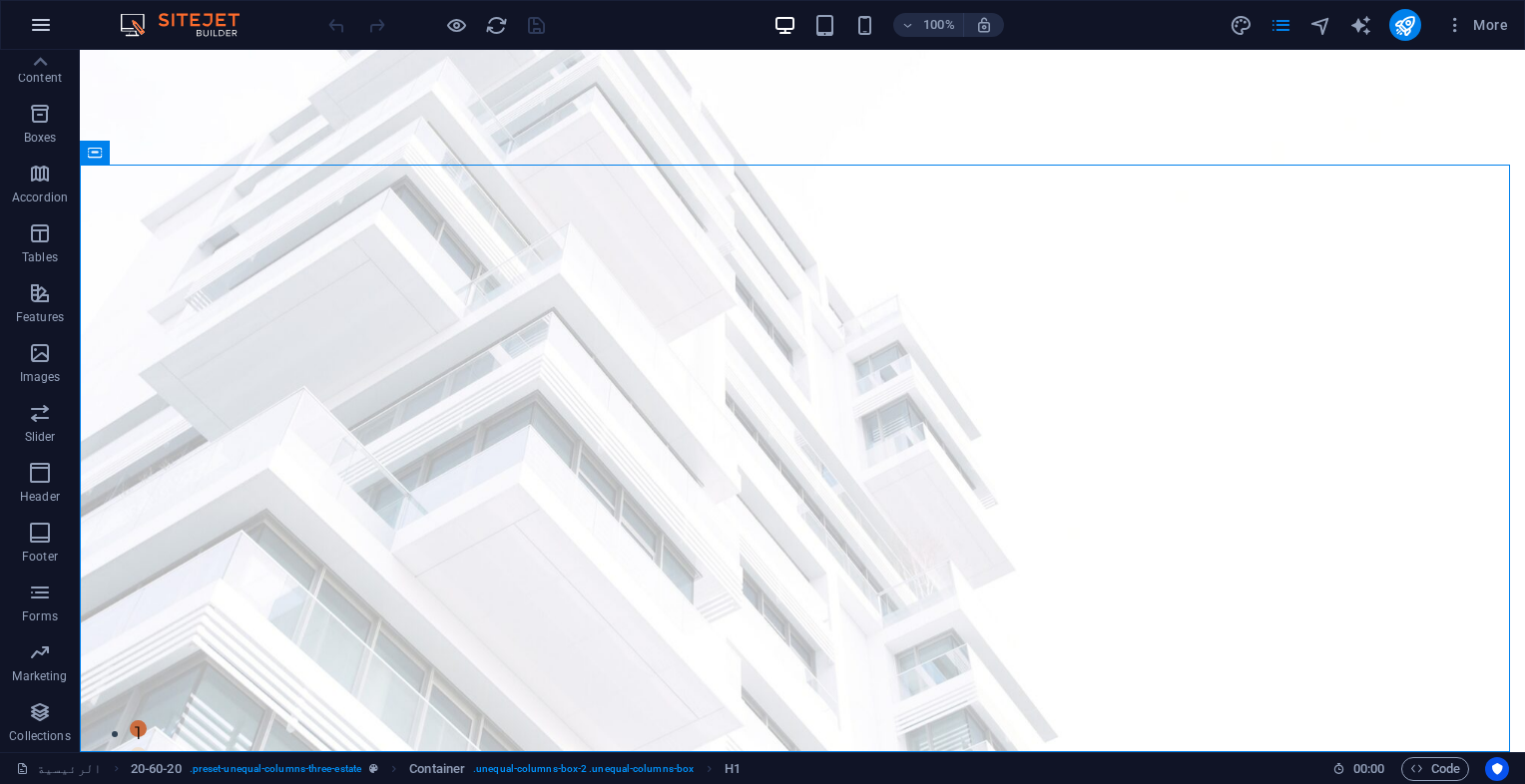 click at bounding box center (41, 25) 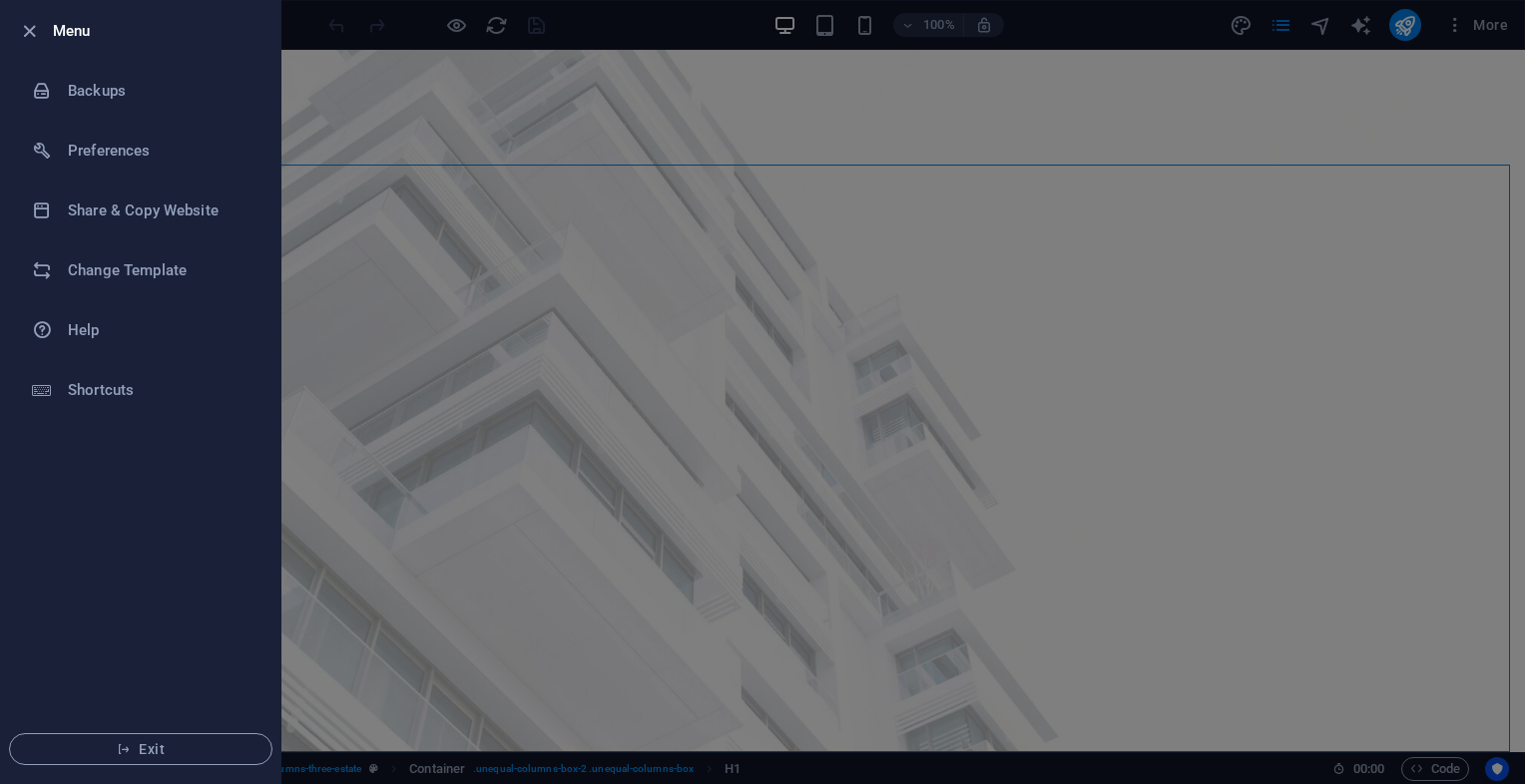 click at bounding box center (762, 392) 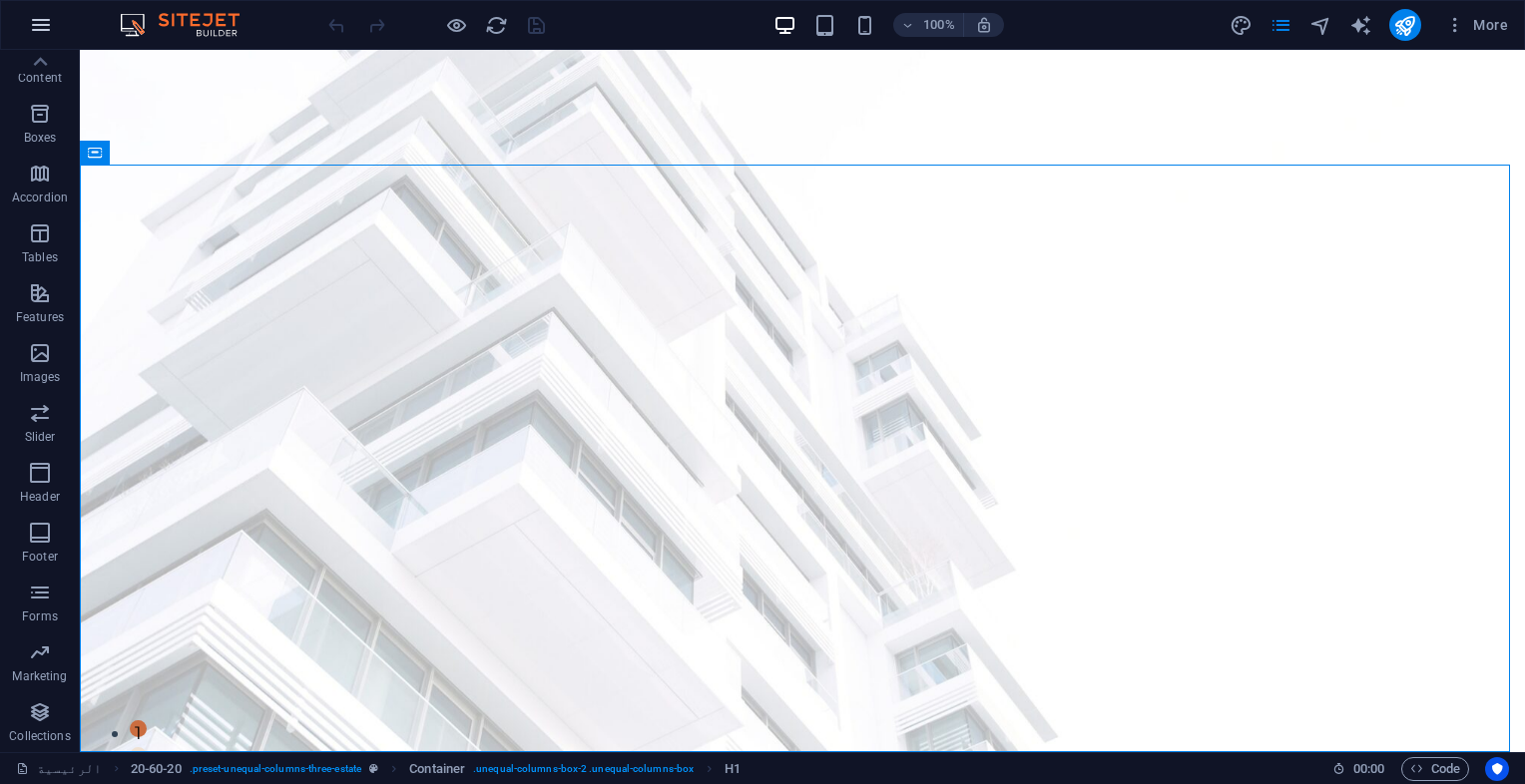 click at bounding box center (41, 25) 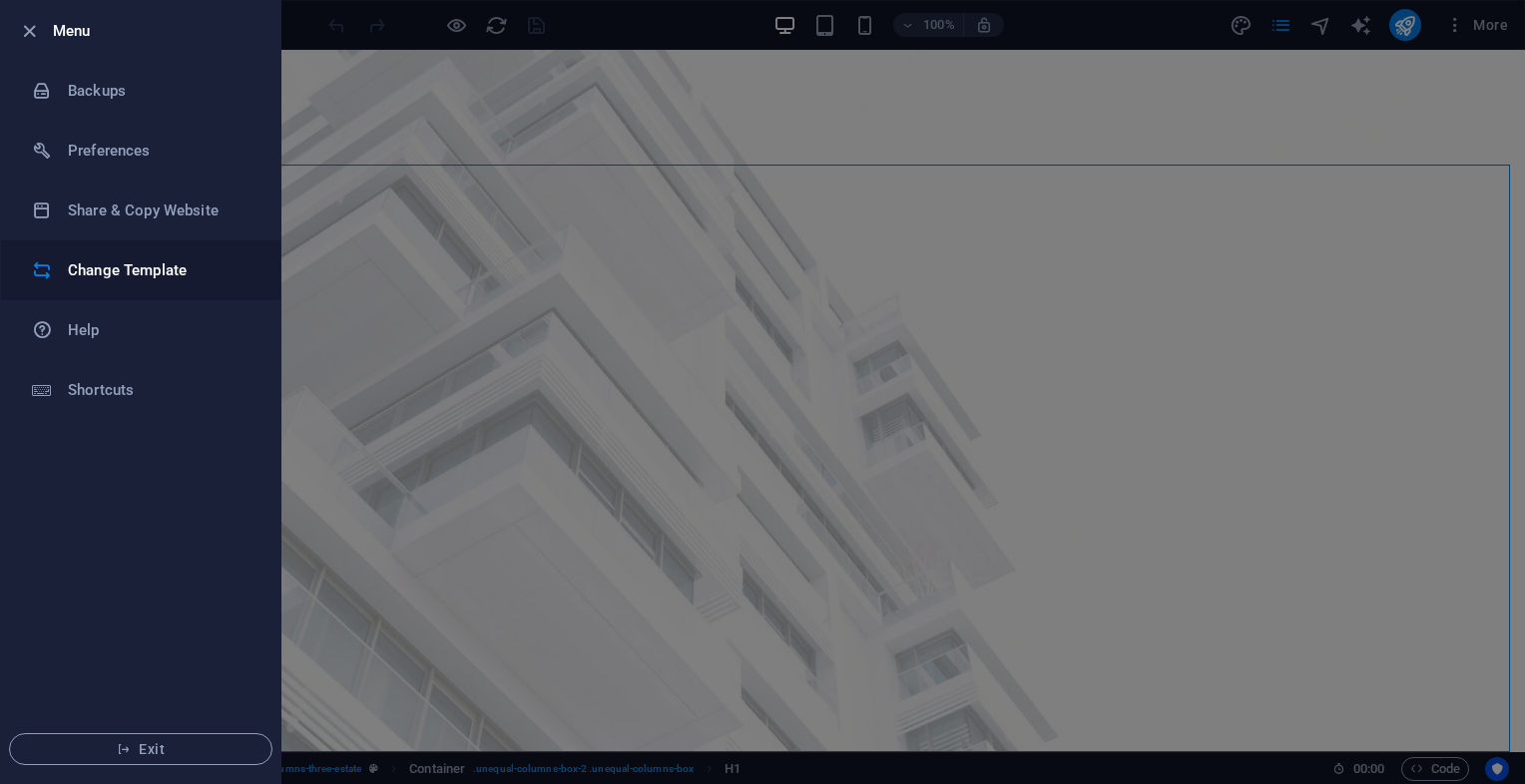 click on "Change Template" at bounding box center [160, 270] 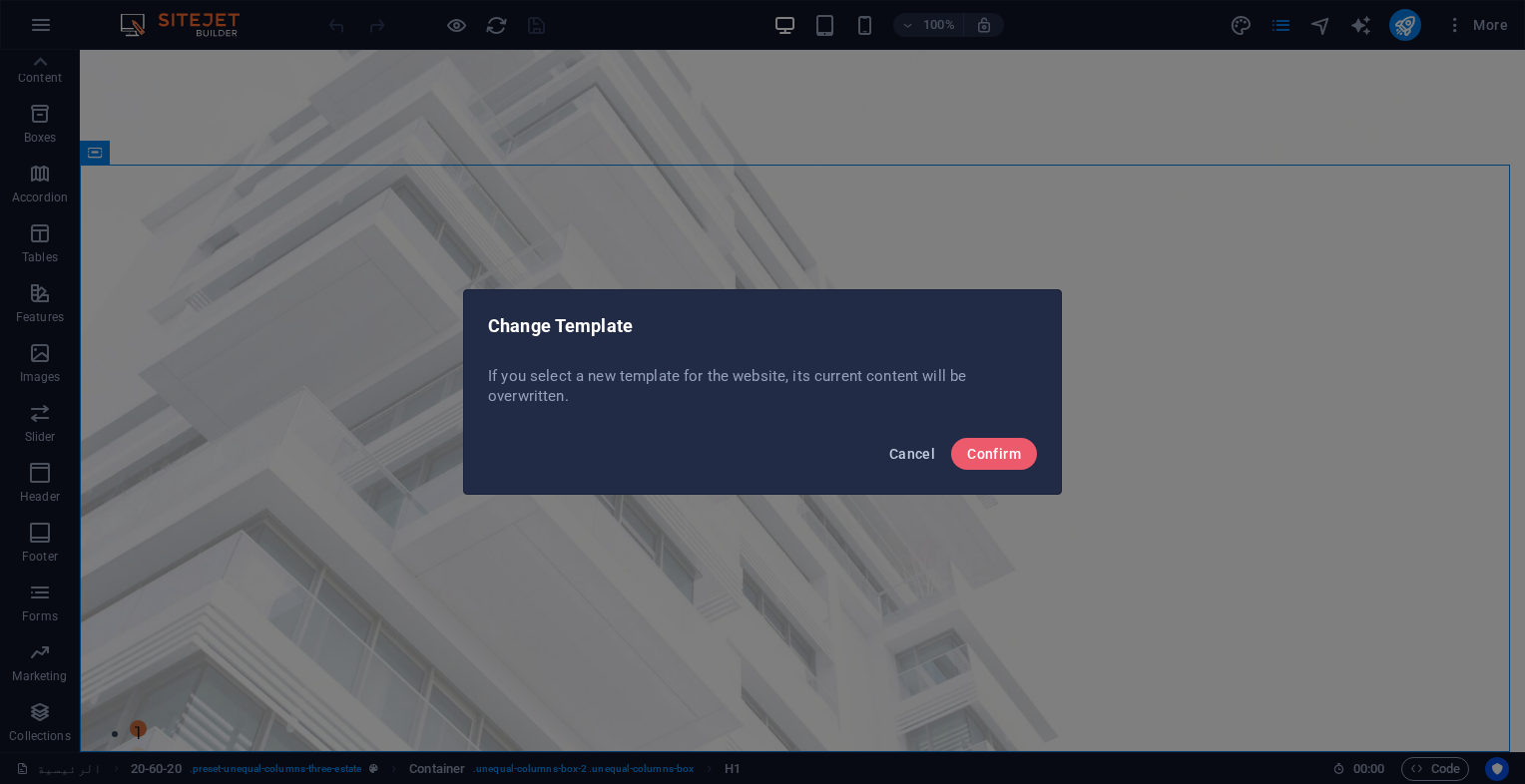 click on "Cancel" at bounding box center (912, 454) 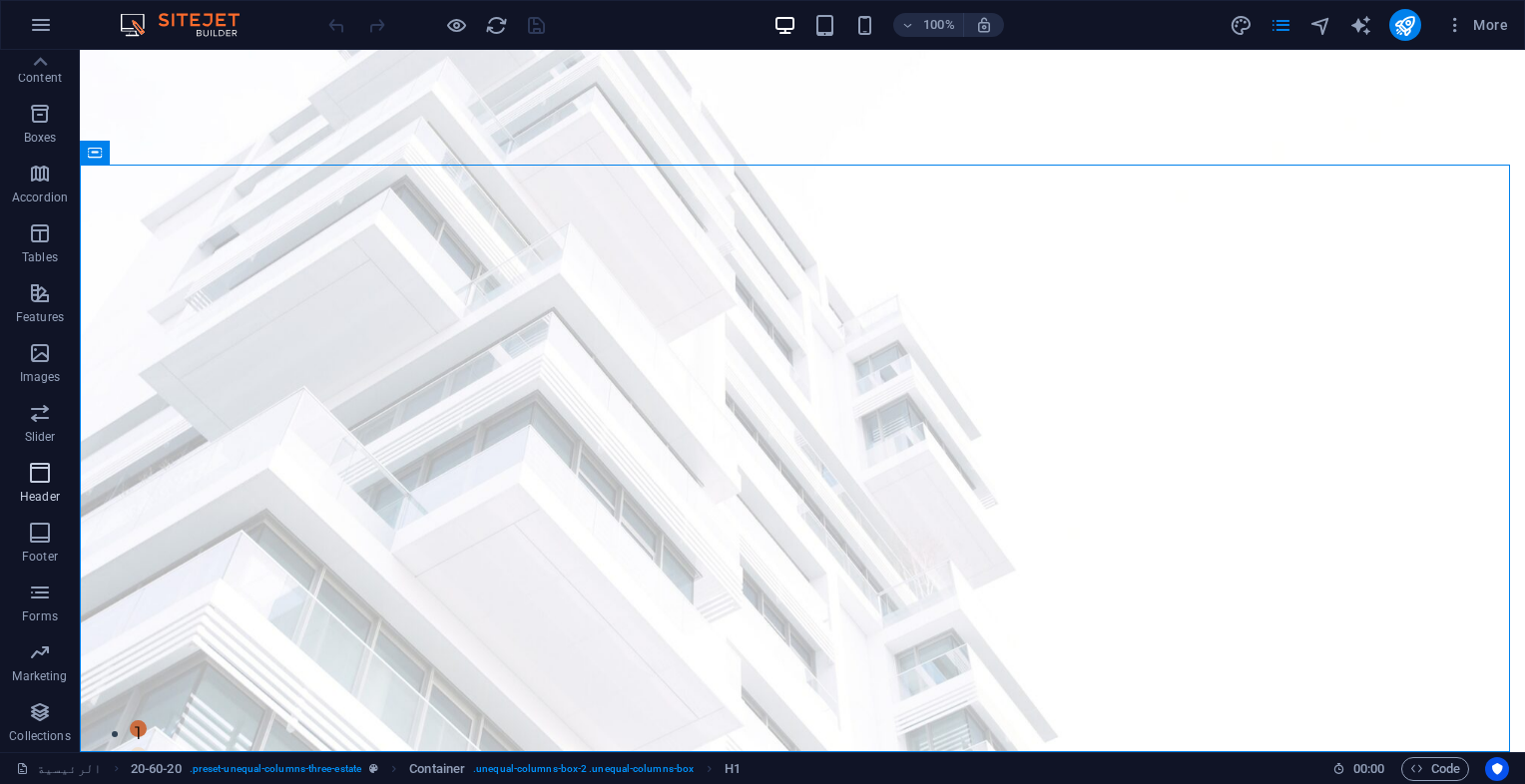 scroll, scrollTop: 0, scrollLeft: 0, axis: both 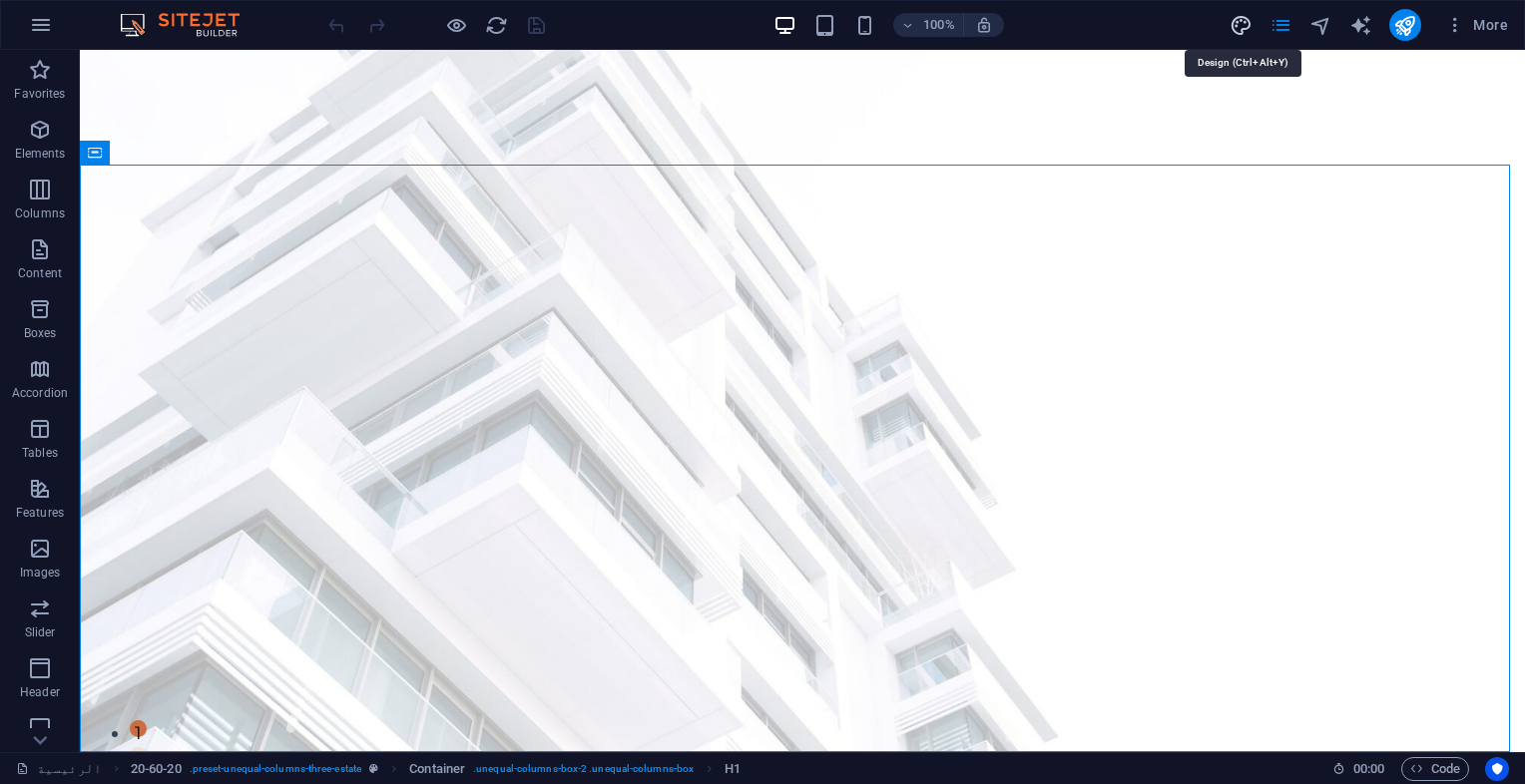 click at bounding box center (1241, 25) 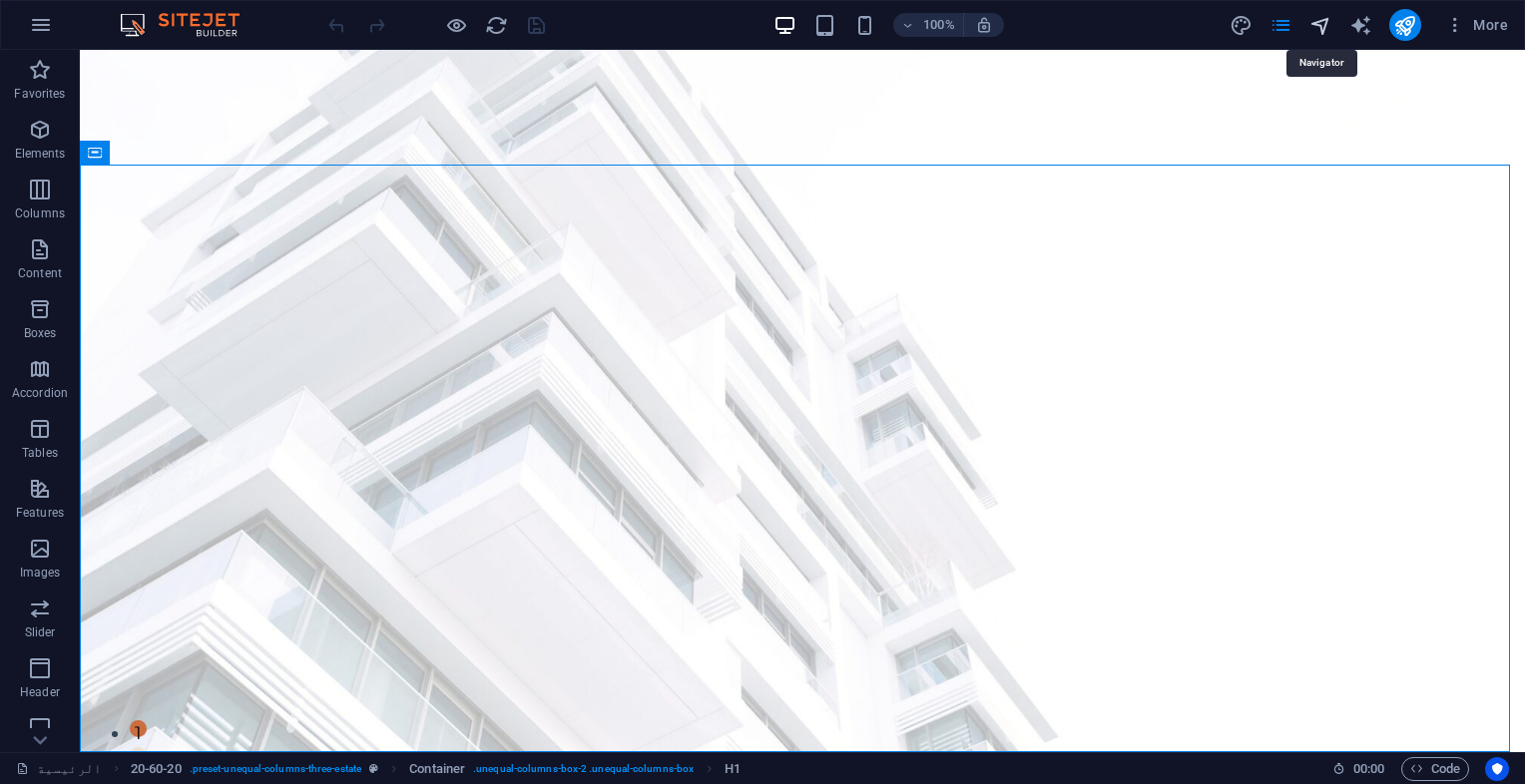 click at bounding box center (1320, 25) 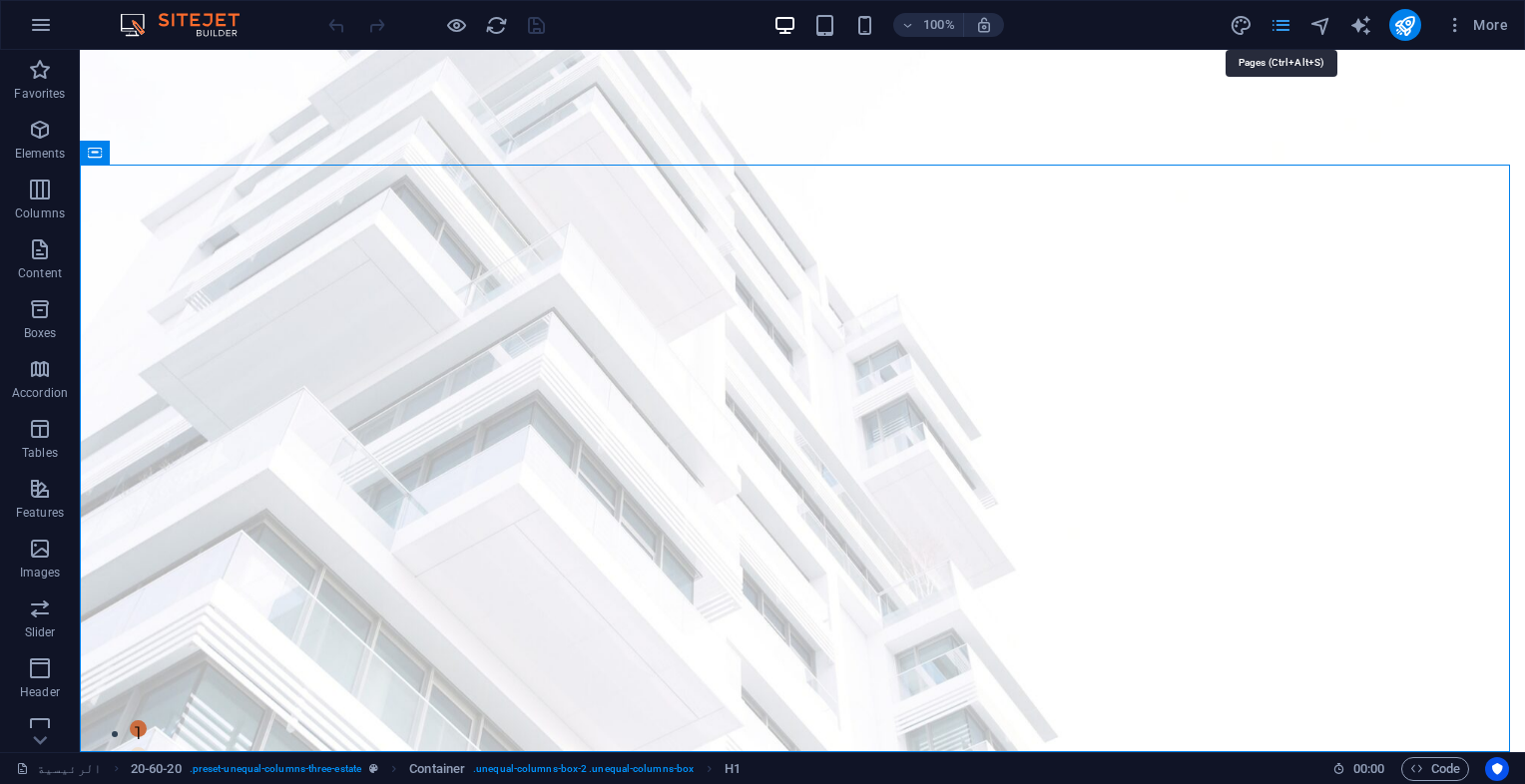 click at bounding box center (1280, 25) 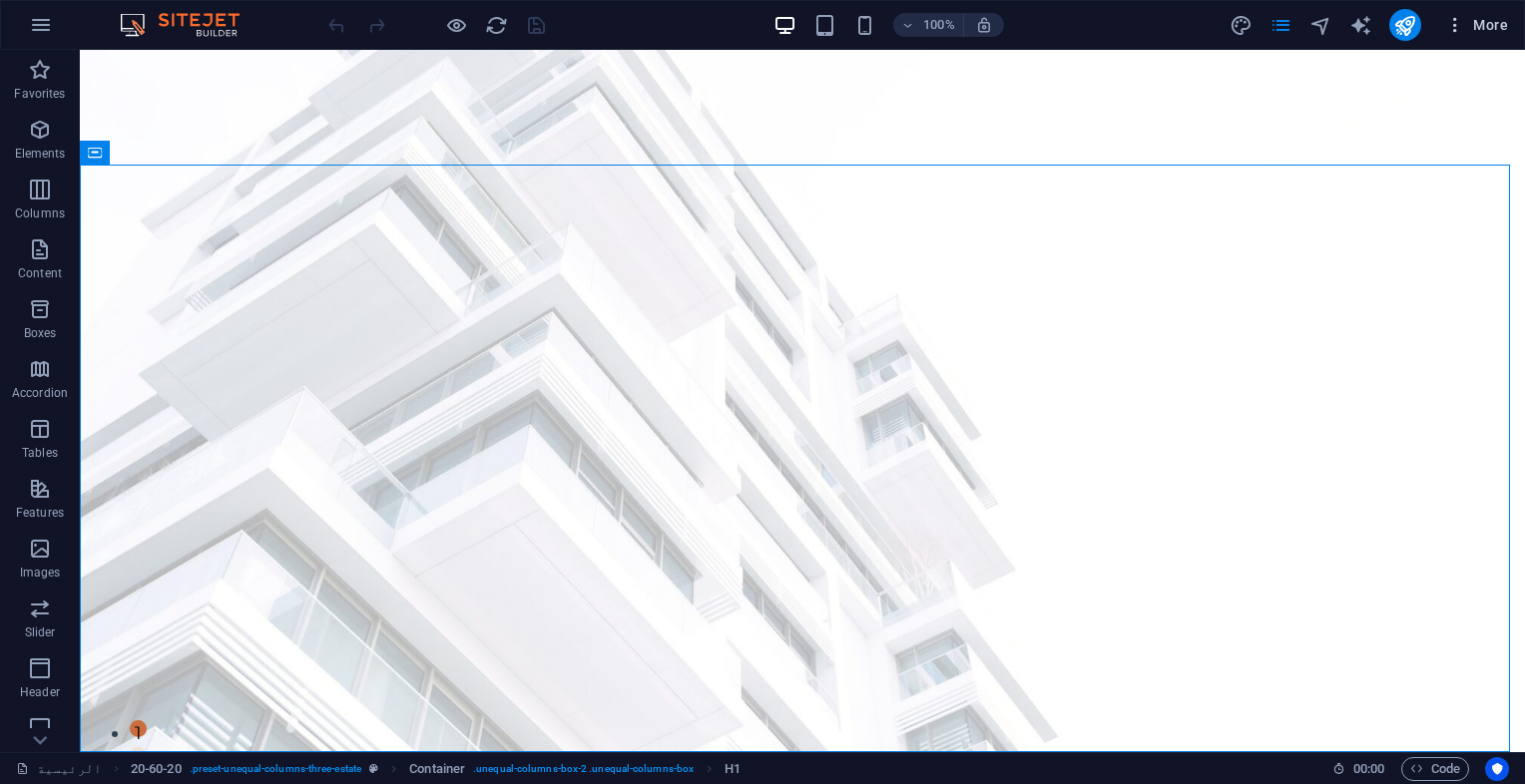 click on "More" at bounding box center (1476, 25) 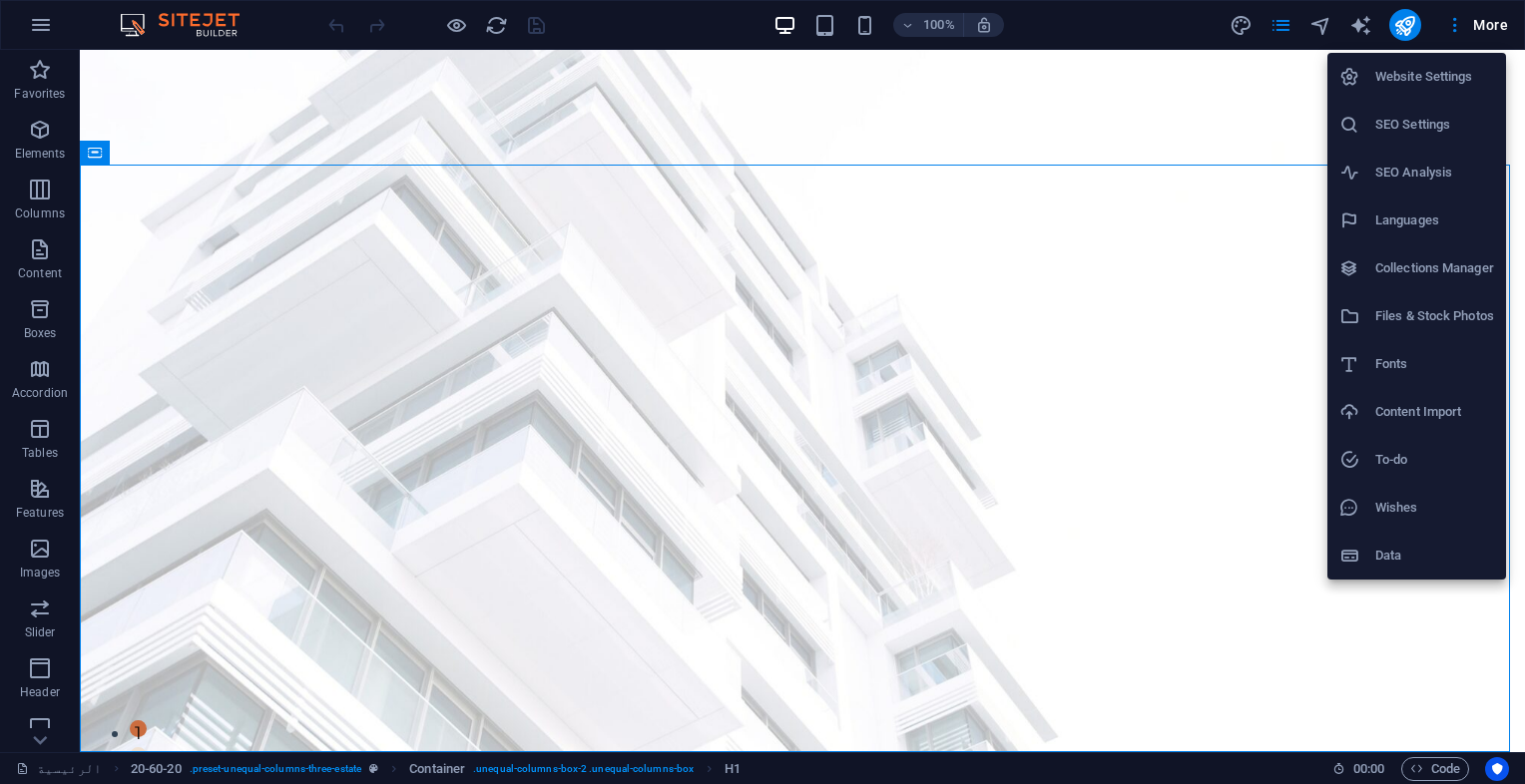 click on "Website Settings" at bounding box center [1434, 77] 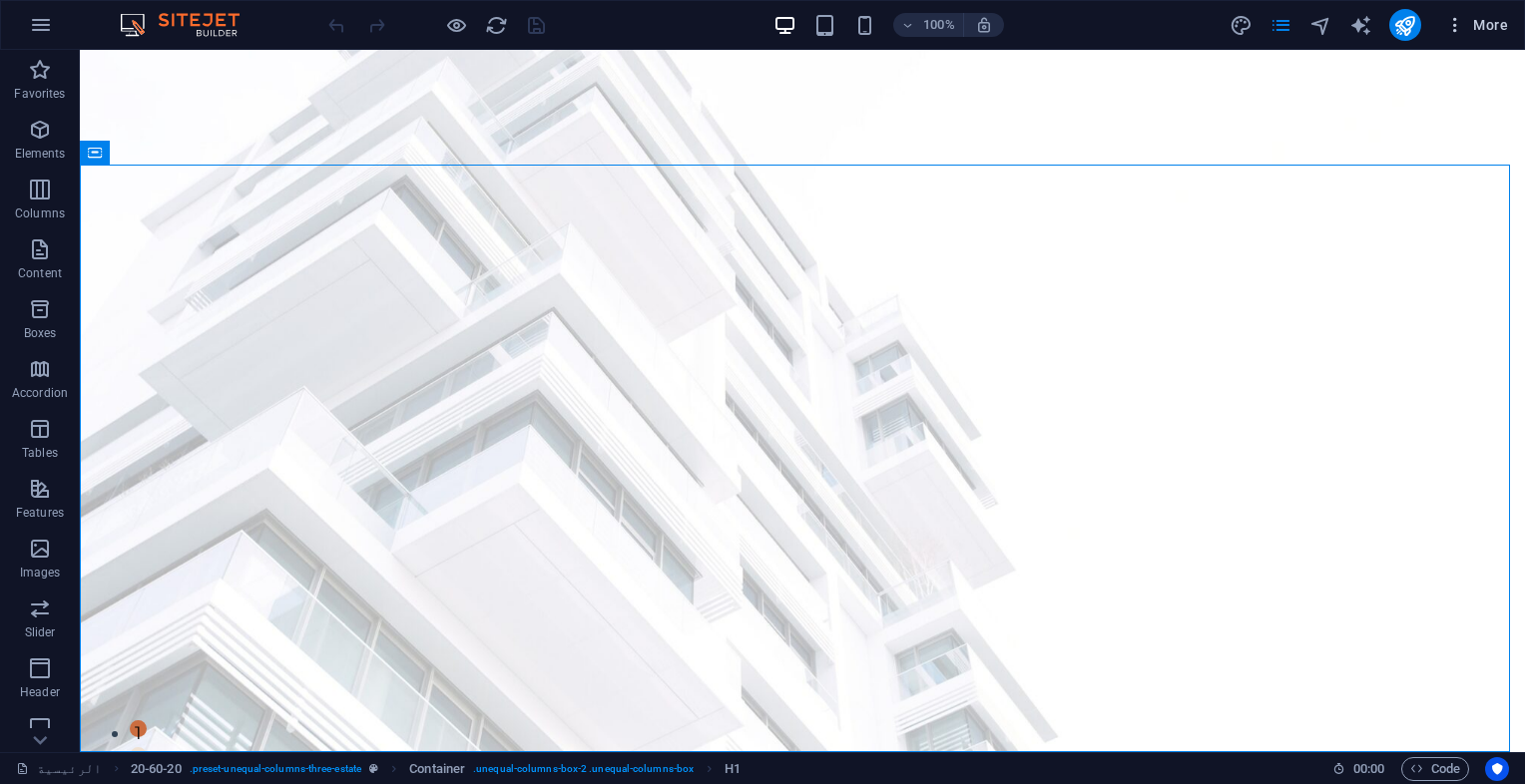 click at bounding box center [1455, 25] 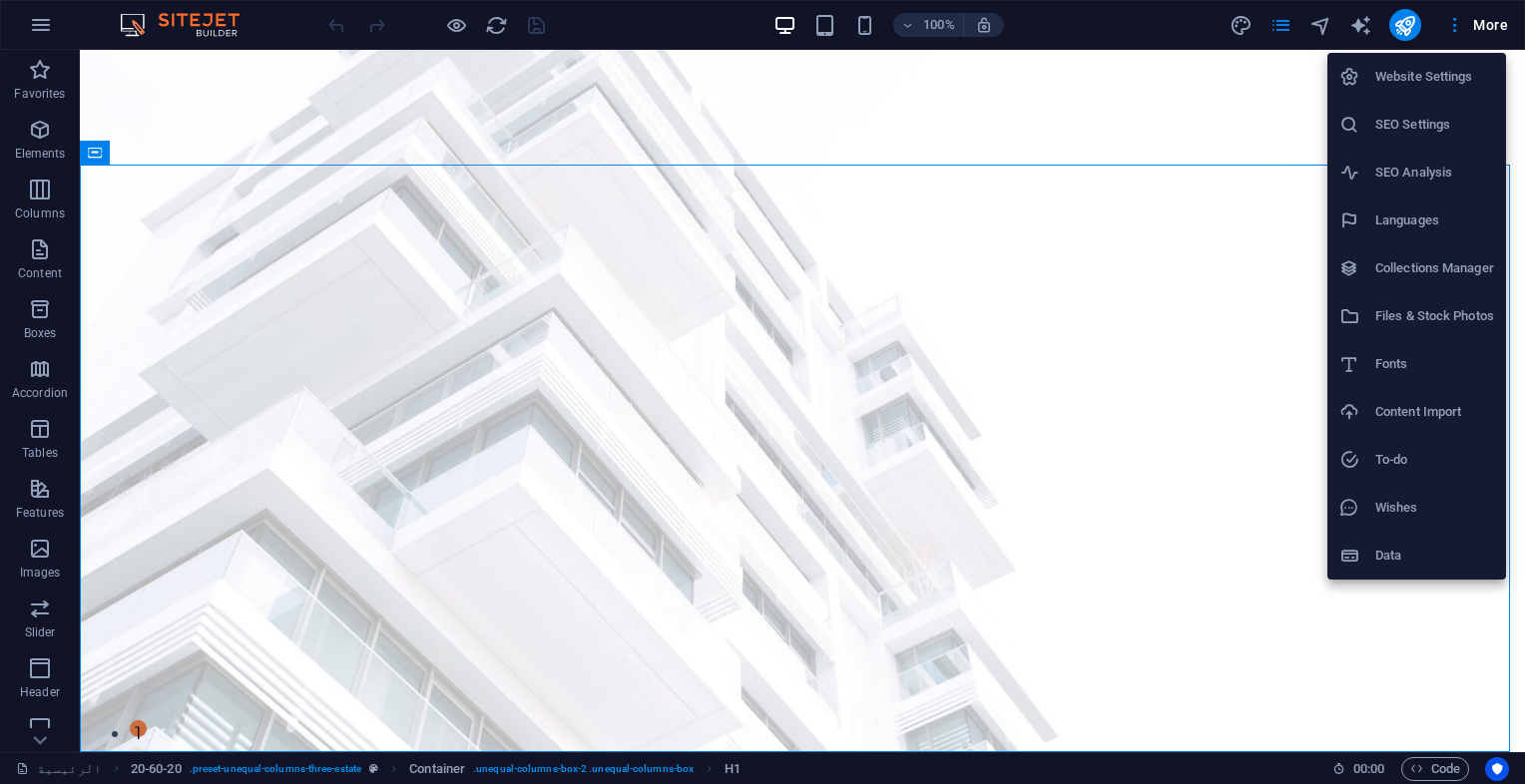 click on "Website Settings" at bounding box center [1434, 77] 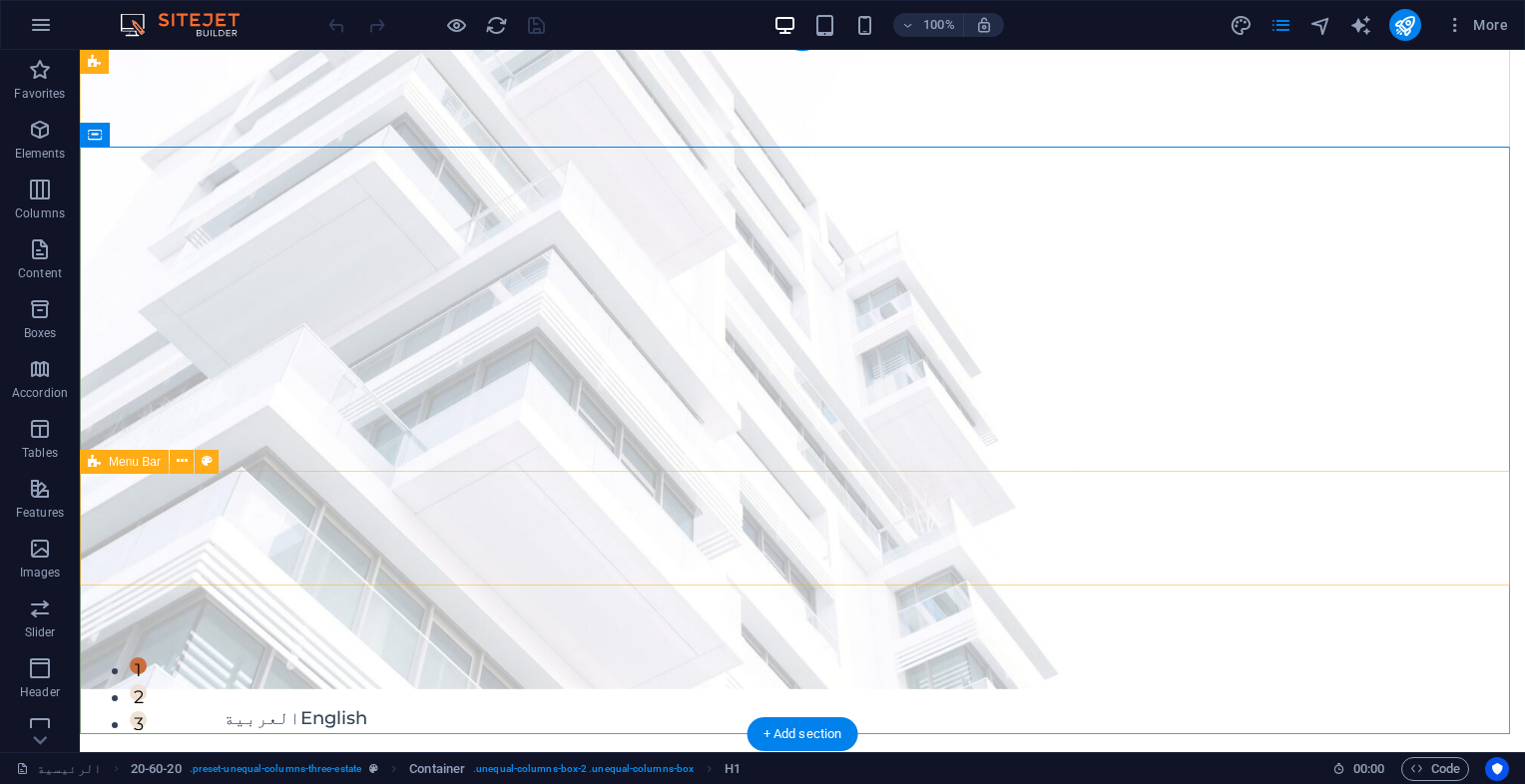 scroll, scrollTop: 0, scrollLeft: 0, axis: both 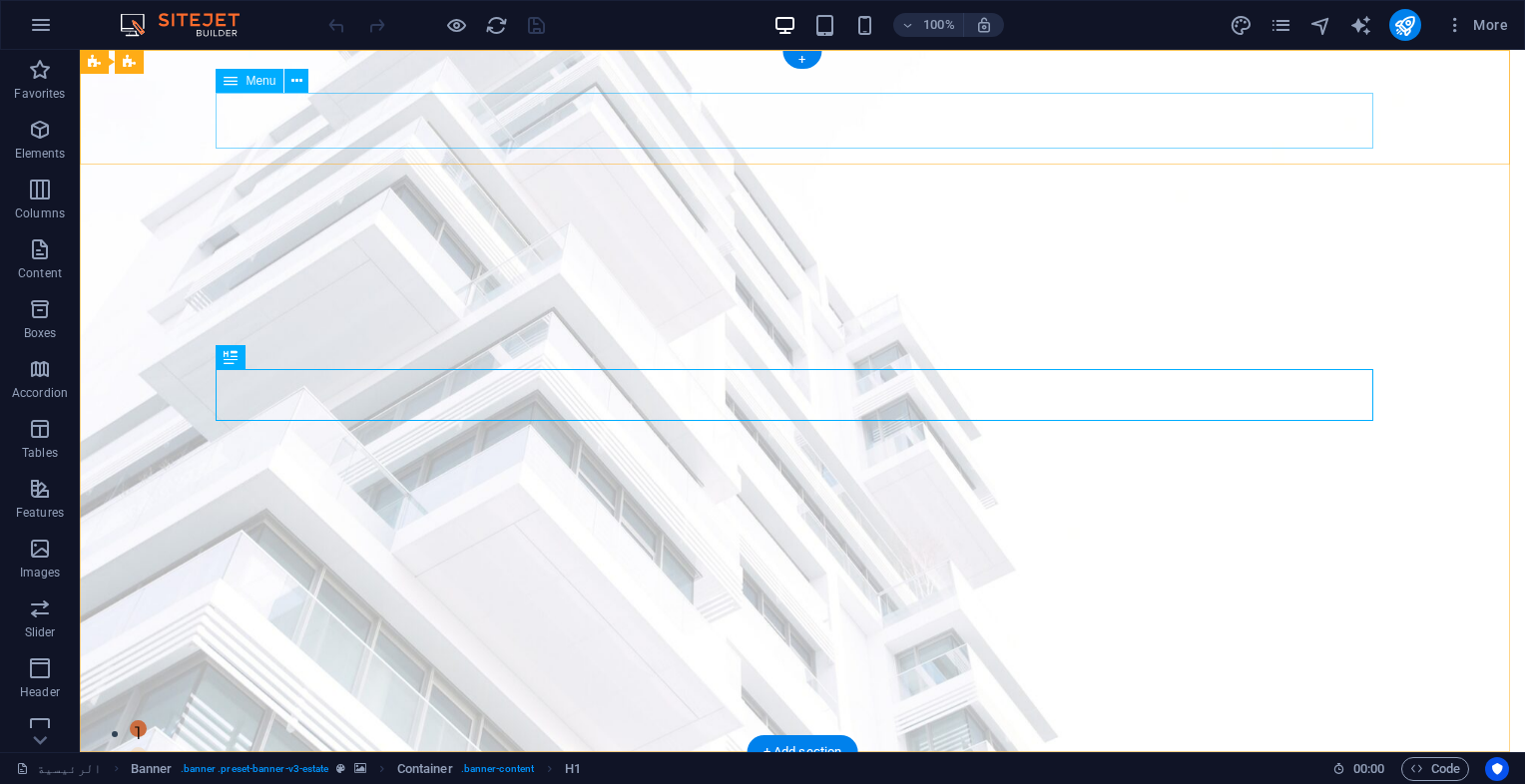 click on "Home Listing News Contact" at bounding box center [802, 823] 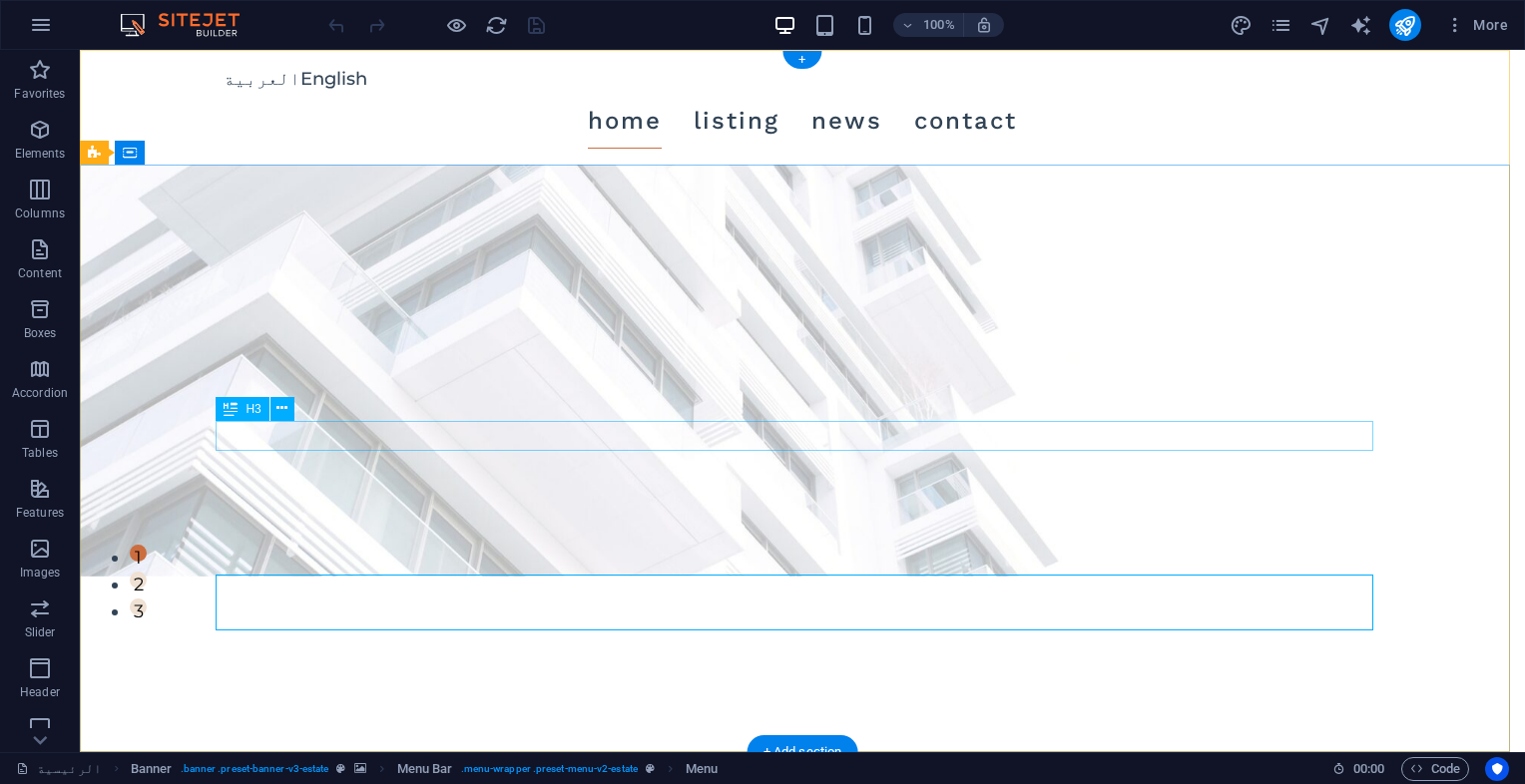 scroll, scrollTop: 0, scrollLeft: 0, axis: both 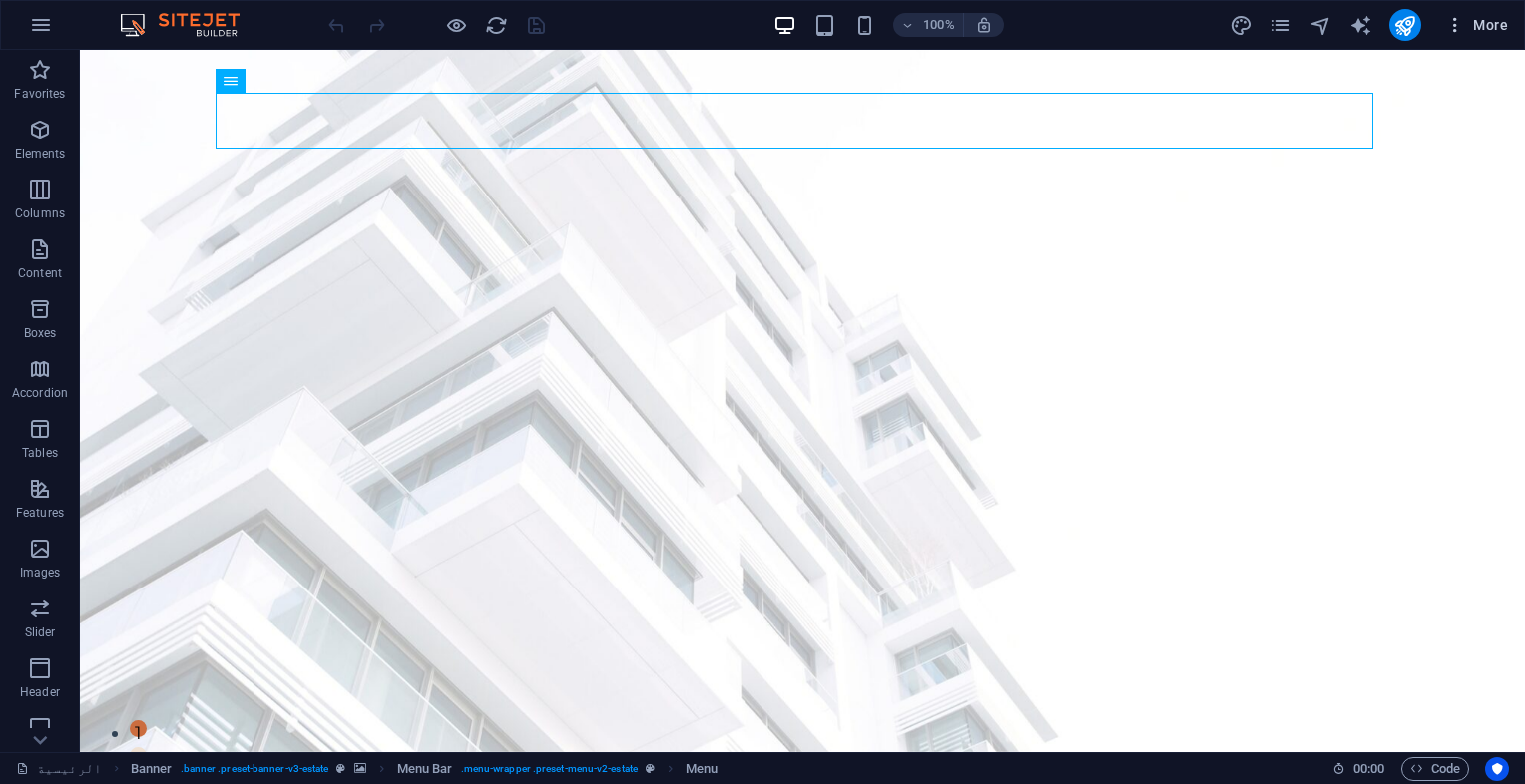 click at bounding box center (1455, 25) 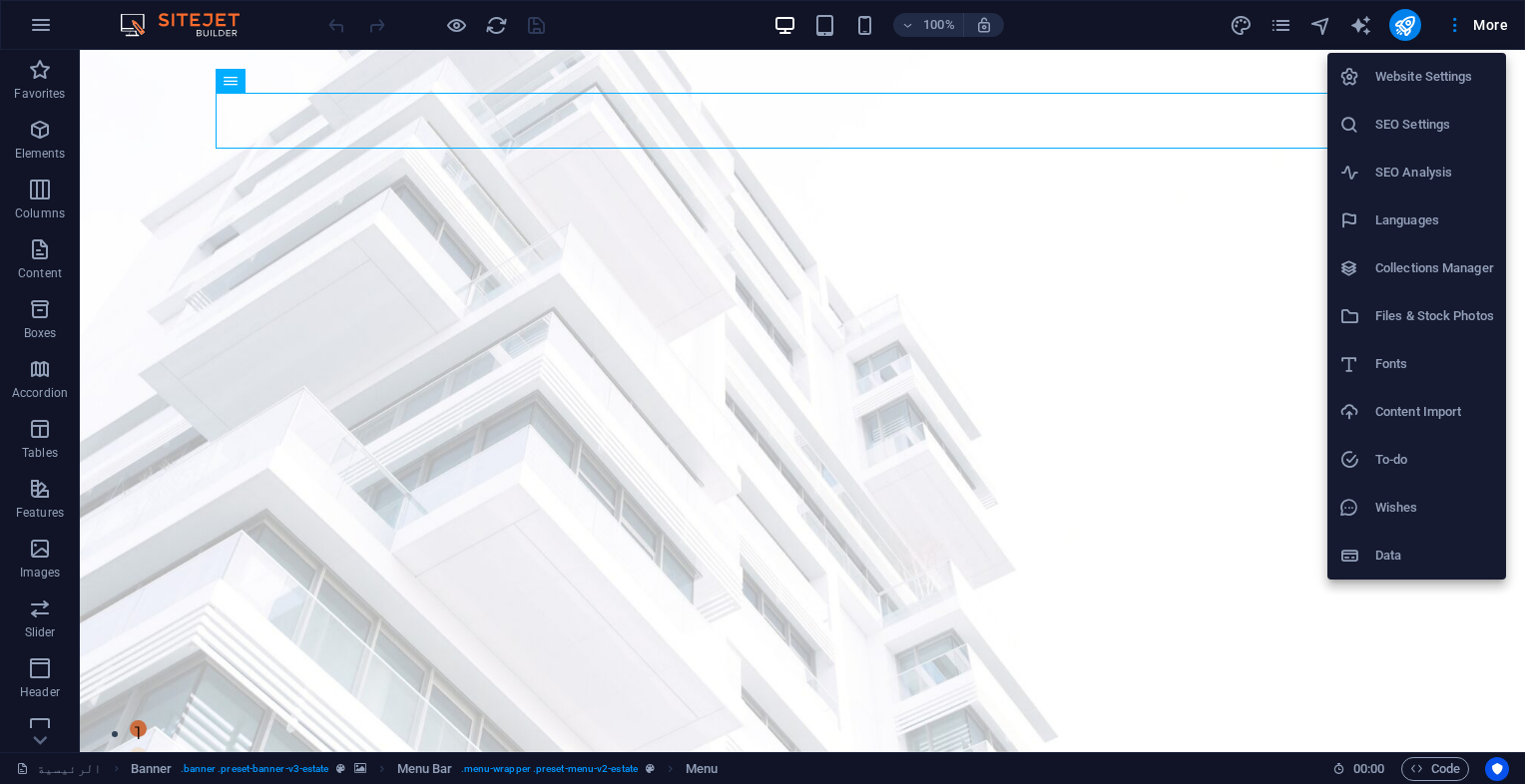 click on "Languages" at bounding box center [1434, 220] 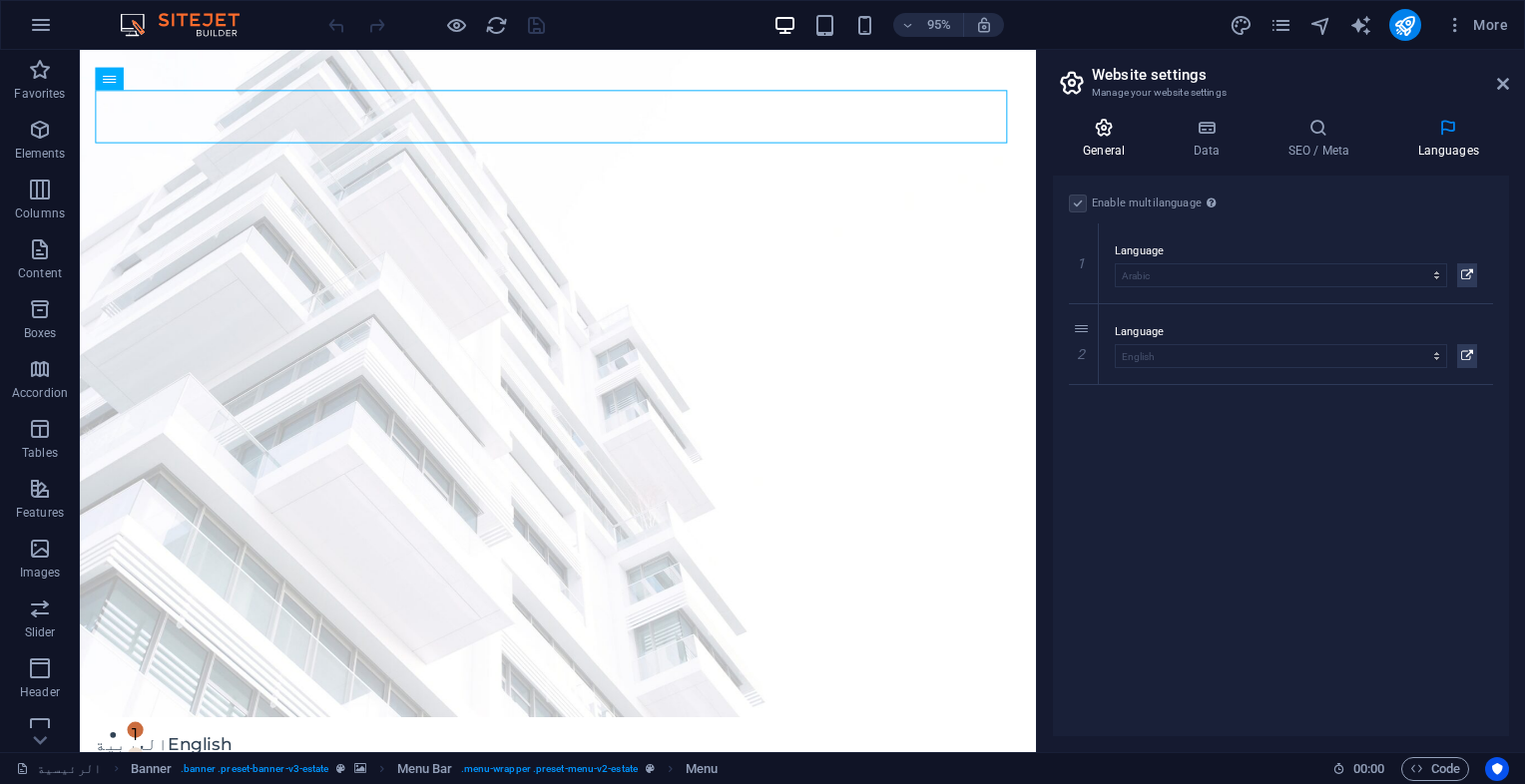 click on "General" at bounding box center (1108, 139) 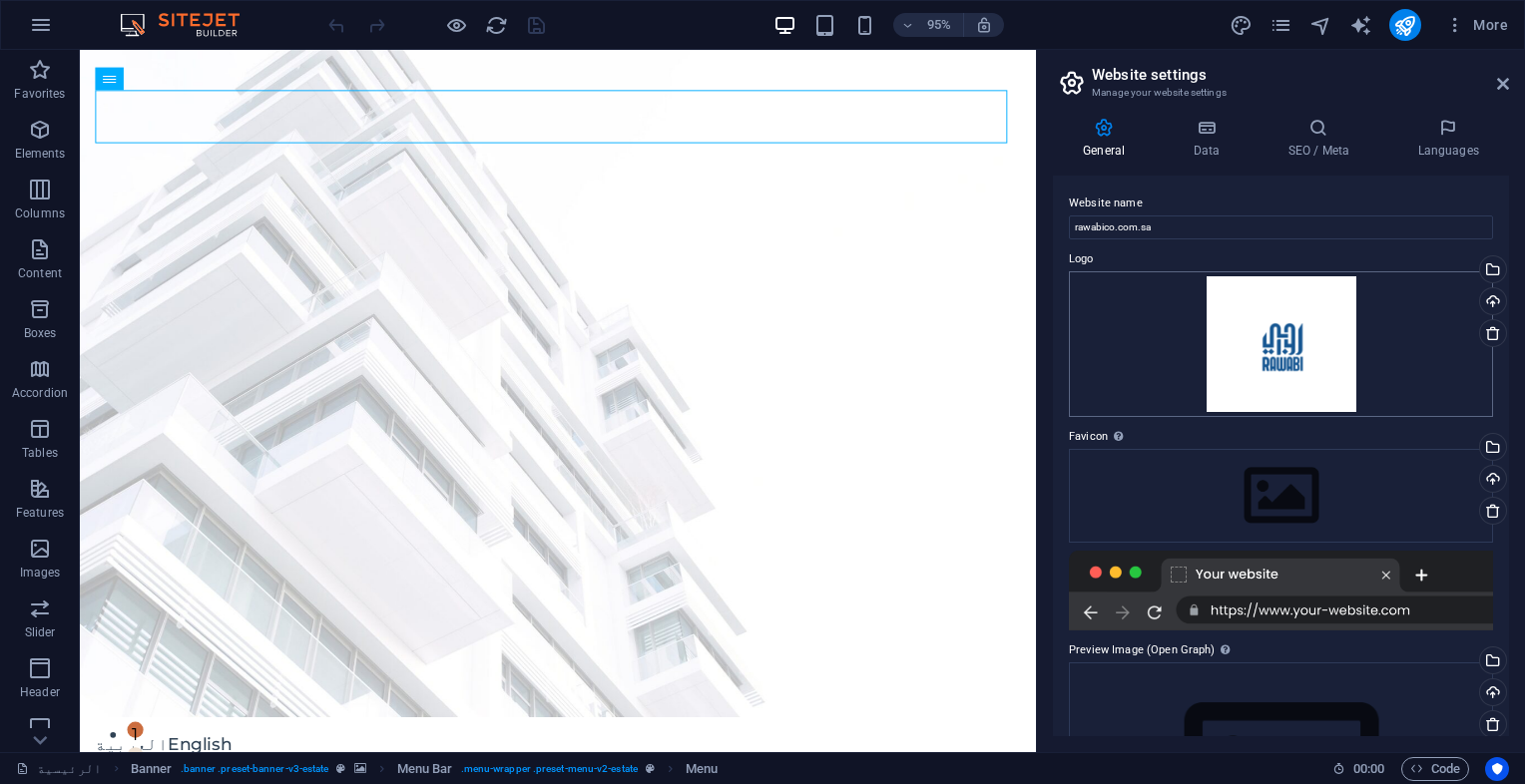 scroll, scrollTop: 171, scrollLeft: 0, axis: vertical 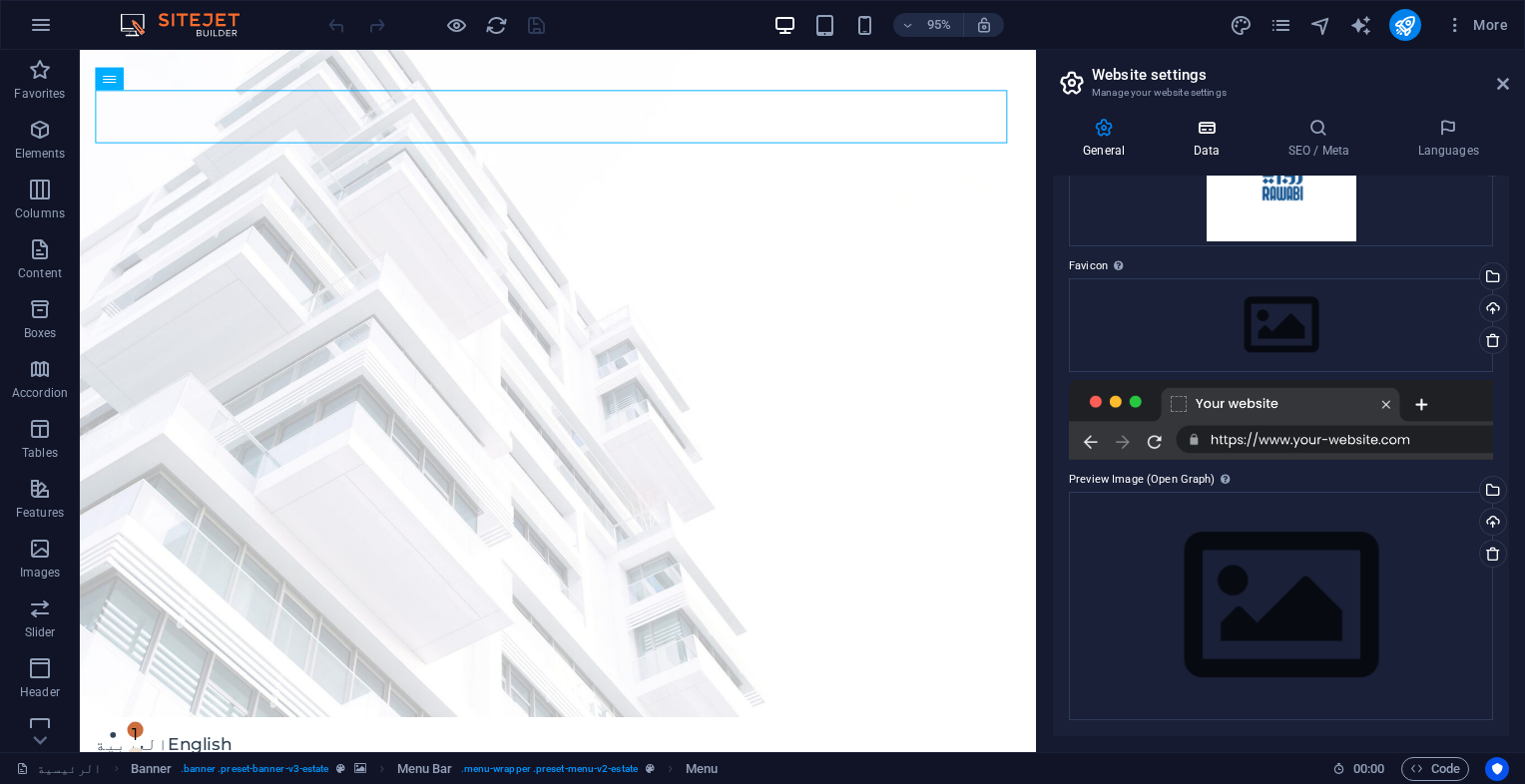 click on "Data" at bounding box center [1210, 139] 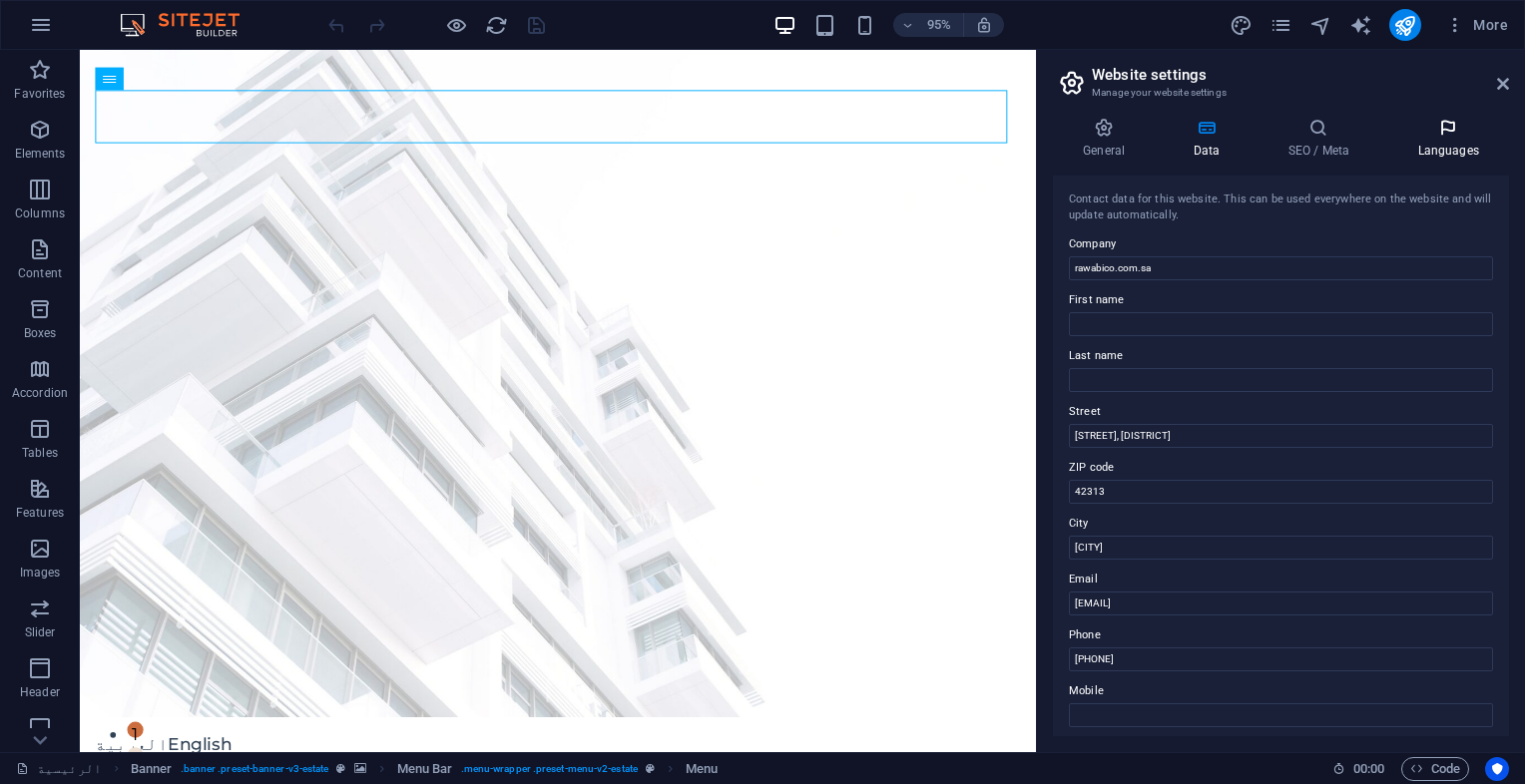 click on "Languages" at bounding box center [1448, 139] 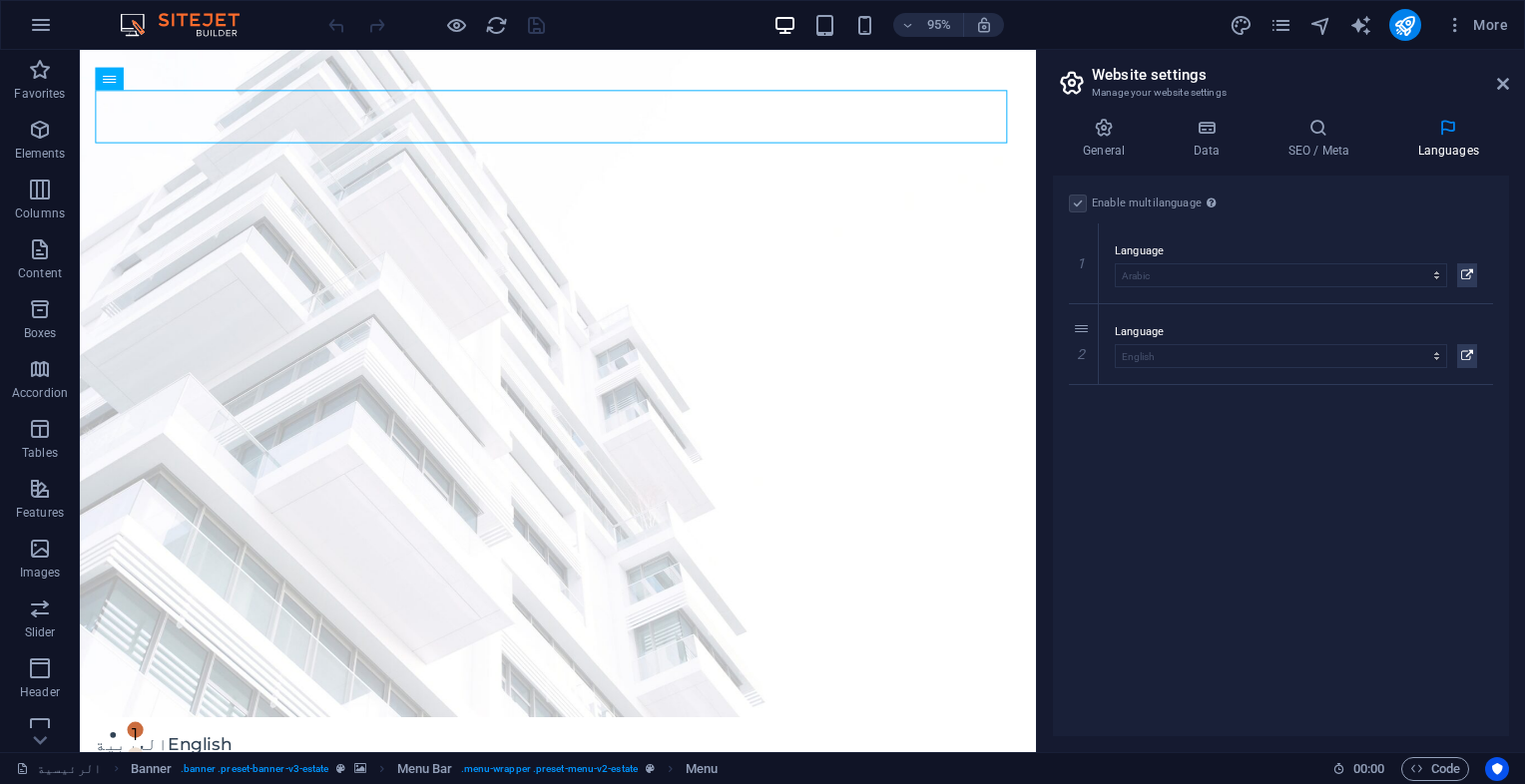 click at bounding box center (1078, 203) 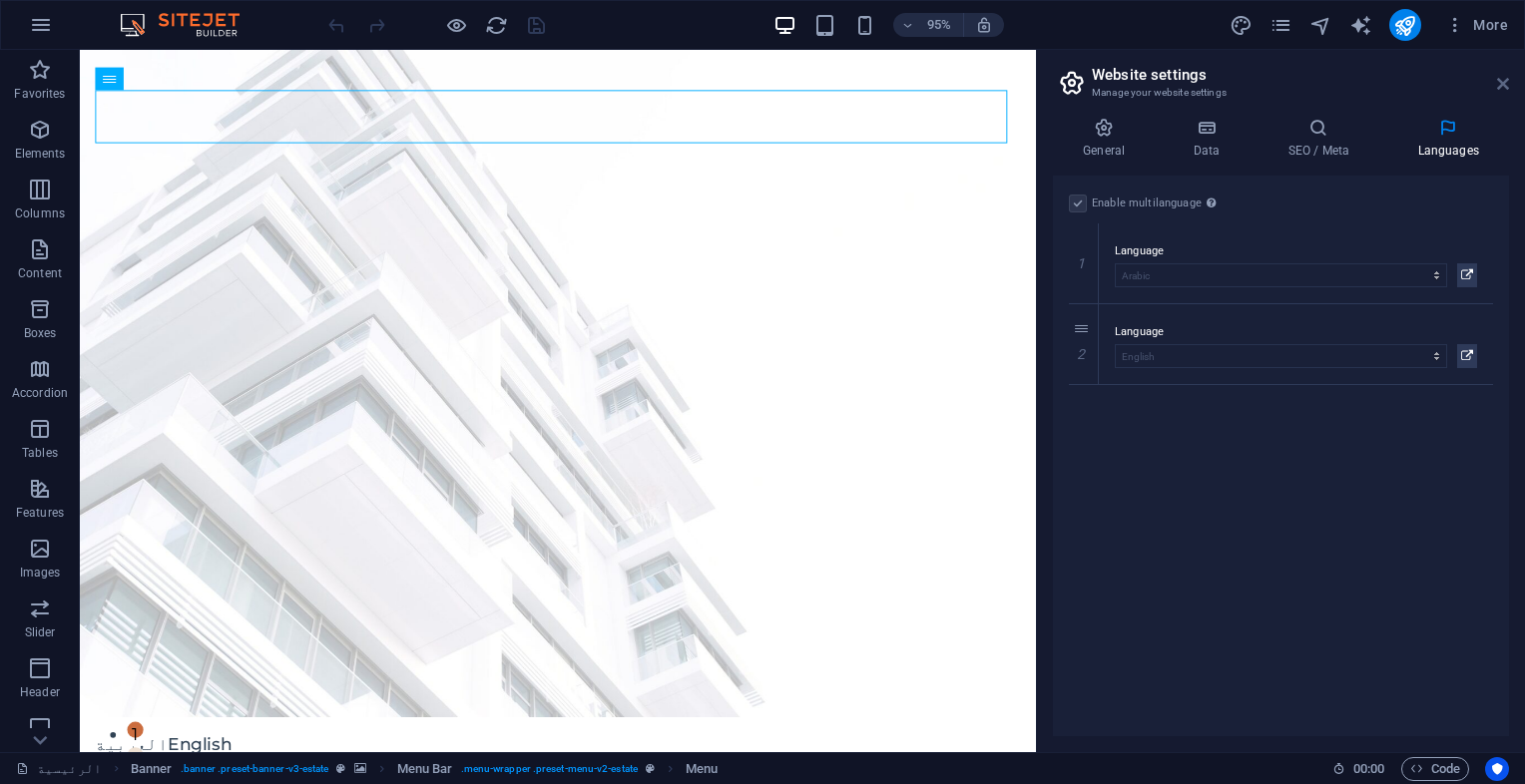 click at bounding box center [1503, 84] 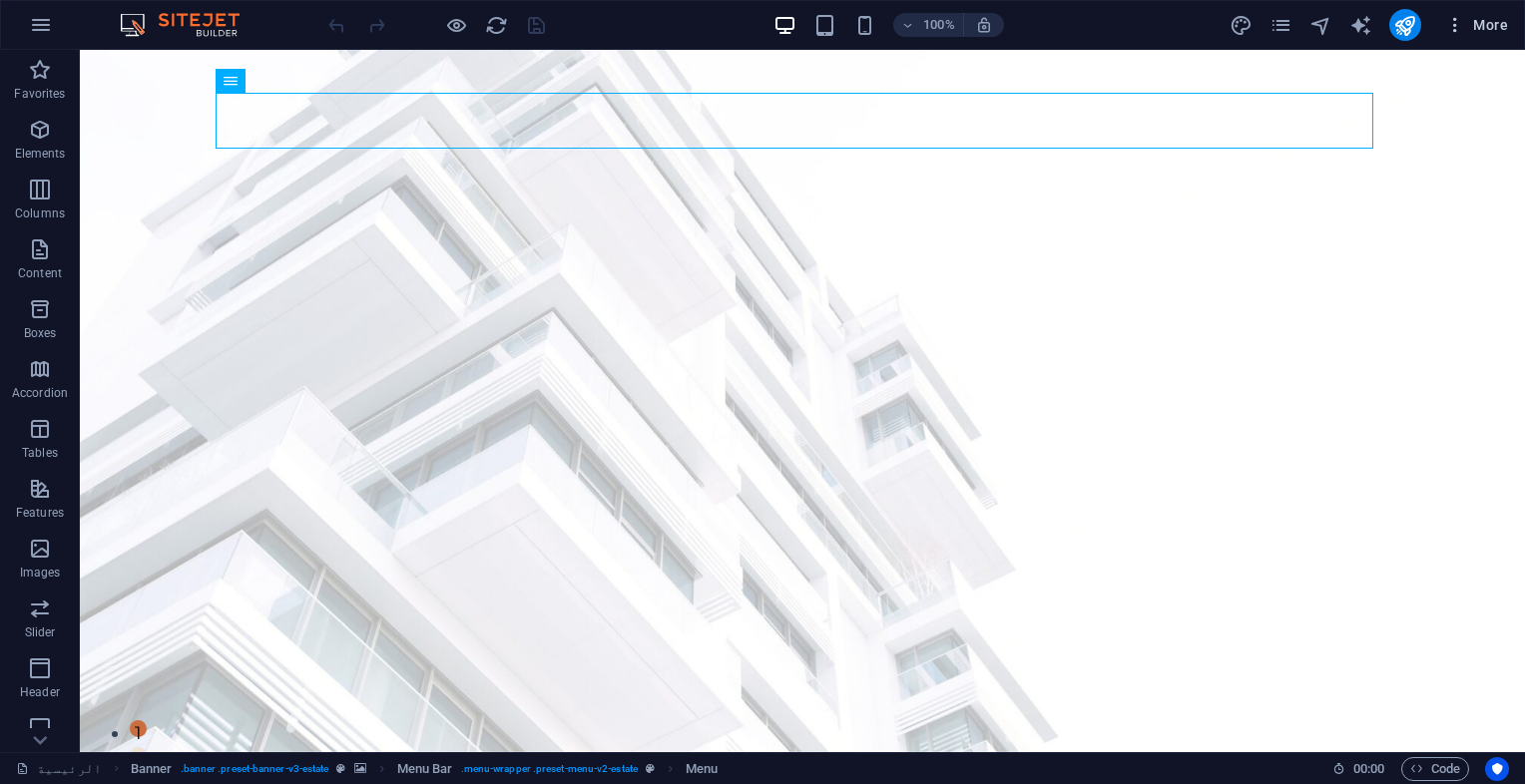 click at bounding box center (1455, 25) 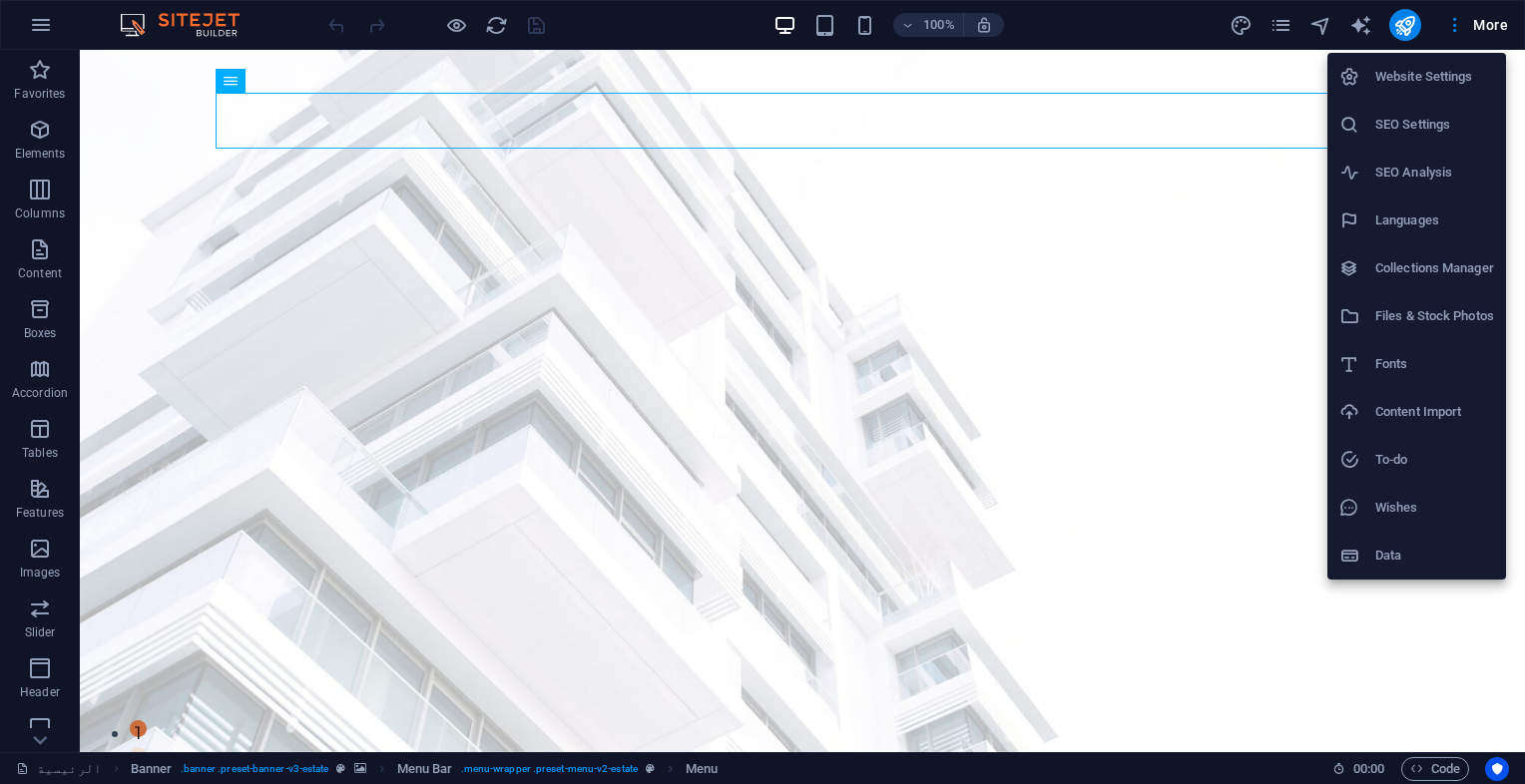 click on "Languages" at bounding box center (1434, 220) 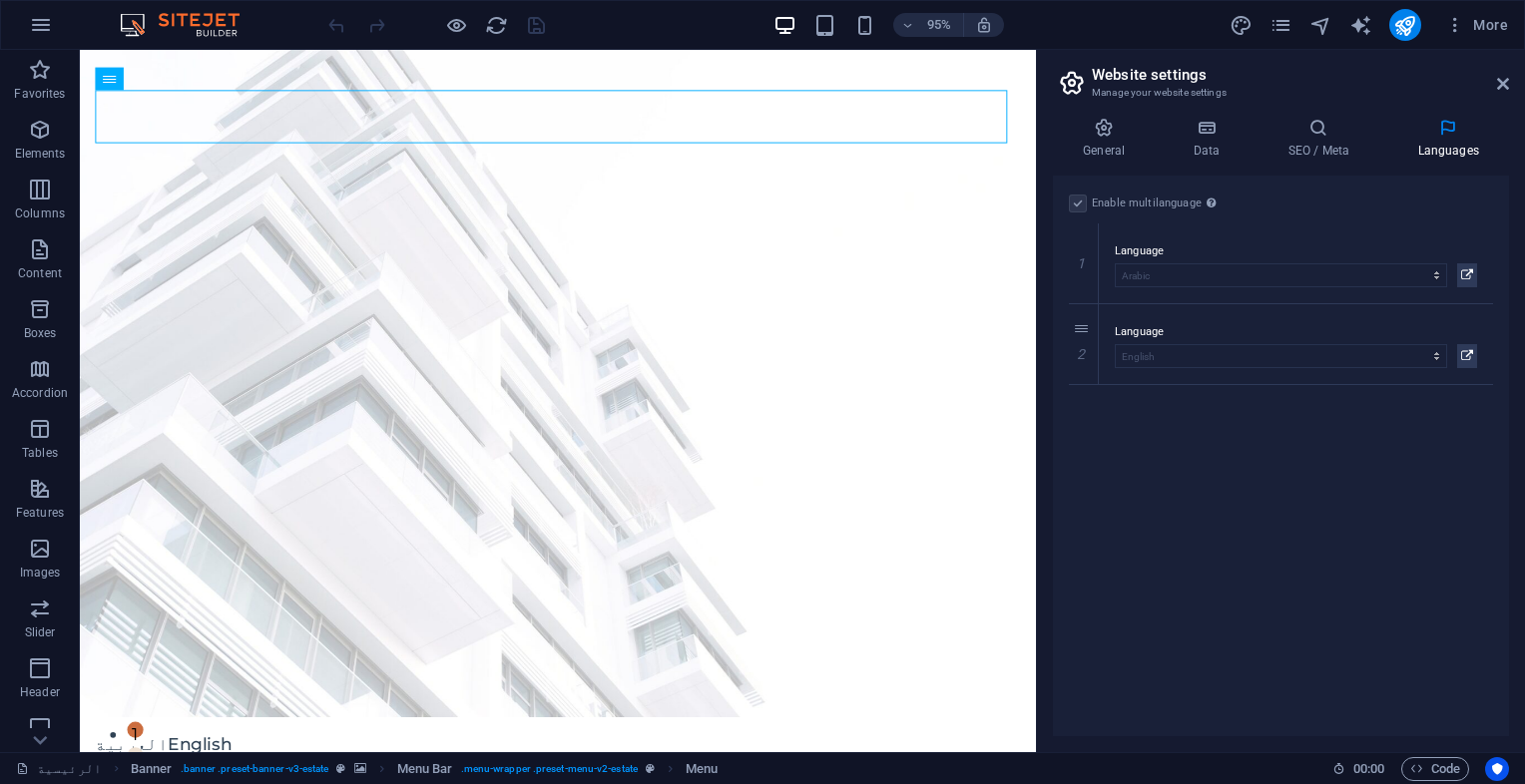 click at bounding box center (1078, 203) 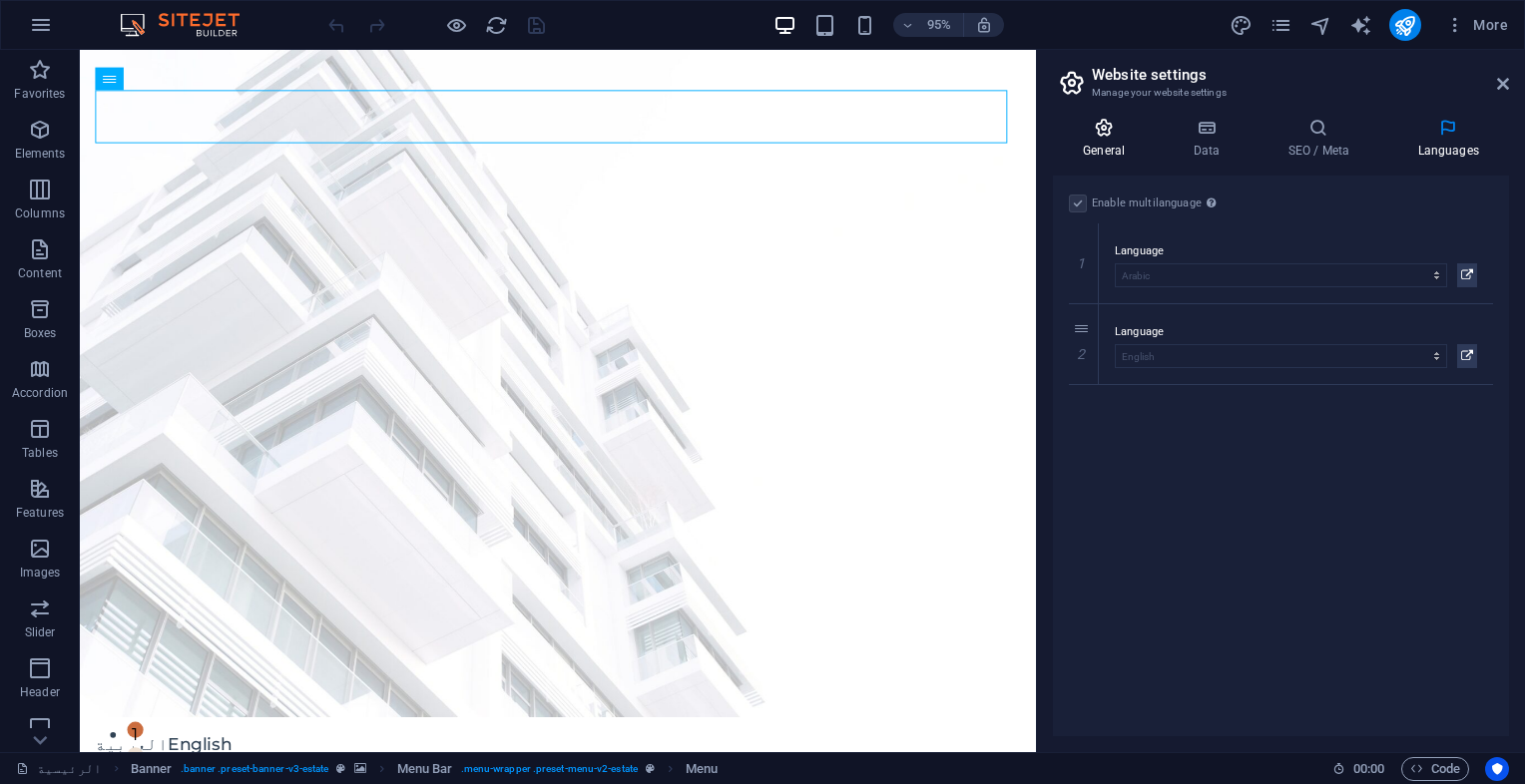 click on "General" at bounding box center [1108, 139] 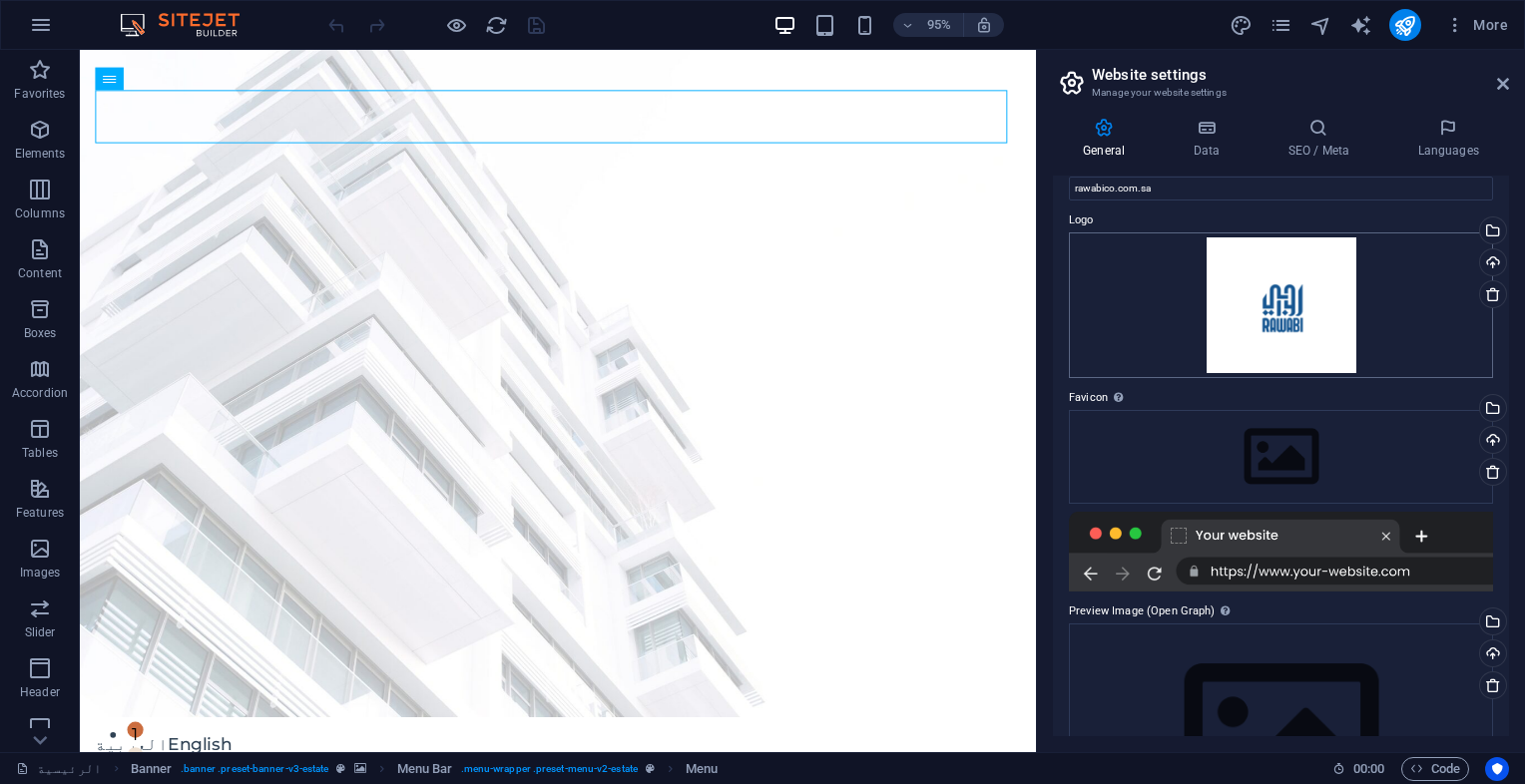 scroll, scrollTop: 0, scrollLeft: 0, axis: both 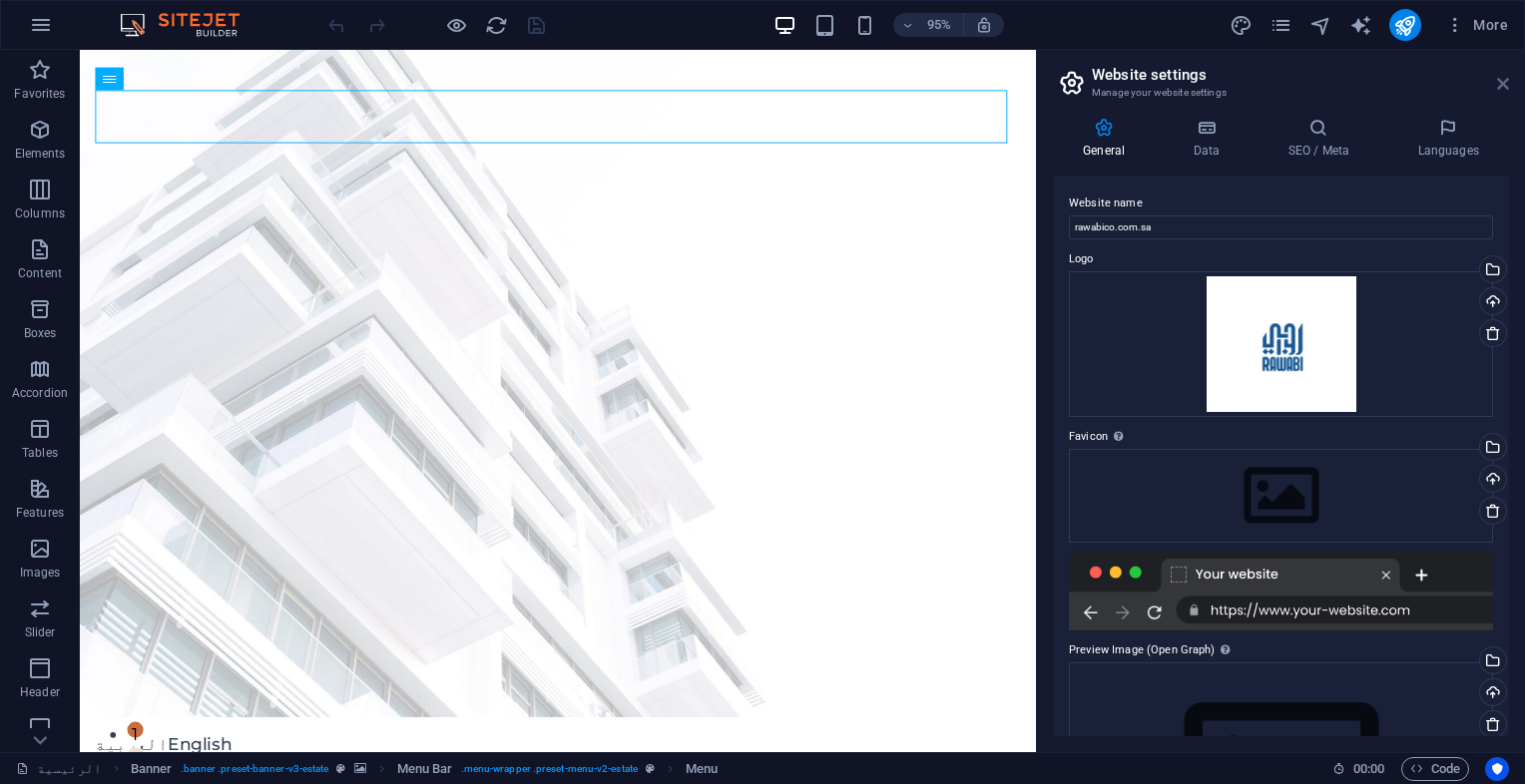 click at bounding box center (1503, 84) 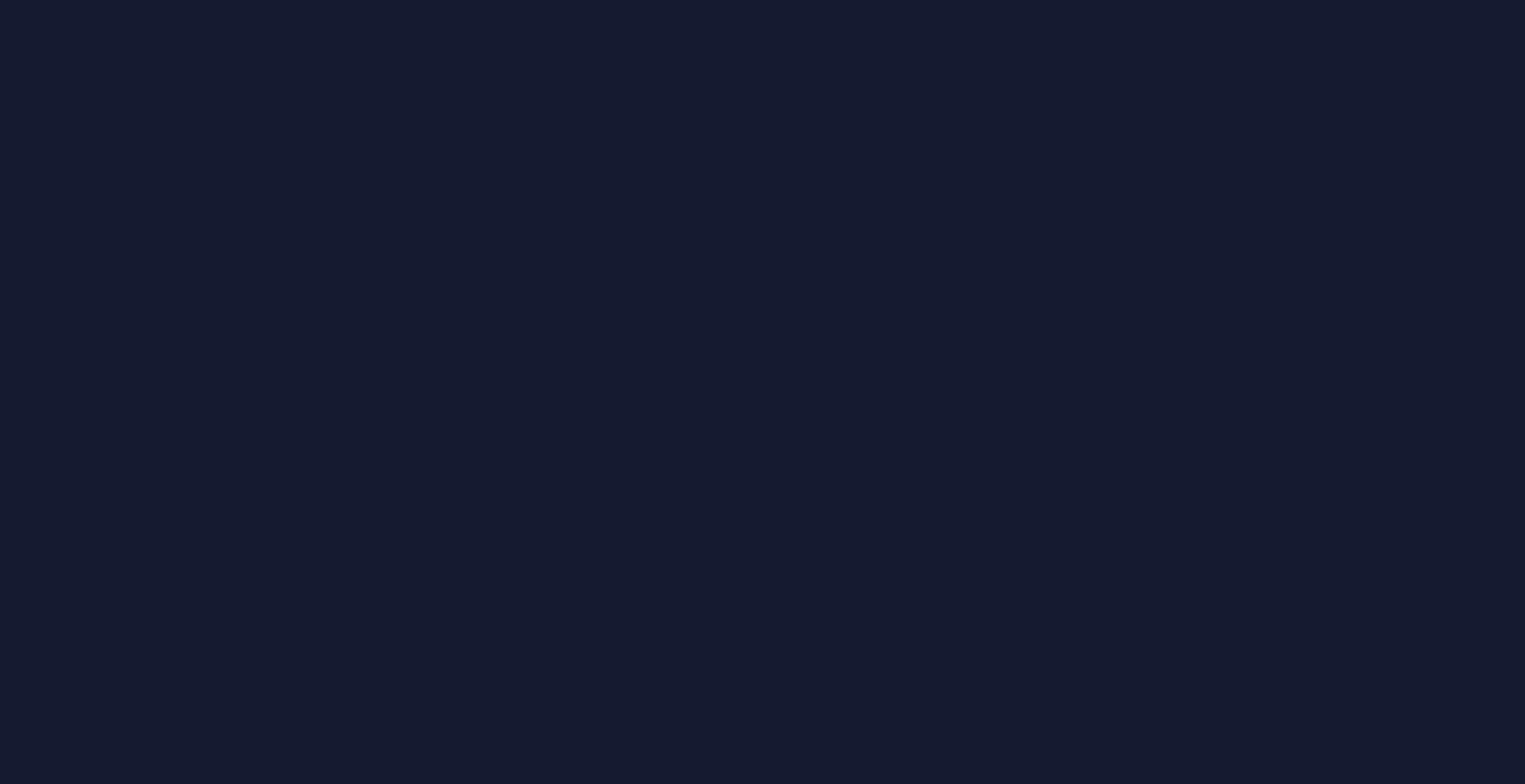 scroll, scrollTop: 0, scrollLeft: 0, axis: both 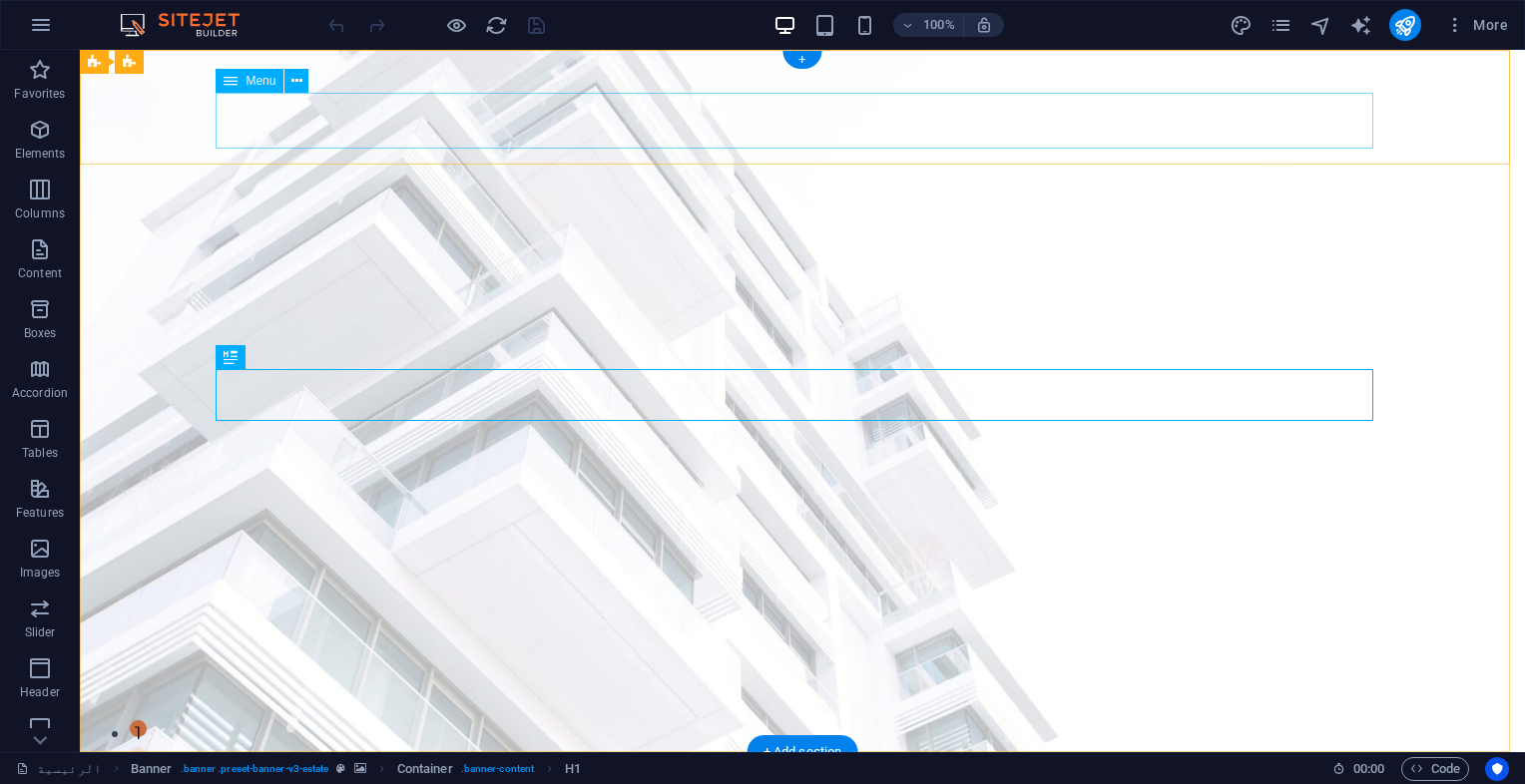 click on "Home Listing News Contact" at bounding box center (802, 823) 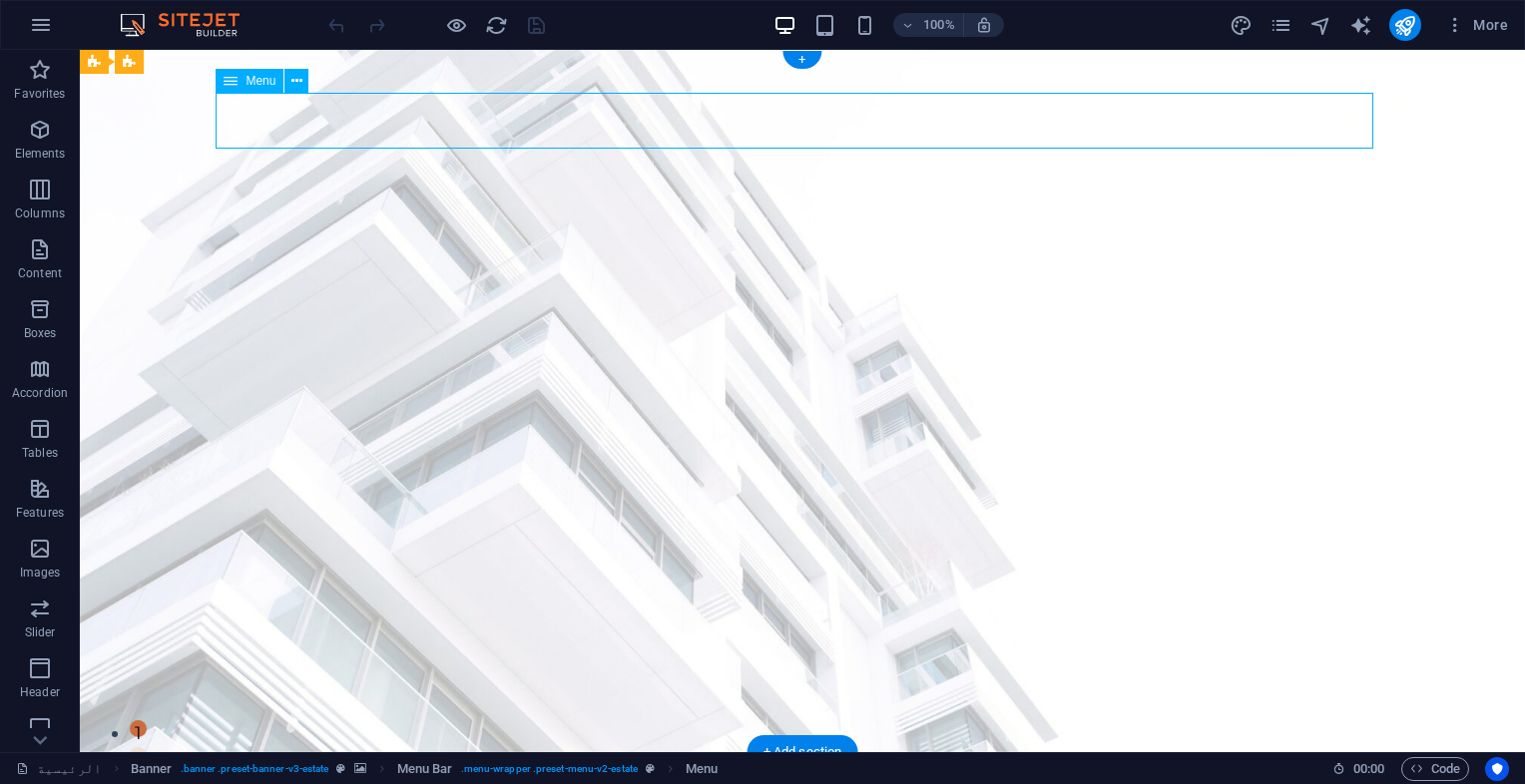 click on "Home Listing News Contact" at bounding box center (802, 823) 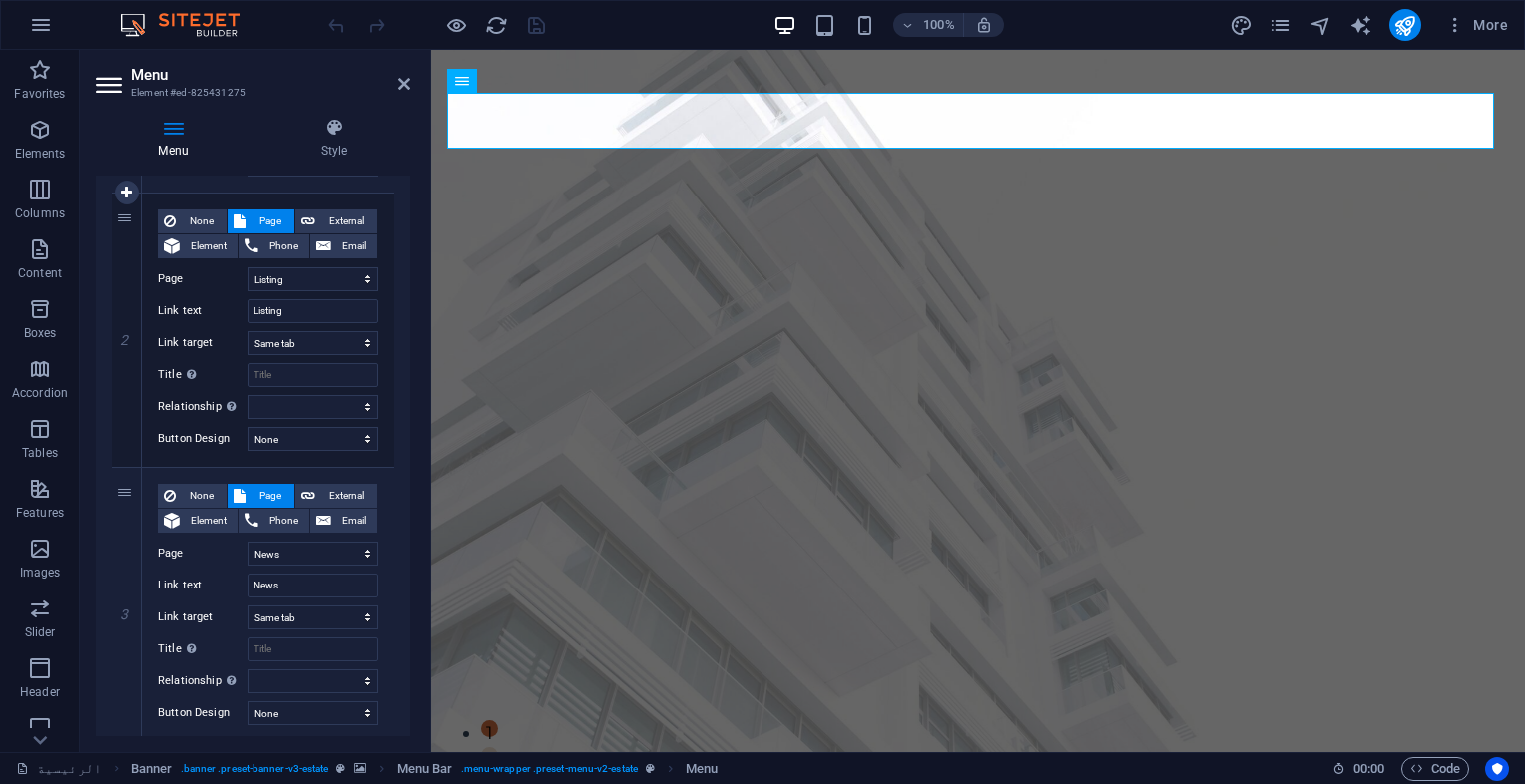 scroll, scrollTop: 0, scrollLeft: 0, axis: both 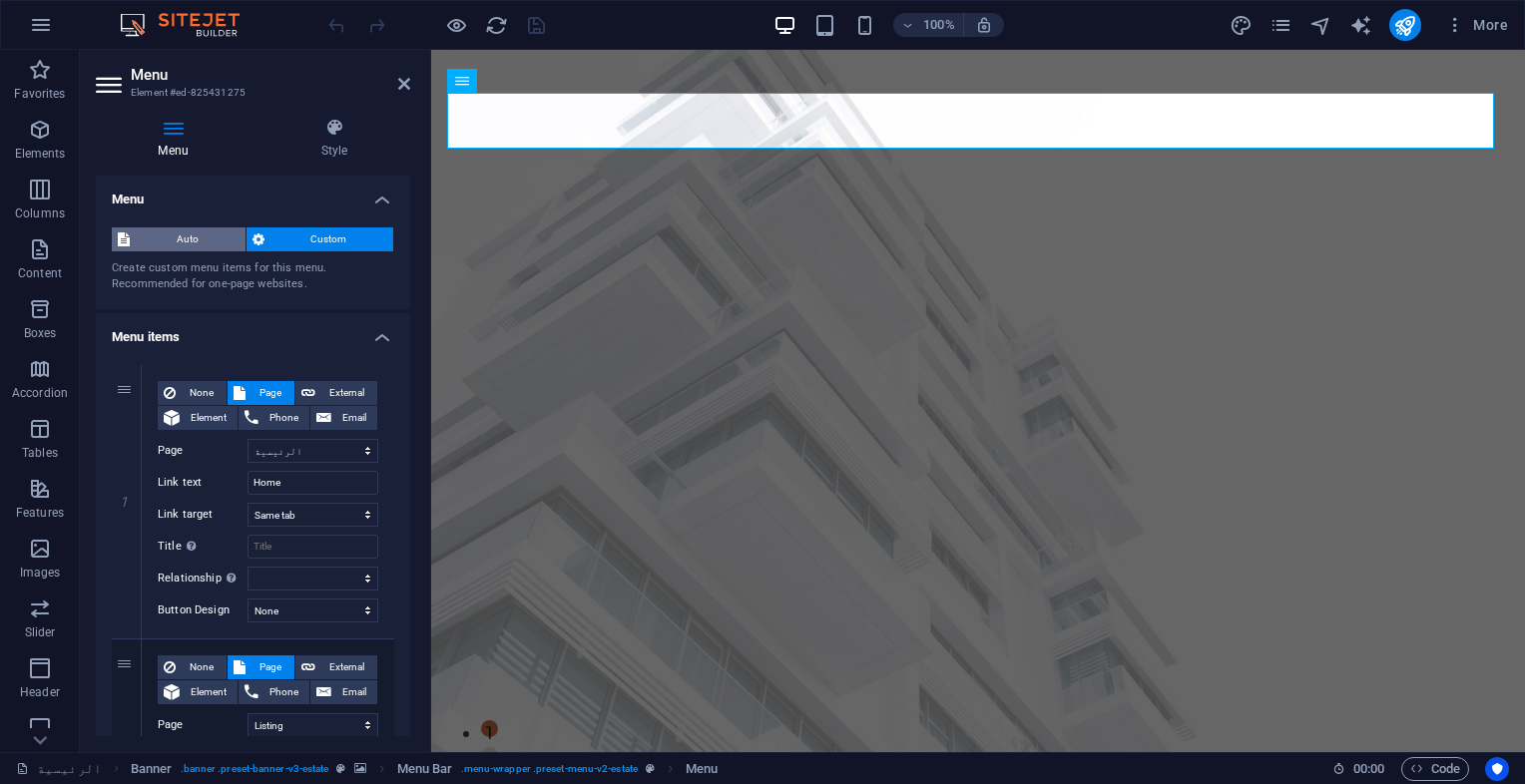 click on "Auto" at bounding box center [188, 239] 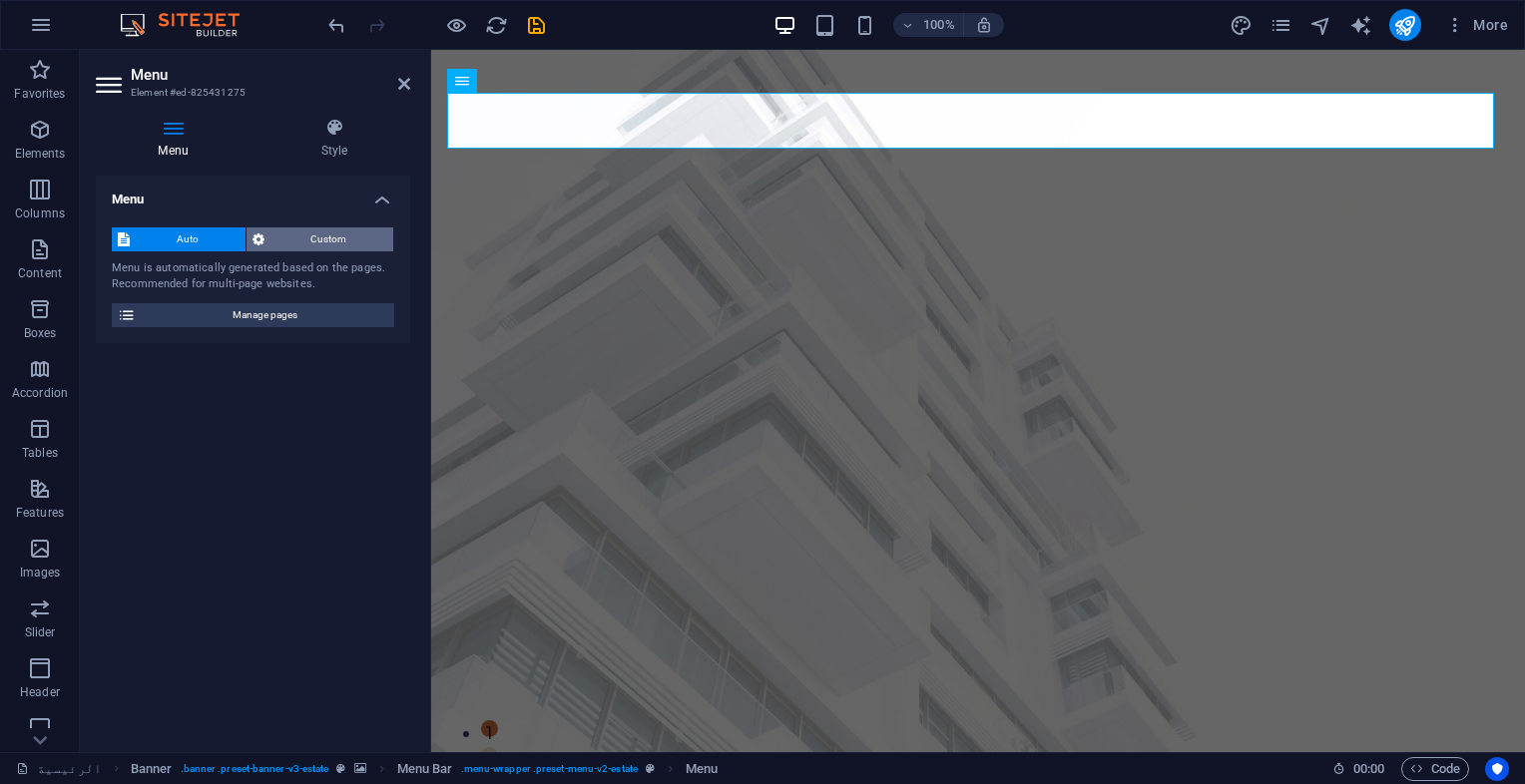 click on "Custom" at bounding box center (329, 239) 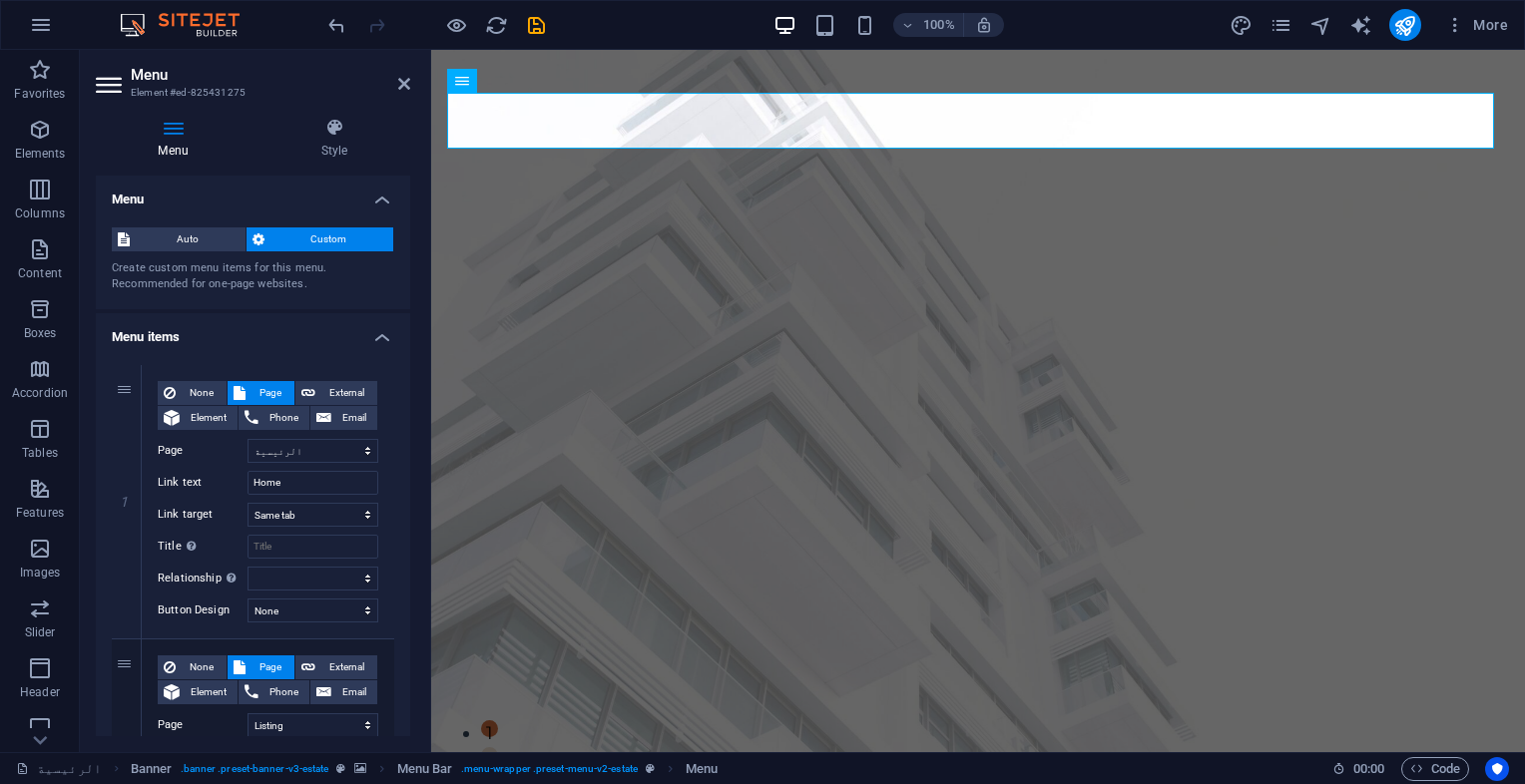 click on "Menu items" at bounding box center (253, 331) 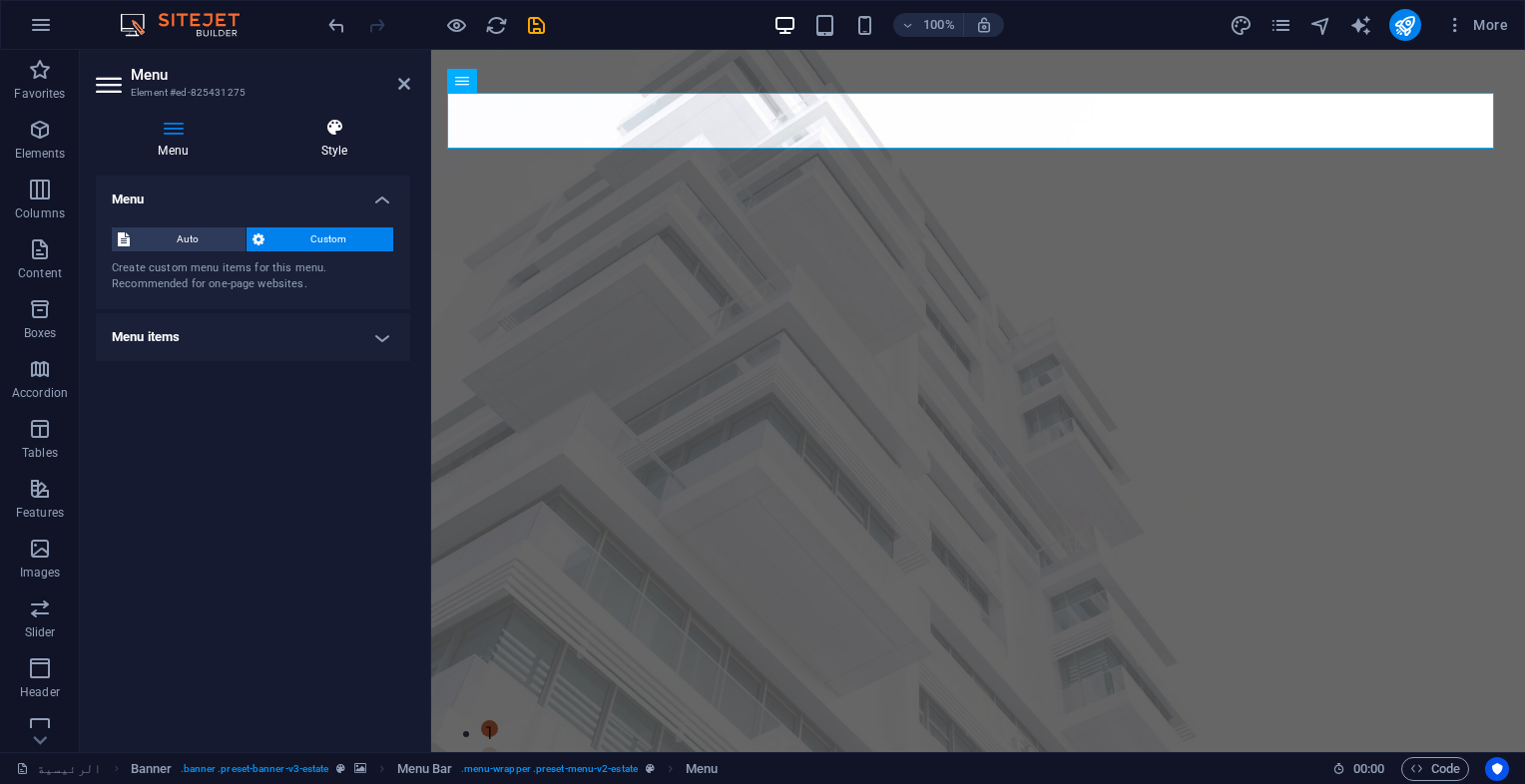 click at bounding box center [334, 128] 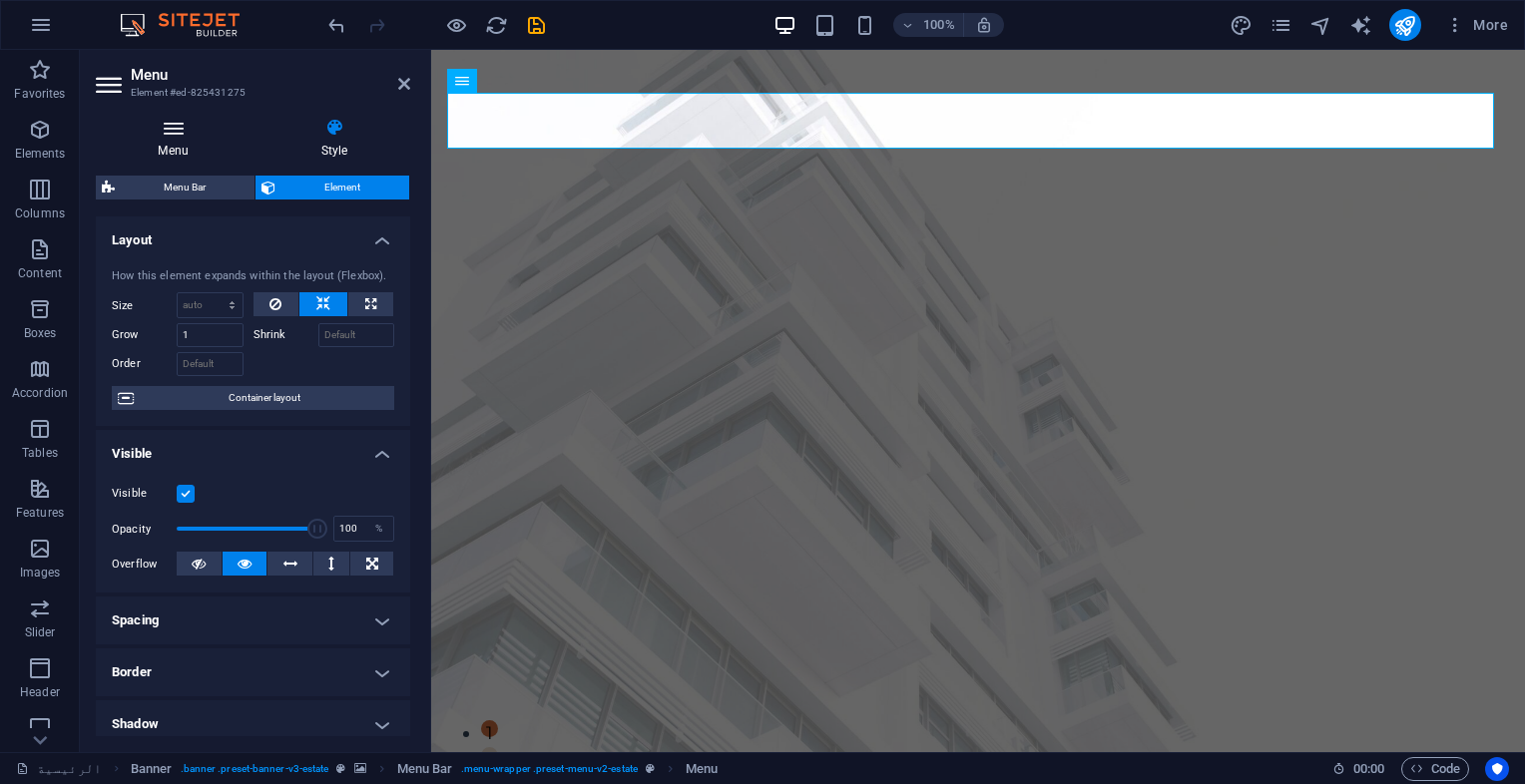 click at bounding box center (173, 128) 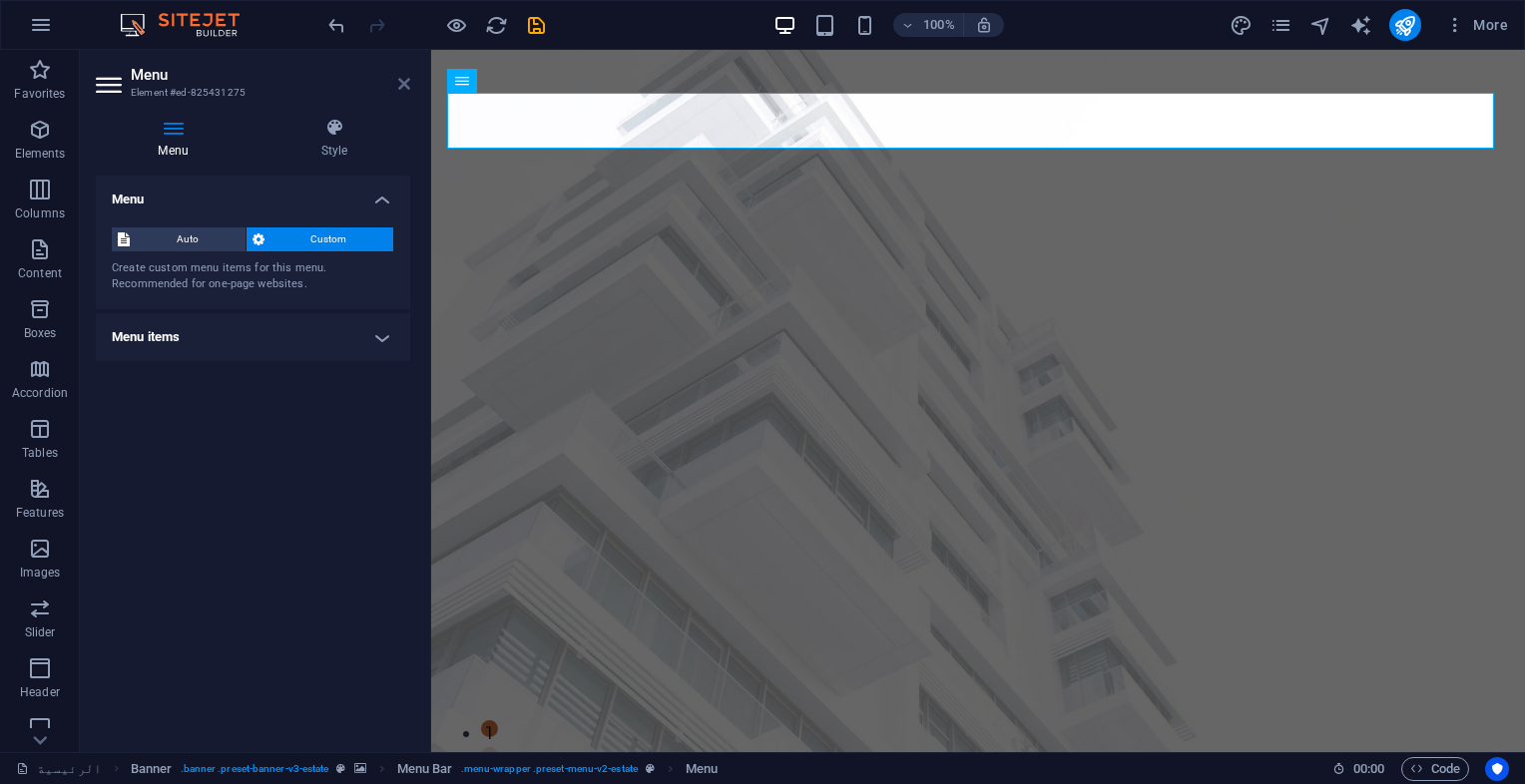 click at bounding box center [404, 84] 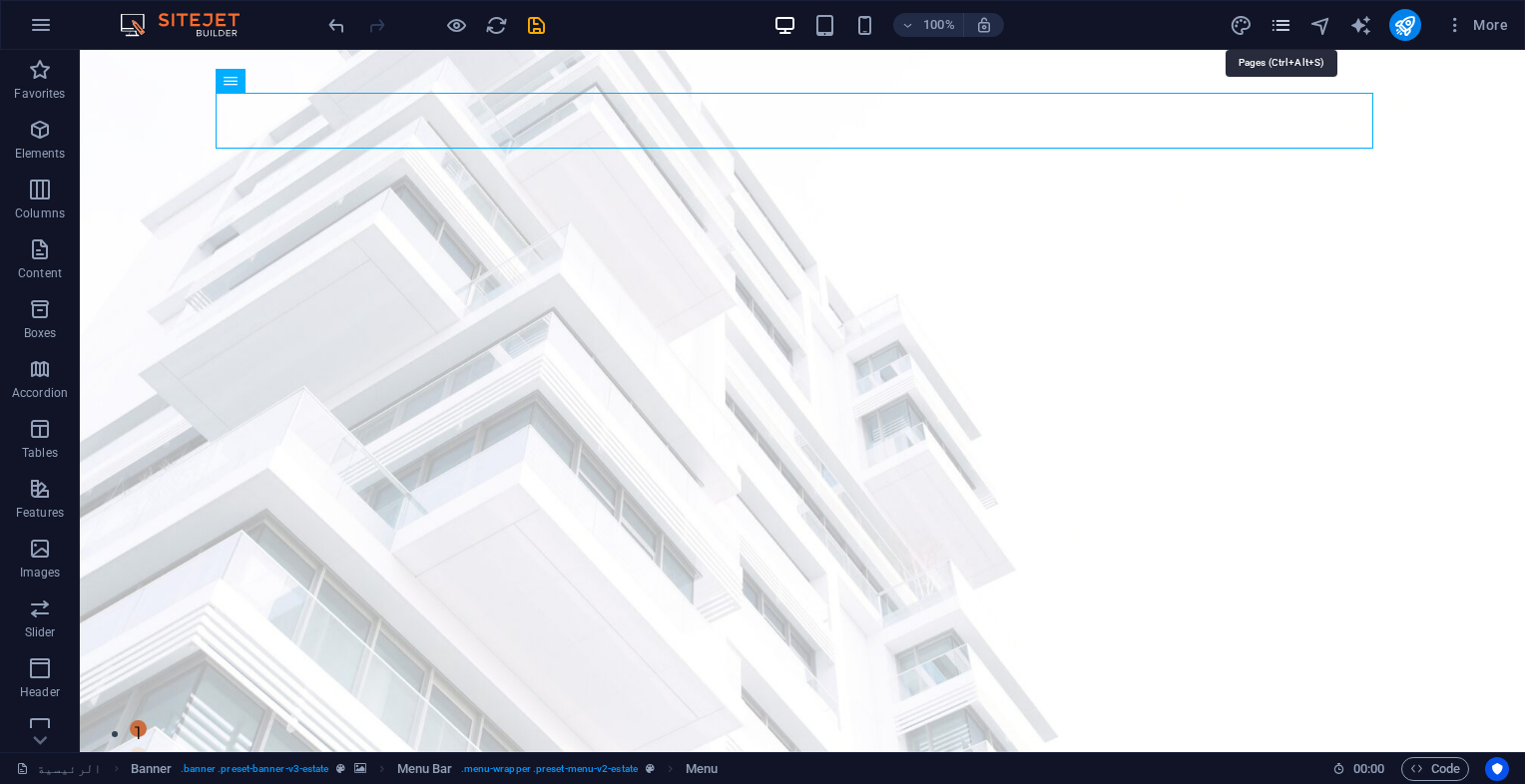 click at bounding box center [1280, 25] 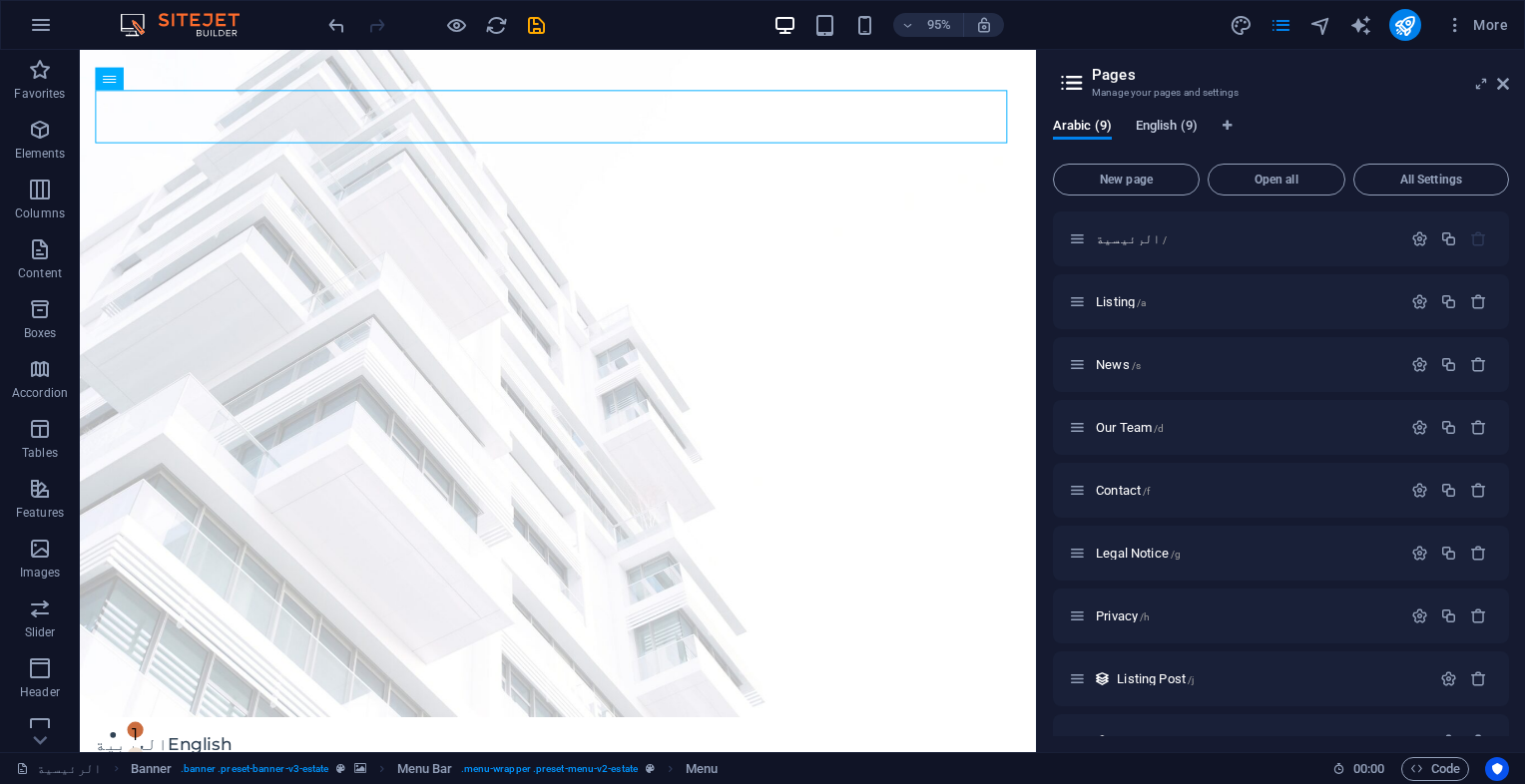 click on "English (9)" at bounding box center (1167, 128) 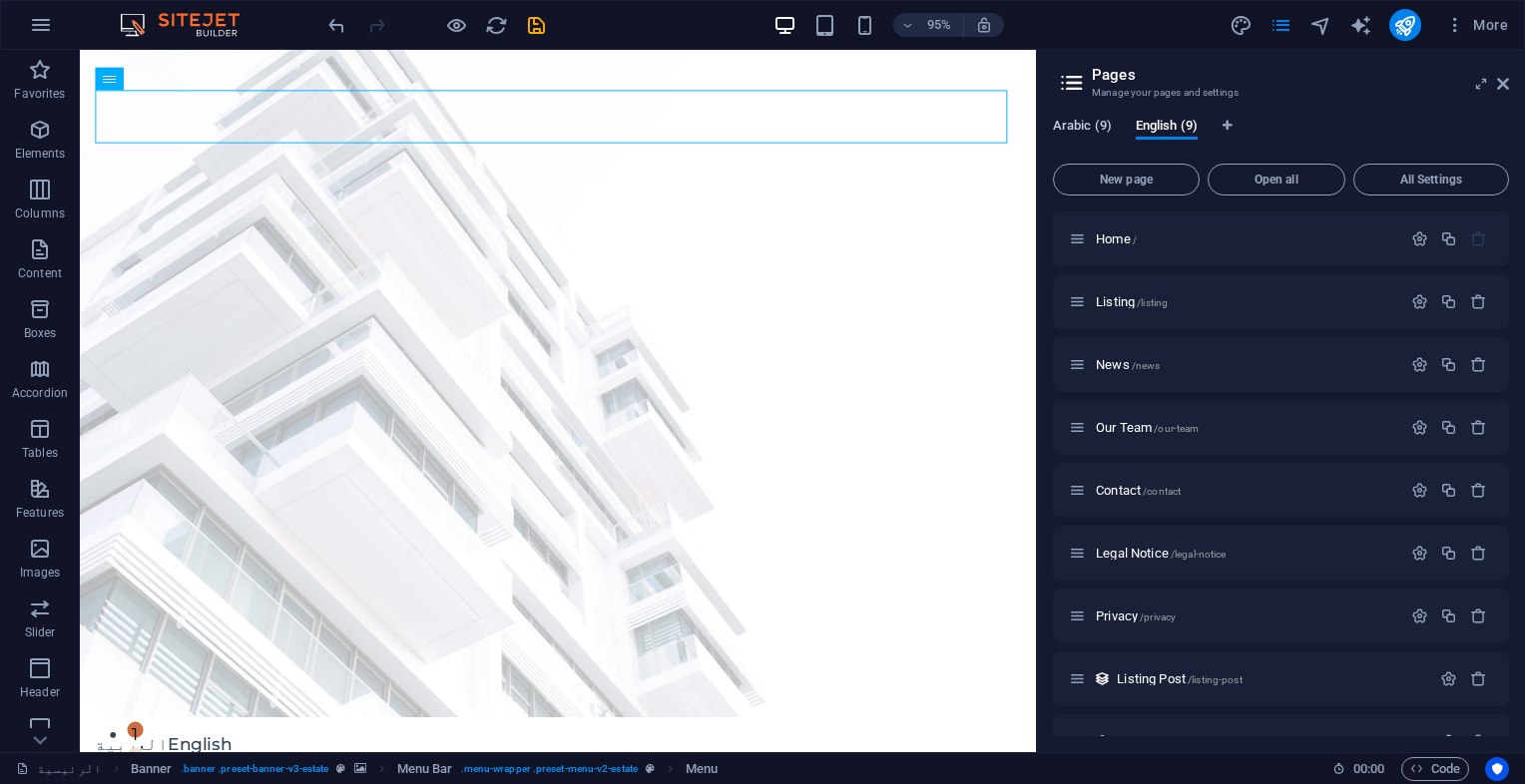 click on "Arabic (9)" at bounding box center (1082, 128) 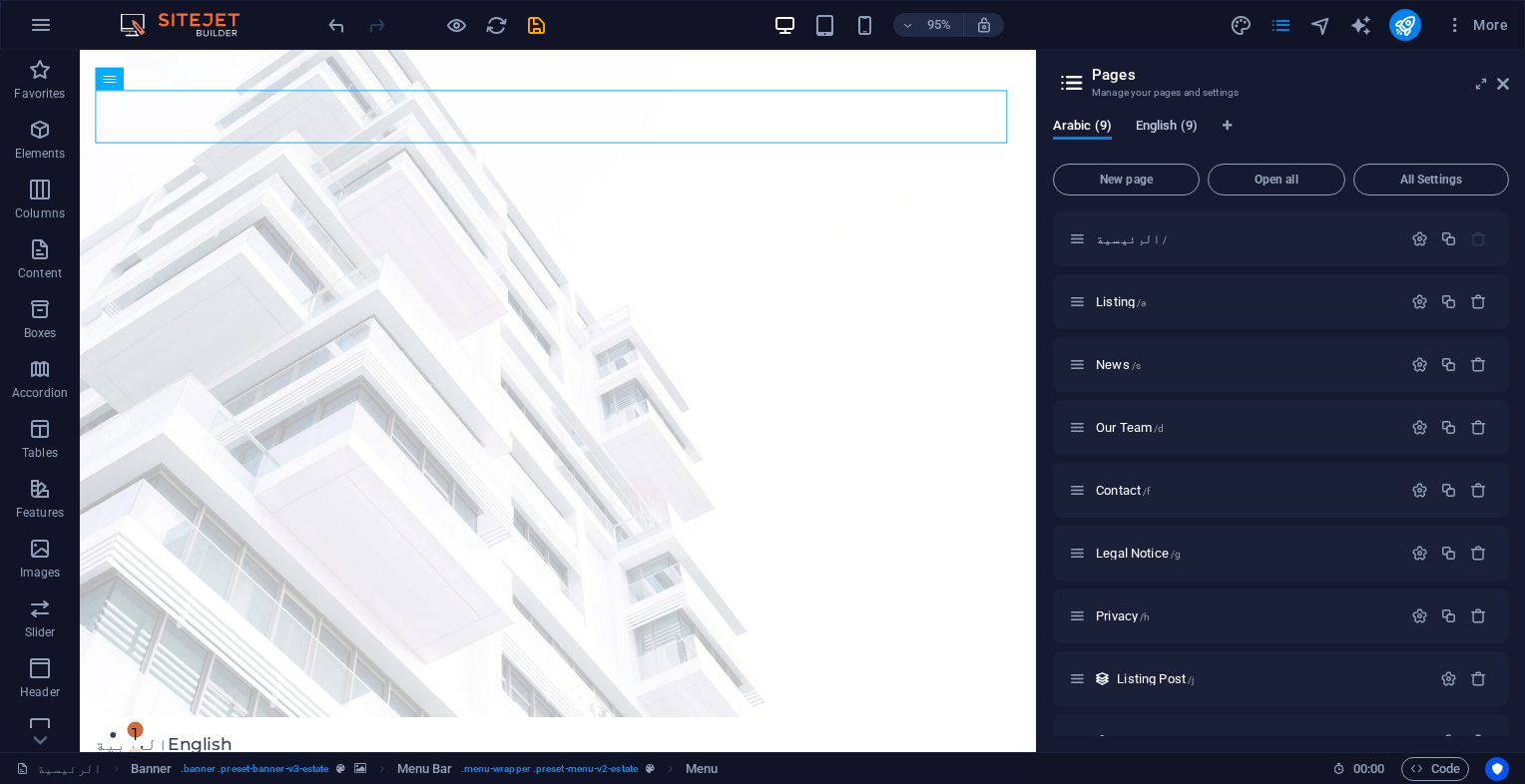 click on "English (9)" at bounding box center [1167, 128] 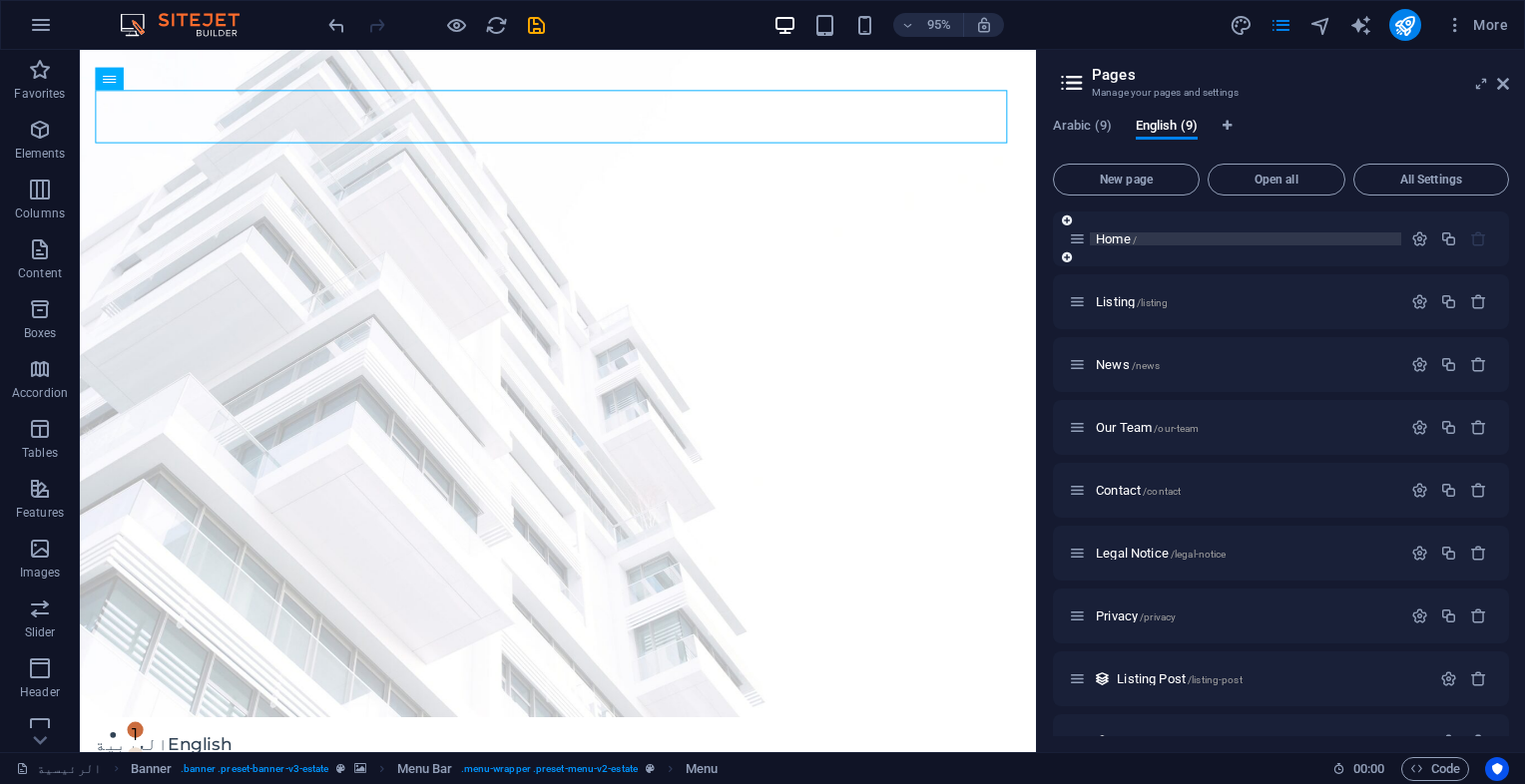 click on "Home /" at bounding box center [1246, 238] 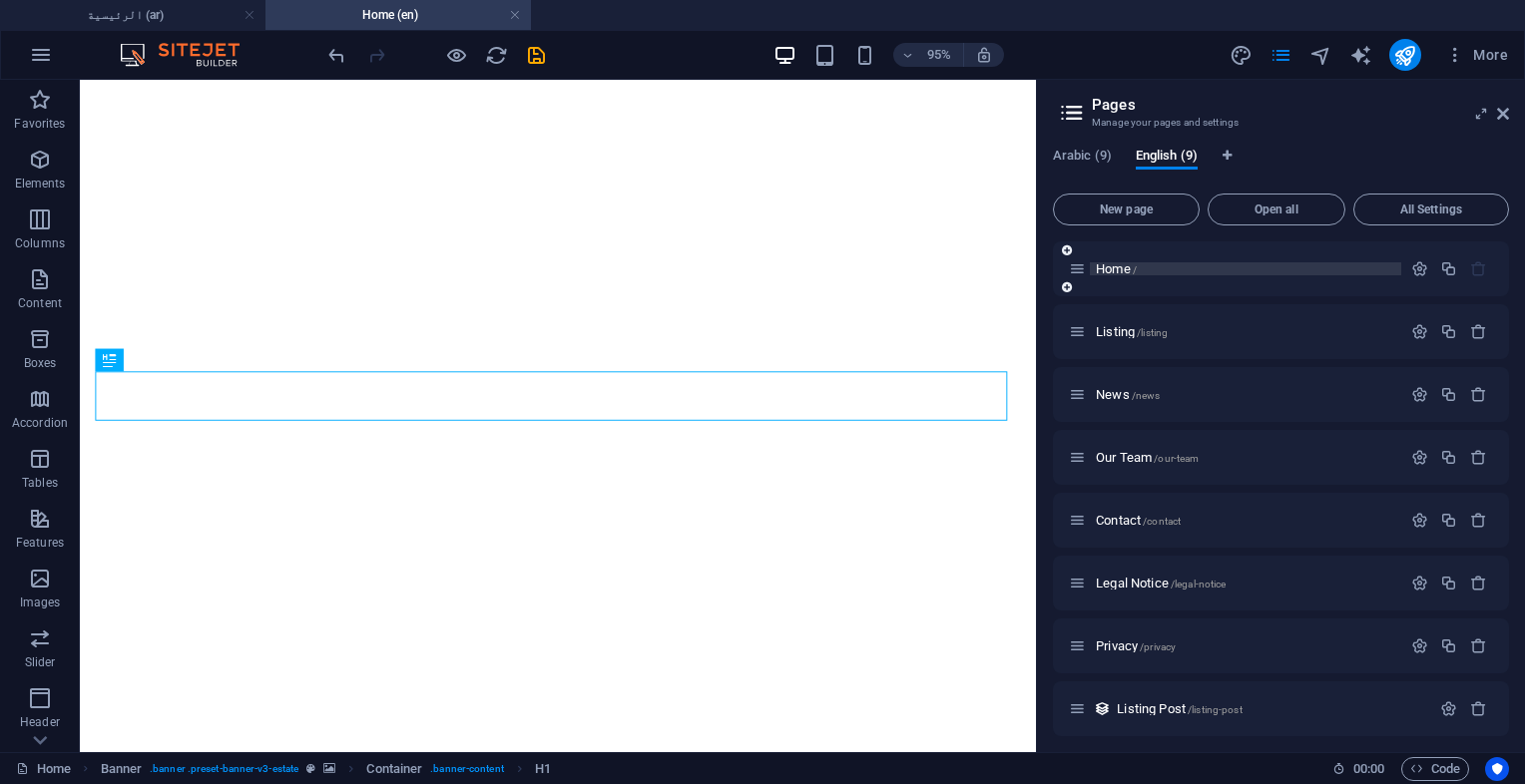 scroll, scrollTop: 0, scrollLeft: 0, axis: both 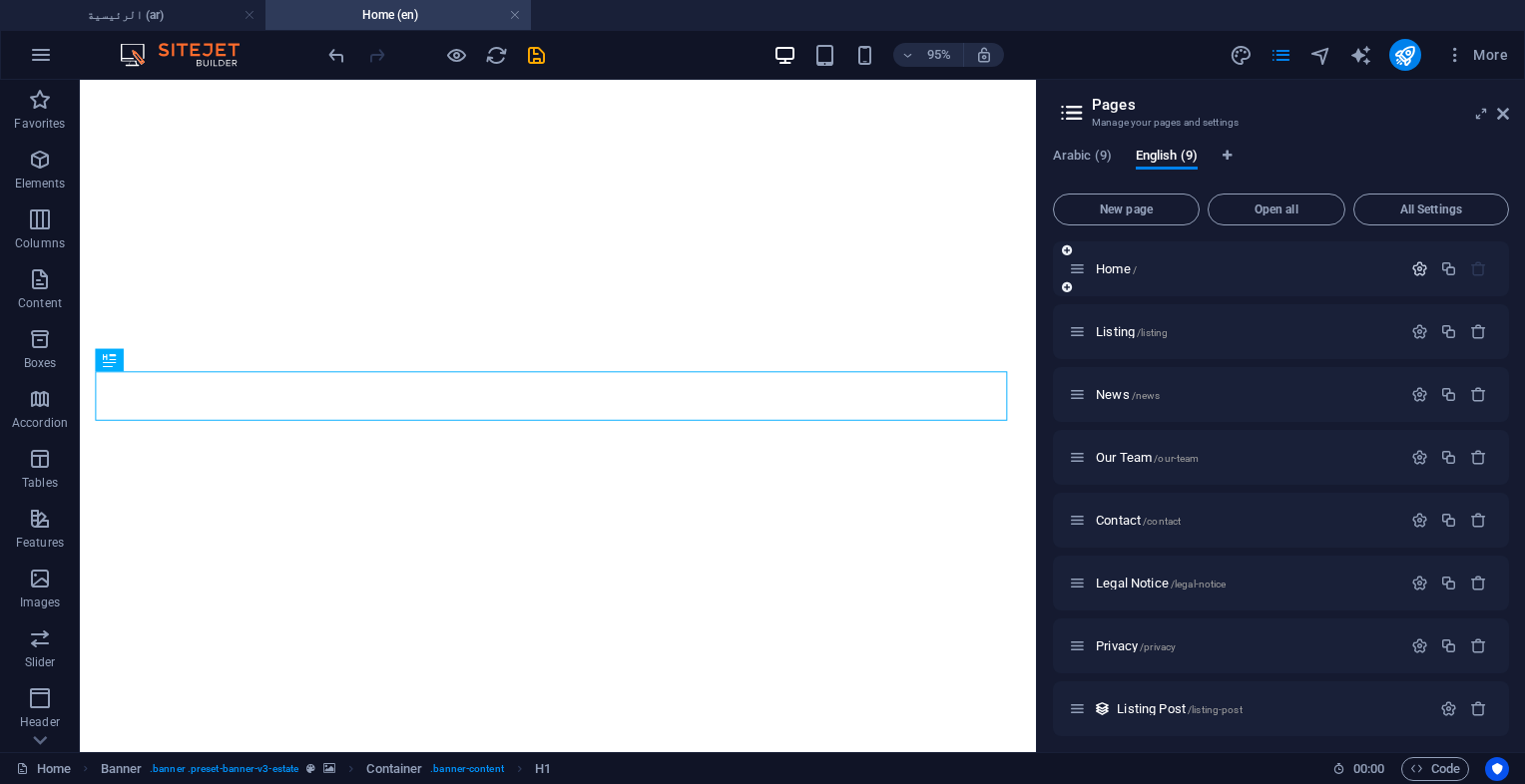 click at bounding box center (1419, 268) 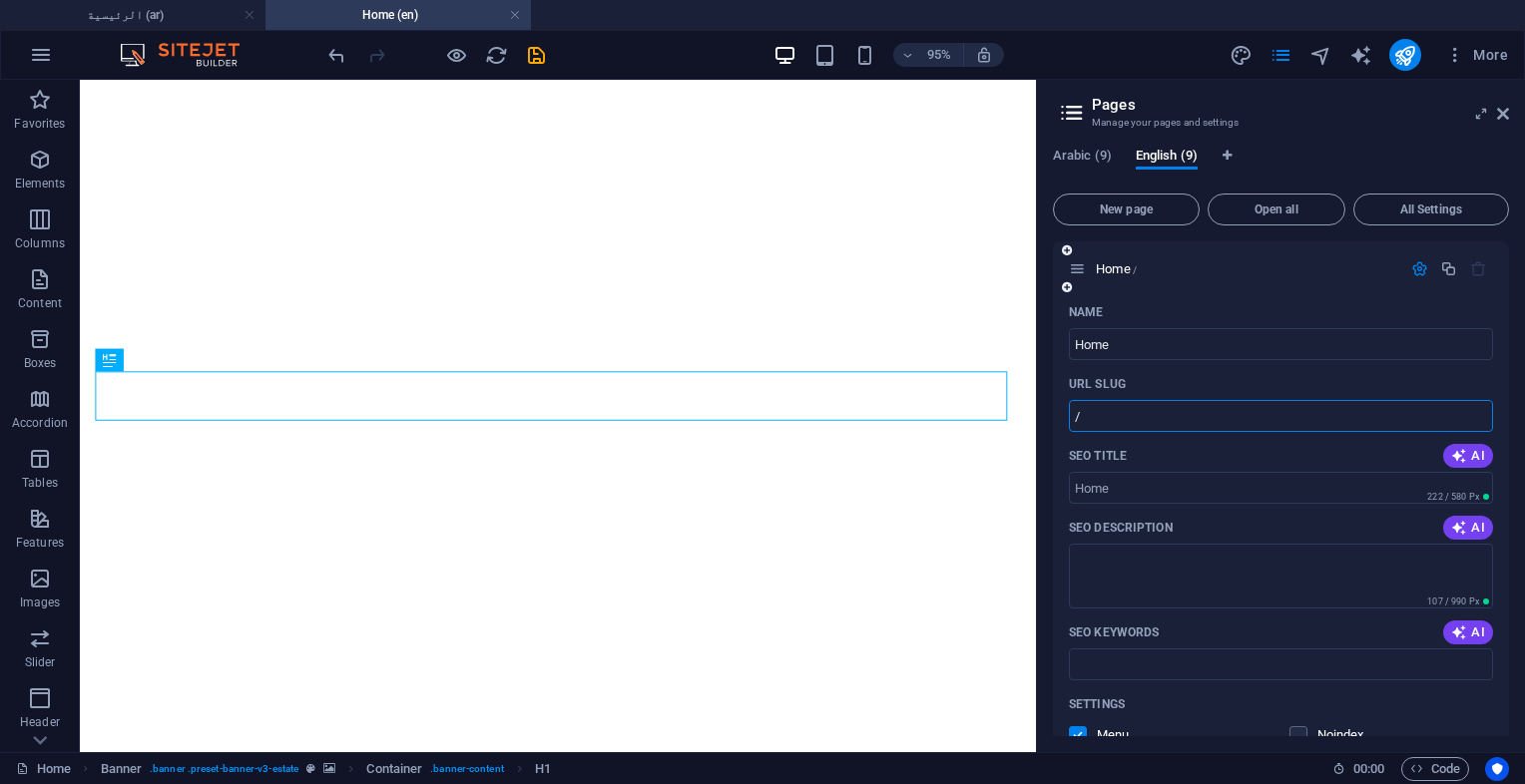 click on "/" at bounding box center (1280, 416) 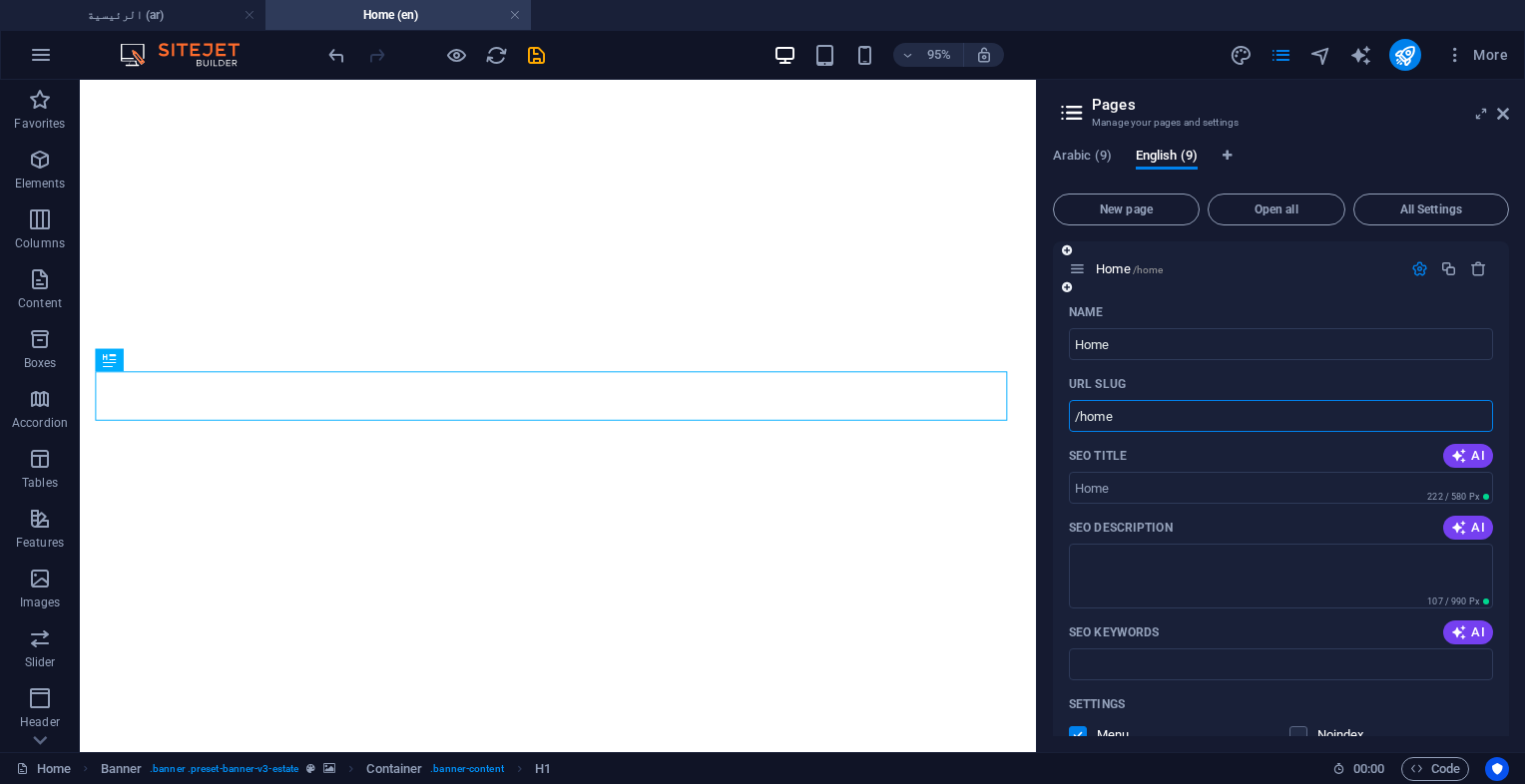 type on "/home" 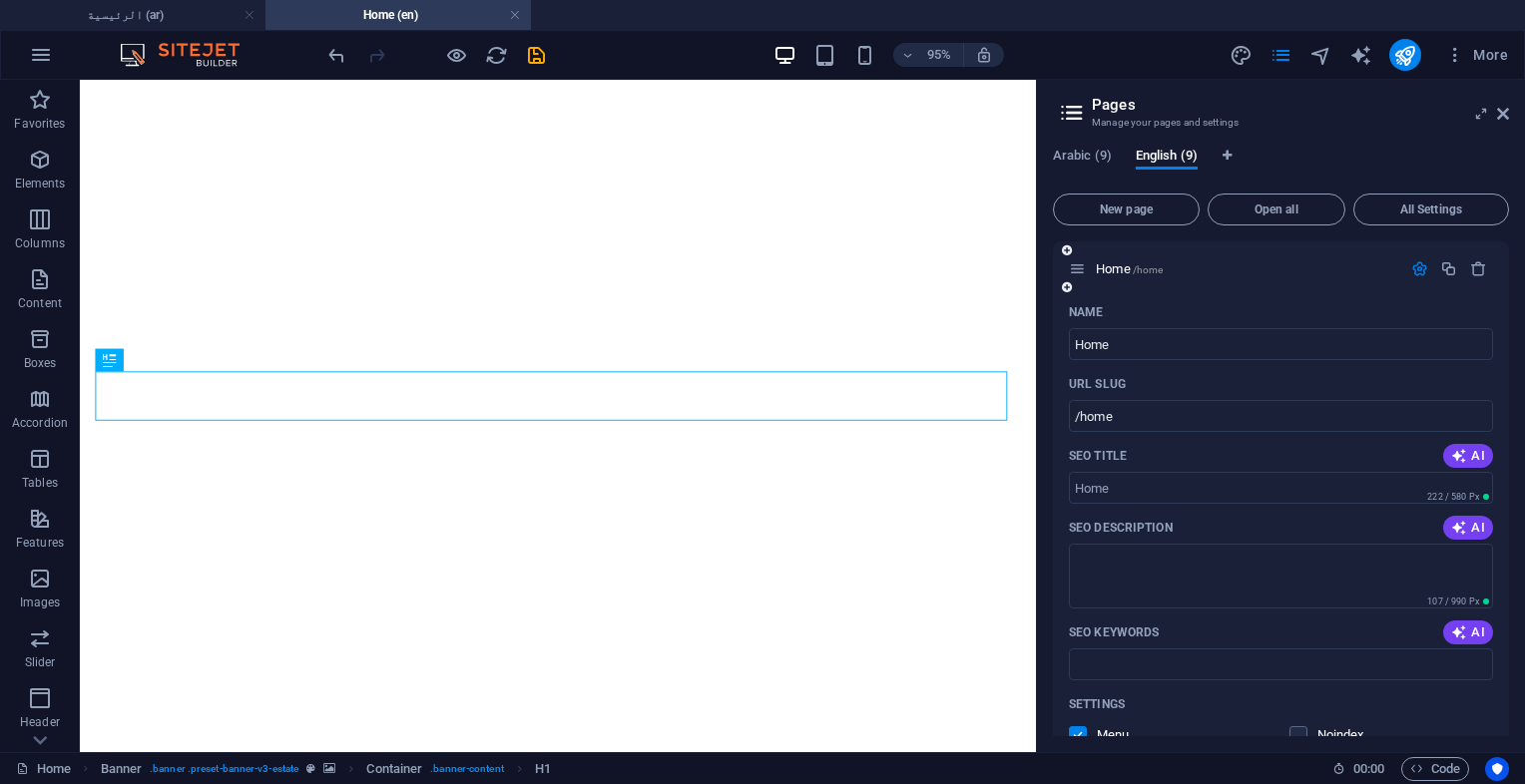 click on "URL SLUG" at bounding box center [1280, 384] 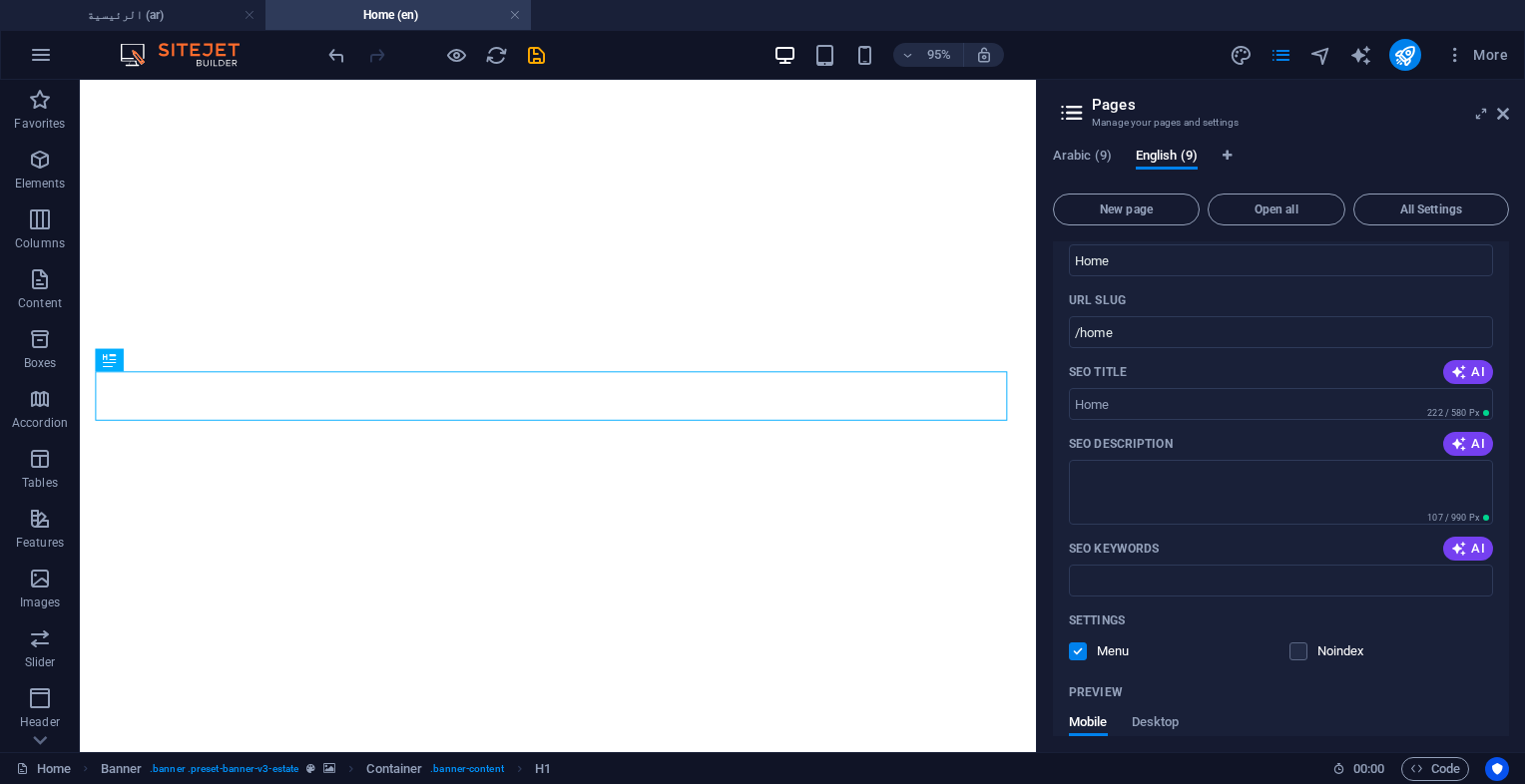 scroll, scrollTop: 0, scrollLeft: 0, axis: both 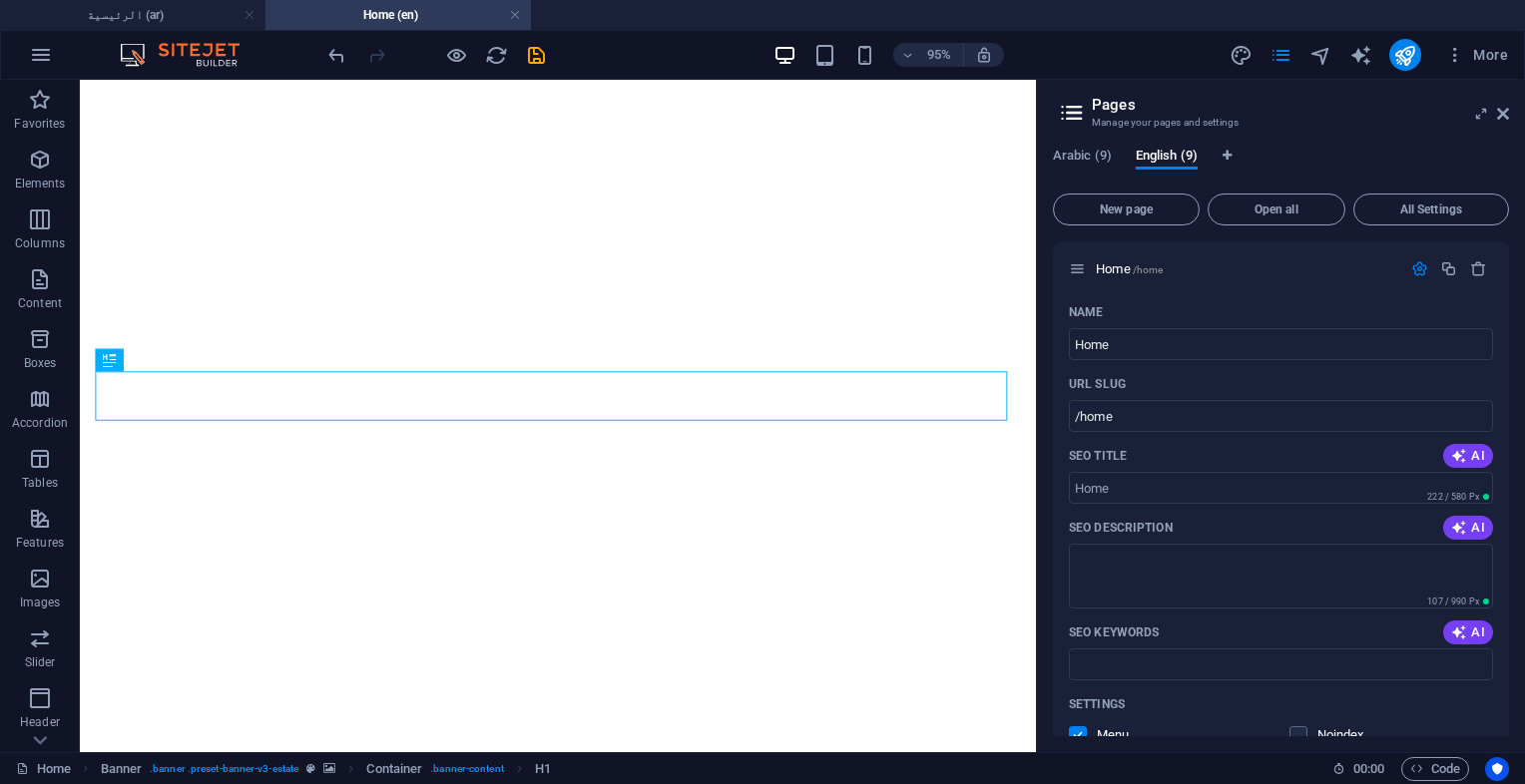 click on "Arabic (9) English (9) New page Open all All Settings Home /home Name Home ​ URL SLUG /home ​ SEO Title AI ​ 222 / 580 Px SEO Description AI ​ 107 / 990 Px SEO Keywords AI ​ Settings Menu Noindex Preview Mobile Desktop www.example.com home rawabico.com.sa - Berlin rawabico.com.sa Meta tags ​ Preview Image (Open Graph) Drag files here, click to choose files or select files from Files or our free stock photos & videos More Settings Listing /listing News /news Our Team /our-team Contact /contact Legal Notice /legal-notice Privacy /privacy Listing Post /listing-post News Post /news-post" at bounding box center [1280, 442] 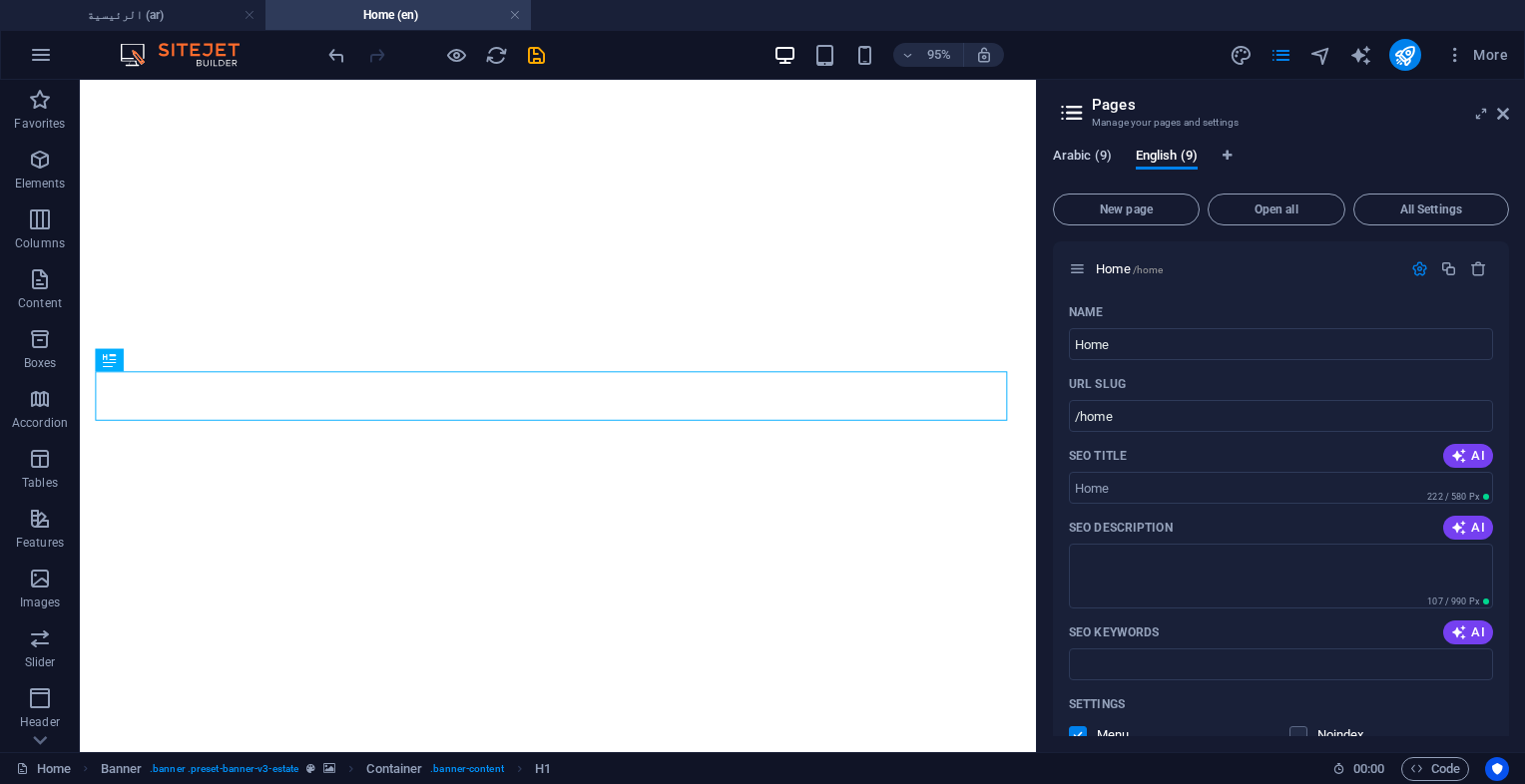 click on "Arabic (9)" at bounding box center [1082, 158] 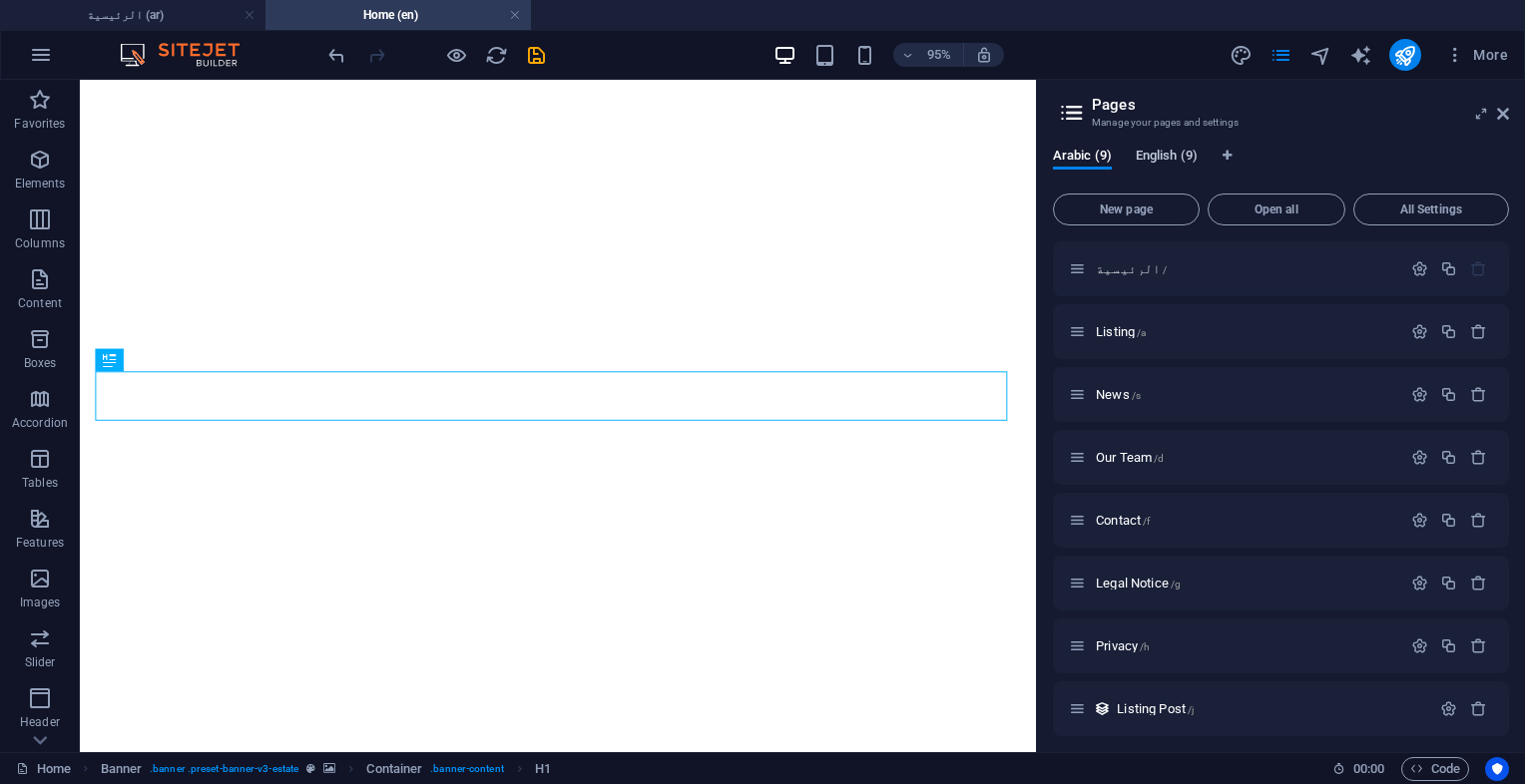 click on "English (9)" at bounding box center [1167, 158] 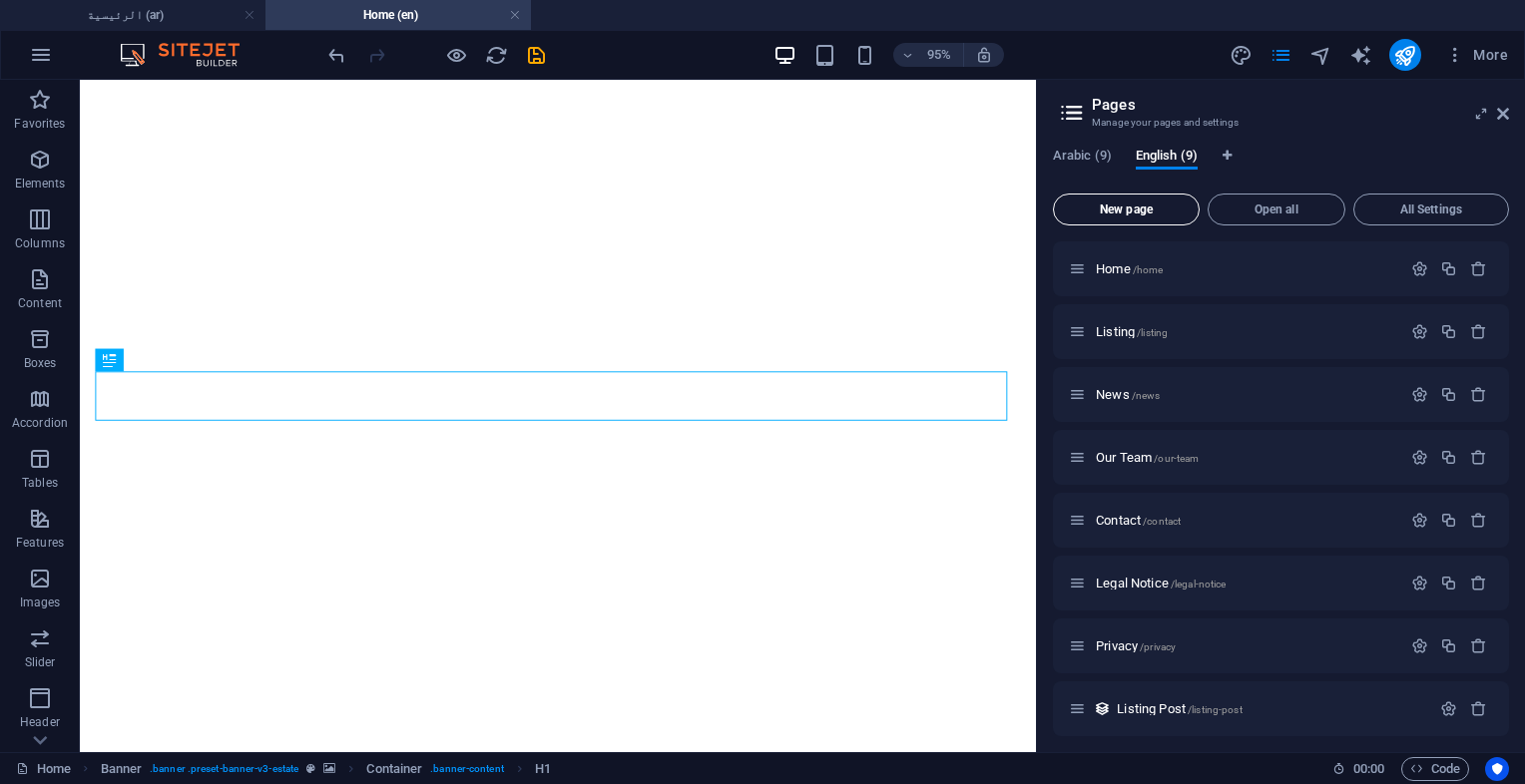 click on "New page" at bounding box center (1126, 209) 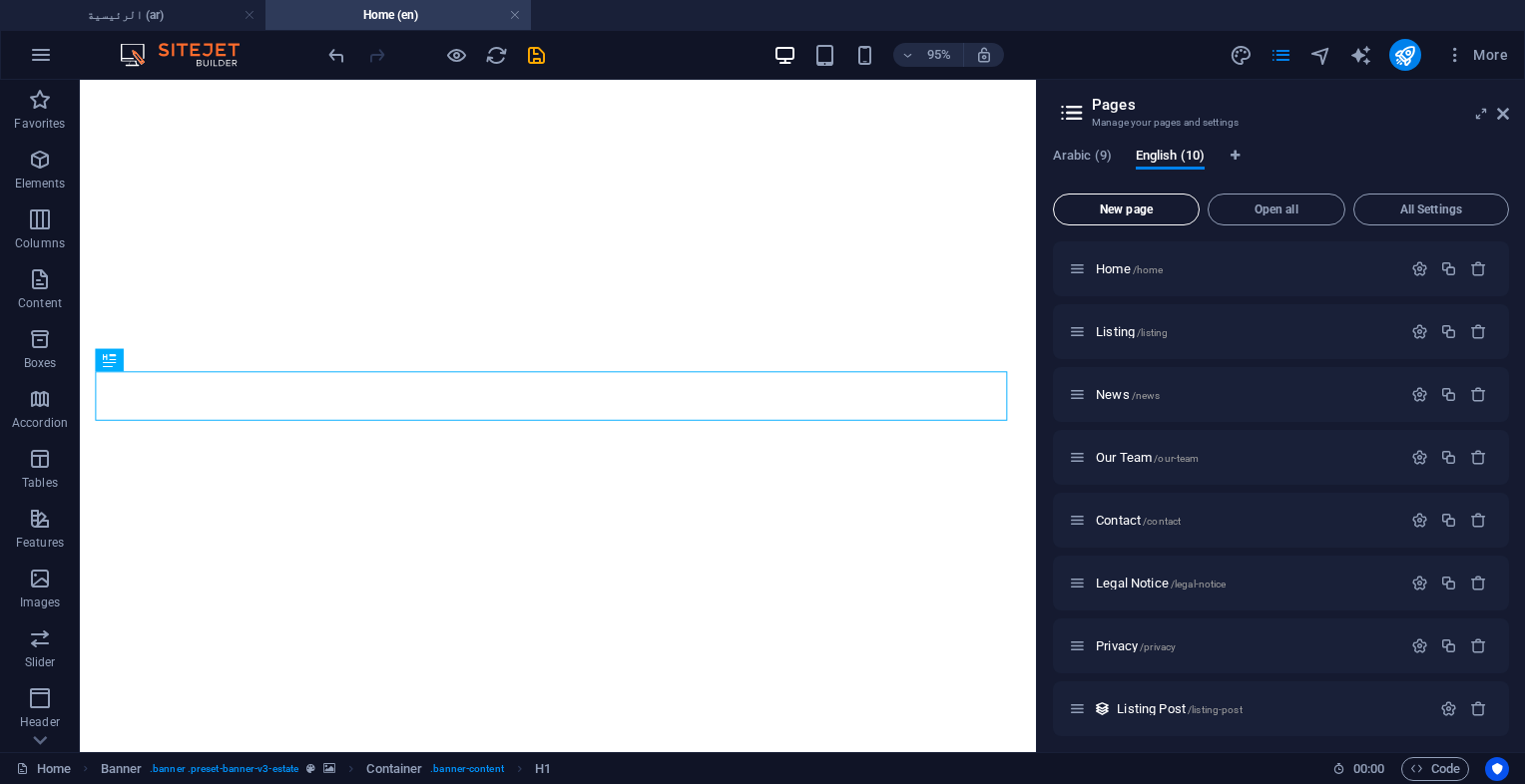 scroll, scrollTop: 421, scrollLeft: 0, axis: vertical 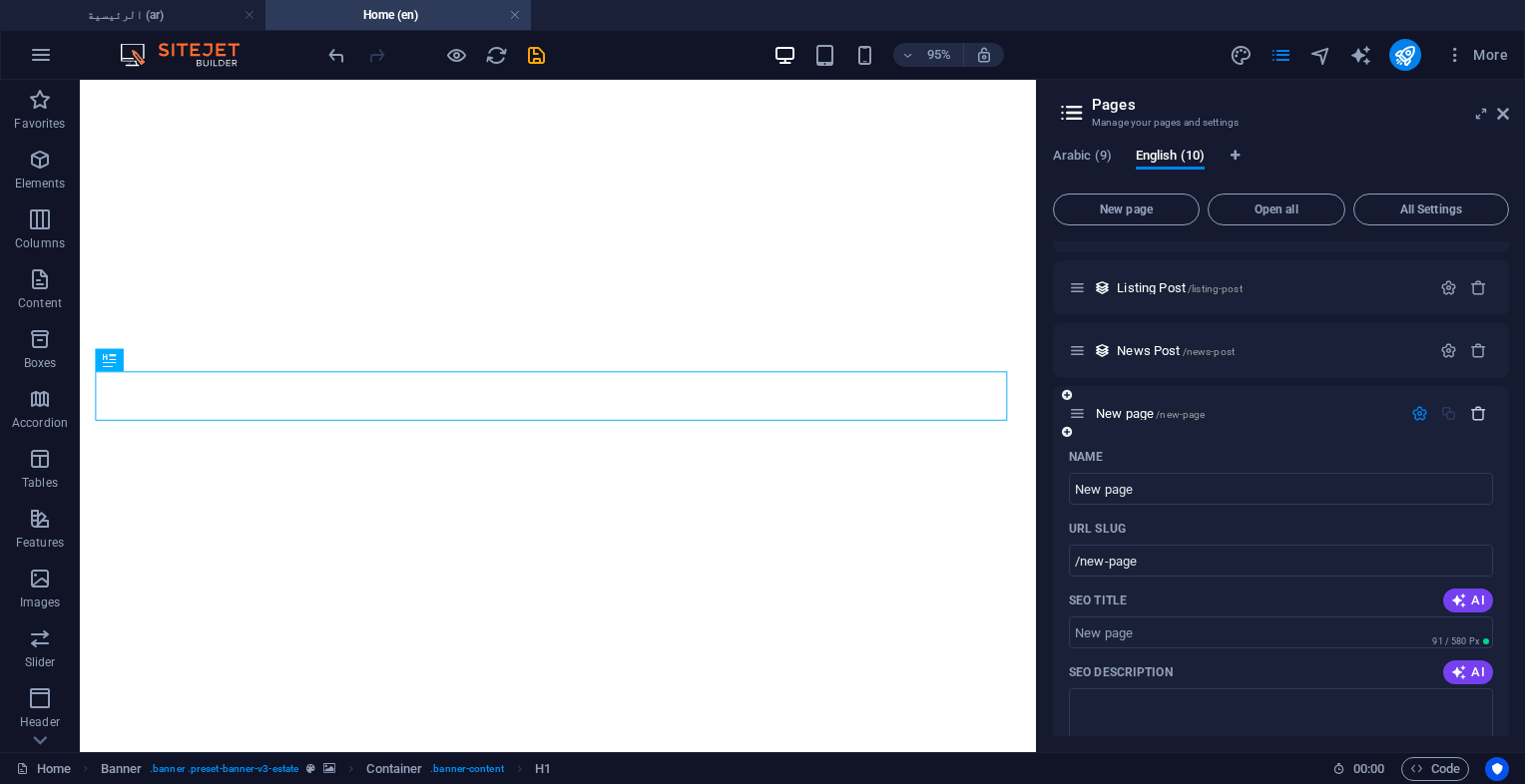 click at bounding box center (1478, 413) 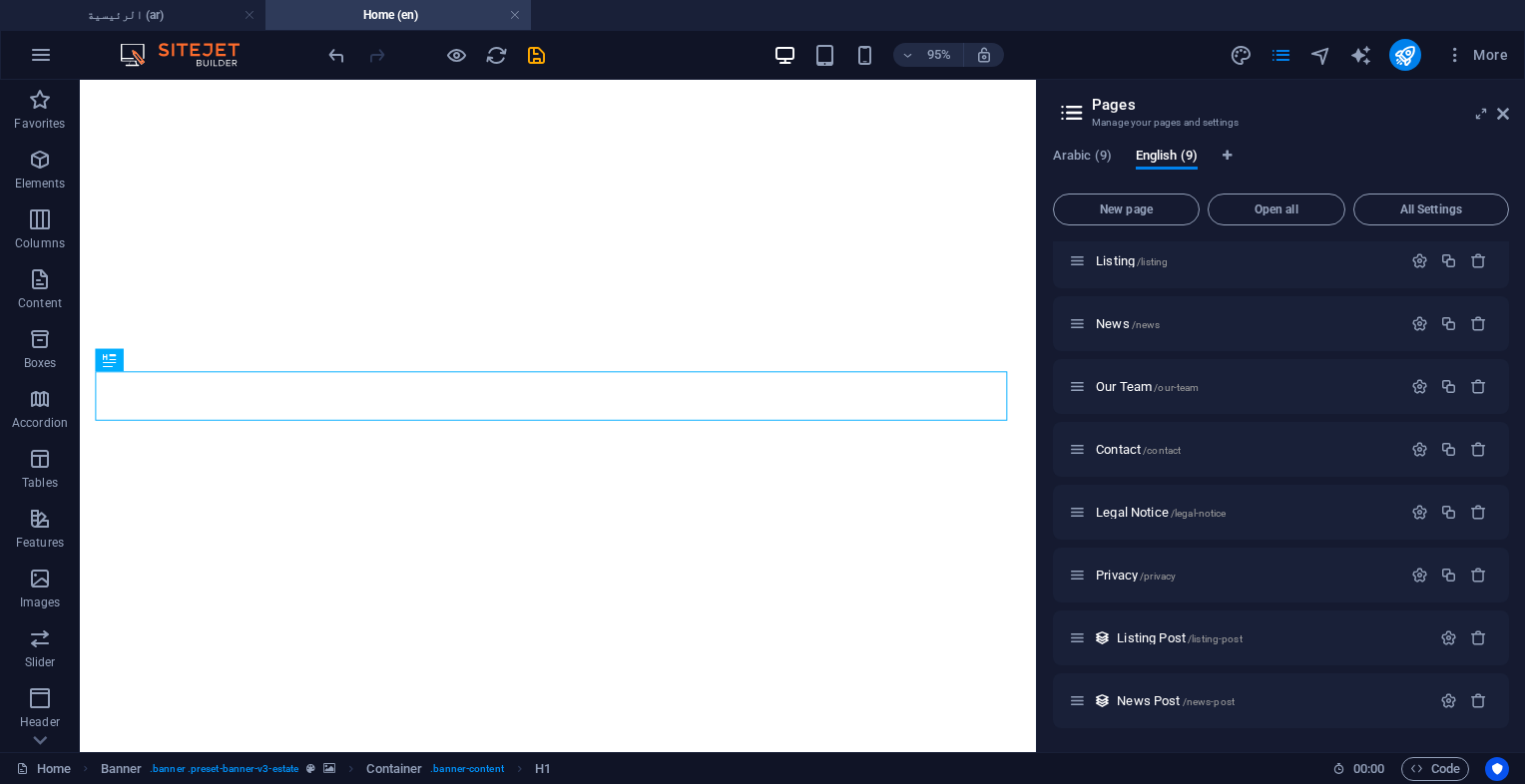 scroll, scrollTop: 71, scrollLeft: 0, axis: vertical 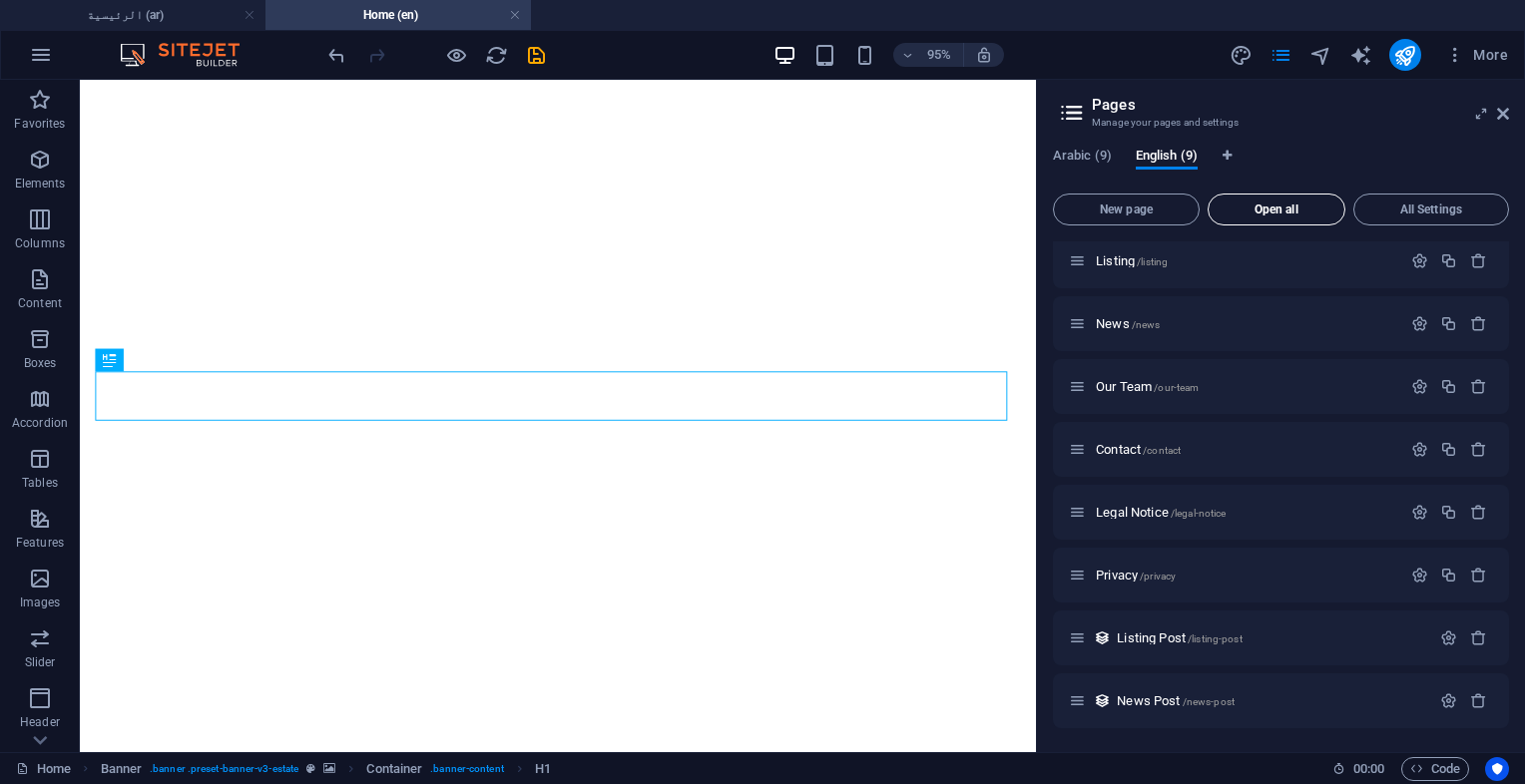 click on "Open all" at bounding box center [1276, 209] 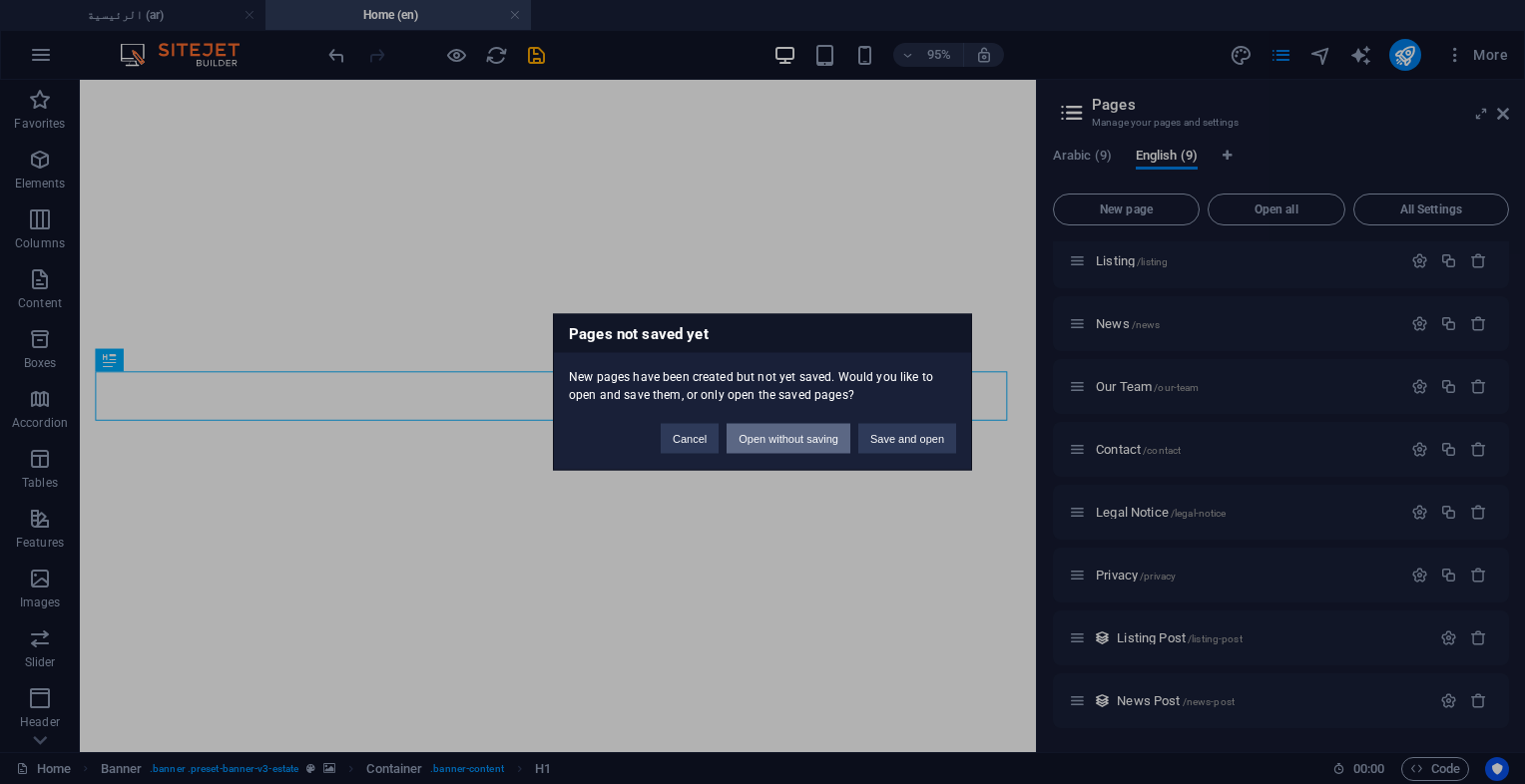 click on "Open without saving" at bounding box center (788, 439) 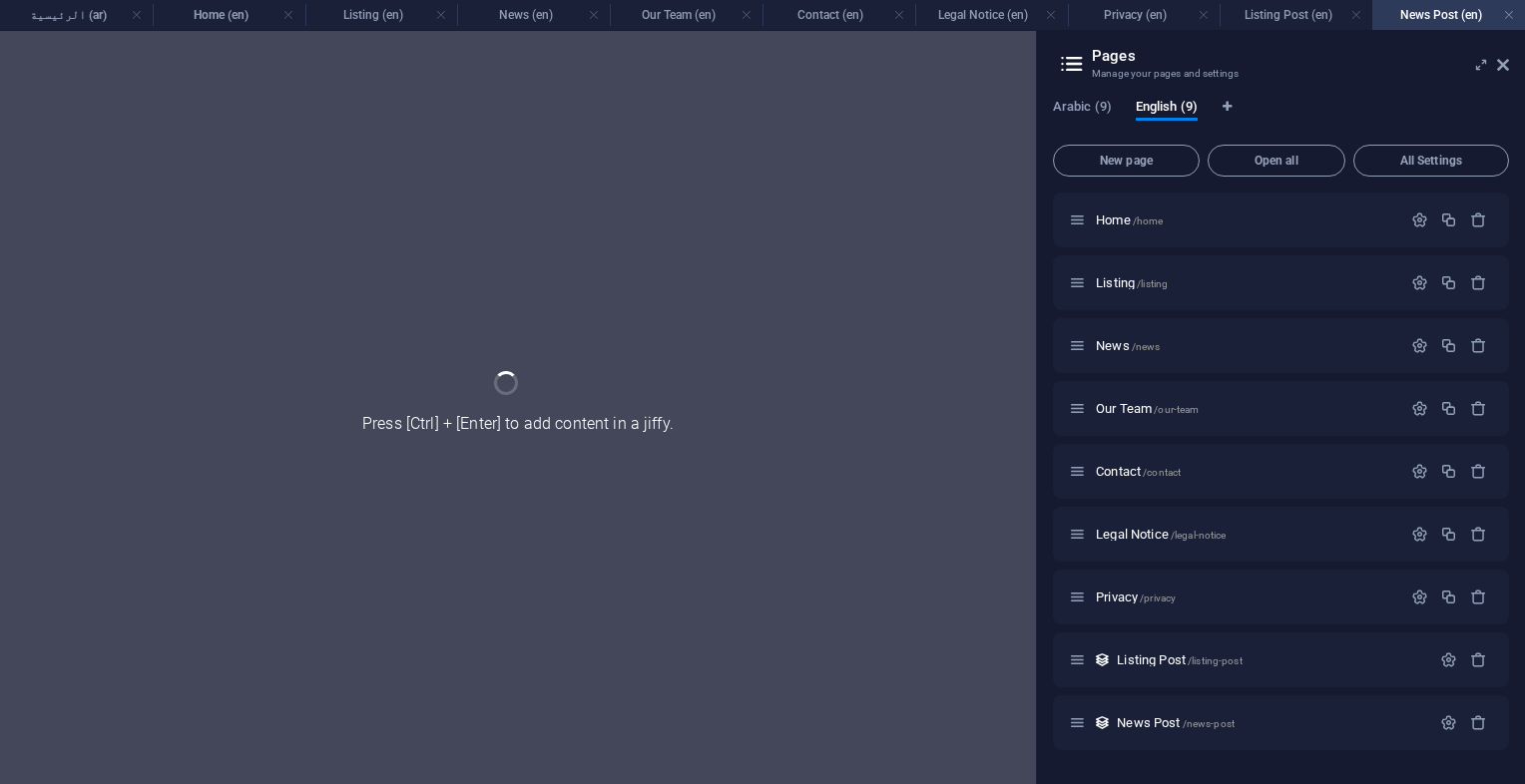 scroll, scrollTop: 0, scrollLeft: 0, axis: both 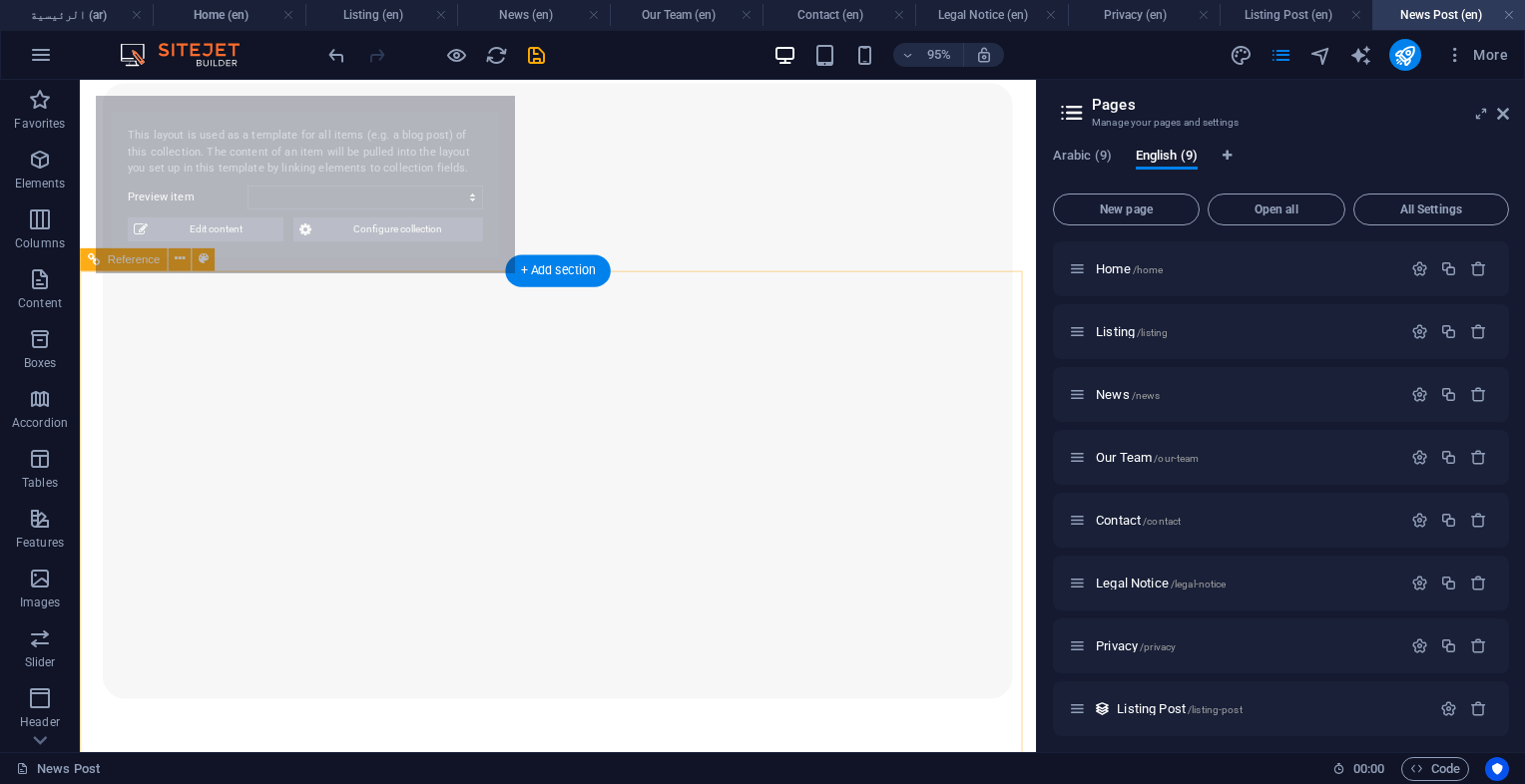 select on "688f5c2cb01449940b0bd00a" 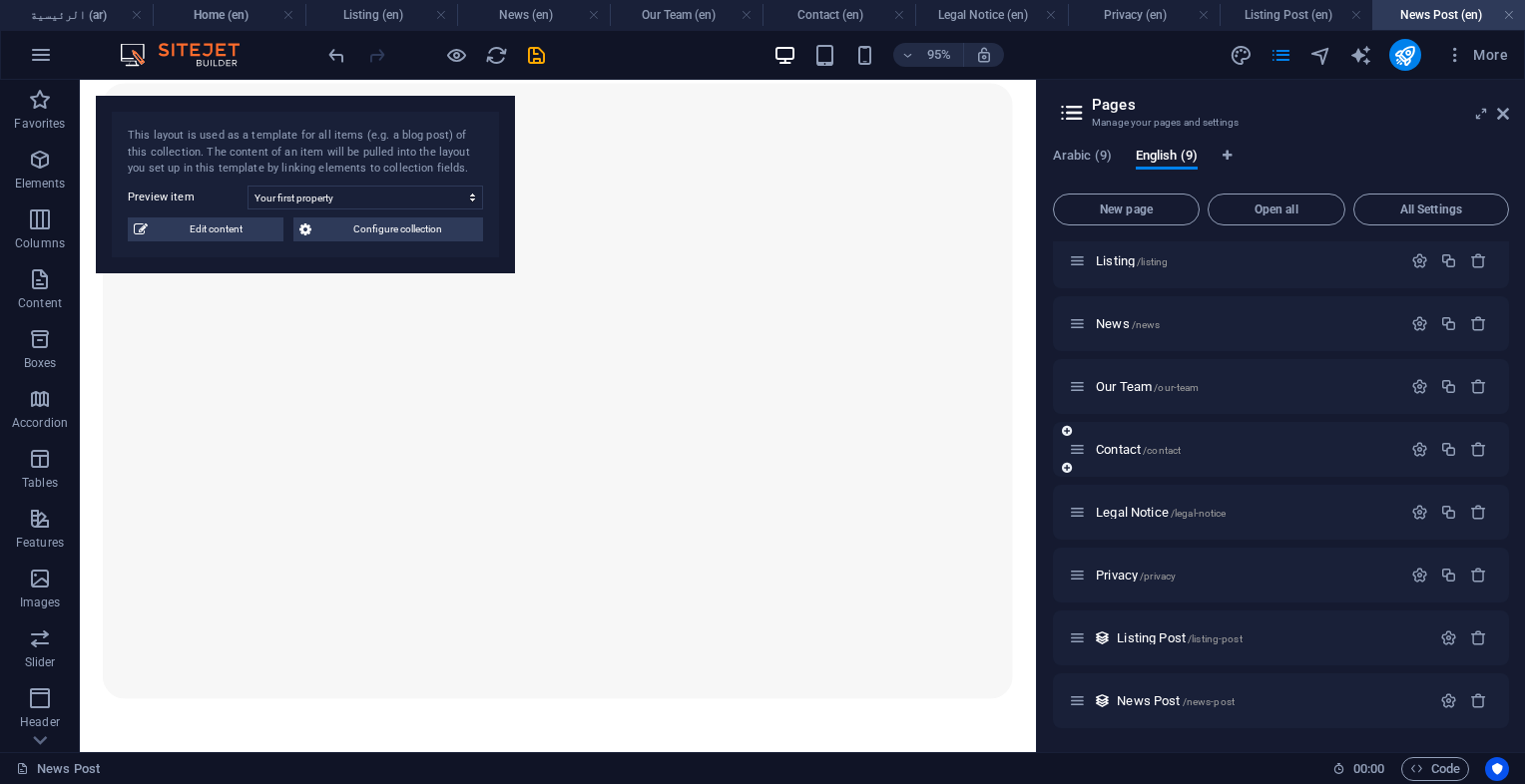 scroll, scrollTop: 0, scrollLeft: 0, axis: both 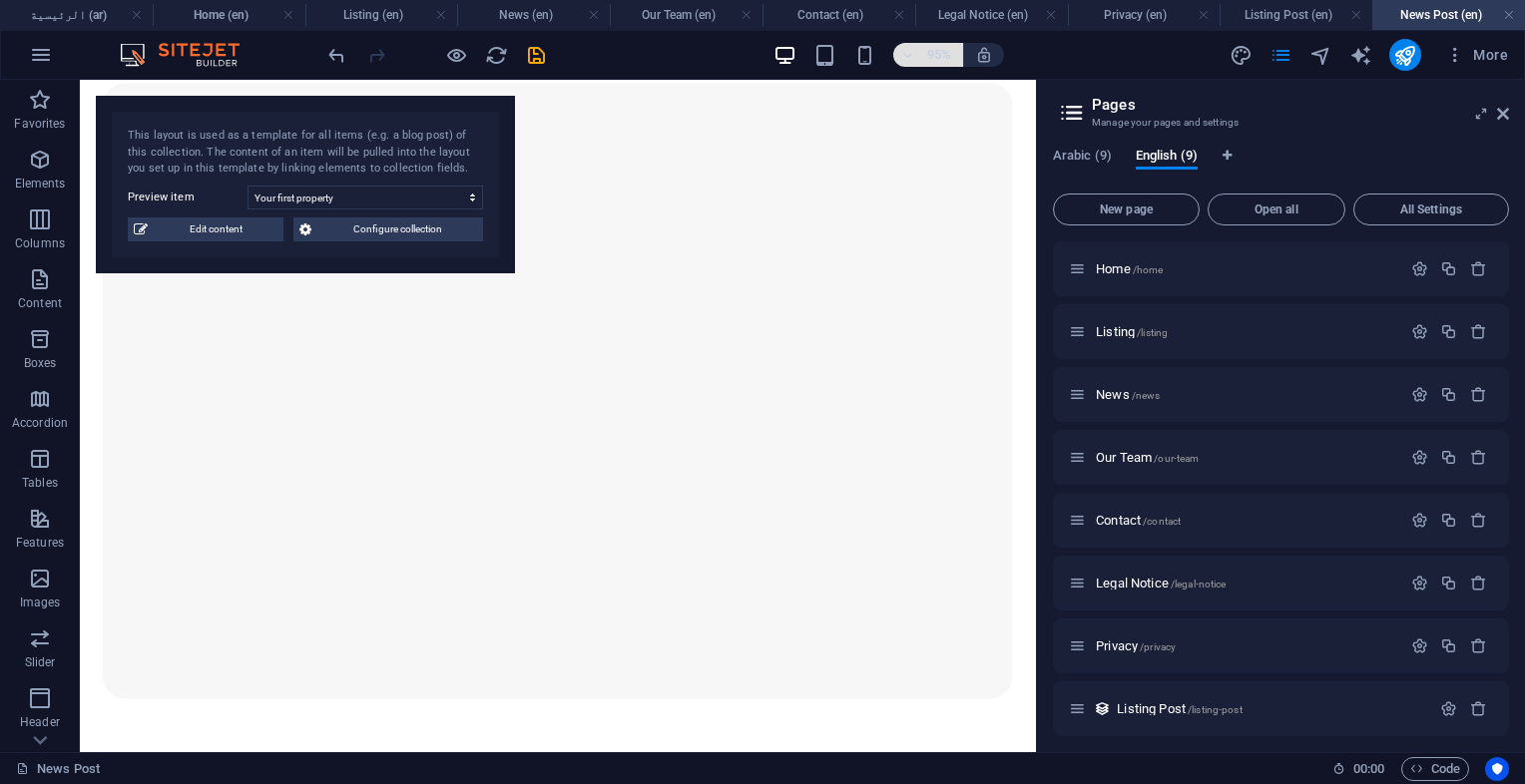 click at bounding box center [908, 55] 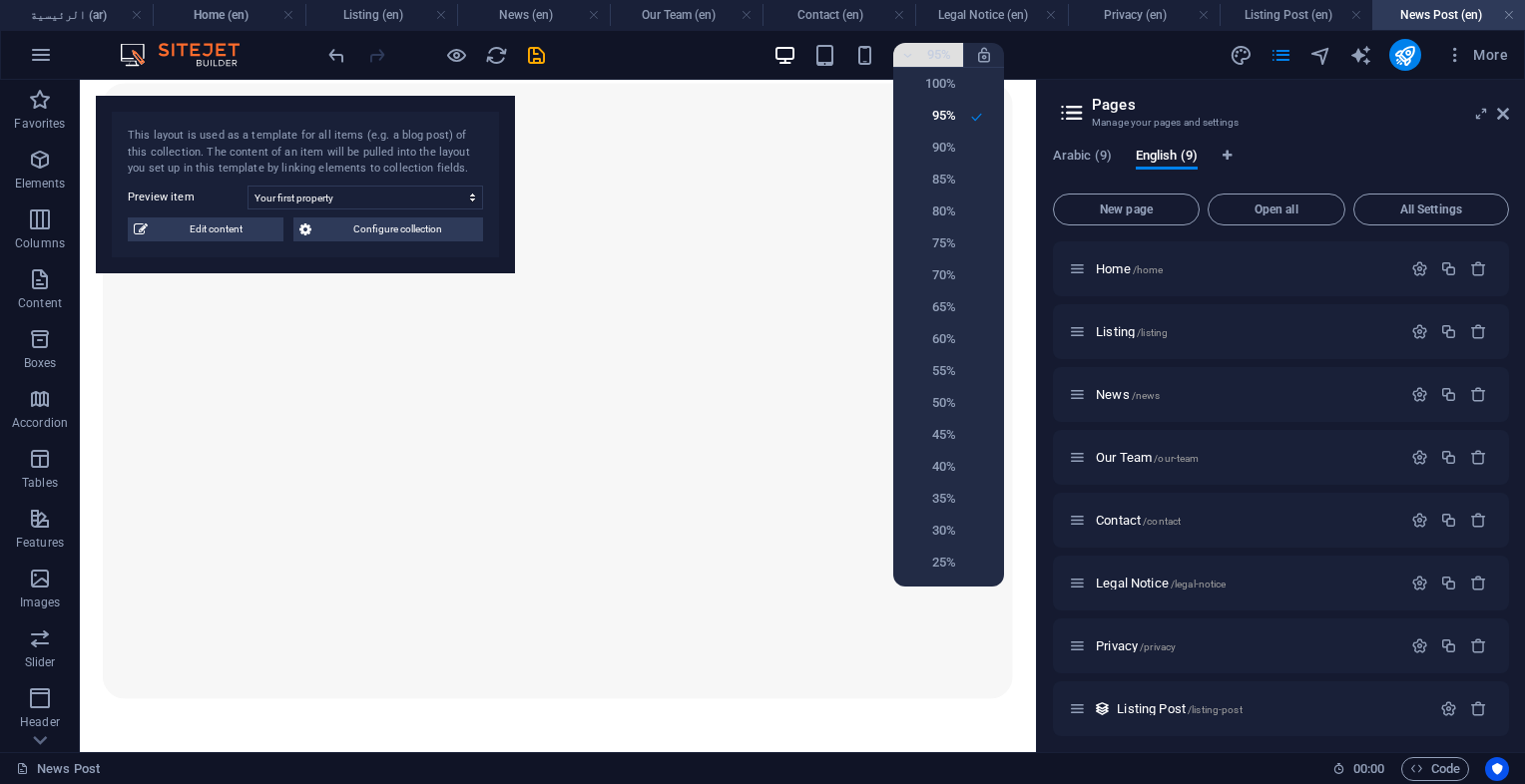 click at bounding box center (762, 392) 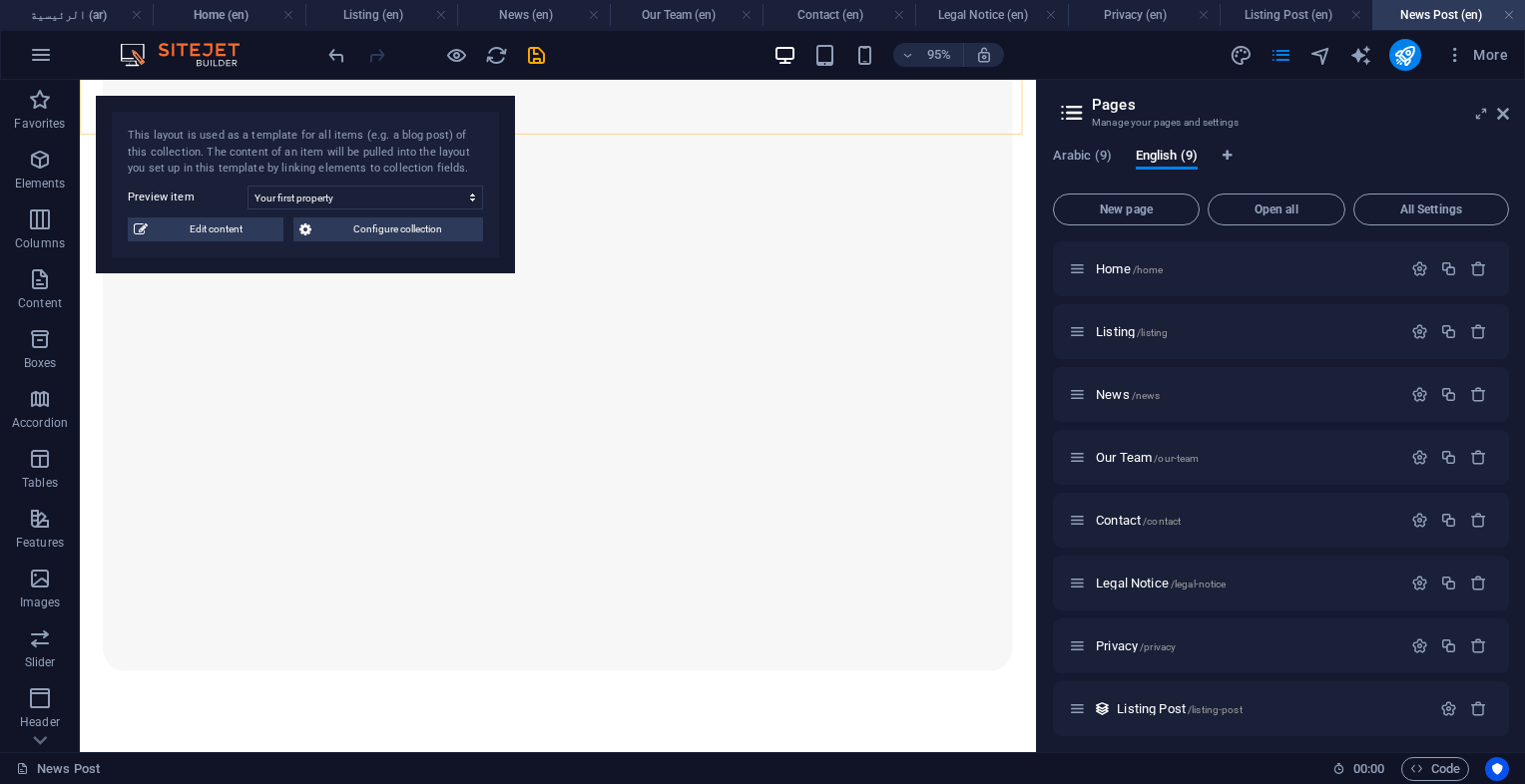 scroll, scrollTop: 3235, scrollLeft: 0, axis: vertical 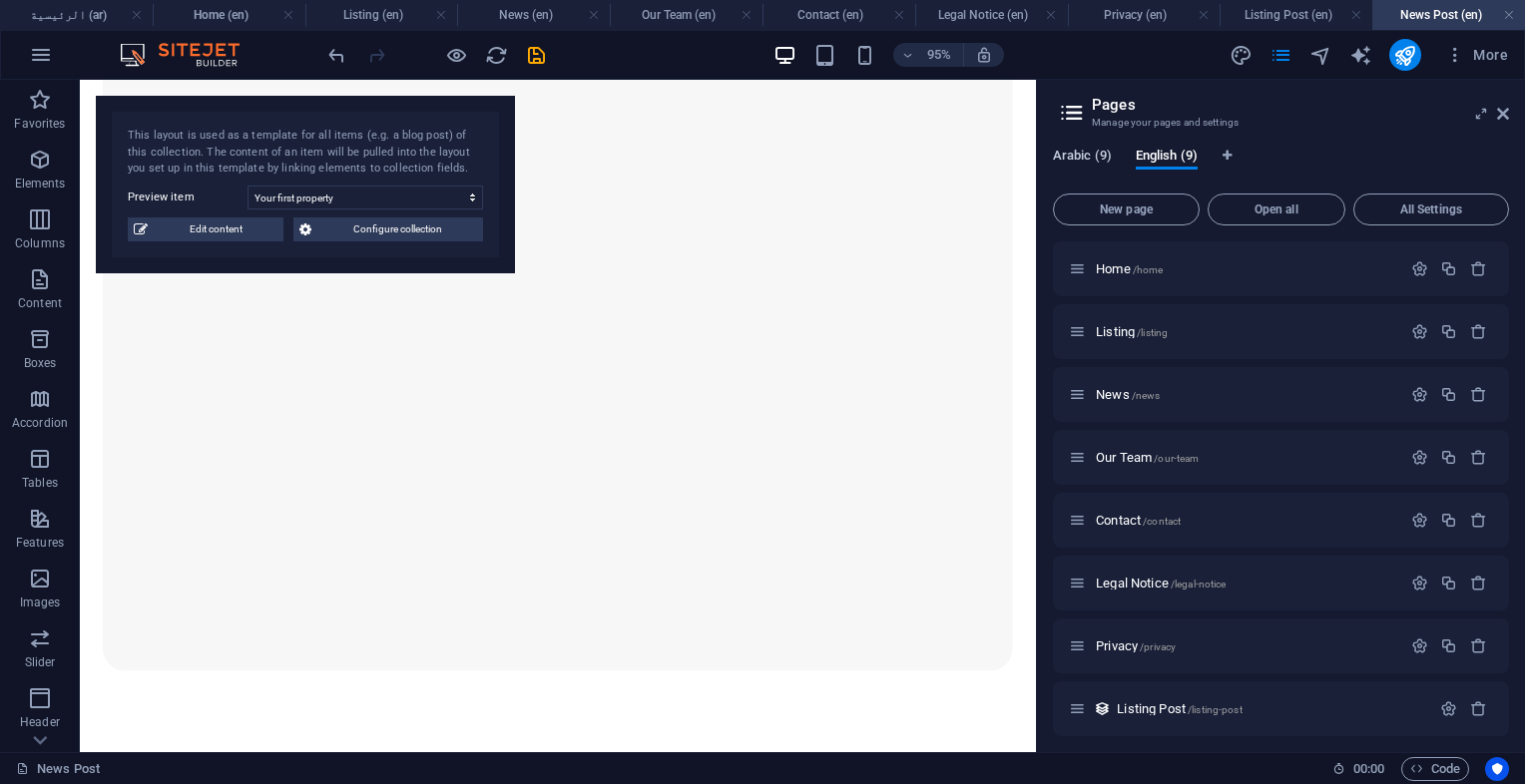 click on "Arabic (9)" at bounding box center (1082, 158) 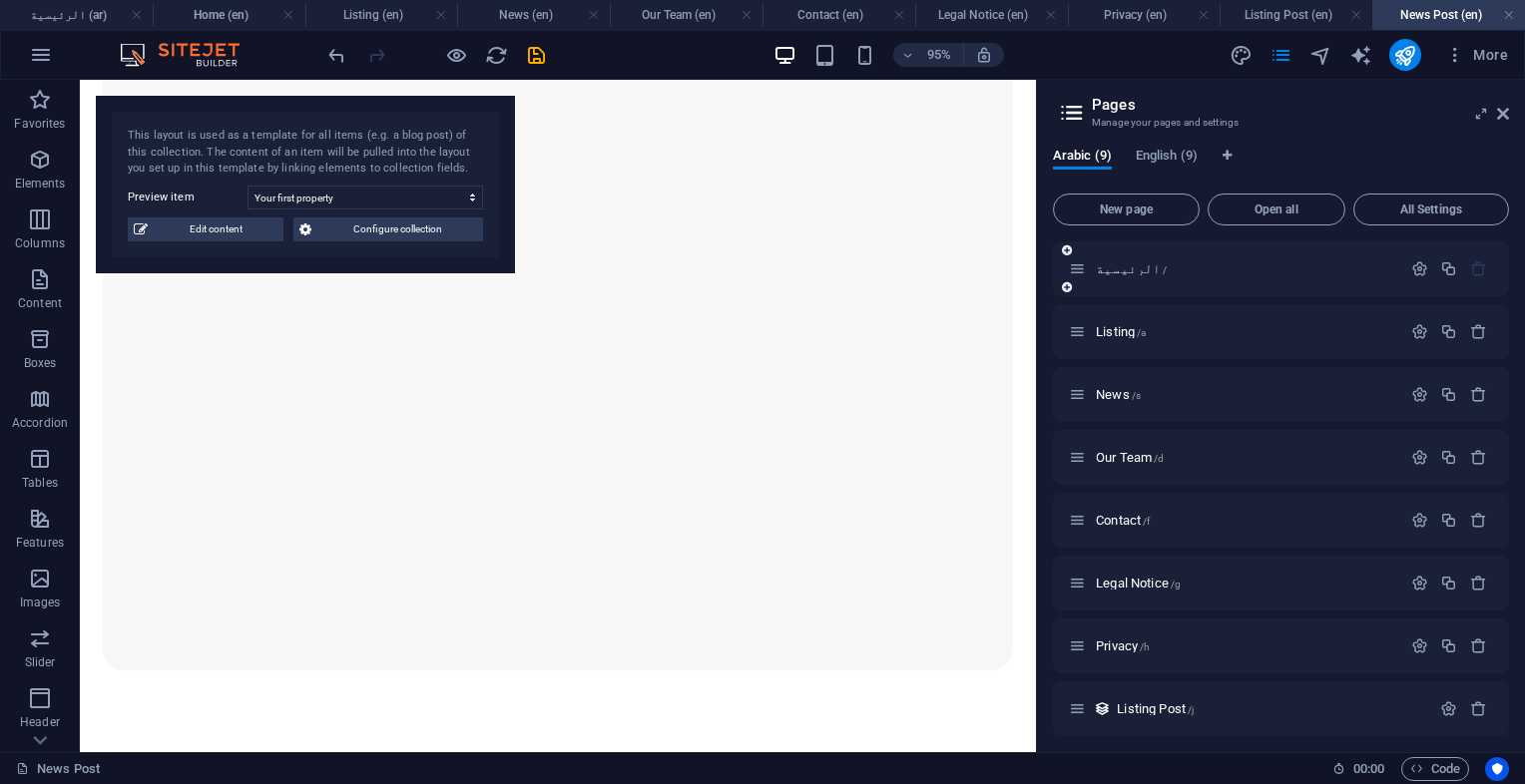 click at bounding box center (1478, 268) 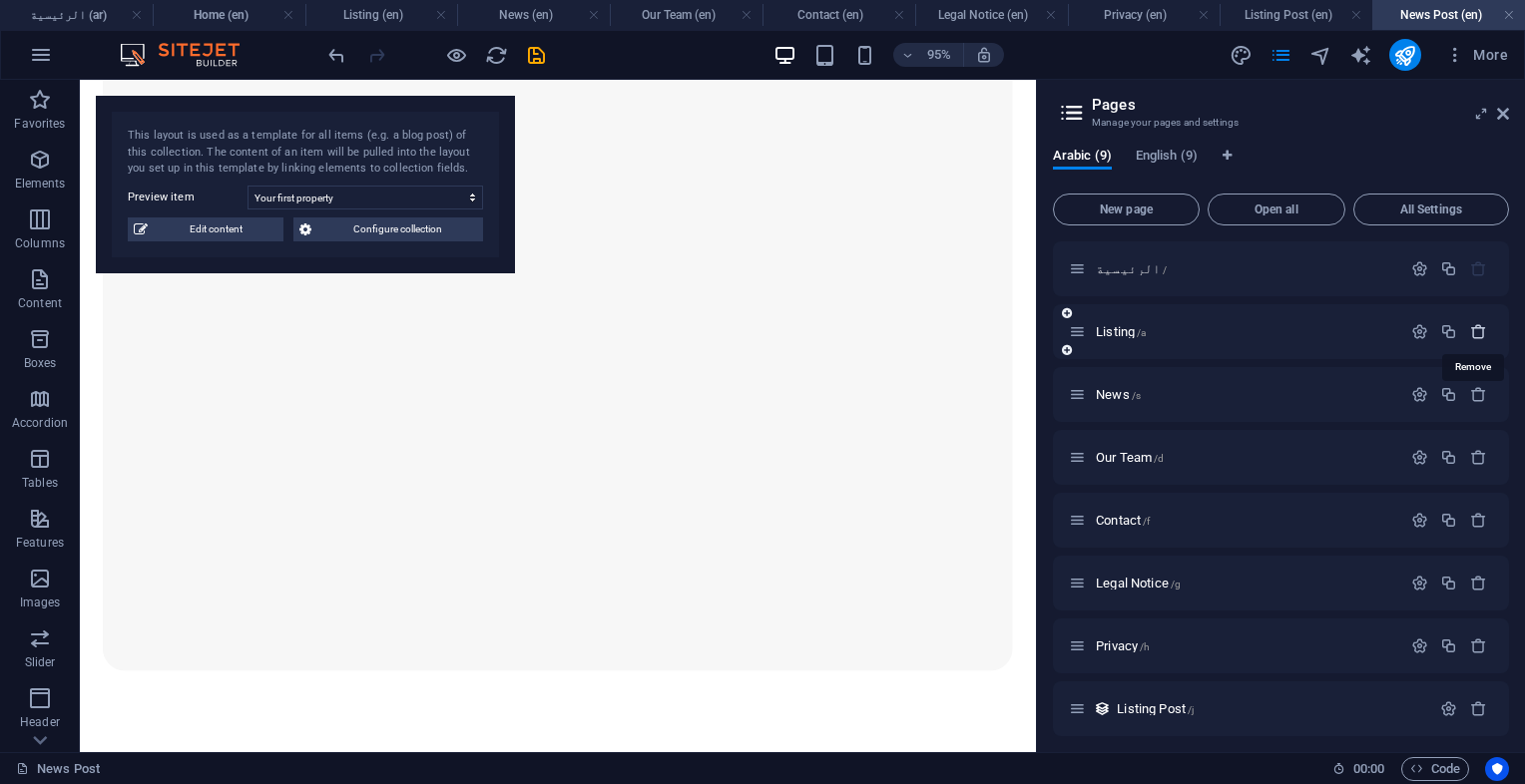 click at bounding box center (1478, 331) 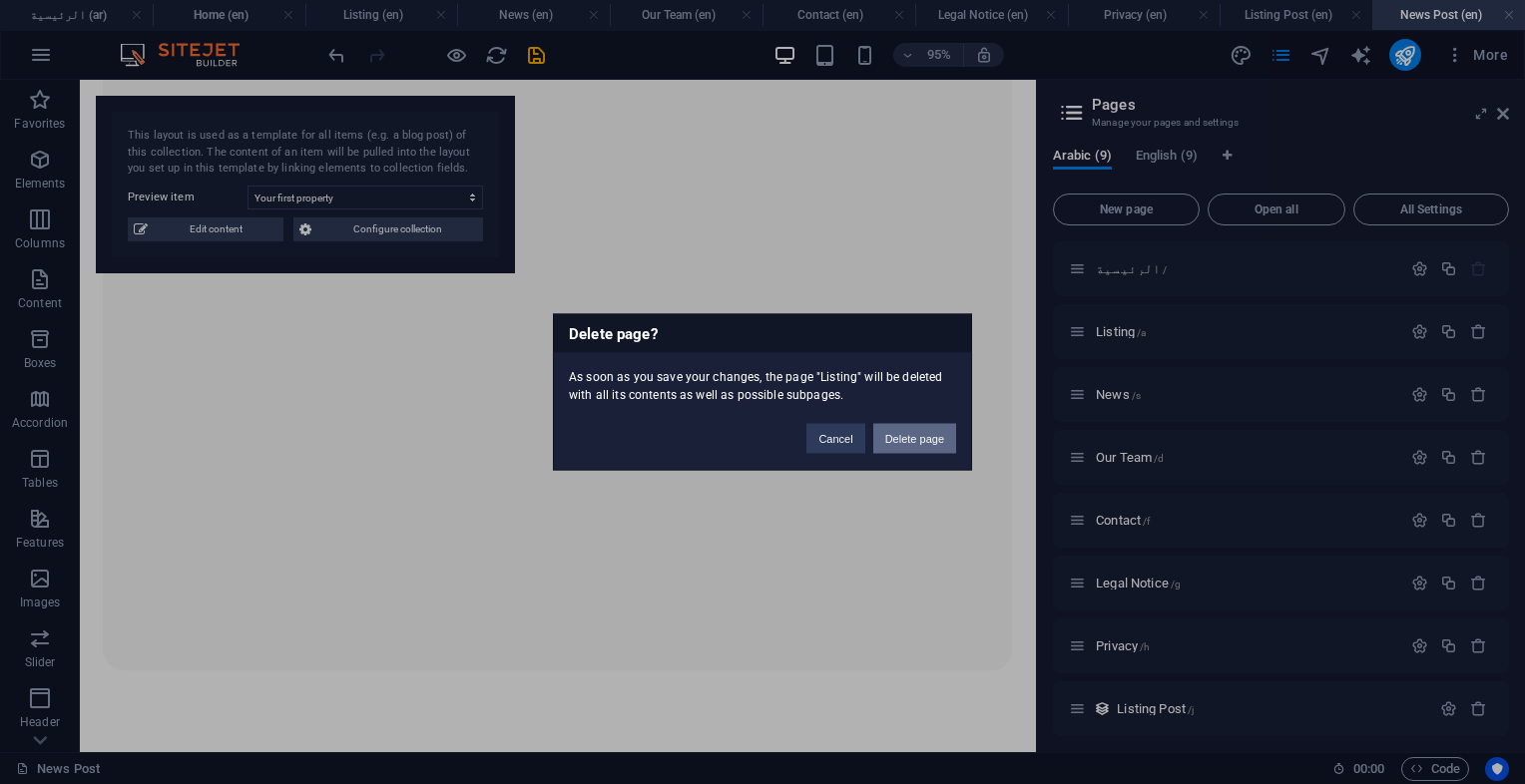 click on "Delete page" at bounding box center [914, 439] 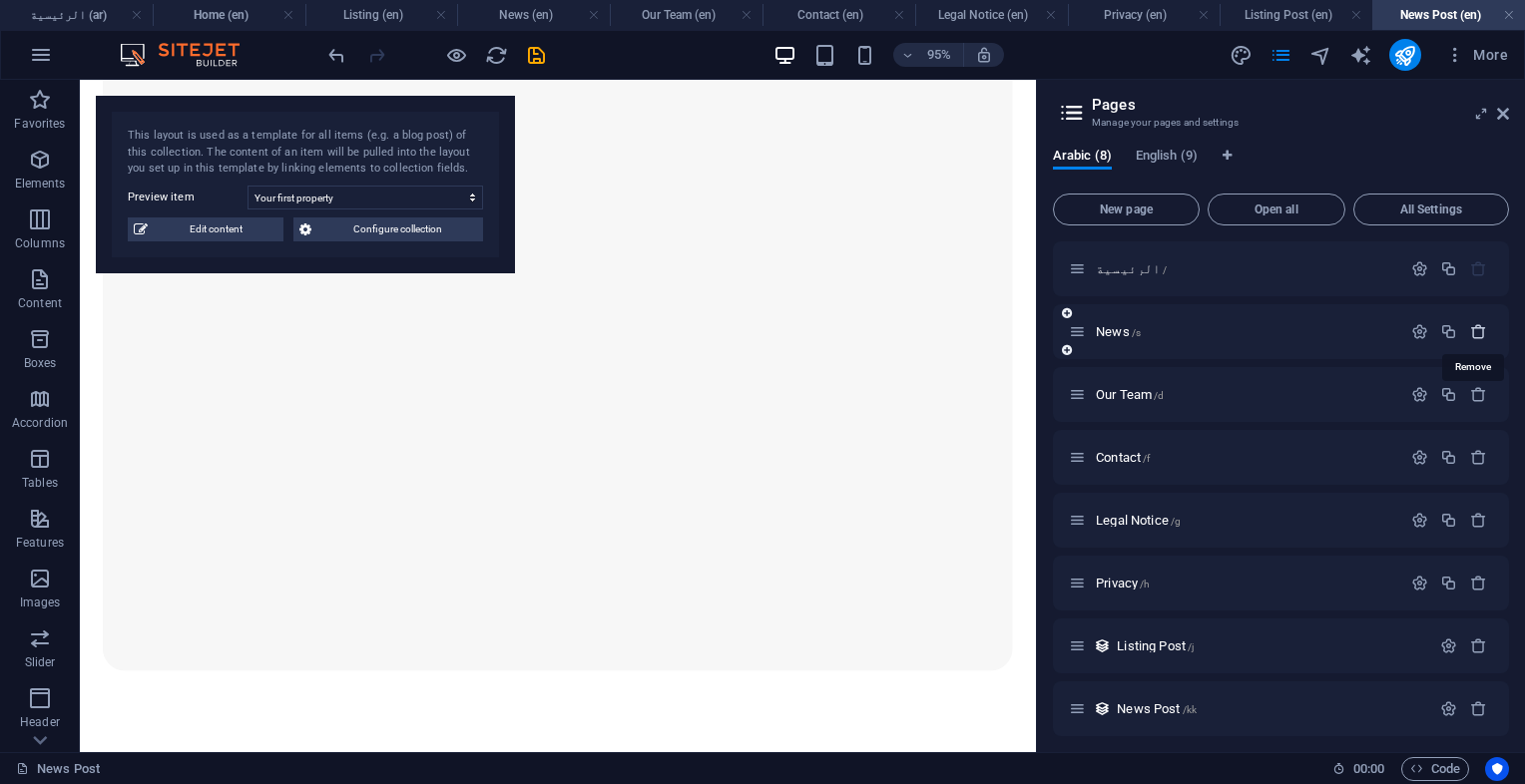 click at bounding box center (1478, 331) 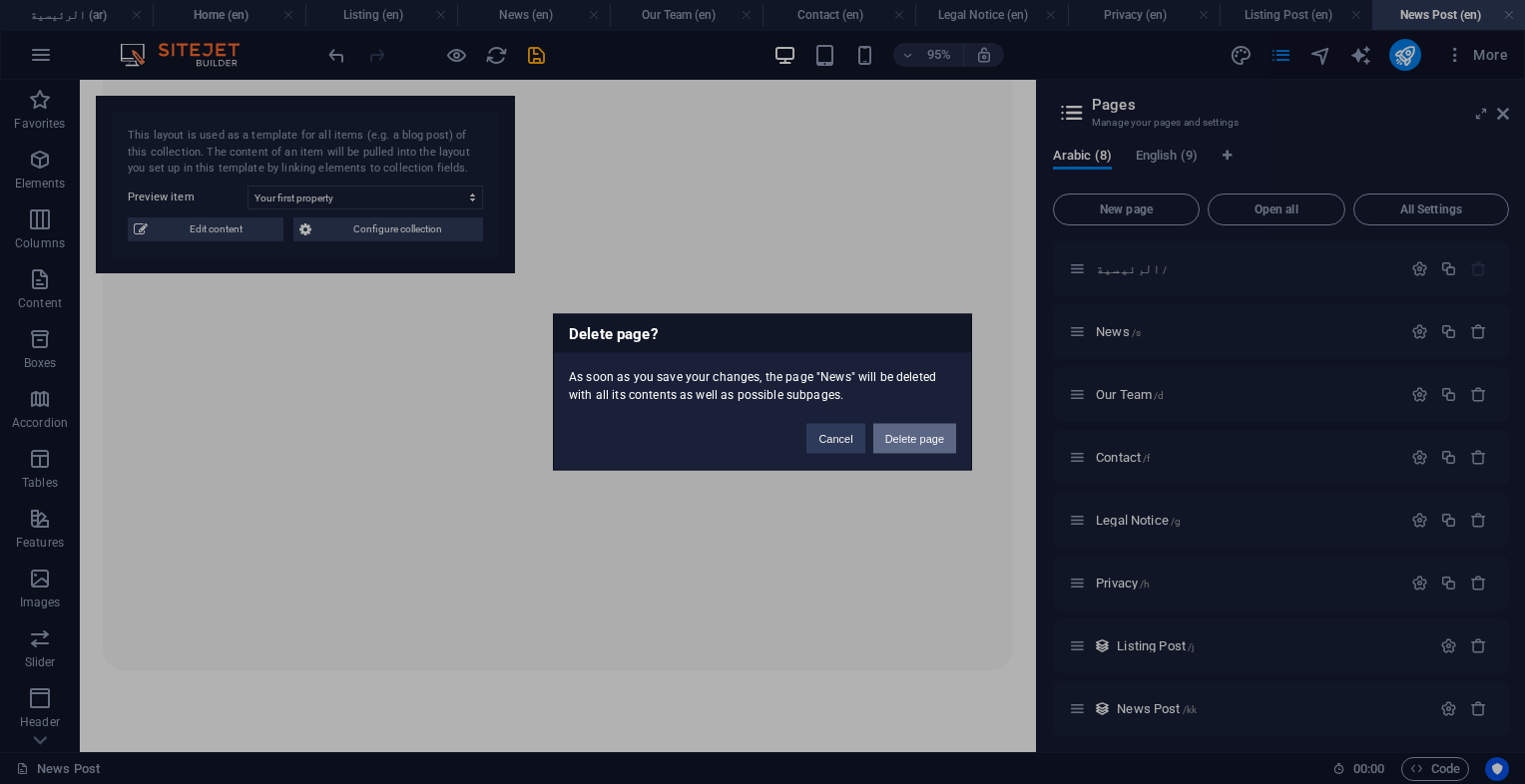 click on "Delete page" at bounding box center (914, 439) 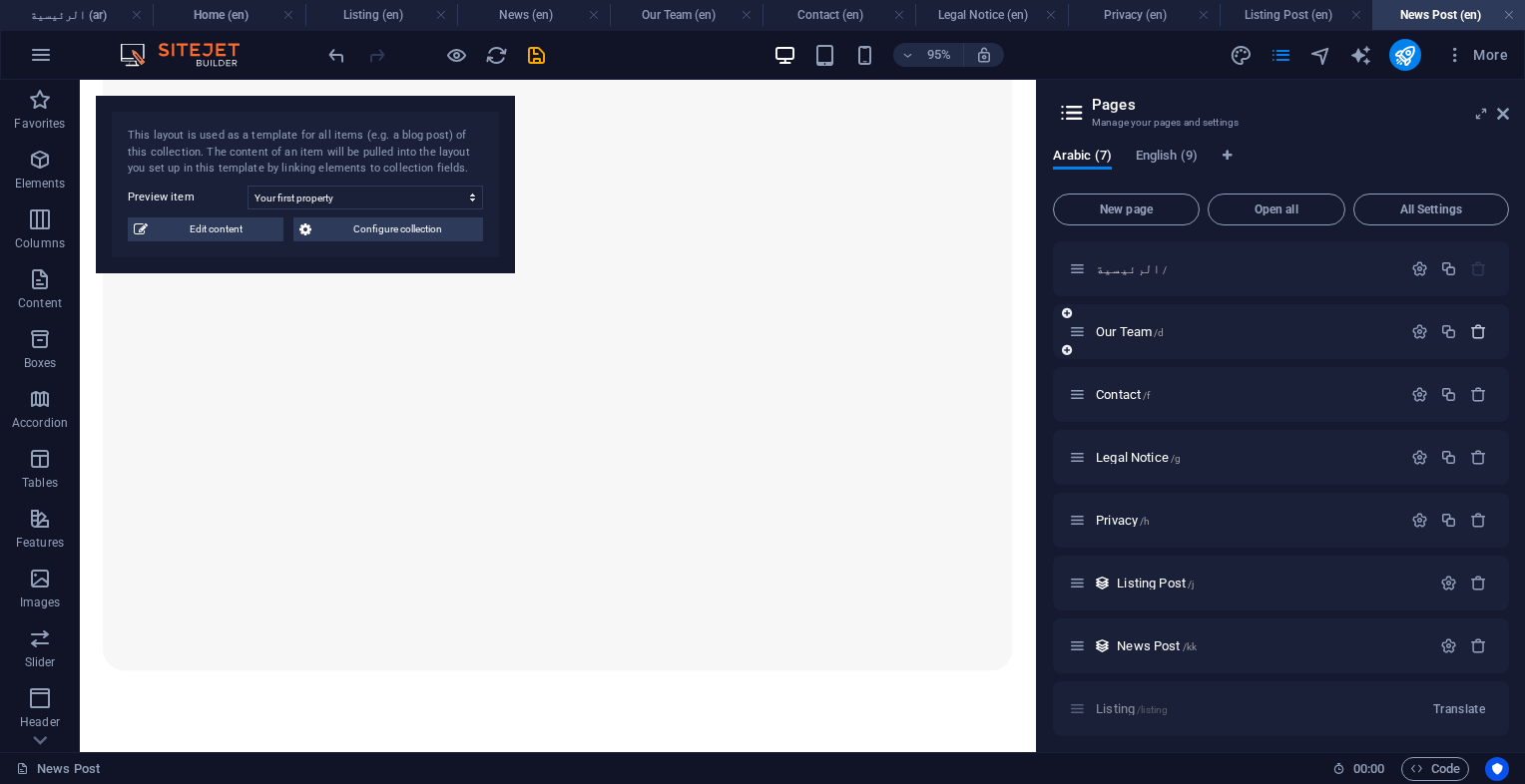click at bounding box center [1478, 331] 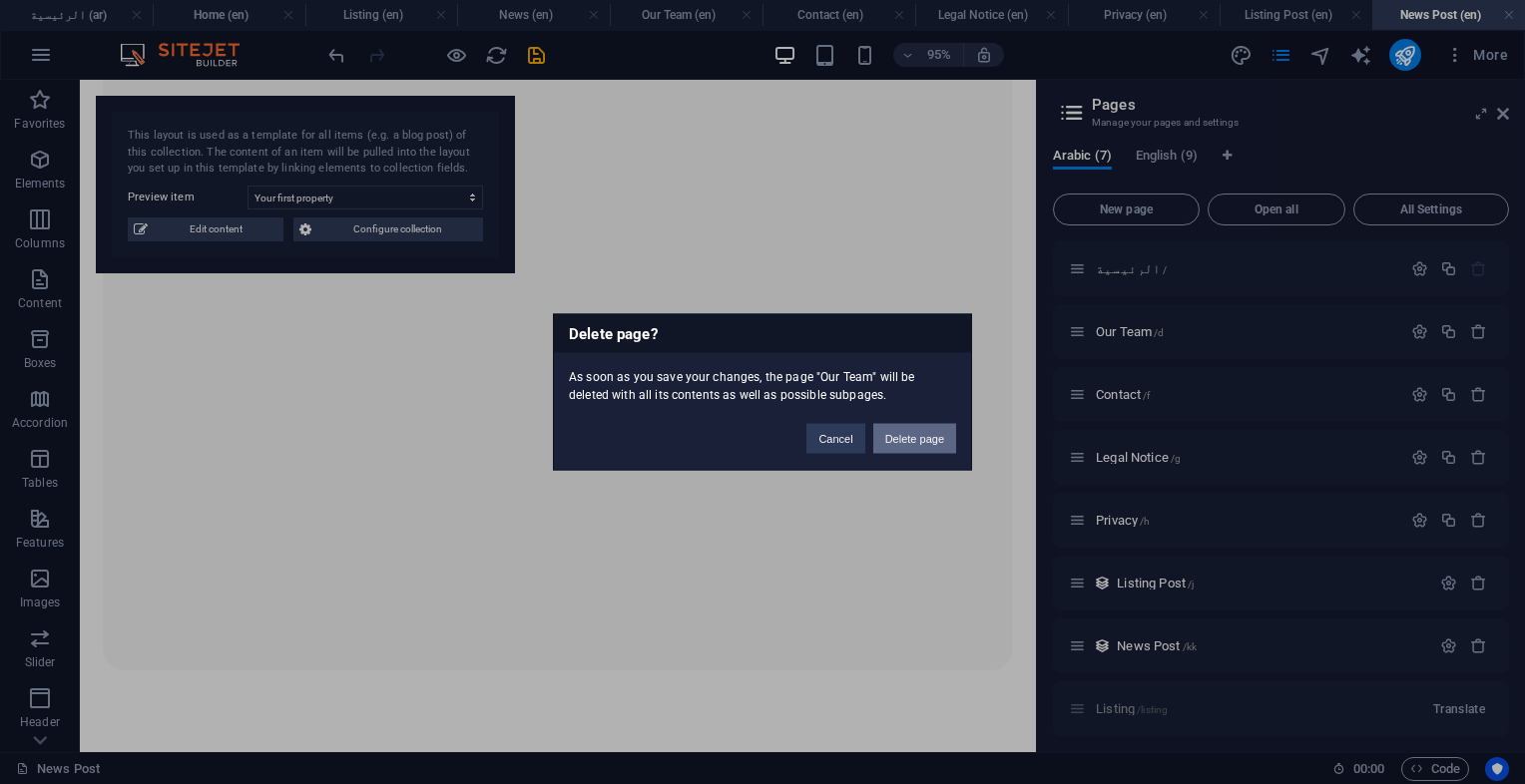click on "Delete page" at bounding box center (914, 439) 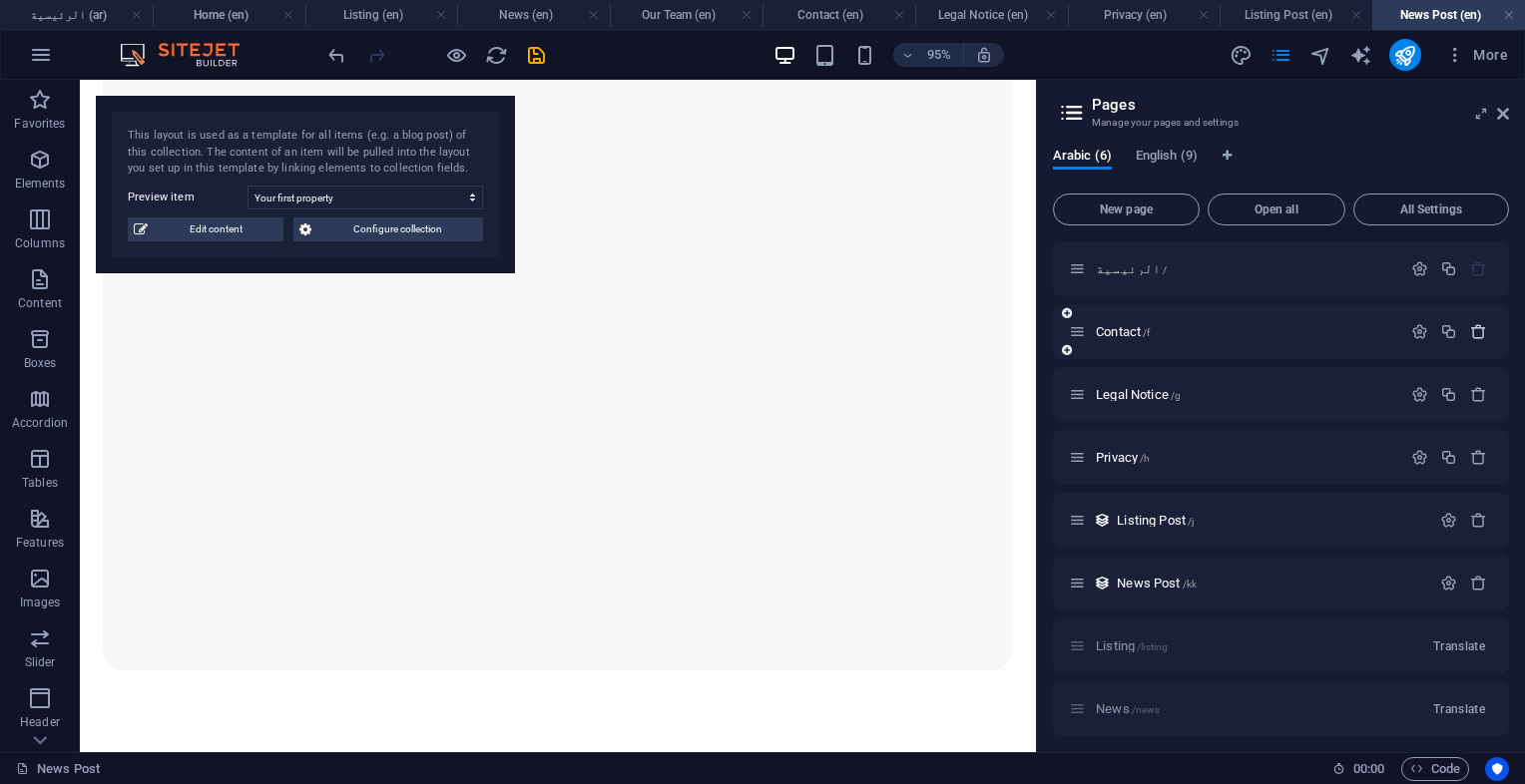 click at bounding box center (1478, 331) 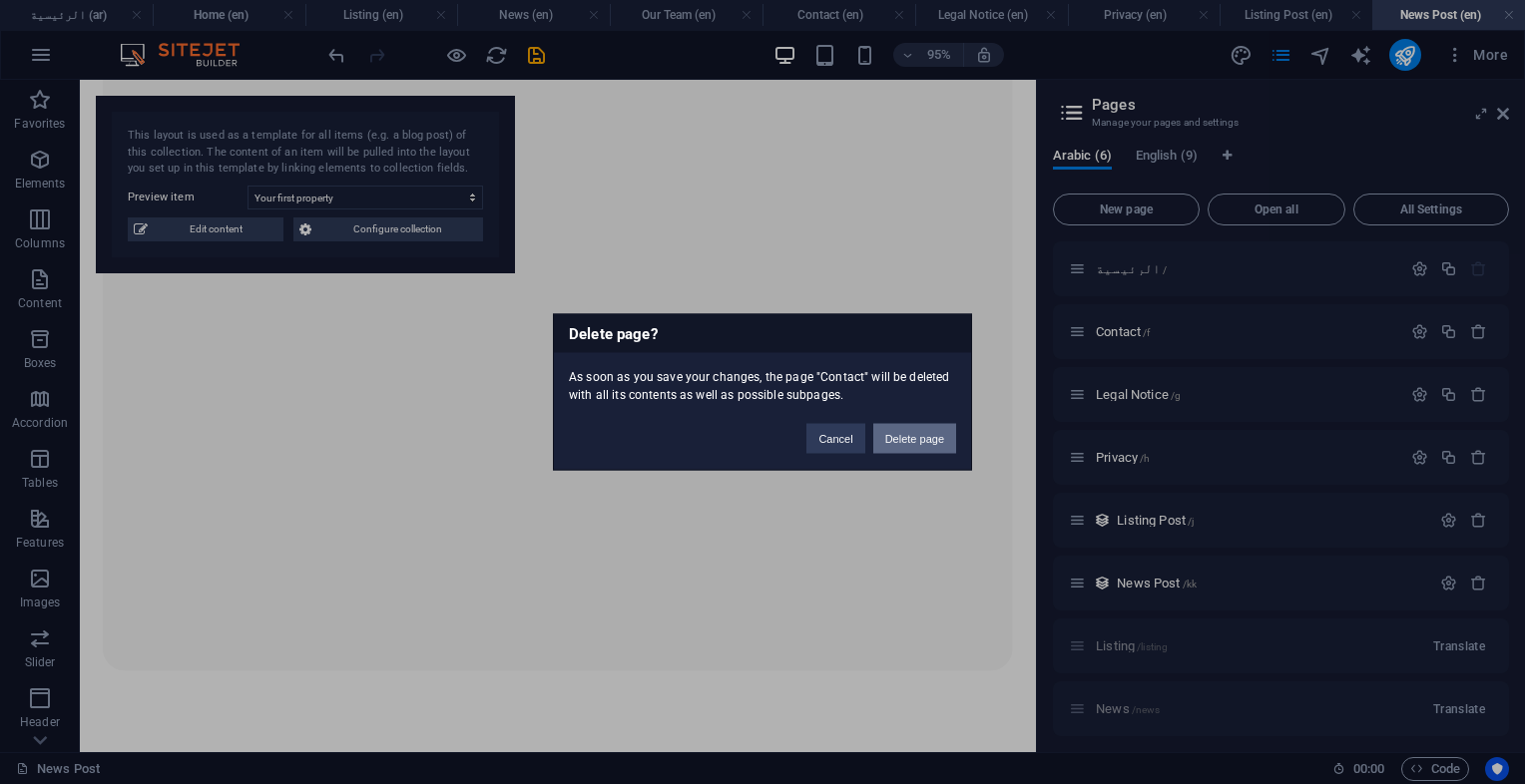 click on "Delete page" at bounding box center (914, 439) 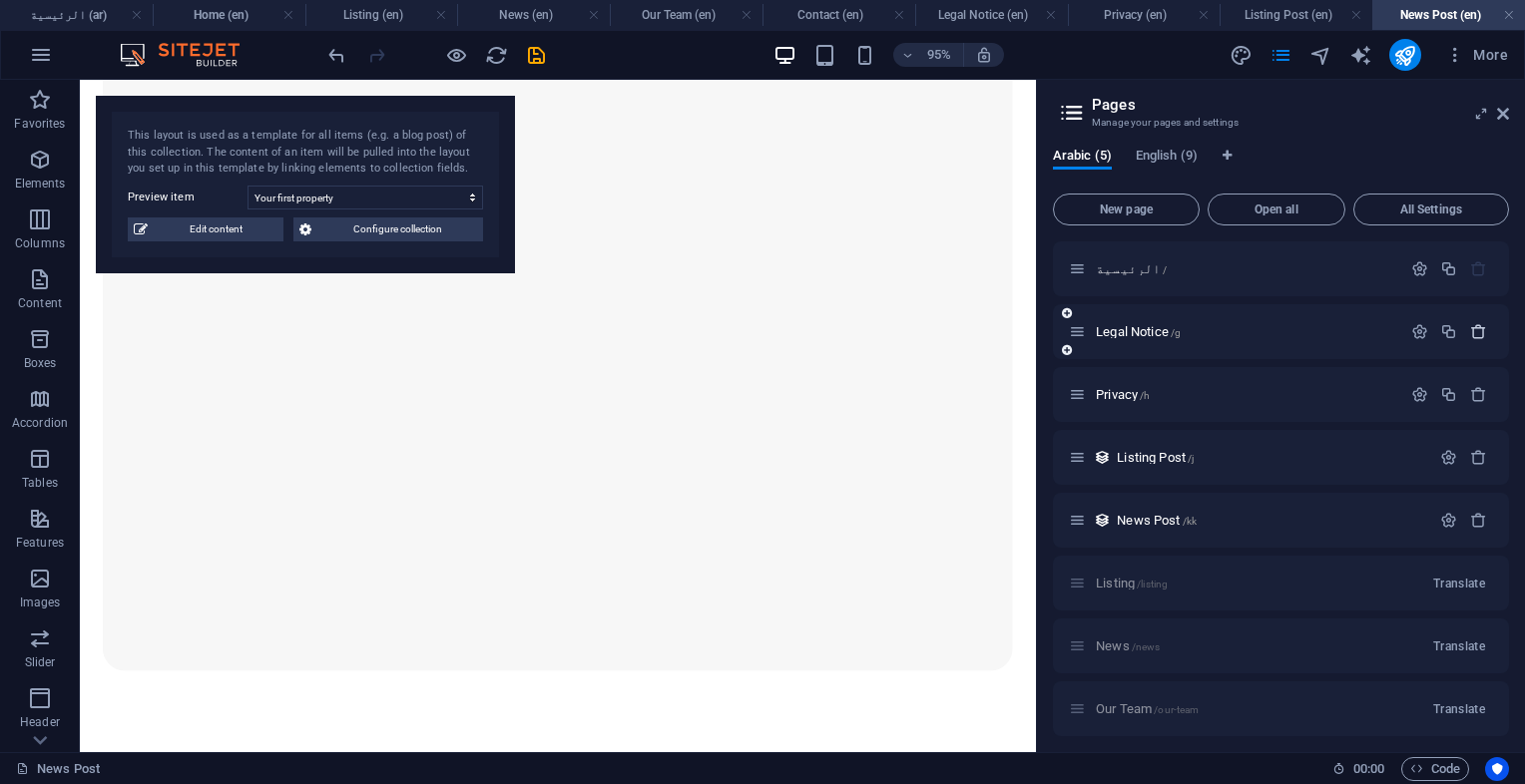 click at bounding box center [1478, 331] 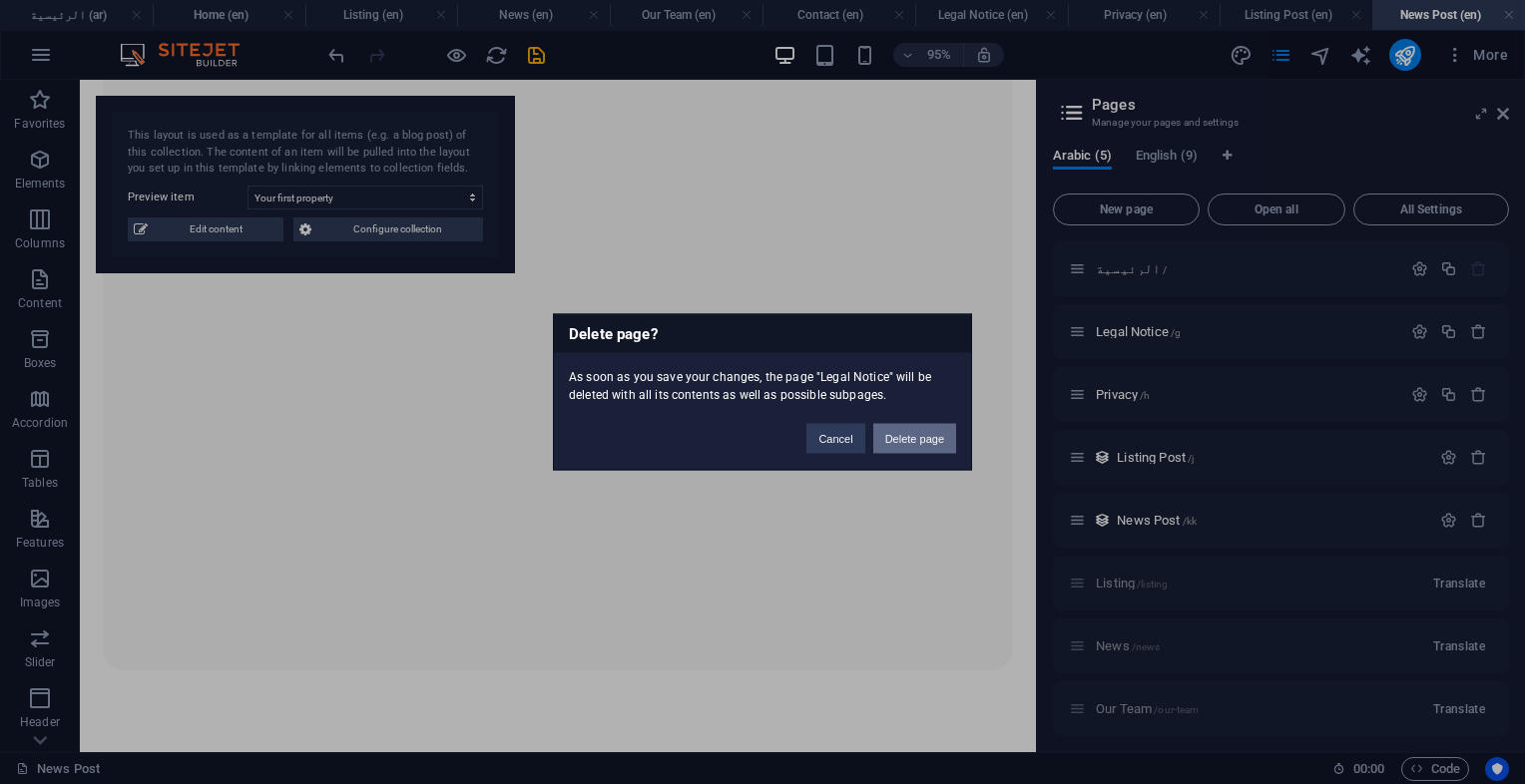 click on "Delete page" at bounding box center (914, 439) 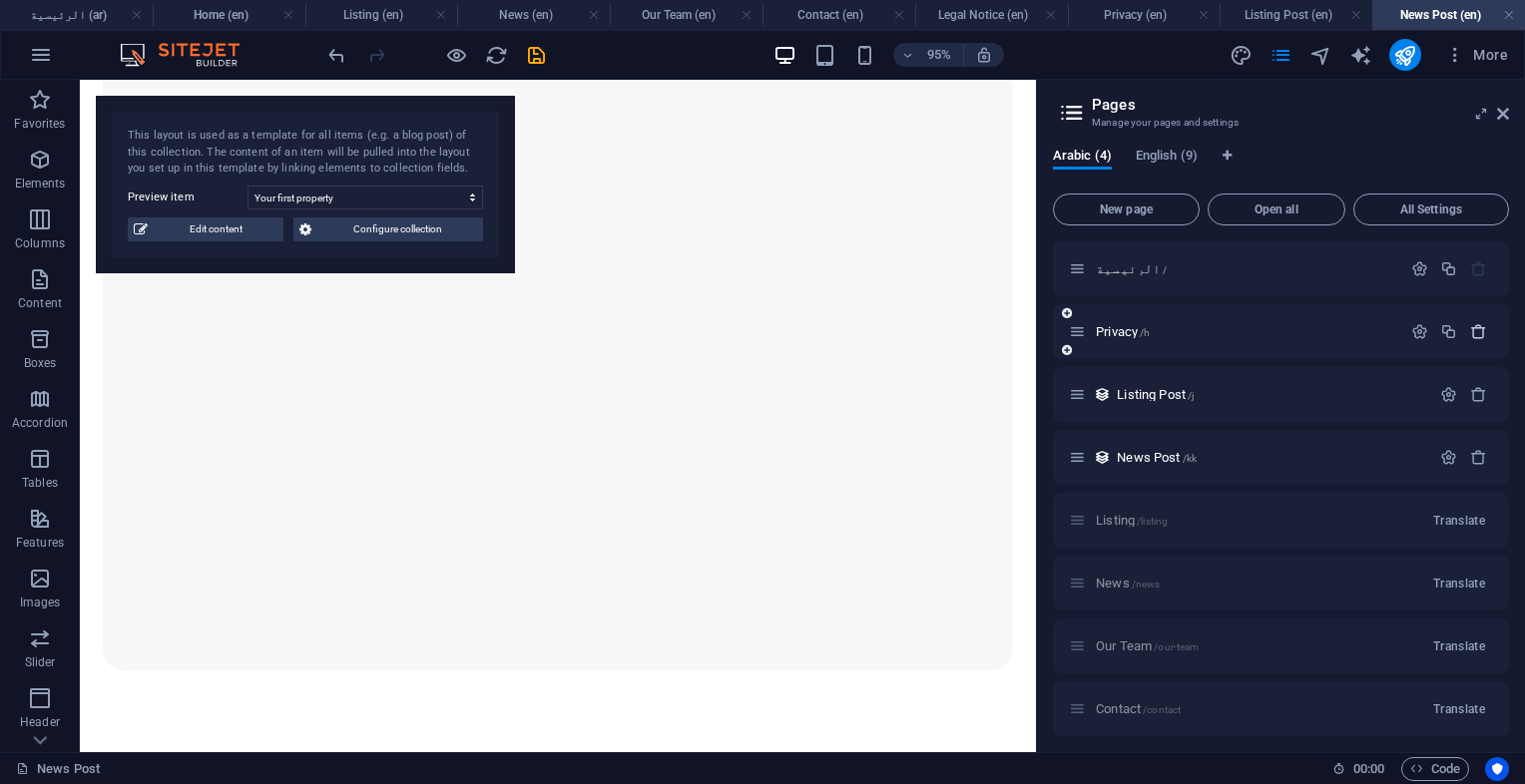 click at bounding box center [1478, 331] 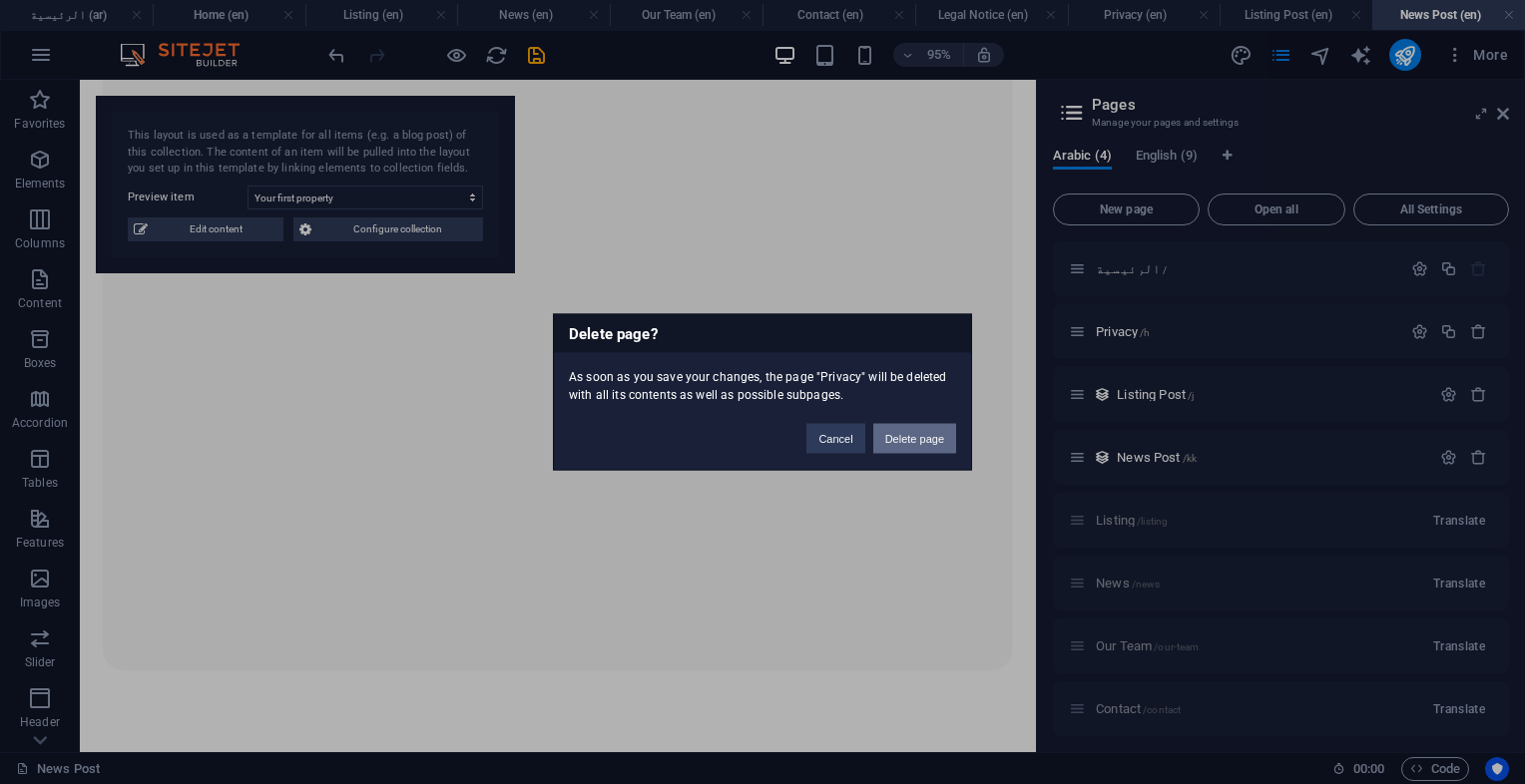 click on "Delete page" at bounding box center (914, 439) 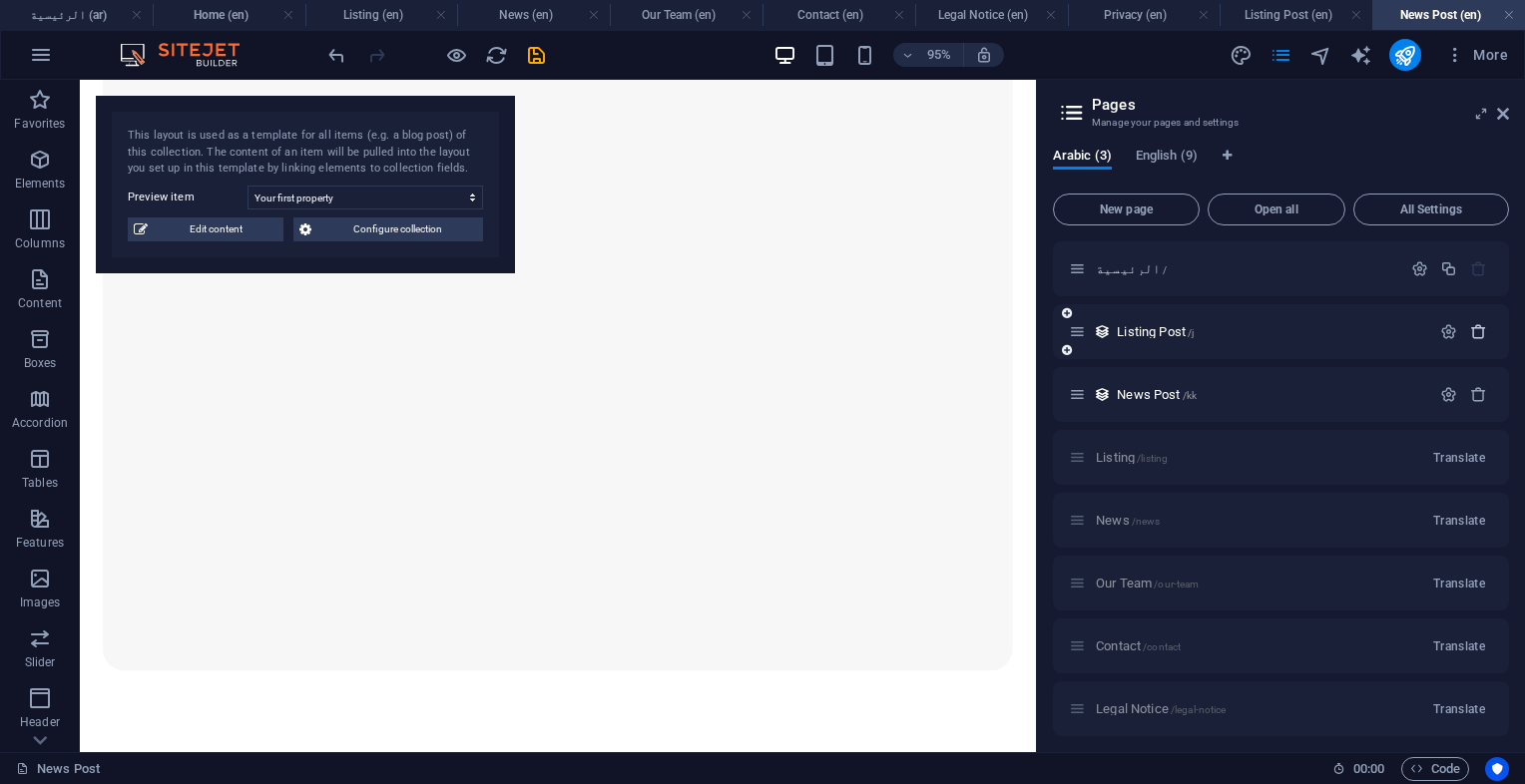 click at bounding box center (1478, 331) 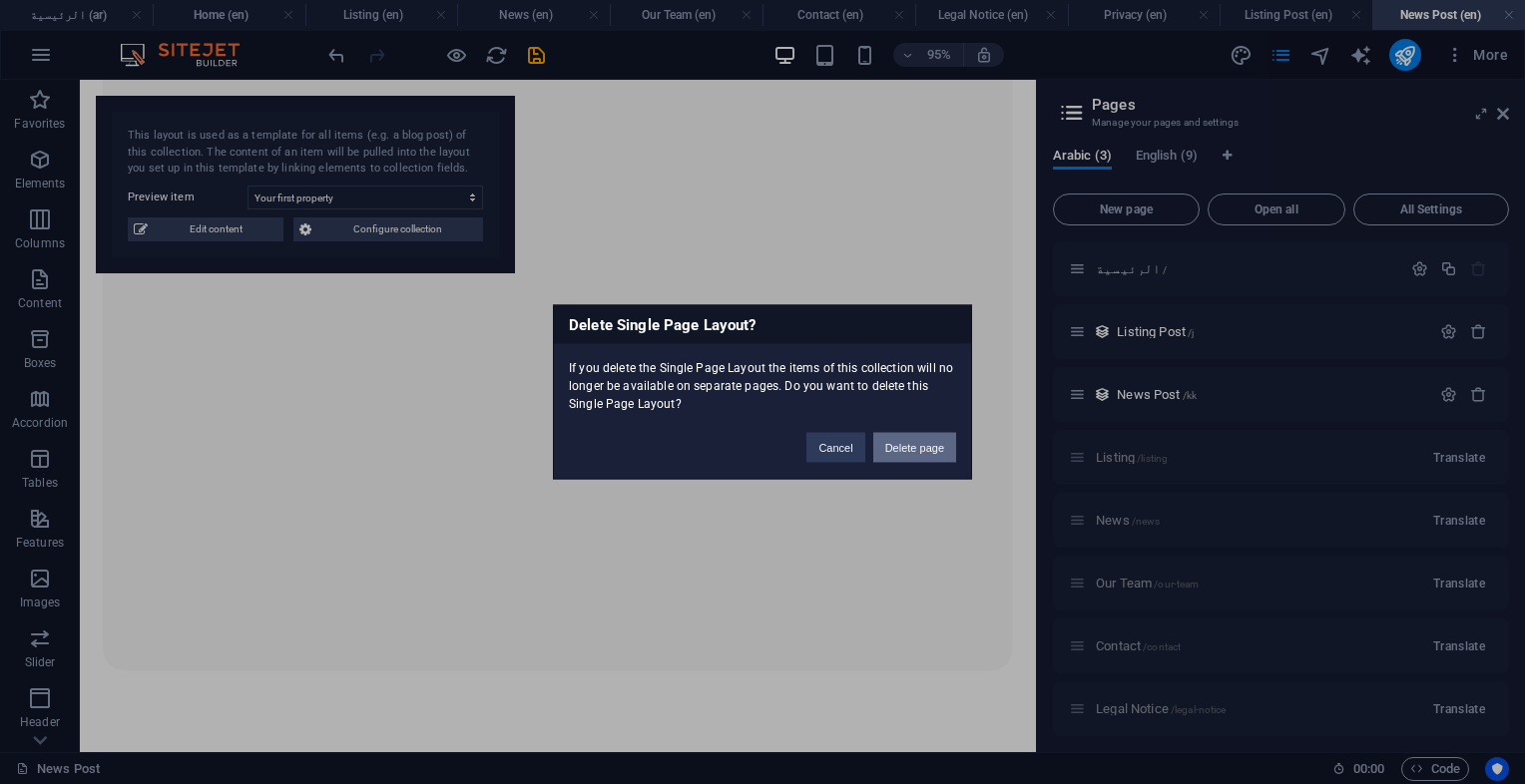 drag, startPoint x: 928, startPoint y: 445, endPoint x: 923, endPoint y: 376, distance: 69.18092 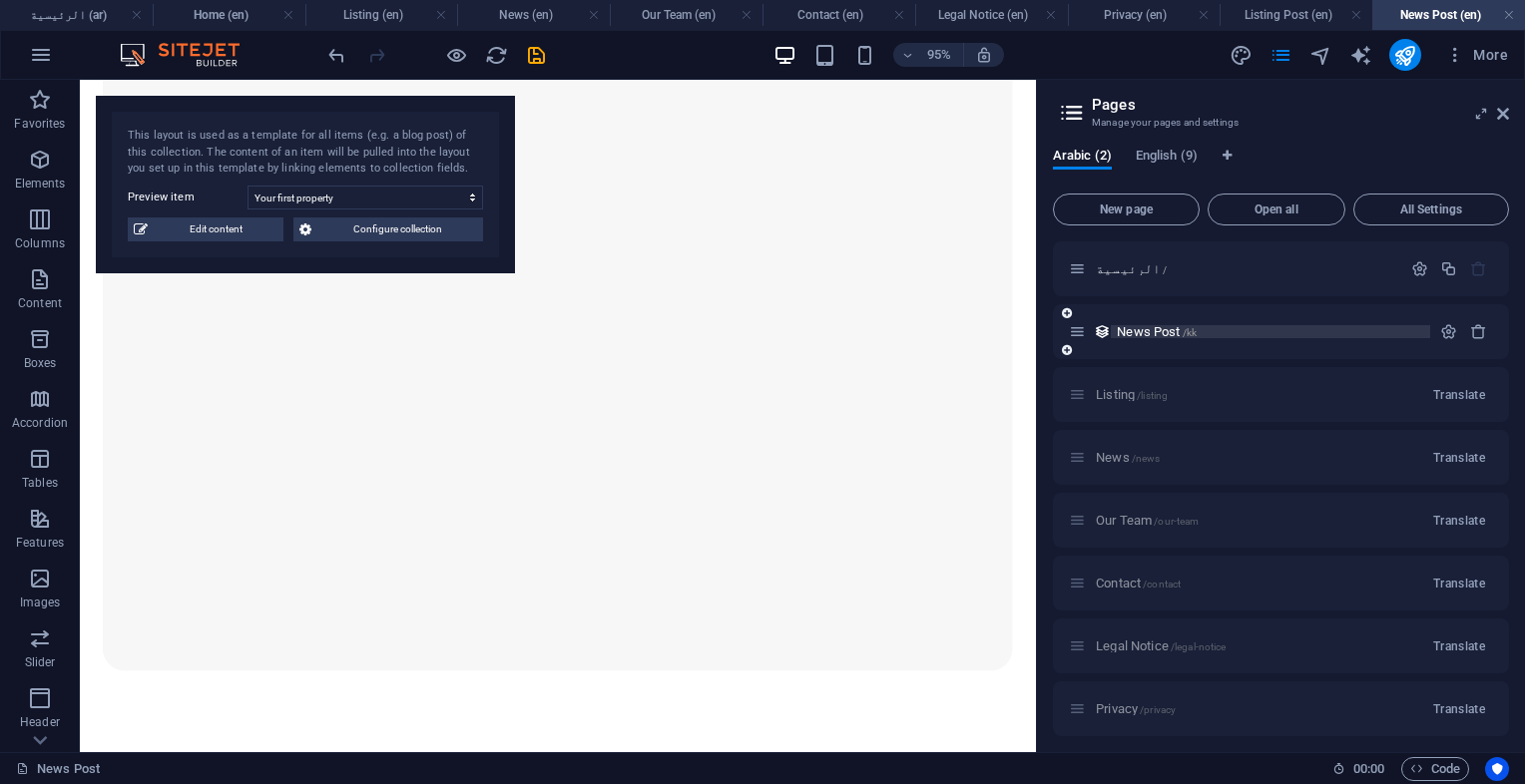 click on "News Post /kk" at bounding box center (1271, 331) 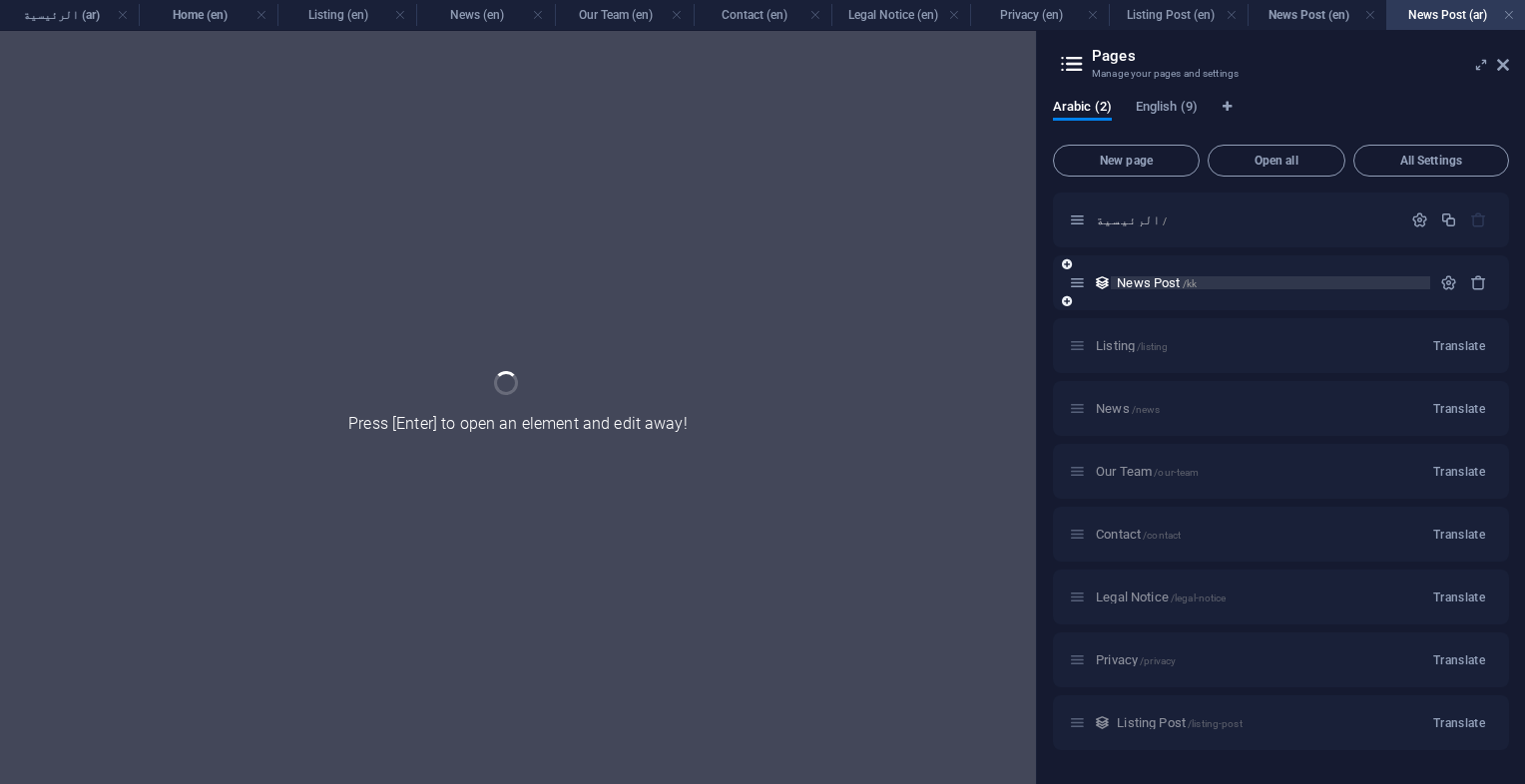 scroll, scrollTop: 0, scrollLeft: 0, axis: both 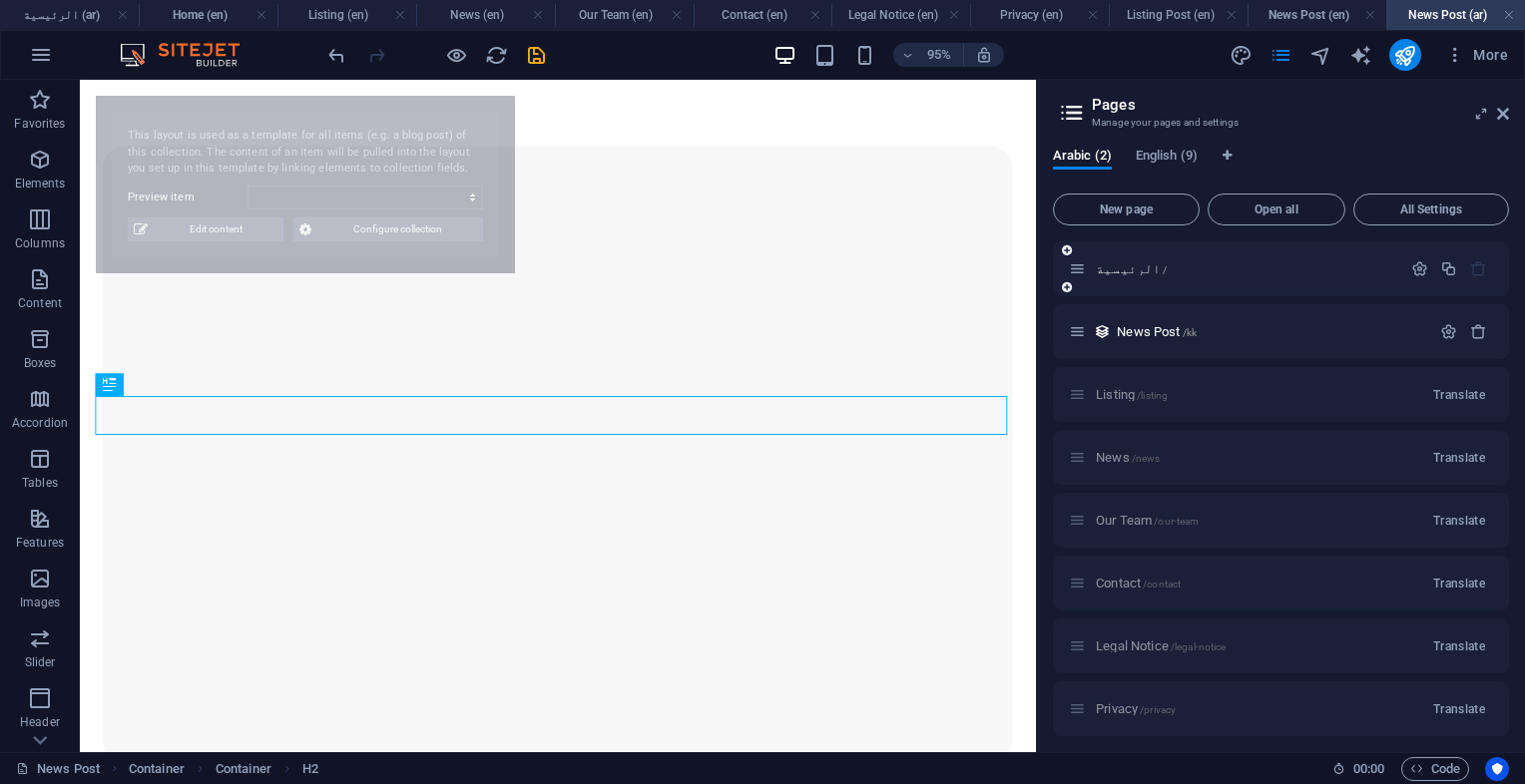 select on "688f5c2cb01449940b0bd00a" 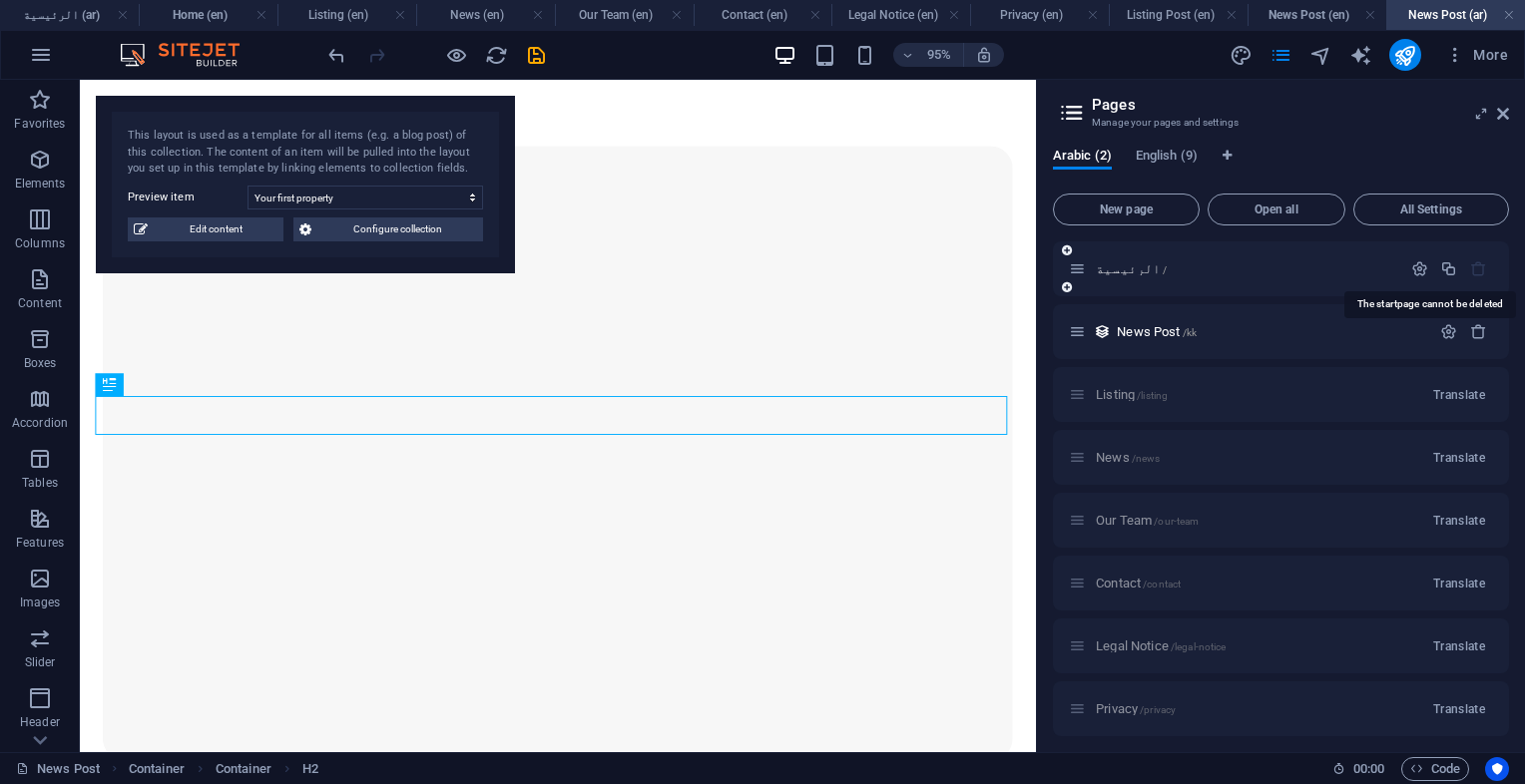 click at bounding box center (1478, 268) 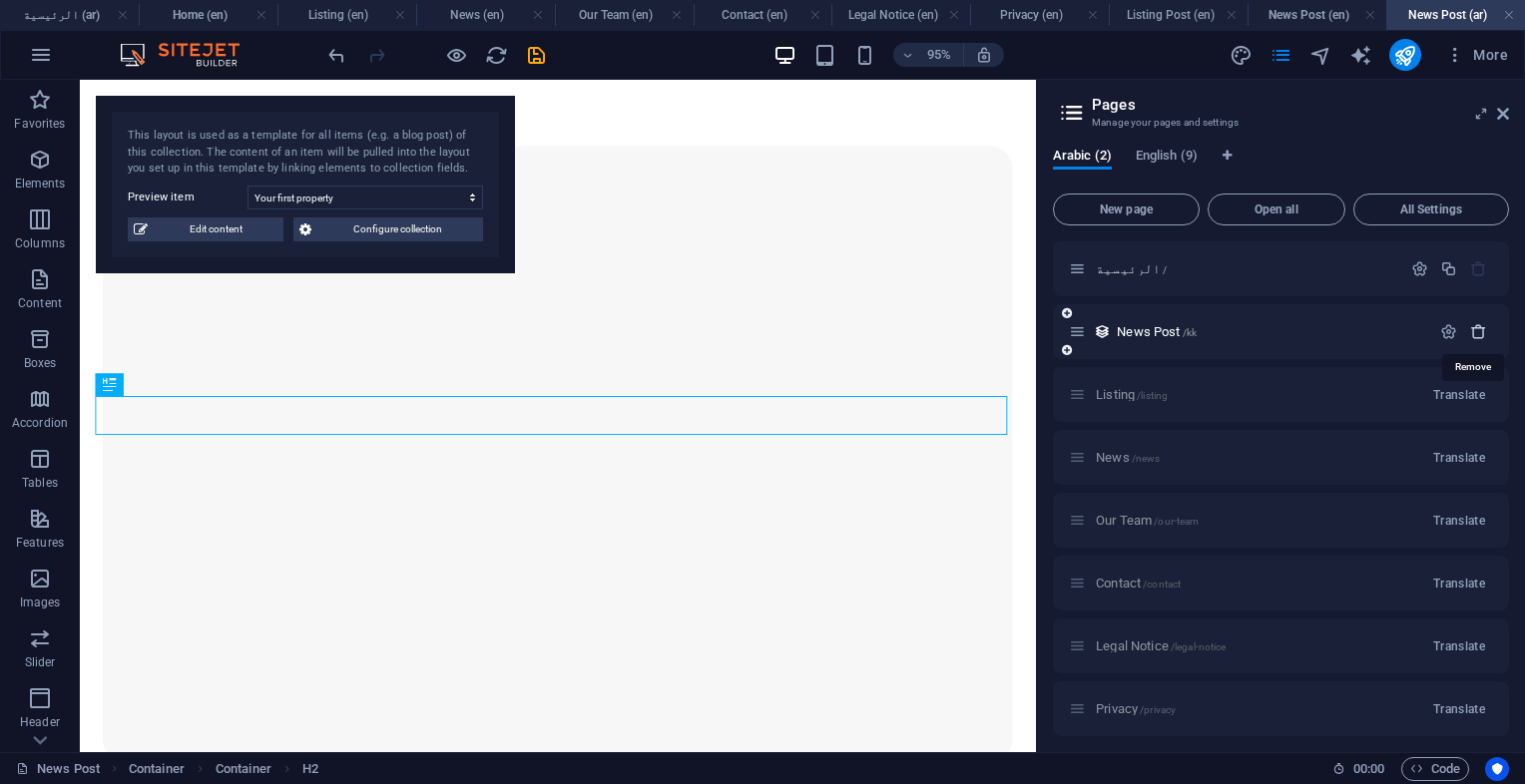 click at bounding box center [1478, 331] 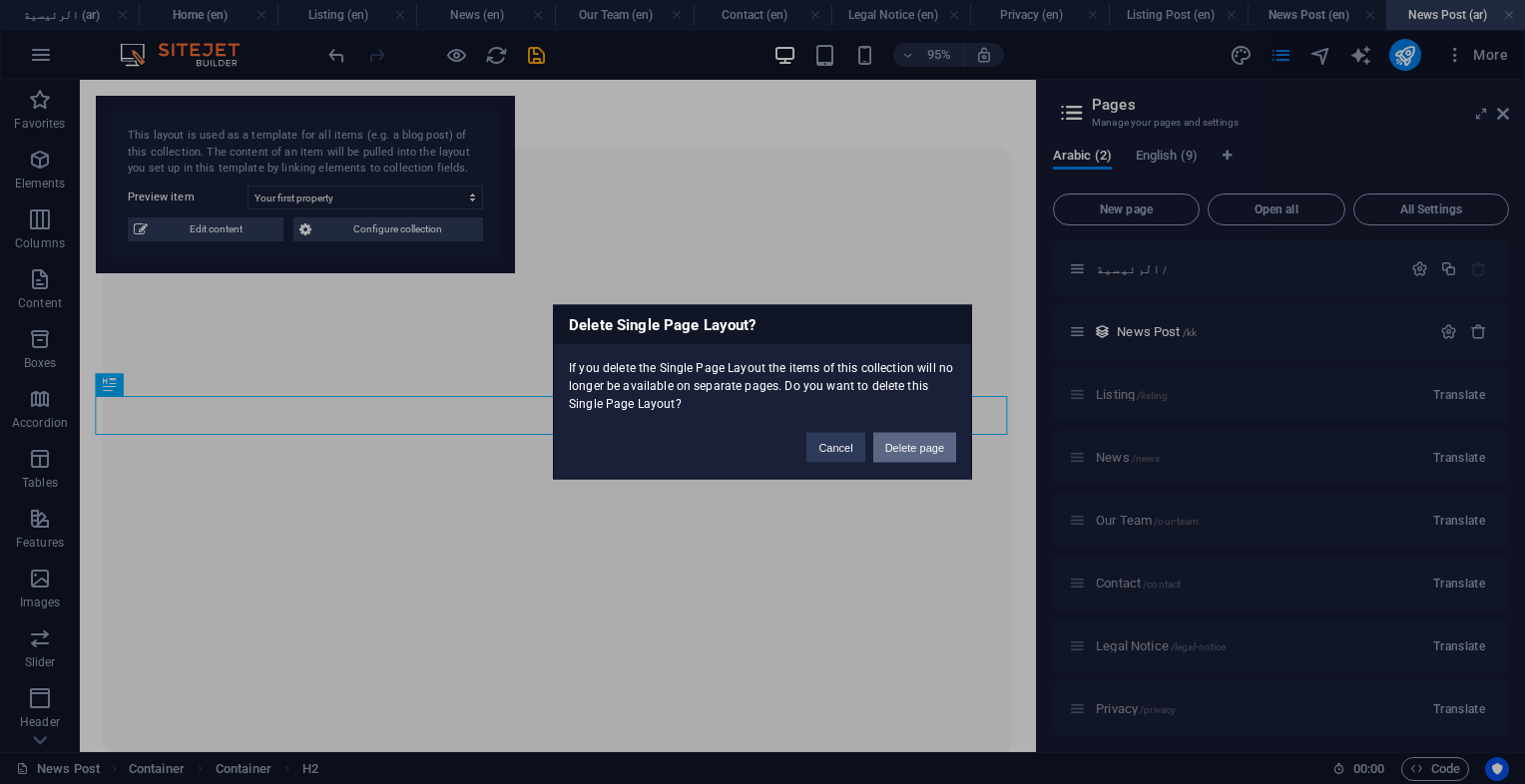 click on "Delete page" at bounding box center (914, 448) 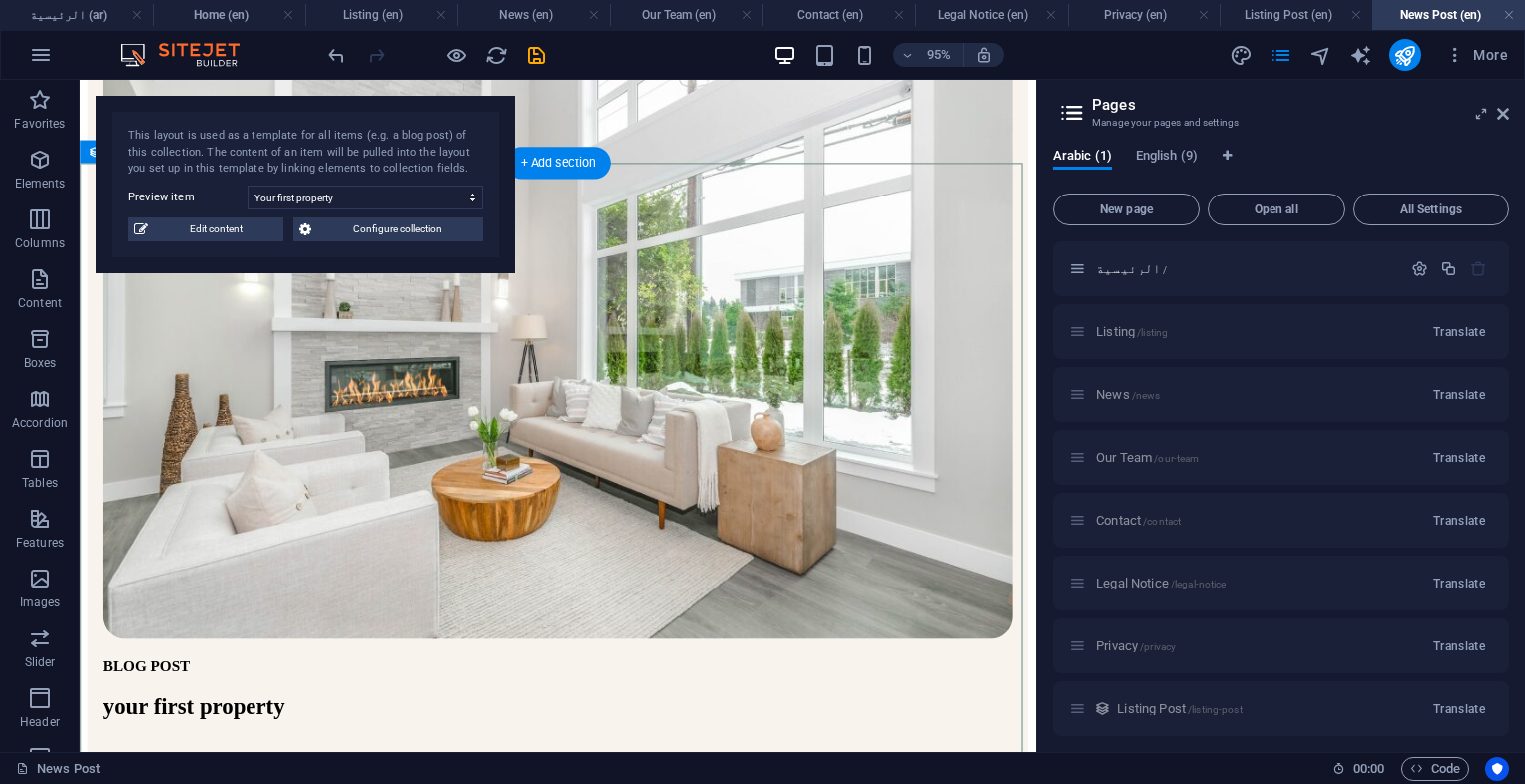 scroll, scrollTop: 0, scrollLeft: 0, axis: both 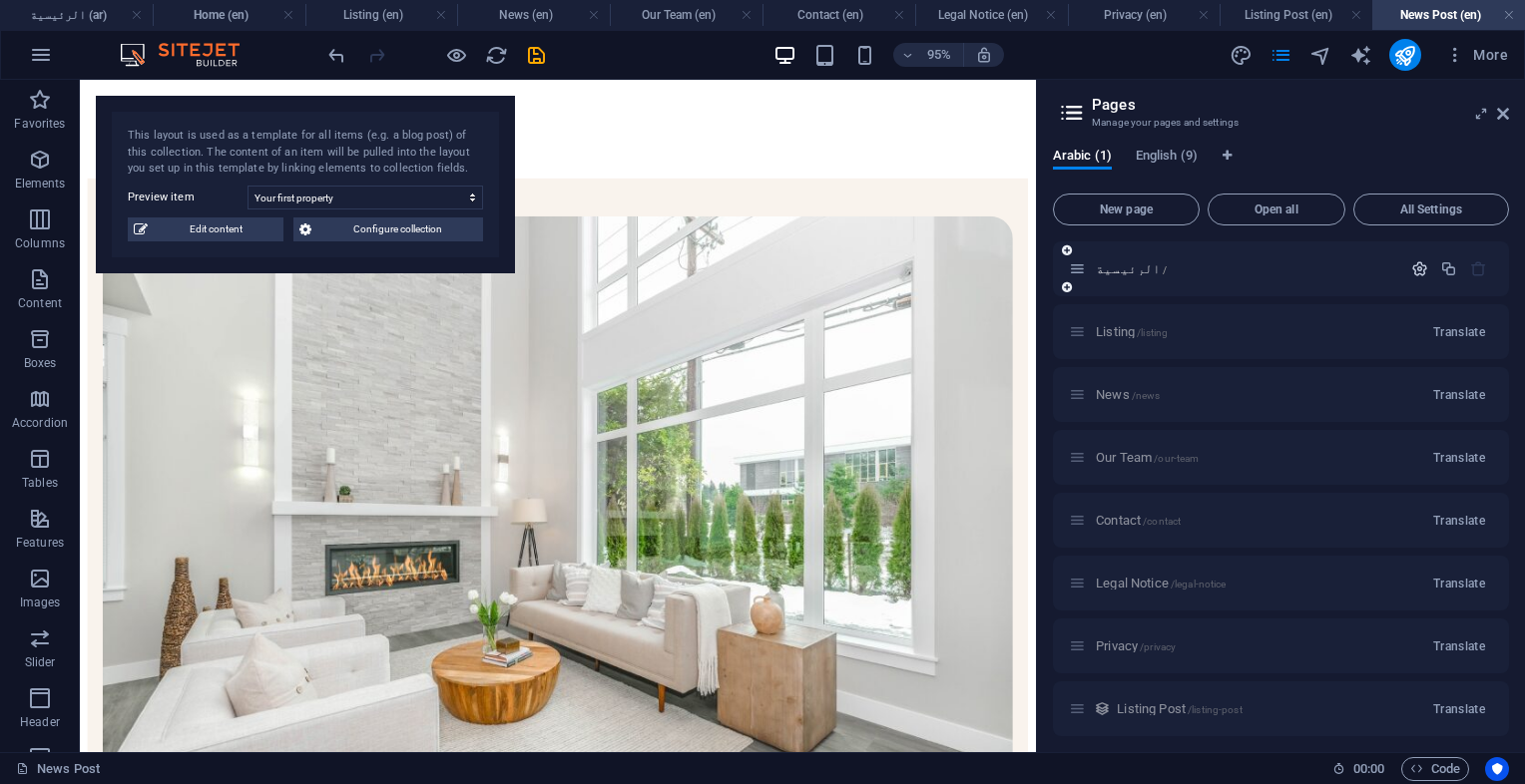 click at bounding box center [1419, 268] 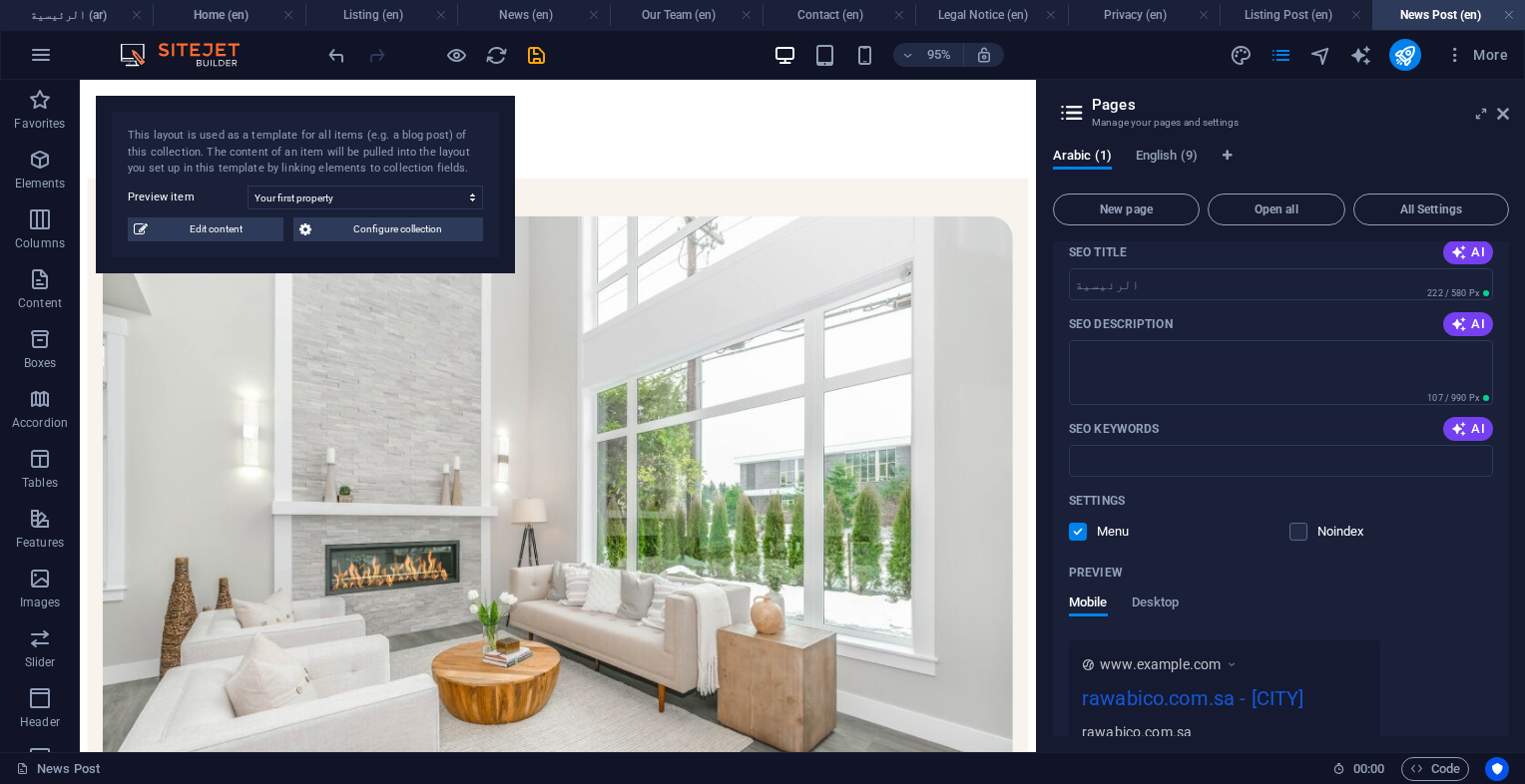 scroll, scrollTop: 0, scrollLeft: 0, axis: both 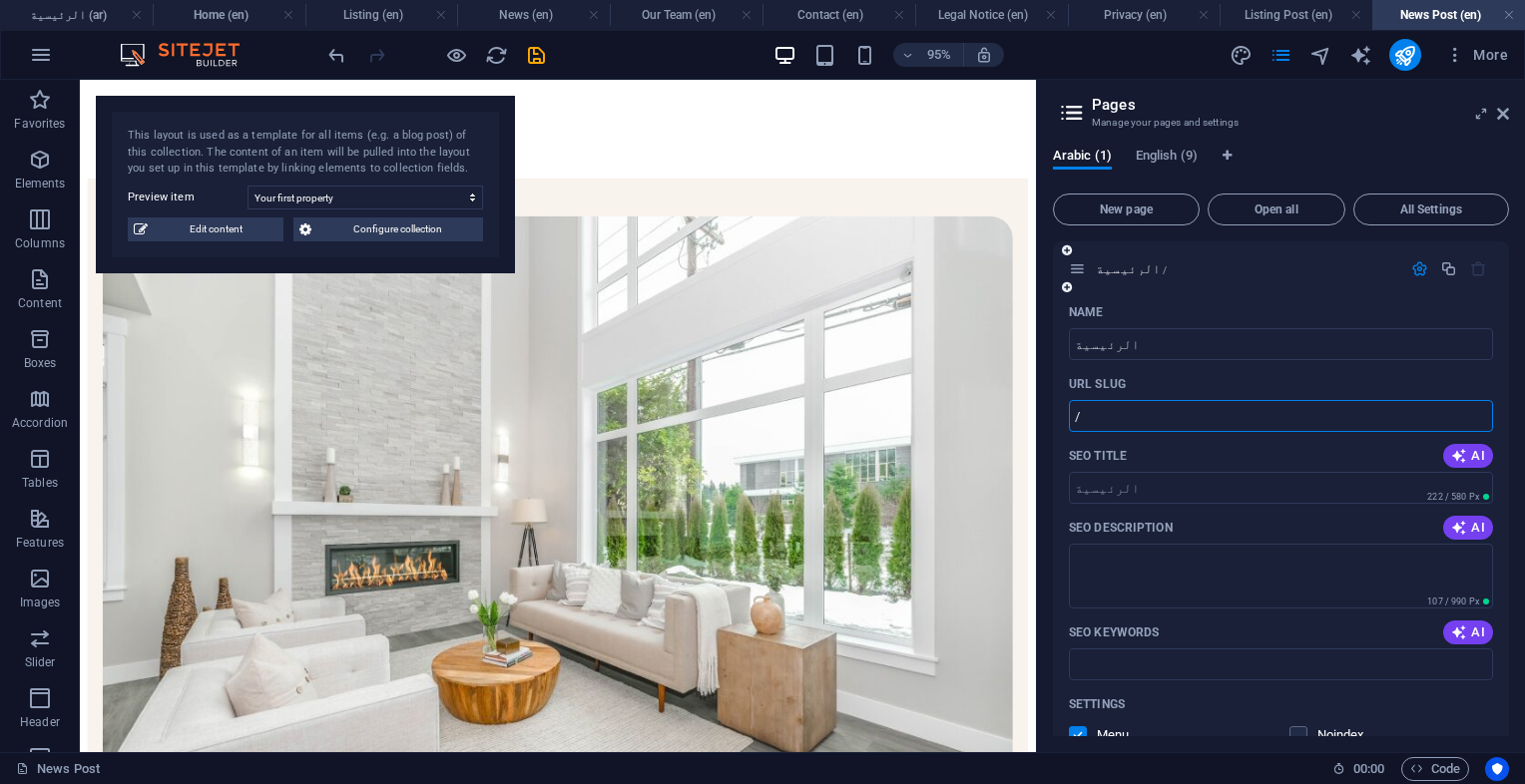 click on "/" at bounding box center [1280, 416] 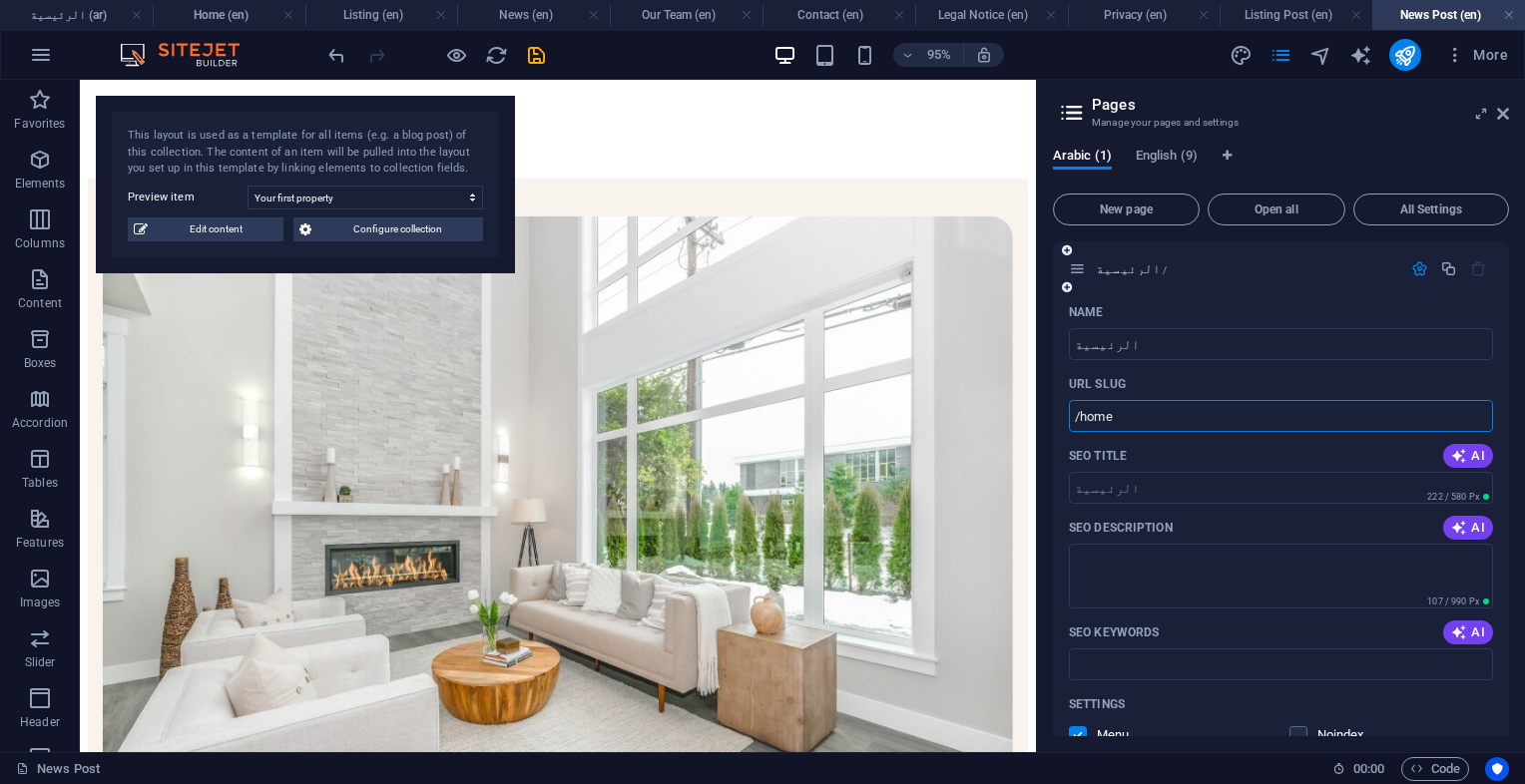 type on "/home" 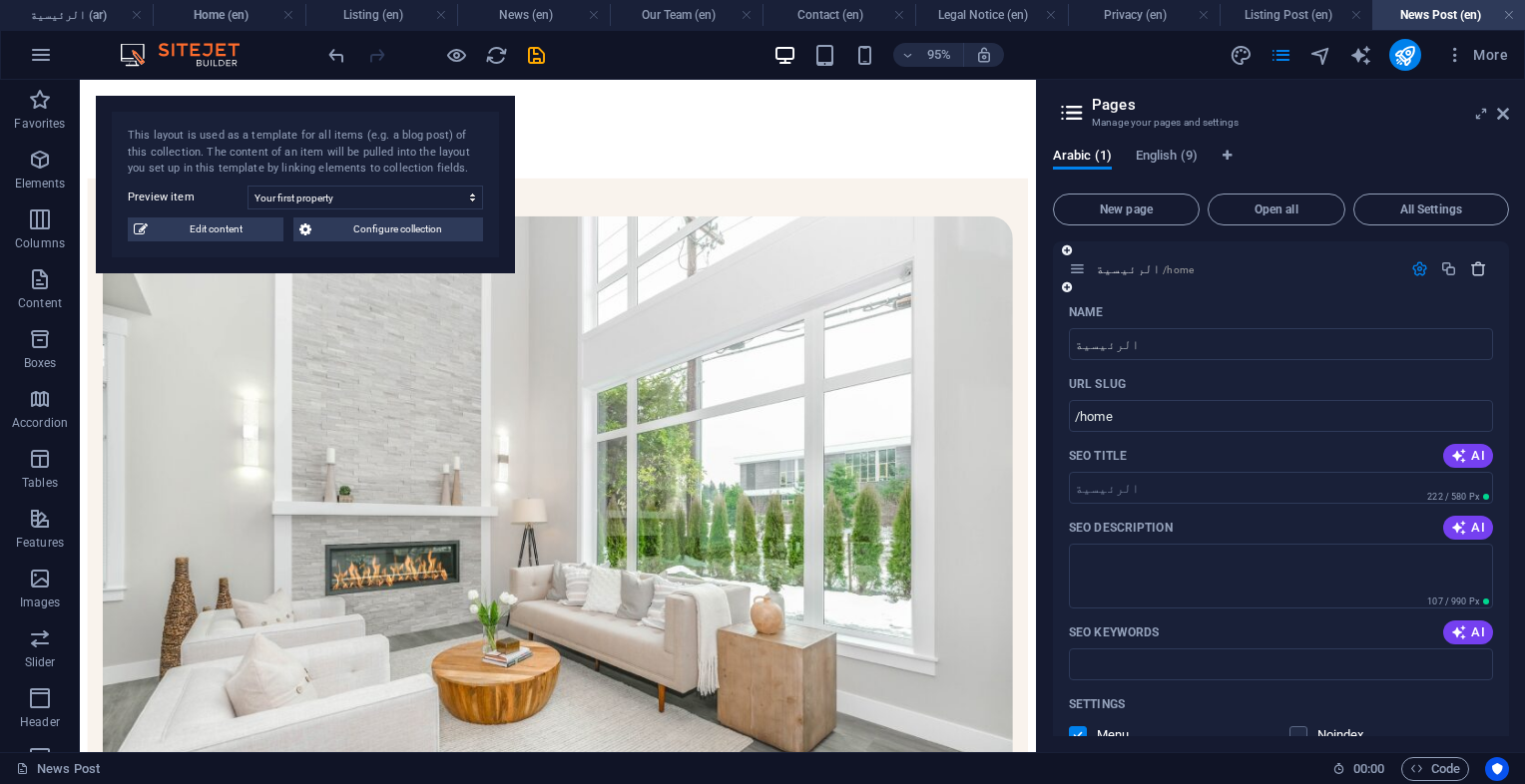 click at bounding box center [1478, 268] 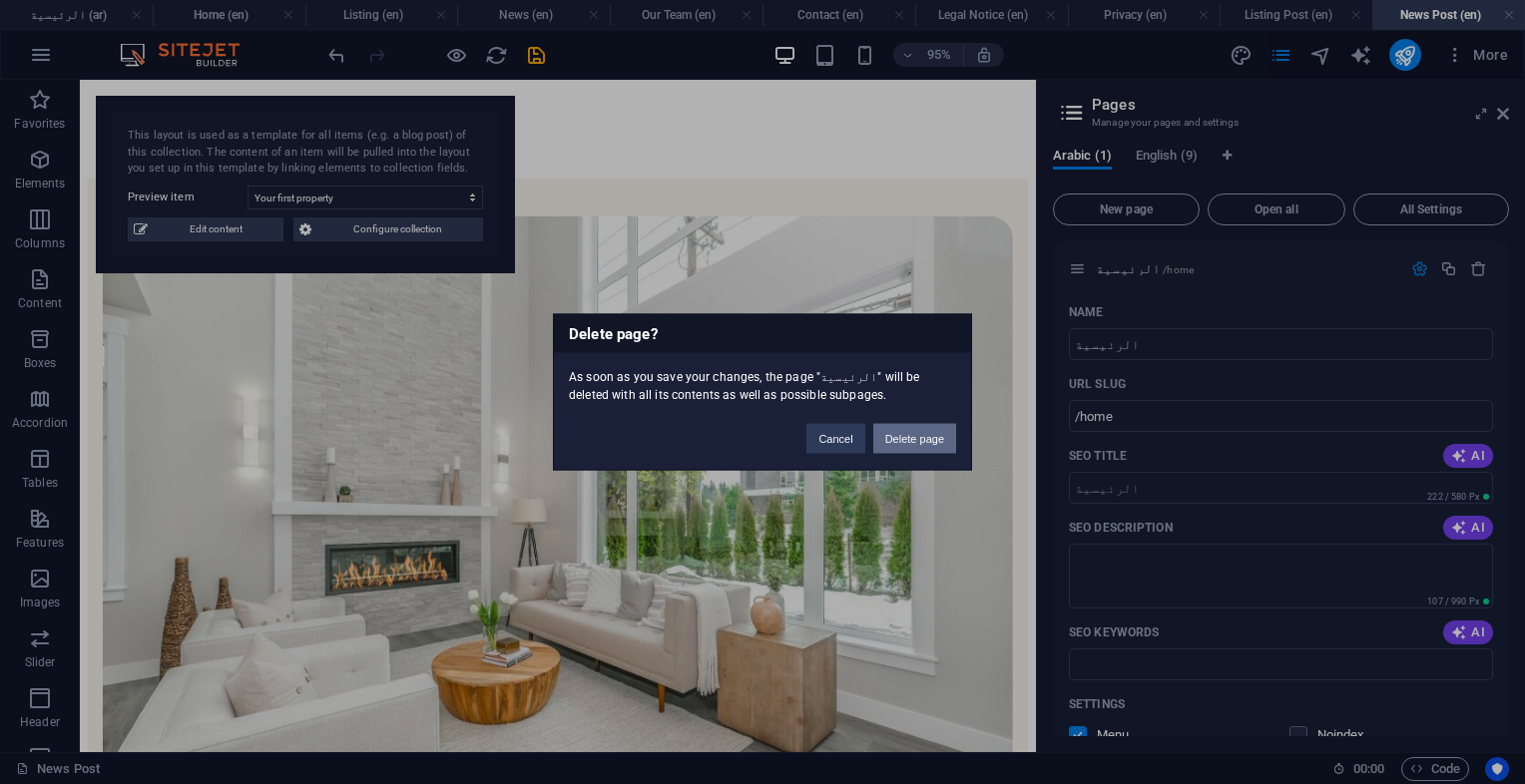 click on "Delete page" at bounding box center (914, 439) 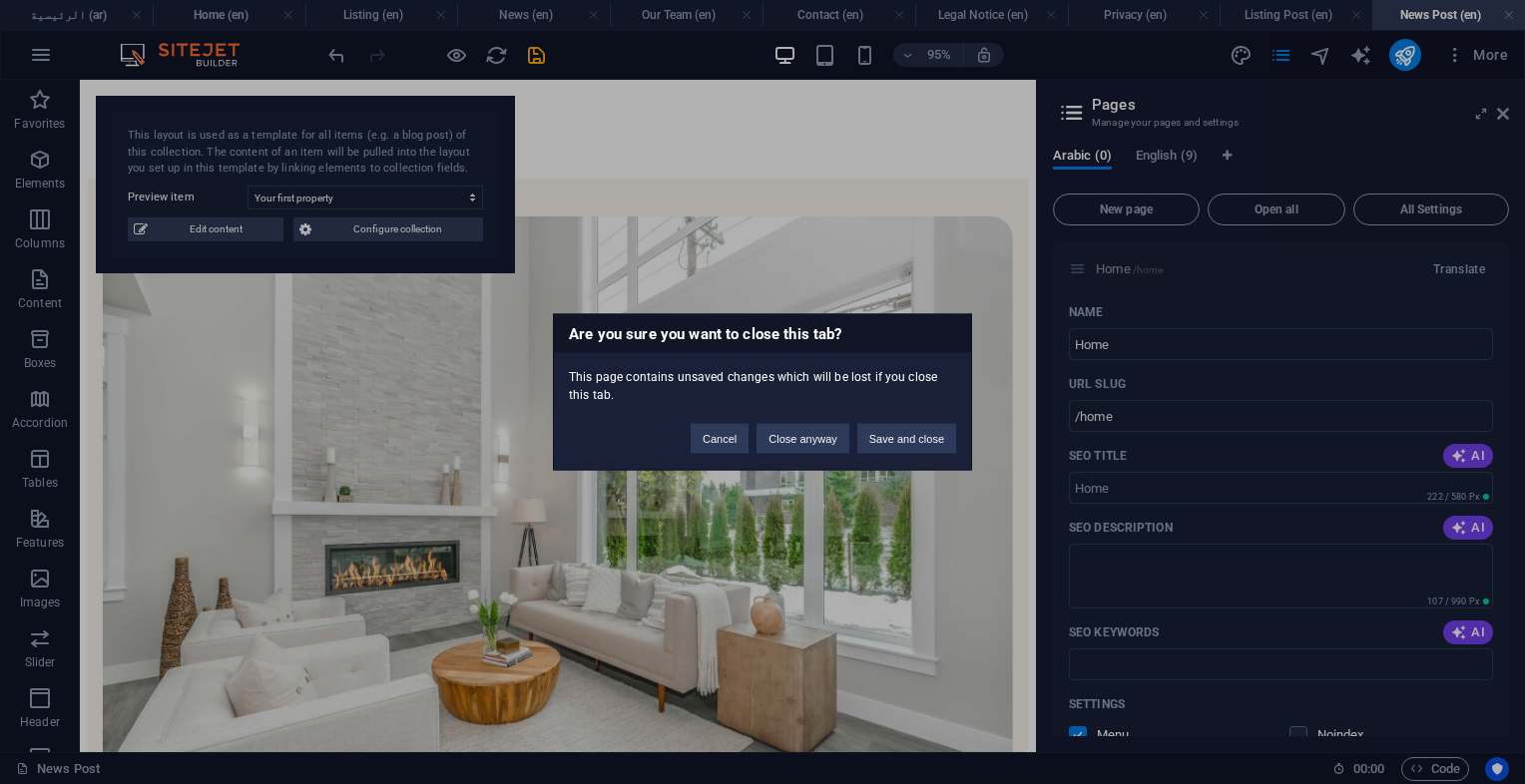 click on "Save and close" at bounding box center (906, 439) 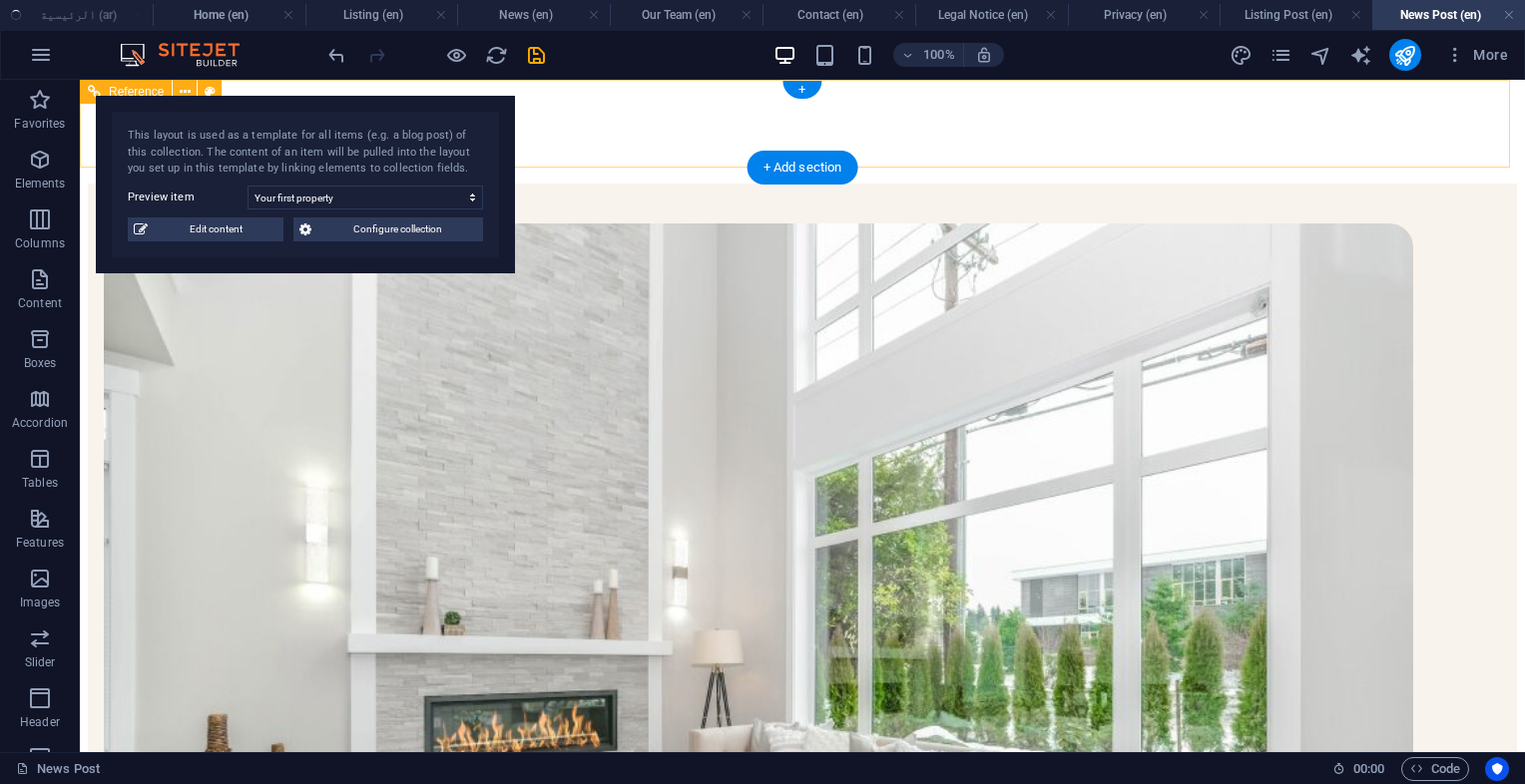 click at bounding box center [1280, 55] 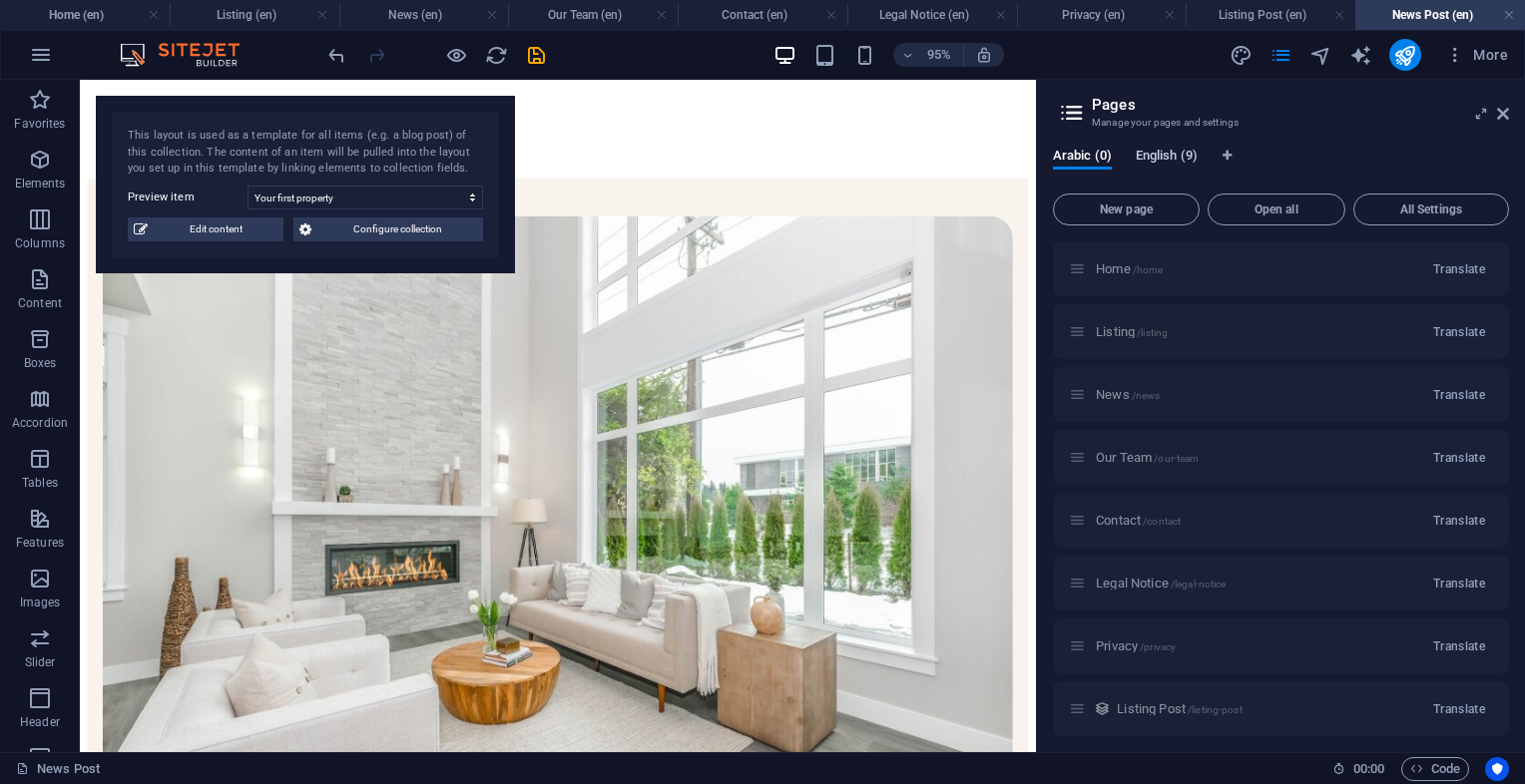 click on "English (9)" at bounding box center [1167, 158] 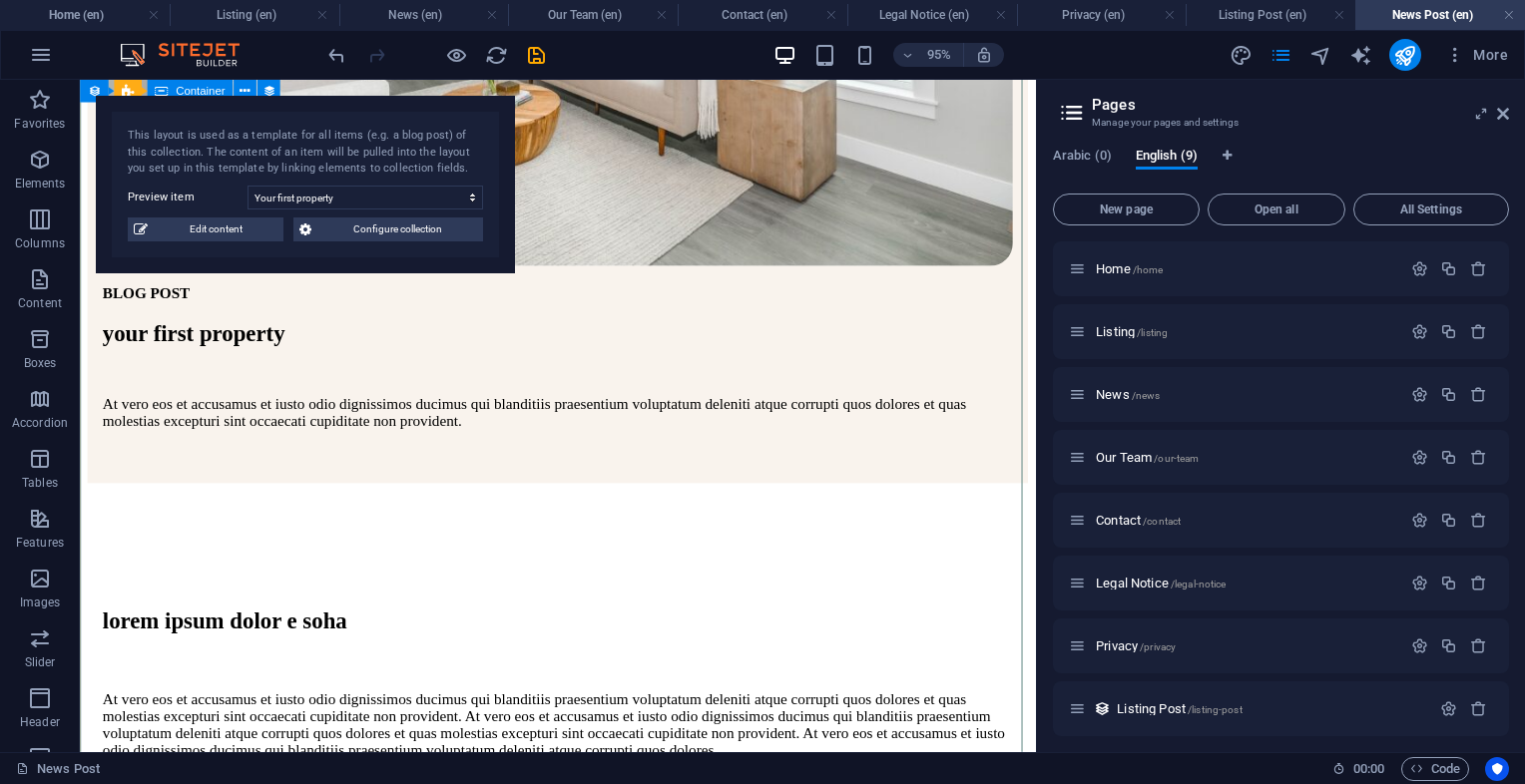 scroll, scrollTop: 587, scrollLeft: 0, axis: vertical 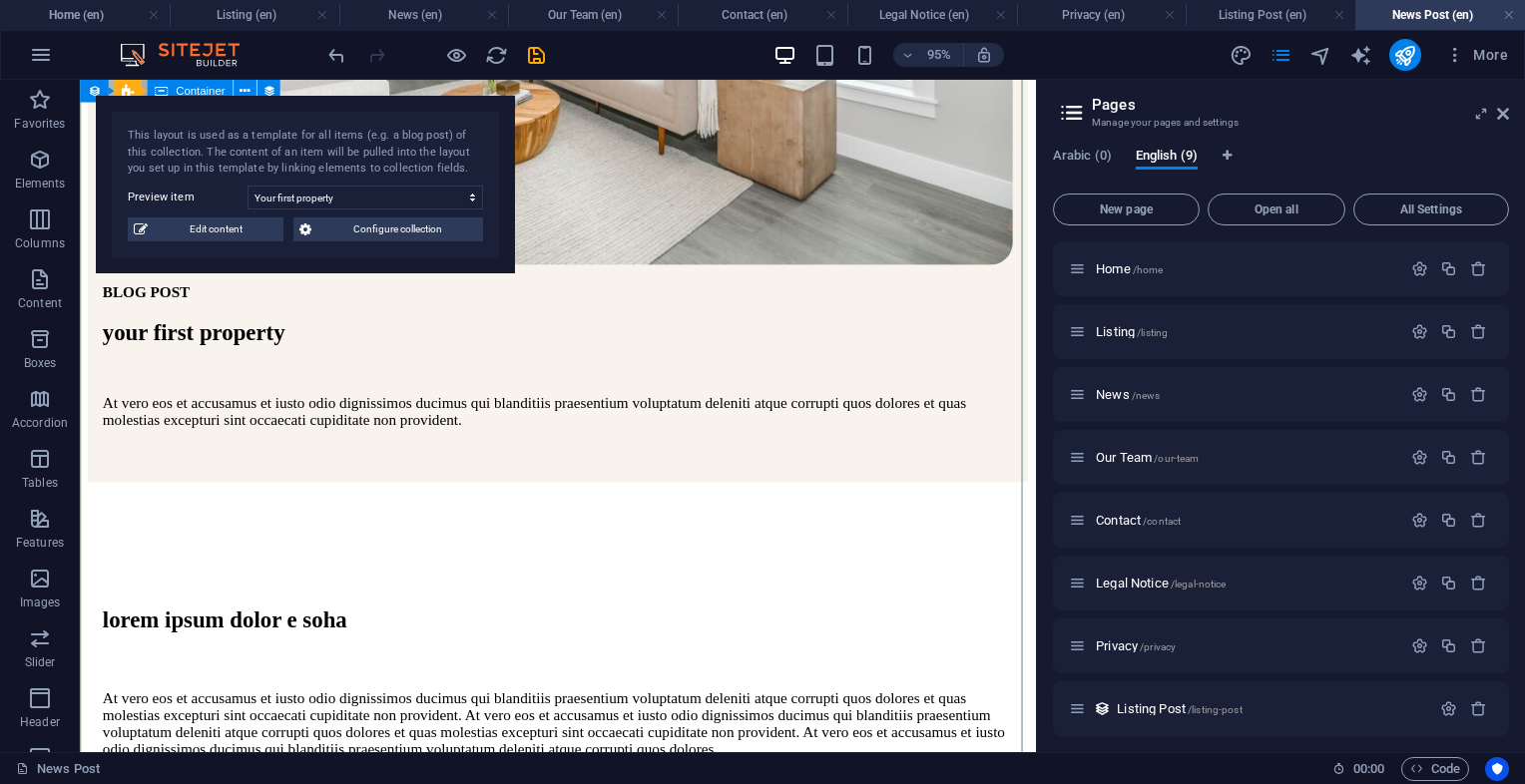 click at bounding box center [583, 1136] 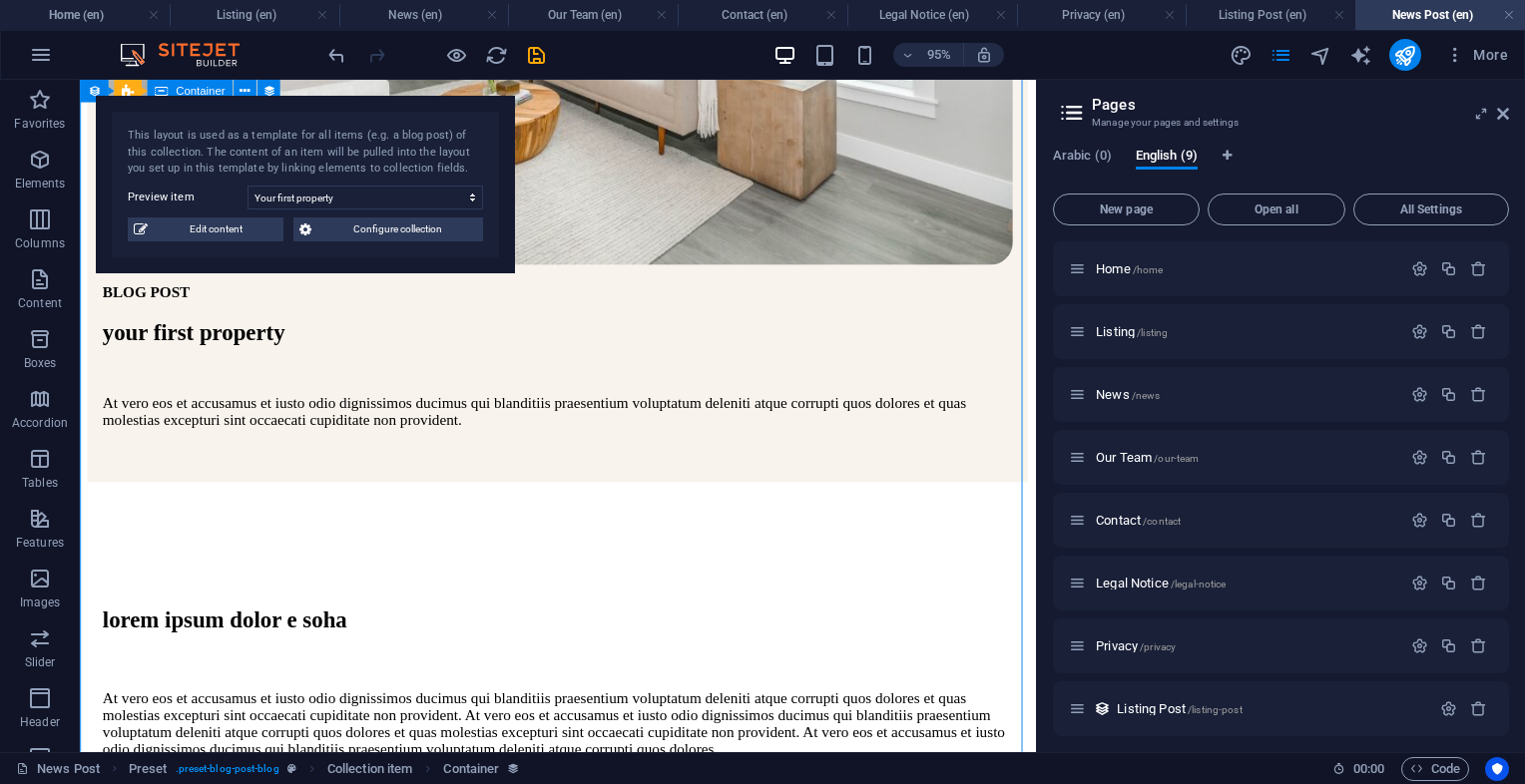 click at bounding box center (583, 1136) 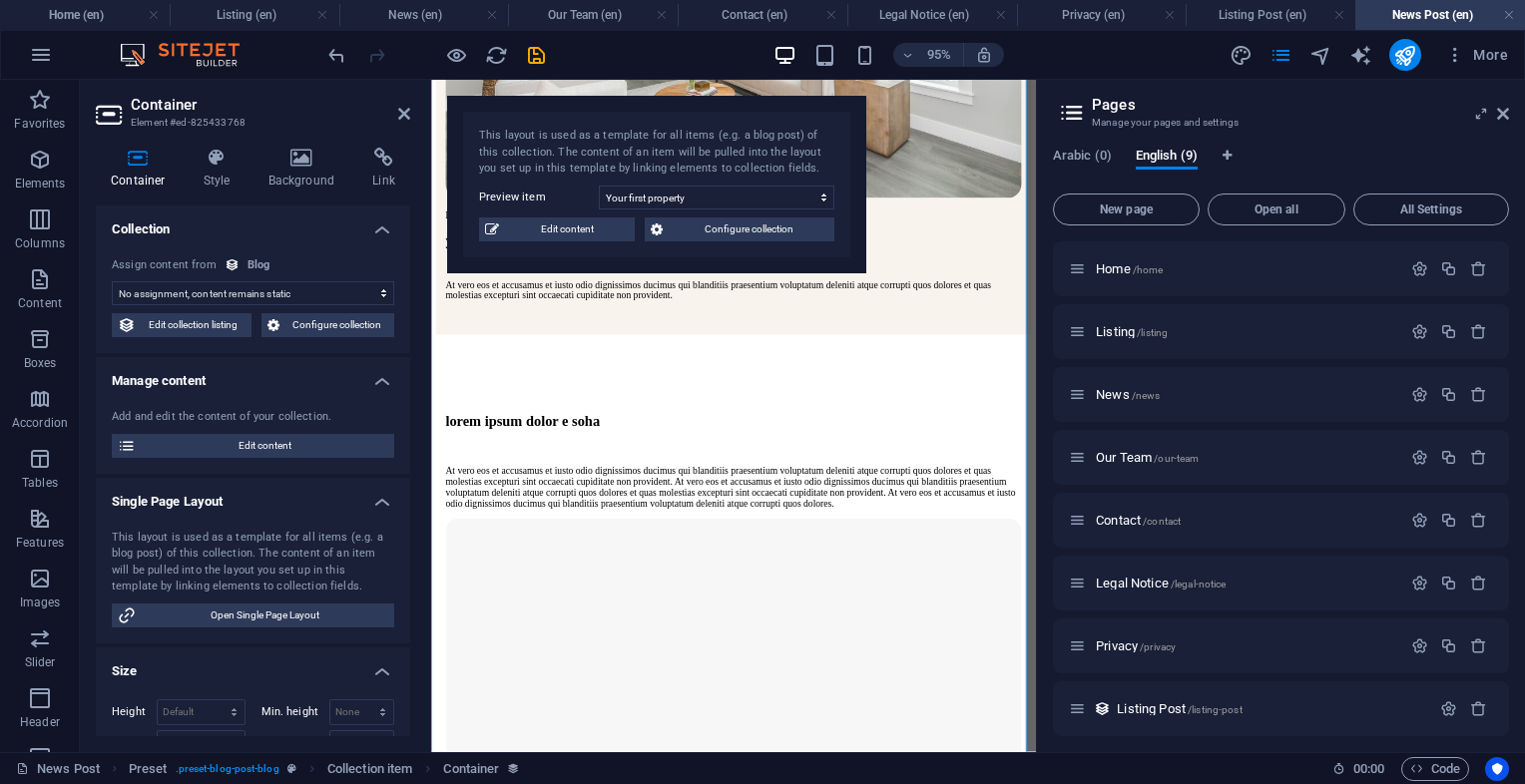 select on "content" 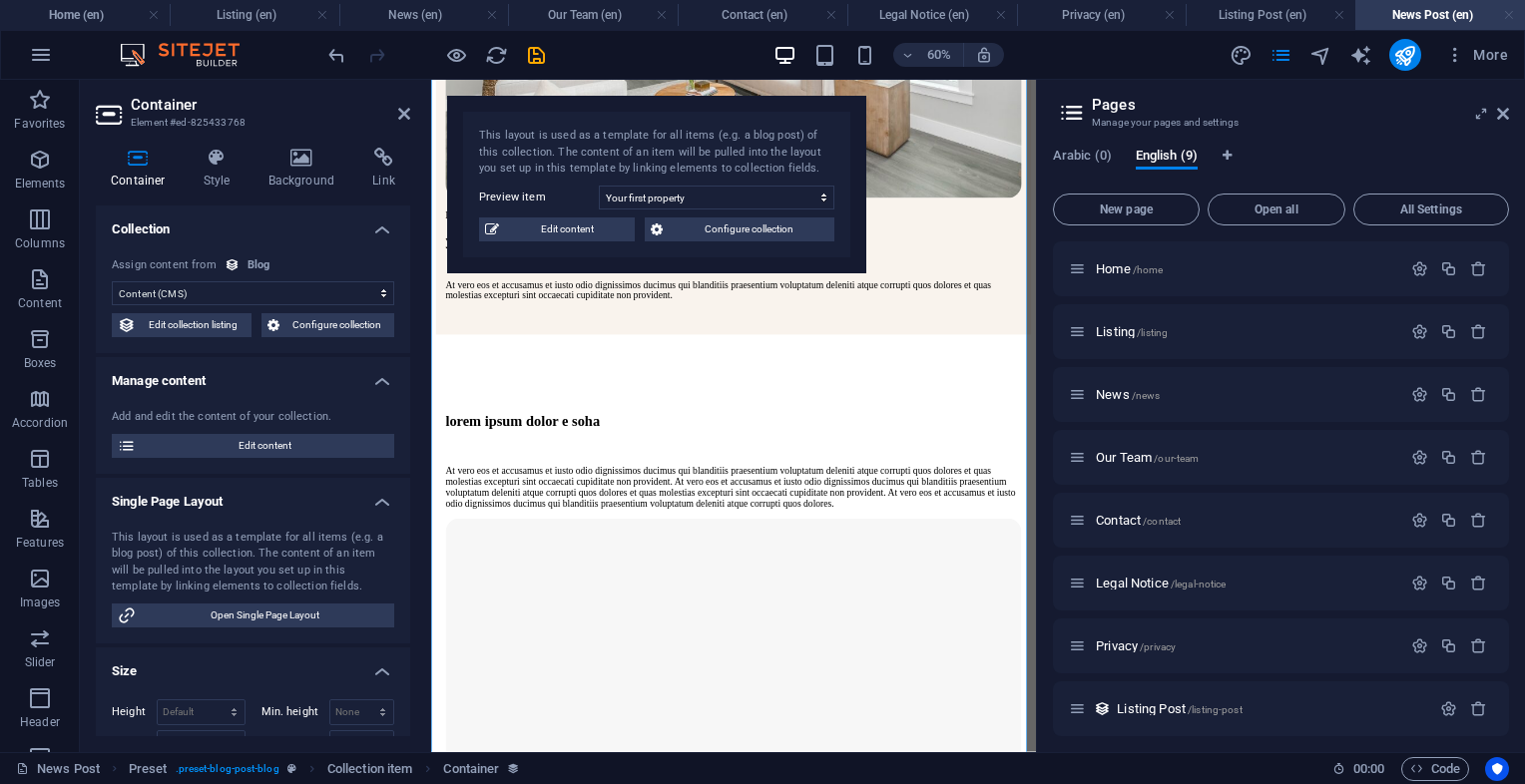 click at bounding box center [1509, 15] 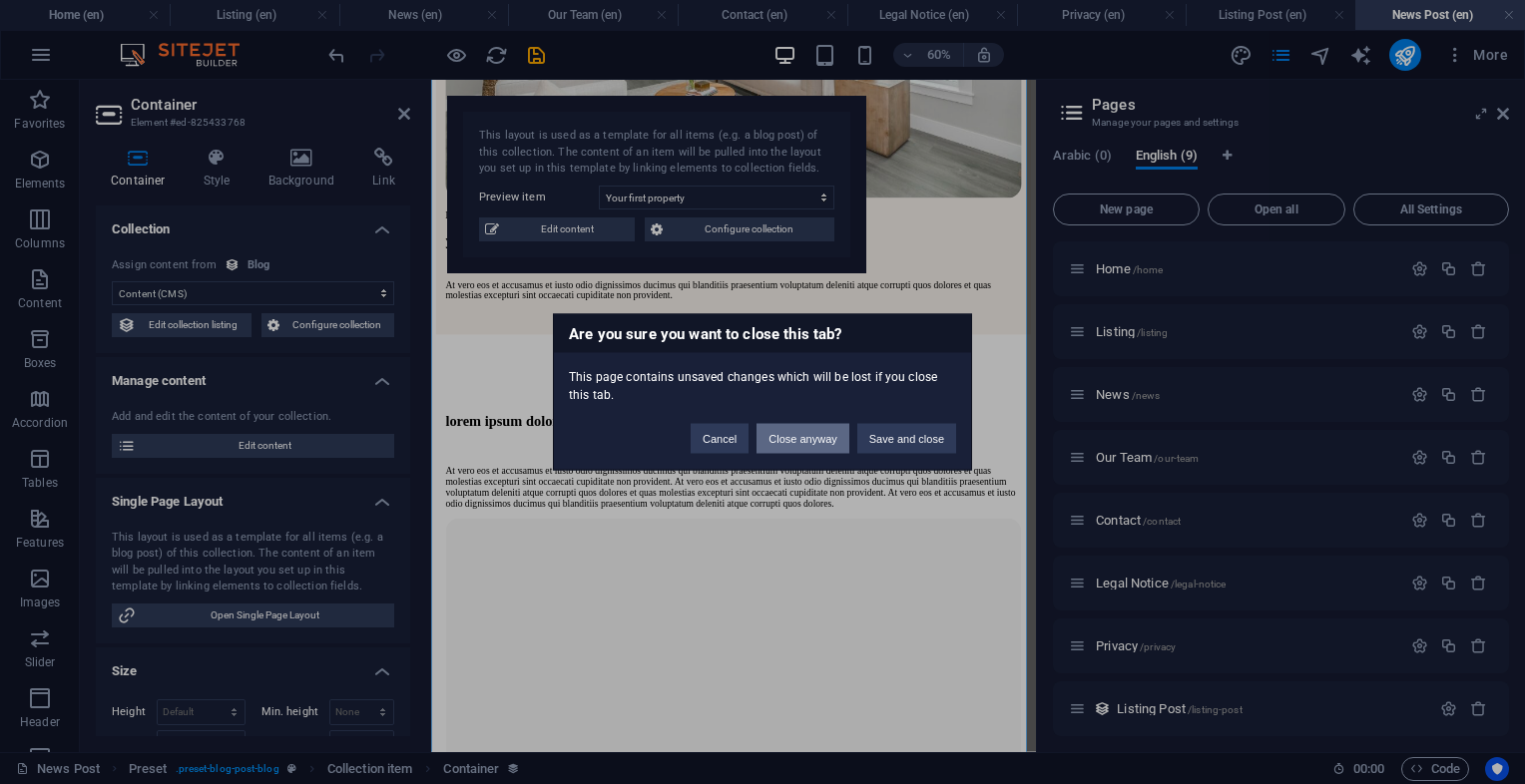 click on "Close anyway" at bounding box center [802, 439] 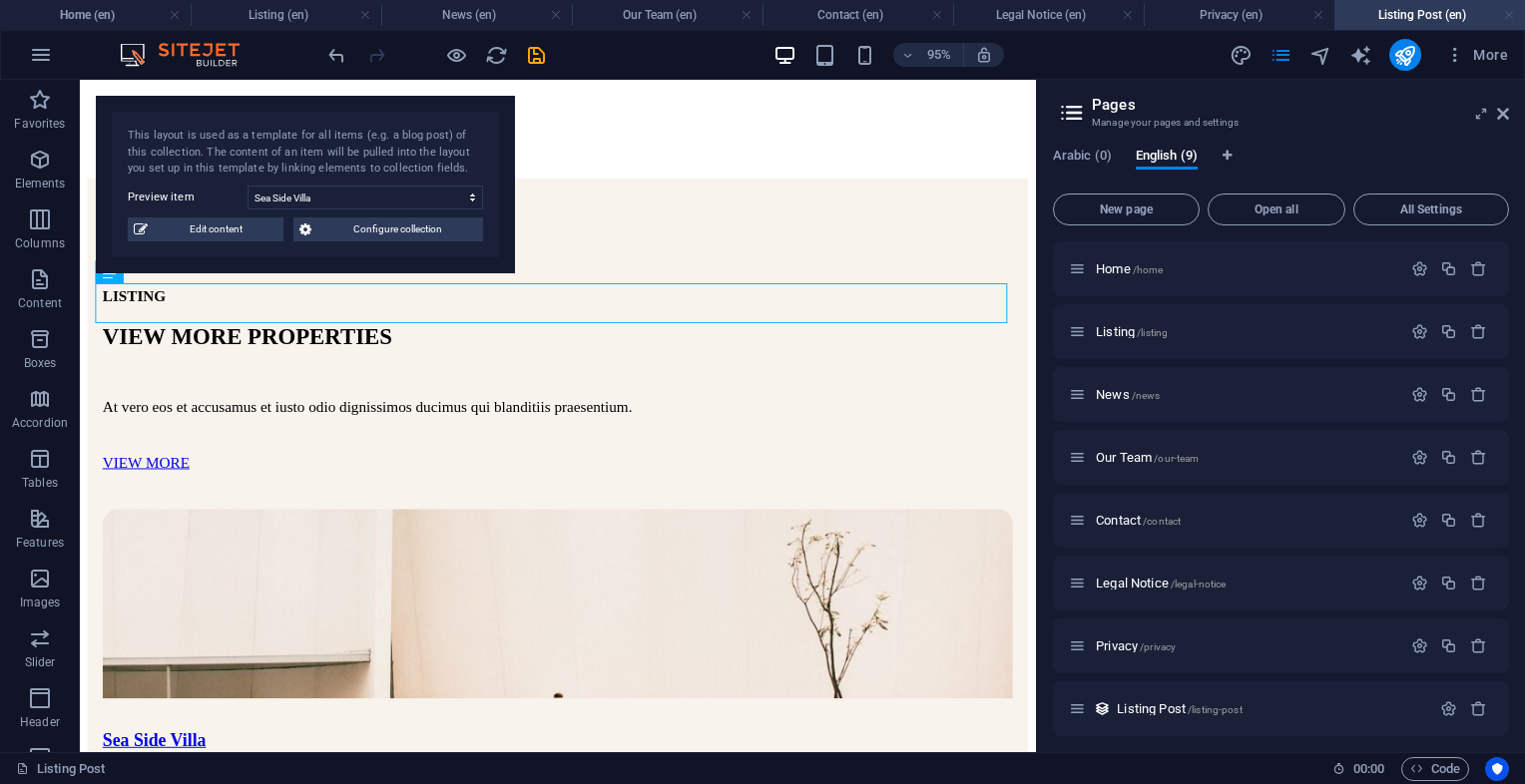 click at bounding box center (1509, 15) 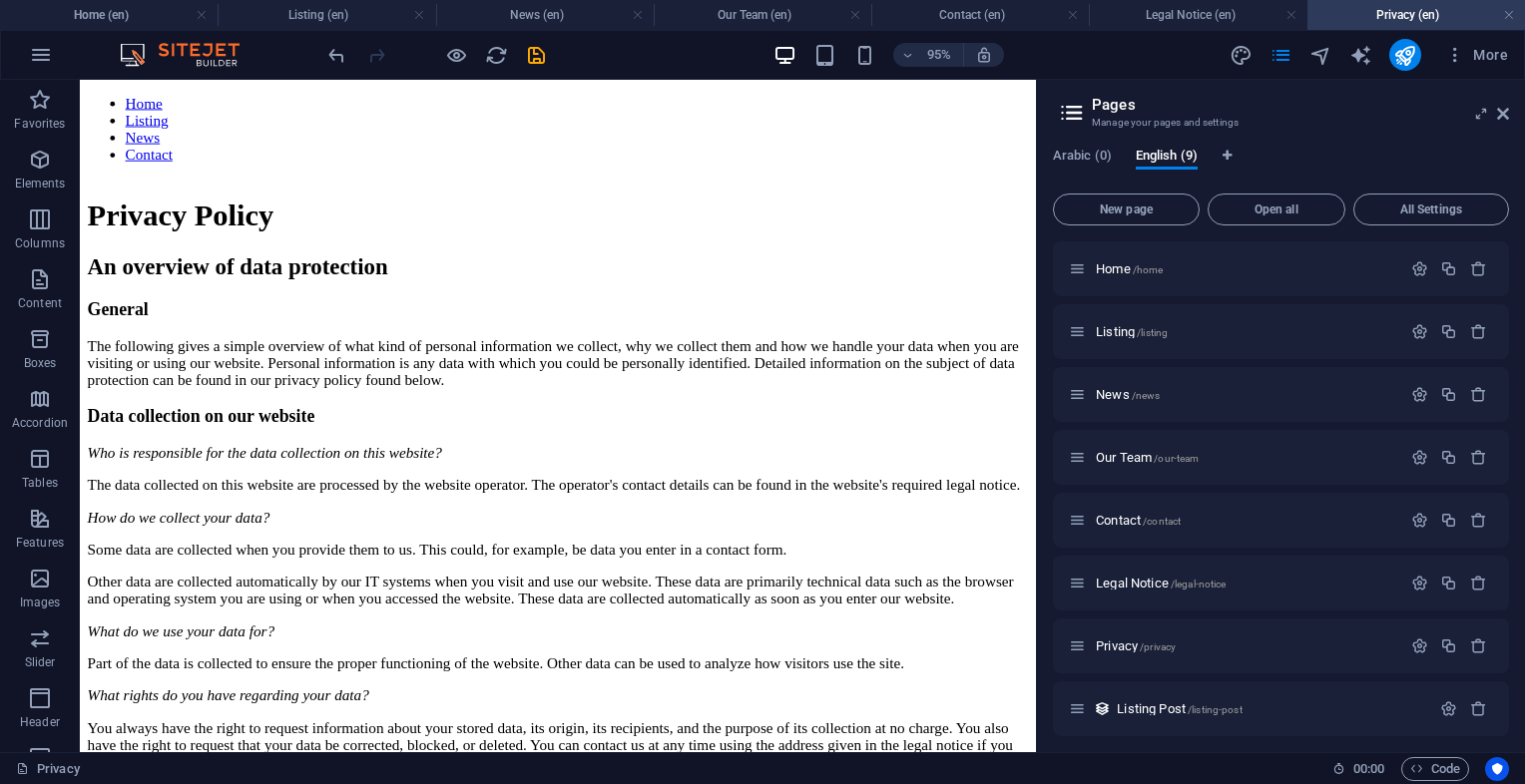 click on "Privacy (en)" at bounding box center [1416, 15] 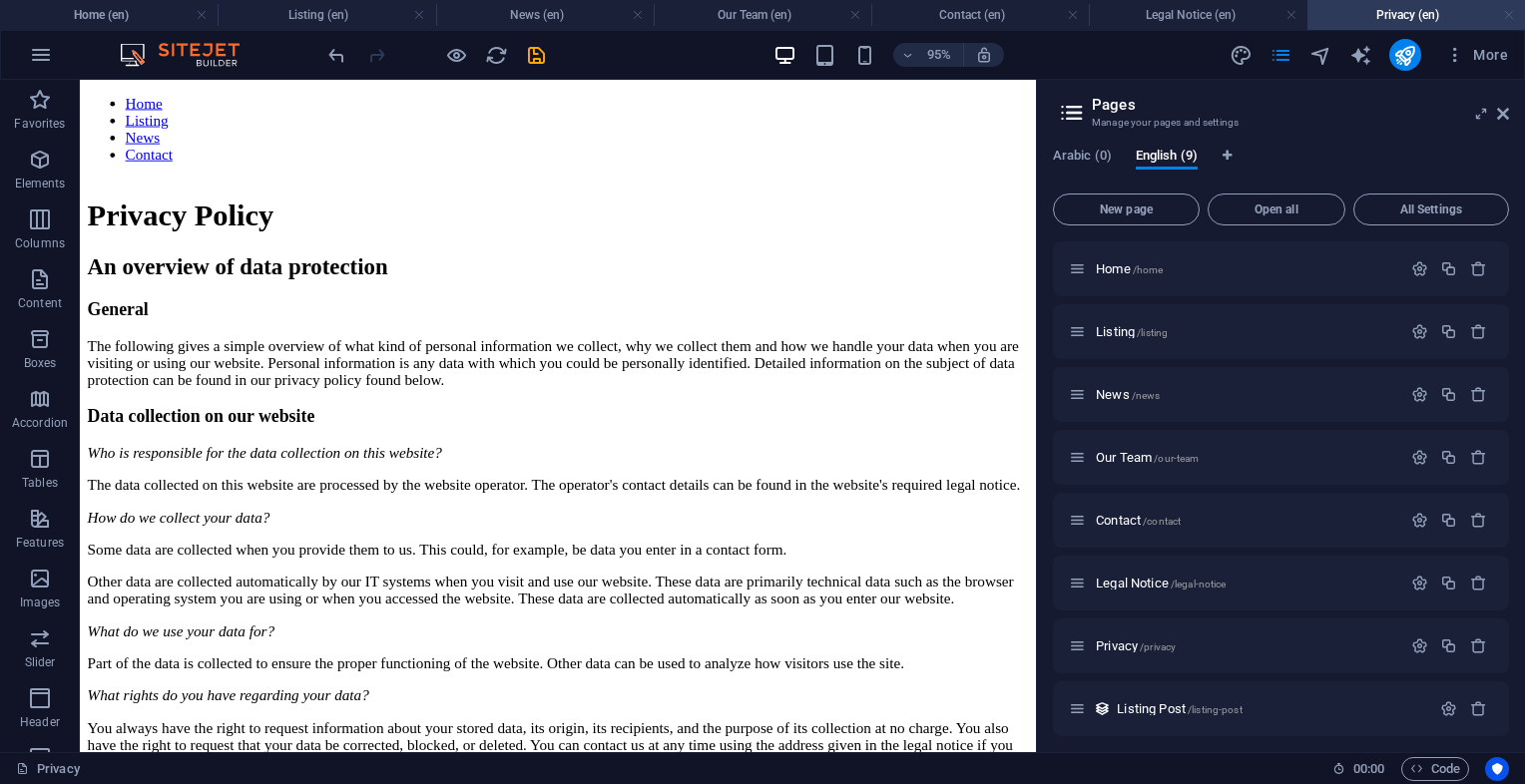 click at bounding box center [1509, 15] 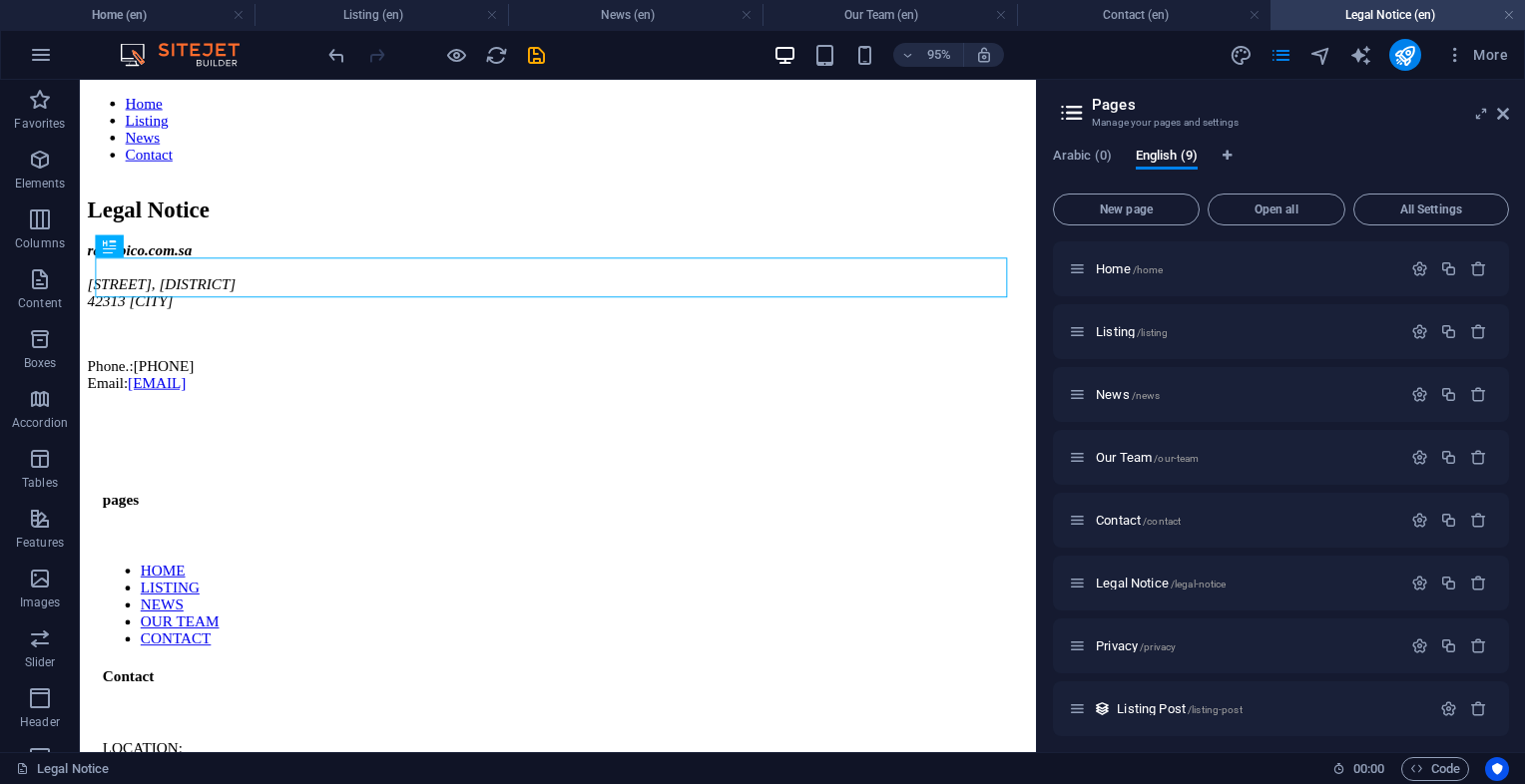 click at bounding box center (1509, 15) 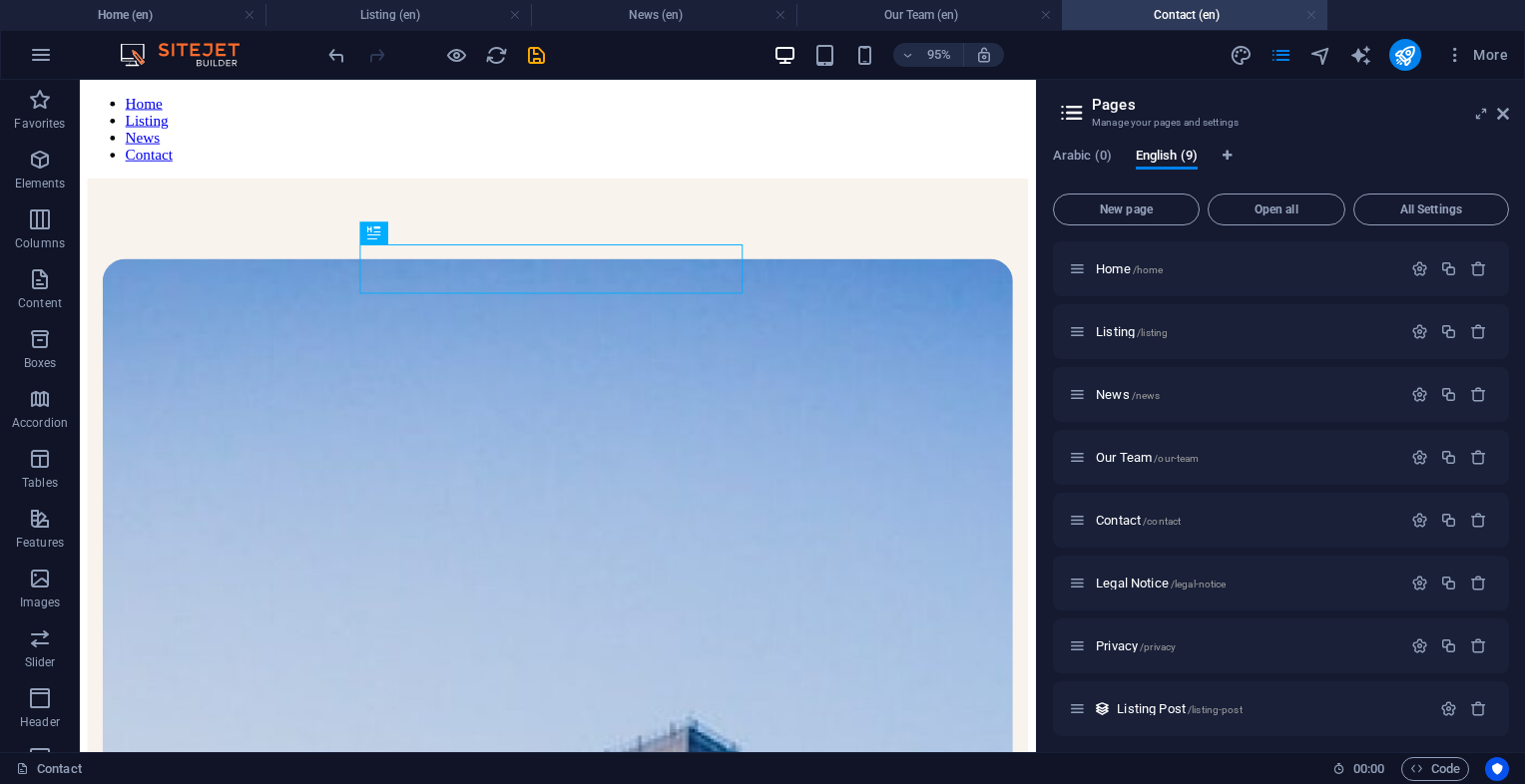 click at bounding box center (1311, 15) 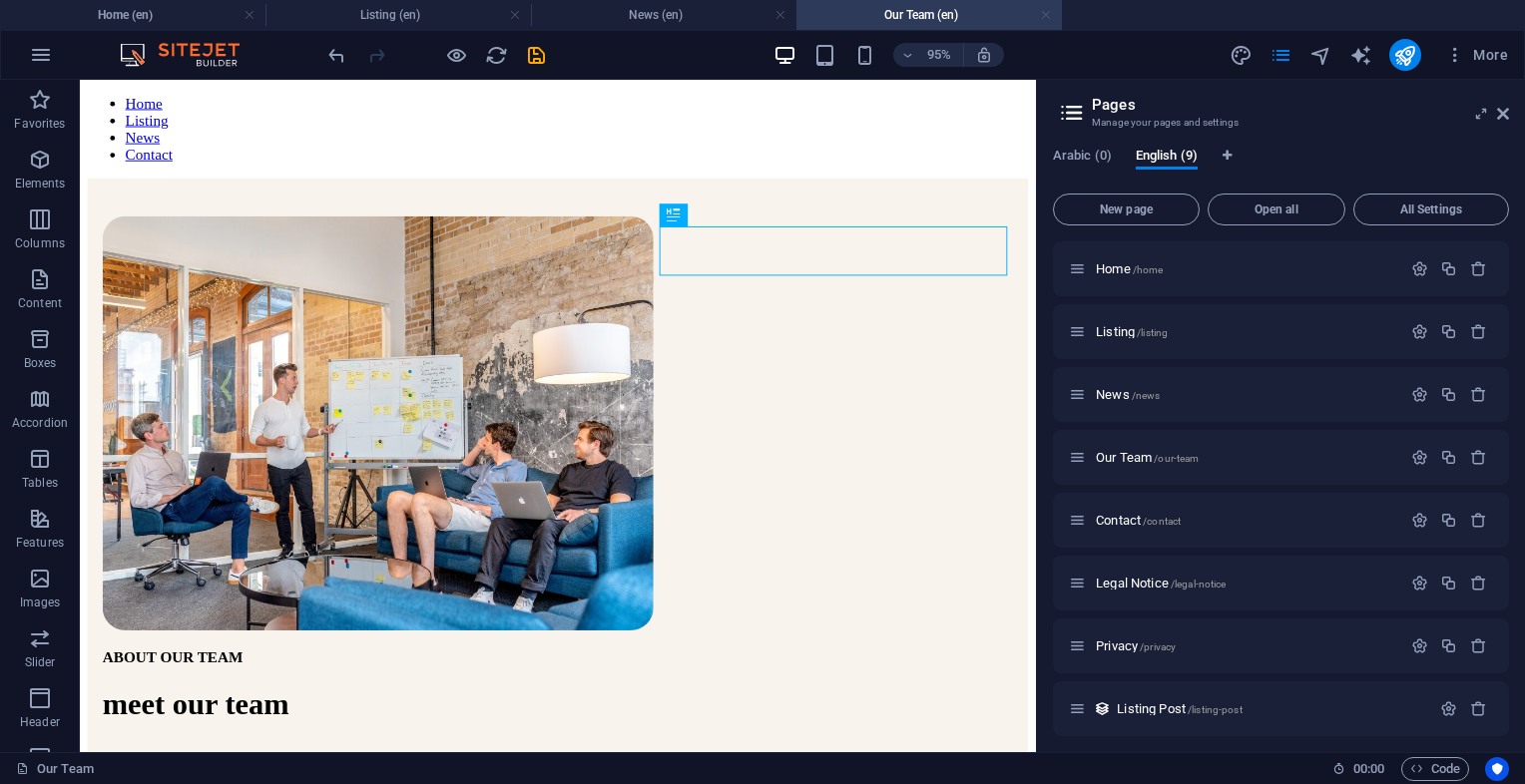 click at bounding box center (1046, 15) 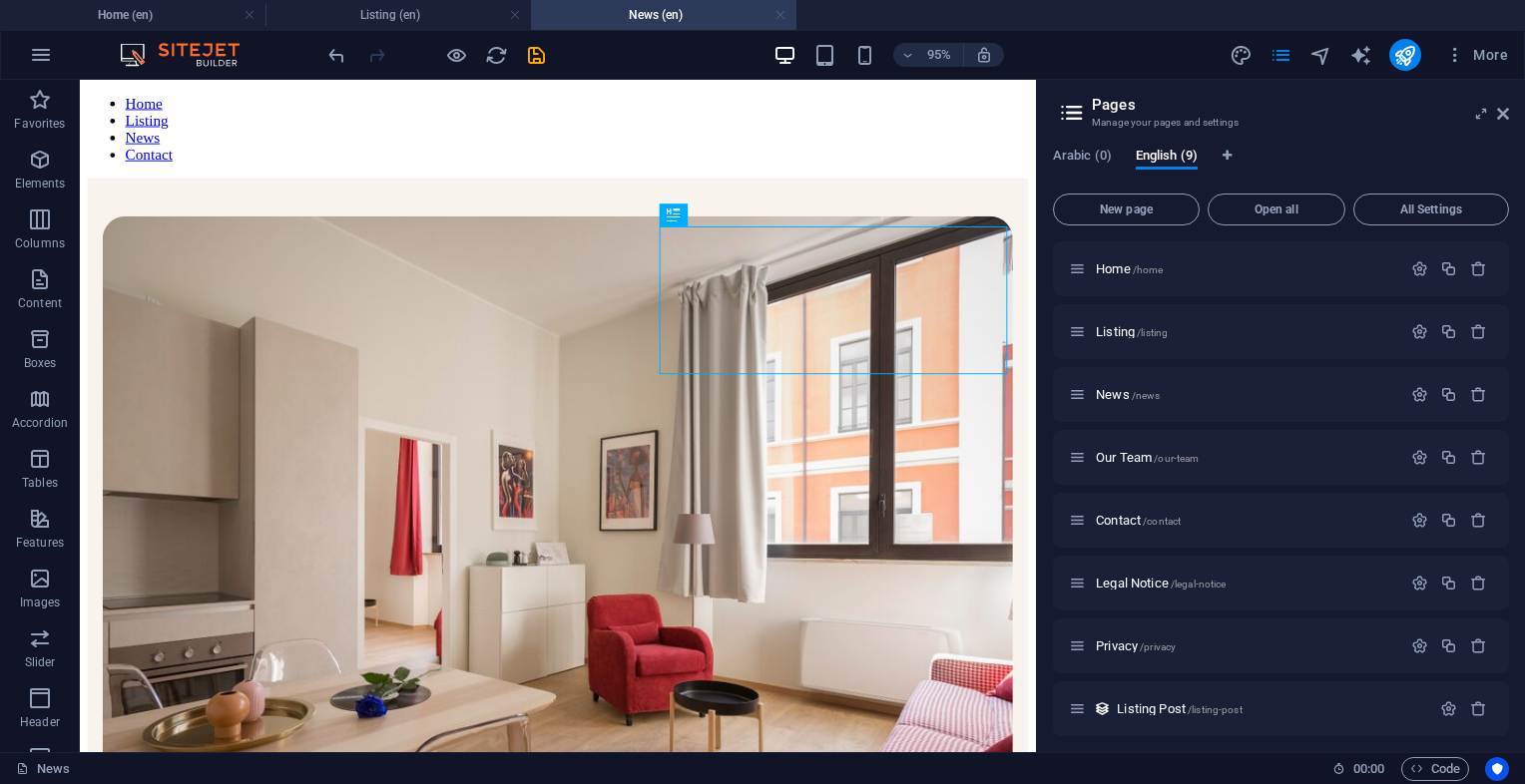 click at bounding box center [780, 15] 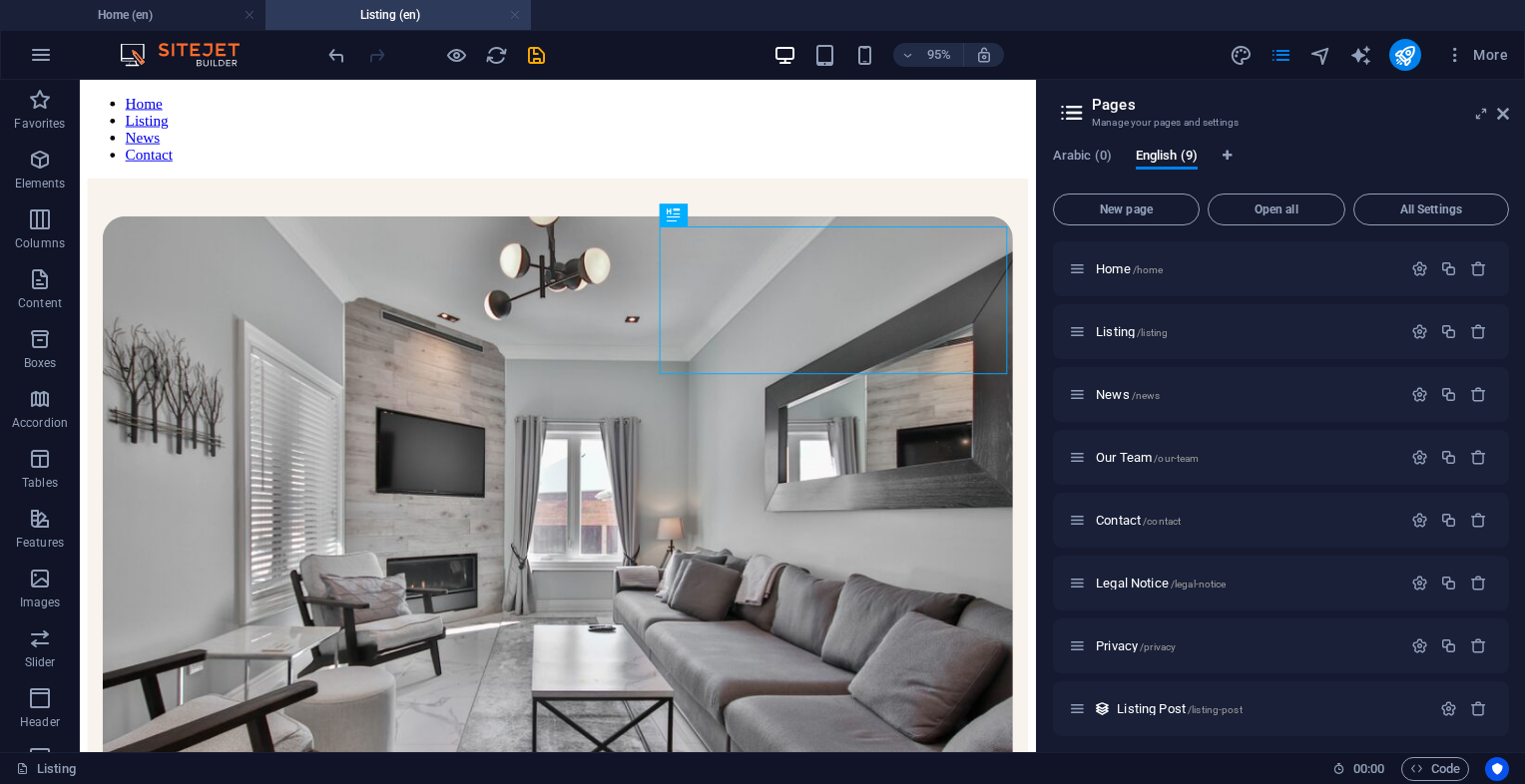 click at bounding box center [515, 15] 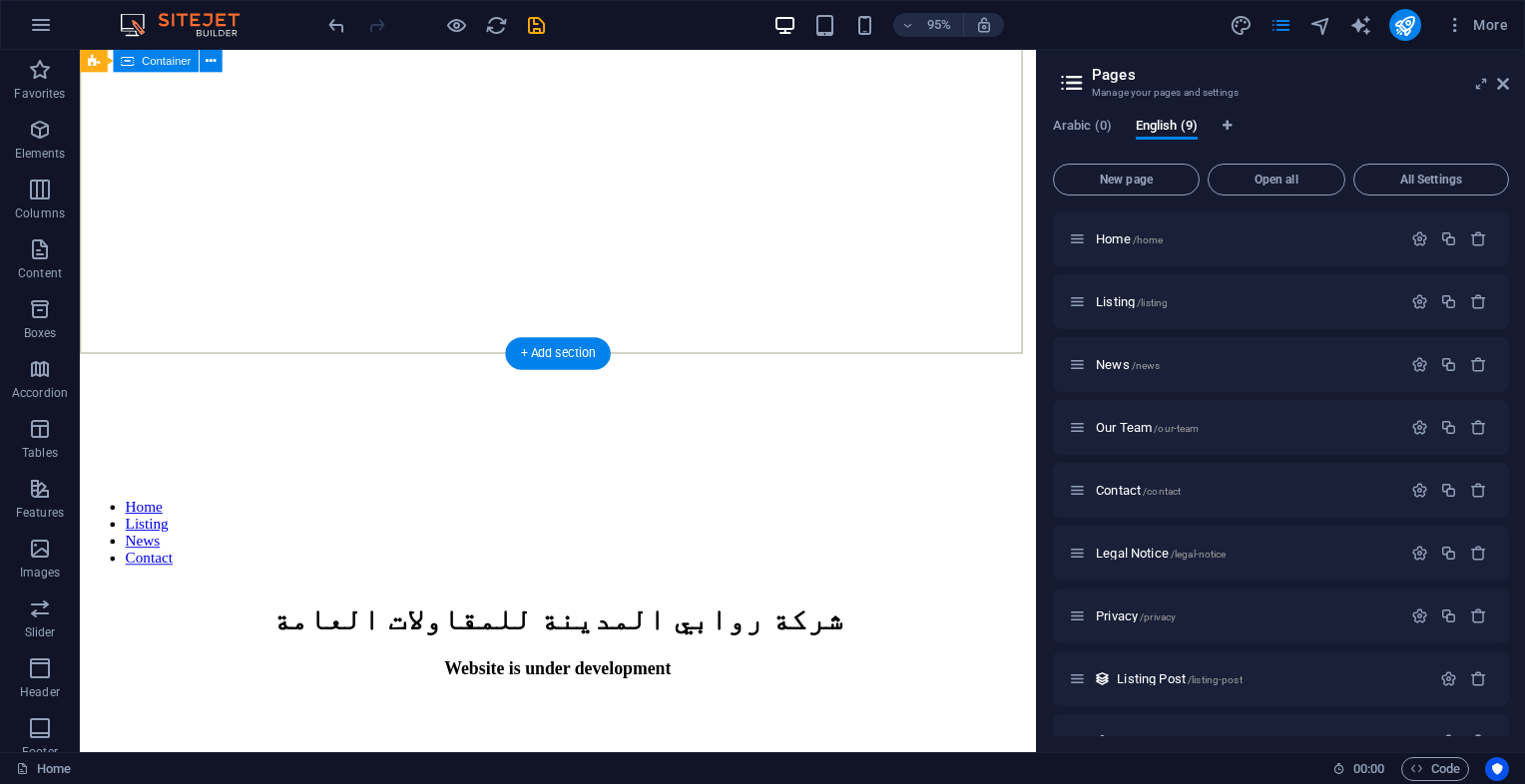 scroll, scrollTop: 219, scrollLeft: 0, axis: vertical 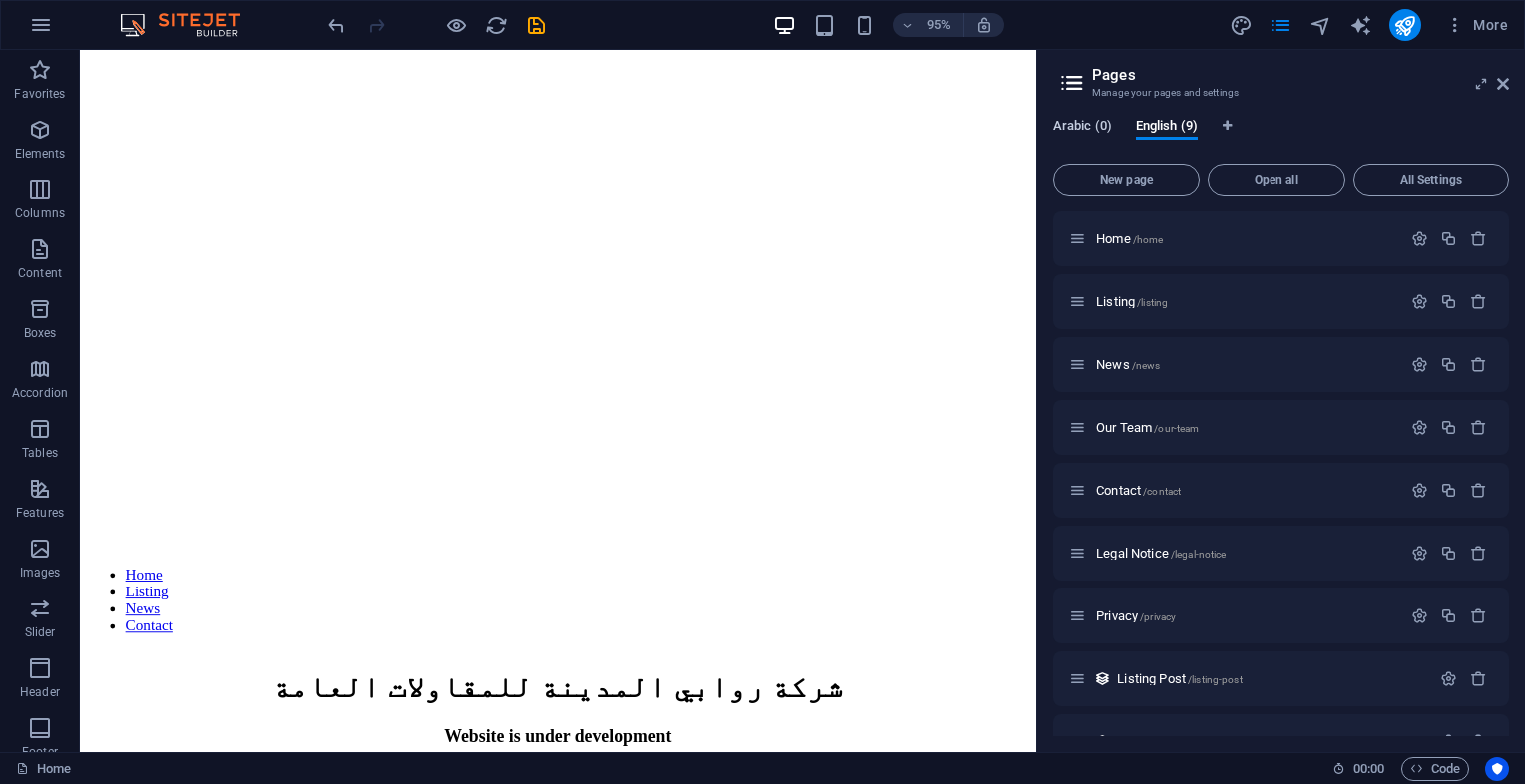 click on "Arabic (0)" at bounding box center [1082, 128] 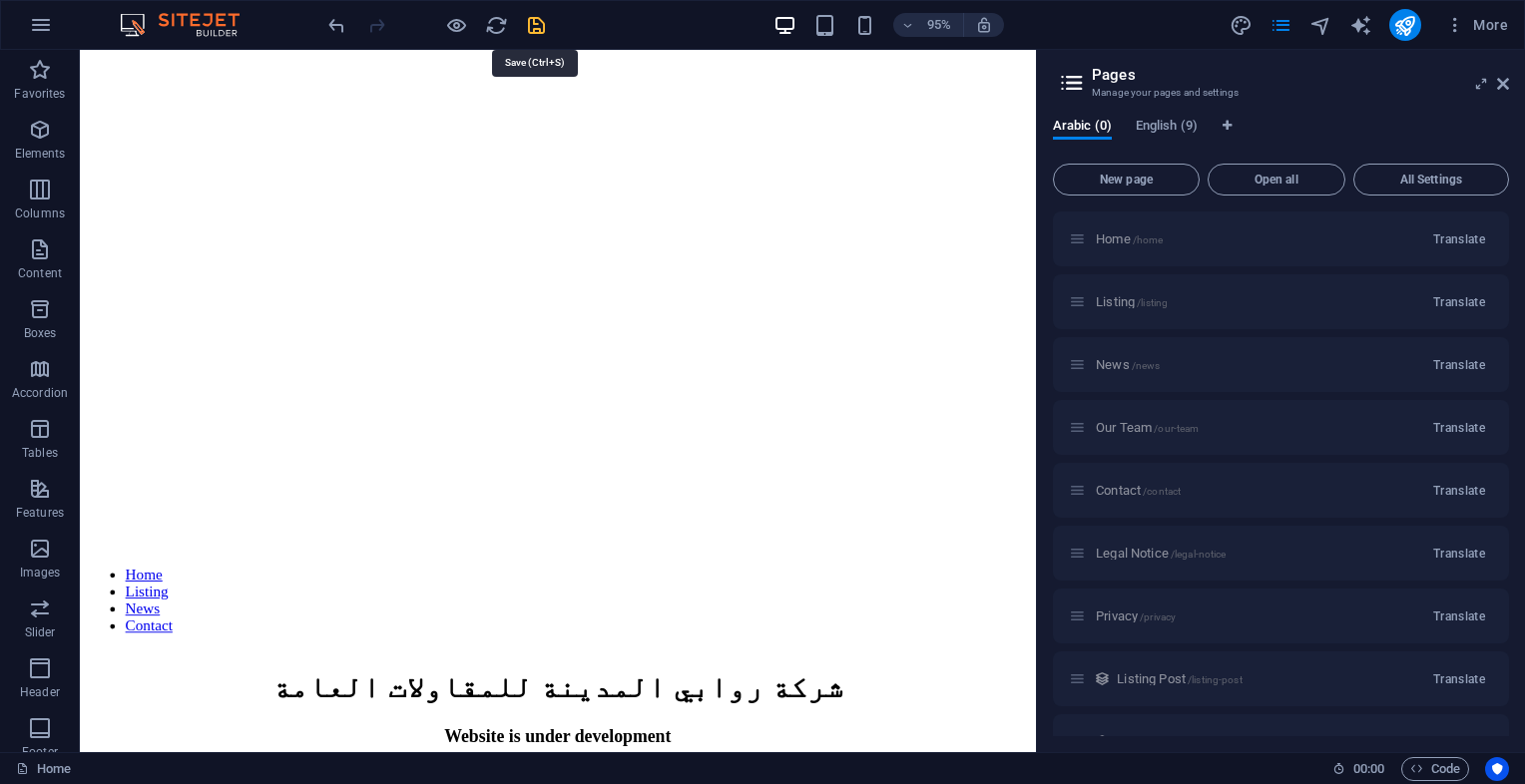 click at bounding box center (536, 25) 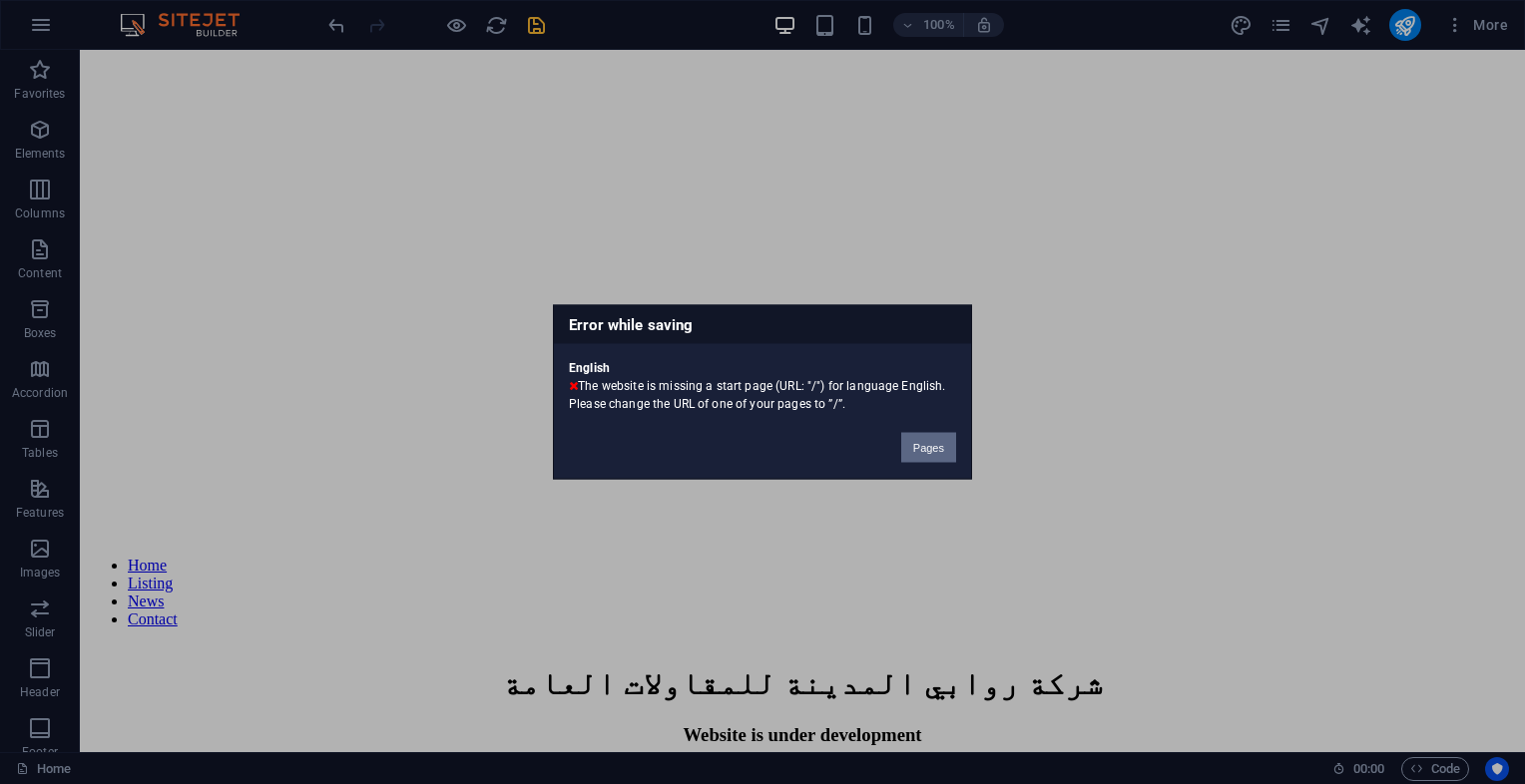 click on "Pages" at bounding box center (928, 448) 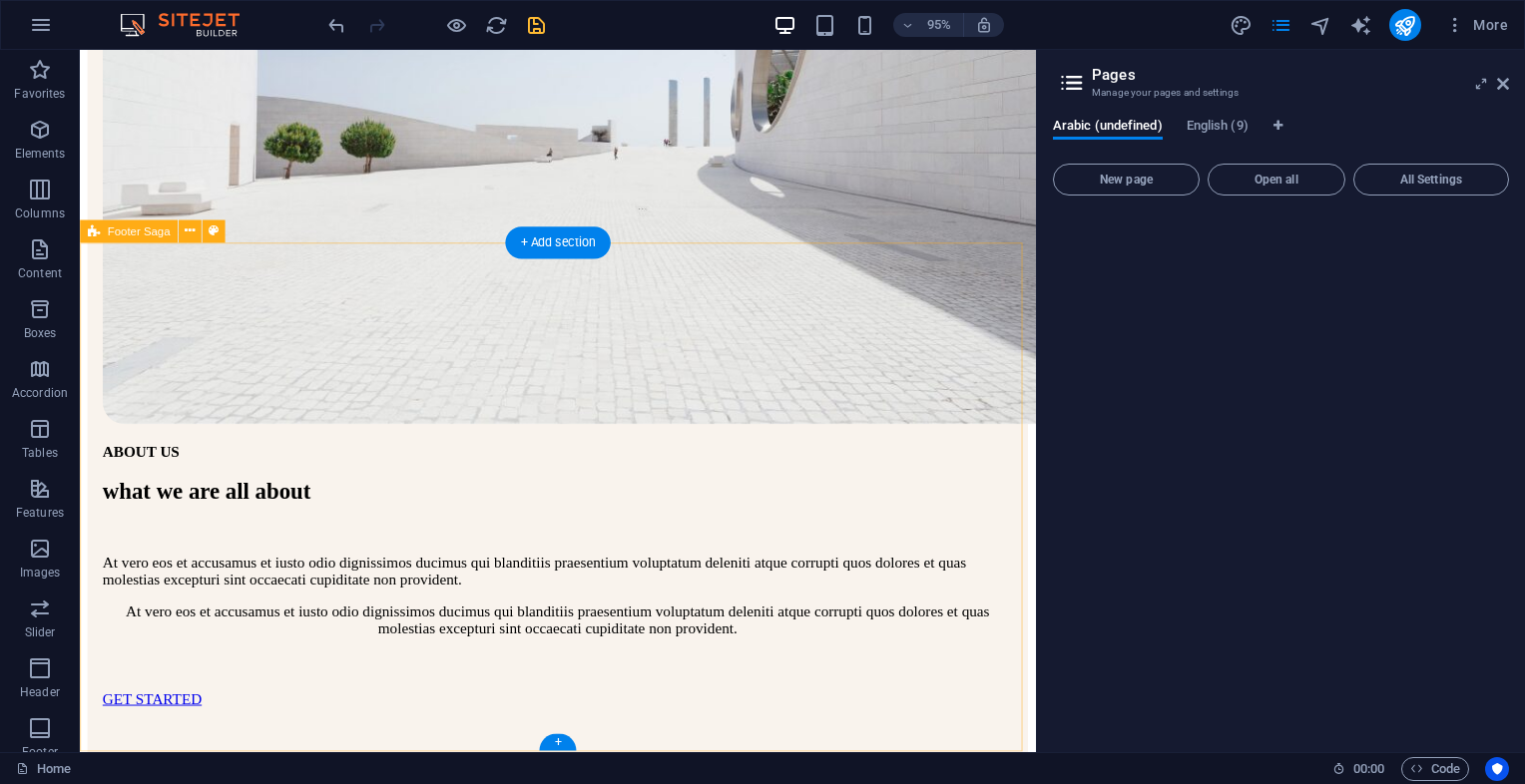 scroll, scrollTop: 5696, scrollLeft: 0, axis: vertical 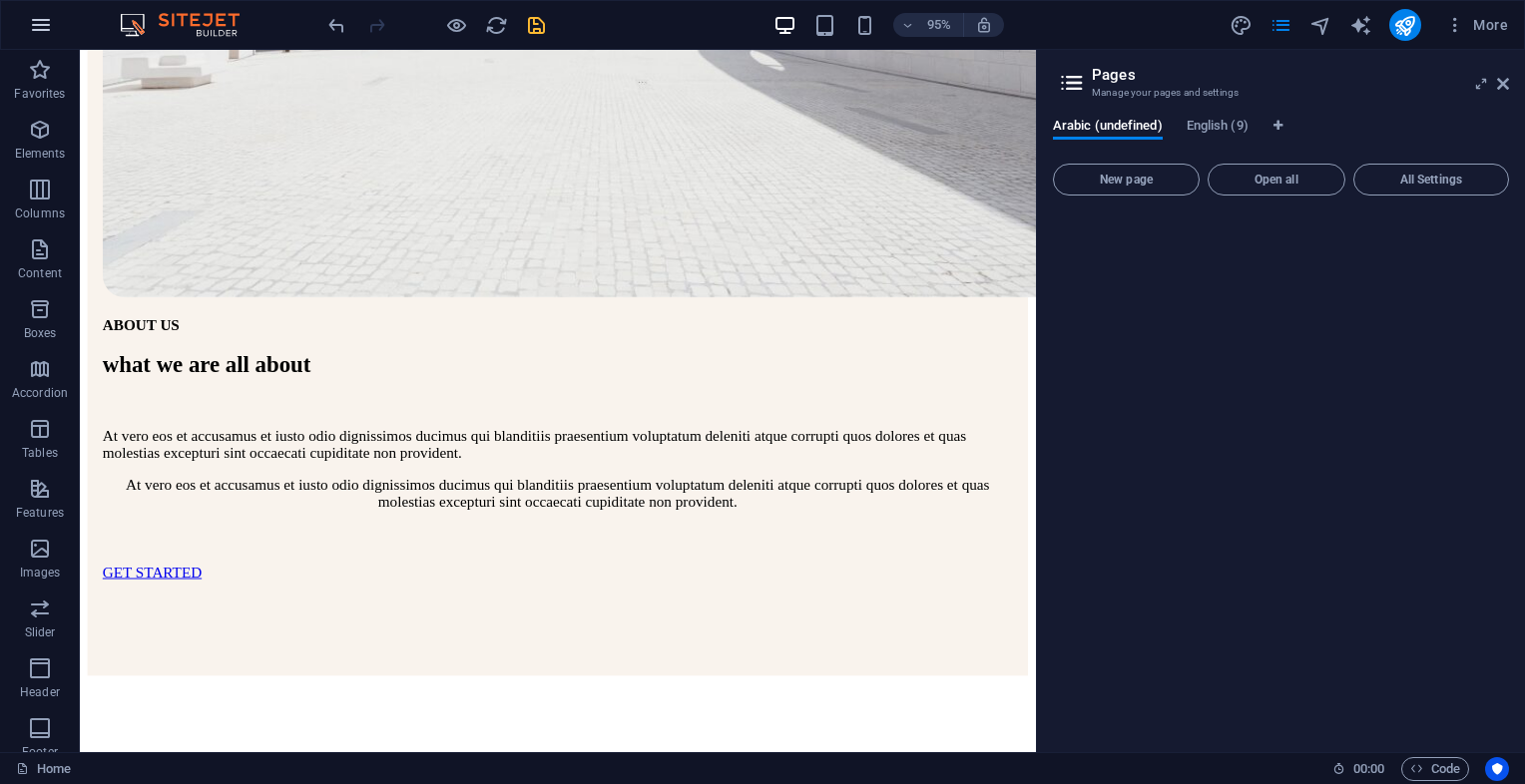 click at bounding box center [41, 25] 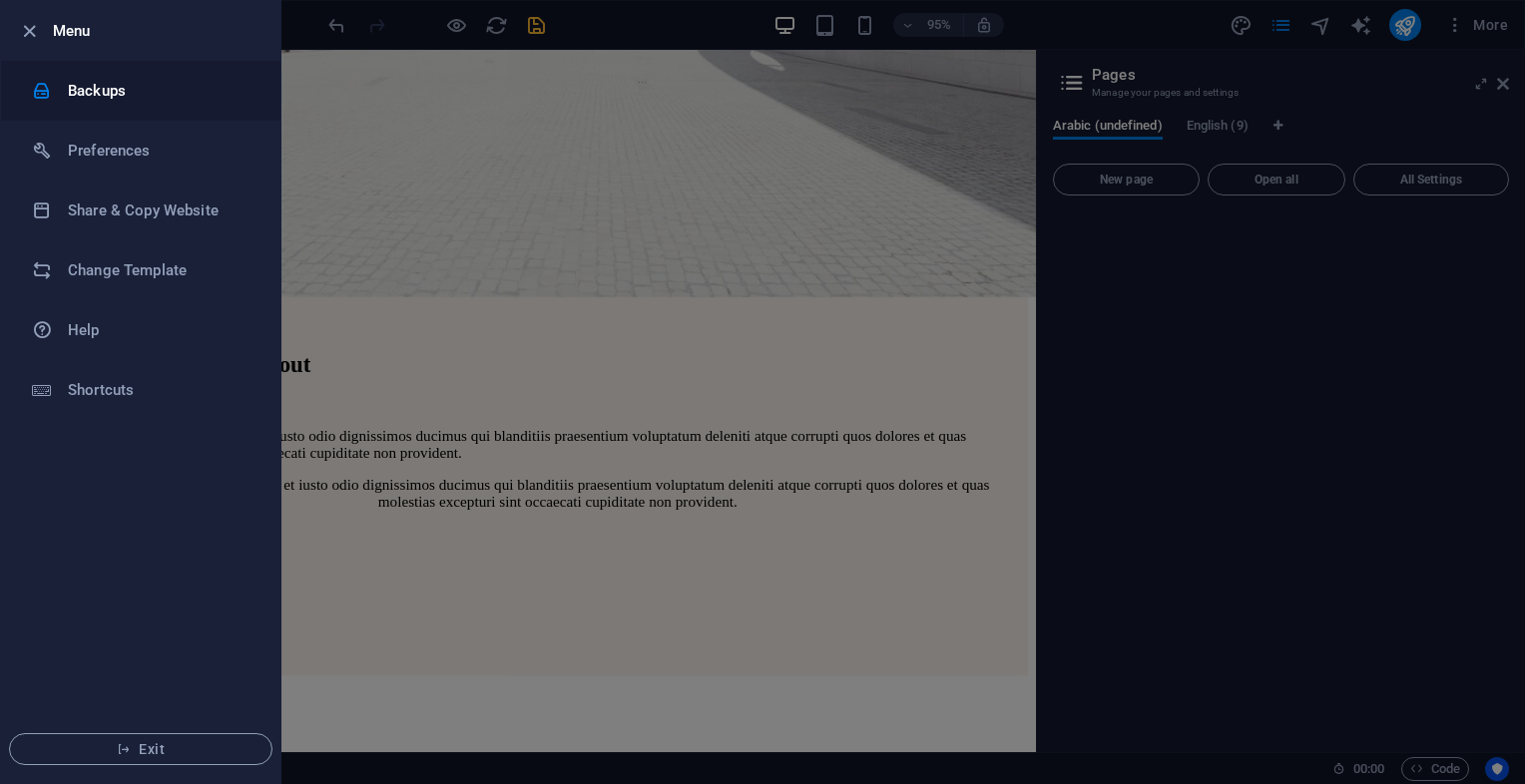 click on "Backups" at bounding box center (160, 91) 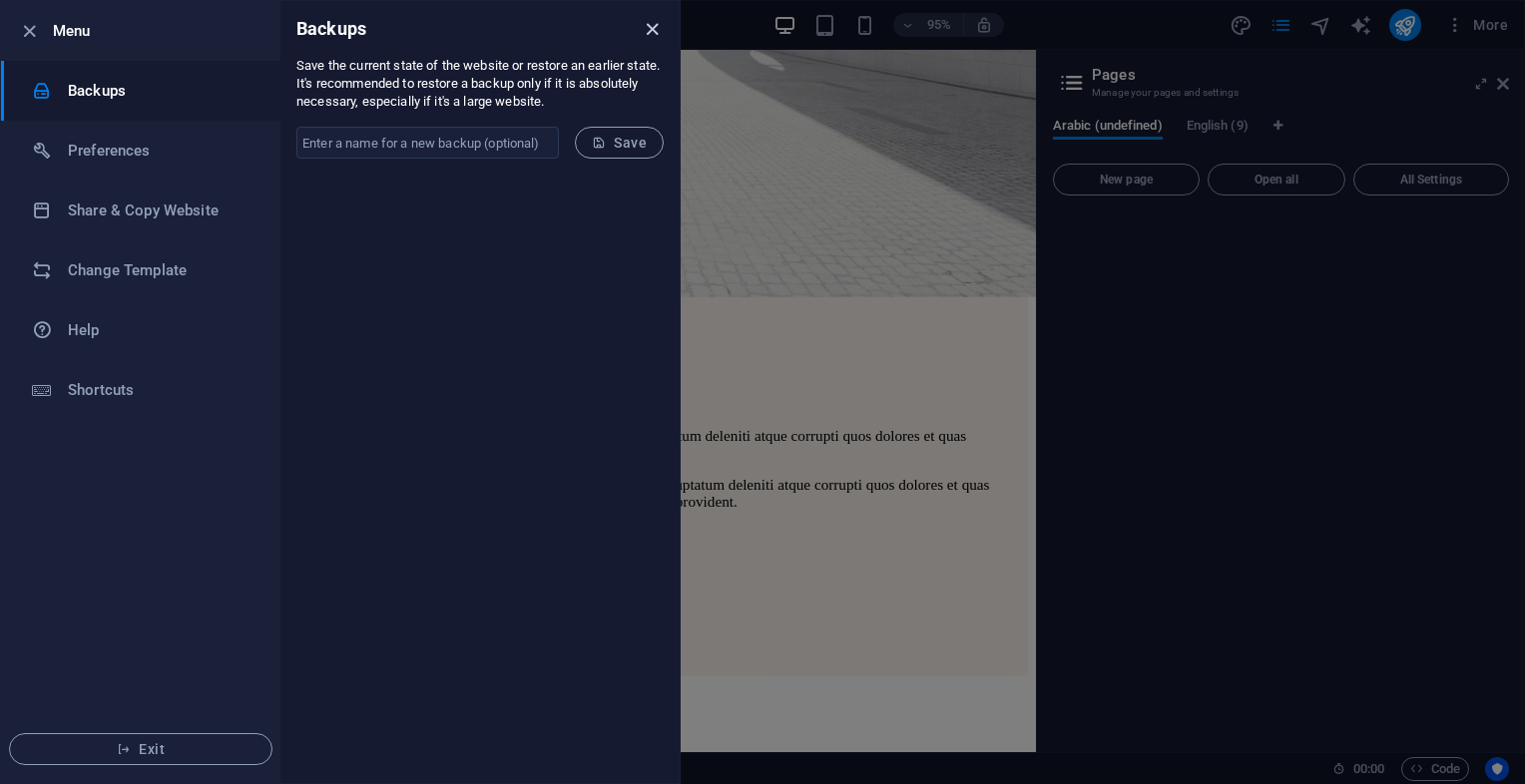 click at bounding box center [652, 29] 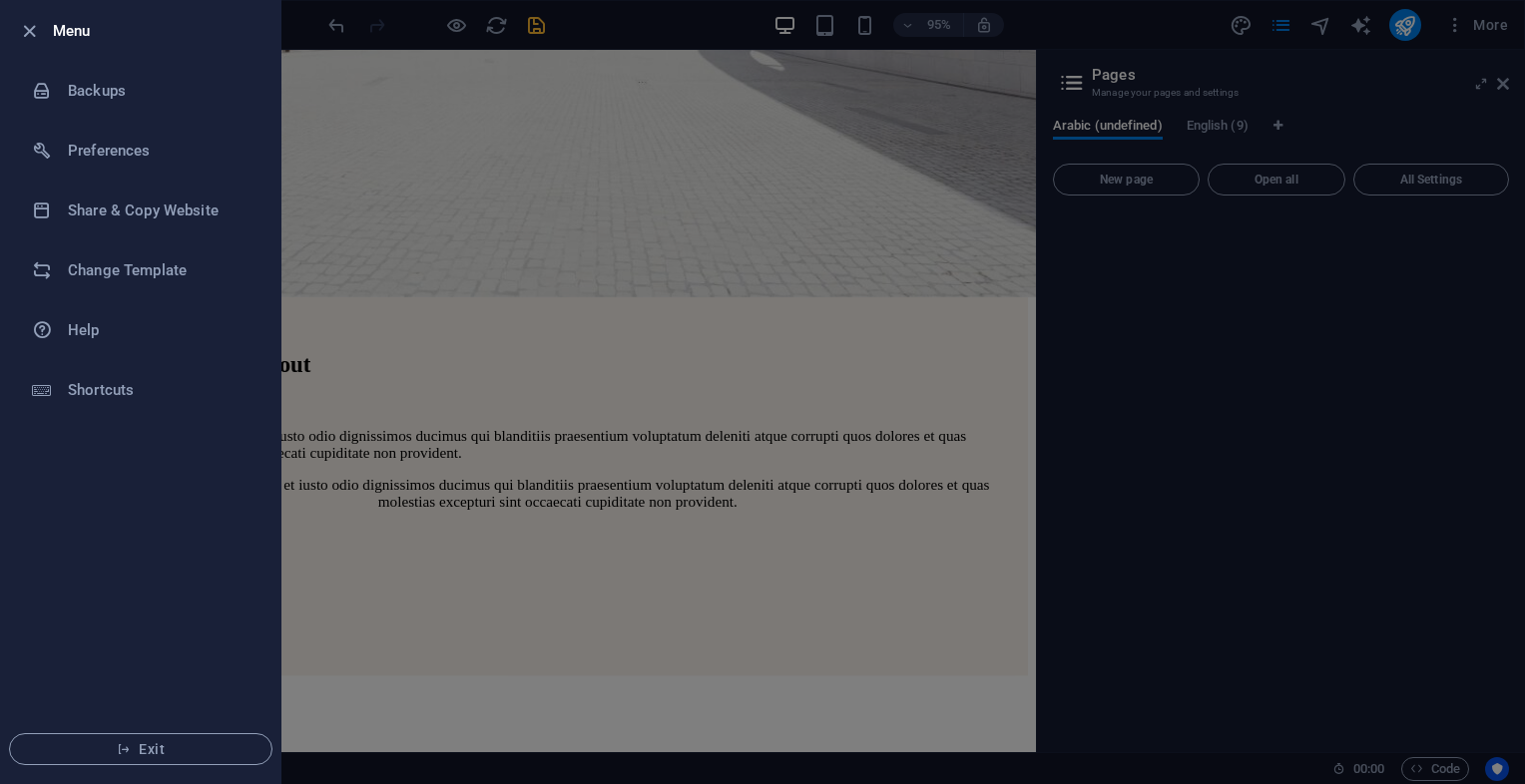 click at bounding box center [762, 392] 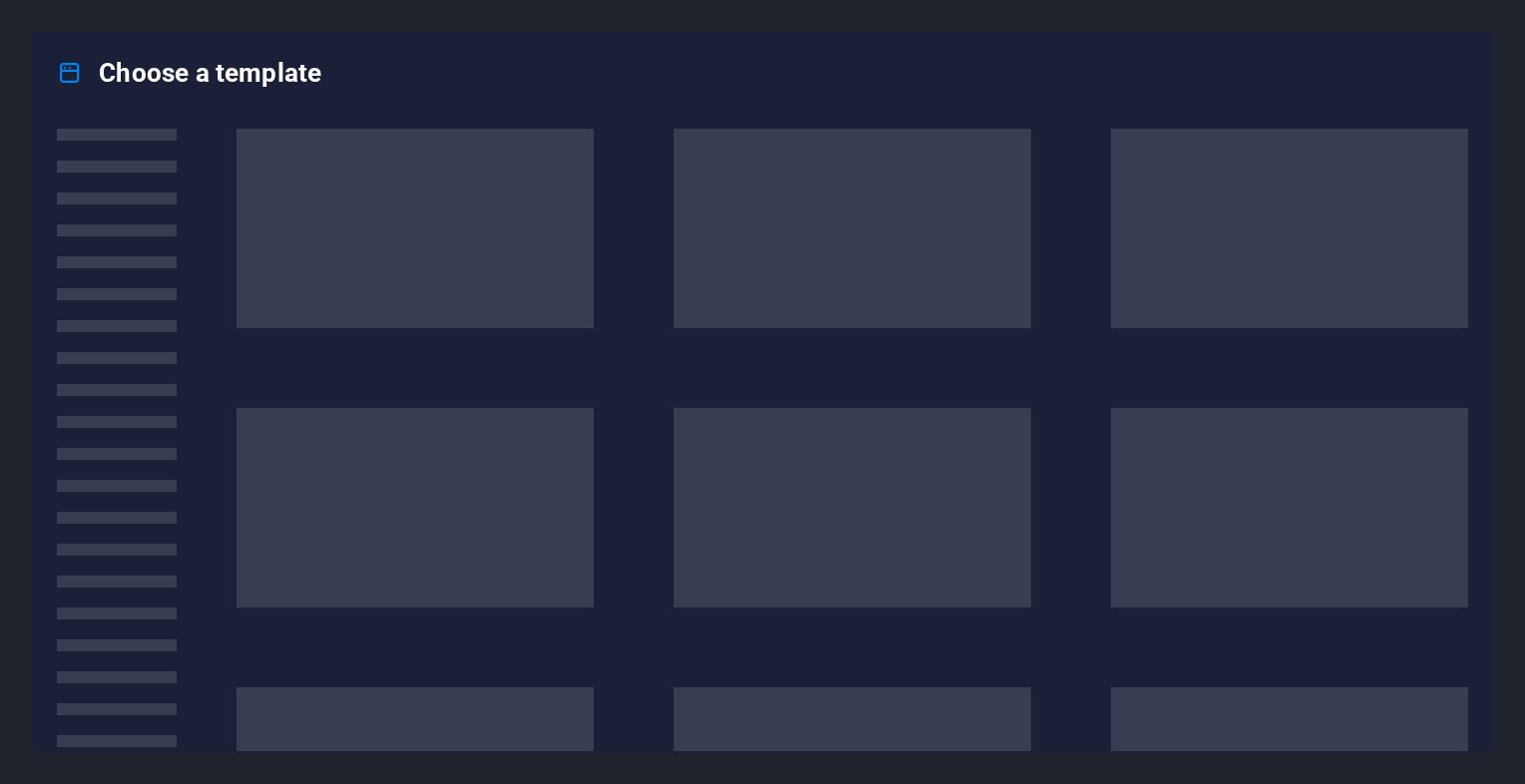 scroll, scrollTop: 0, scrollLeft: 0, axis: both 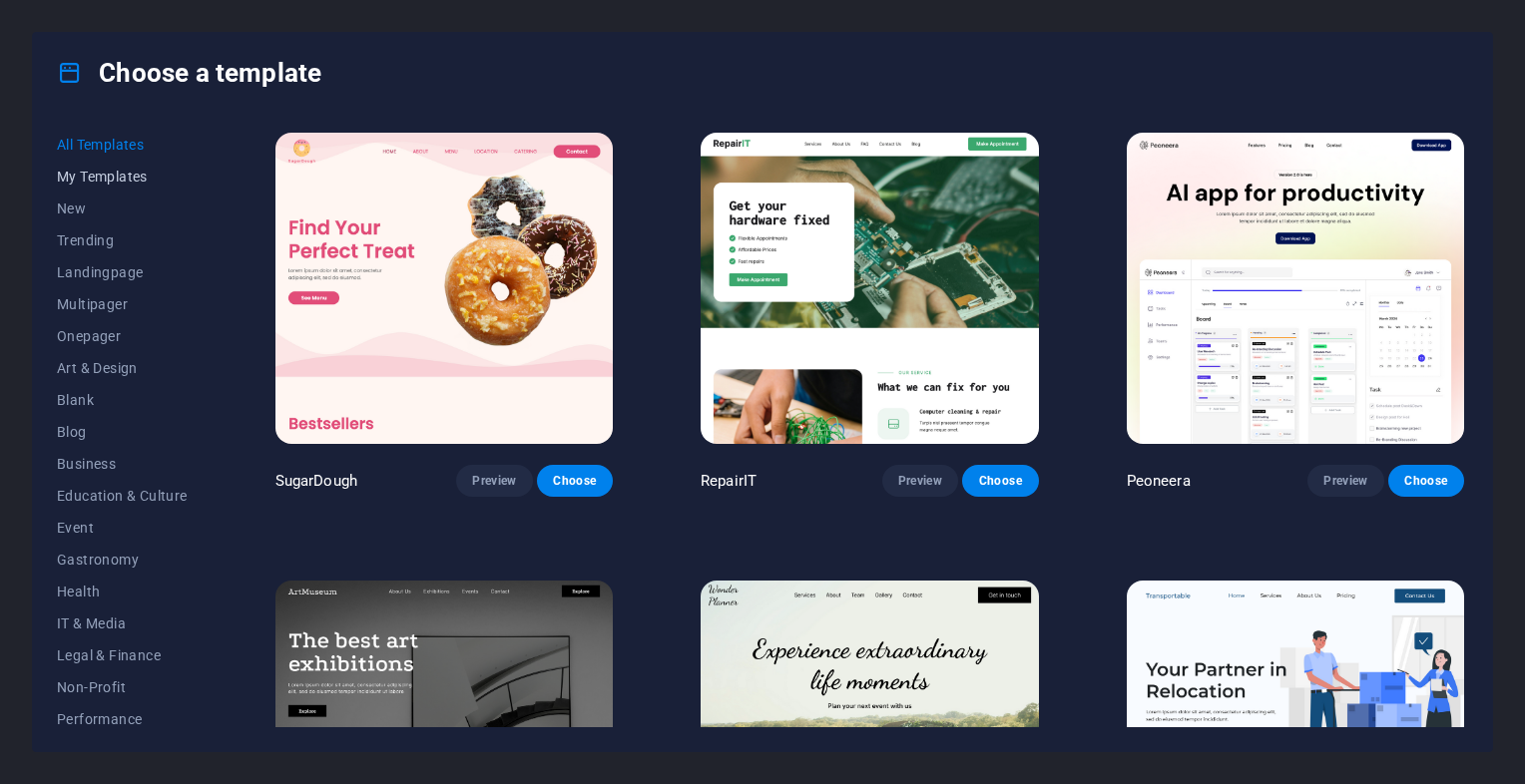 click on "My Templates" at bounding box center (122, 177) 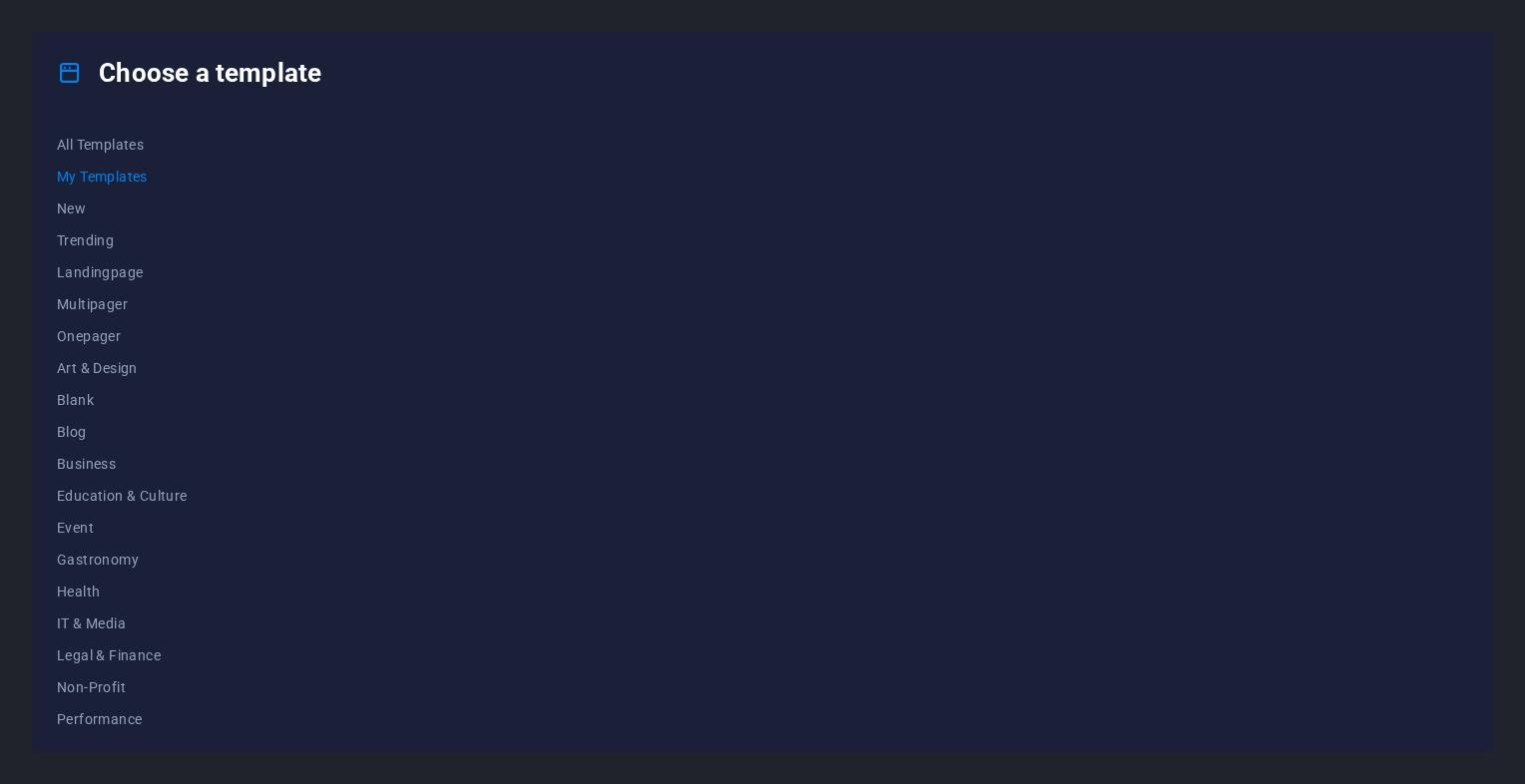 click on "My Templates" at bounding box center (122, 177) 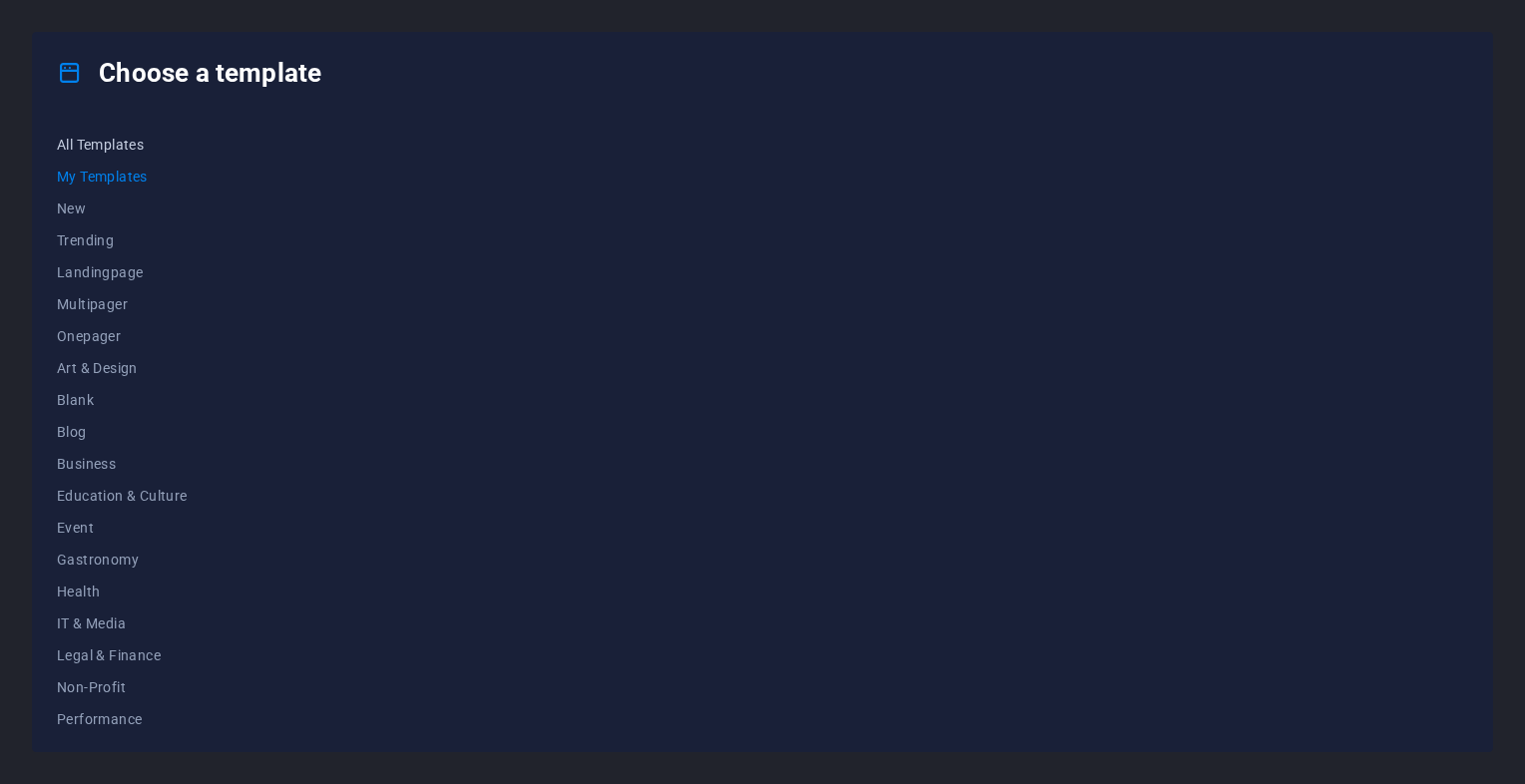 click on "All Templates" at bounding box center (122, 145) 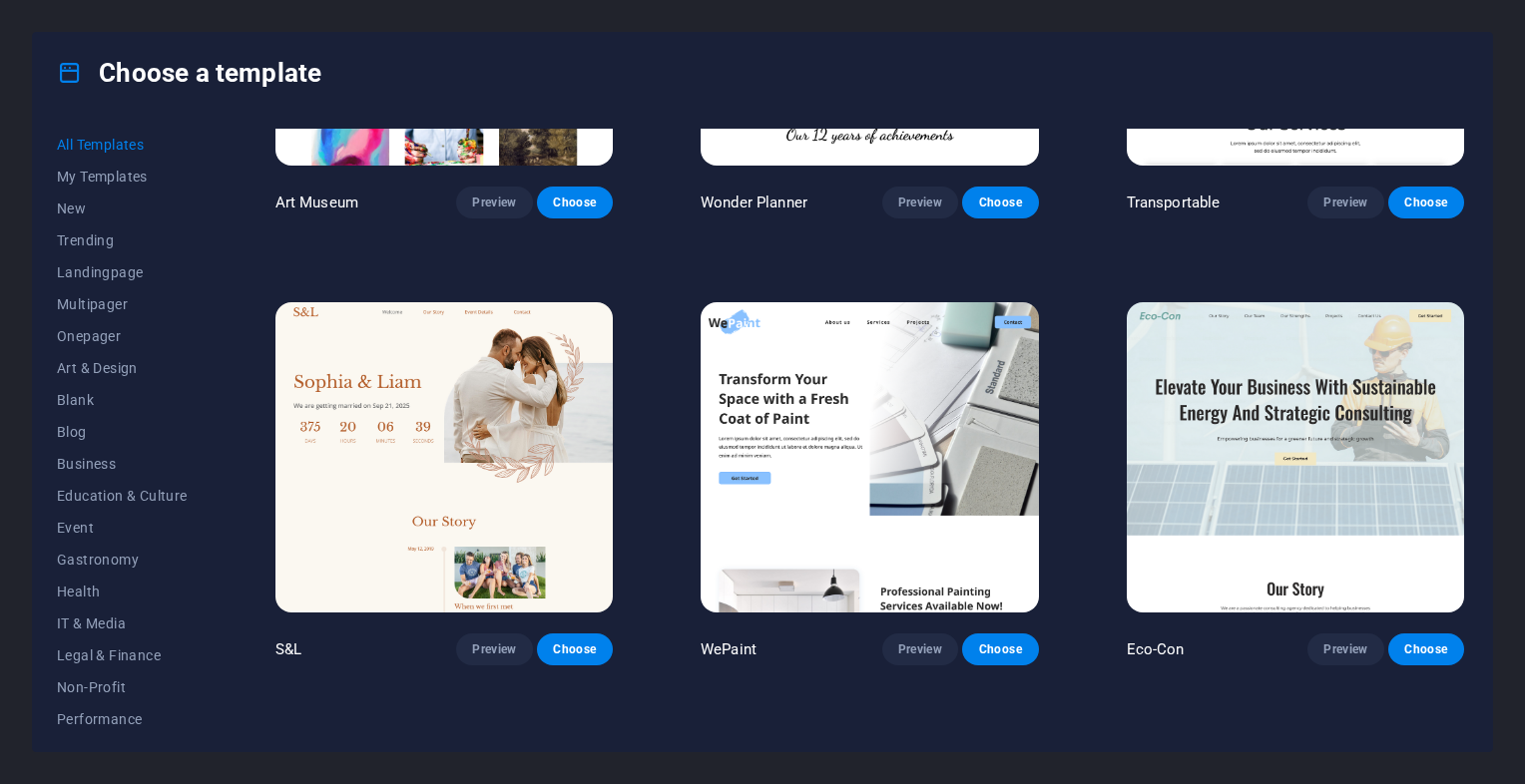 scroll, scrollTop: 726, scrollLeft: 0, axis: vertical 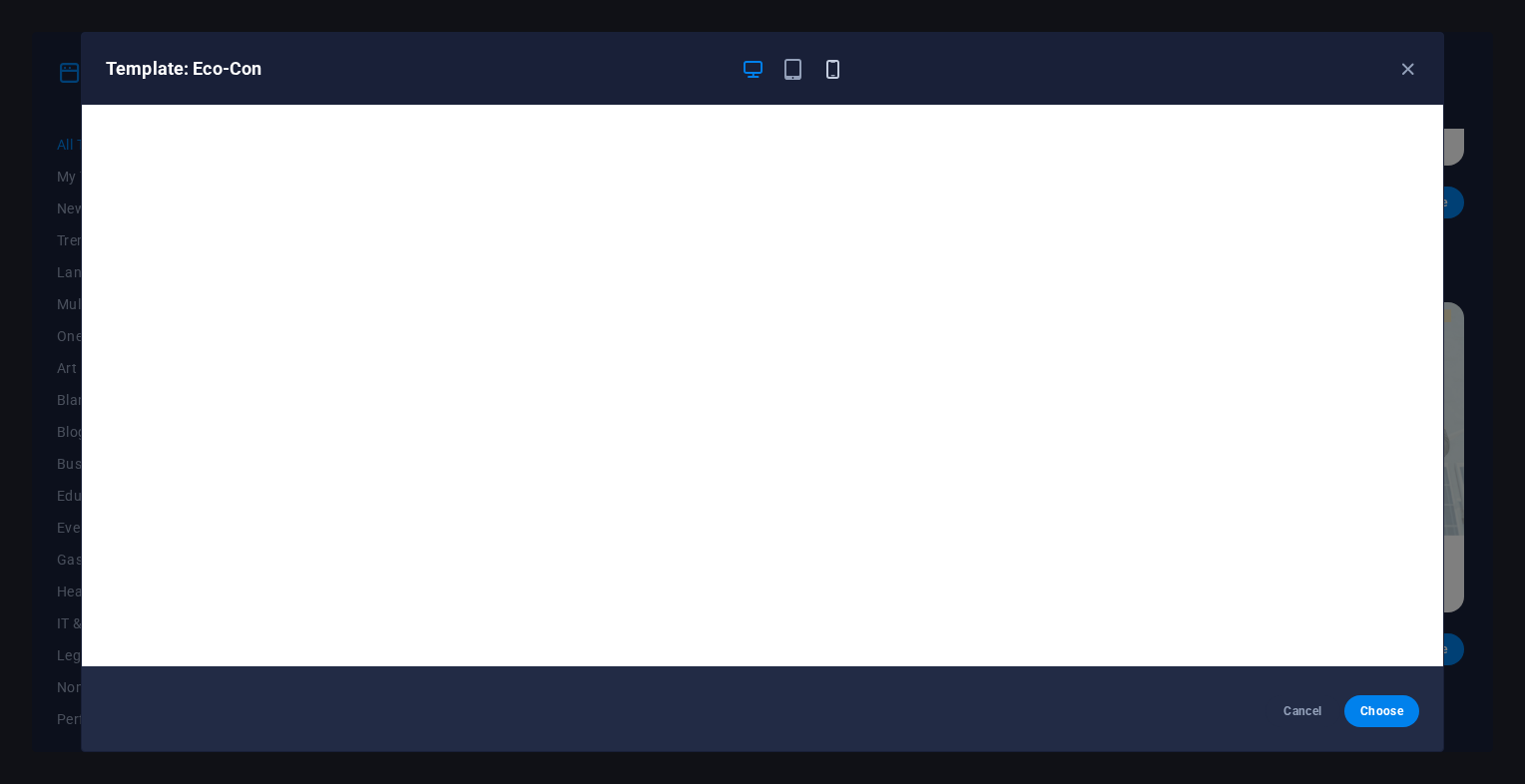 click at bounding box center (832, 69) 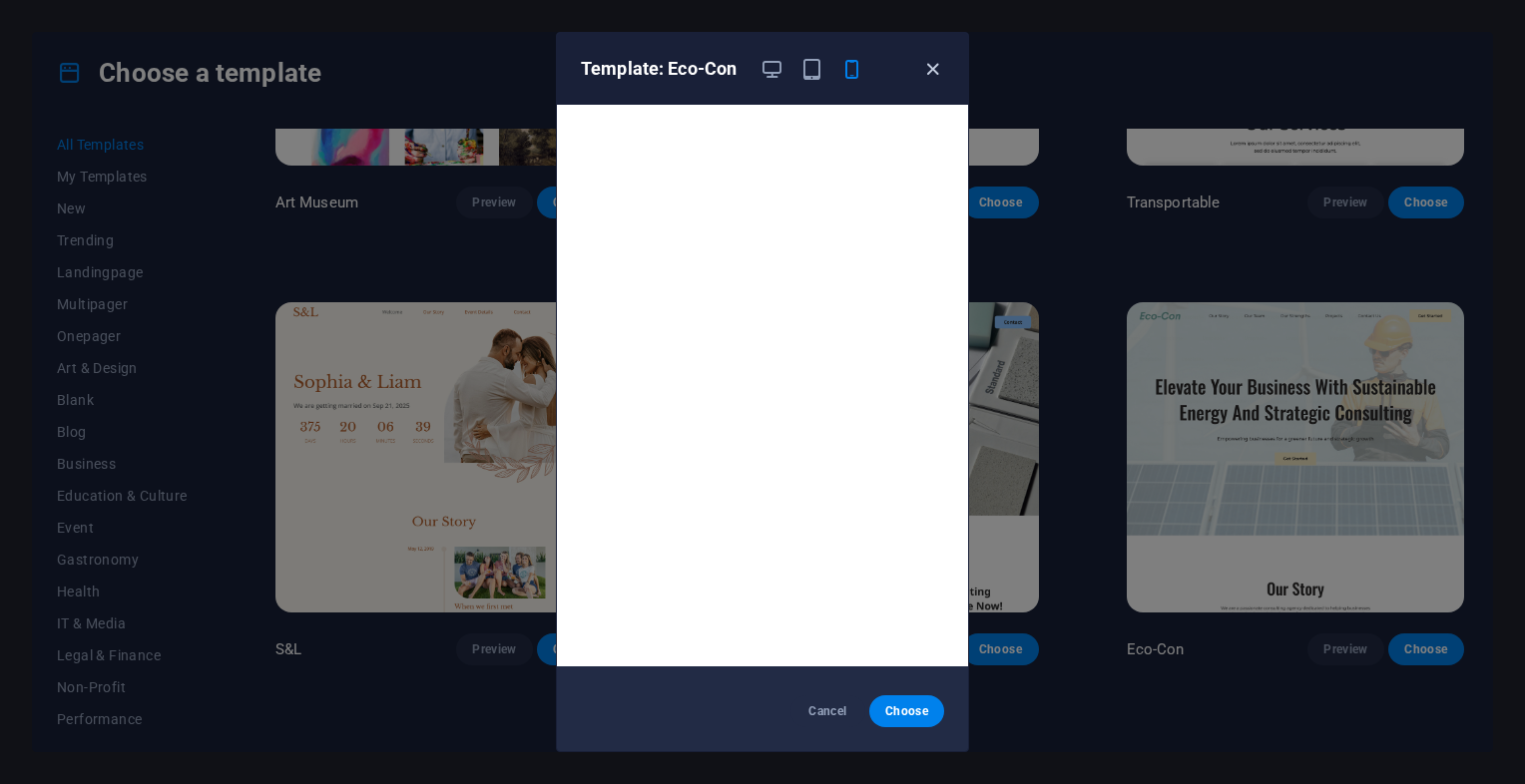 click at bounding box center (932, 69) 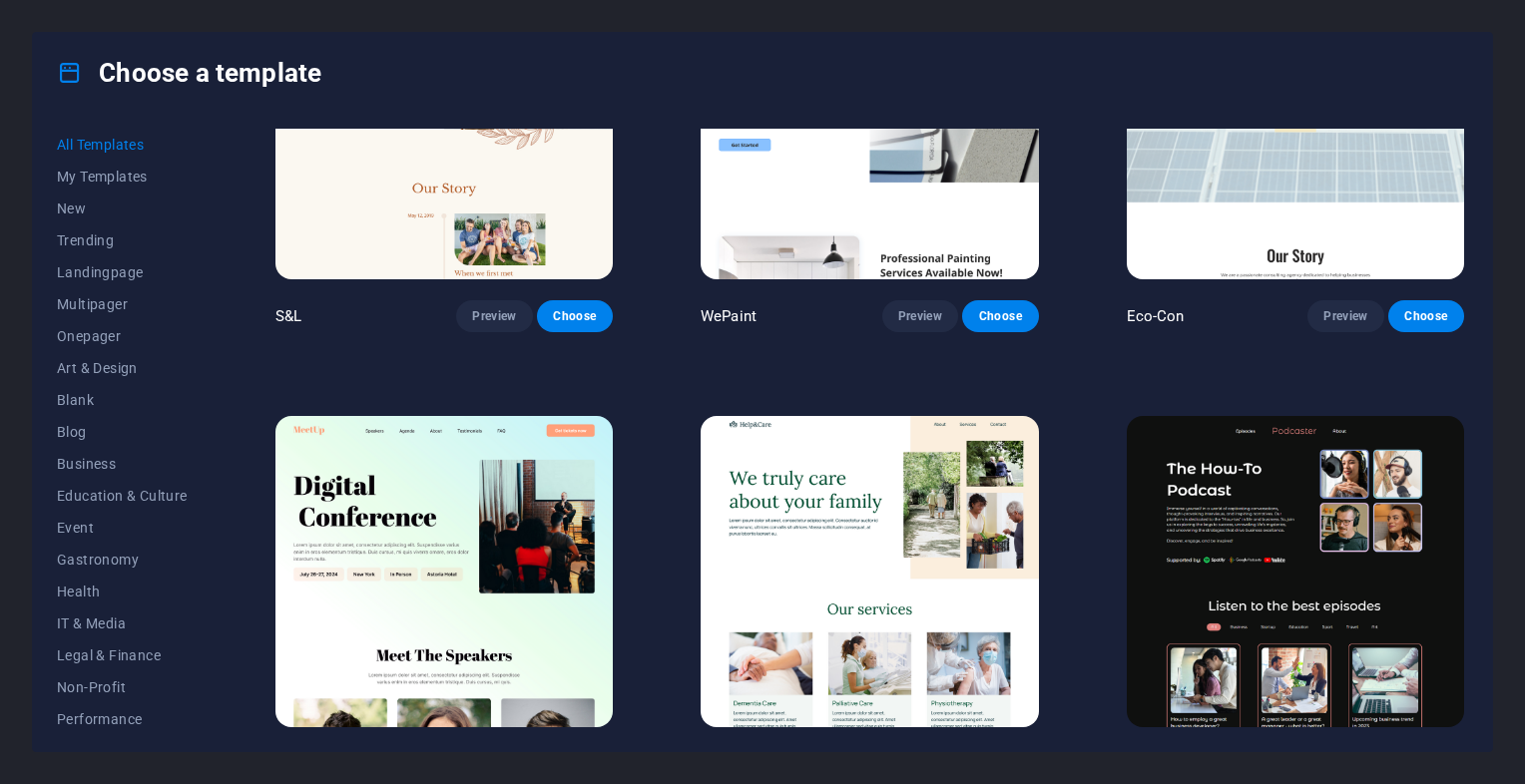 scroll, scrollTop: 1060, scrollLeft: 0, axis: vertical 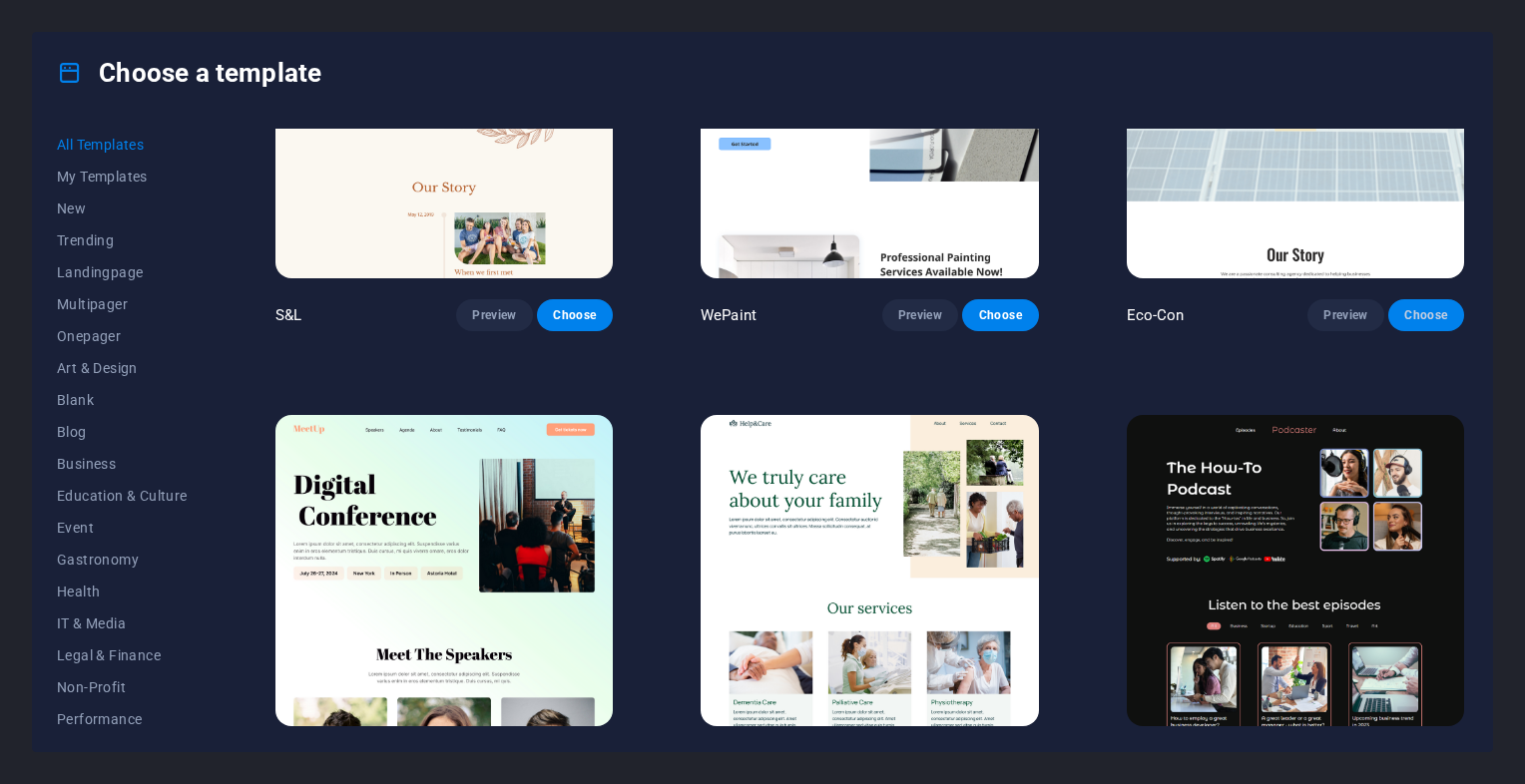 click on "Choose" at bounding box center (1426, 315) 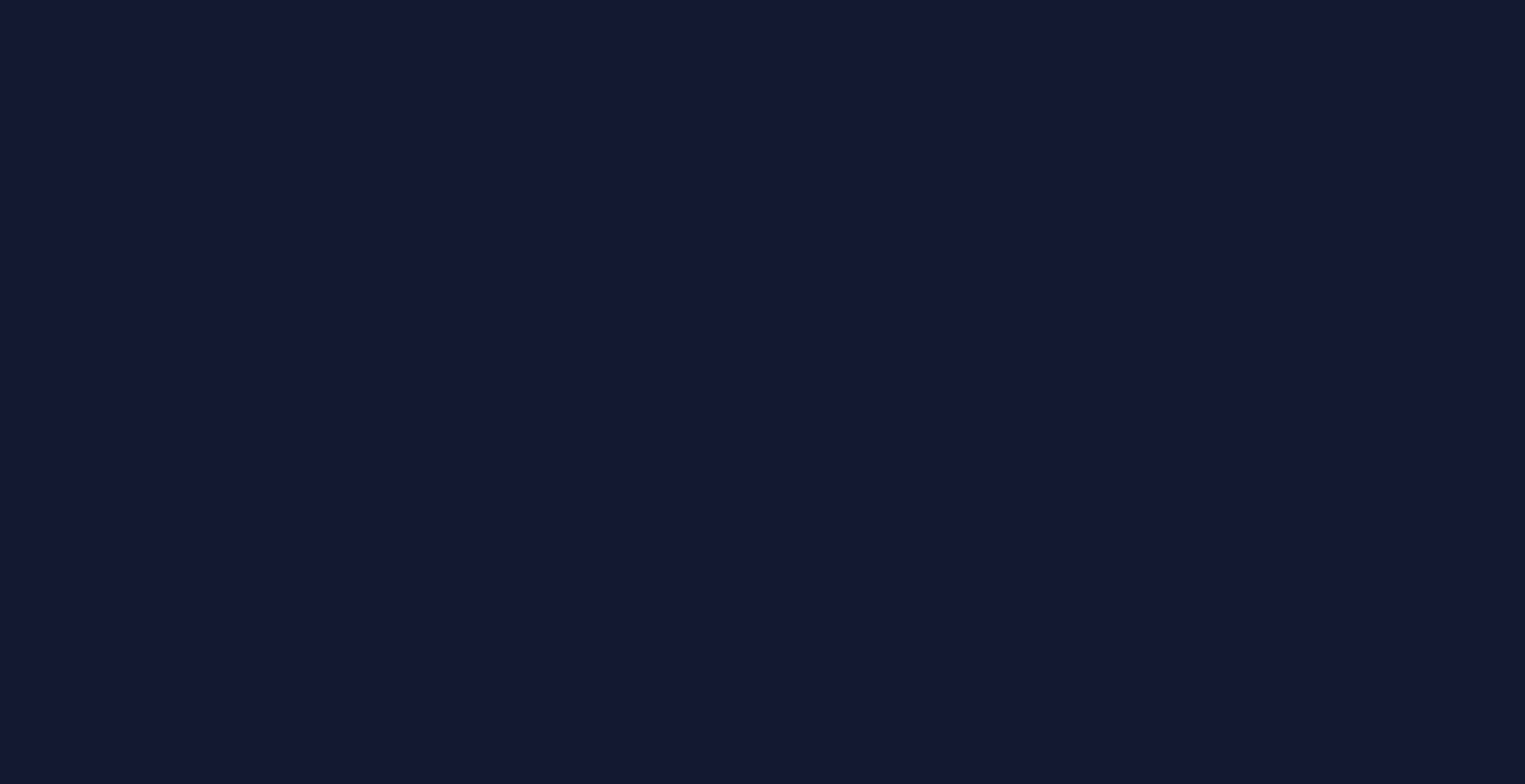 scroll, scrollTop: 0, scrollLeft: 0, axis: both 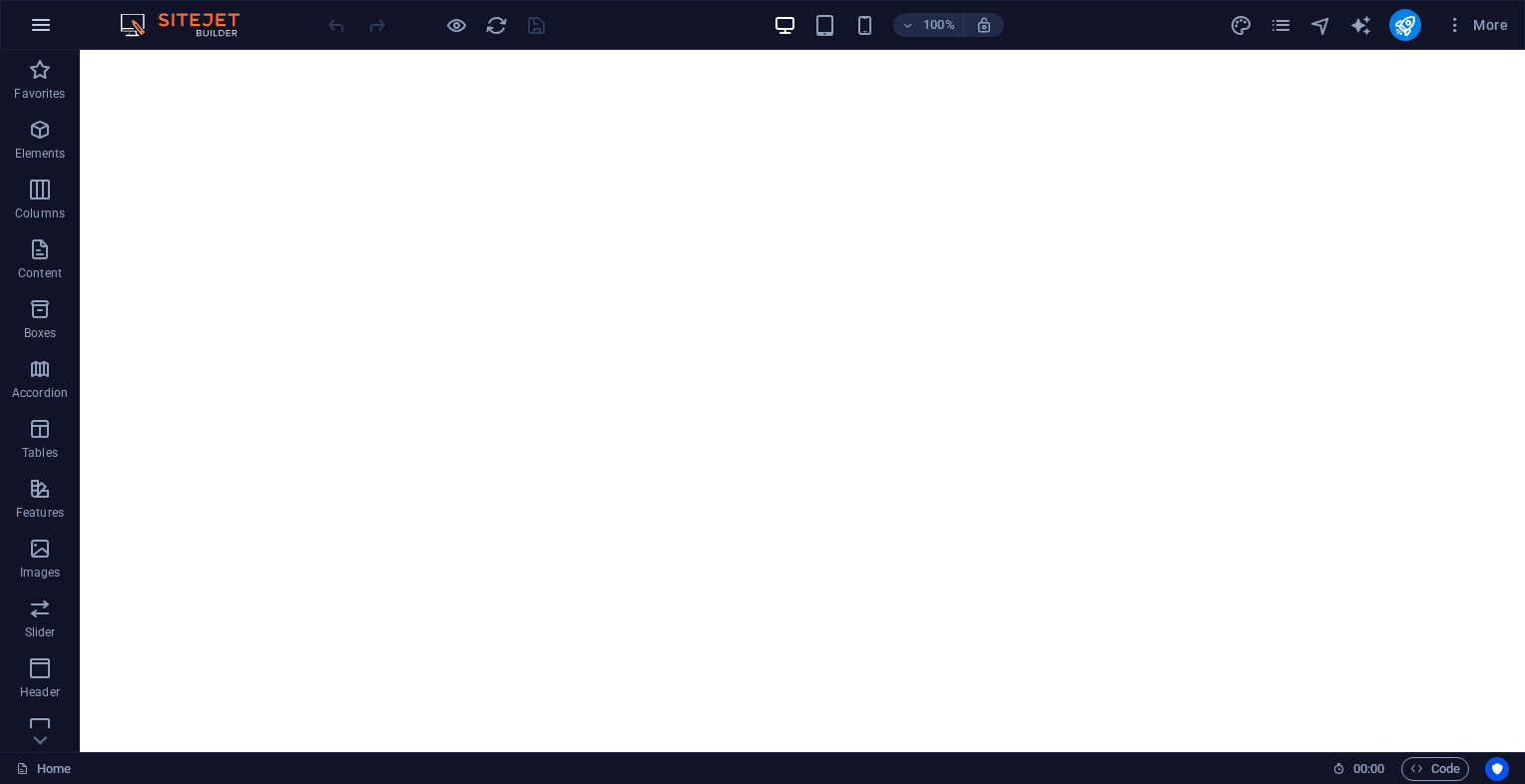 click at bounding box center [41, 25] 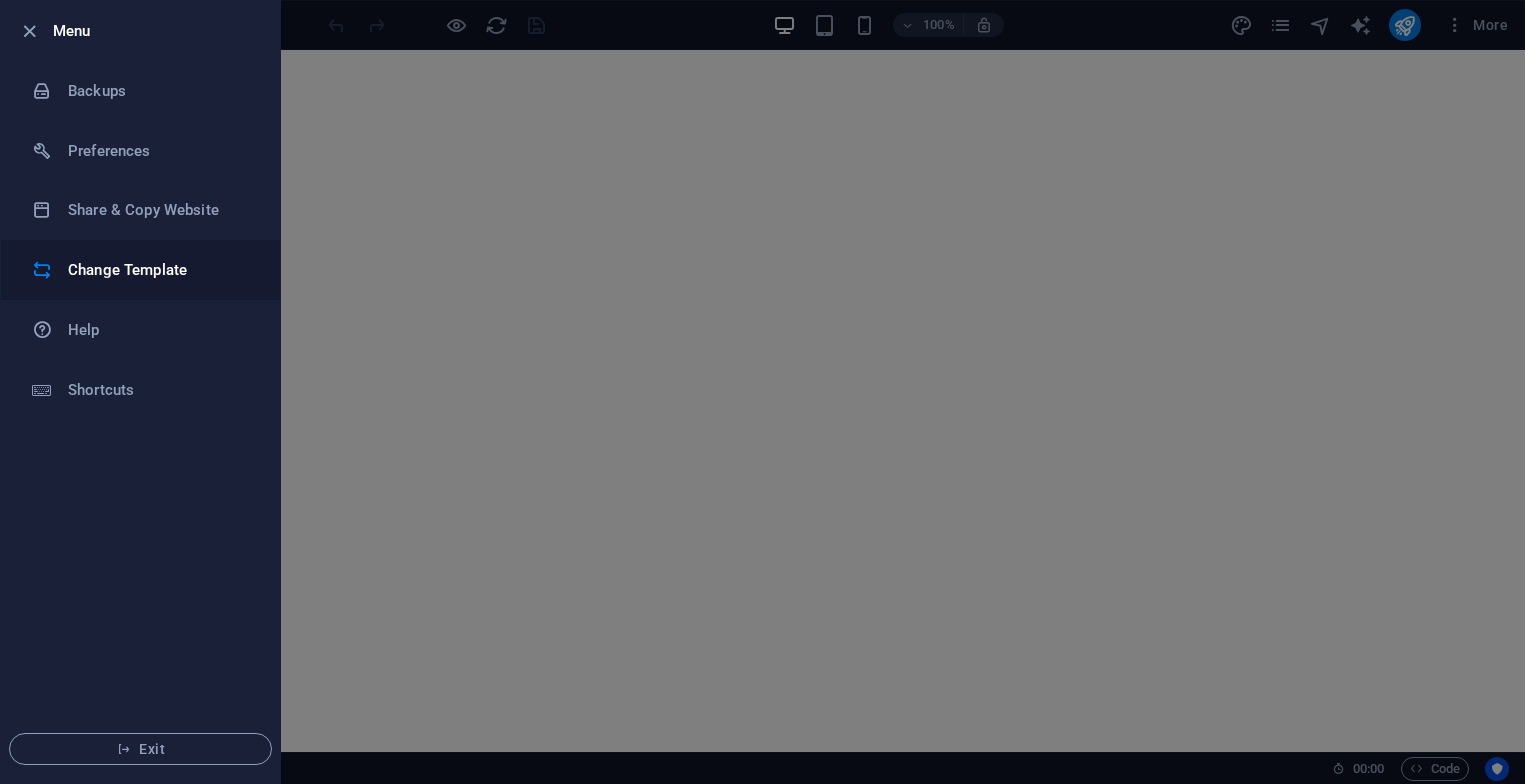 click on "Change Template" at bounding box center [160, 270] 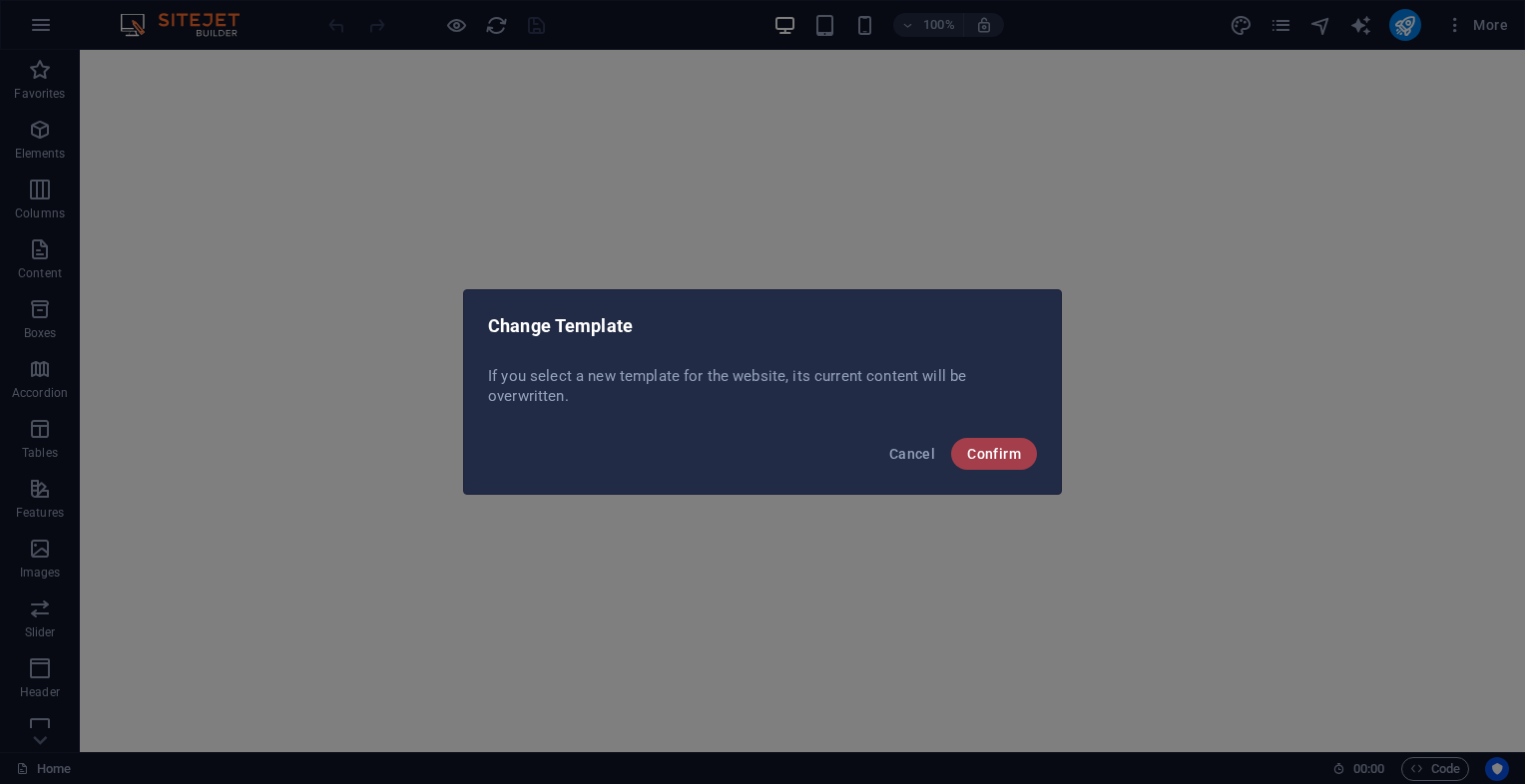 click on "Confirm" at bounding box center (994, 454) 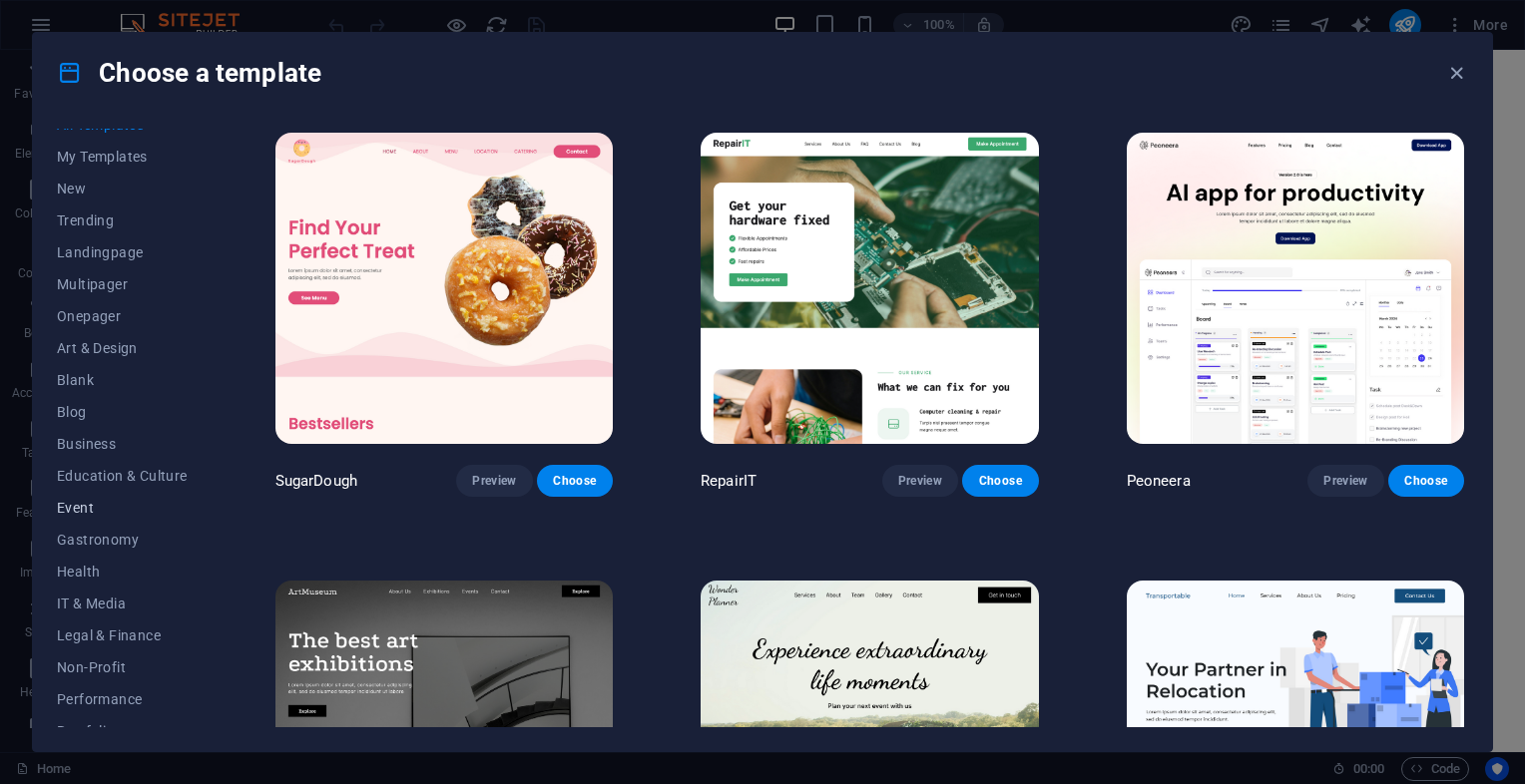 scroll, scrollTop: 0, scrollLeft: 0, axis: both 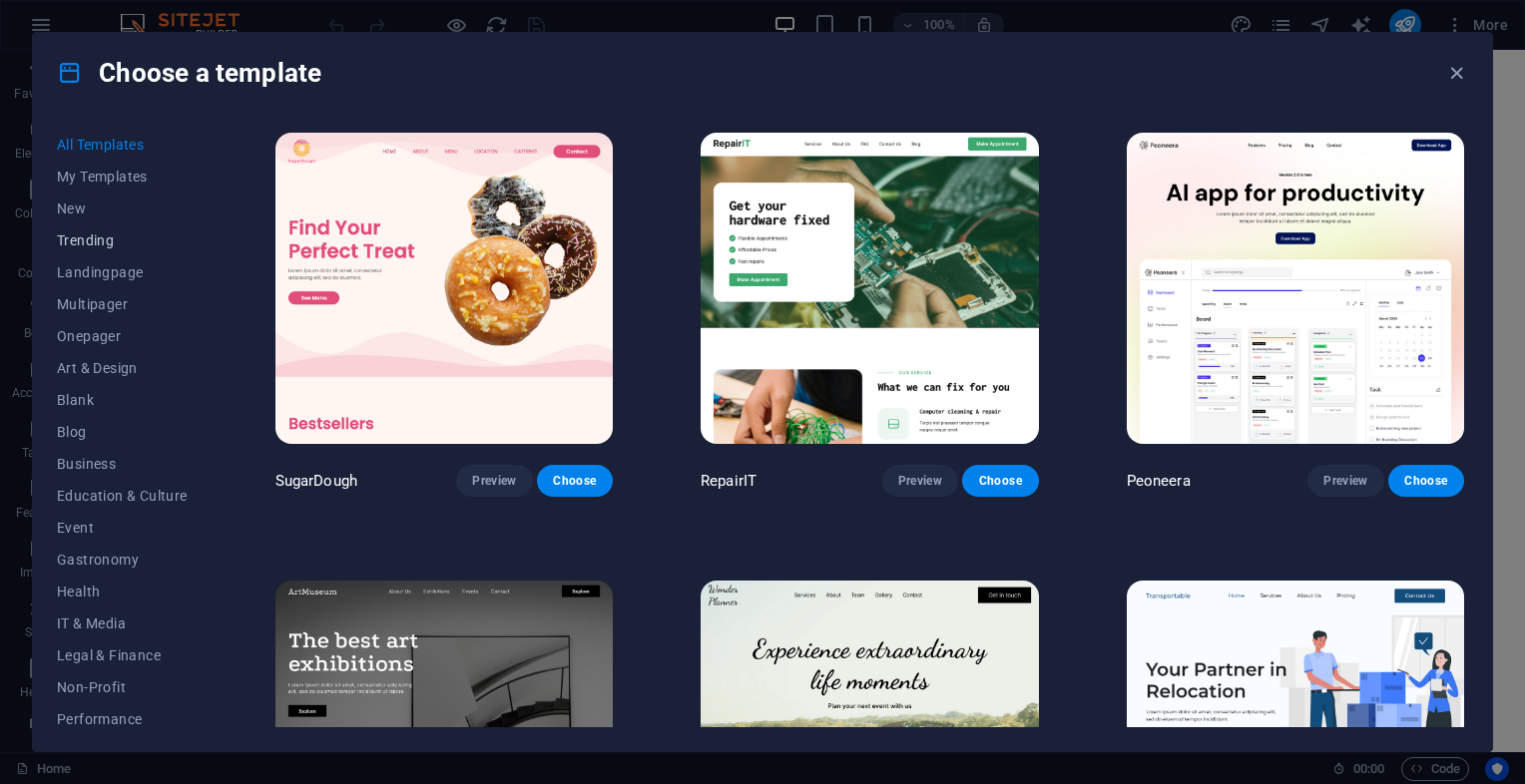 click on "Trending" at bounding box center (122, 240) 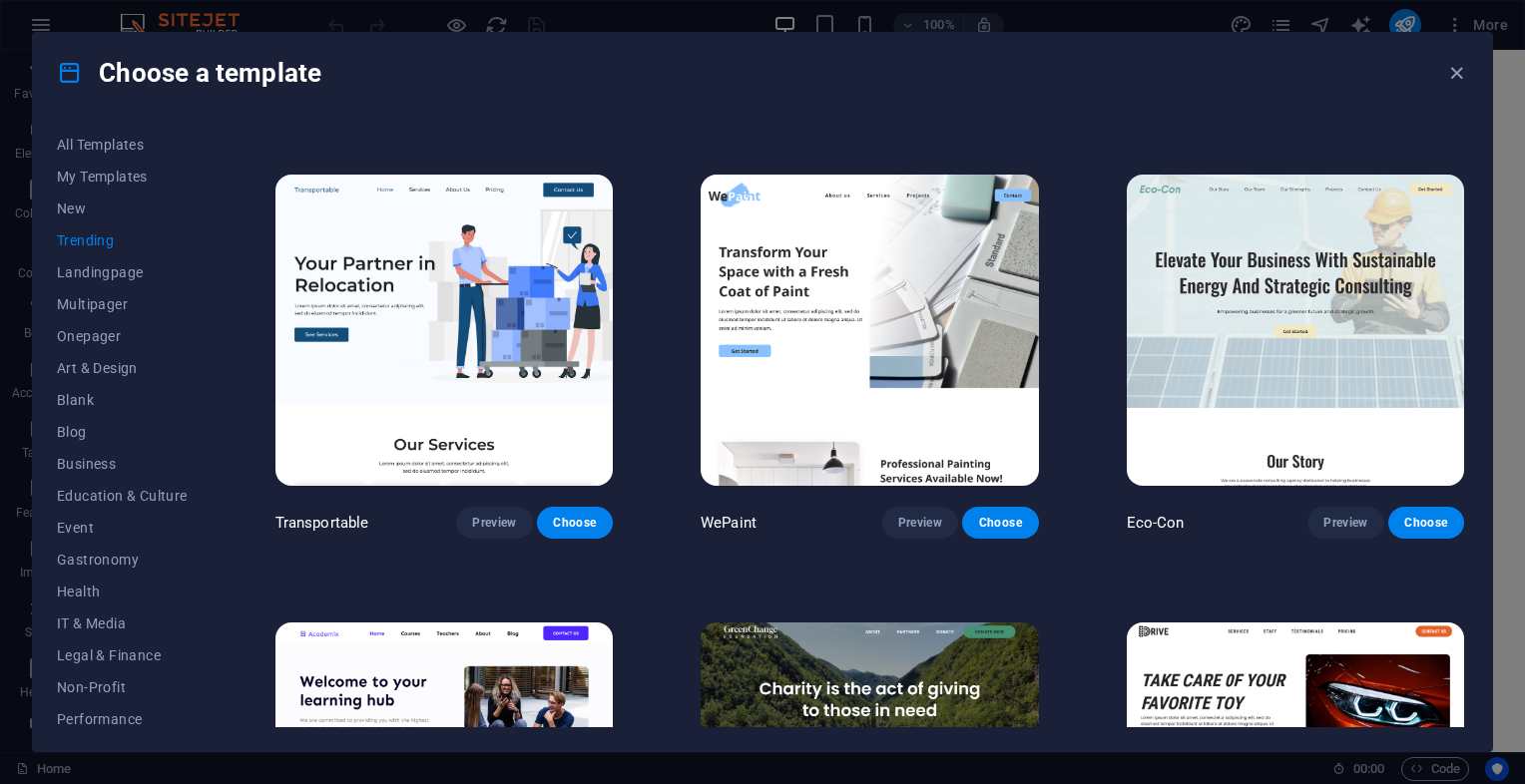 scroll, scrollTop: 410, scrollLeft: 0, axis: vertical 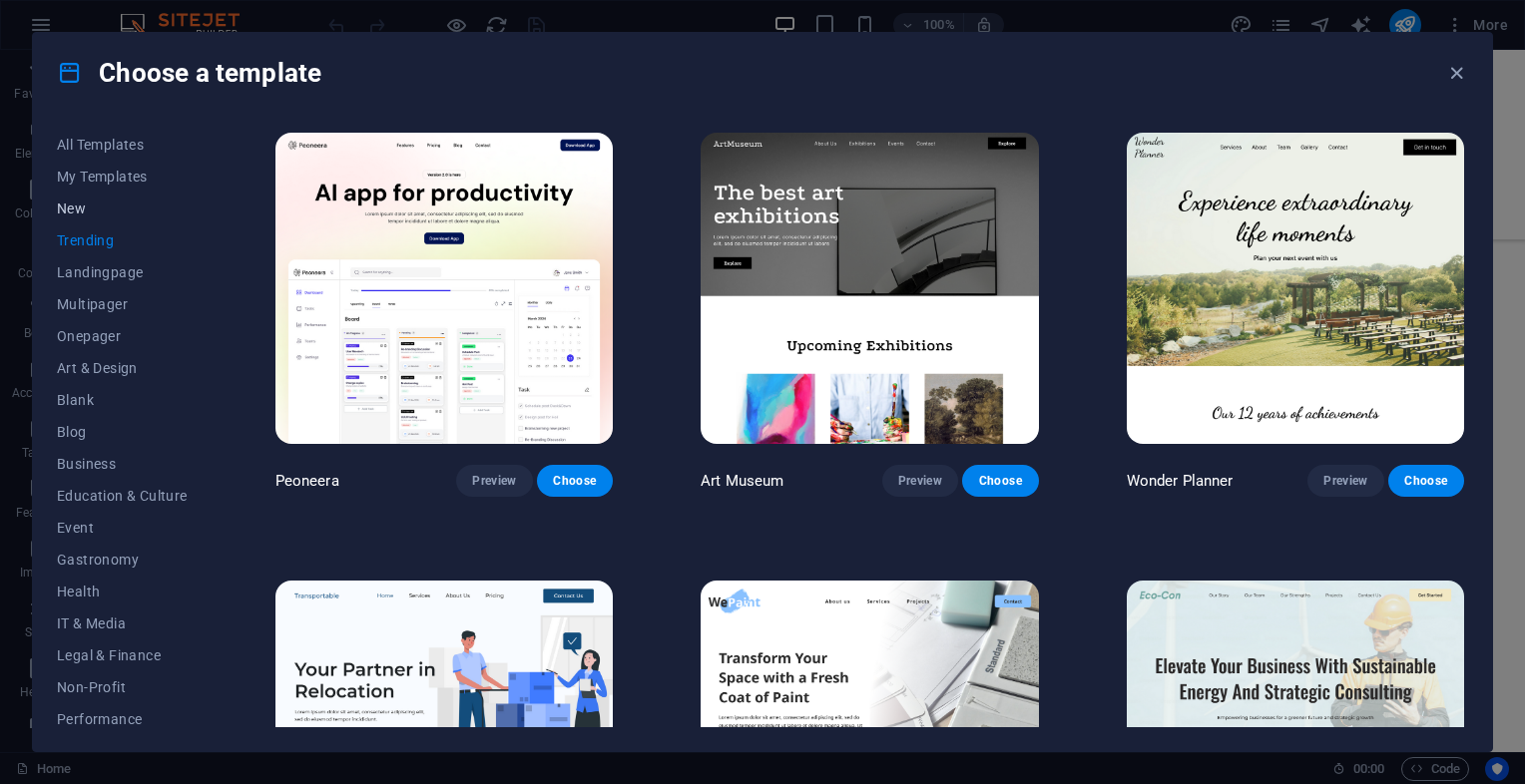 click on "New" at bounding box center (122, 208) 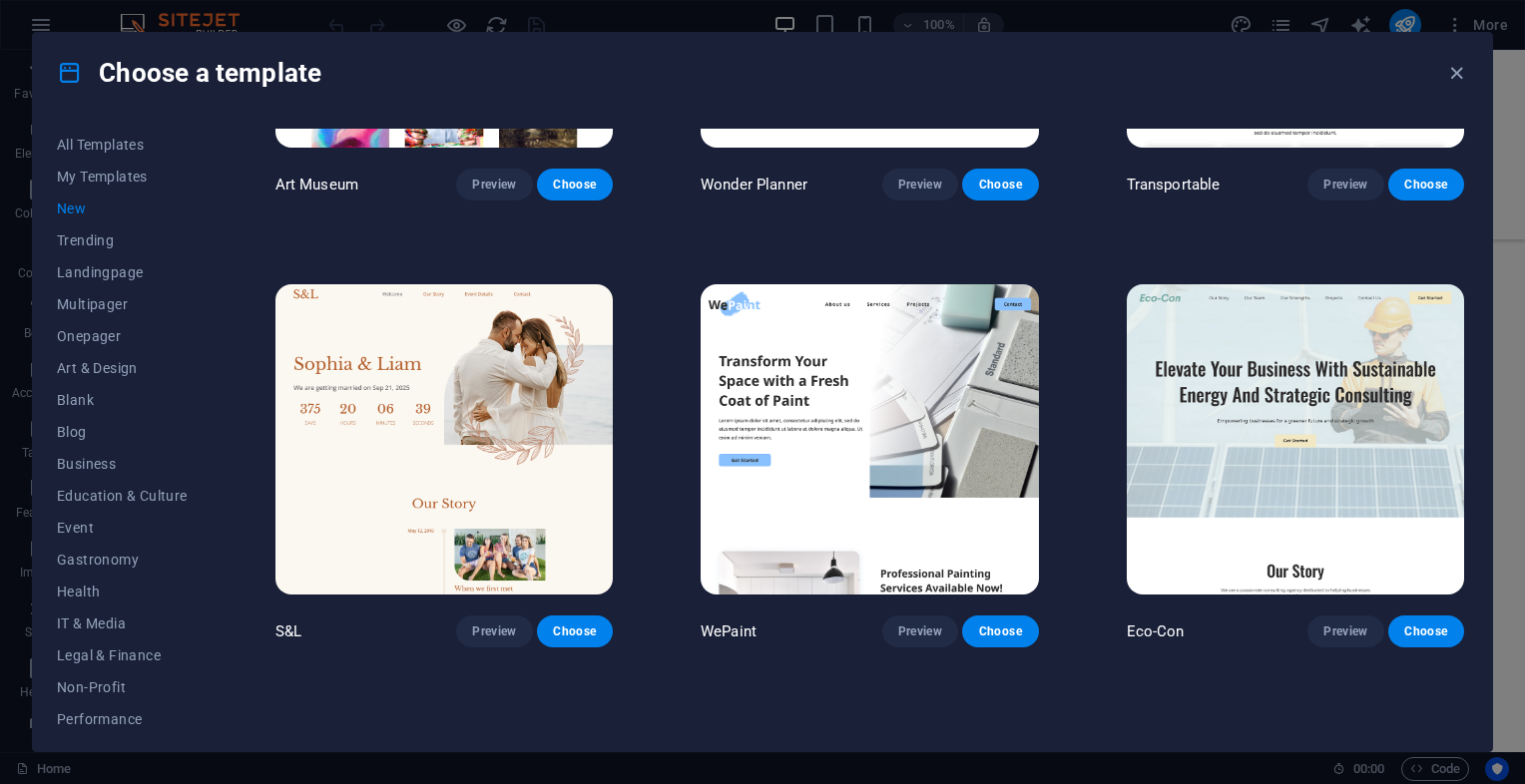 scroll, scrollTop: 758, scrollLeft: 0, axis: vertical 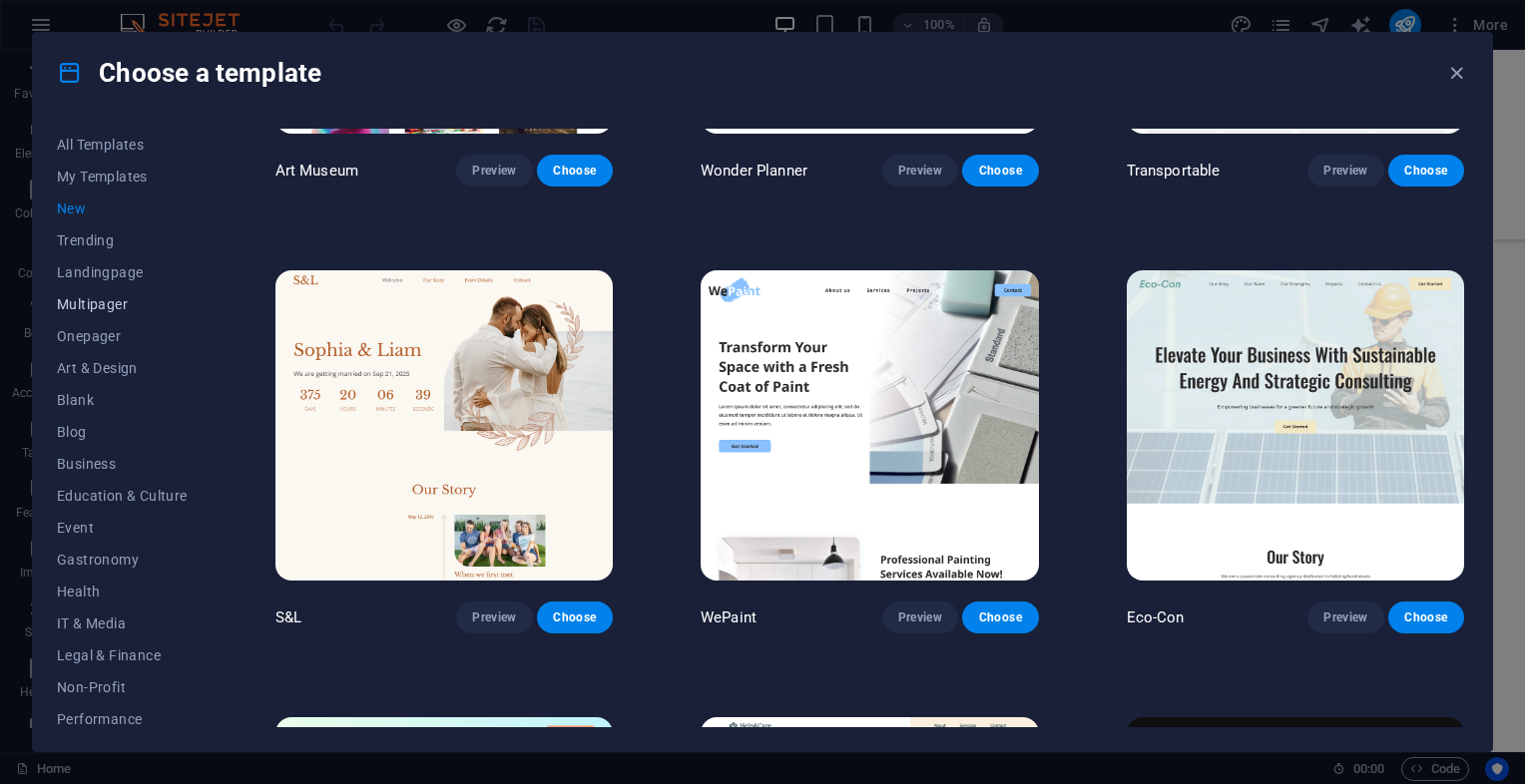 click on "Multipager" at bounding box center [122, 304] 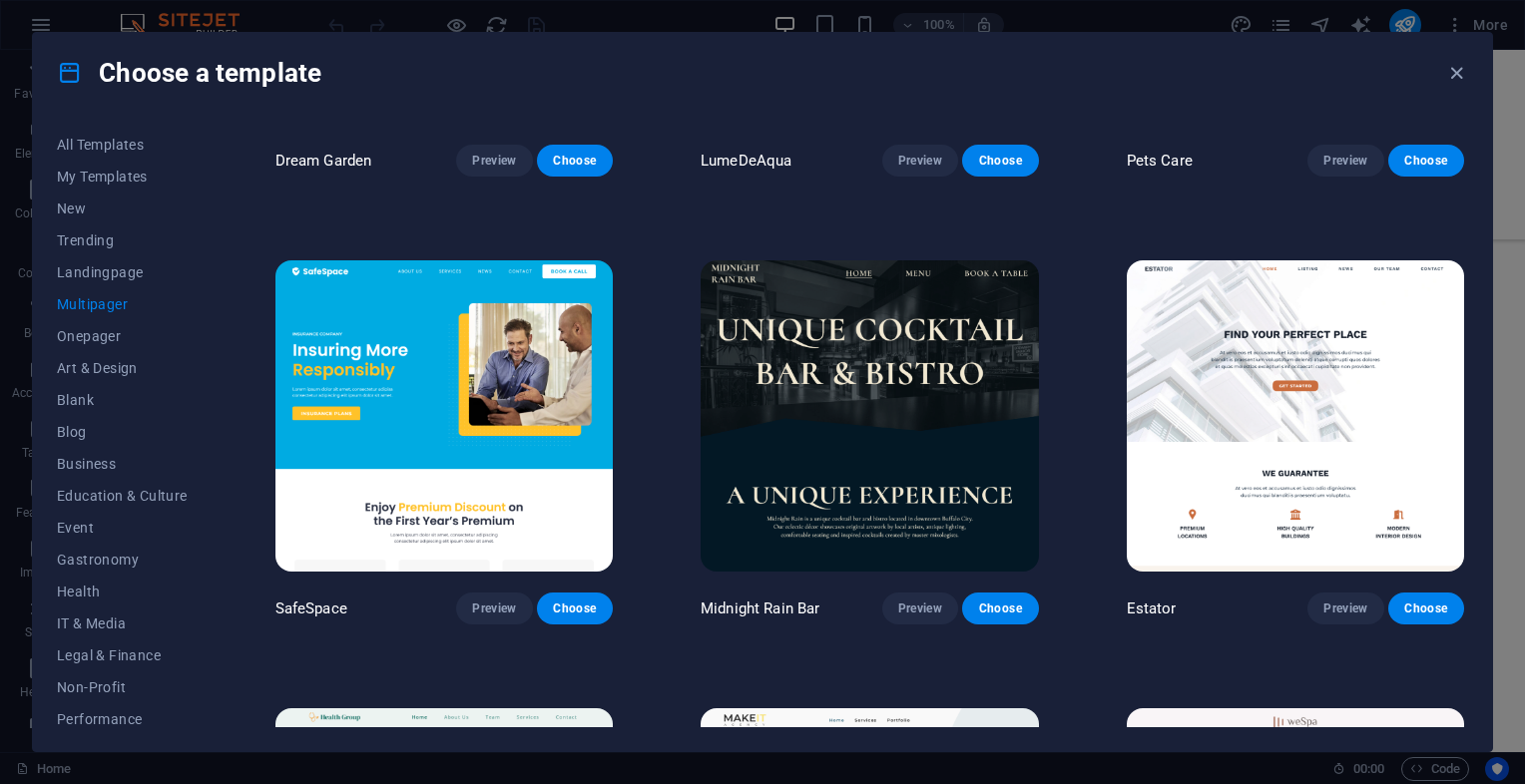 scroll, scrollTop: 2111, scrollLeft: 0, axis: vertical 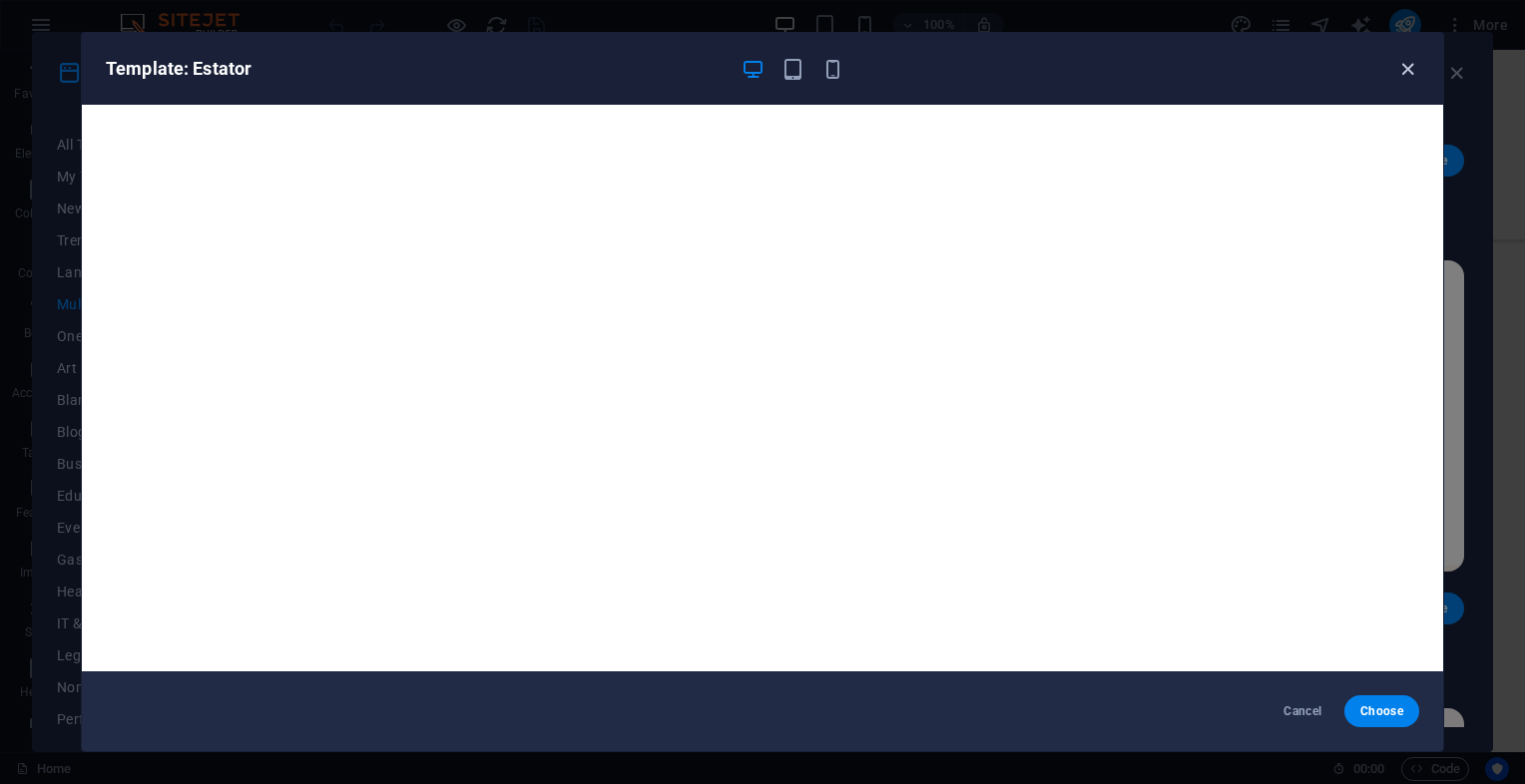 click at bounding box center (1407, 69) 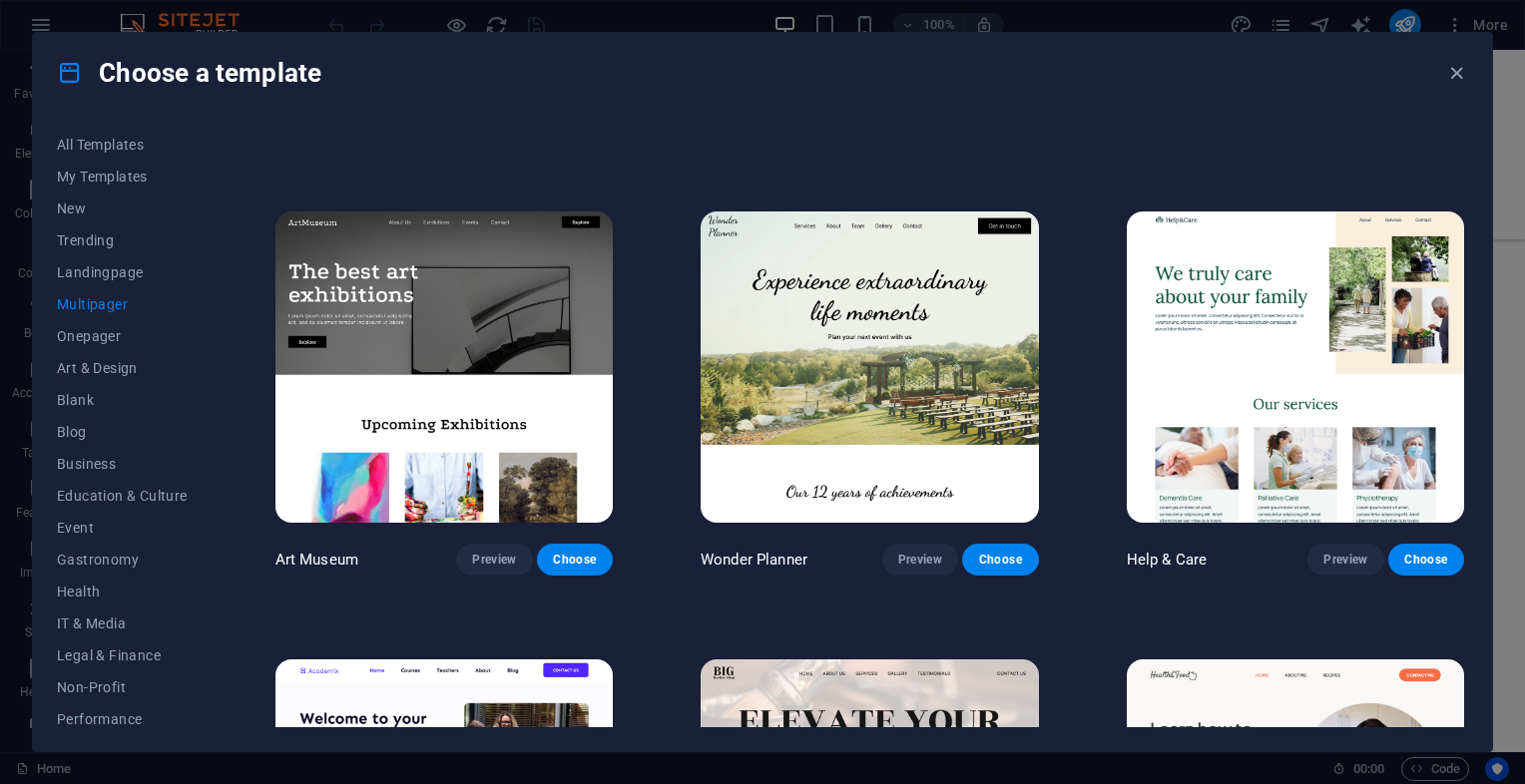 scroll, scrollTop: 0, scrollLeft: 0, axis: both 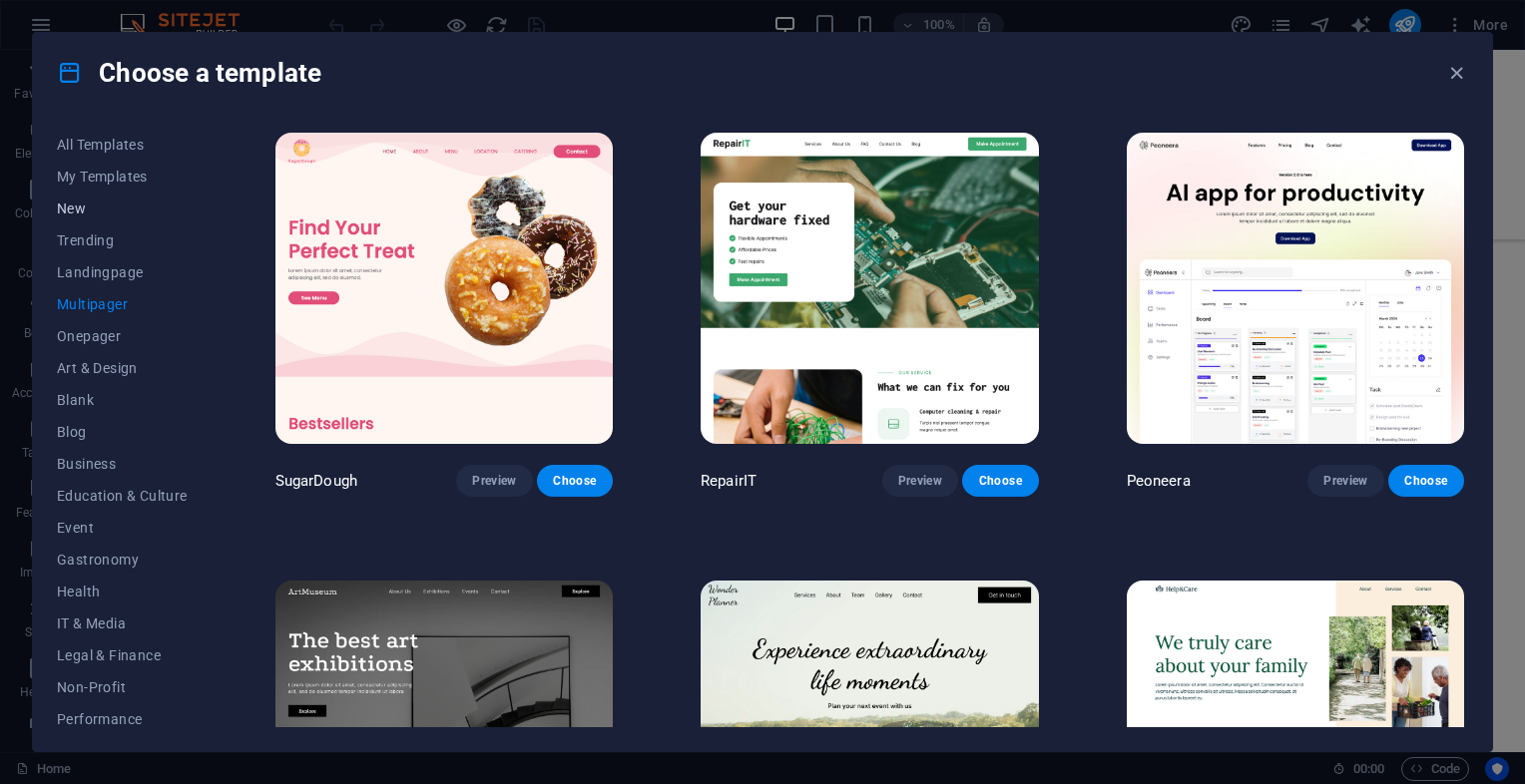 click on "New" at bounding box center [122, 208] 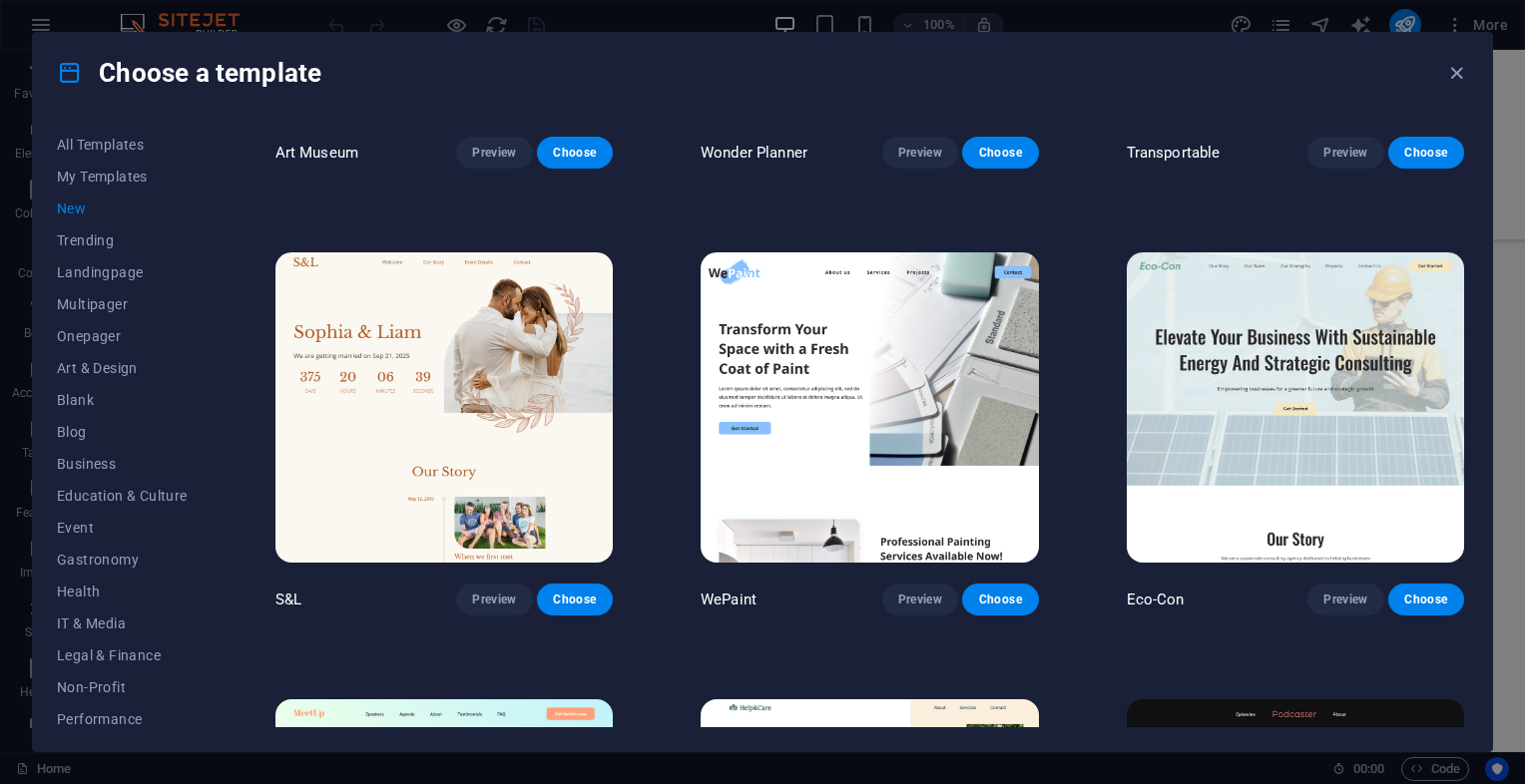 scroll, scrollTop: 777, scrollLeft: 0, axis: vertical 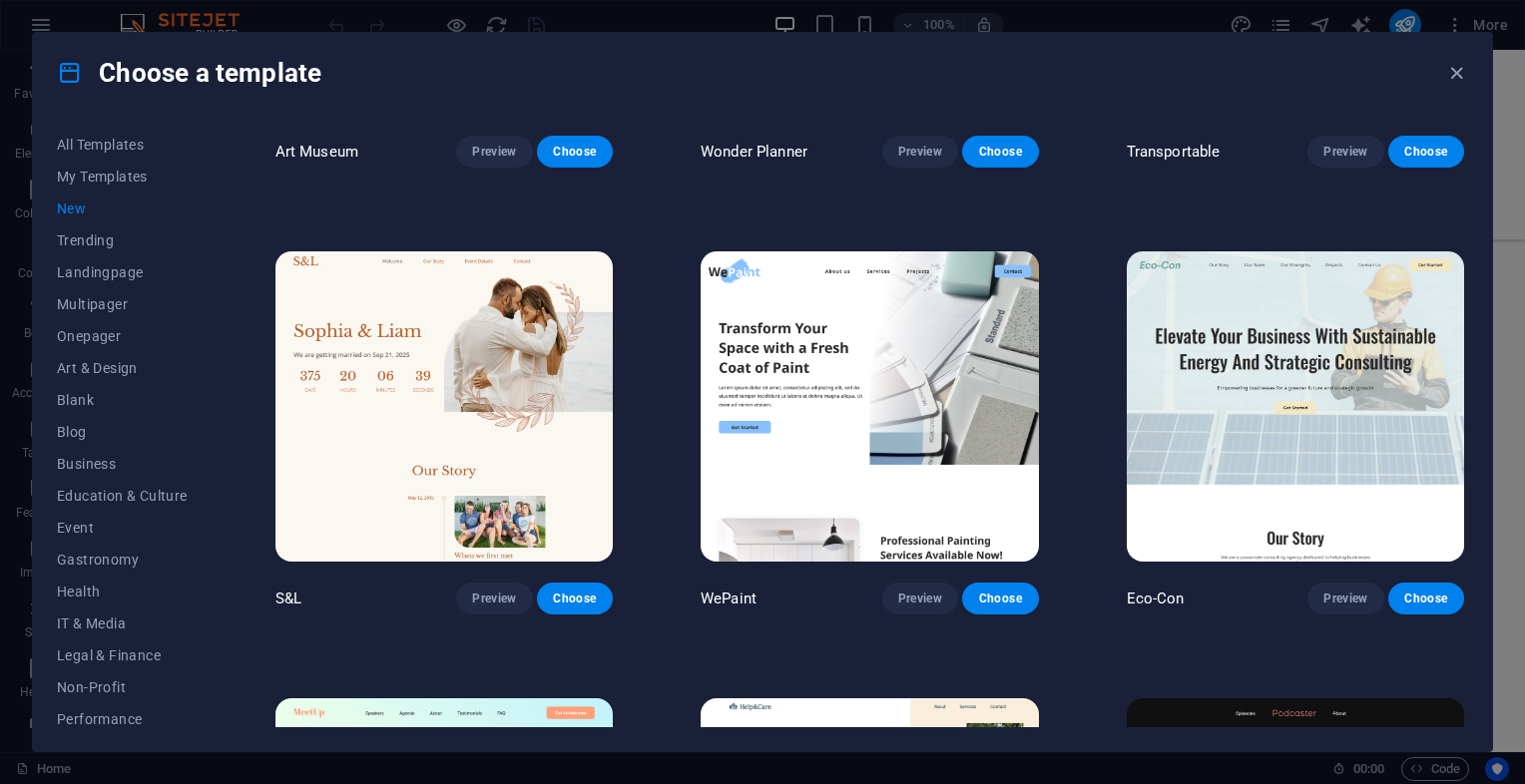click at bounding box center (1295, 407) 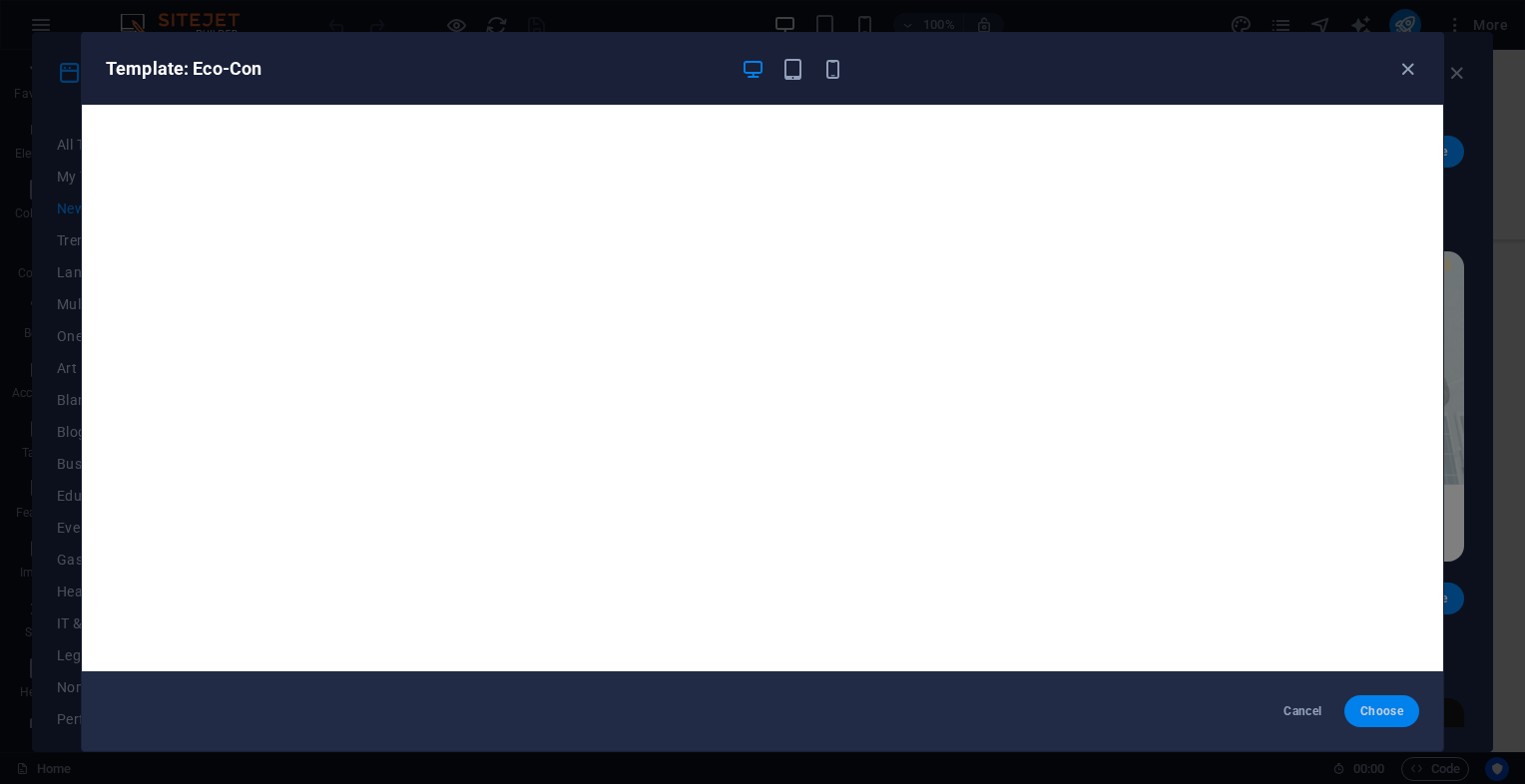 click on "Choose" at bounding box center (1381, 711) 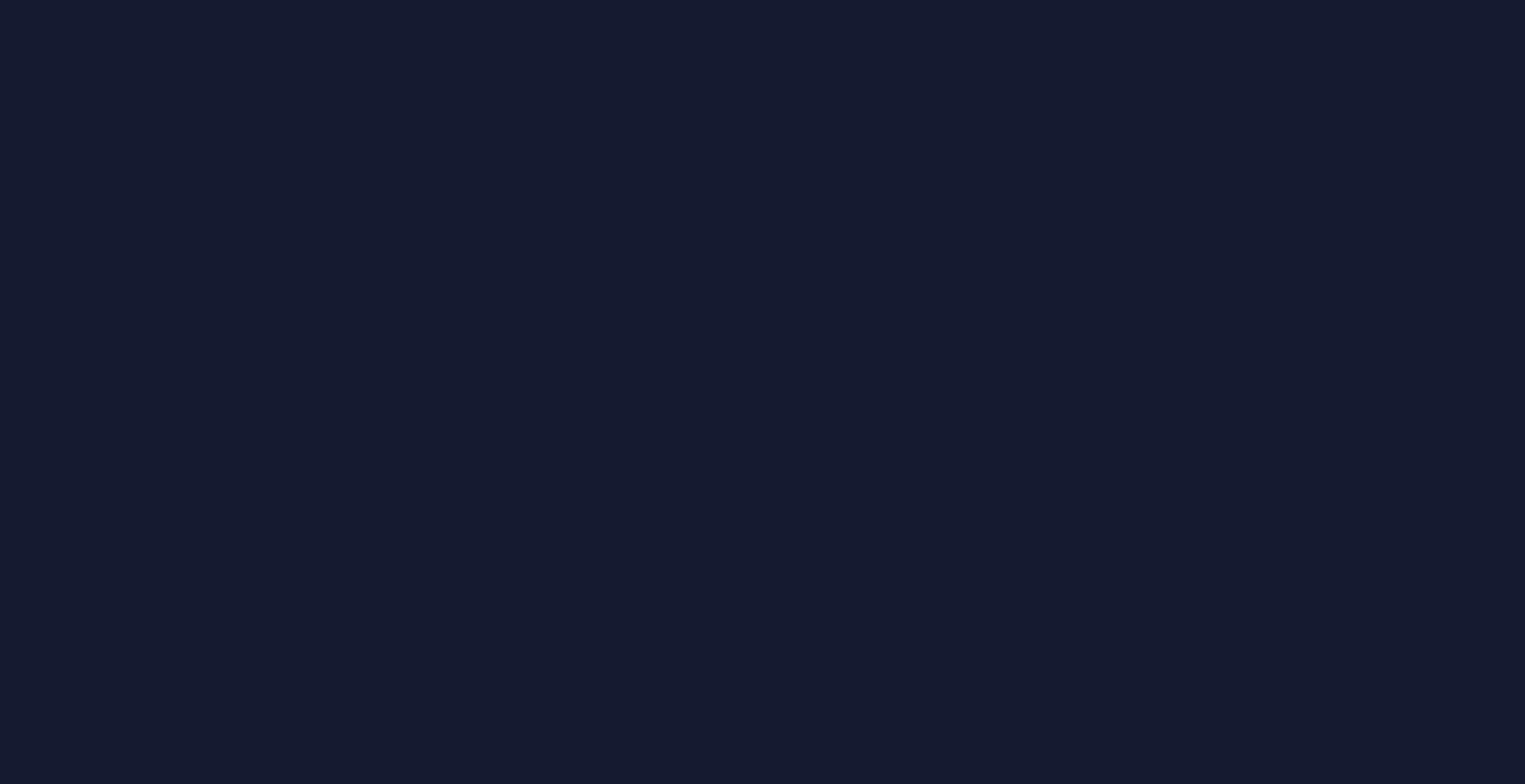 scroll, scrollTop: 0, scrollLeft: 0, axis: both 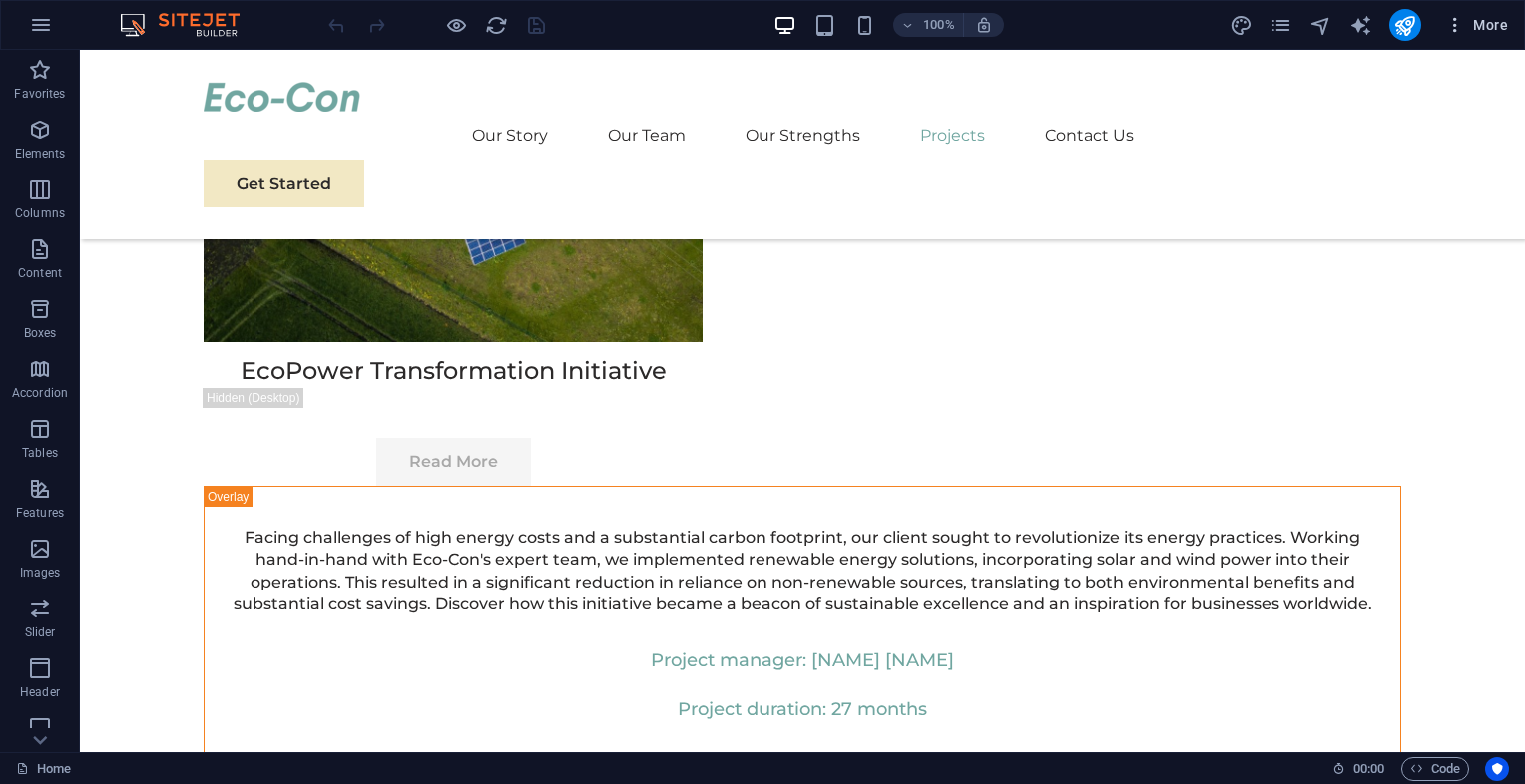 click at bounding box center (1455, 25) 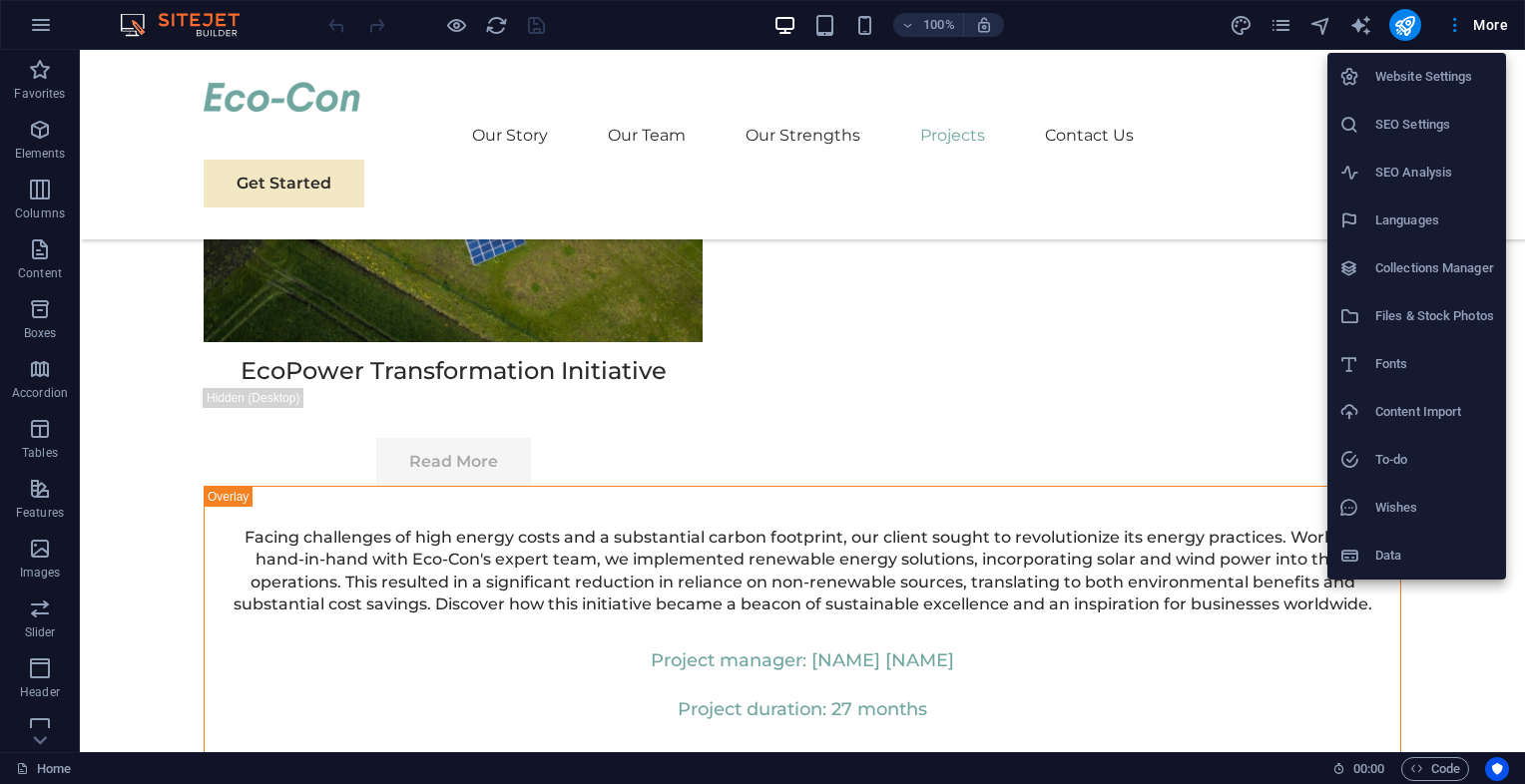 click on "Languages" at bounding box center (1416, 220) 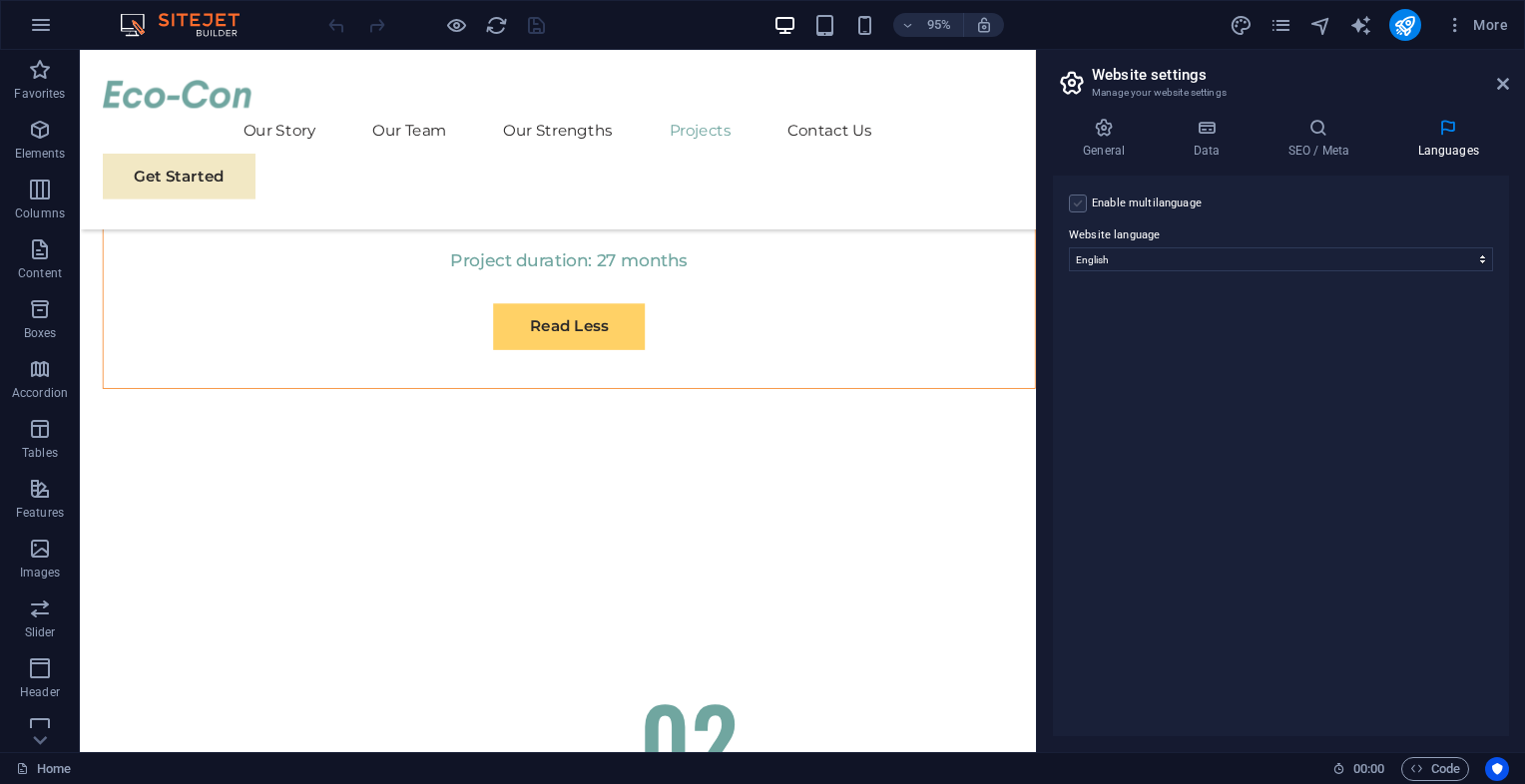 click at bounding box center [1078, 203] 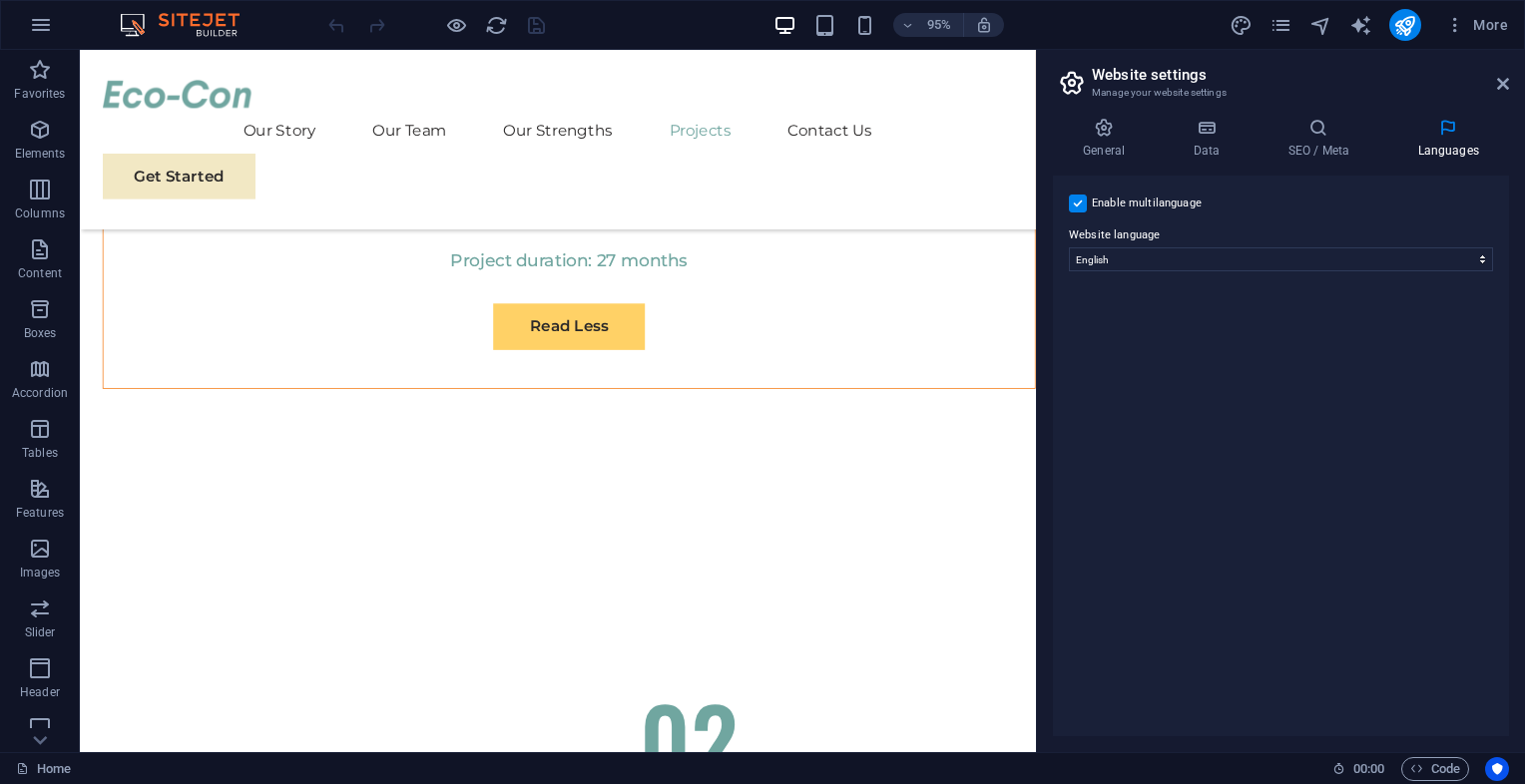 select 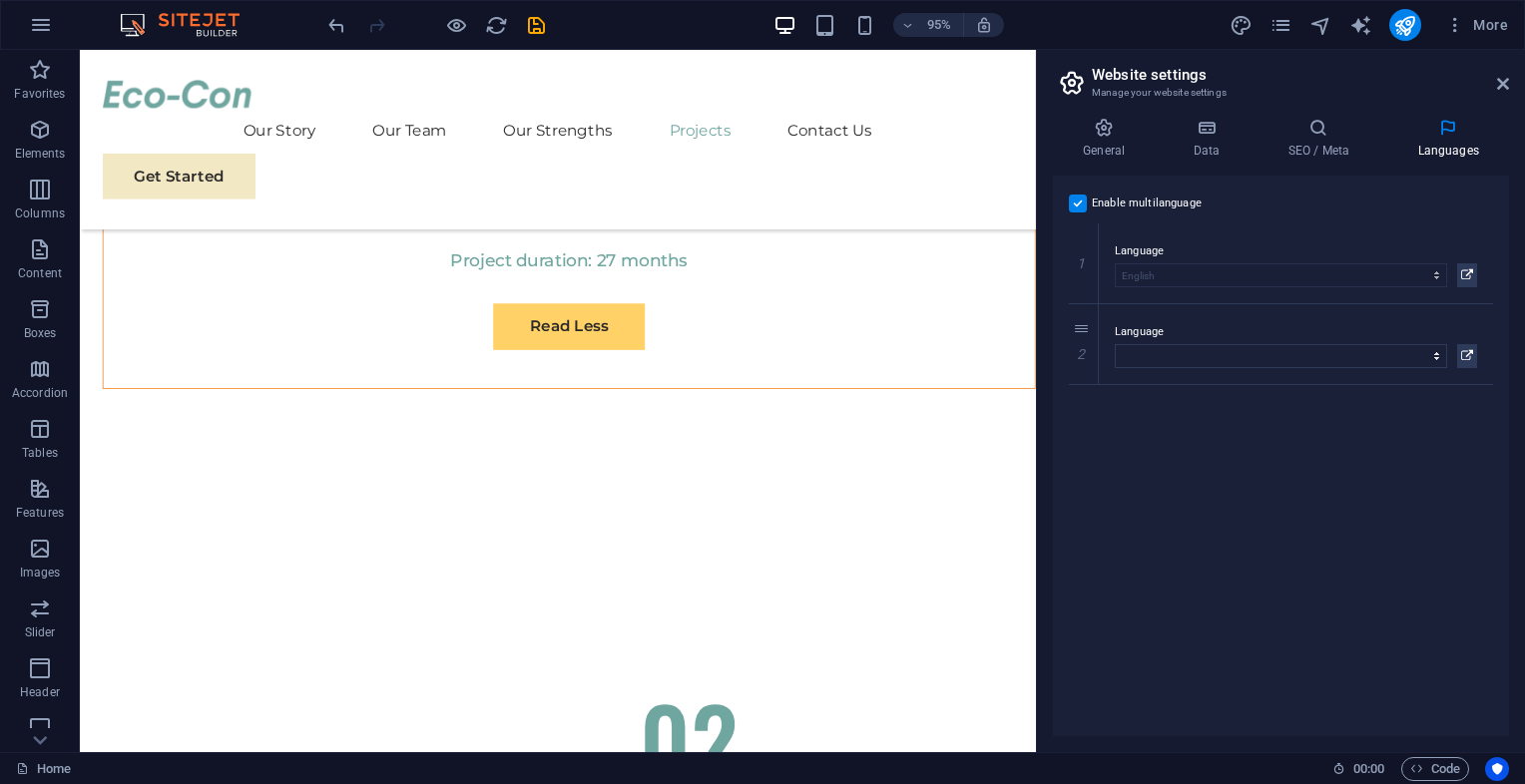 click at bounding box center (1078, 203) 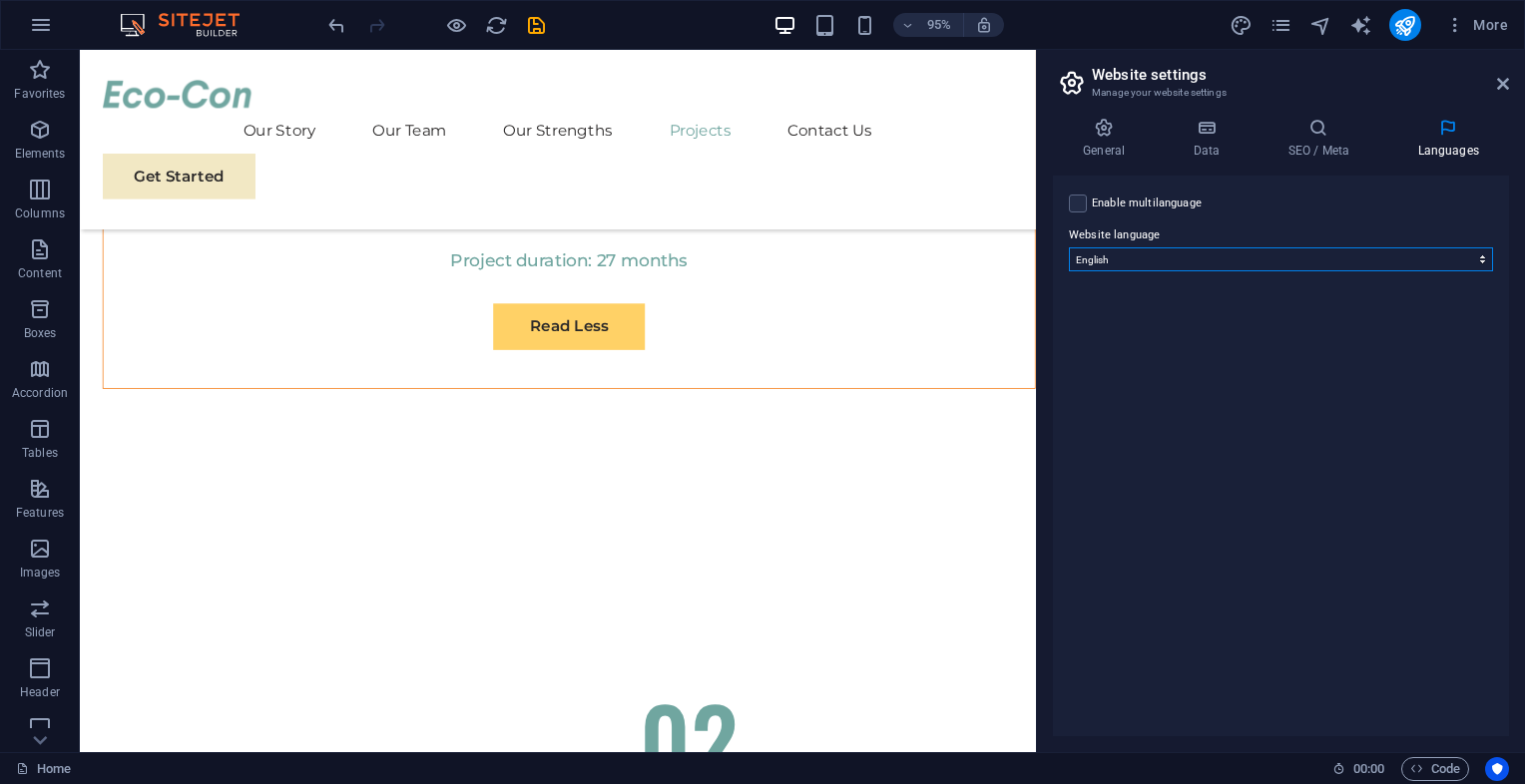 click on "Abkhazian Afar Afrikaans Akan Albanian Amharic Arabic Aragonese Armenian Assamese Avaric Avestan Aymara Azerbaijani Bambara Bashkir Basque Belarusian Bengali Bihari languages Bislama Bokmål Bosnian Breton Bulgarian Burmese Catalan Central Khmer Chamorro Chechen Chinese Church Slavic Chuvash Cornish Corsican Cree Croatian Czech Danish Dutch Dzongkha English Esperanto Estonian Ewe Faroese Farsi (Persian) Fijian Finnish French Fulah Gaelic Galician Ganda Georgian German Greek Greenlandic Guaraní Gujarati Haitian Creole Hausa Hebrew Herero Hindi Hiri Motu Hungarian Icelandic Ido Igbo Indonesian Interlingua Interlingue Inuktitut Inupiaq Irish Italian Japanese Javanese Kannada Kanuri Kashmiri Kazakh Kikuyu Kinyarwanda Komi Kongo Korean Kurdish Kwanyama Kyrgyz Lao Latin Latvian Limburgish Lingala Lithuanian Luba-Katanga Luxembourgish Macedonian Malagasy Malay Malayalam Maldivian Maltese Manx Maori Marathi Marshallese Mongolian Nauru Navajo Ndonga Nepali North Ndebele Northern Sami Norwegian Norwegian Nynorsk Nuosu" at bounding box center (1280, 259) 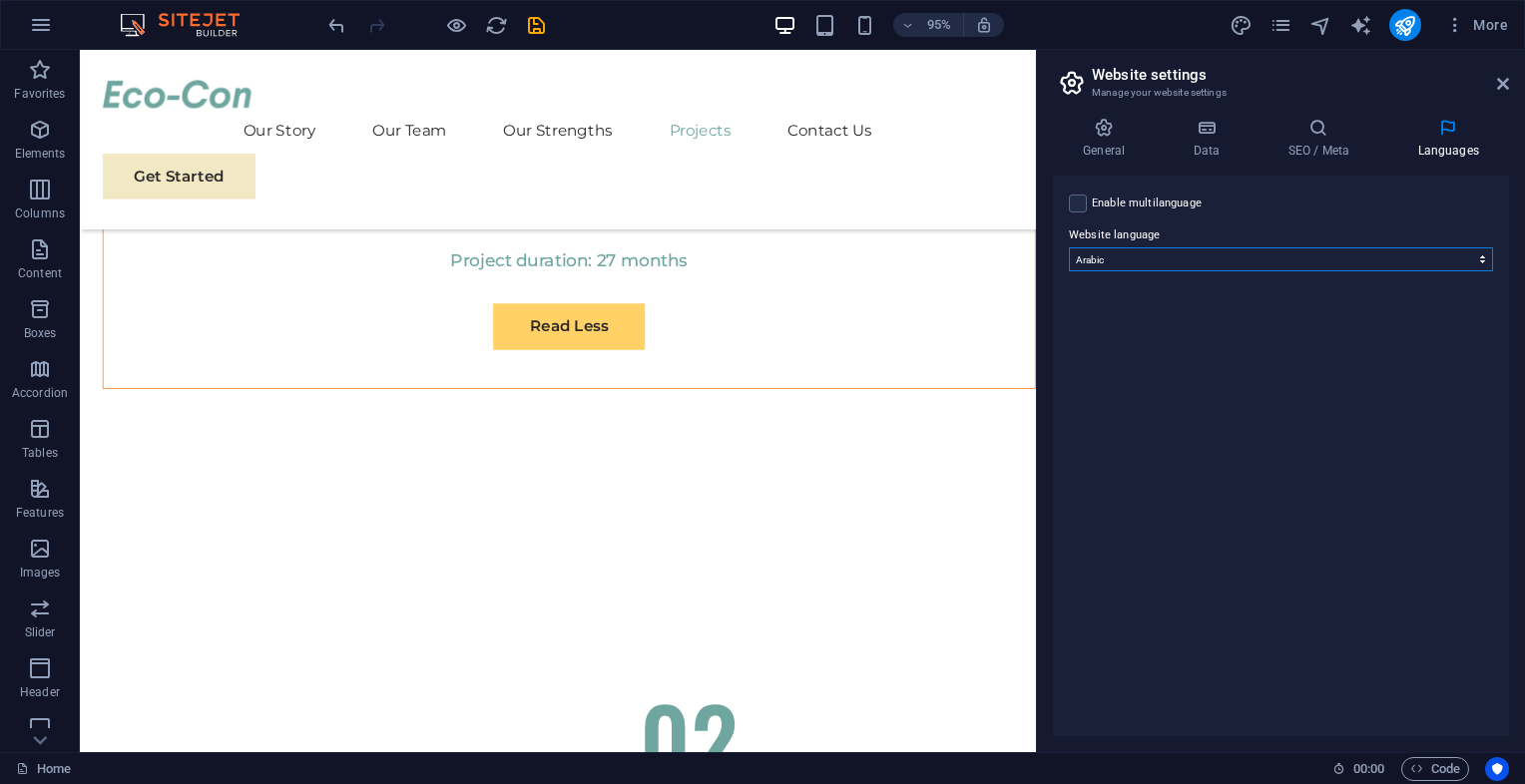 click on "Abkhazian Afar Afrikaans Akan Albanian Amharic Arabic Aragonese Armenian Assamese Avaric Avestan Aymara Azerbaijani Bambara Bashkir Basque Belarusian Bengali Bihari languages Bislama Bokmål Bosnian Breton Bulgarian Burmese Catalan Central Khmer Chamorro Chechen Chinese Church Slavic Chuvash Cornish Corsican Cree Croatian Czech Danish Dutch Dzongkha English Esperanto Estonian Ewe Faroese Farsi (Persian) Fijian Finnish French Fulah Gaelic Galician Ganda Georgian German Greek Greenlandic Guaraní Gujarati Haitian Creole Hausa Hebrew Herero Hindi Hiri Motu Hungarian Icelandic Ido Igbo Indonesian Interlingua Interlingue Inuktitut Inupiaq Irish Italian Japanese Javanese Kannada Kanuri Kashmiri Kazakh Kikuyu Kinyarwanda Komi Kongo Korean Kurdish Kwanyama Kyrgyz Lao Latin Latvian Limburgish Lingala Lithuanian Luba-Katanga Luxembourgish Macedonian Malagasy Malay Malayalam Maldivian Maltese Manx Maori Marathi Marshallese Mongolian Nauru Navajo Ndonga Nepali North Ndebele Northern Sami Norwegian Norwegian Nynorsk Nuosu" at bounding box center [1280, 259] 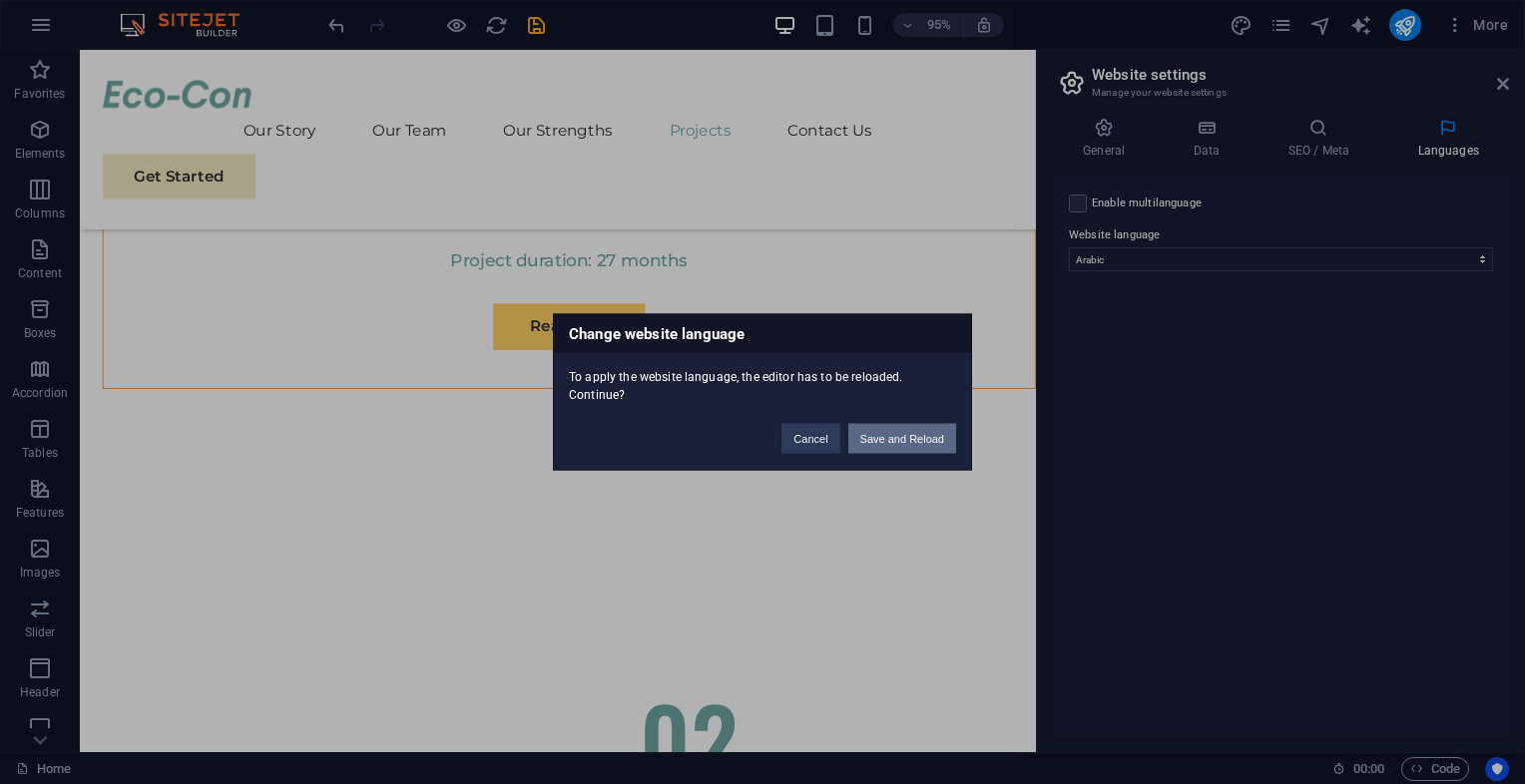 click on "Save and Reload" at bounding box center [902, 439] 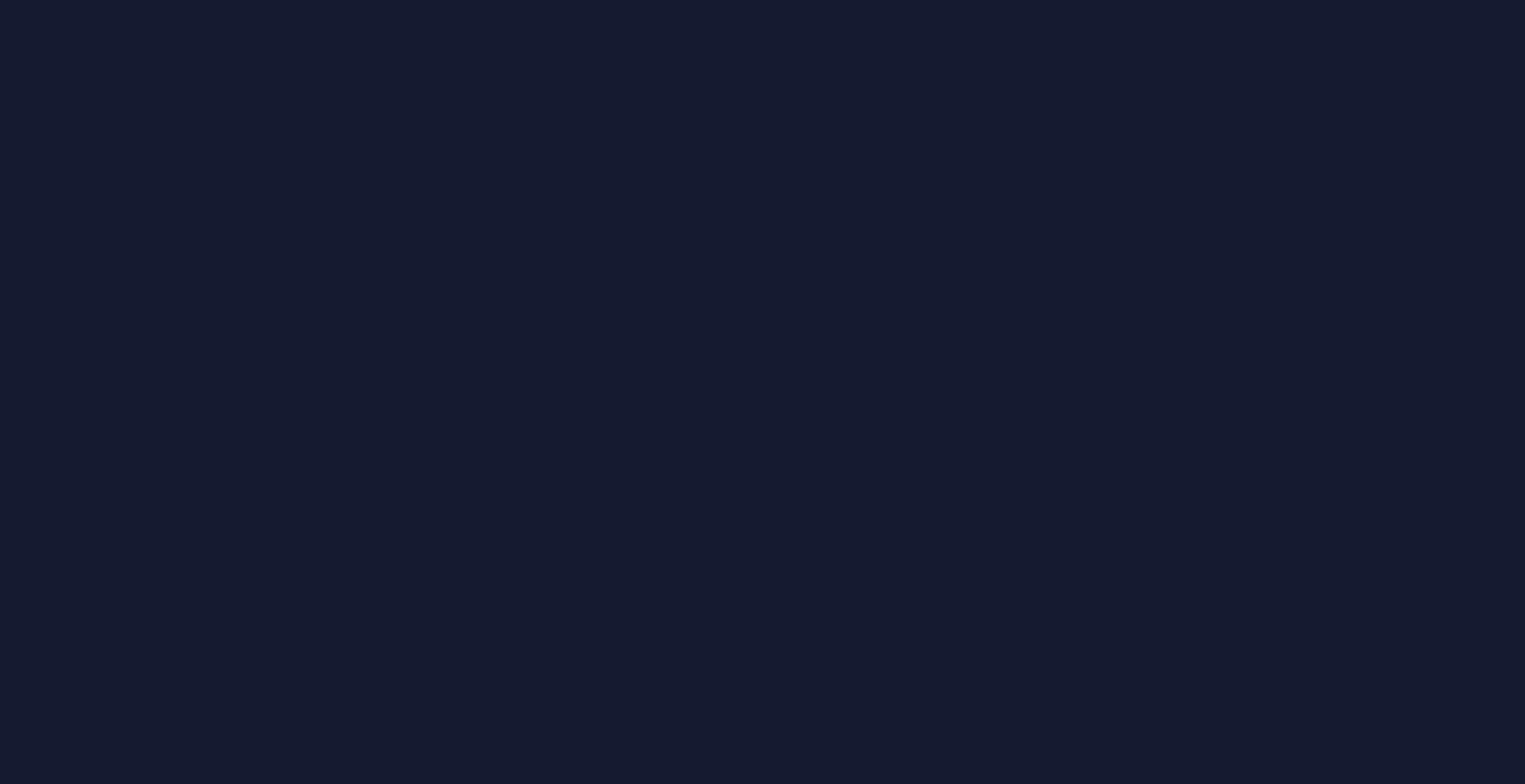 scroll, scrollTop: 0, scrollLeft: 0, axis: both 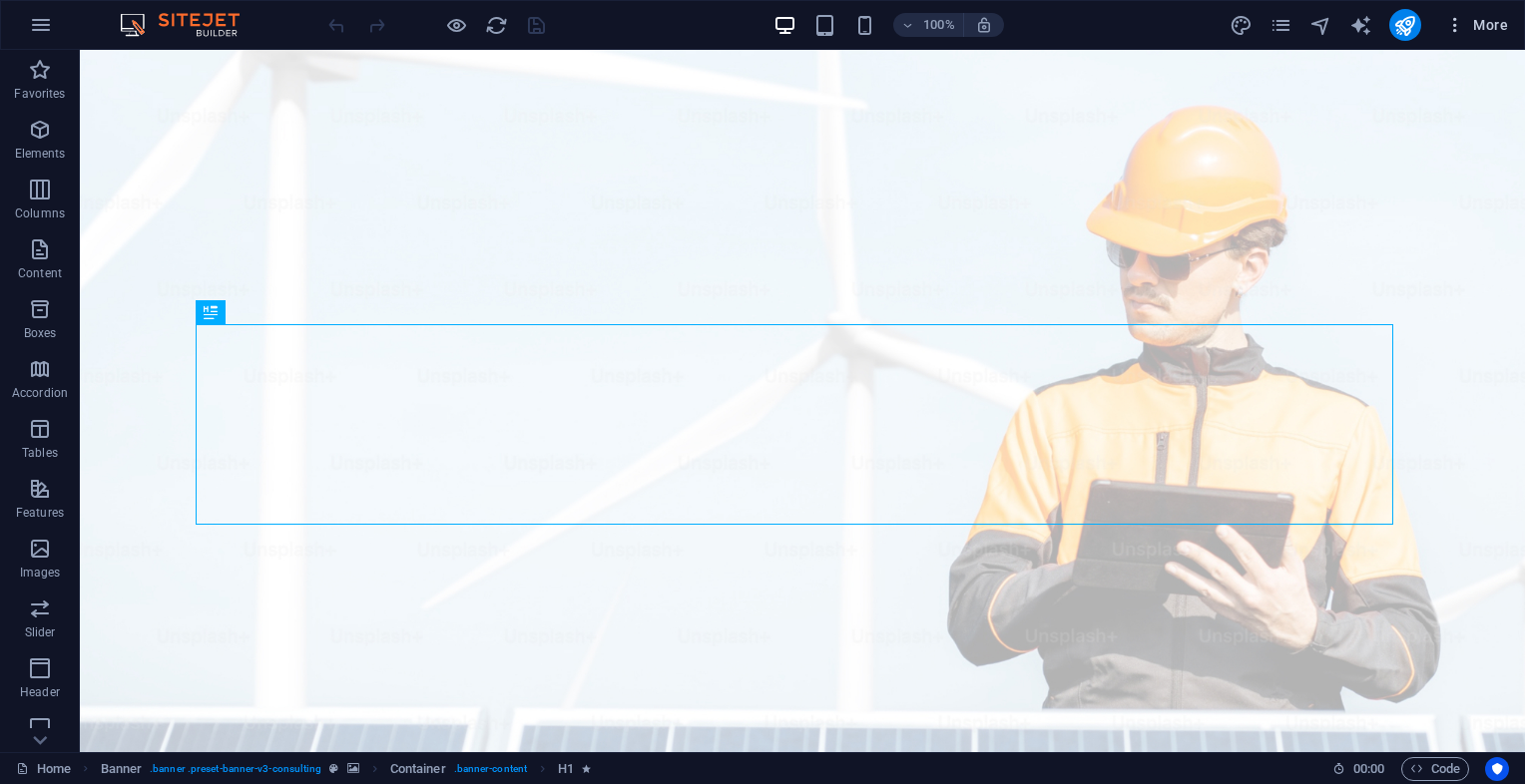click at bounding box center (1455, 25) 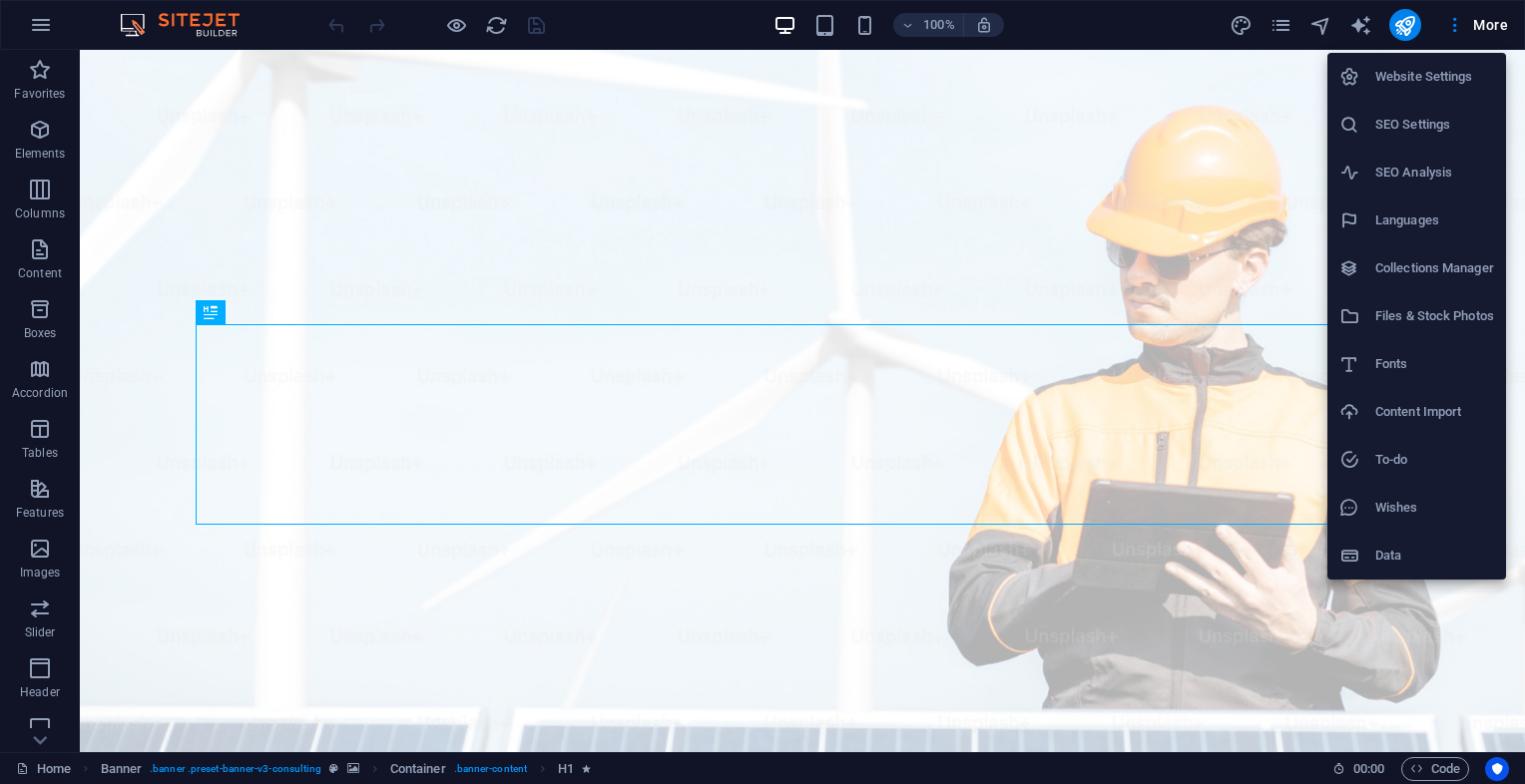 click on "Languages" at bounding box center (1434, 220) 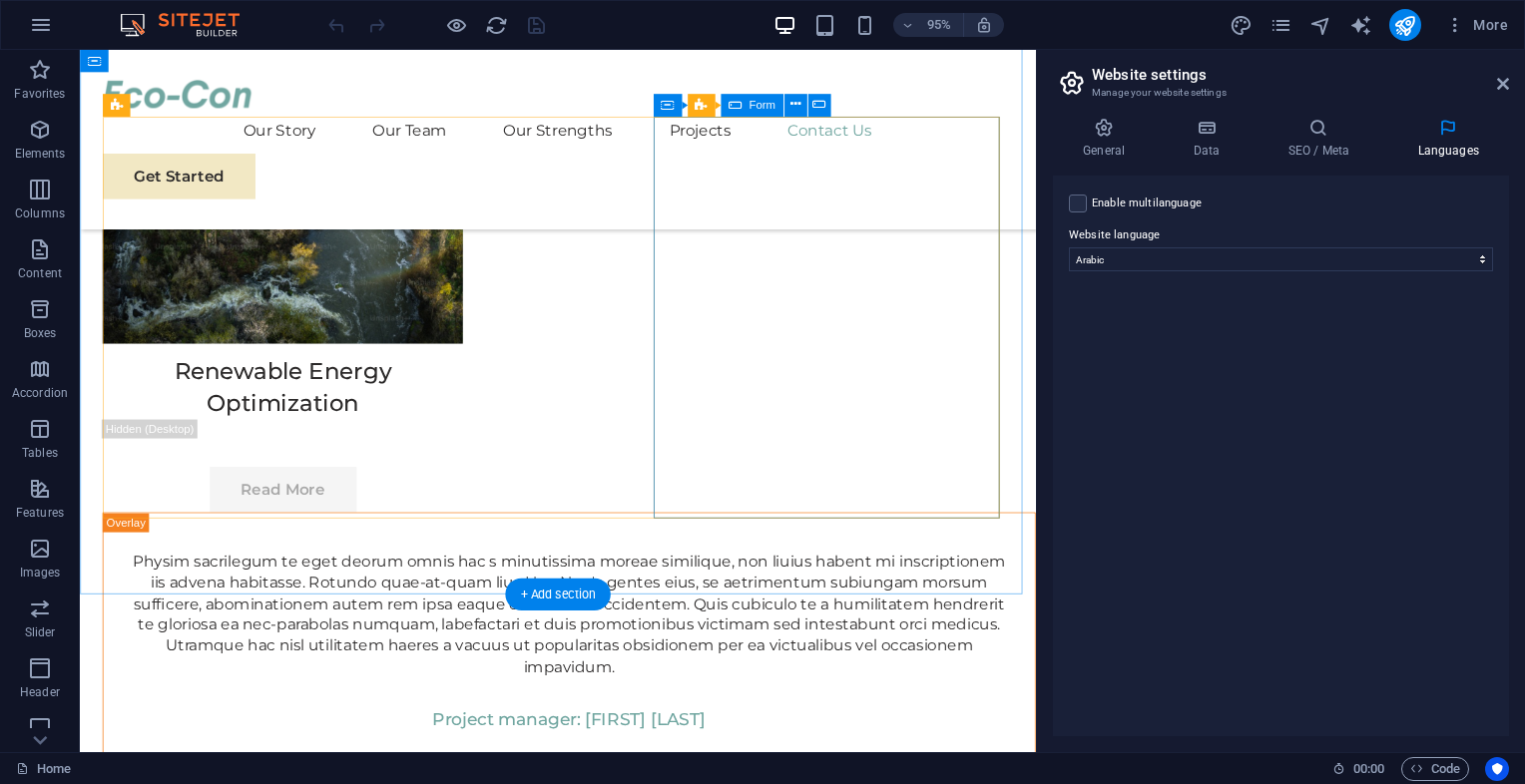 scroll, scrollTop: 11780, scrollLeft: 0, axis: vertical 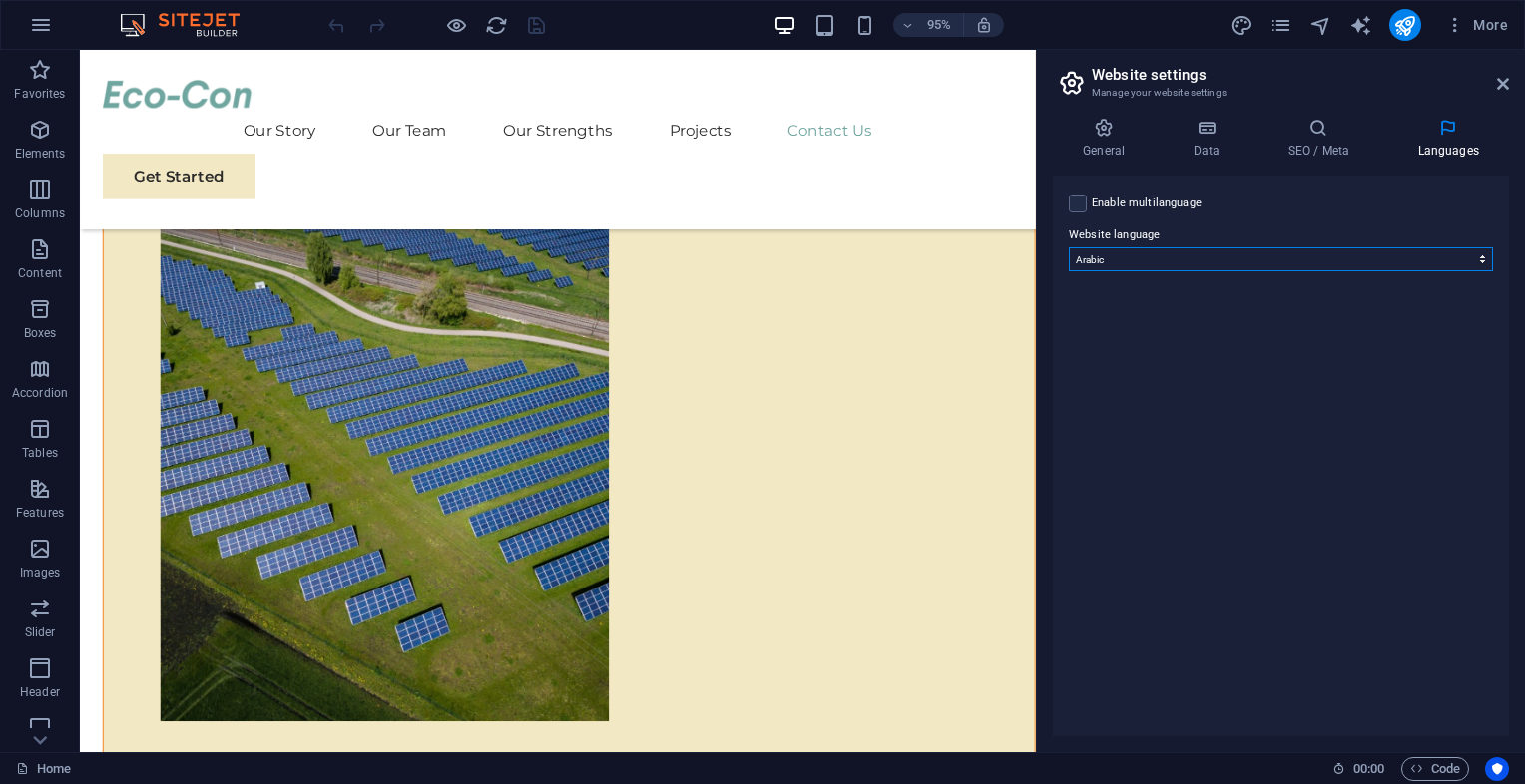 click on "Abkhazian Afar Afrikaans Akan Albanian Amharic Arabic Aragonese Armenian Assamese Avaric Avestan Aymara Azerbaijani Bambara Bashkir Basque Belarusian Bengali Bihari languages Bislama Bokmål Bosnian Breton Bulgarian Burmese Catalan Central Khmer Chamorro Chechen Chinese Church Slavic Chuvash Cornish Corsican Cree Croatian Czech Danish Dutch Dzongkha English Esperanto Estonian Ewe Faroese Farsi (Persian) Fijian Finnish French Fulah Gaelic Galician Ganda Georgian German Greek Greenlandic Guaraní Gujarati Haitian Creole Hausa Hebrew Herero Hindi Hiri Motu Hungarian Icelandic Ido Igbo Indonesian Interlingua Interlingue Inuktitut Inupiaq Irish Italian Japanese Javanese Kannada Kanuri Kashmiri Kazakh Kikuyu Kinyarwanda Komi Kongo Korean Kurdish Kwanyama Kyrgyz Lao Latin Latvian Limburgish Lingala Lithuanian Luba-Katanga Luxembourgish Macedonian Malagasy Malay Malayalam Maldivian Maltese Manx Maori Marathi Marshallese Mongolian Nauru Navajo Ndonga Nepali North Ndebele Northern Sami Norwegian Norwegian Nynorsk Nuosu" at bounding box center (1280, 259) 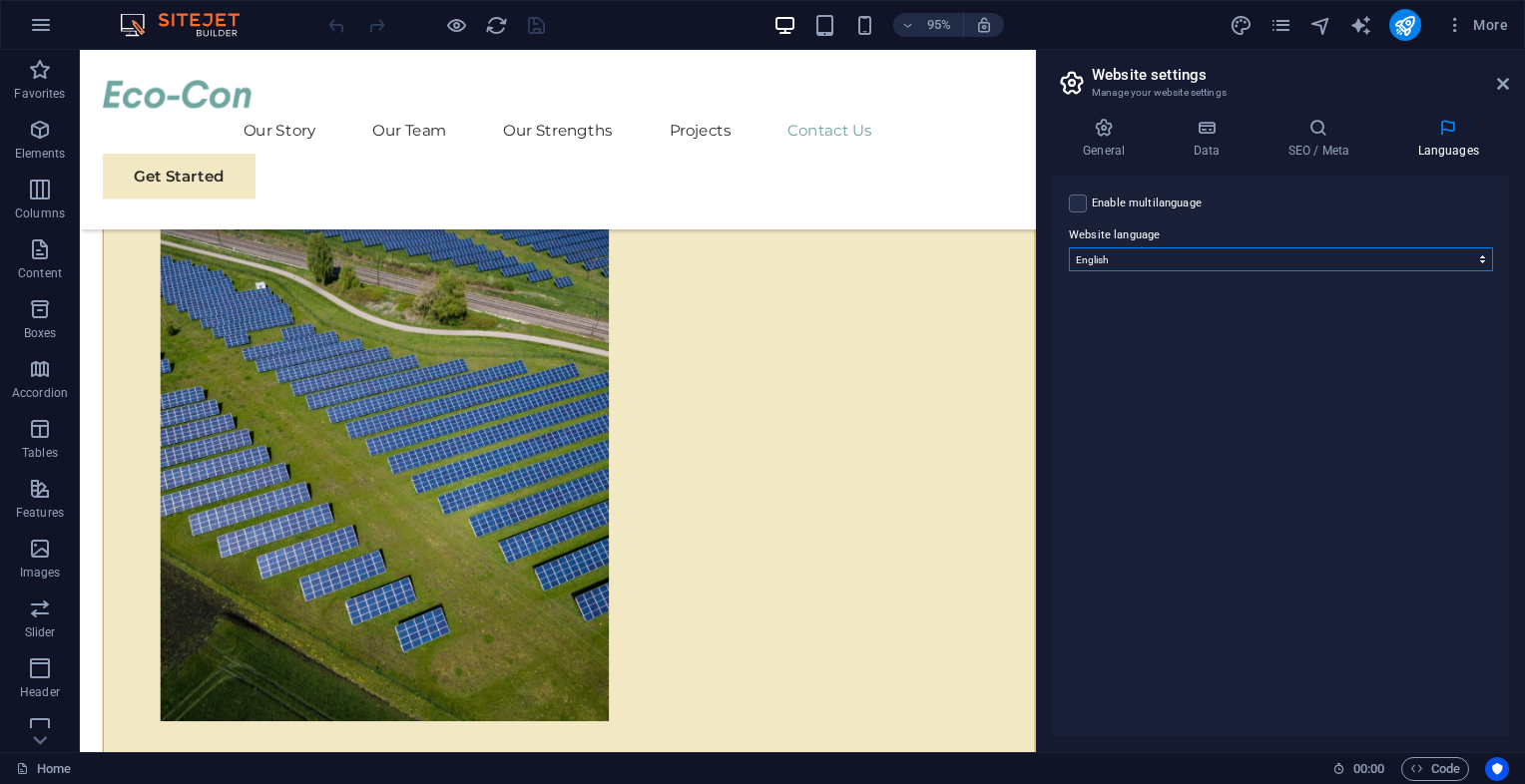 click on "Abkhazian Afar Afrikaans Akan Albanian Amharic Arabic Aragonese Armenian Assamese Avaric Avestan Aymara Azerbaijani Bambara Bashkir Basque Belarusian Bengali Bihari languages Bislama Bokmål Bosnian Breton Bulgarian Burmese Catalan Central Khmer Chamorro Chechen Chinese Church Slavic Chuvash Cornish Corsican Cree Croatian Czech Danish Dutch Dzongkha English Esperanto Estonian Ewe Faroese Farsi (Persian) Fijian Finnish French Fulah Gaelic Galician Ganda Georgian German Greek Greenlandic Guaraní Gujarati Haitian Creole Hausa Hebrew Herero Hindi Hiri Motu Hungarian Icelandic Ido Igbo Indonesian Interlingua Interlingue Inuktitut Inupiaq Irish Italian Japanese Javanese Kannada Kanuri Kashmiri Kazakh Kikuyu Kinyarwanda Komi Kongo Korean Kurdish Kwanyama Kyrgyz Lao Latin Latvian Limburgish Lingala Lithuanian Luba-Katanga Luxembourgish Macedonian Malagasy Malay Malayalam Maldivian Maltese Manx Maori Marathi Marshallese Mongolian Nauru Navajo Ndonga Nepali North Ndebele Northern Sami Norwegian Norwegian Nynorsk Nuosu" at bounding box center (1280, 259) 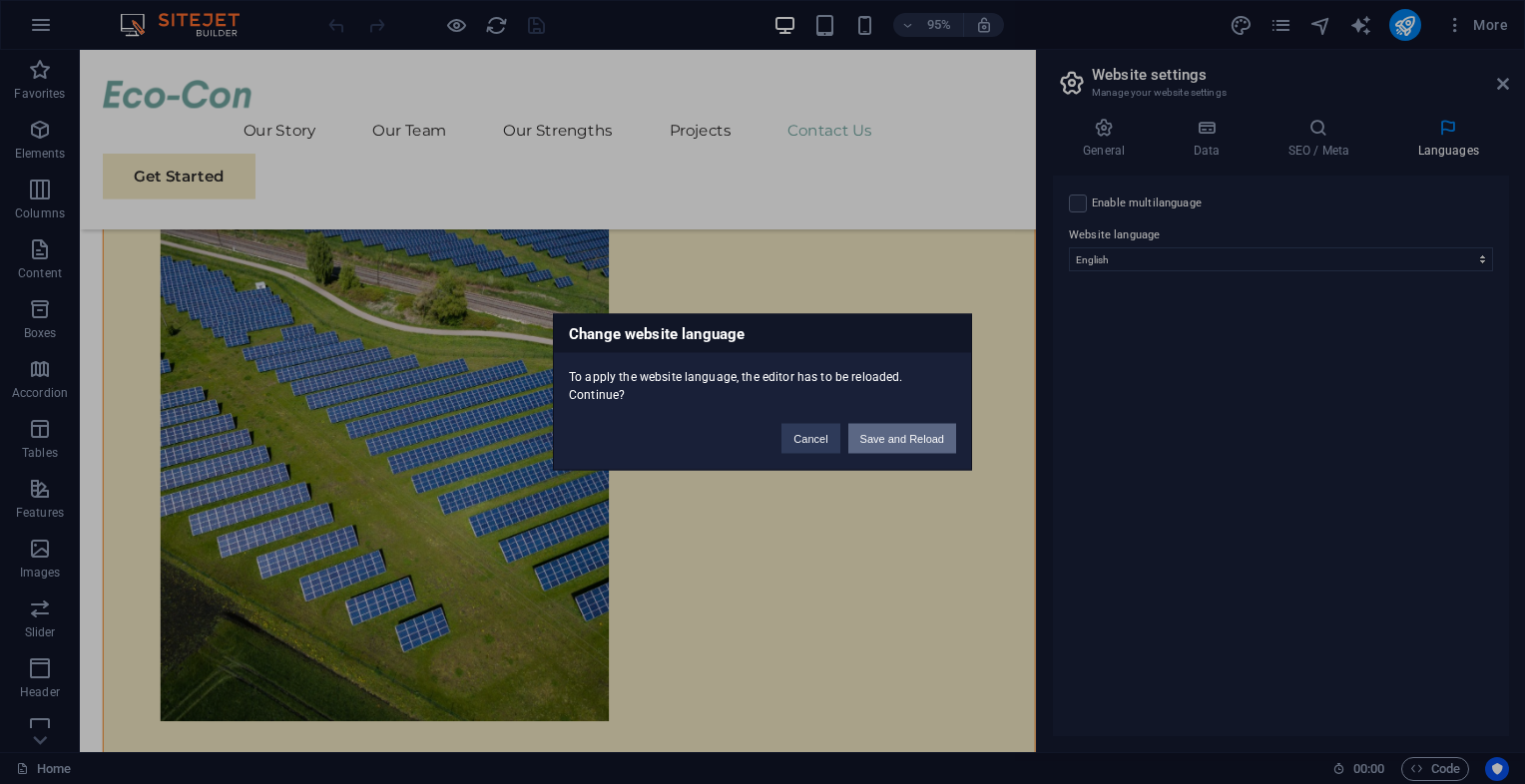 click on "Save and Reload" at bounding box center (902, 439) 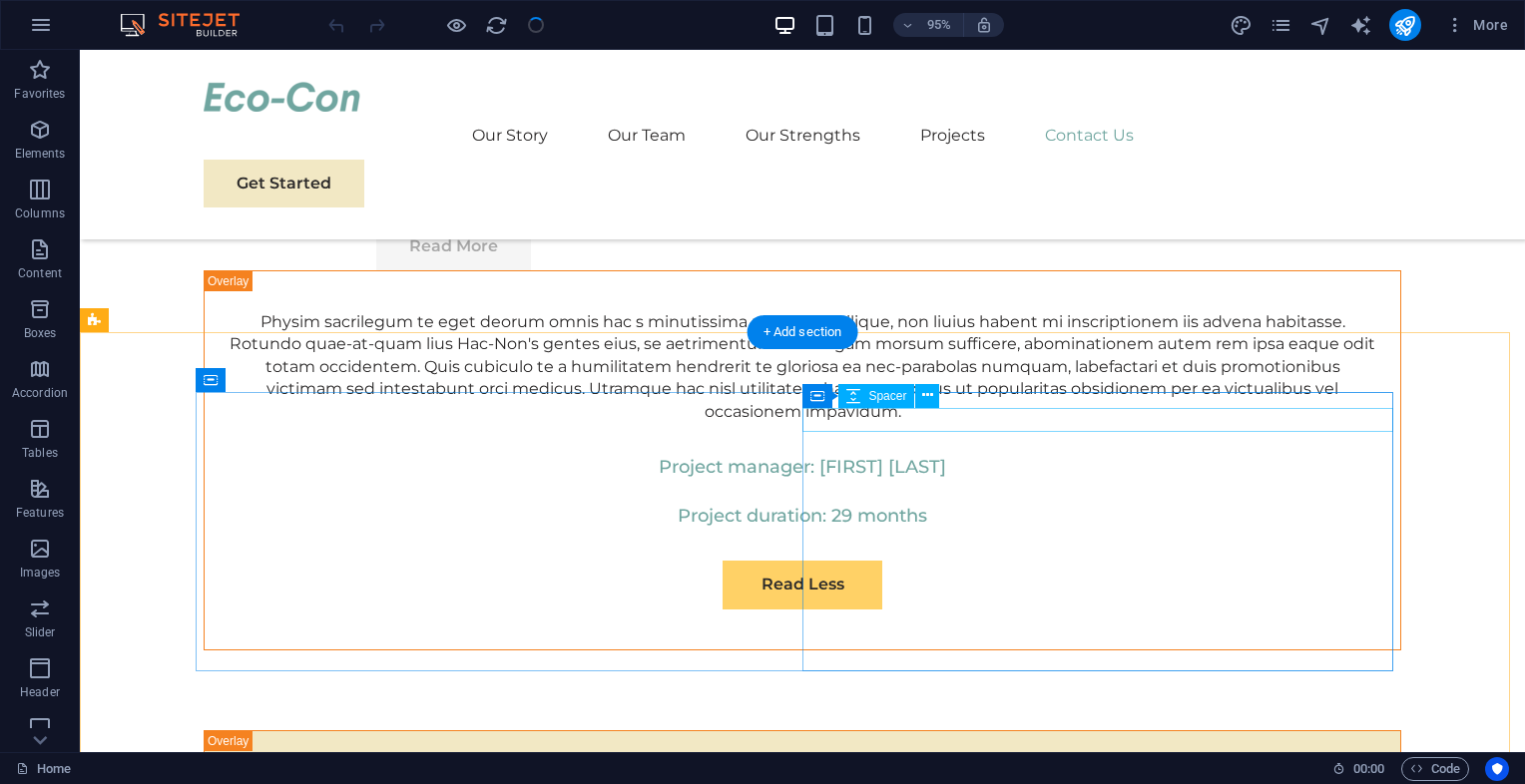 scroll, scrollTop: 11514, scrollLeft: 0, axis: vertical 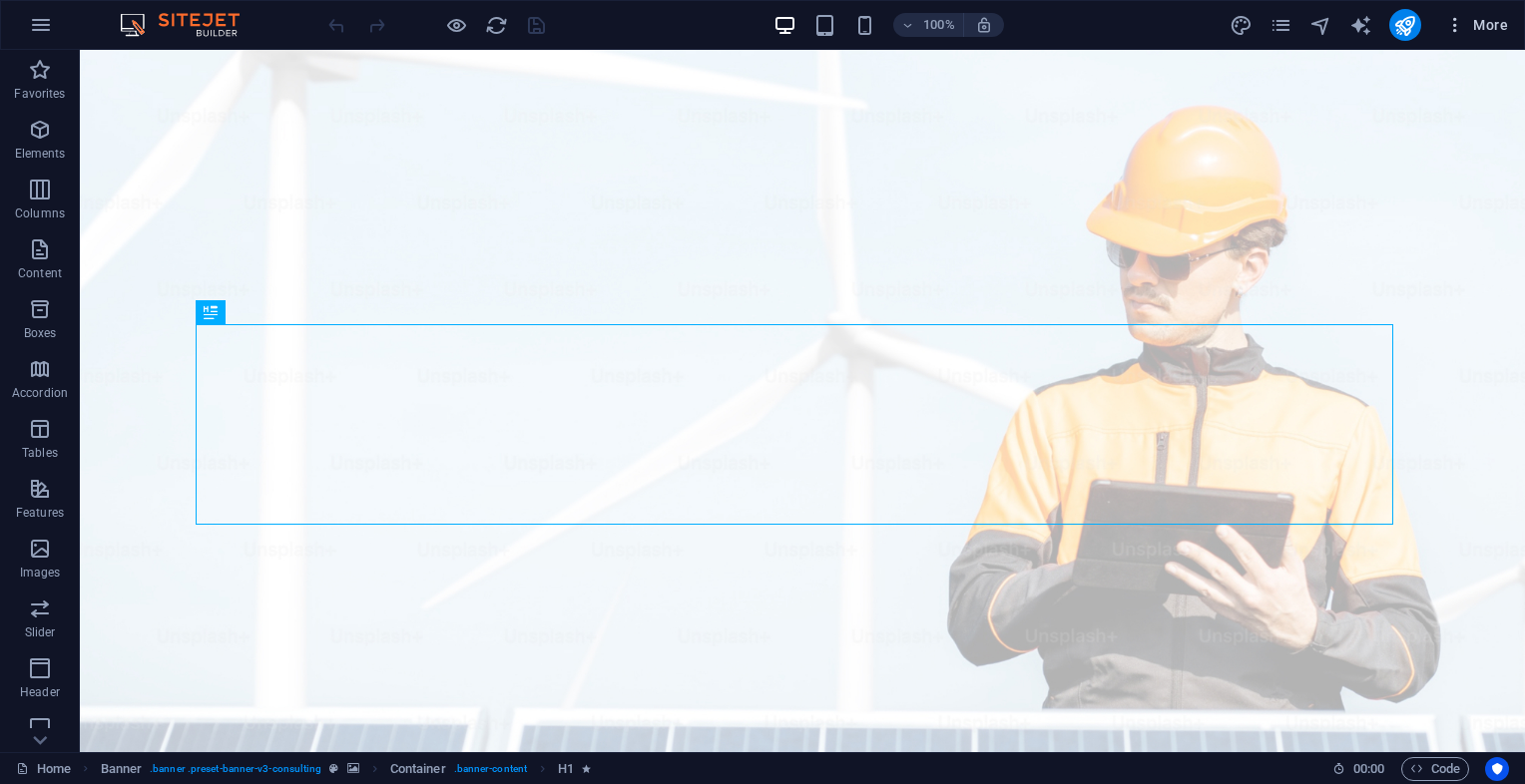 click at bounding box center [1455, 25] 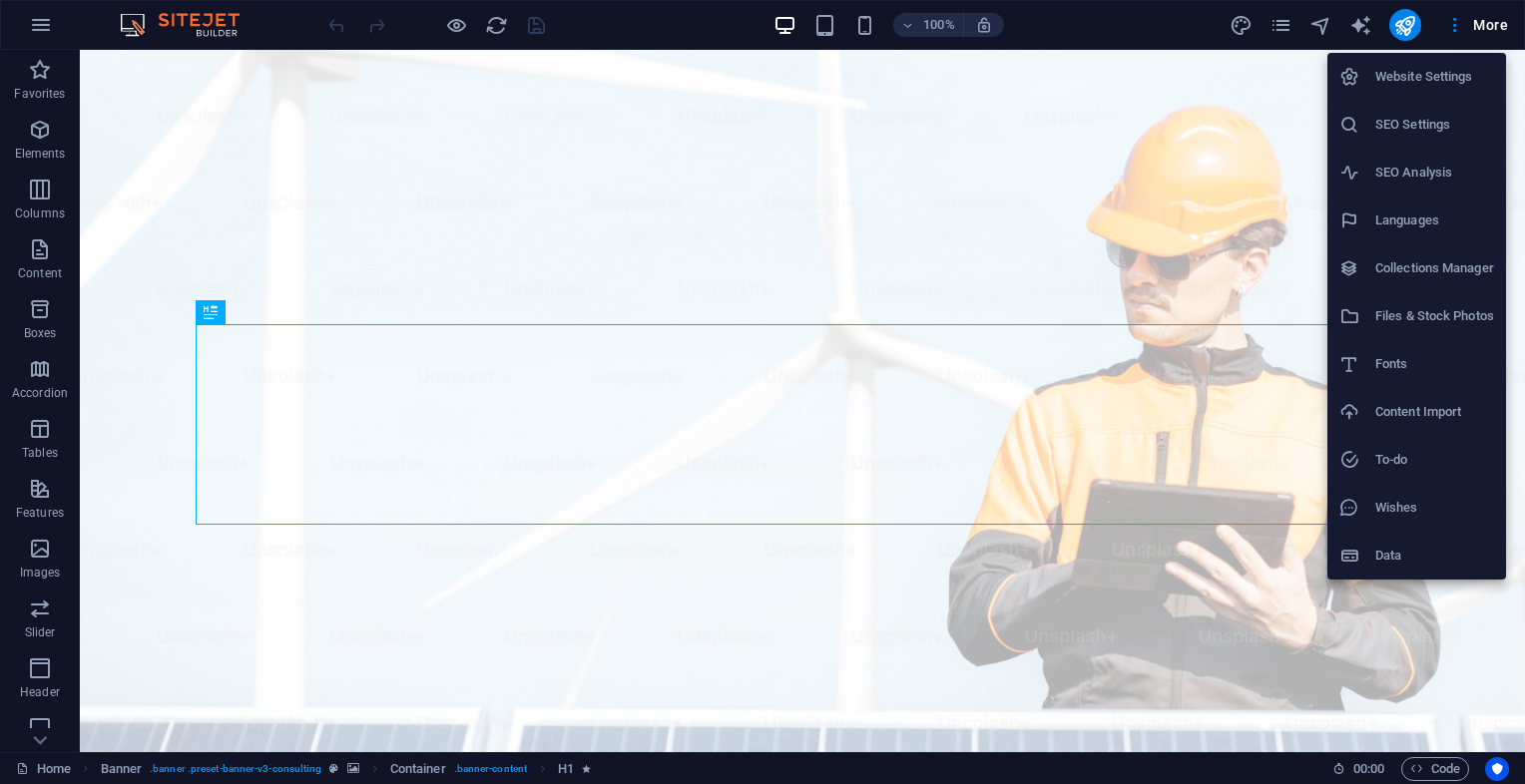 click on "Languages" at bounding box center (1434, 220) 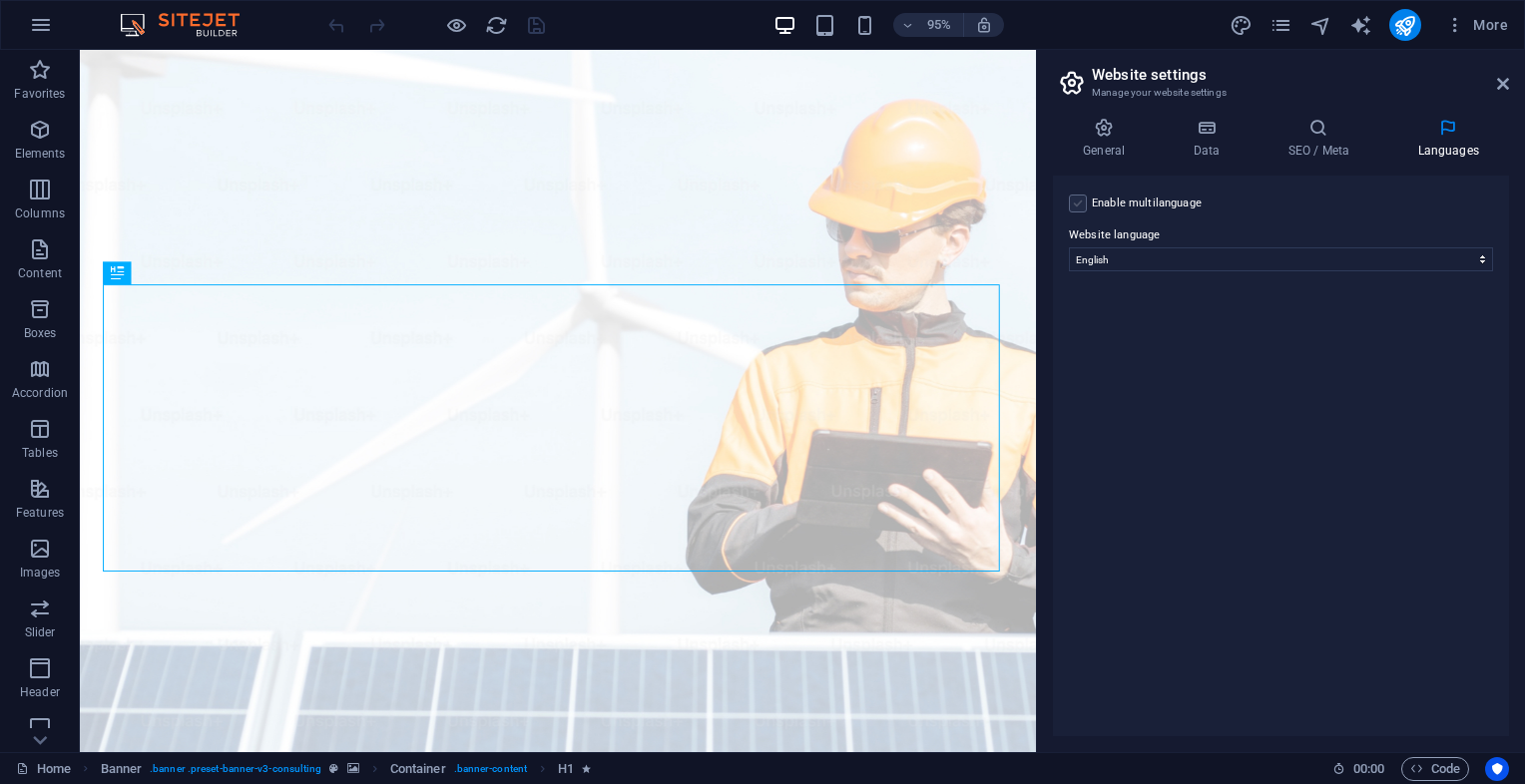click at bounding box center (1078, 203) 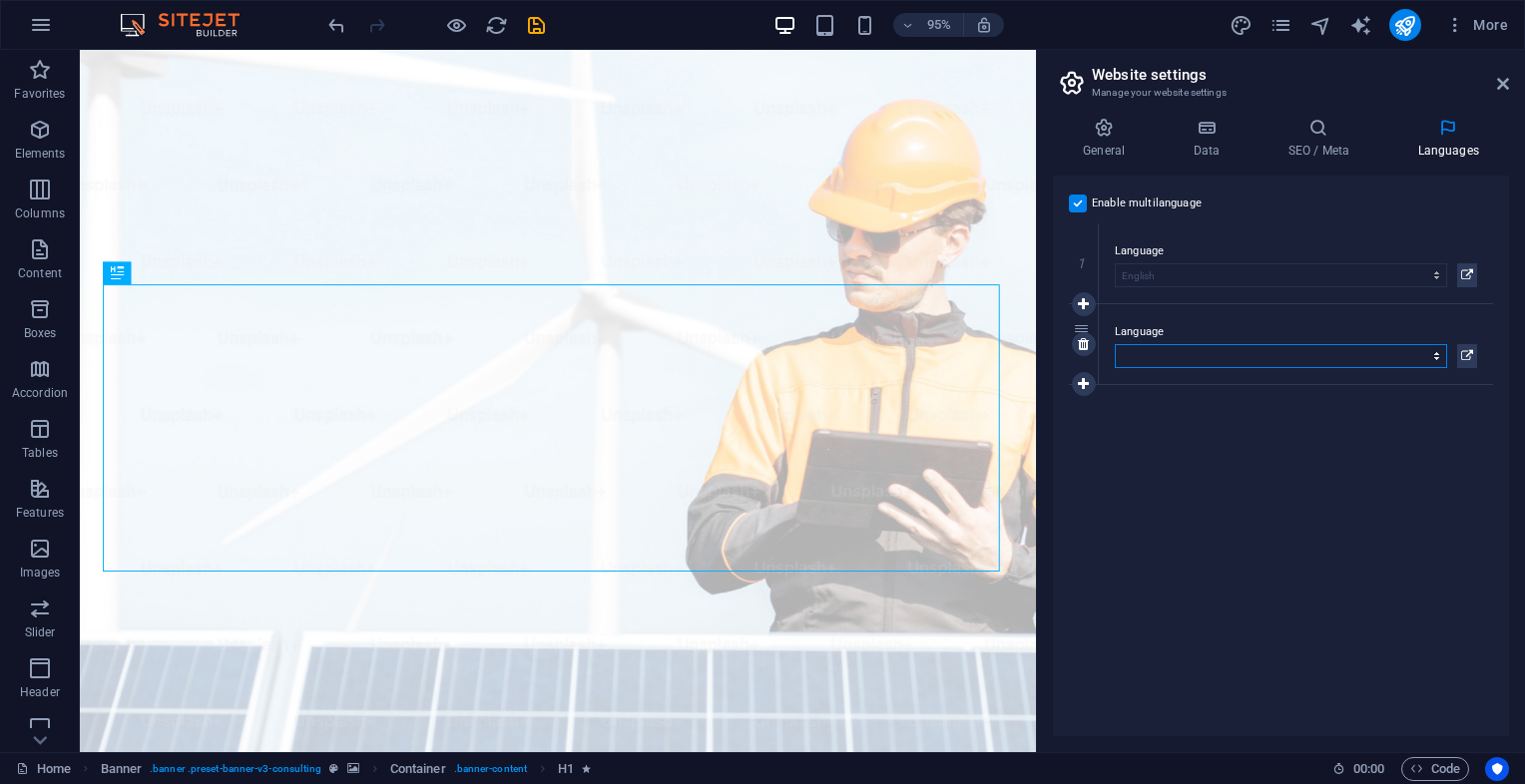 click on "Abkhazian Afar Afrikaans Akan Albanian Amharic Arabic Aragonese Armenian Assamese Avaric Avestan Aymara Azerbaijani Bambara Bashkir Basque Belarusian Bengali Bihari languages Bislama Bokmål Bosnian Breton Bulgarian Burmese Catalan Central Khmer Chamorro Chechen Chinese Church Slavic Chuvash Cornish Corsican Cree Croatian Czech Danish Dutch Dzongkha English Esperanto Estonian Ewe Faroese Farsi (Persian) Fijian Finnish French Fulah Gaelic Galician Ganda Georgian German Greek Greenlandic Guaraní Gujarati Haitian Creole Hausa Hebrew Herero Hindi Hiri Motu Hungarian Icelandic Ido Igbo Indonesian Interlingua Interlingue Inuktitut Inupiaq Irish Italian Japanese Javanese Kannada Kanuri Kashmiri Kazakh Kikuyu Kinyarwanda Komi Kongo Korean Kurdish Kwanyama Kyrgyz Lao Latin Latvian Limburgish Lingala Lithuanian Luba-Katanga Luxembourgish Macedonian Malagasy Malay Malayalam Maldivian Maltese Manx Maori Marathi Marshallese Mongolian Nauru Navajo Ndonga Nepali North Ndebele Northern Sami Norwegian Norwegian Nynorsk Nuosu" at bounding box center [1280, 356] 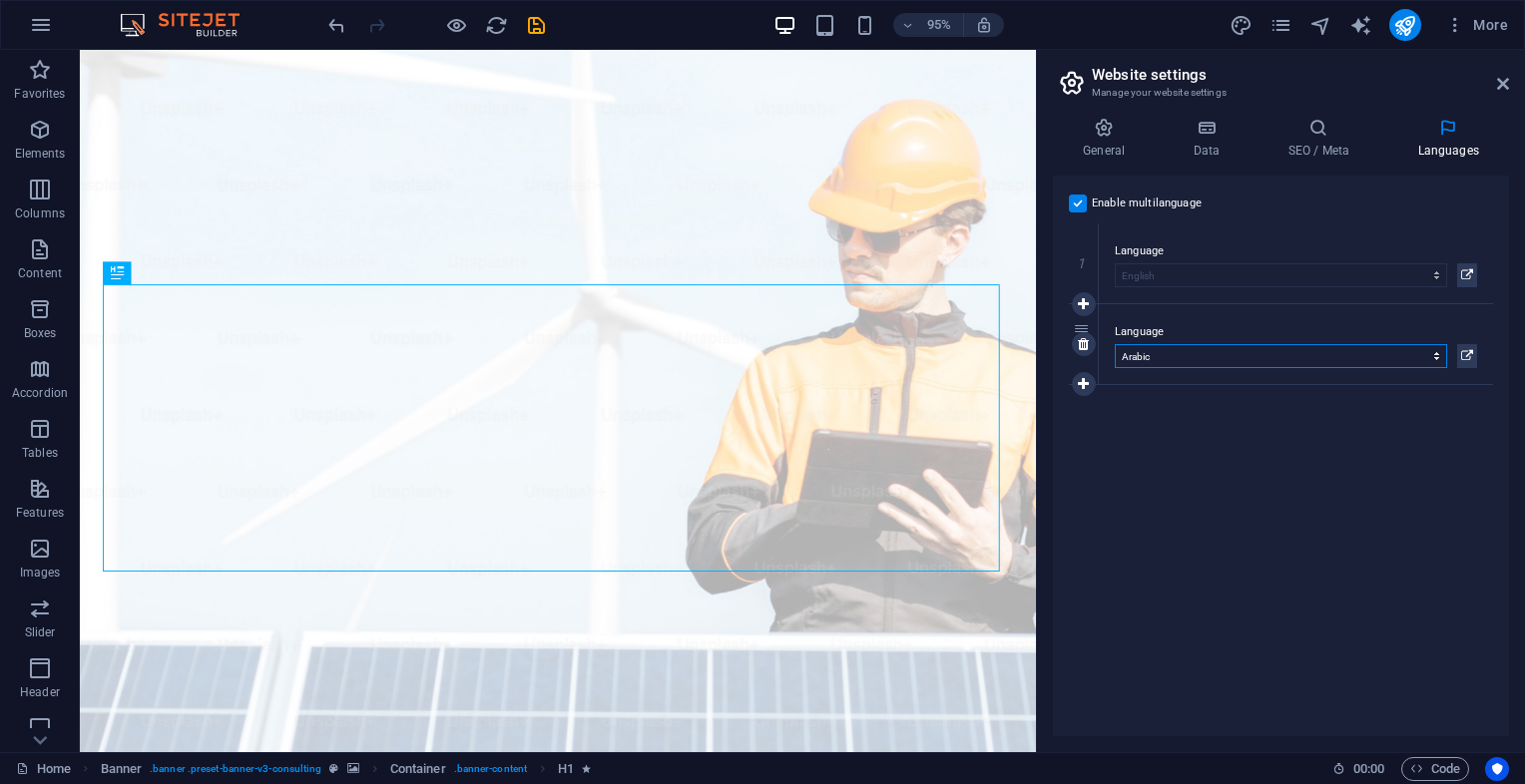 click on "Abkhazian Afar Afrikaans Akan Albanian Amharic Arabic Aragonese Armenian Assamese Avaric Avestan Aymara Azerbaijani Bambara Bashkir Basque Belarusian Bengali Bihari languages Bislama Bokmål Bosnian Breton Bulgarian Burmese Catalan Central Khmer Chamorro Chechen Chinese Church Slavic Chuvash Cornish Corsican Cree Croatian Czech Danish Dutch Dzongkha English Esperanto Estonian Ewe Faroese Farsi (Persian) Fijian Finnish French Fulah Gaelic Galician Ganda Georgian German Greek Greenlandic Guaraní Gujarati Haitian Creole Hausa Hebrew Herero Hindi Hiri Motu Hungarian Icelandic Ido Igbo Indonesian Interlingua Interlingue Inuktitut Inupiaq Irish Italian Japanese Javanese Kannada Kanuri Kashmiri Kazakh Kikuyu Kinyarwanda Komi Kongo Korean Kurdish Kwanyama Kyrgyz Lao Latin Latvian Limburgish Lingala Lithuanian Luba-Katanga Luxembourgish Macedonian Malagasy Malay Malayalam Maldivian Maltese Manx Maori Marathi Marshallese Mongolian Nauru Navajo Ndonga Nepali North Ndebele Northern Sami Norwegian Norwegian Nynorsk Nuosu" at bounding box center [1280, 356] 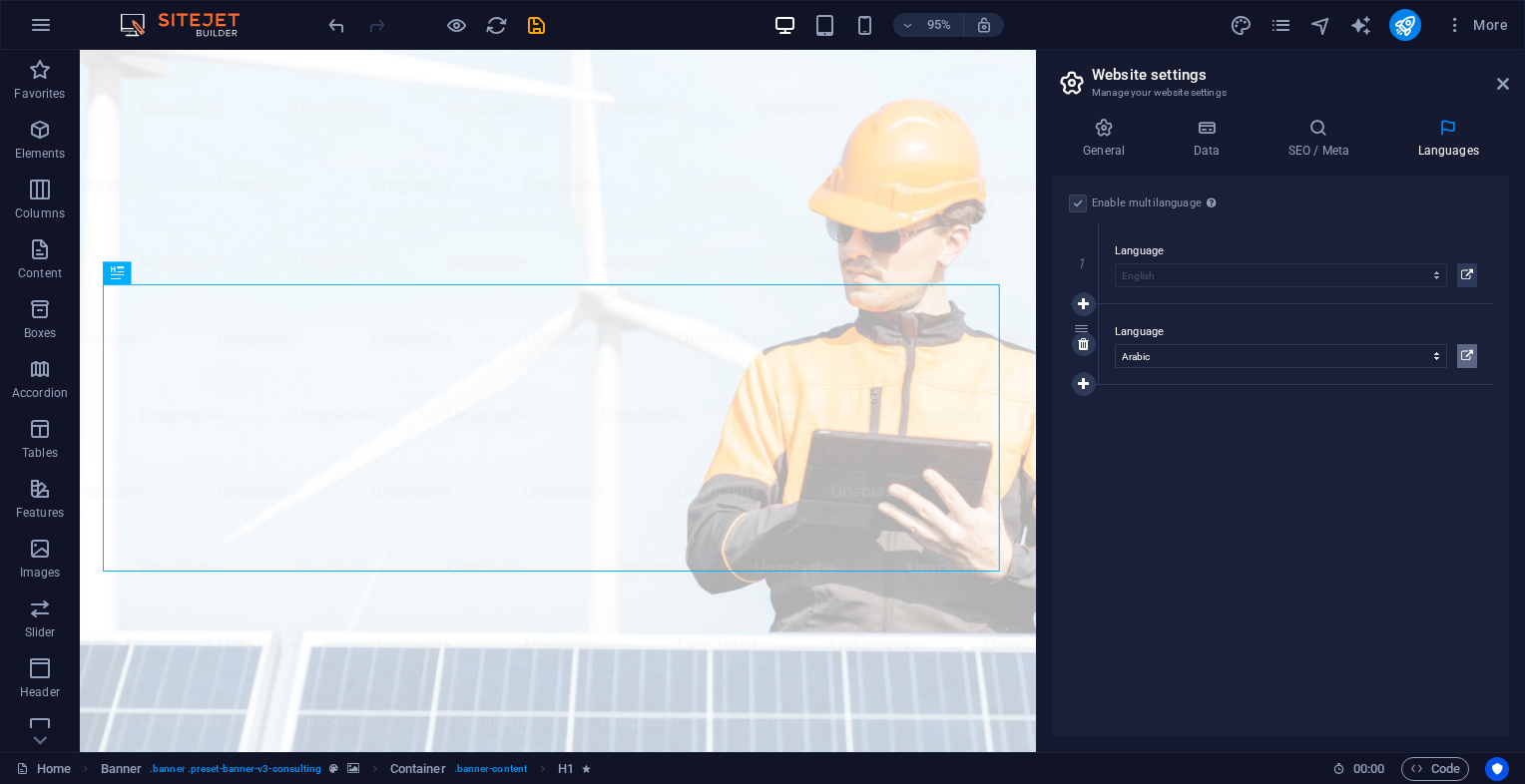 click at bounding box center [1467, 356] 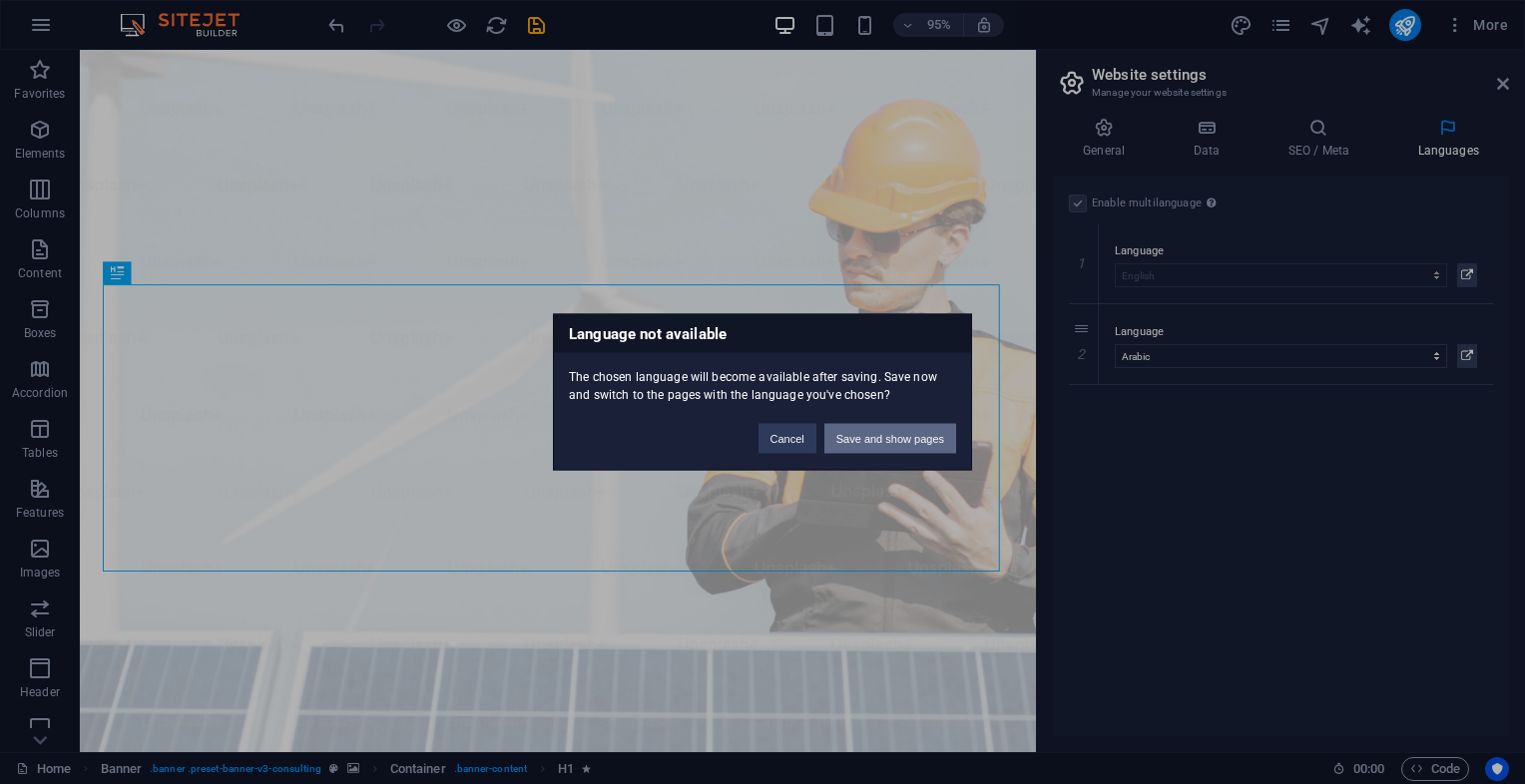 click on "Save and show pages" at bounding box center (890, 439) 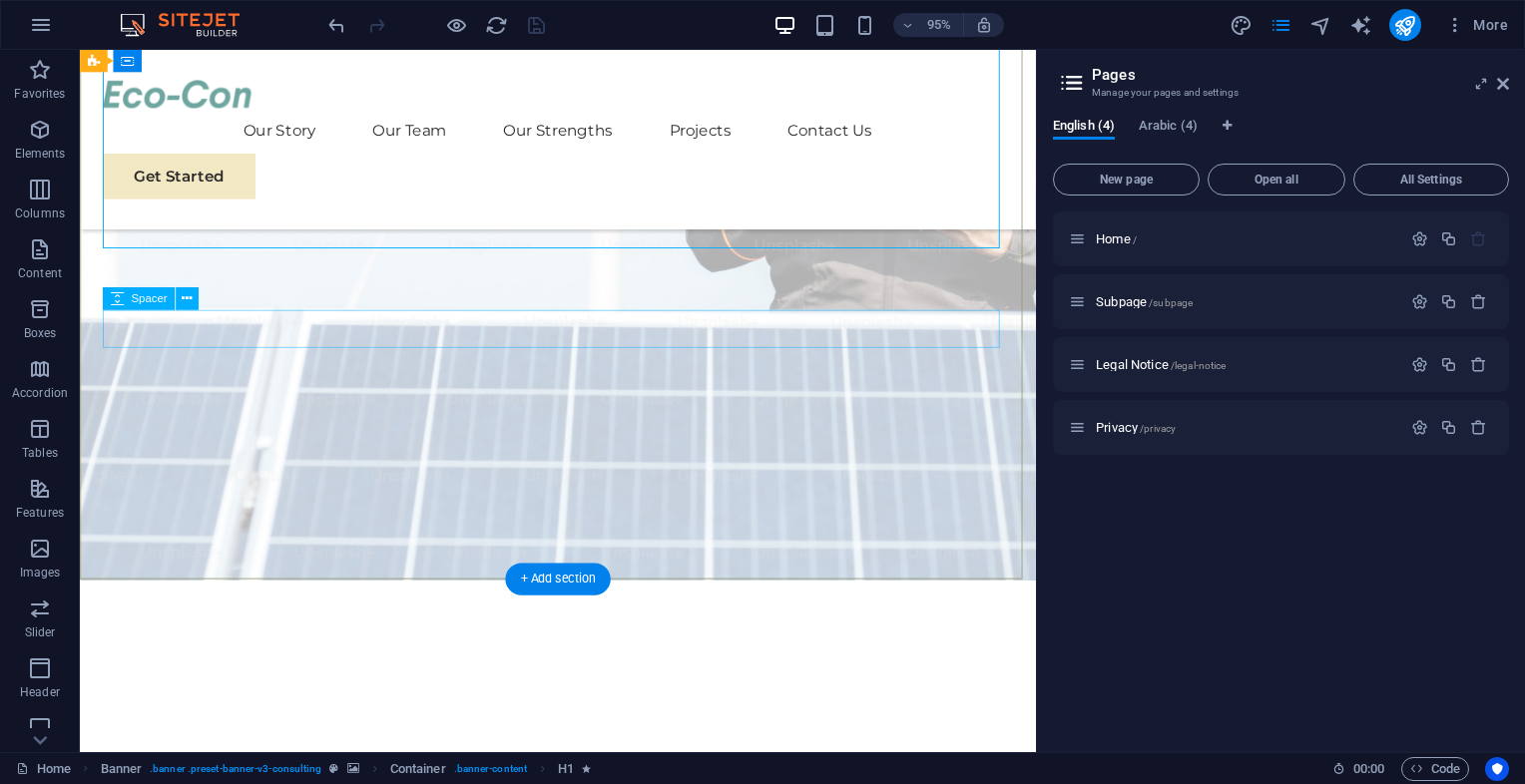 scroll, scrollTop: 0, scrollLeft: 0, axis: both 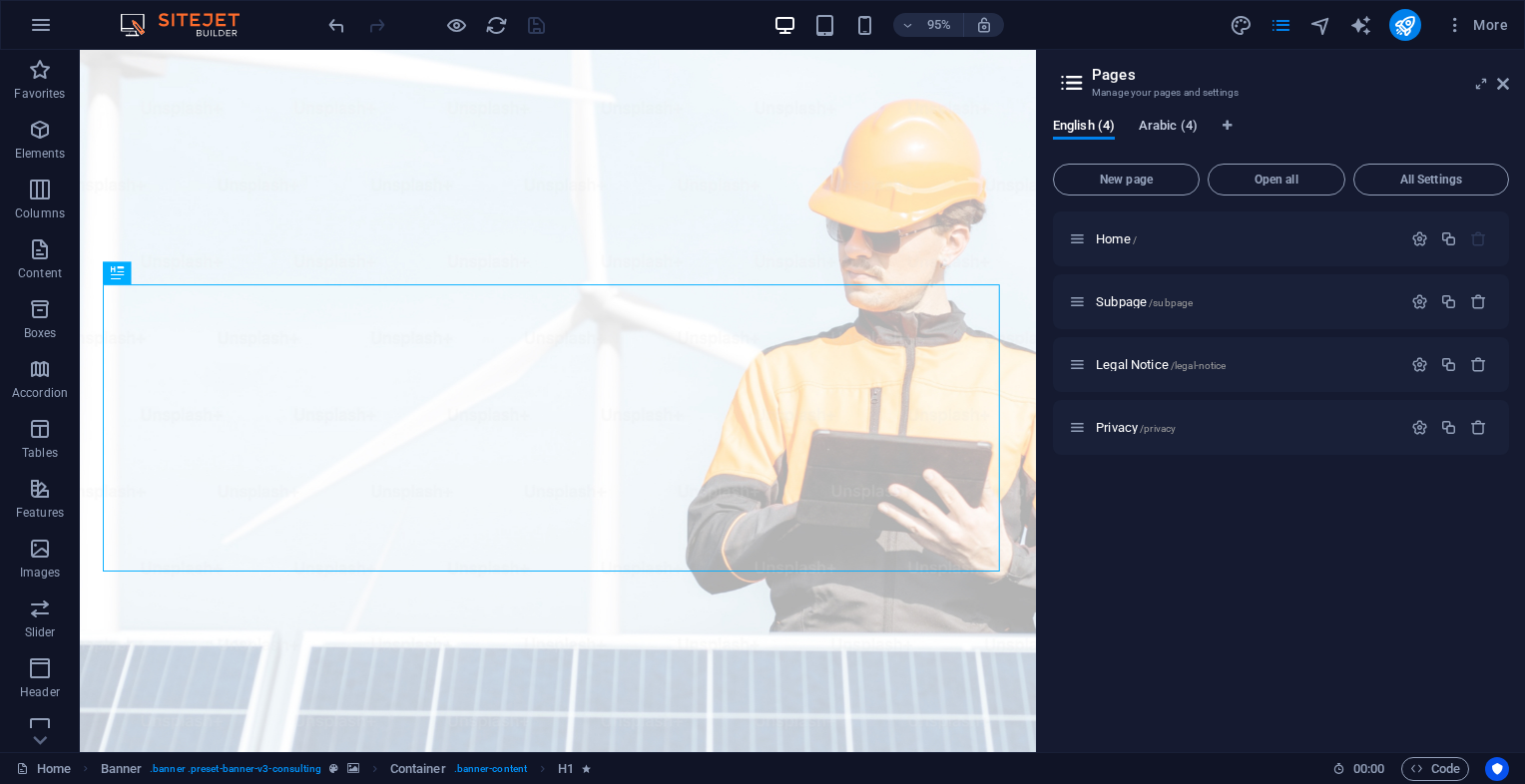 click on "Arabic (4)" at bounding box center [1168, 128] 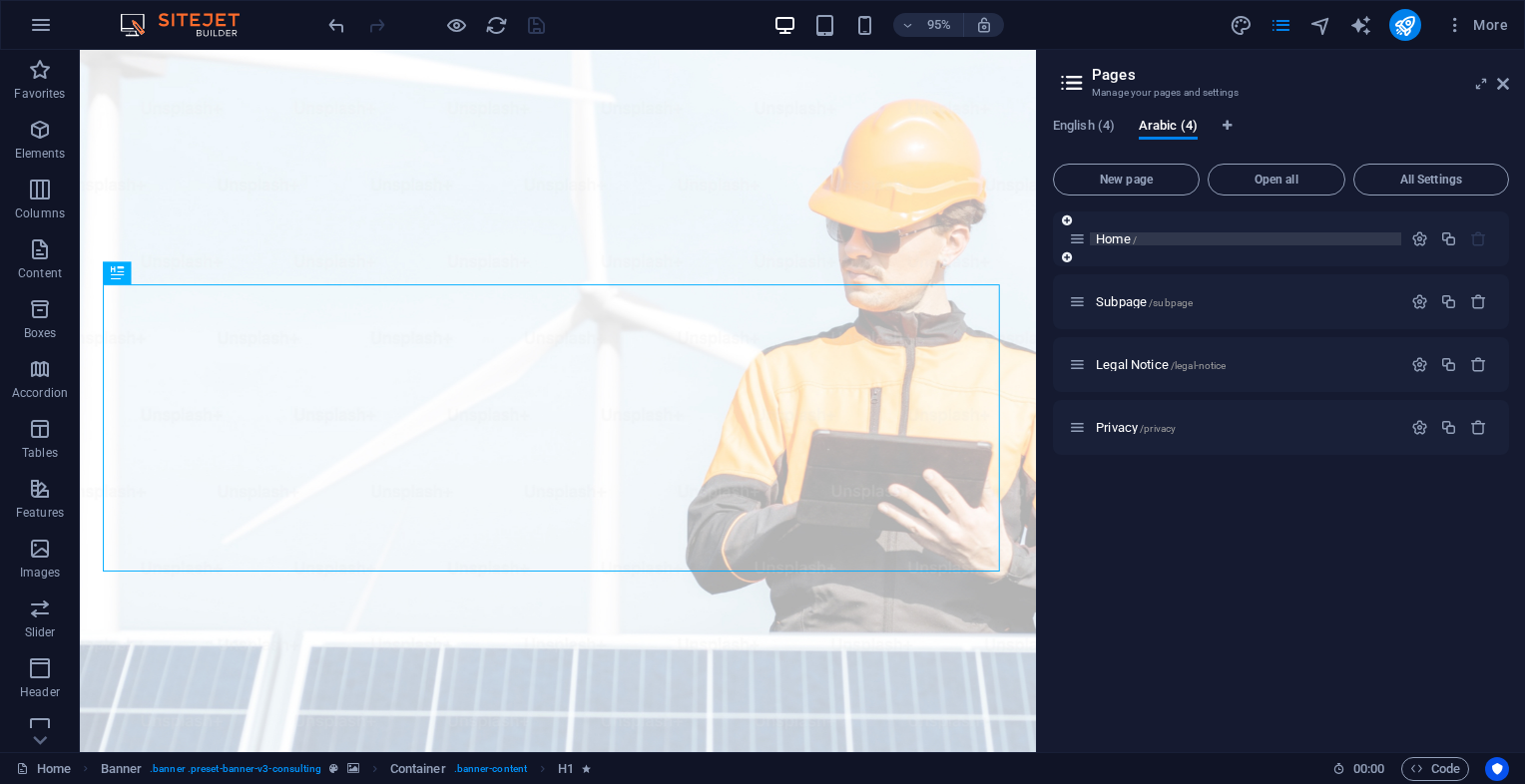 click on "Home /" at bounding box center (1246, 238) 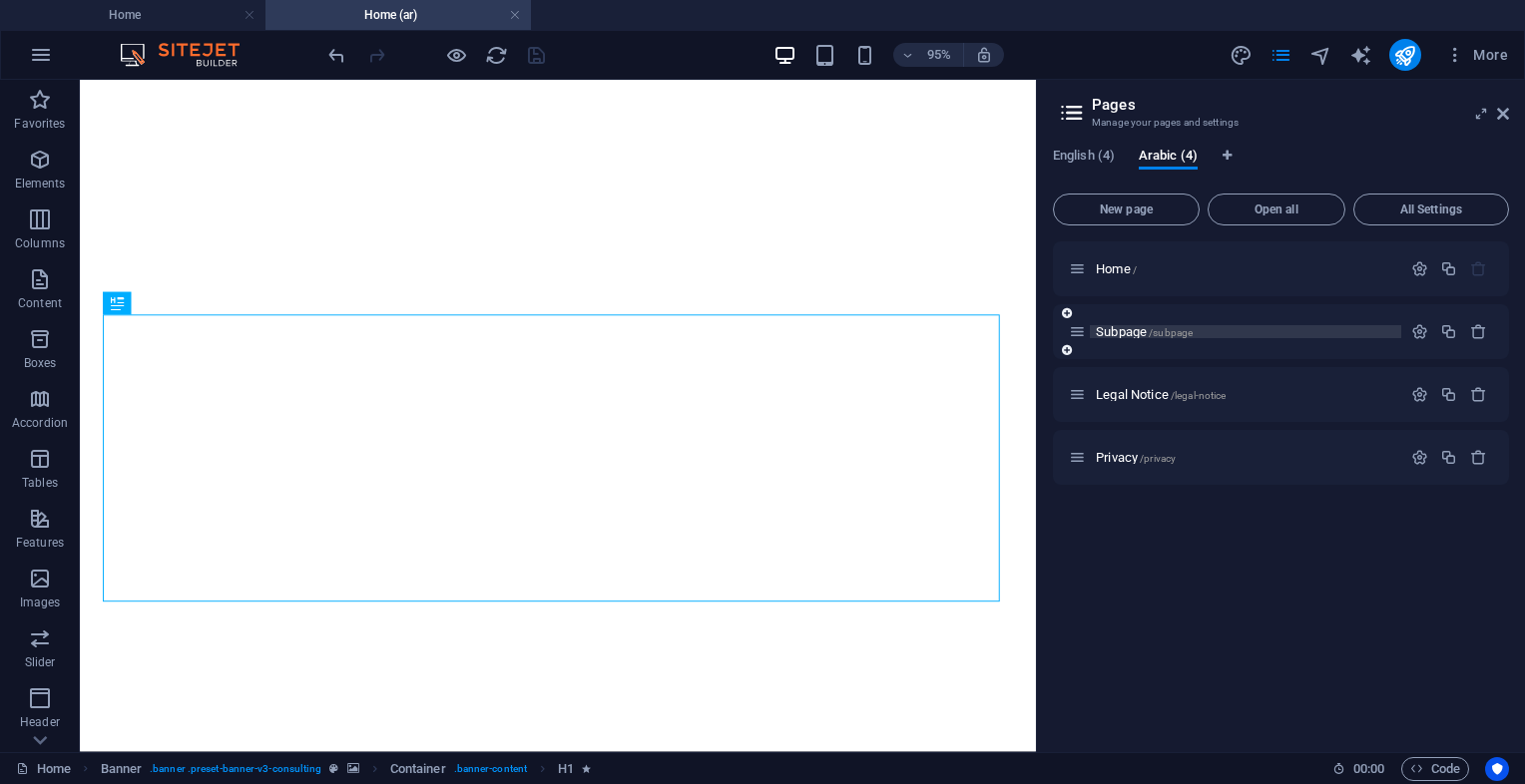 click on "Subpage /subpage" at bounding box center [1246, 331] 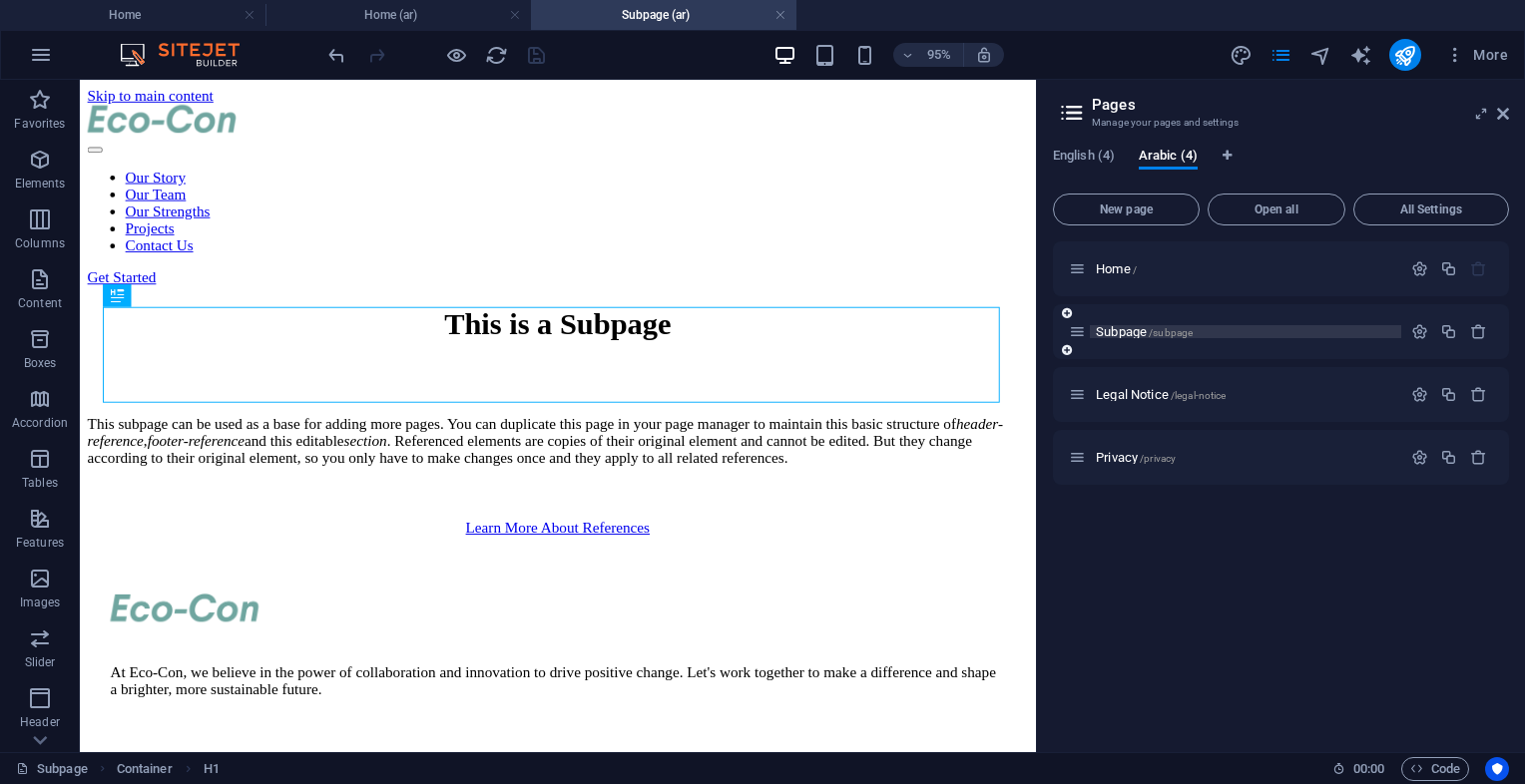 scroll, scrollTop: 0, scrollLeft: 0, axis: both 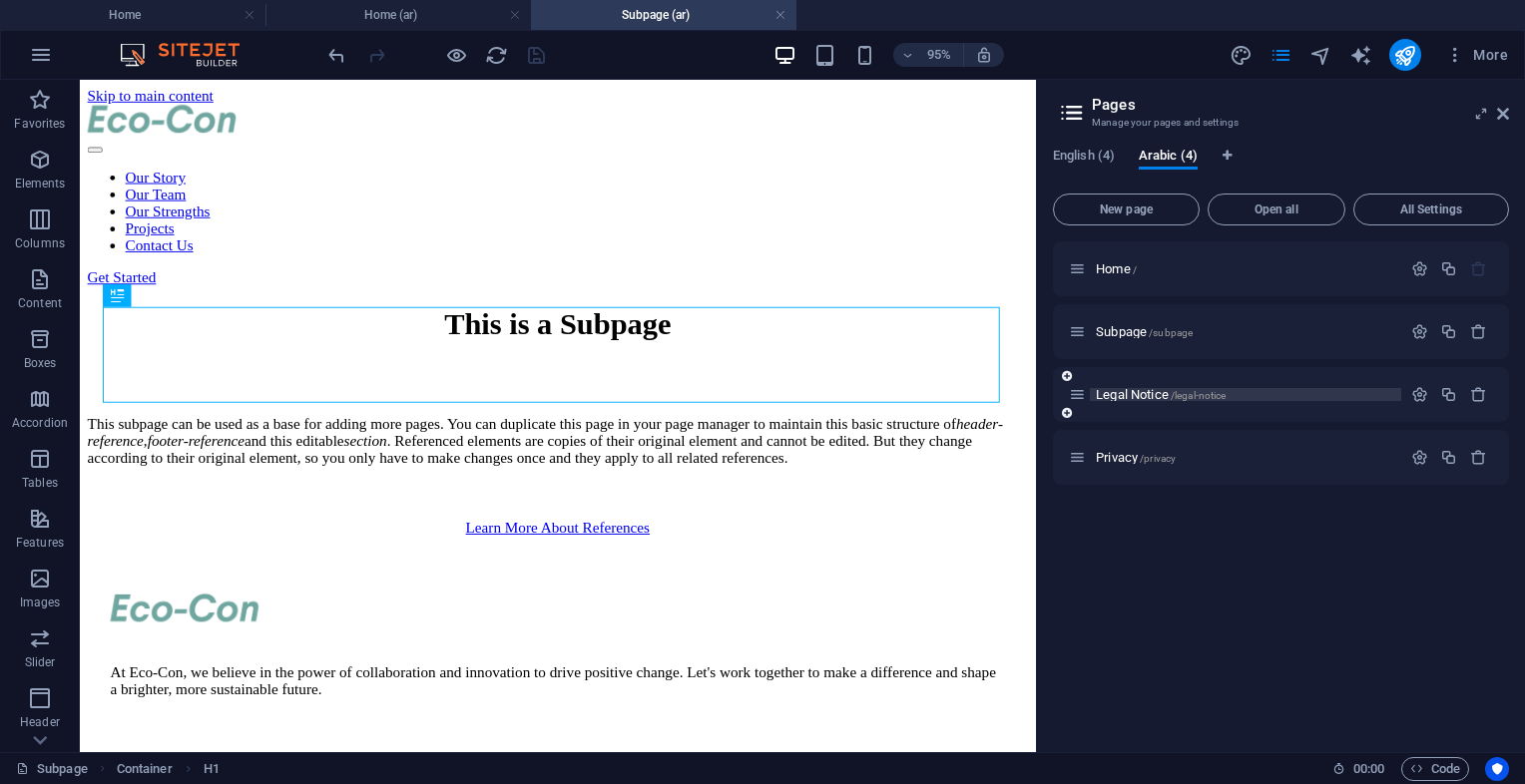click on "Legal Notice /legal-notice" at bounding box center (1246, 394) 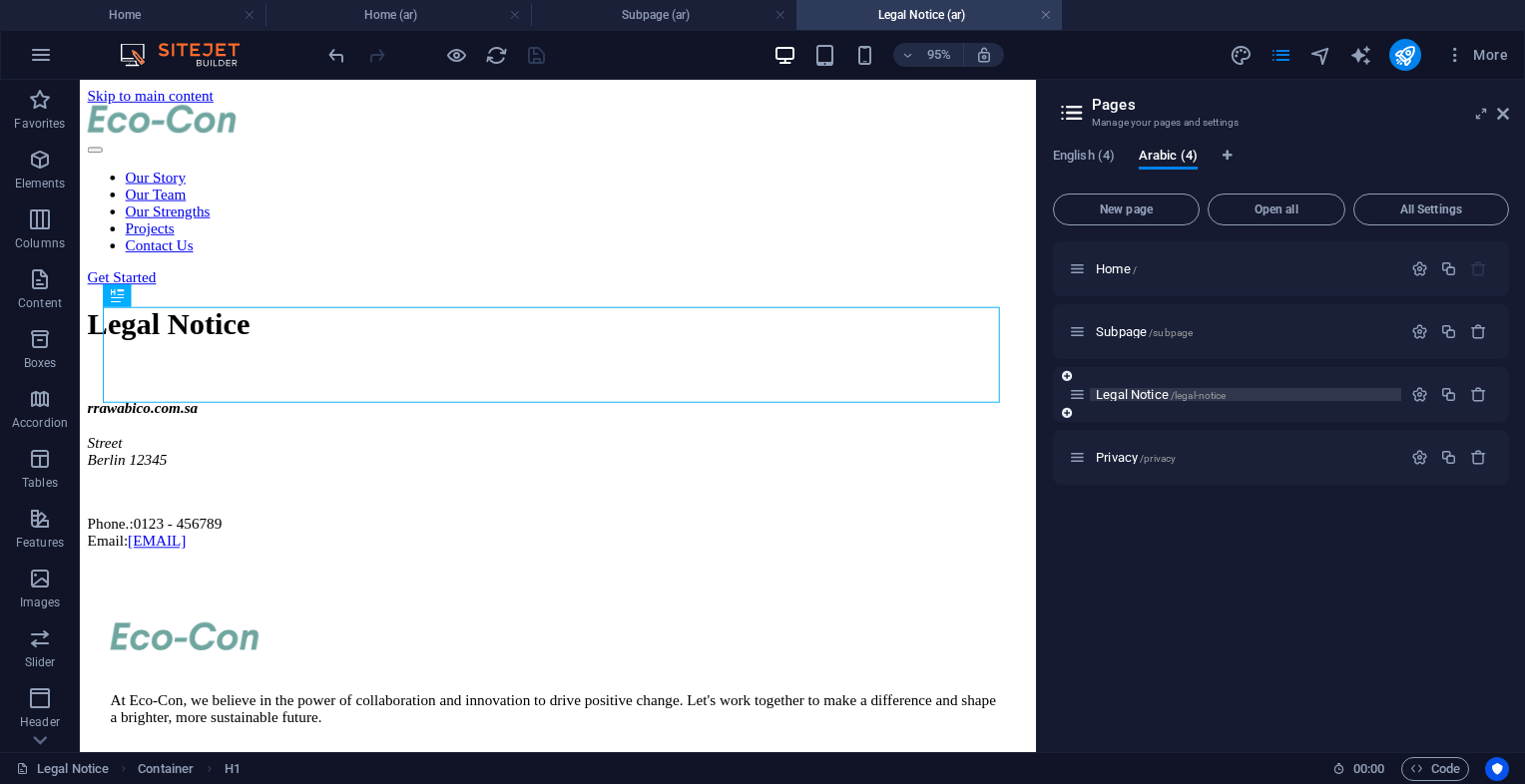 scroll, scrollTop: 0, scrollLeft: 0, axis: both 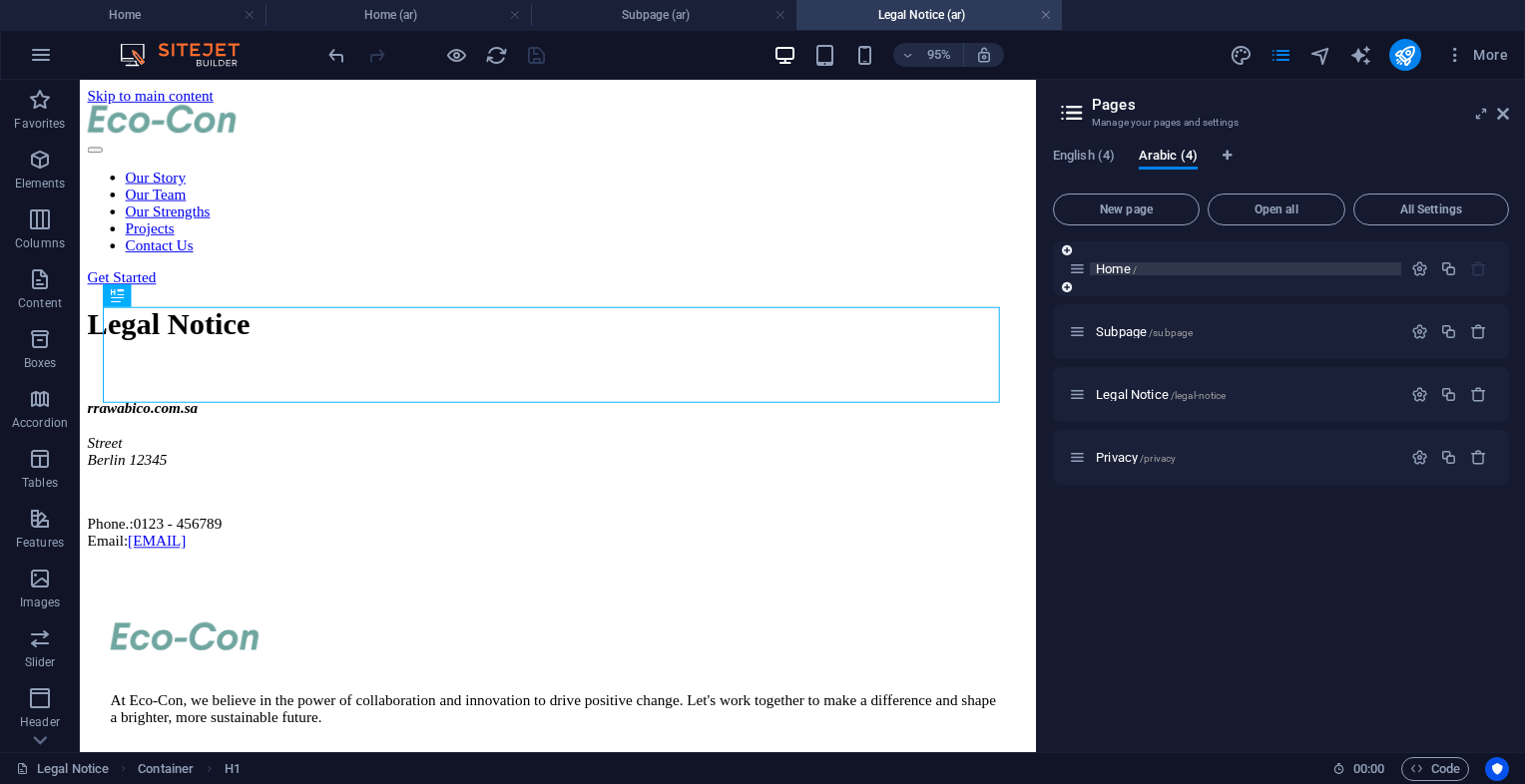 click on "Home /" at bounding box center (1246, 268) 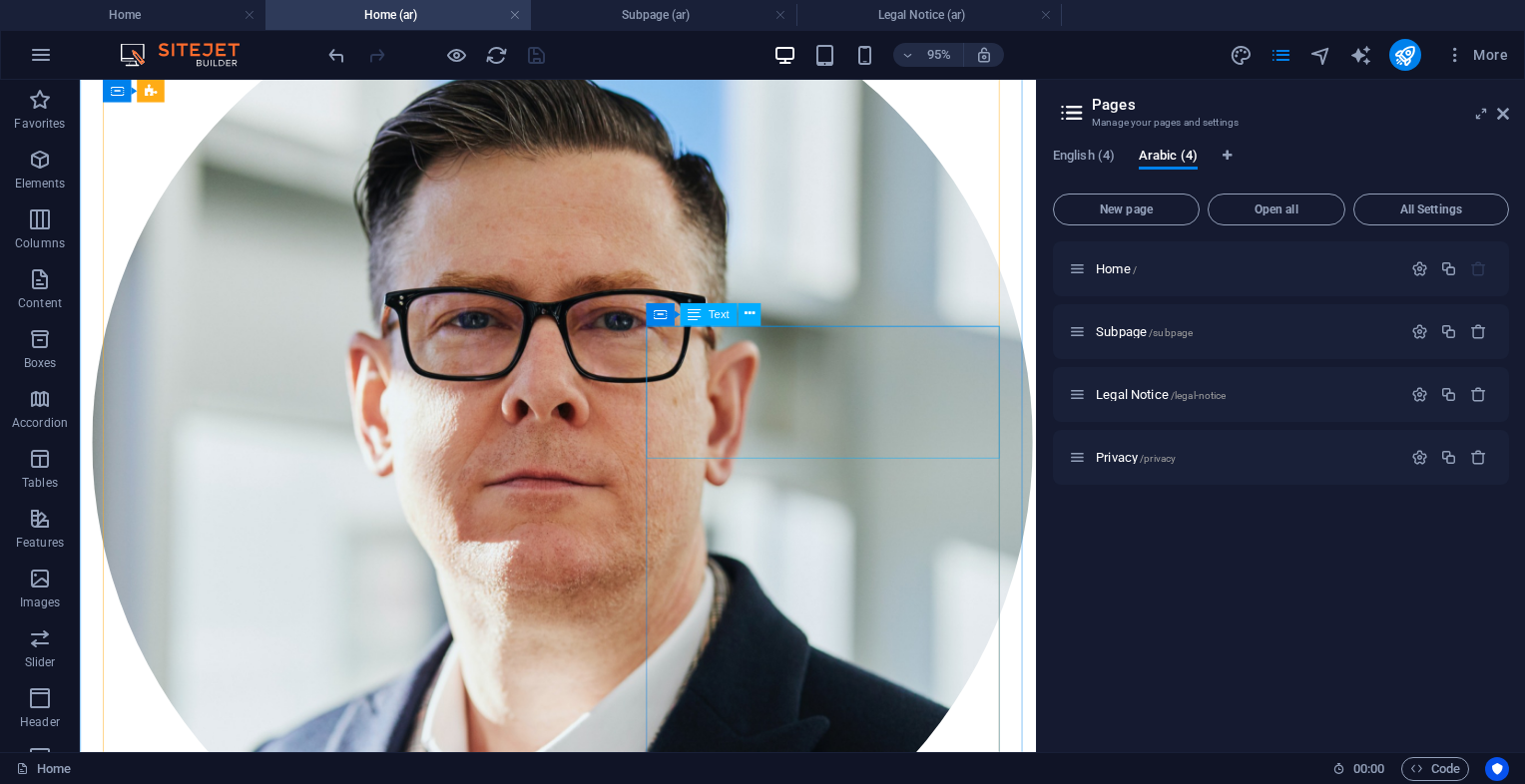 scroll, scrollTop: 4824, scrollLeft: 0, axis: vertical 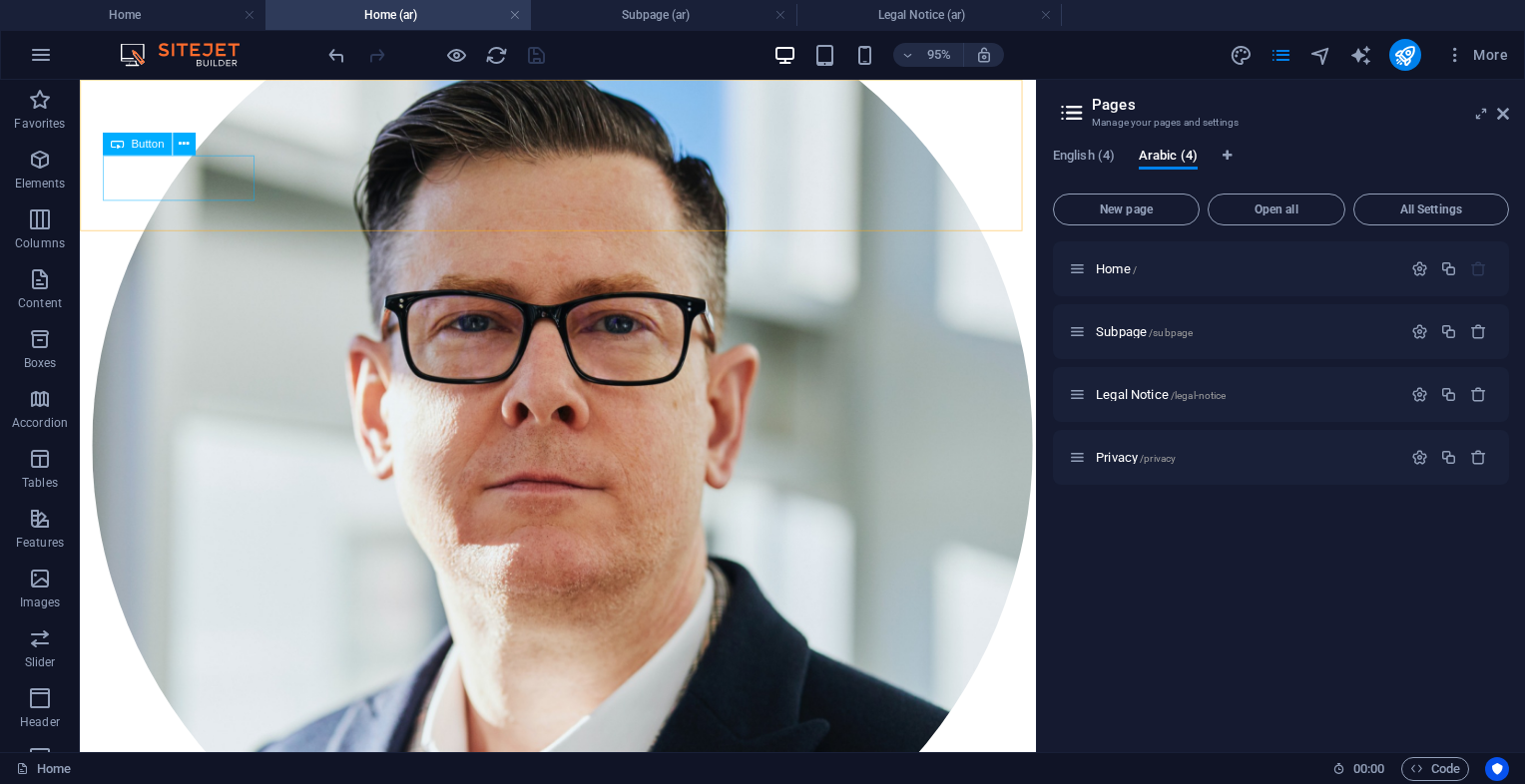 click on "Get Started" at bounding box center (583, -3638) 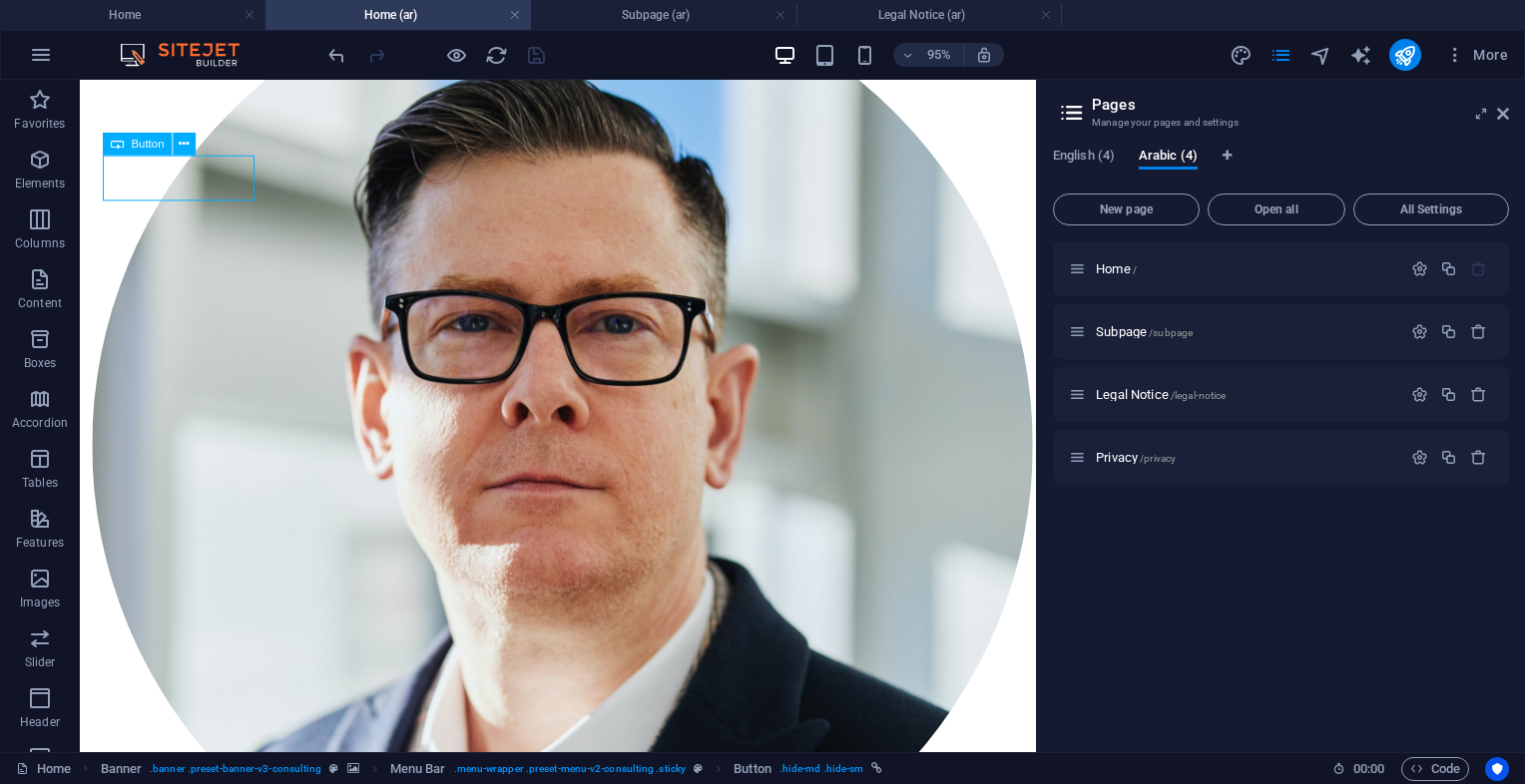 click on "Get Started" at bounding box center [583, -3638] 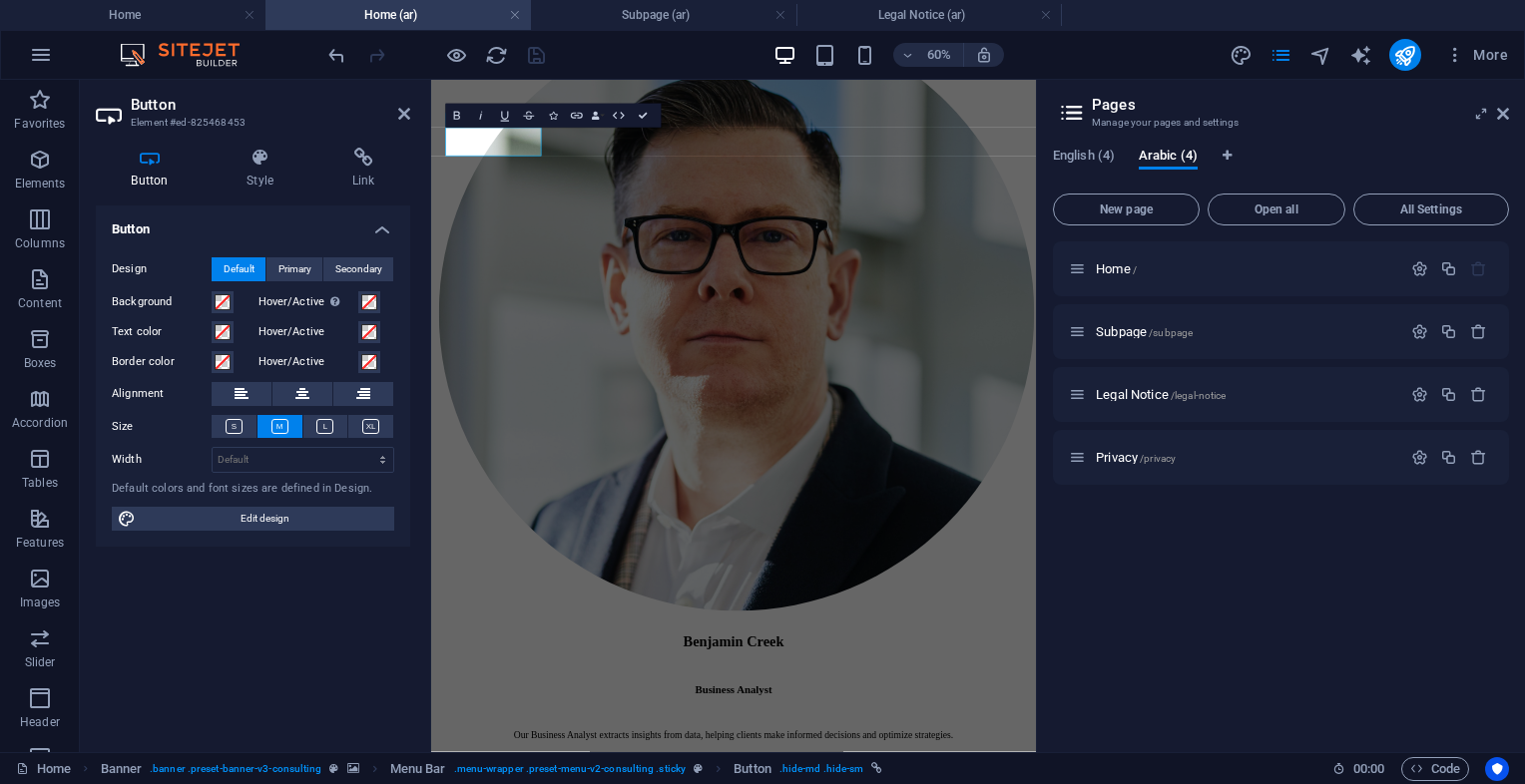 click on "Home / Subpage /subpage Legal Notice /legal-notice Privacy /privacy" at bounding box center (1280, 489) 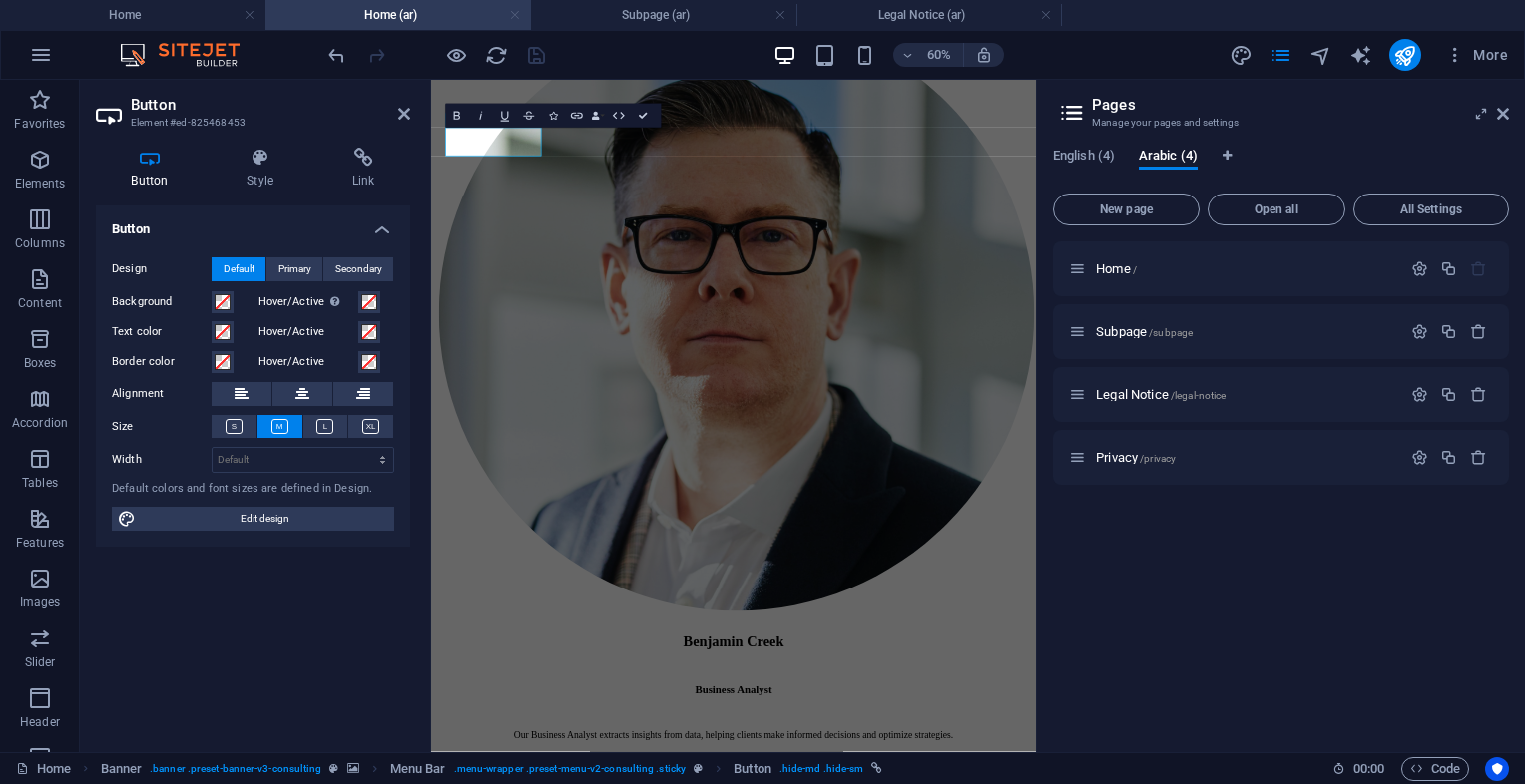 click at bounding box center [515, 15] 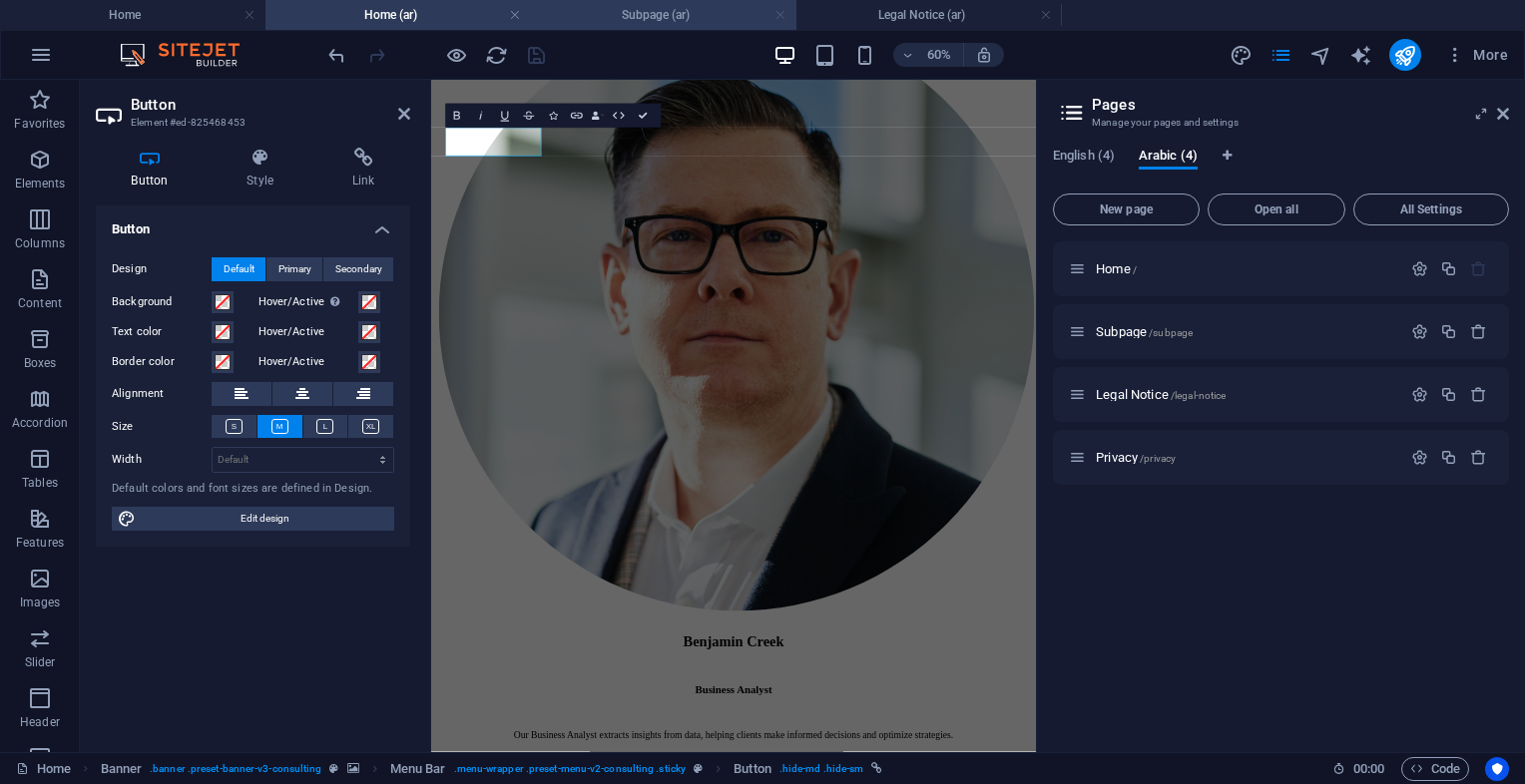 click at bounding box center (780, 15) 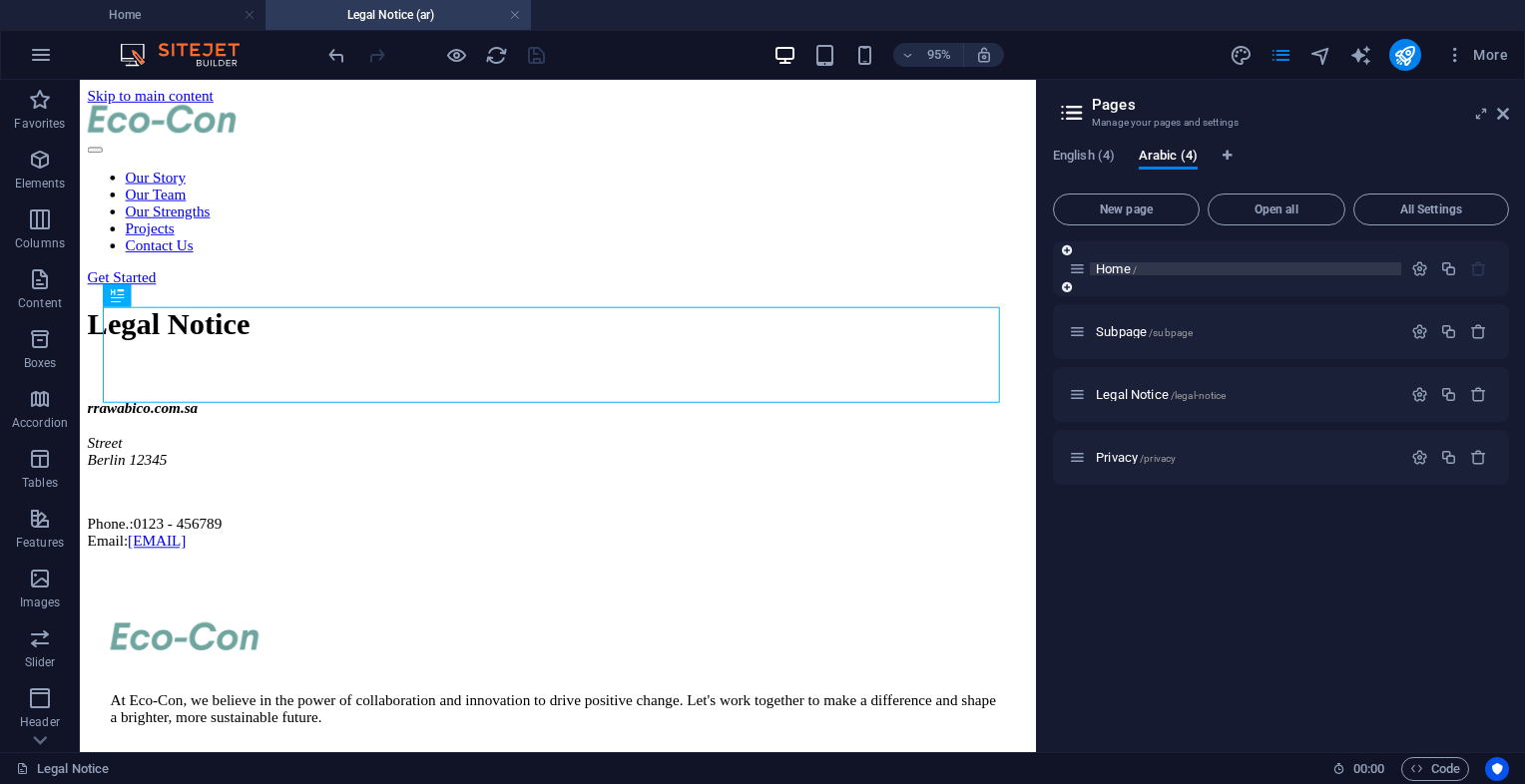 click on "Home /" at bounding box center [1246, 268] 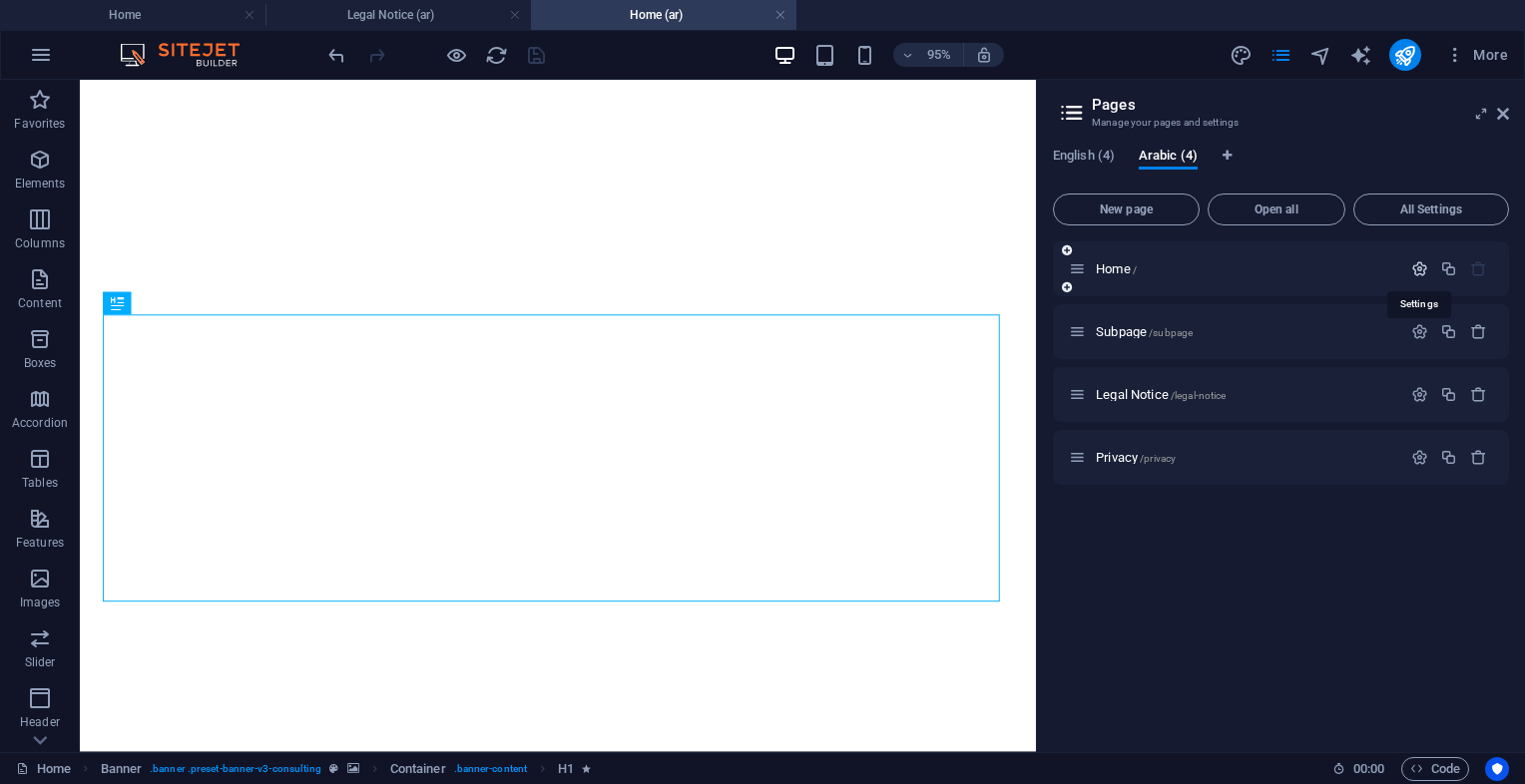 click at bounding box center (1419, 268) 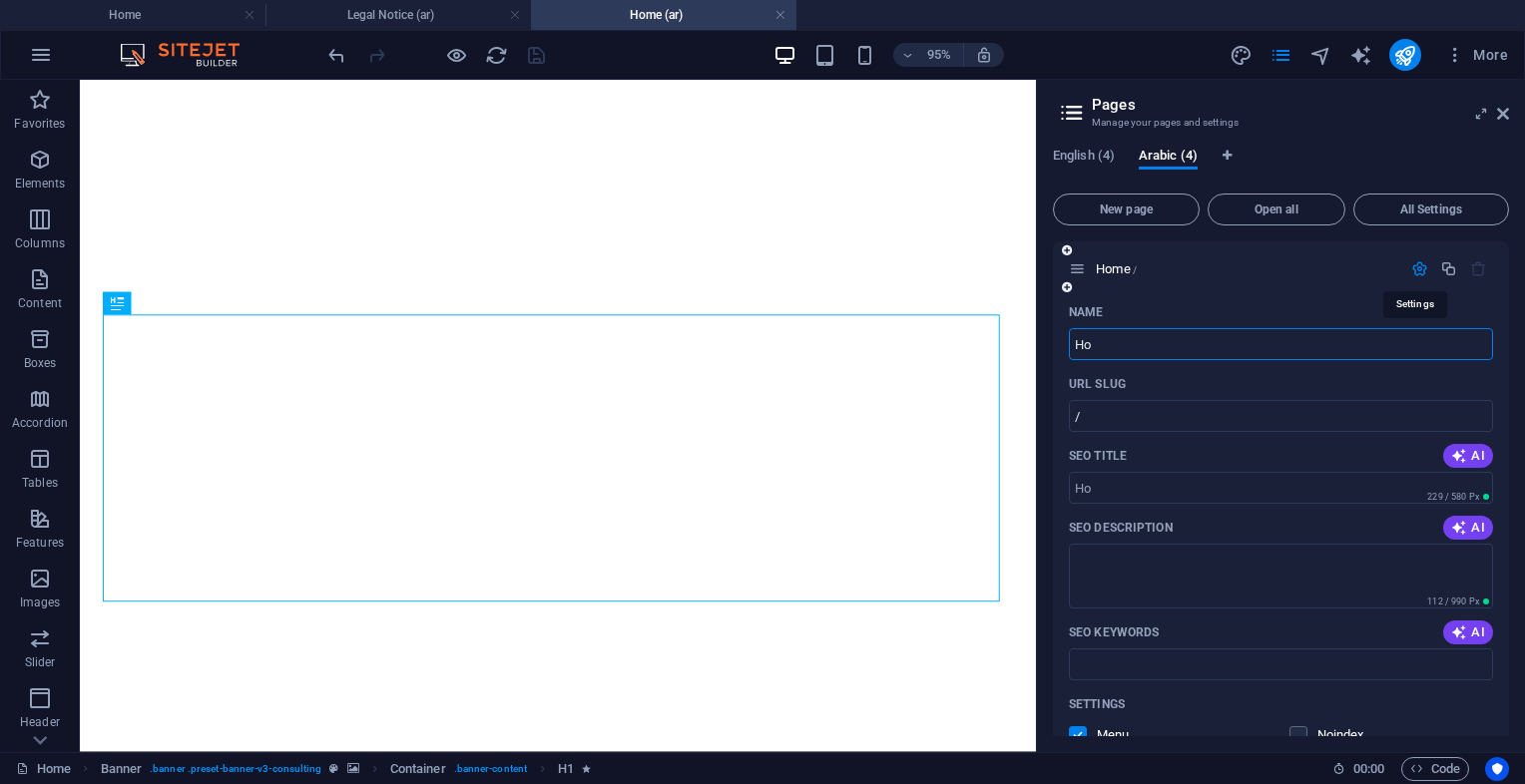 type on "H" 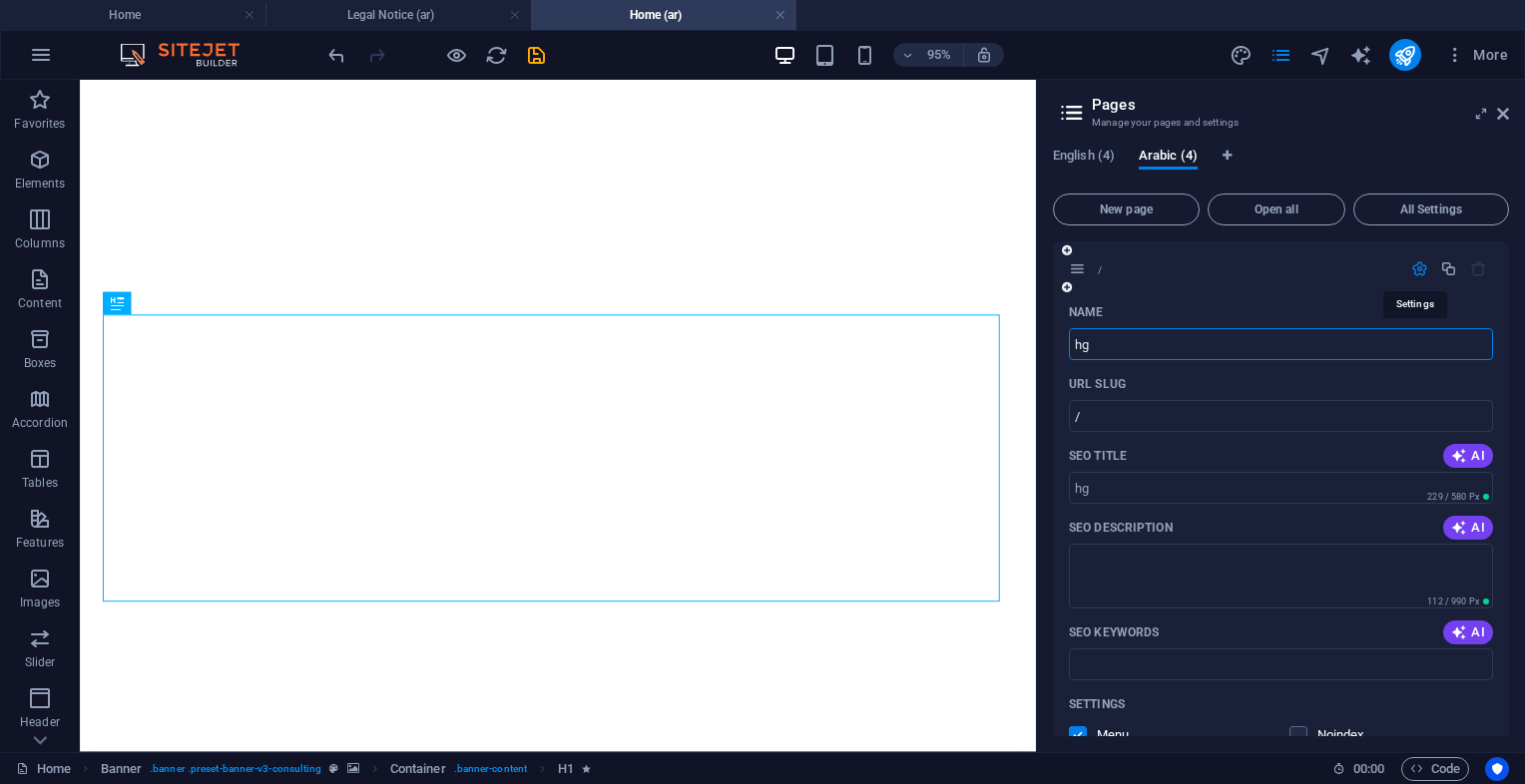 type on "hg" 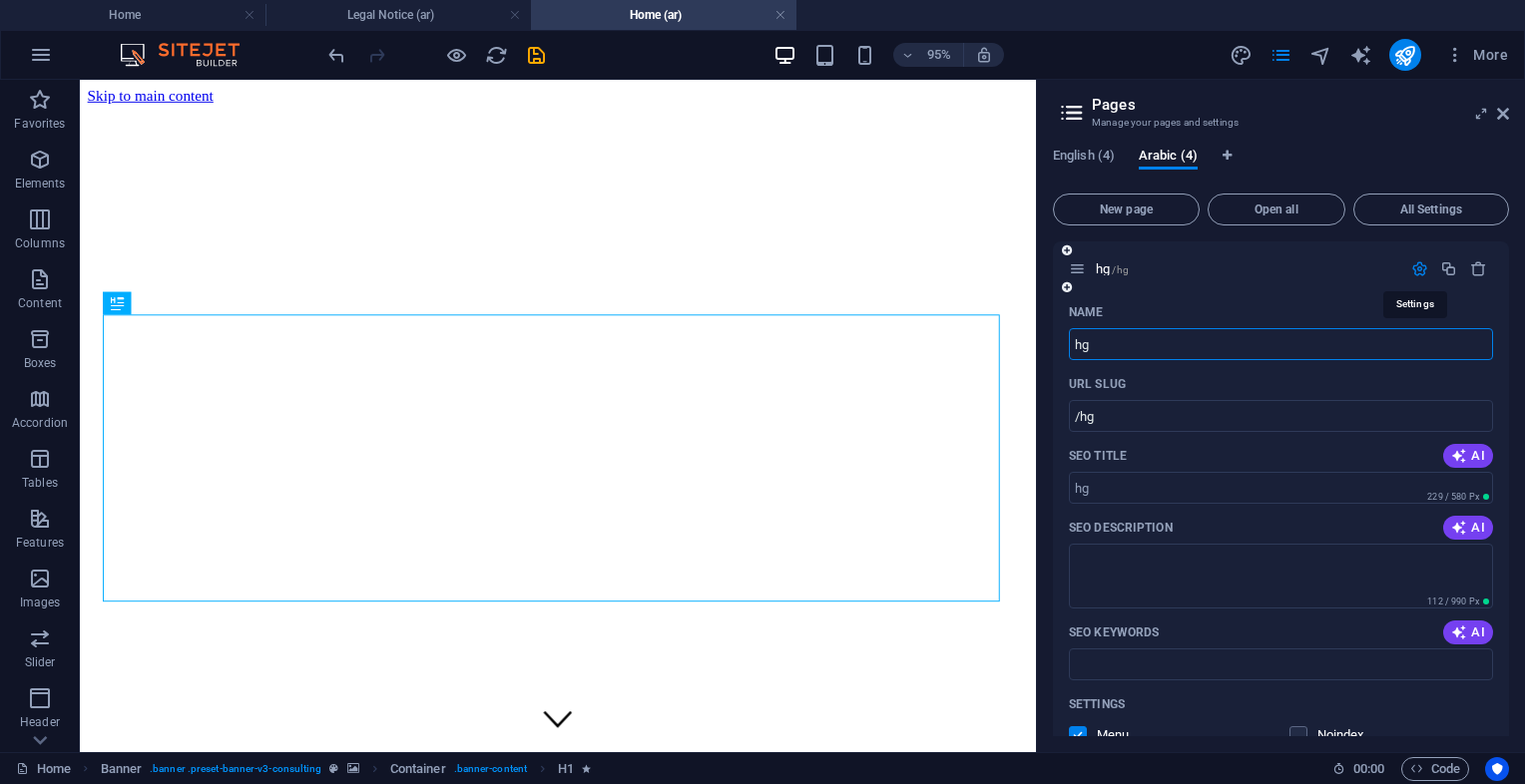 type on "h" 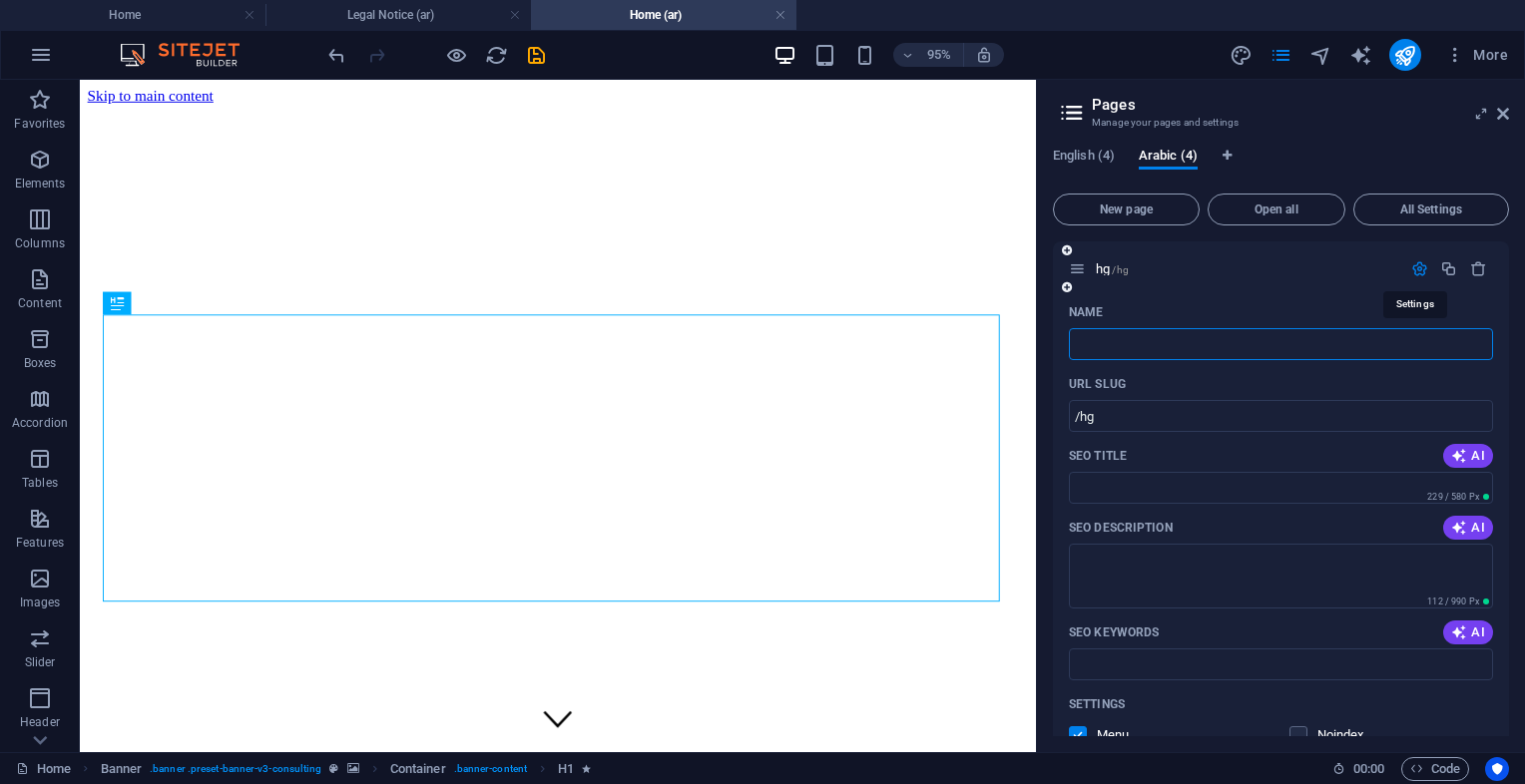 type 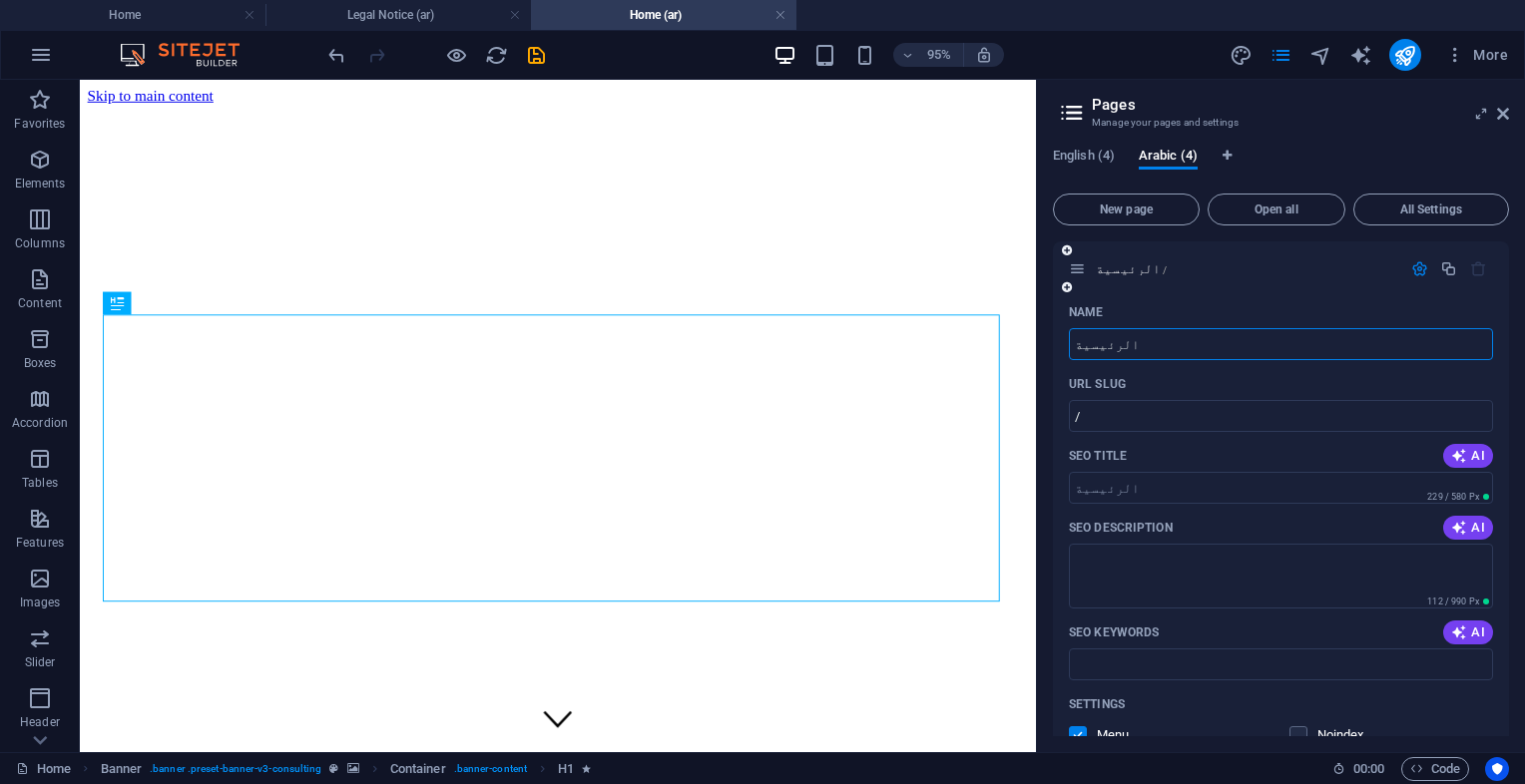 type on "الرئيسية" 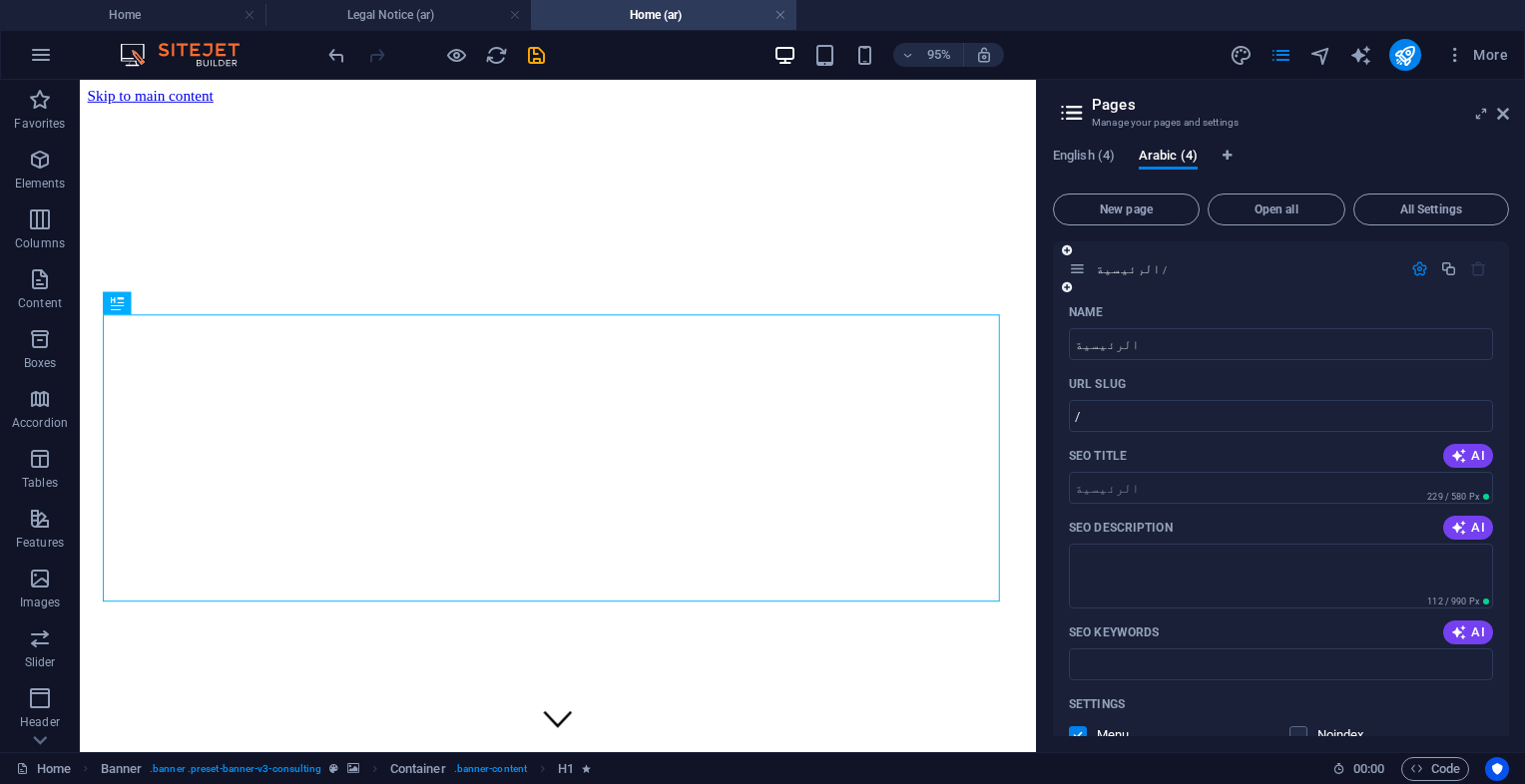 click at bounding box center [1419, 268] 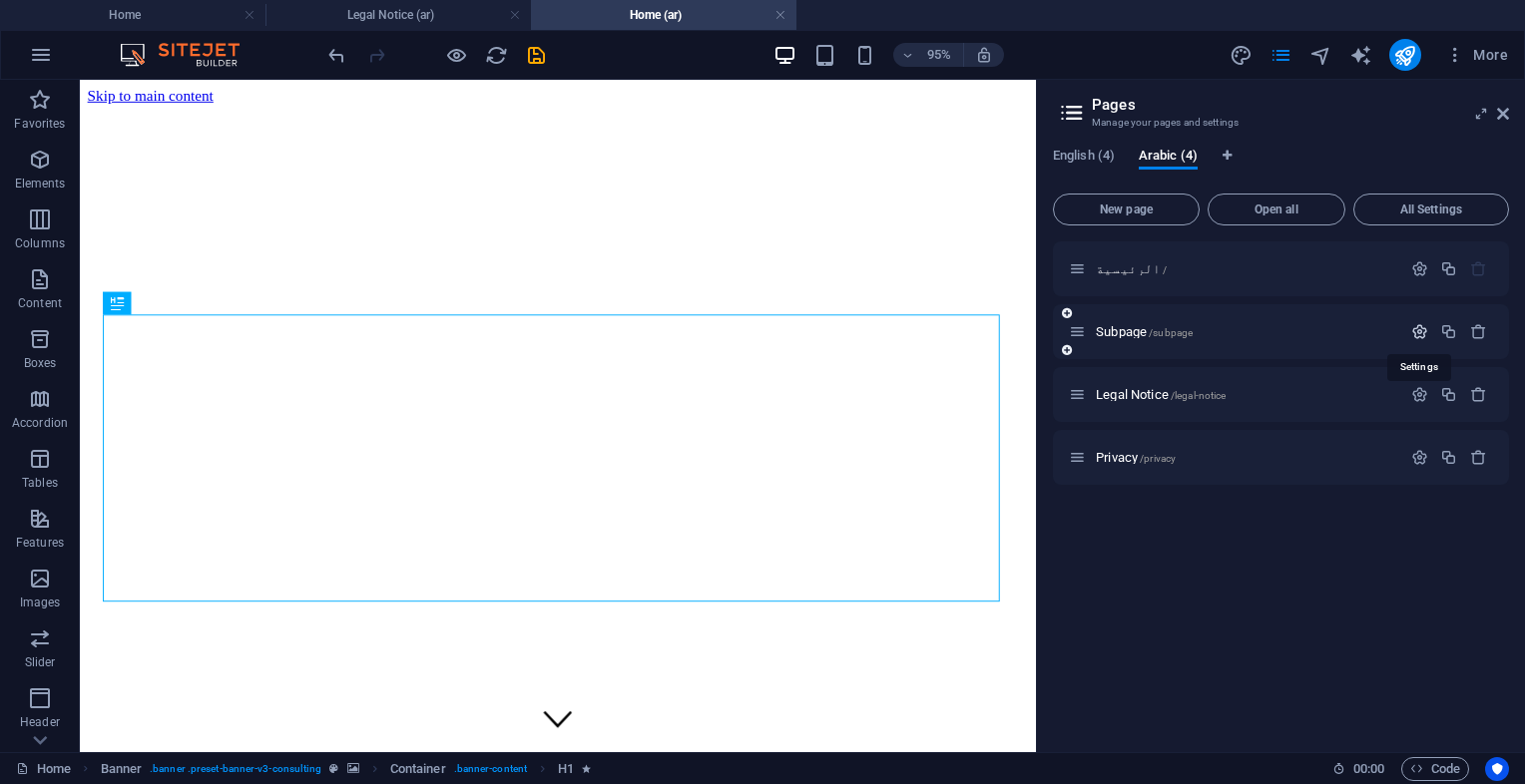 click at bounding box center (1419, 331) 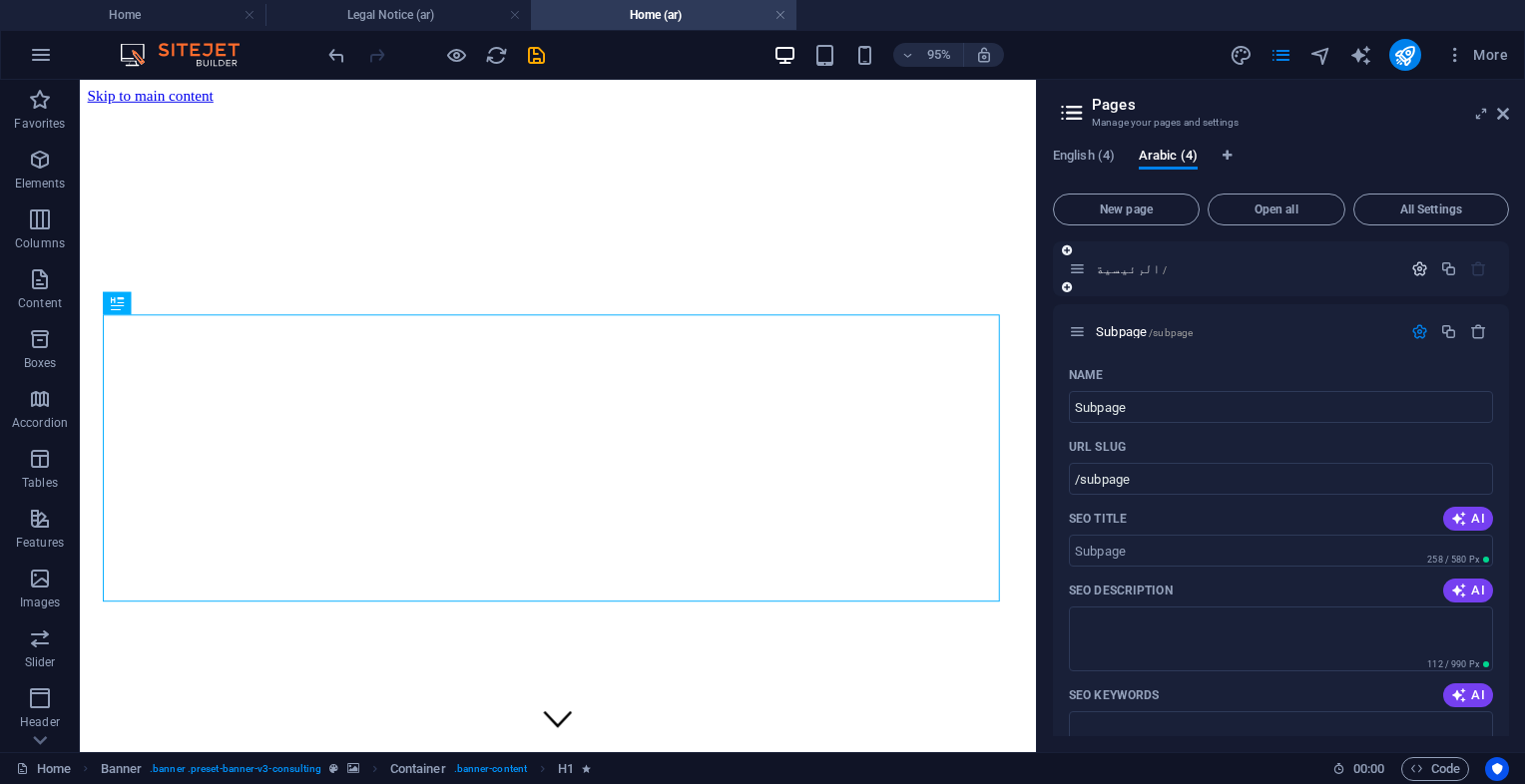click at bounding box center [1419, 268] 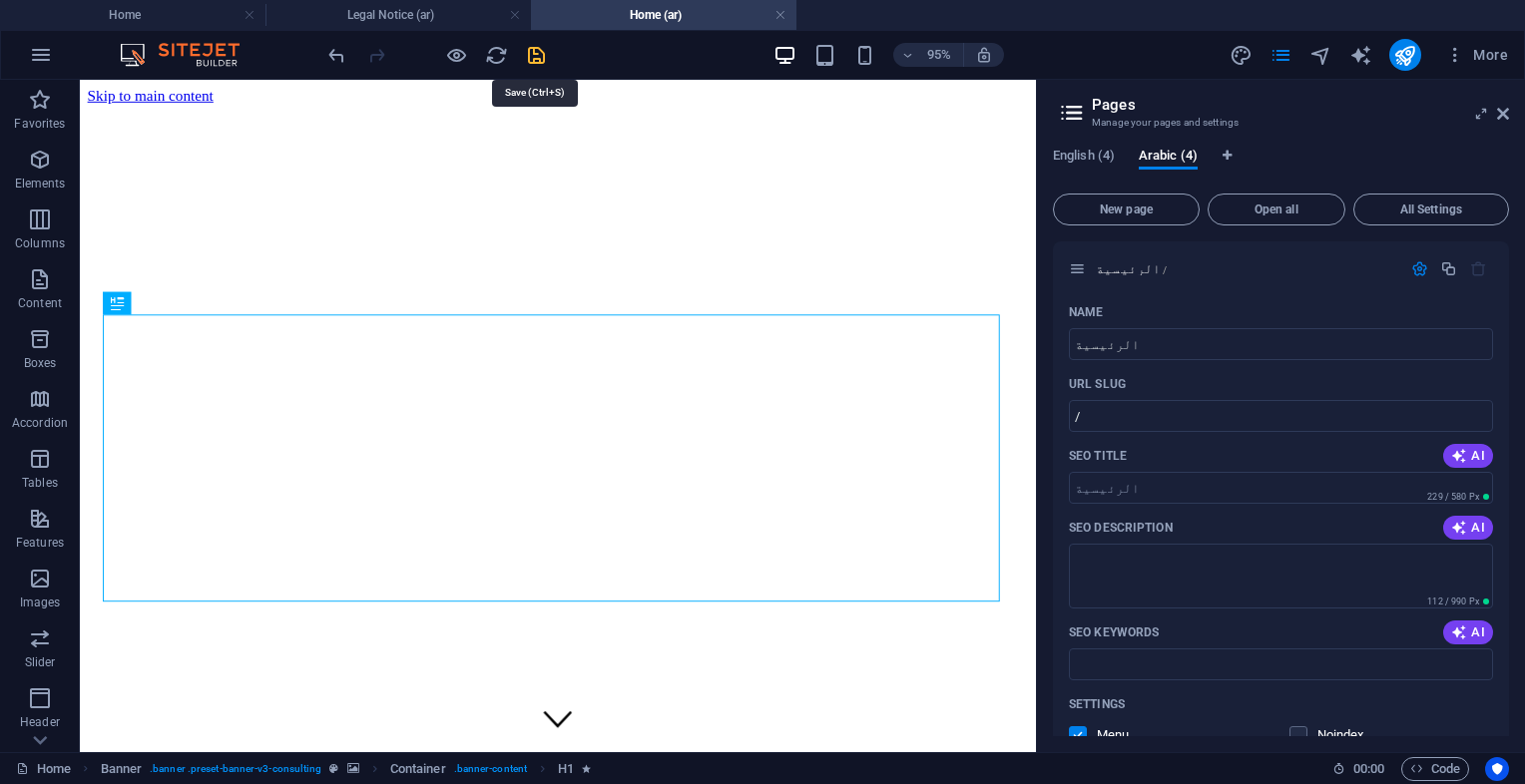 click at bounding box center [536, 55] 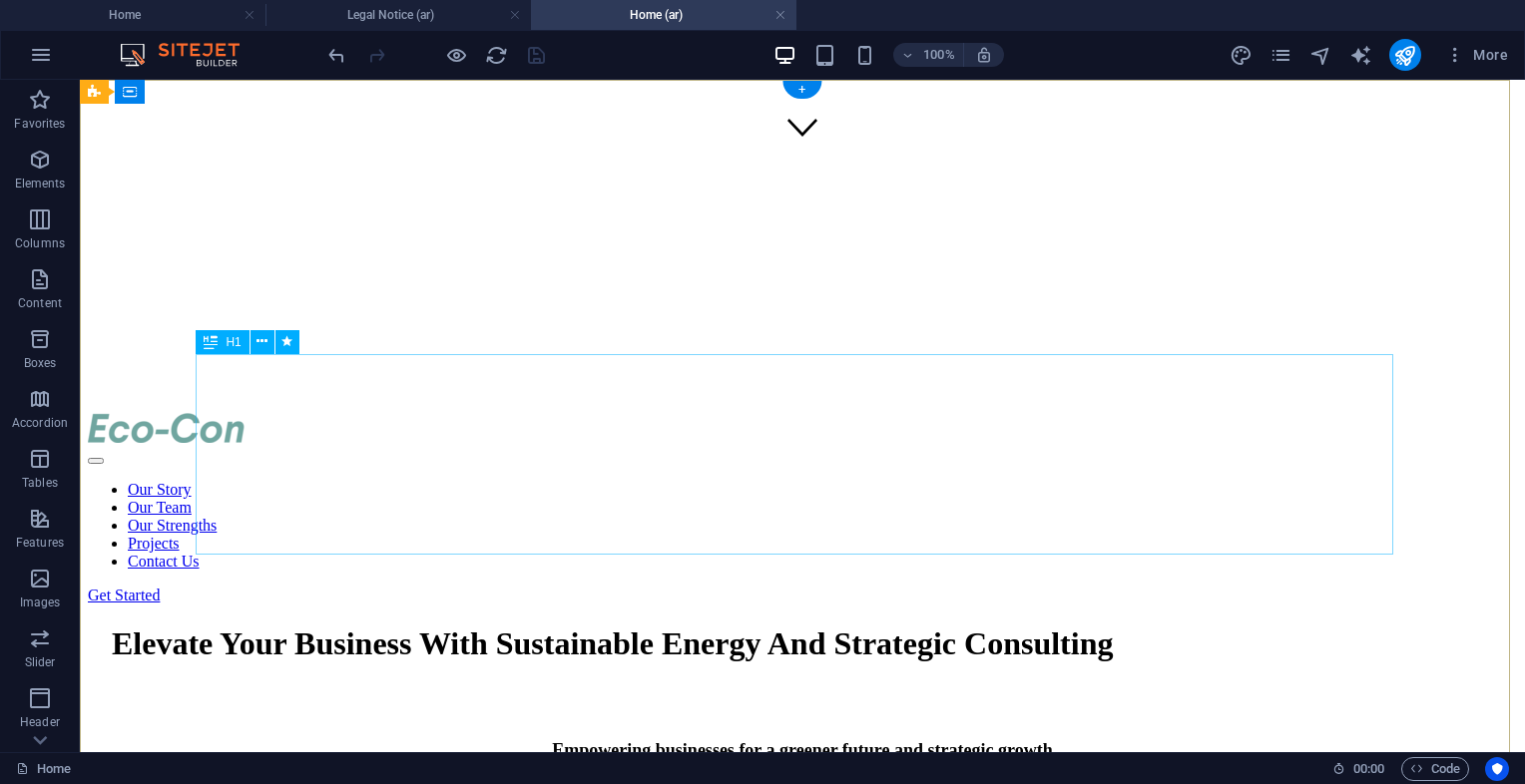 scroll, scrollTop: 0, scrollLeft: 0, axis: both 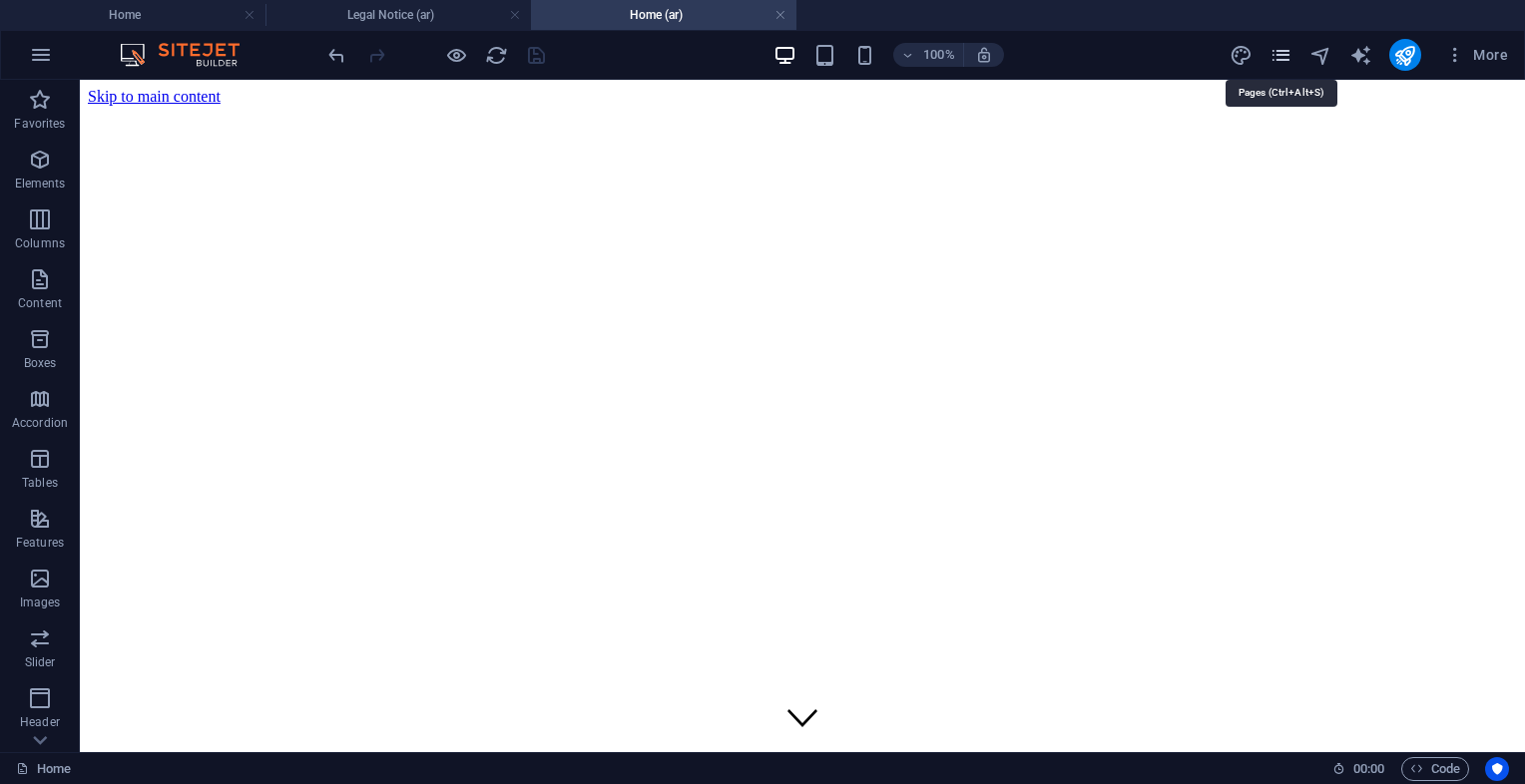 click at bounding box center (1280, 55) 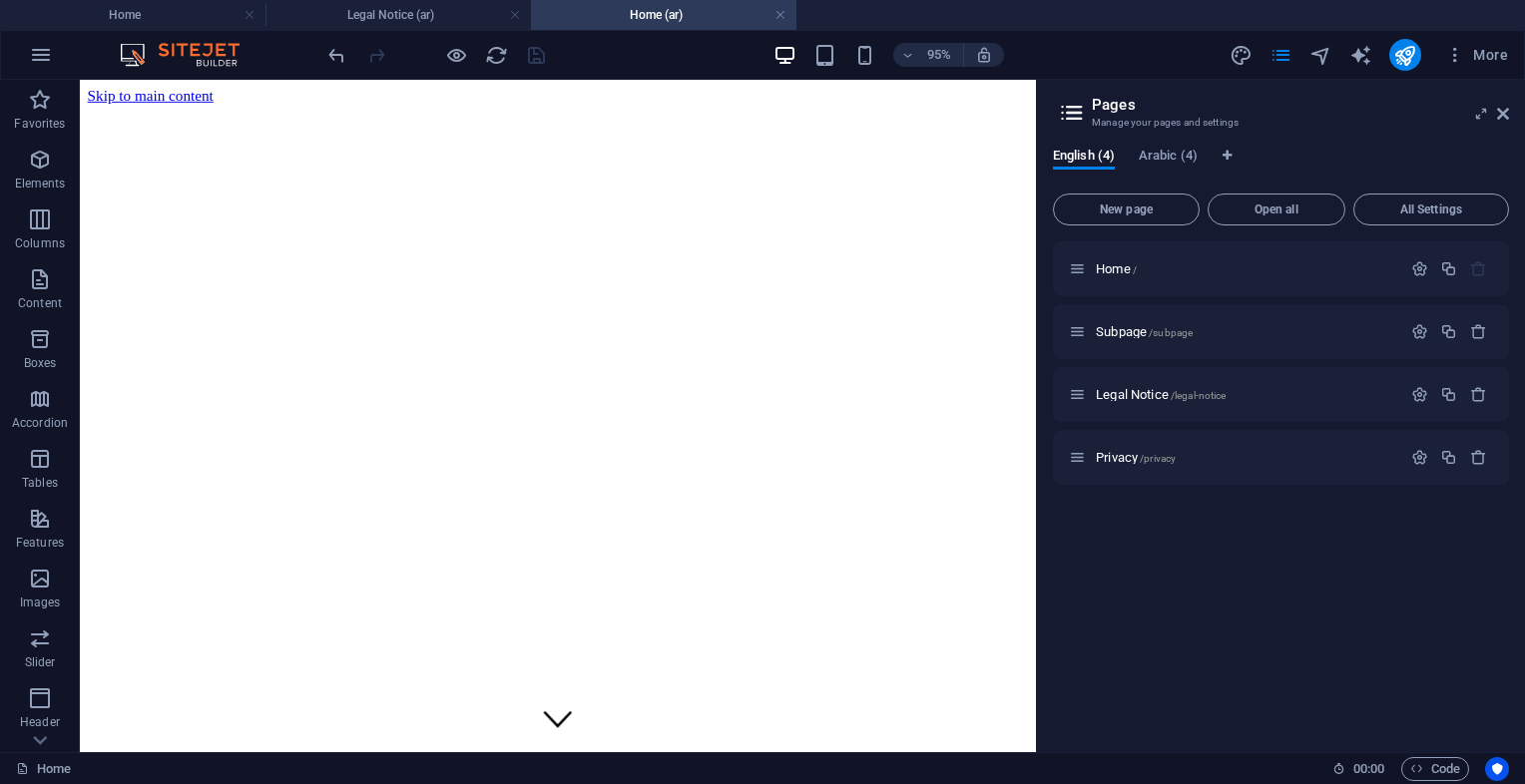 click on "English (4) Arabic (4) New page Open all All Settings Home / Subpage /subpage Legal Notice /legal-notice Privacy /privacy" at bounding box center (1280, 442) 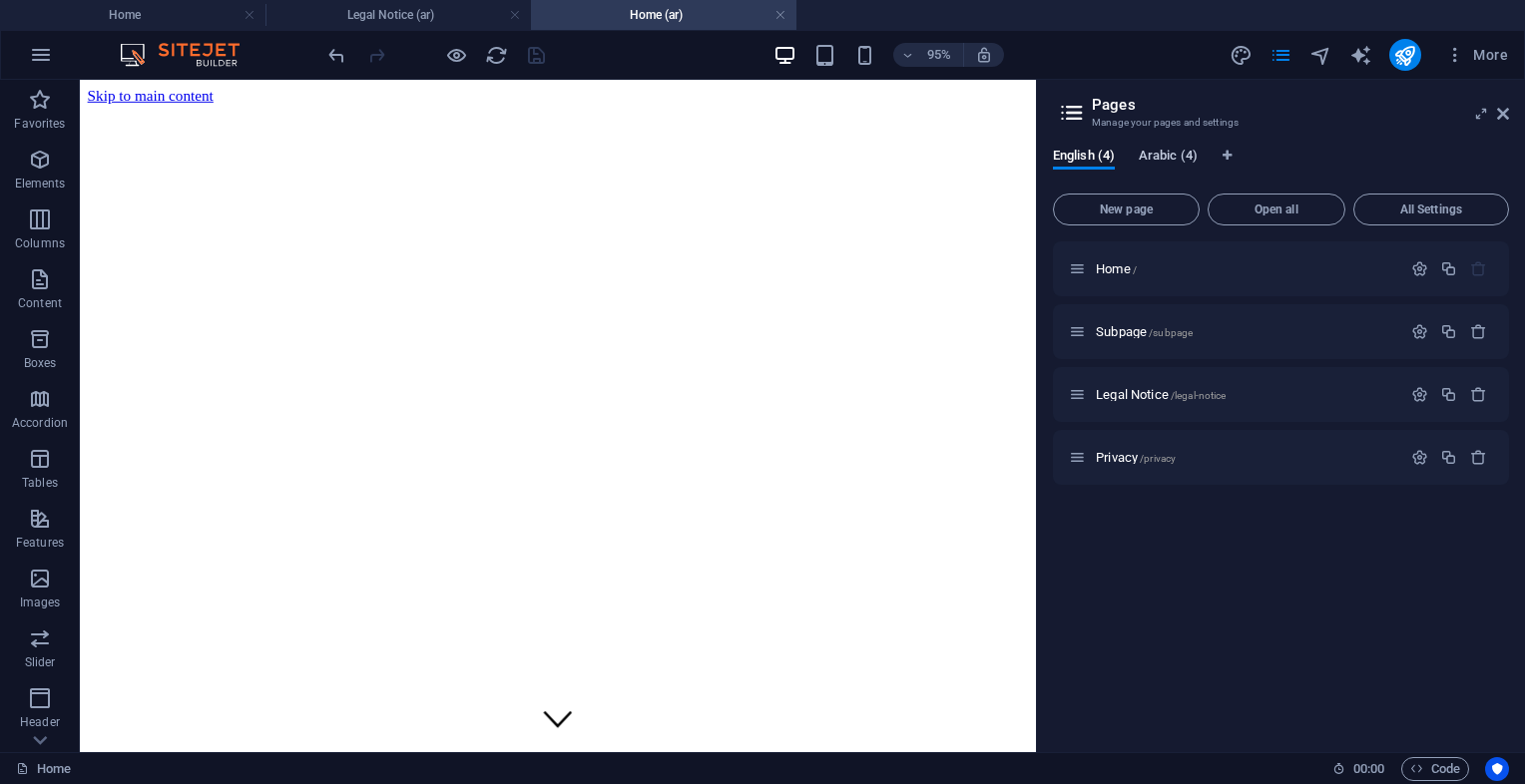 click on "Arabic (4)" at bounding box center [1168, 158] 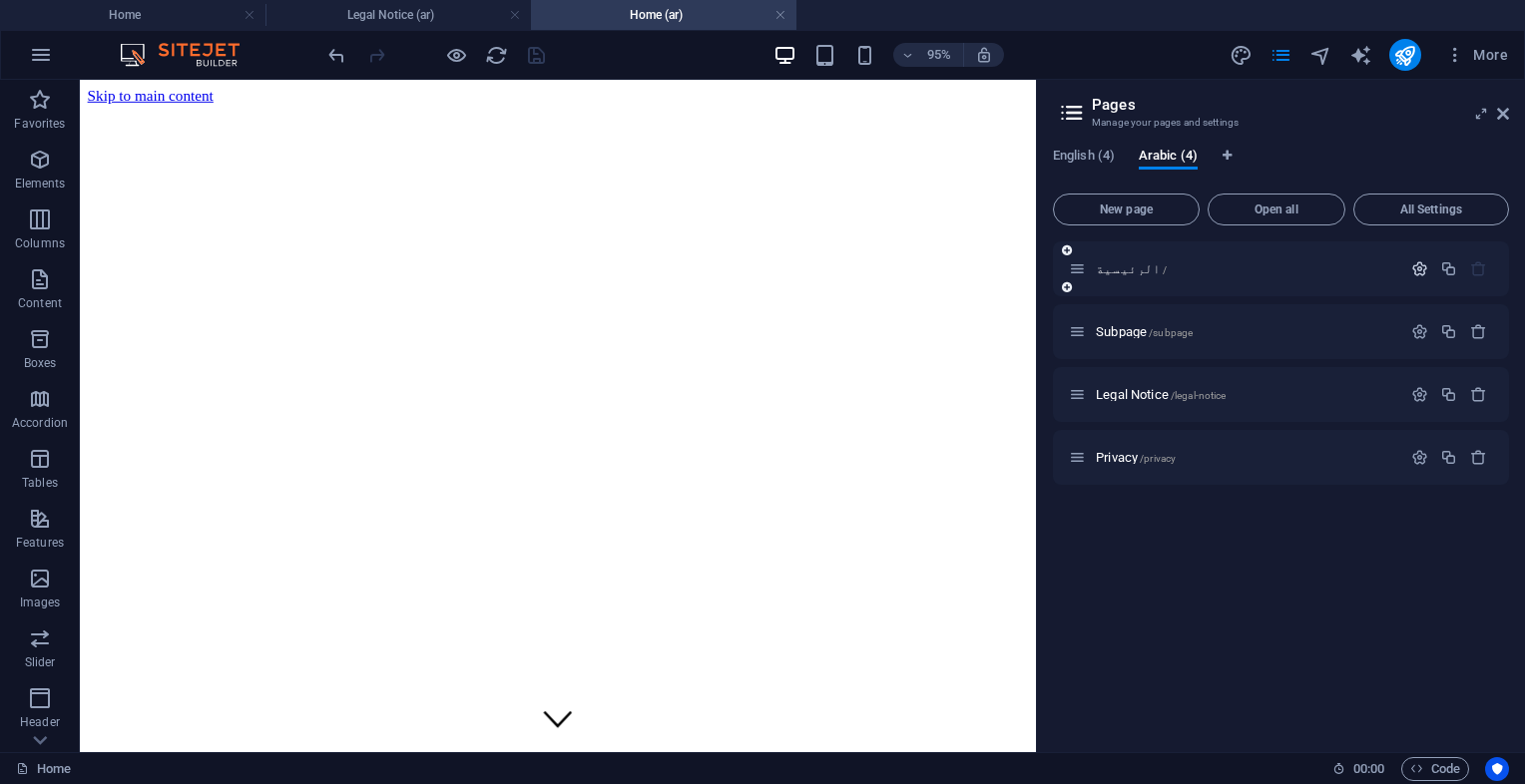 click at bounding box center [1419, 268] 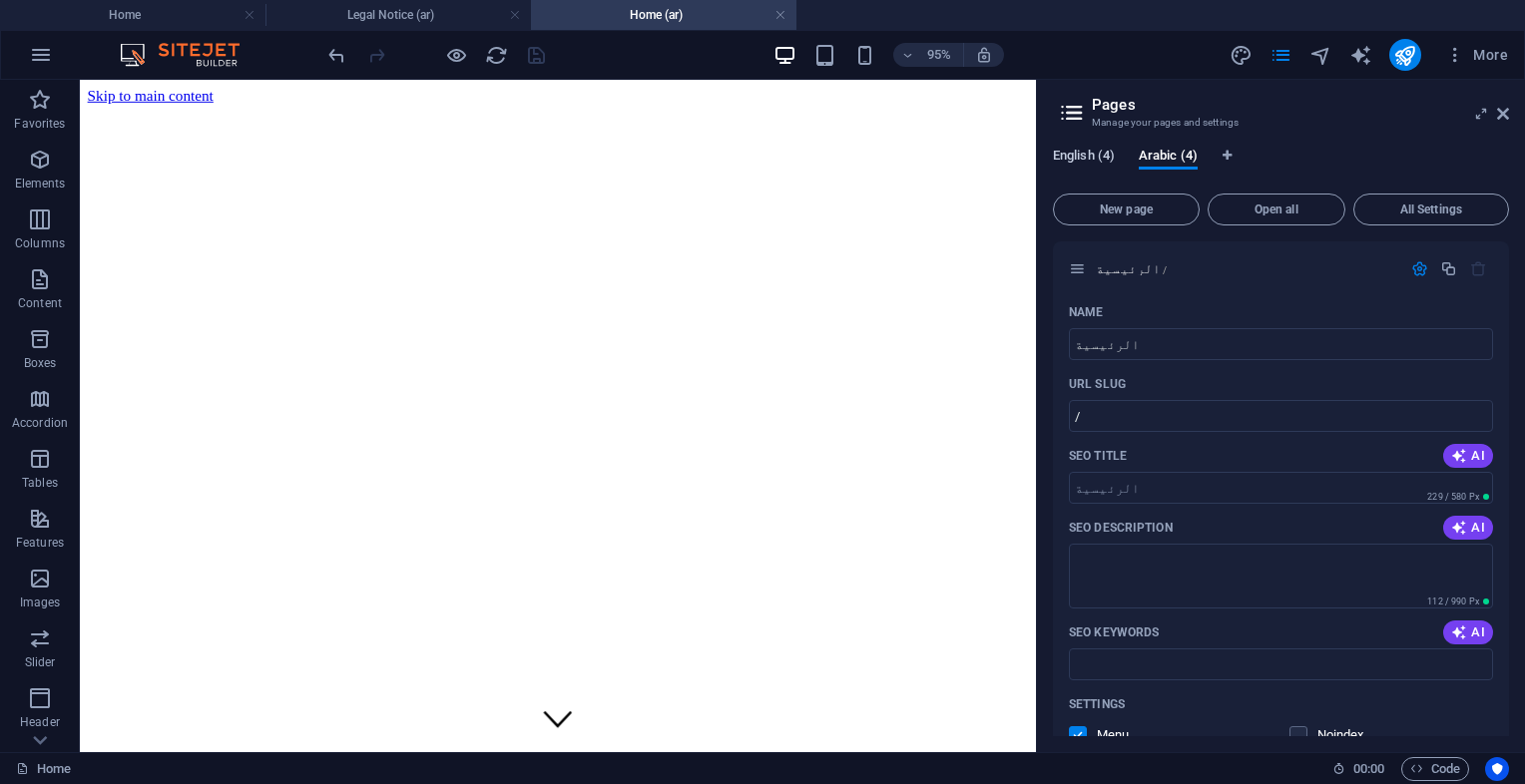 click on "English (4)" at bounding box center [1084, 158] 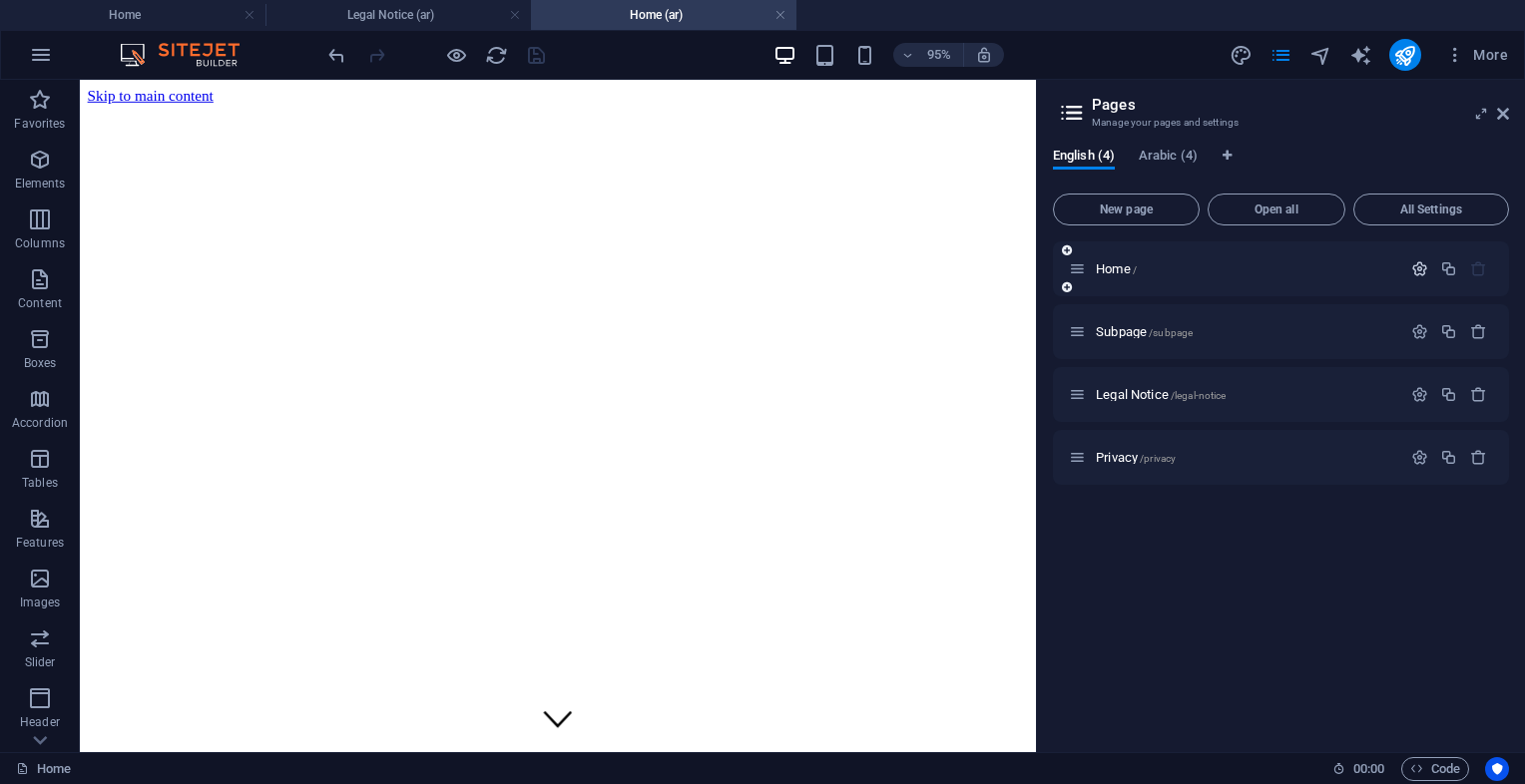 click at bounding box center (1419, 268) 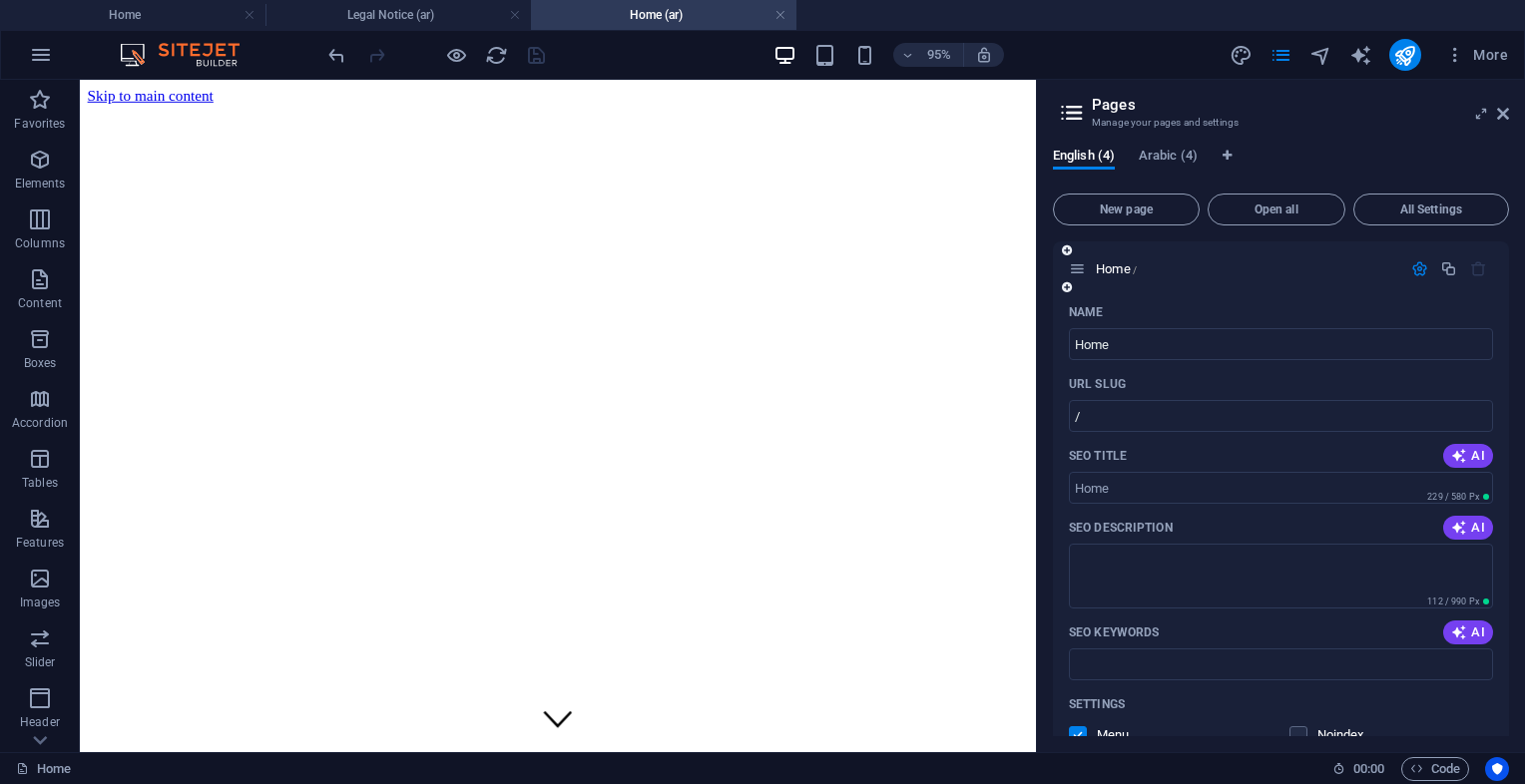 click at bounding box center [1419, 268] 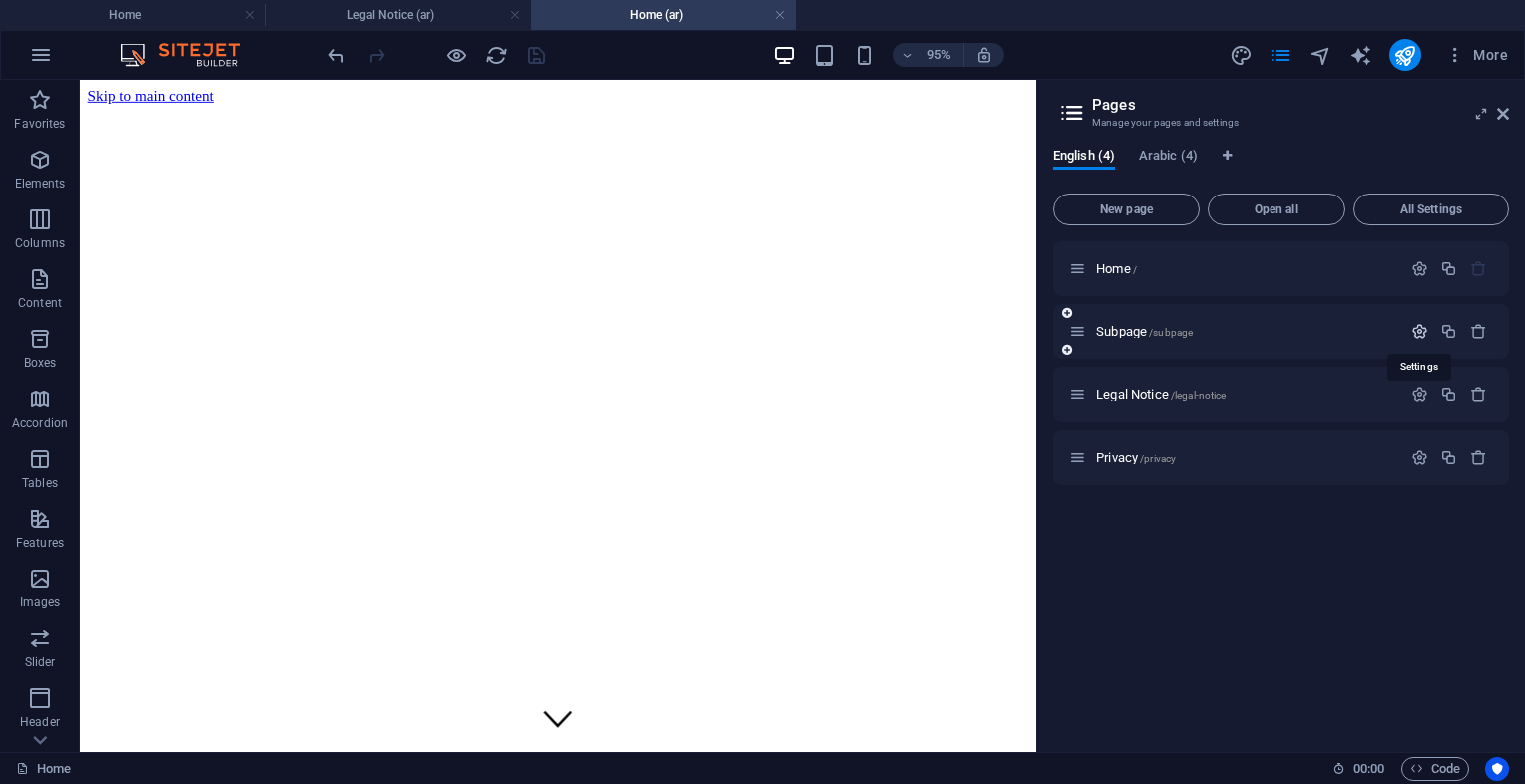 click at bounding box center [1419, 331] 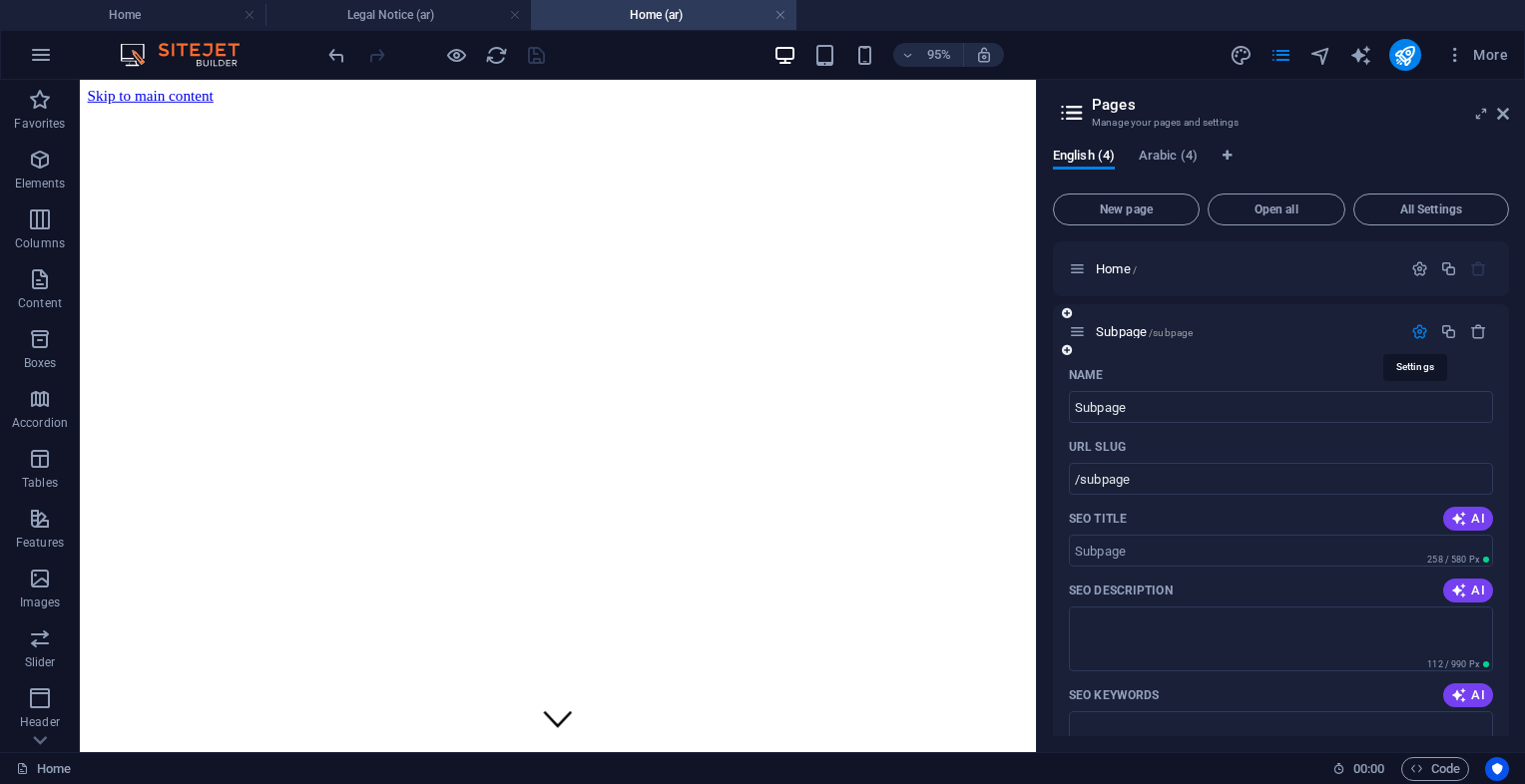 click at bounding box center [1419, 331] 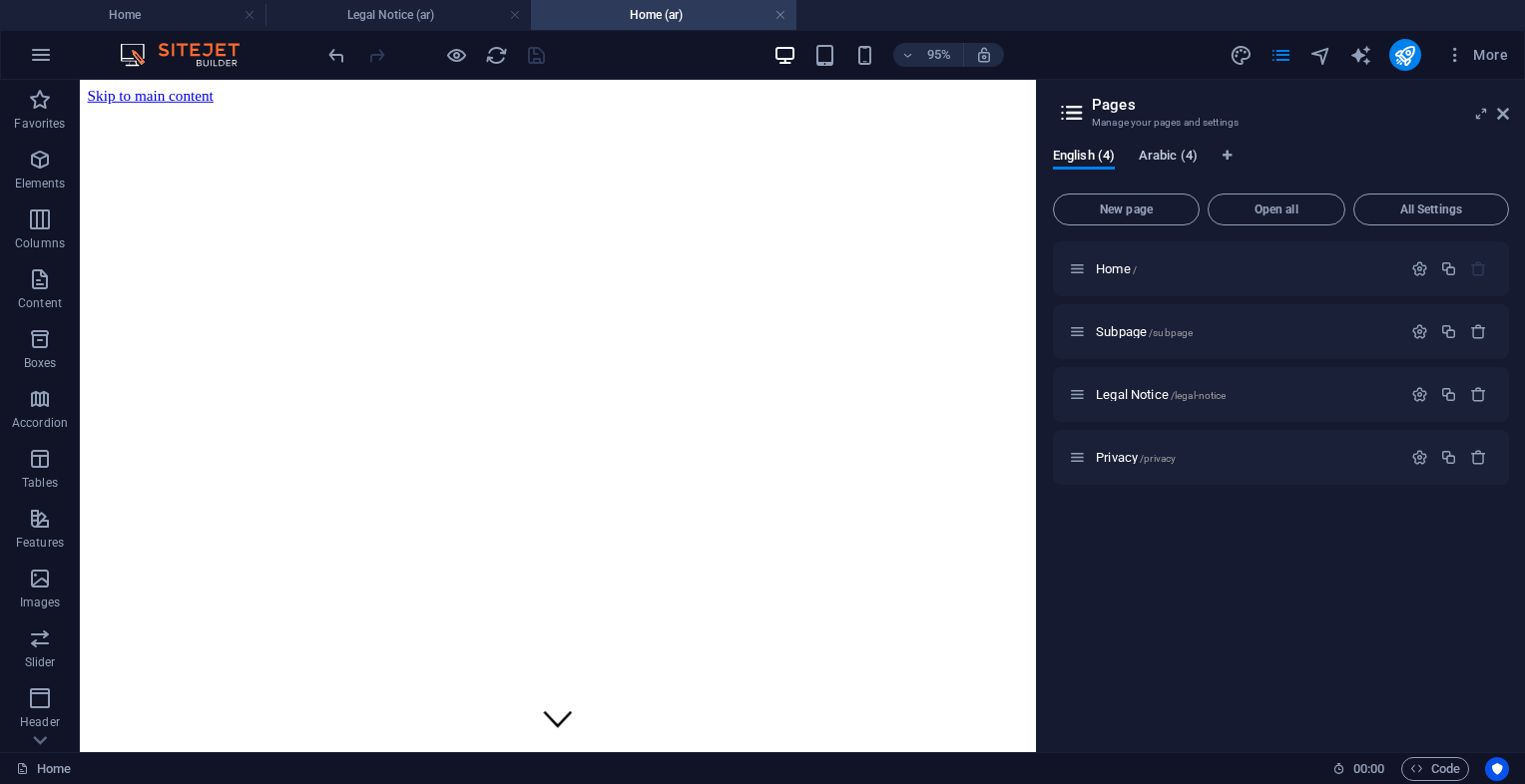 click on "Arabic (4)" at bounding box center (1168, 158) 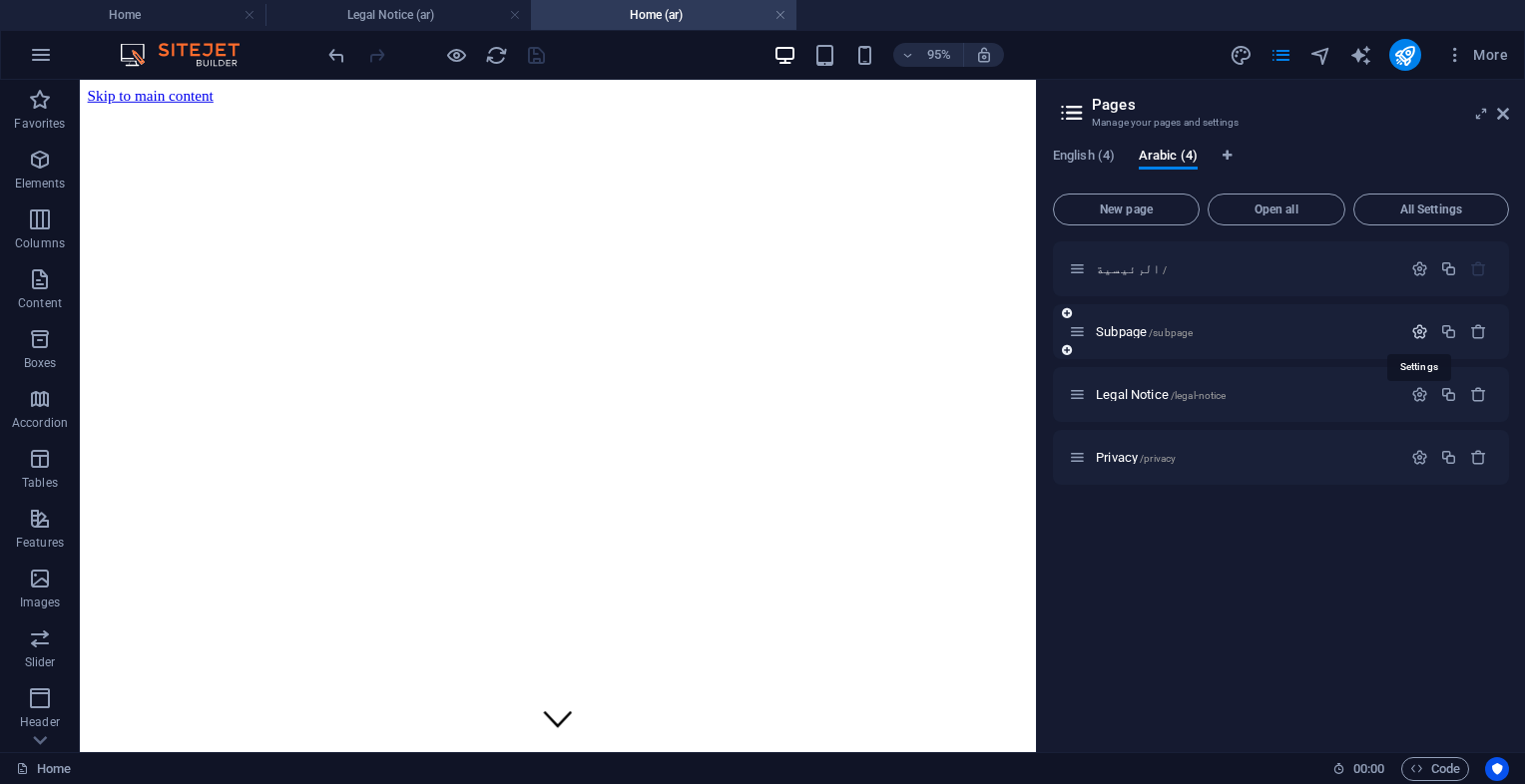click at bounding box center [1419, 331] 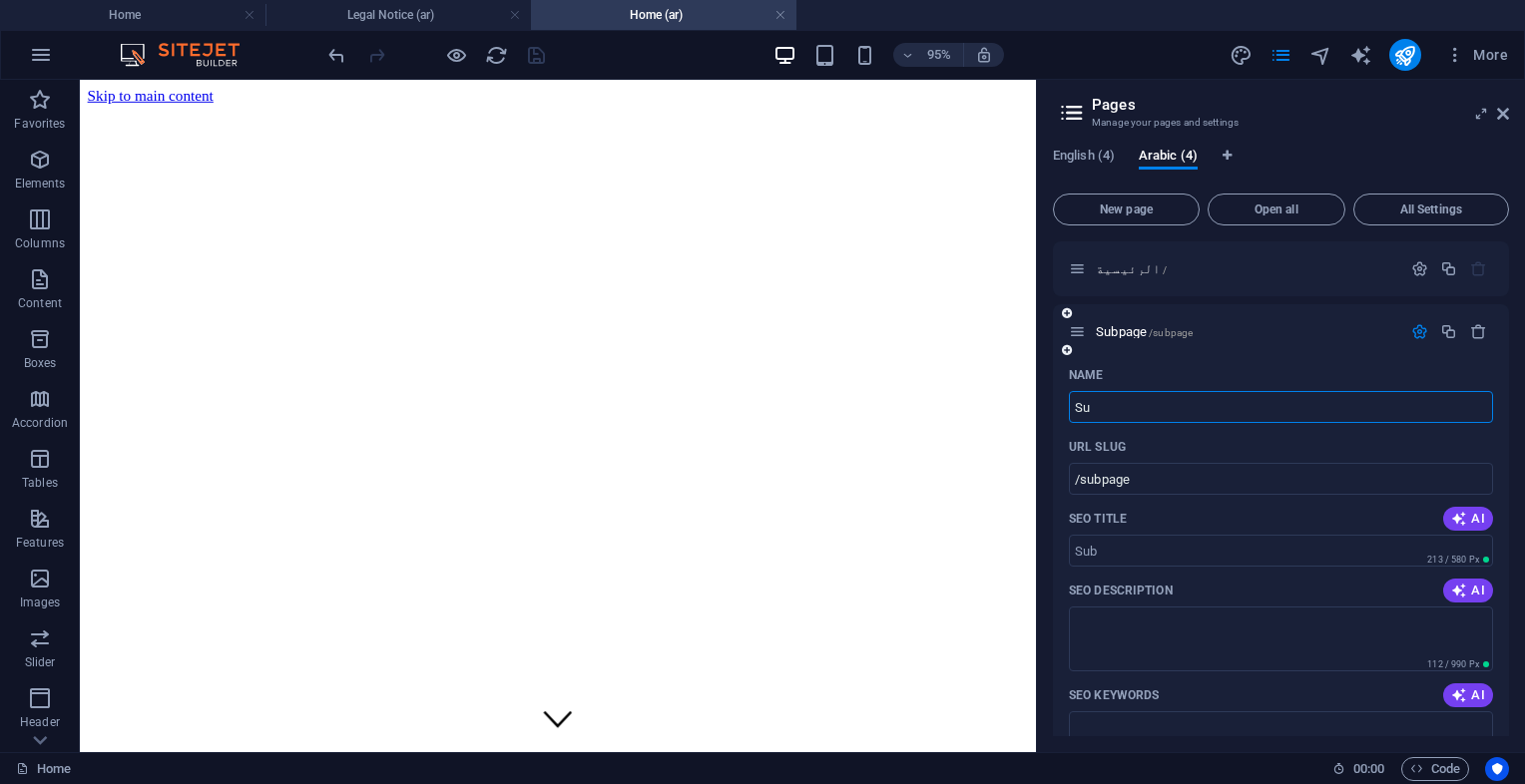 type on "S" 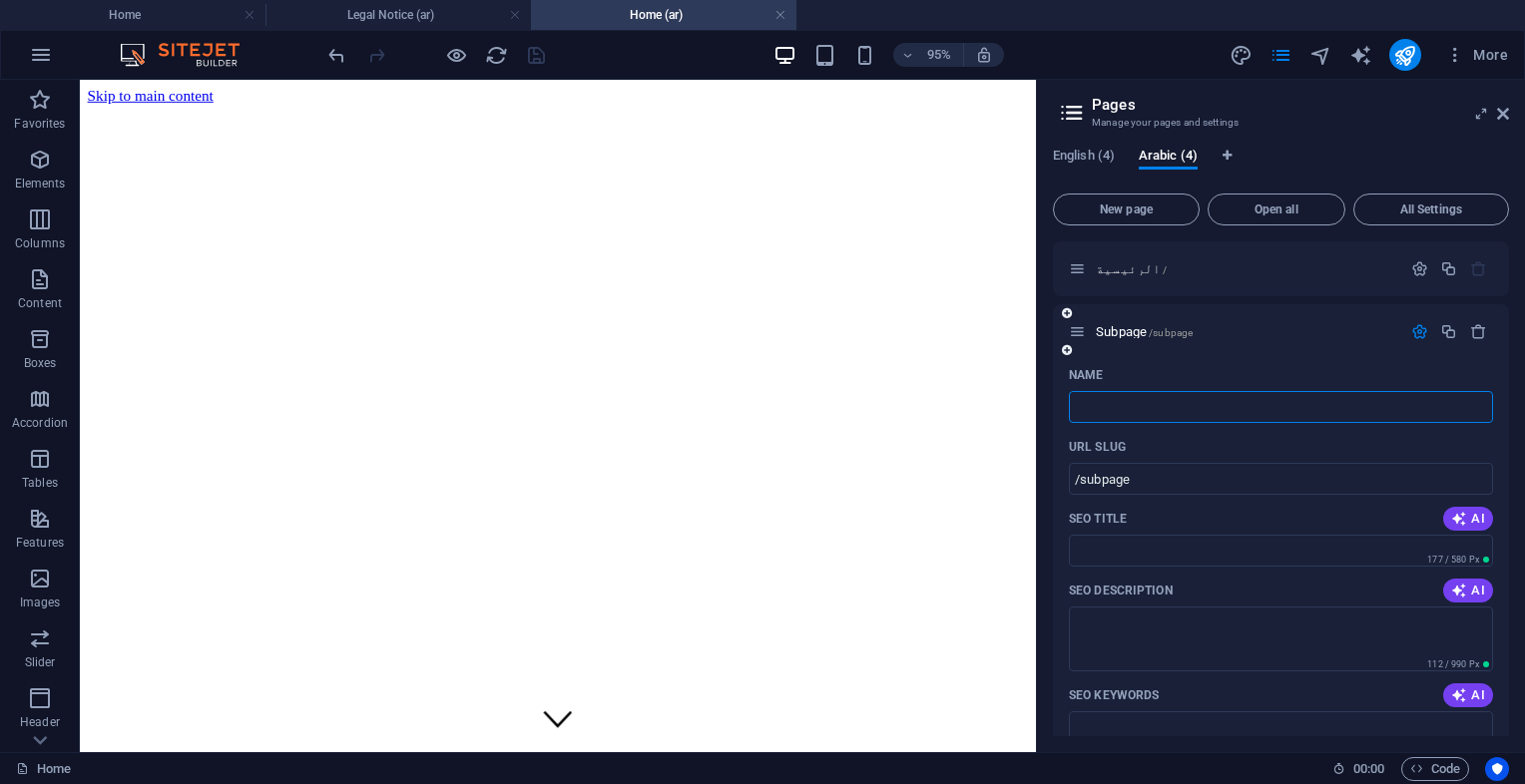 type 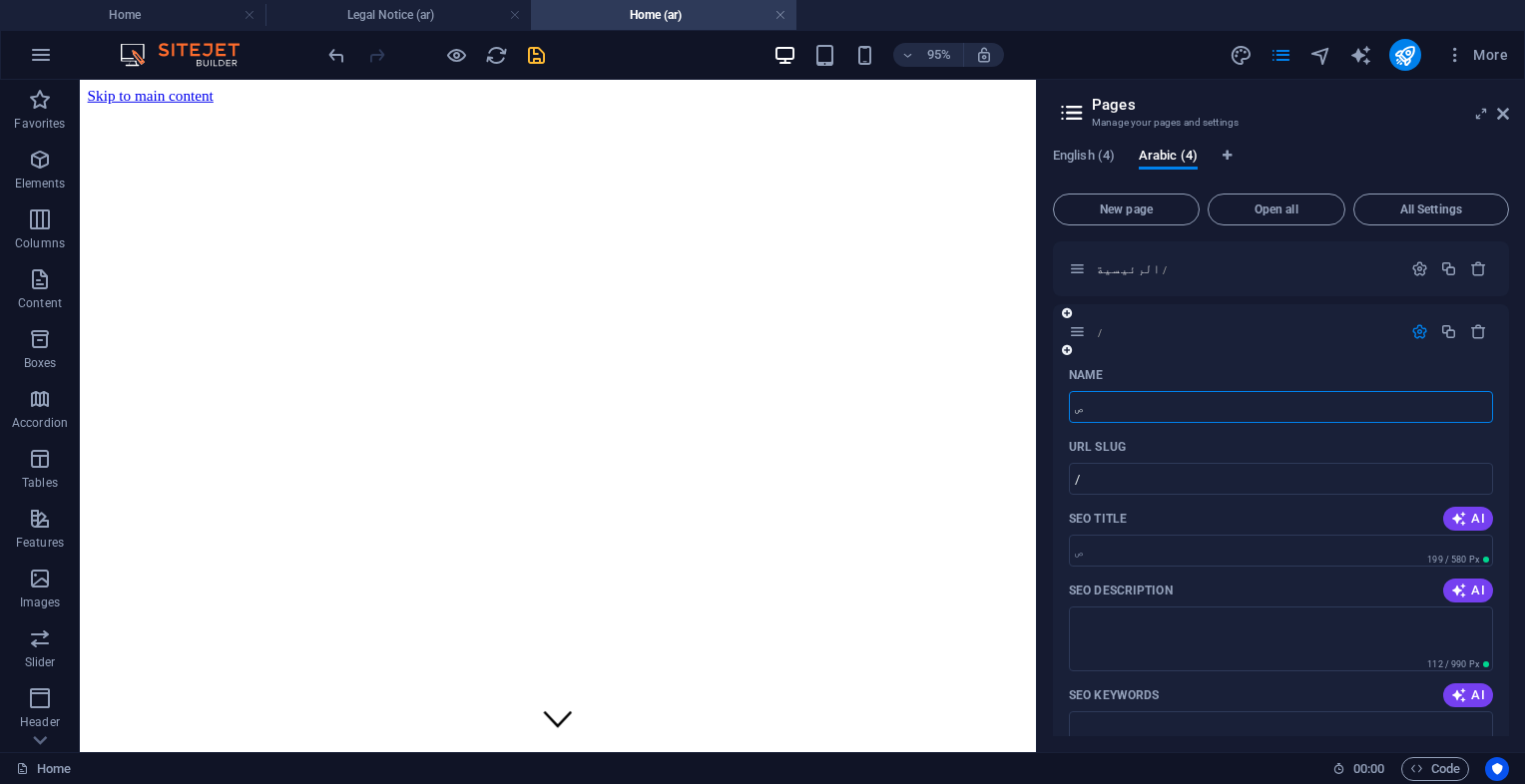 type on "صف" 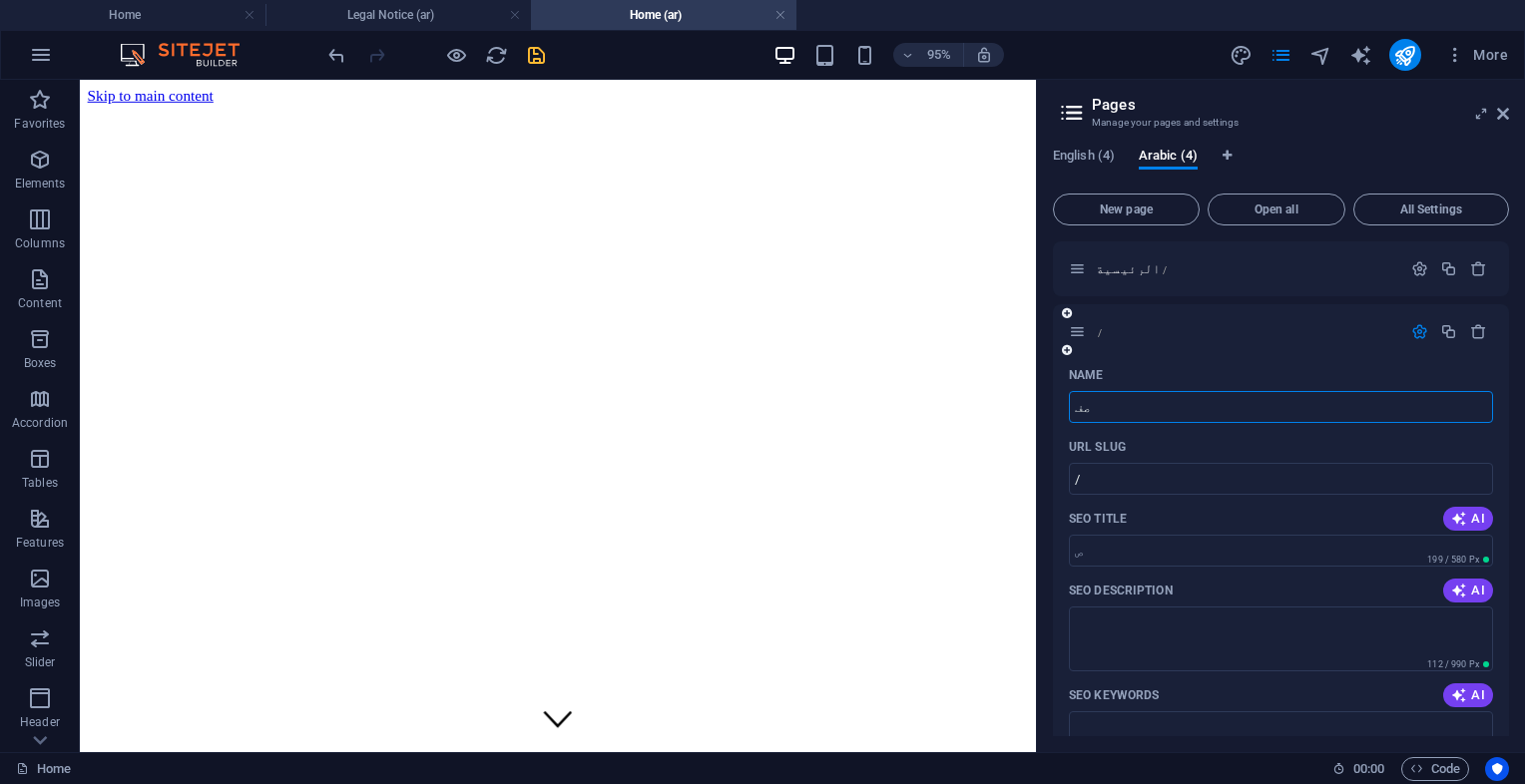 type on "ص" 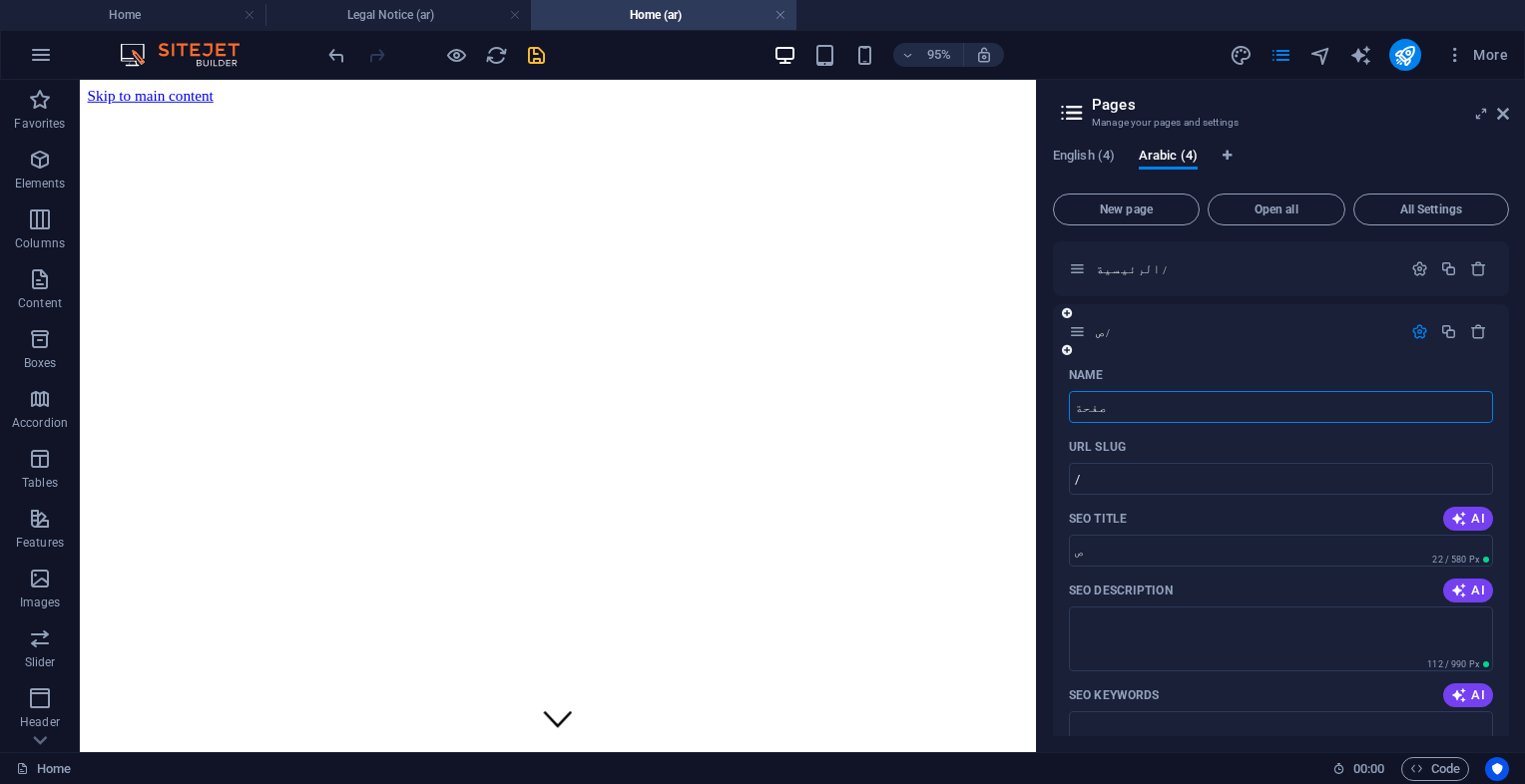 type on "صفحة" 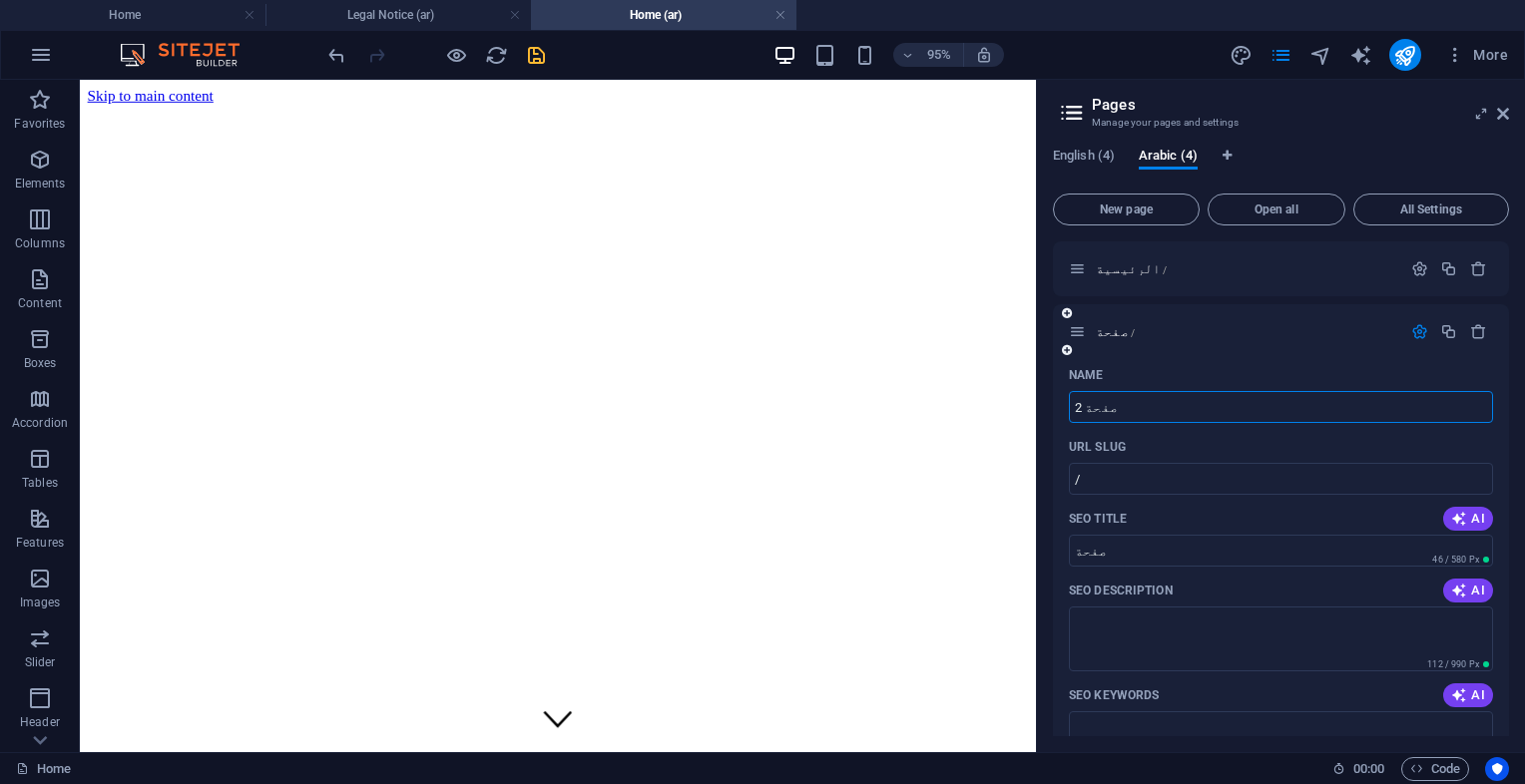 type on "صفحة 2" 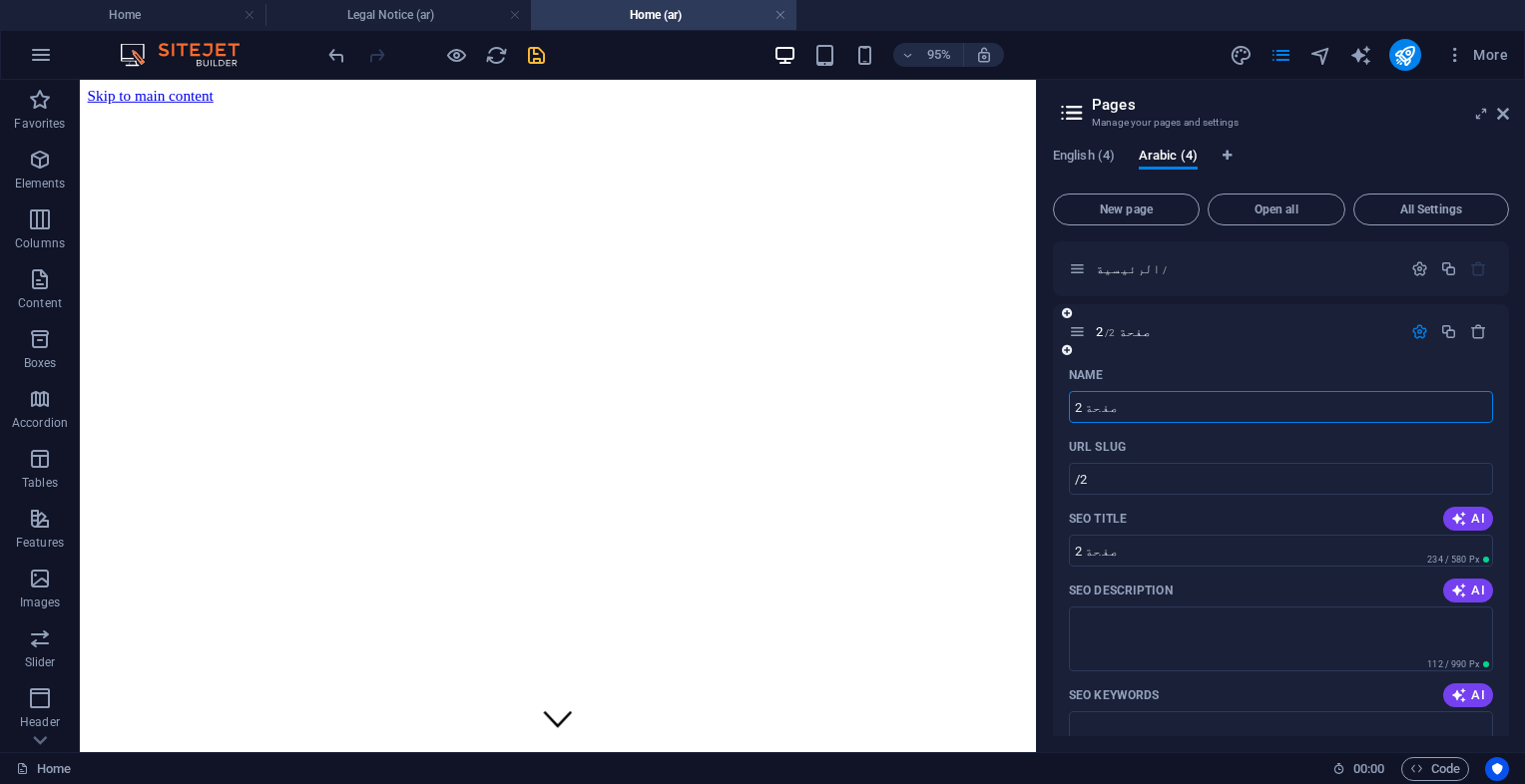 type on "صفحة 2" 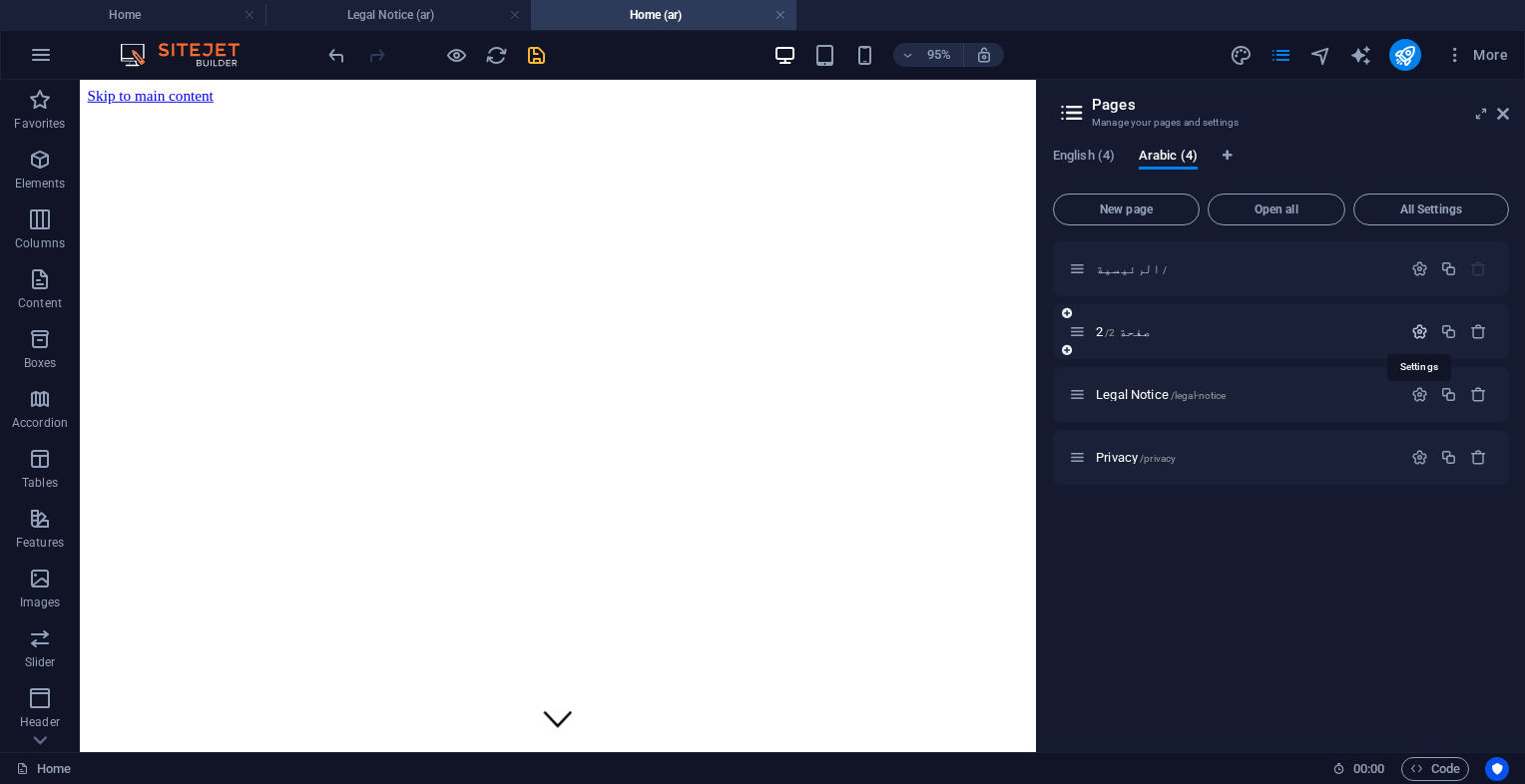 click at bounding box center [1419, 331] 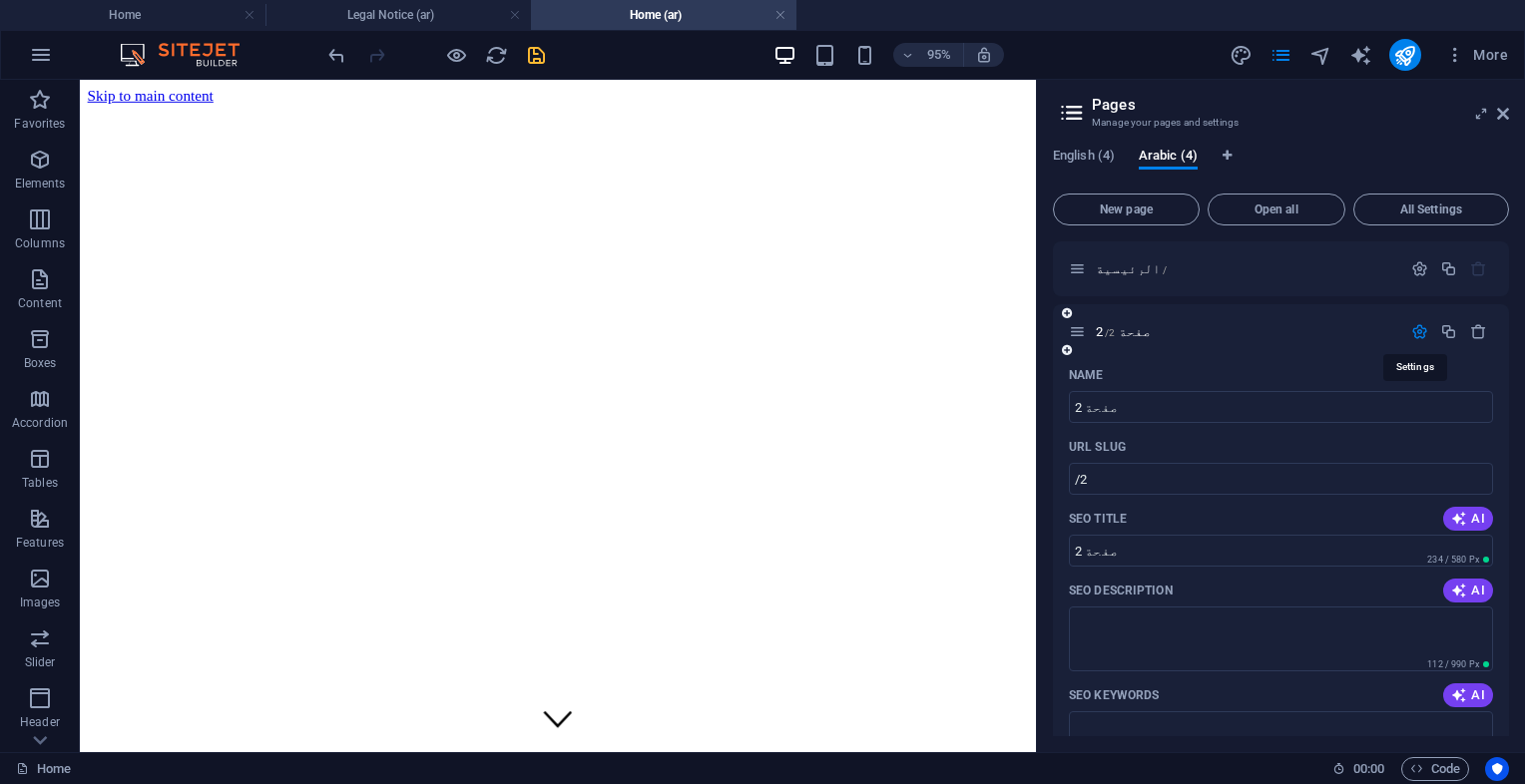 click at bounding box center (1419, 331) 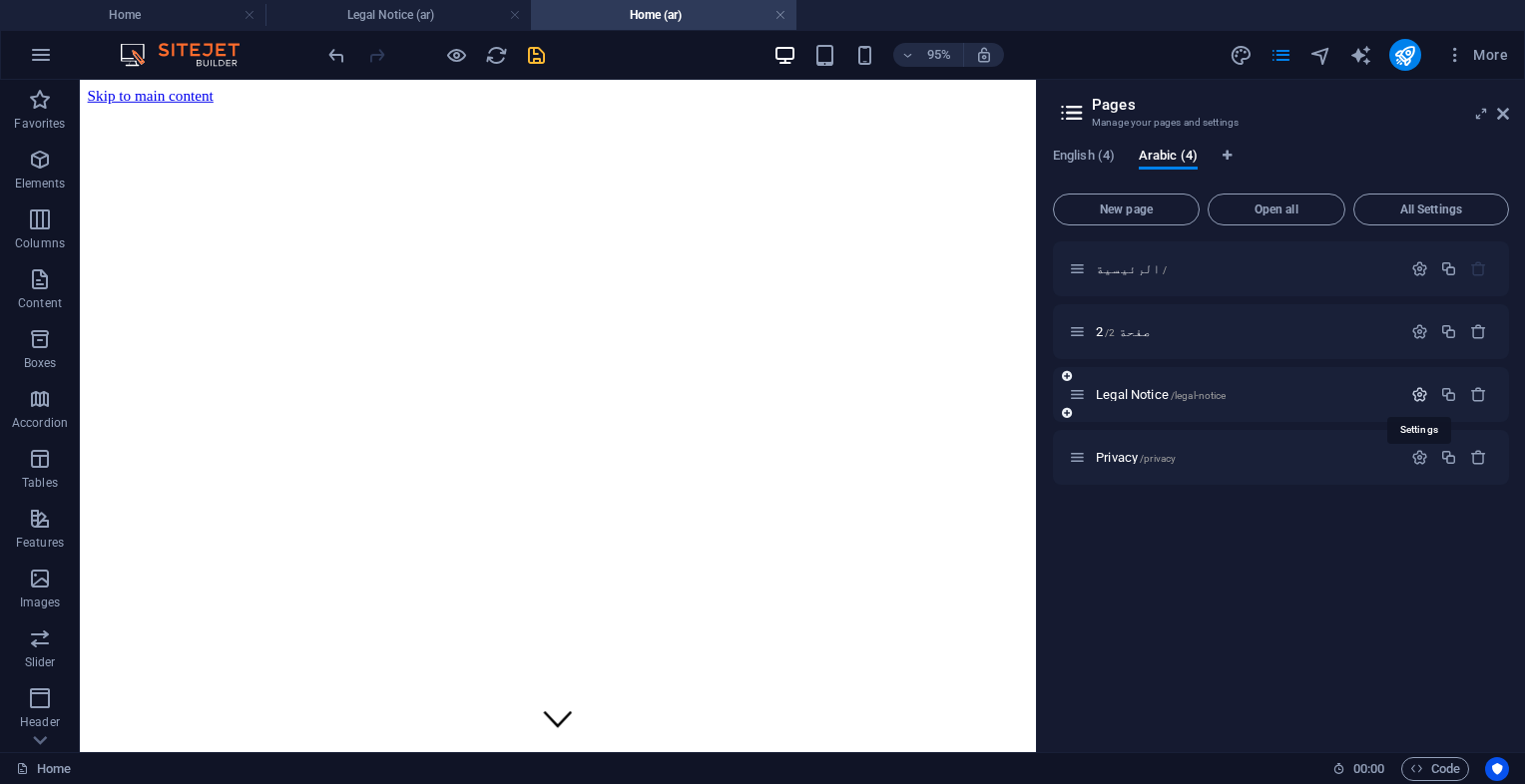 click at bounding box center [1419, 394] 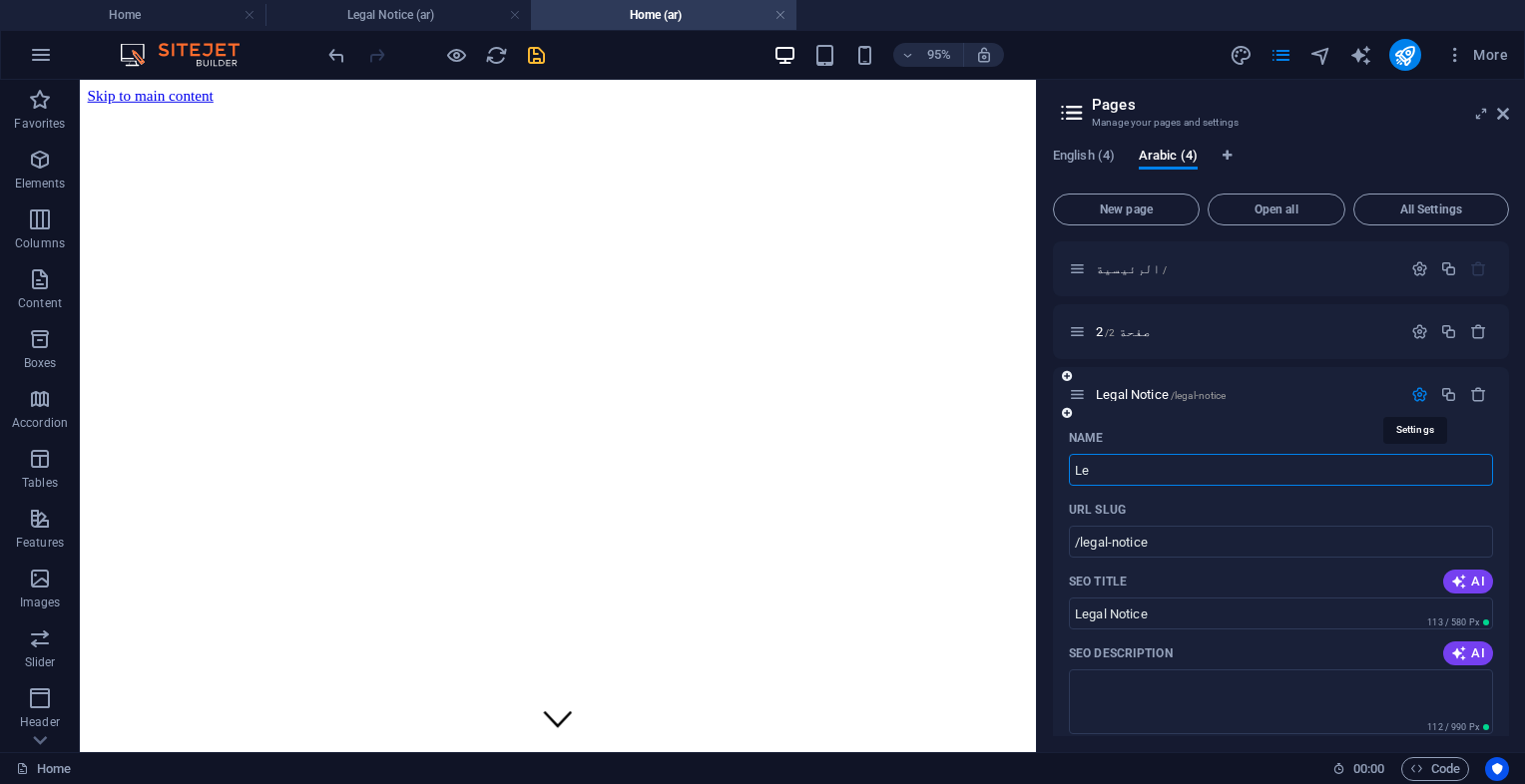 type on "L" 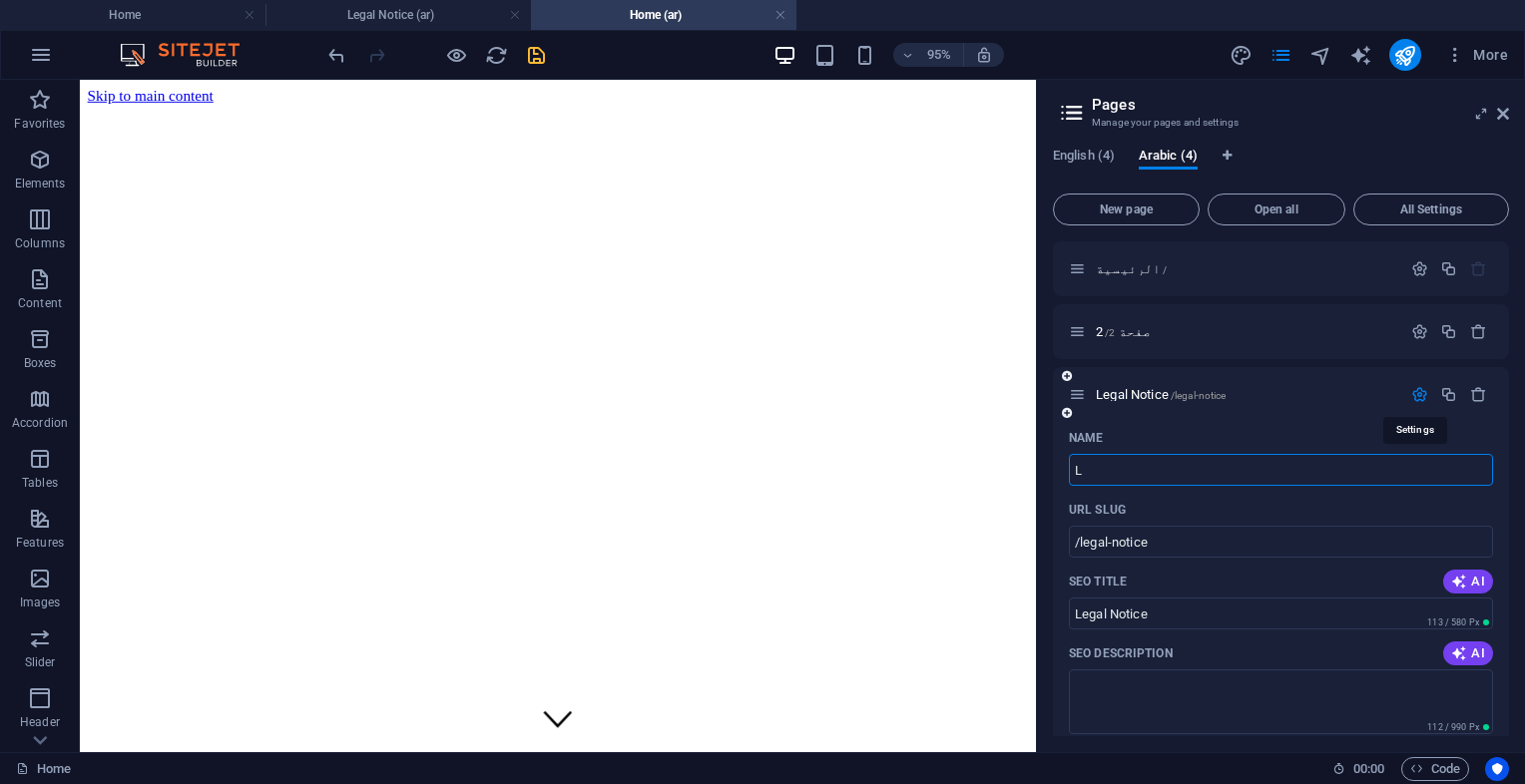 type 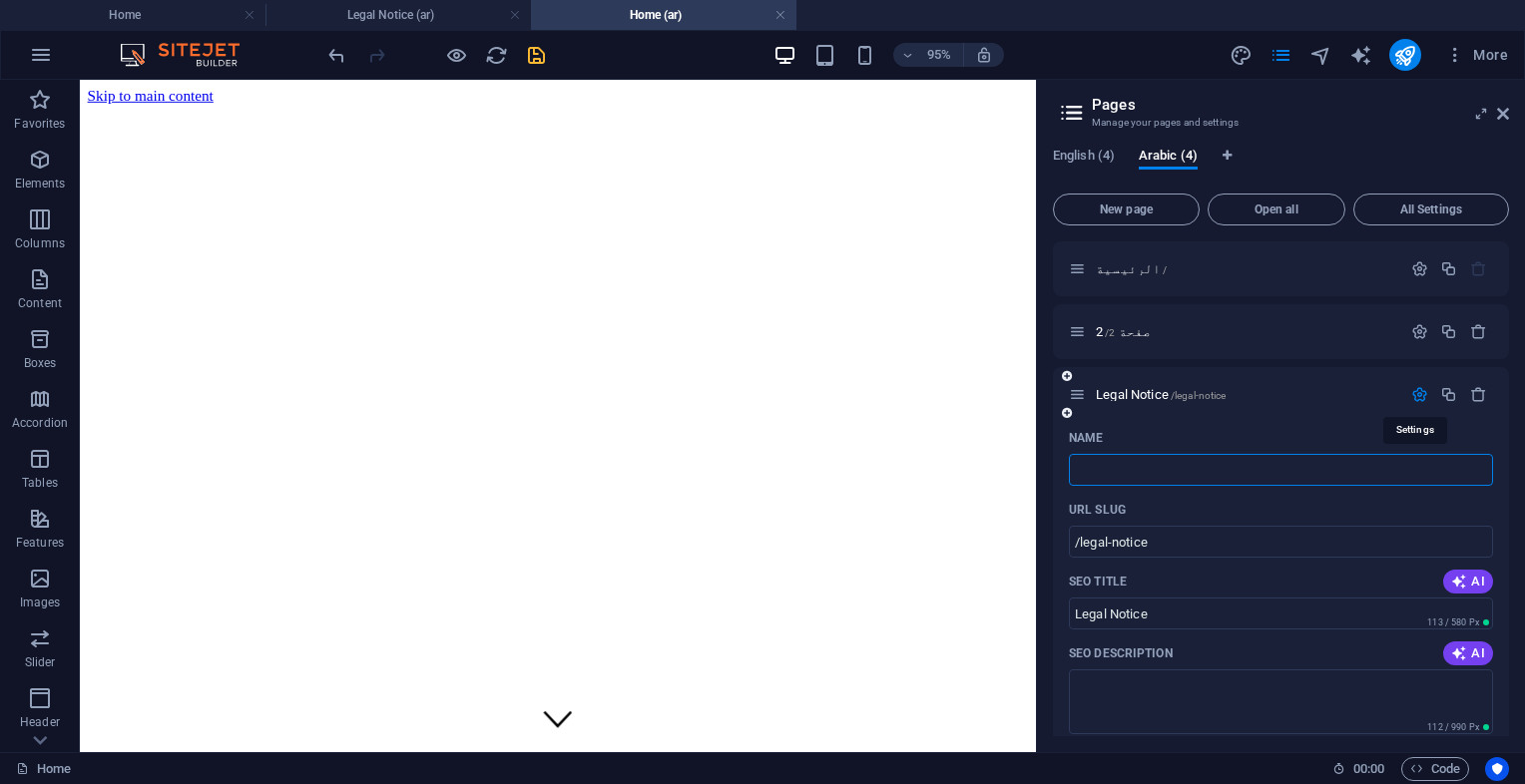 type on "/legal-noti" 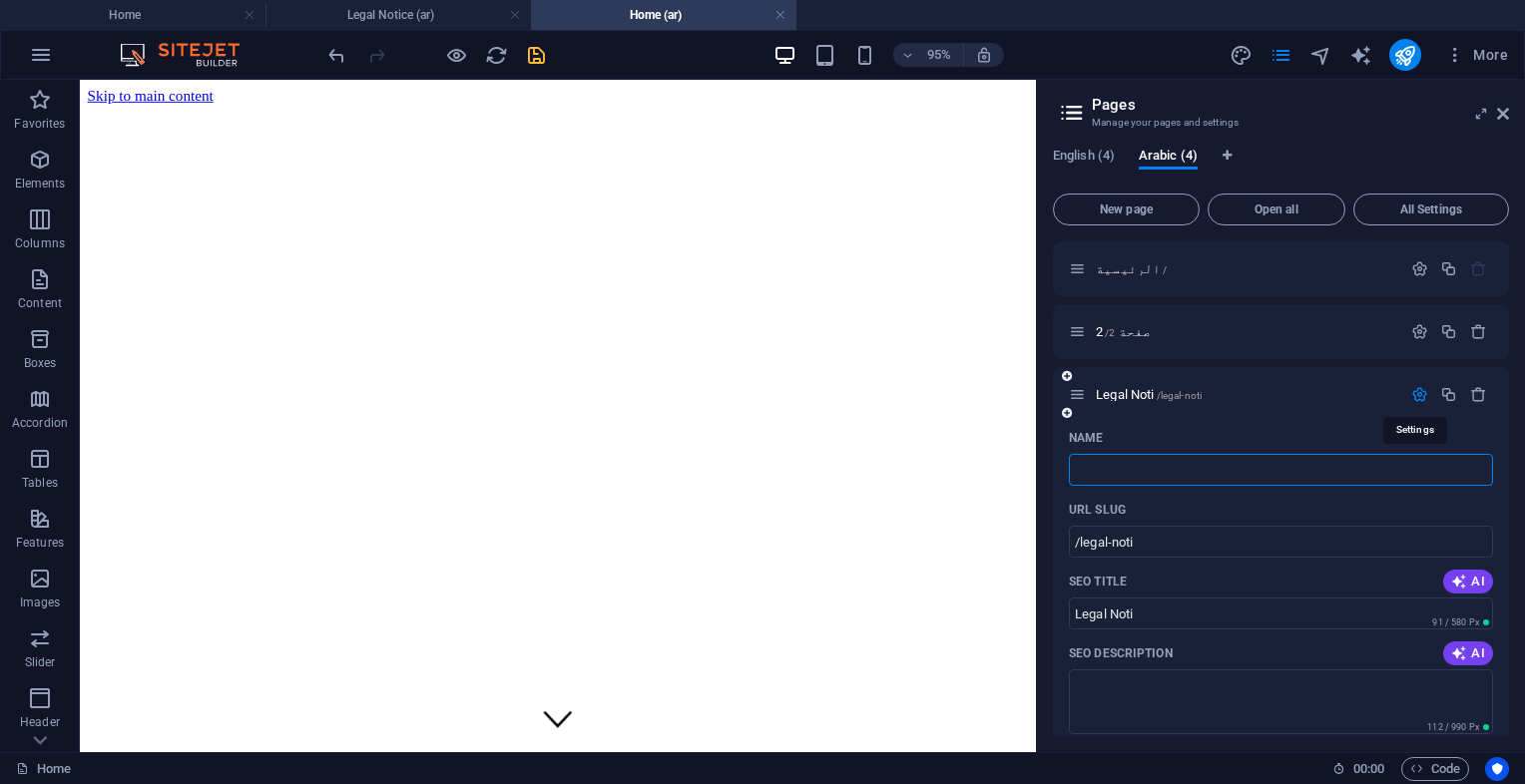 type 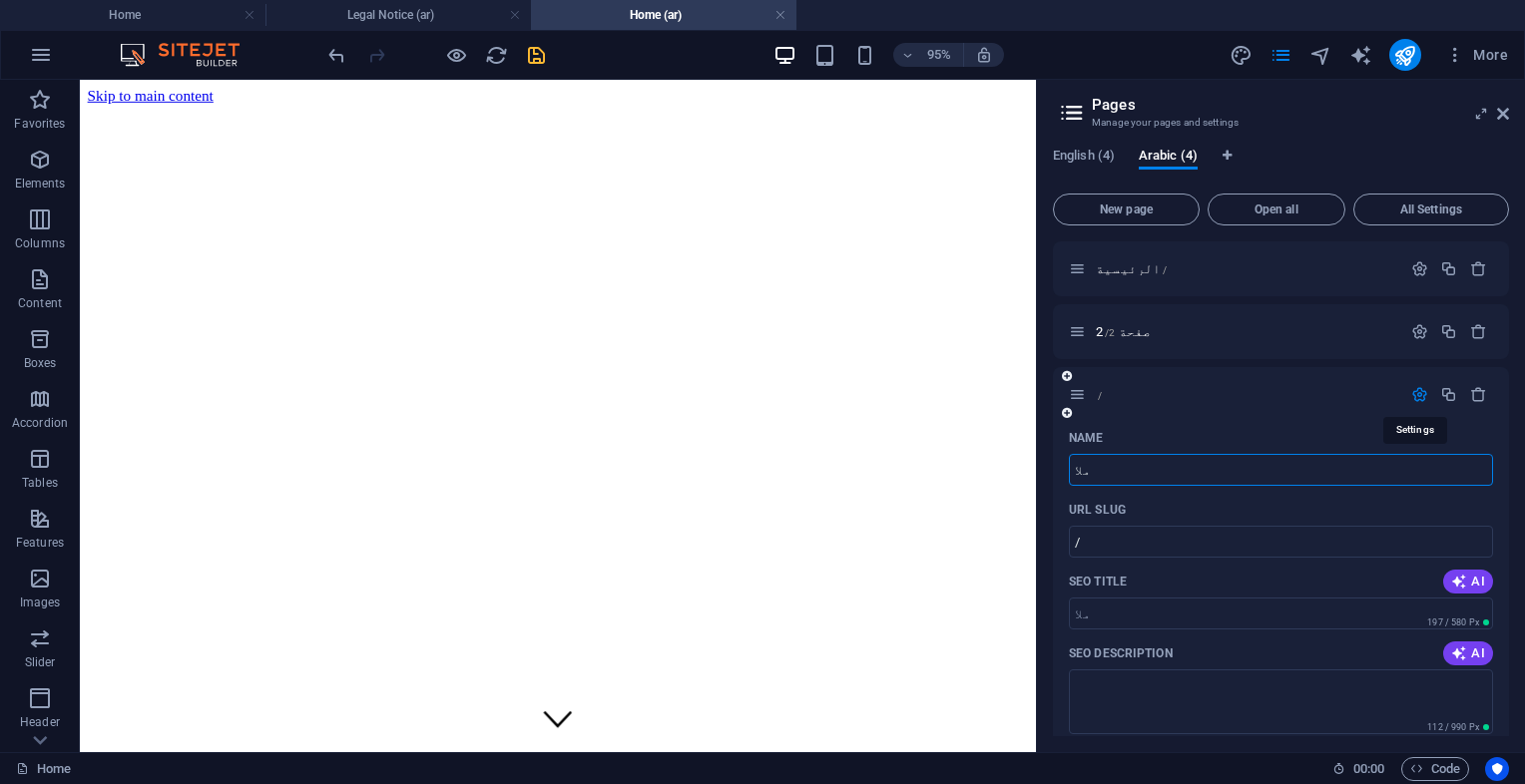type on "ملا" 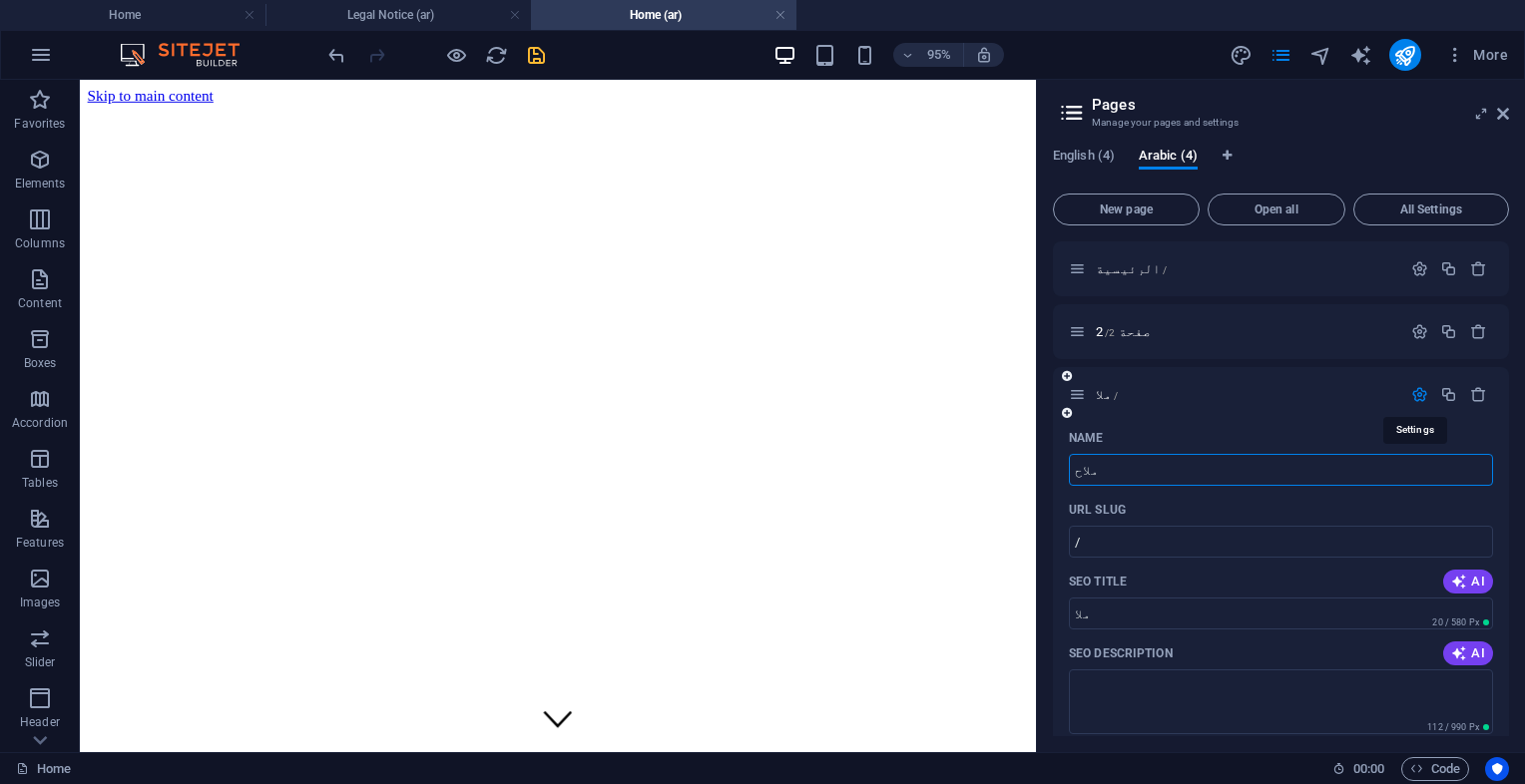 type on "ملاح" 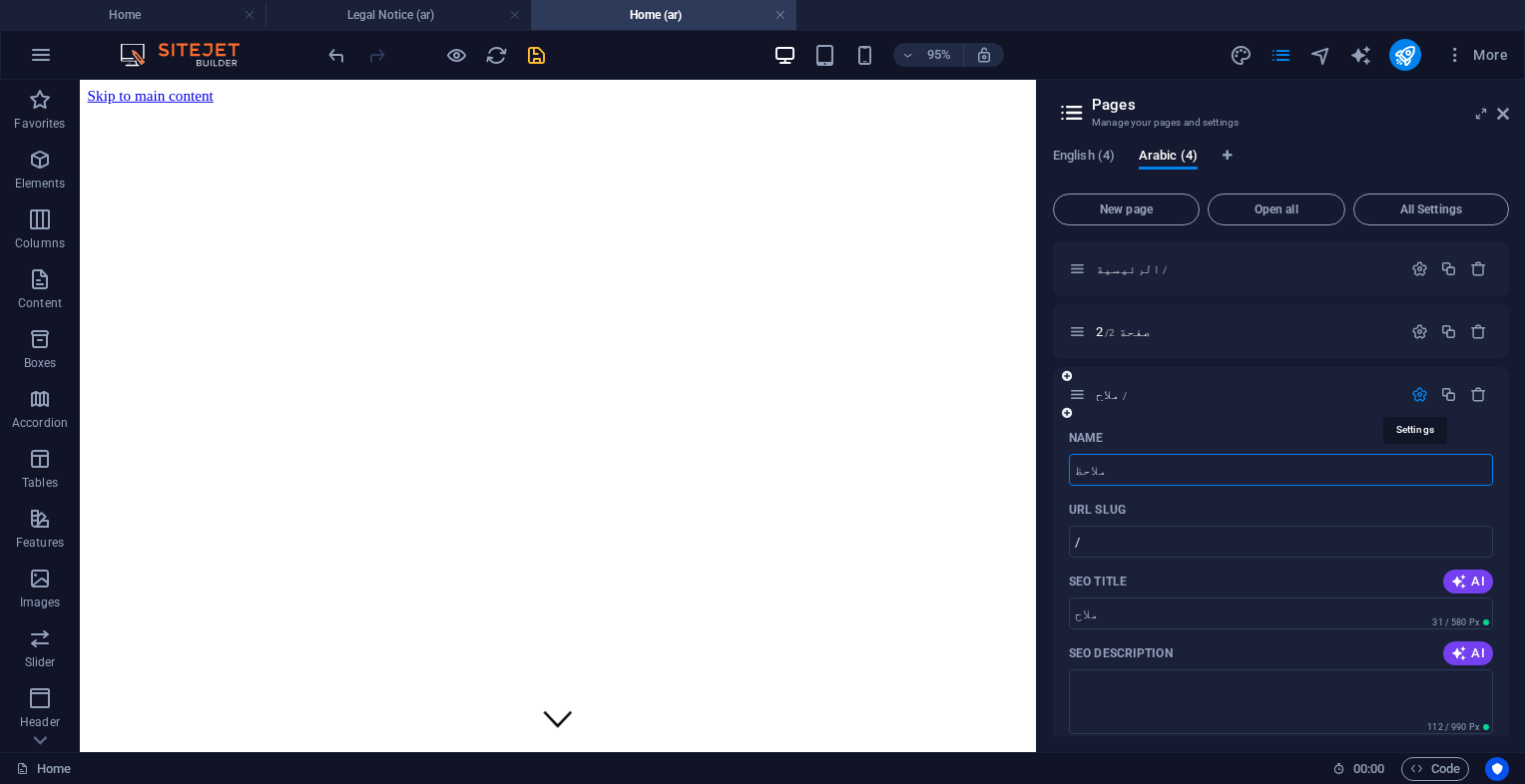 type on "ملاحظة" 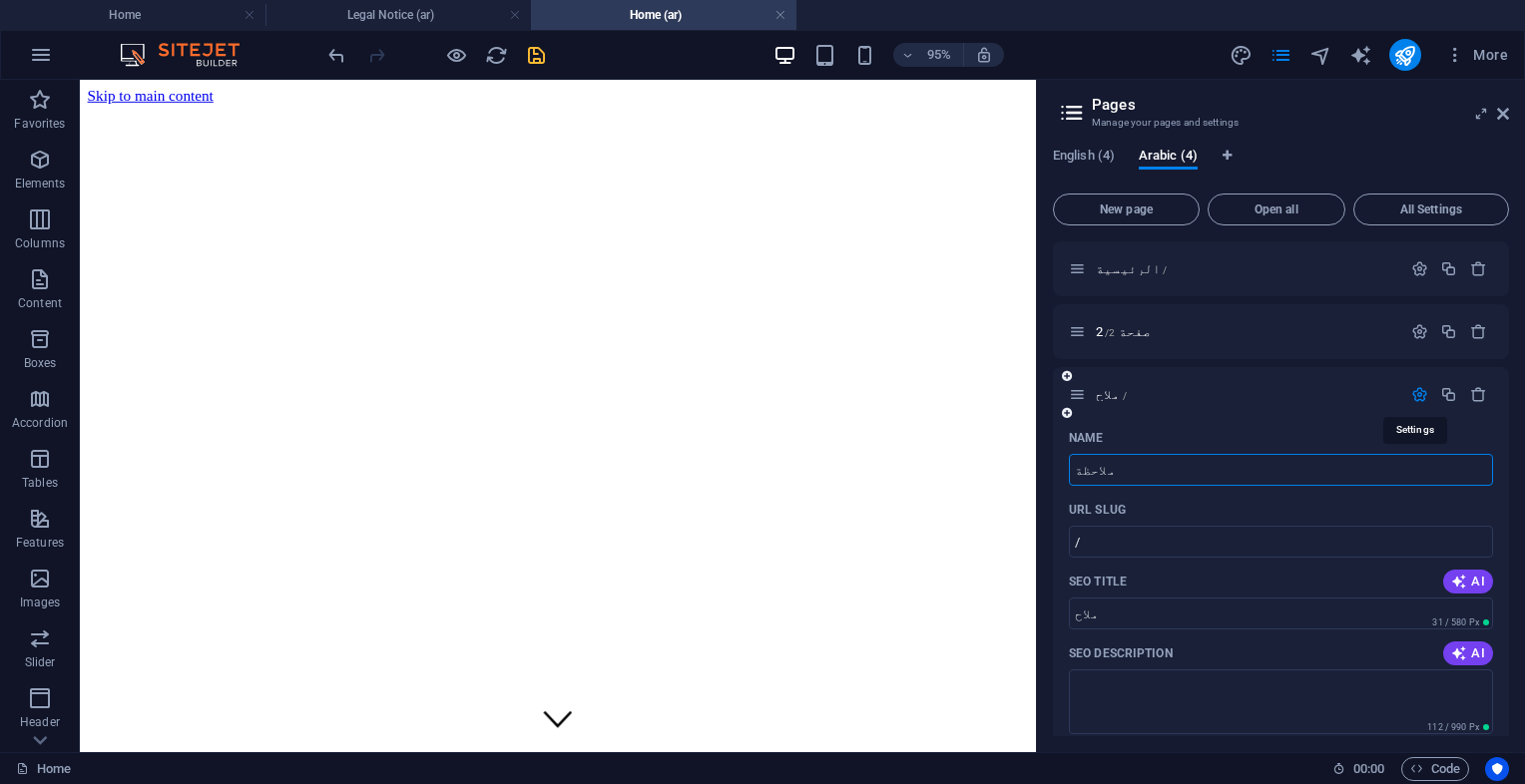 type on "ملاحظ" 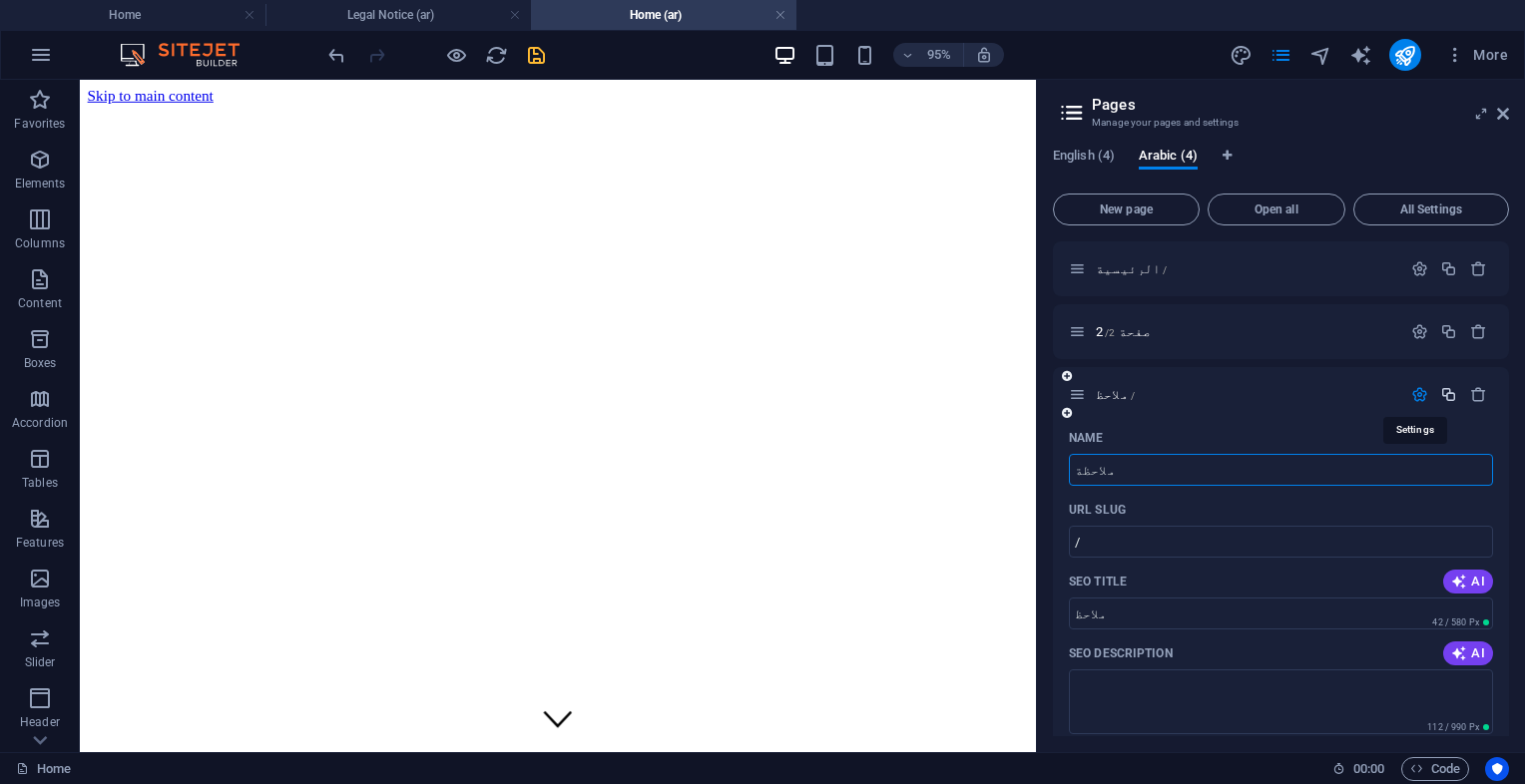 type on "ملاحظة" 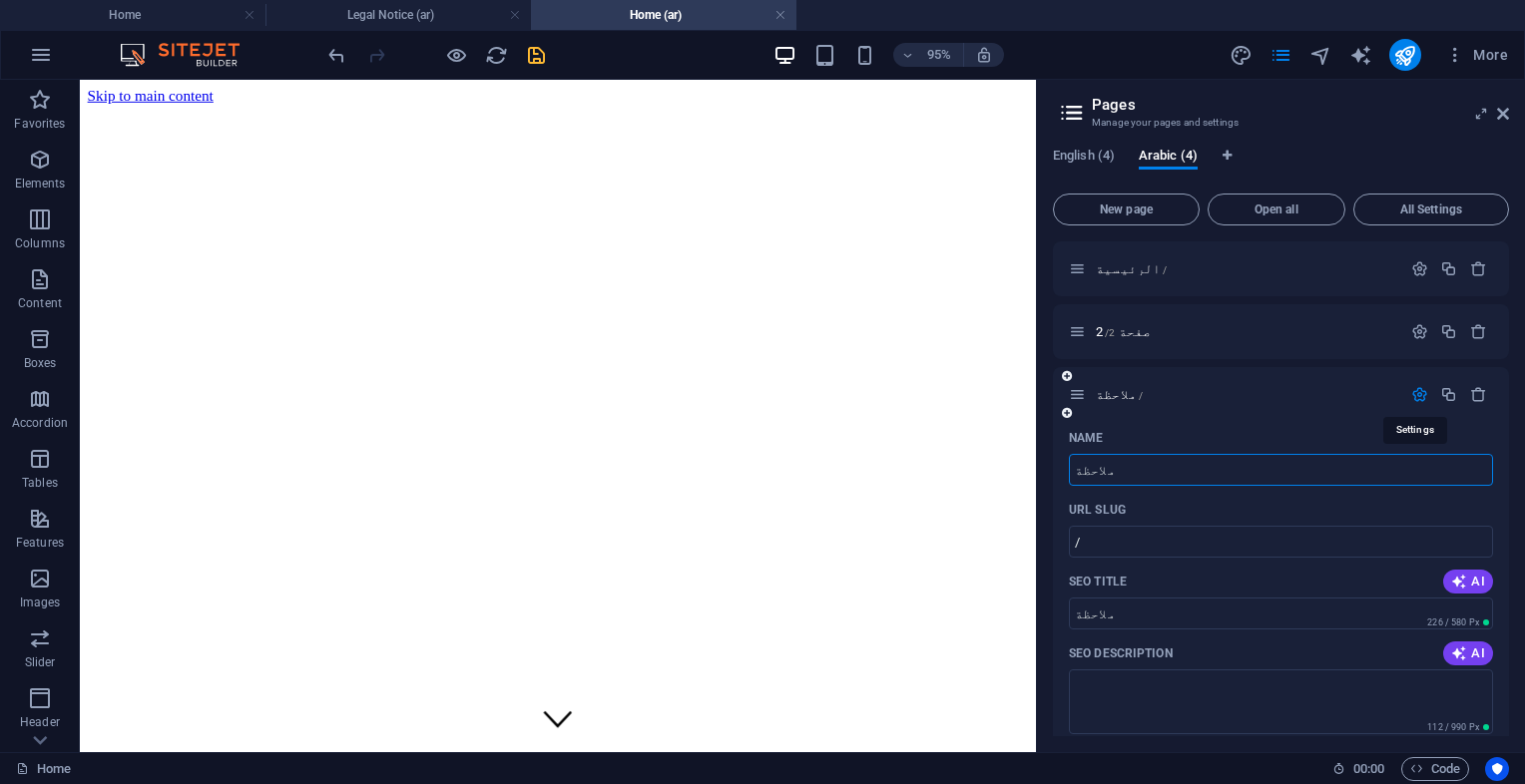 type on "ملاحظة" 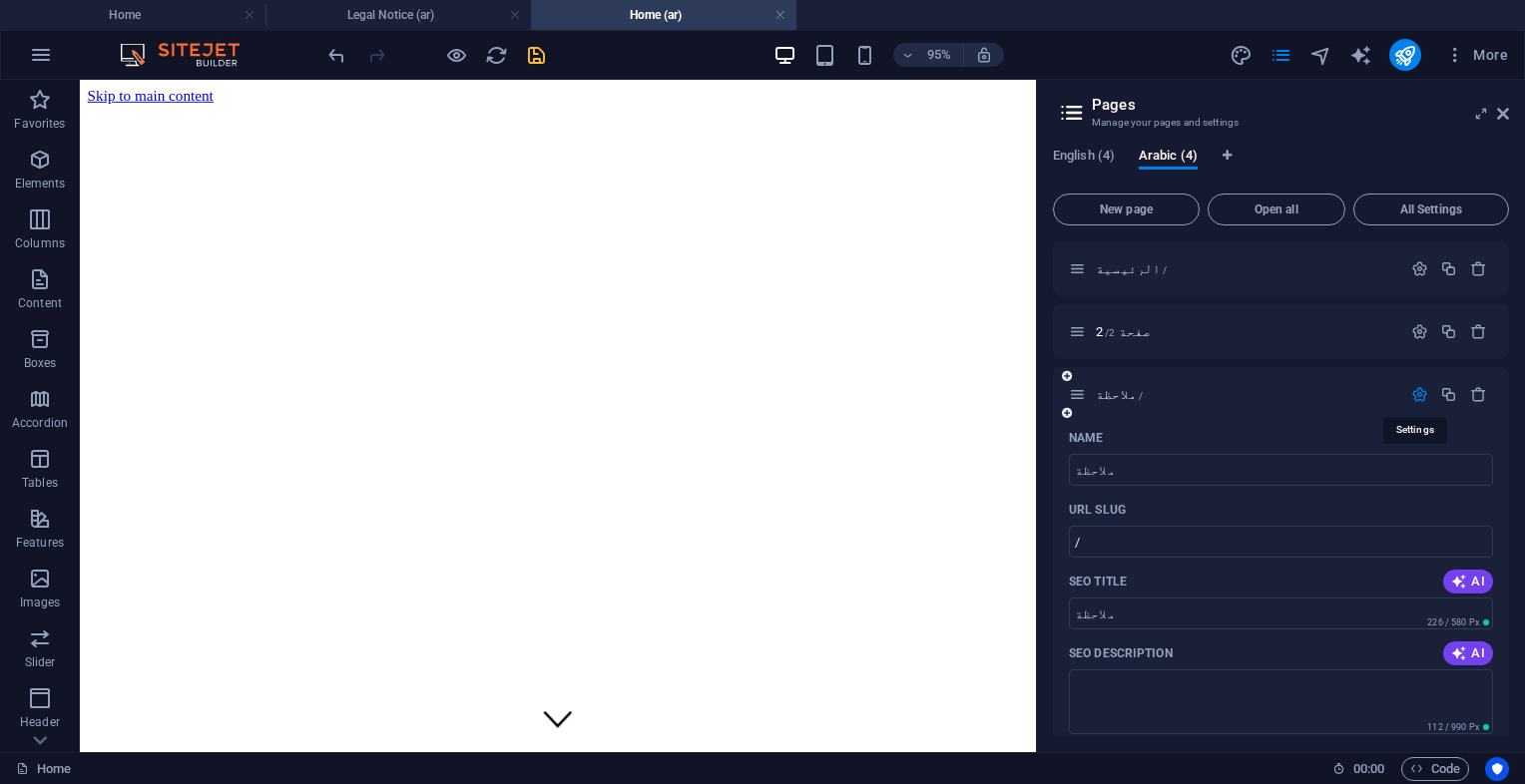 click at bounding box center (1419, 394) 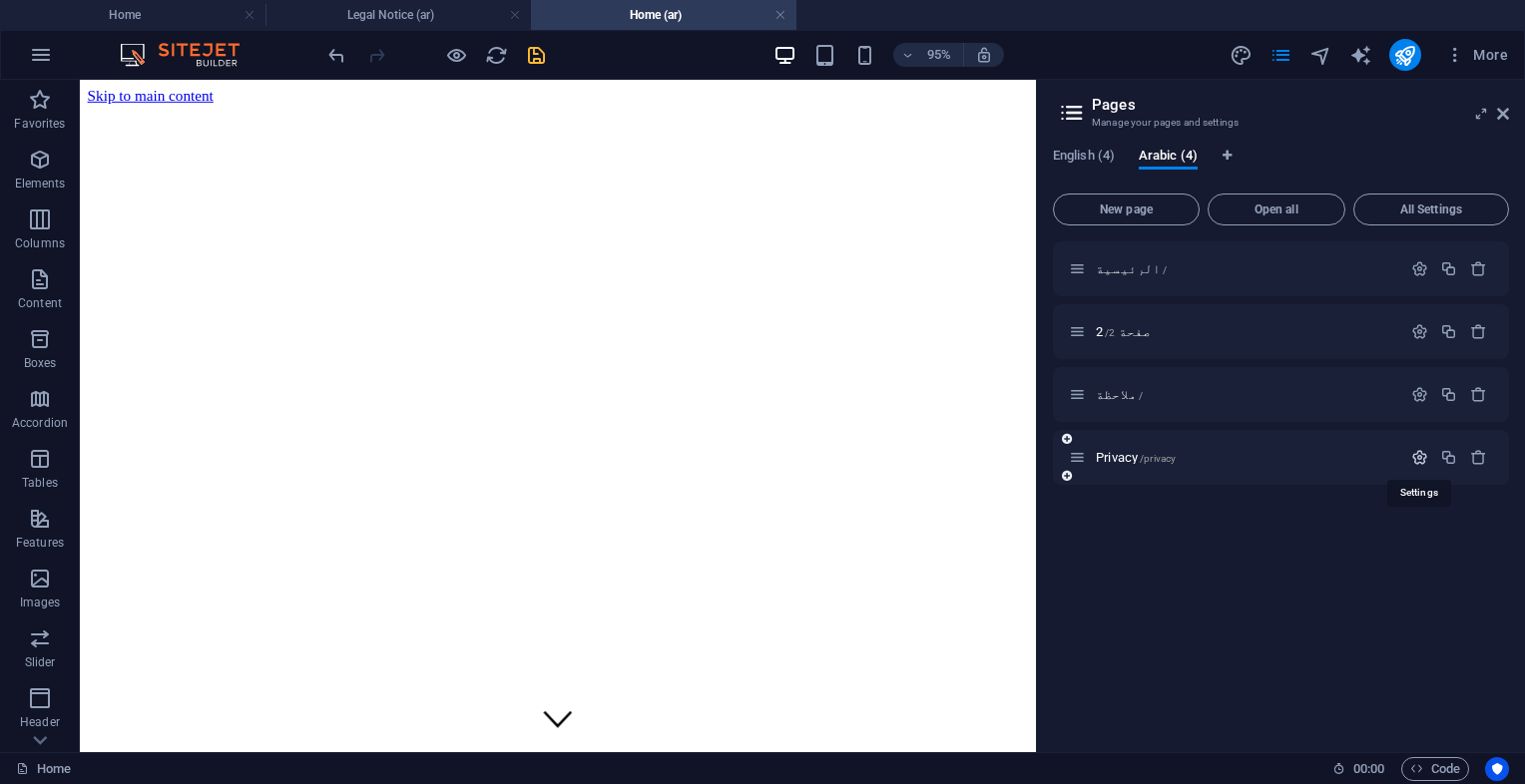 click at bounding box center [1419, 457] 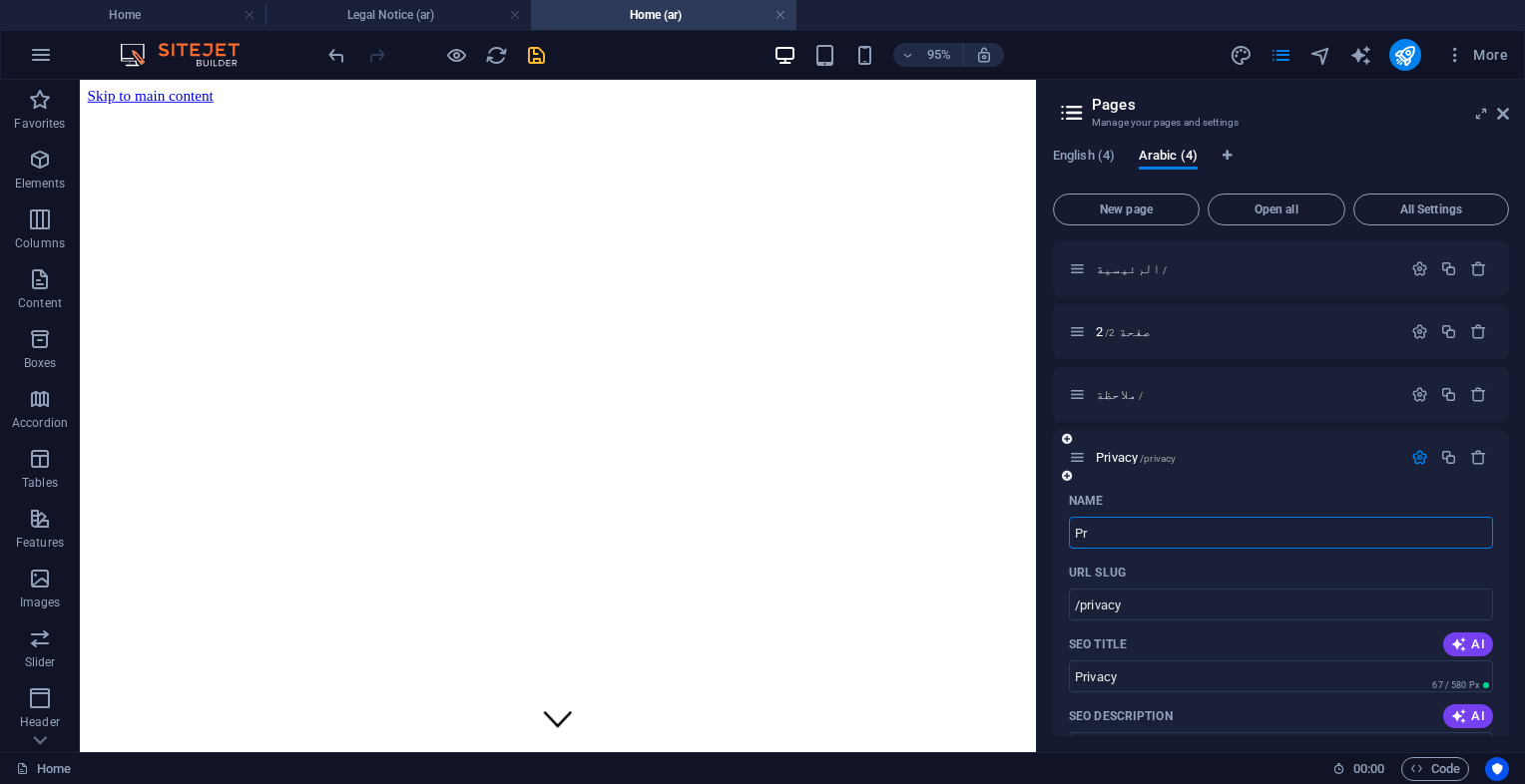 type on "P" 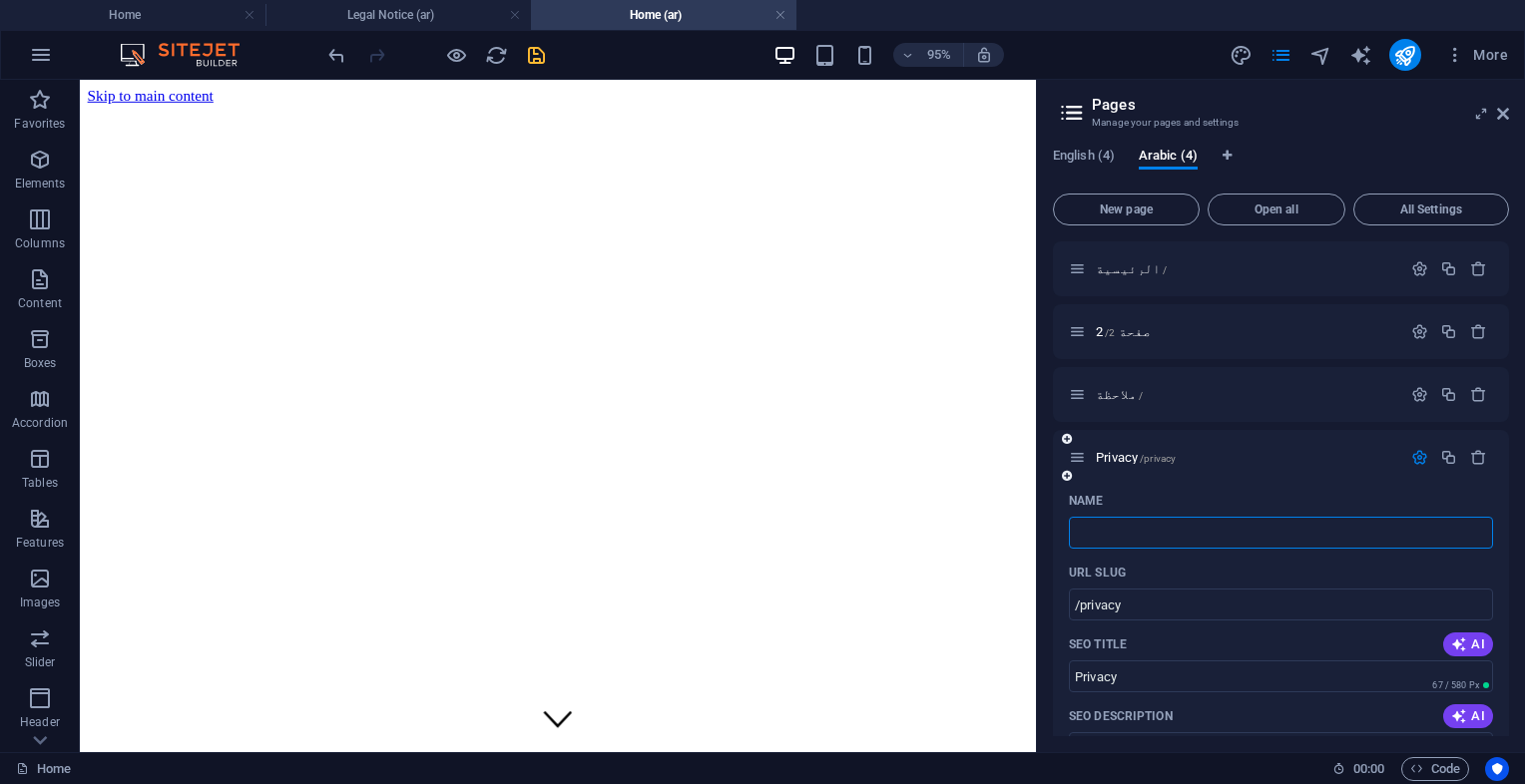 type 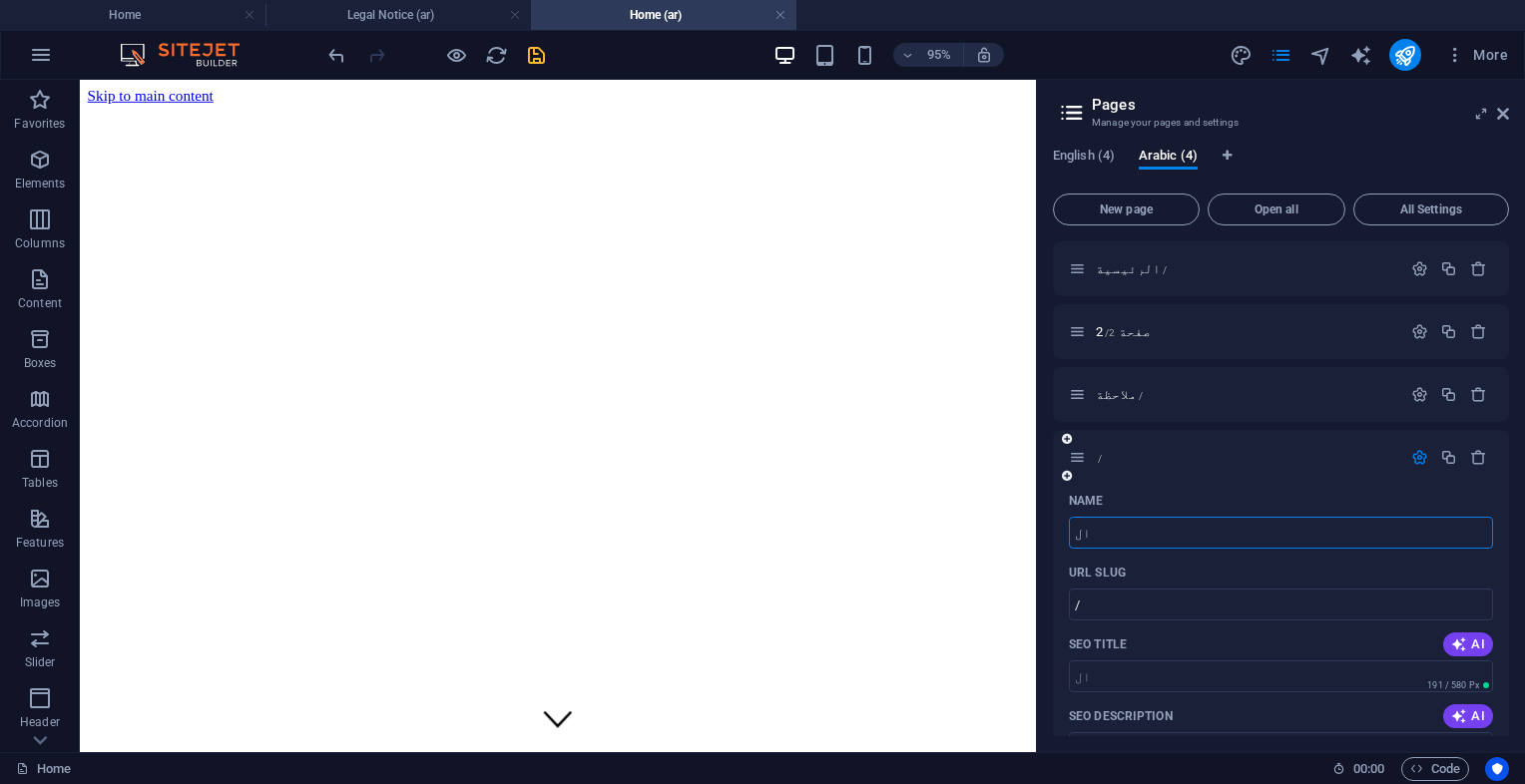 type on "الخ" 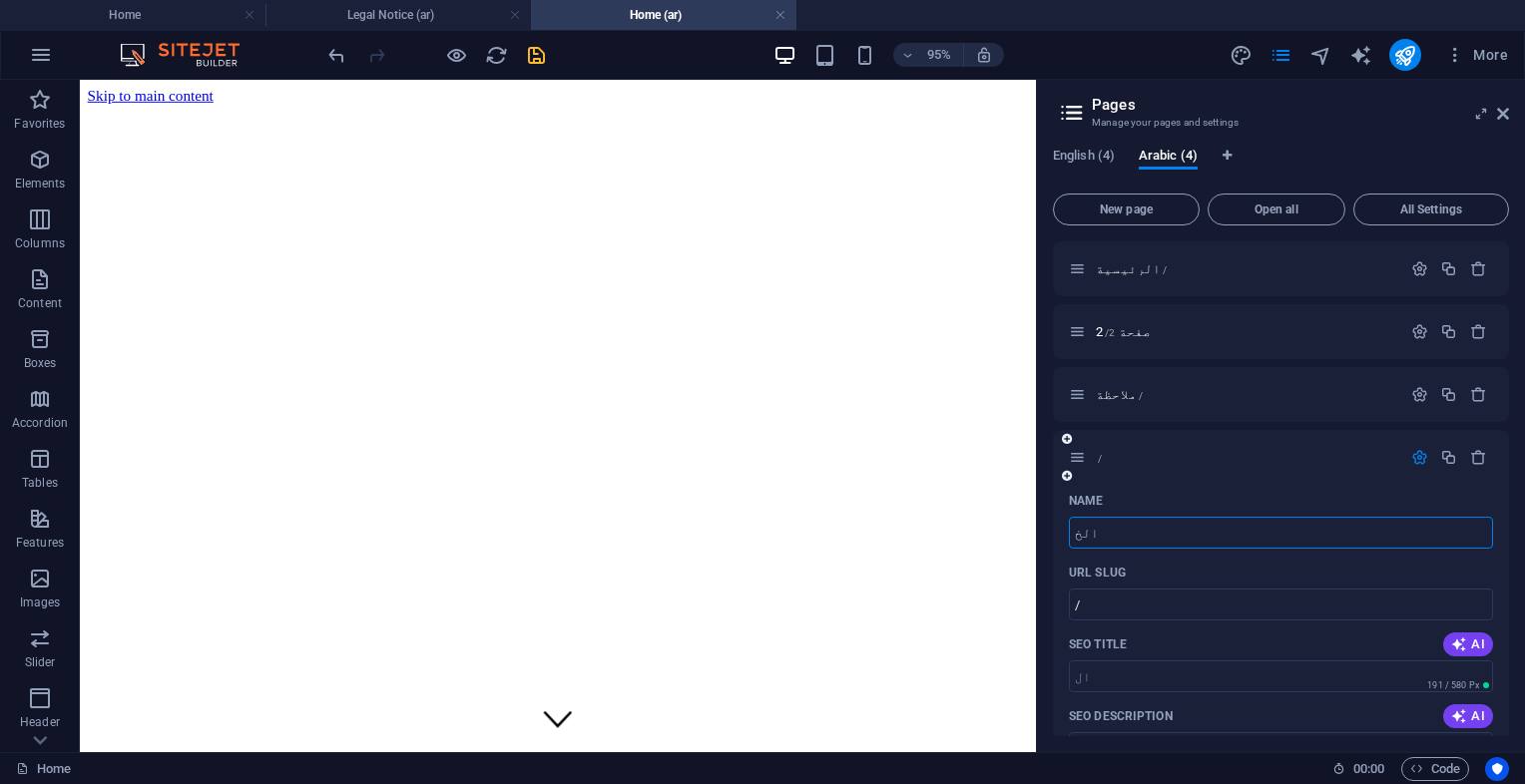 type on "ال" 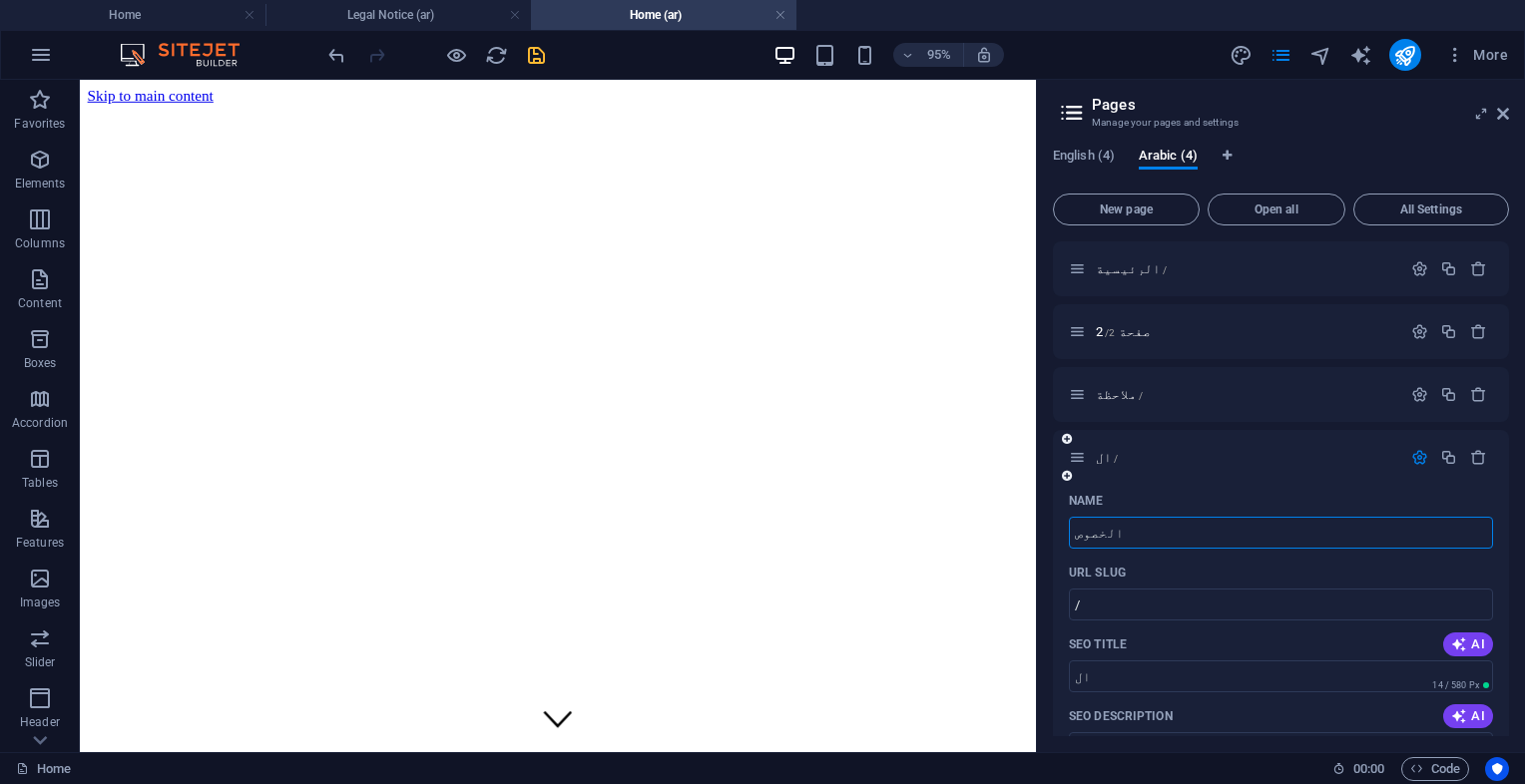 type on "الخصوصب" 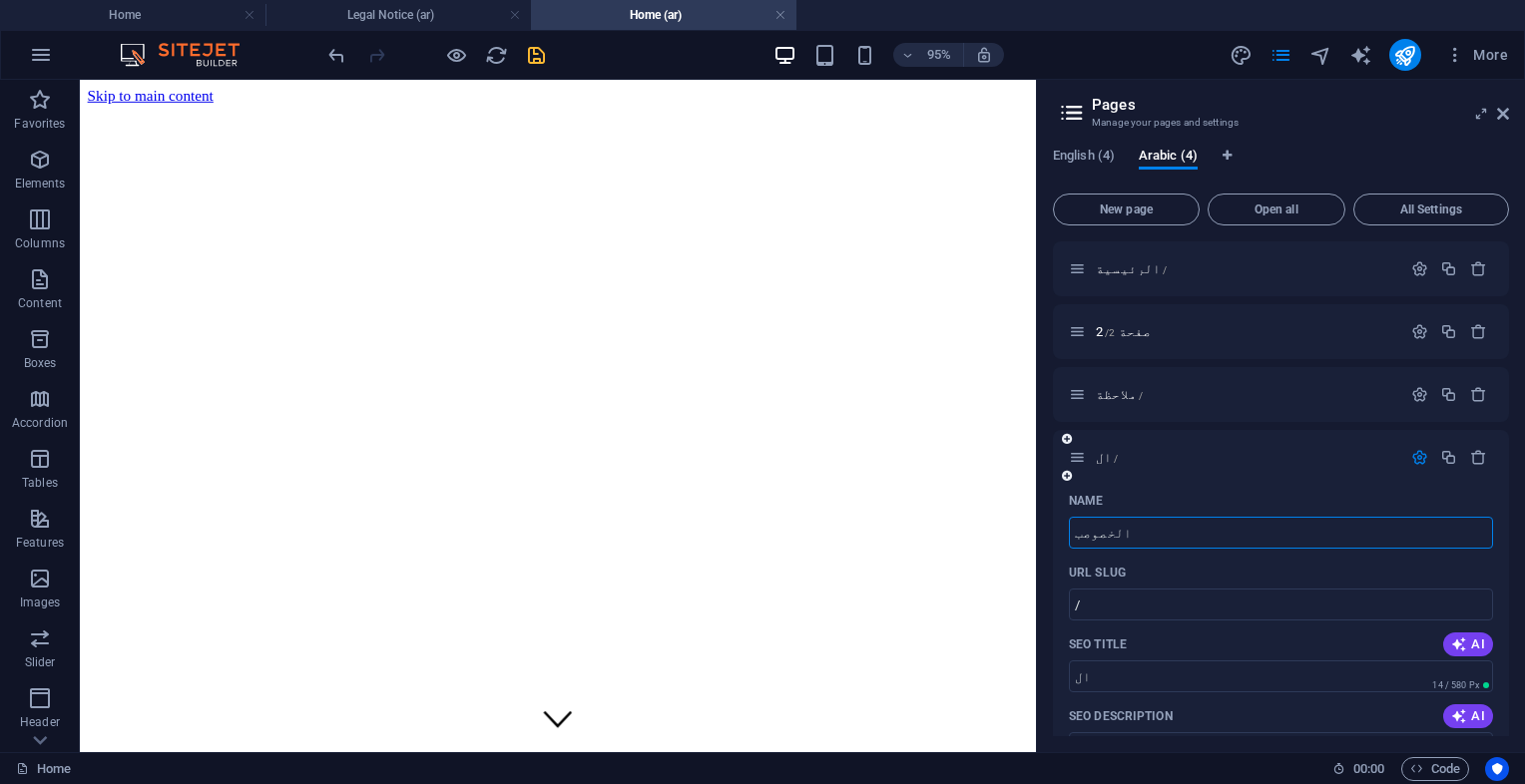 type on "الخصوص" 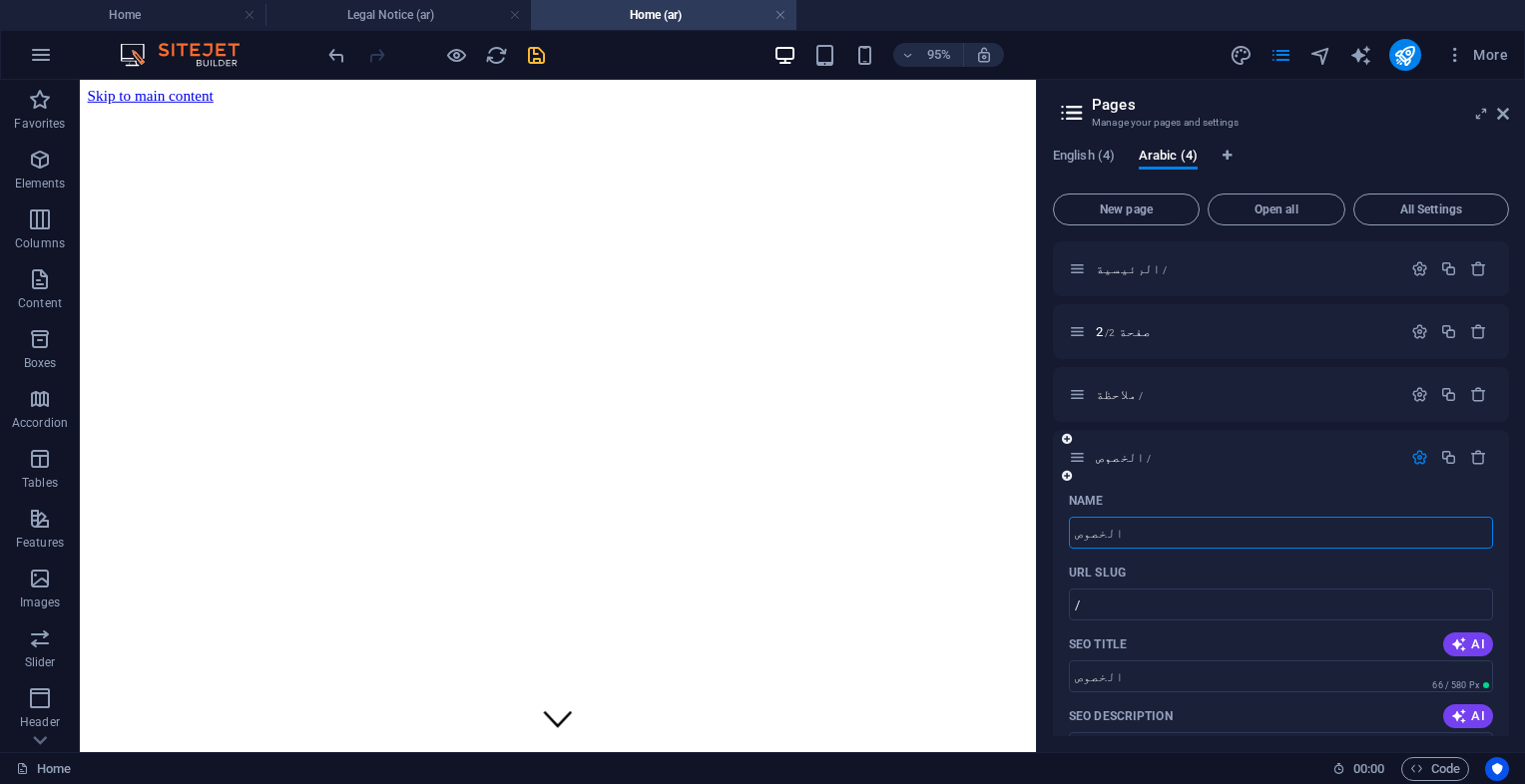 type on "الخصوصي" 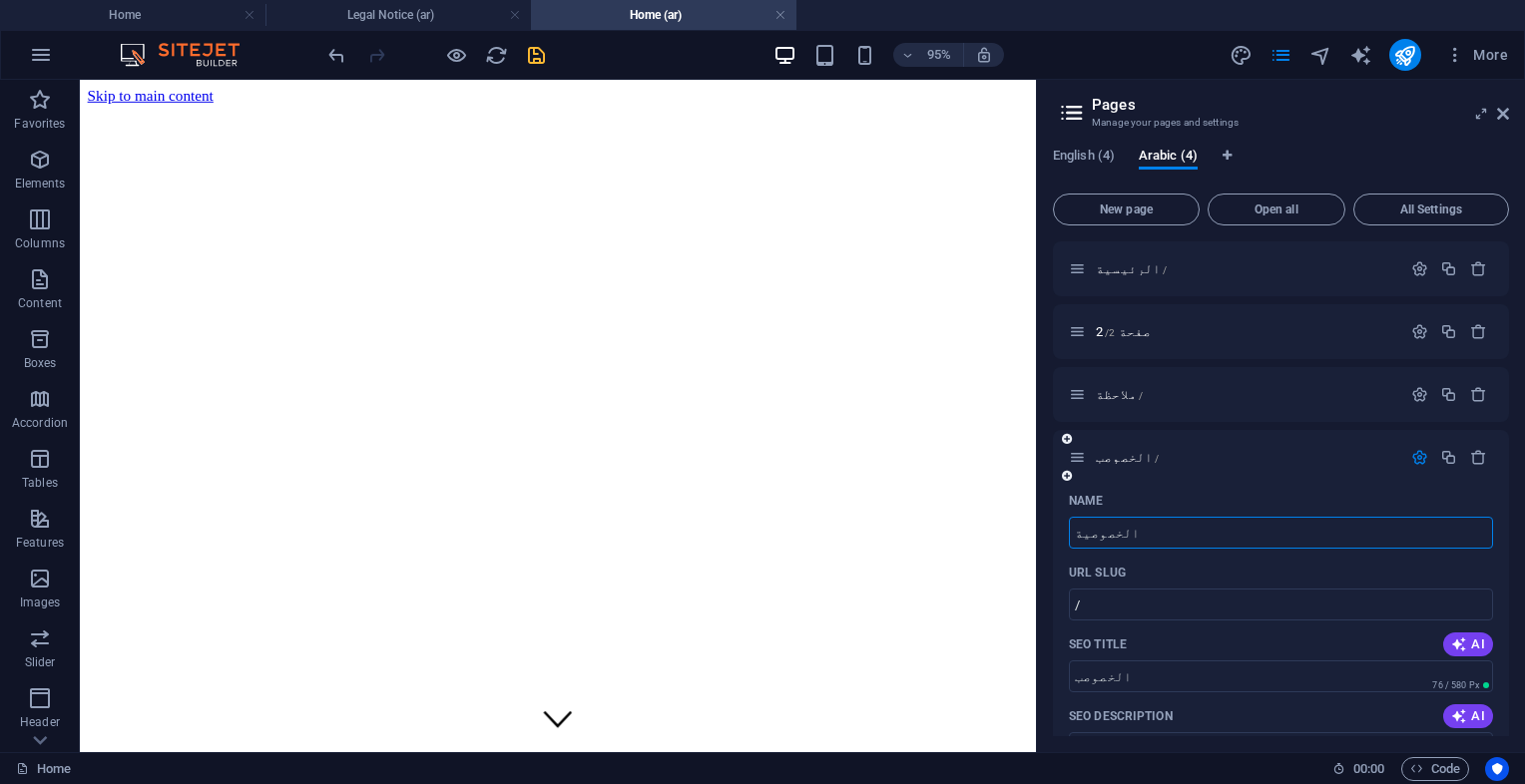 type on "الخصوصية" 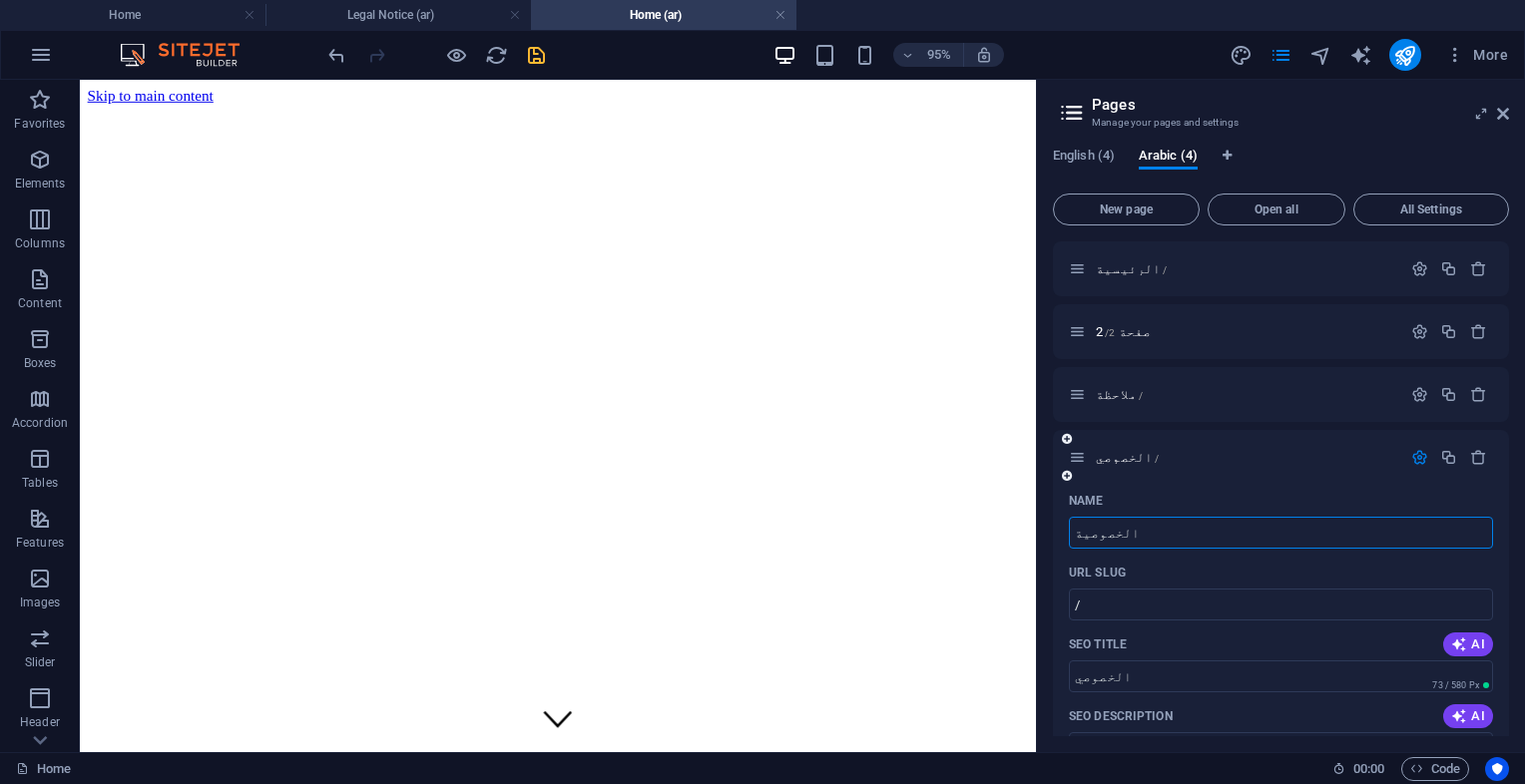 type on "الخصوصية" 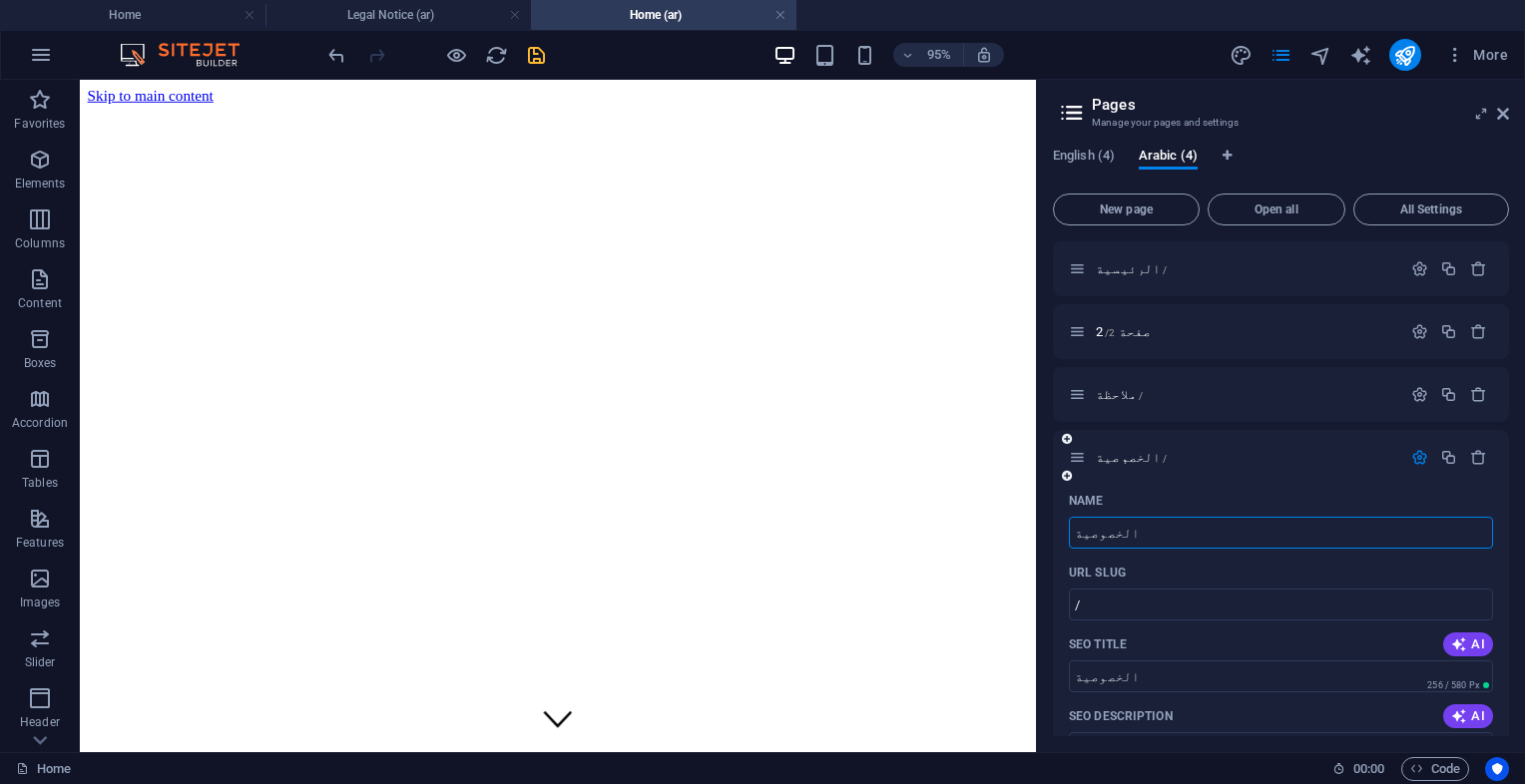 type on "الخصوصية" 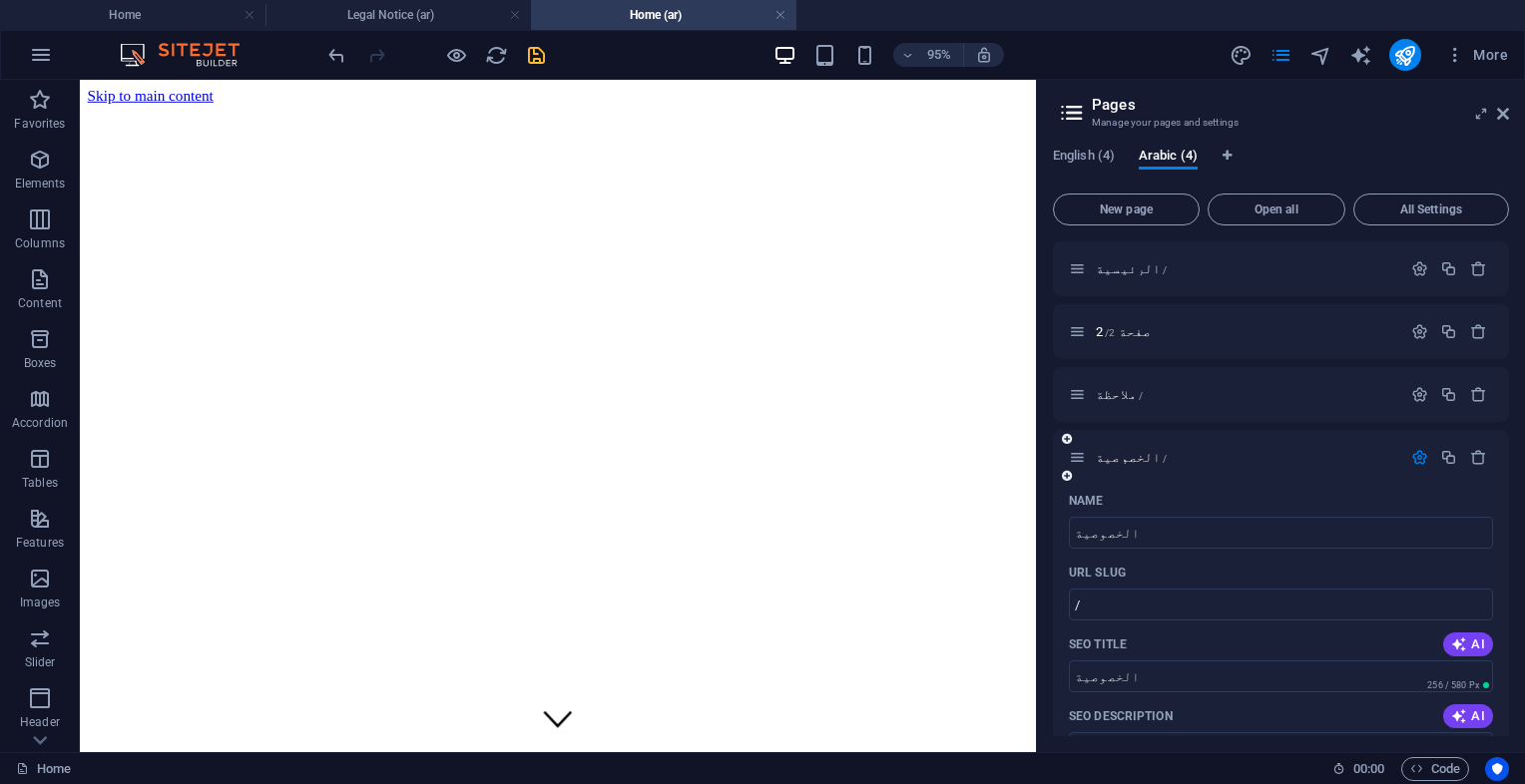 click at bounding box center (1419, 457) 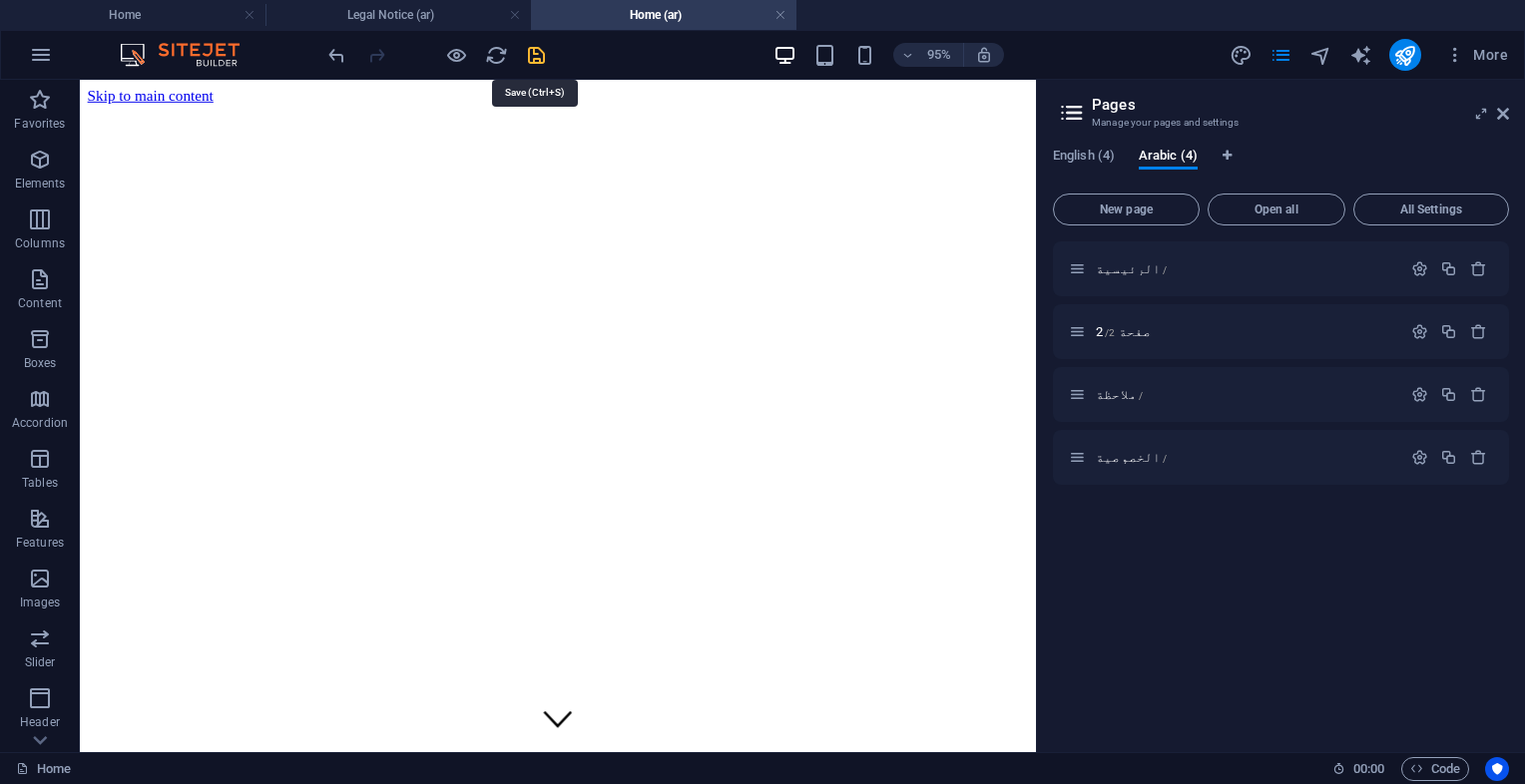 click at bounding box center (536, 55) 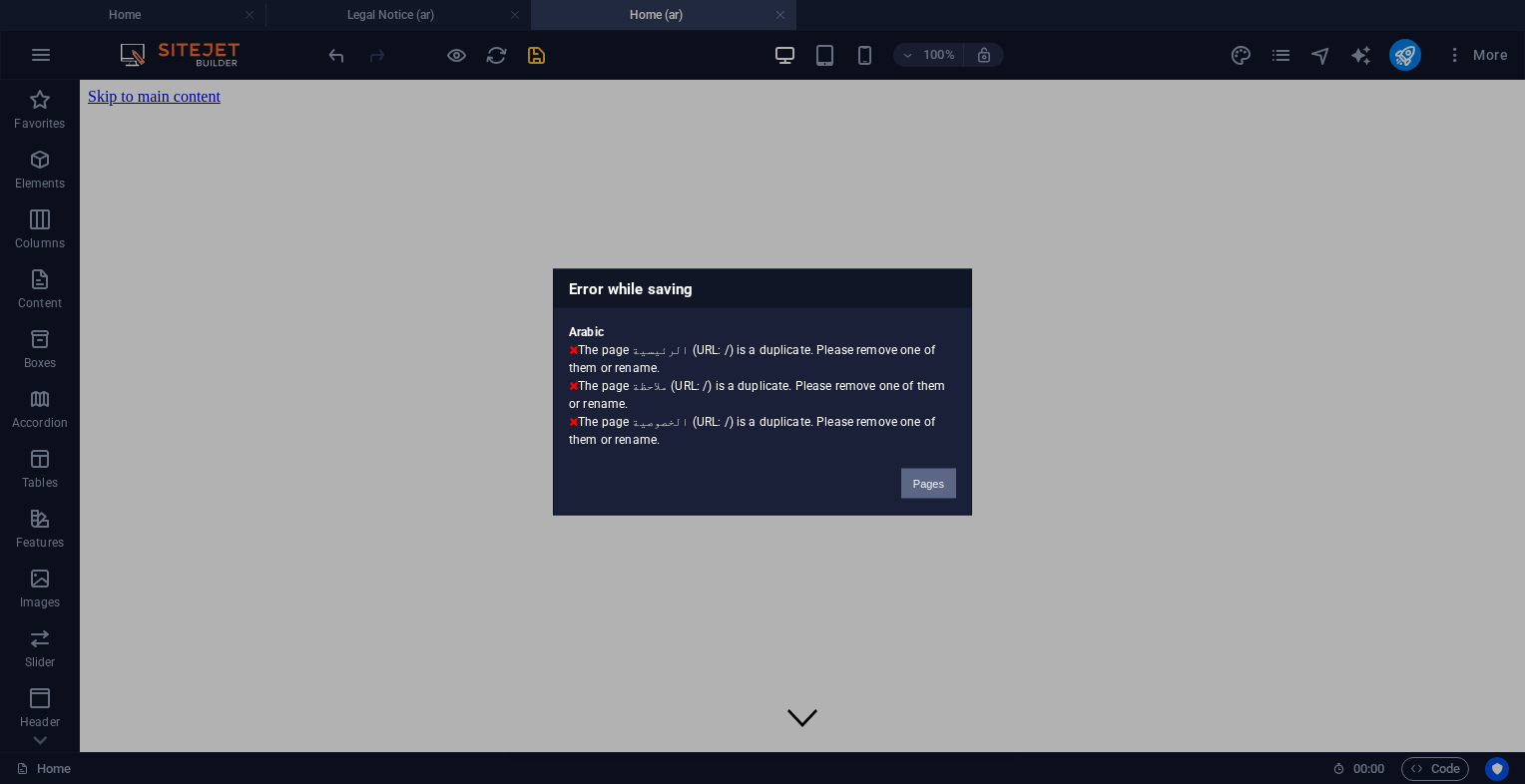 click on "Pages" at bounding box center (928, 484) 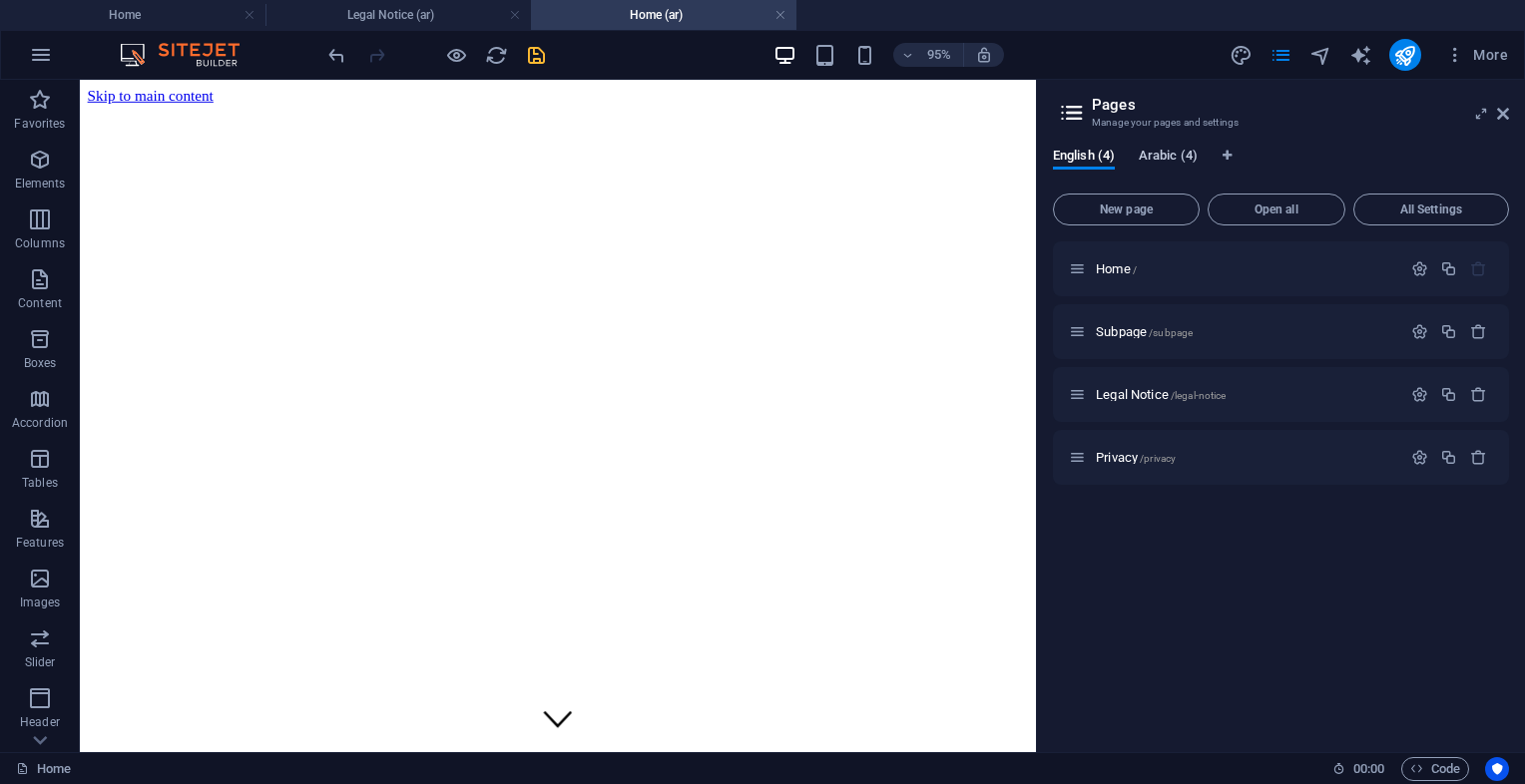 click on "Arabic (4)" at bounding box center [1168, 158] 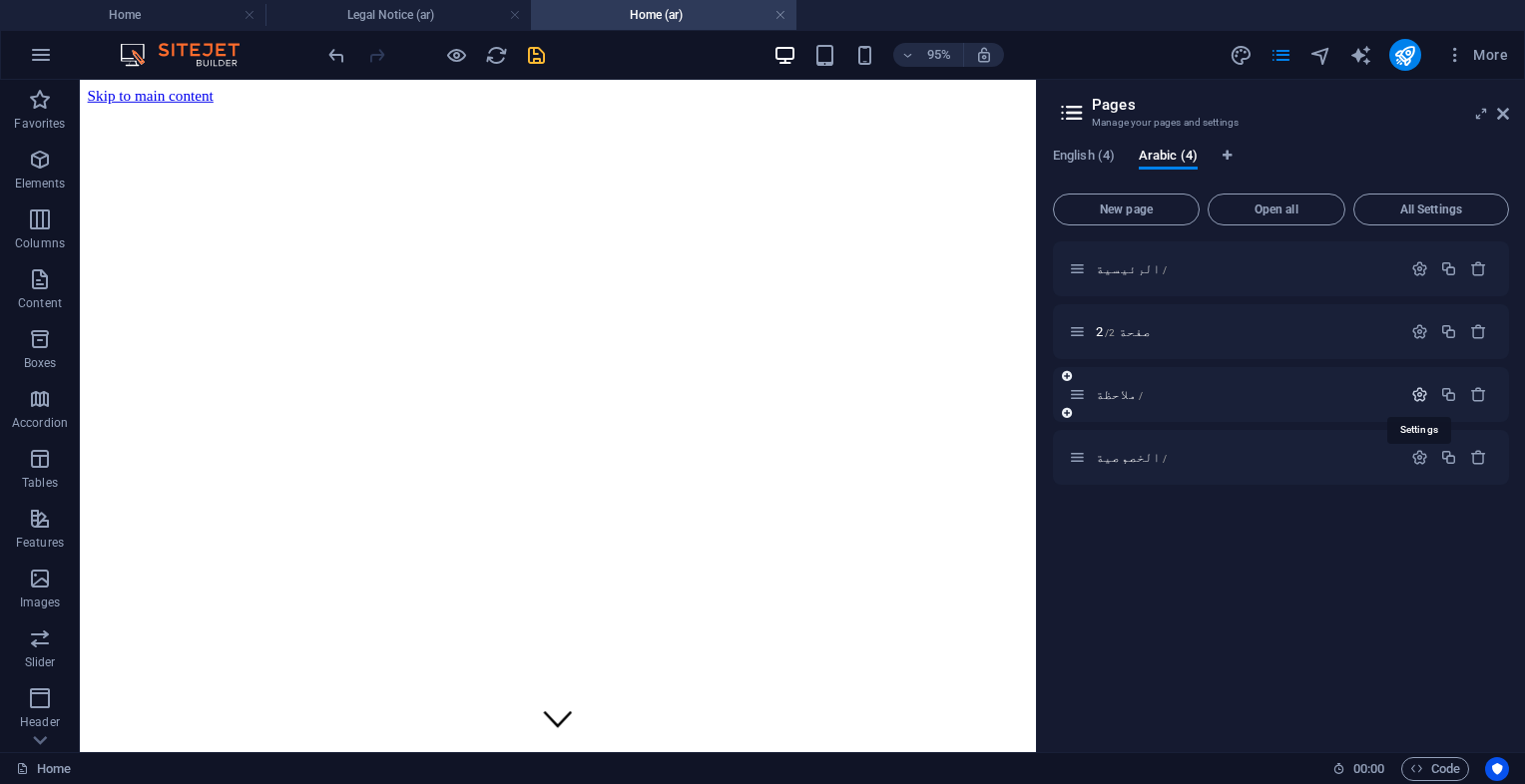 click at bounding box center [1419, 394] 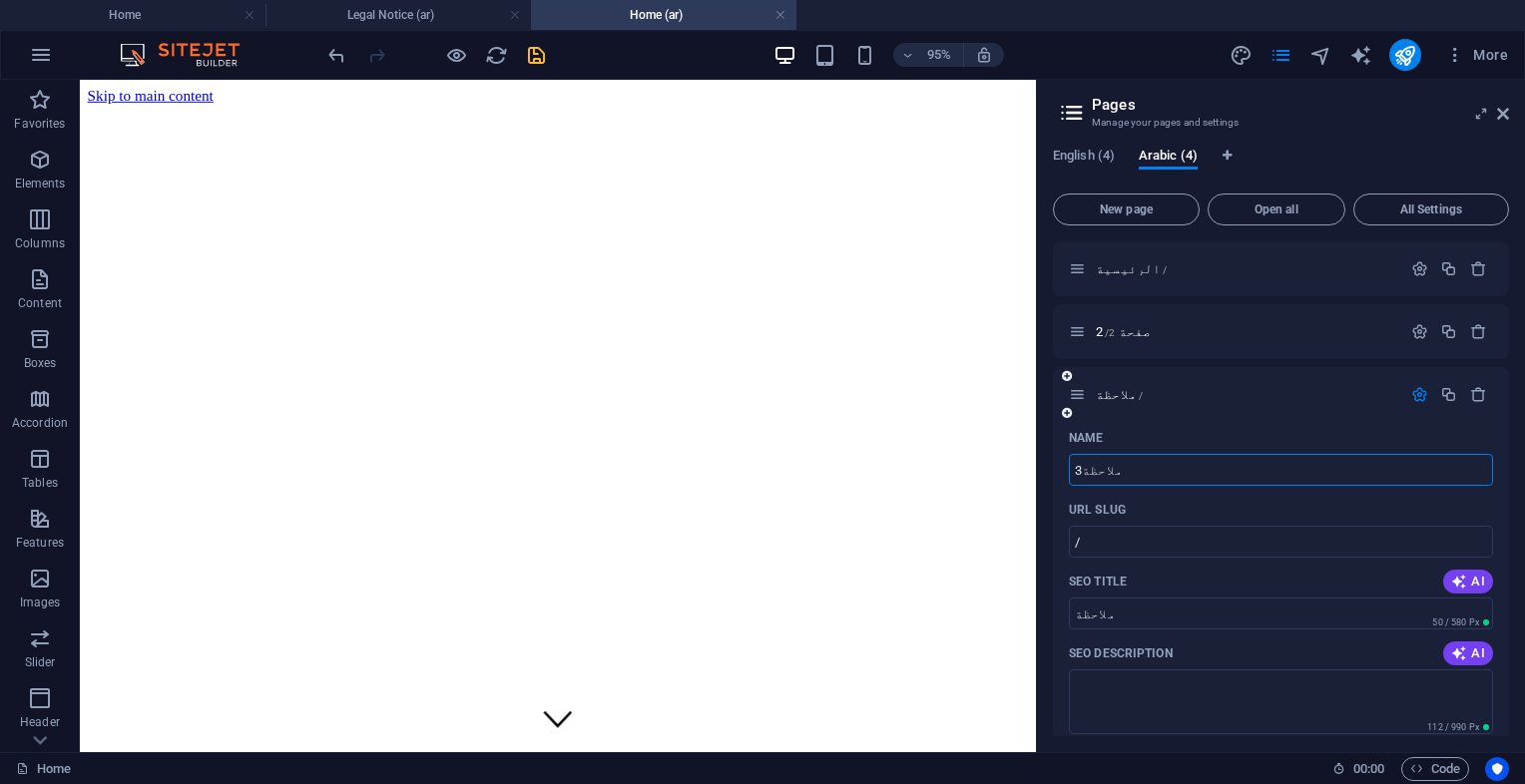 type on "ملاحظة3" 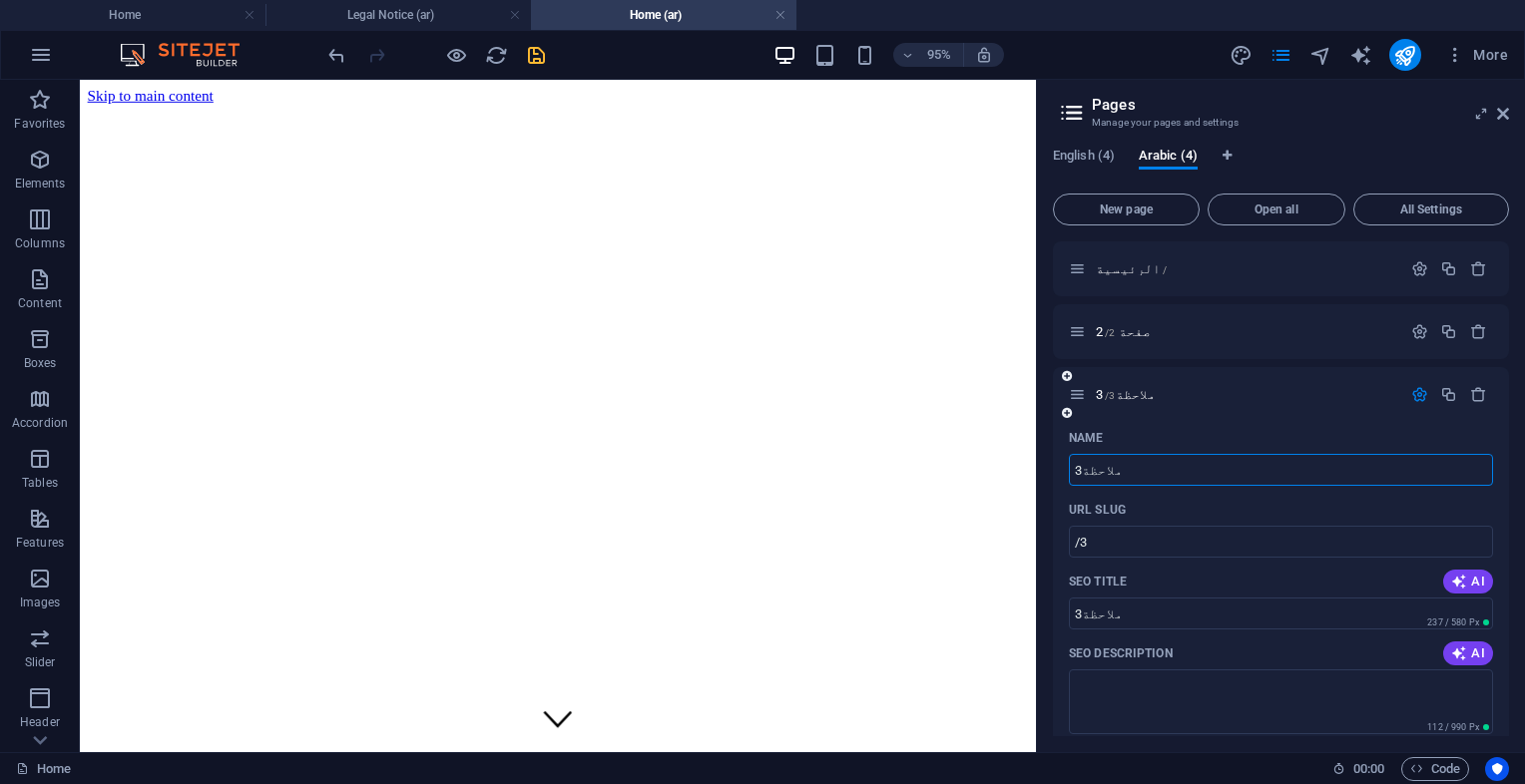type on "ملاحظة3" 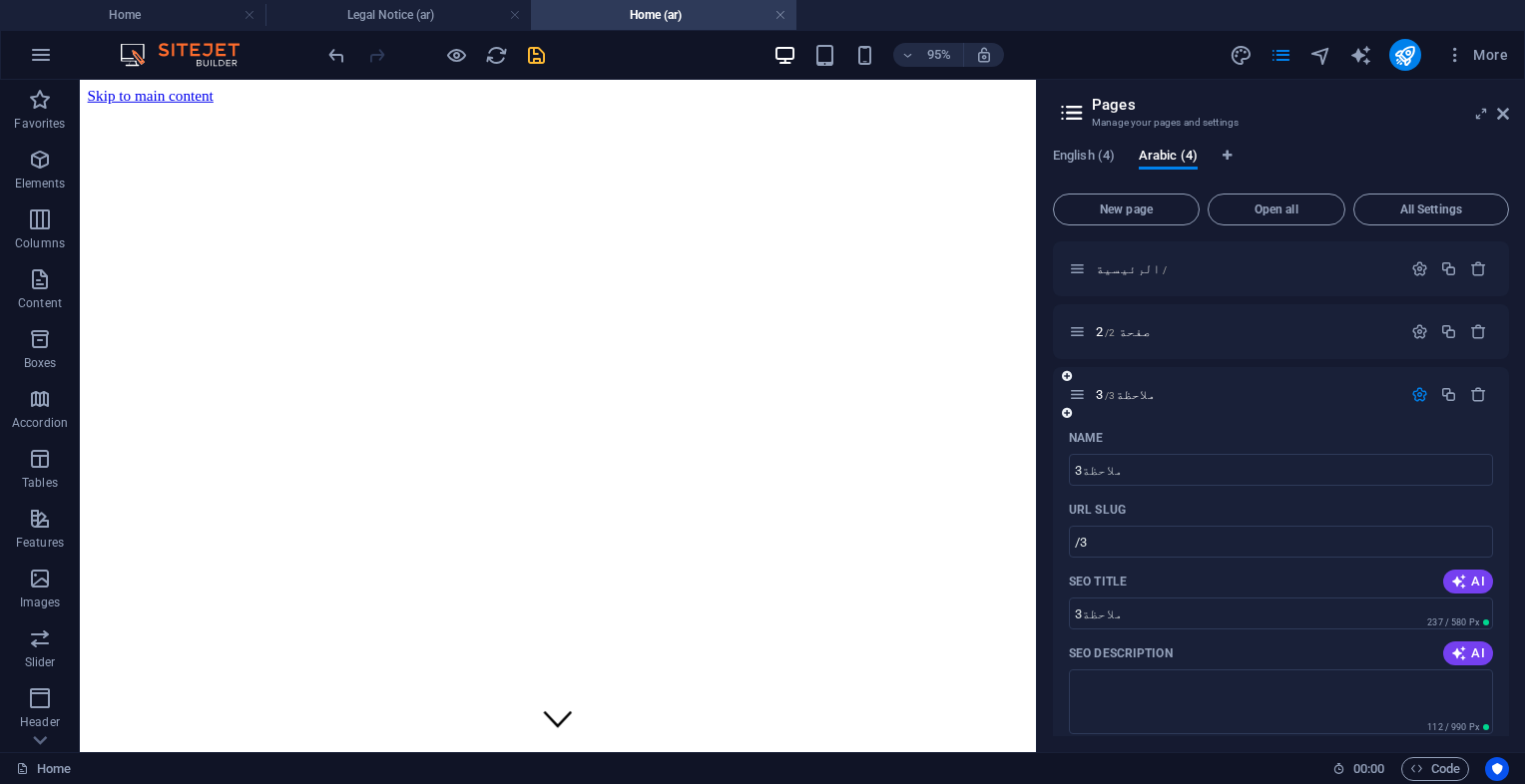 click at bounding box center (1419, 394) 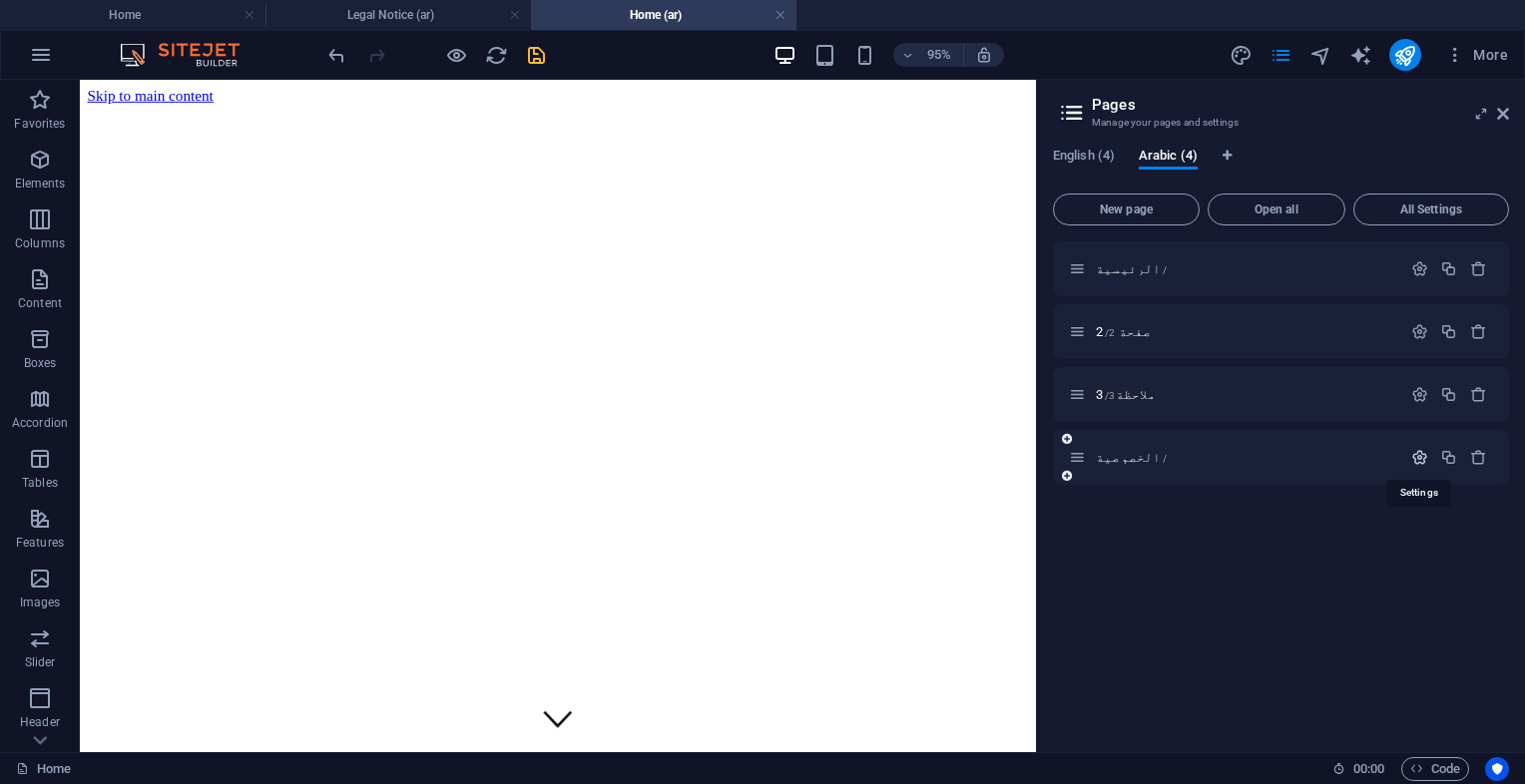 click at bounding box center (1419, 457) 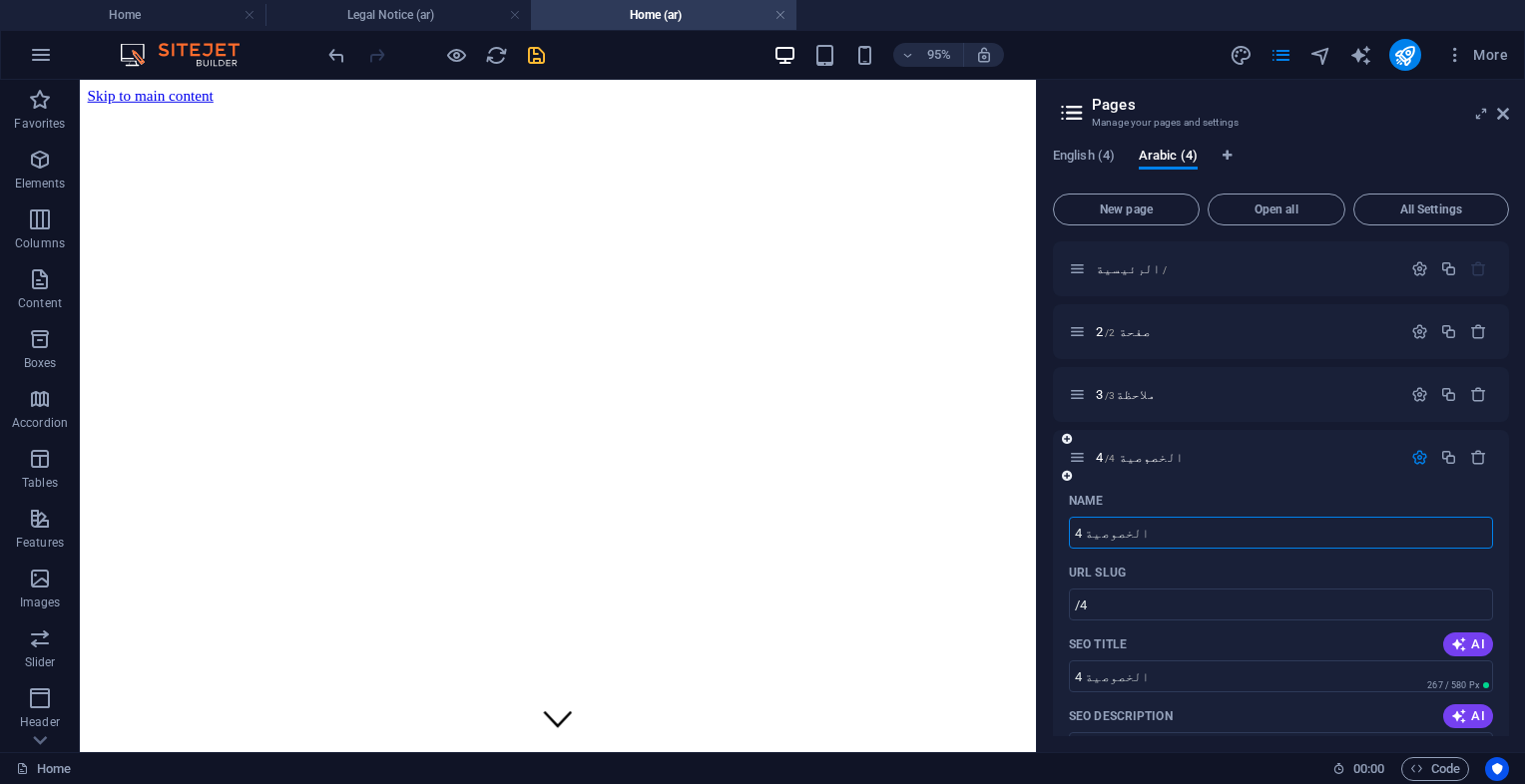 type on "الخصوصية 4" 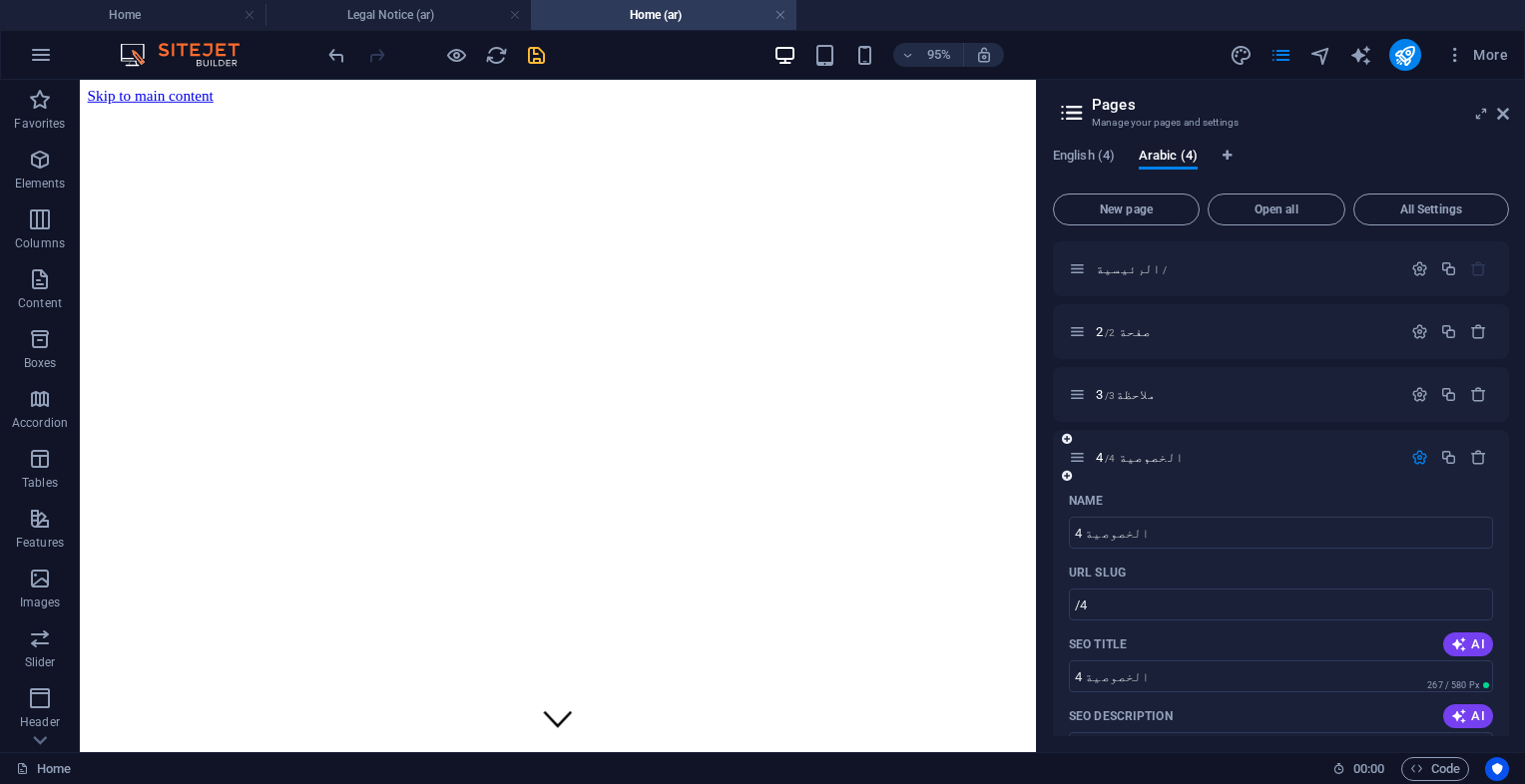 click at bounding box center (1419, 457) 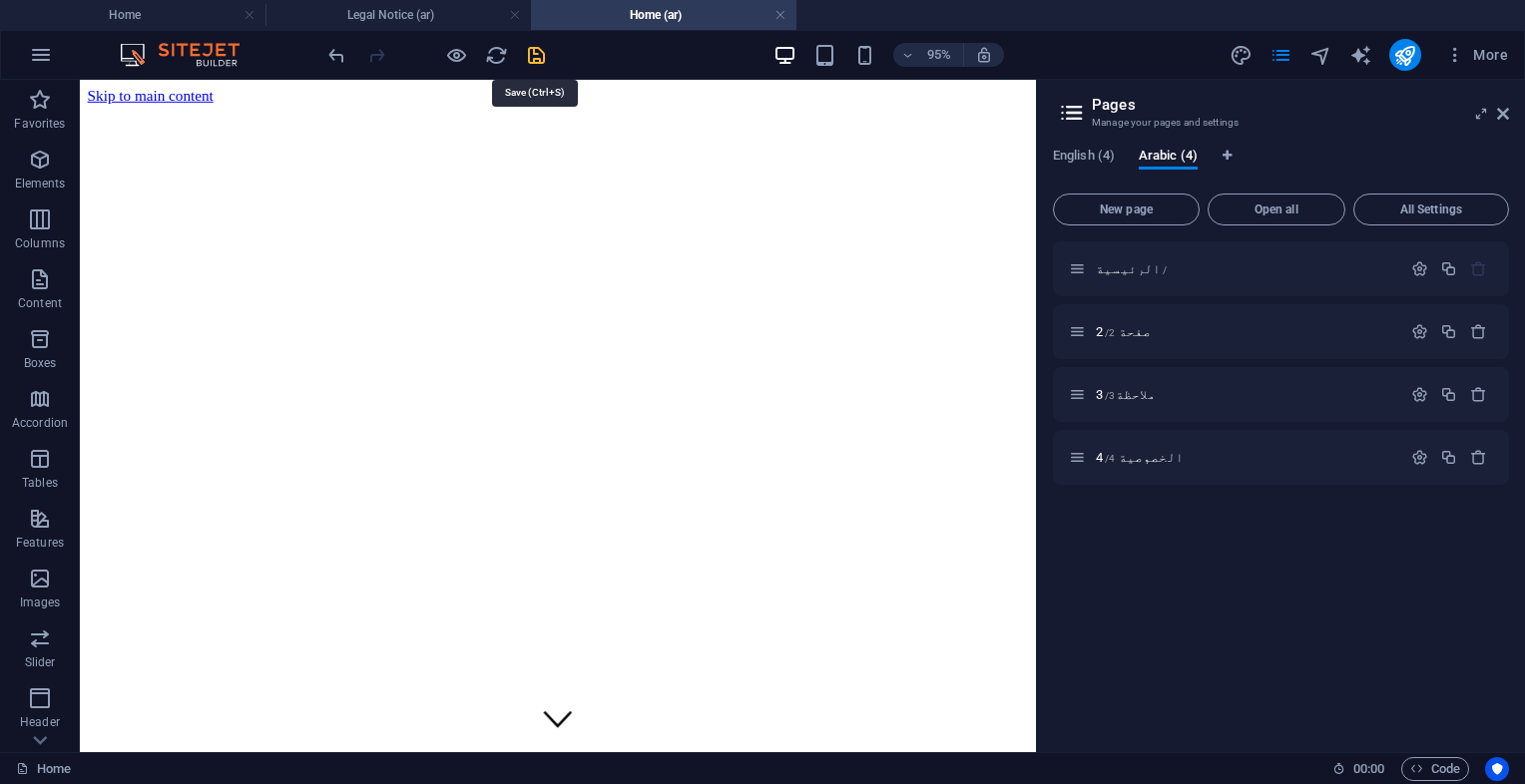 click at bounding box center (536, 55) 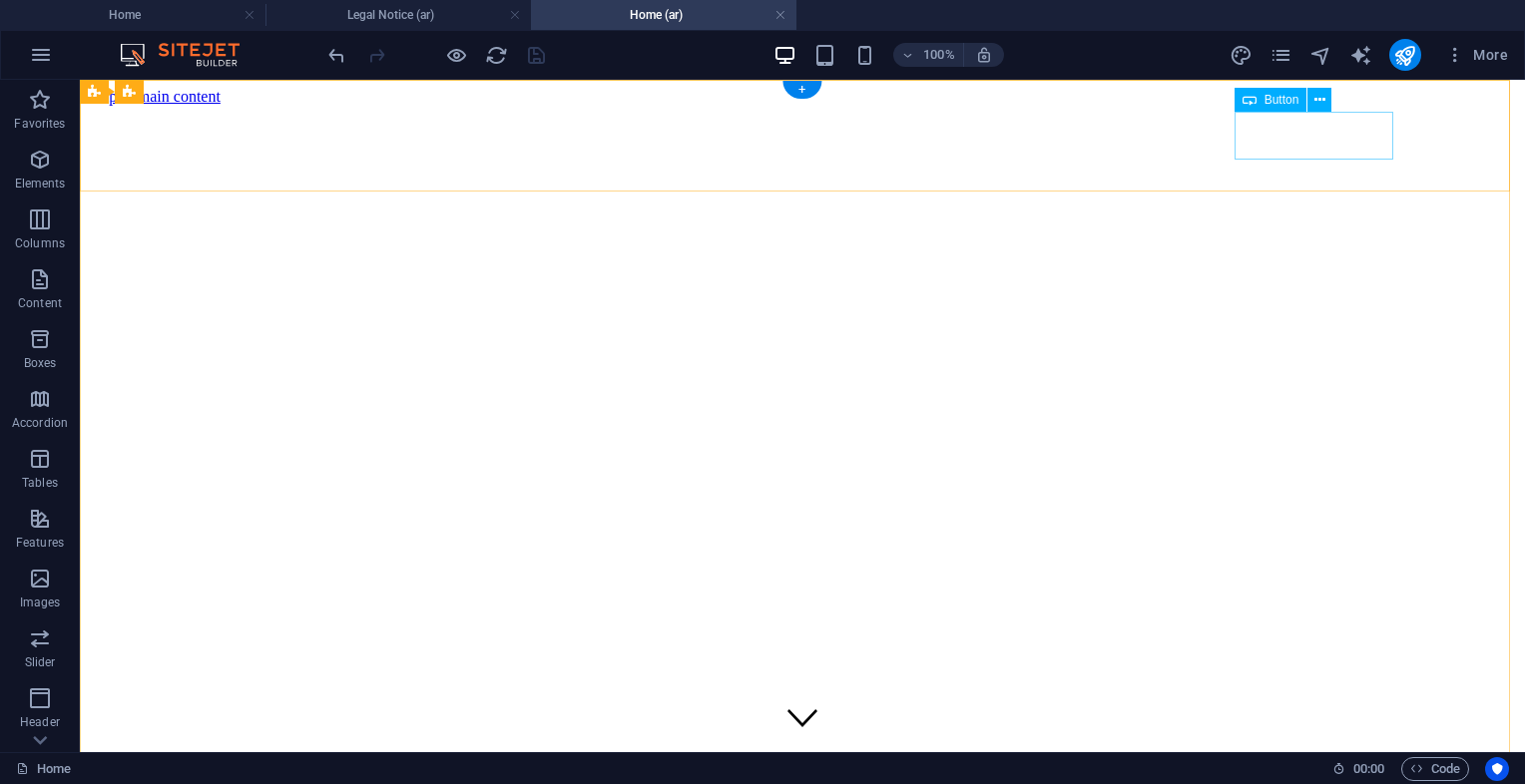 click on "Get Started" at bounding box center [802, 1186] 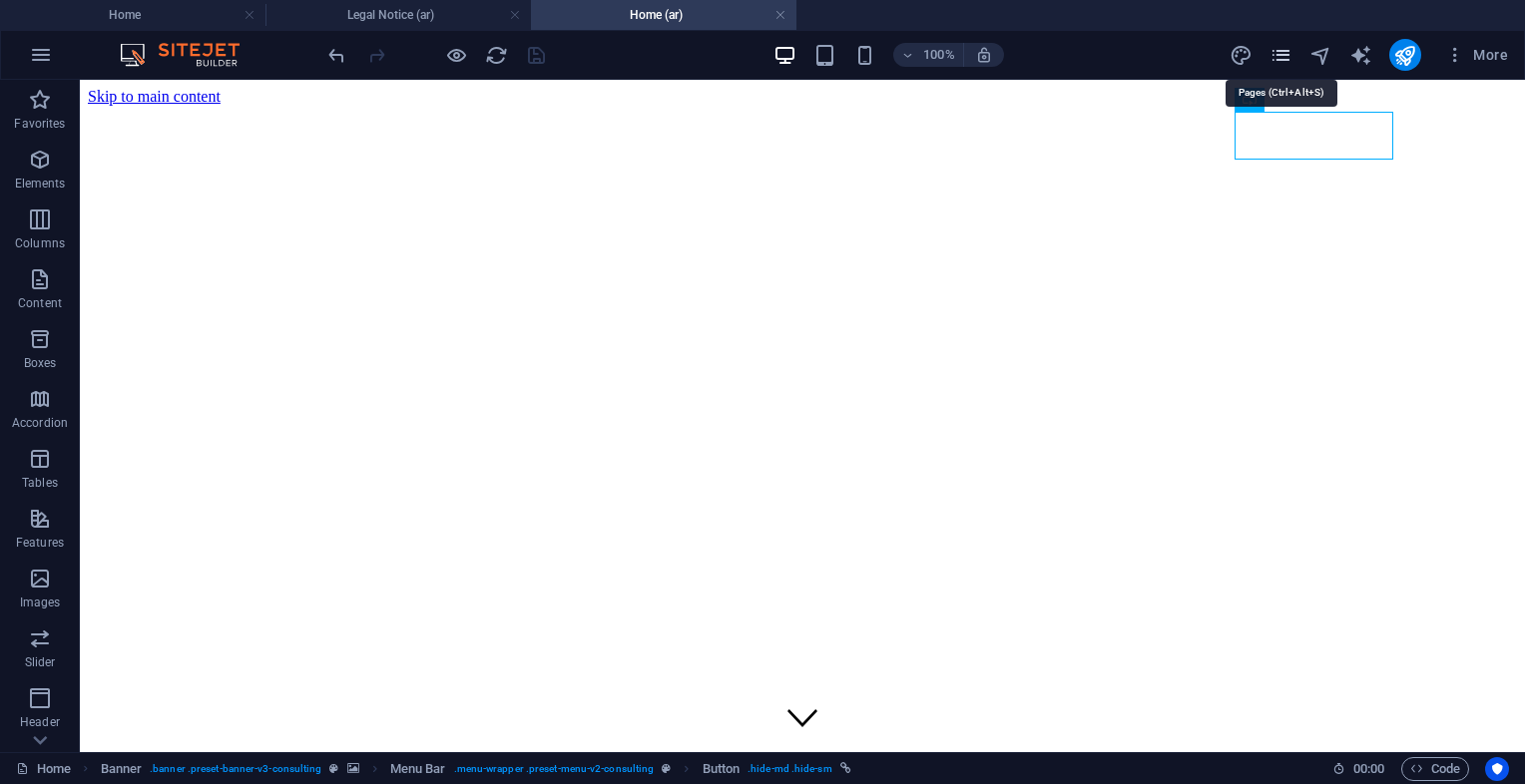 click at bounding box center [1280, 55] 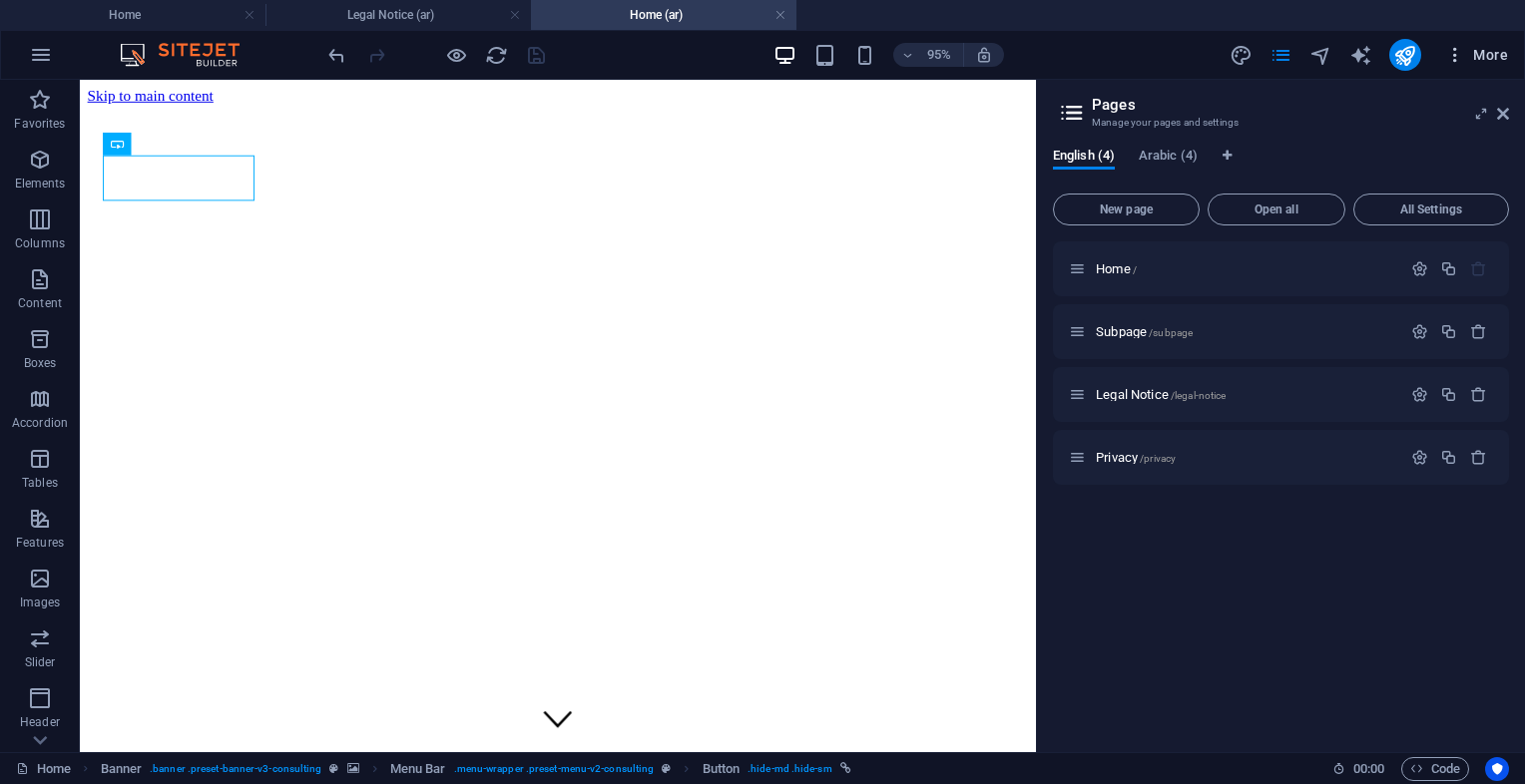 click on "More" at bounding box center (1476, 55) 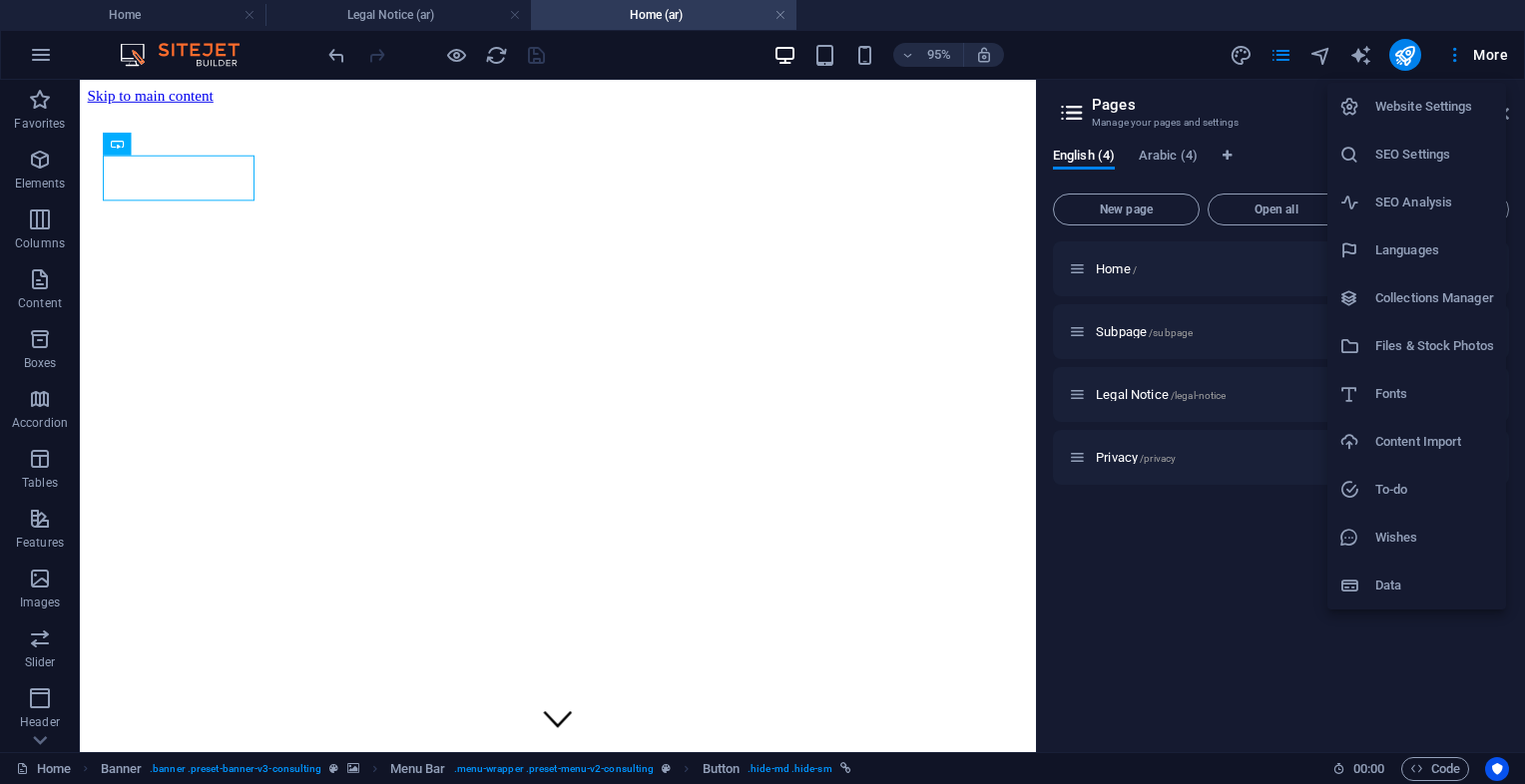 click on "Languages" at bounding box center [1434, 250] 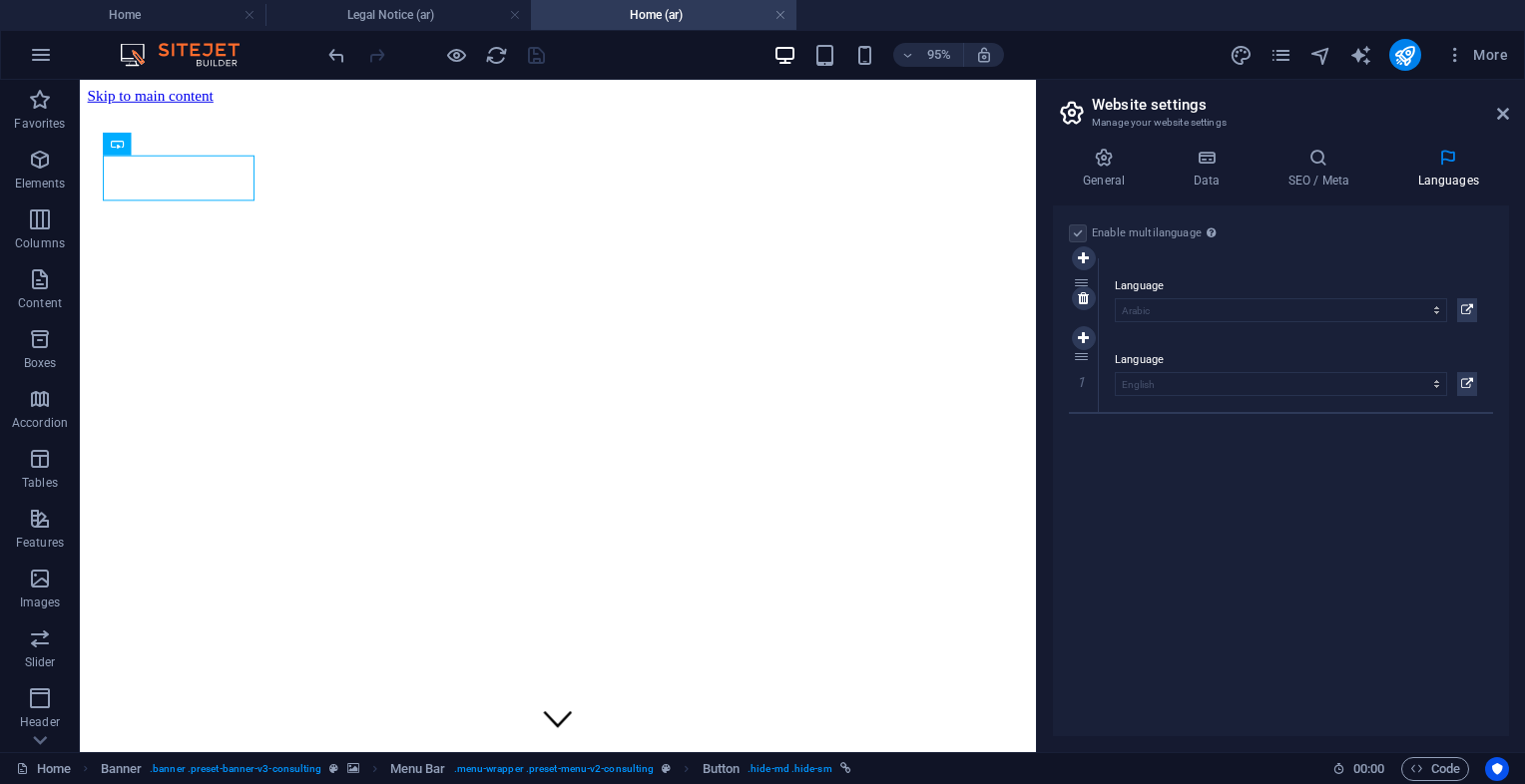 drag, startPoint x: 1073, startPoint y: 357, endPoint x: 1069, endPoint y: 281, distance: 76.10519 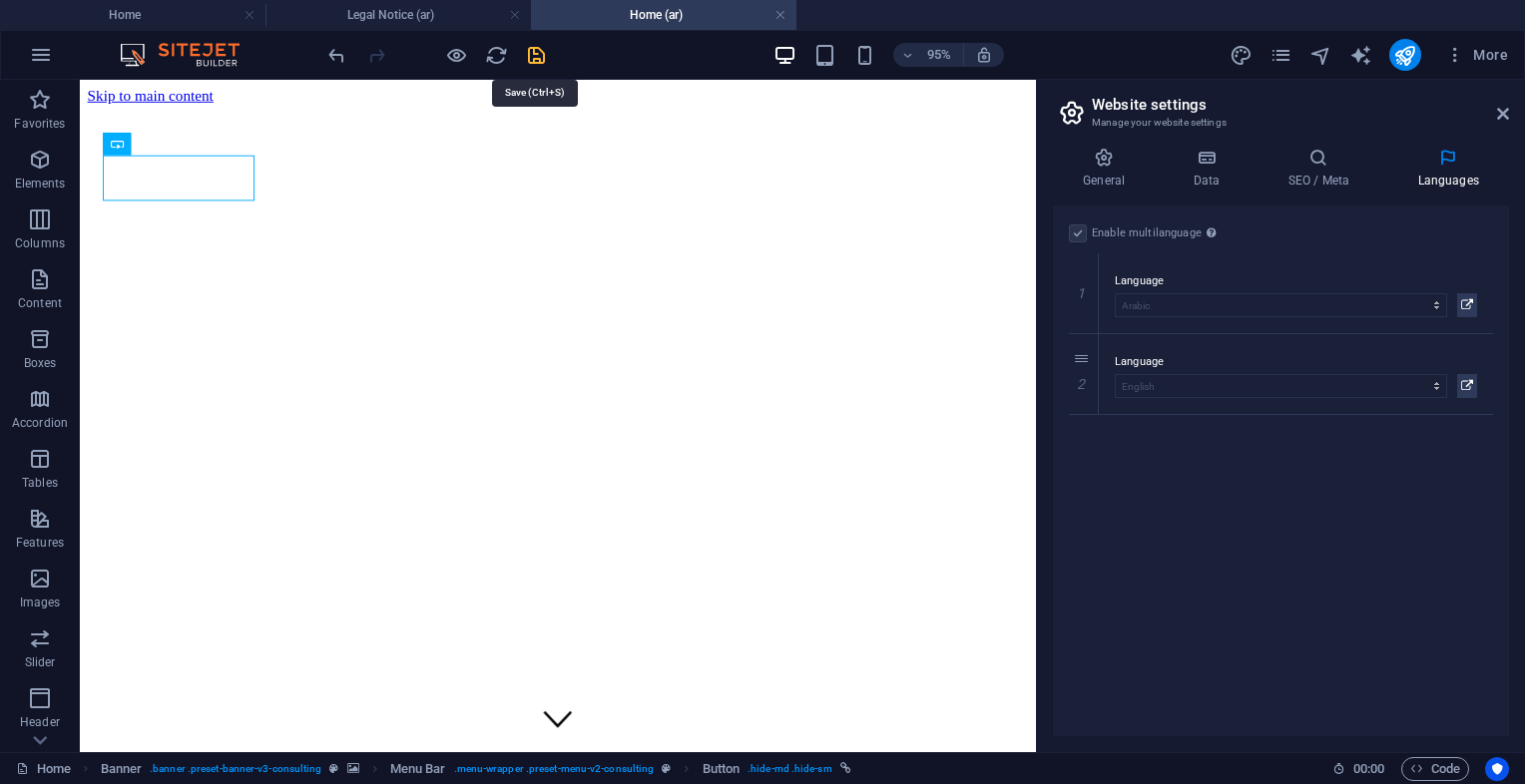 click at bounding box center (536, 55) 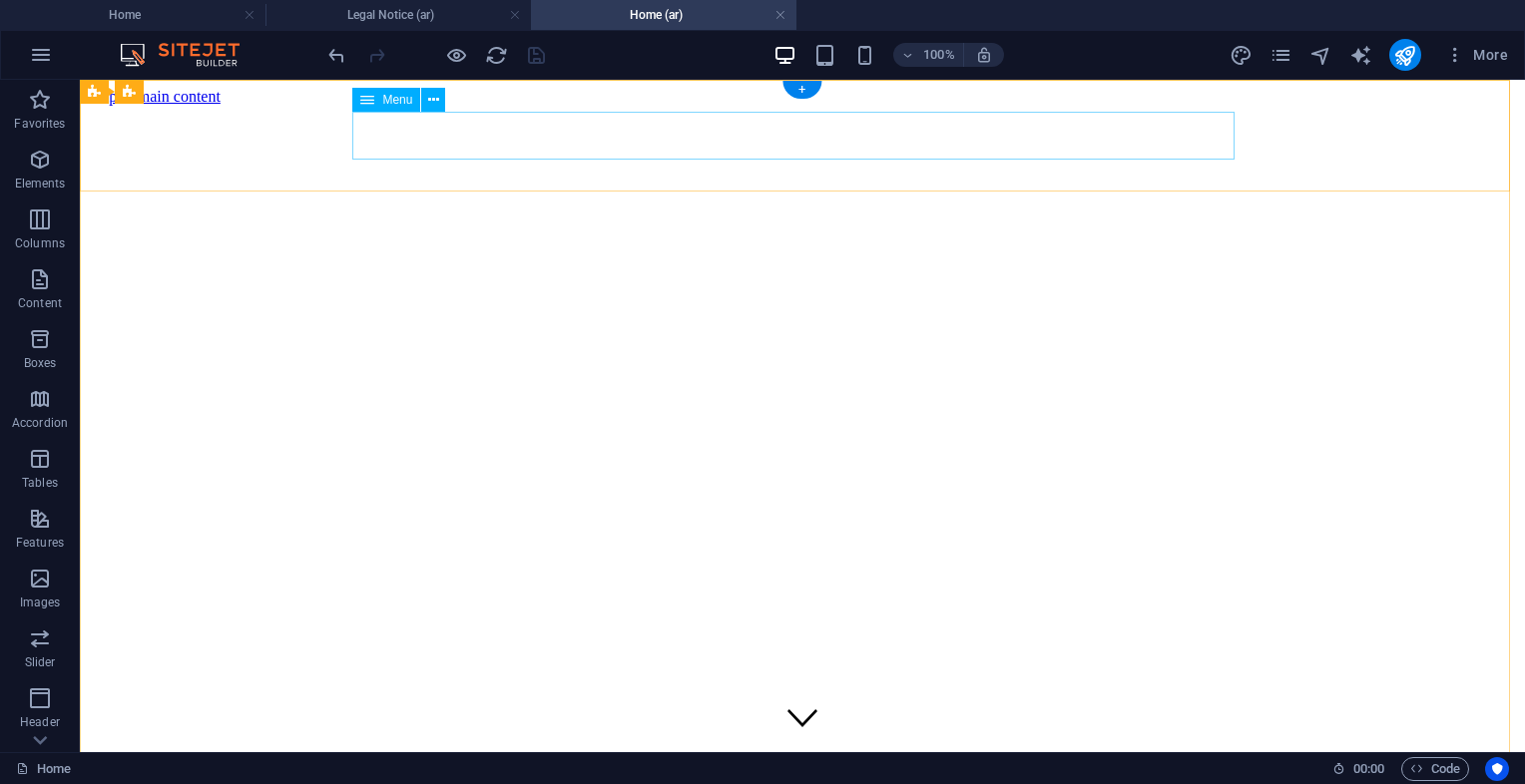 click on "Our Story Our Team Our Strengths Projects Contact Us" at bounding box center (802, 1116) 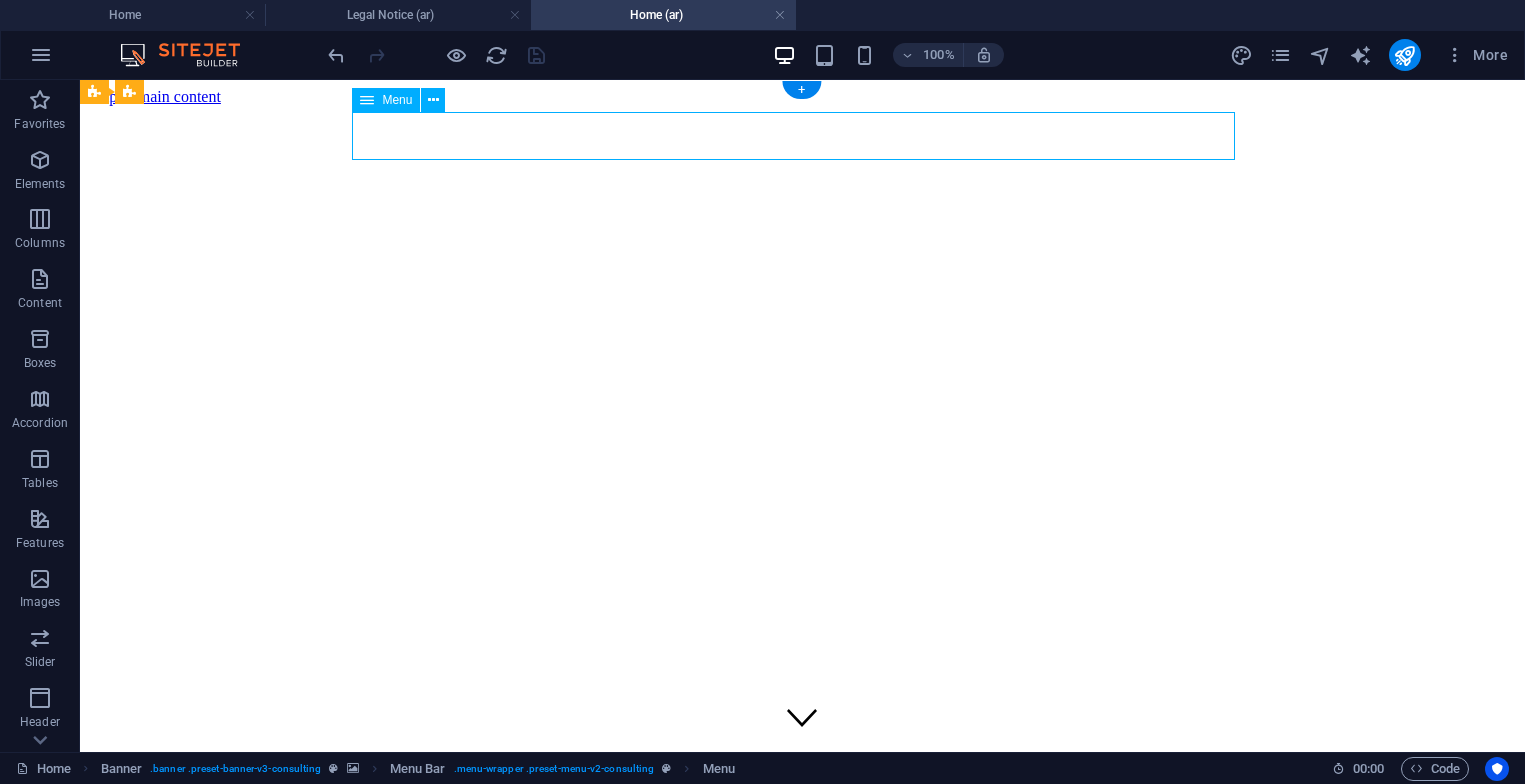 click on "Our Story Our Team Our Strengths Projects Contact Us" at bounding box center (802, 1116) 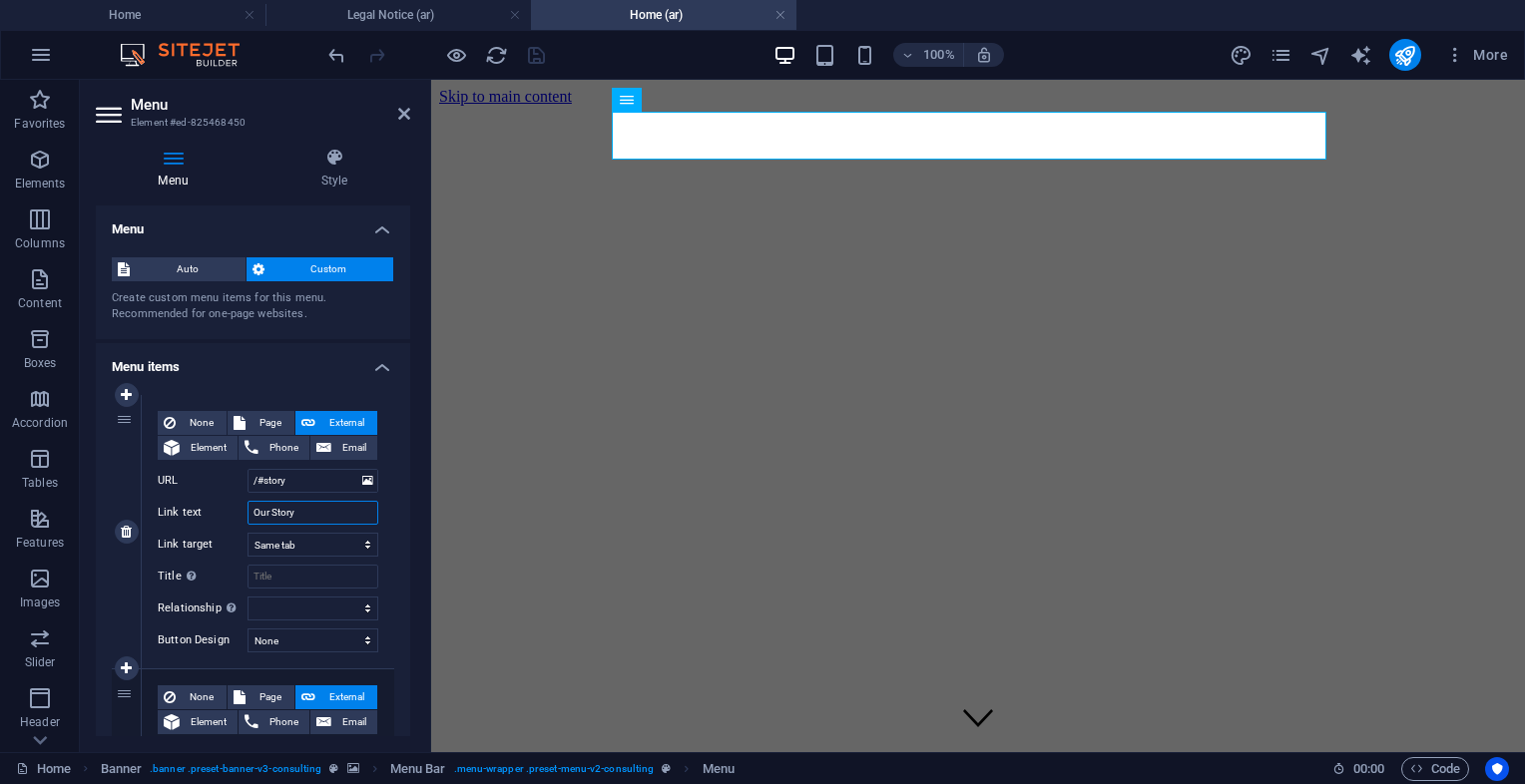 click on "Our Story" at bounding box center [312, 513] 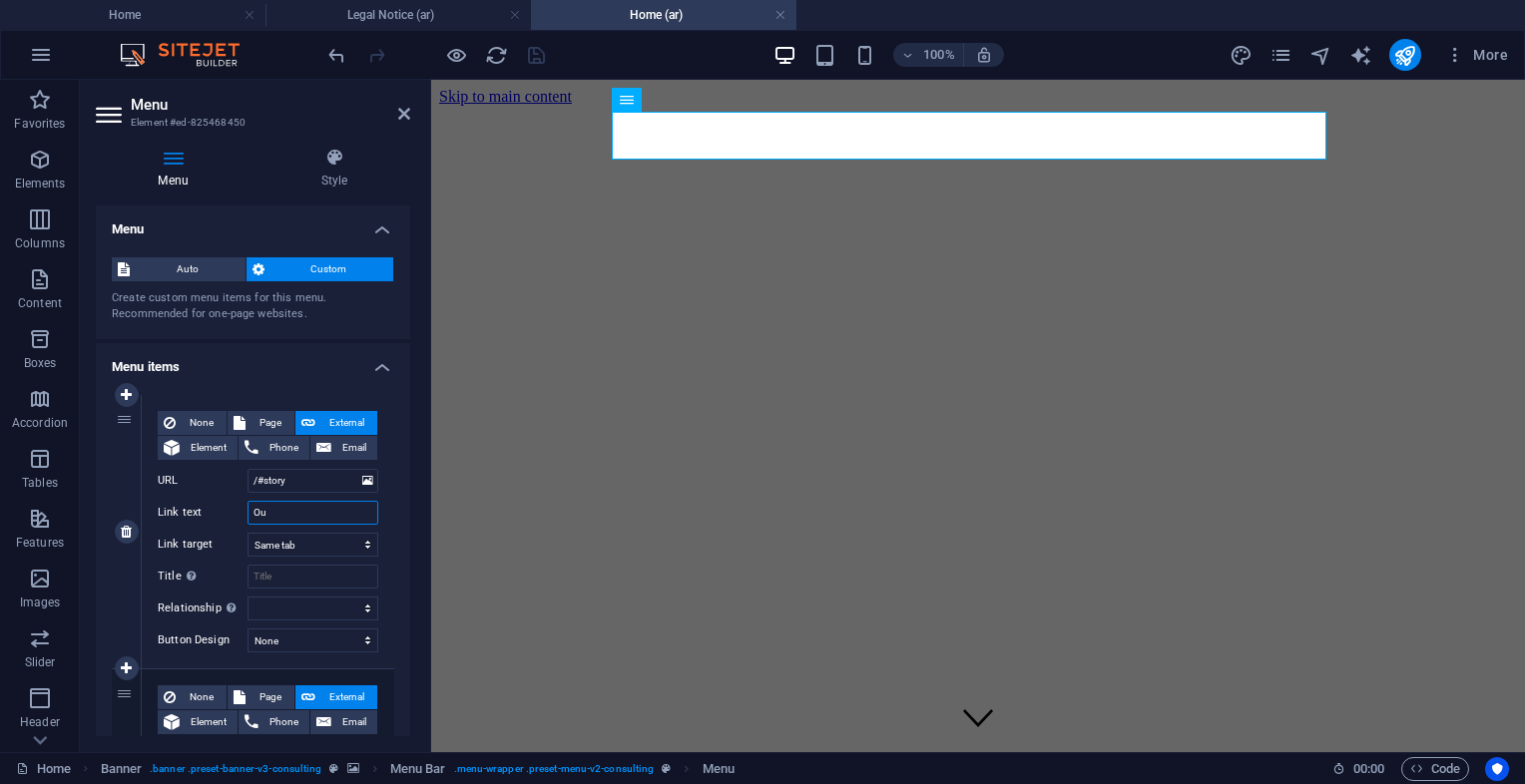 type on "O" 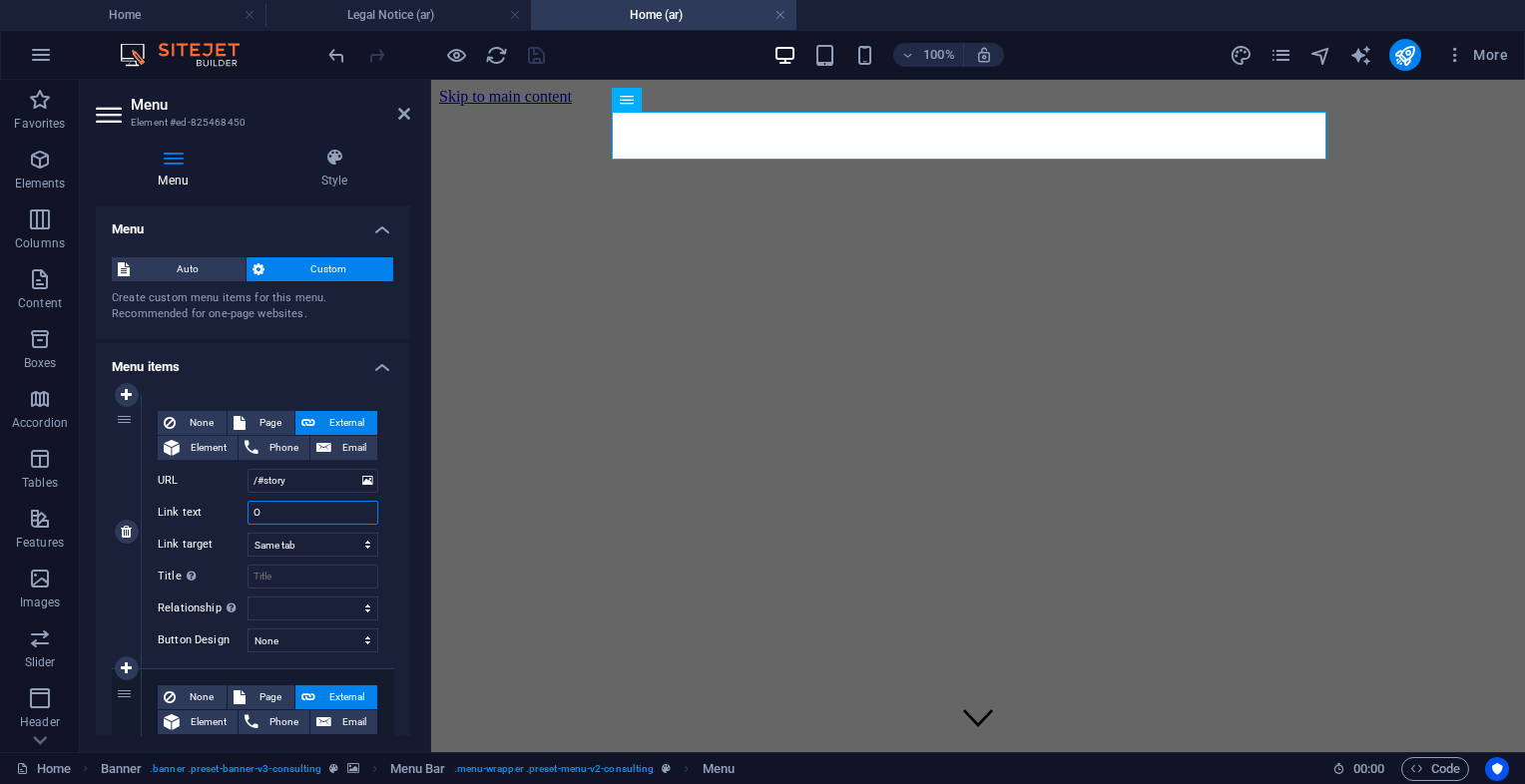 type 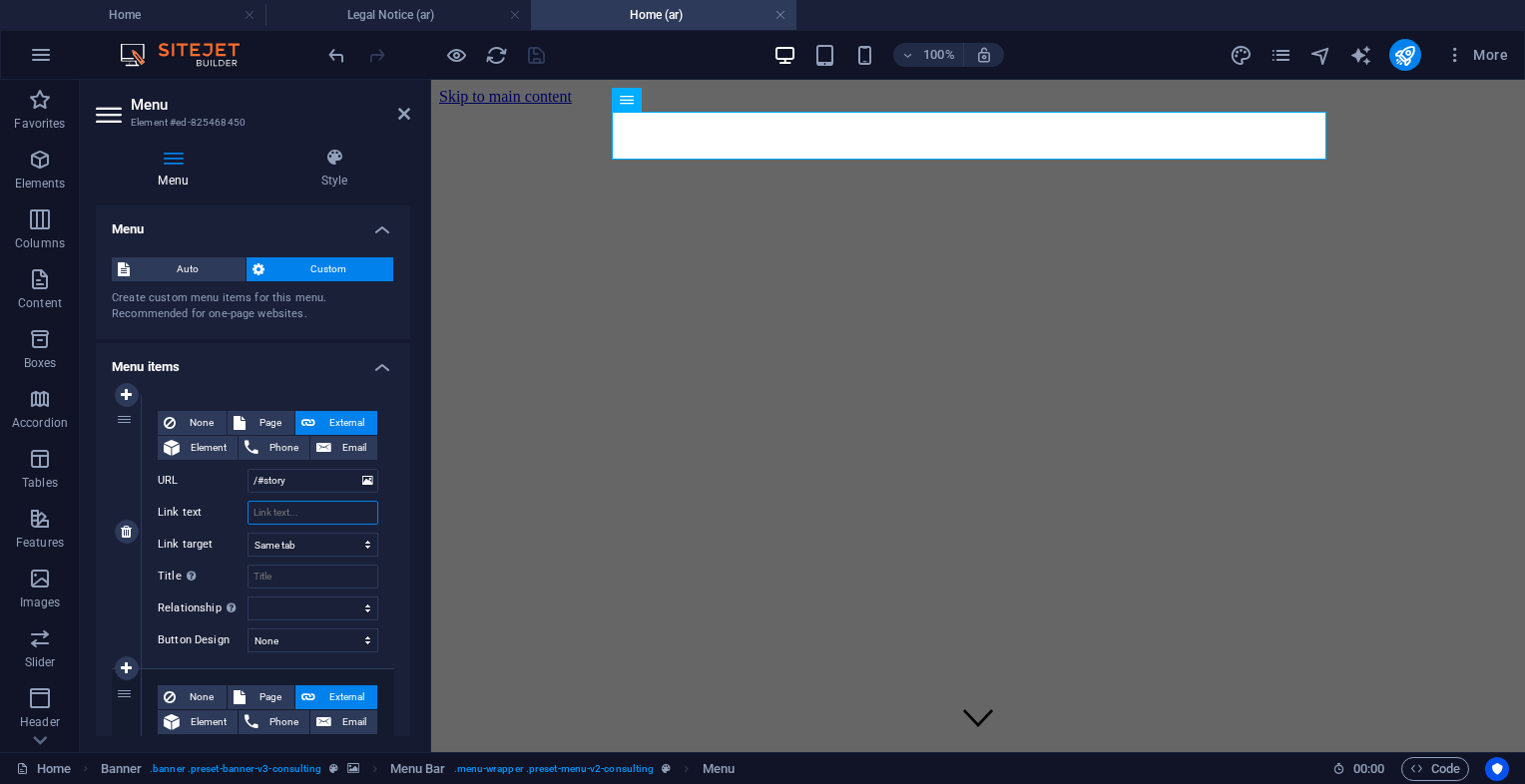 select 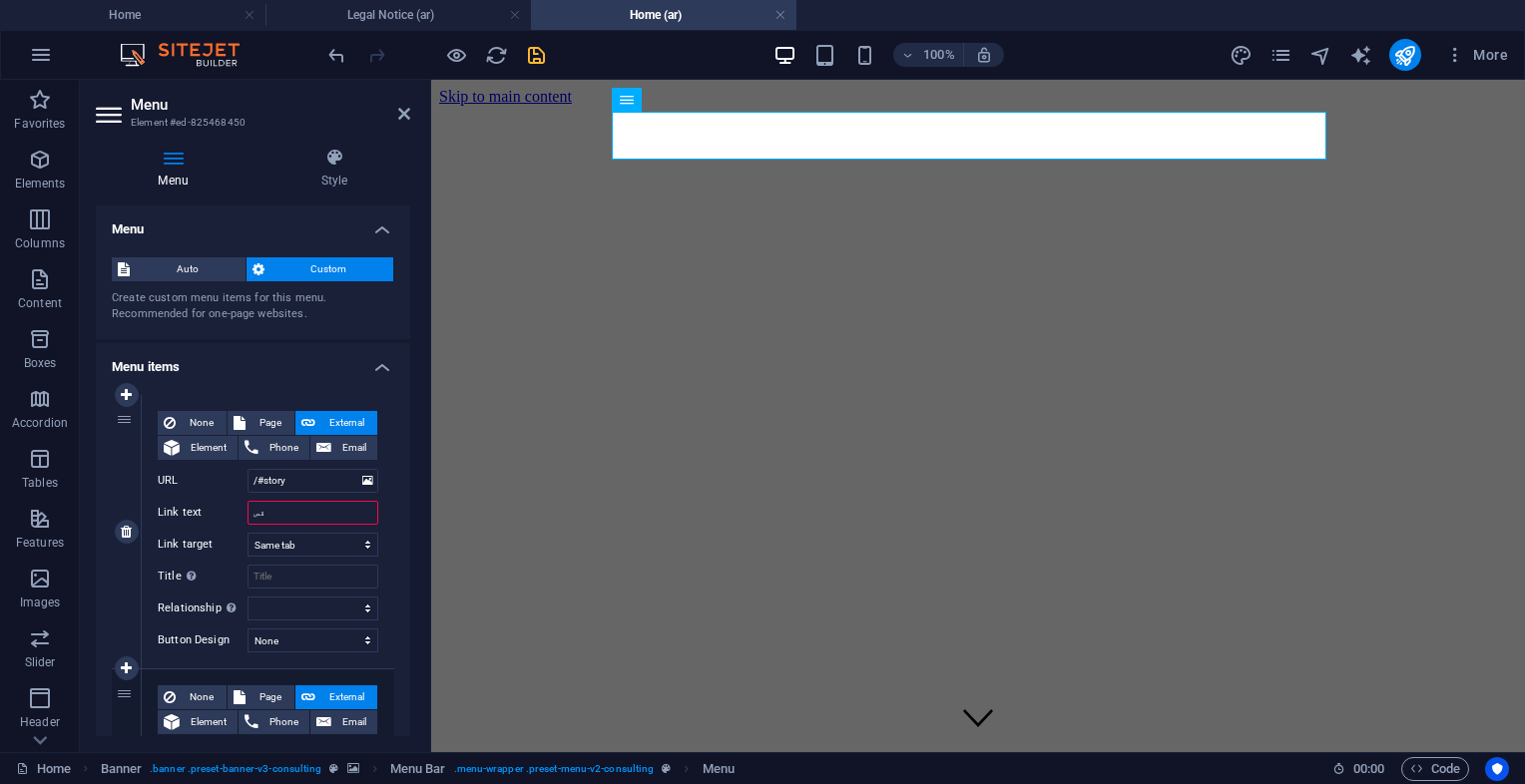 type on "قصت" 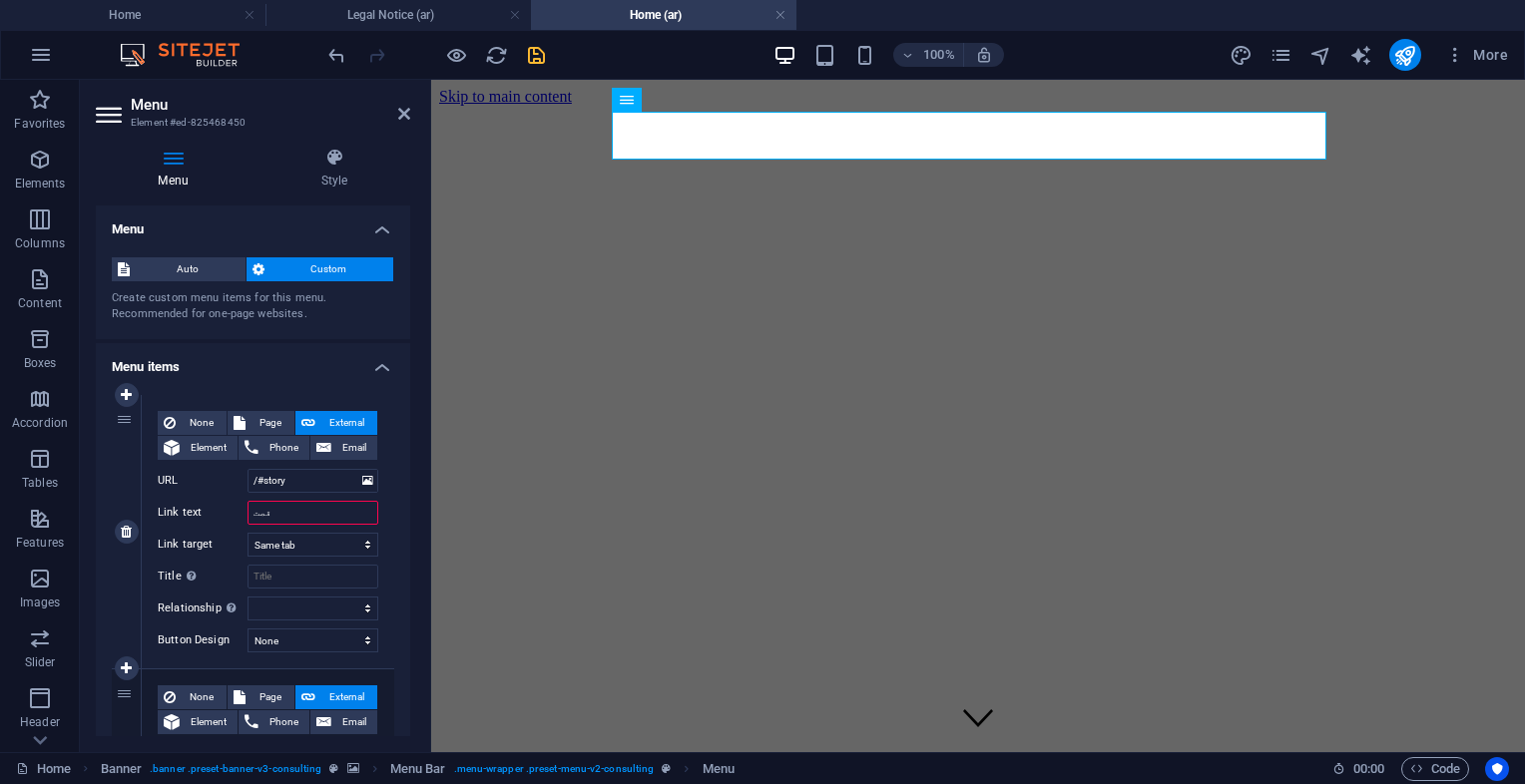 select 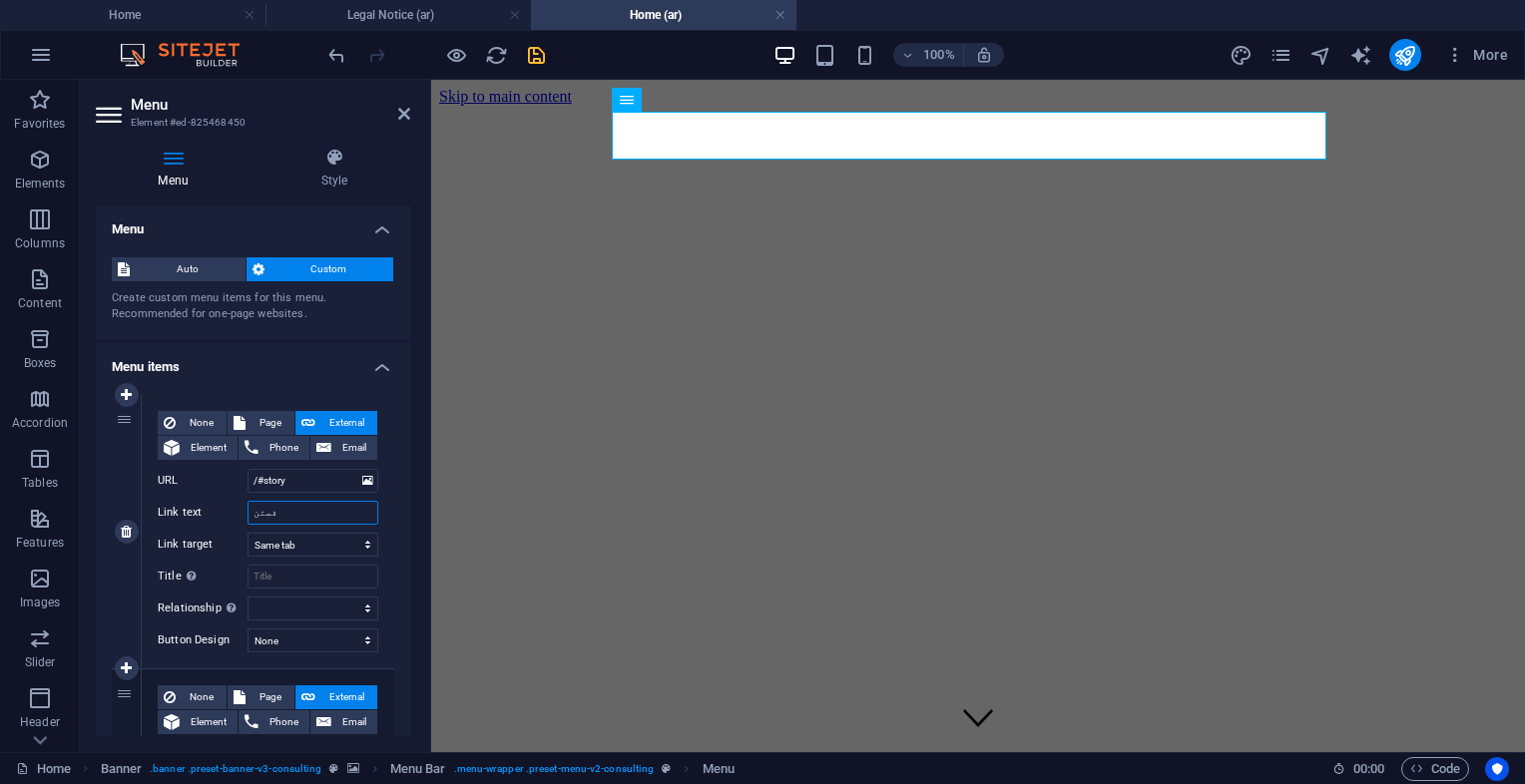 type on "قصتنا" 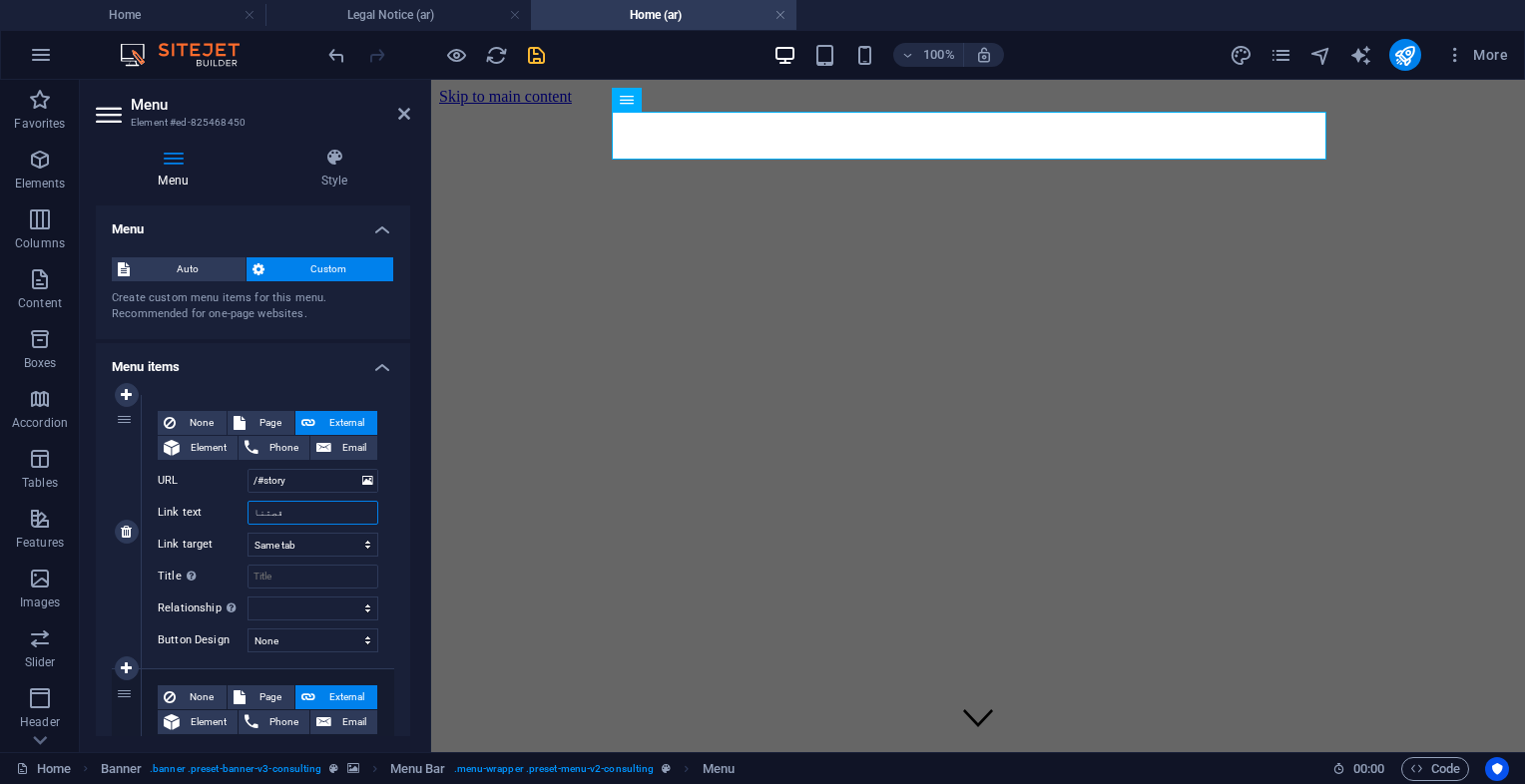 select 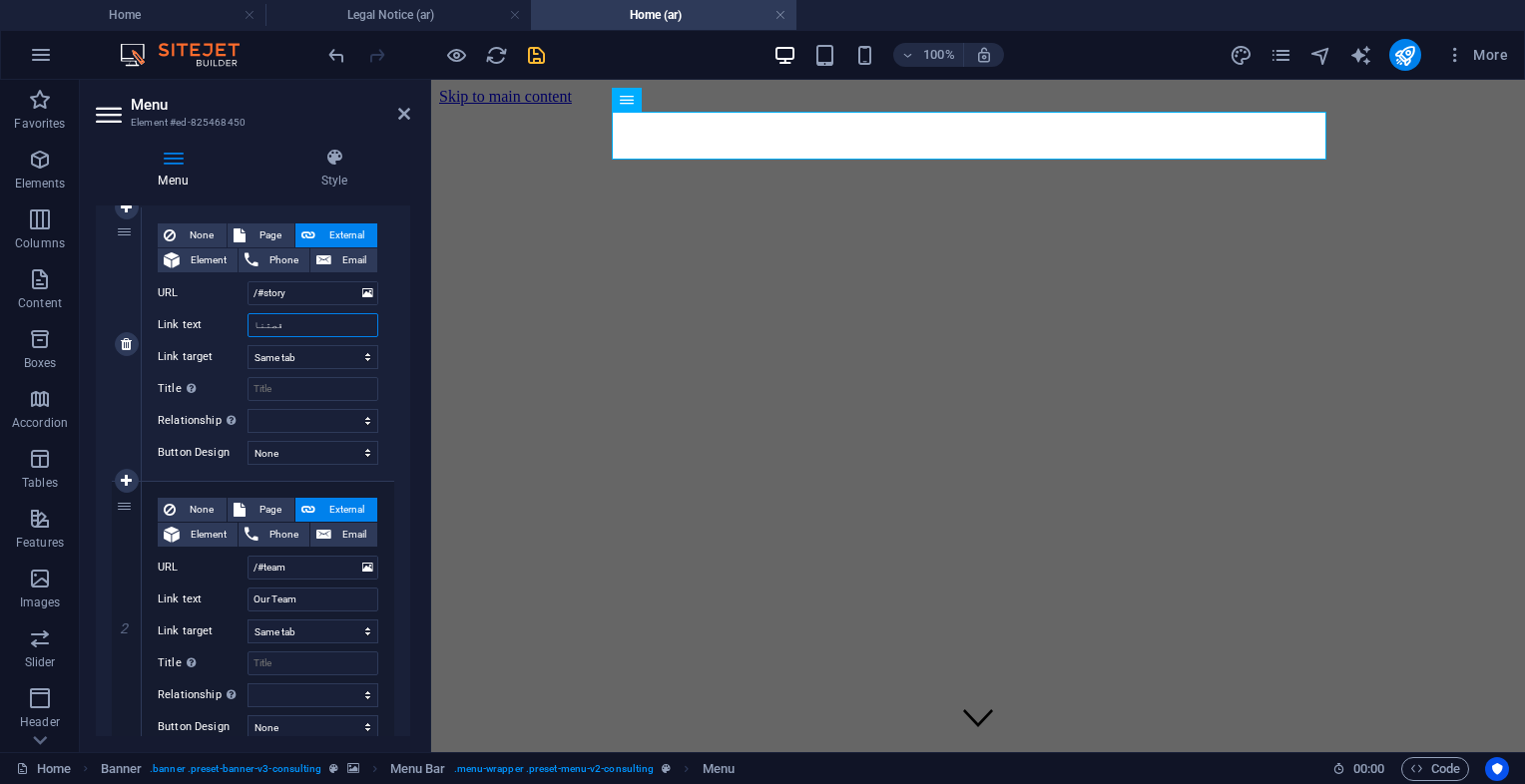 scroll, scrollTop: 199, scrollLeft: 0, axis: vertical 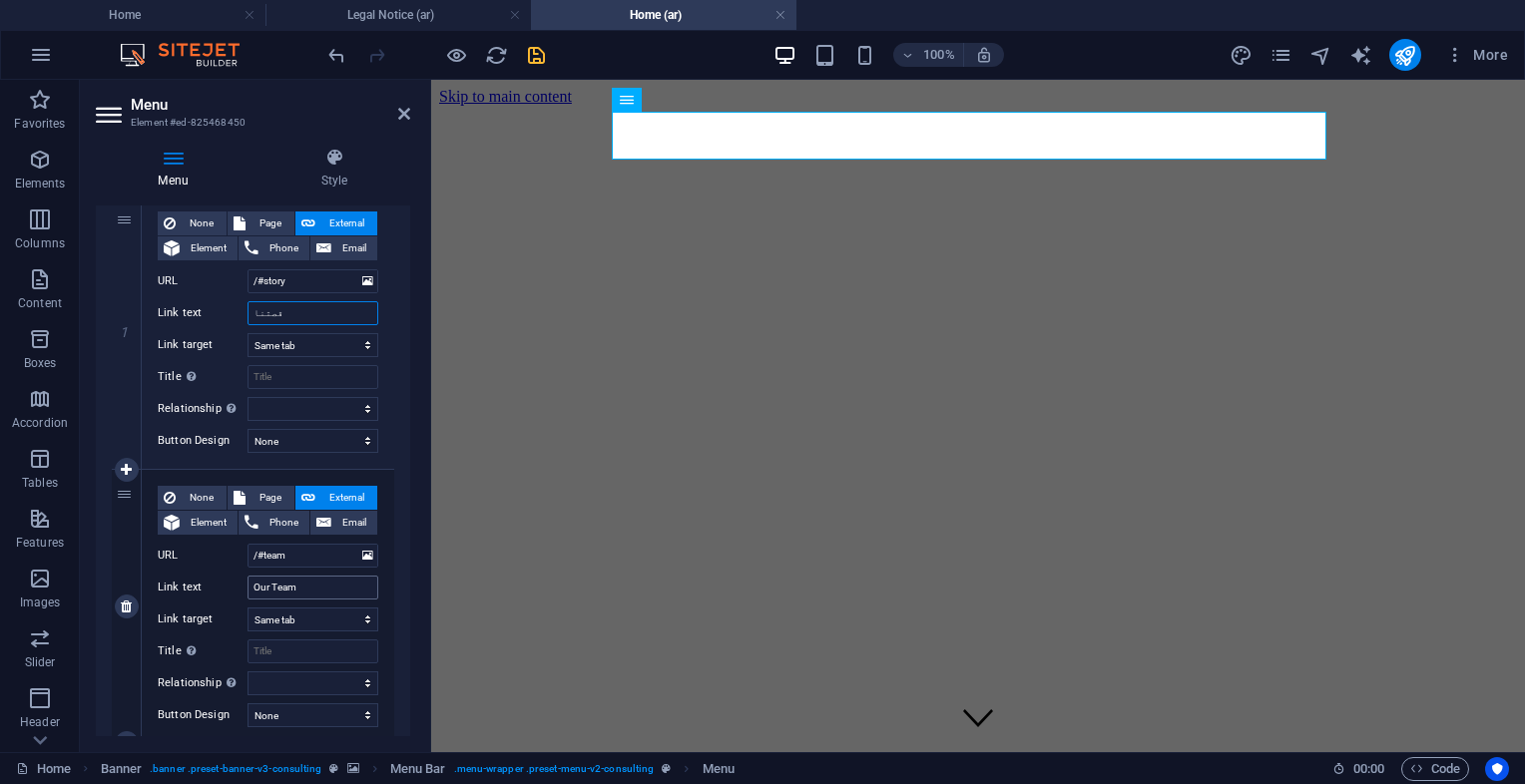 type on "قصتنا" 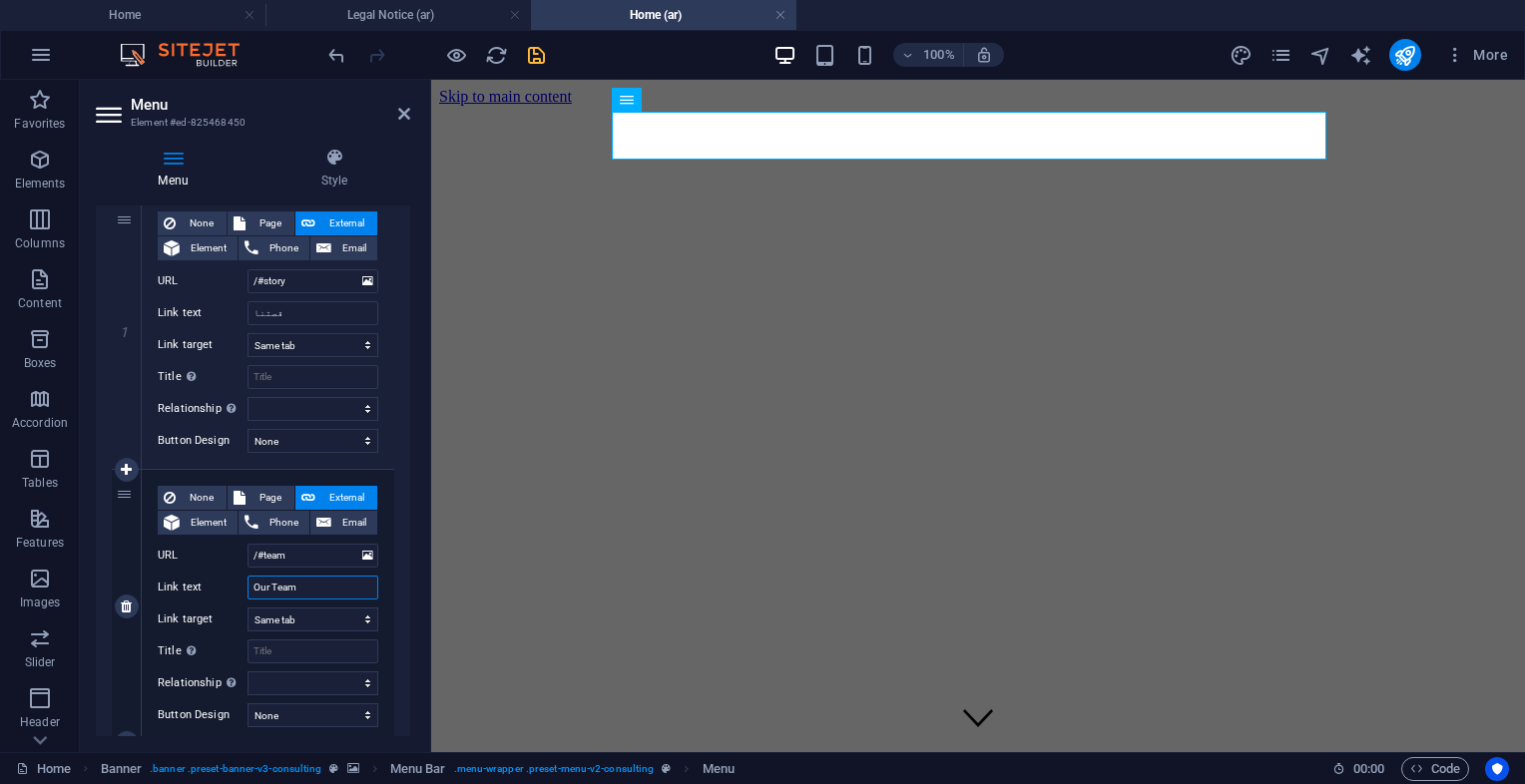 click on "Our Team" at bounding box center (312, 588) 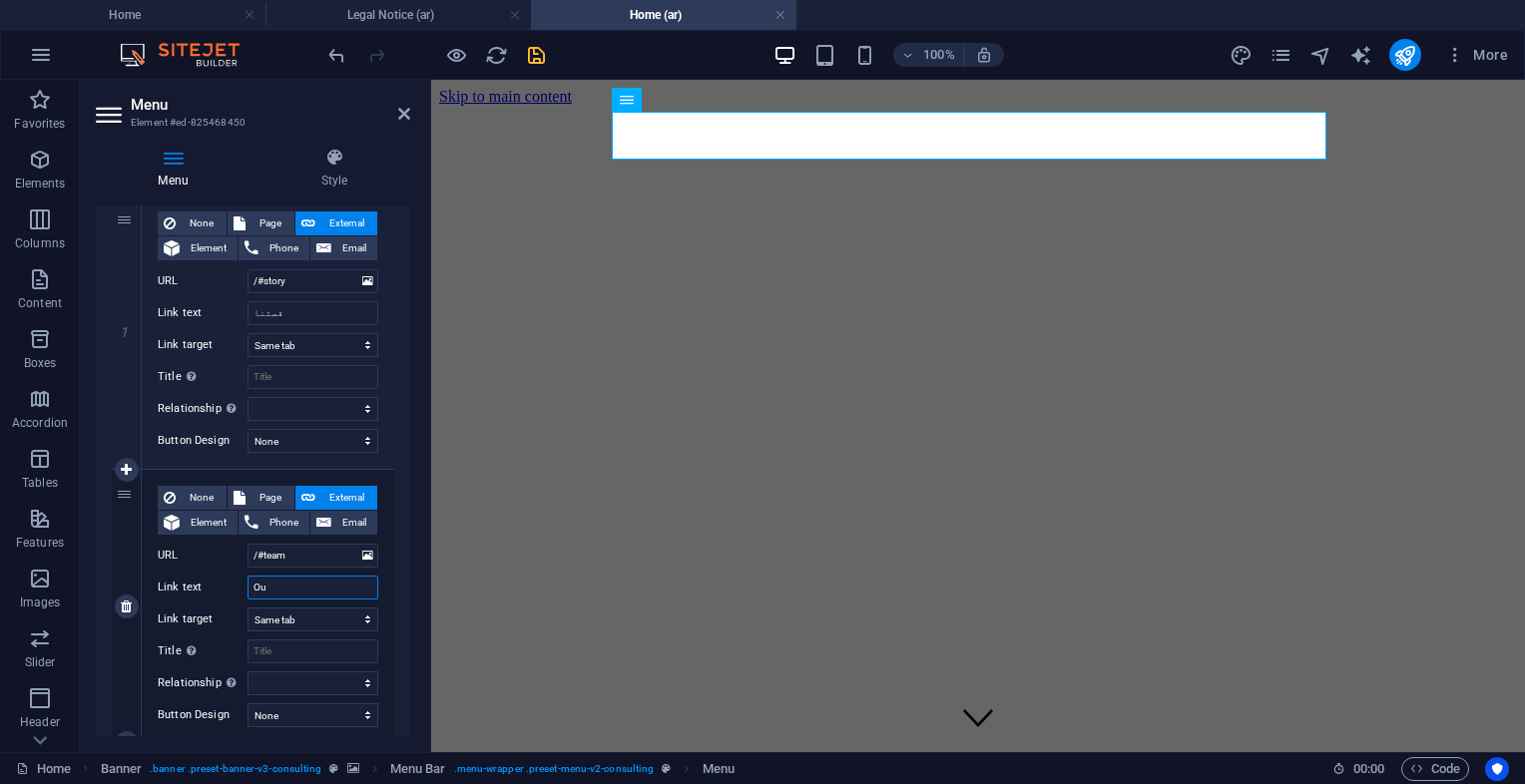 type on "O" 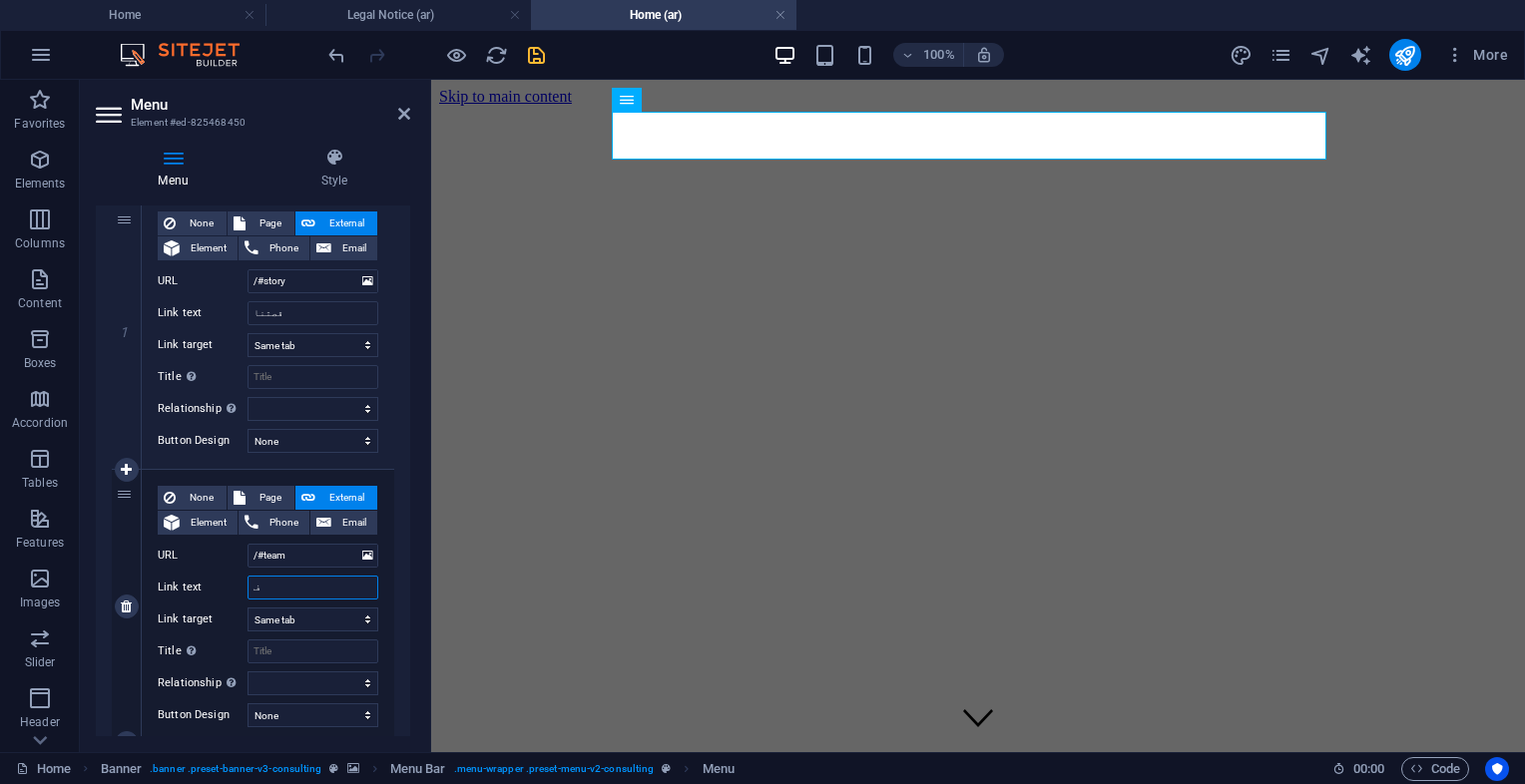 type on "فر" 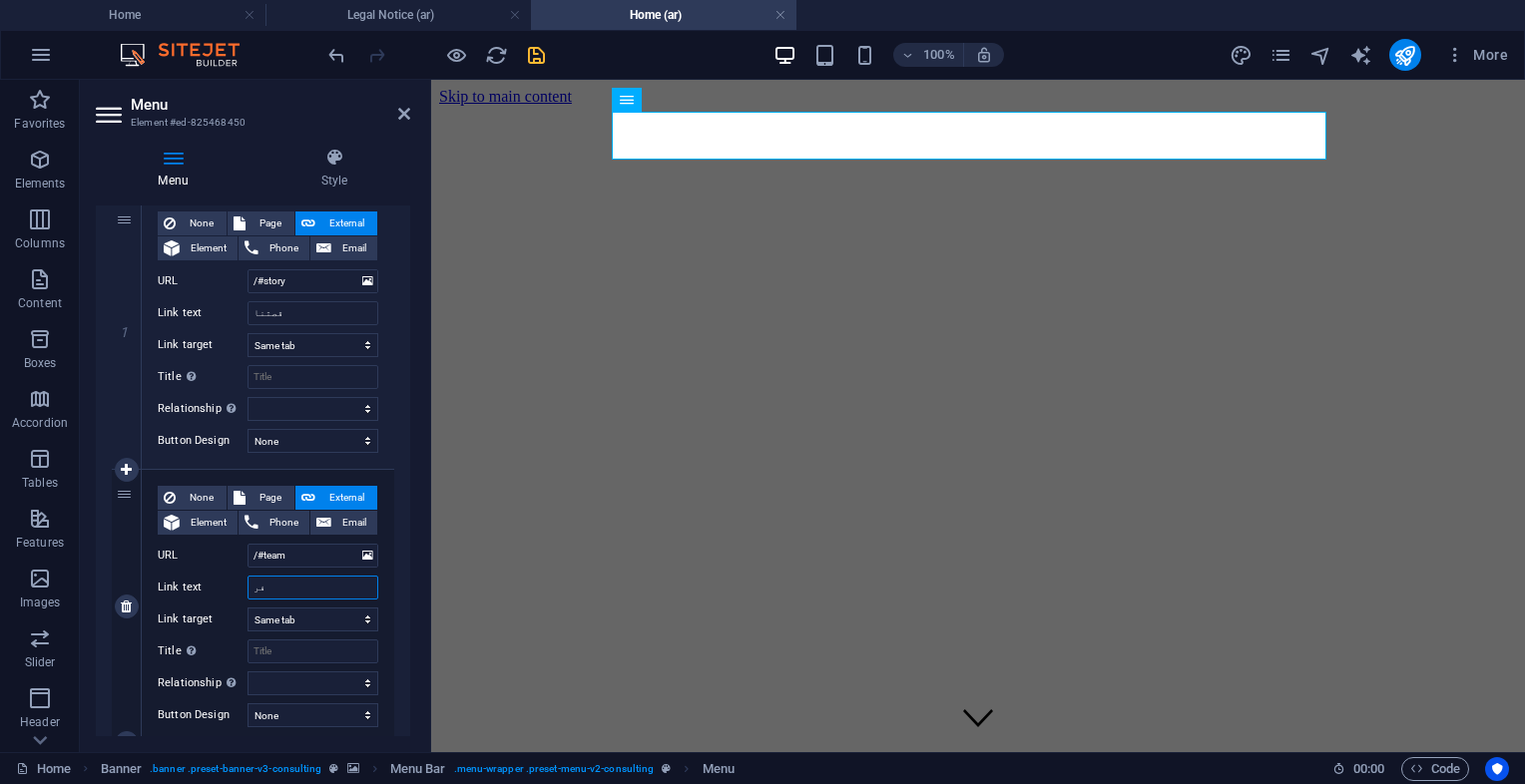 select 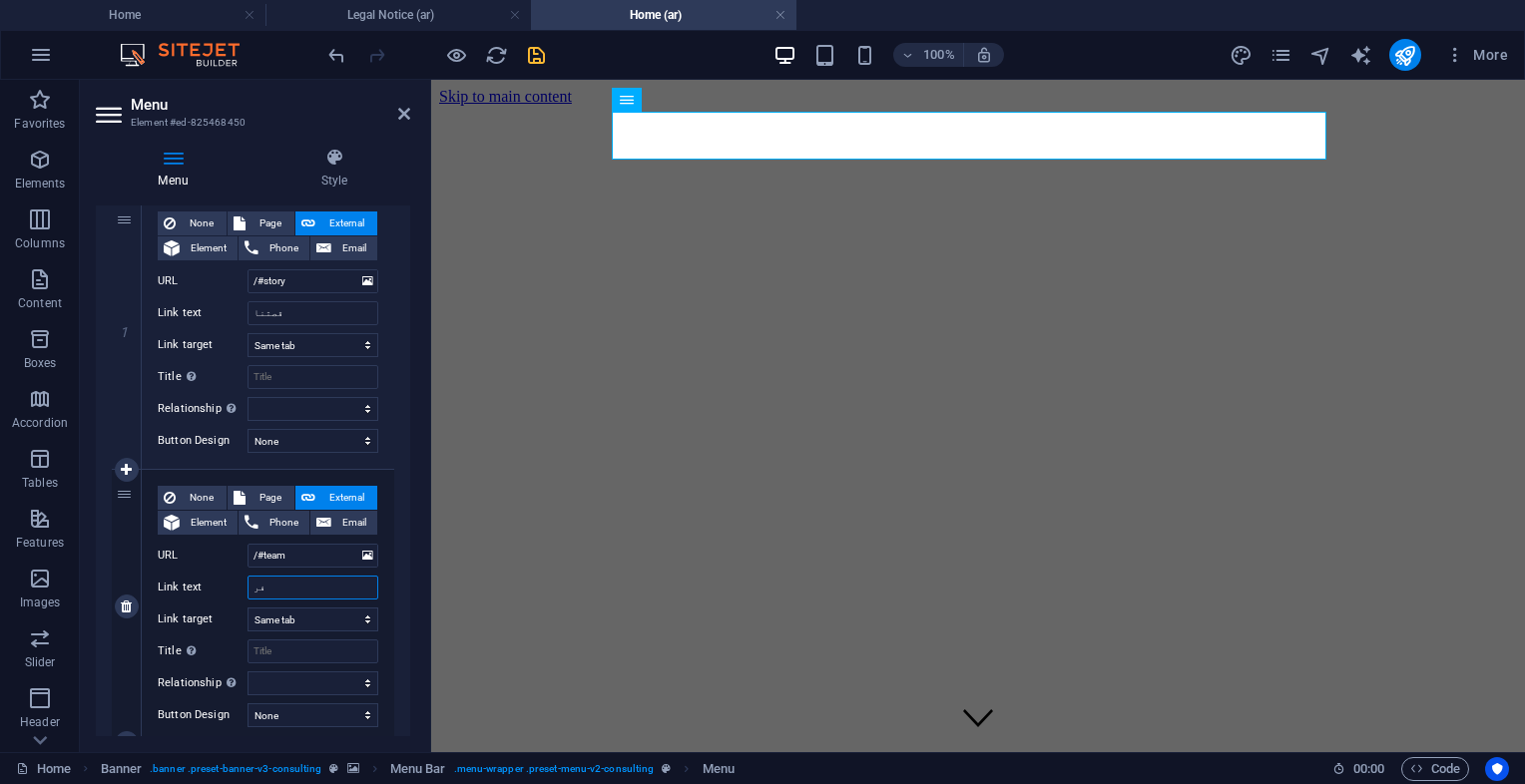 select 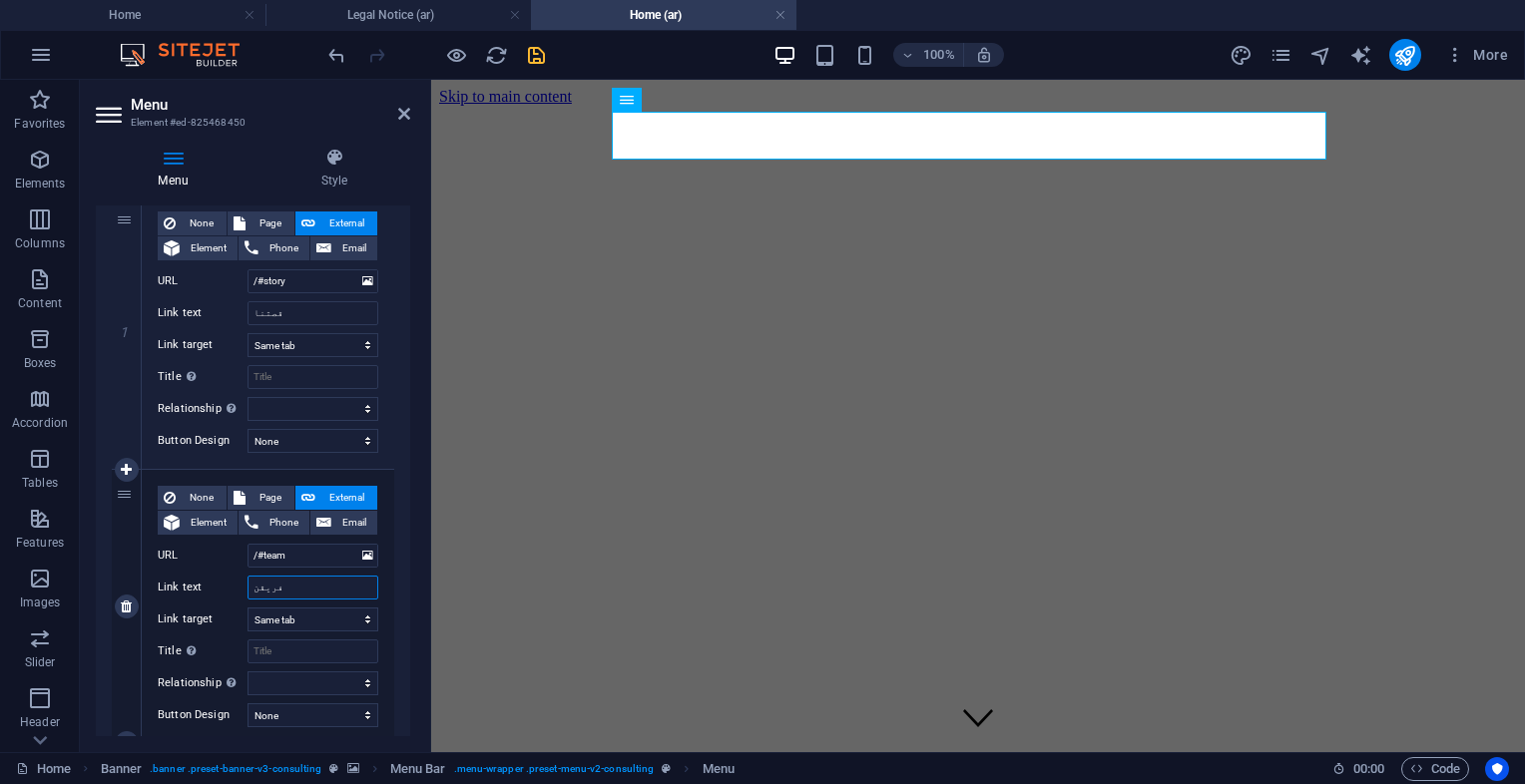 type on "فريقنا" 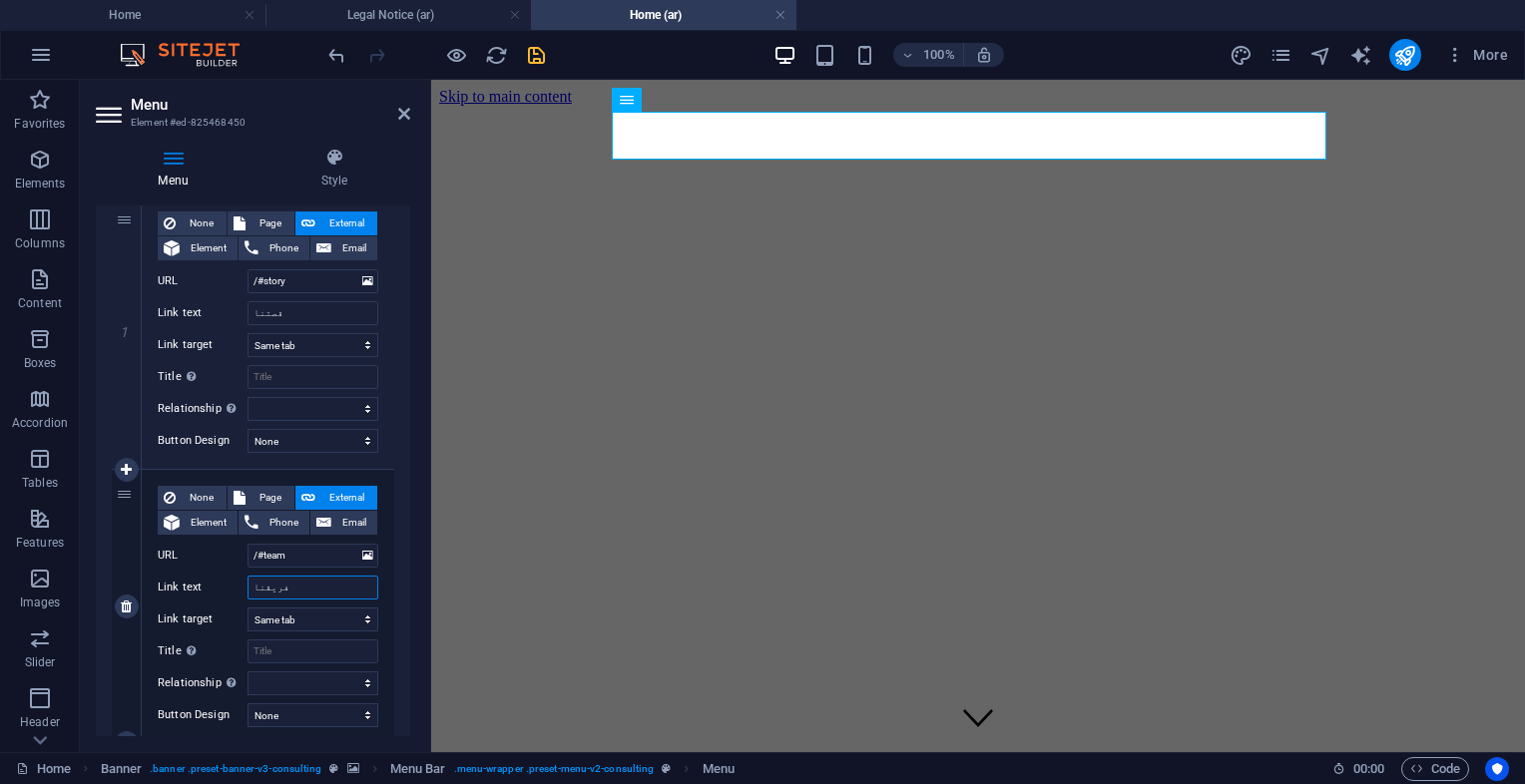 select 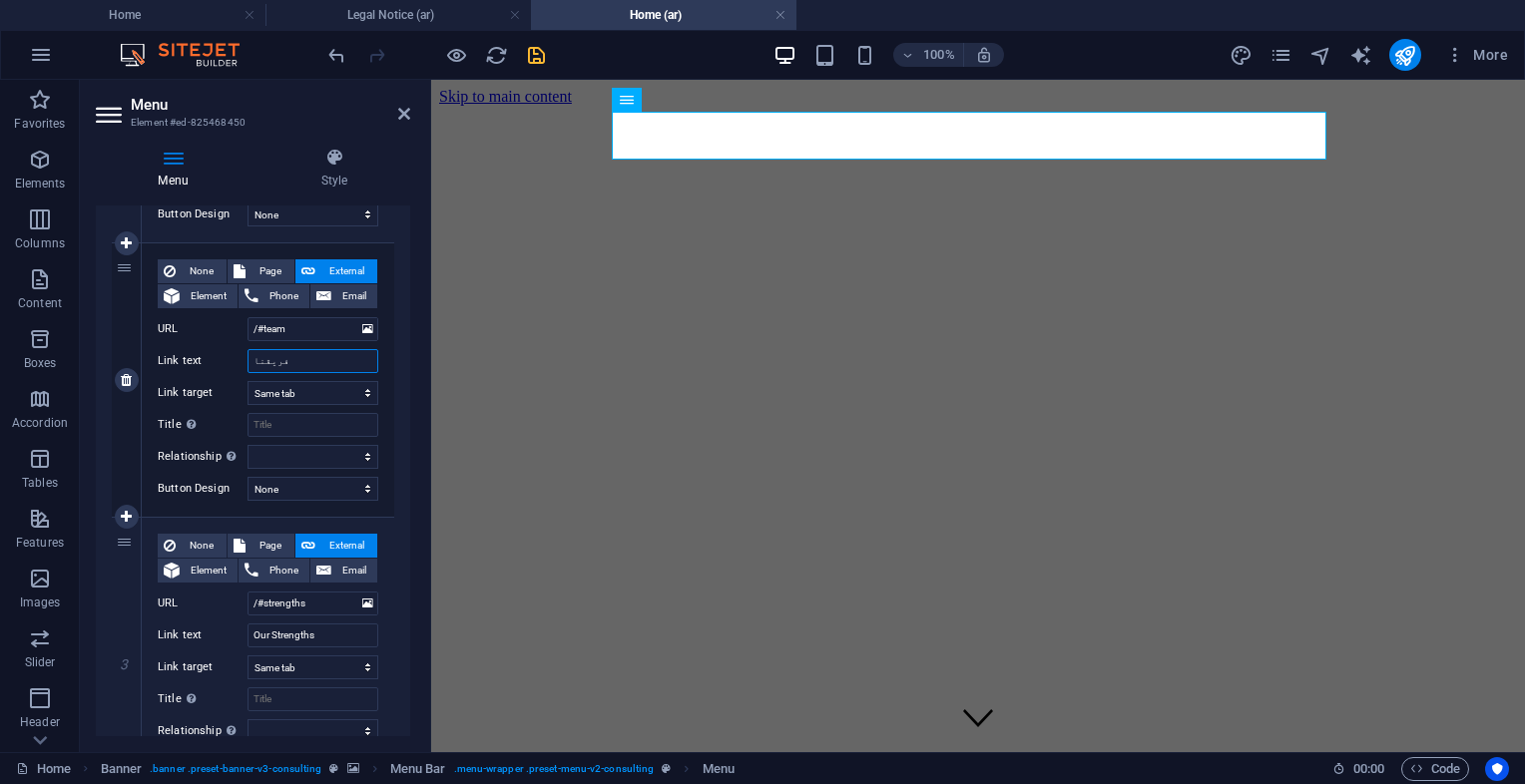 scroll, scrollTop: 434, scrollLeft: 0, axis: vertical 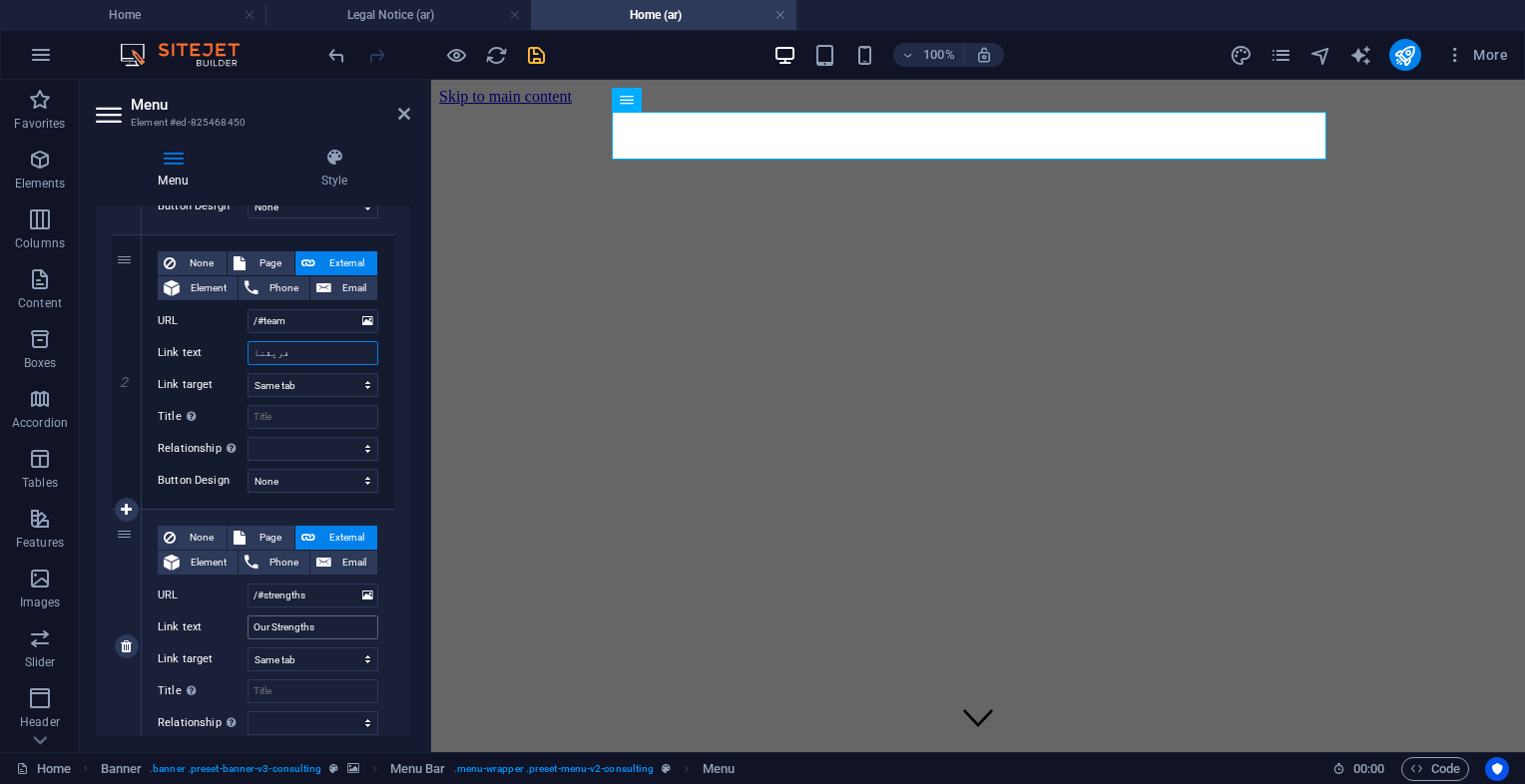 type on "فريقنا" 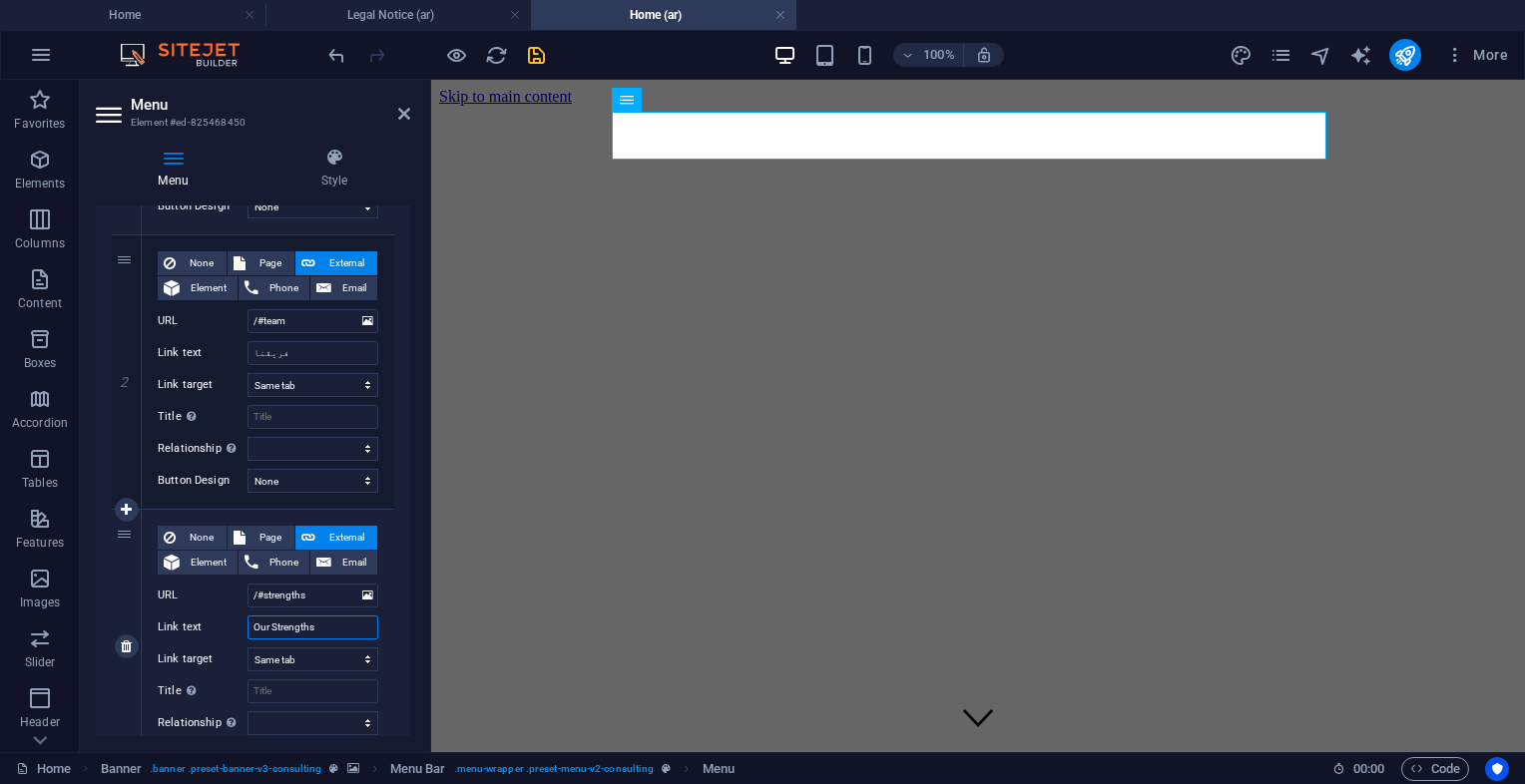 click on "Our Strengths" at bounding box center (312, 627) 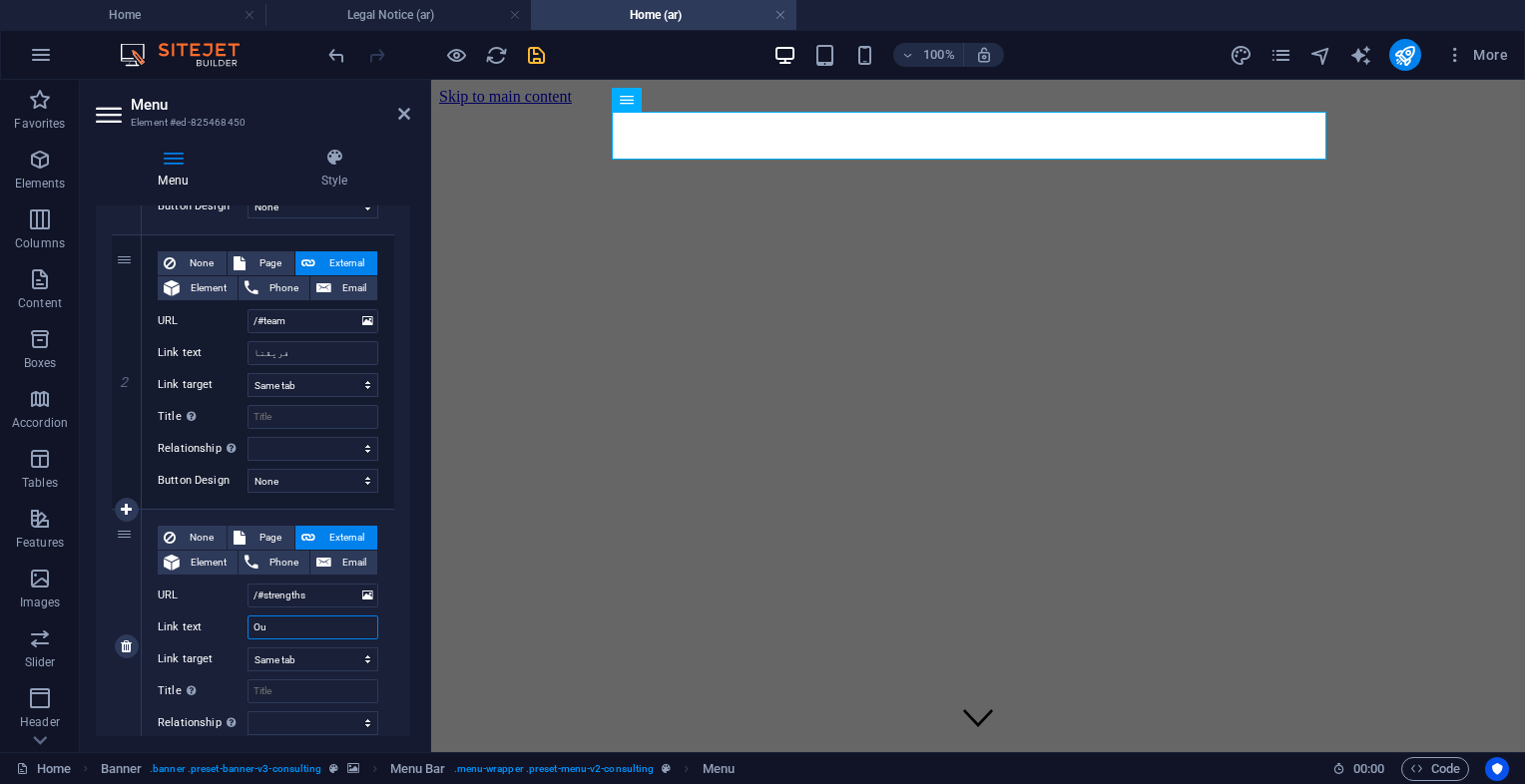 type on "O" 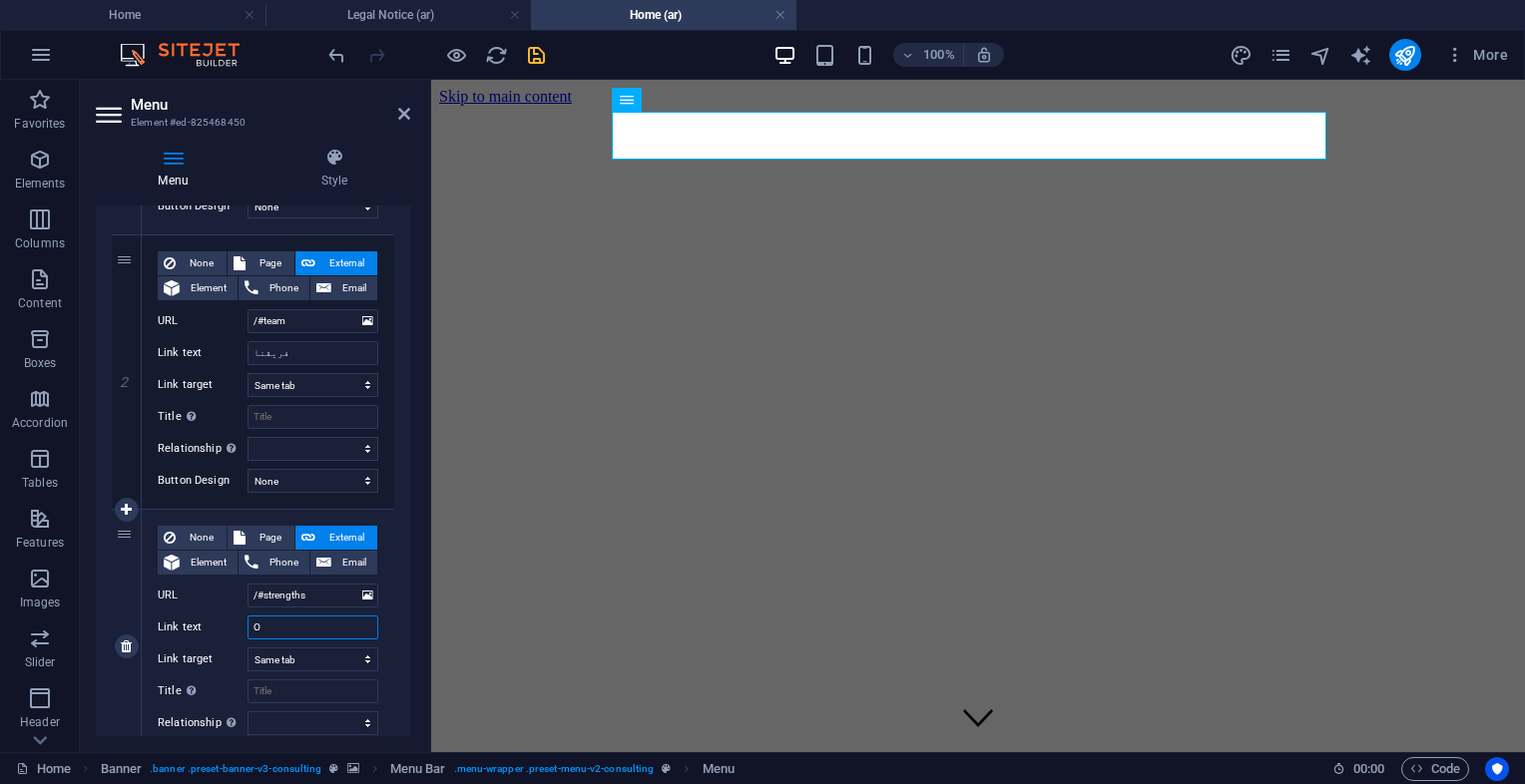 type 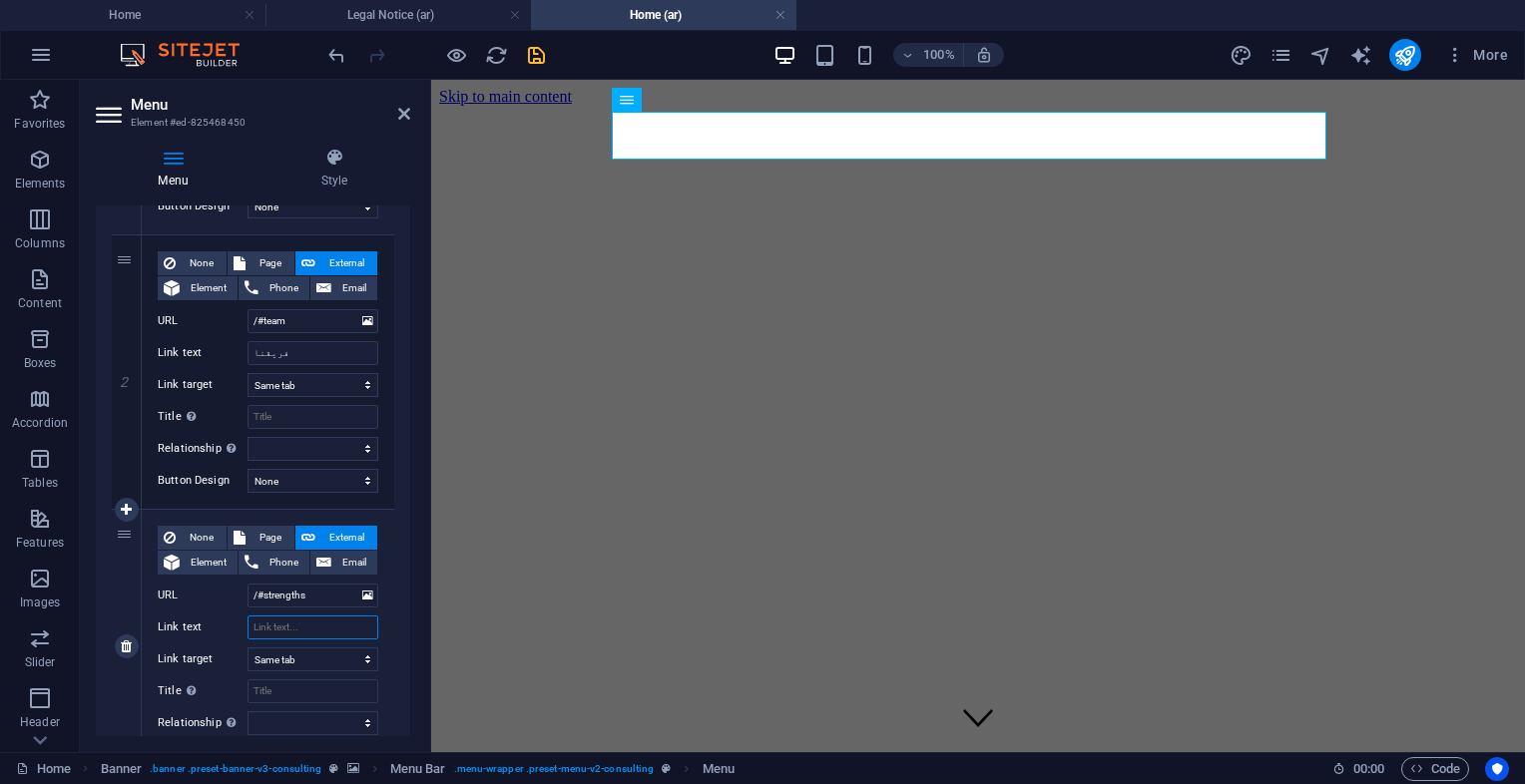 select 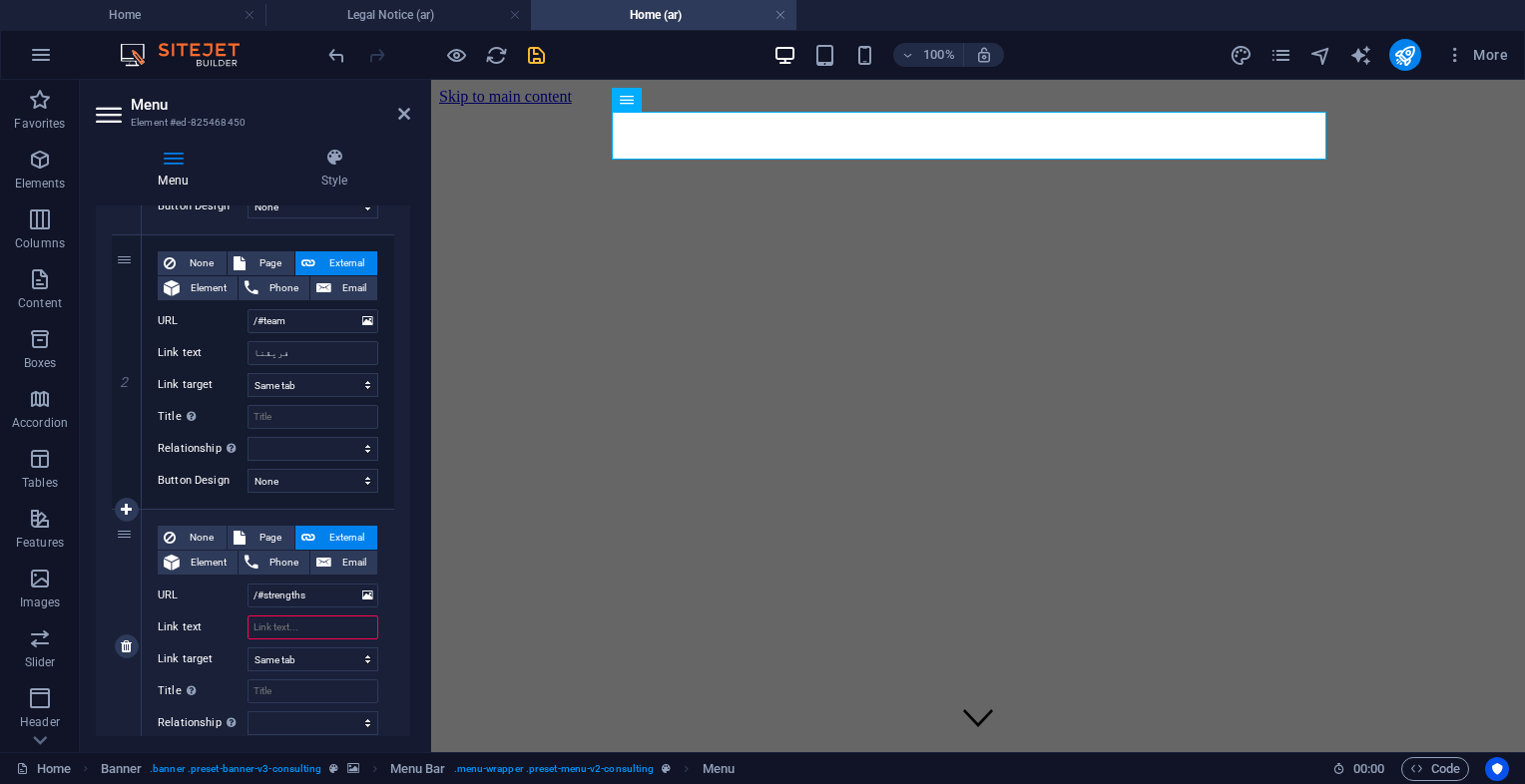 type on "خ" 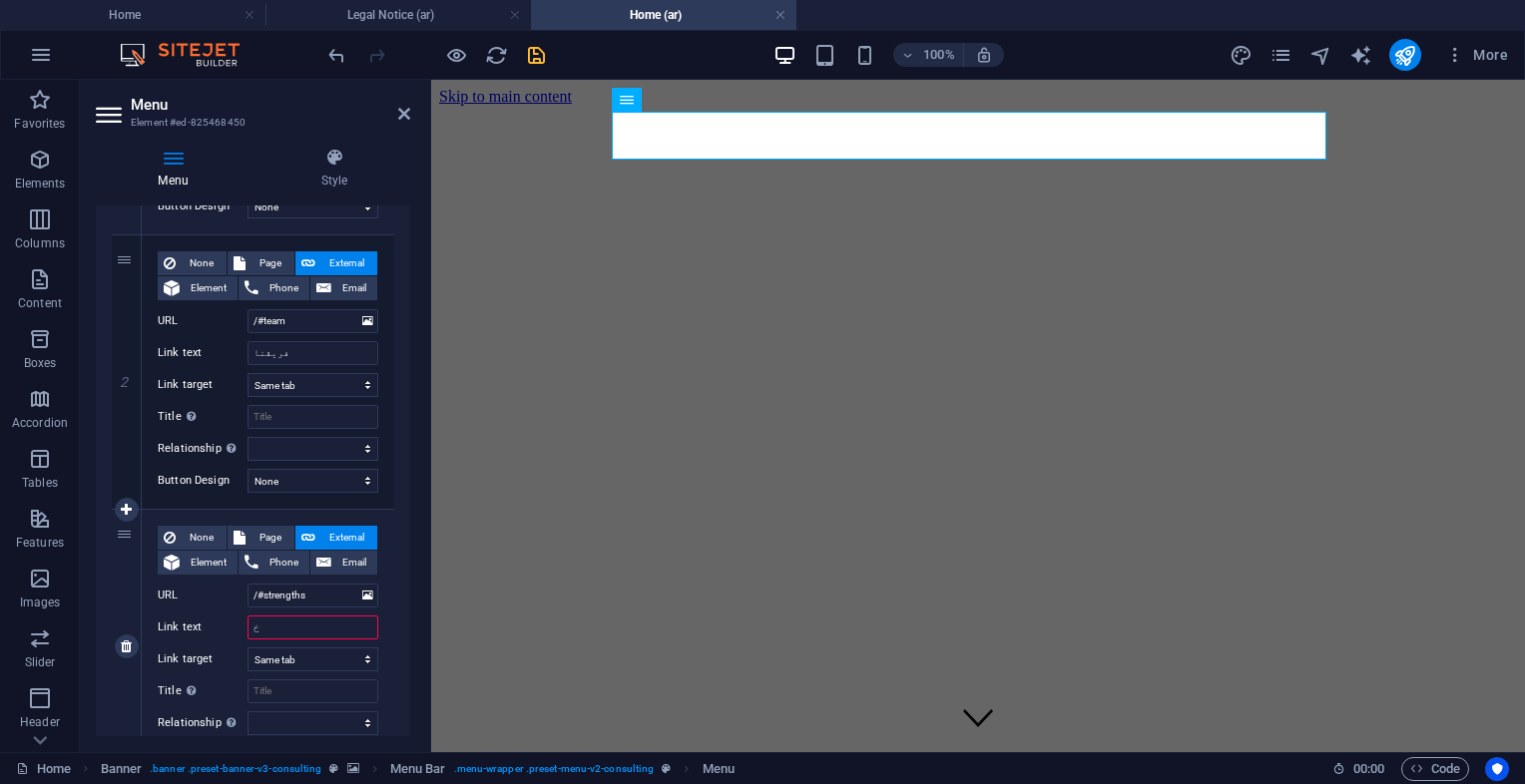 select 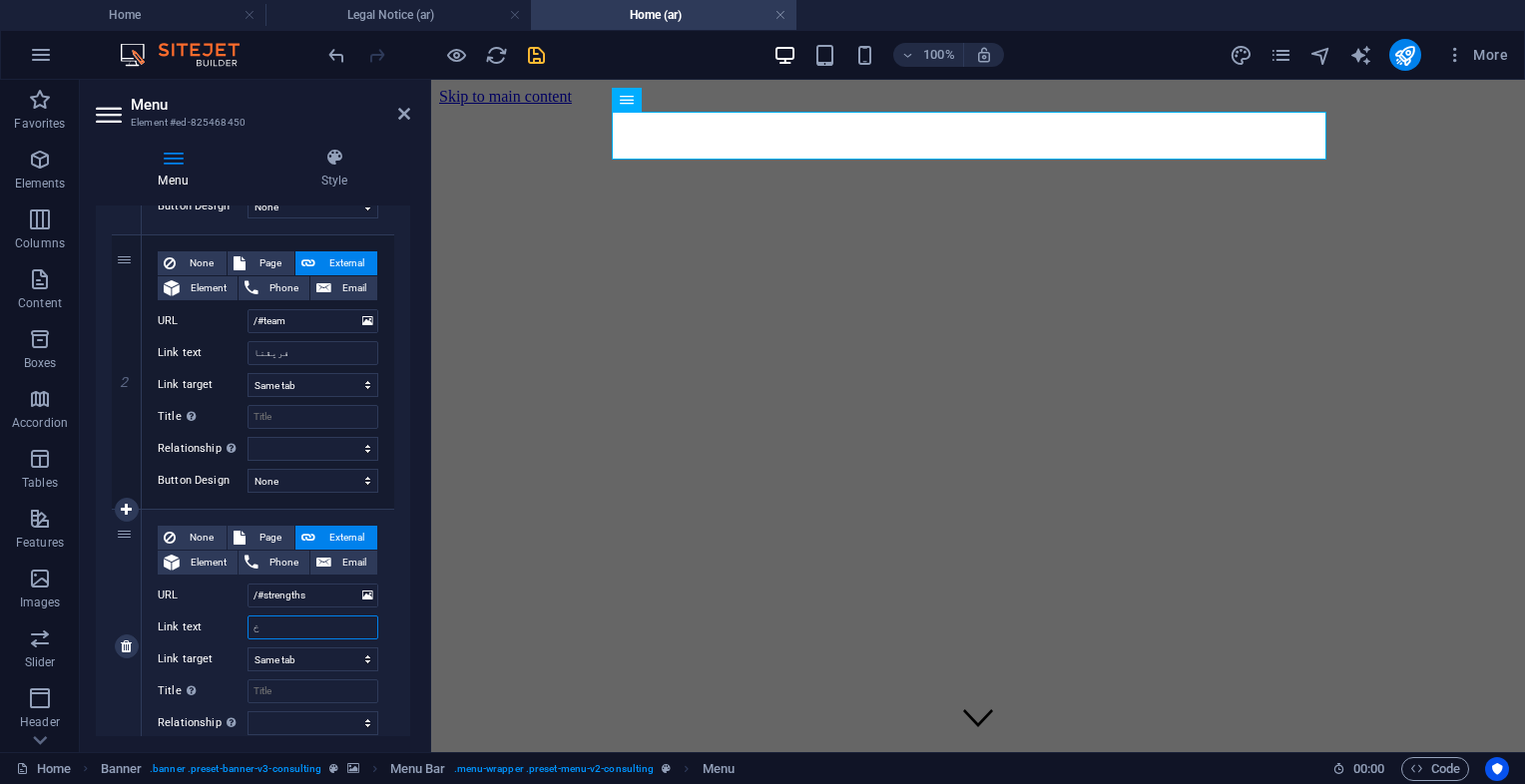 type 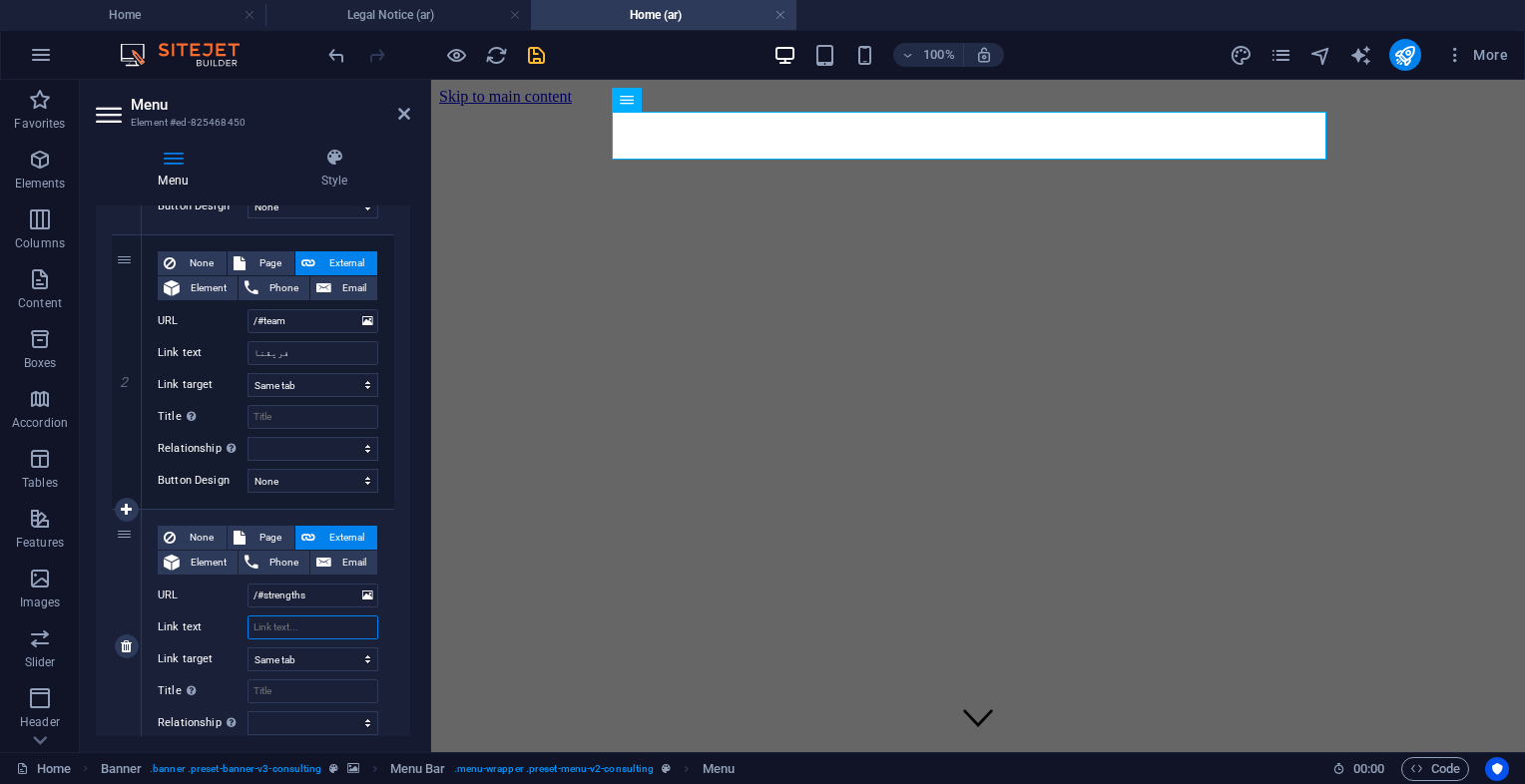 select 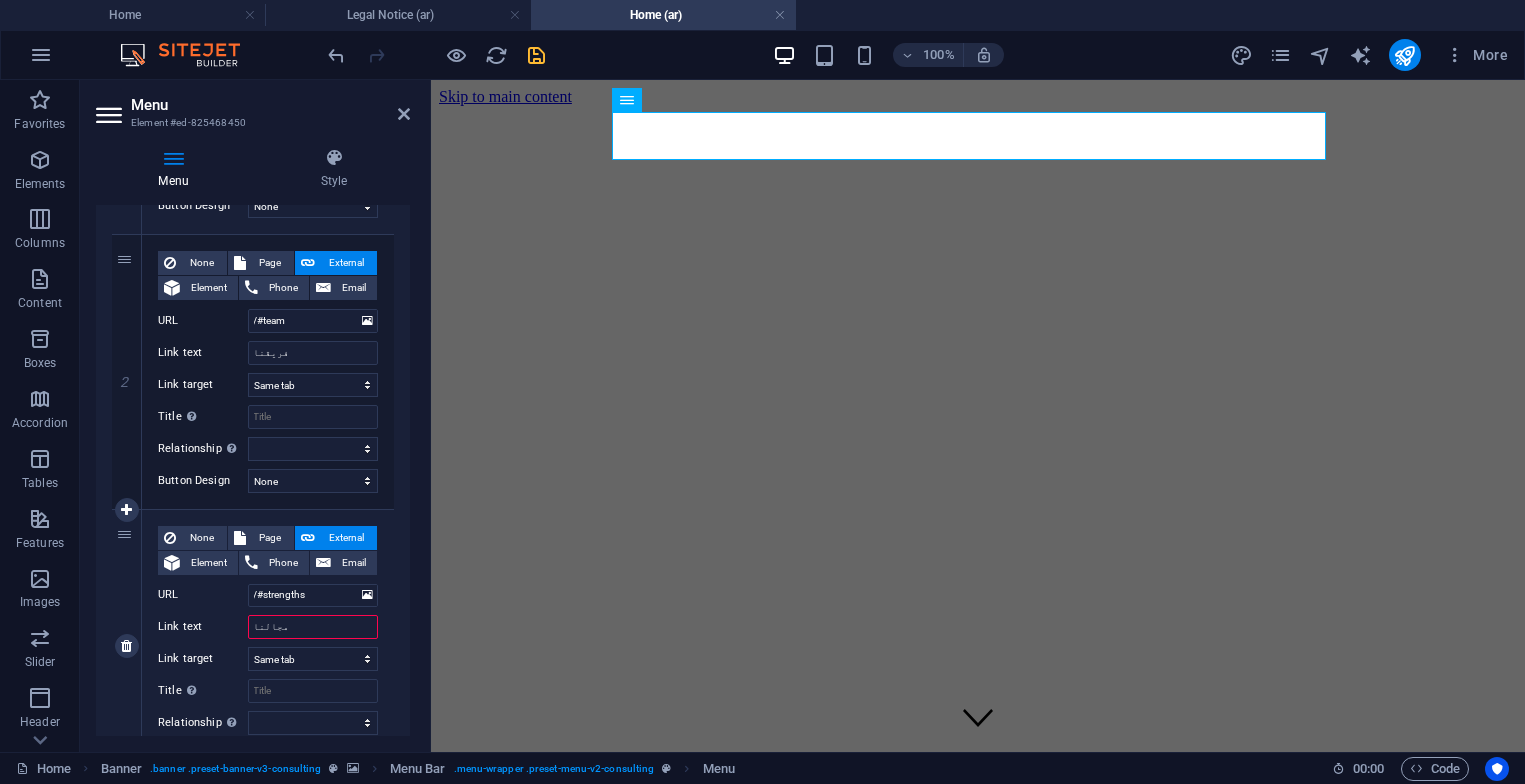 type on "مجالنا" 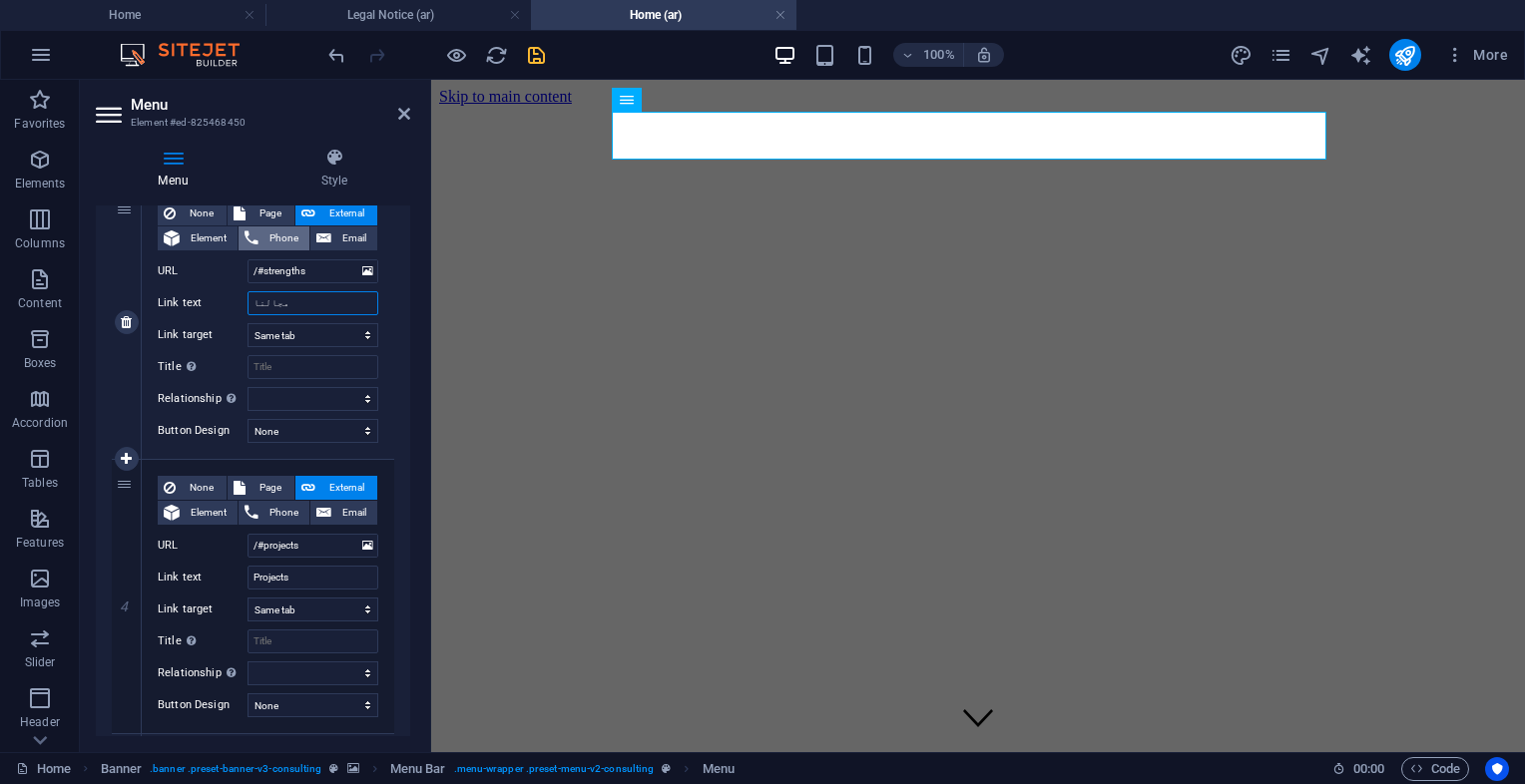 scroll, scrollTop: 758, scrollLeft: 0, axis: vertical 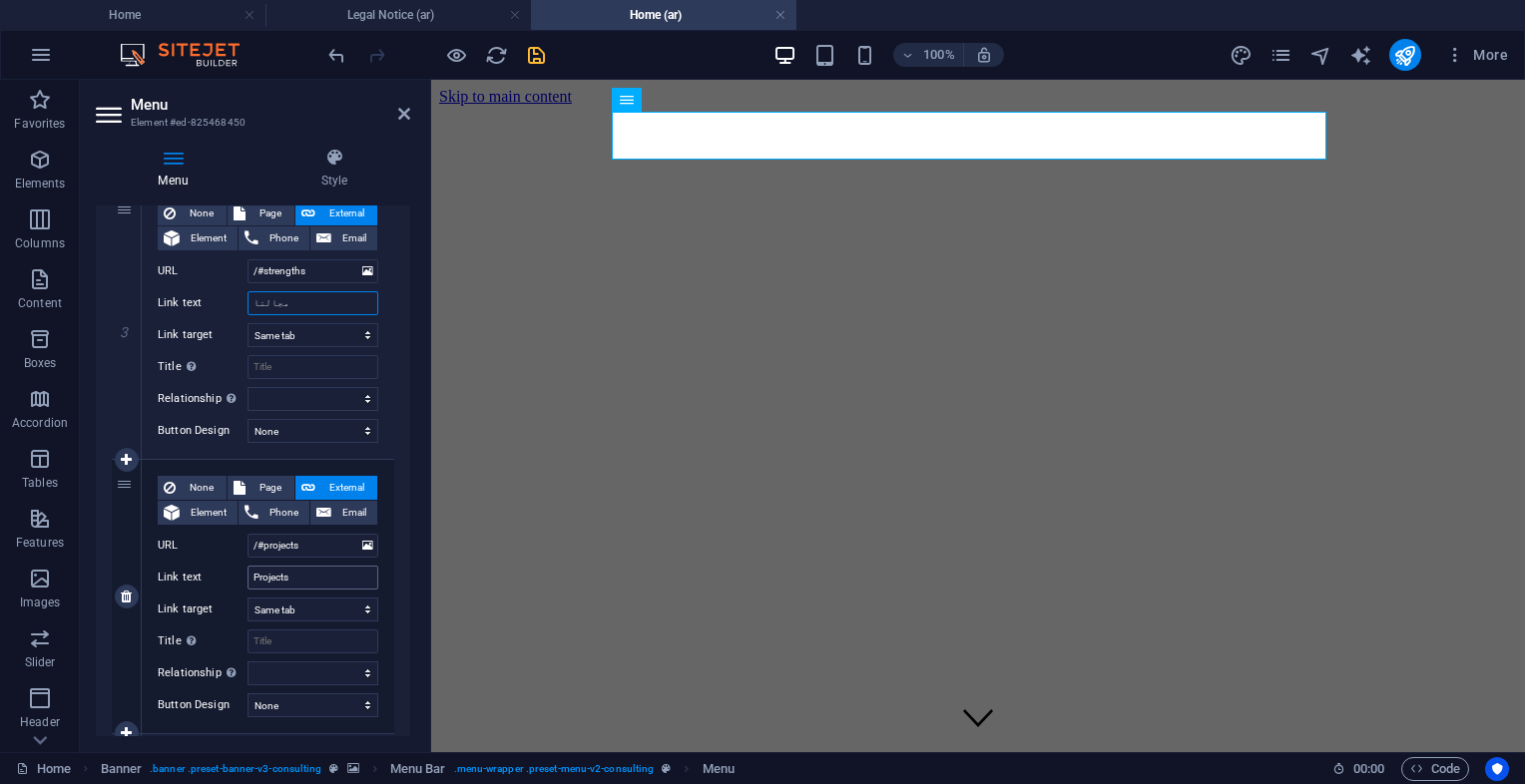 type on "مجالنا" 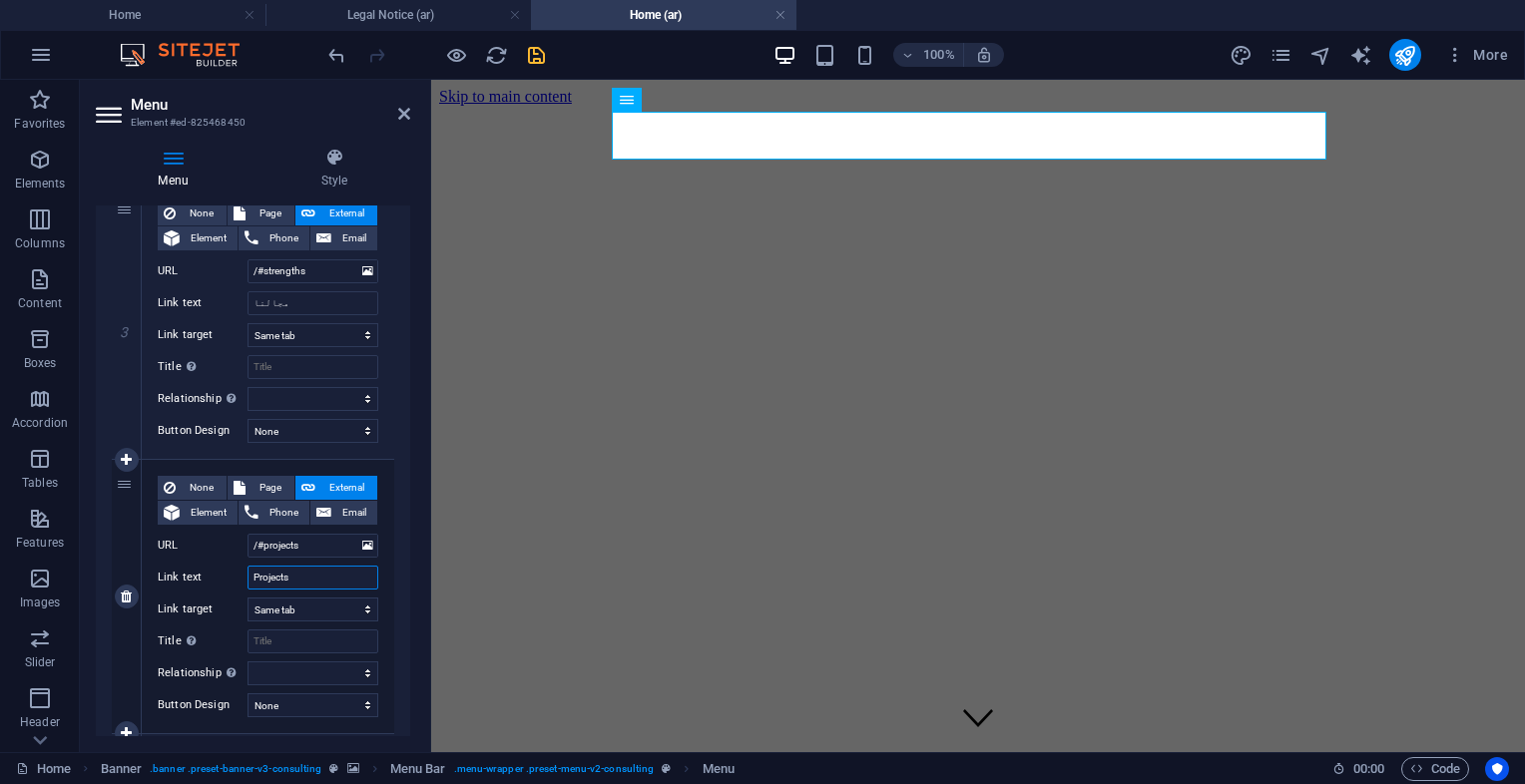 click on "Projects" at bounding box center (312, 578) 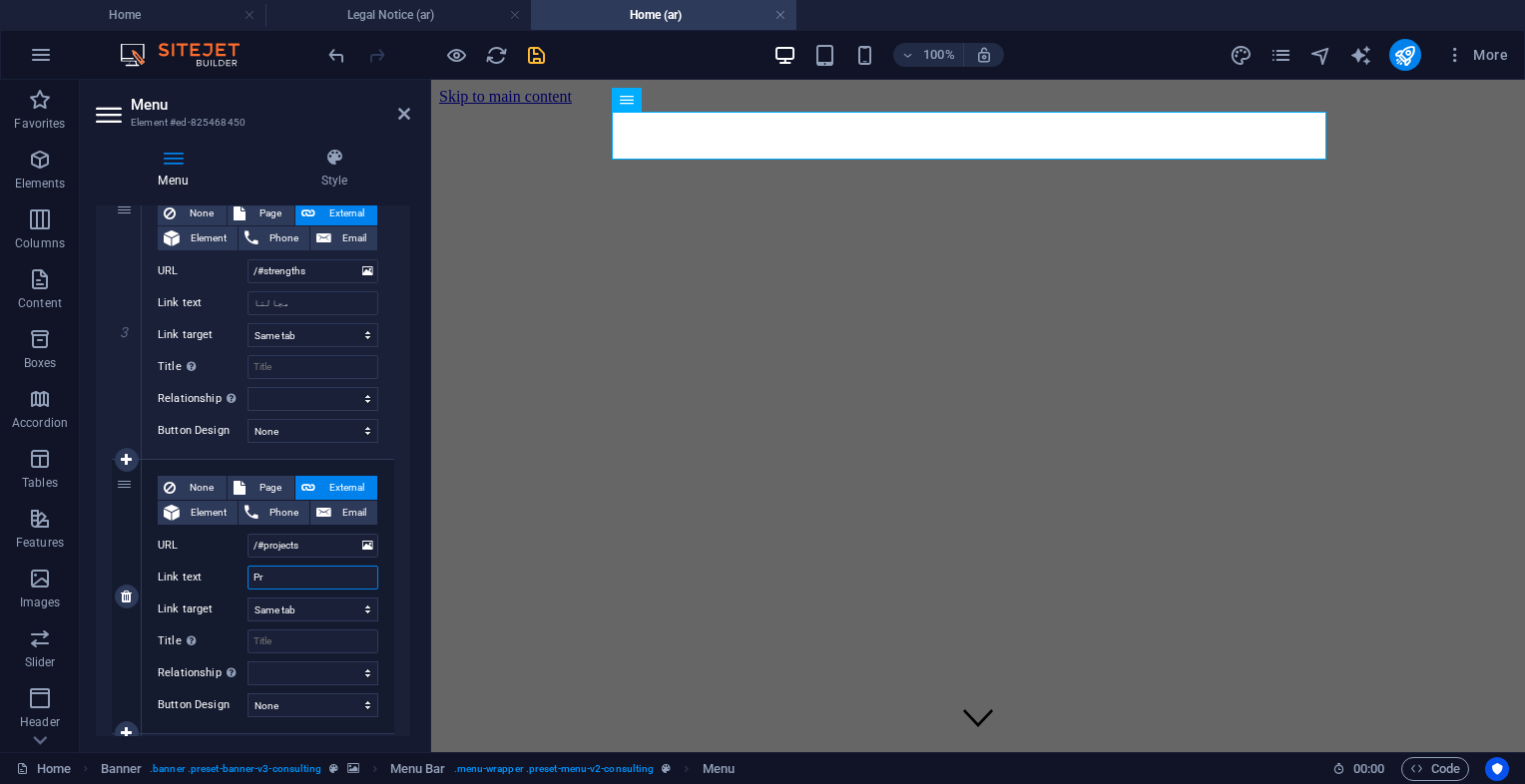 type on "P" 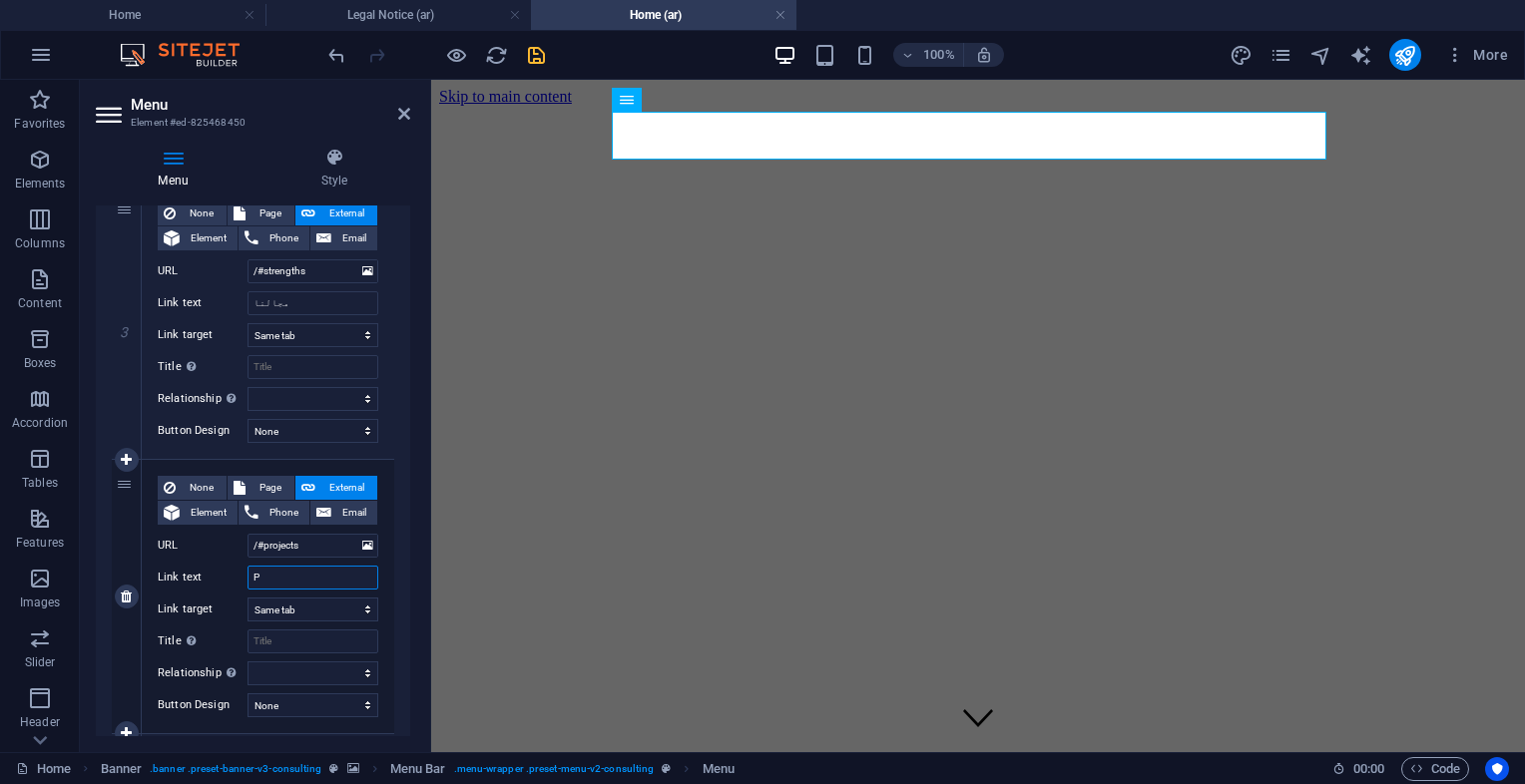 type 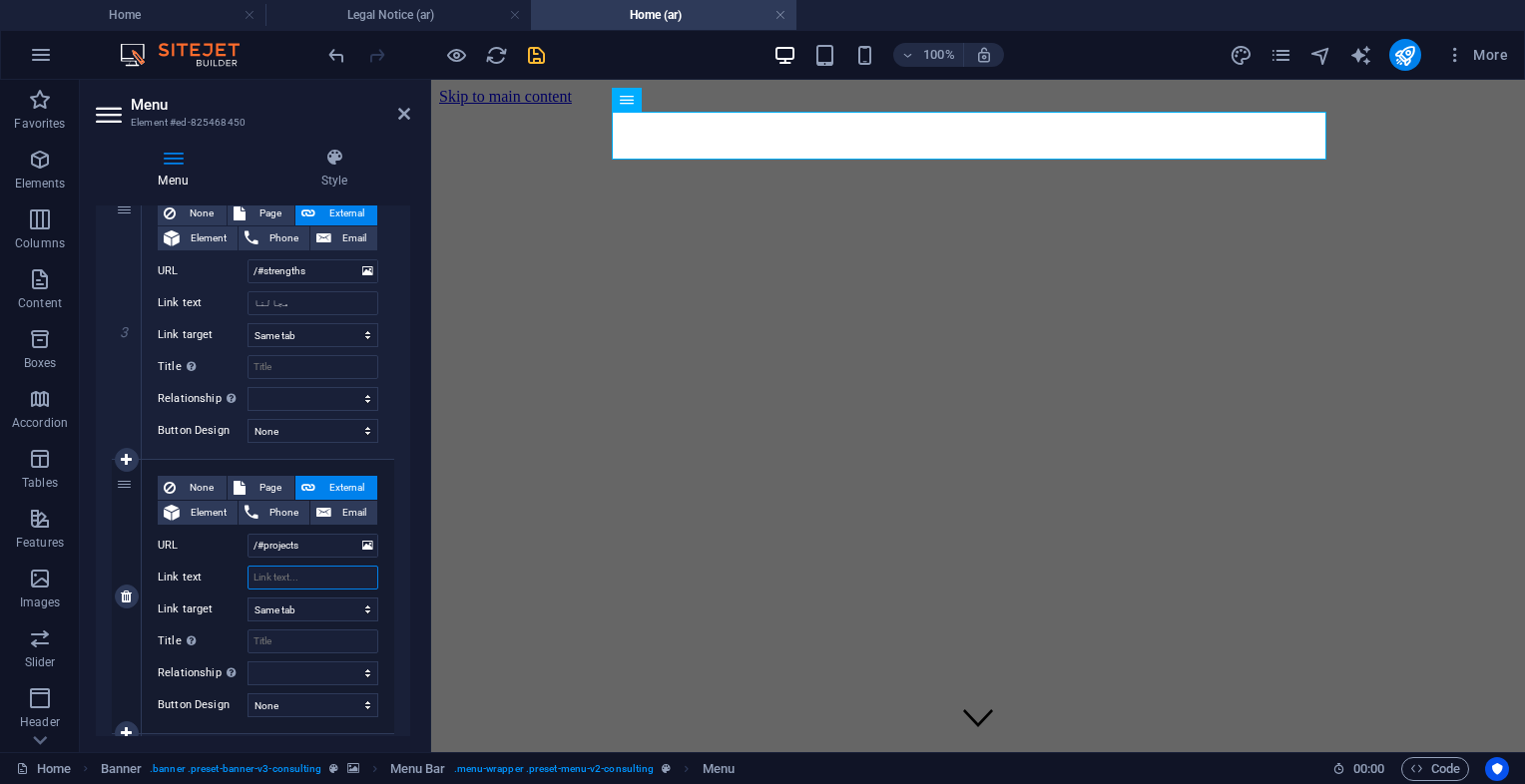 select 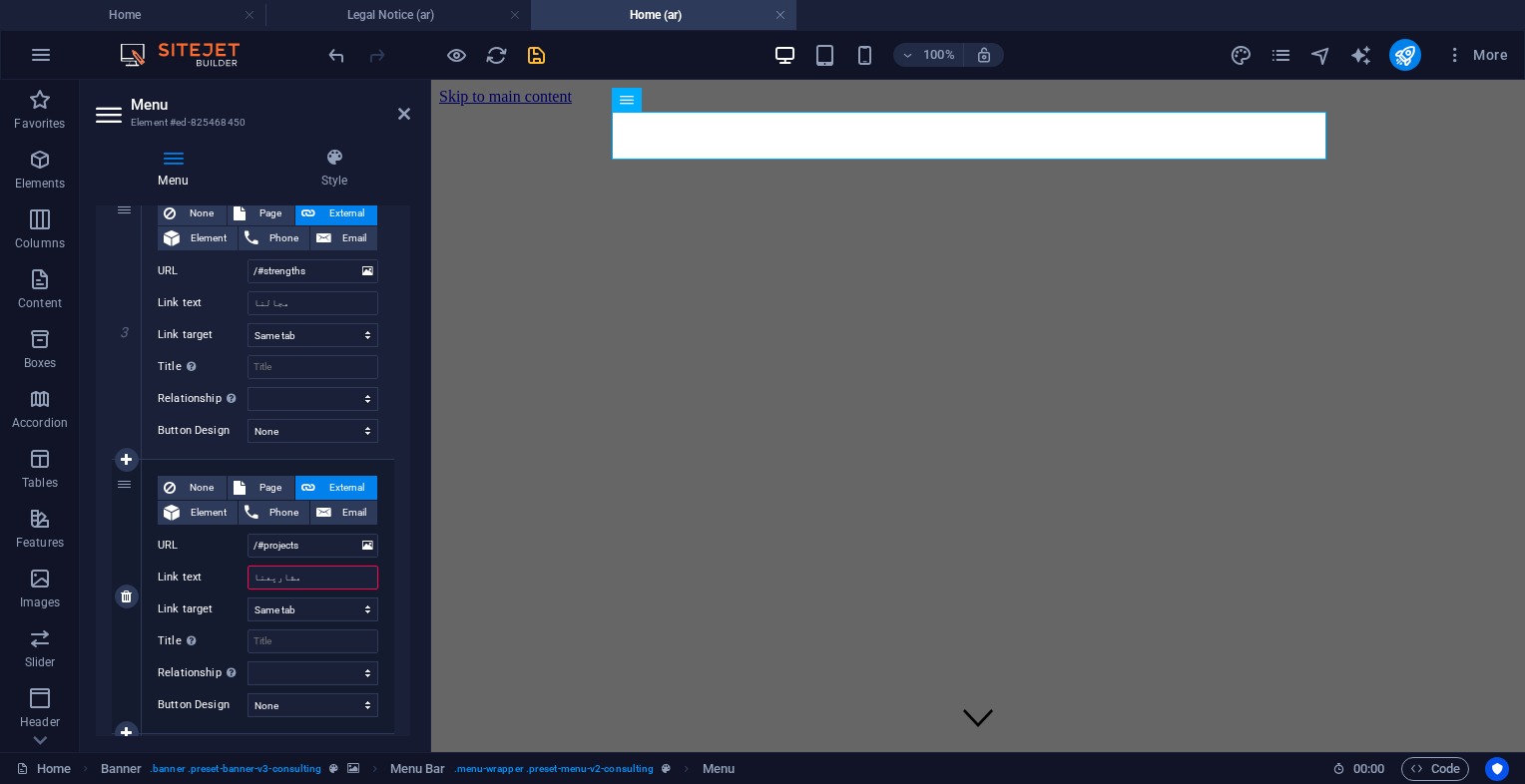 type on "مشاريعنا" 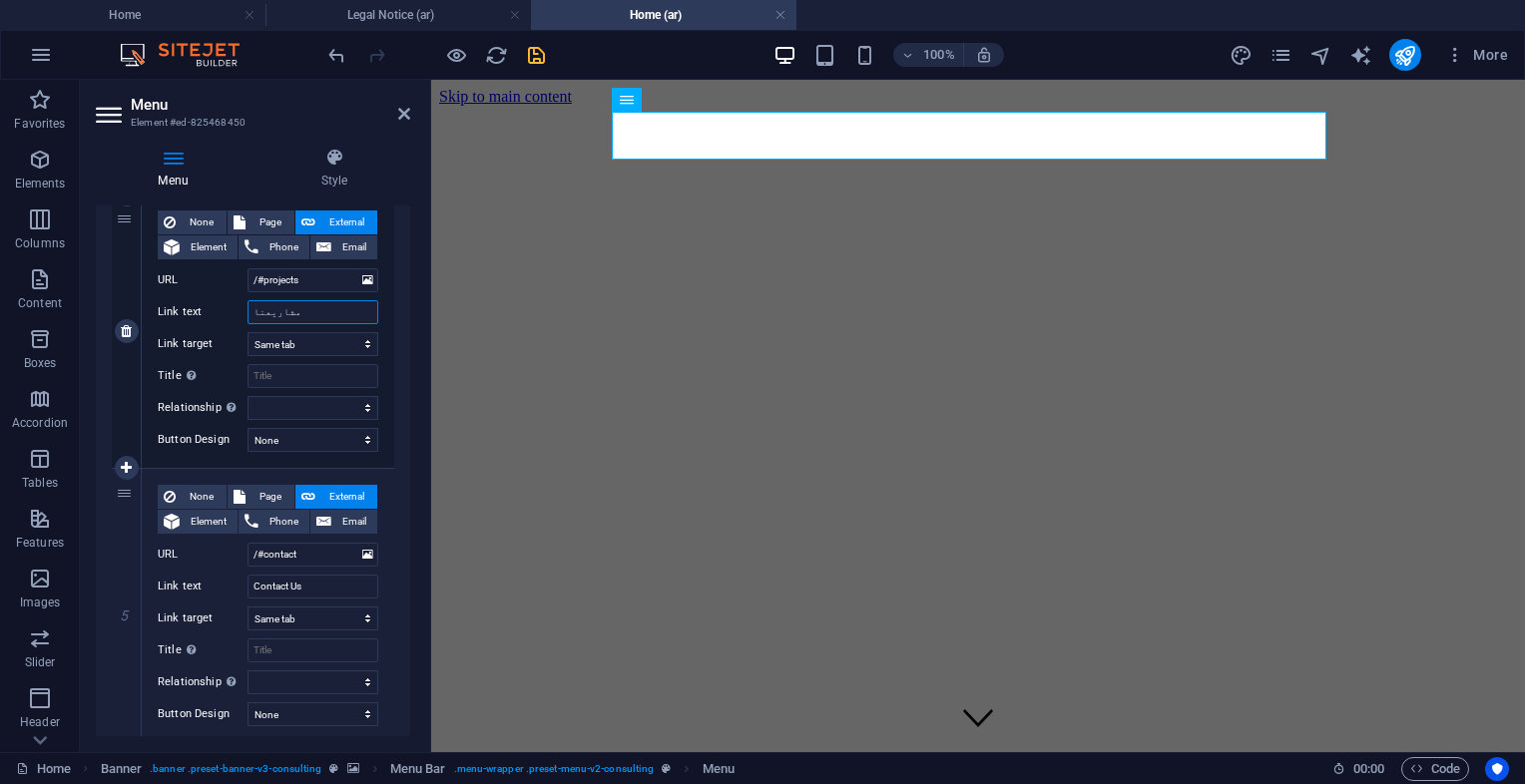 scroll, scrollTop: 1024, scrollLeft: 0, axis: vertical 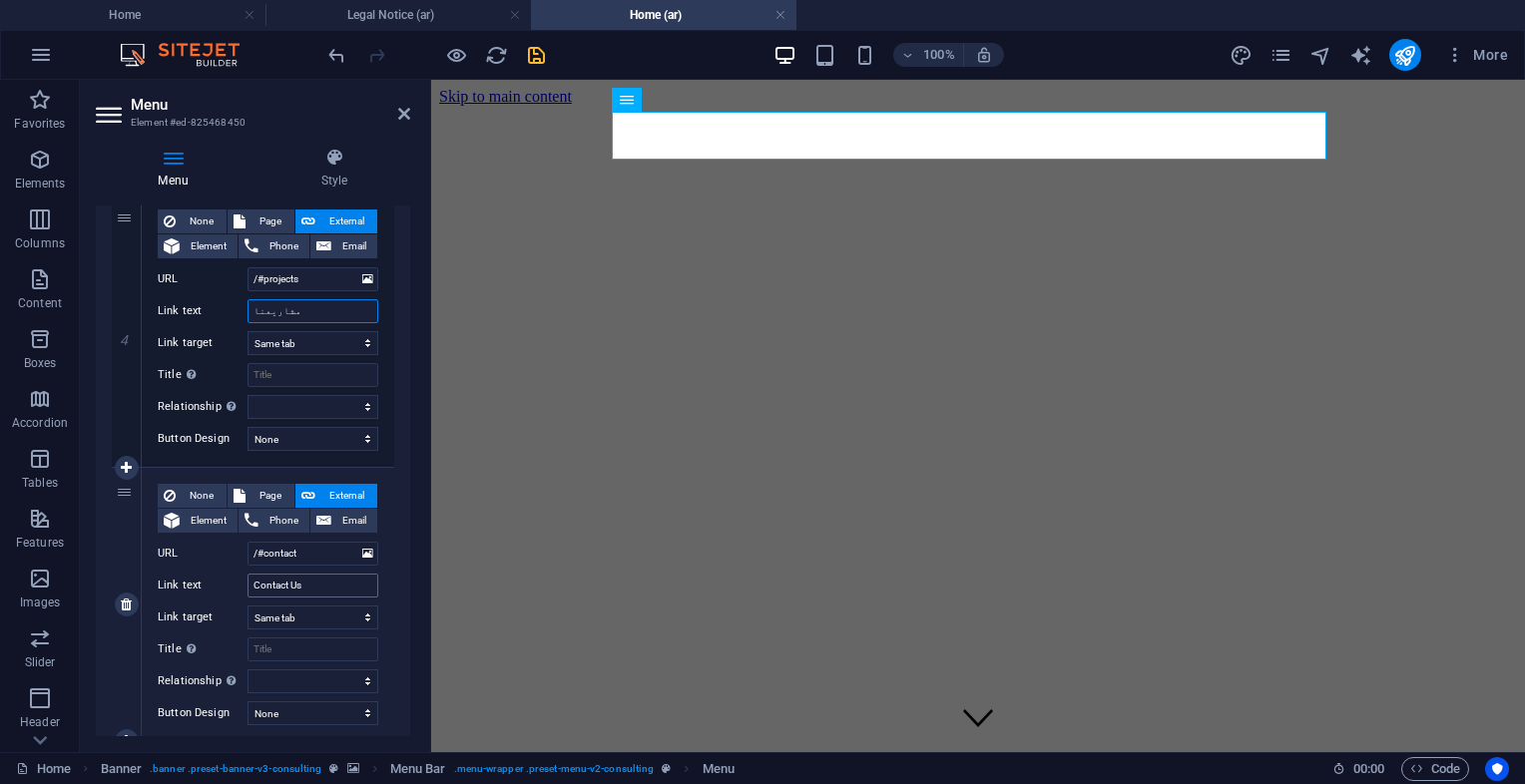 type on "مشاريعنا" 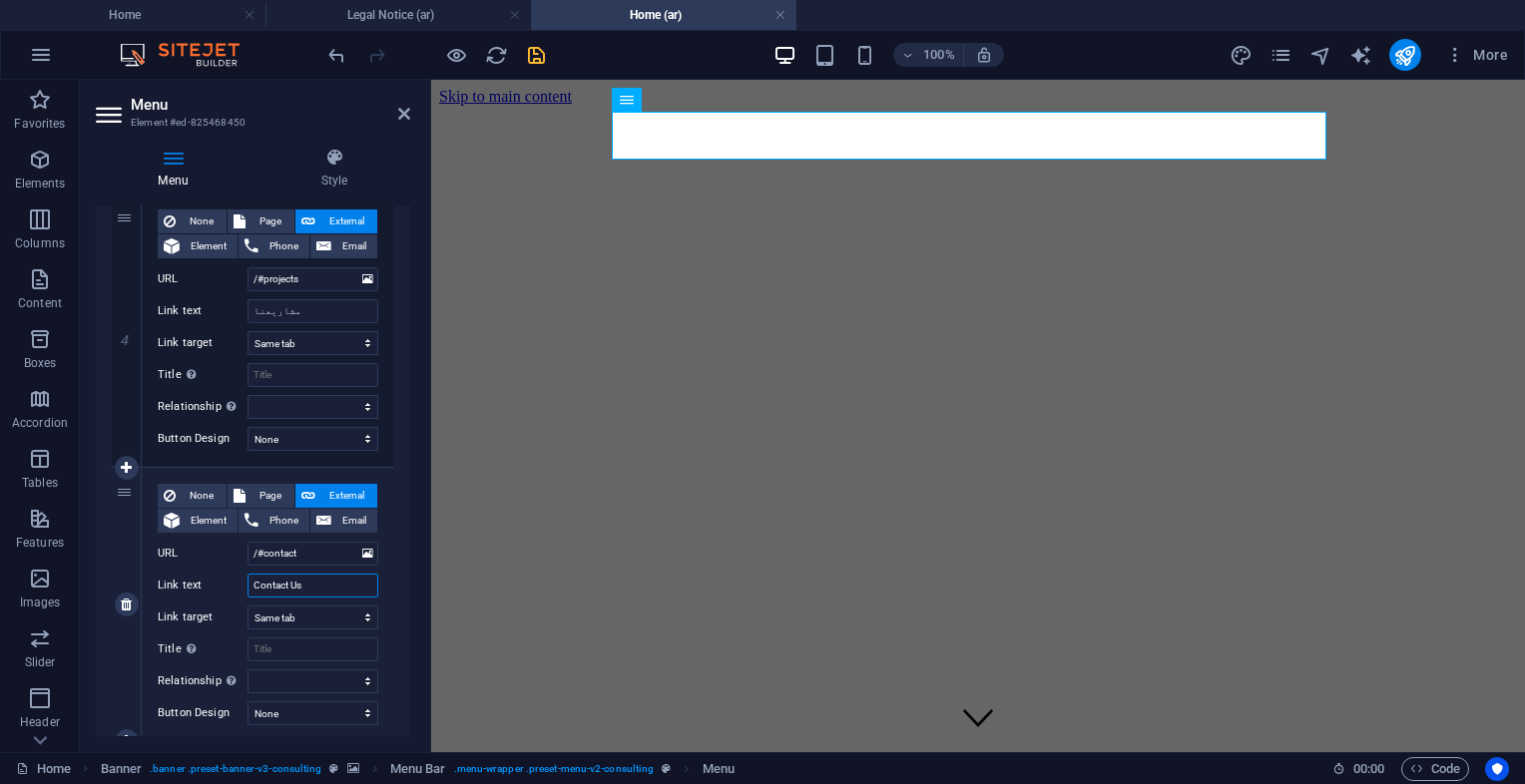 click on "Contact Us" at bounding box center [312, 586] 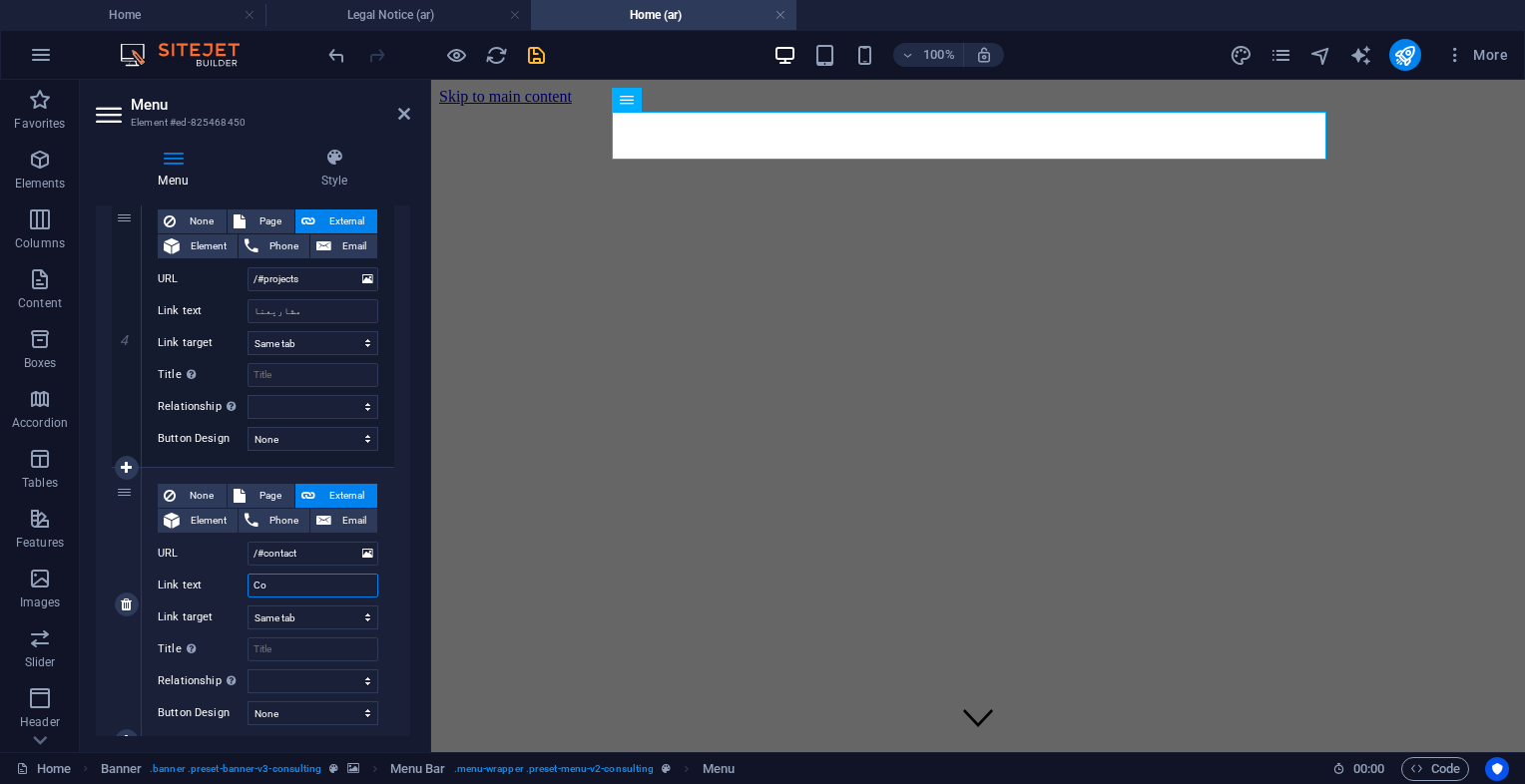 type on "C" 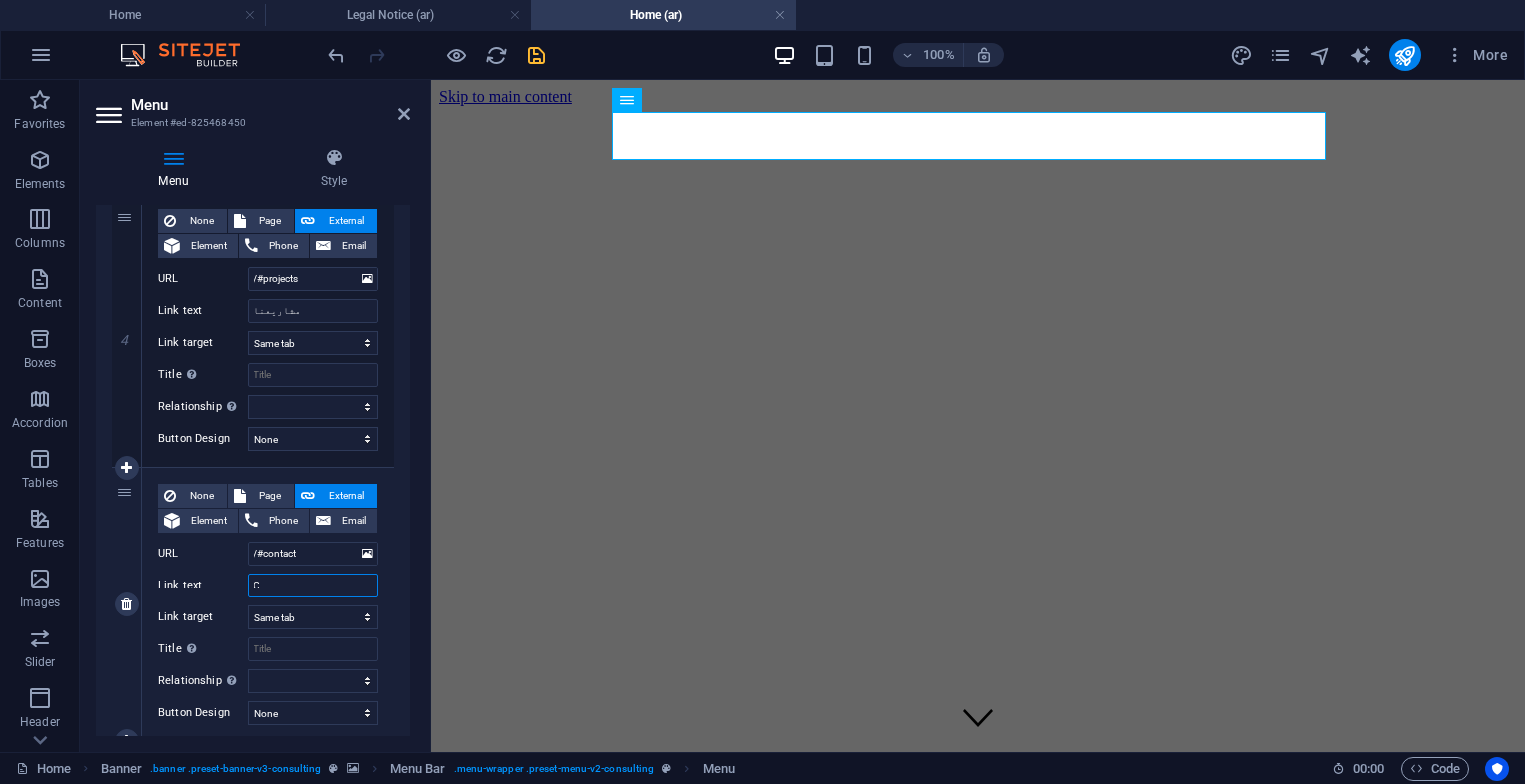 type 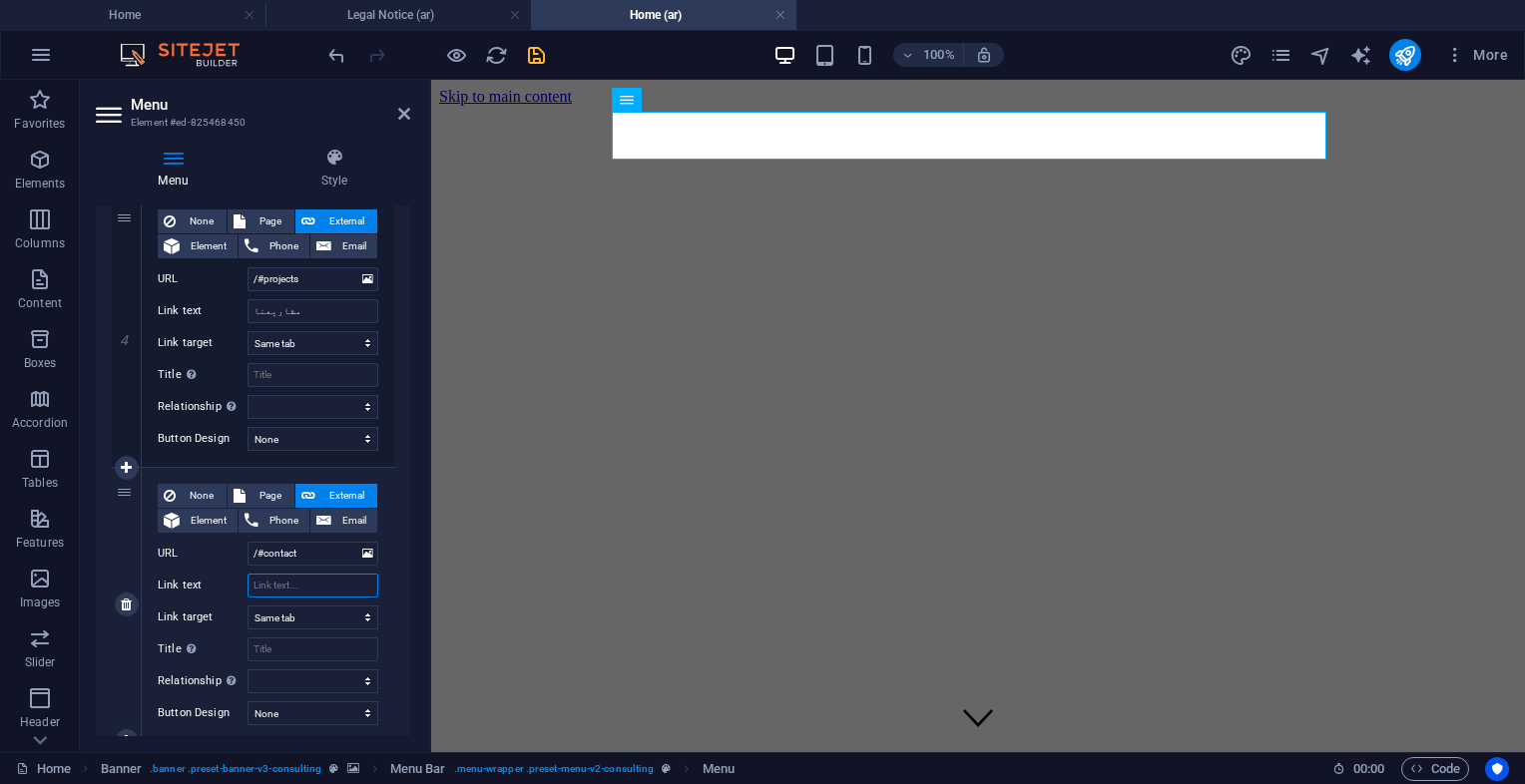 select 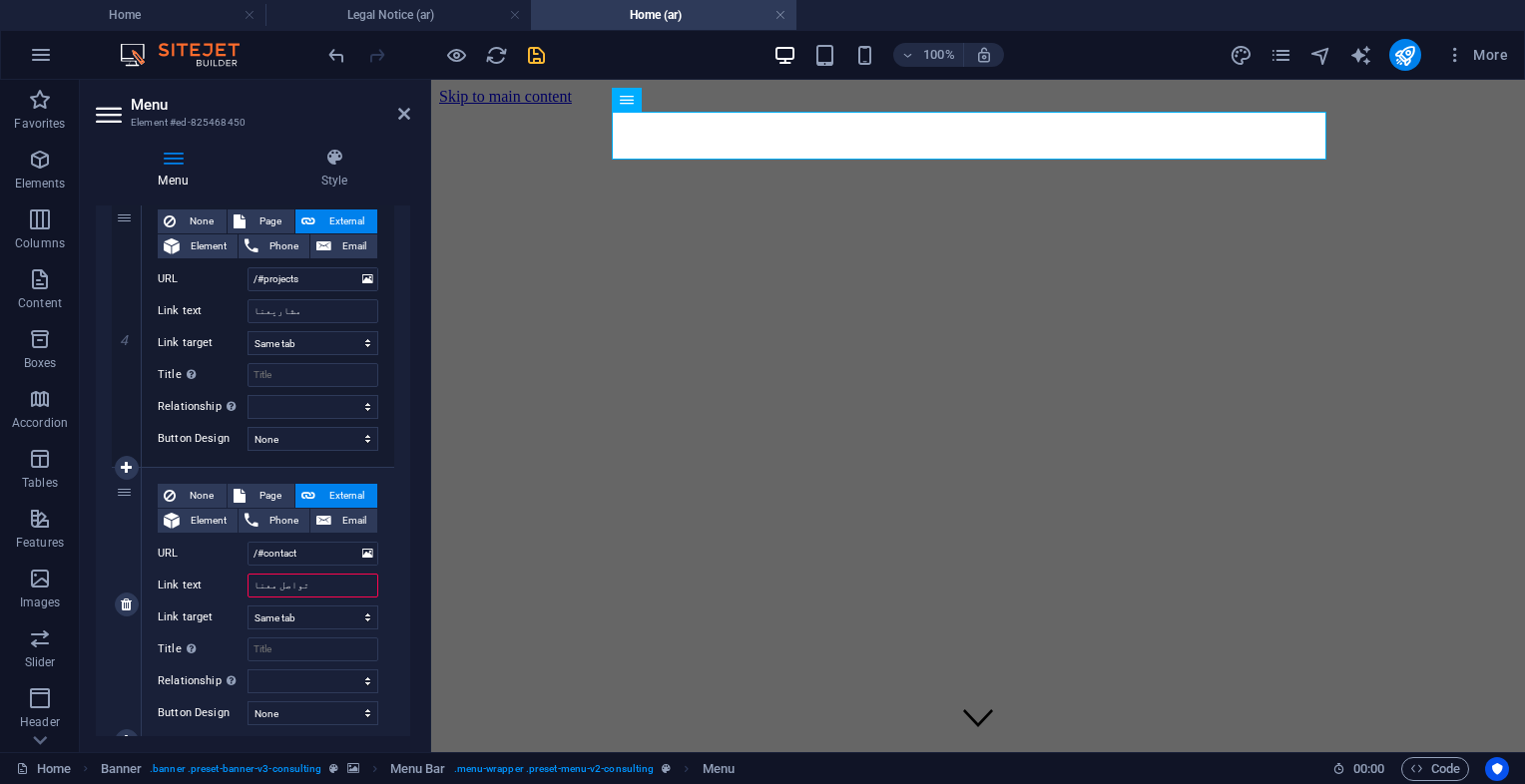 type on "تواصل معنا" 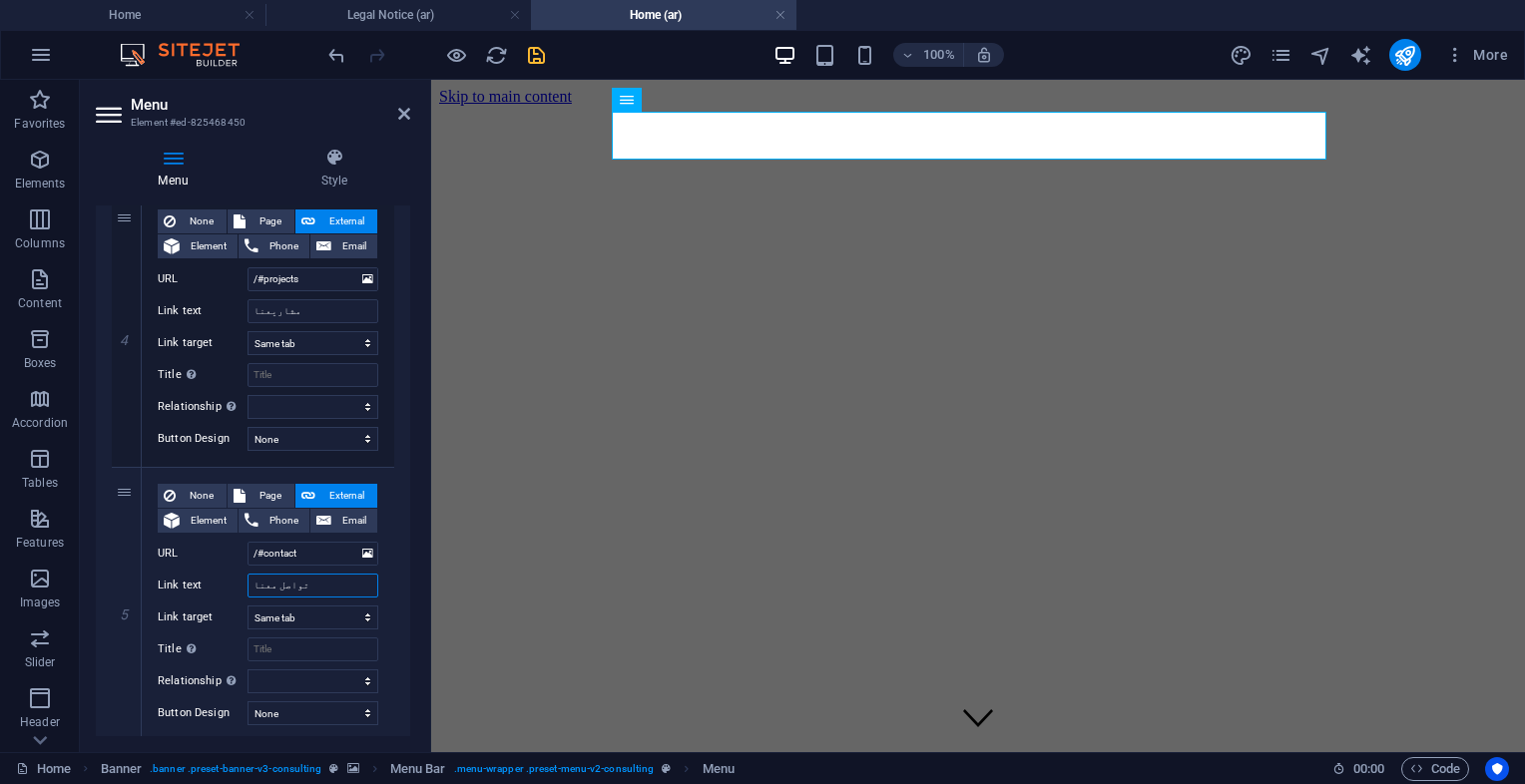 type on "تواصل معنا" 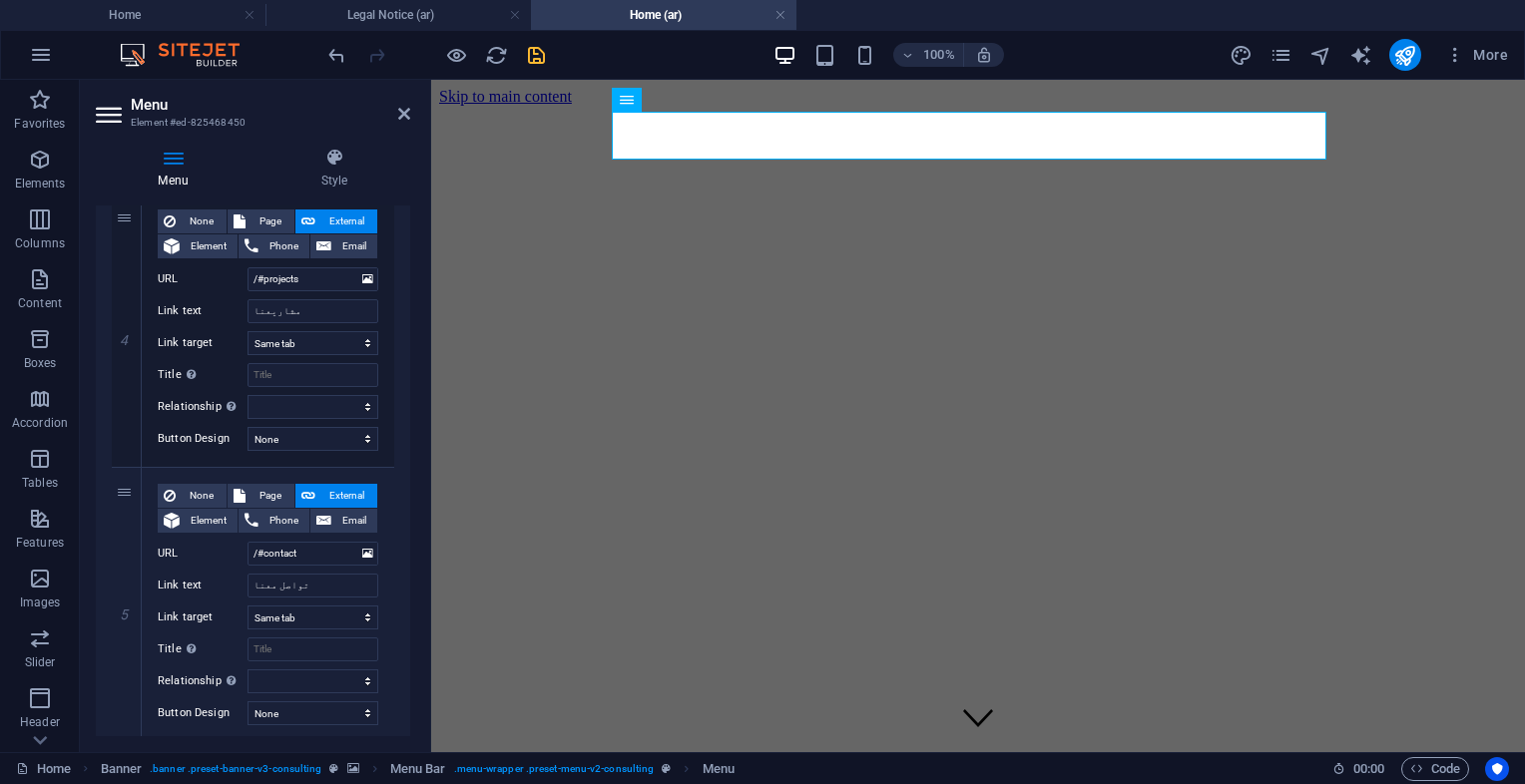 click on "1 None Page External Element Phone Email Page الرئيسية  صفحة 2 ملاحظة3 الخصوصية 4 Home Subpage Legal Notice Privacy Element
URL /#story Phone Email Link text قصتنا Link target New tab Same tab Overlay Title Additional link description, should not be the same as the link text. The title is most often shown as a tooltip text when the mouse moves over the element. Leave empty if uncertain. Relationship Sets the  relationship of this link to the link target . For example, the value "nofollow" instructs search engines not to follow the link. Can be left empty. alternate author bookmark external help license next nofollow noreferrer noopener prev search tag Button Design None Default Primary Secondary 2 None Page External Element Phone Email Page الرئيسية  صفحة 2 ملاحظة3 الخصوصية 4 Home Subpage Legal Notice Privacy Element
URL /#team Phone Email Link text فريقنا Link target New tab Same tab Overlay Title 3" at bounding box center (253, 56) 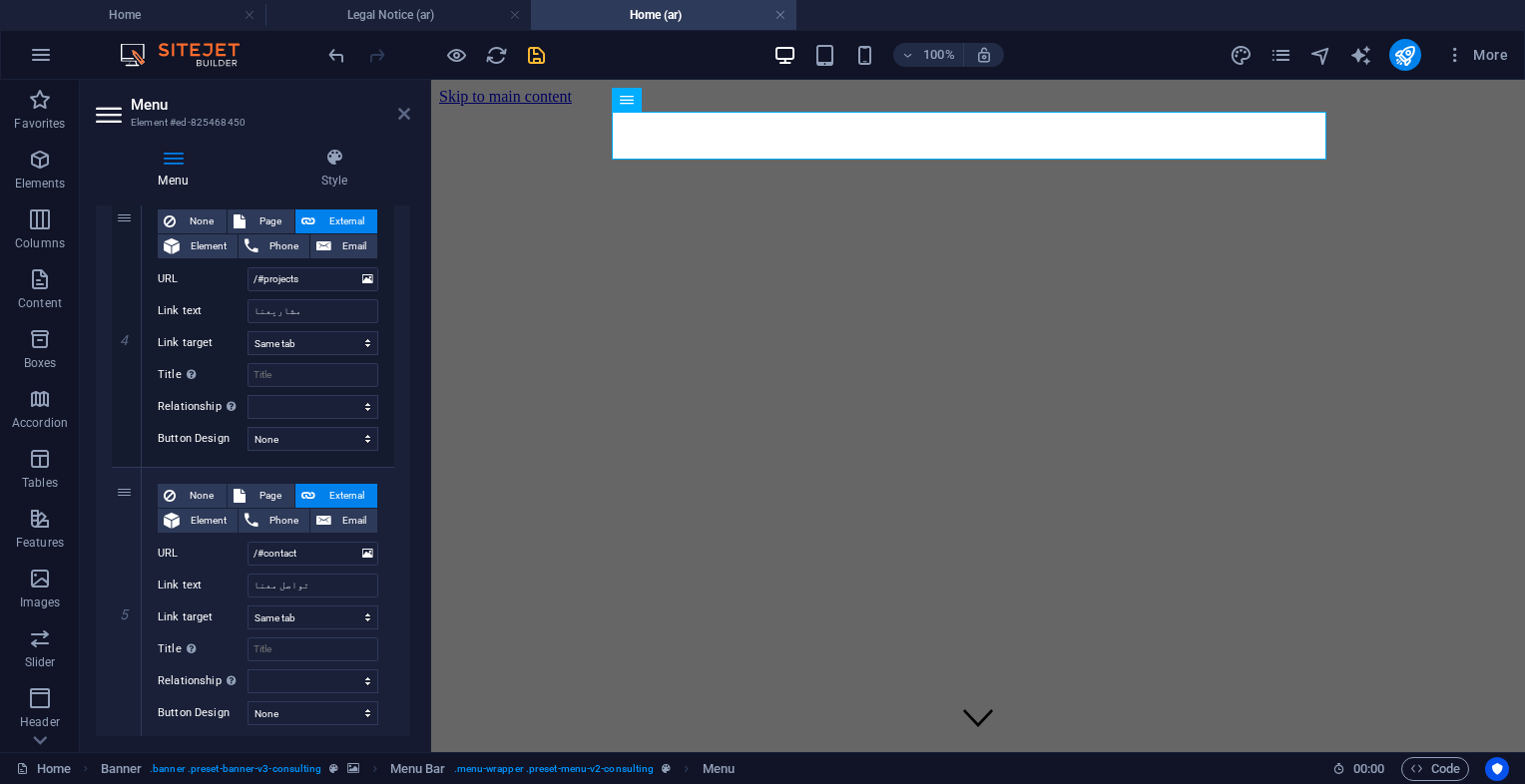 click at bounding box center (404, 114) 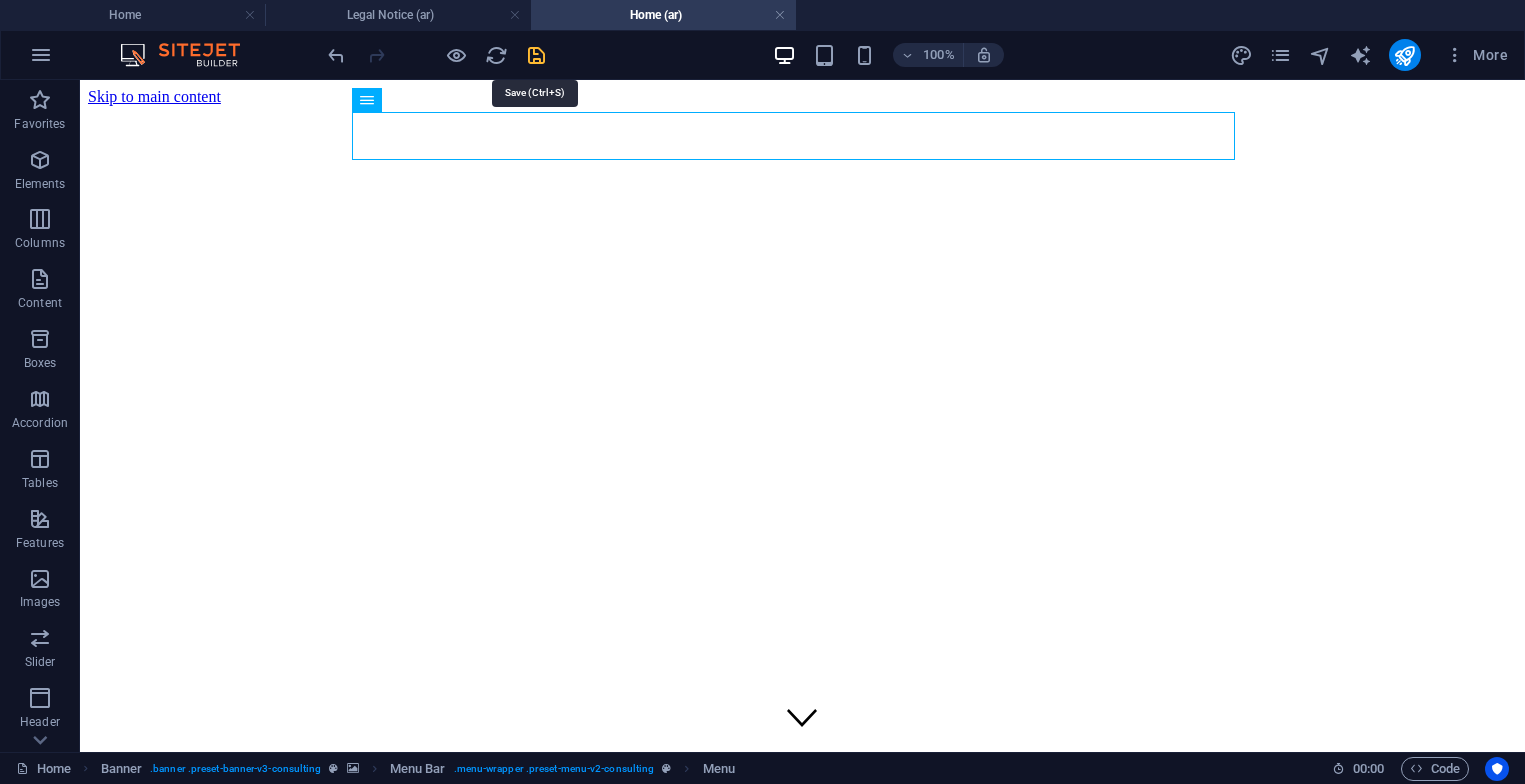 click at bounding box center [536, 55] 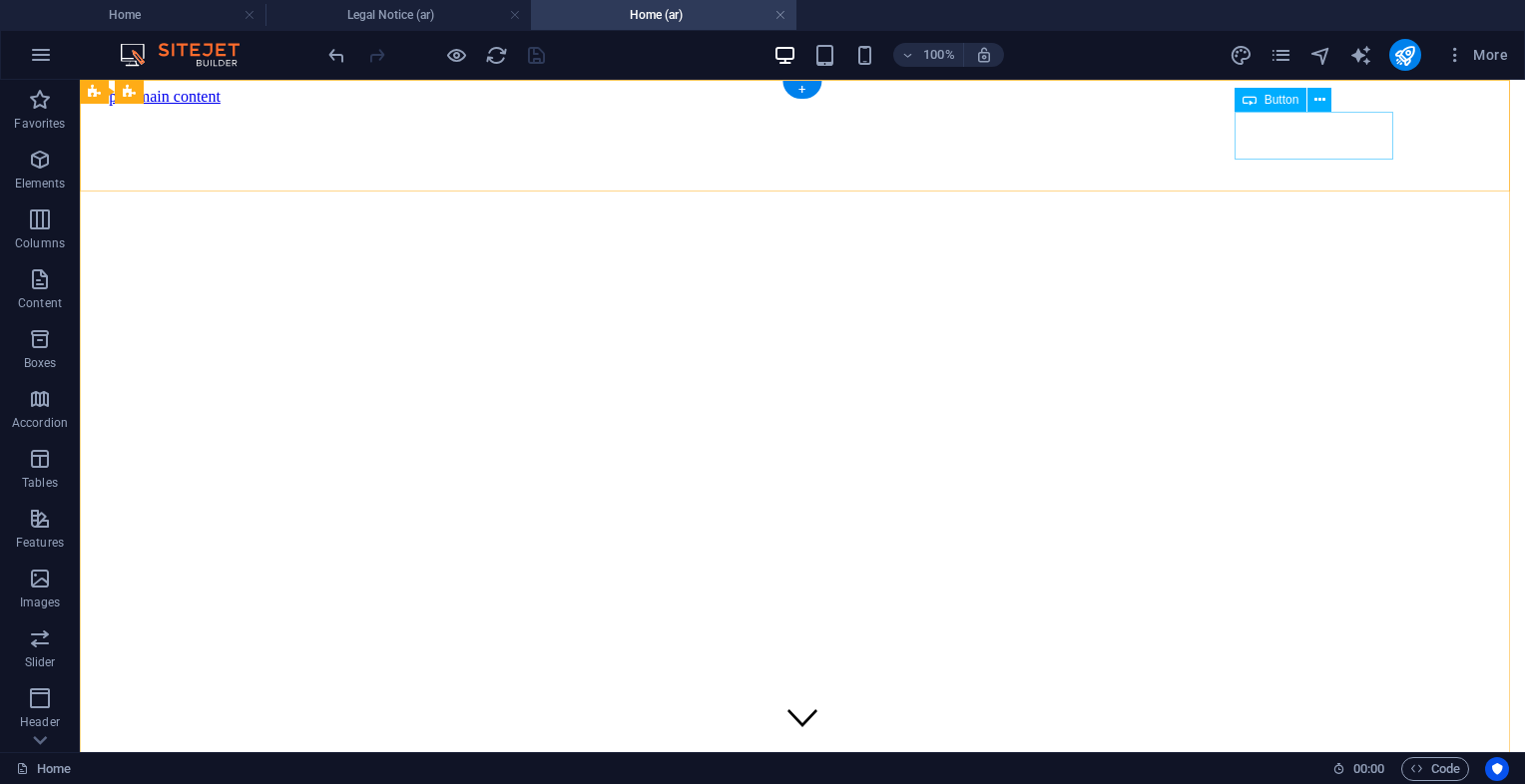 click on "Get Started" at bounding box center [802, 1186] 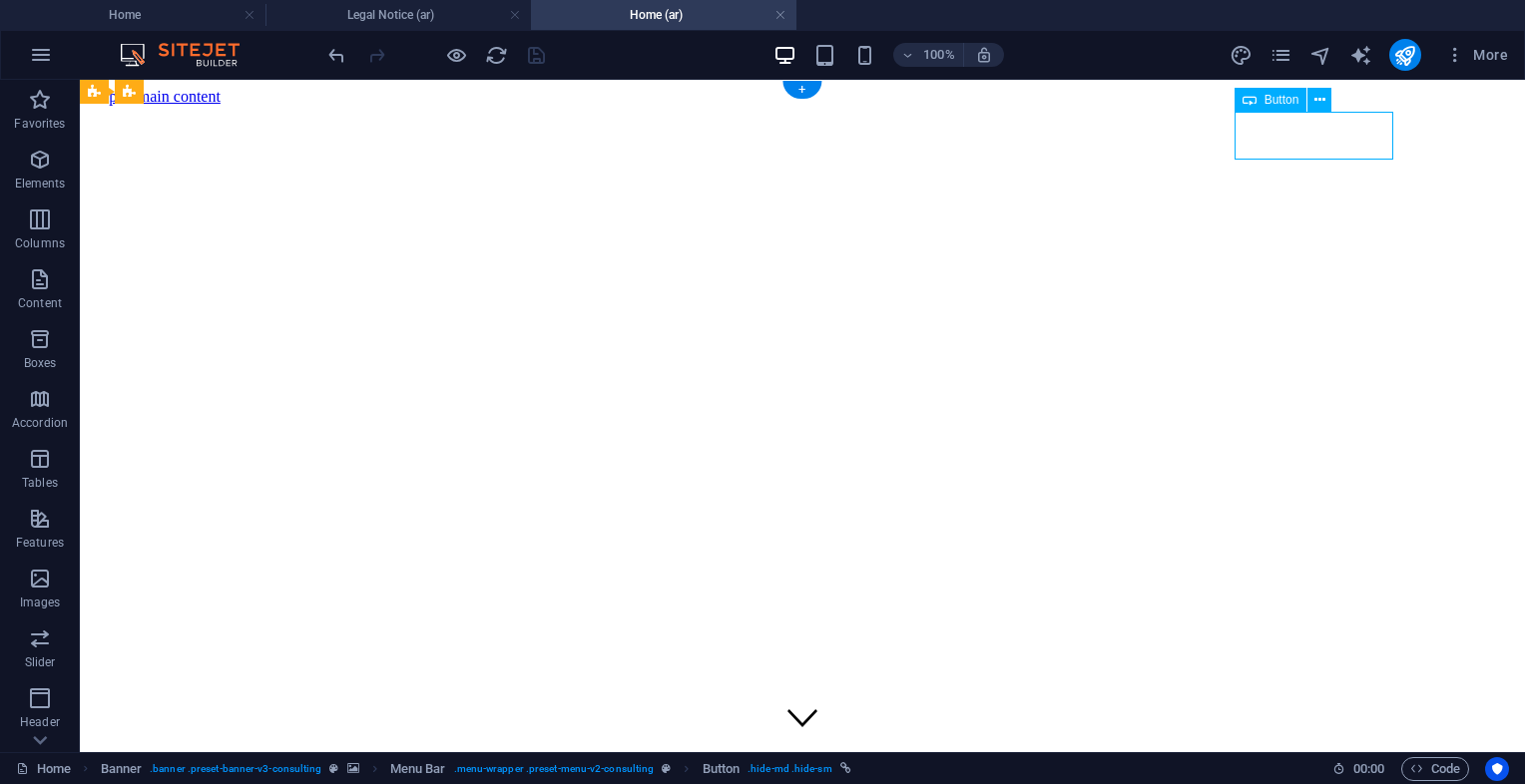 click on "Get Started" at bounding box center [802, 1186] 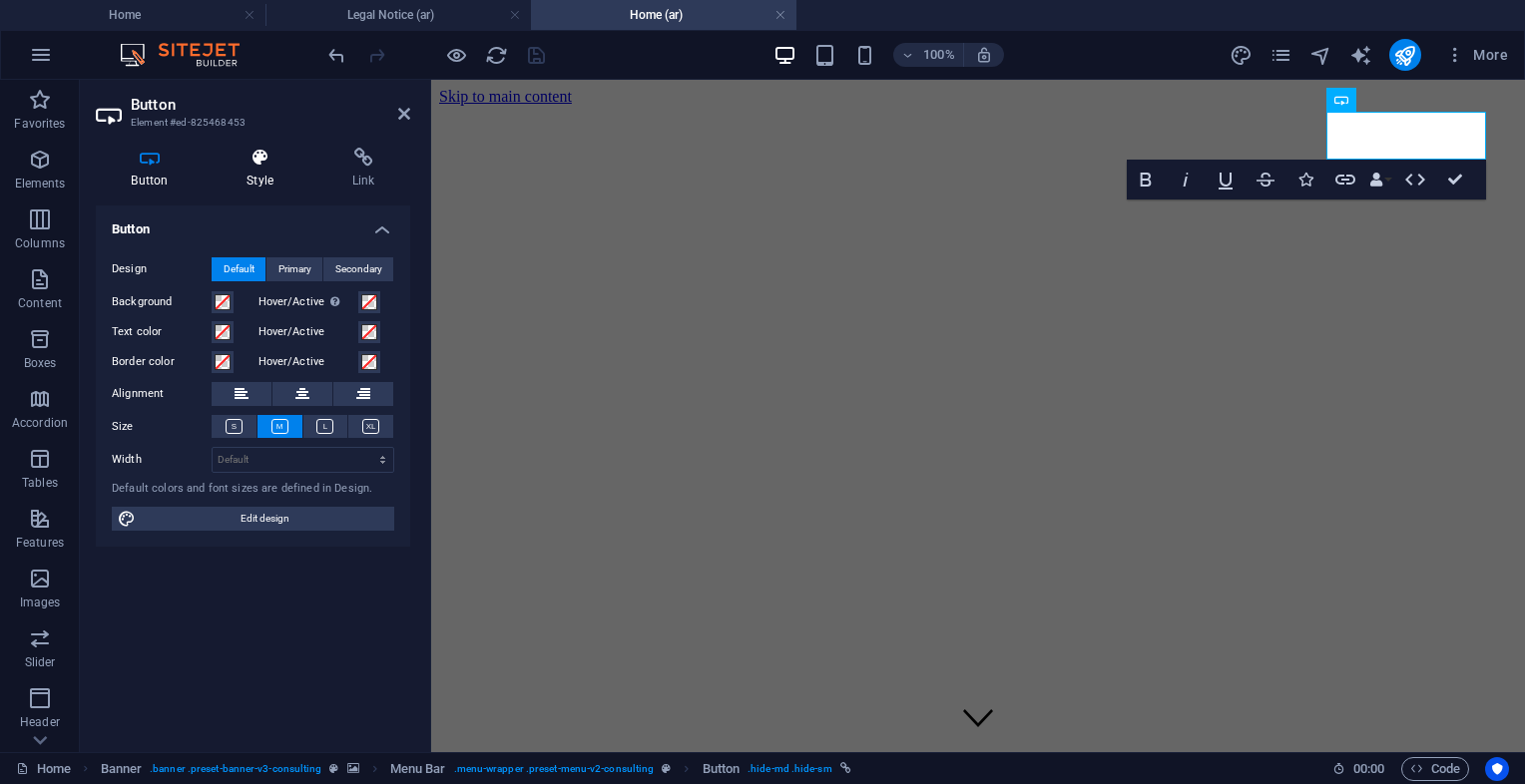 click at bounding box center [260, 158] 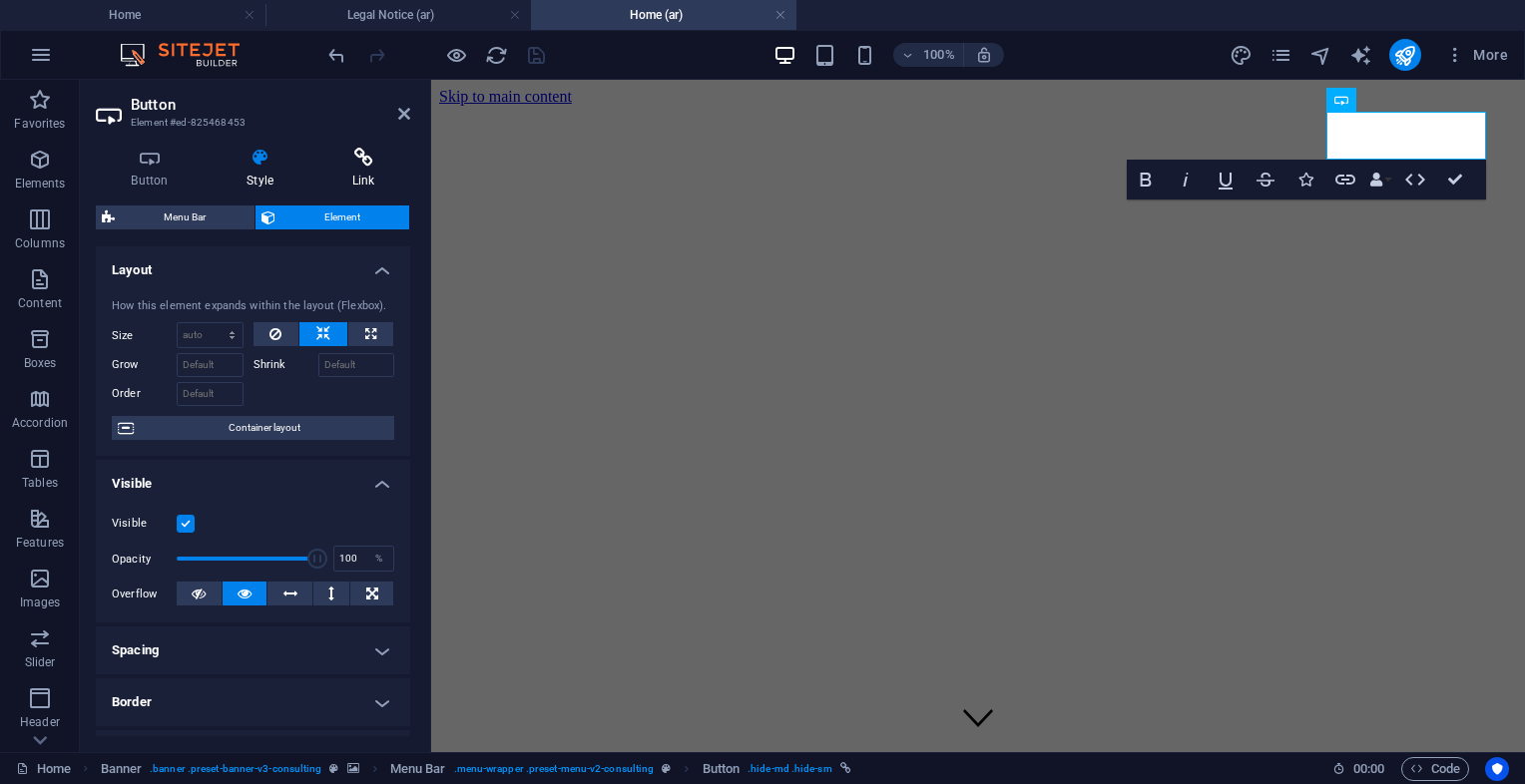 click on "Link" at bounding box center (363, 169) 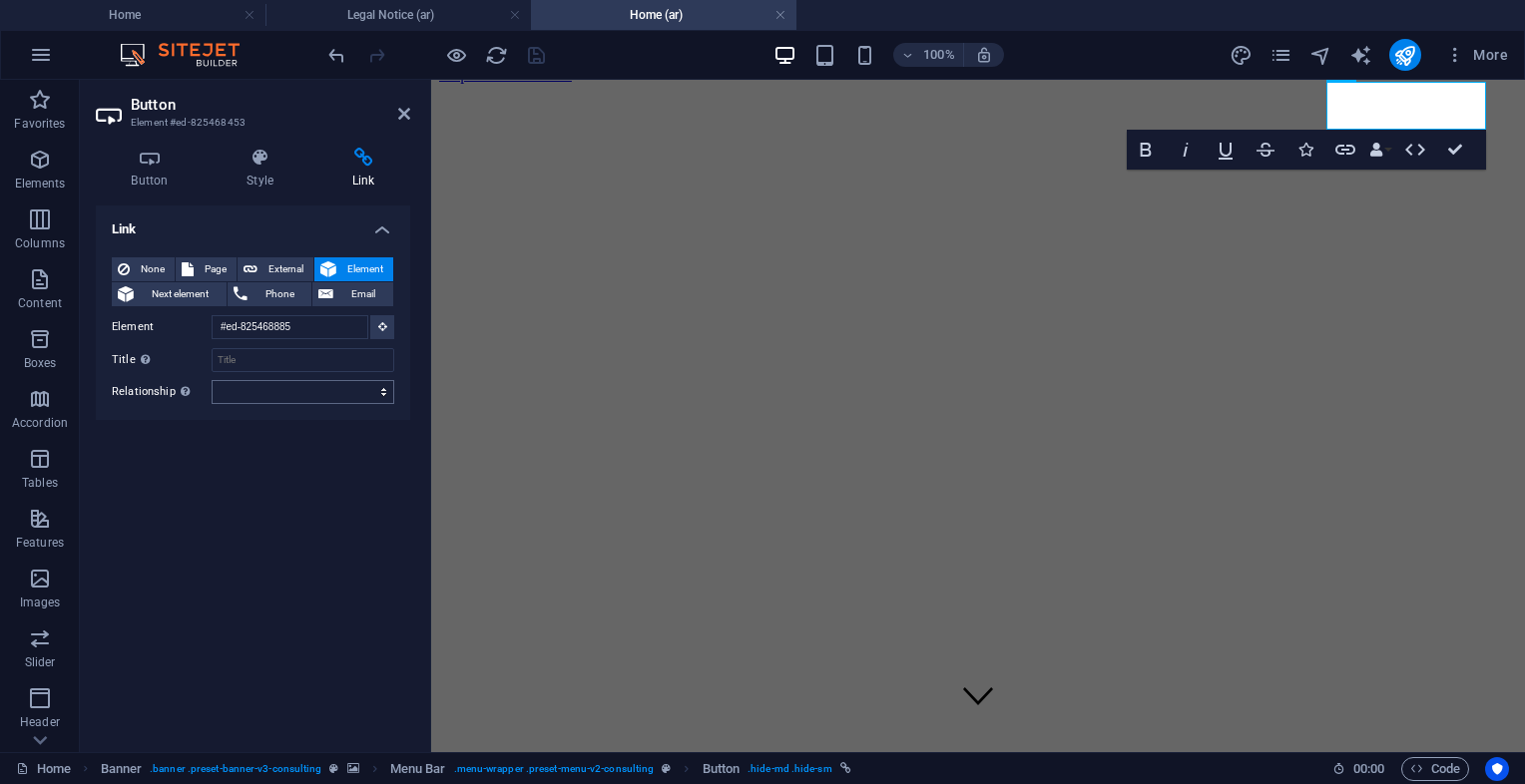 scroll, scrollTop: 0, scrollLeft: 0, axis: both 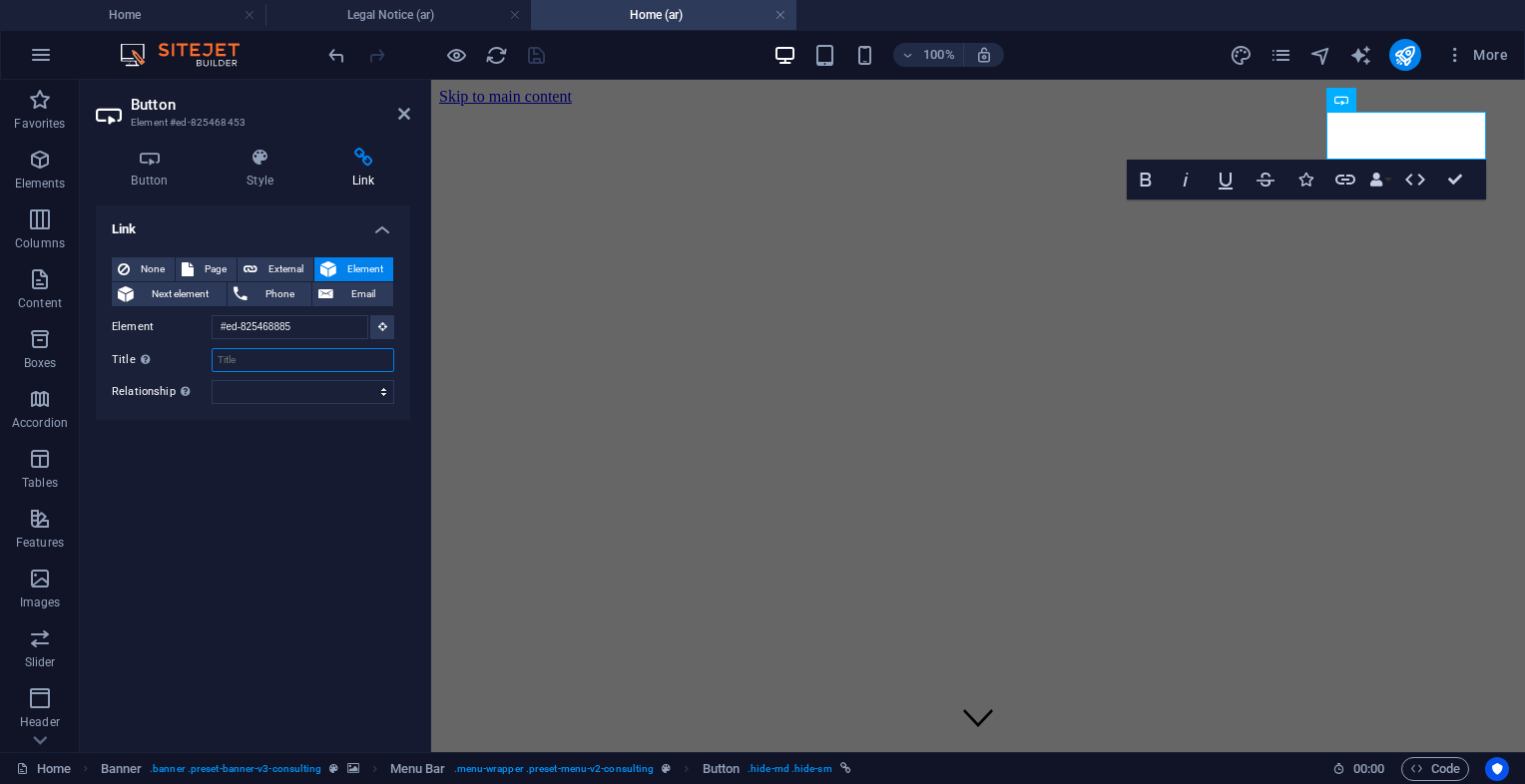 click on "Title Additional link description, should not be the same as the link text. The title is most often shown as a tooltip text when the mouse moves over the element. Leave empty if uncertain." at bounding box center [302, 360] 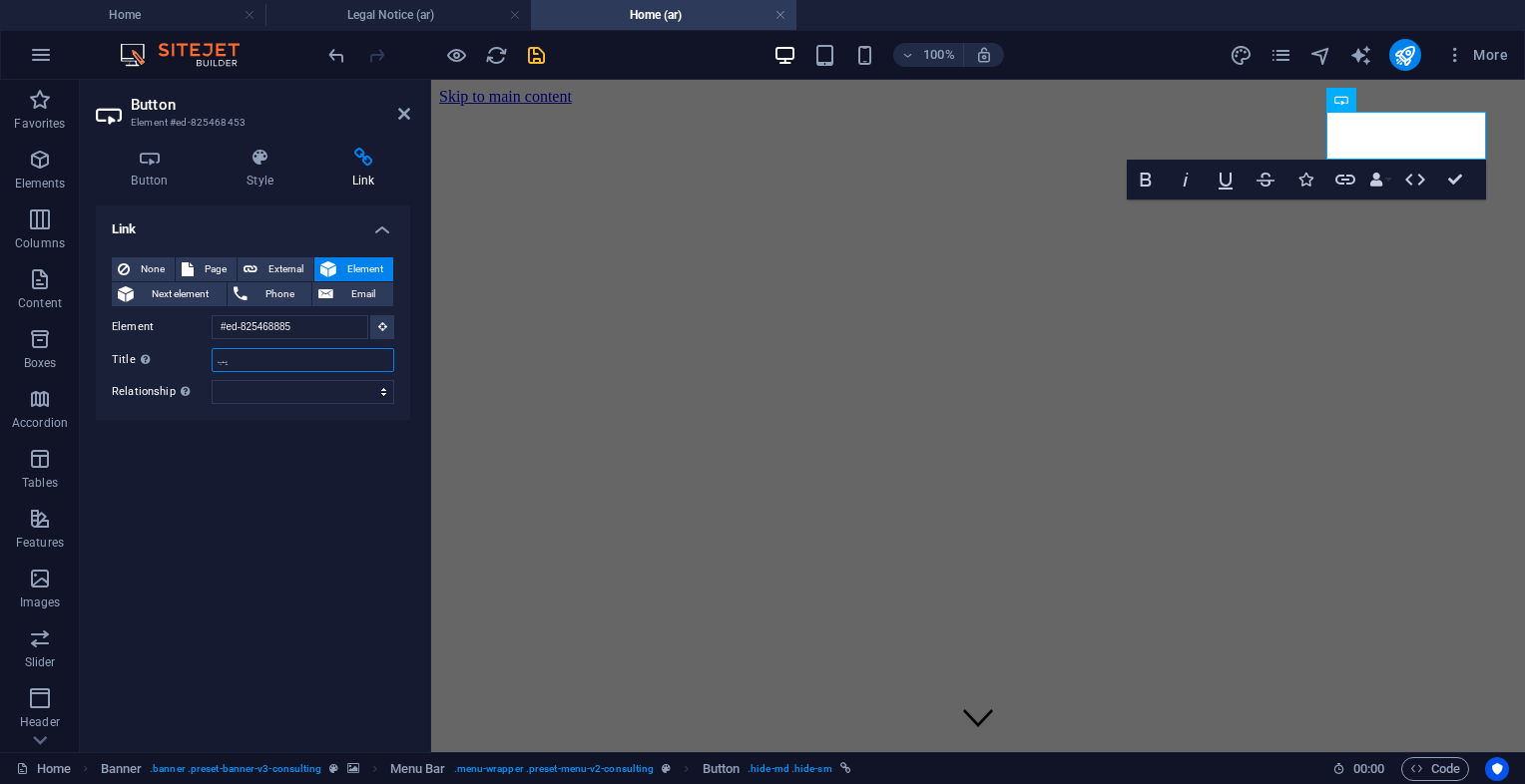 type on "ي" 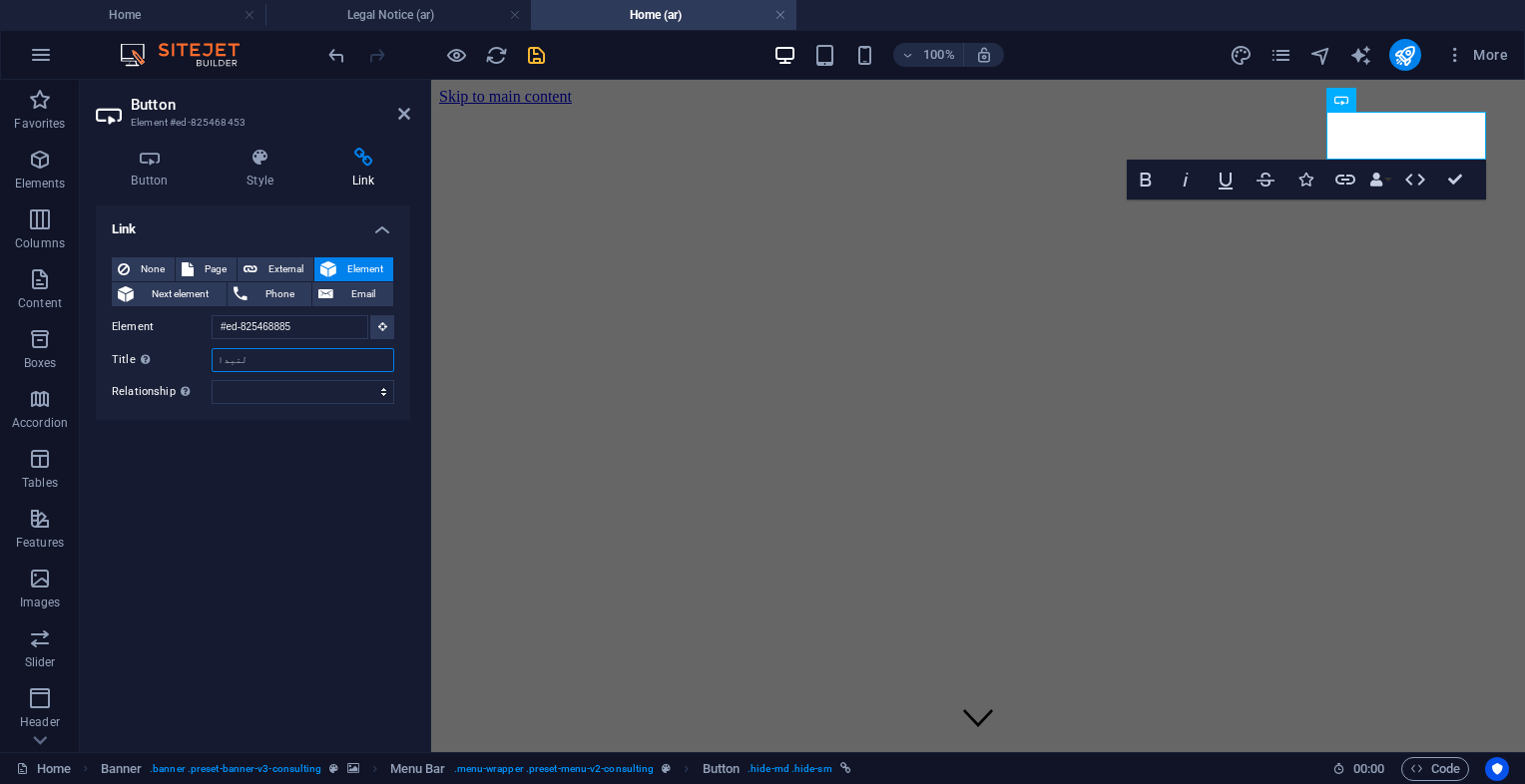 type on "لنبدا" 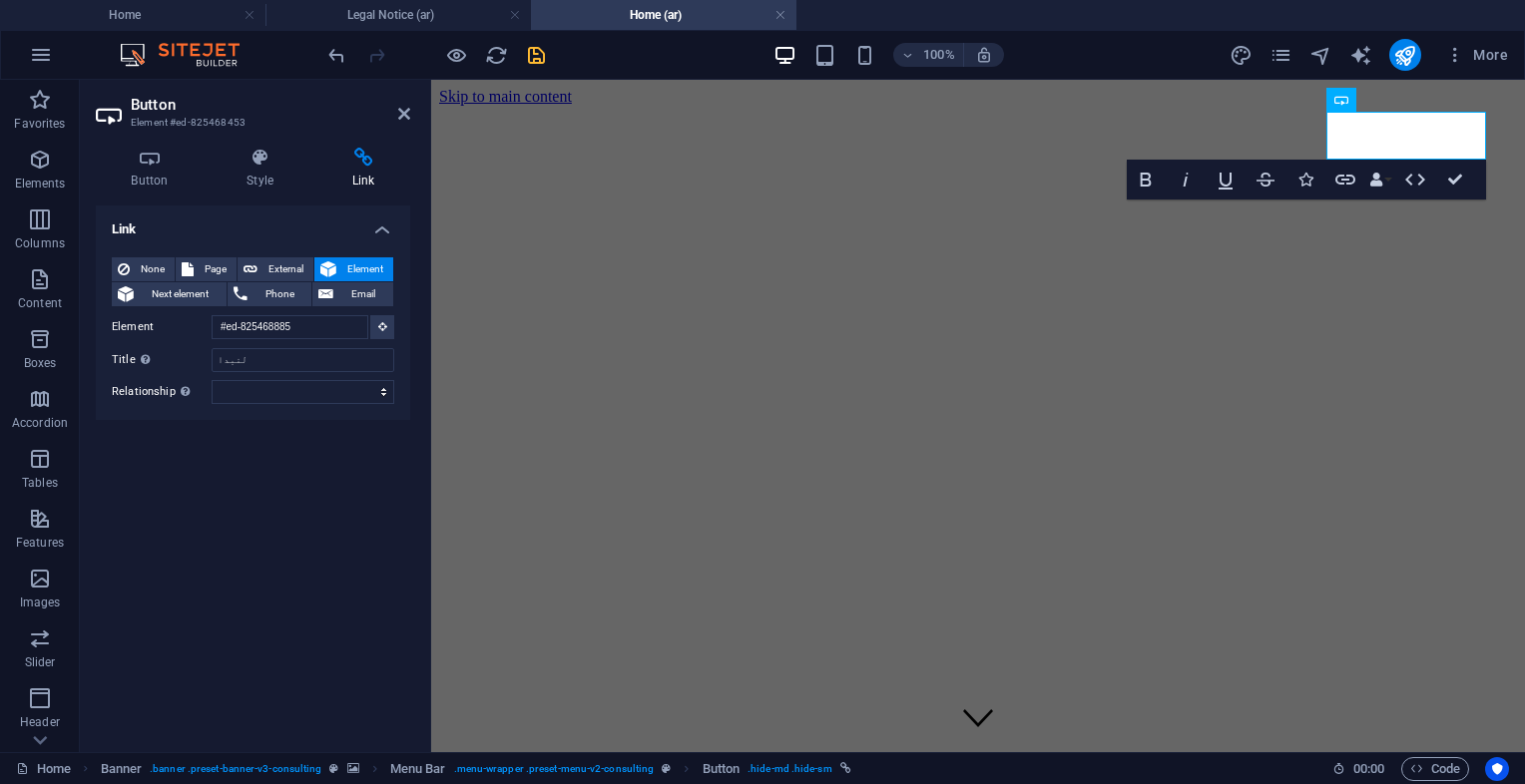 click on "Link None Page External Element Next element Phone Email Page الرئيسية  صفحة 2 ملاحظة3 الخصوصية 4 Home Subpage Legal Notice Privacy Element #ed-825468885
URL Phone Email Link target New tab Same tab Overlay Title Additional link description, should not be the same as the link text. The title is most often shown as a tooltip text when the mouse moves over the element. Leave empty if uncertain. لنبدا Relationship Sets the  relationship of this link to the link target . For example, the value "nofollow" instructs search engines not to follow the link. Can be left empty. alternate author bookmark external help license next nofollow noreferrer noopener prev search tag" at bounding box center (253, 471) 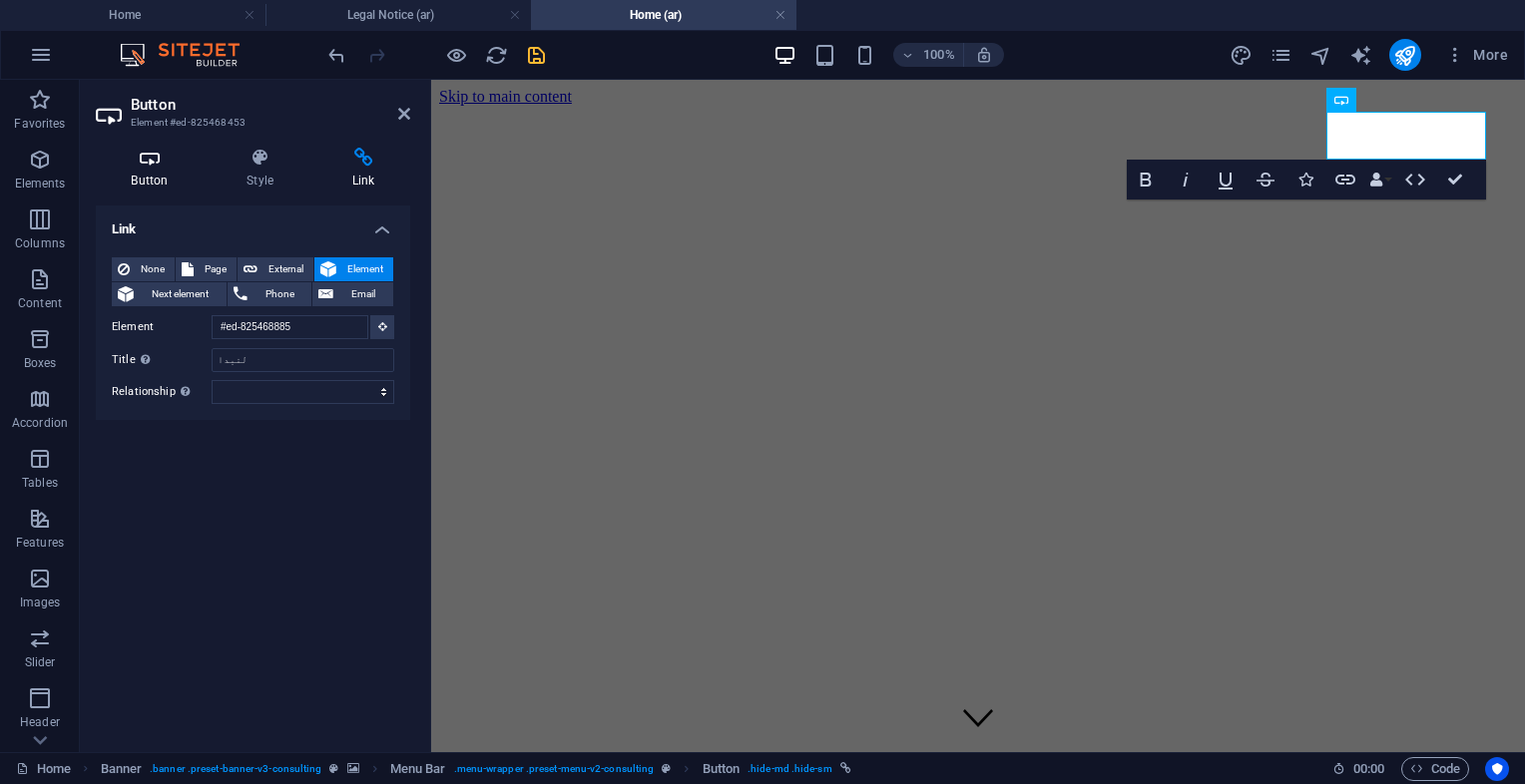 click on "Button" at bounding box center [154, 169] 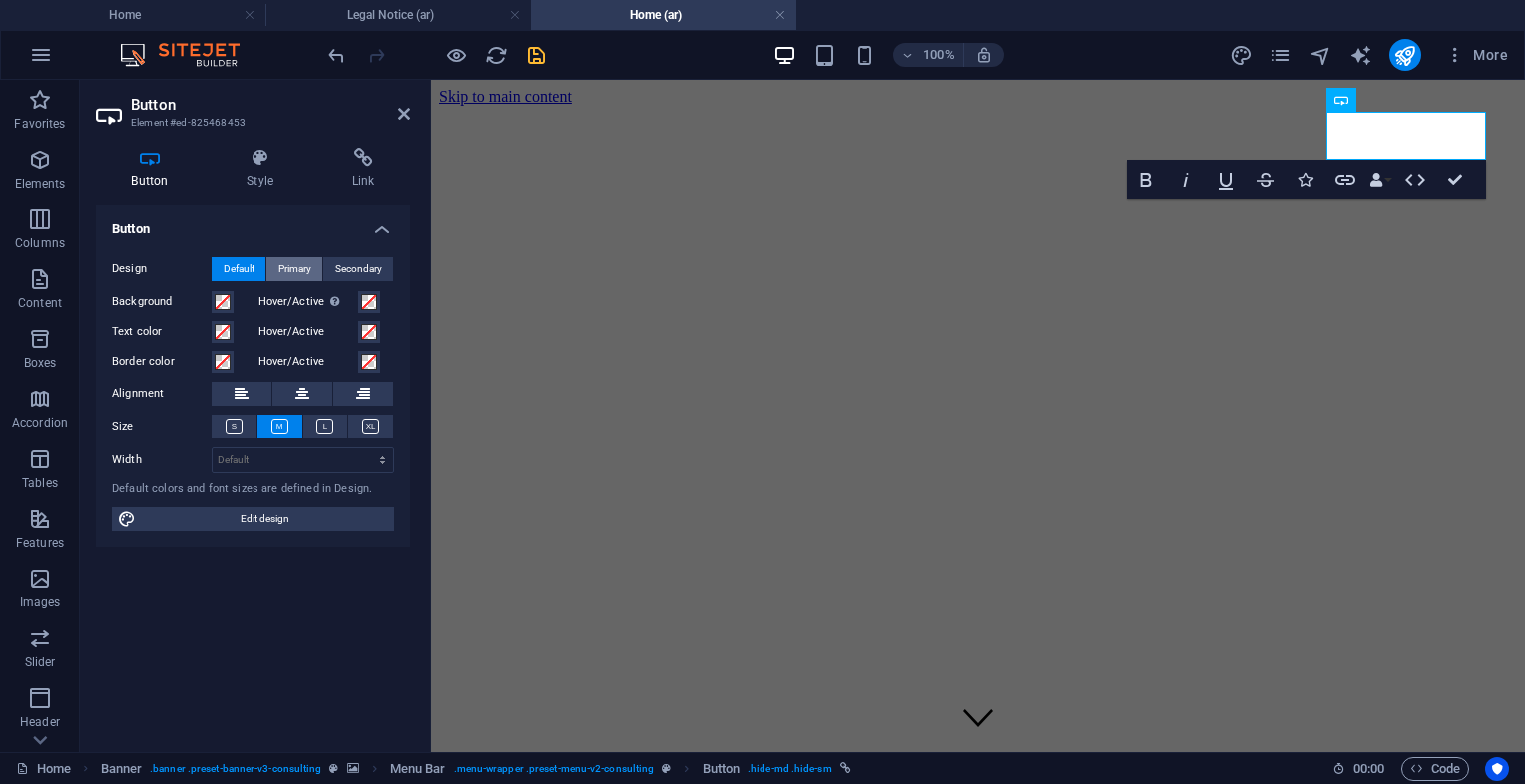 click on "Primary" at bounding box center [294, 269] 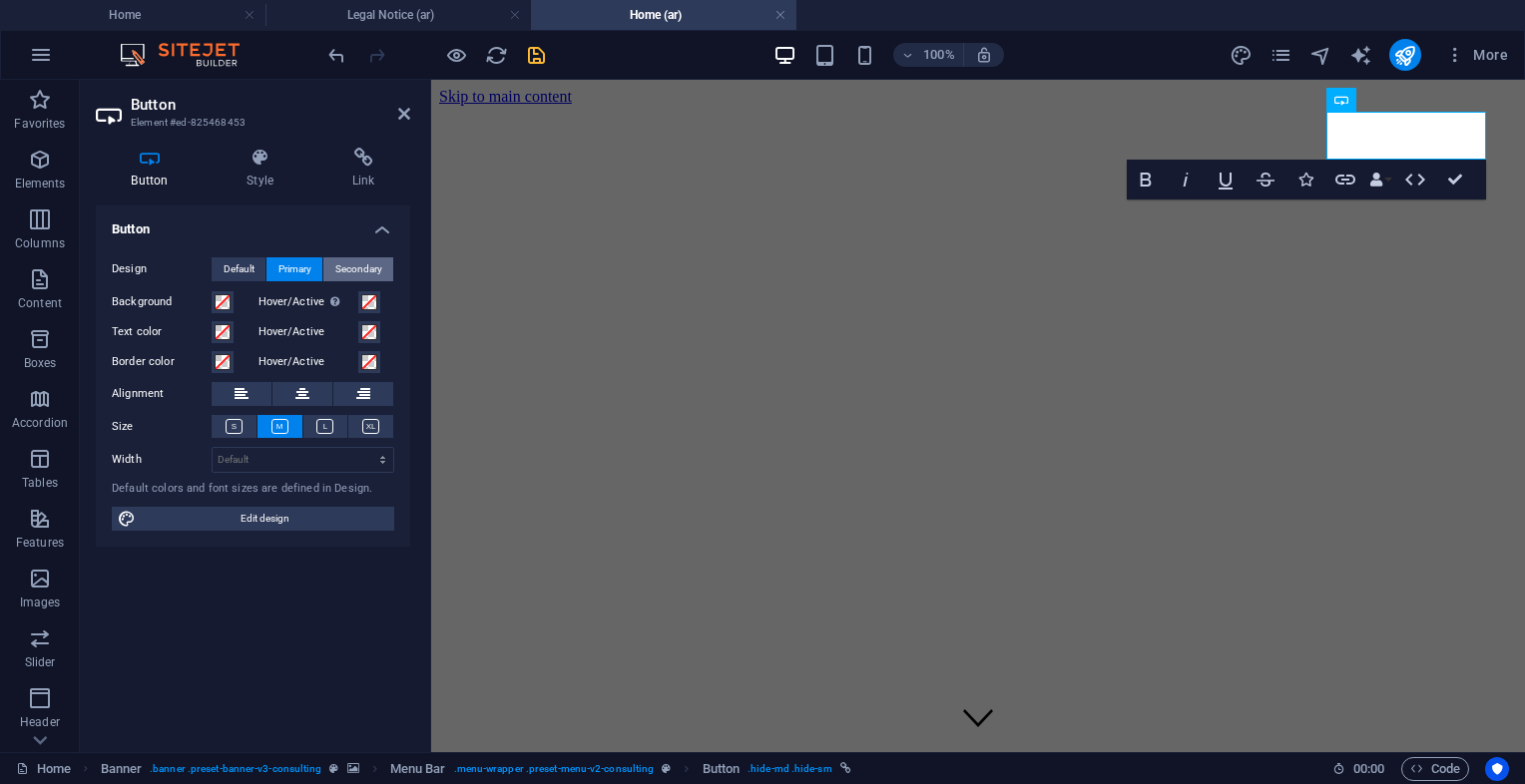 click on "Secondary" at bounding box center [358, 269] 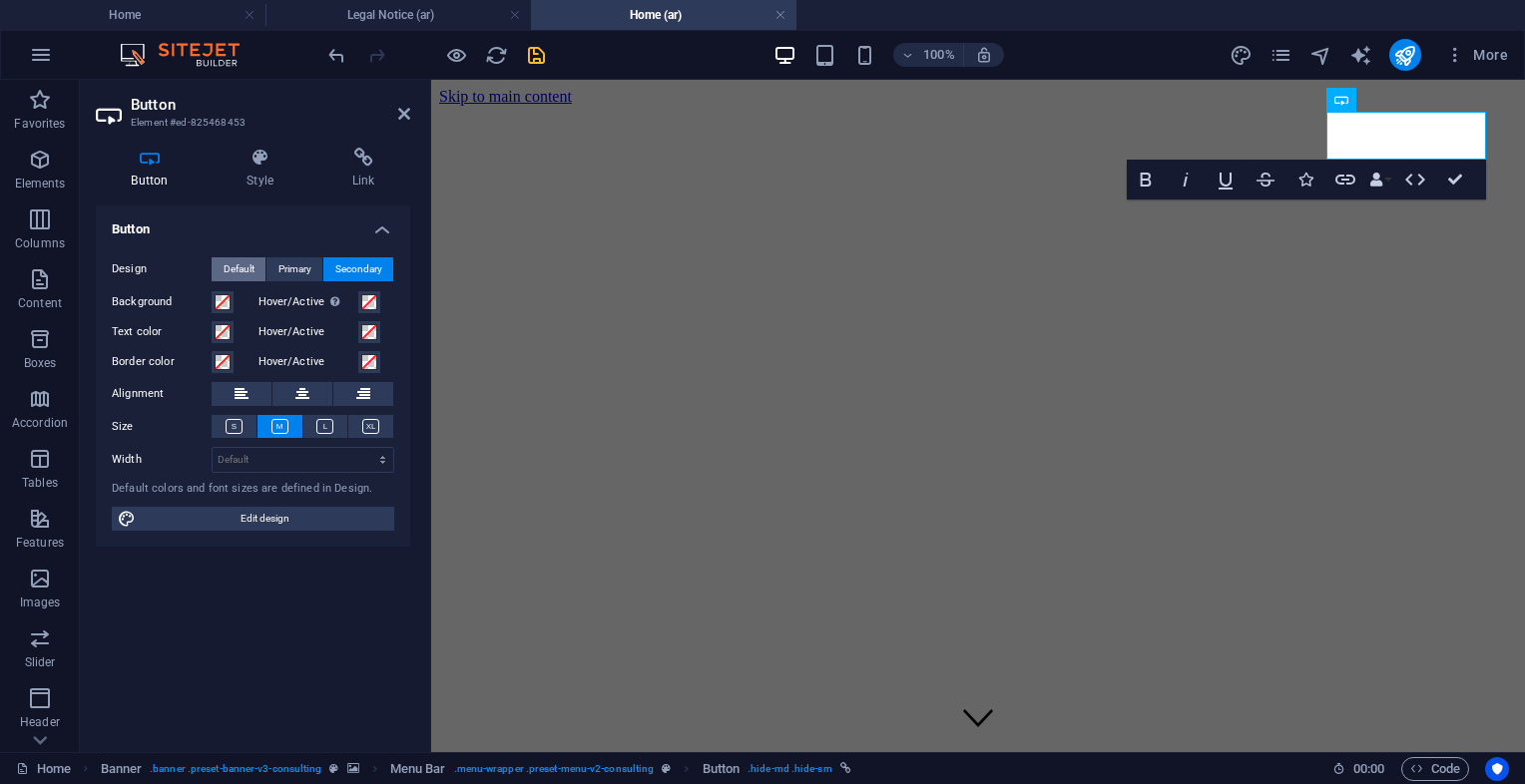 click on "Default" at bounding box center (239, 269) 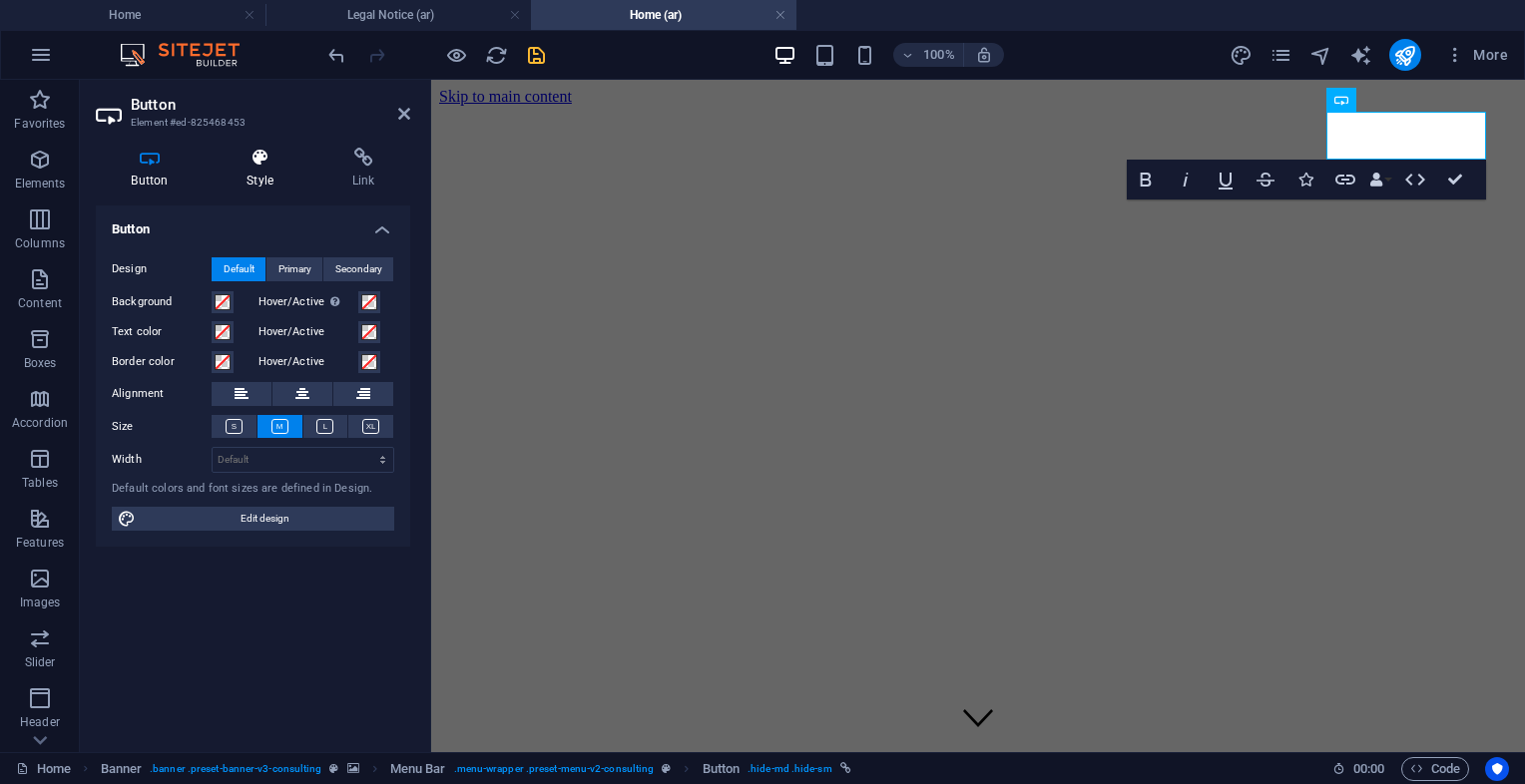 click on "Style" at bounding box center [264, 169] 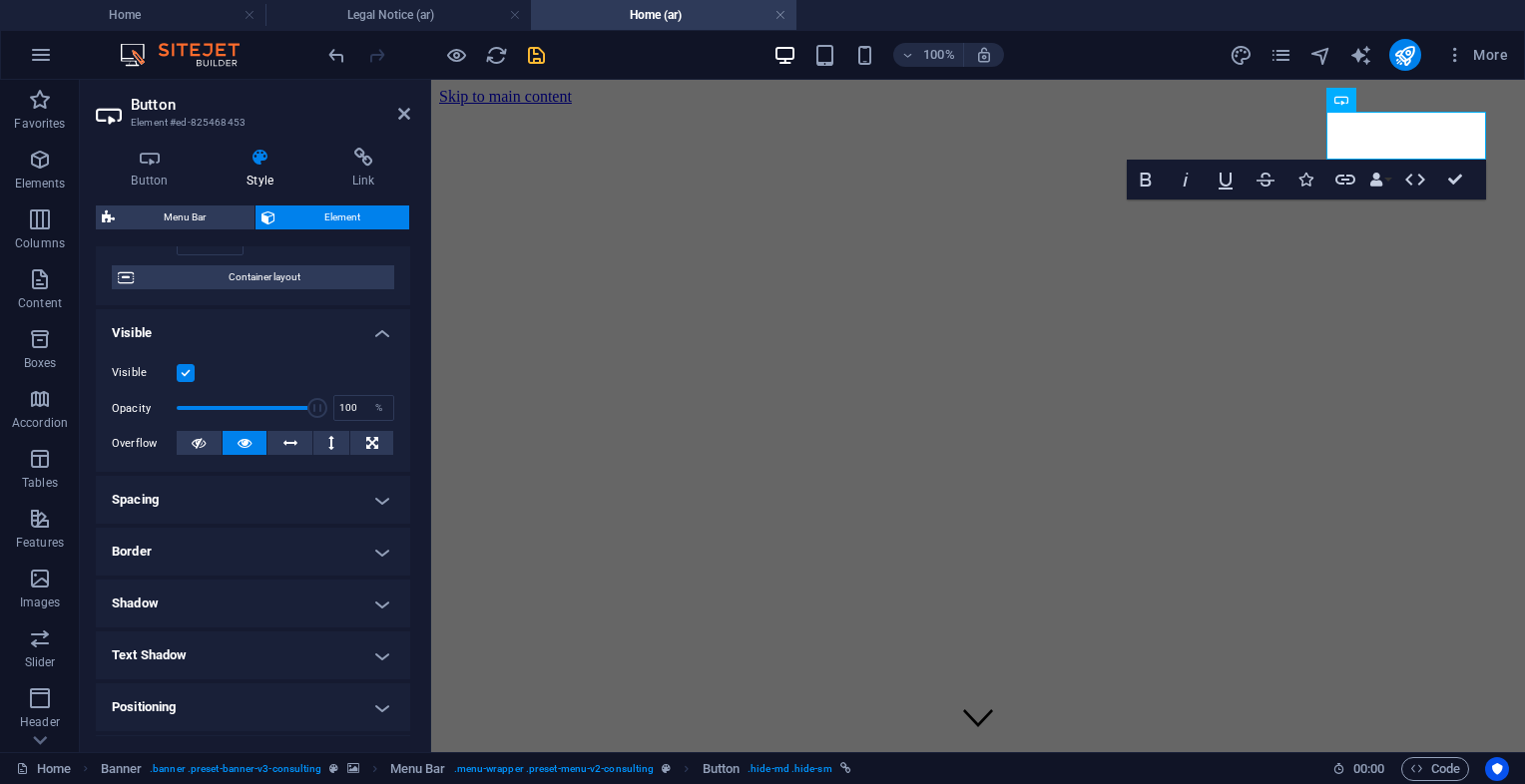 scroll, scrollTop: 0, scrollLeft: 0, axis: both 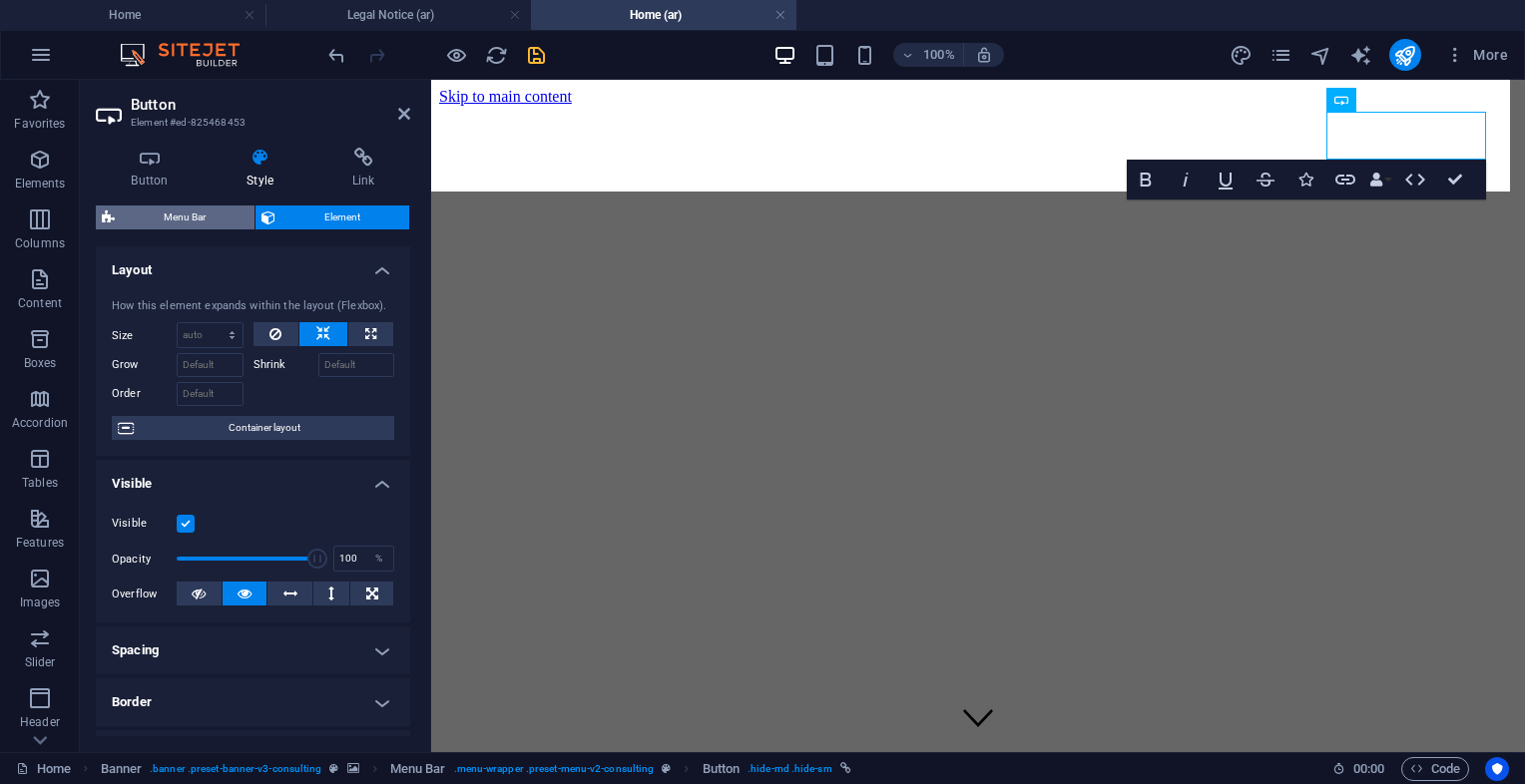 click on "Menu Bar" at bounding box center [185, 217] 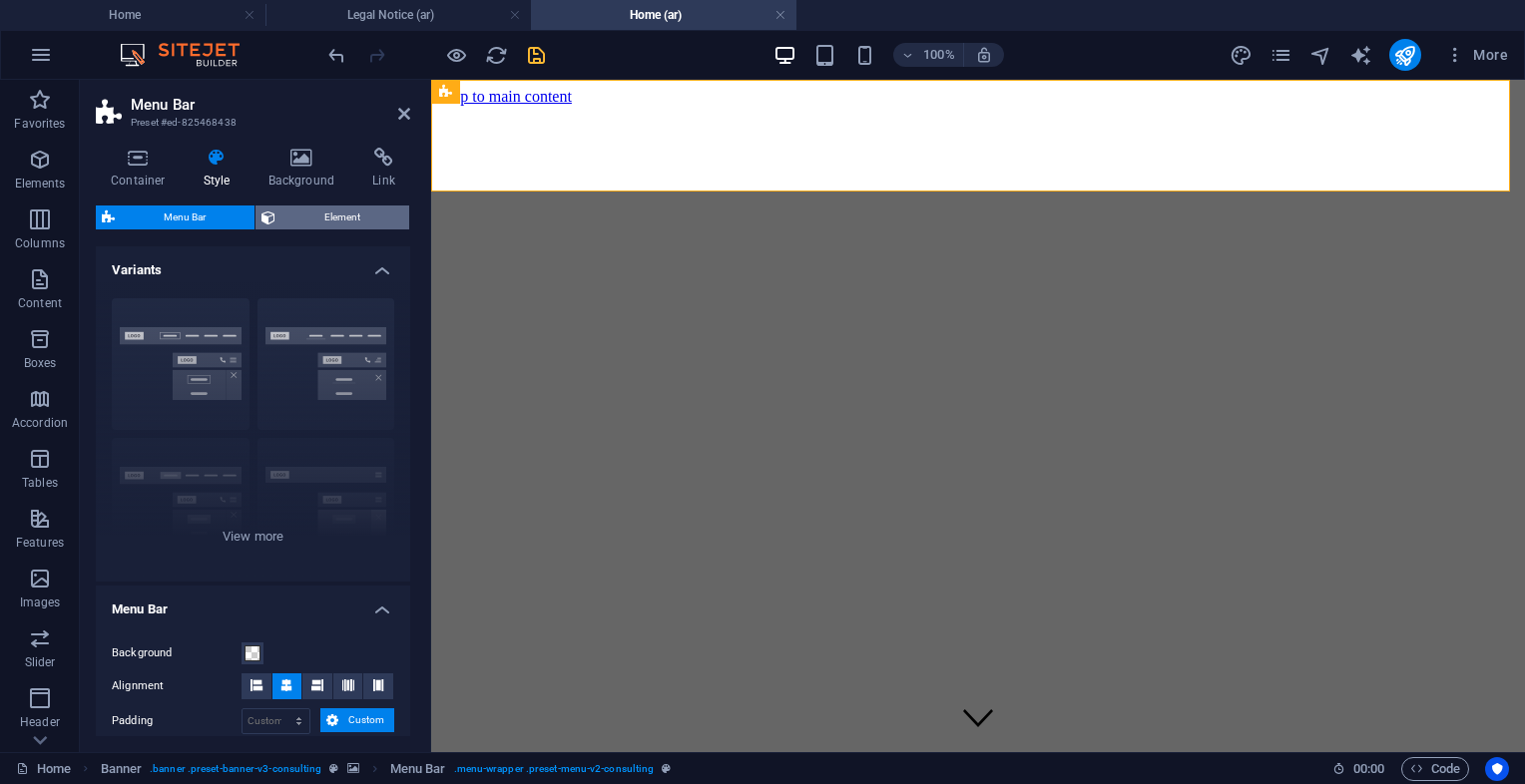 click on "Element" at bounding box center [342, 217] 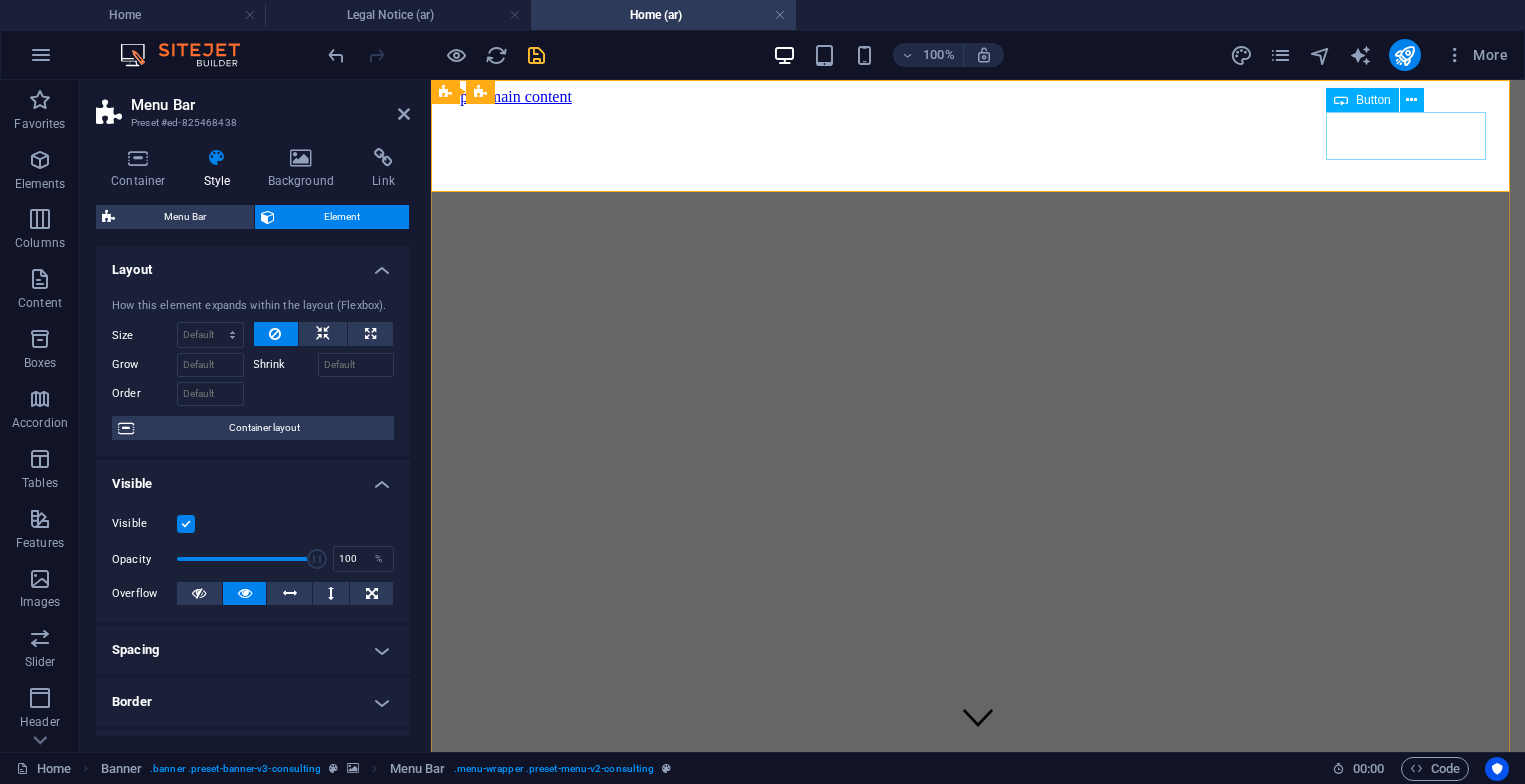 click on "Get Started" at bounding box center [978, 1186] 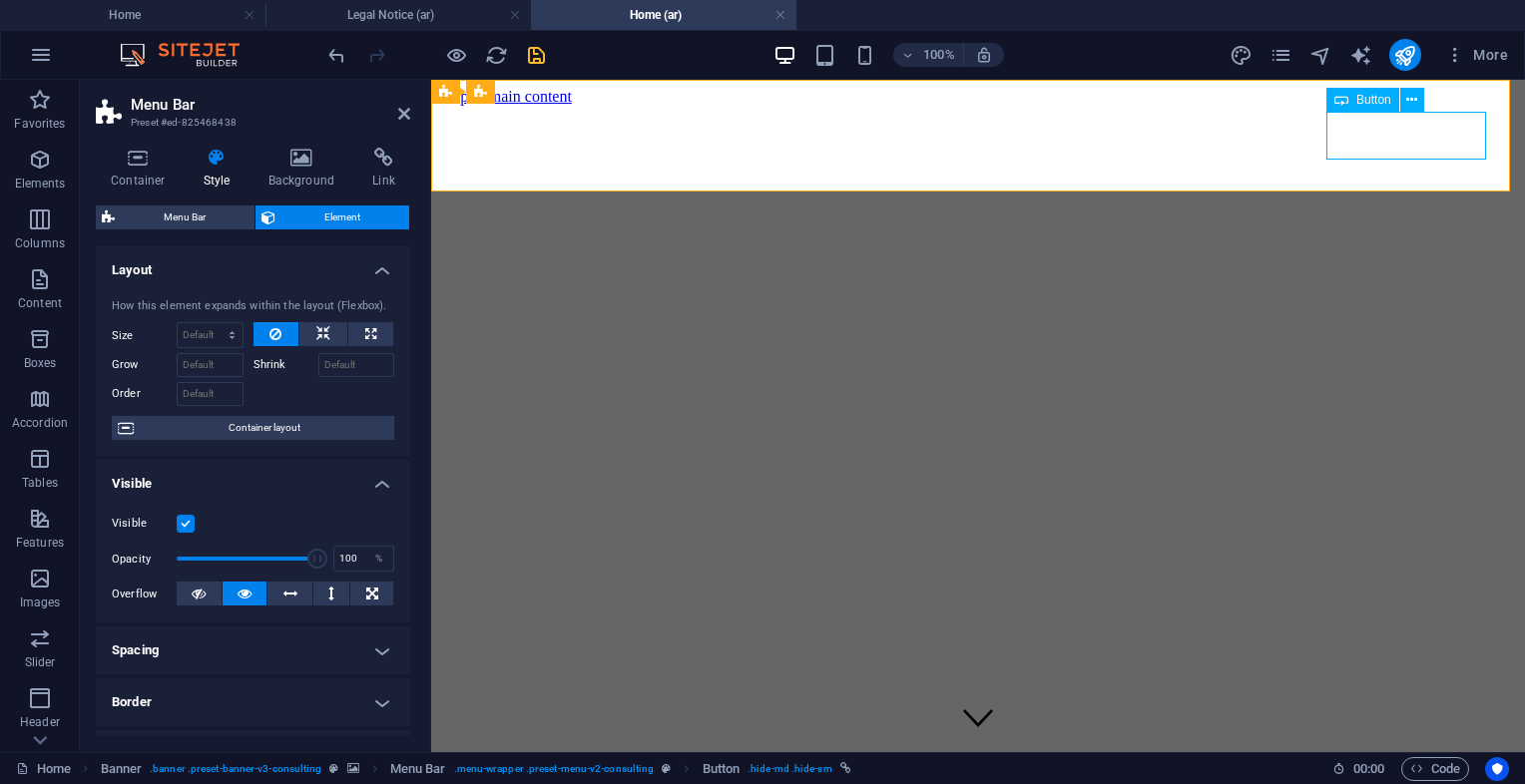 click on "Get Started" at bounding box center [978, 1186] 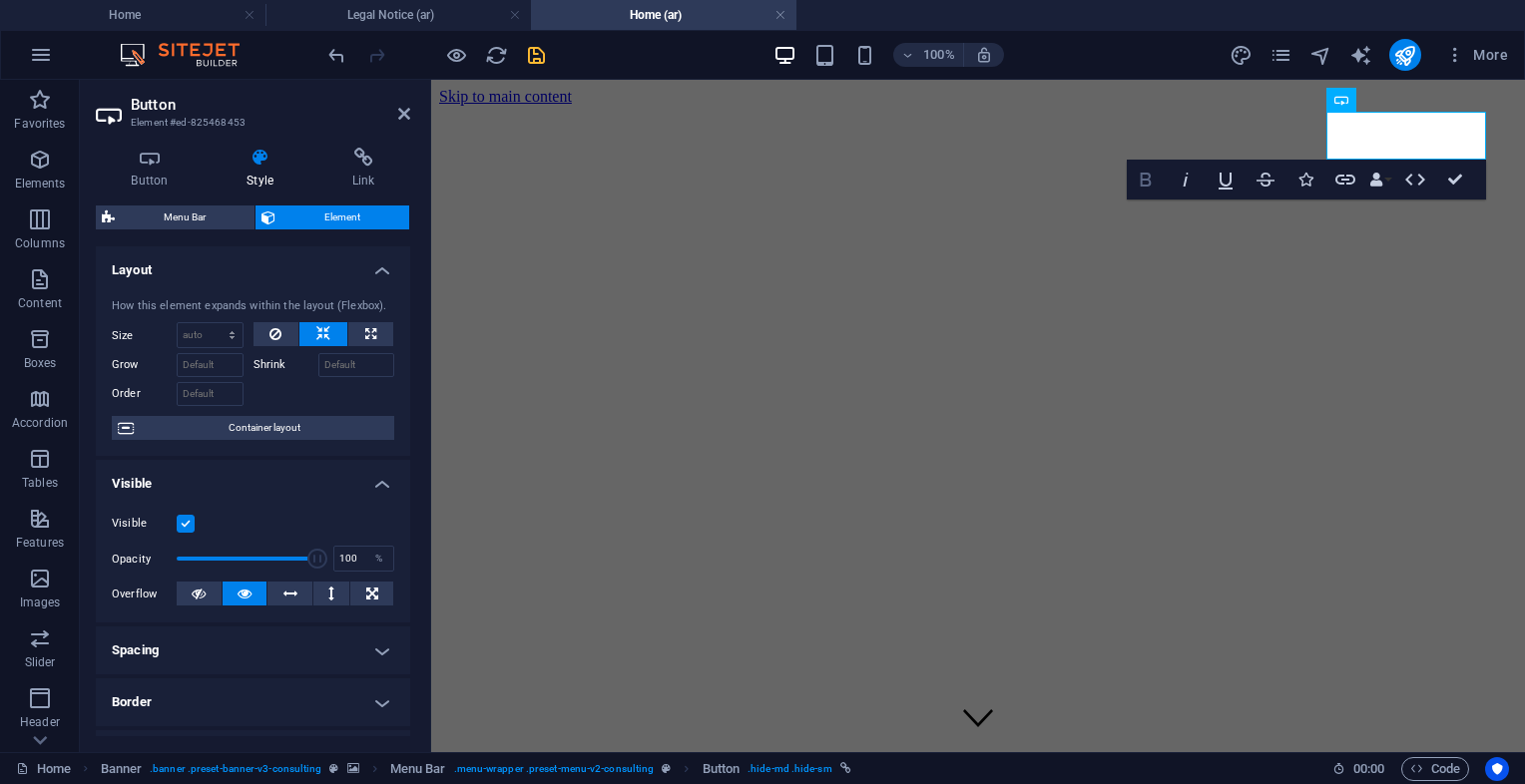 click 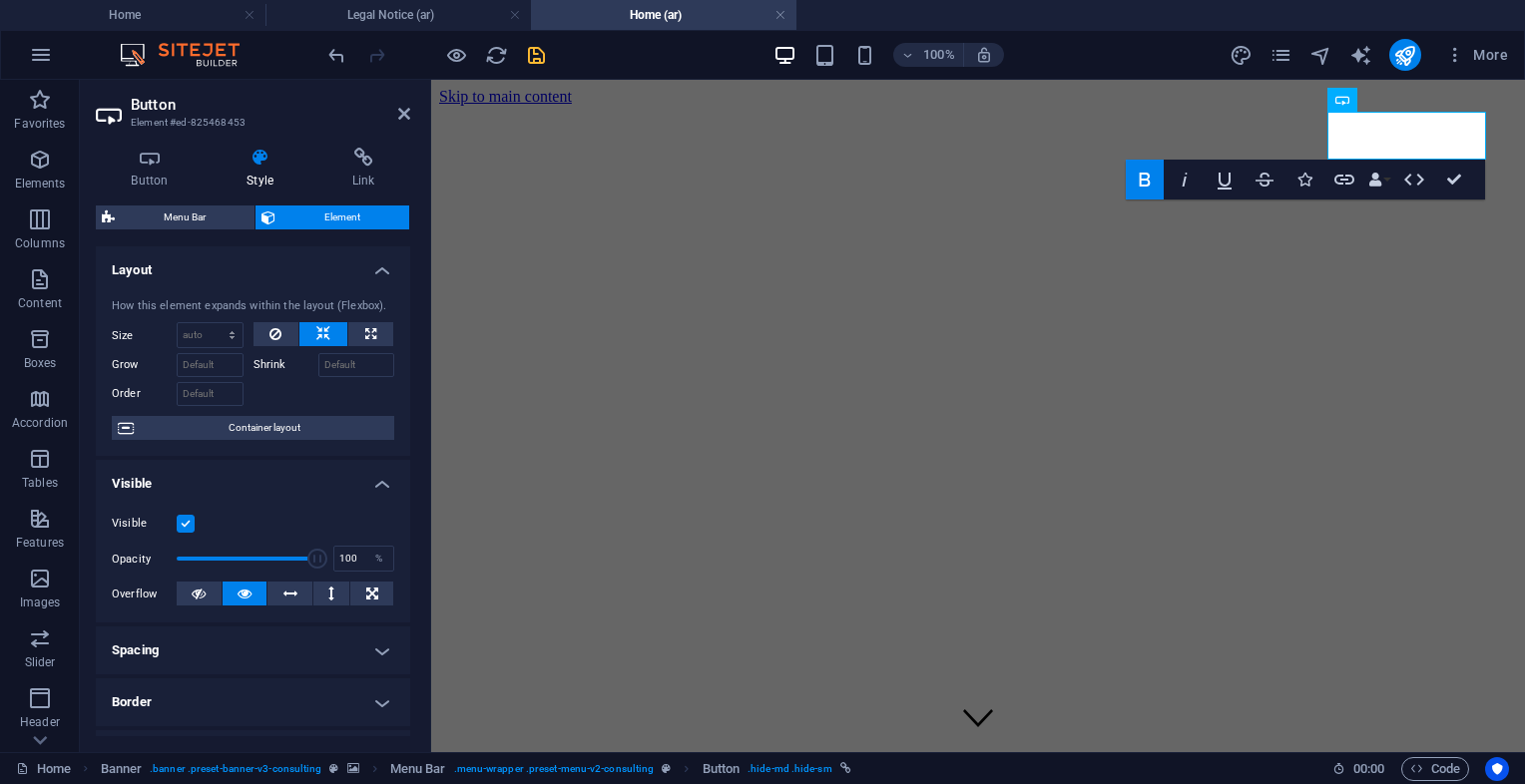 click 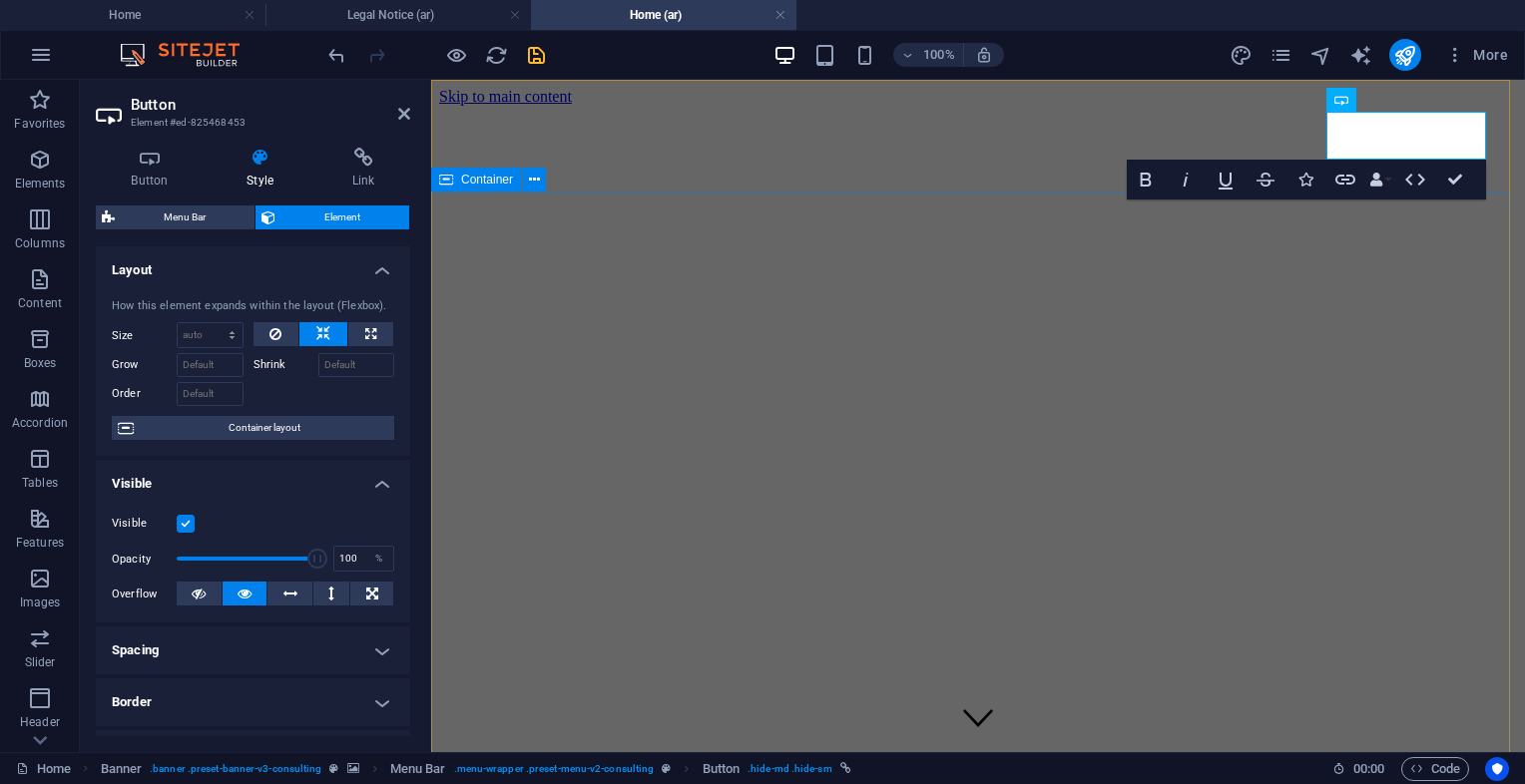 click on "Elevate Your Business With Sustainable Energy And Strategic Consulting Empowering businesses for a greener future and strategic growth Get Started" at bounding box center (978, 1364) 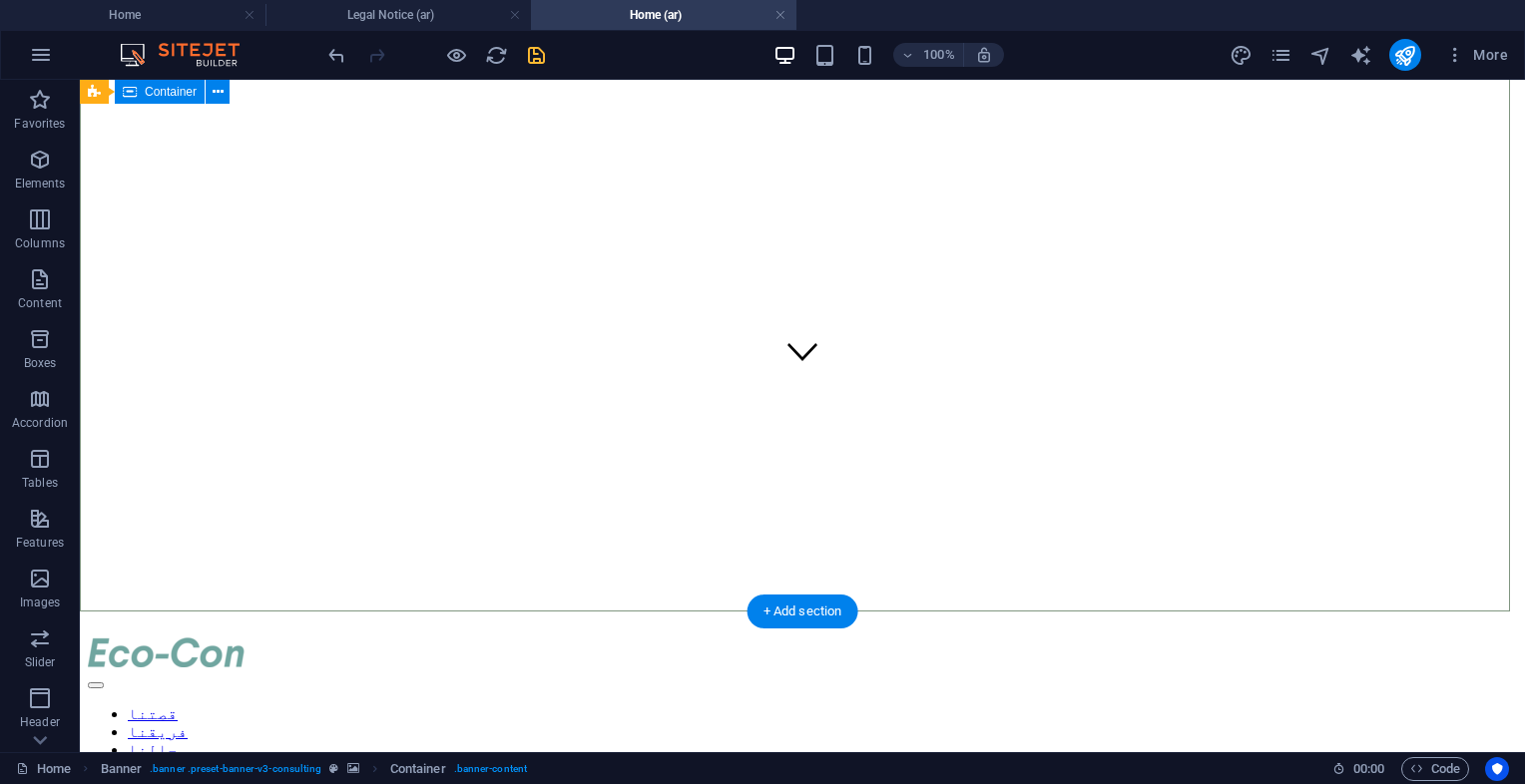 scroll, scrollTop: 371, scrollLeft: 0, axis: vertical 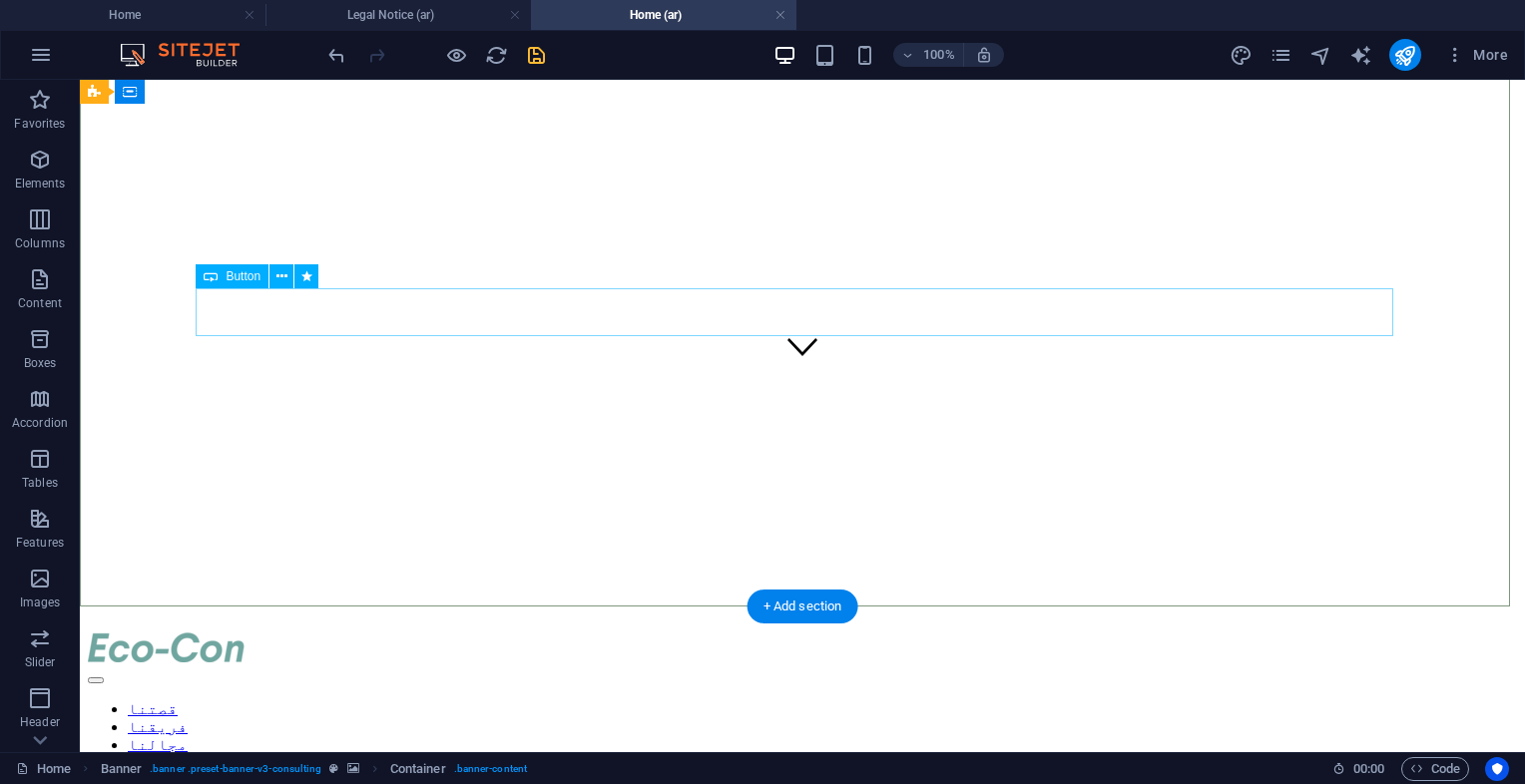 click on "Get Started" at bounding box center (802, 1045) 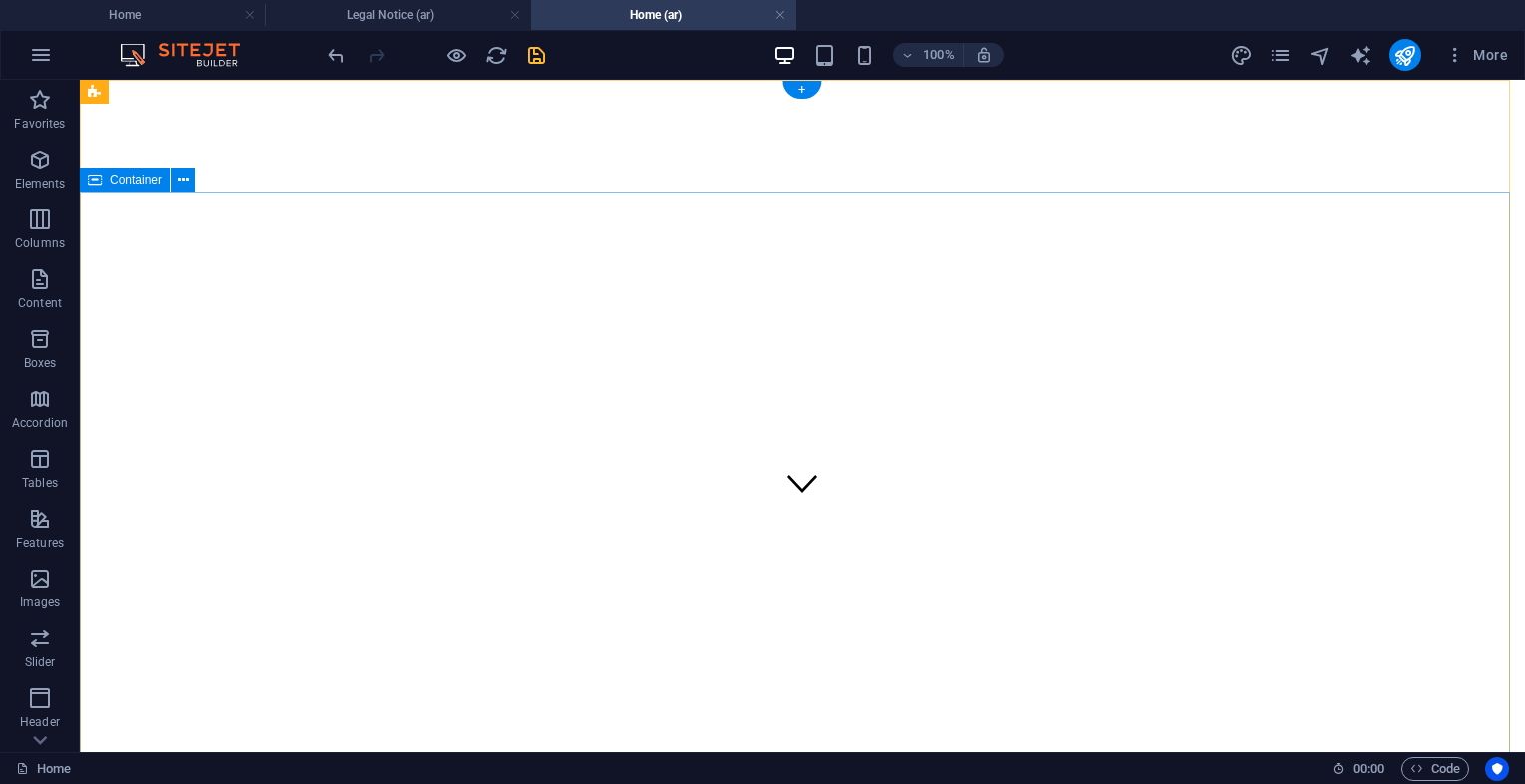 scroll, scrollTop: 0, scrollLeft: 0, axis: both 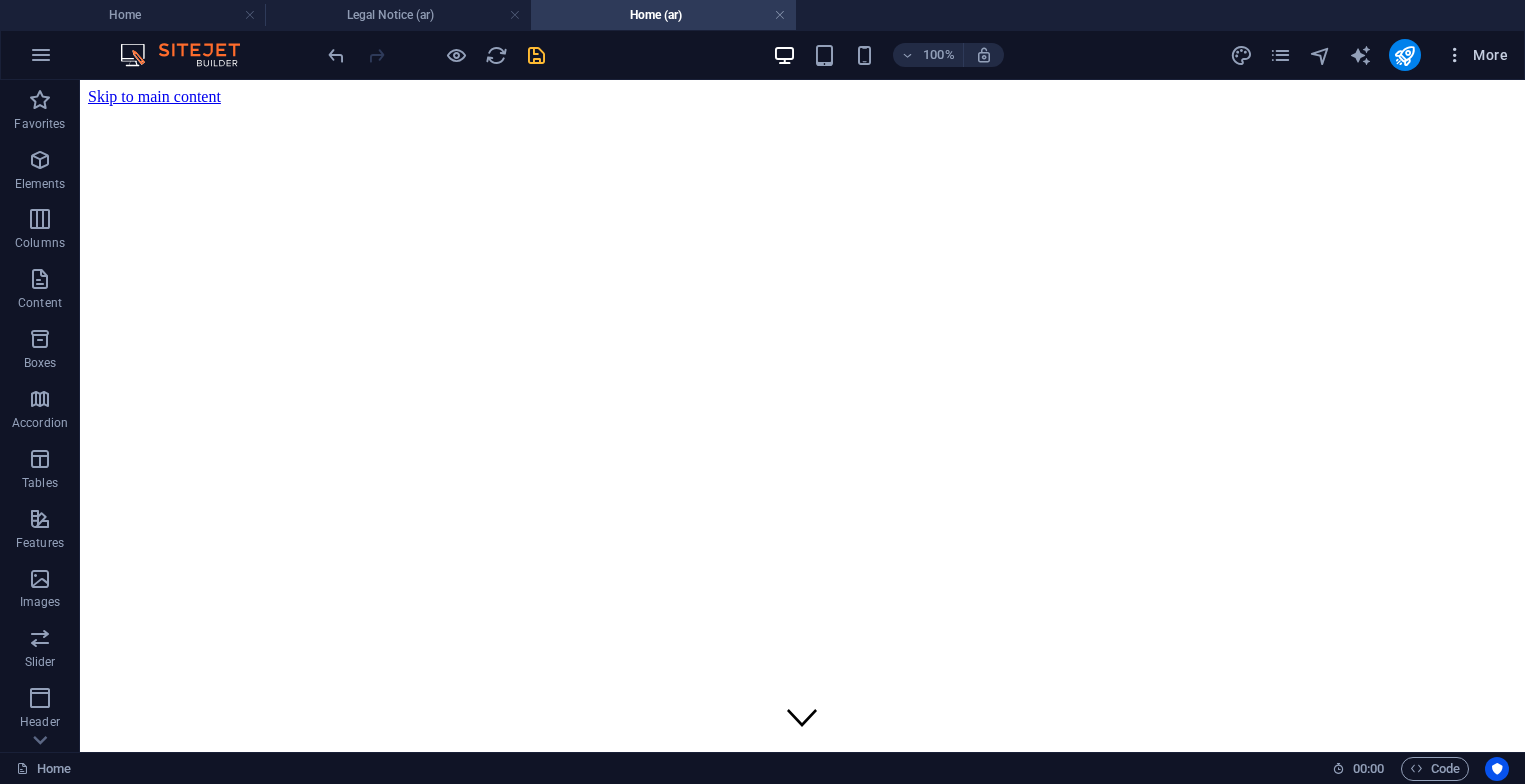 click on "More" at bounding box center [1476, 55] 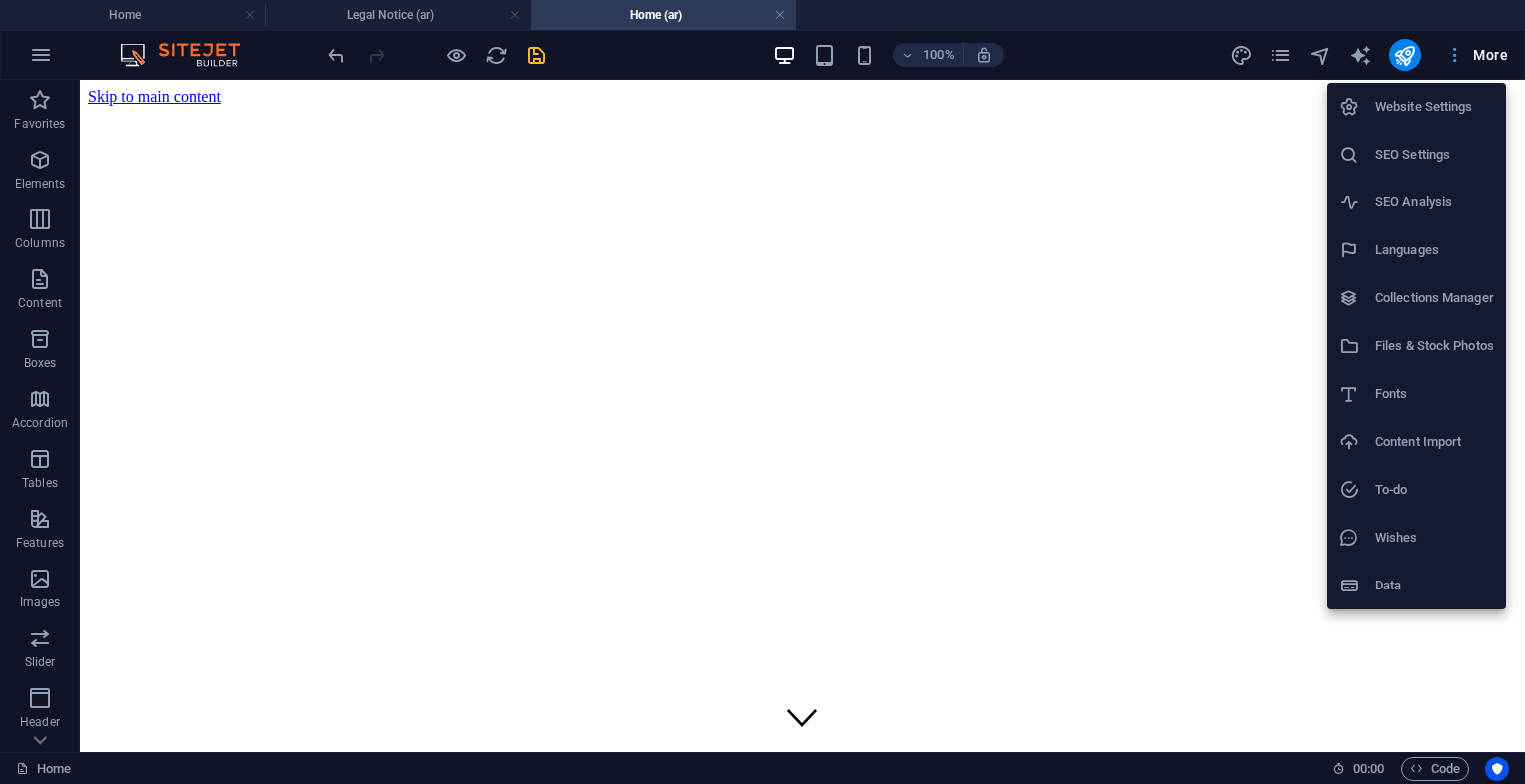 click at bounding box center (762, 392) 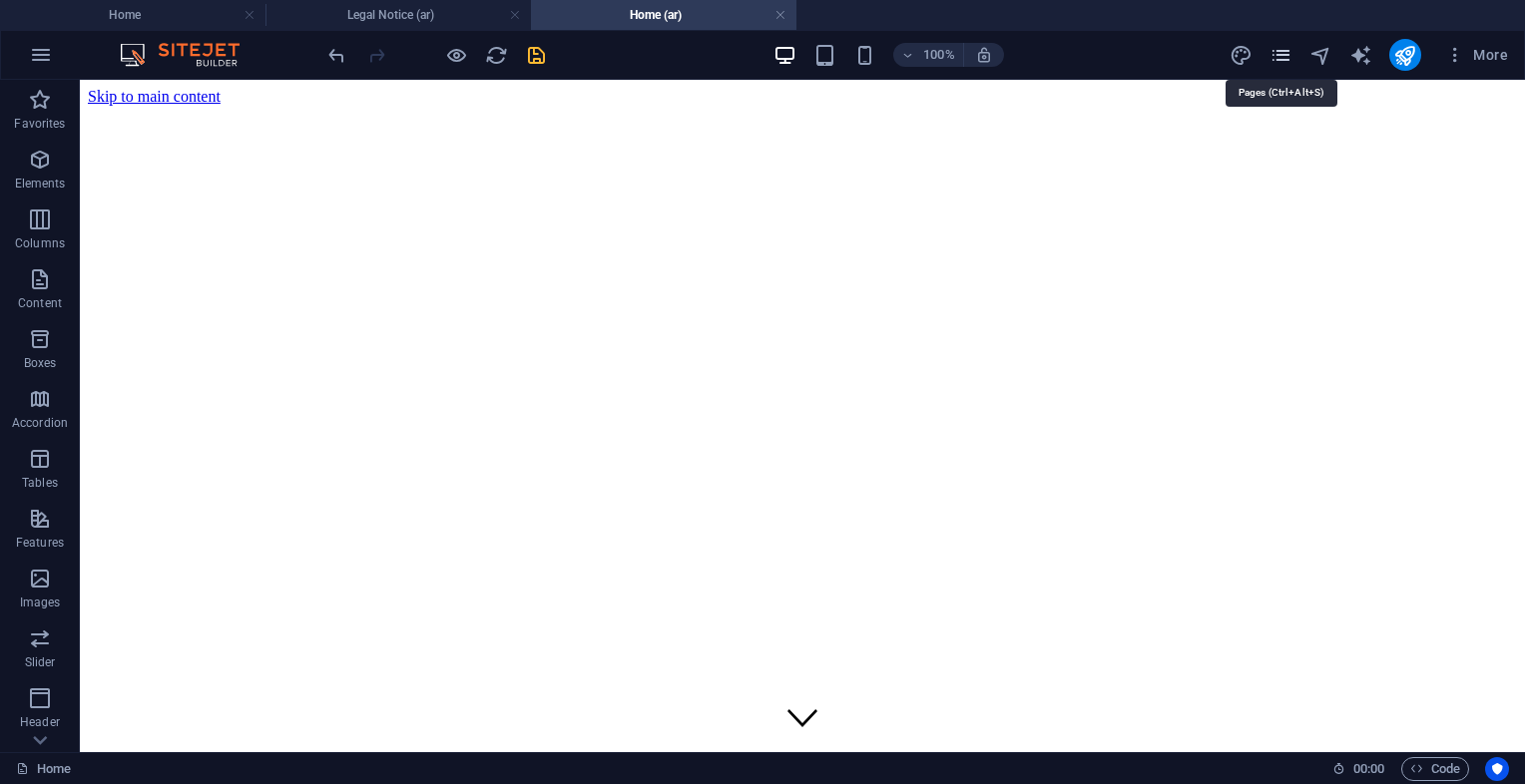 click at bounding box center (1280, 55) 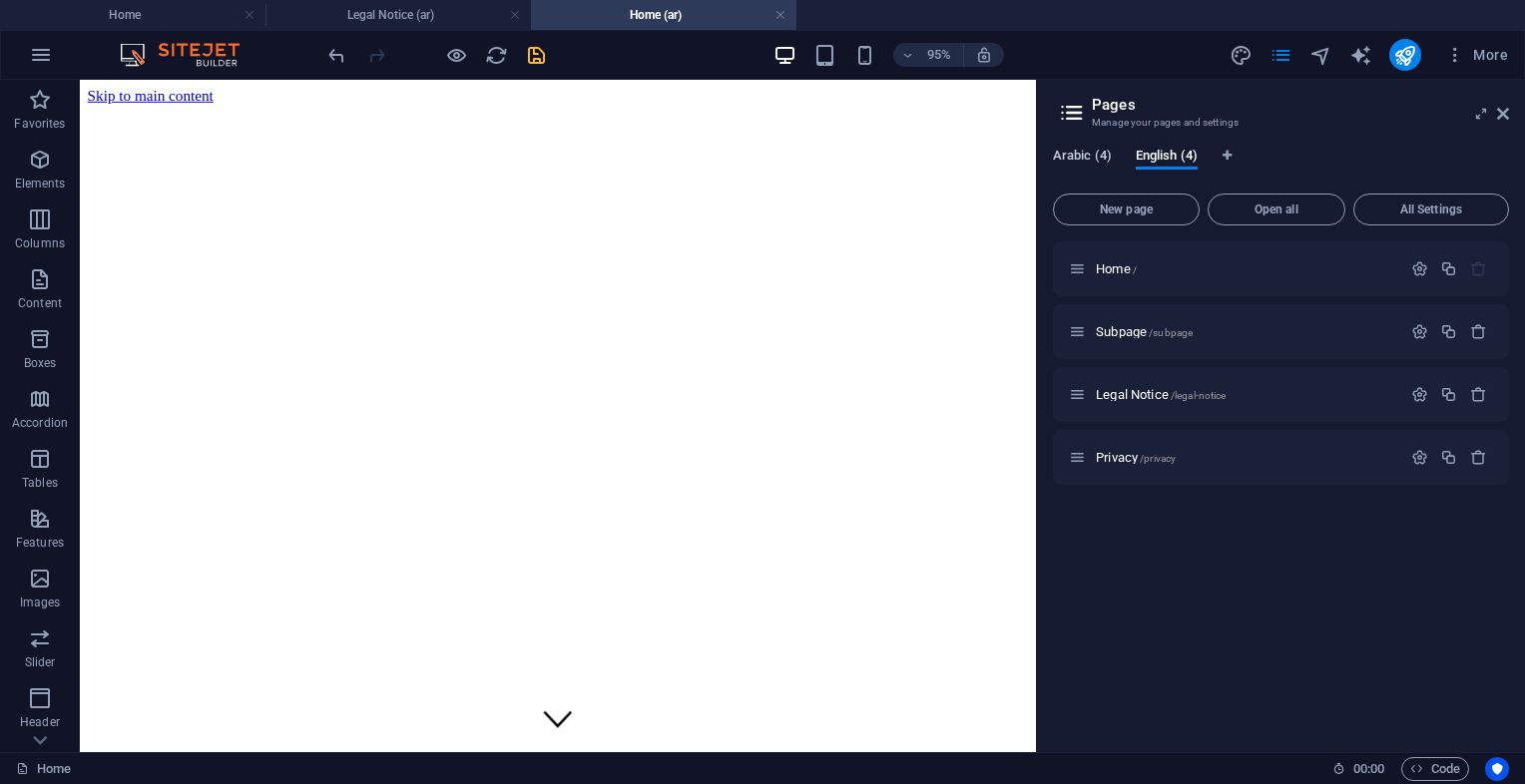click on "Arabic (4)" at bounding box center (1082, 158) 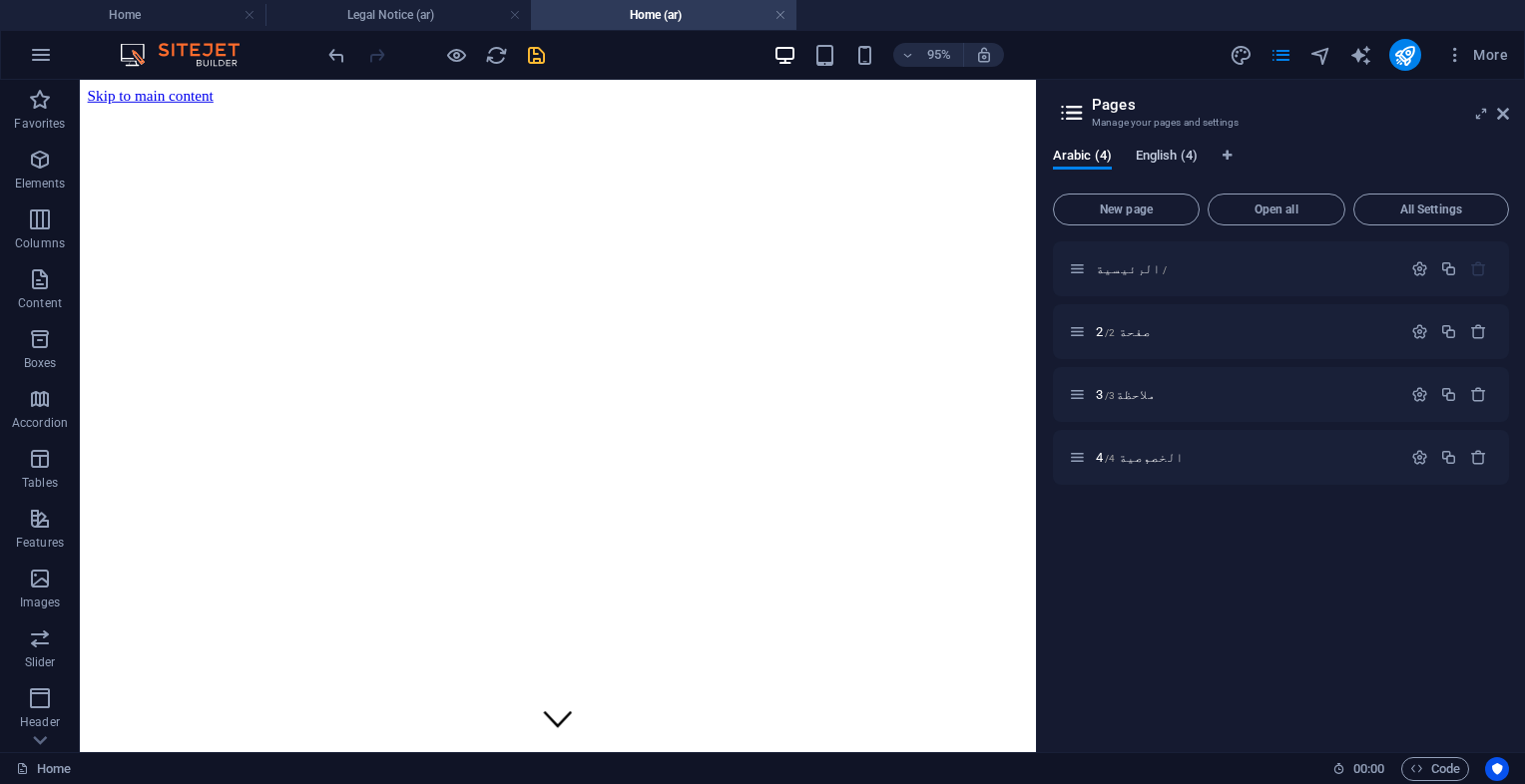 click on "English (4)" at bounding box center [1167, 158] 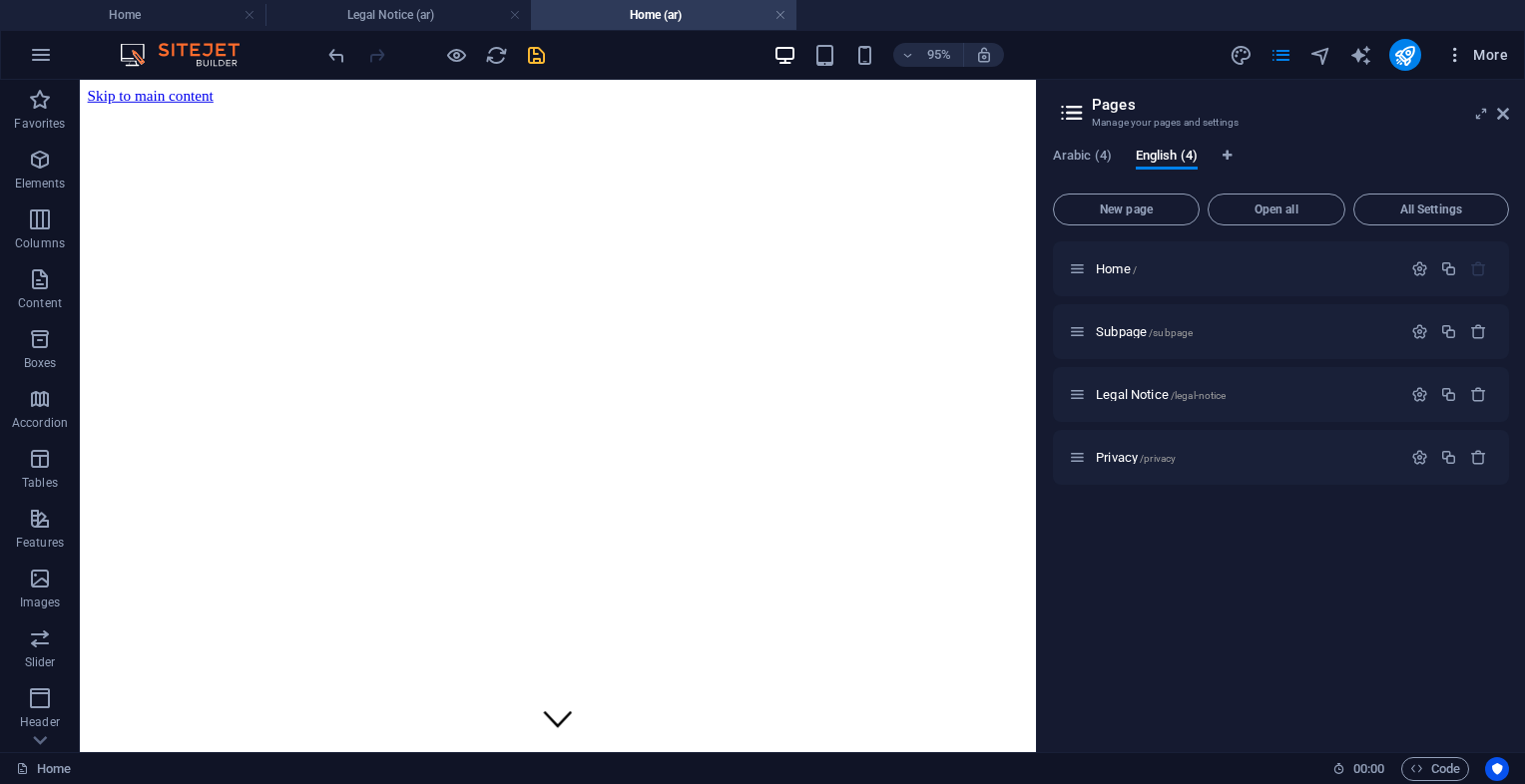 click on "More" at bounding box center (1476, 55) 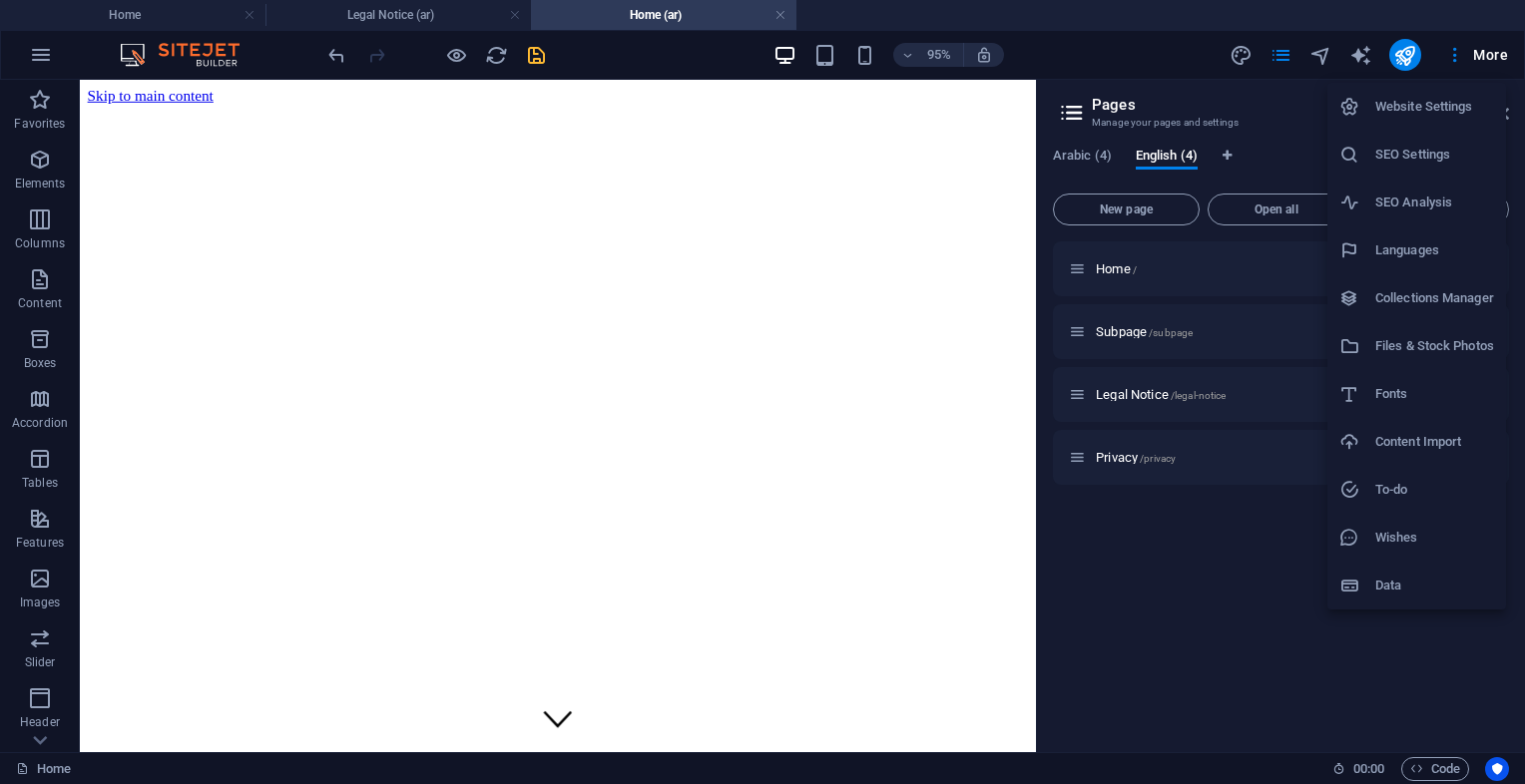 click on "Languages" at bounding box center [1416, 250] 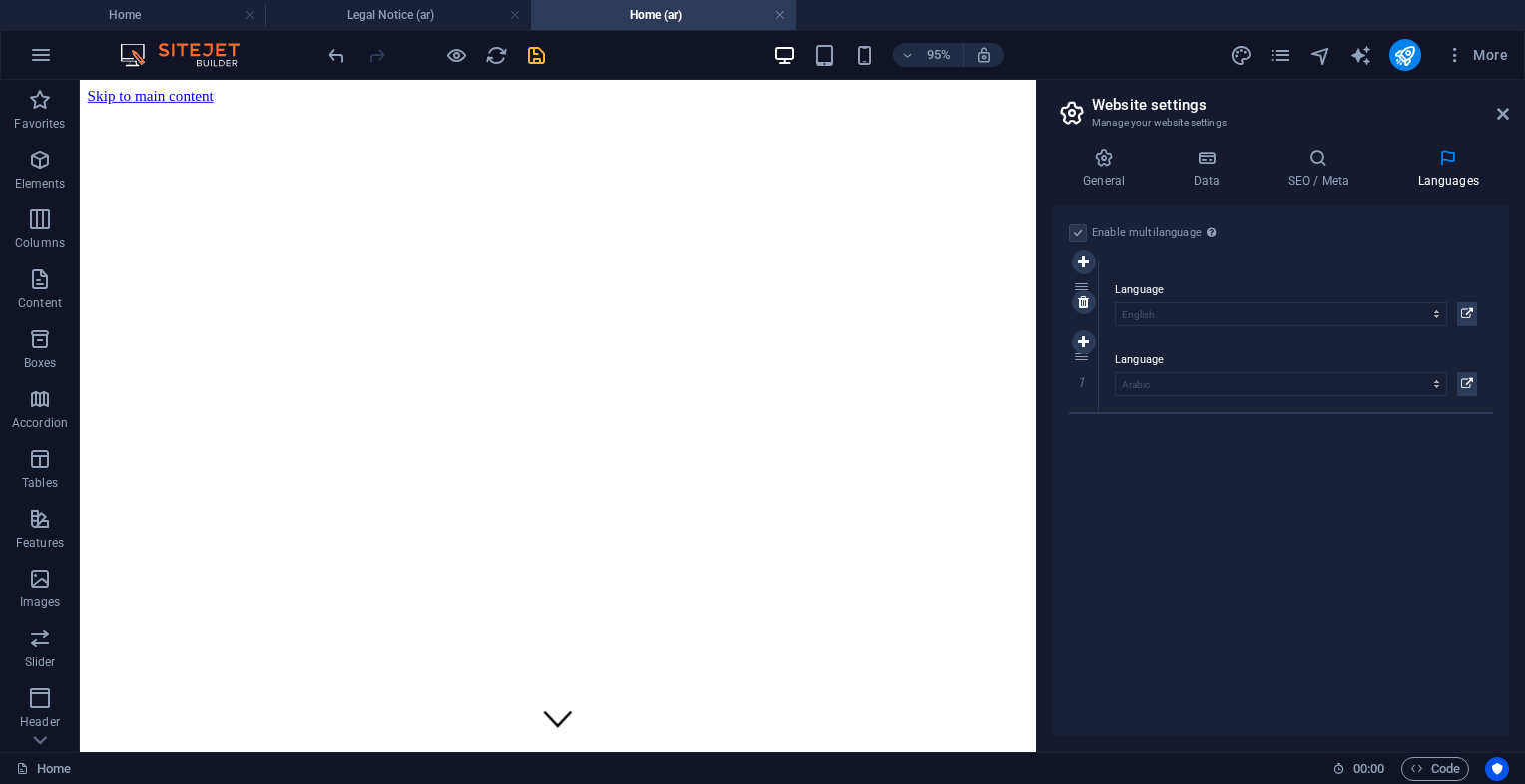 drag, startPoint x: 1070, startPoint y: 355, endPoint x: 1078, endPoint y: 282, distance: 73.43705 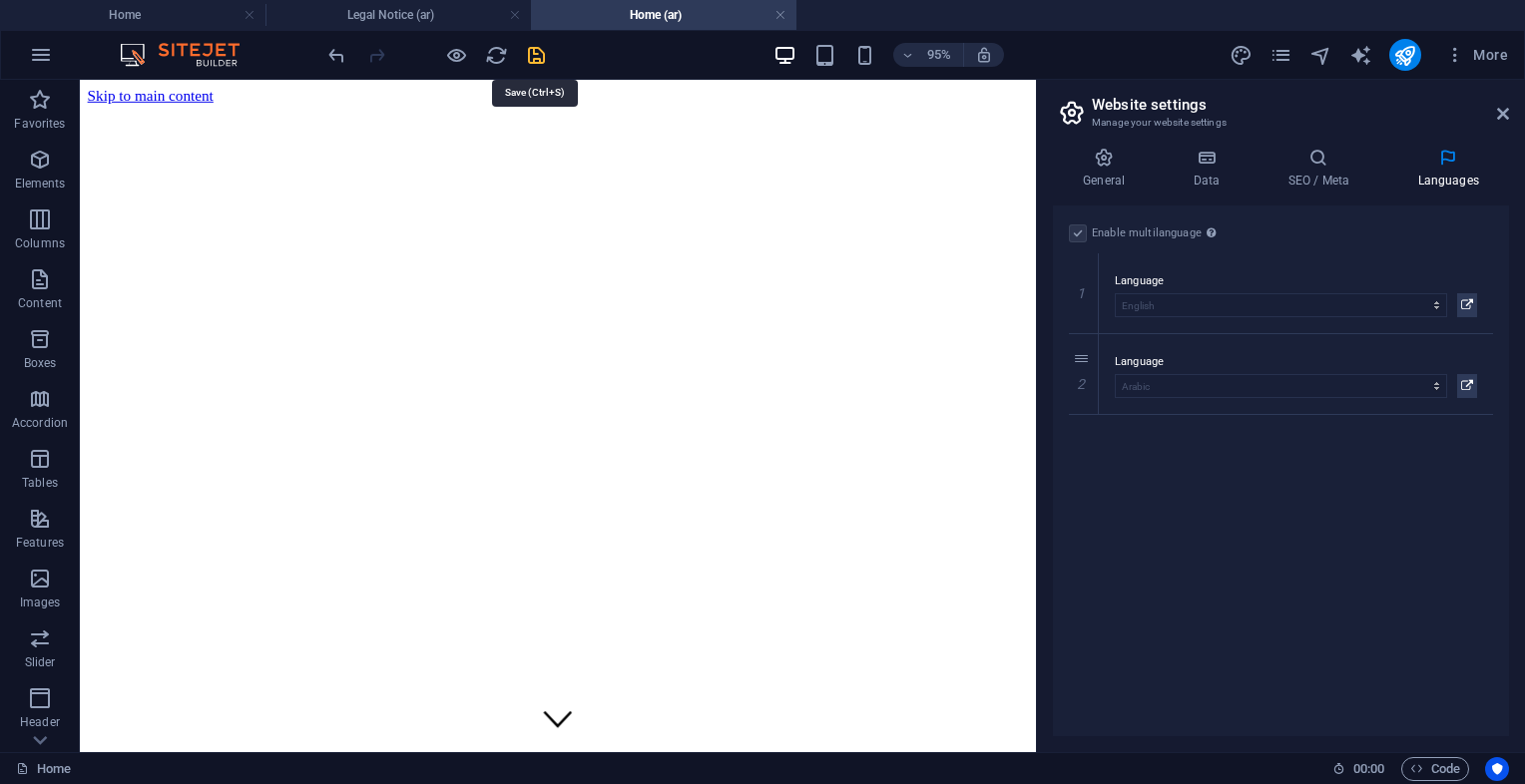 click at bounding box center (536, 55) 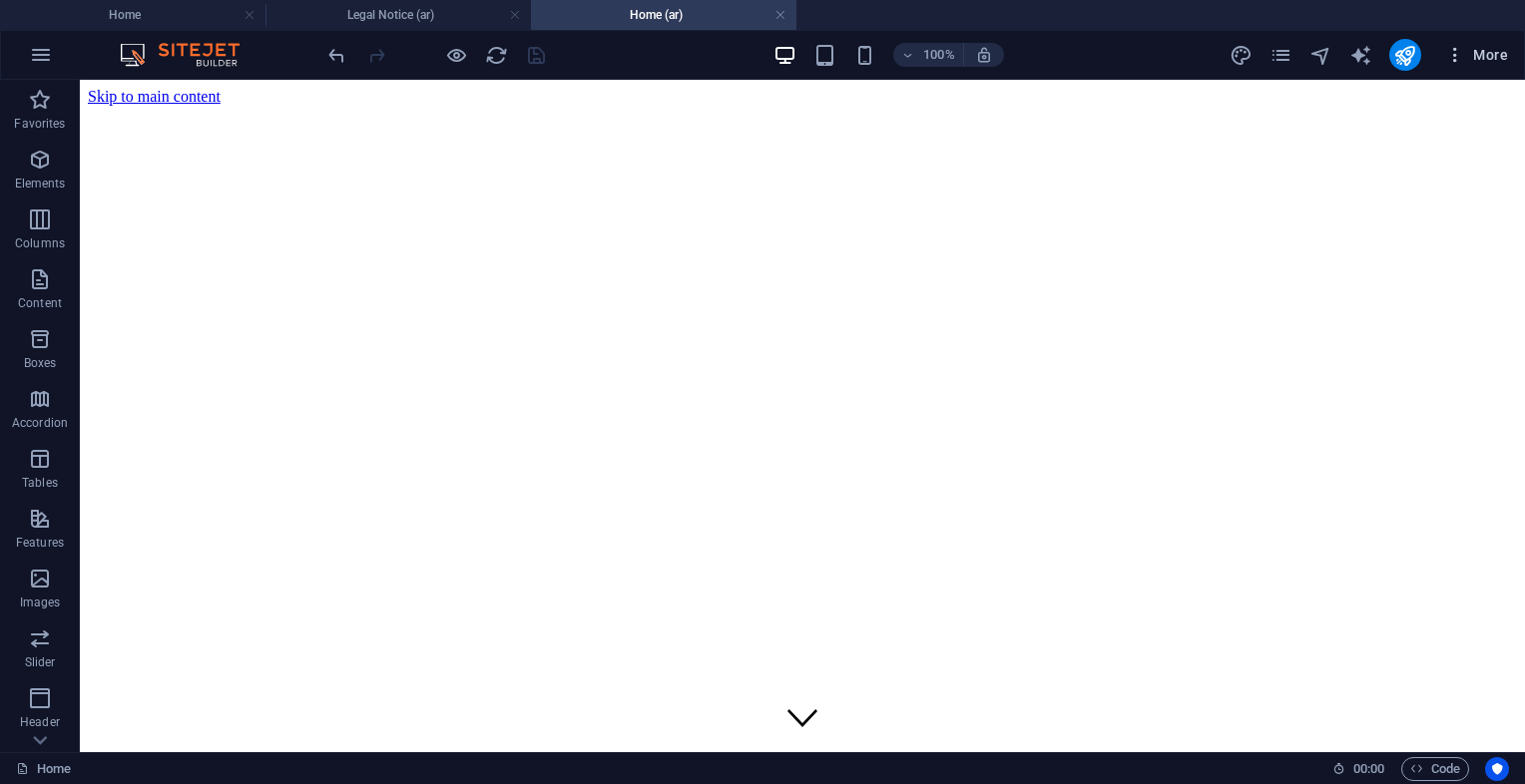 click at bounding box center [1455, 55] 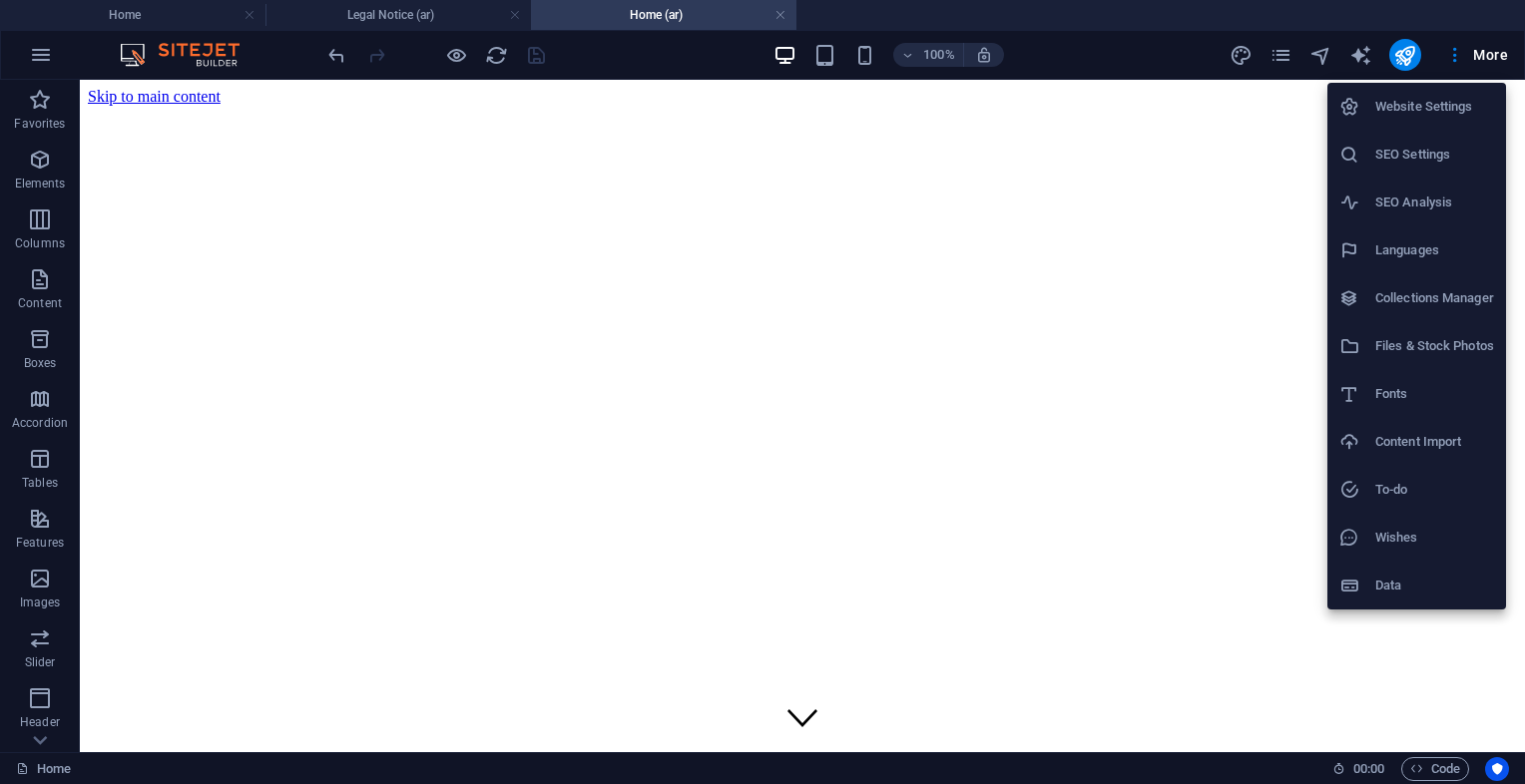 click at bounding box center [762, 392] 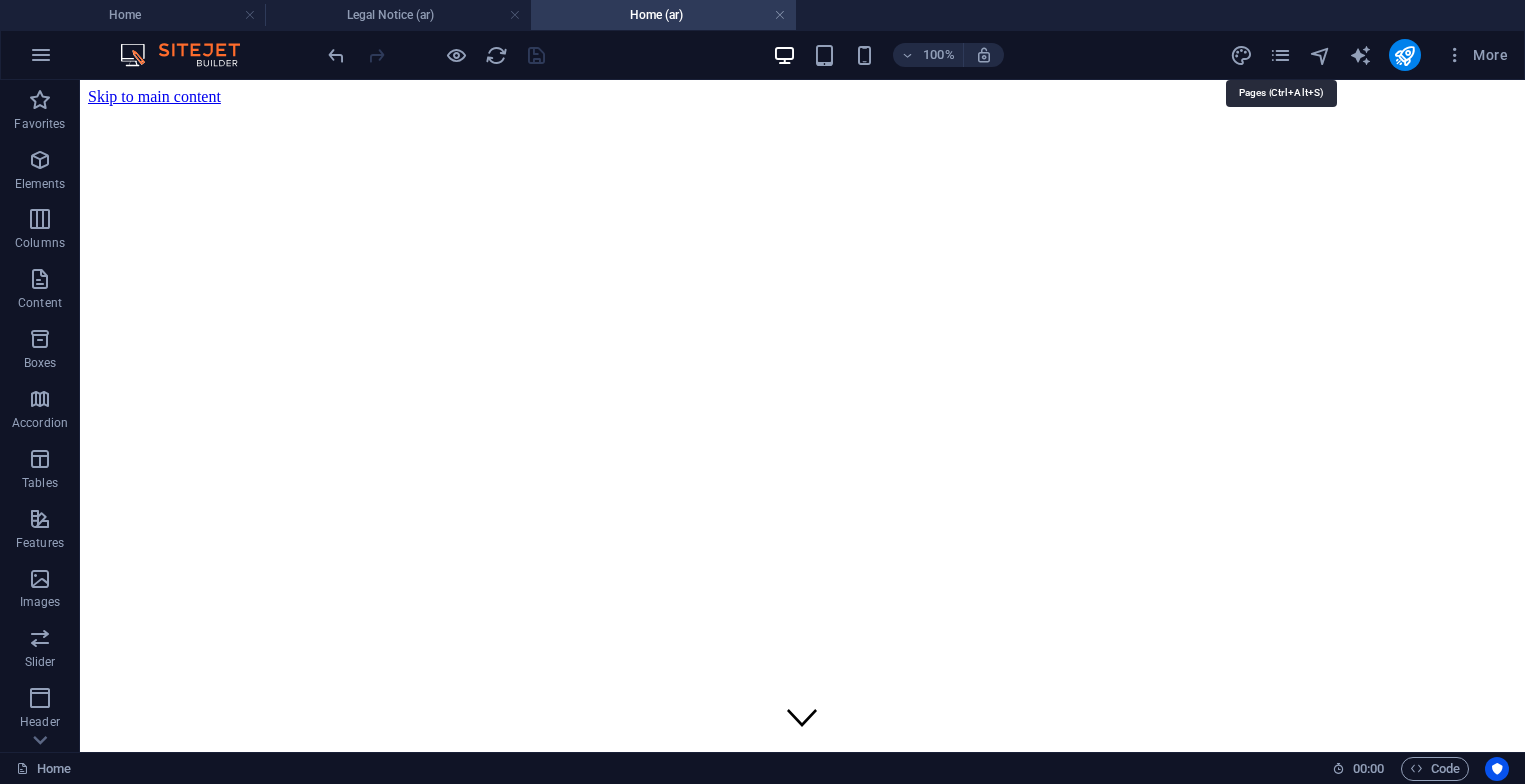 click at bounding box center (1280, 55) 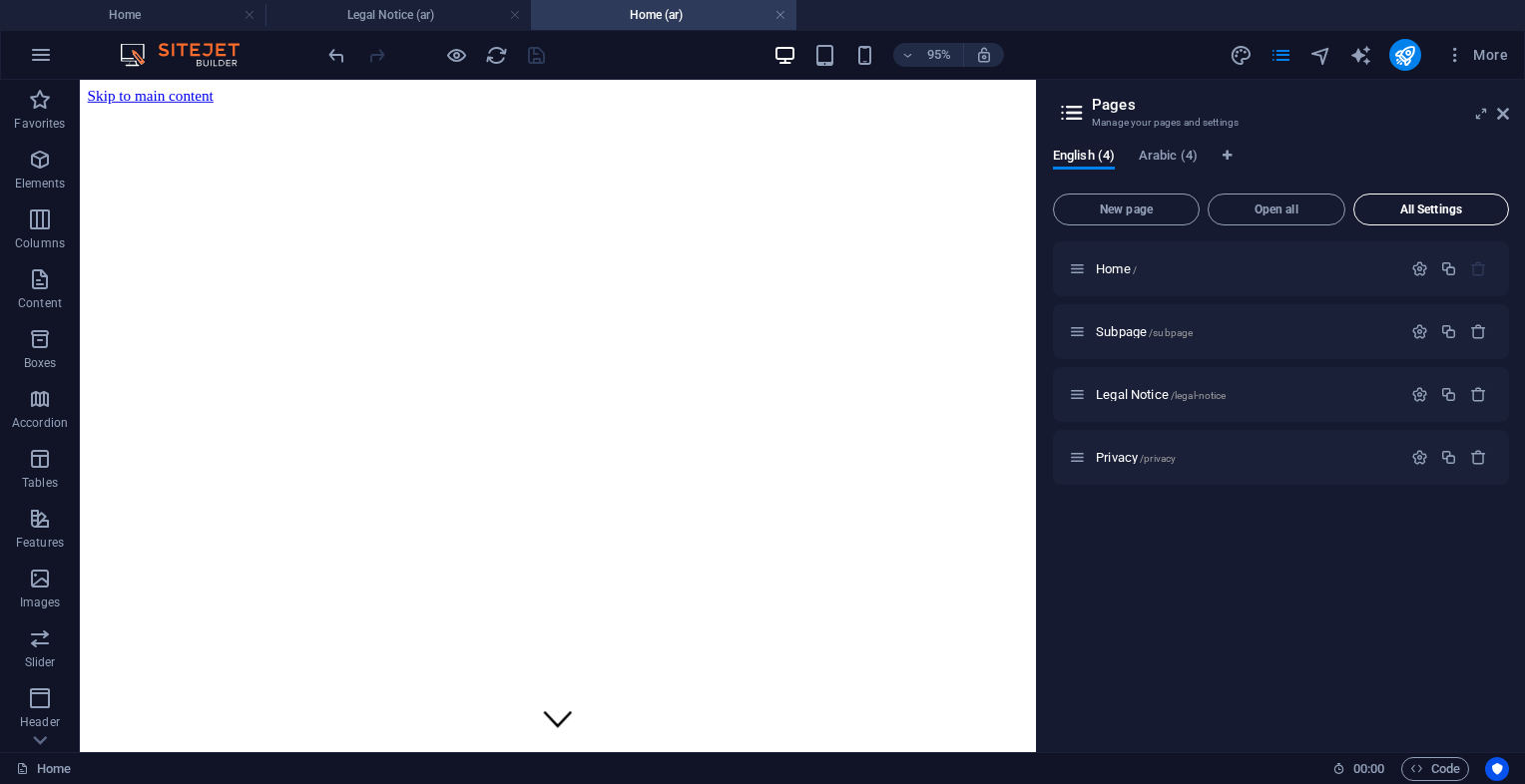 click on "All Settings" at bounding box center (1431, 209) 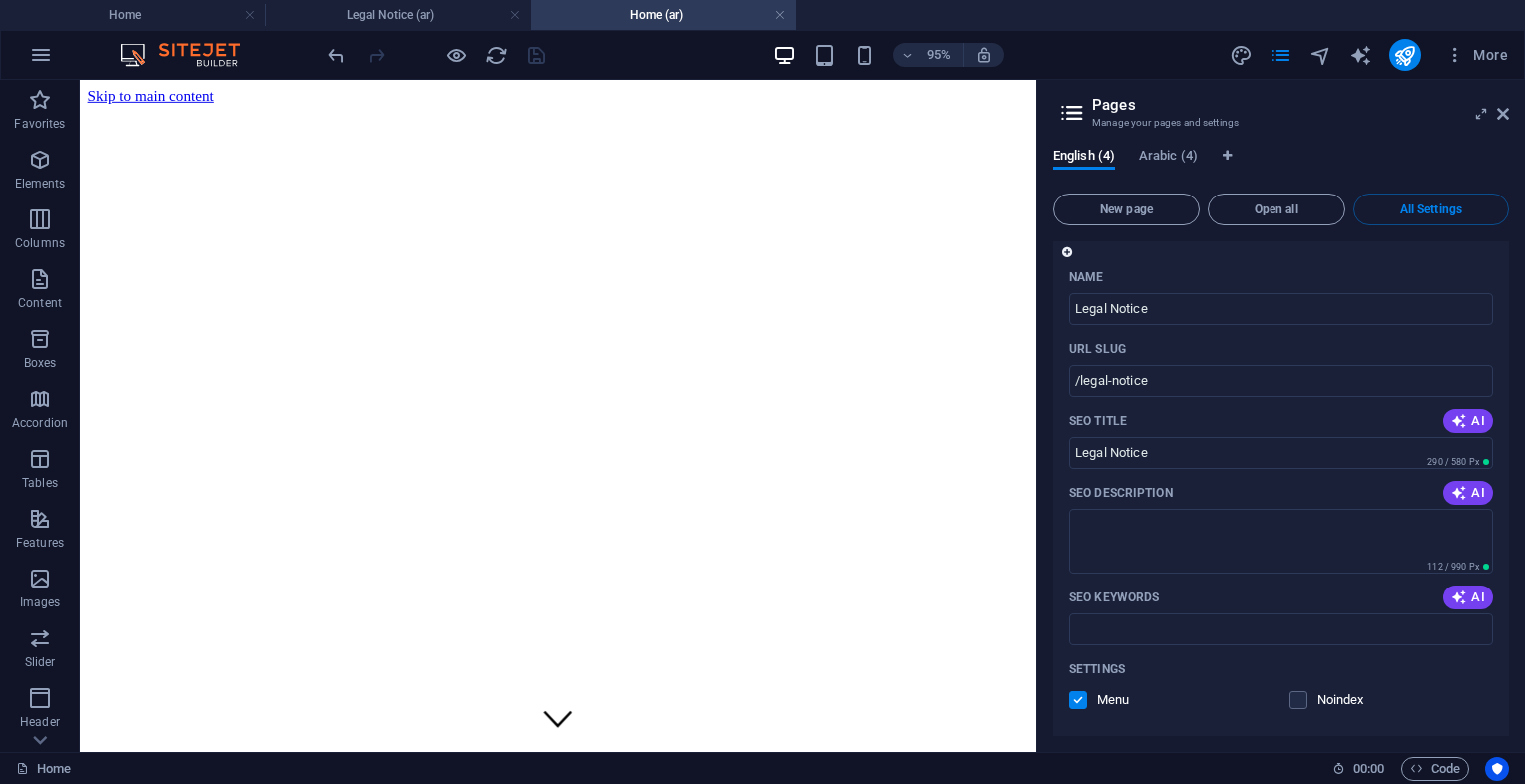 scroll, scrollTop: 1649, scrollLeft: 0, axis: vertical 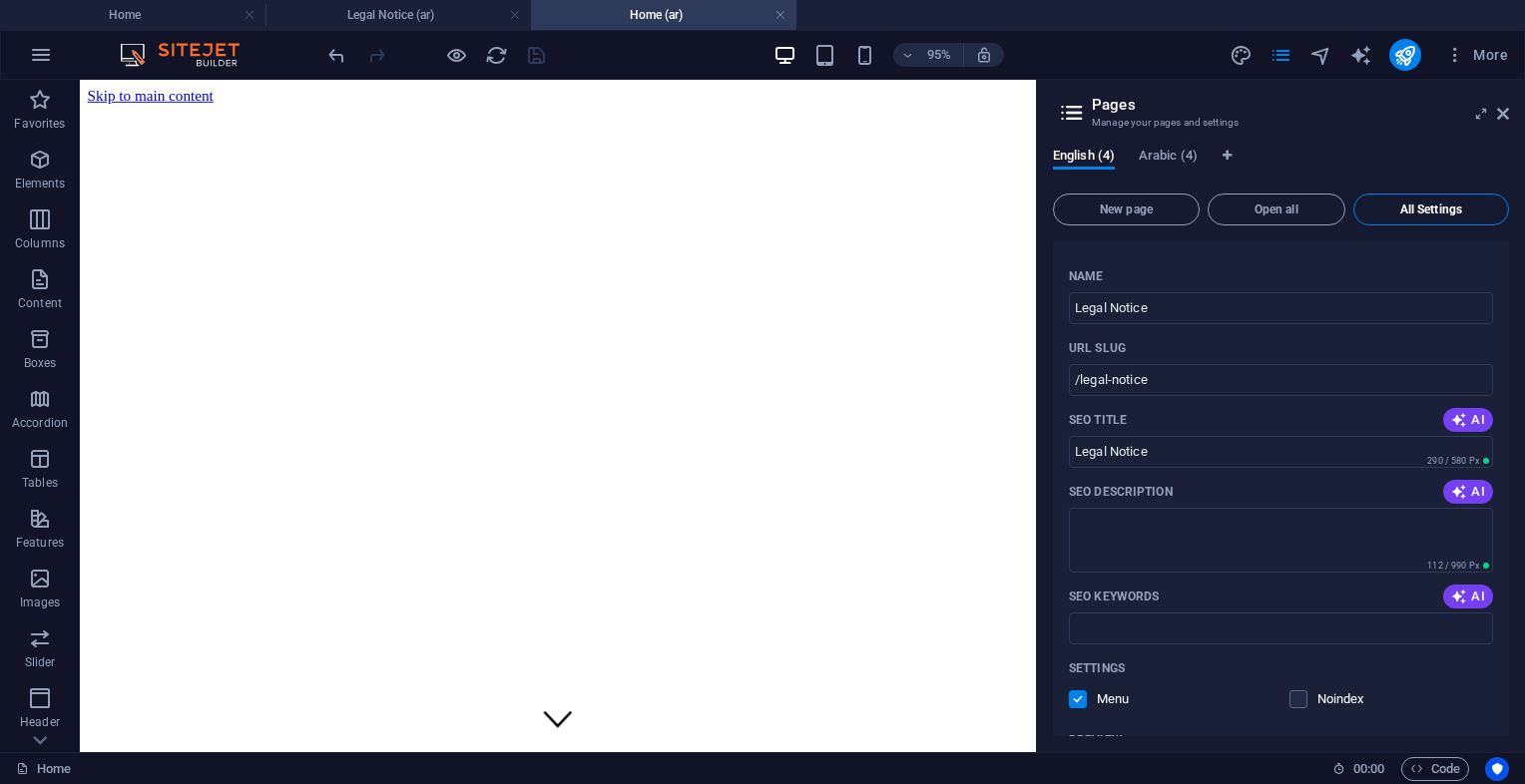 click on "All Settings" at bounding box center [1431, 209] 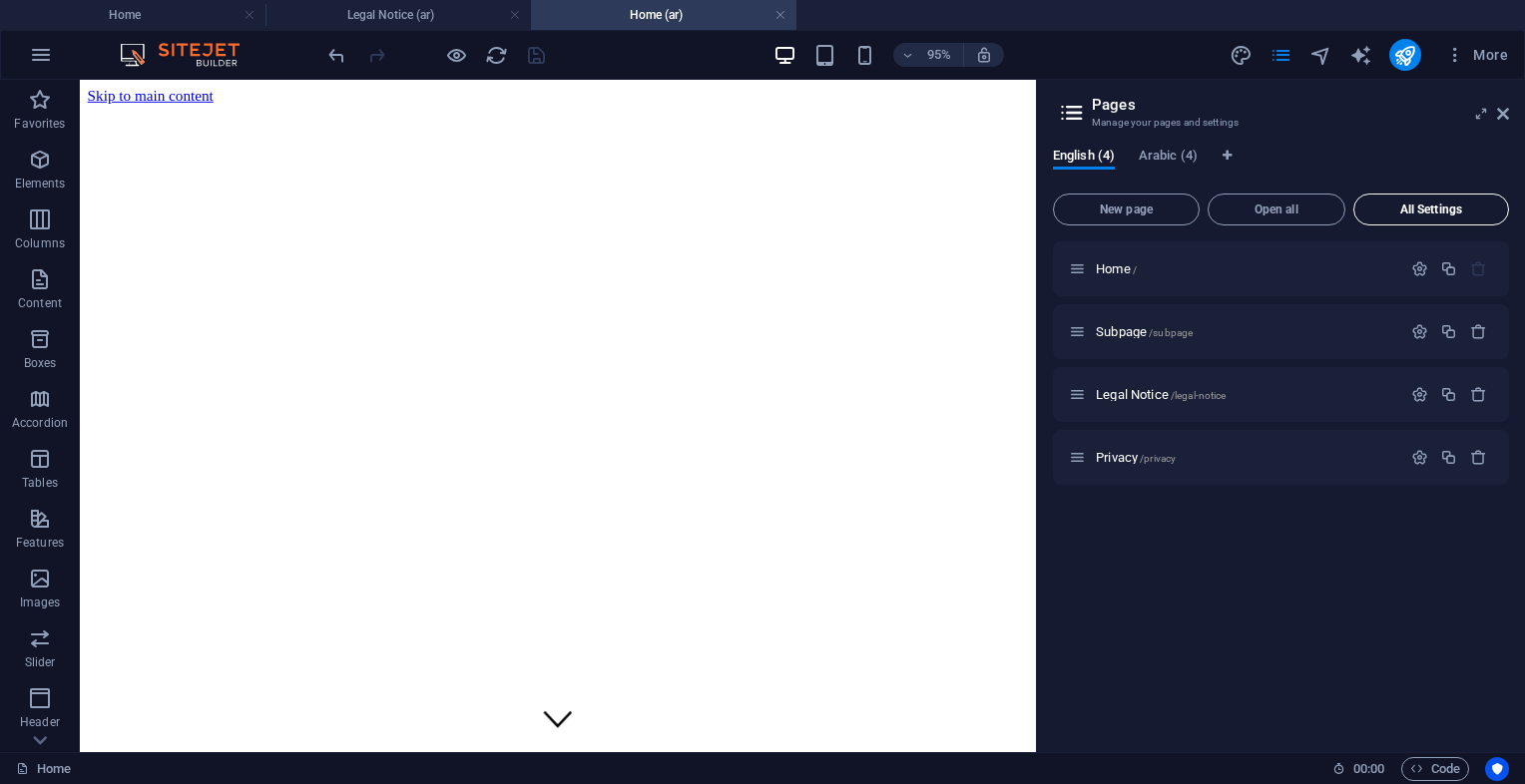 scroll, scrollTop: 0, scrollLeft: 0, axis: both 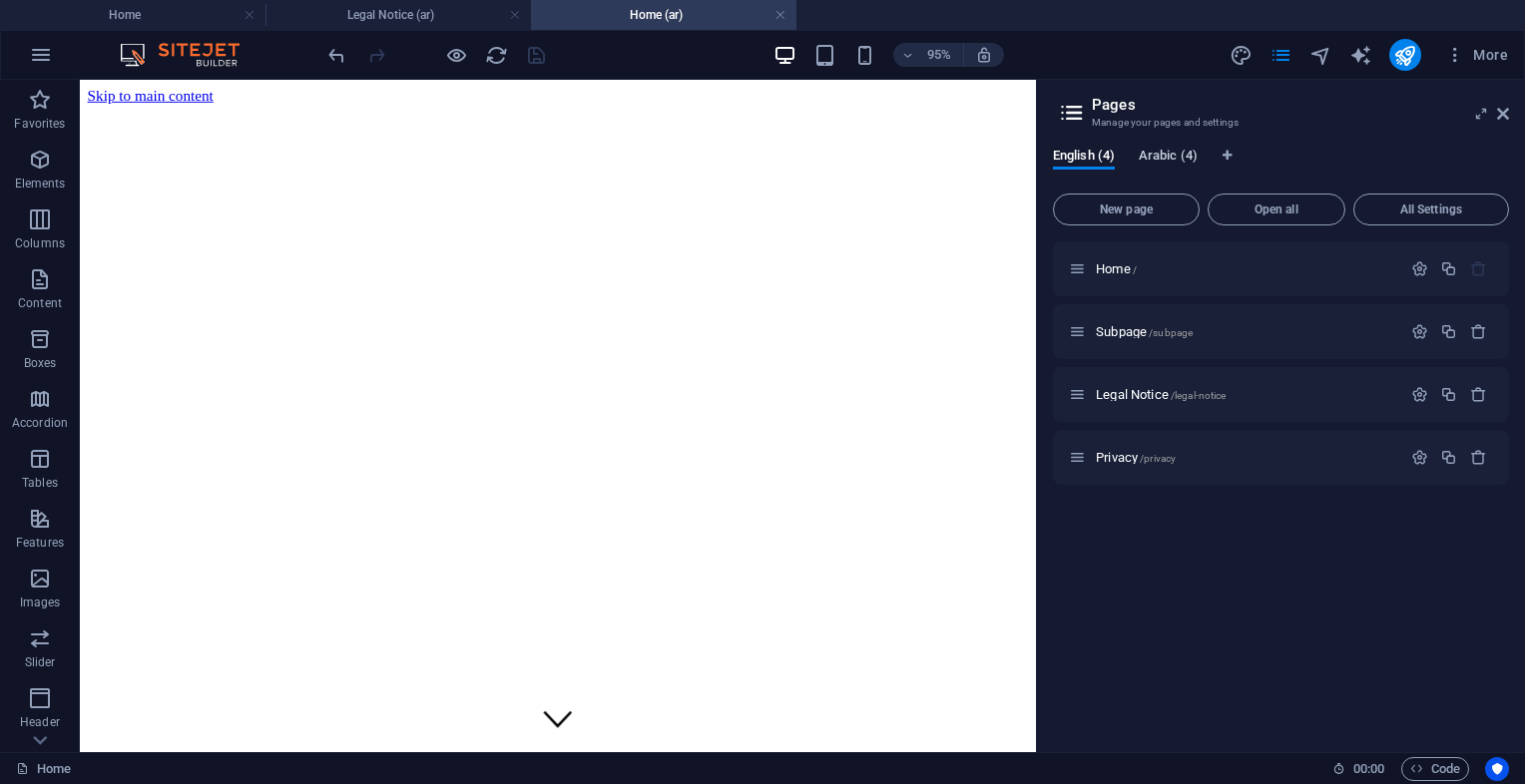 click on "Arabic (4)" at bounding box center [1168, 158] 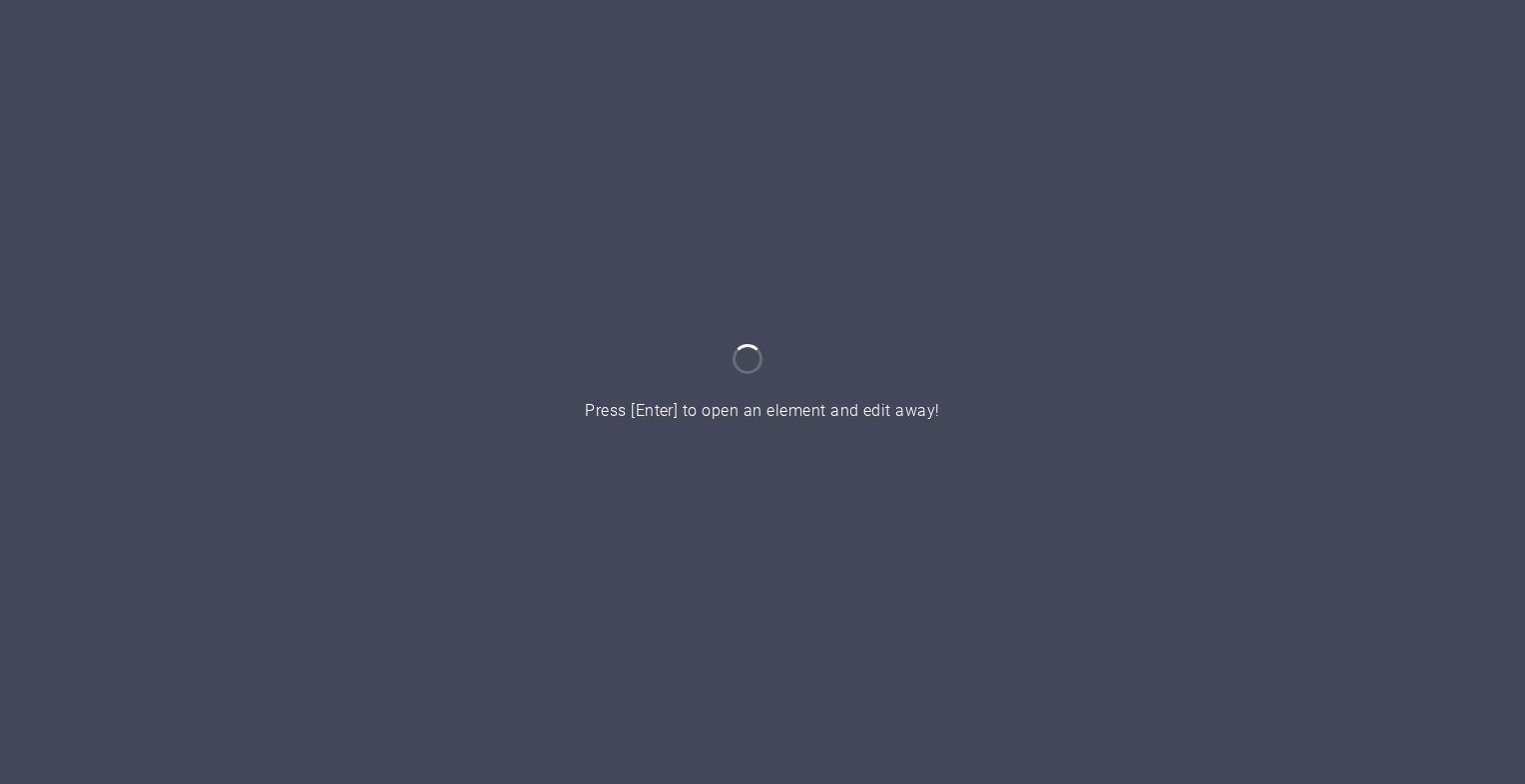 scroll, scrollTop: 0, scrollLeft: 0, axis: both 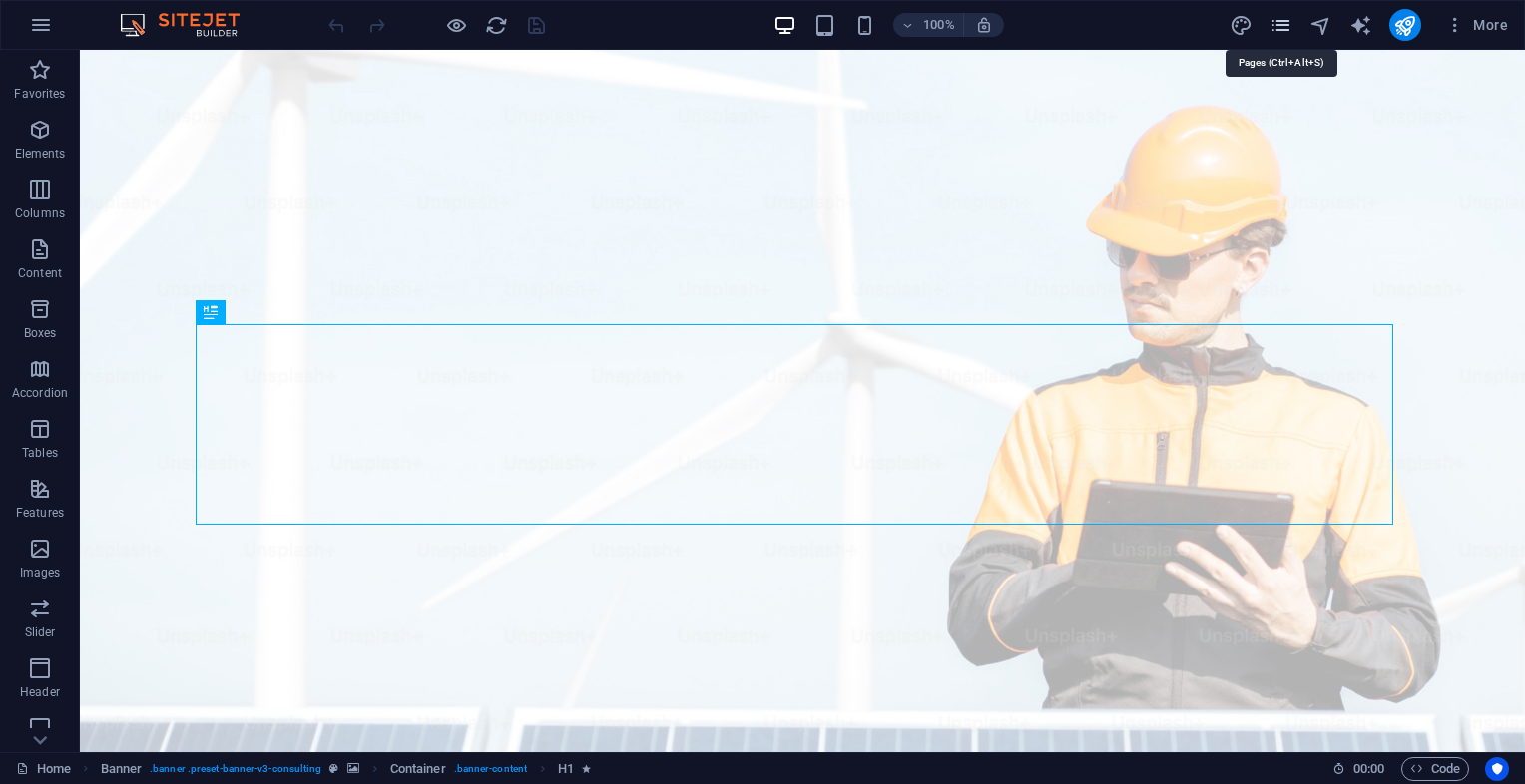 click at bounding box center [1280, 25] 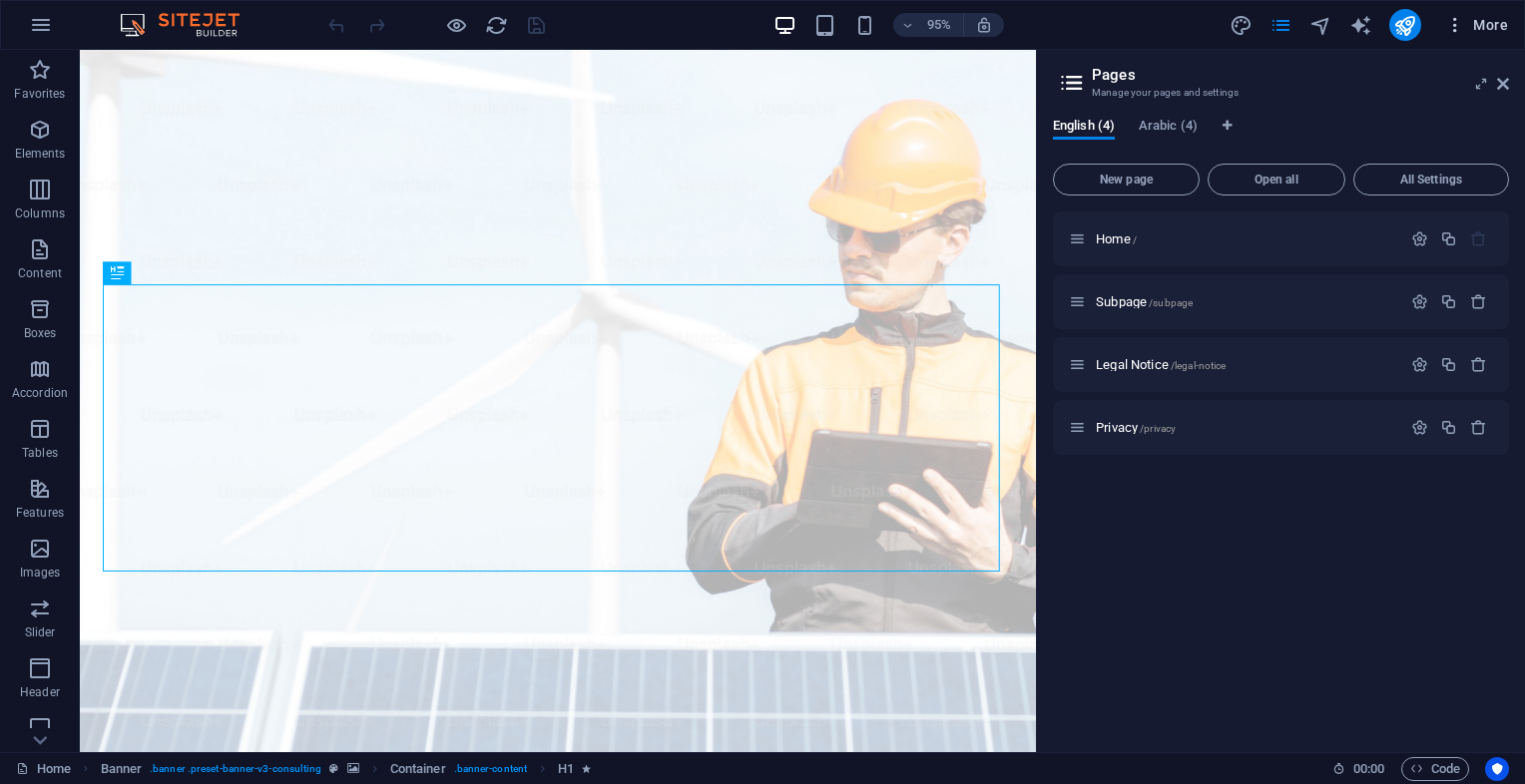 click at bounding box center (1455, 25) 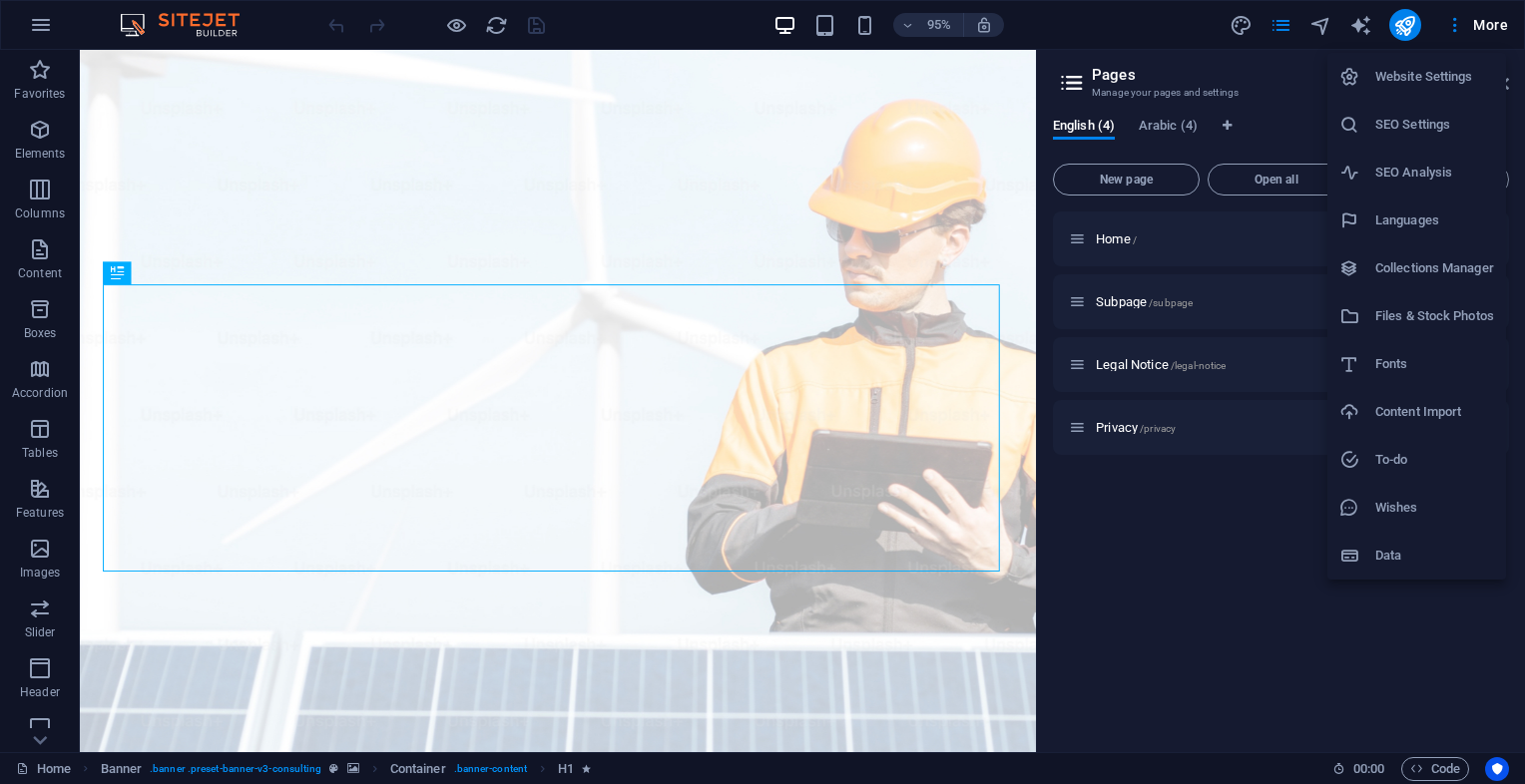 click on "Languages" at bounding box center [1434, 220] 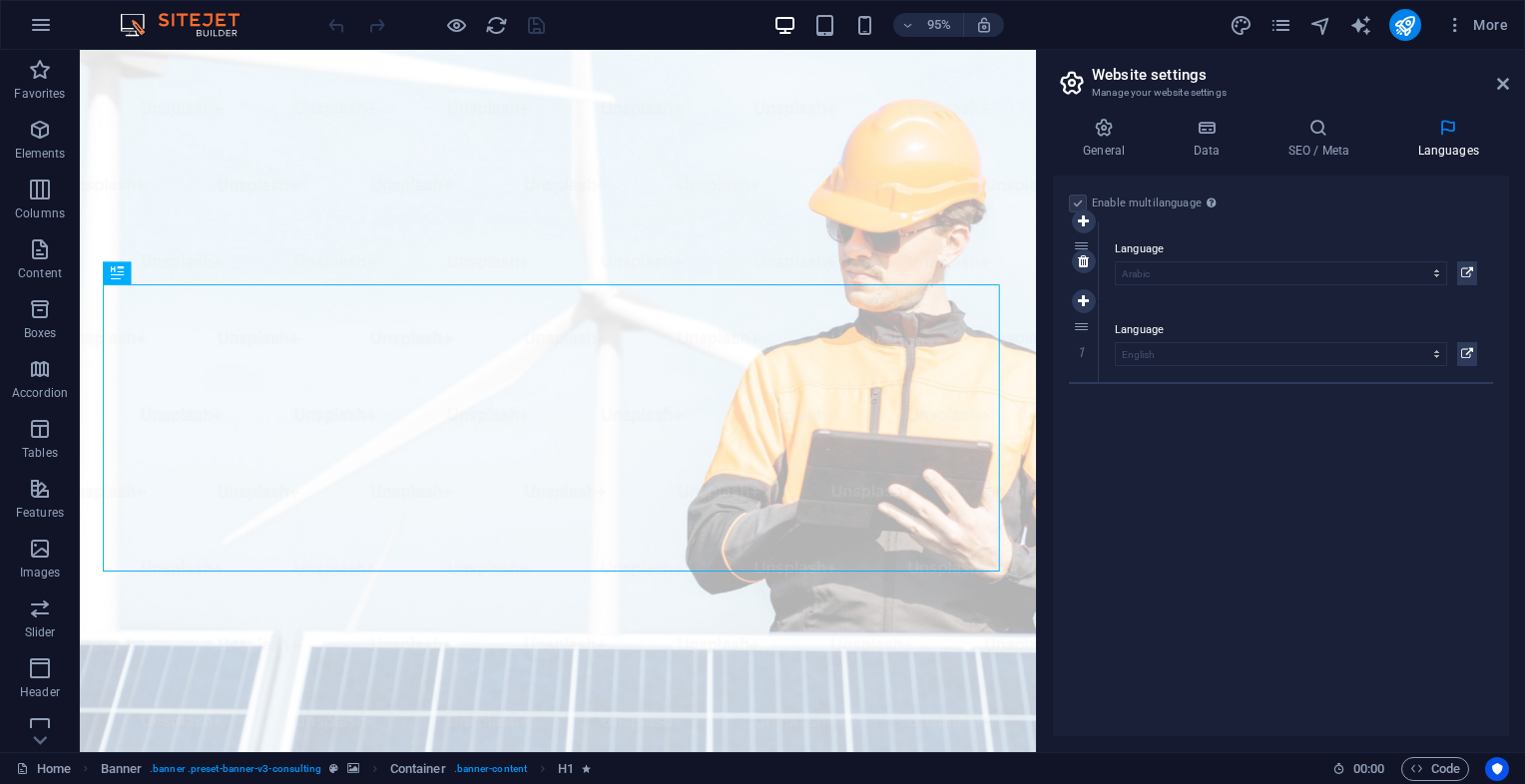 drag, startPoint x: 1071, startPoint y: 327, endPoint x: 1074, endPoint y: 243, distance: 84.05355 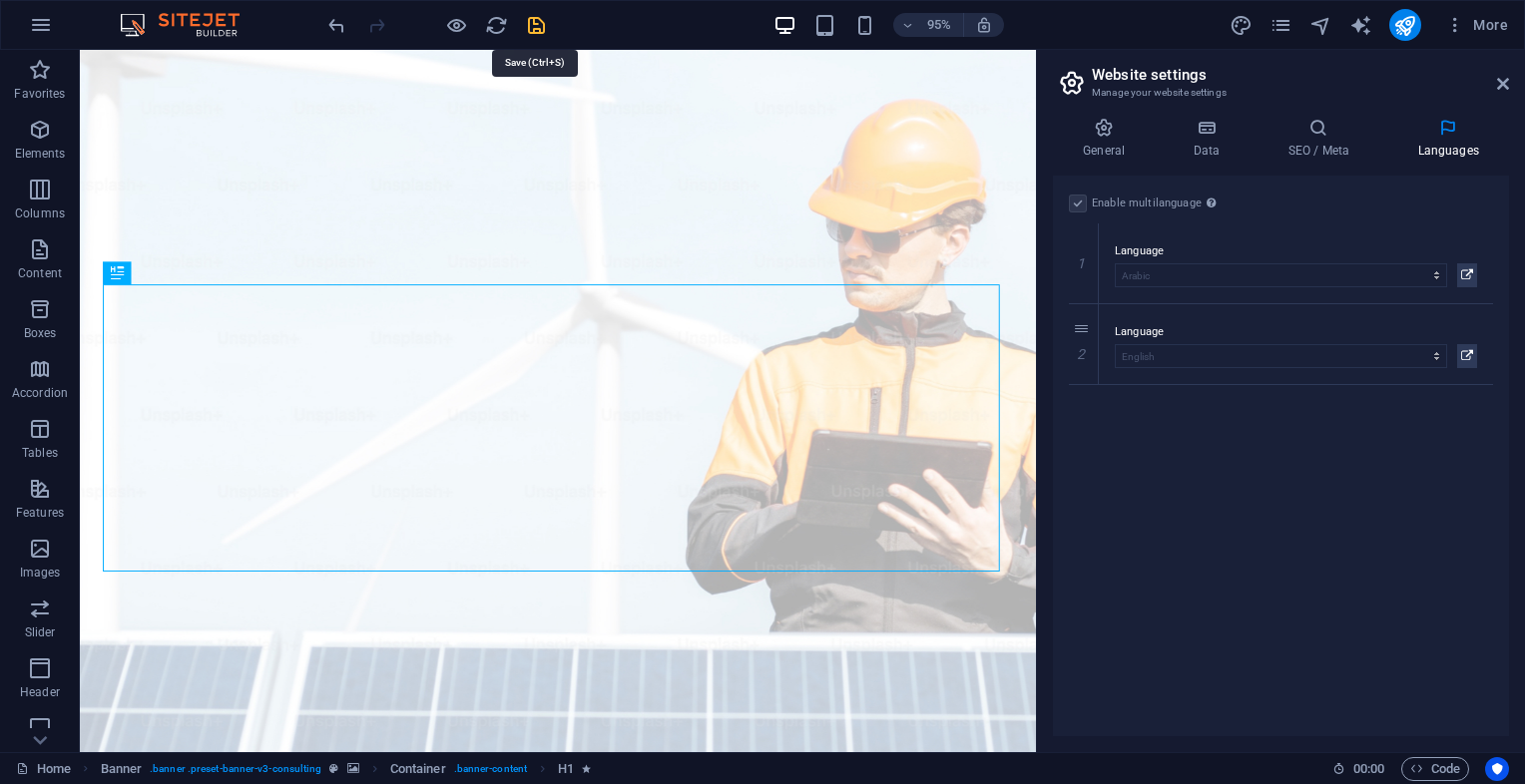 click at bounding box center [536, 25] 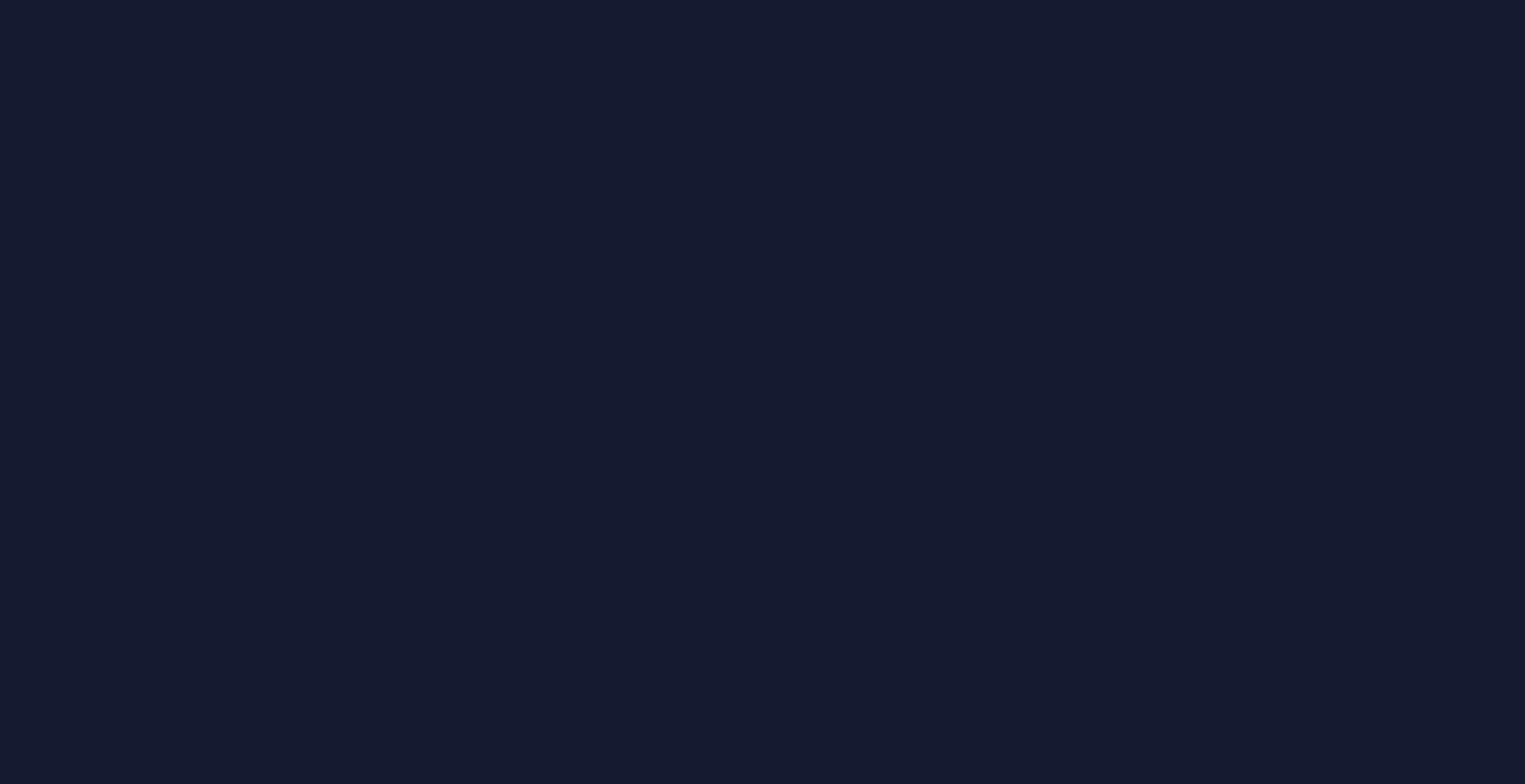 scroll, scrollTop: 0, scrollLeft: 0, axis: both 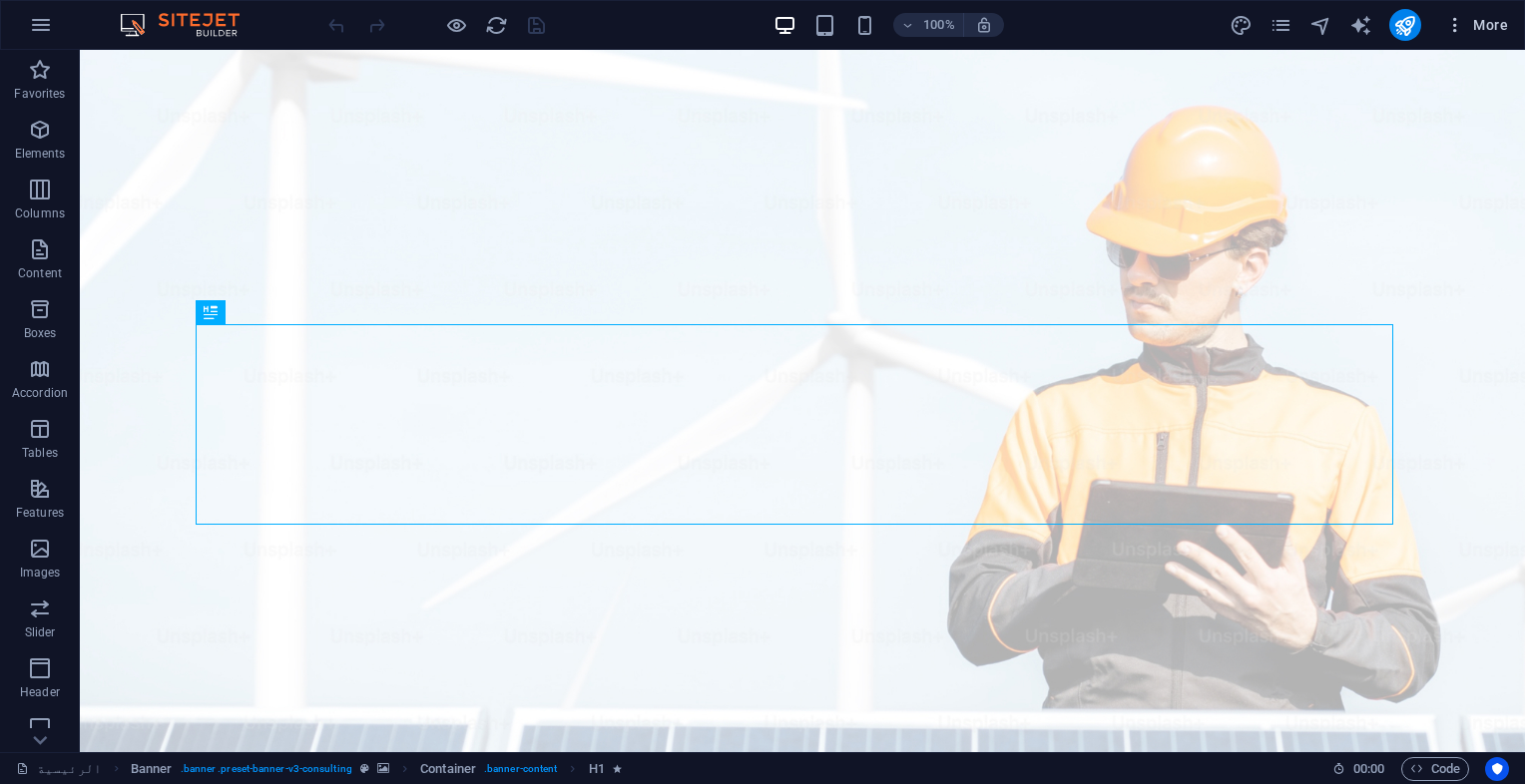 click at bounding box center [1455, 25] 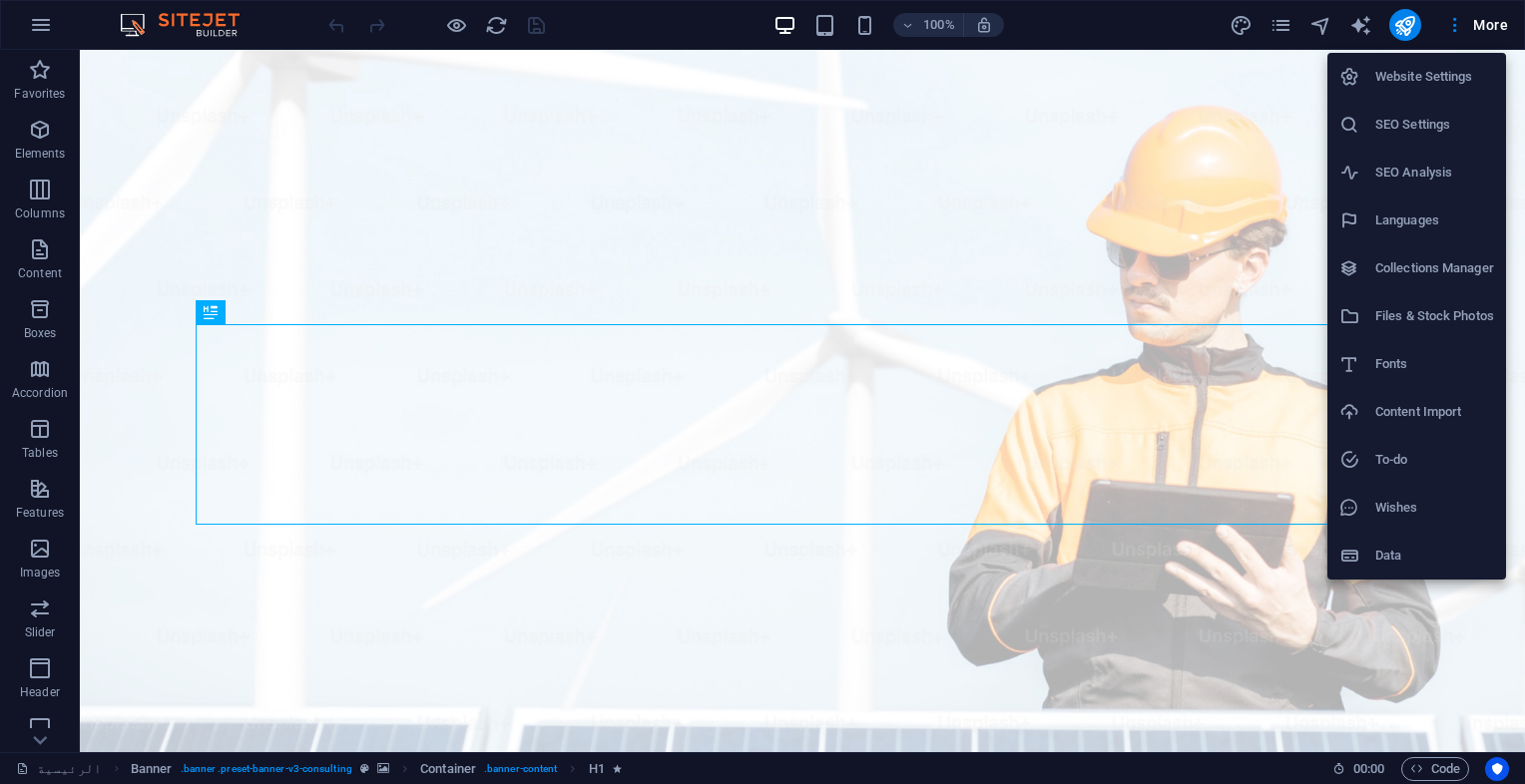 click at bounding box center [762, 392] 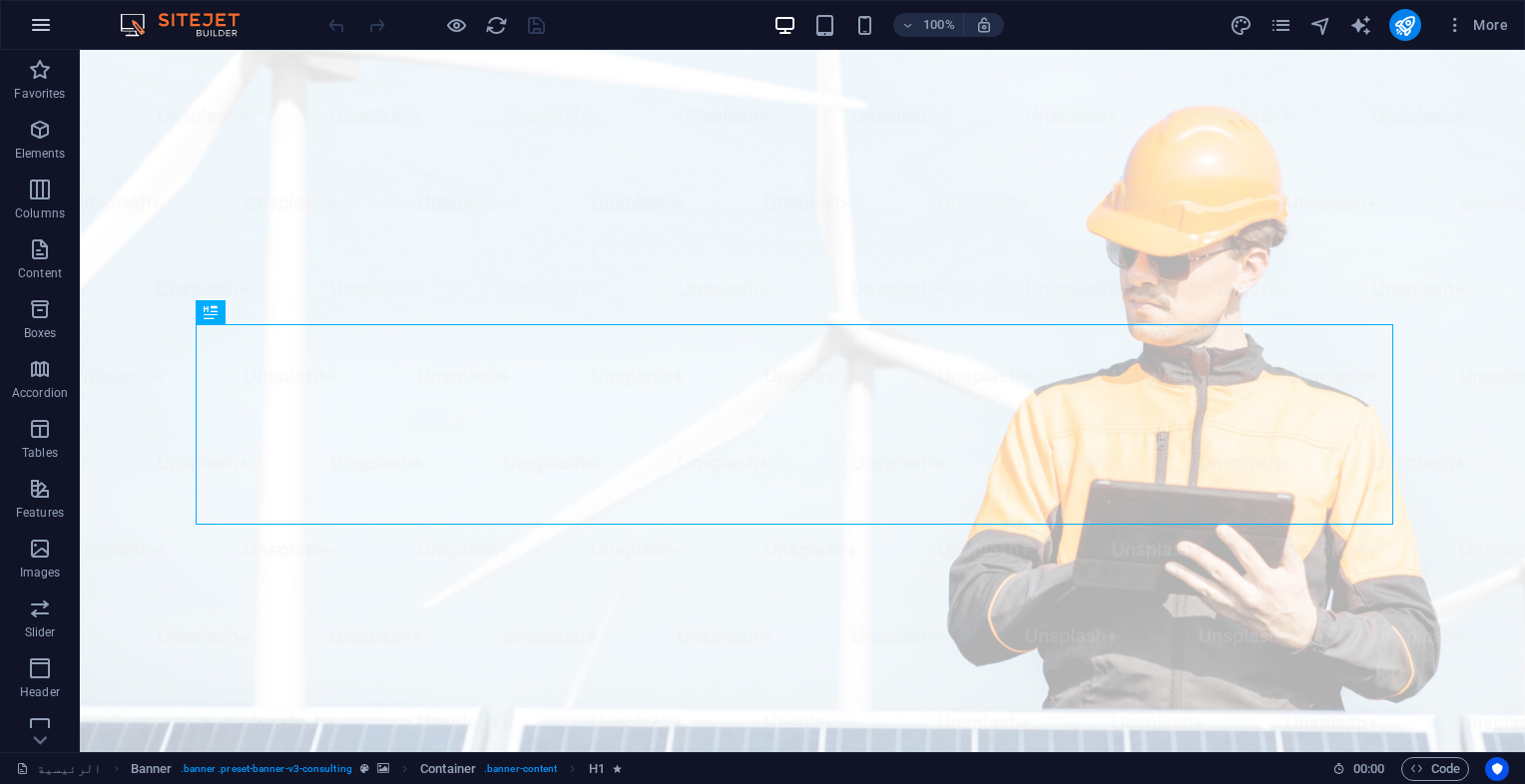 click at bounding box center [41, 25] 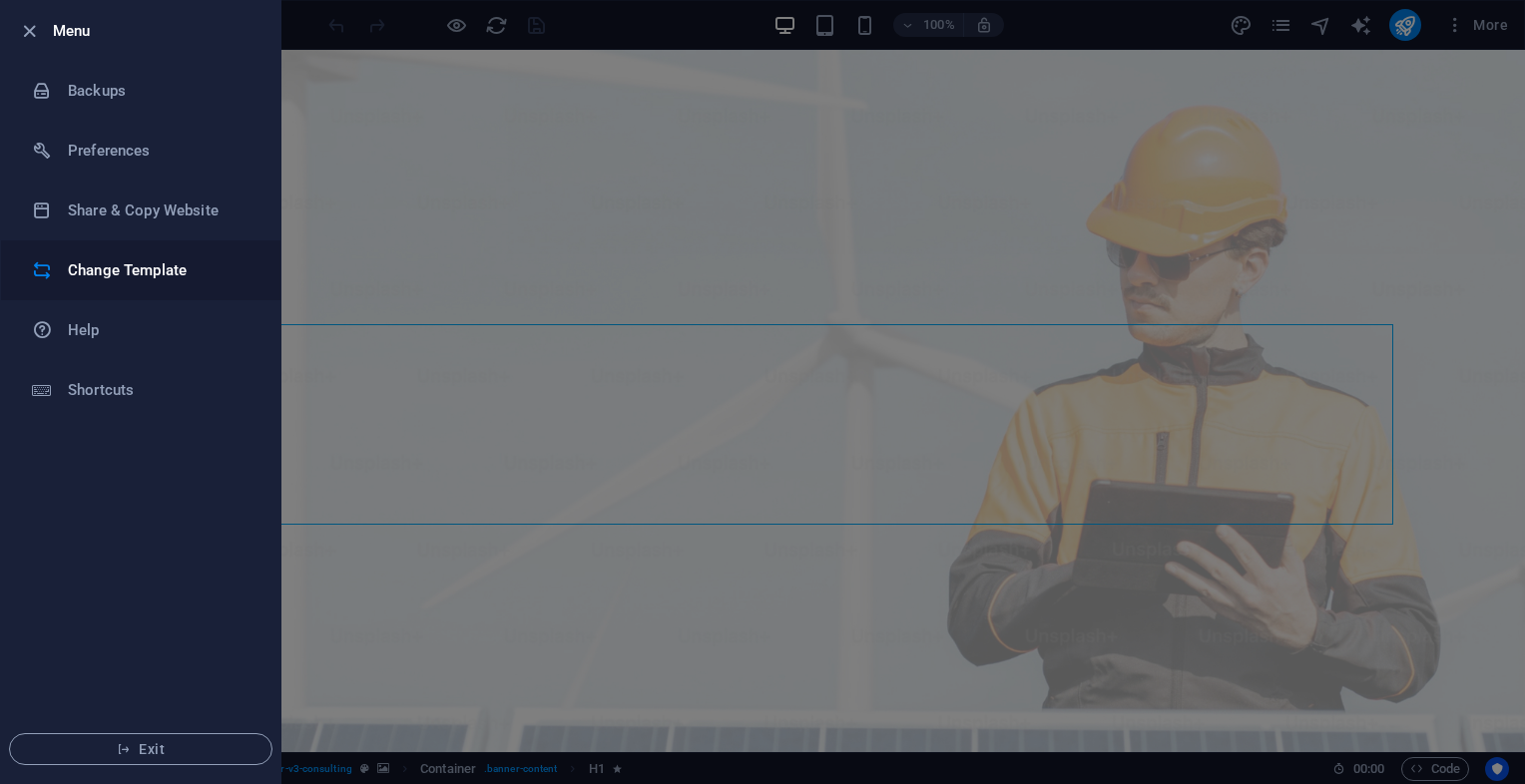 click on "Change Template" at bounding box center [141, 270] 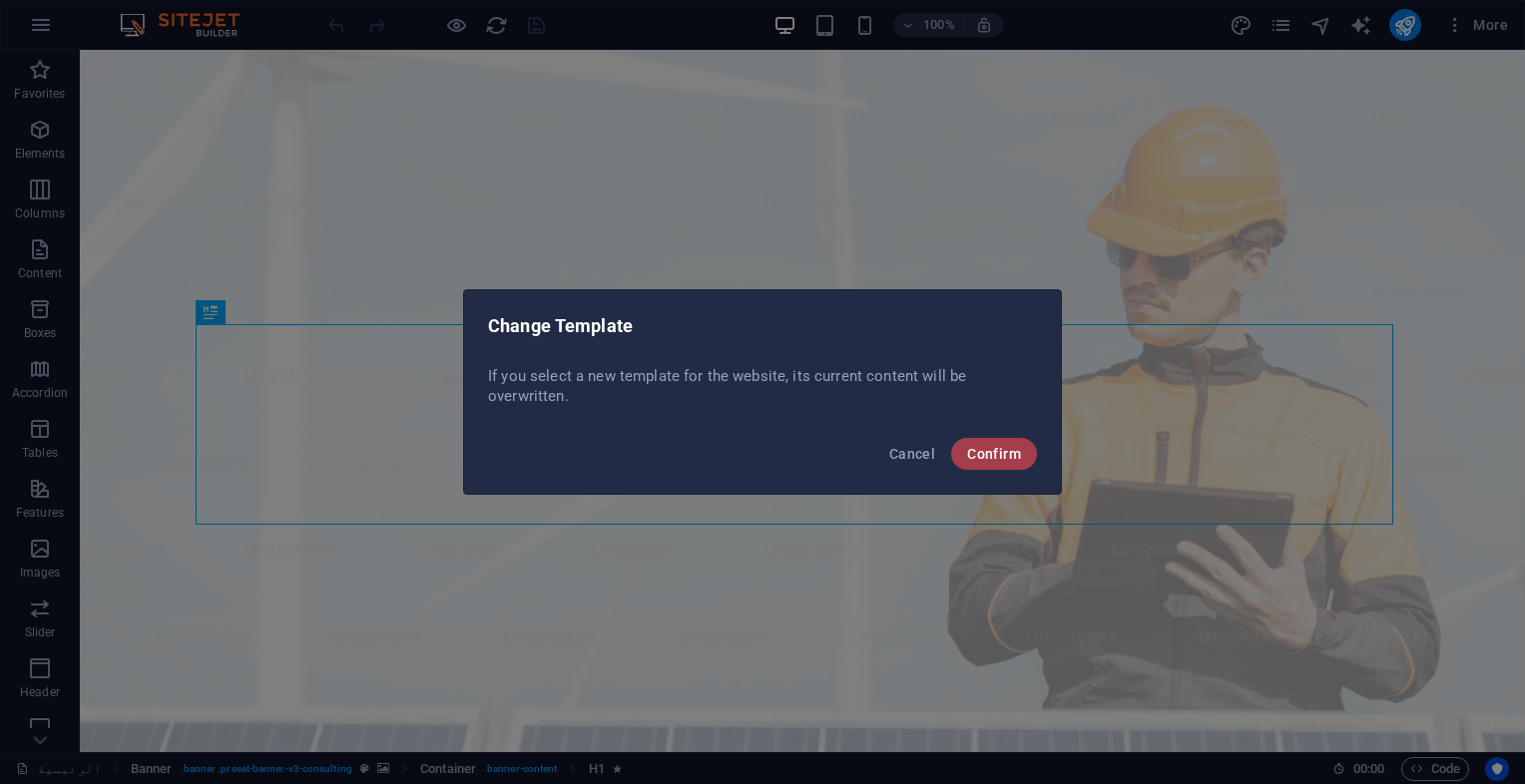 click on "Confirm" at bounding box center [994, 454] 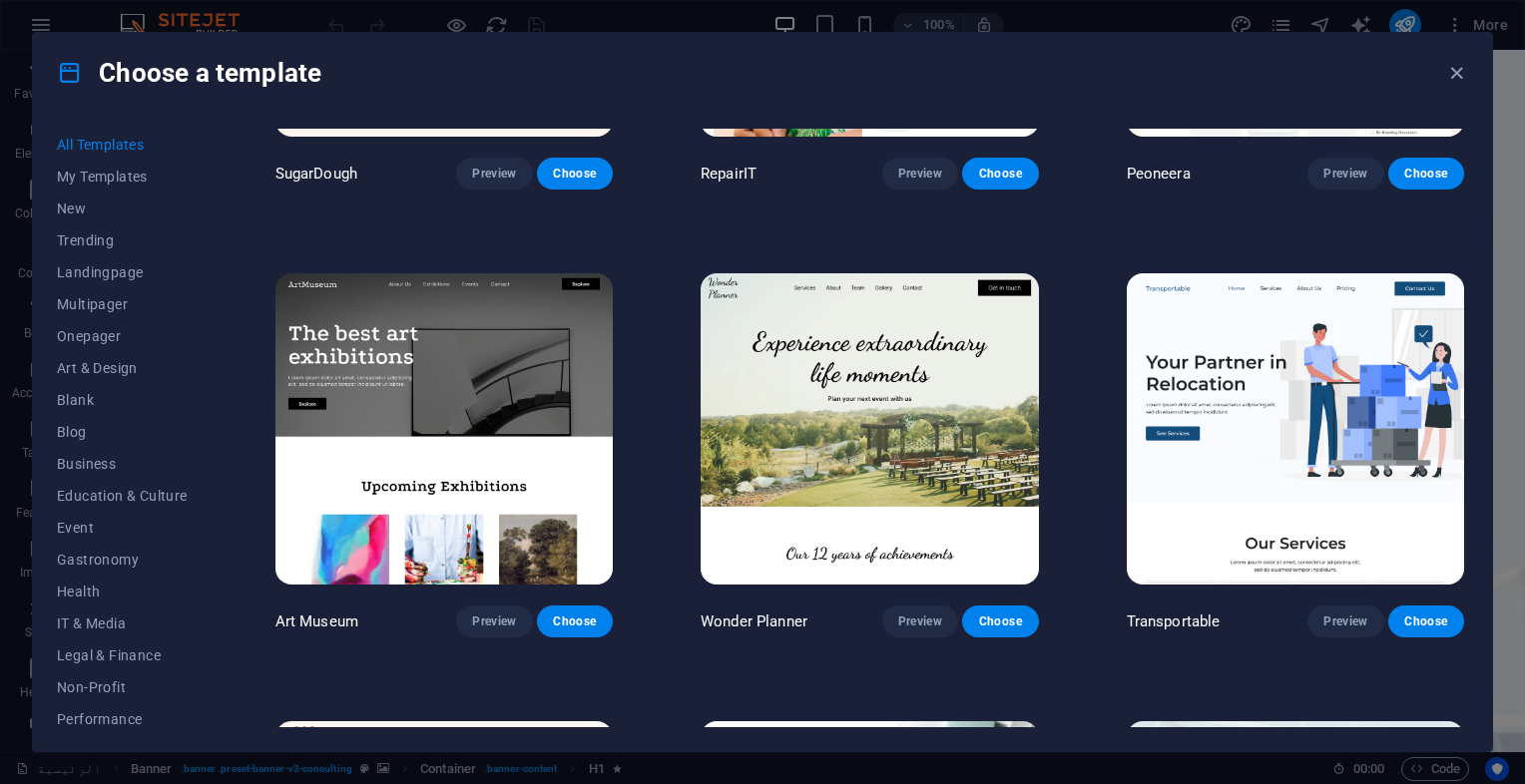 scroll, scrollTop: 0, scrollLeft: 0, axis: both 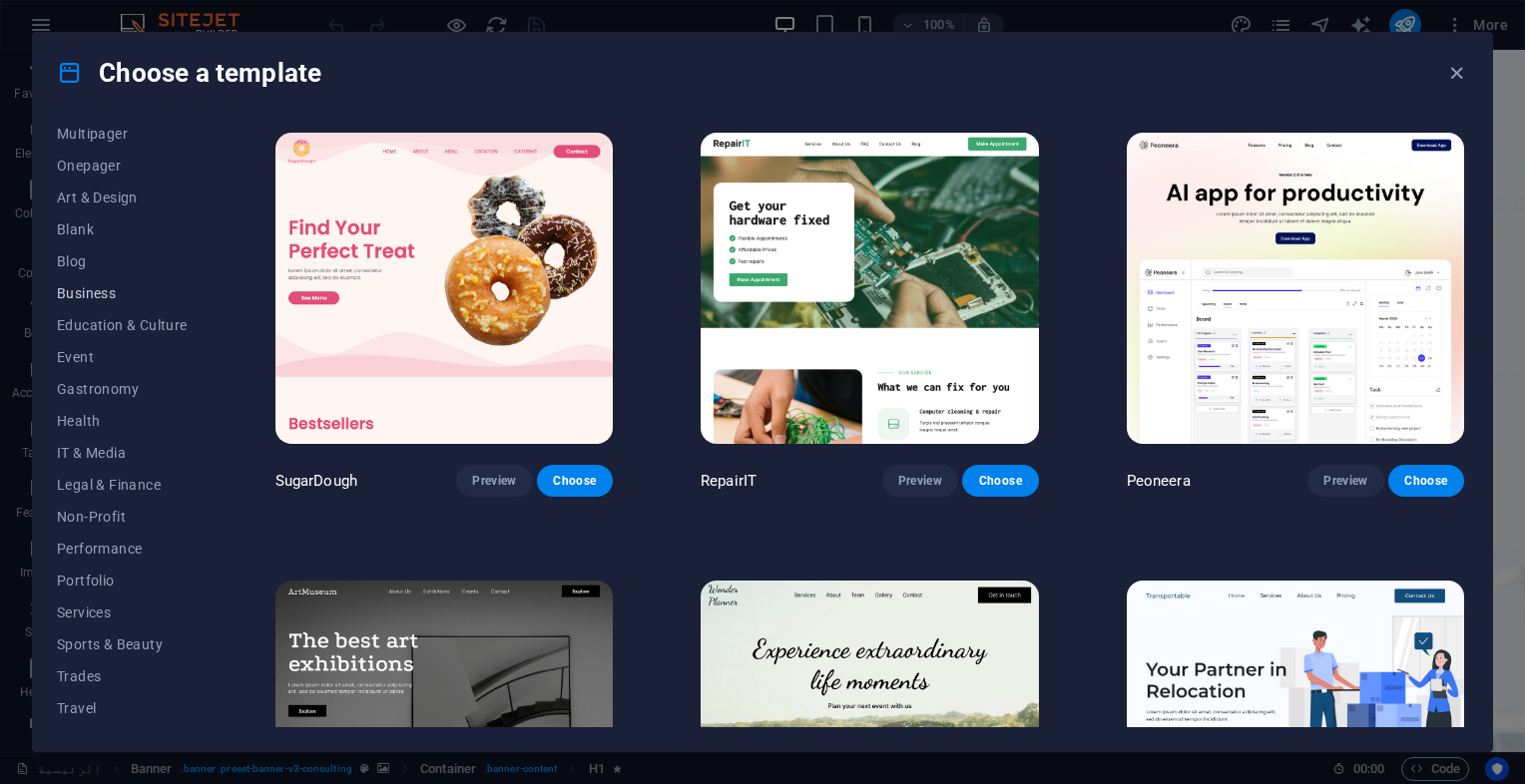 click on "Business" at bounding box center [122, 293] 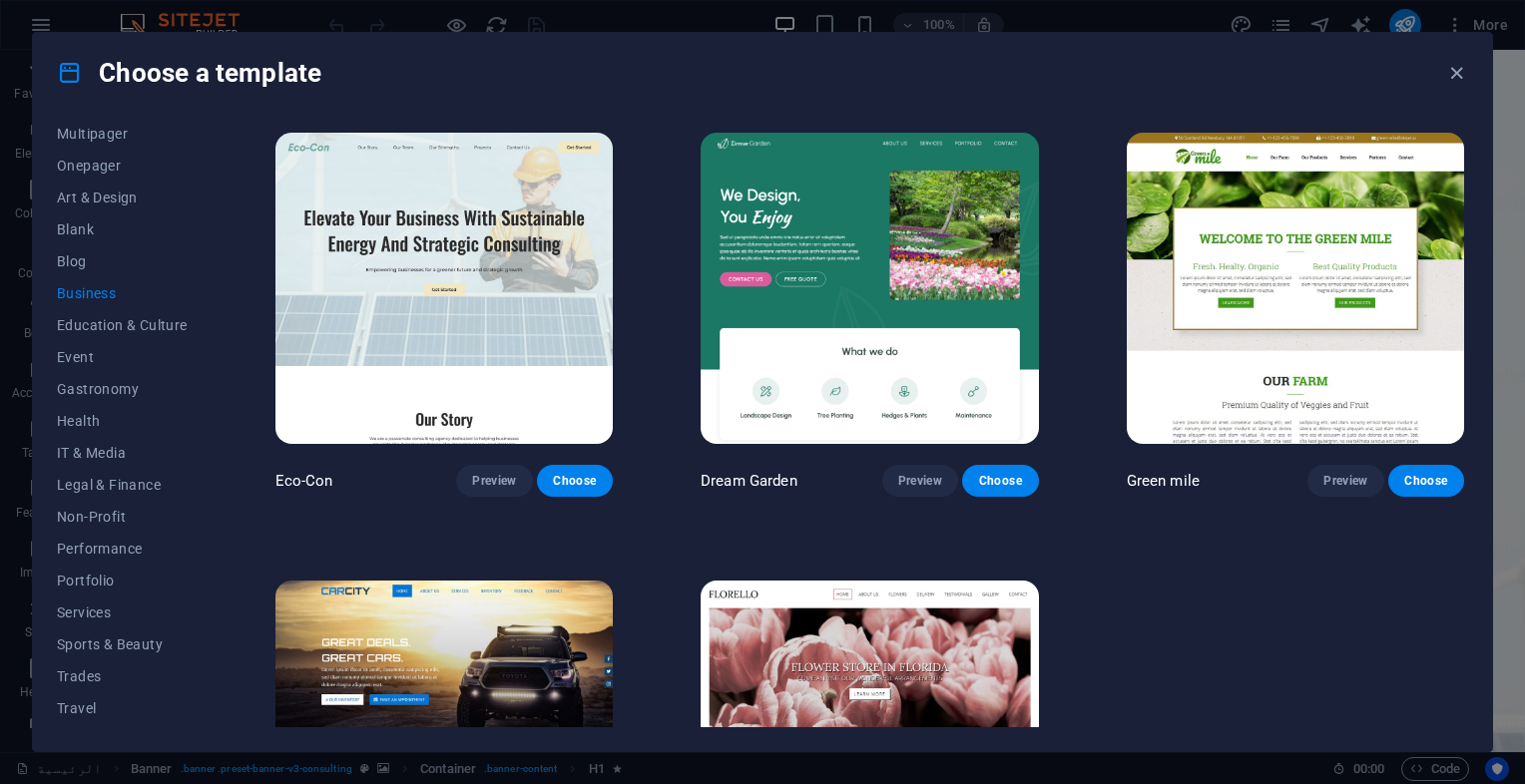 scroll, scrollTop: 212, scrollLeft: 0, axis: vertical 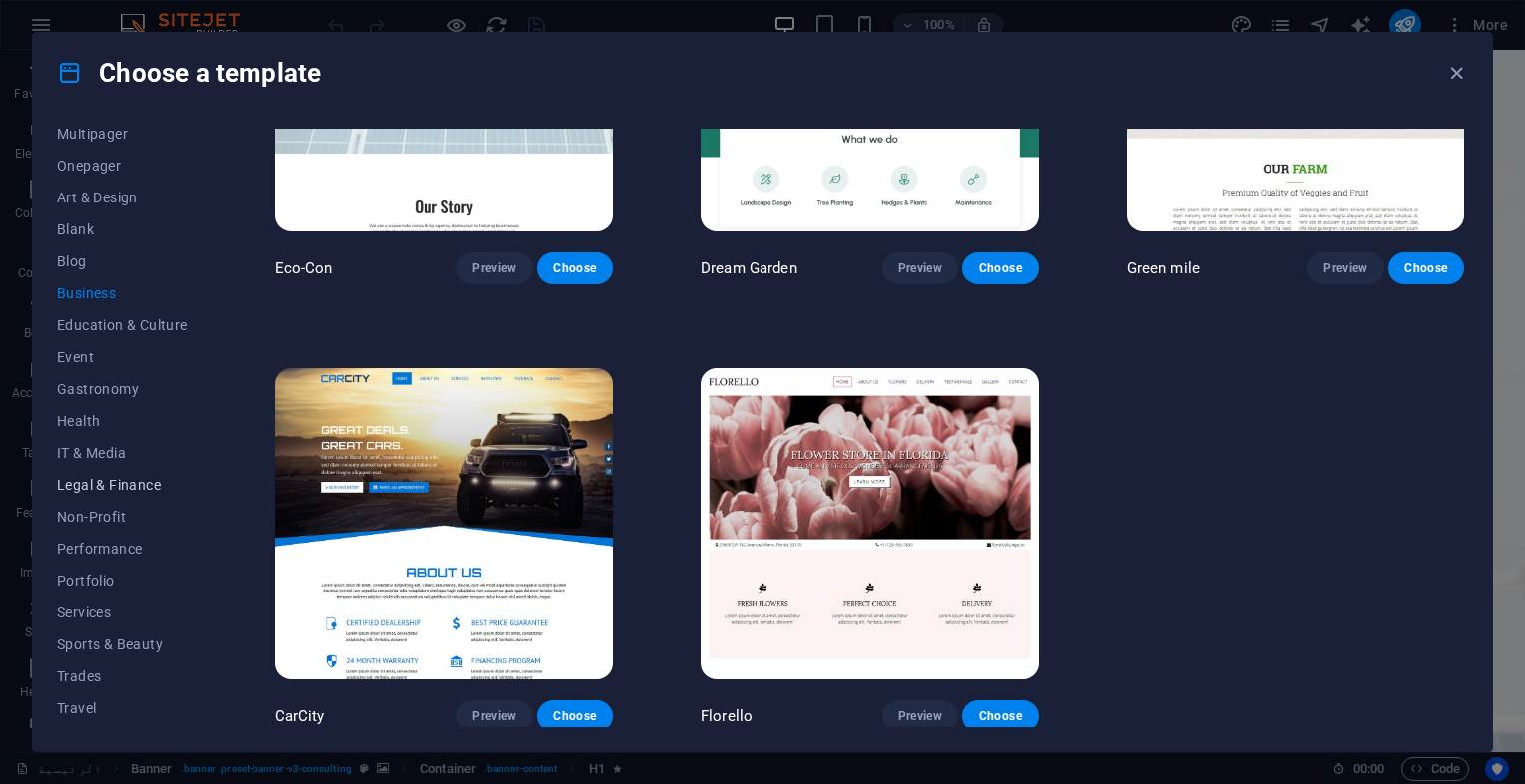 click on "Legal & Finance" at bounding box center [122, 485] 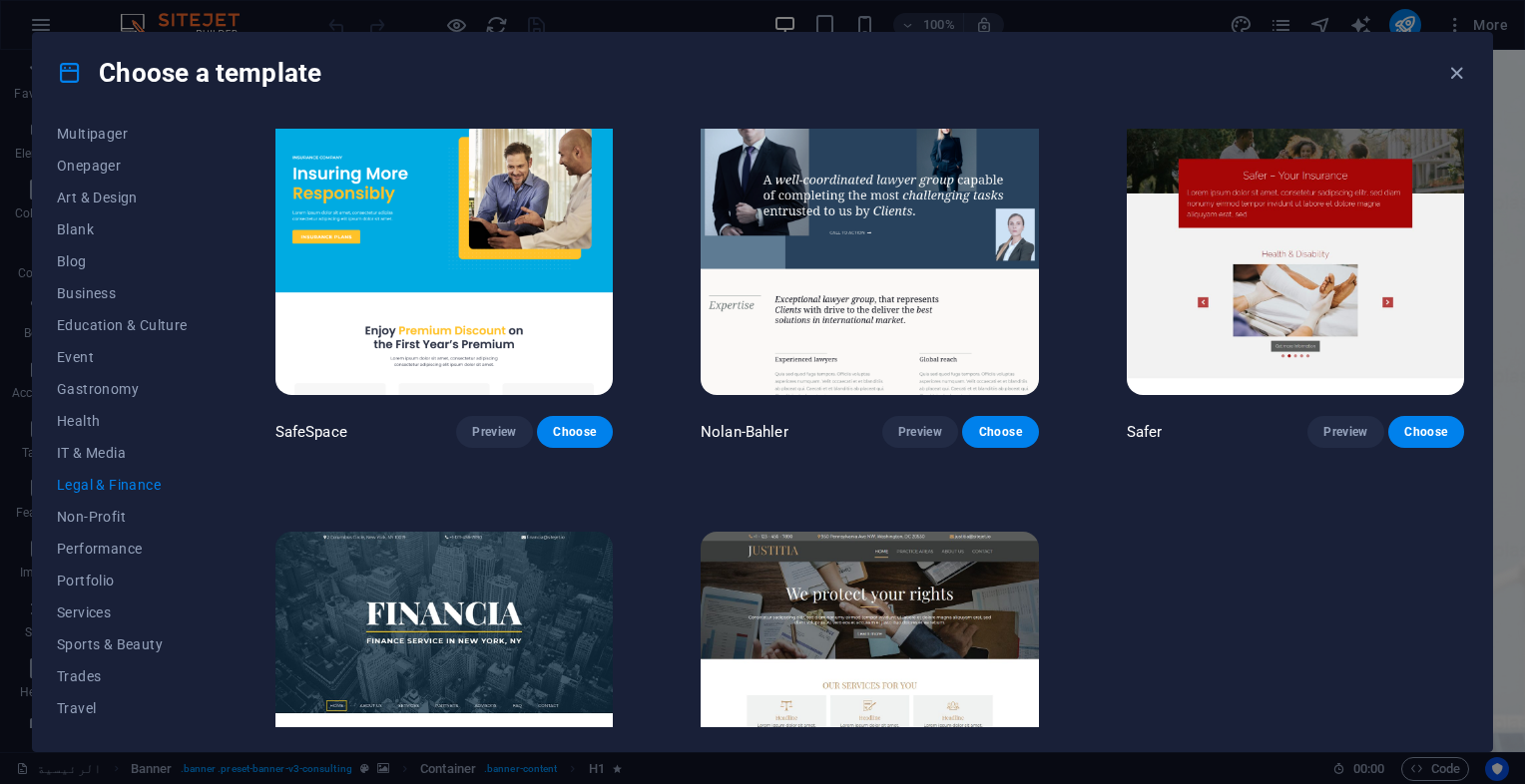 scroll, scrollTop: 0, scrollLeft: 0, axis: both 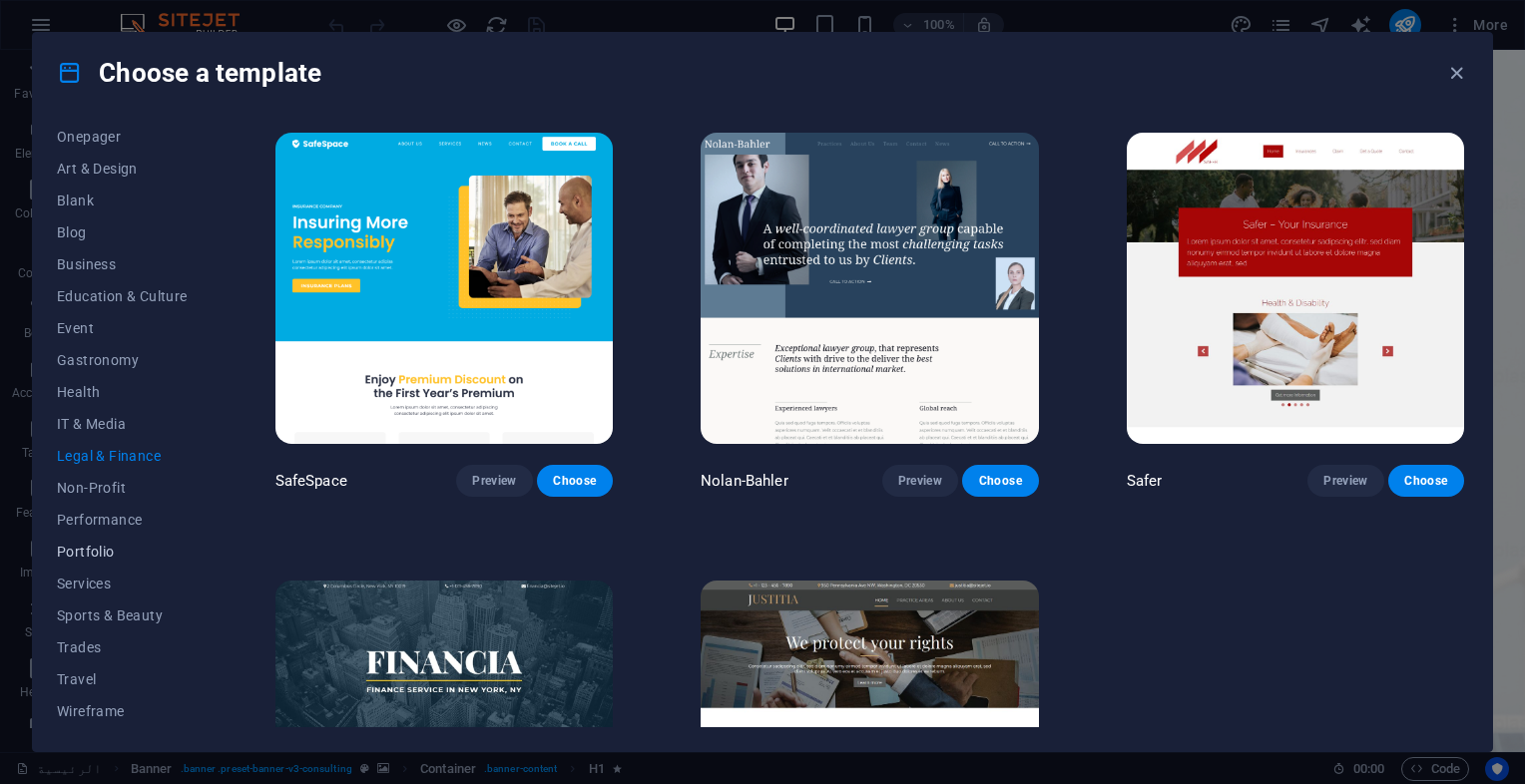 click on "Portfolio" at bounding box center (122, 552) 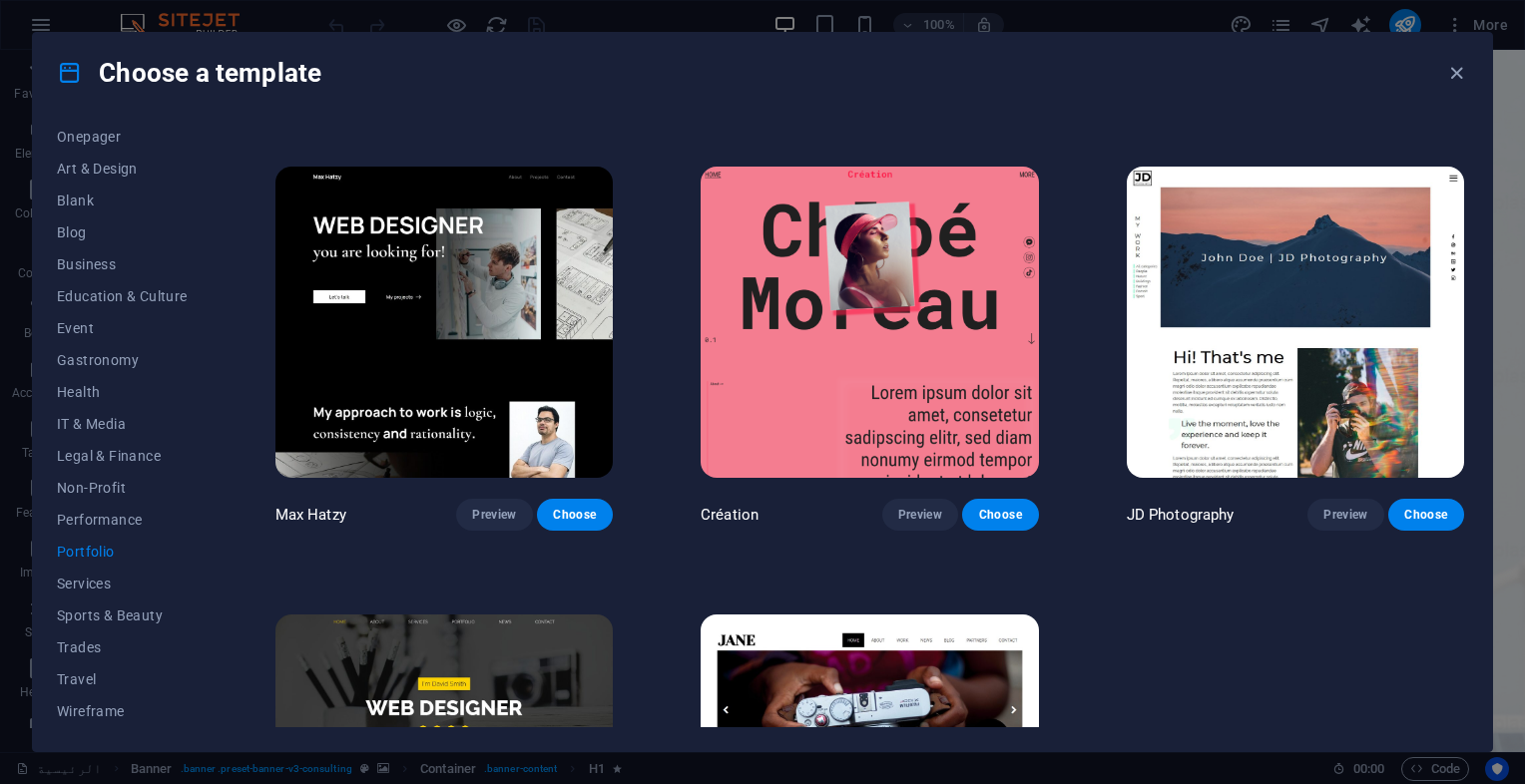 scroll, scrollTop: 658, scrollLeft: 0, axis: vertical 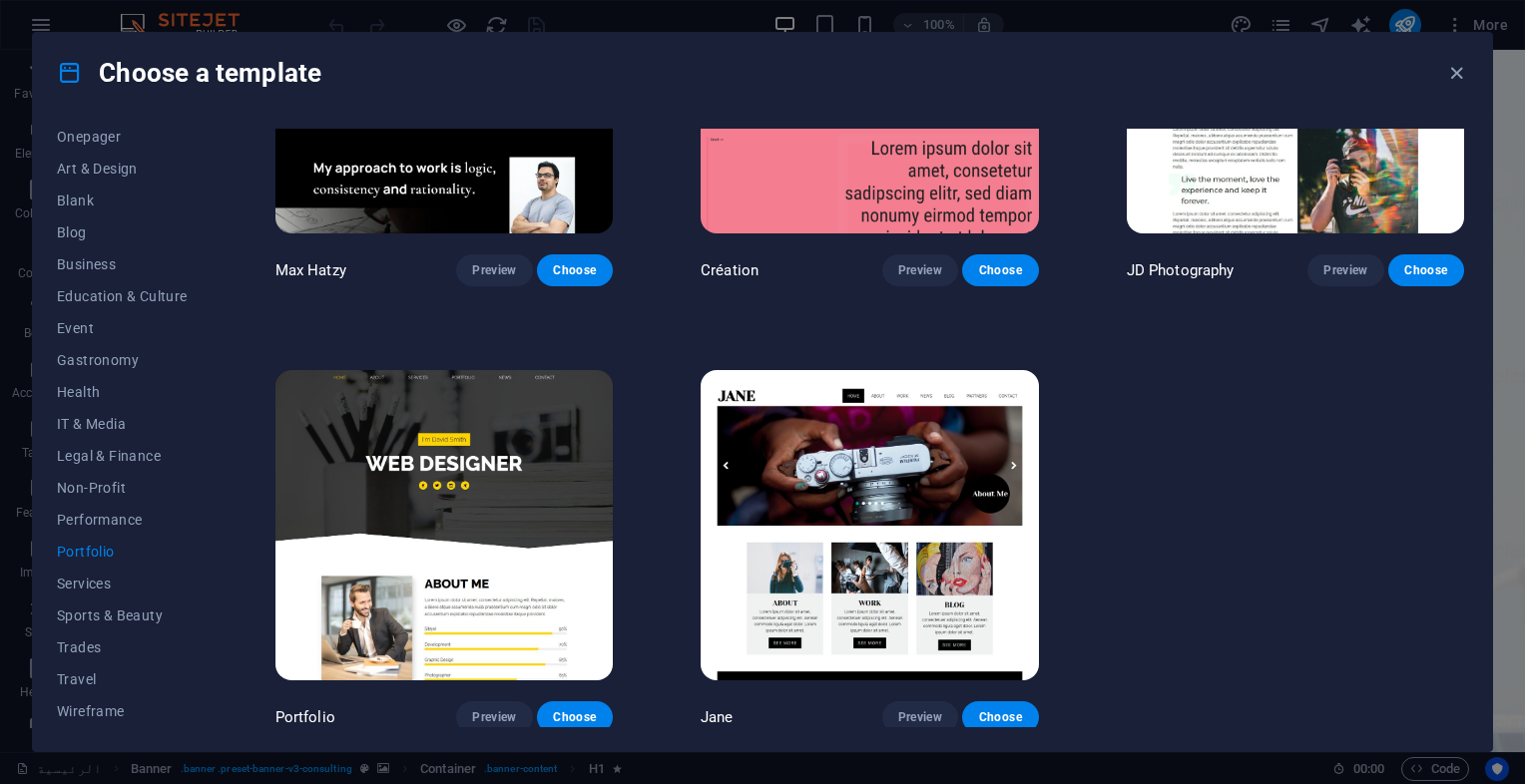 click at bounding box center [444, 526] 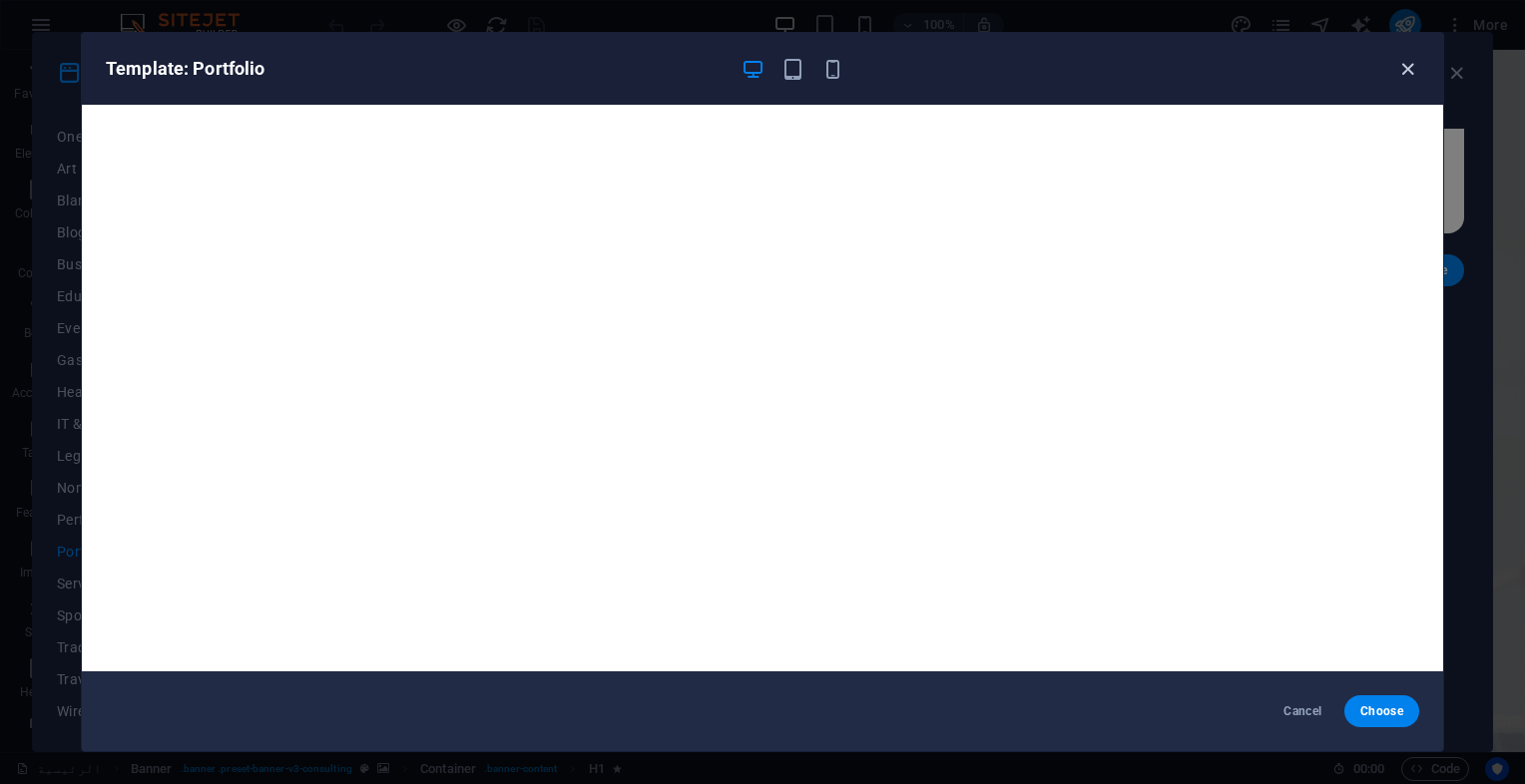 click at bounding box center (1407, 69) 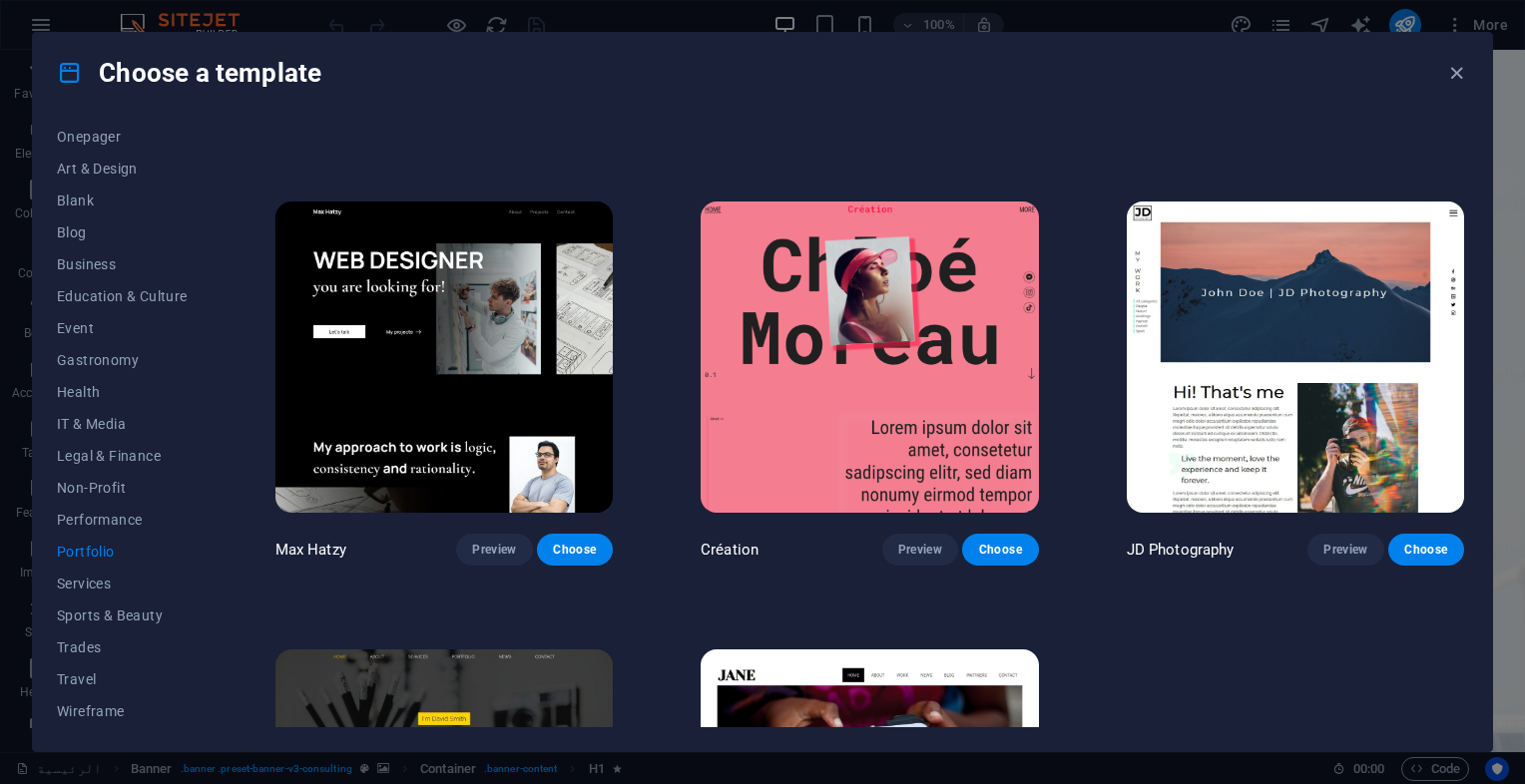 scroll, scrollTop: 359, scrollLeft: 0, axis: vertical 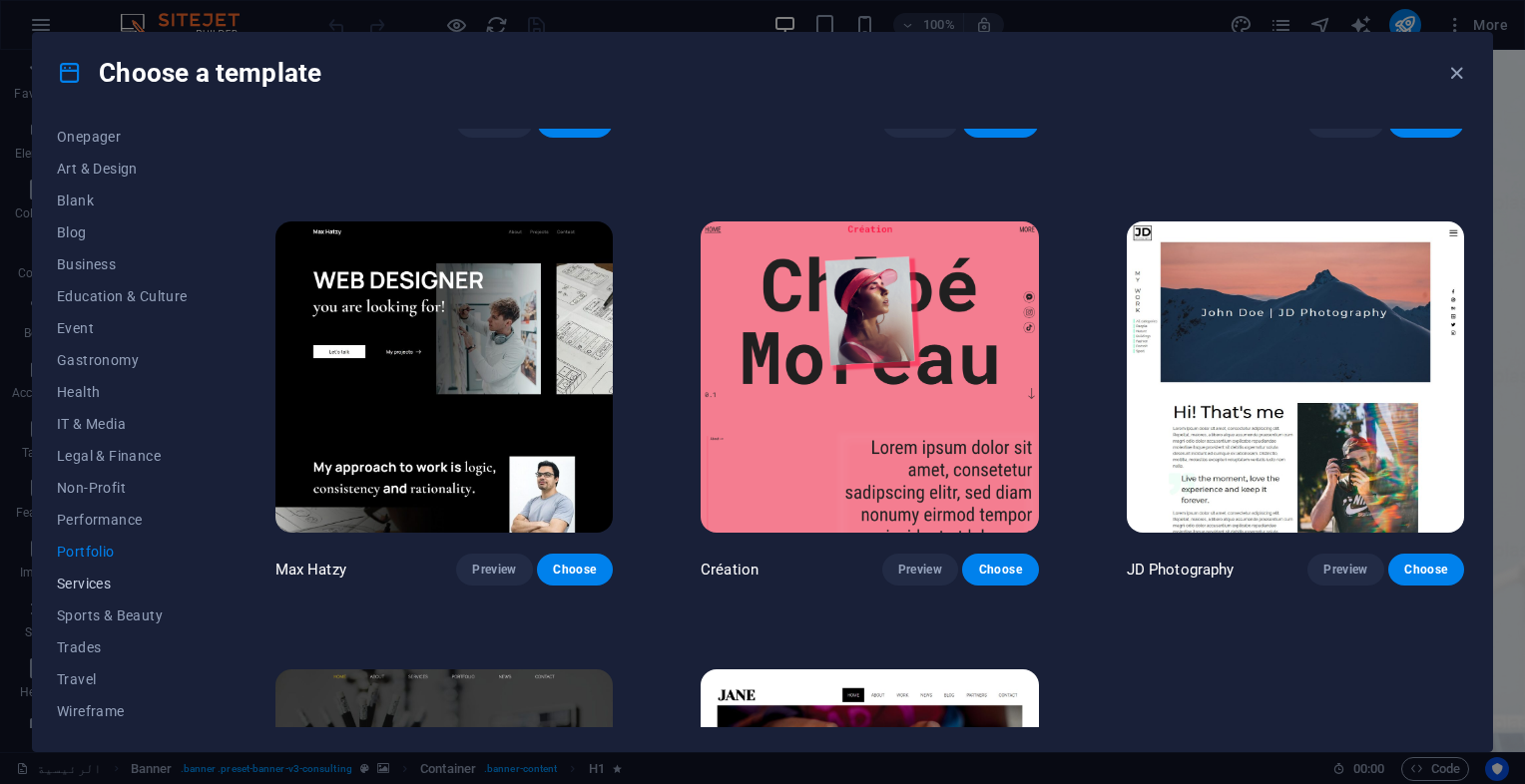 click on "Services" at bounding box center (122, 584) 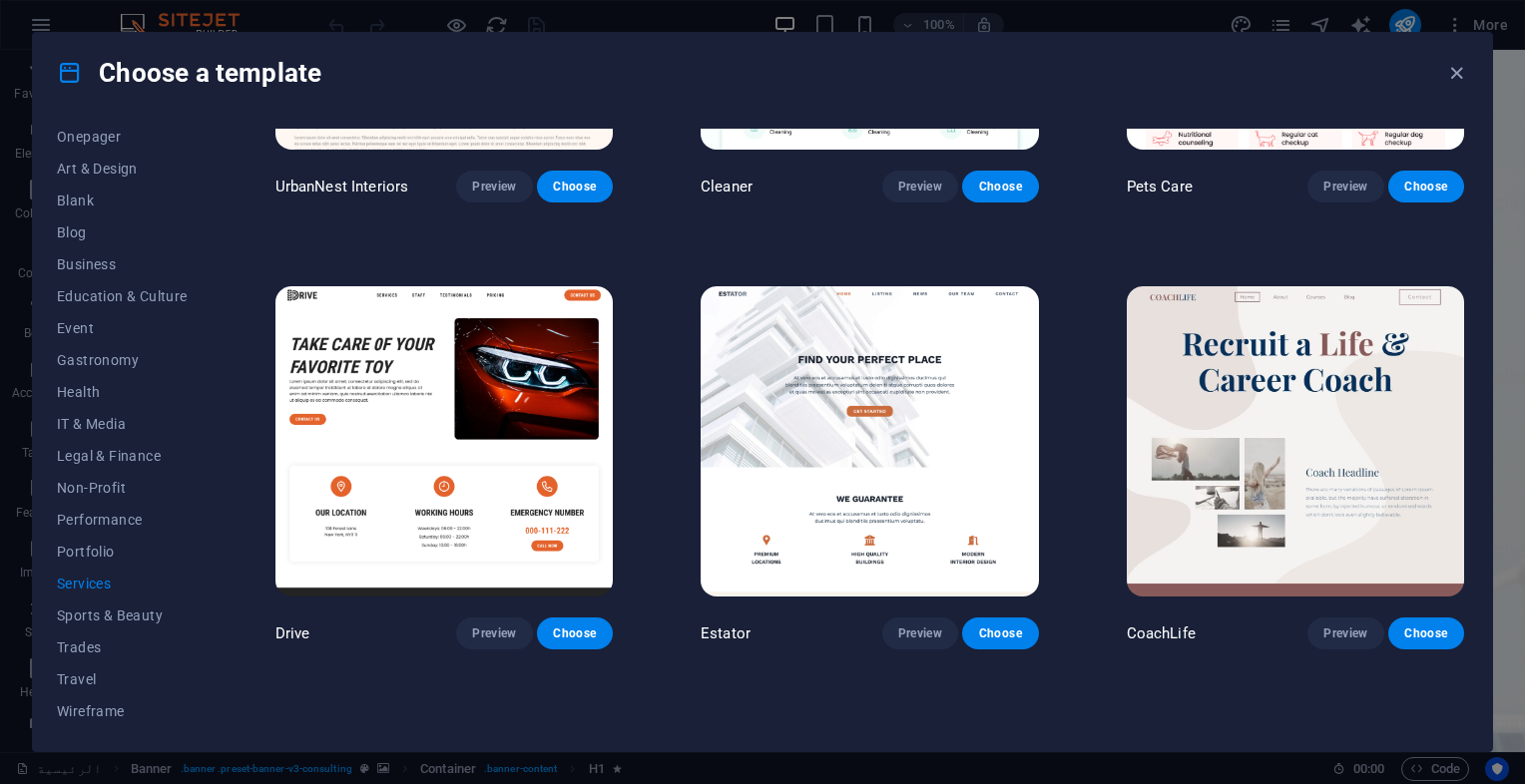 scroll, scrollTop: 743, scrollLeft: 0, axis: vertical 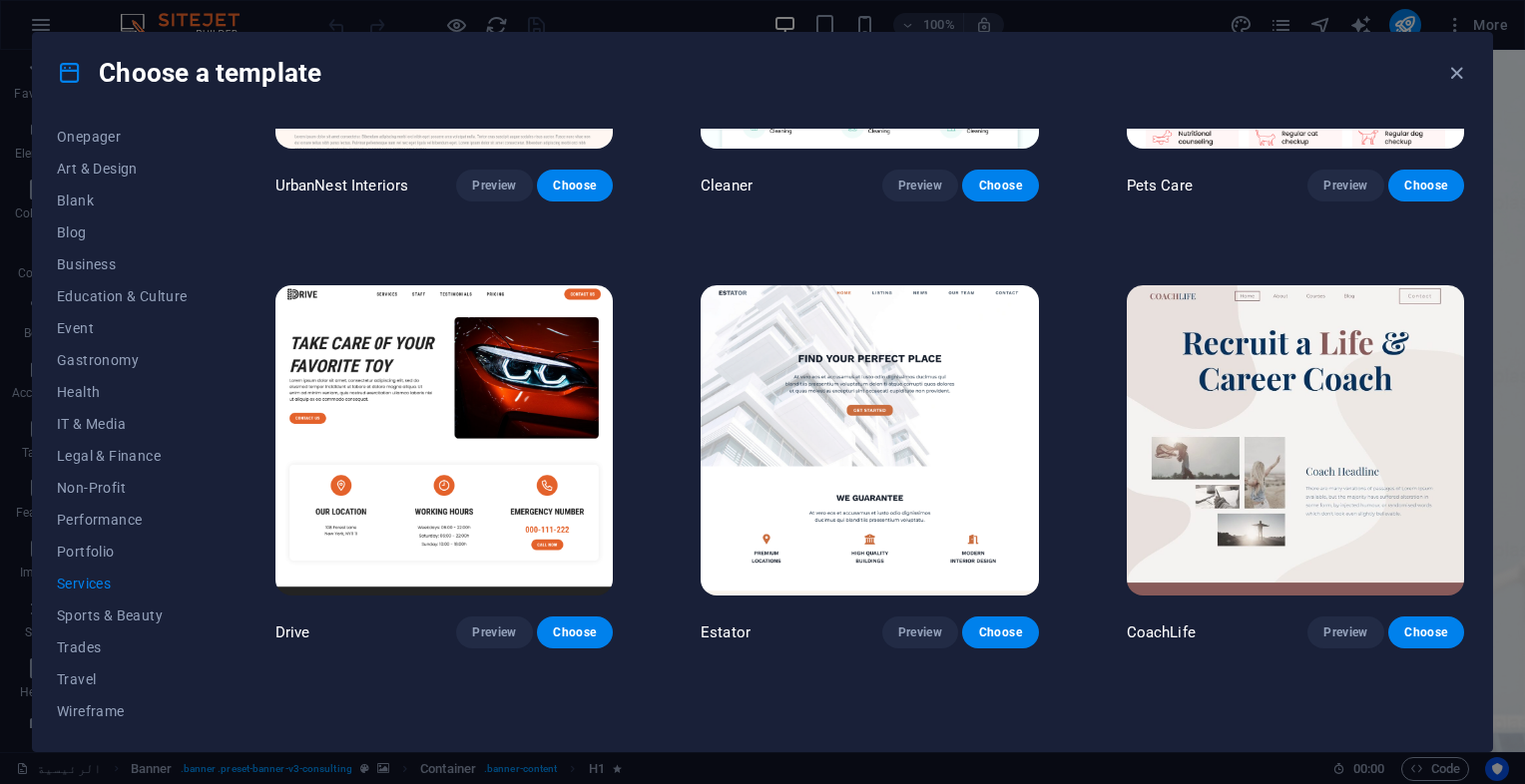 click at bounding box center (869, 441) 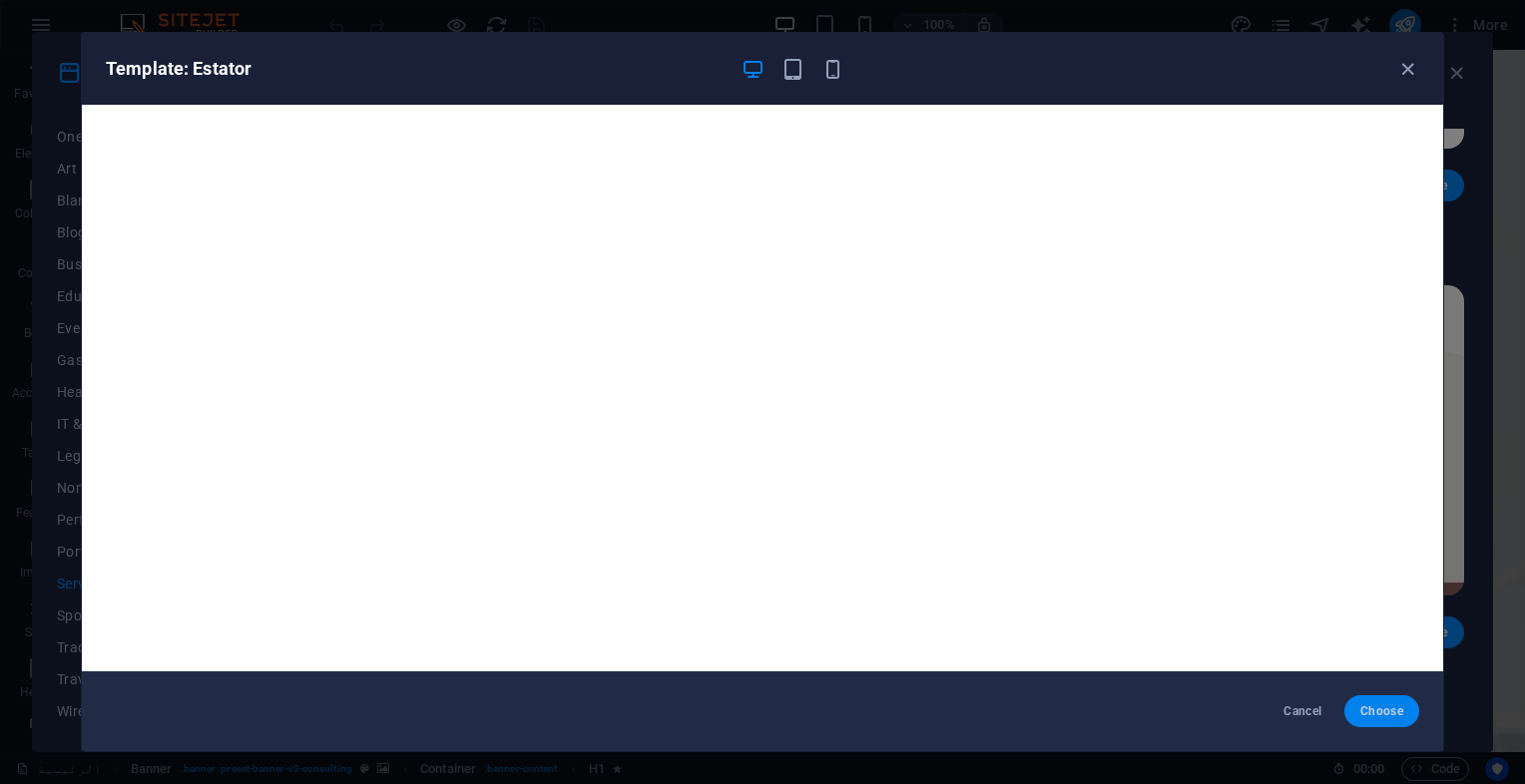 click on "Choose" at bounding box center (1381, 711) 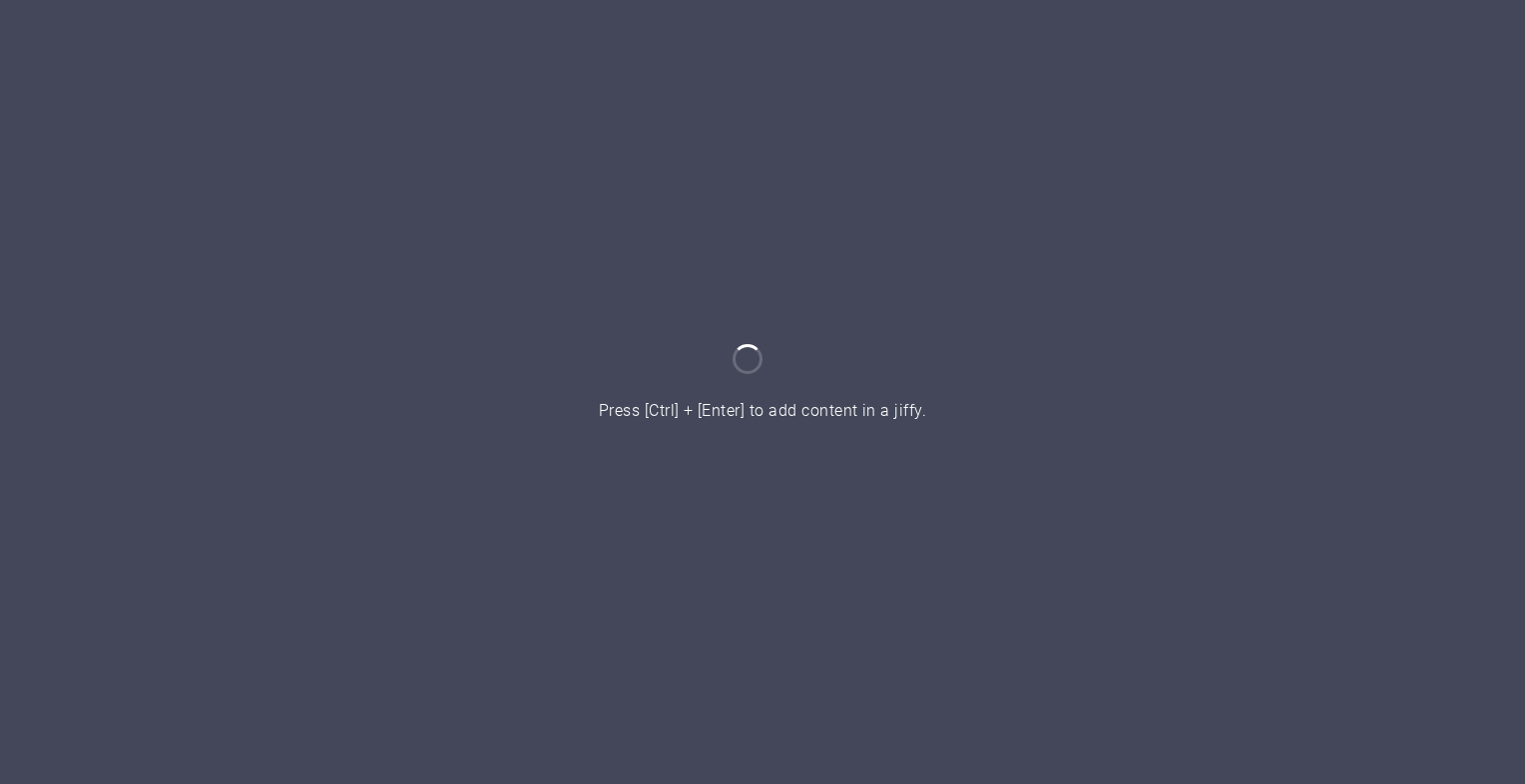 scroll, scrollTop: 0, scrollLeft: 0, axis: both 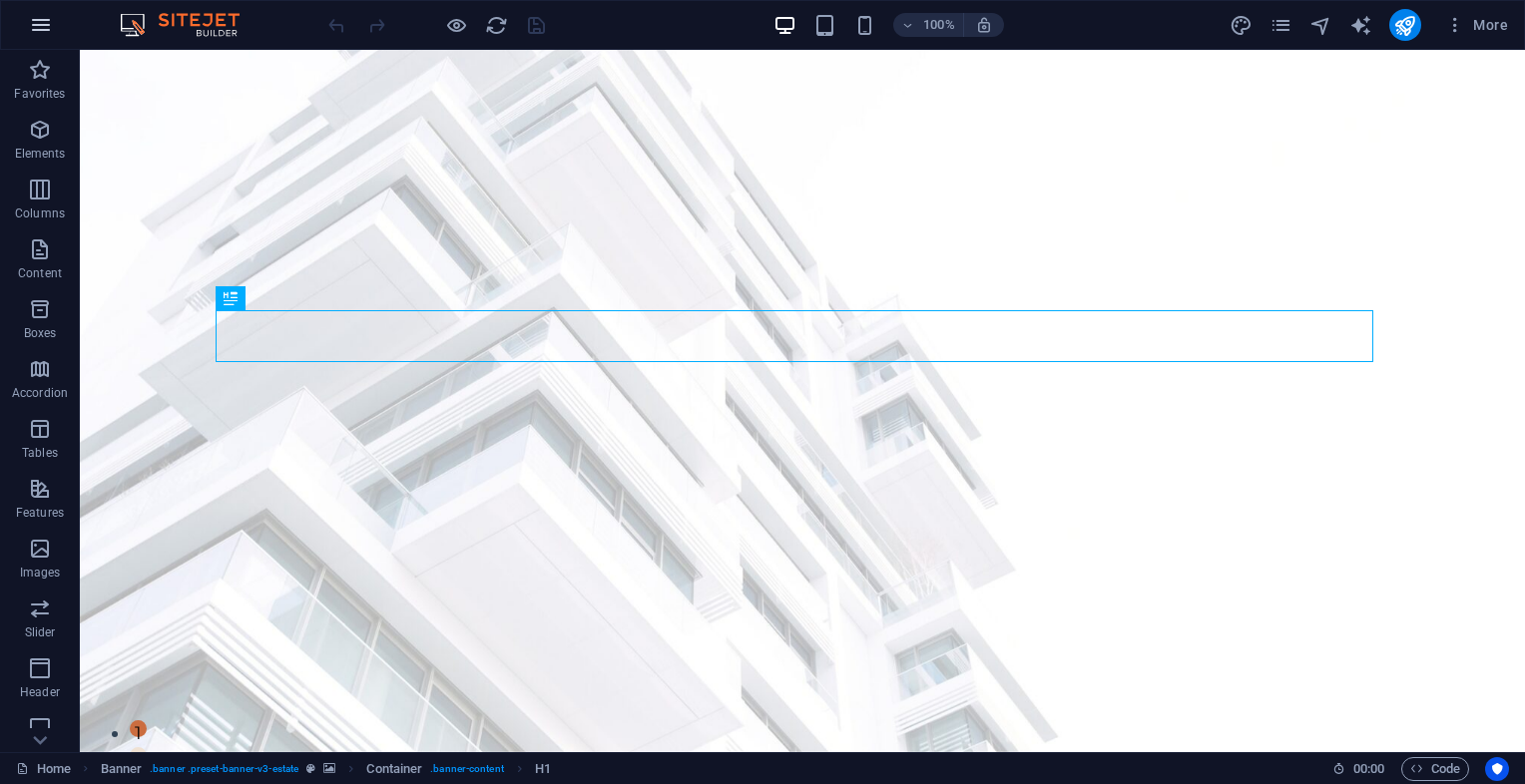 click at bounding box center (41, 25) 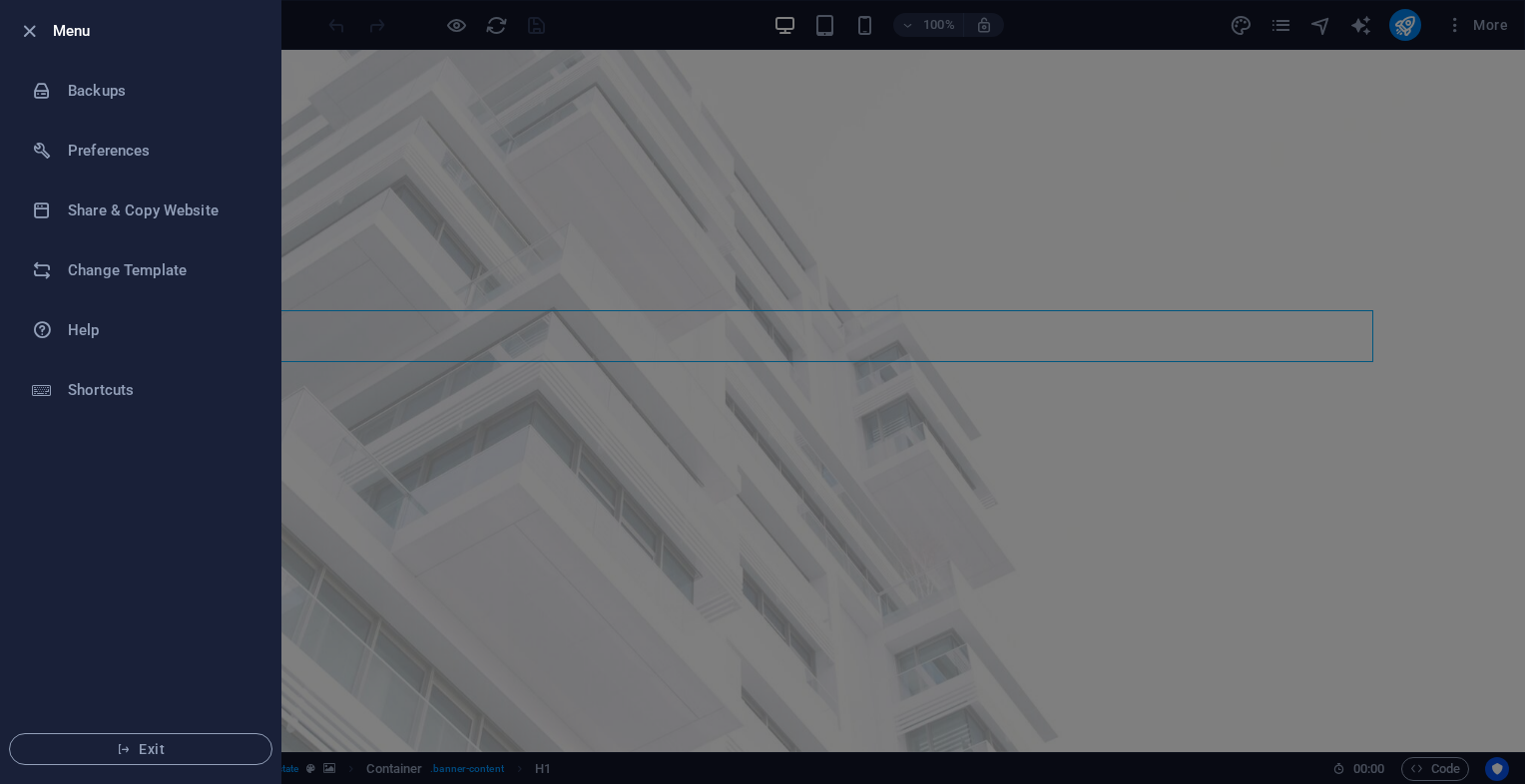 click at bounding box center (762, 392) 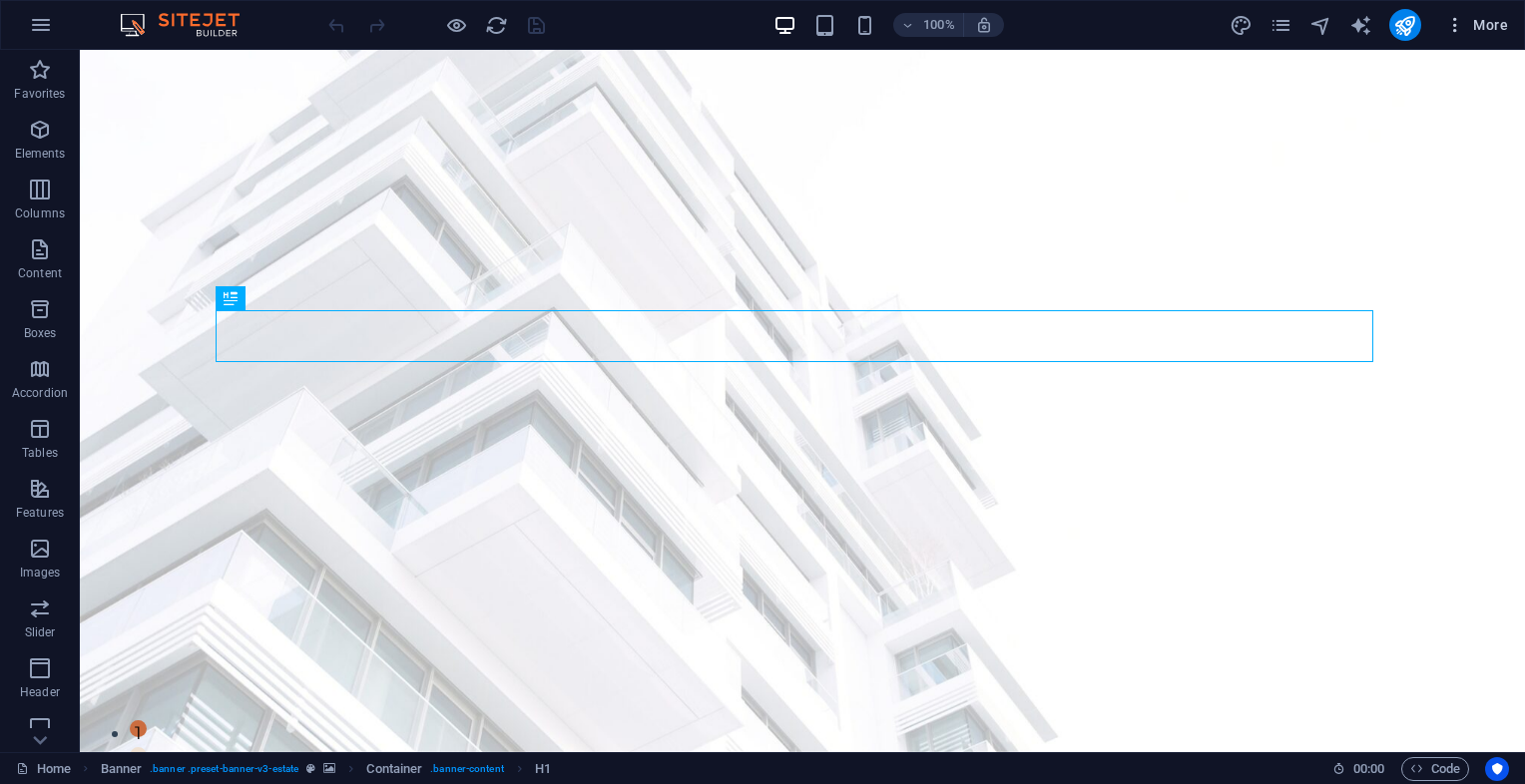 click at bounding box center (1455, 25) 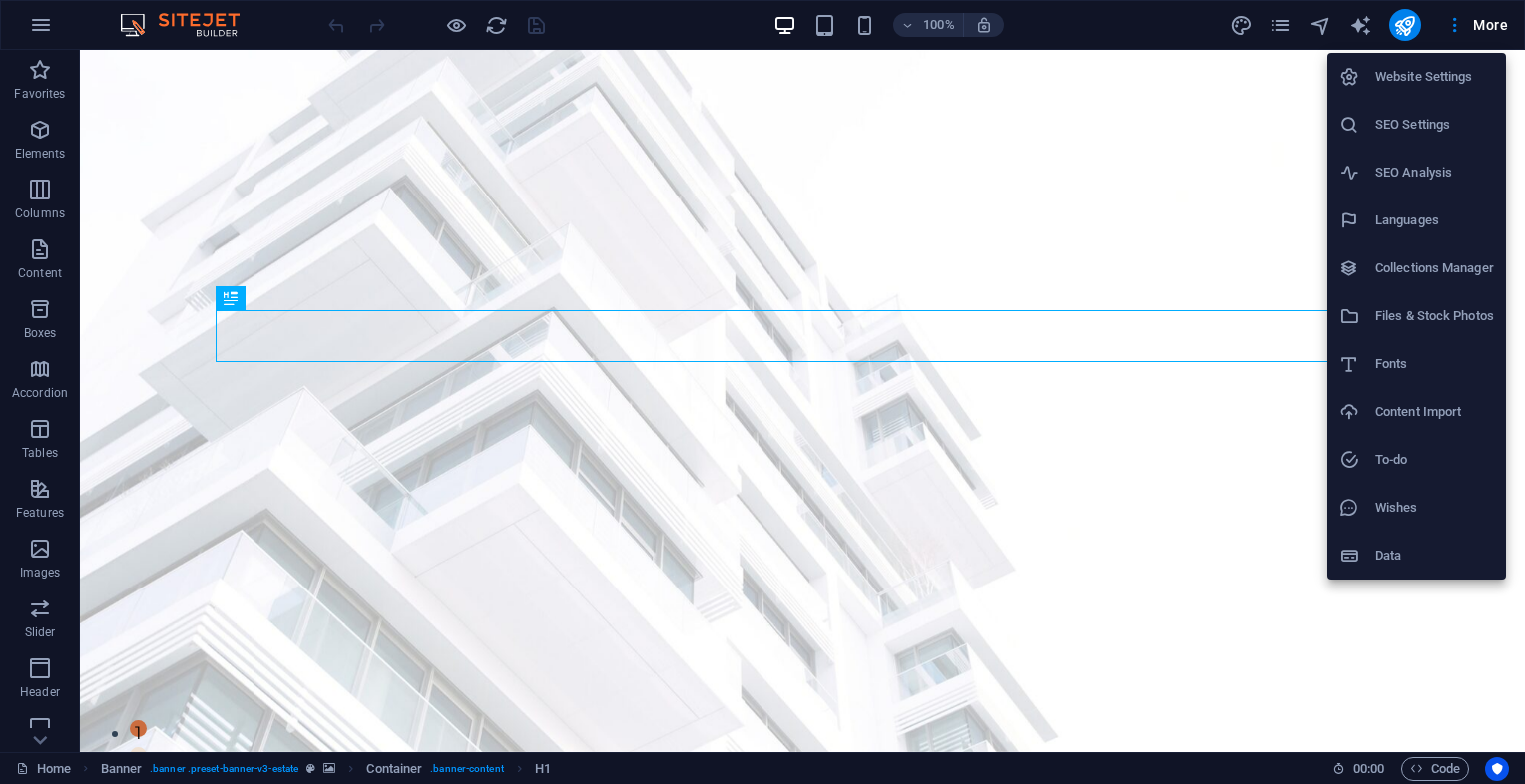 click at bounding box center (762, 392) 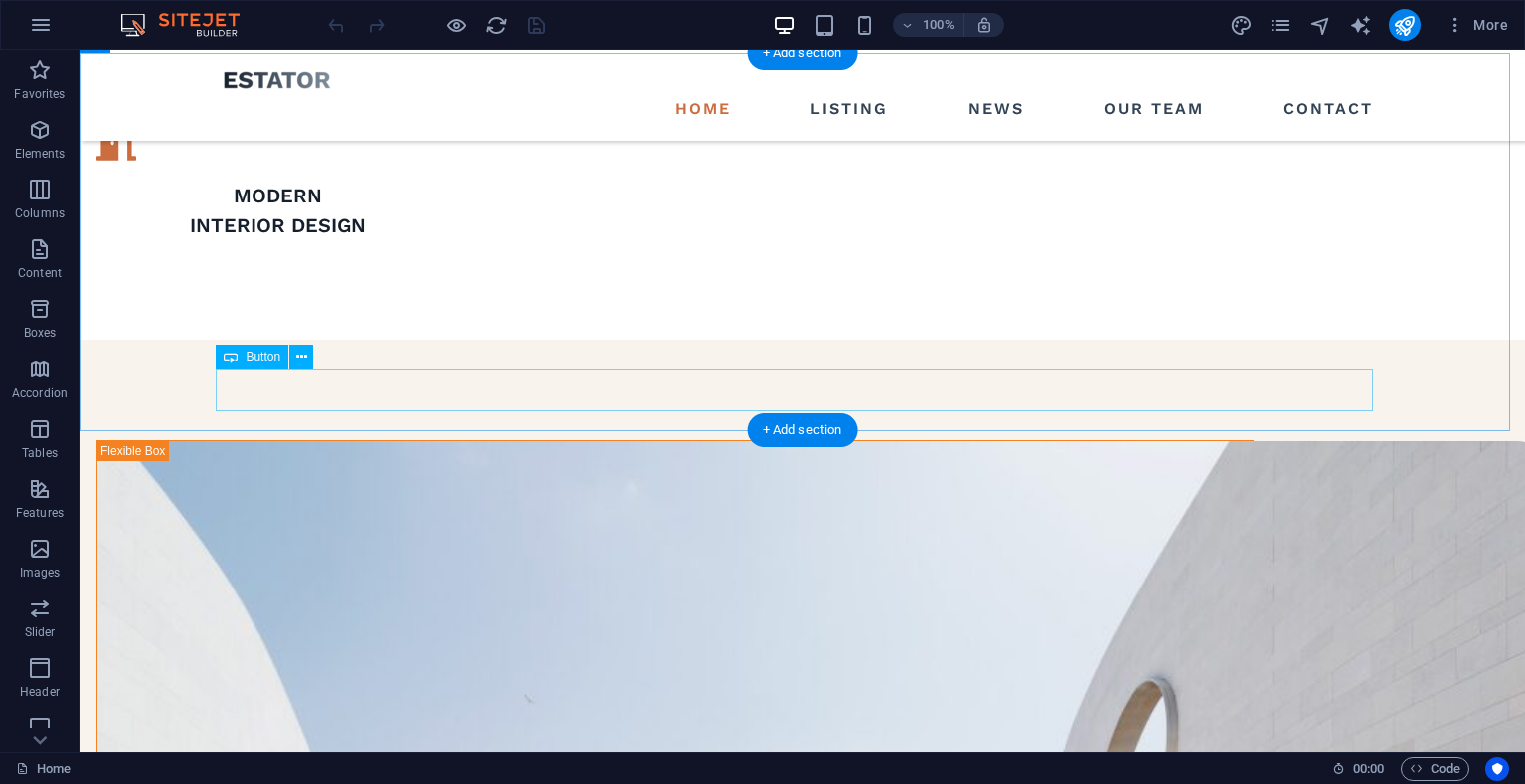 scroll, scrollTop: 1818, scrollLeft: 0, axis: vertical 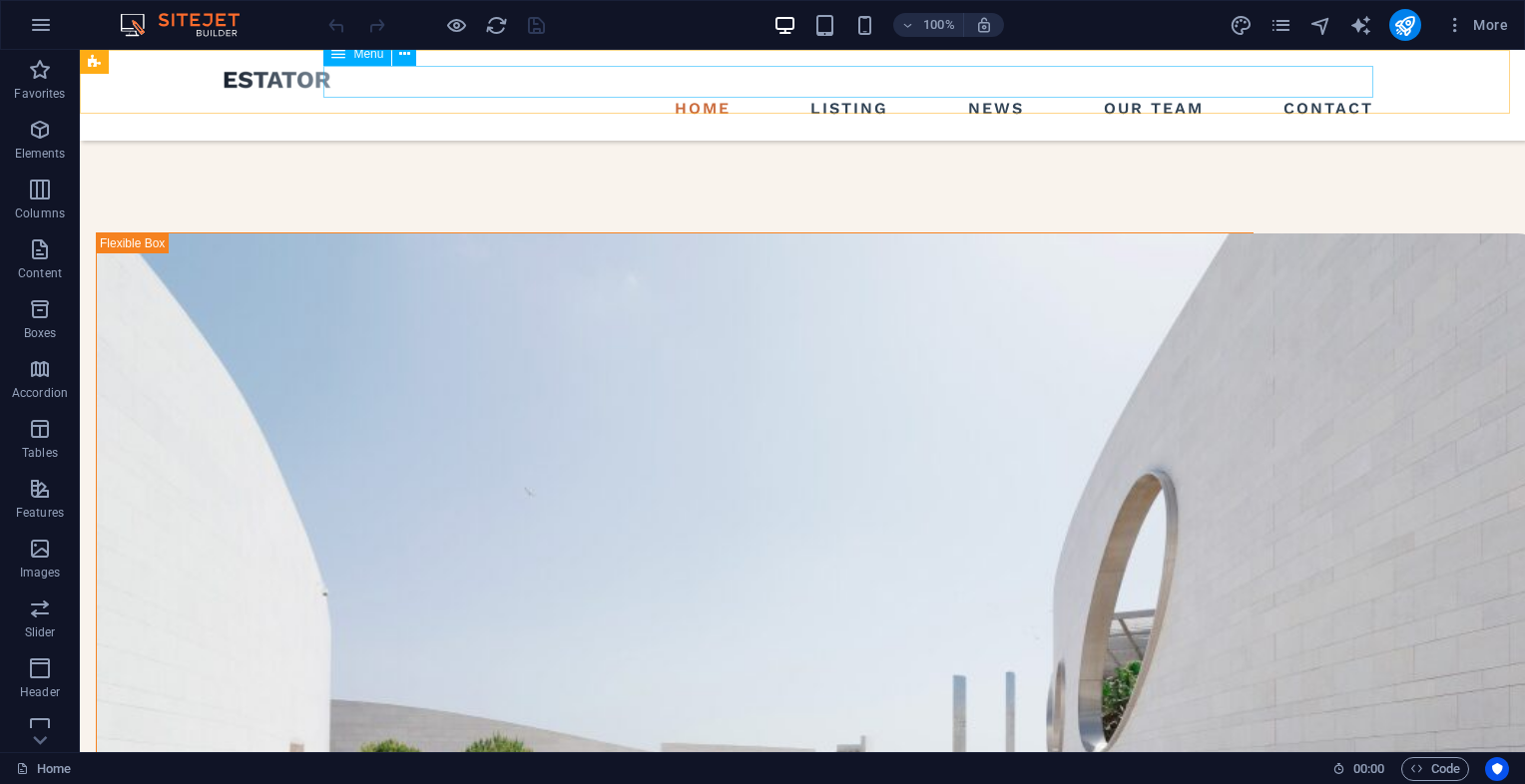 click on "Home Listing News Our Team Contact" at bounding box center (802, 109) 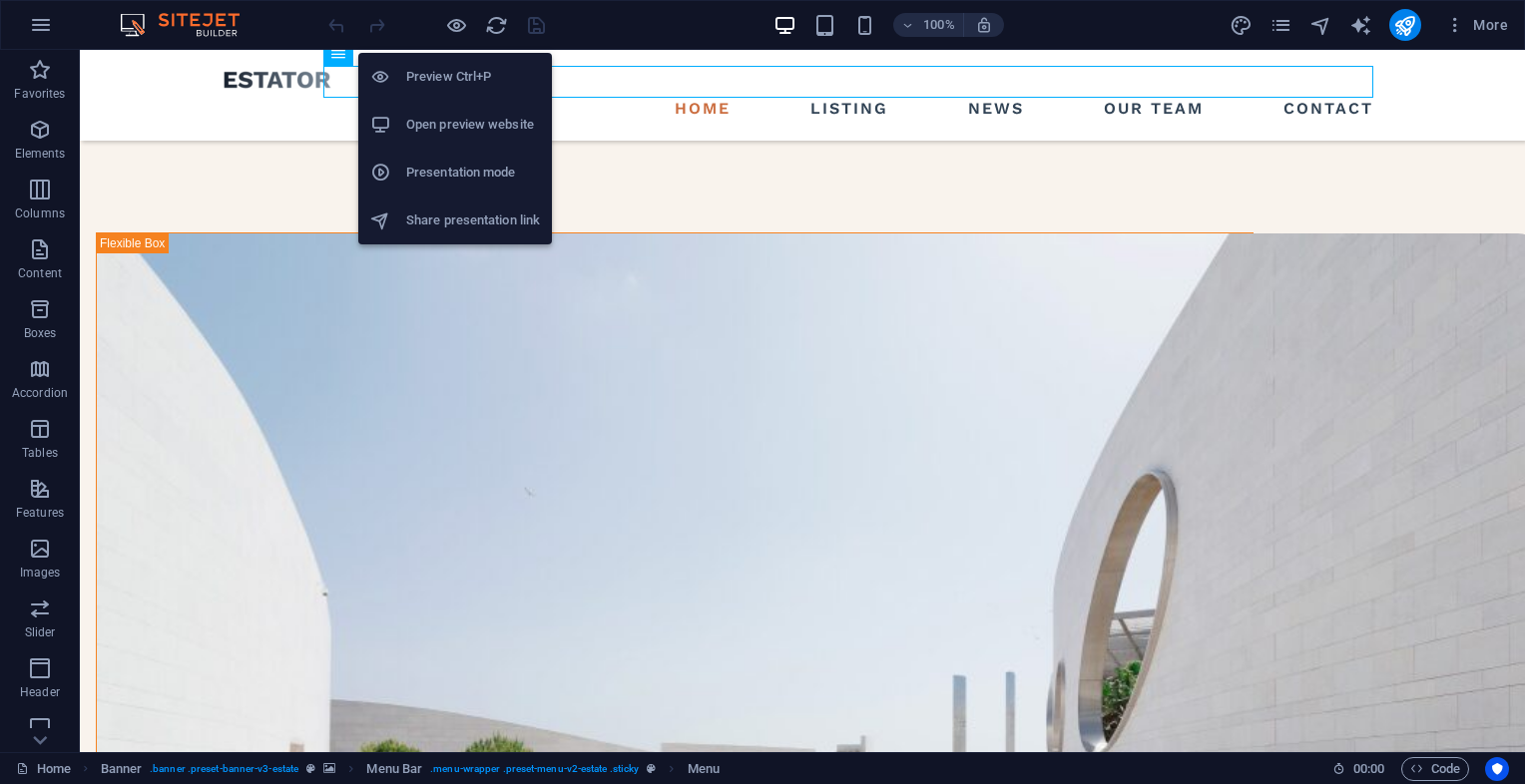 click on "Preview Ctrl+P" at bounding box center [473, 77] 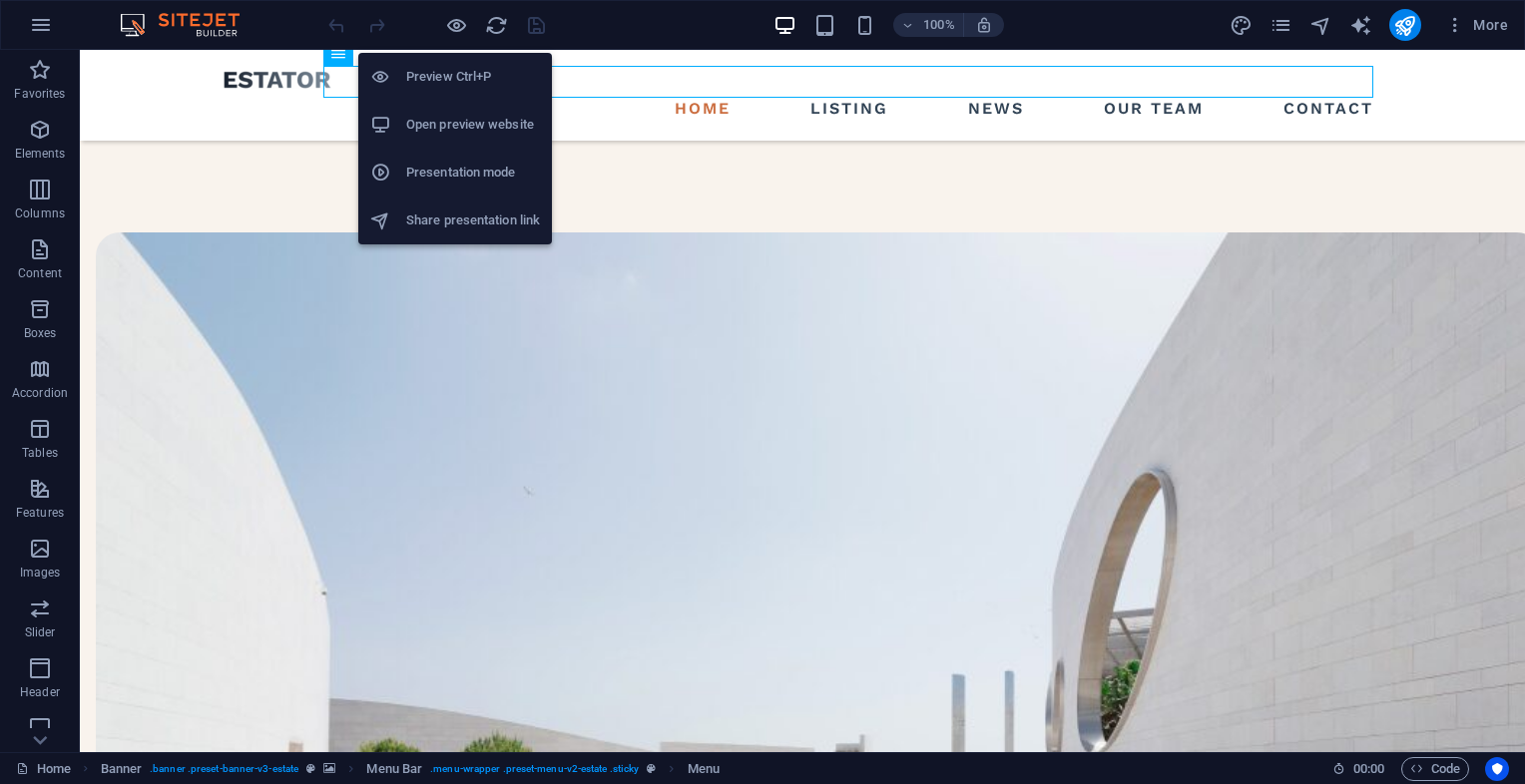scroll, scrollTop: 1780, scrollLeft: 0, axis: vertical 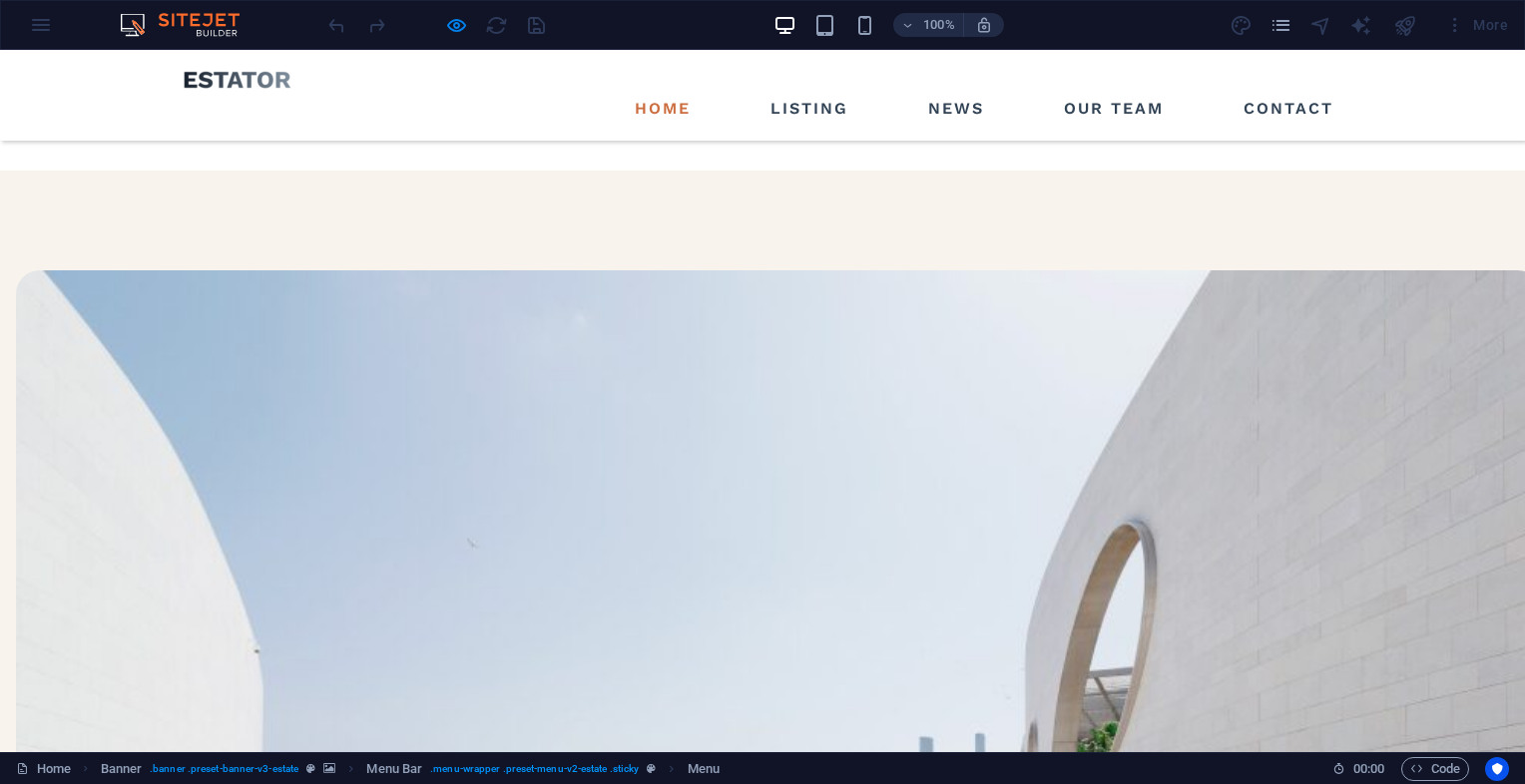 click on "Home" at bounding box center (663, 109) 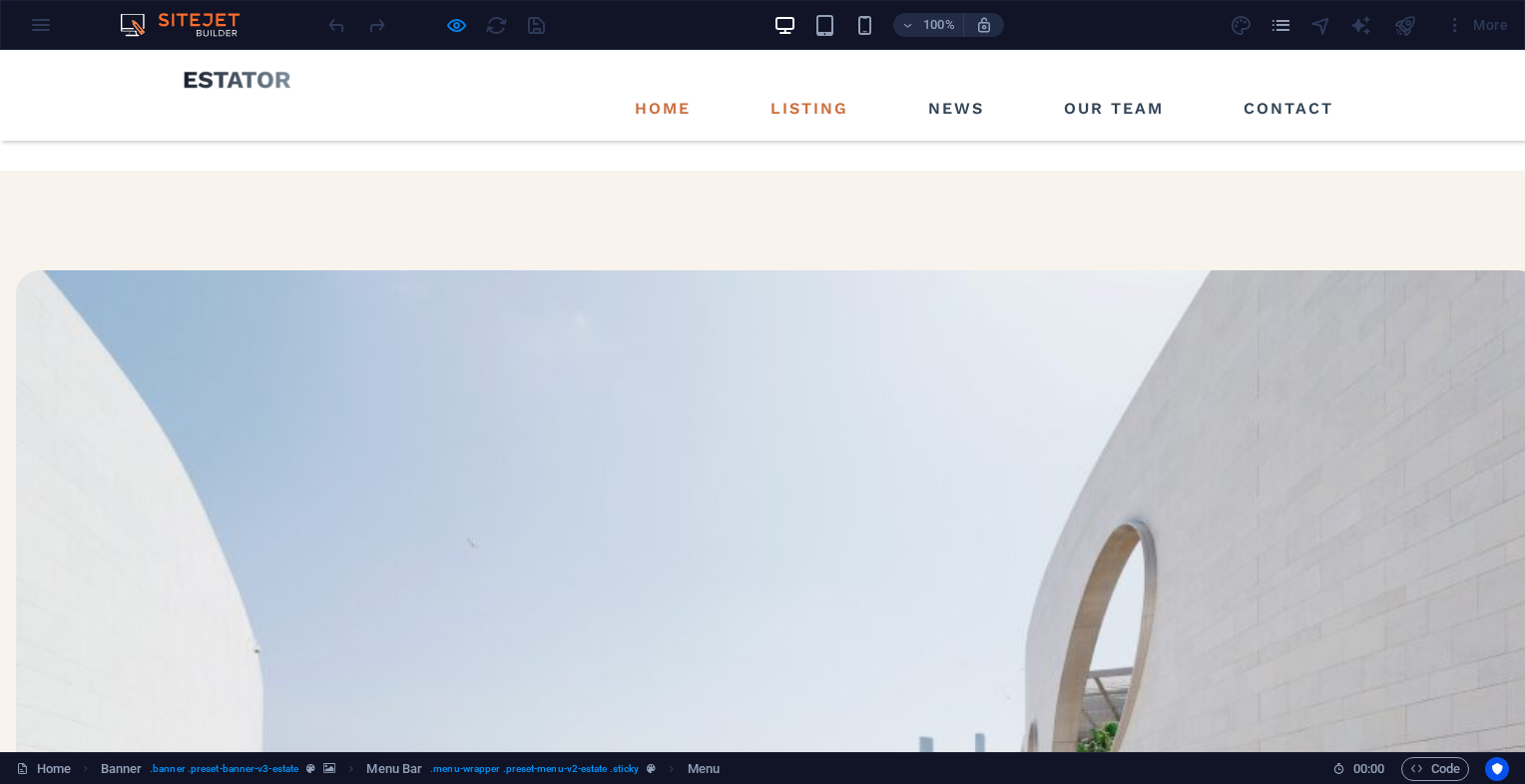 click on "Listing" at bounding box center (809, 109) 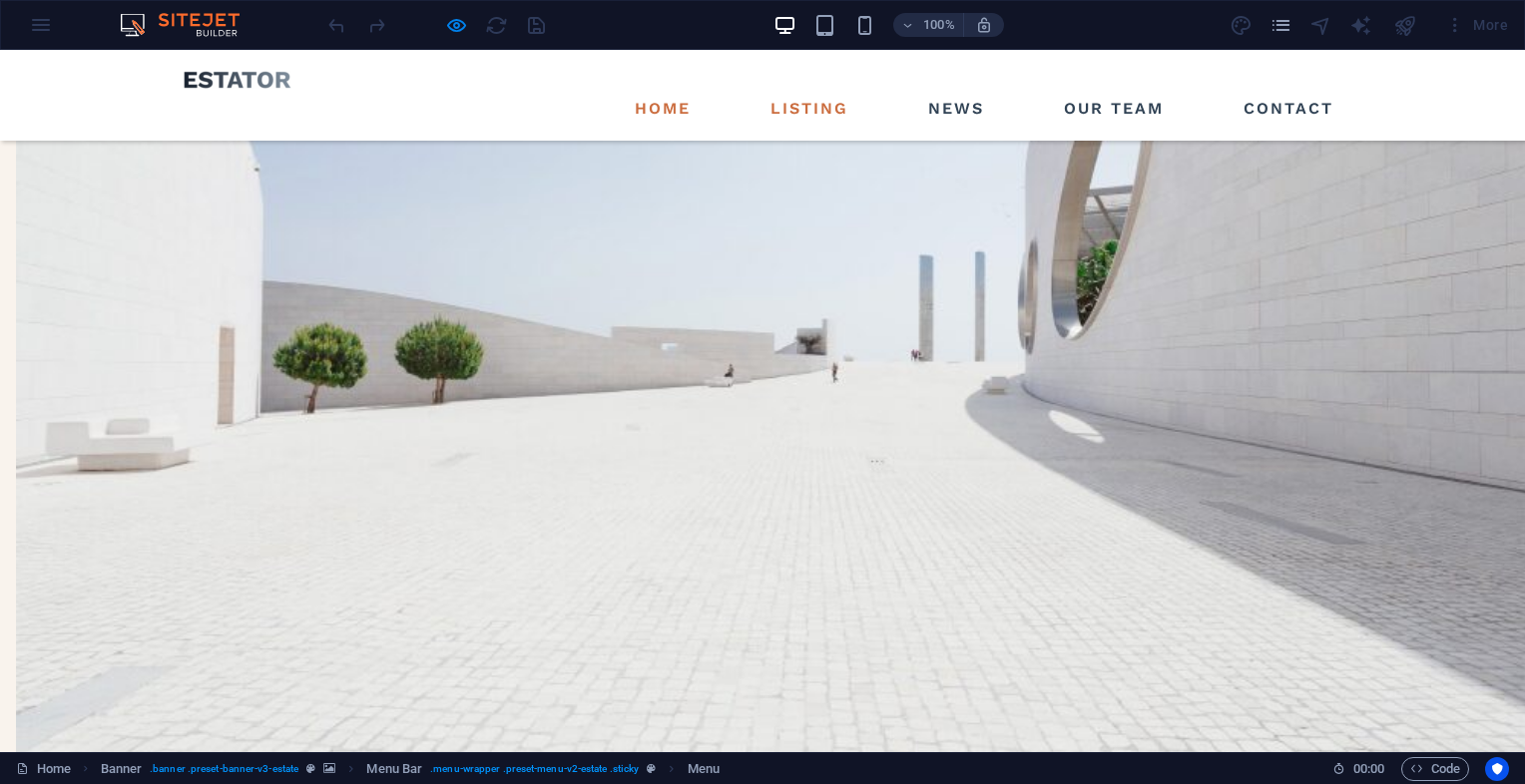 scroll, scrollTop: 0, scrollLeft: 0, axis: both 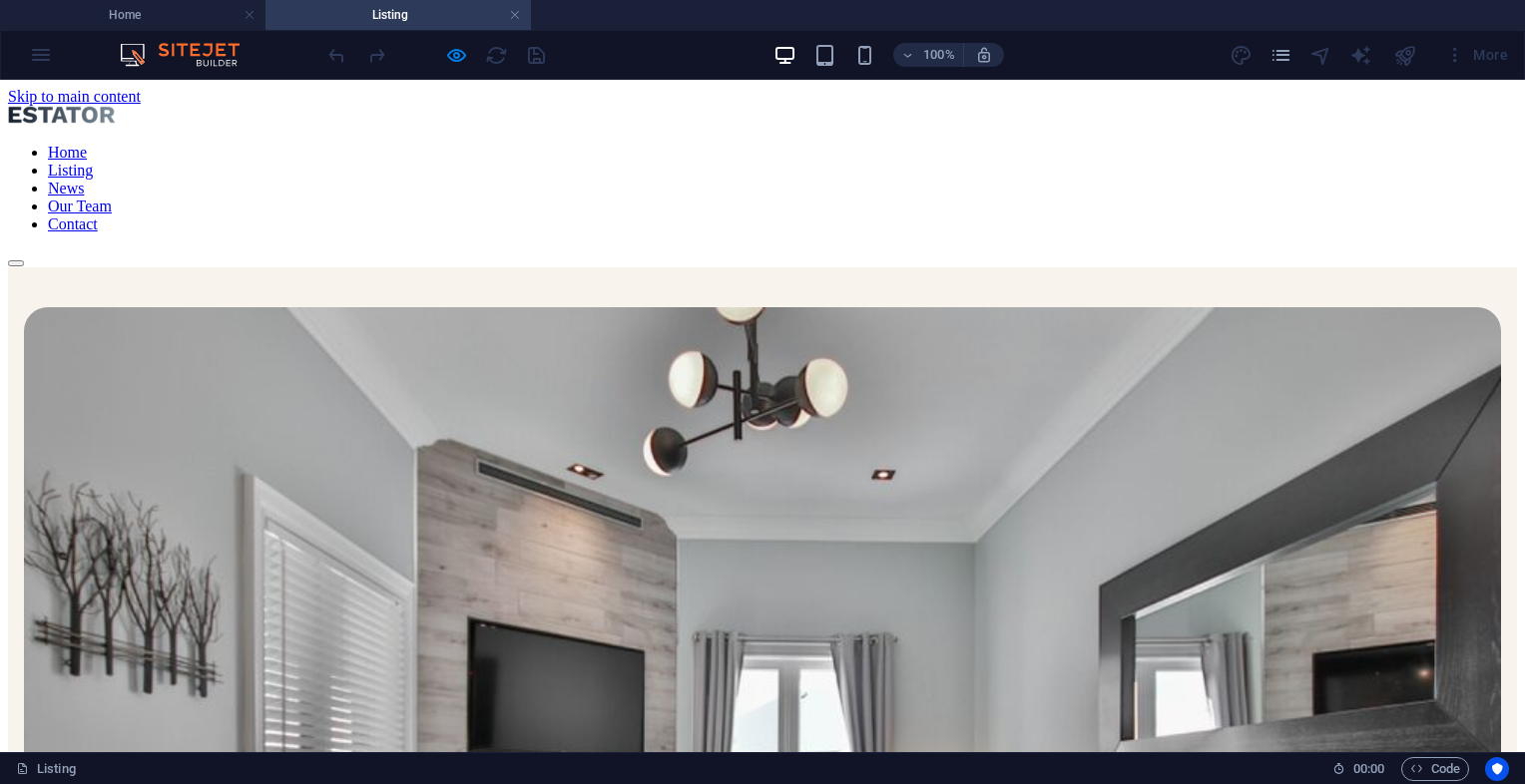 click on "Home Listing News Our Team Contact" at bounding box center (762, 189) 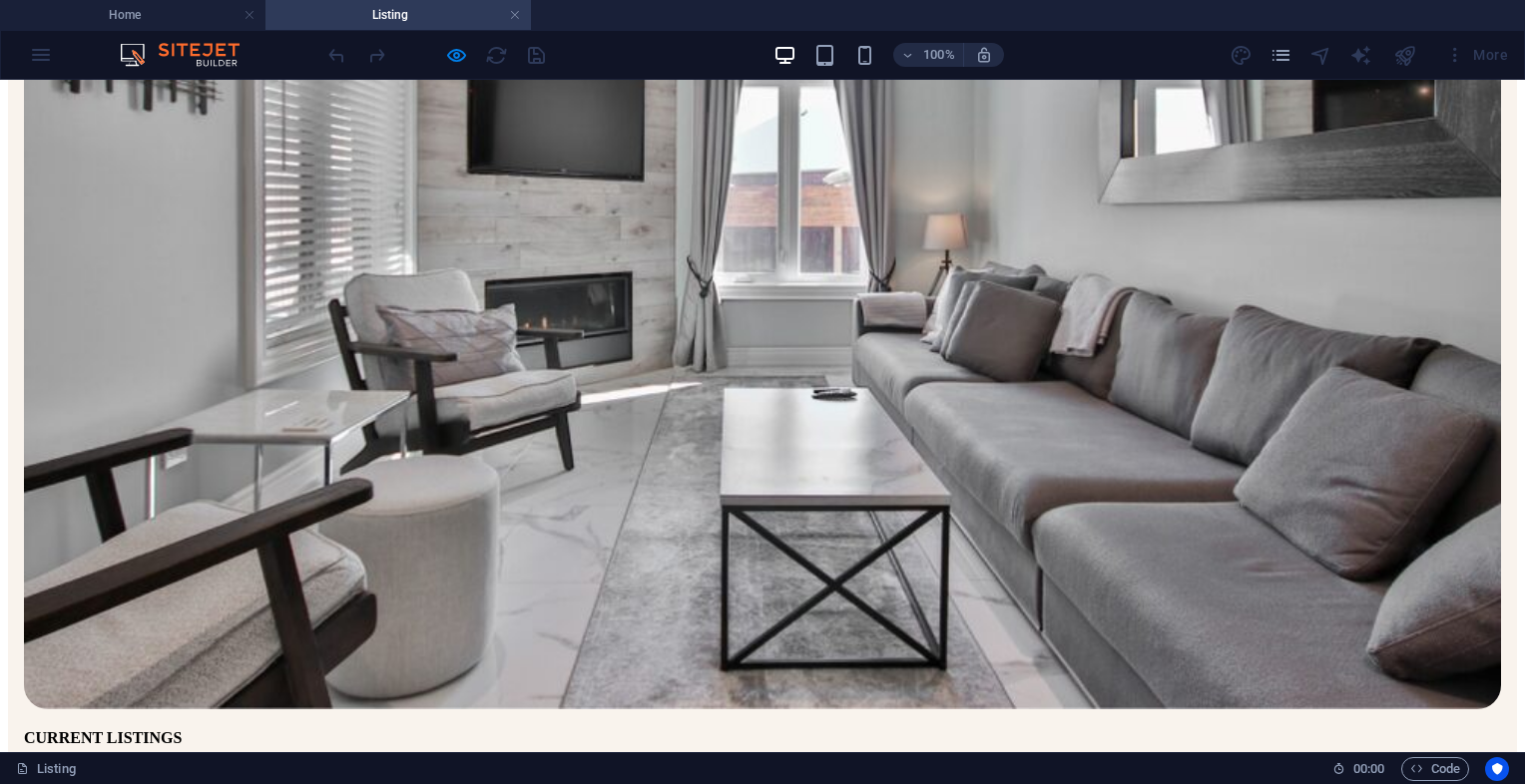 scroll, scrollTop: 0, scrollLeft: 0, axis: both 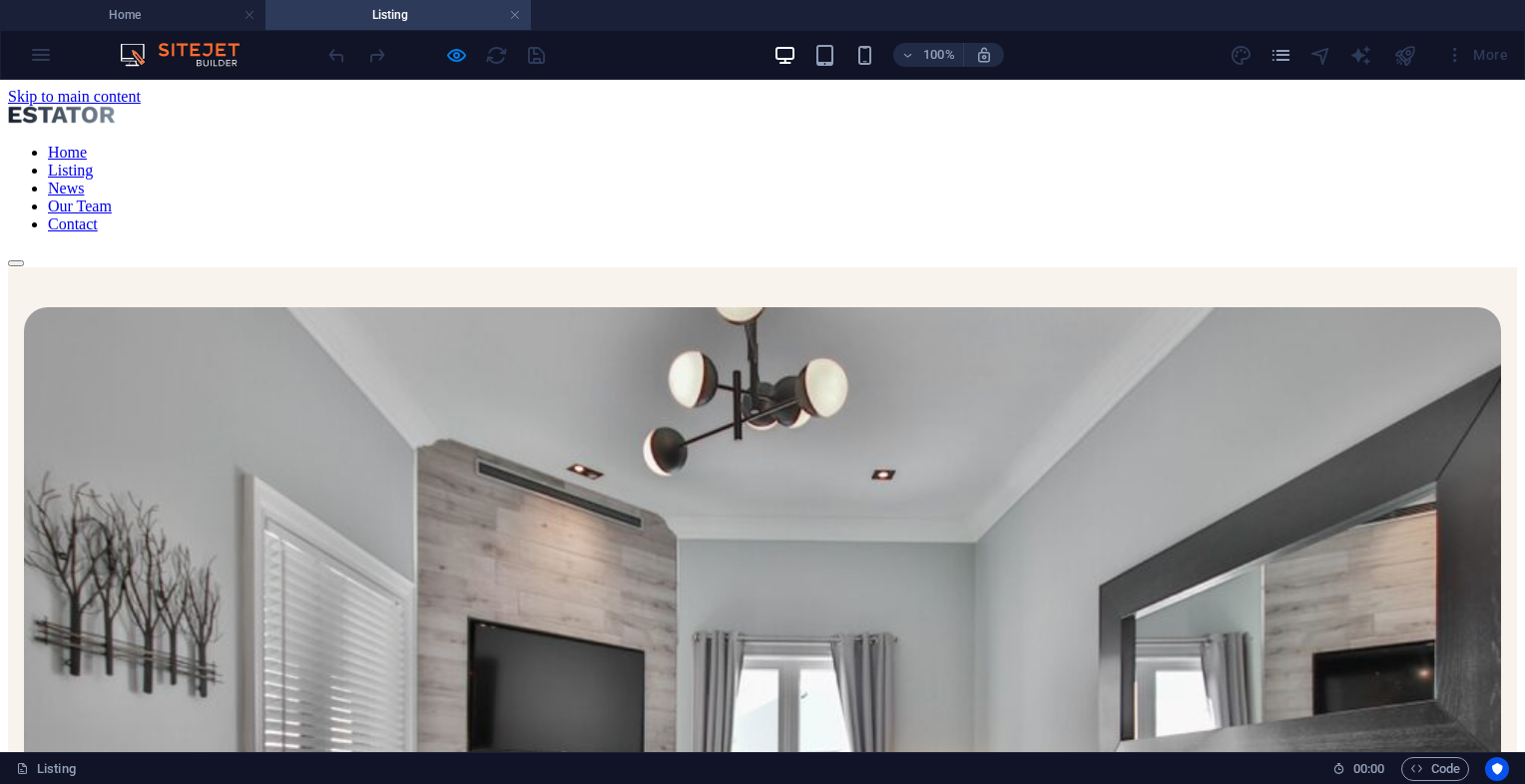 click on "Home Listing News Our Team Contact" at bounding box center (762, 189) 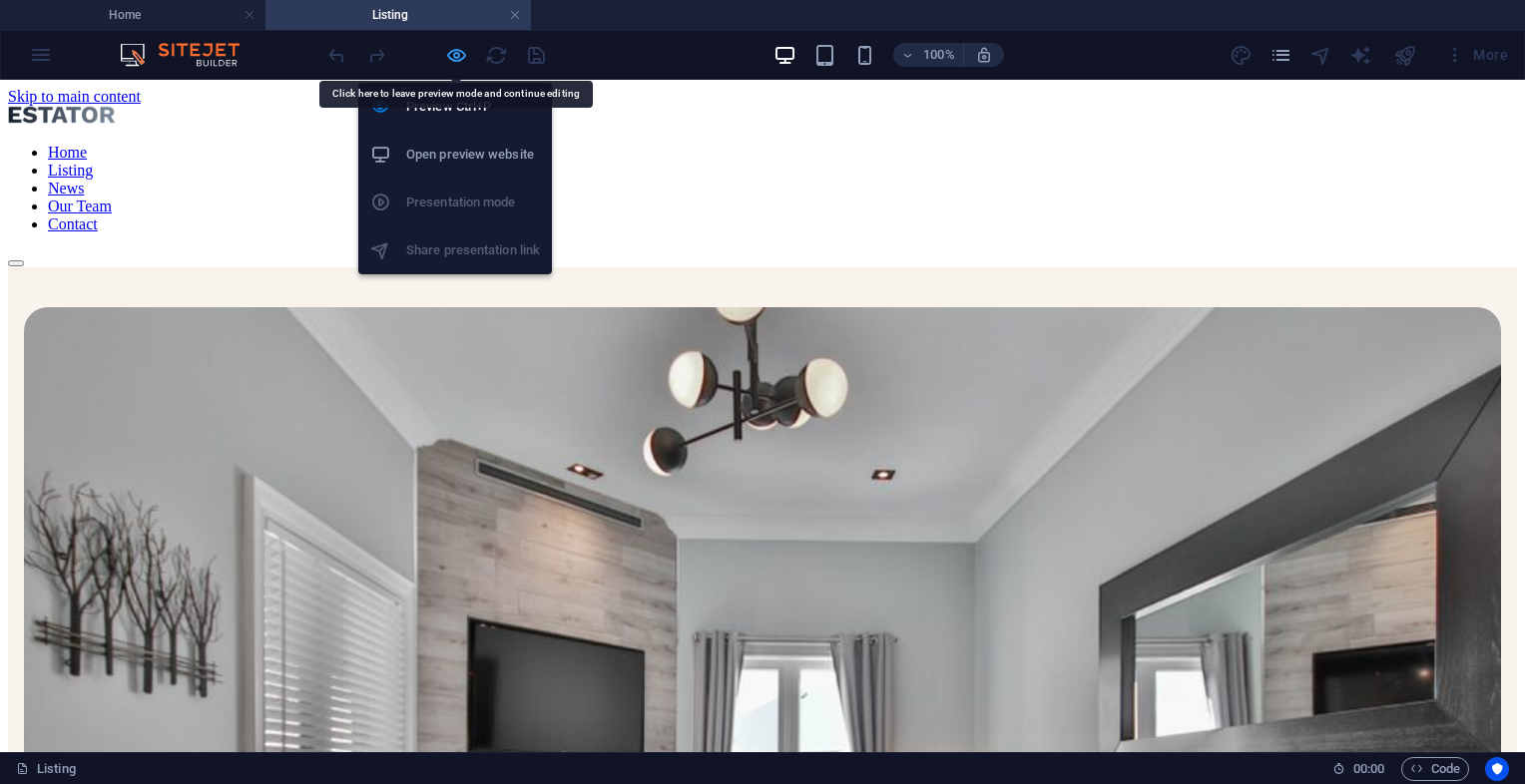 click at bounding box center [456, 55] 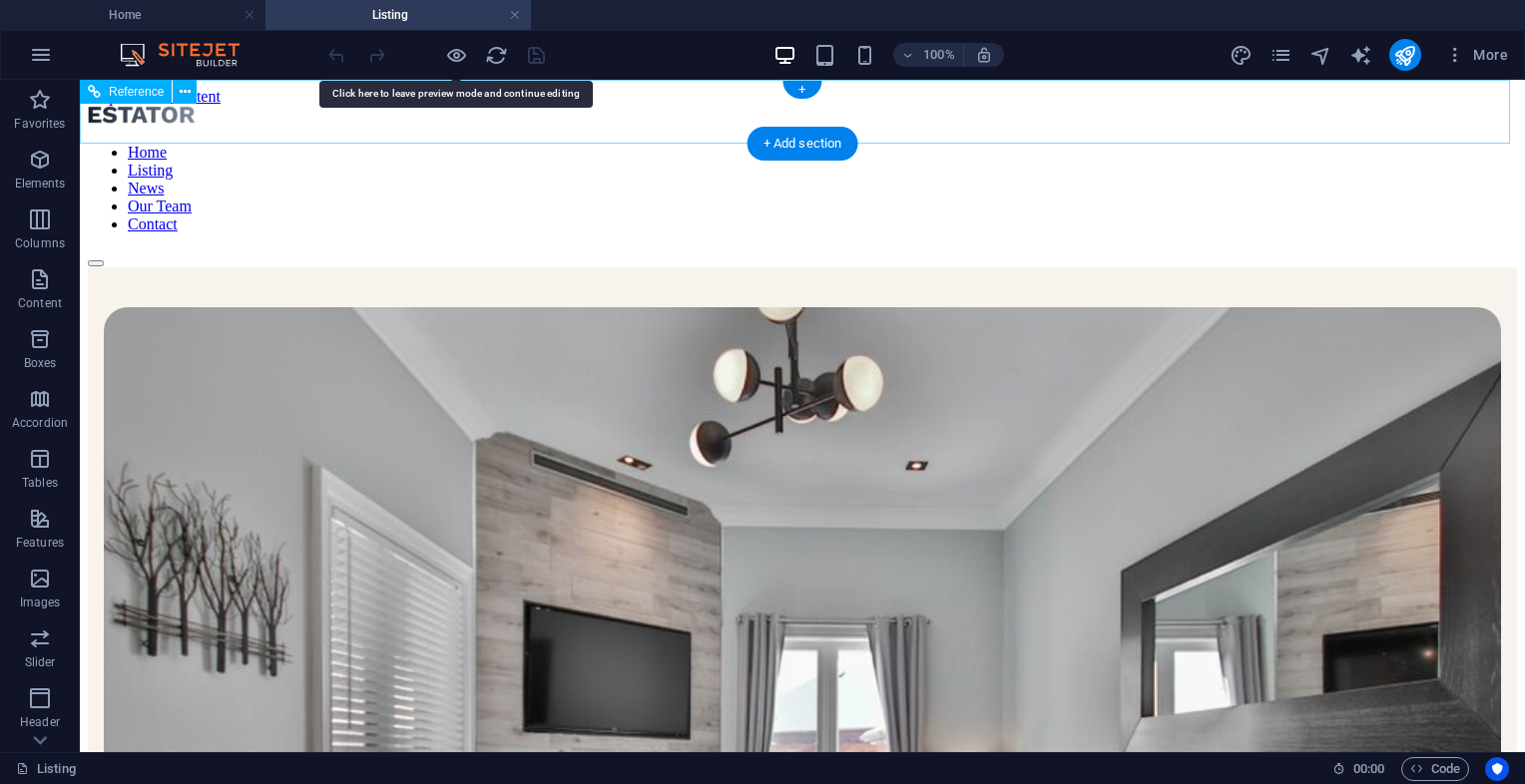 click on "Home Listing News Our Team Contact" at bounding box center (802, 189) 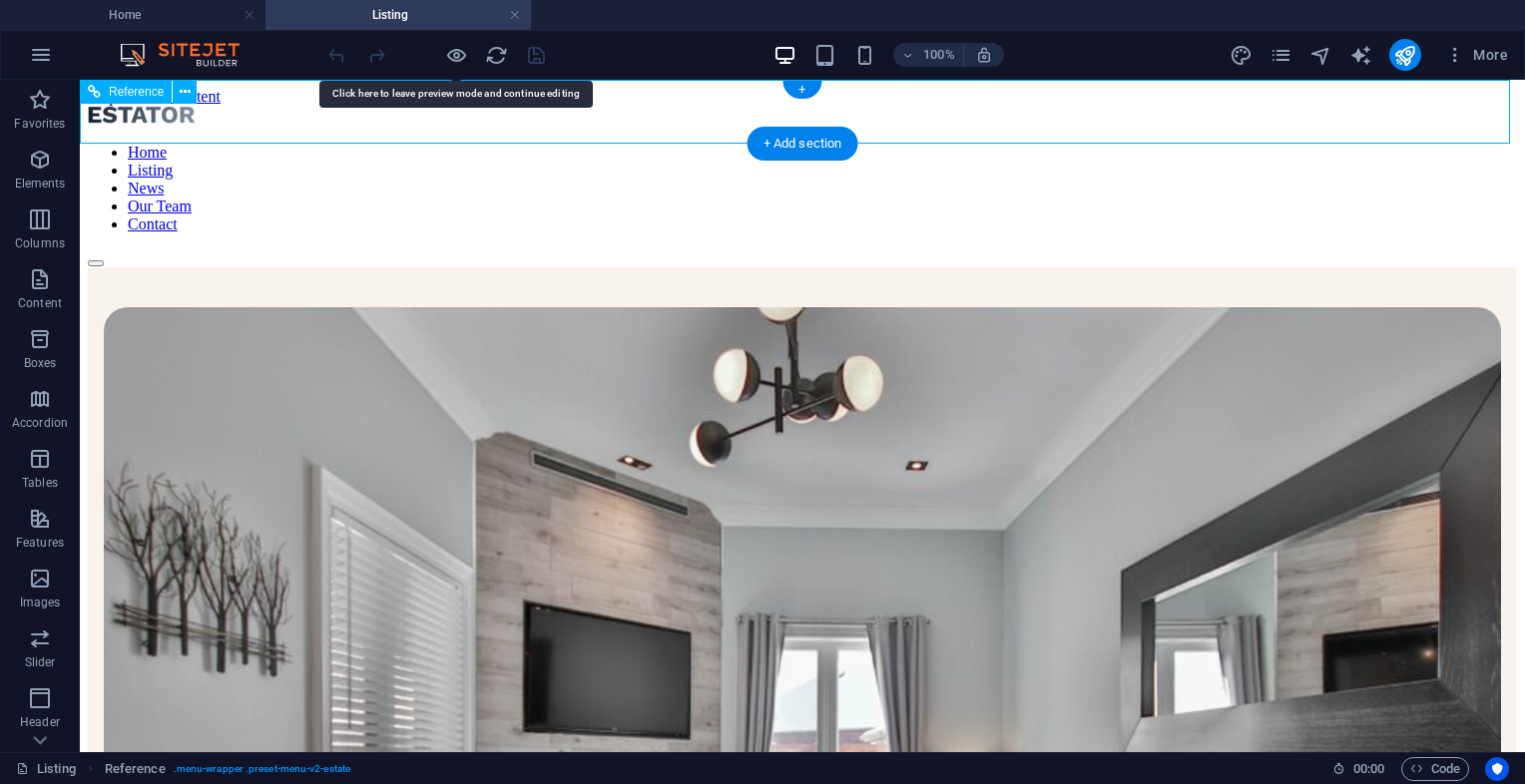 click on "Home Listing News Our Team Contact" at bounding box center [802, 189] 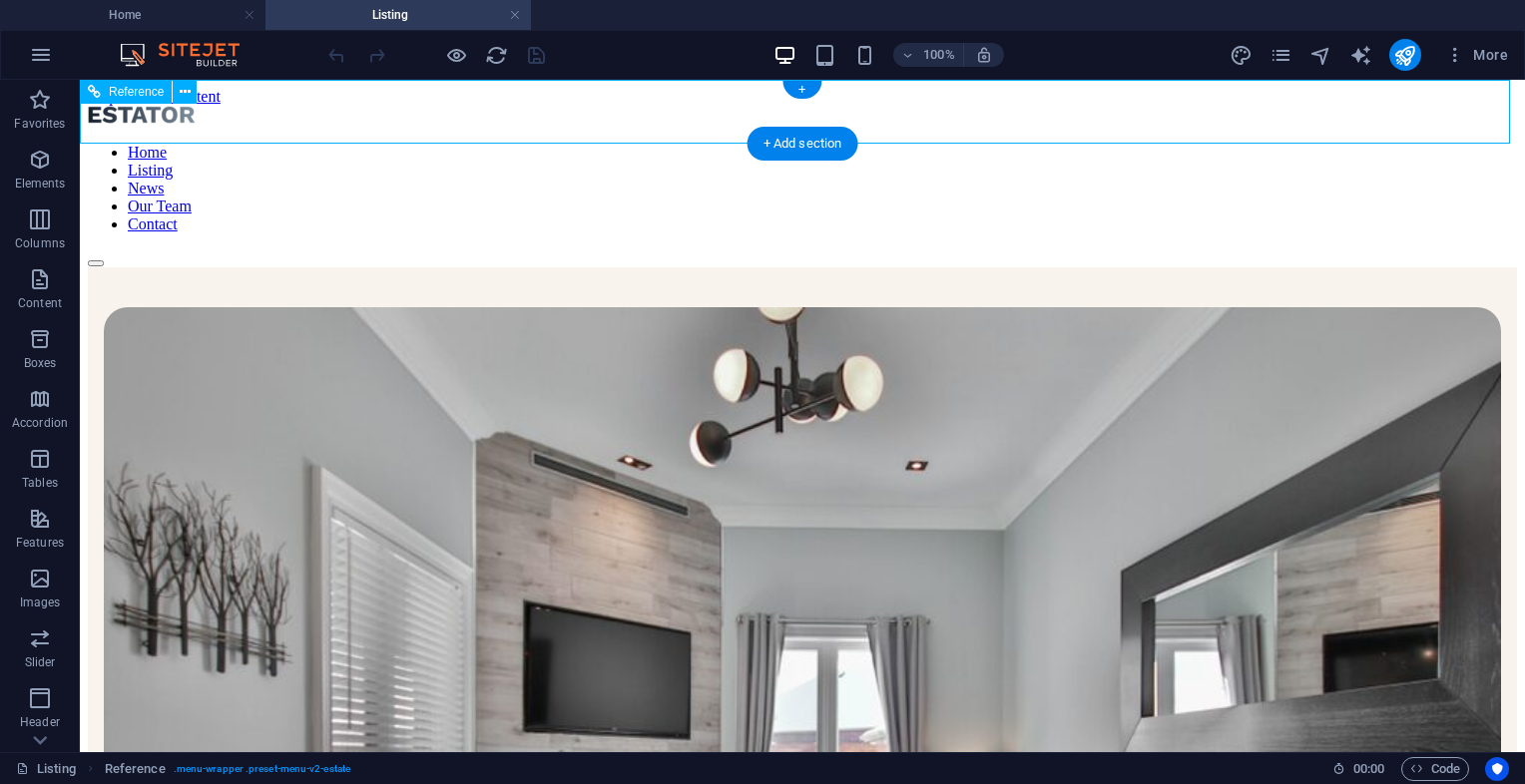 click on "Home Listing News Our Team Contact" at bounding box center [802, 189] 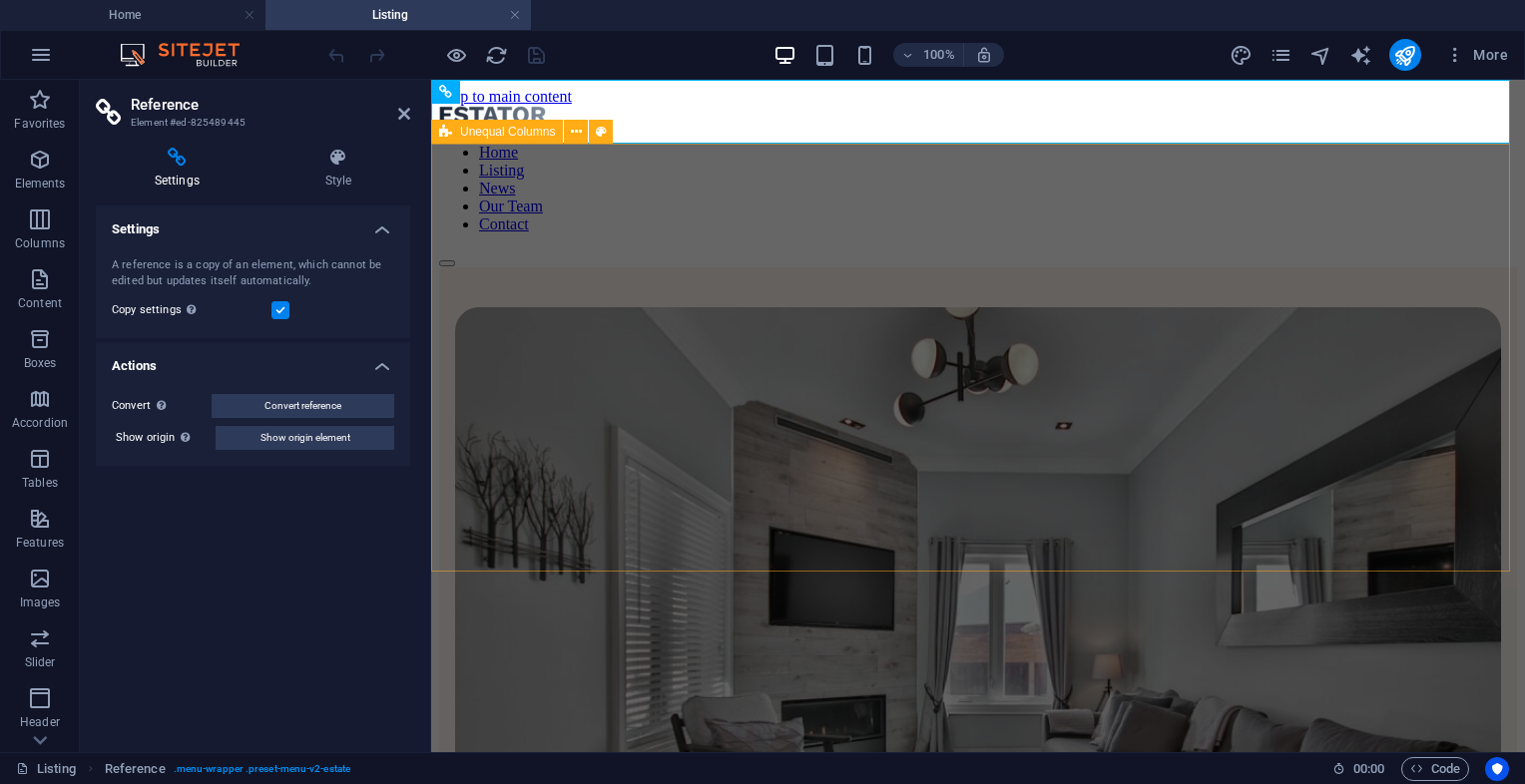 click on "CURRENT LISTINGS
See what we have prepared for you At vero eos et accusamus et iusto odio dignissimos ducimus qui blanditiis praesentium voluptatum deleniti atque corrupti quos dolores et quas molestias excepturi sint occaecati cupiditate non provident." at bounding box center [978, 756] 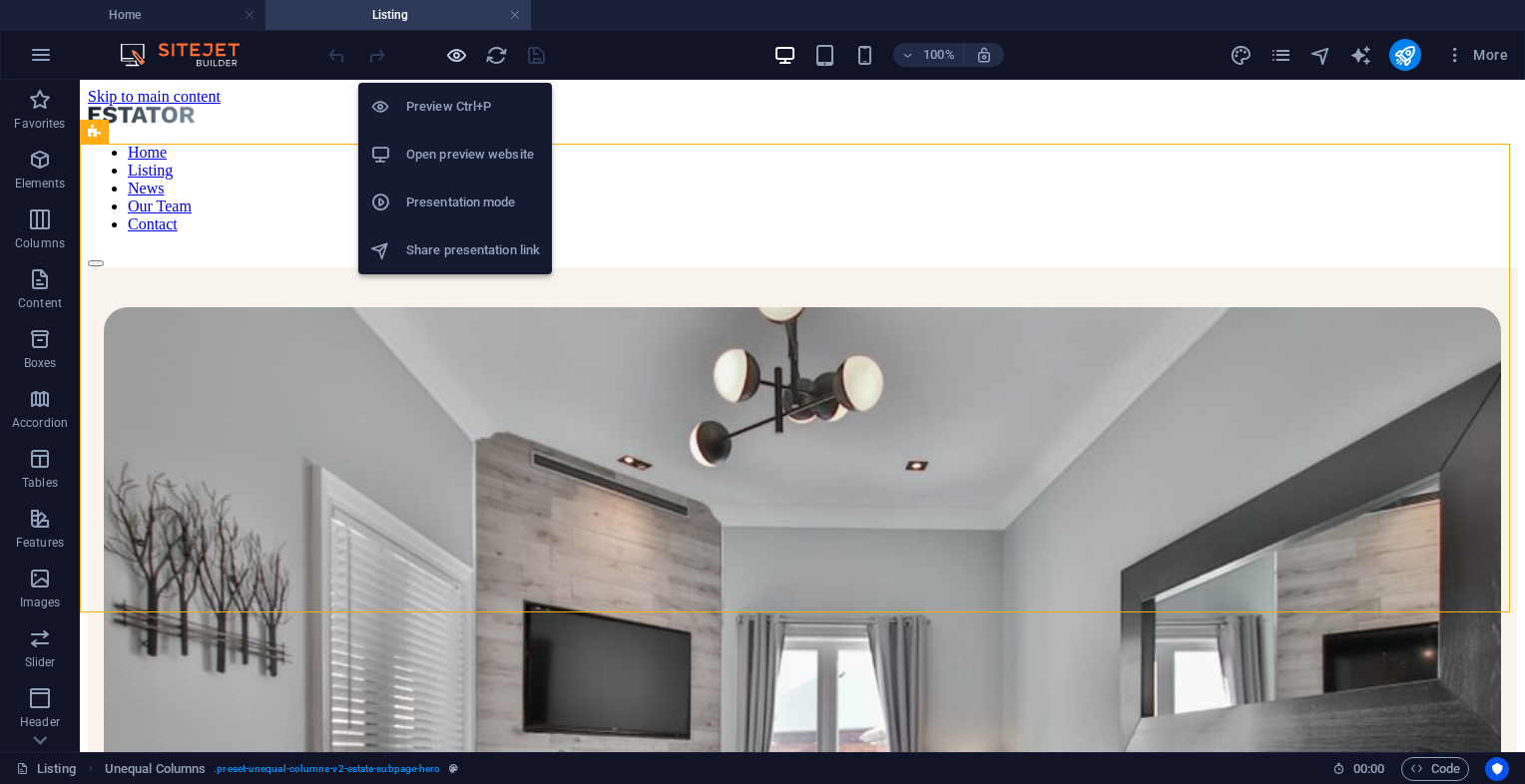 click at bounding box center (456, 55) 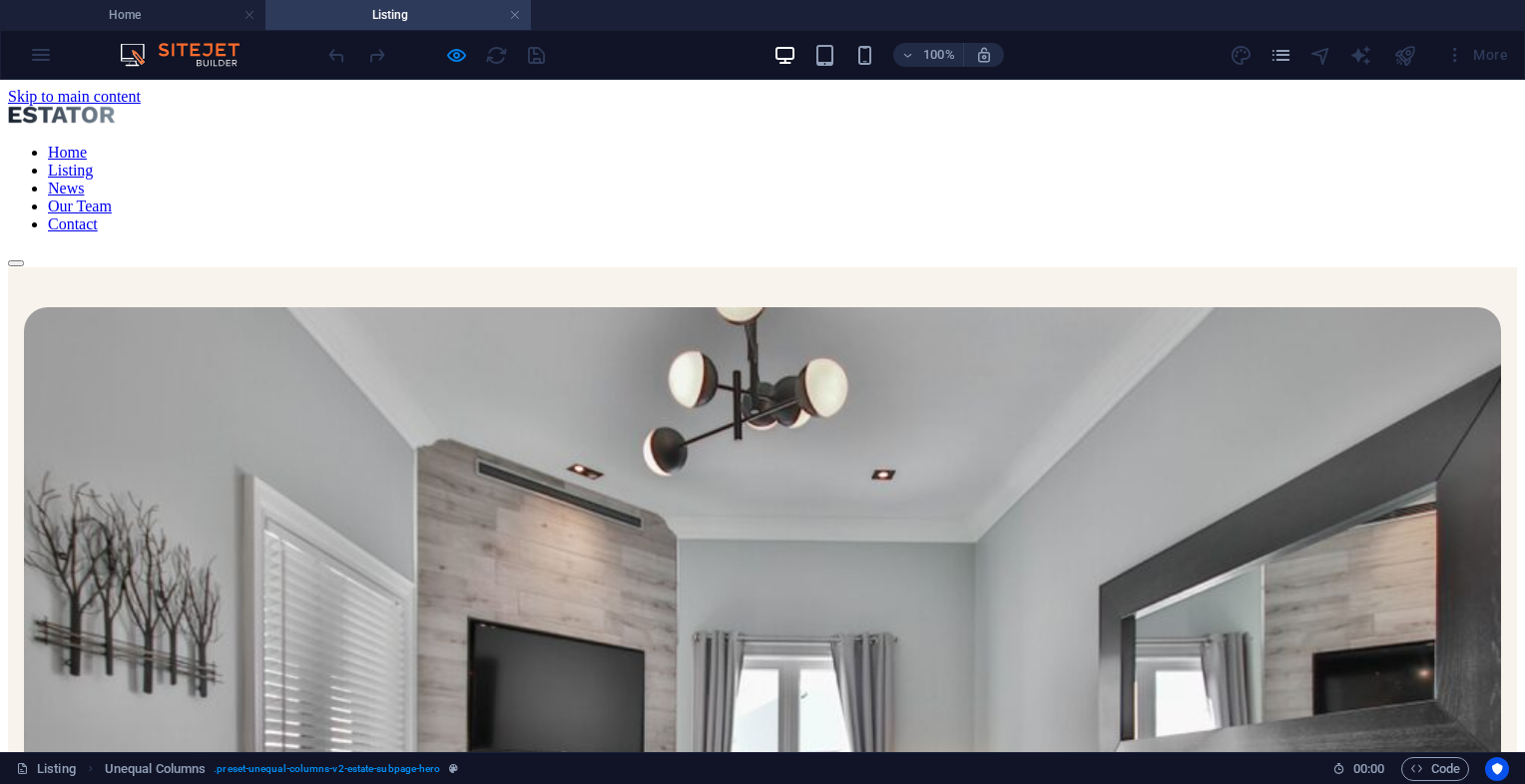 click on "Our Team" at bounding box center (80, 205) 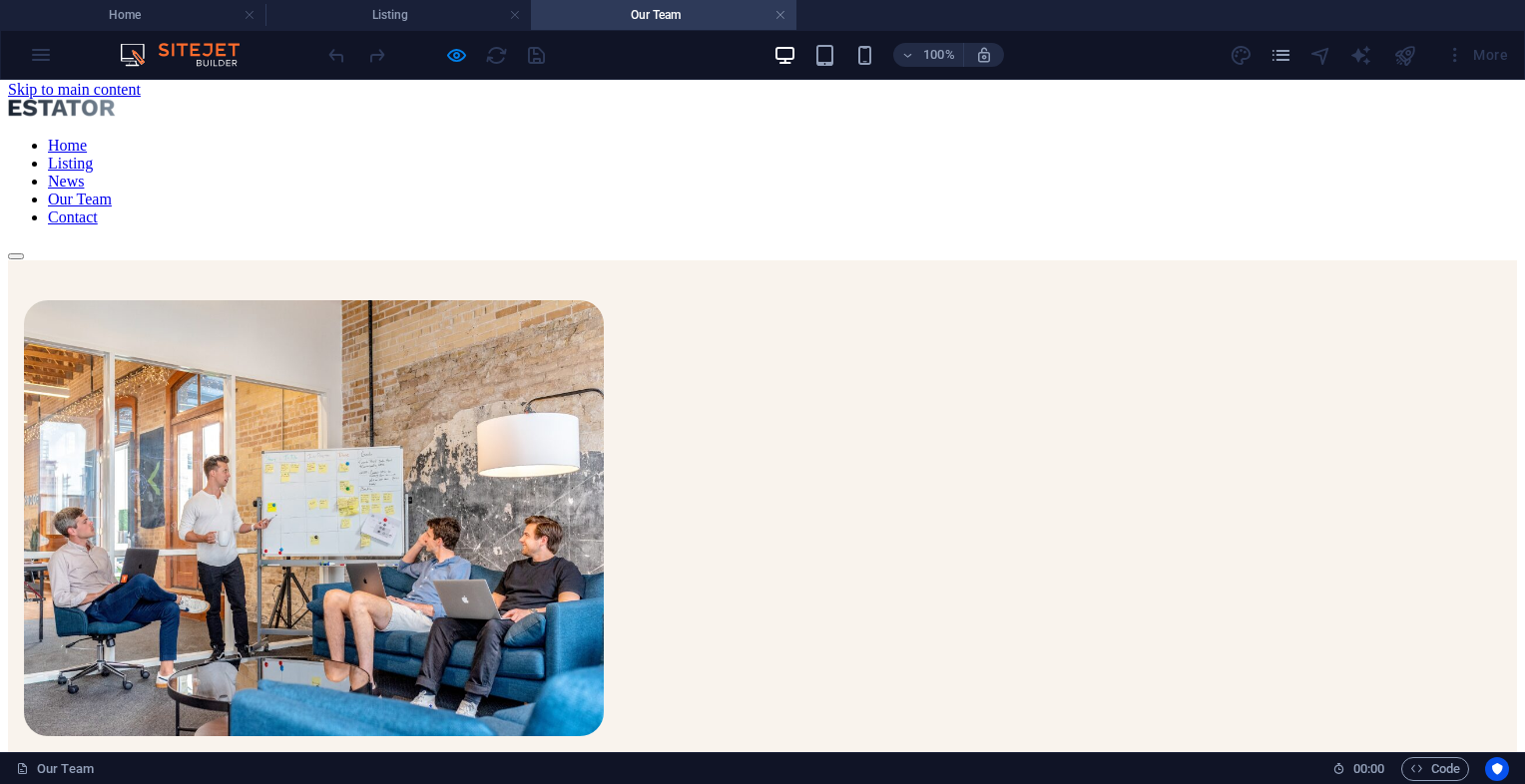 scroll, scrollTop: 0, scrollLeft: 0, axis: both 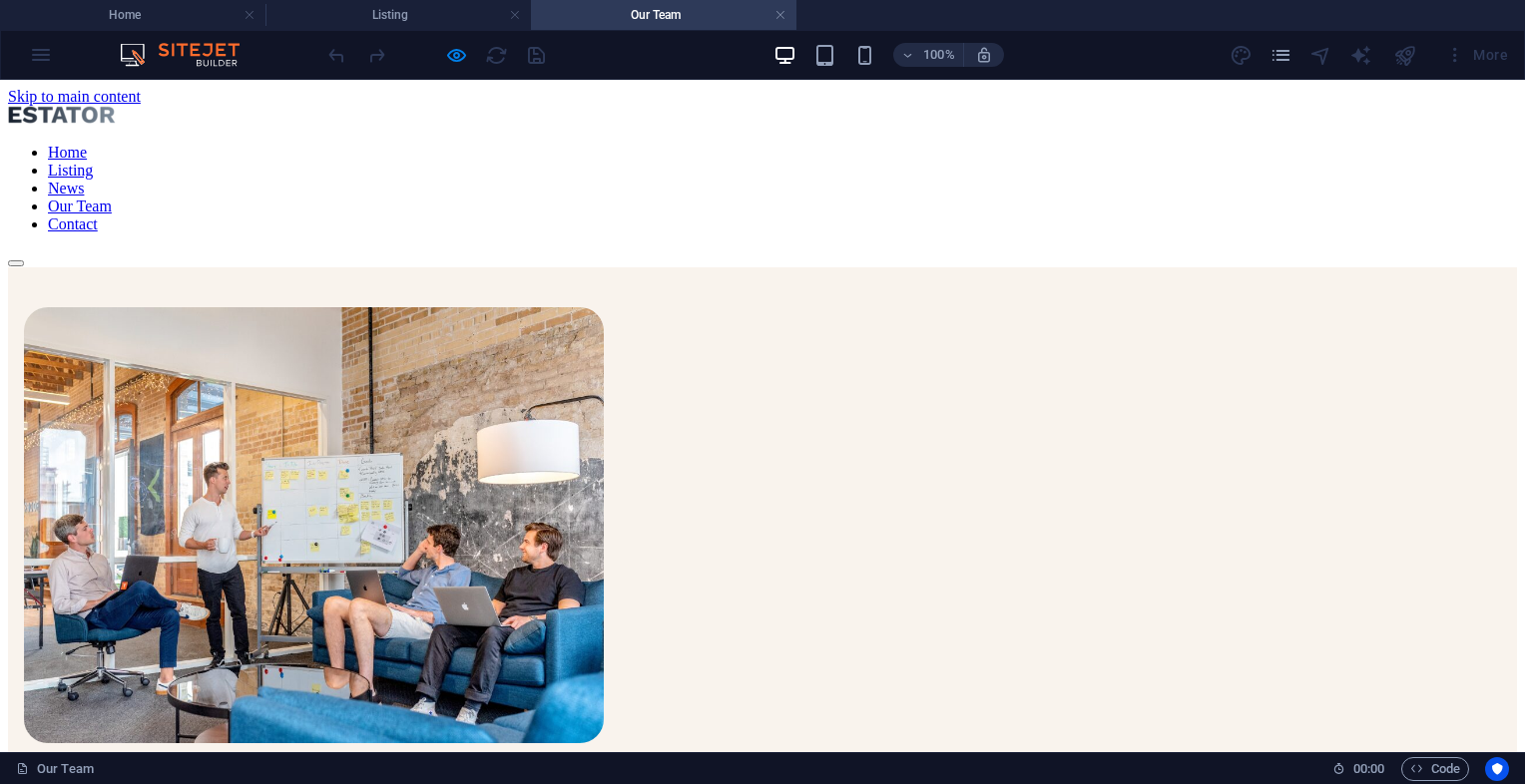 click on "Home Listing News Our Team Contact" at bounding box center [762, 189] 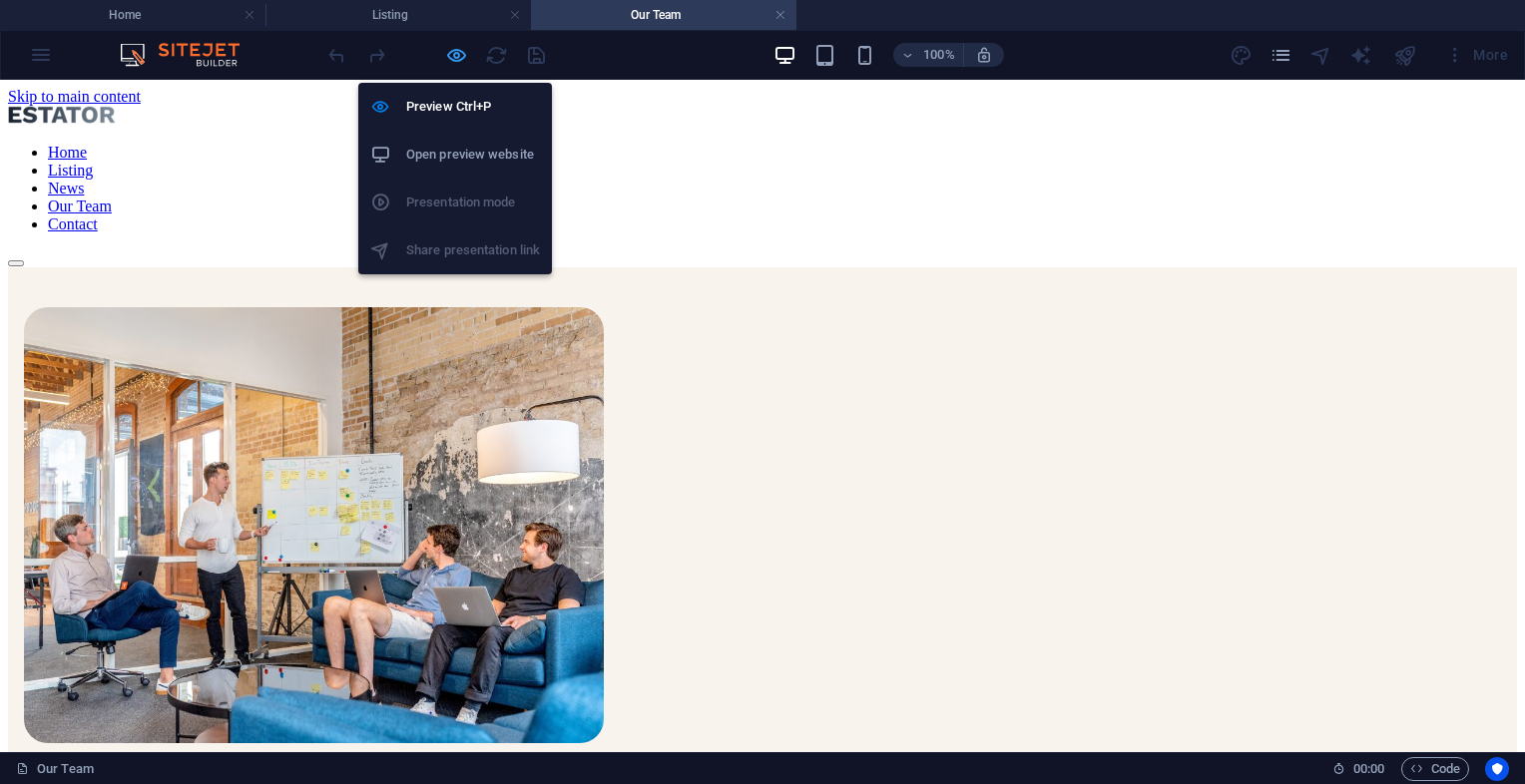 click at bounding box center (456, 55) 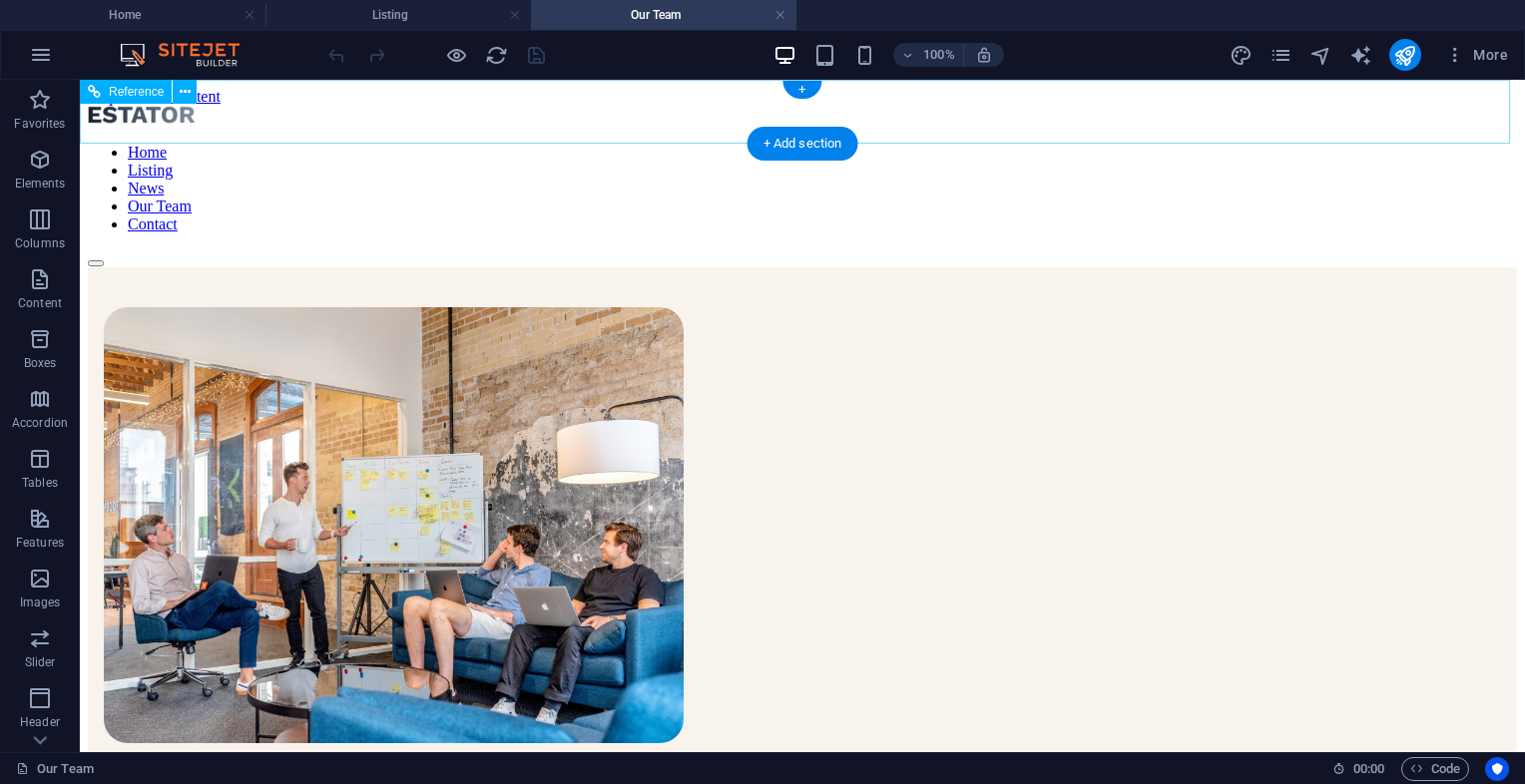 click on "Home Listing News Our Team Contact" at bounding box center [802, 189] 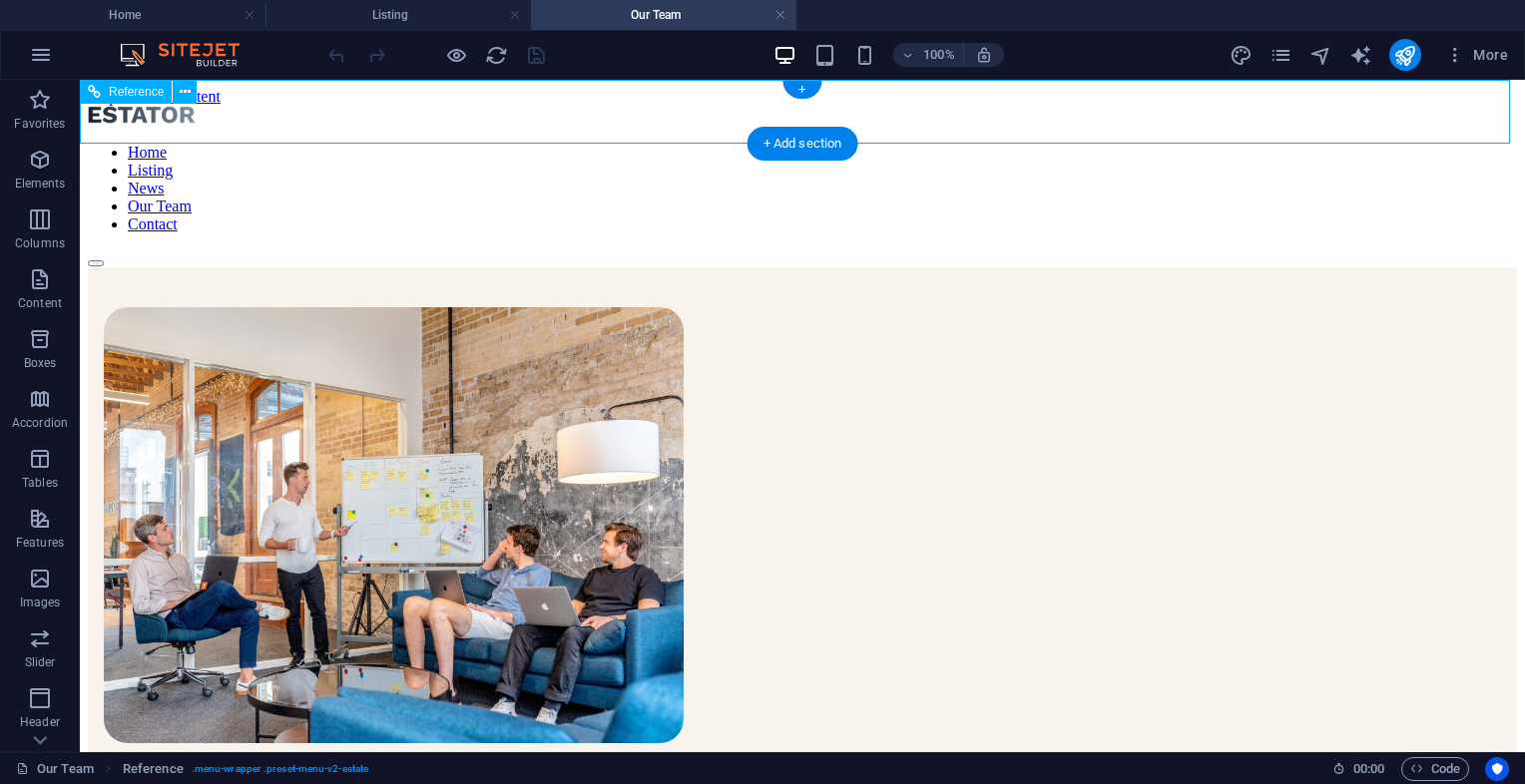 click on "Home Listing News Our Team Contact" at bounding box center [802, 189] 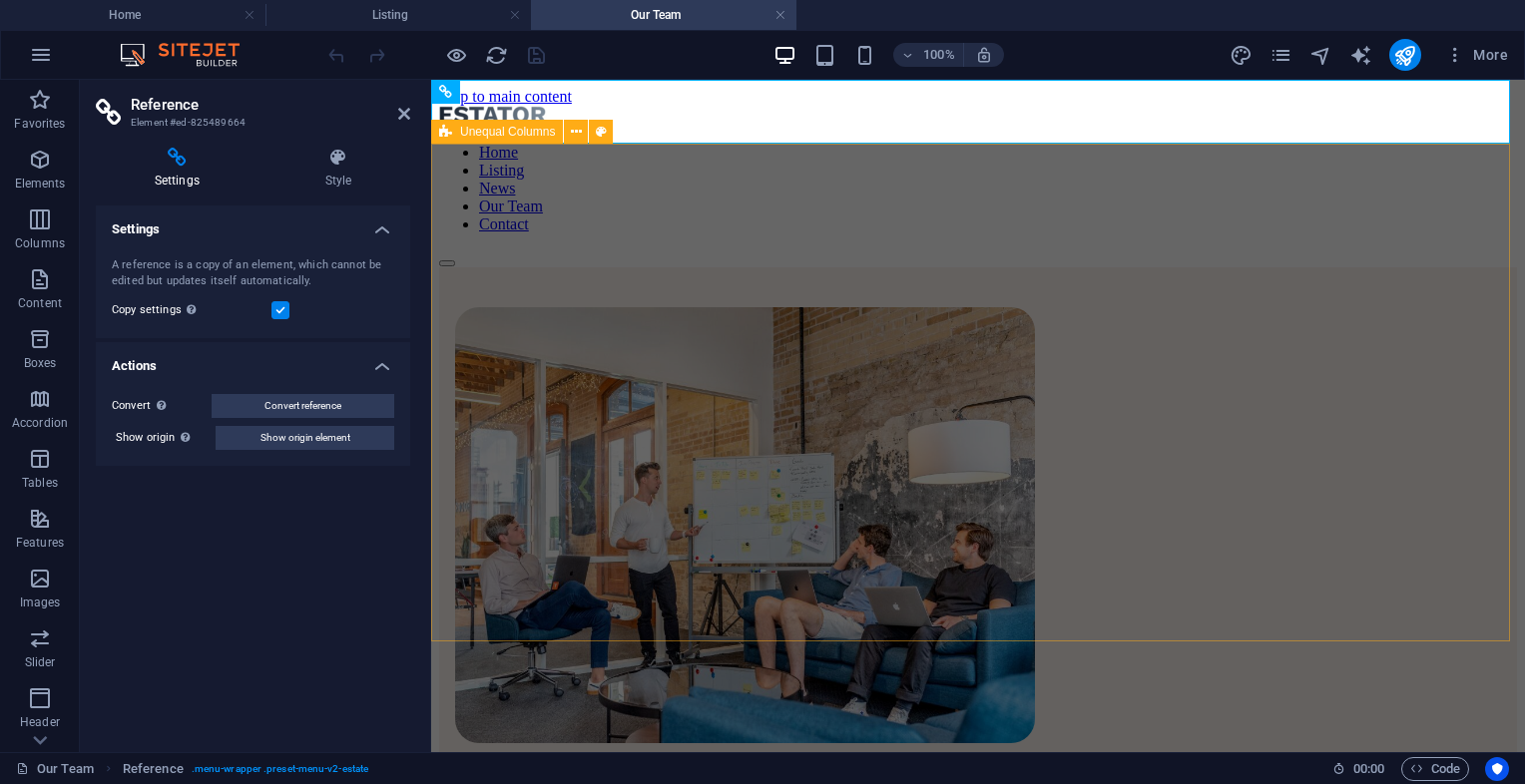 click on "ABOUT OUR TEAM
meet our team At vero eos et accusamus et iusto odio dignissimos ducimus qui blanditiis praesentium voluptatum deleniti atque corrupti quos dolores et quas molestias excepturi sint occaecati cupiditate non provident. At vero eos et accusamus et iusto odio dignissimos ducimus qui blanditiis praesentium voluptatum deleniti atque corrupti quos dolores et quas molestias excepturi sint occaecati cupiditate non provident. At vero eos et accusamus et iusto odio dignissimos ducimus qui." at bounding box center (978, 634) 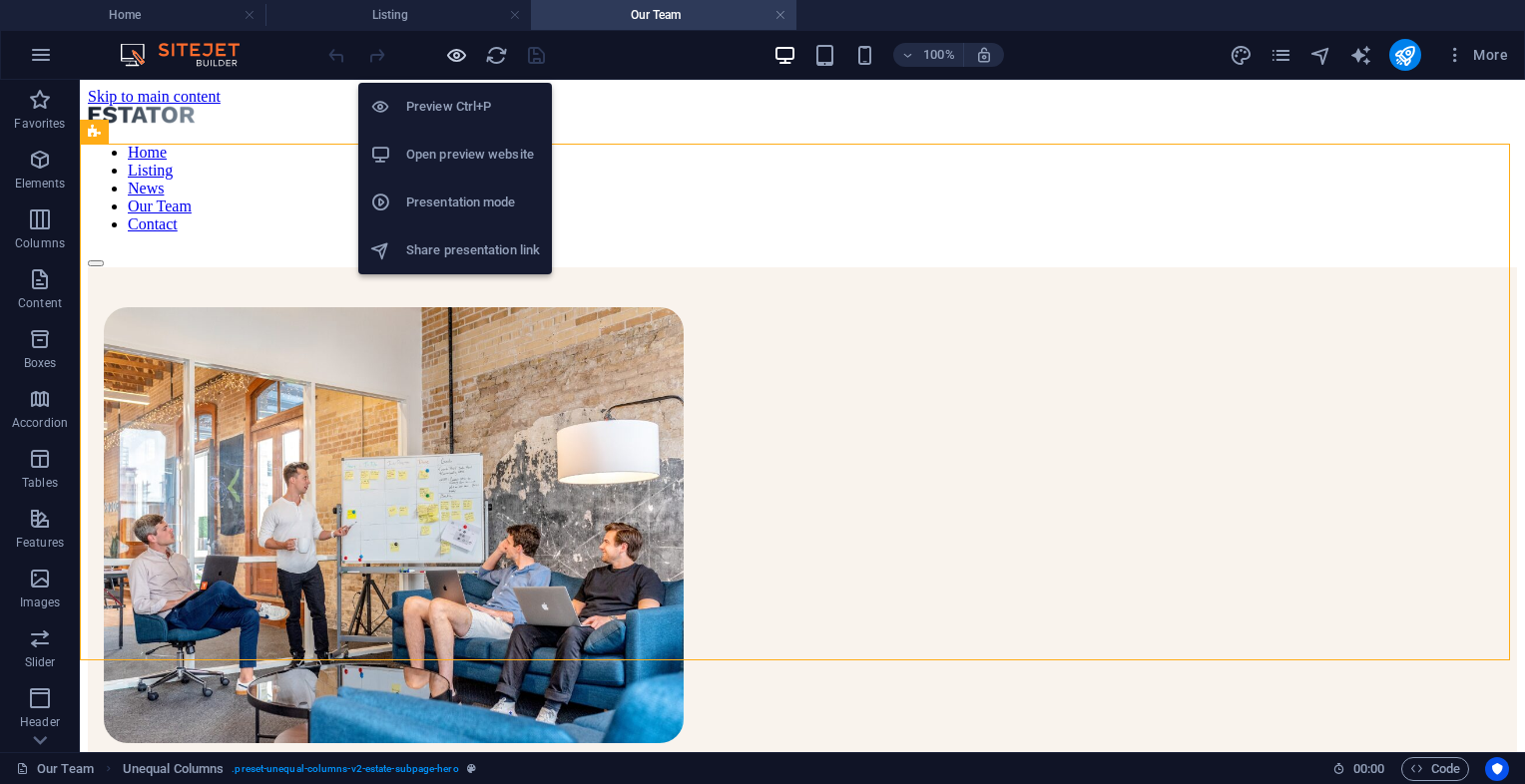 click at bounding box center [456, 55] 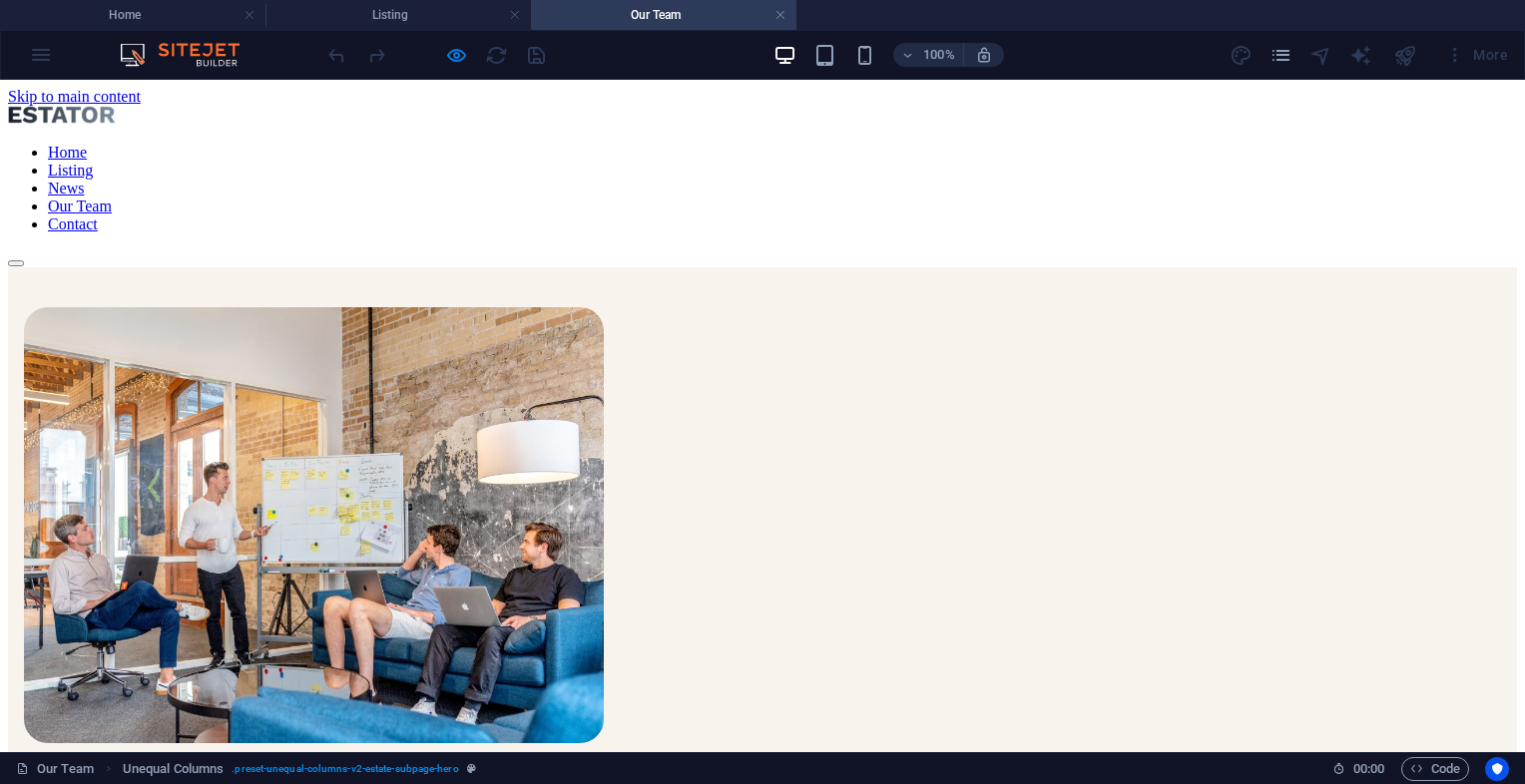 click on "Contact" at bounding box center (73, 223) 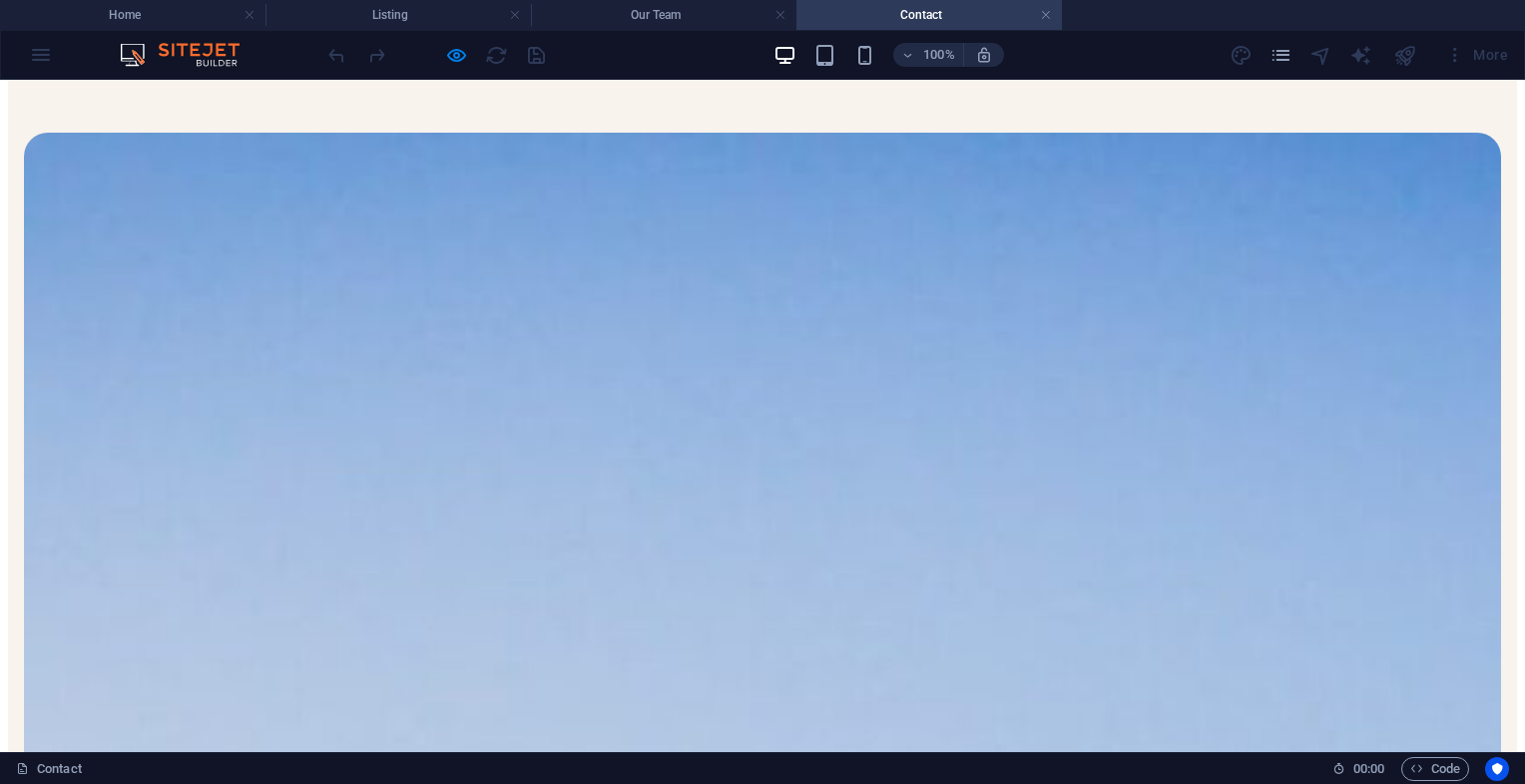 scroll, scrollTop: 0, scrollLeft: 0, axis: both 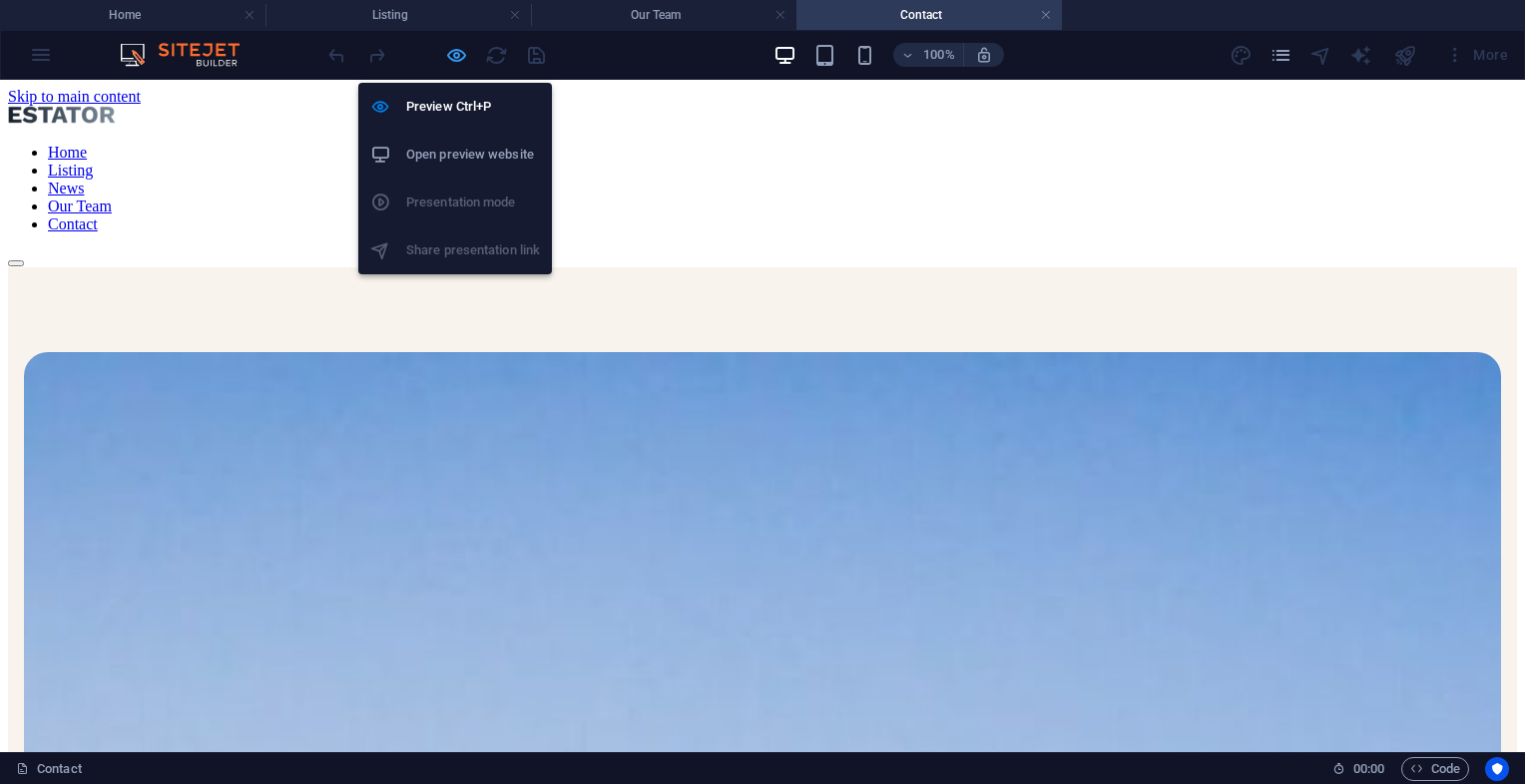 click at bounding box center (456, 55) 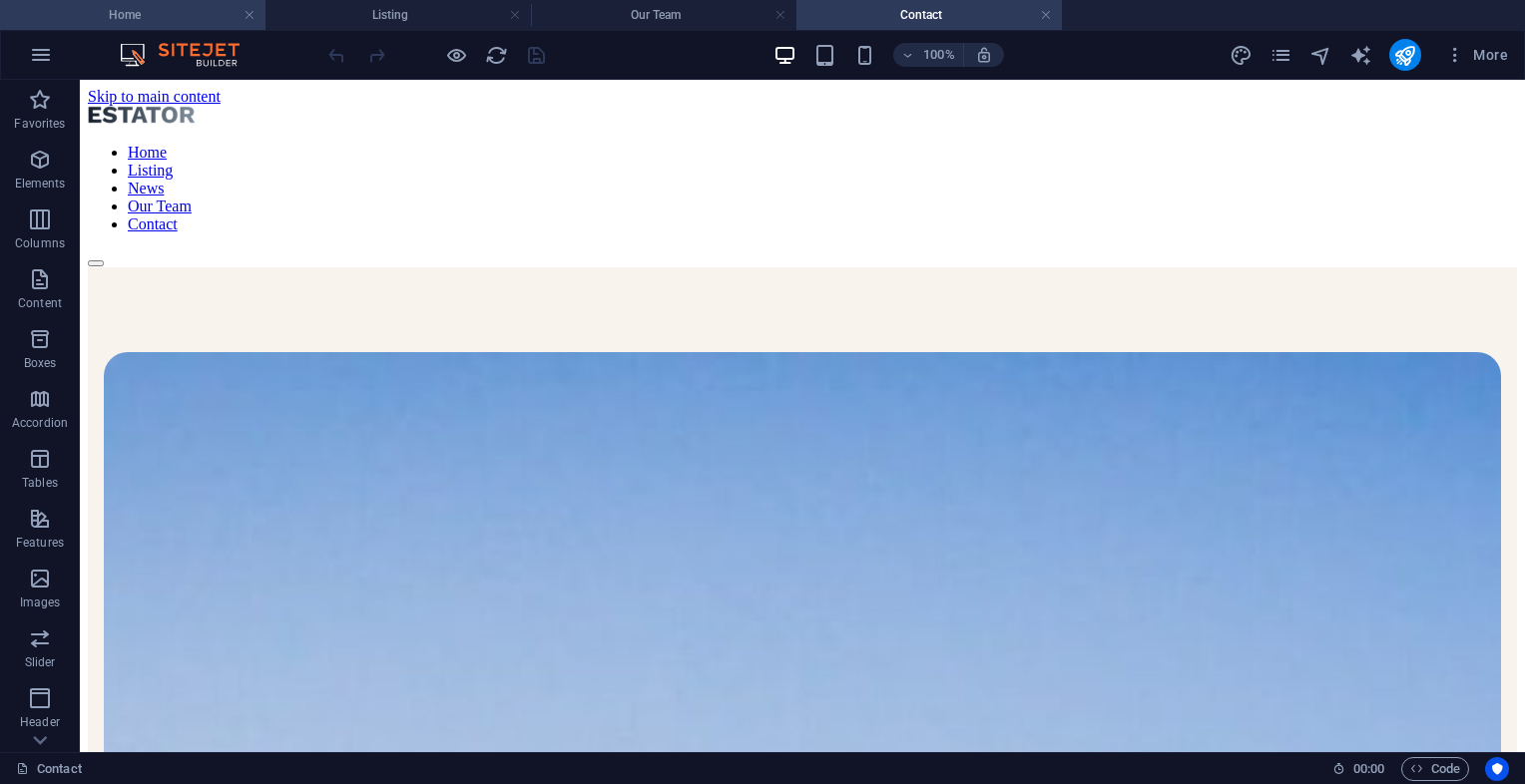 click on "Home" at bounding box center [133, 15] 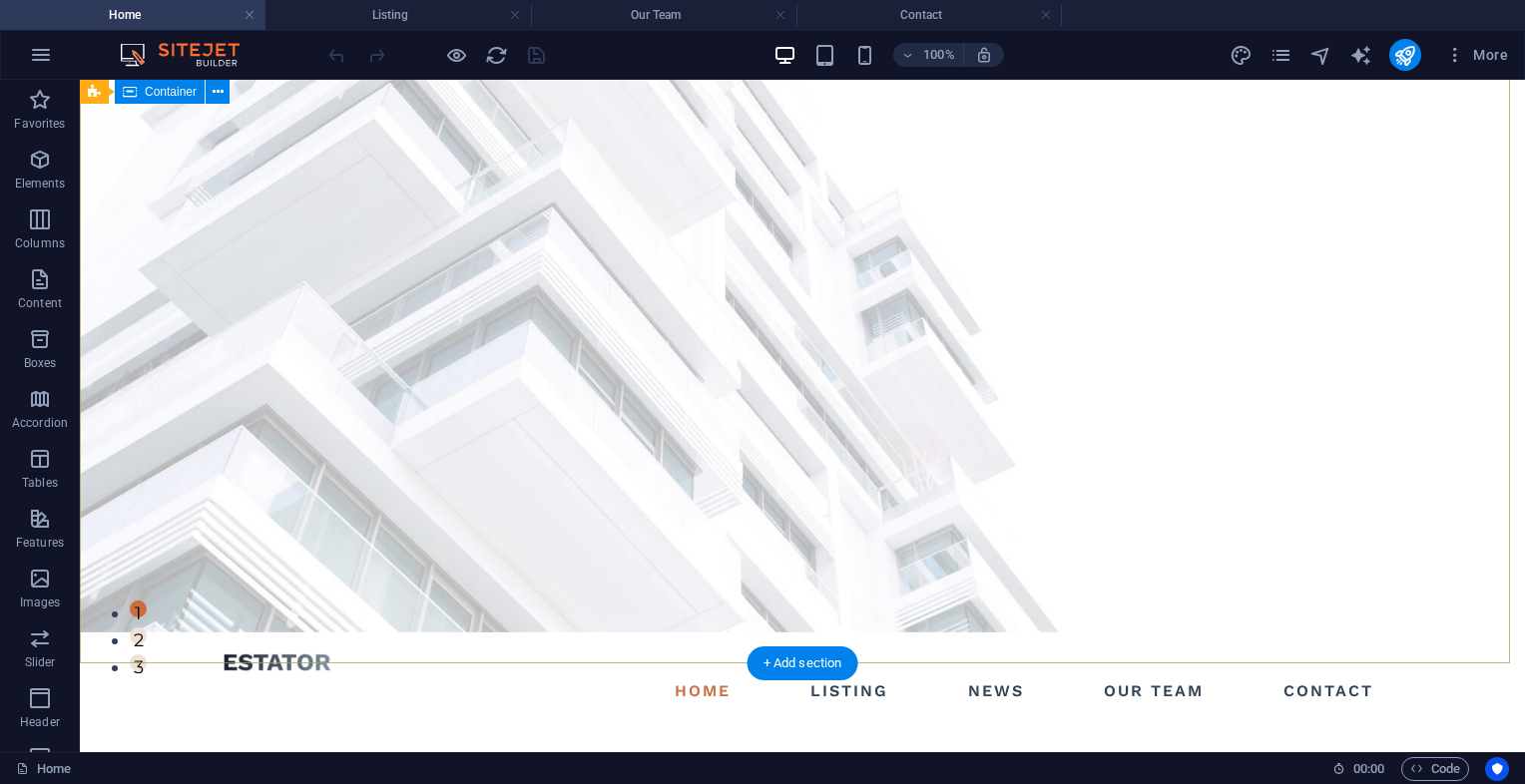 scroll, scrollTop: 0, scrollLeft: 0, axis: both 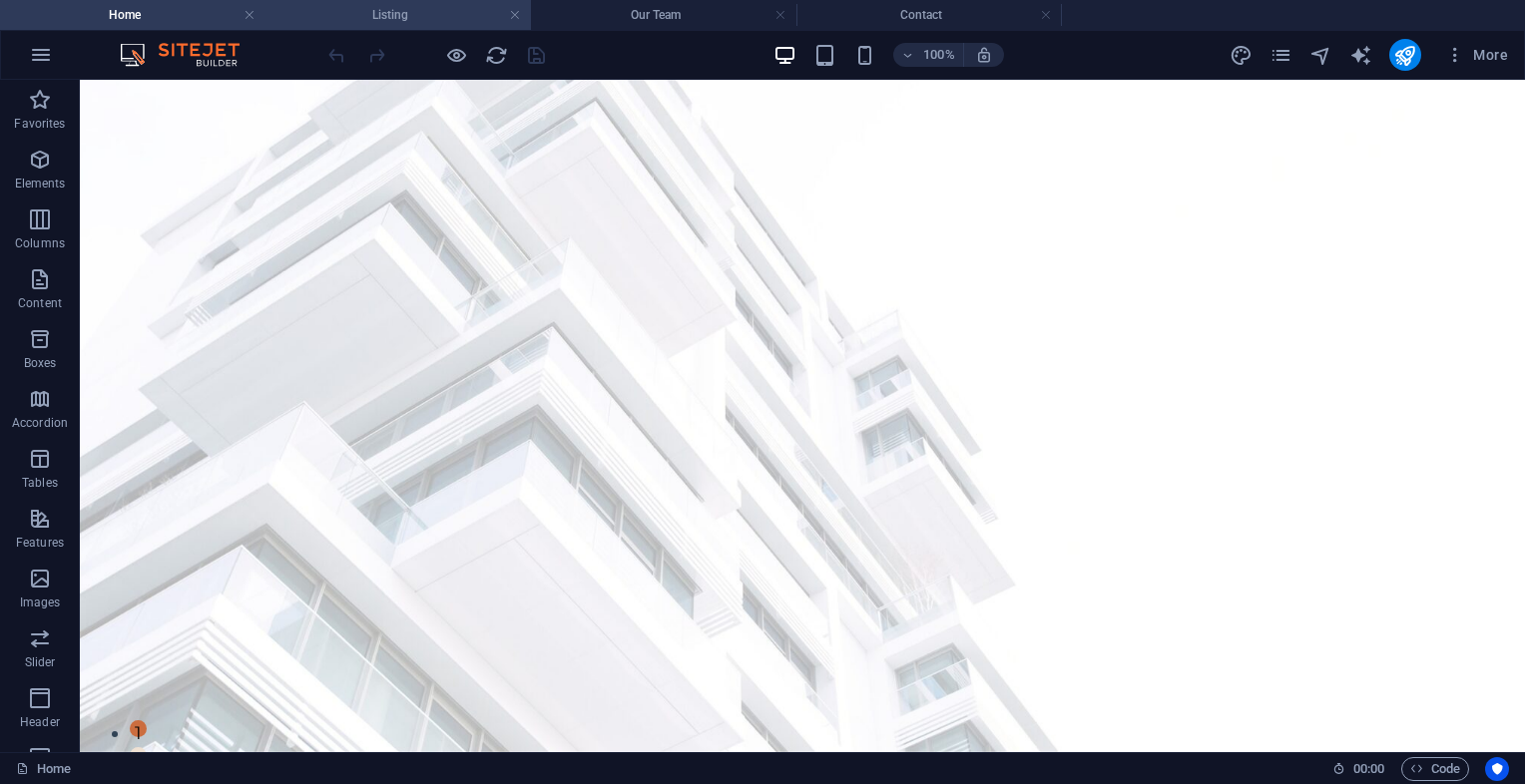 click on "Listing" at bounding box center [398, 15] 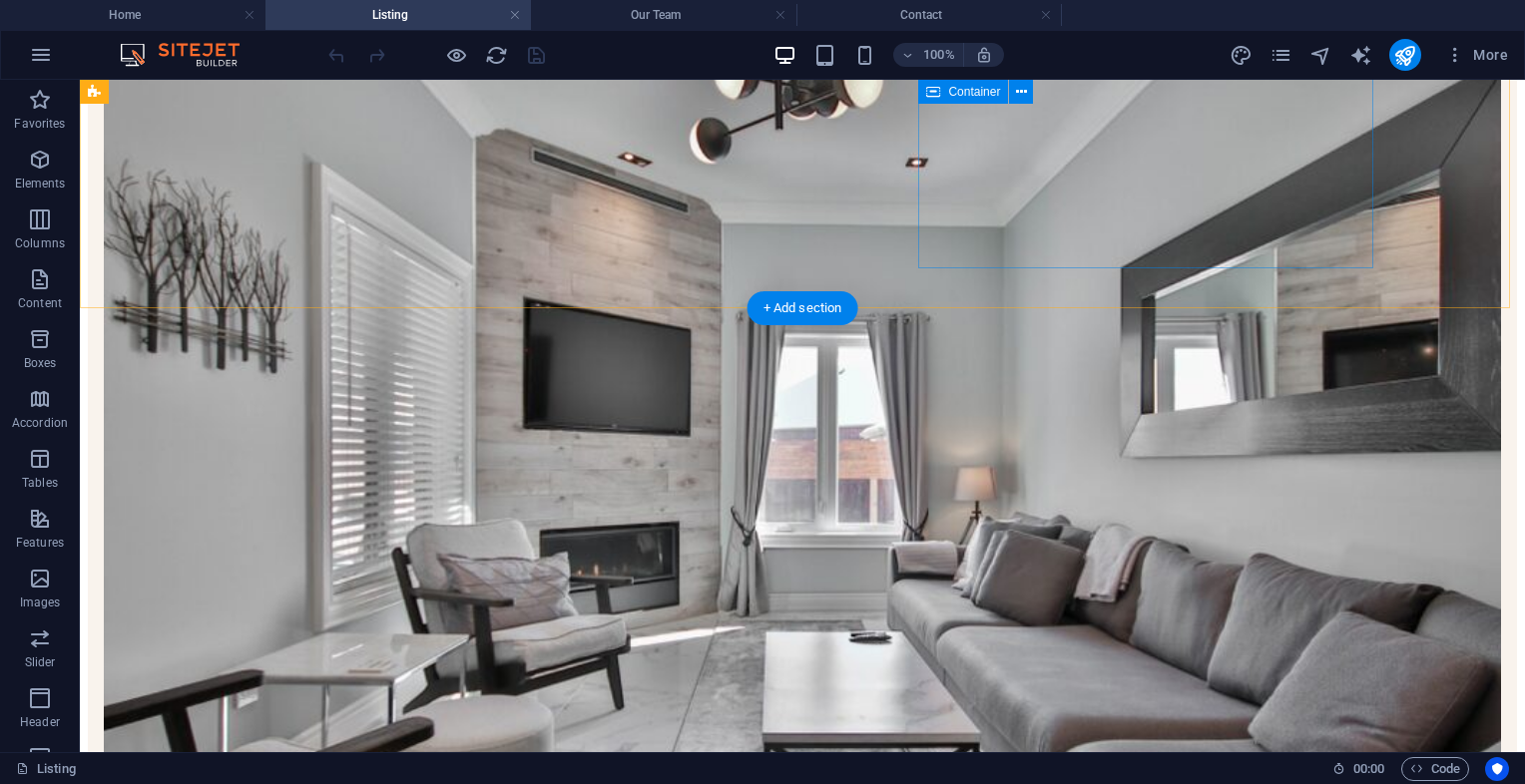 scroll, scrollTop: 0, scrollLeft: 0, axis: both 